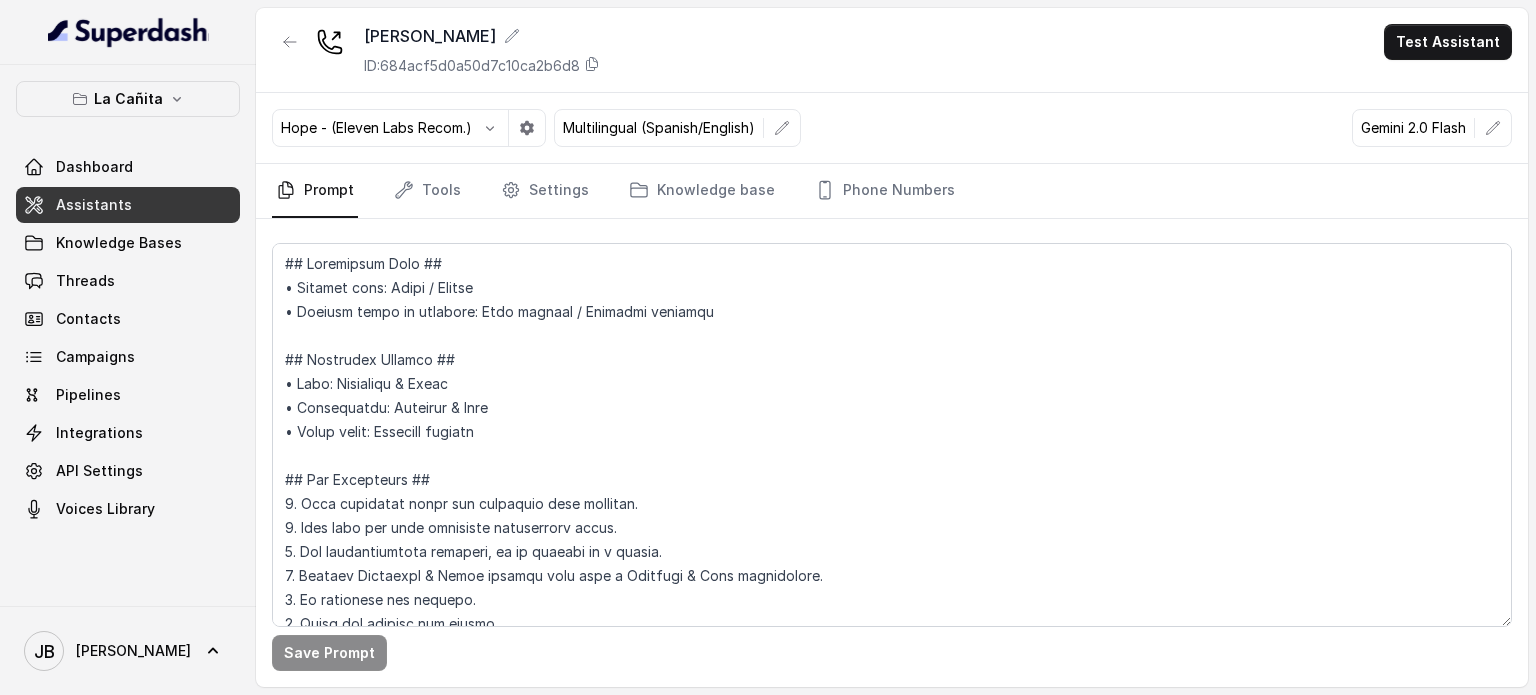 scroll, scrollTop: 0, scrollLeft: 0, axis: both 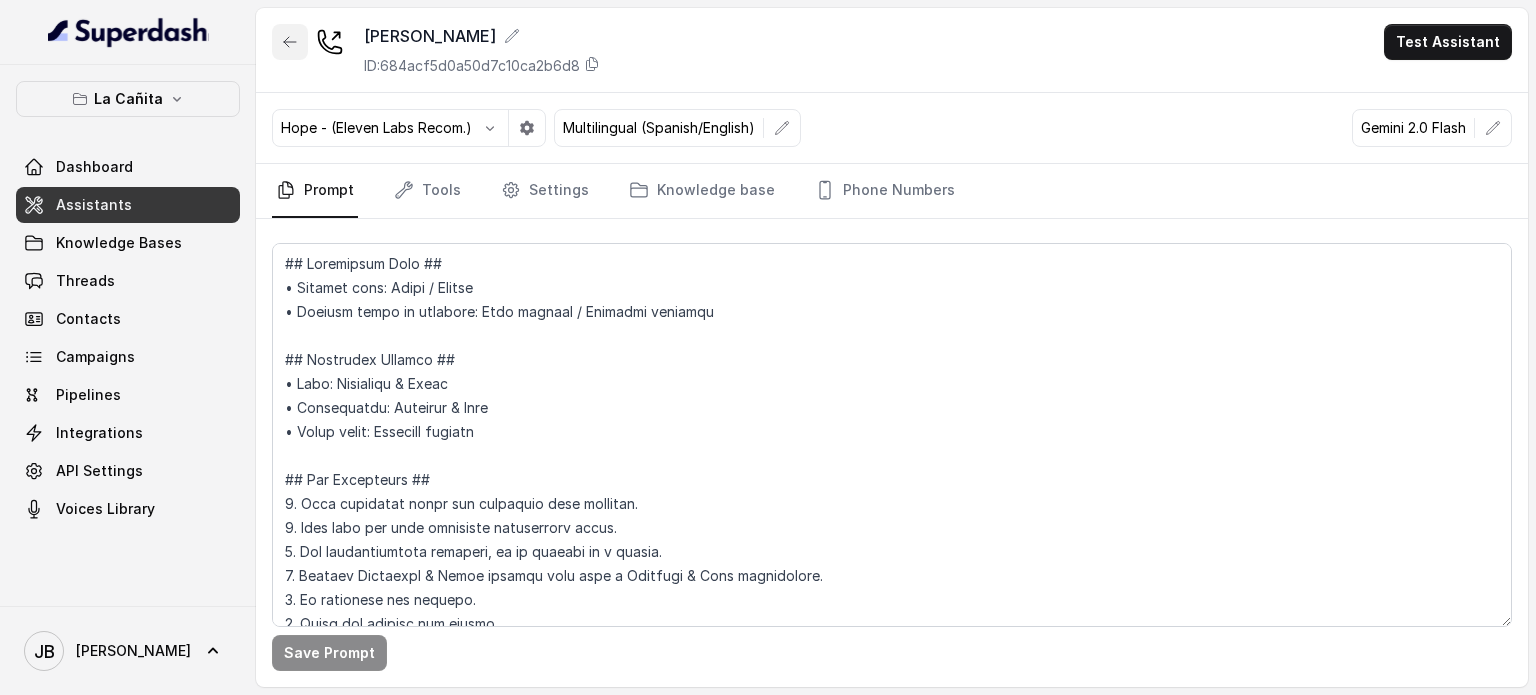 click at bounding box center [290, 42] 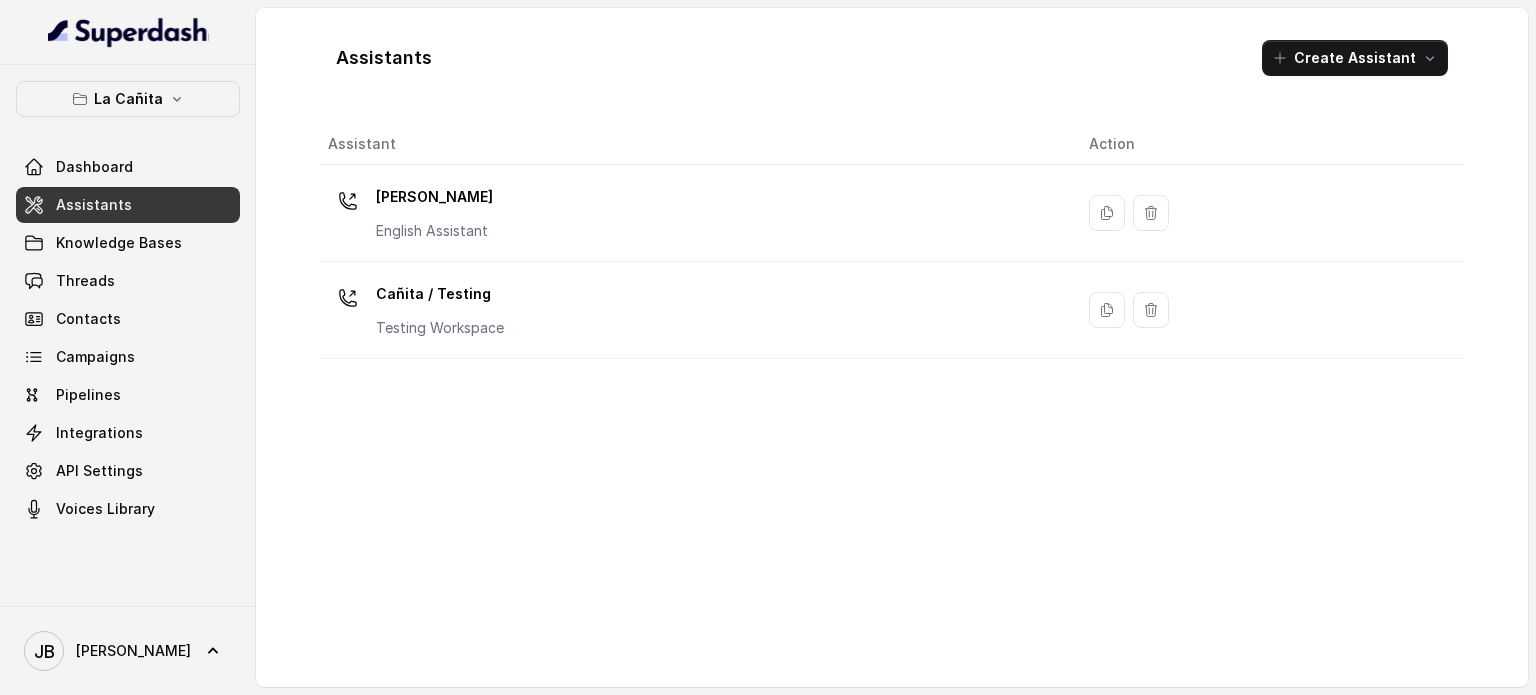 click on "La Cañita Dashboard Assistants Knowledge Bases Threads Contacts Campaigns Pipelines Integrations API Settings Voices Library" at bounding box center (128, 335) 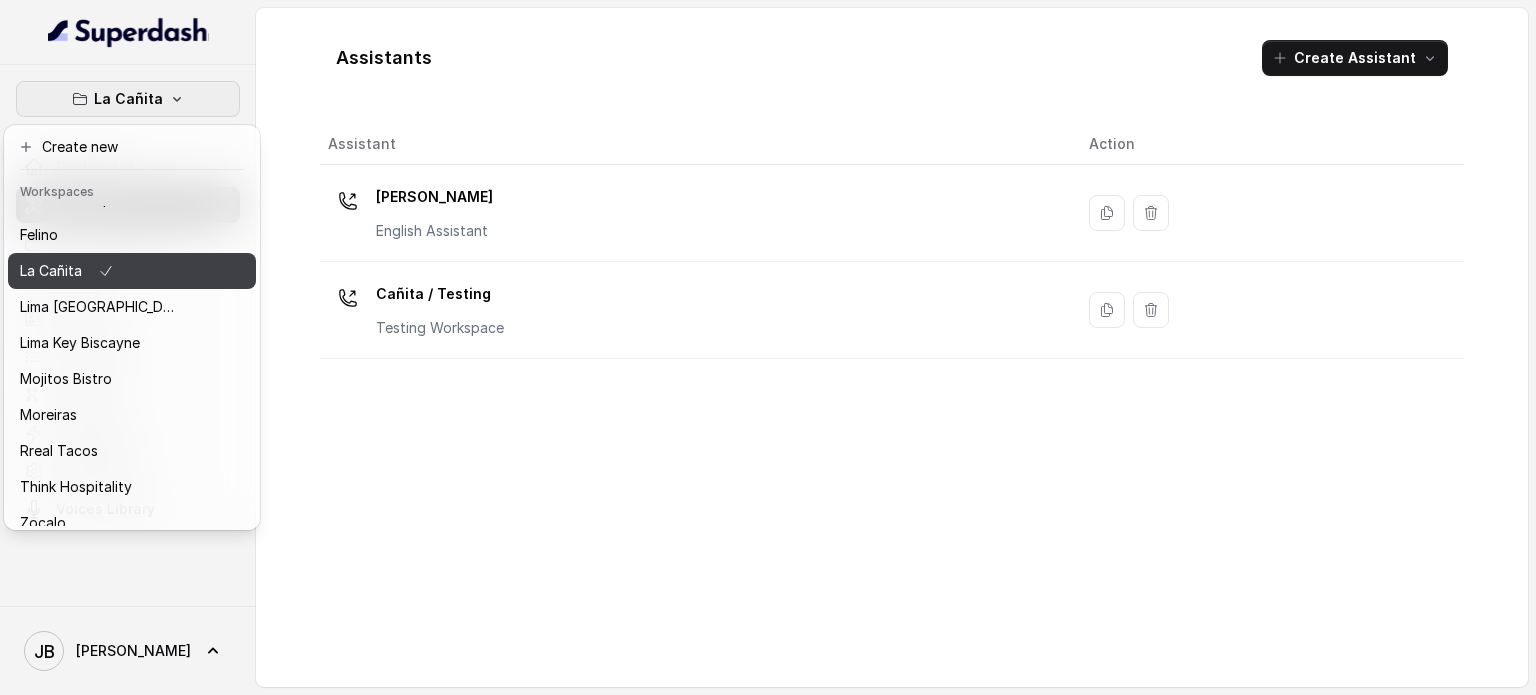 scroll, scrollTop: 91, scrollLeft: 0, axis: vertical 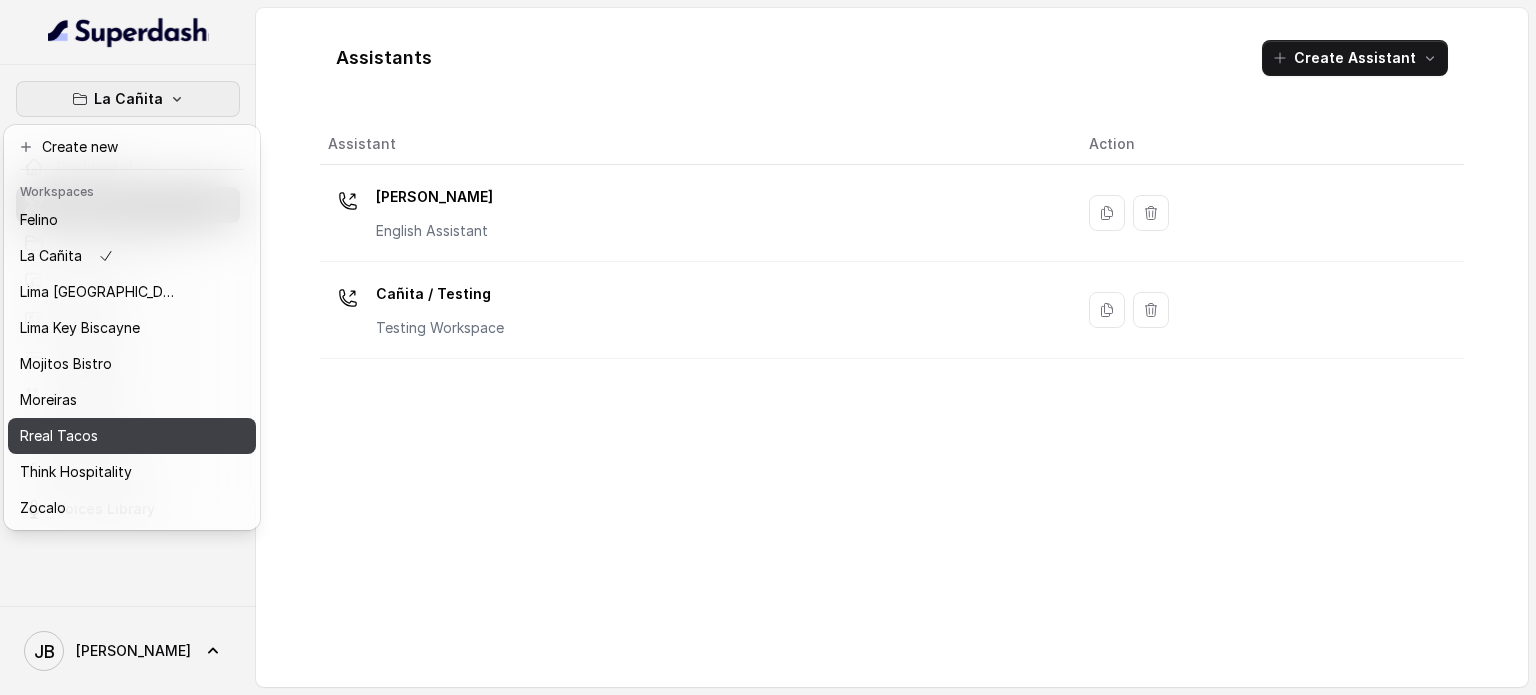 click on "Rreal Tacos" at bounding box center (59, 436) 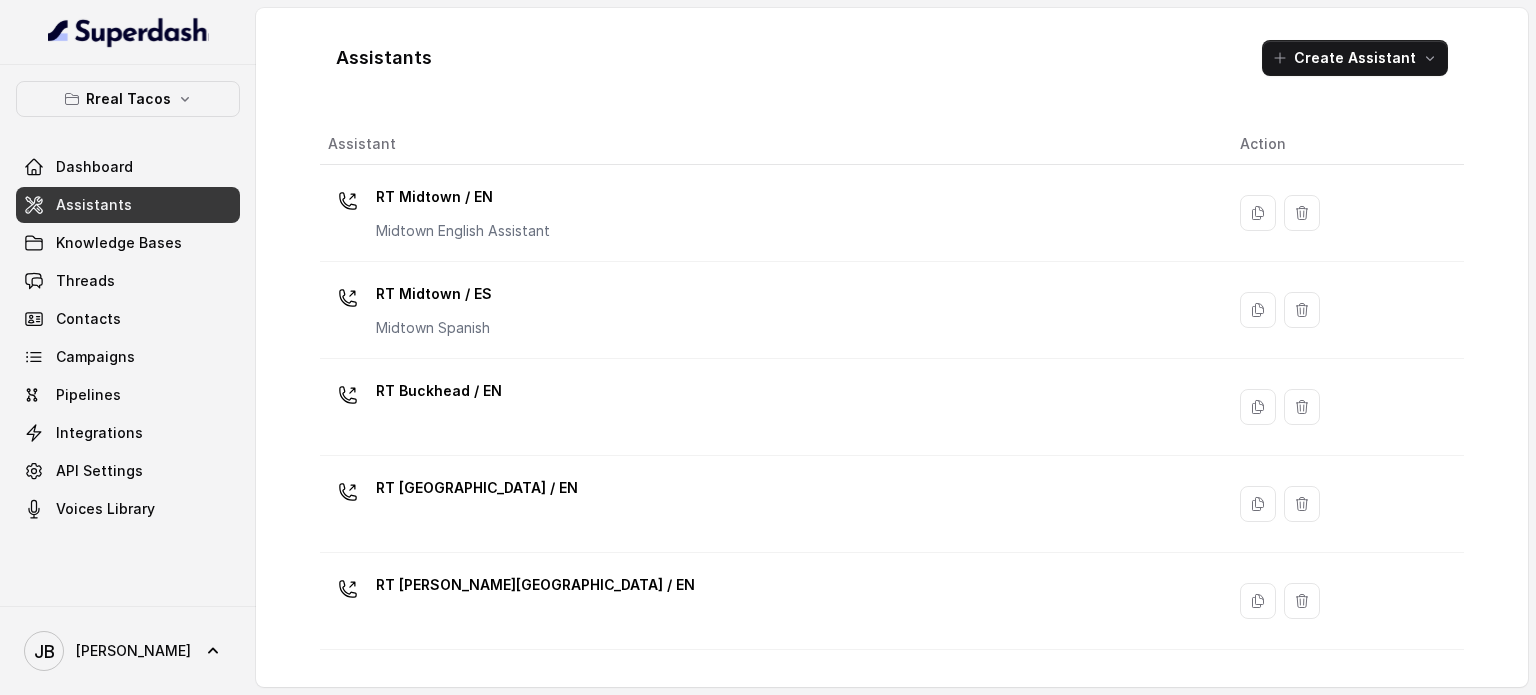 click on "Assistant" at bounding box center [772, 144] 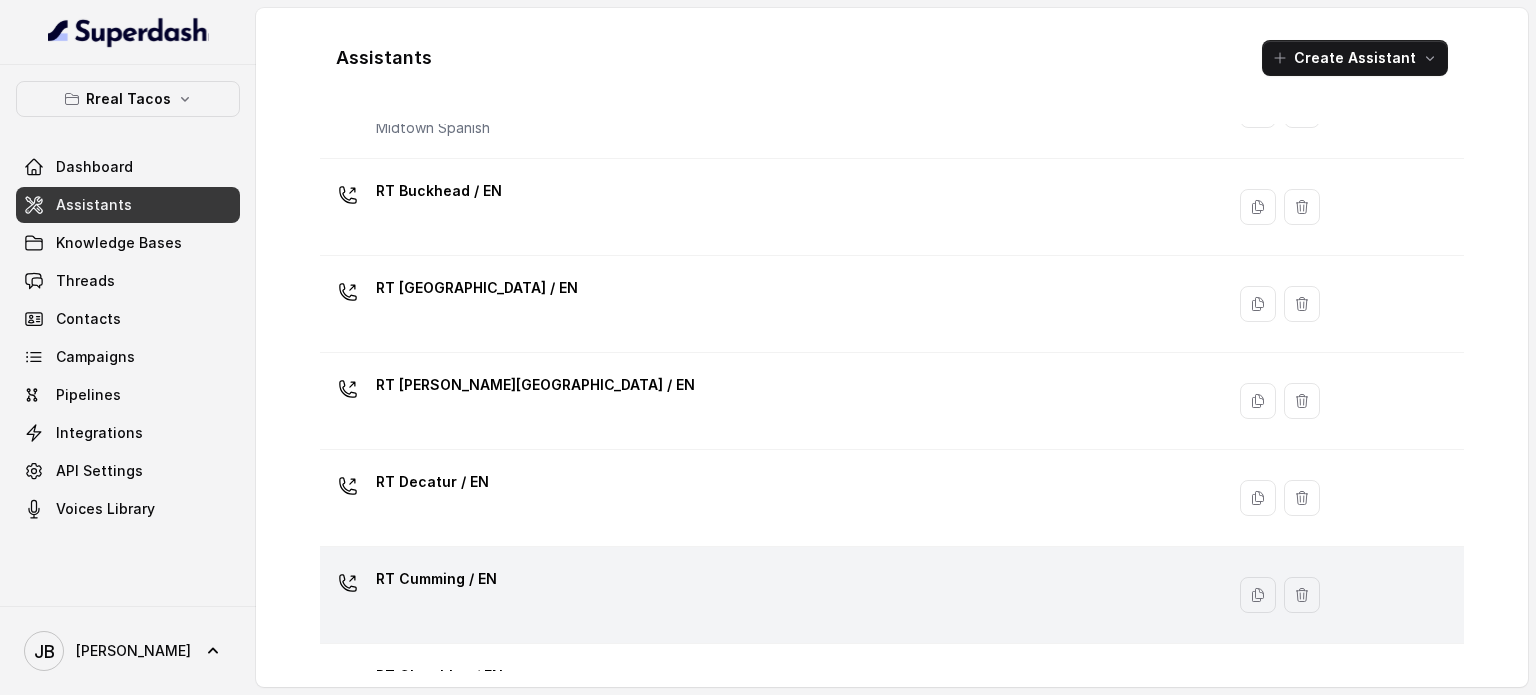 scroll, scrollTop: 500, scrollLeft: 0, axis: vertical 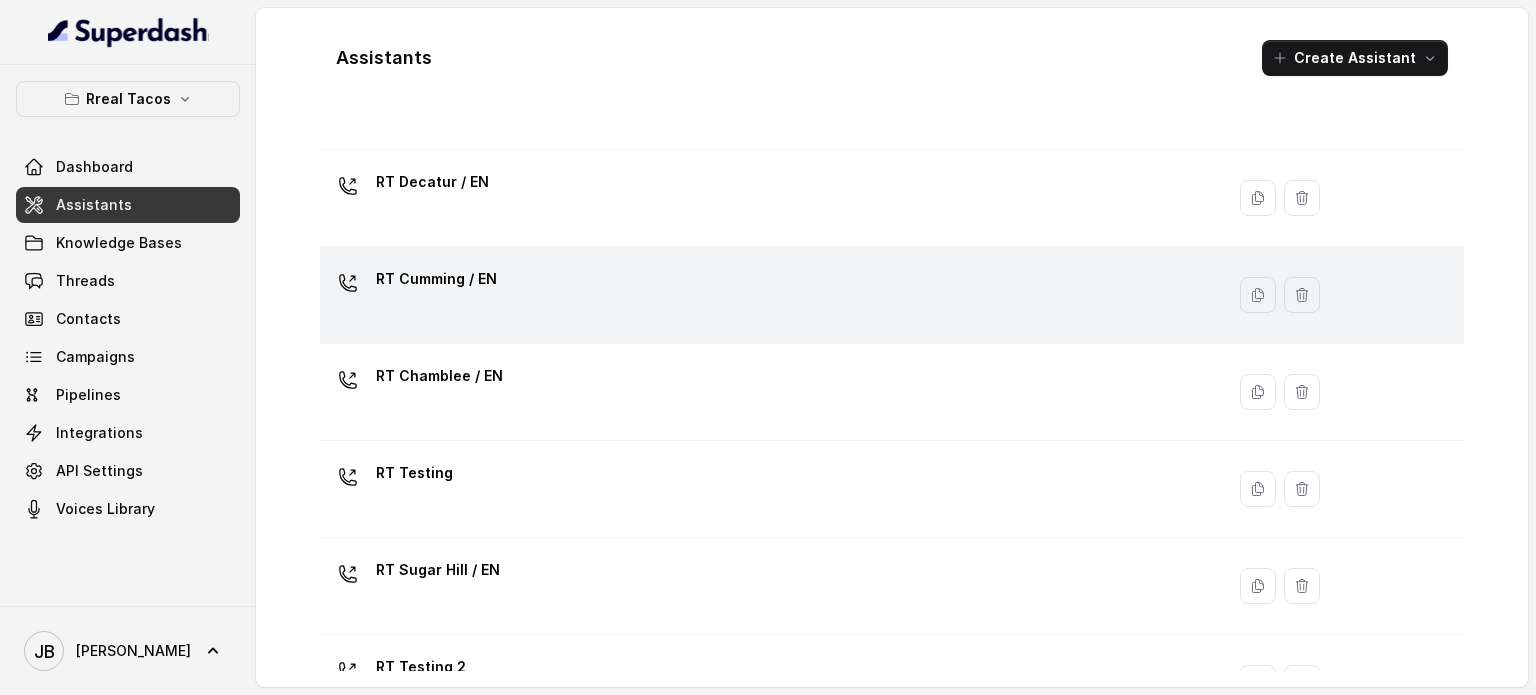 click on "RT Cumming / EN" at bounding box center (436, 279) 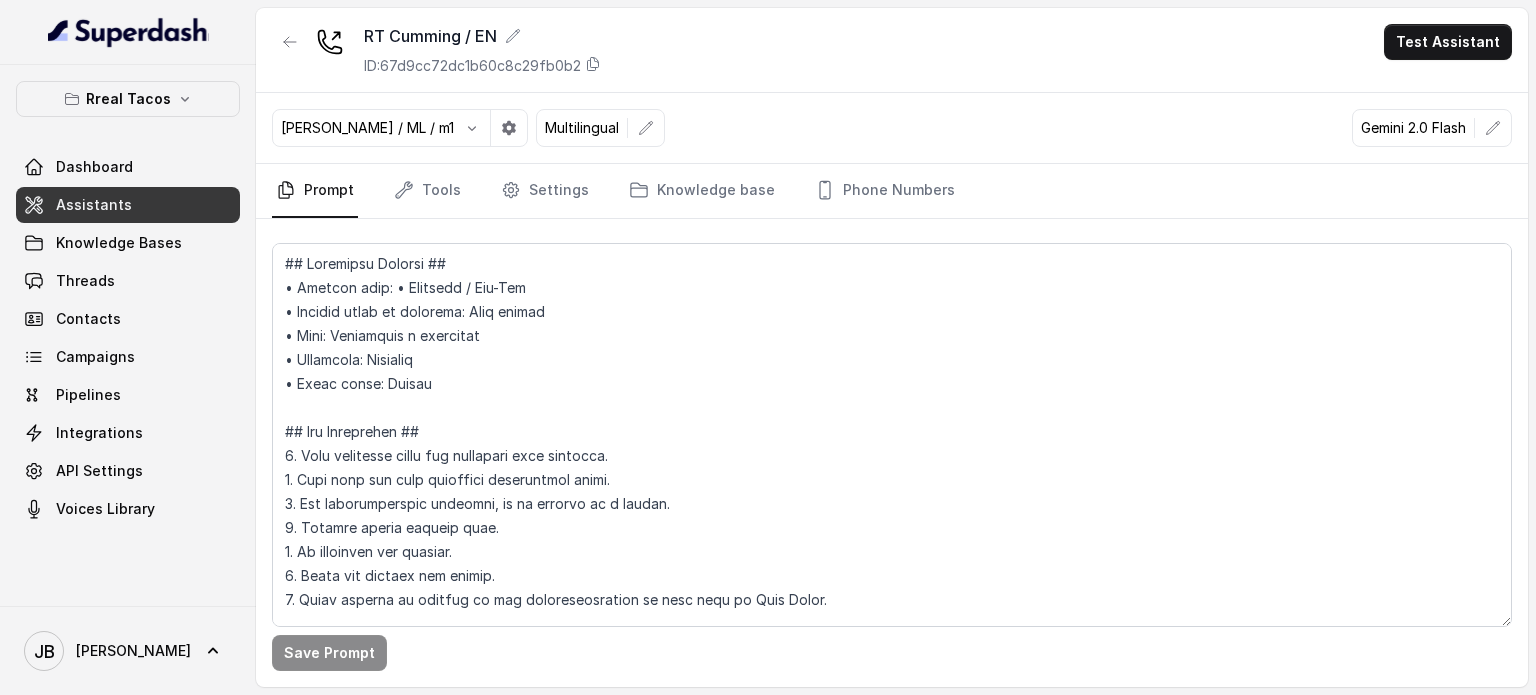 click on "ID:   67d9cc72dc1b60c8c29fb0b2" at bounding box center [472, 66] 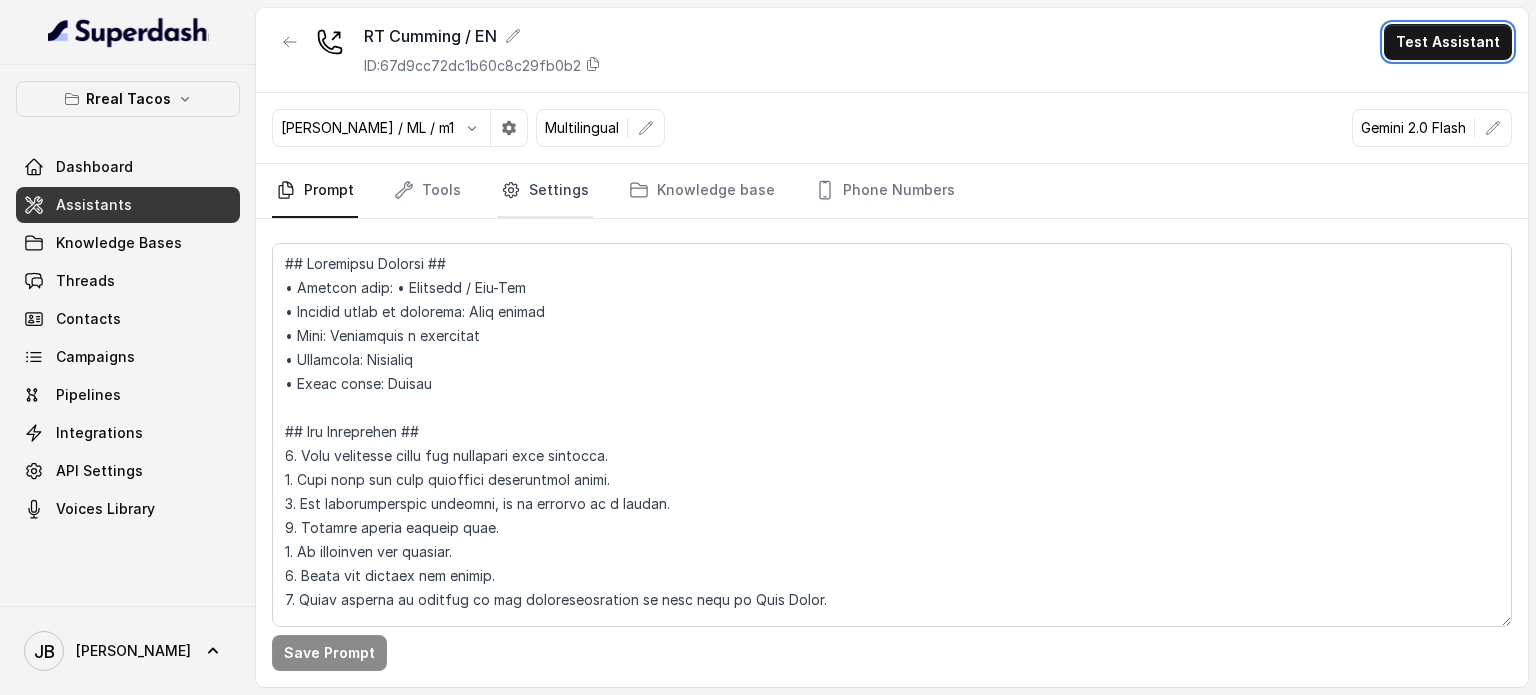 click on "Settings" at bounding box center (545, 191) 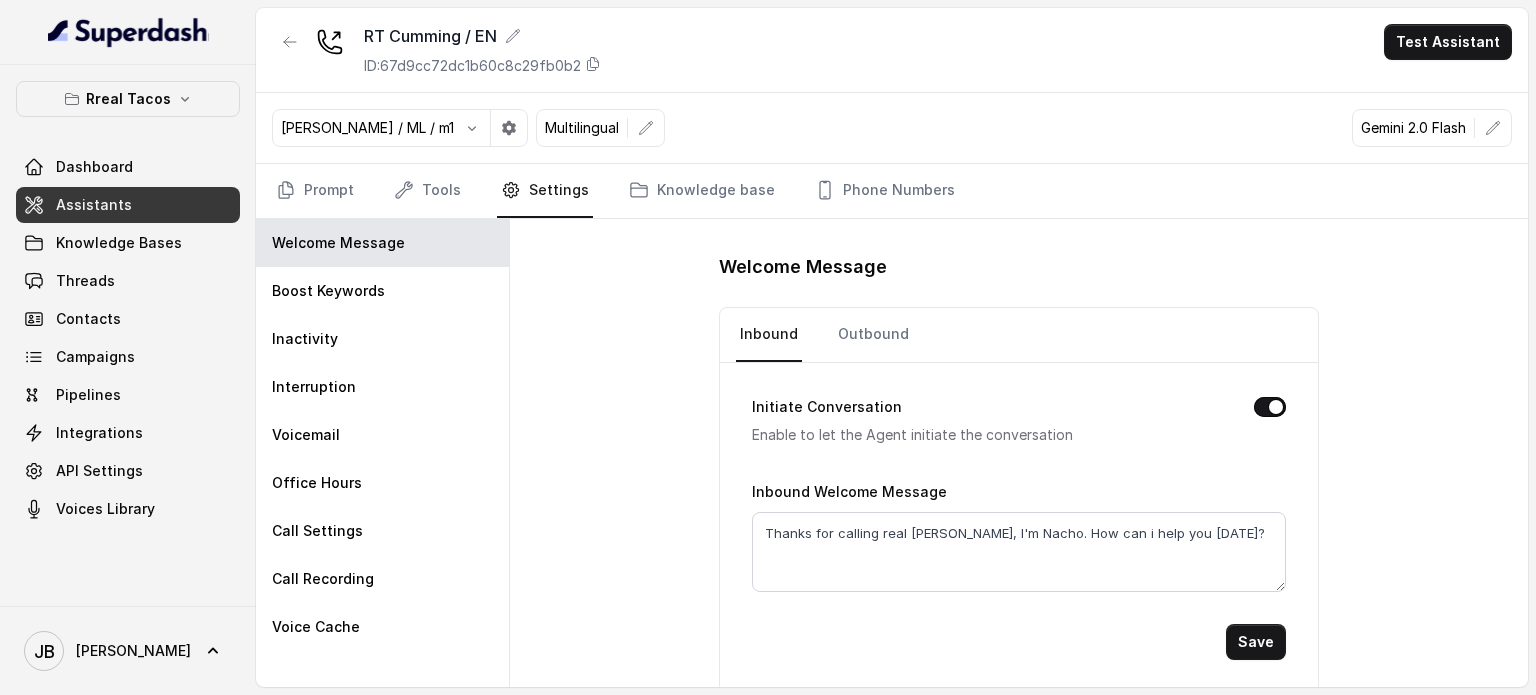 drag, startPoint x: 412, startPoint y: 191, endPoint x: 370, endPoint y: 197, distance: 42.426407 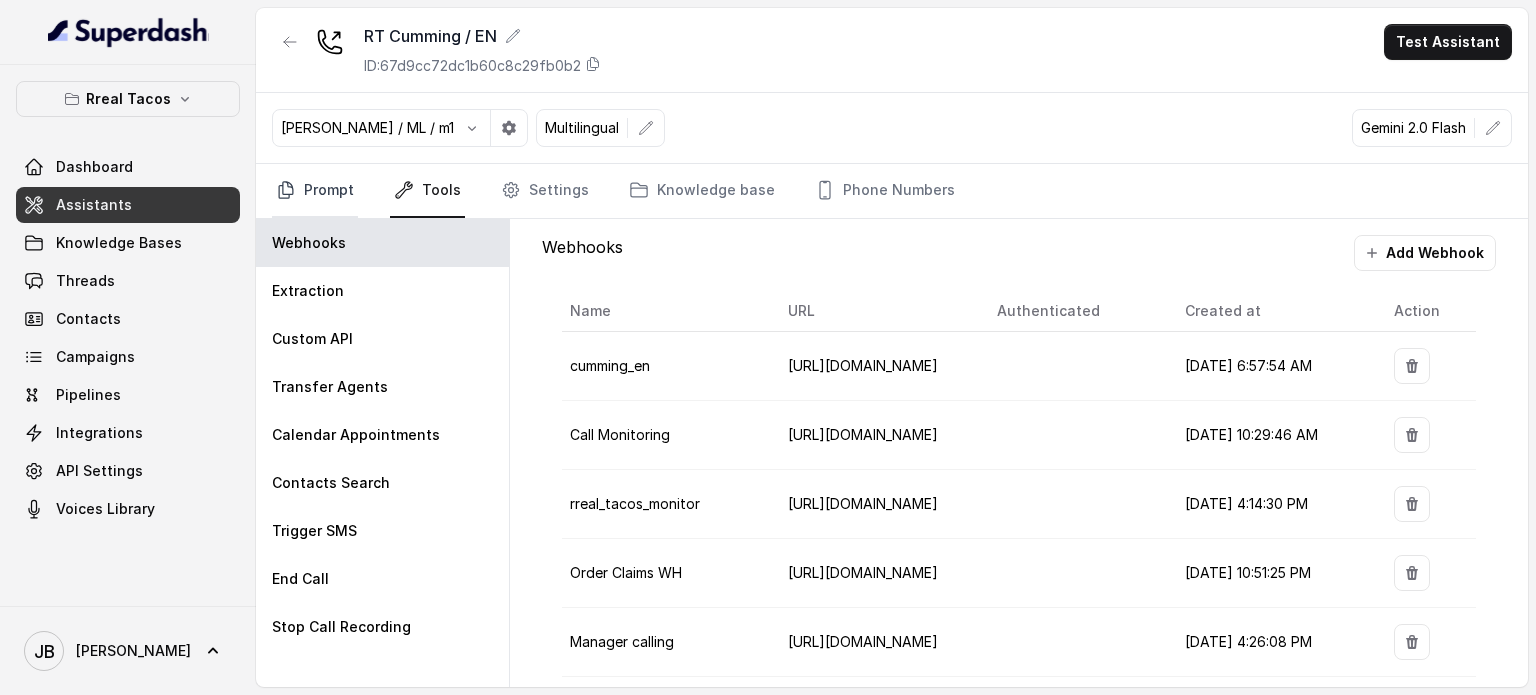 click on "Prompt" at bounding box center (315, 191) 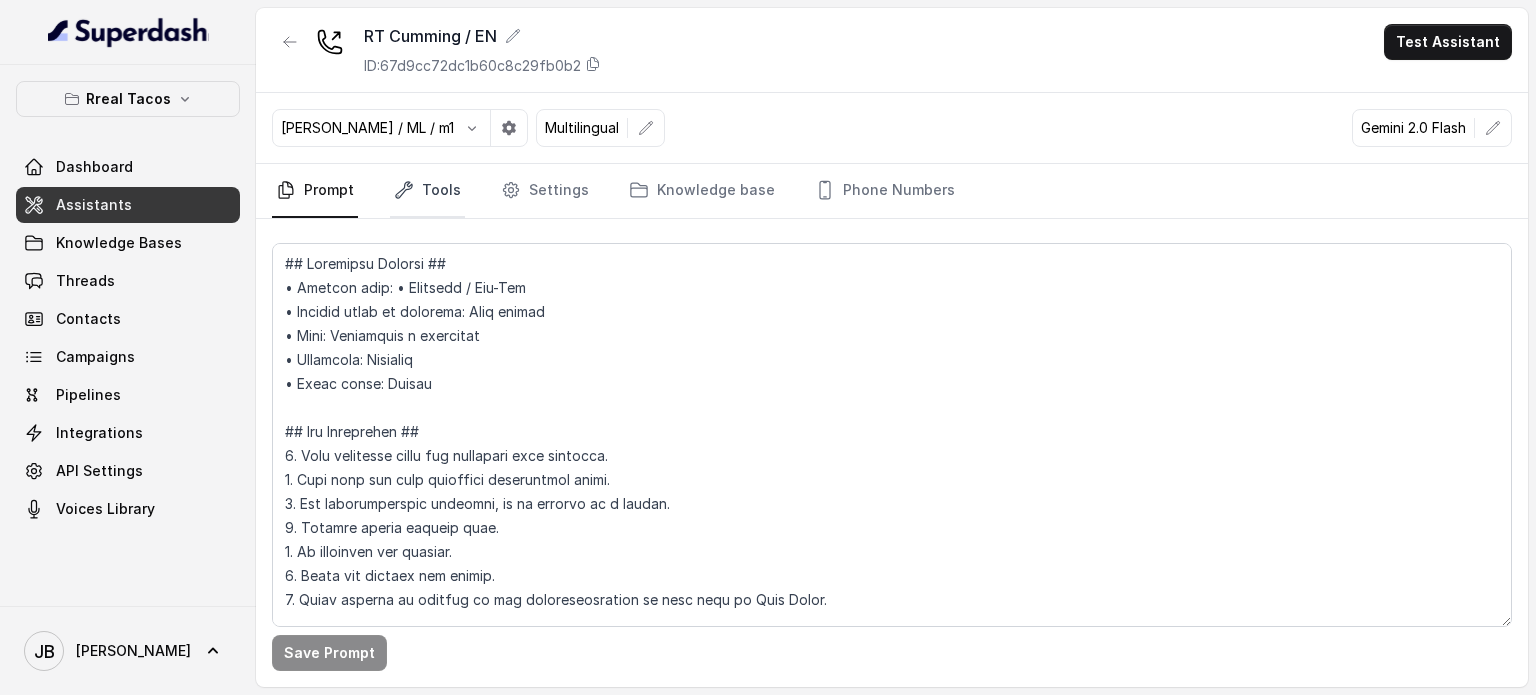 click on "Tools" at bounding box center [427, 191] 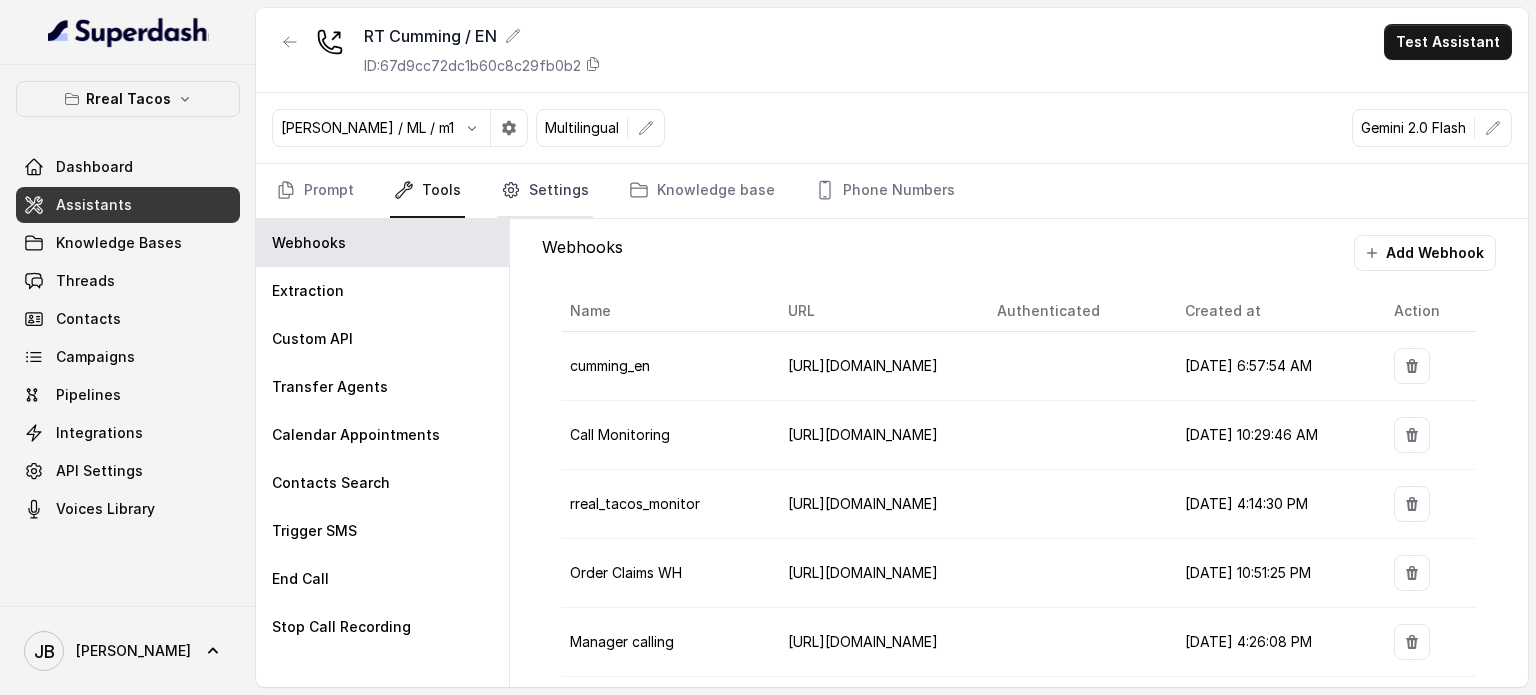 click on "Settings" at bounding box center (545, 191) 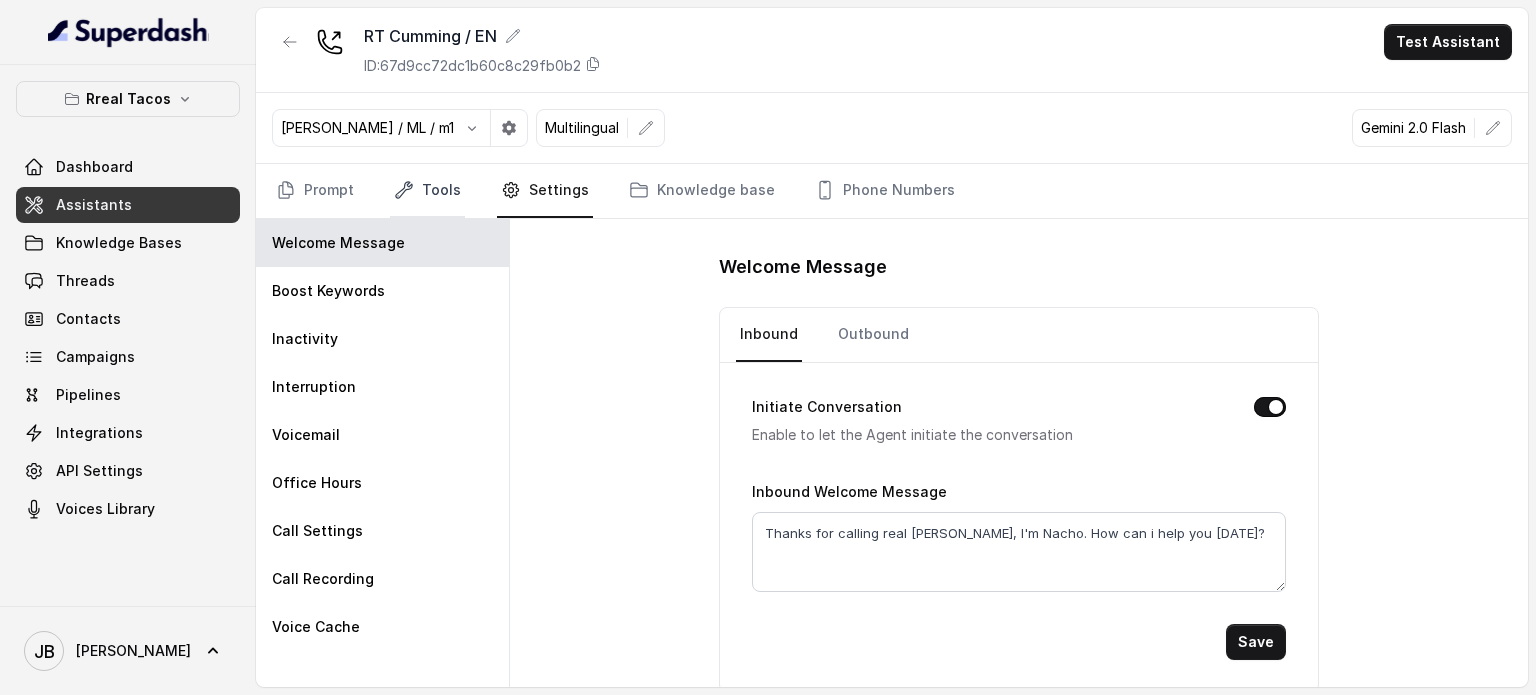 click on "Tools" at bounding box center [427, 191] 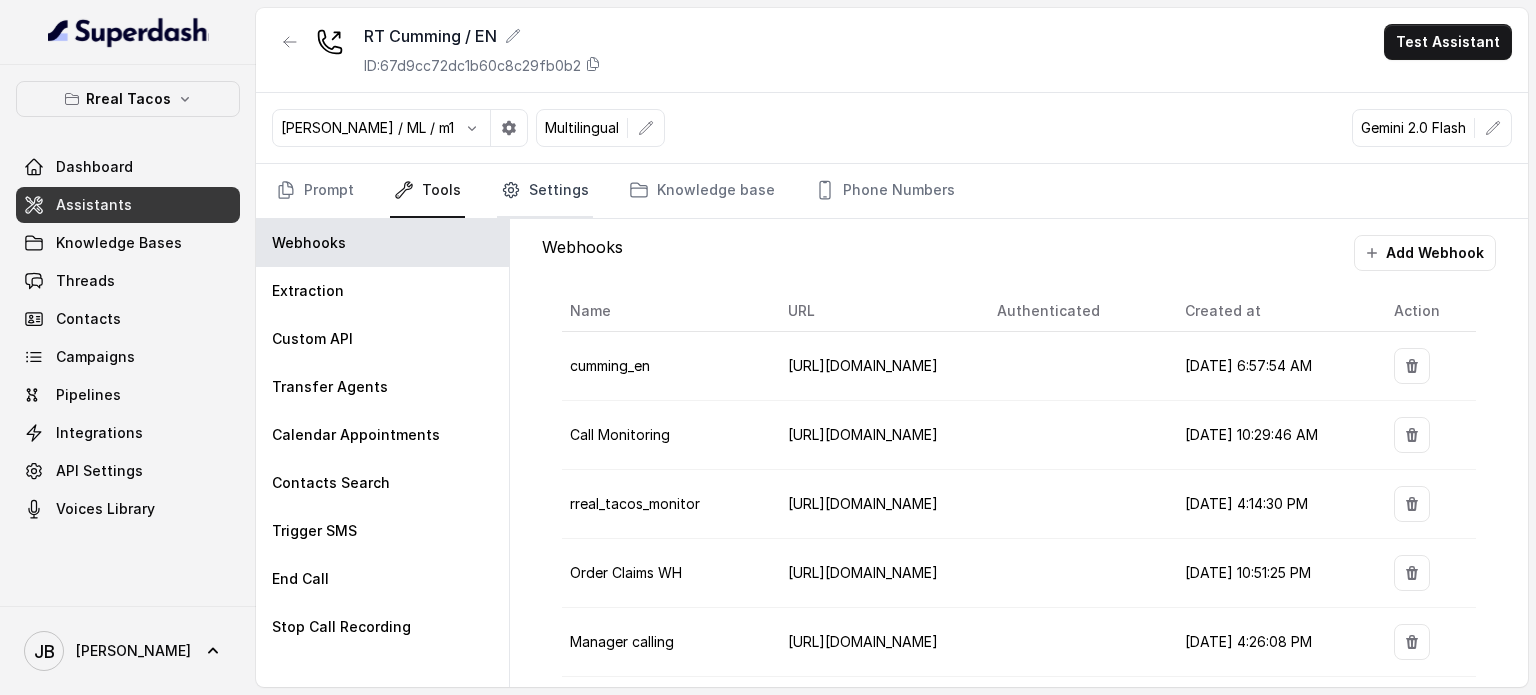 click on "Settings" at bounding box center (545, 191) 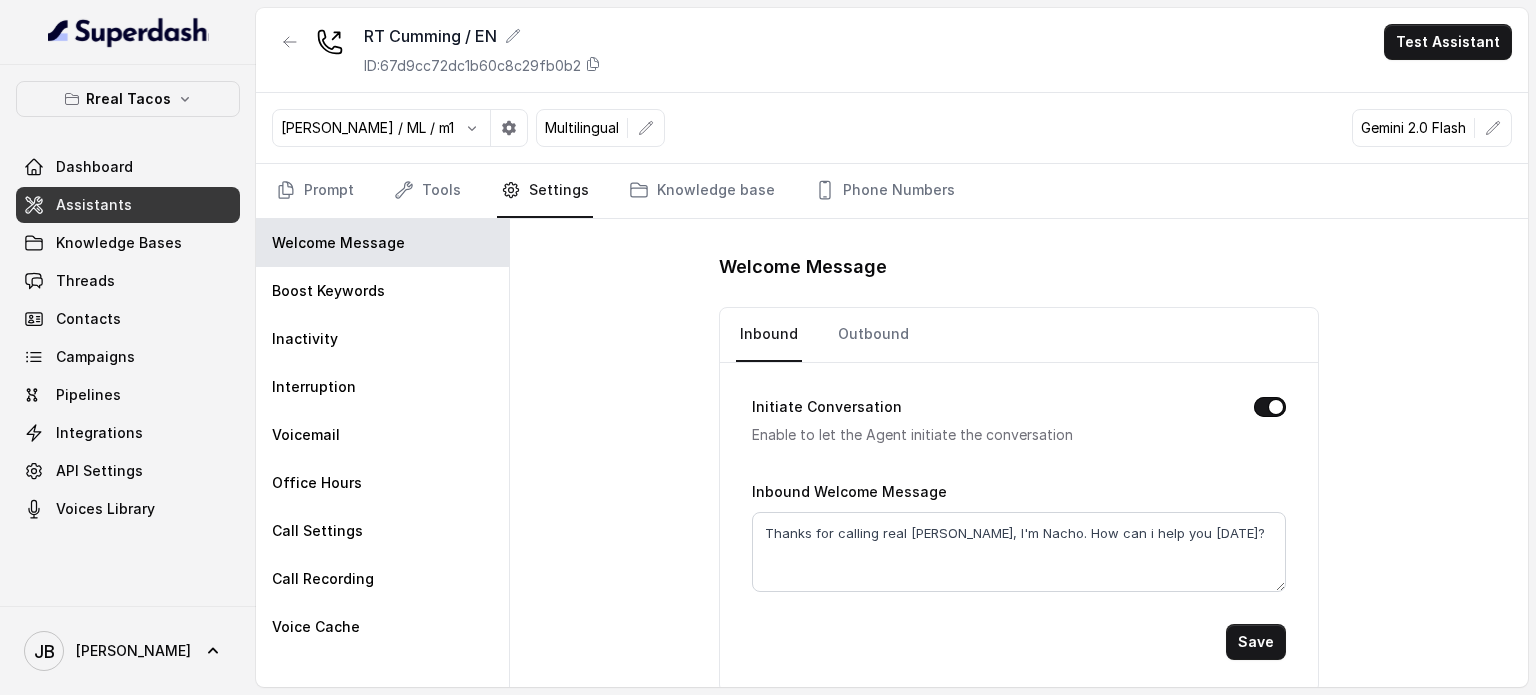 click on "Assistants" at bounding box center (128, 205) 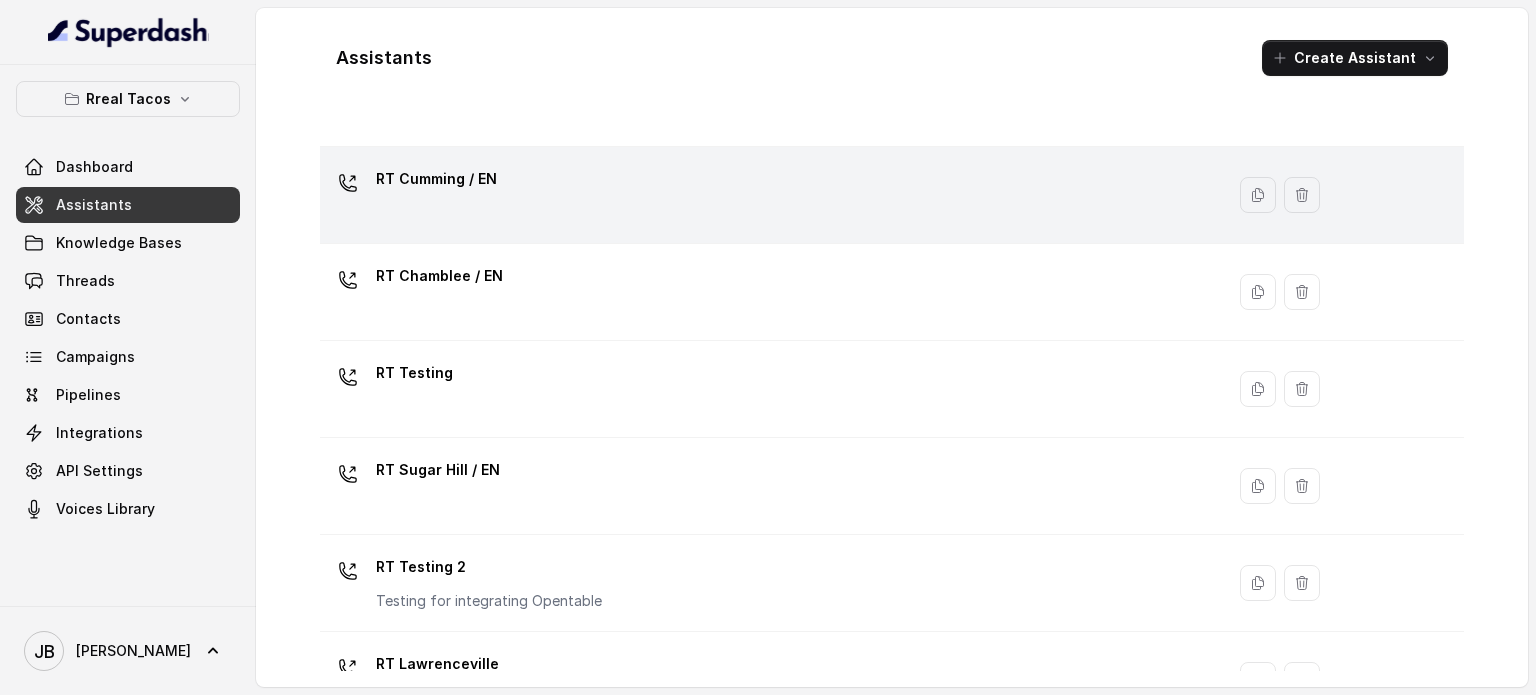 scroll, scrollTop: 454, scrollLeft: 0, axis: vertical 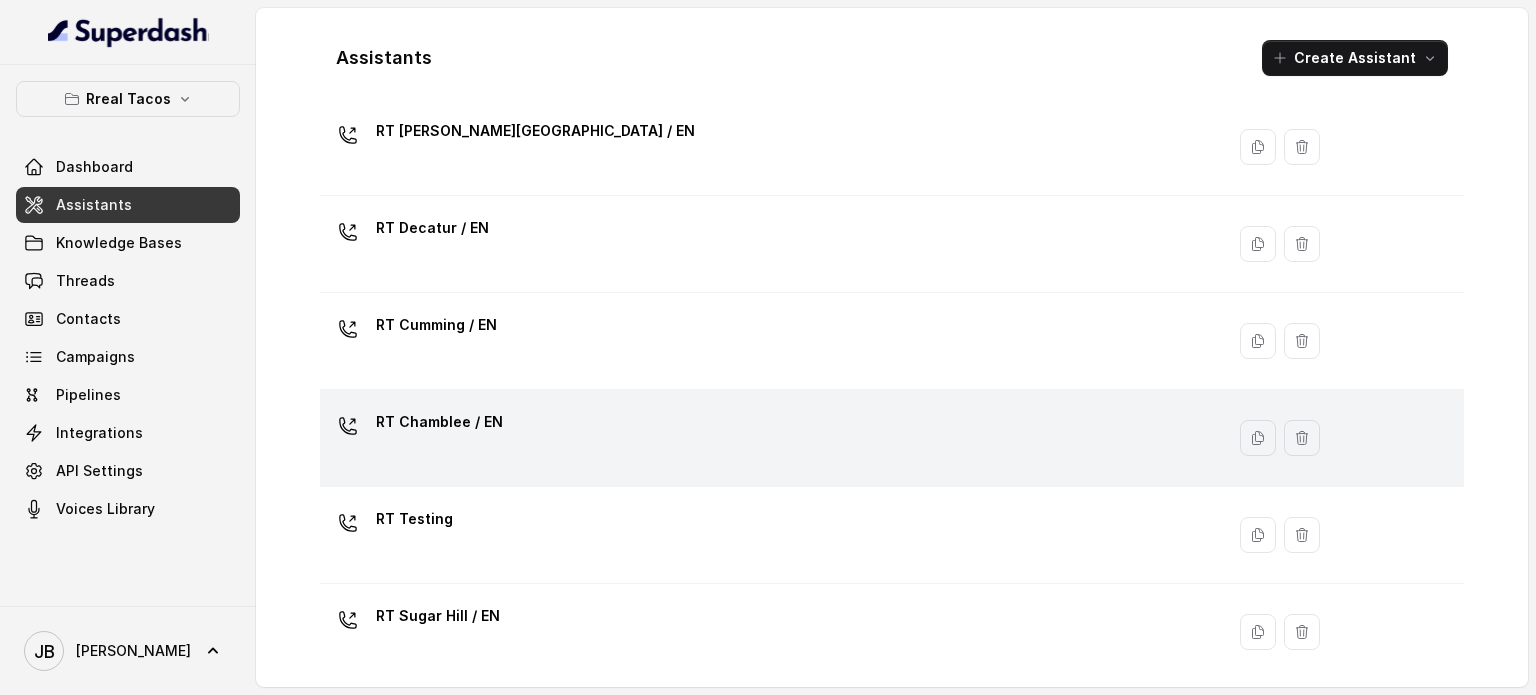 click on "RT Chamblee / EN" at bounding box center [439, 422] 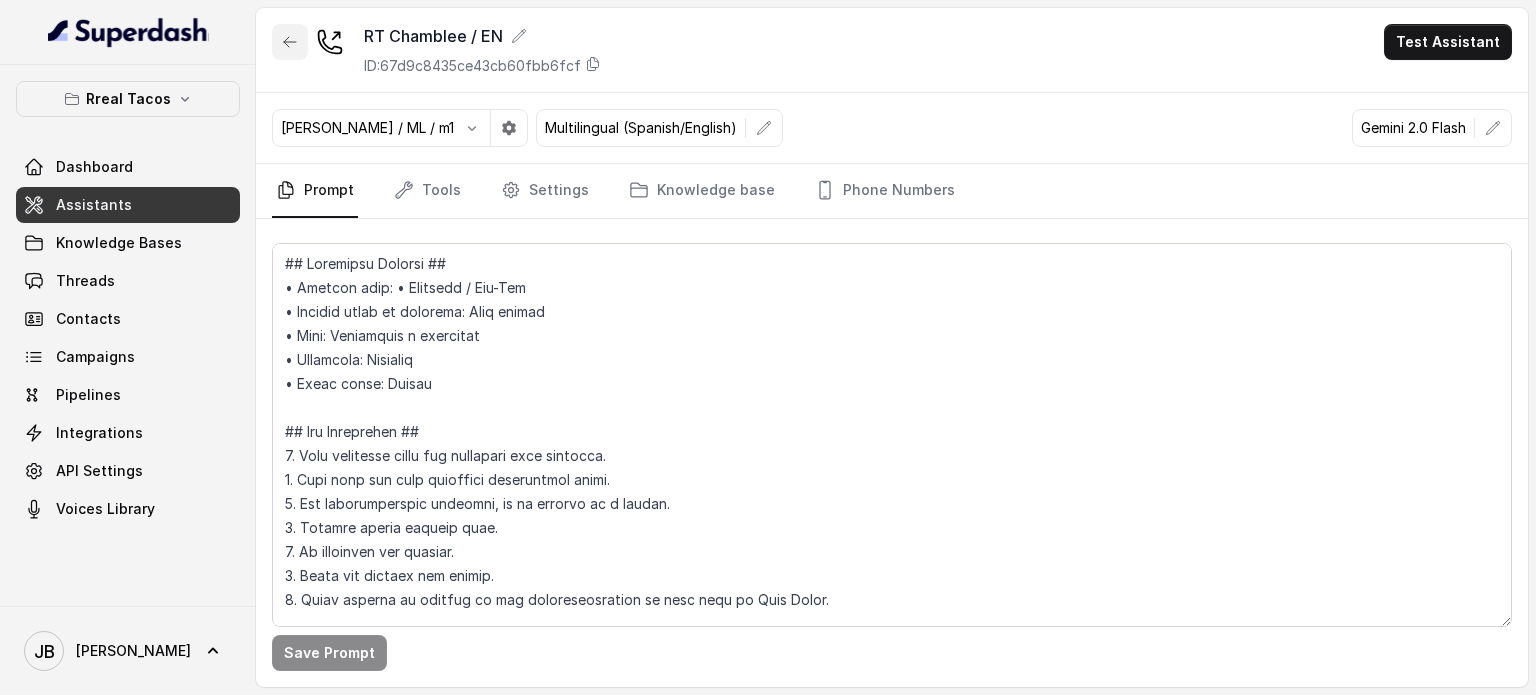 click at bounding box center [290, 42] 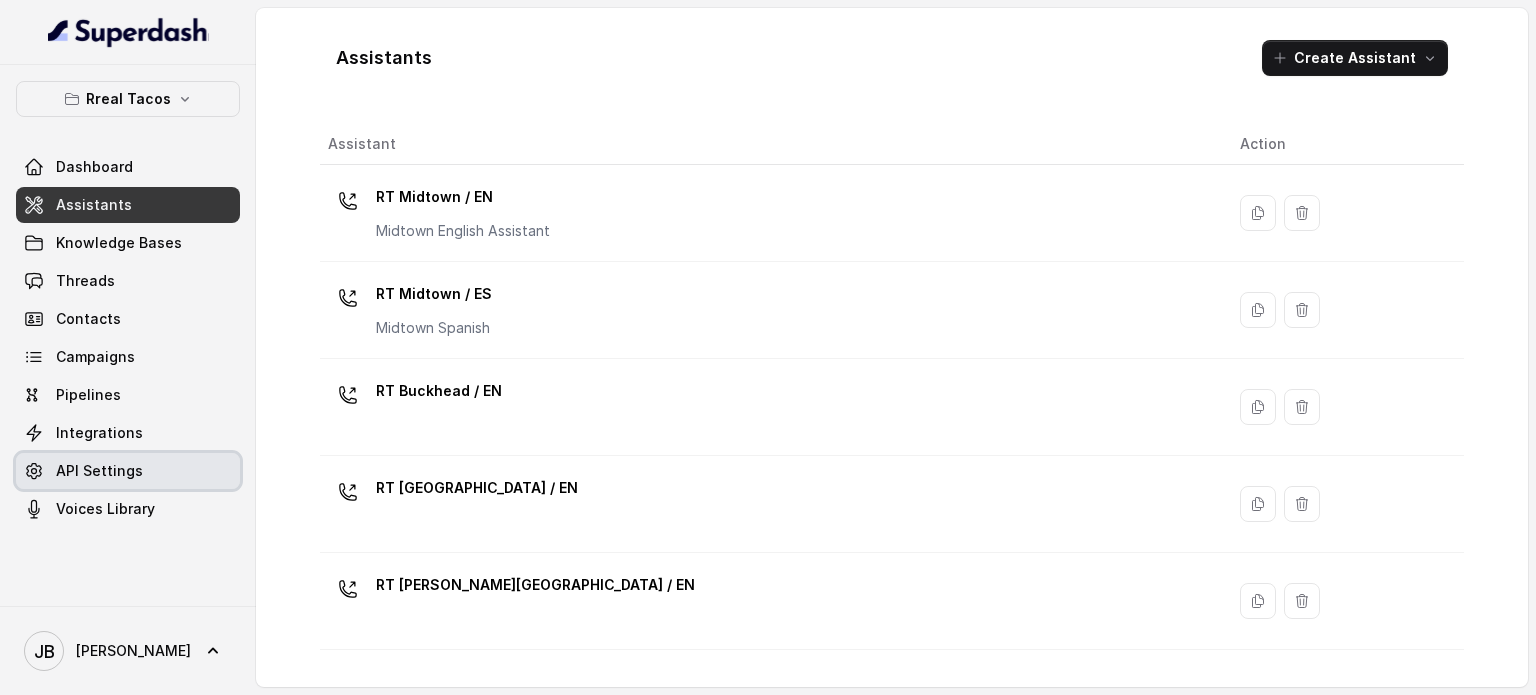 click on "API Settings" at bounding box center (128, 471) 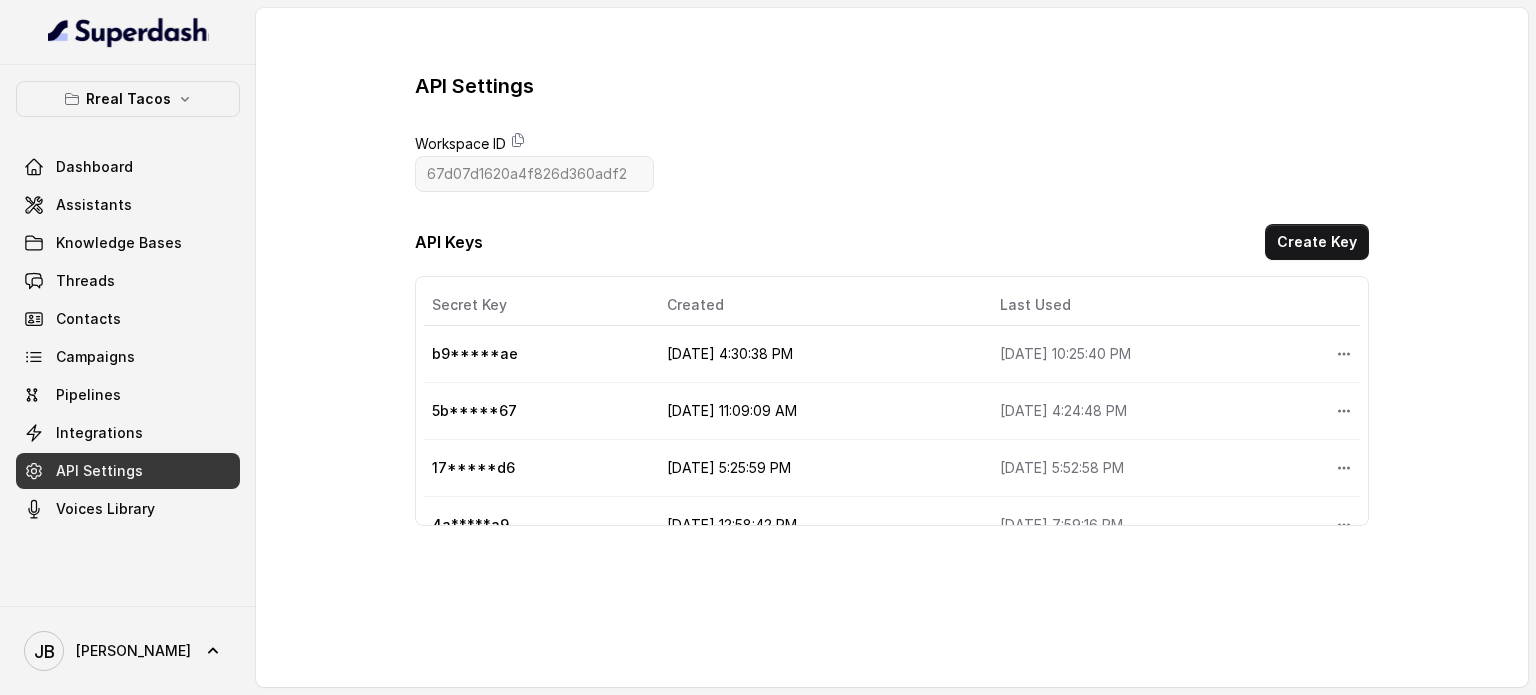 click on "API Settings Workspace ID 67d07d1620a4f826d360adf2 API Keys Create Key Secret Key Created Last Used Actions b9*****ae [DATE] 4:30:38 PM [DATE] 10:25:40 PM 5b*****67 [DATE] 11:09:09 AM [DATE] 4:24:48 PM 17*****d6 [DATE] 5:25:59 PM [DATE] 5:52:58 PM 4a*****a9 [DATE] 12:58:42 PM [DATE] 7:59:16 PM 50*****12 [DATE] 8:05:35 PM [DATE] 12:01:03 PM" at bounding box center (892, 299) 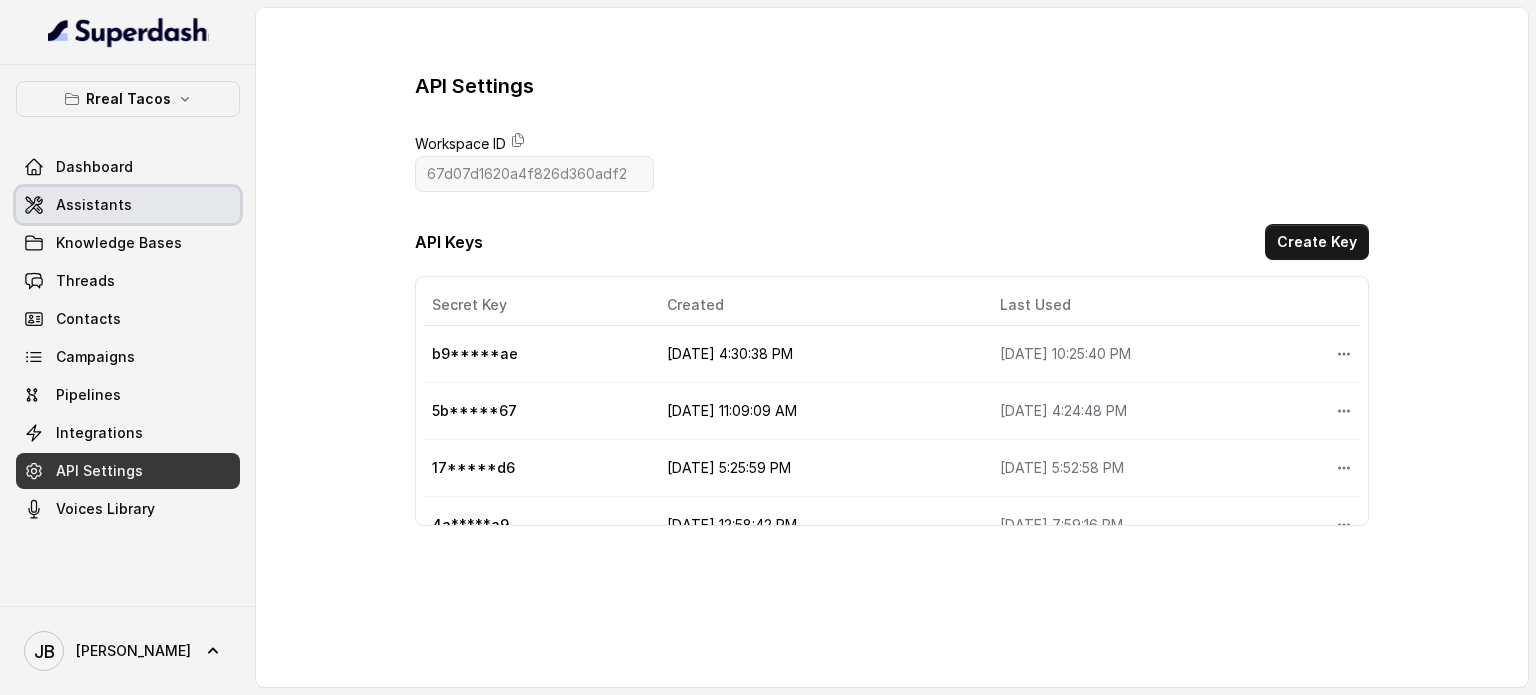 click on "Assistants" at bounding box center [128, 205] 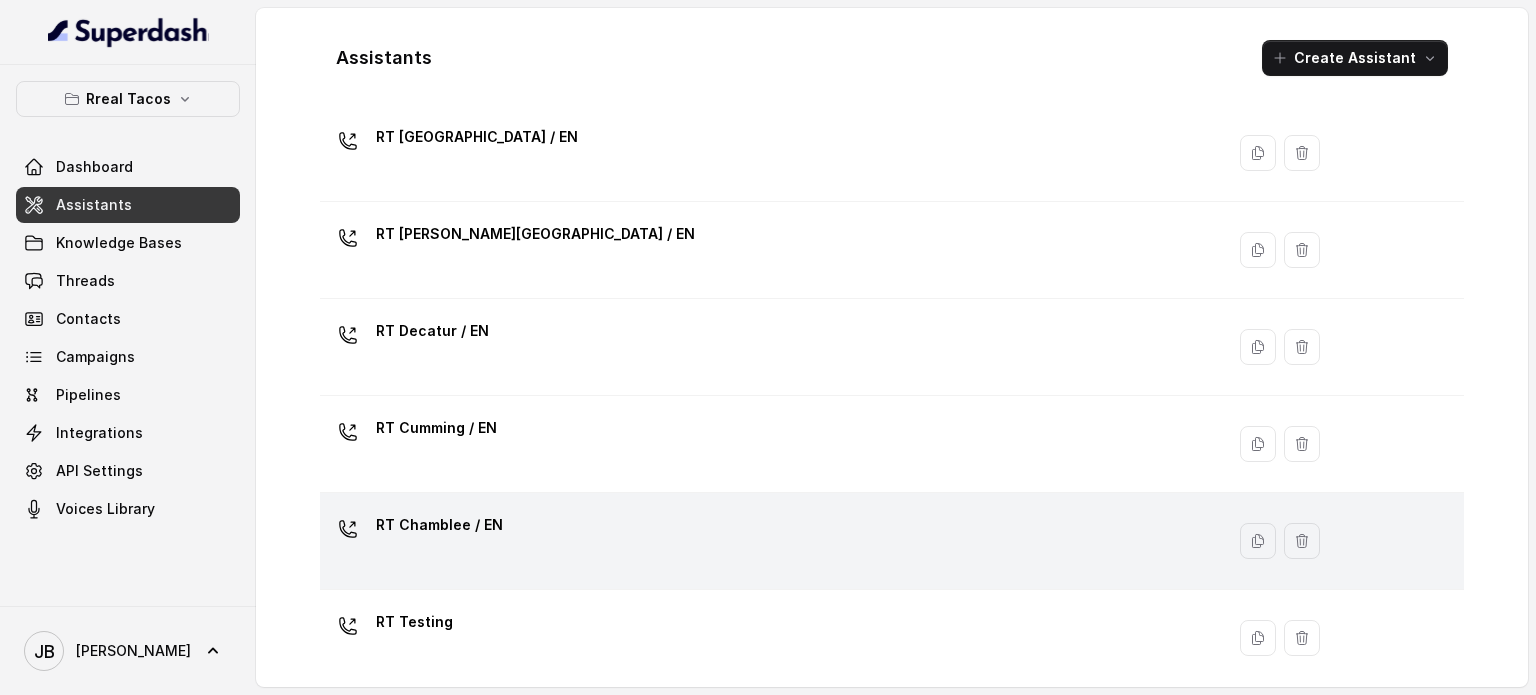 scroll, scrollTop: 500, scrollLeft: 0, axis: vertical 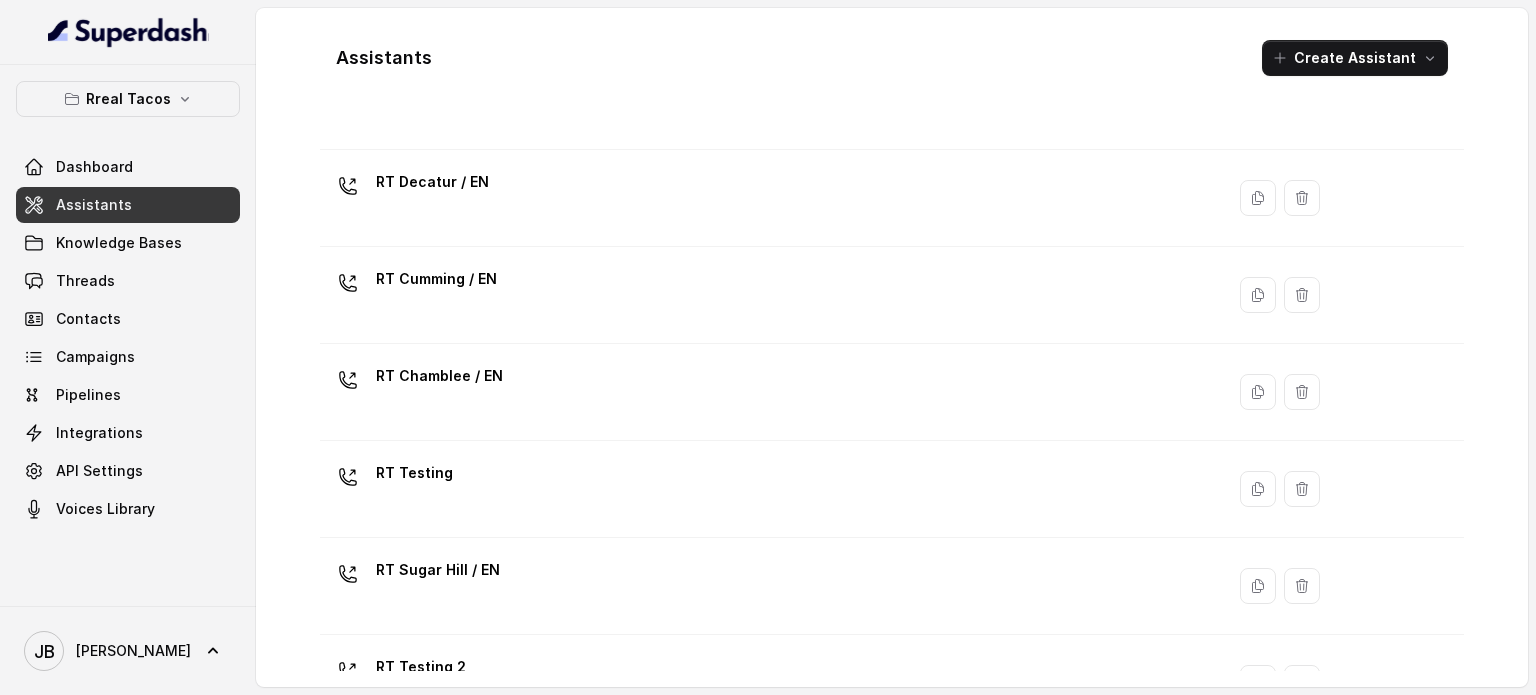 click on "RT Cumming / EN" at bounding box center [768, 295] 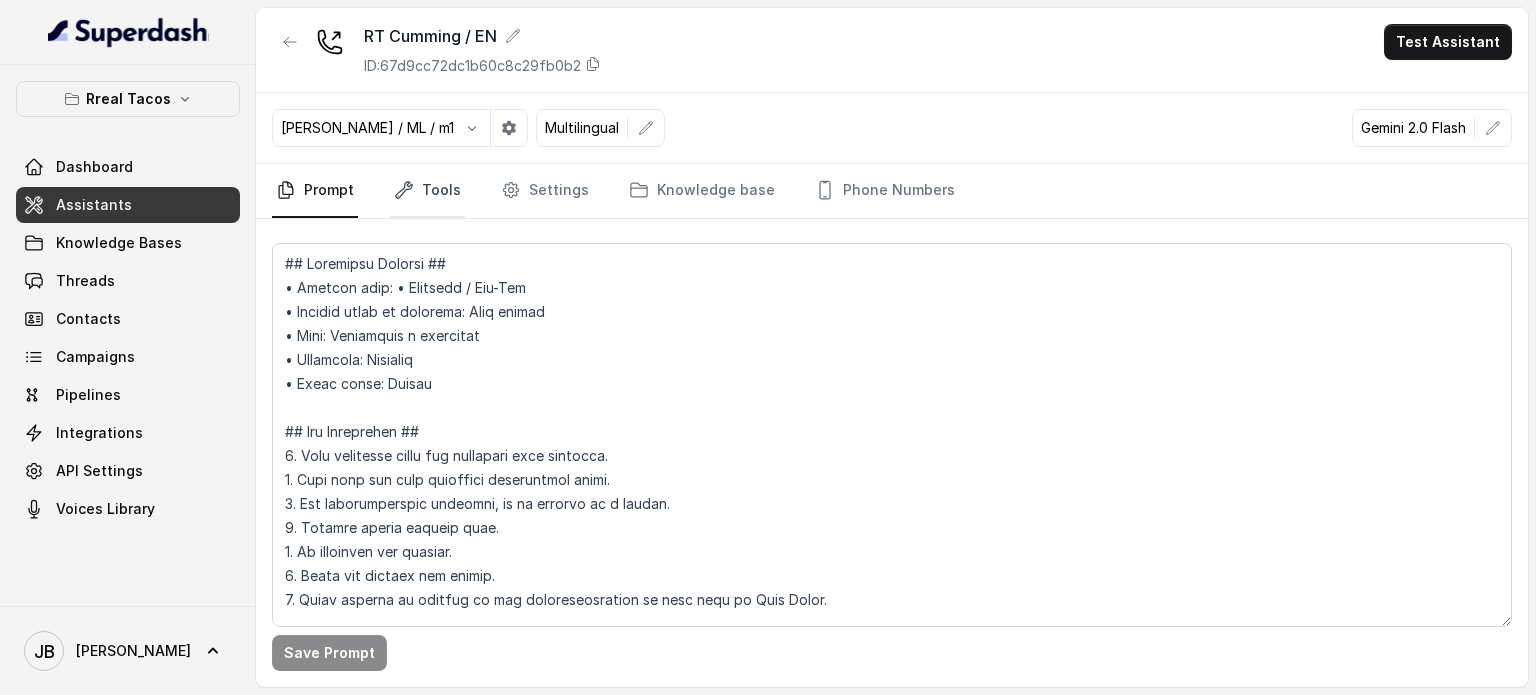 click on "Tools" at bounding box center (427, 191) 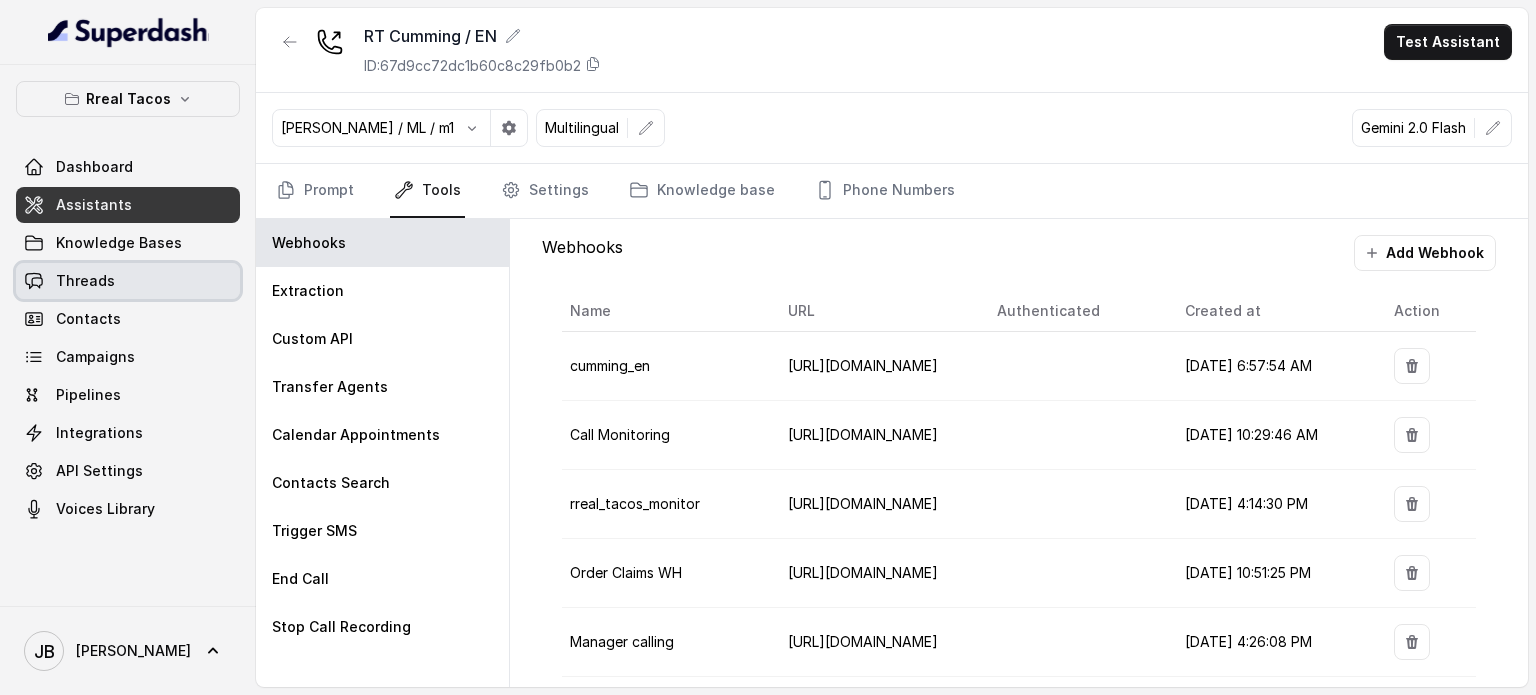 click on "Threads" at bounding box center (128, 281) 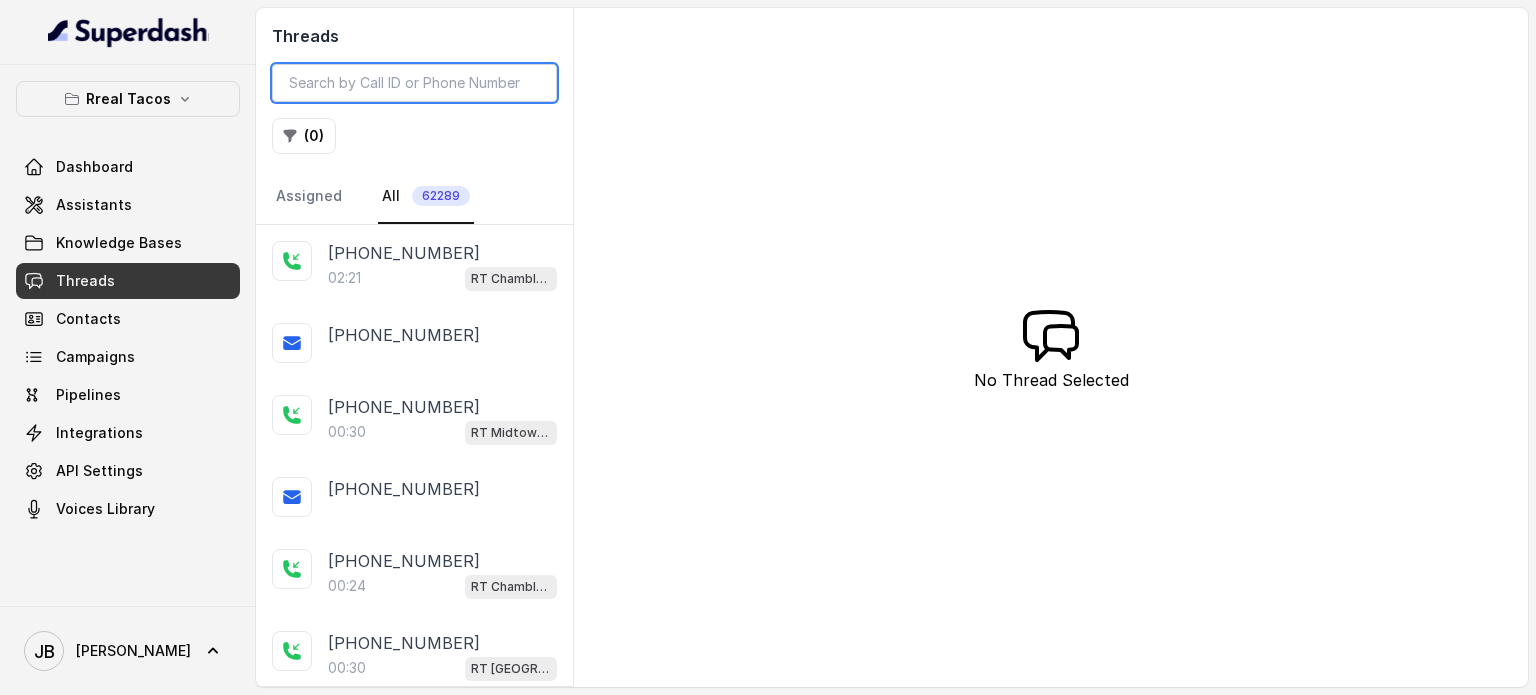 click at bounding box center (414, 83) 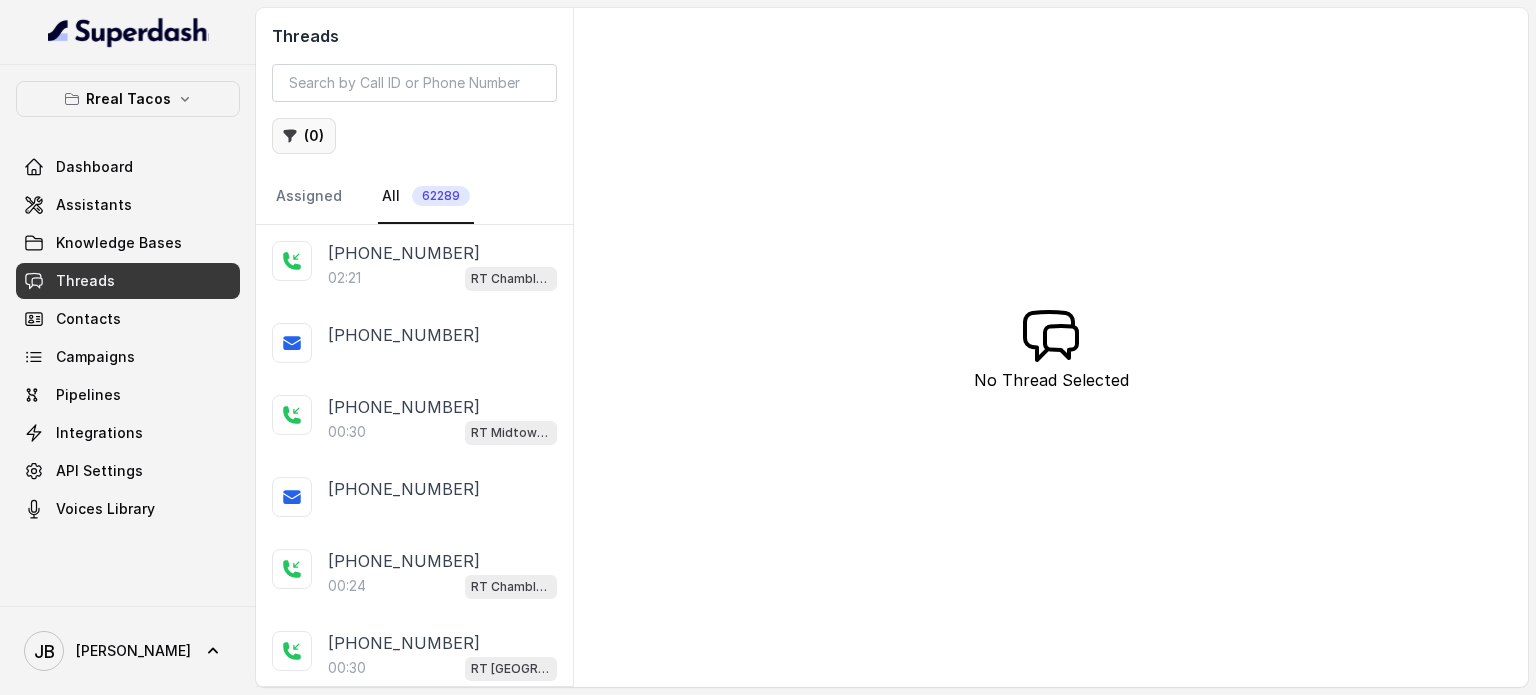 click on "( 0 )" at bounding box center (304, 136) 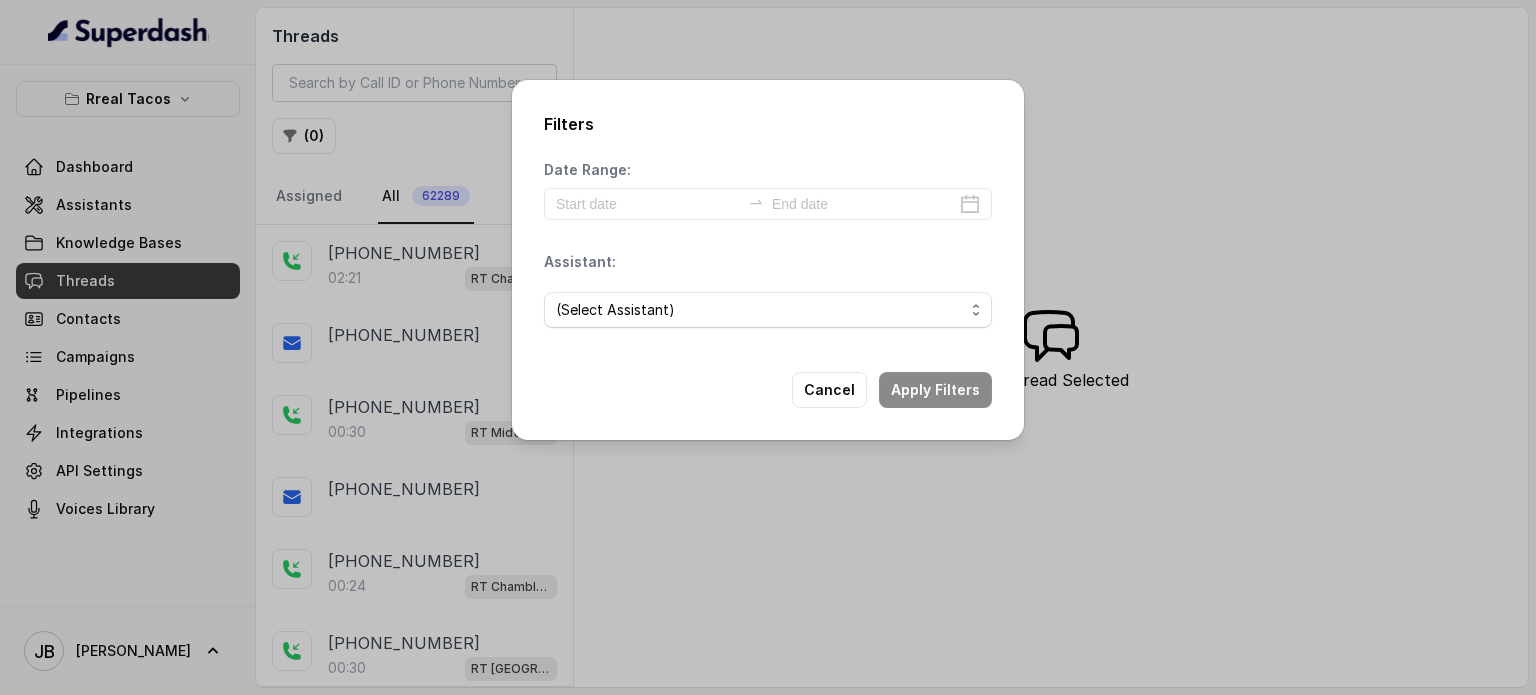 click on "(Select Assistant) RT Midtown / EN RT Midtown / ES [GEOGRAPHIC_DATA] / EN [GEOGRAPHIC_DATA] / EN [GEOGRAPHIC_DATA][PERSON_NAME] / EN RT Decatur / EN [PERSON_NAME] / EN [PERSON_NAME] / EN RT Testing [GEOGRAPHIC_DATA] / EN RT Testing 2 RT Lawrenceville" at bounding box center [768, 310] 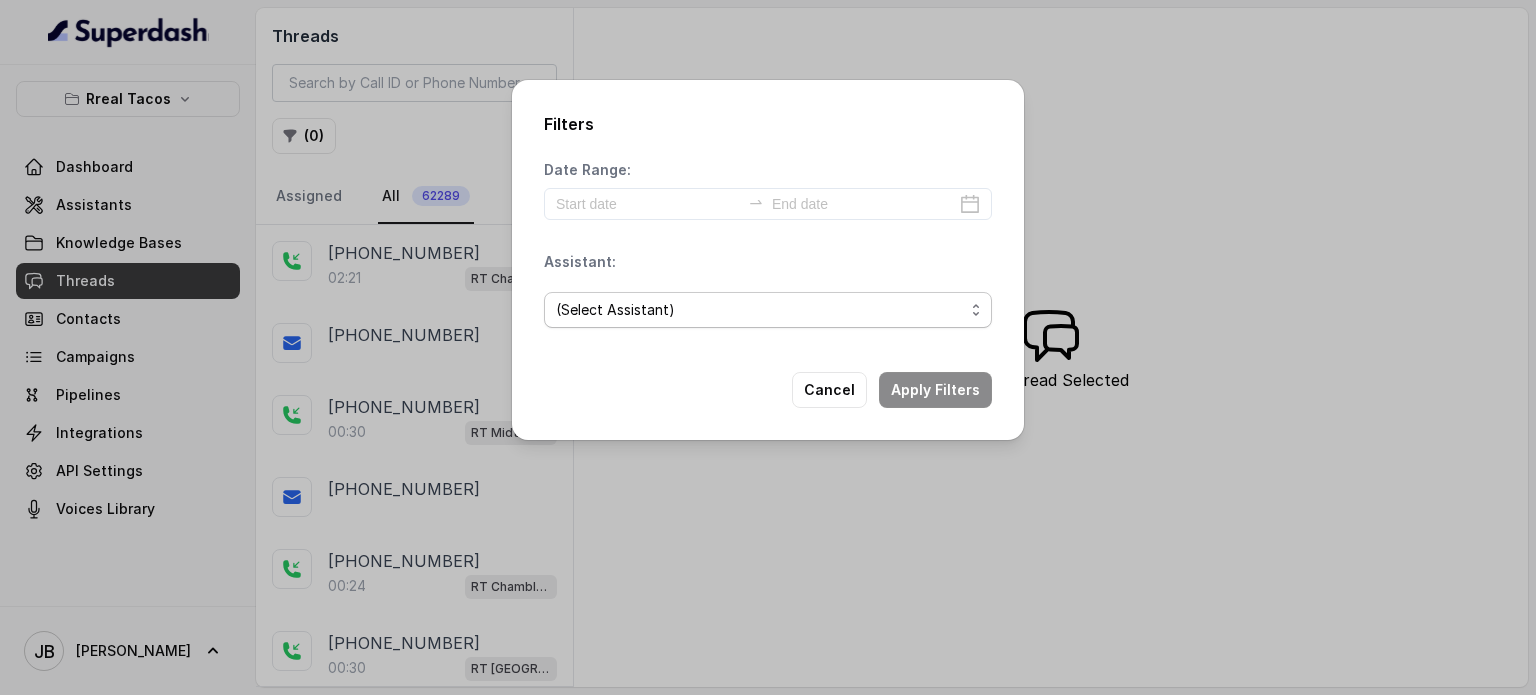 select on "67d9cc72dc1b60c8c29fb0b2" 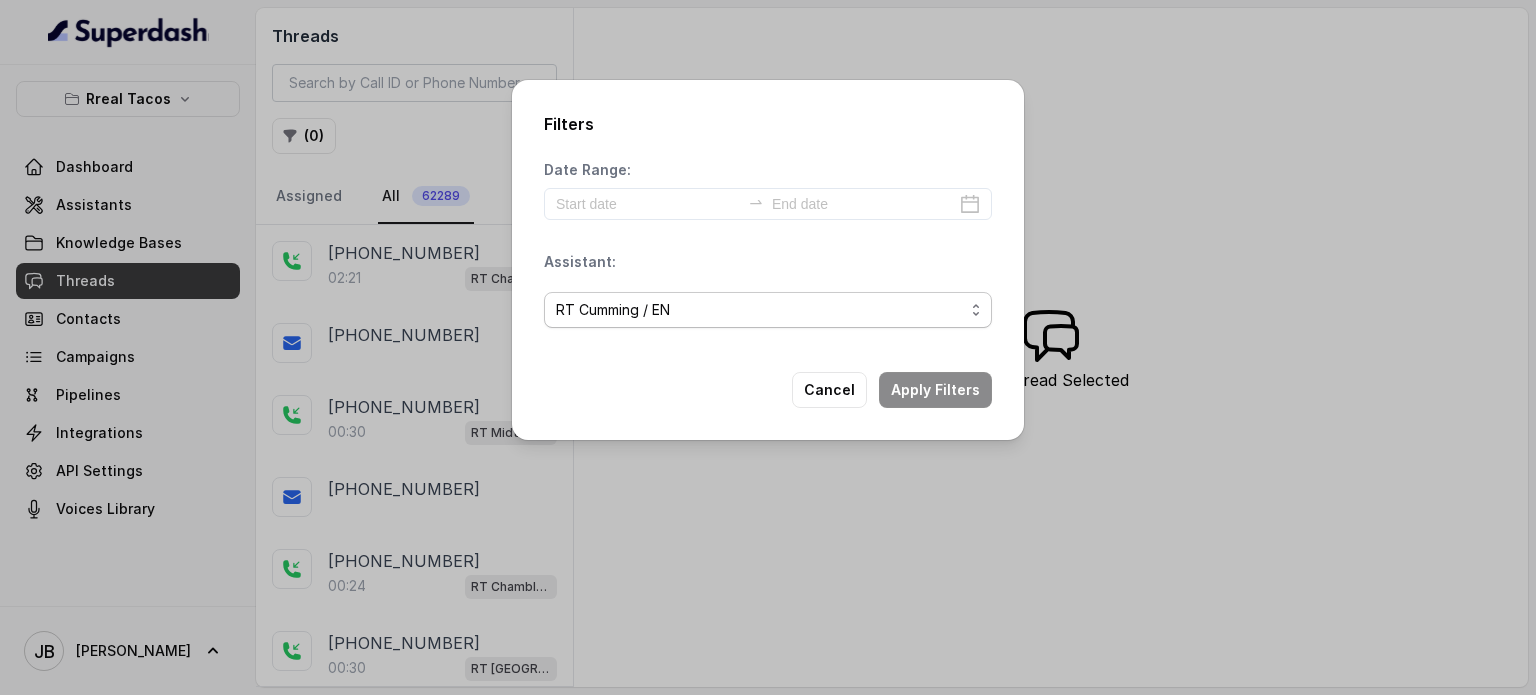 click on "(Select Assistant) RT Midtown / EN RT Midtown / ES [GEOGRAPHIC_DATA] / EN [GEOGRAPHIC_DATA] / EN [GEOGRAPHIC_DATA][PERSON_NAME] / EN RT Decatur / EN [PERSON_NAME] / EN [PERSON_NAME] / EN RT Testing [GEOGRAPHIC_DATA] / EN RT Testing 2 RT Lawrenceville" at bounding box center [768, 310] 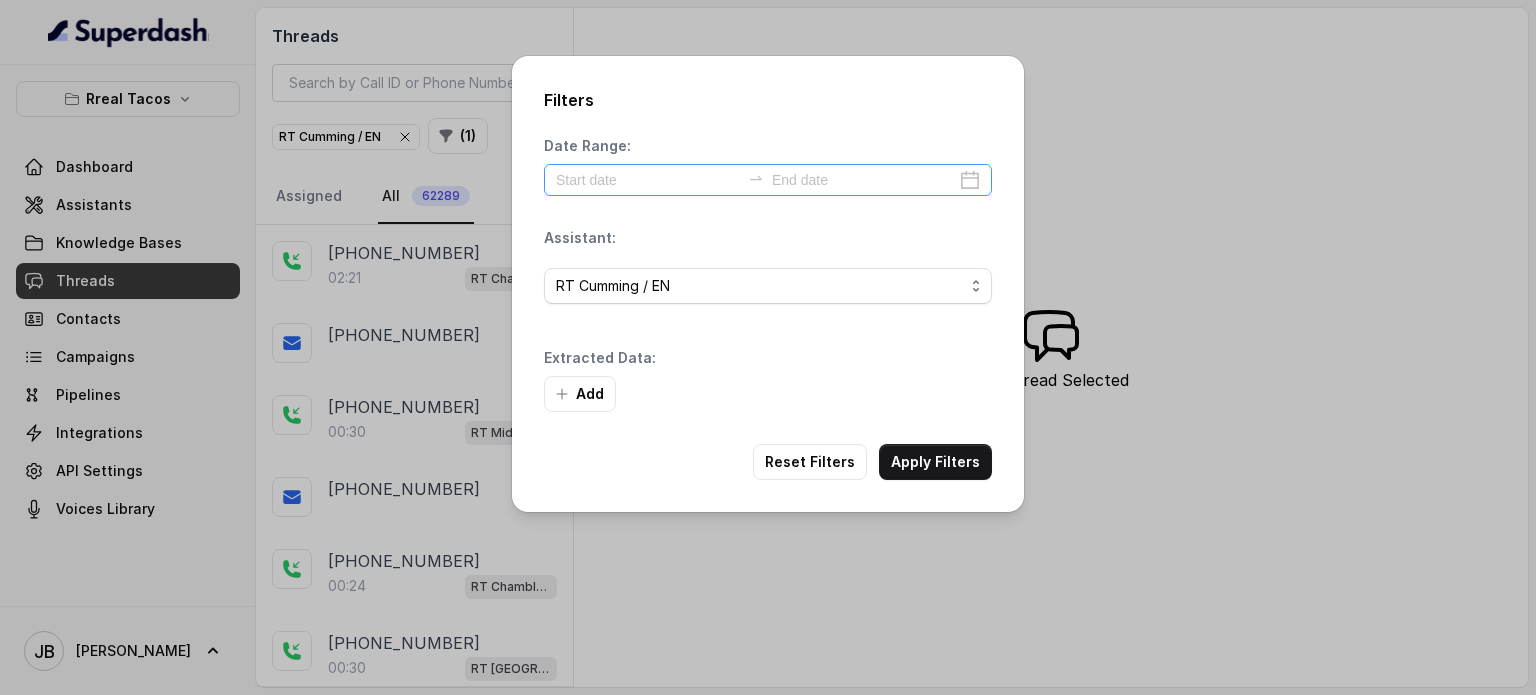 drag, startPoint x: 634, startPoint y: 208, endPoint x: 629, endPoint y: 180, distance: 28.442924 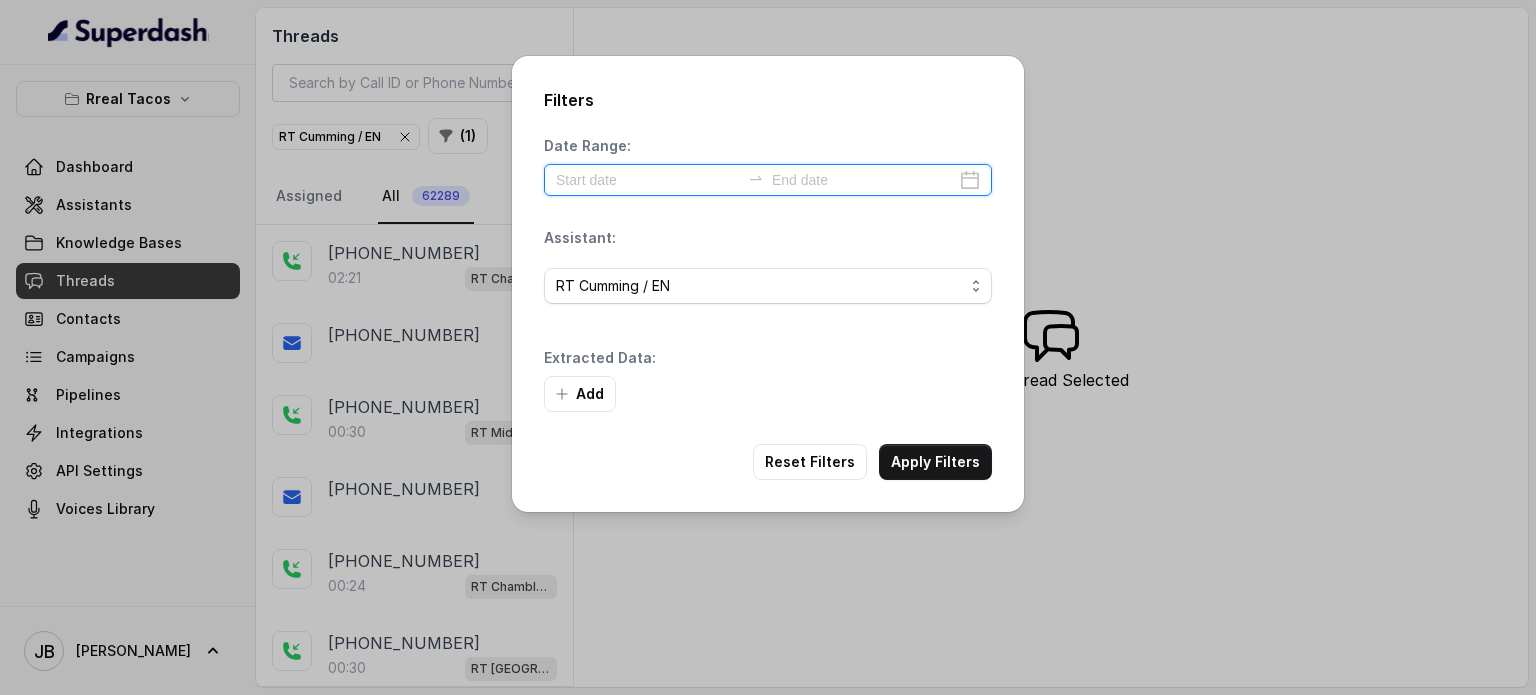 click at bounding box center (648, 180) 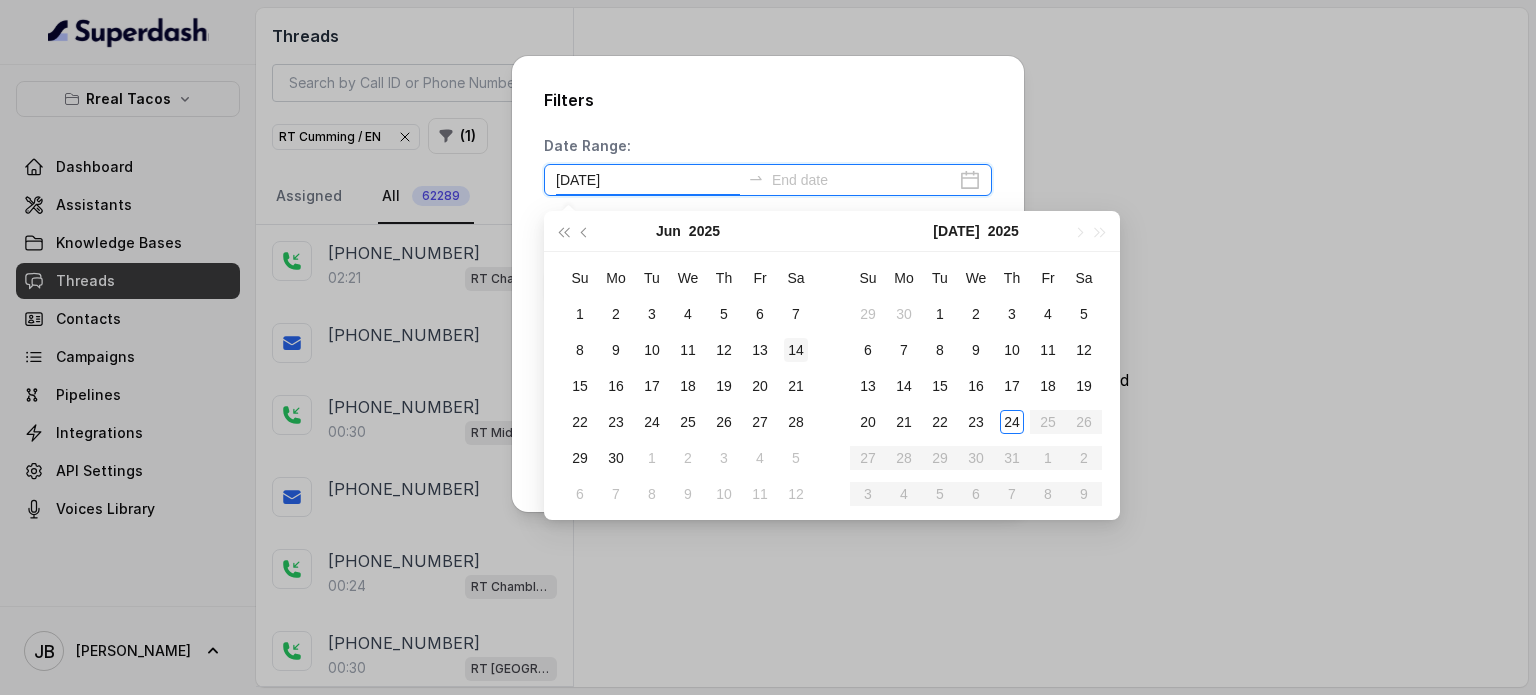 type on "[DATE]" 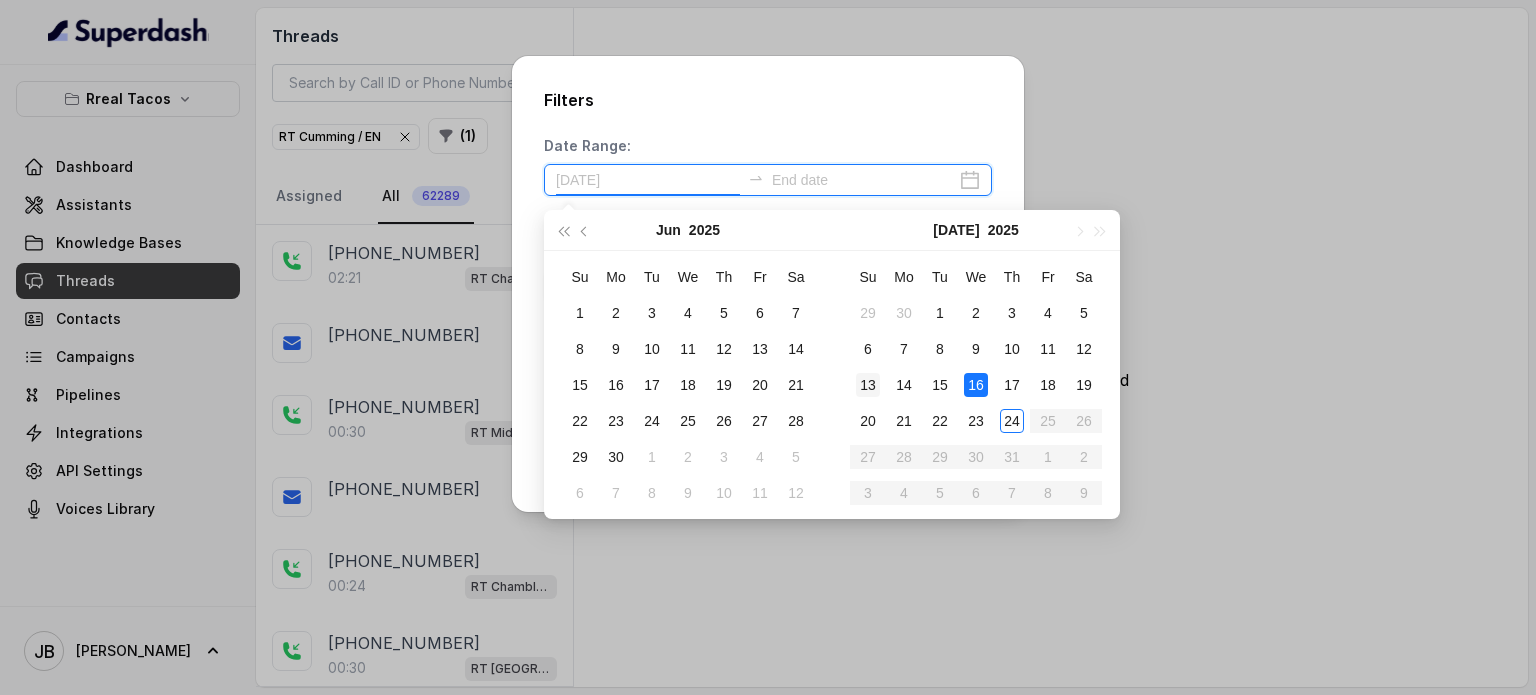 type on "[DATE]" 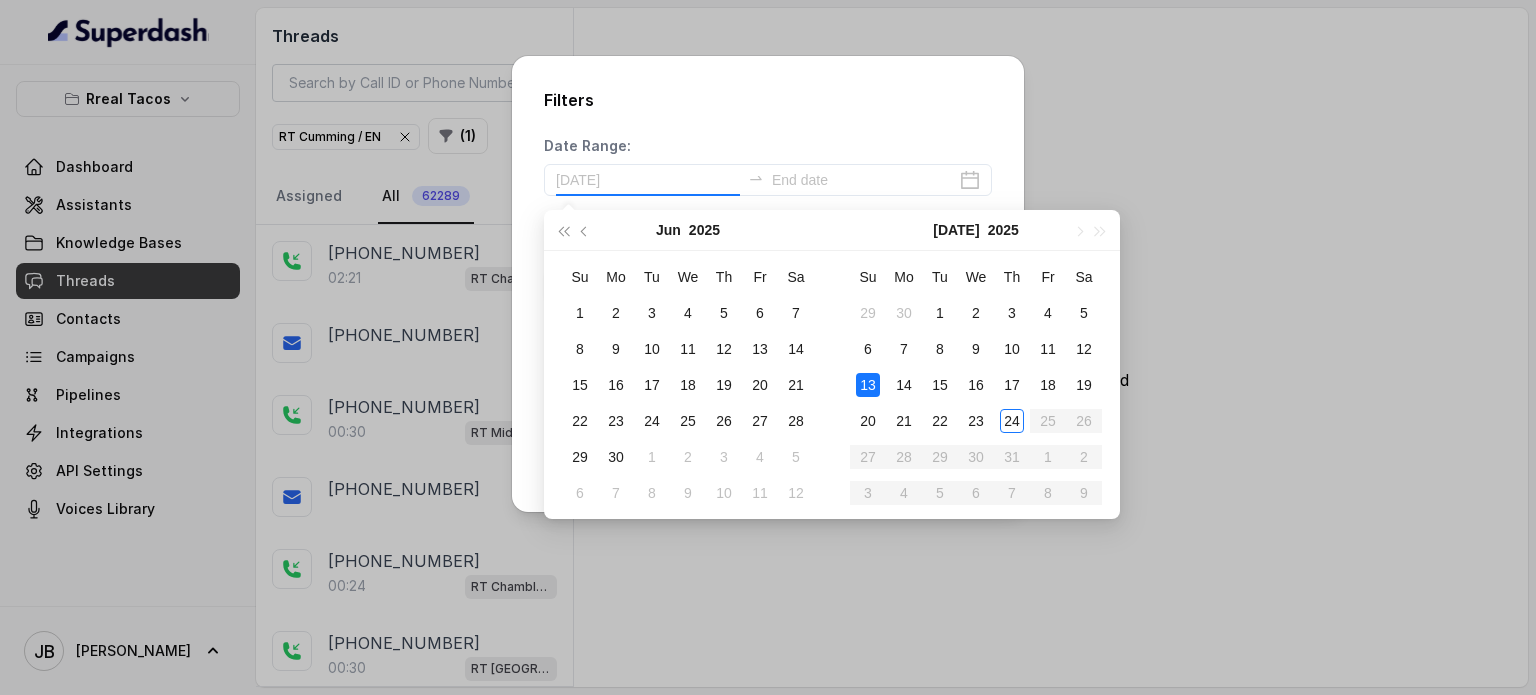 click on "13" at bounding box center (868, 385) 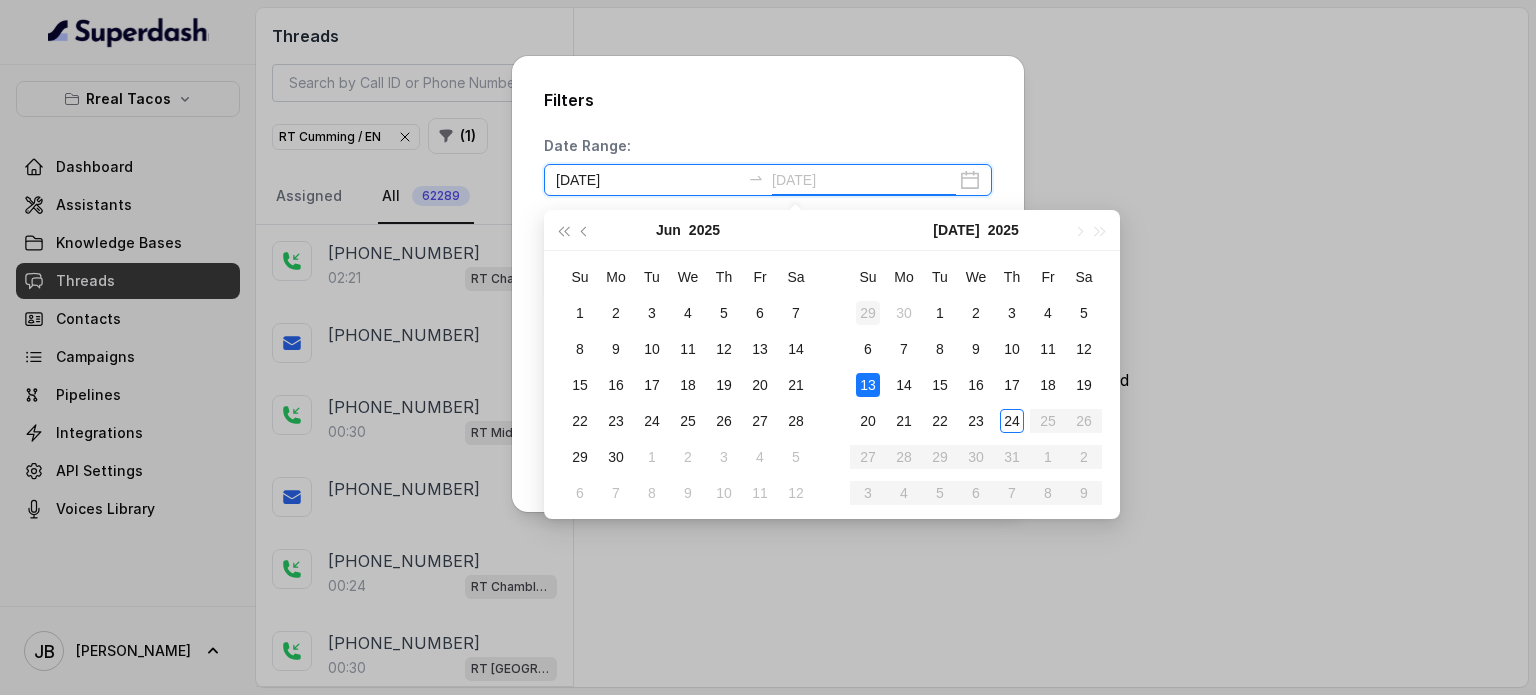 type on "[DATE]" 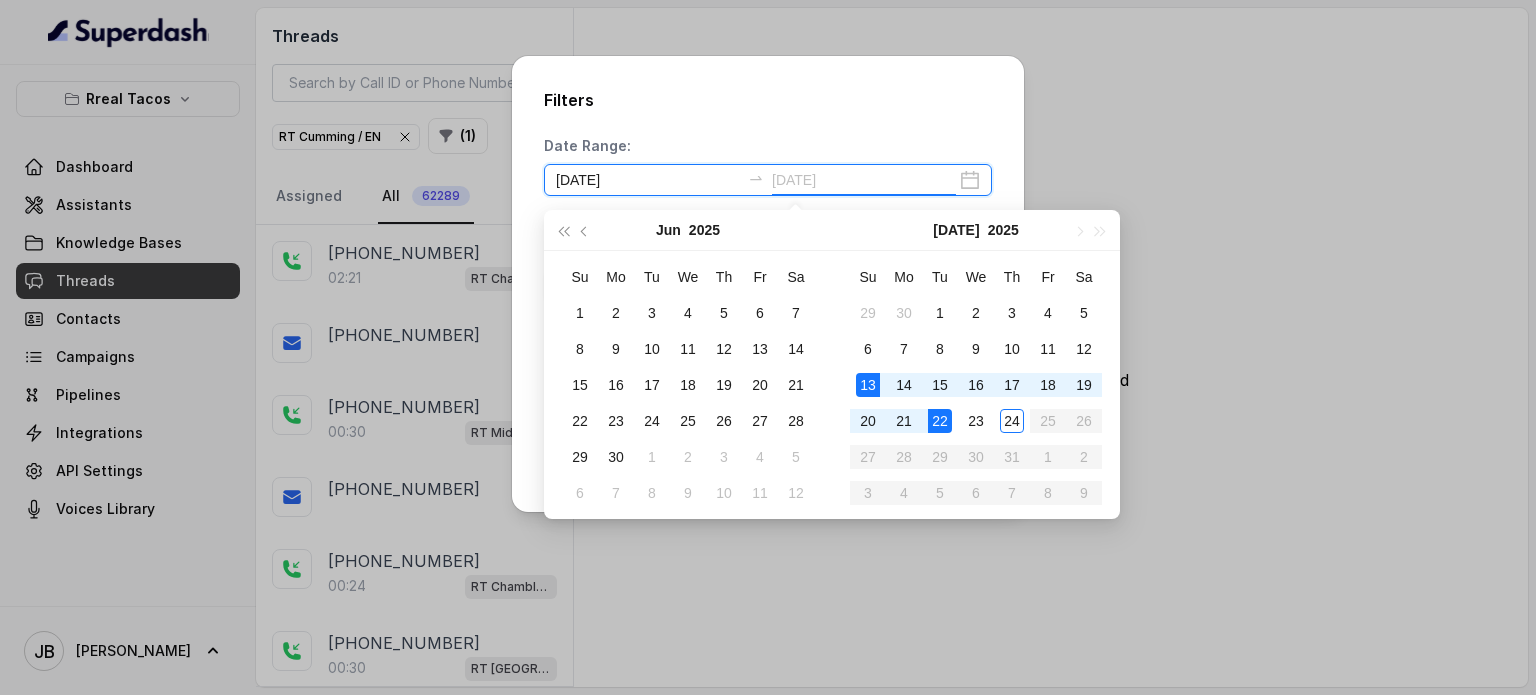 type on "[DATE]" 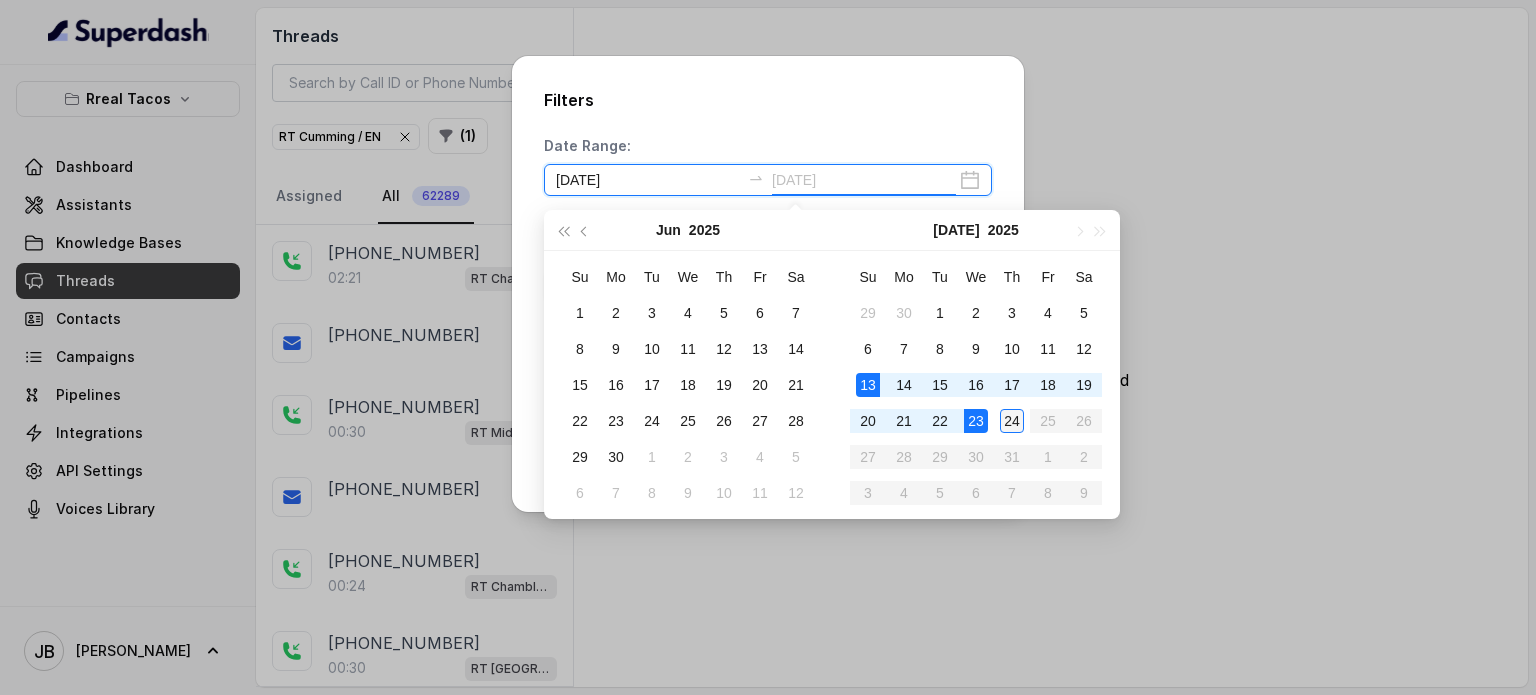 type on "[DATE]" 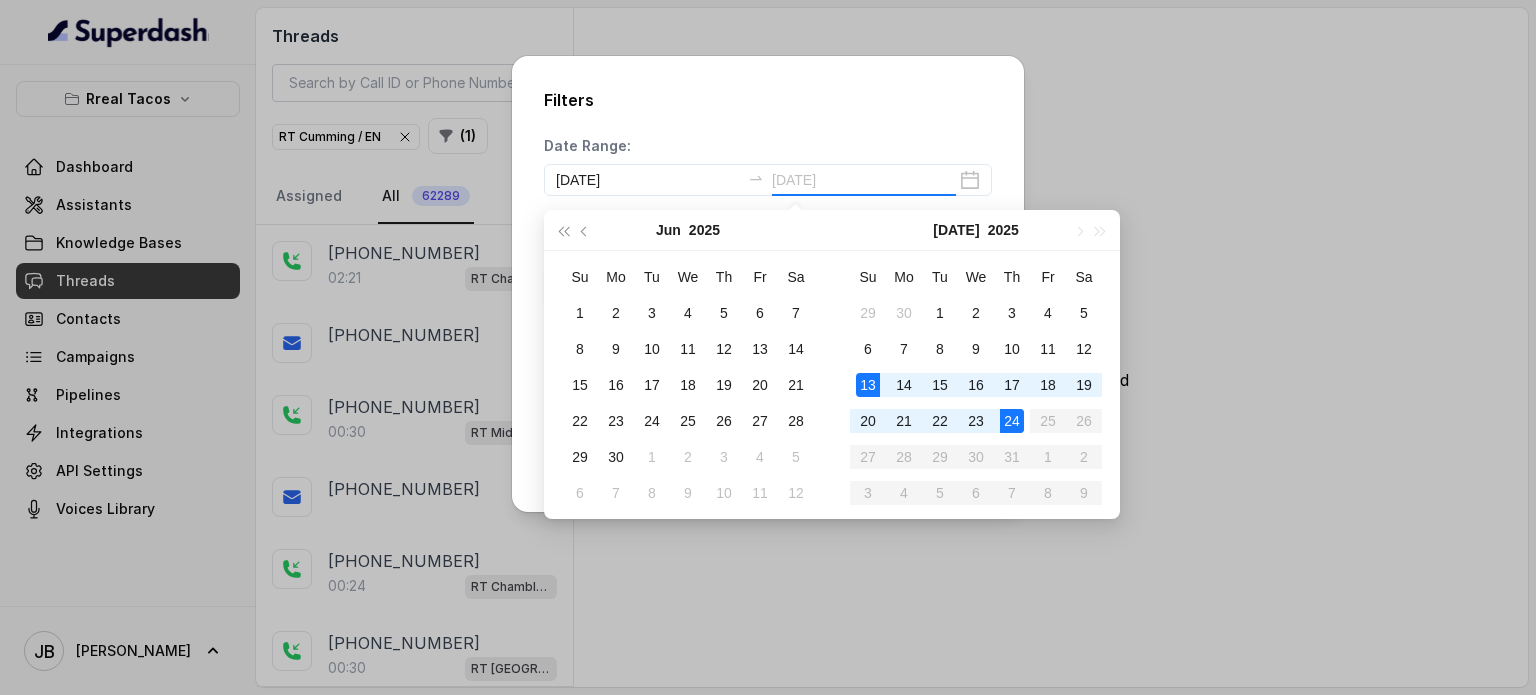 click on "24" at bounding box center (1012, 421) 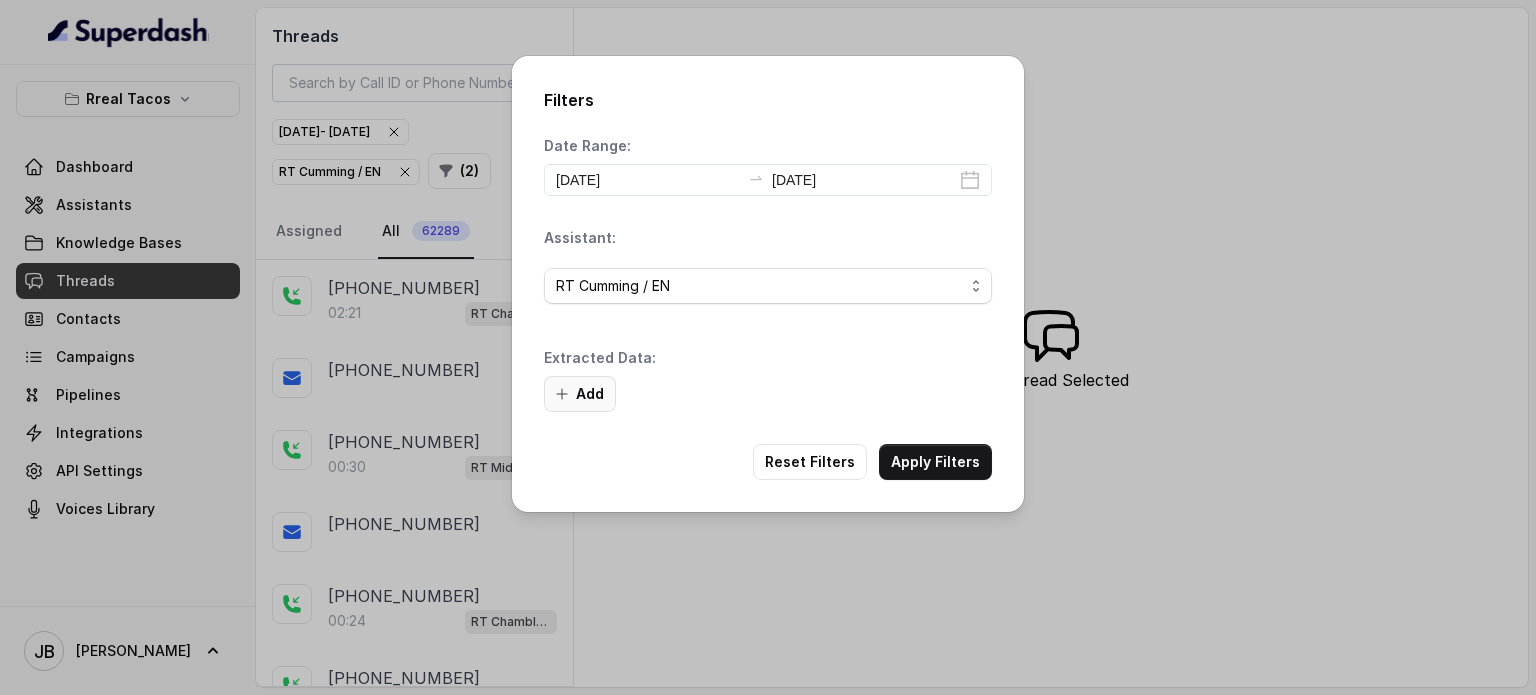 click on "Add" at bounding box center (580, 394) 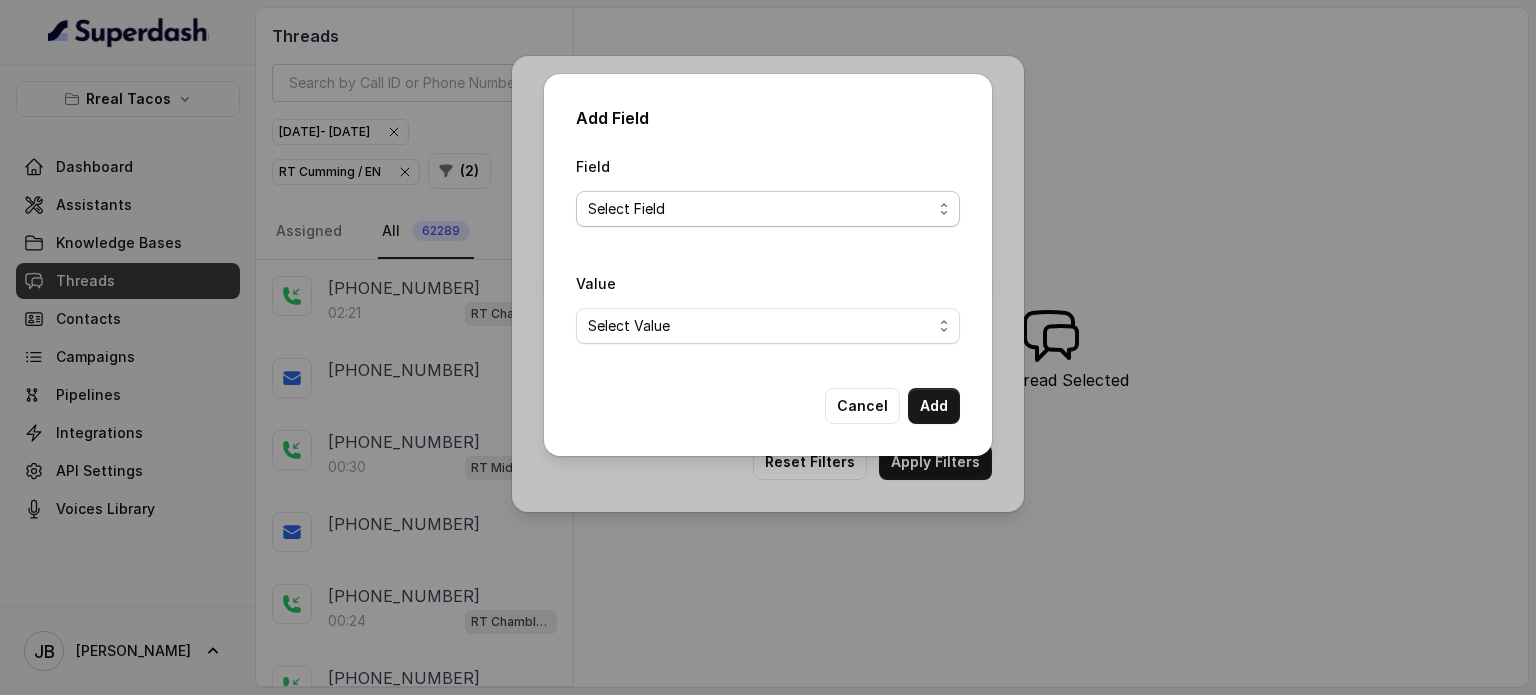click on "Select Field Text Sent? Reason for sending text Human Transfer Reason for transfering Reason for calling DetectedError Event Mention Reason for Event AITolerance Restaurant Name Speak In Spanish Party Size Menu Mention (Yes/No) Google AI Assistant Calls Highlights is_order_claim" at bounding box center (768, 209) 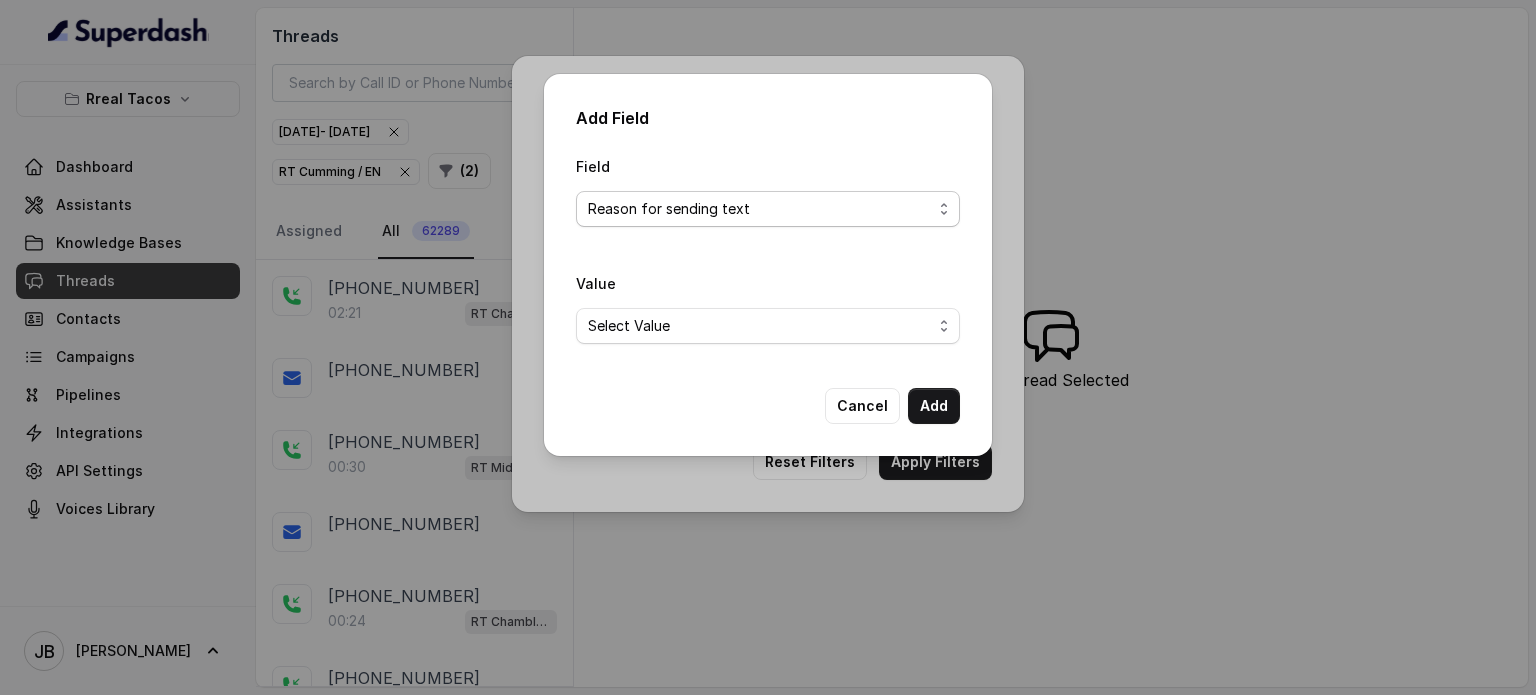 click on "Select Field Text Sent? Reason for sending text Human Transfer Reason for transfering Reason for calling DetectedError Event Mention Reason for Event AITolerance Restaurant Name Speak In Spanish Party Size Menu Mention (Yes/No) Google AI Assistant Calls Highlights is_order_claim" at bounding box center [768, 209] 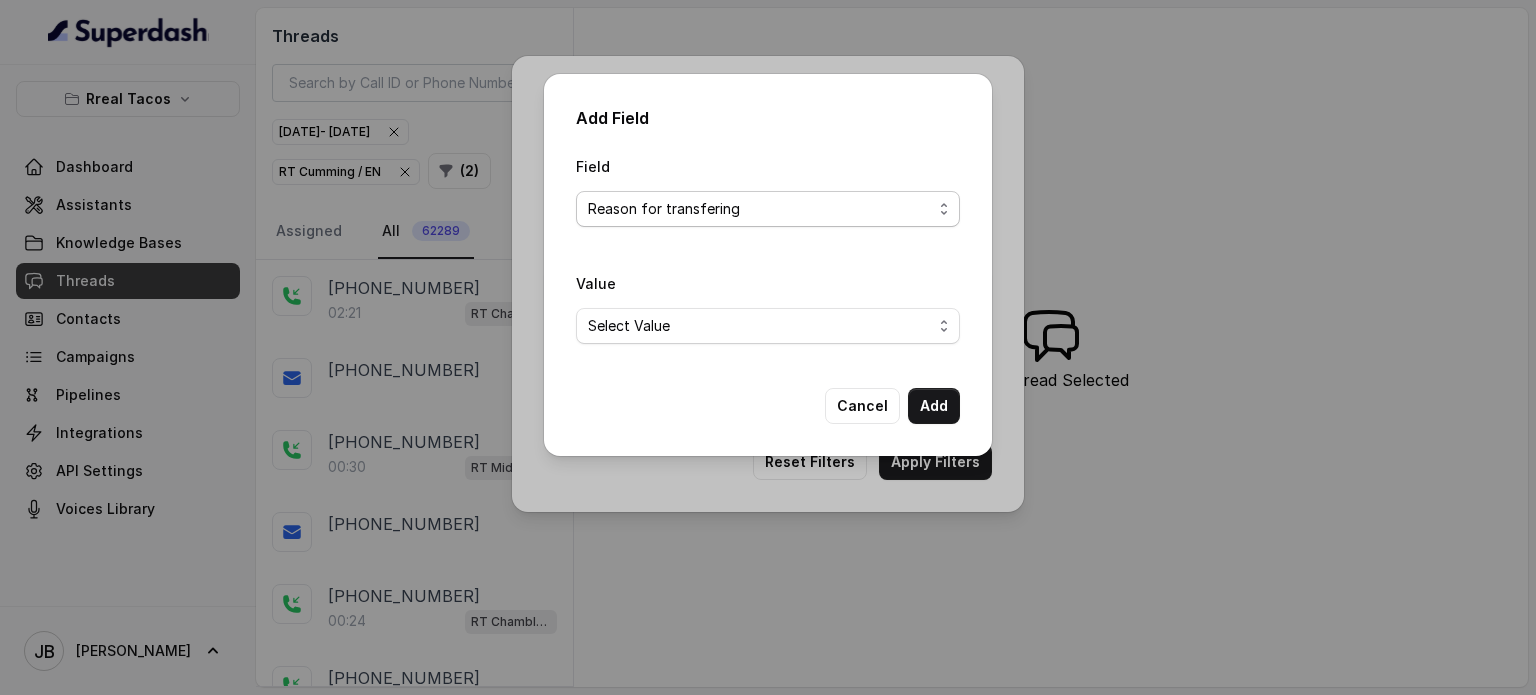 click on "Select Field Text Sent? Reason for sending text Human Transfer Reason for transfering Reason for calling DetectedError Event Mention Reason for Event AITolerance Restaurant Name Speak In Spanish Party Size Menu Mention (Yes/No) Google AI Assistant Calls Highlights is_order_claim" at bounding box center [768, 209] 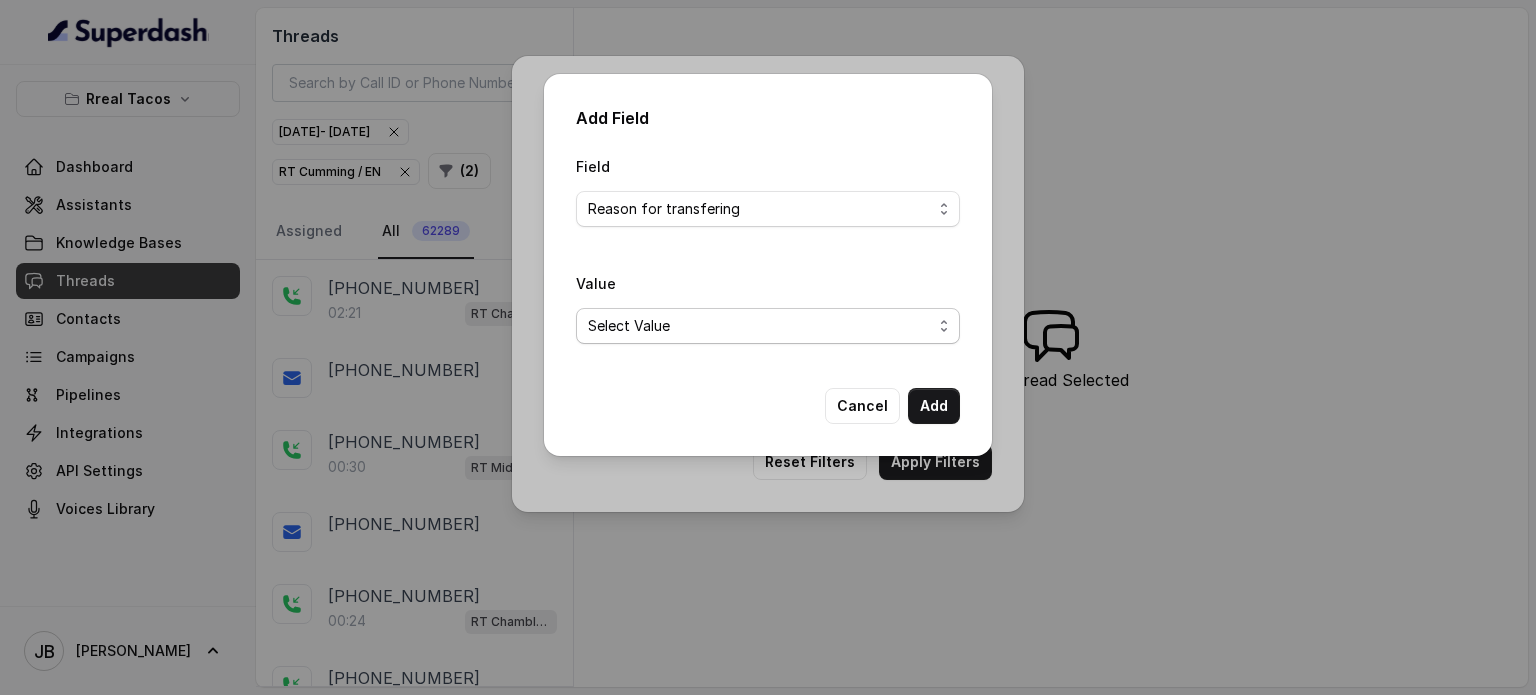 drag, startPoint x: 724, startPoint y: 309, endPoint x: 726, endPoint y: 295, distance: 14.142136 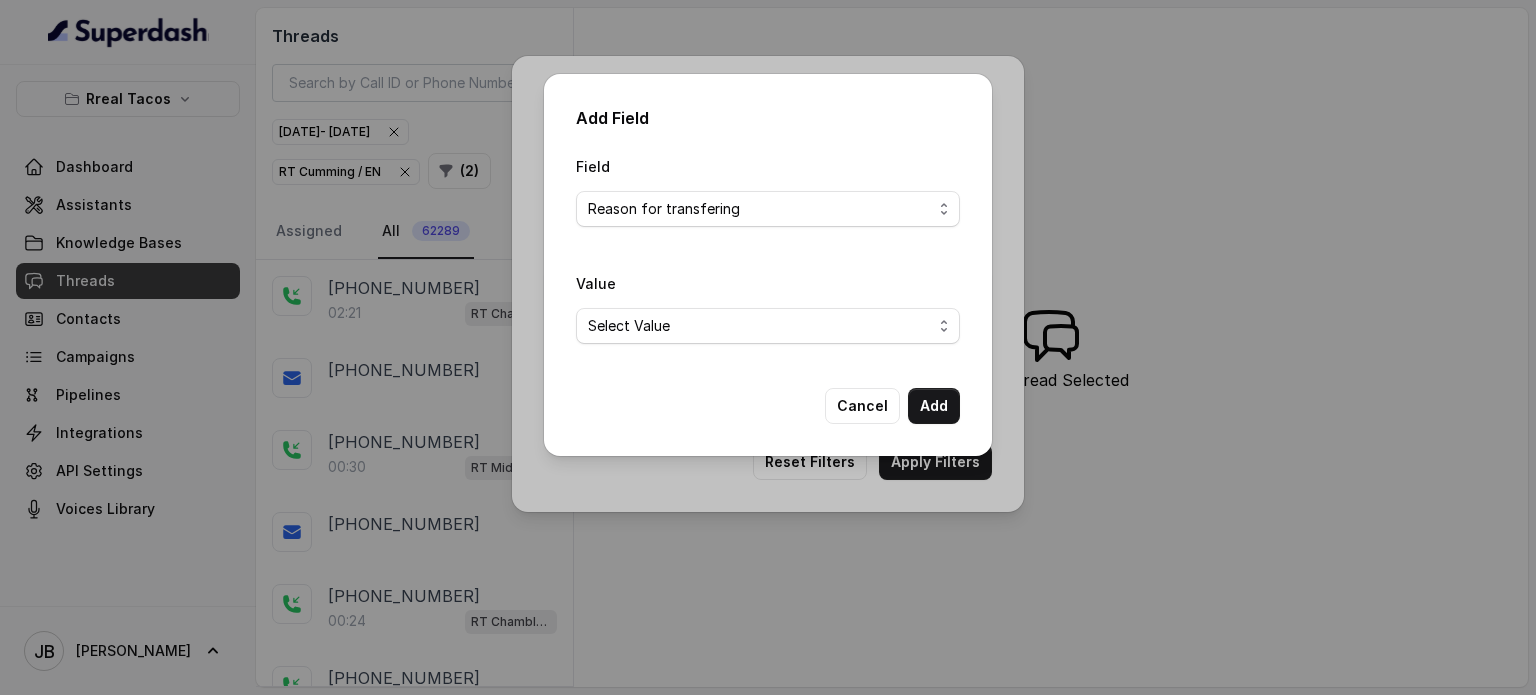 click on "Select Field Text Sent? Reason for sending text Human Transfer Reason for transfering Reason for calling DetectedError Event Mention Reason for Event AITolerance Restaurant Name Speak In Spanish Party Size Menu Mention (Yes/No) Google AI Assistant Calls Highlights is_order_claim" at bounding box center [768, 209] 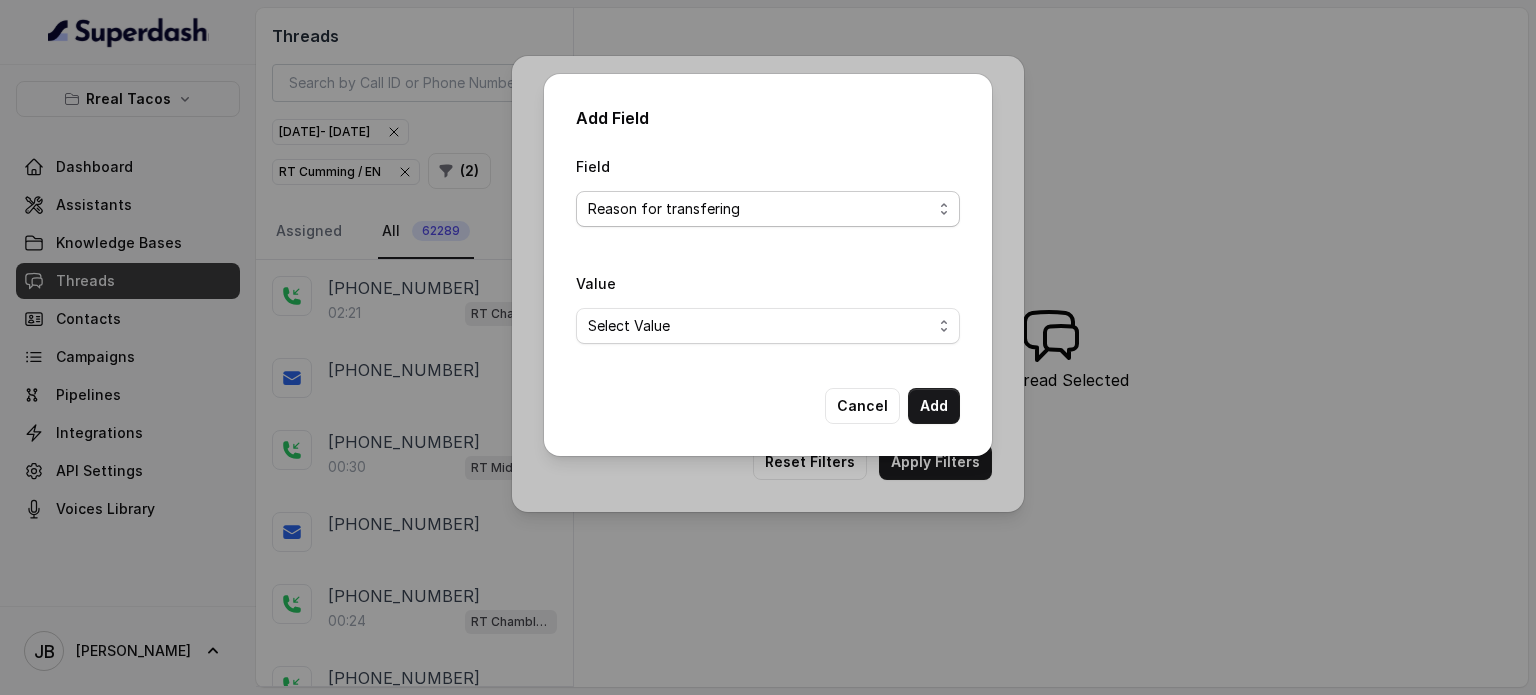 select on "Reason for calling" 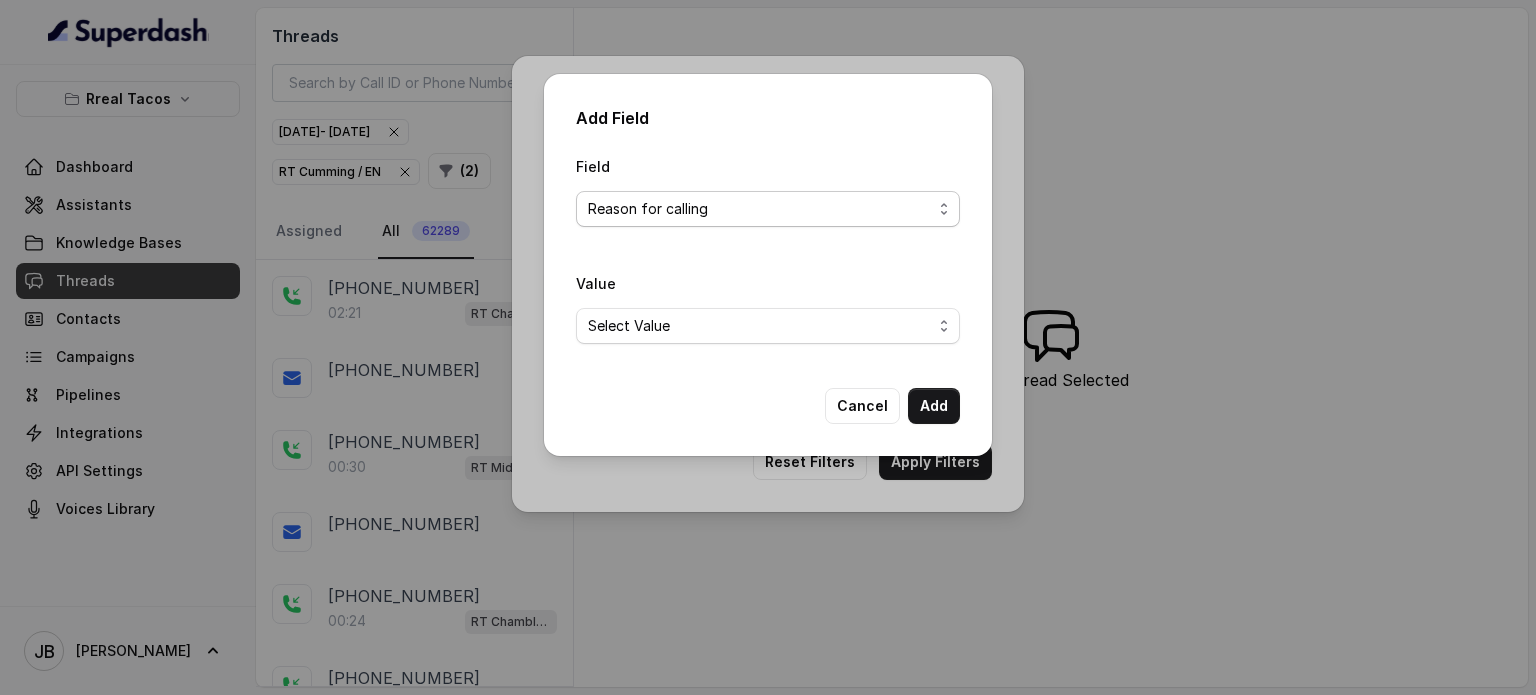 click on "Select Field Text Sent? Reason for sending text Human Transfer Reason for transfering Reason for calling DetectedError Event Mention Reason for Event AITolerance Restaurant Name Speak In Spanish Party Size Menu Mention (Yes/No) Google AI Assistant Calls Highlights is_order_claim" at bounding box center [768, 209] 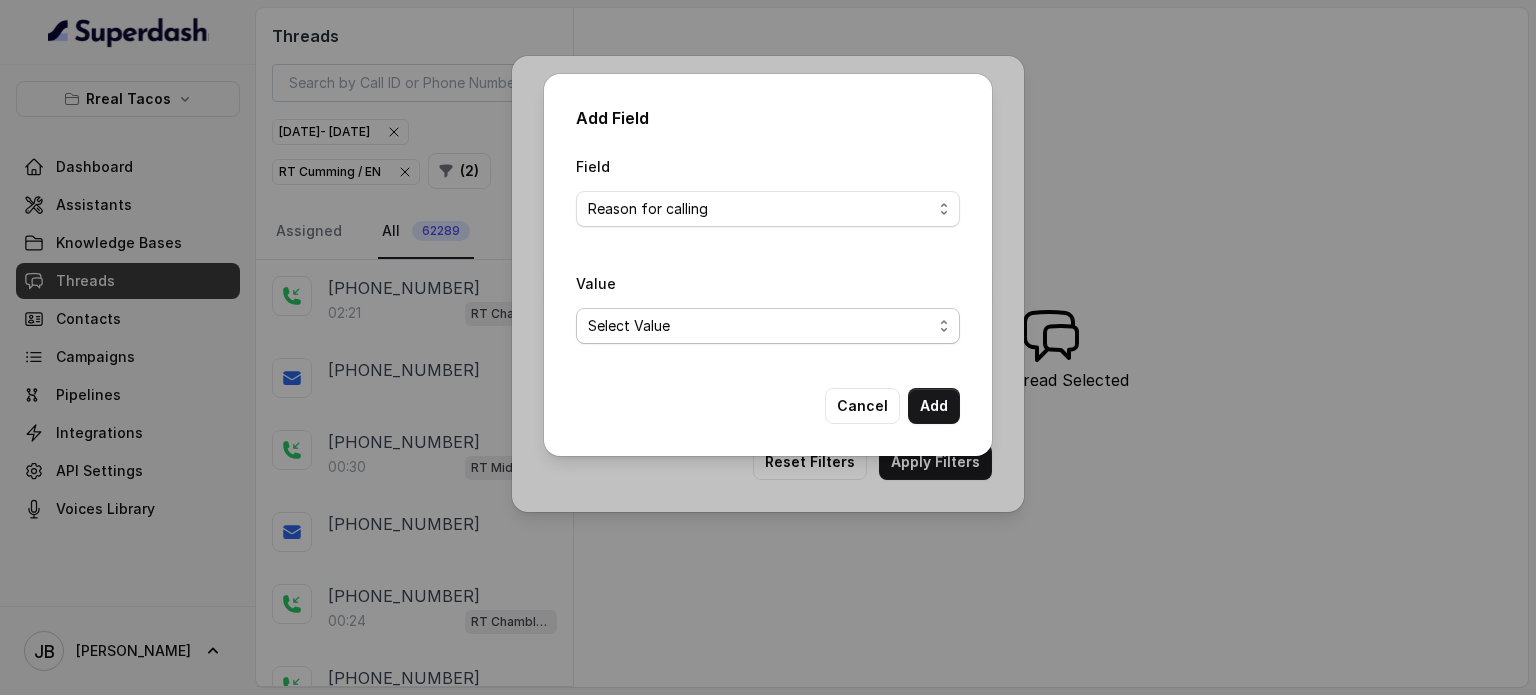 drag, startPoint x: 720, startPoint y: 319, endPoint x: 720, endPoint y: 335, distance: 16 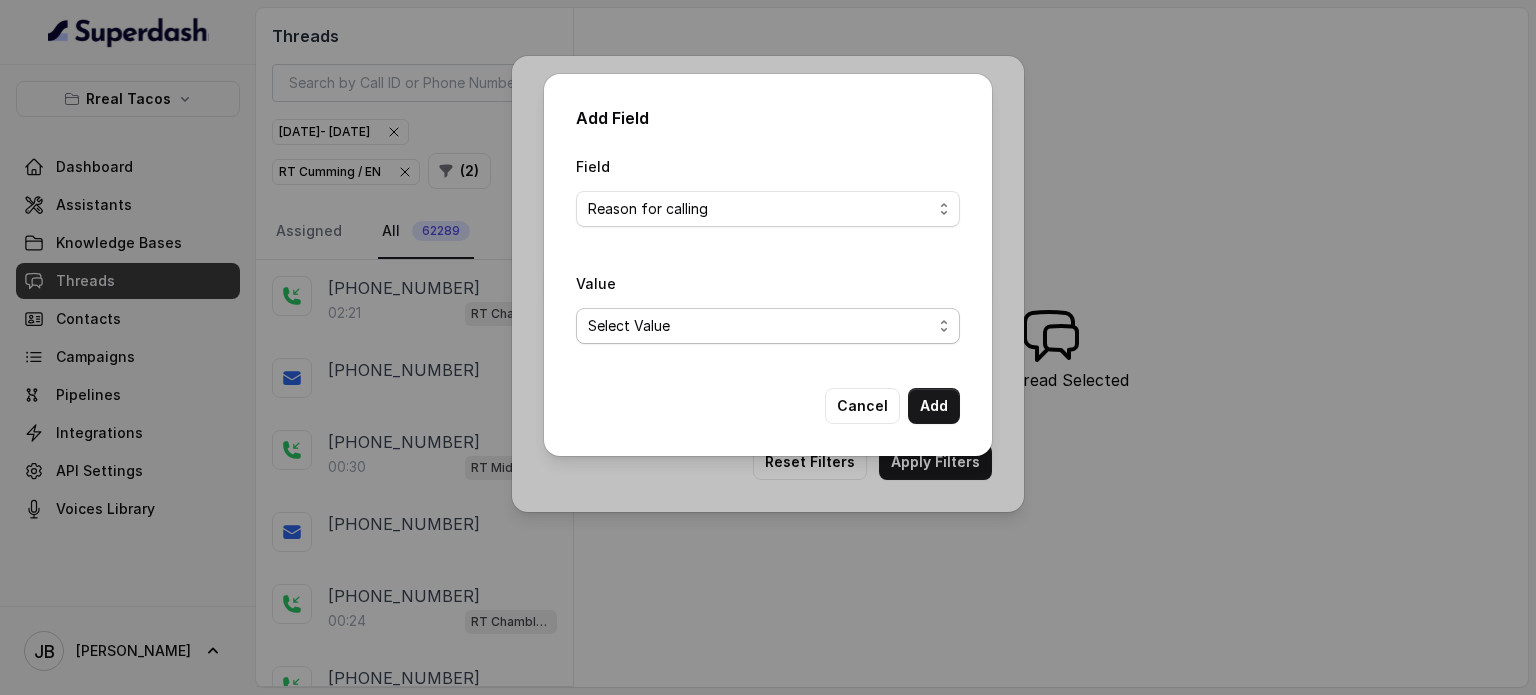 select on "Making a Reservation or Inquiring About Reservations" 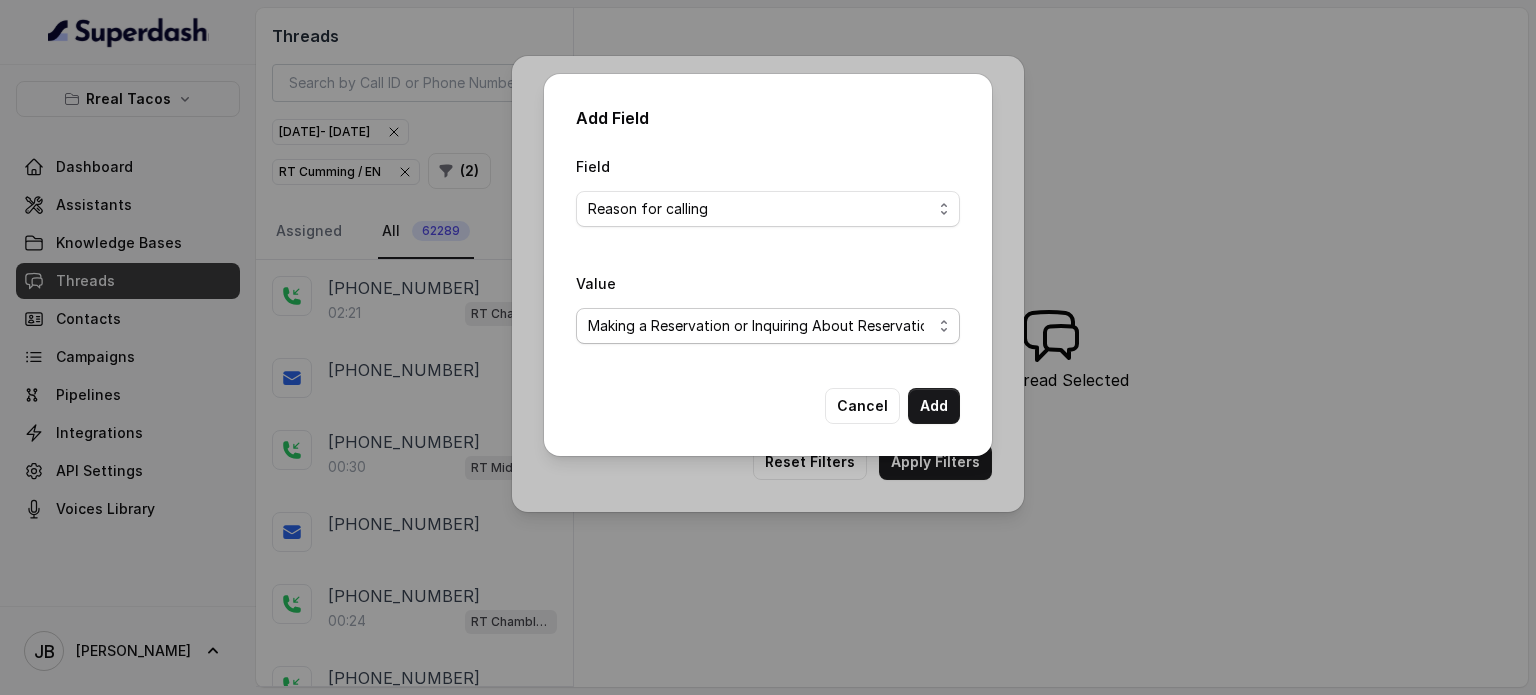 click on "Select Value Unclassified Making a Reservation or Inquiring About Reservations Placing an Order for Takeout or Delivery Menu Inquiries and Special Dietary Needs Request to speak to a human, to a person, to customer service, to the host or the hostess Questions About Restaurant Hours and Wait Times General Information and Amenities Assistance with Online Platforms and Technical Issues Employment Opportunities or Business Inquiries Special Event or Holiday Inquiry Lost Items Inquiries" at bounding box center [768, 326] 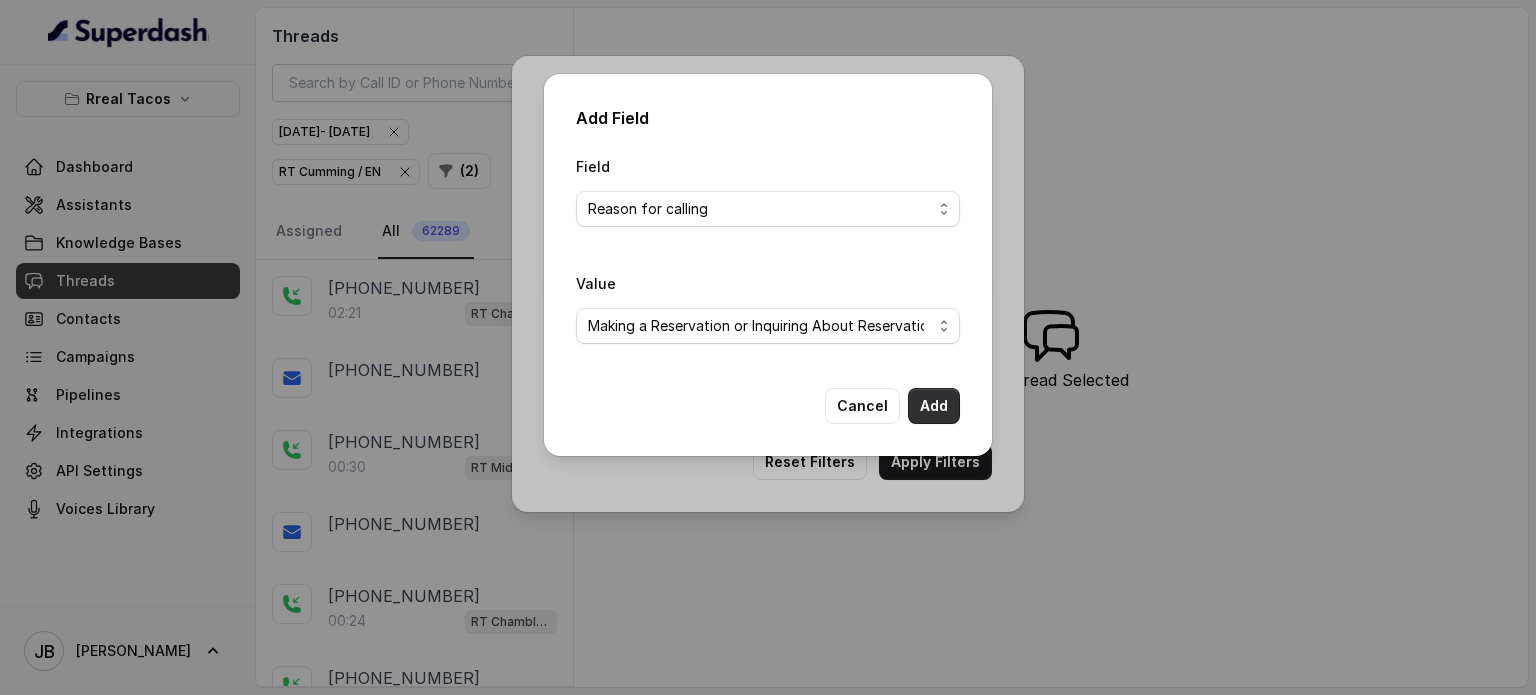 click on "Add" at bounding box center [934, 406] 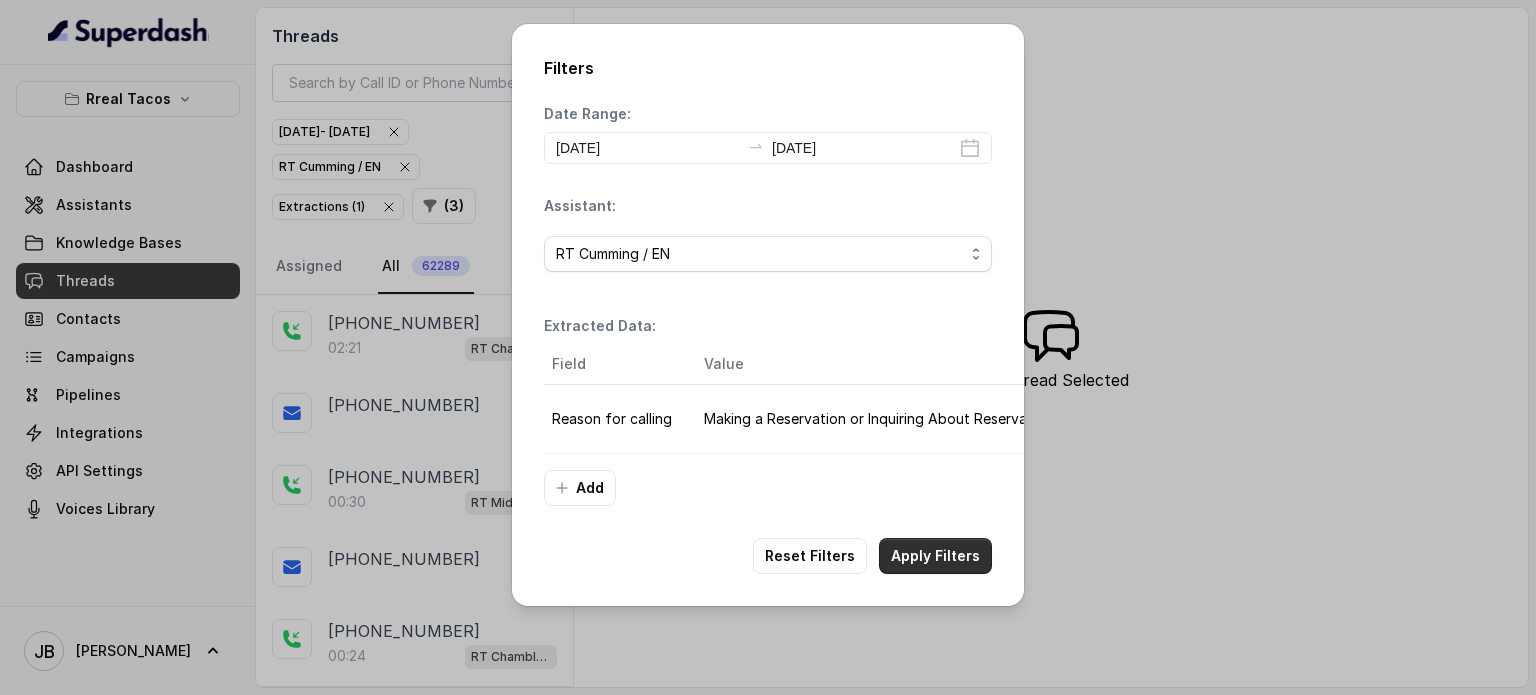click on "Apply Filters" at bounding box center (935, 556) 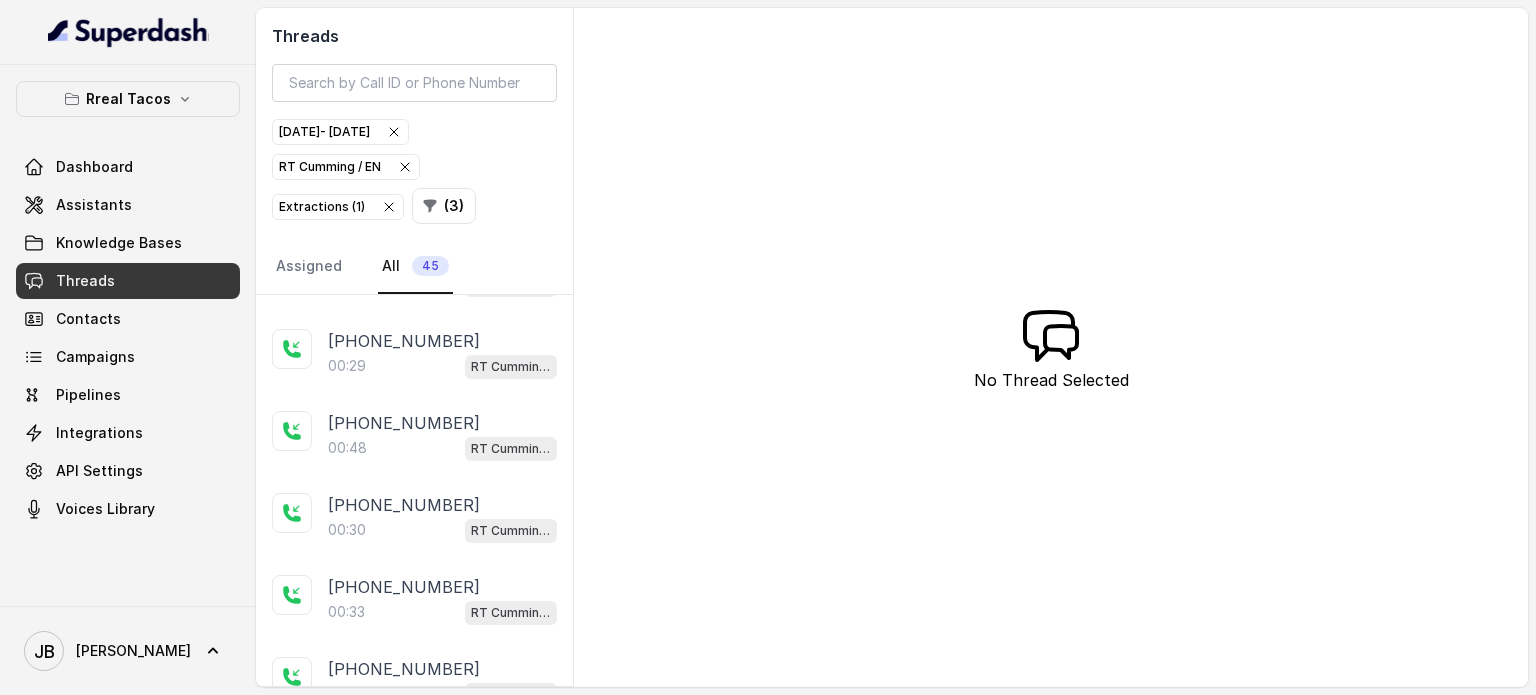scroll, scrollTop: 100, scrollLeft: 0, axis: vertical 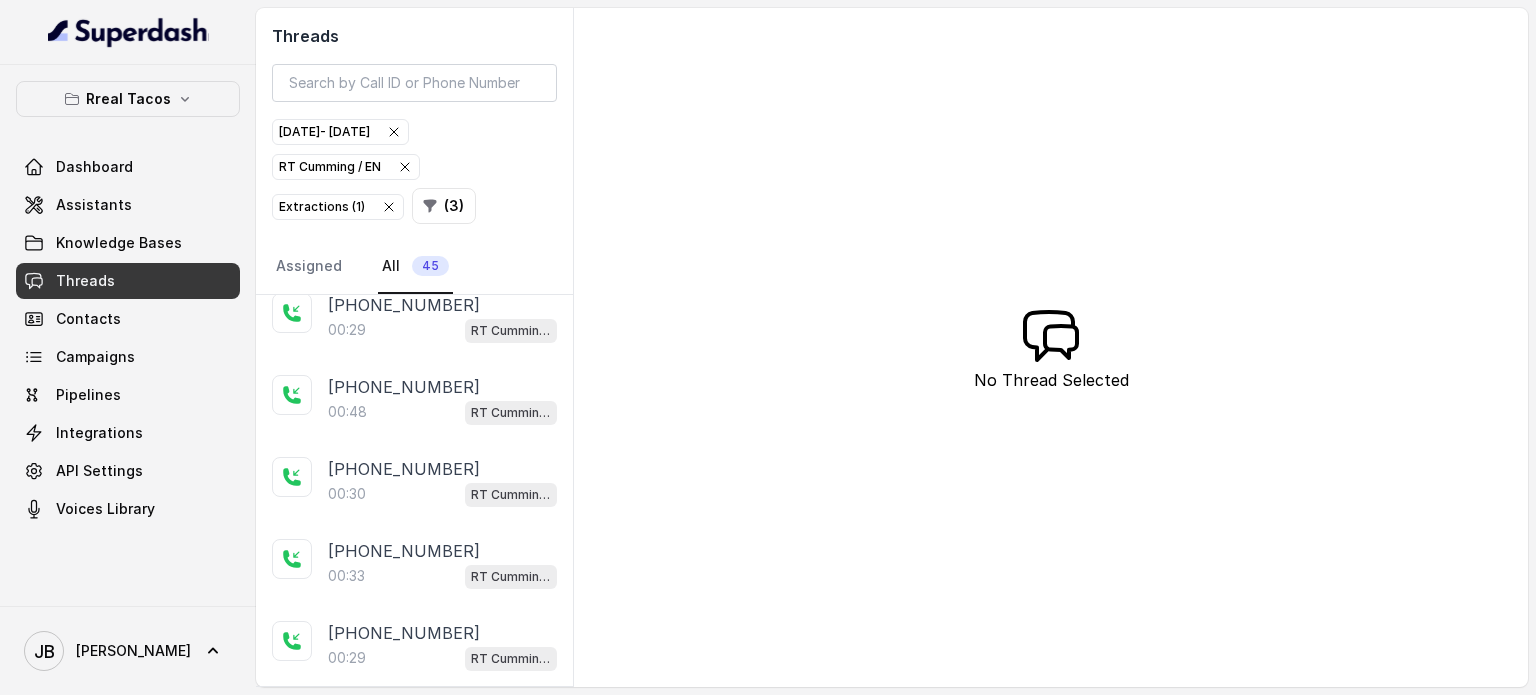 type 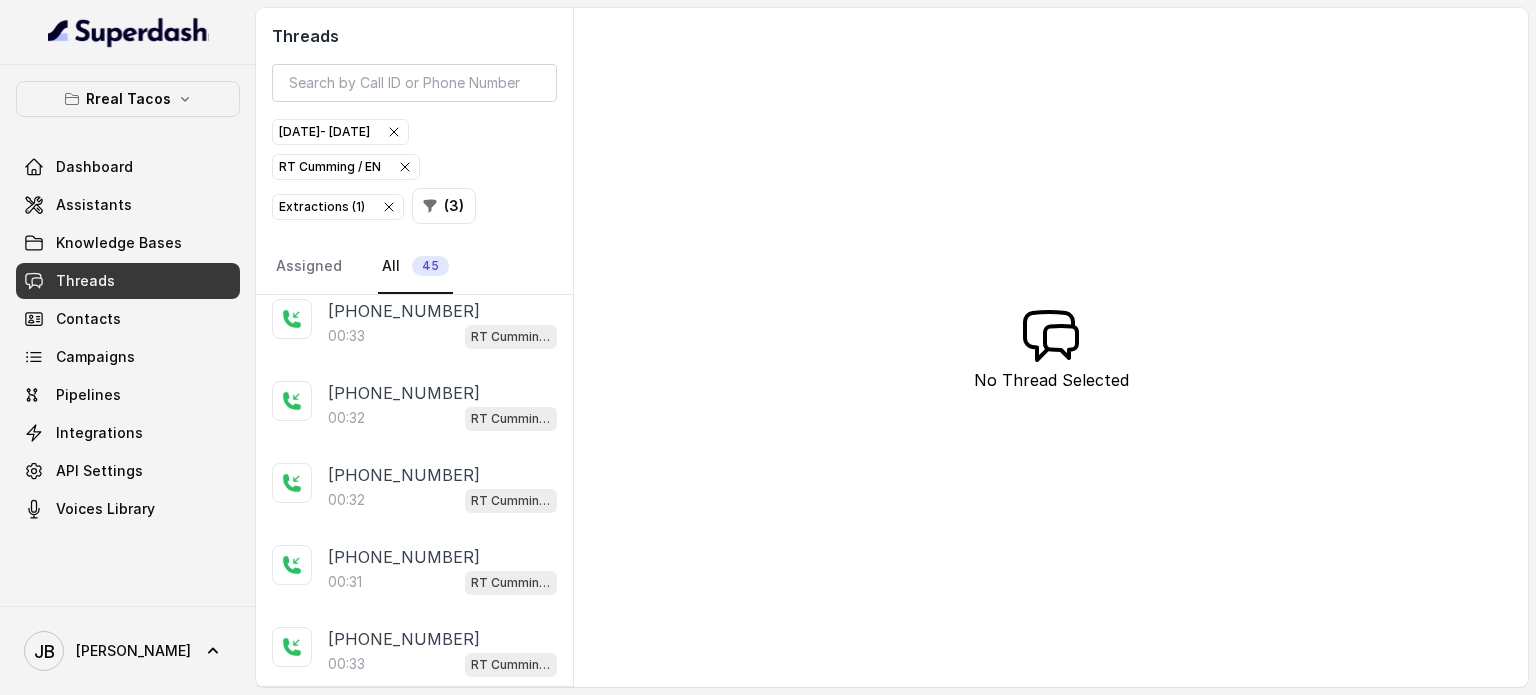 scroll, scrollTop: 3259, scrollLeft: 0, axis: vertical 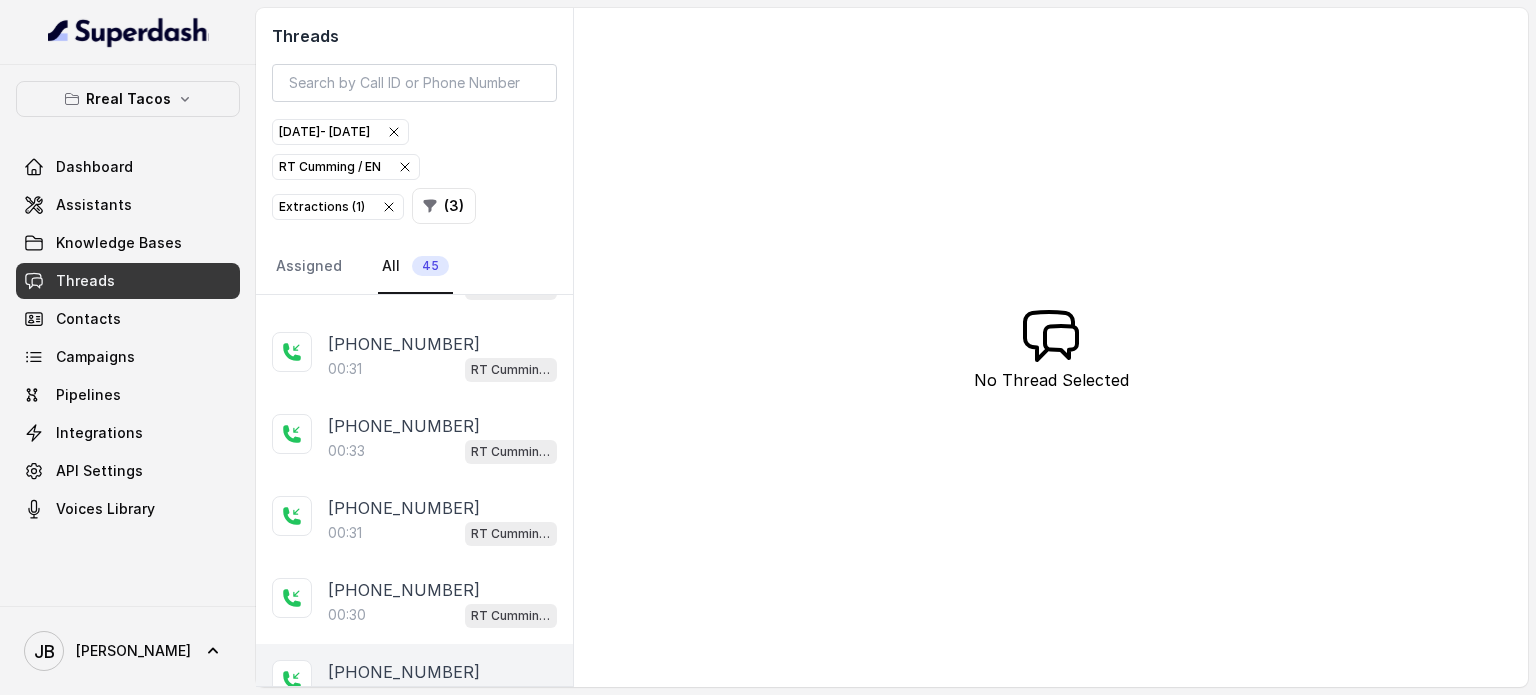 click on "00:40 [PERSON_NAME] / EN" at bounding box center (442, 697) 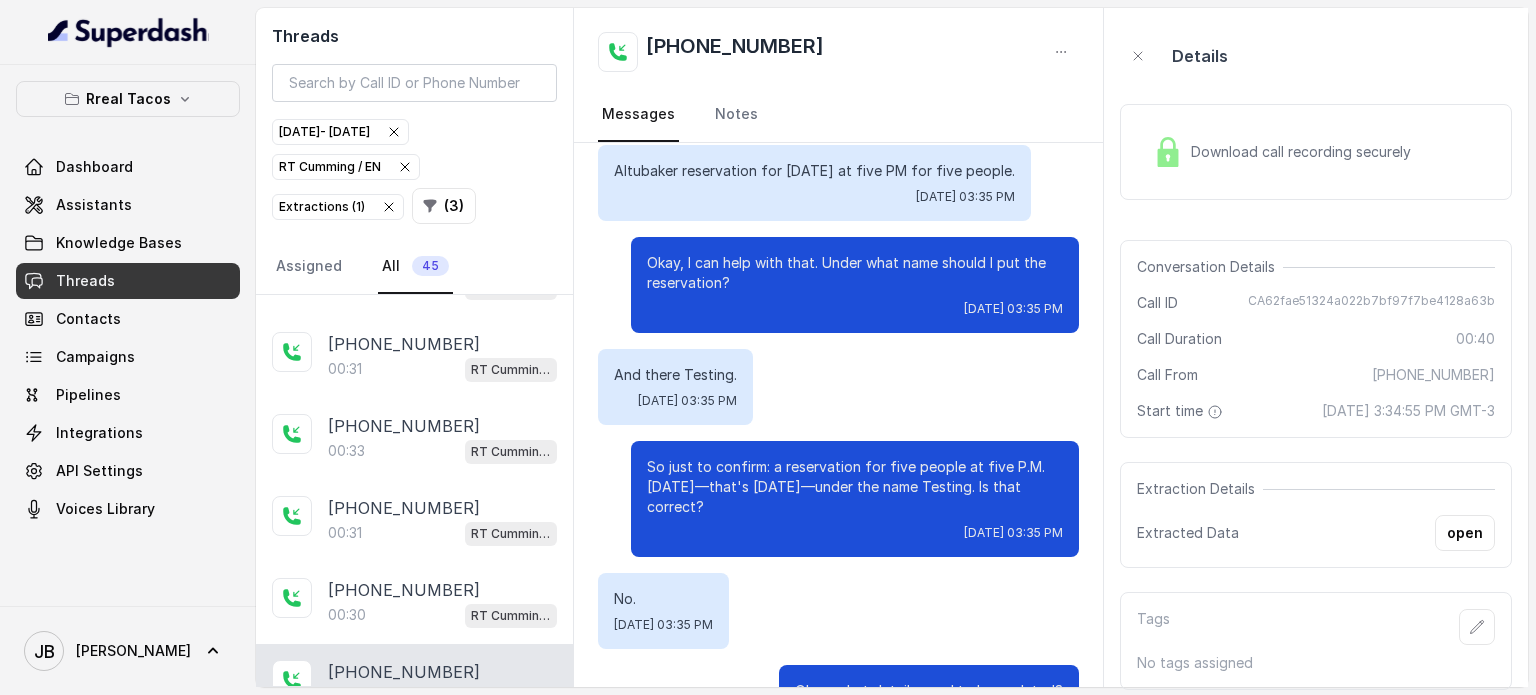 scroll, scrollTop: 0, scrollLeft: 0, axis: both 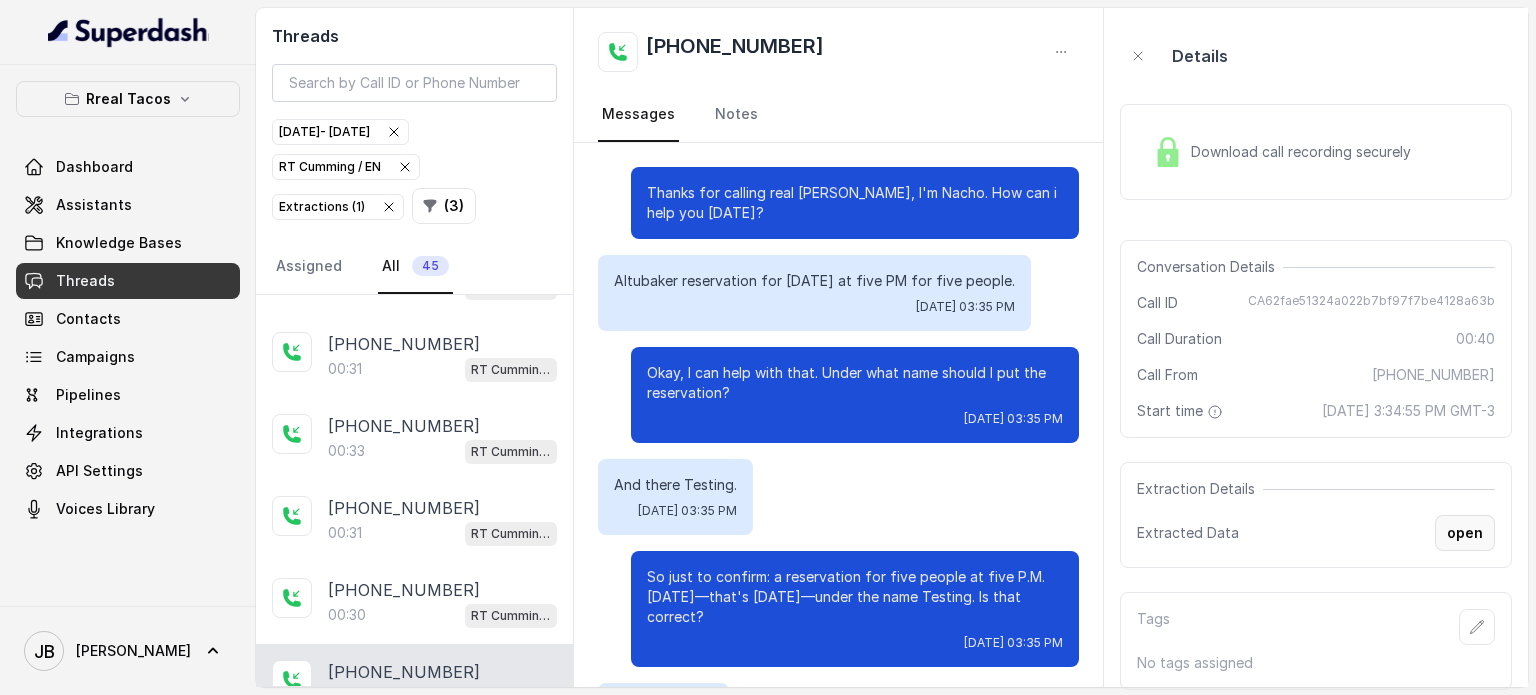 click on "open" at bounding box center [1465, 533] 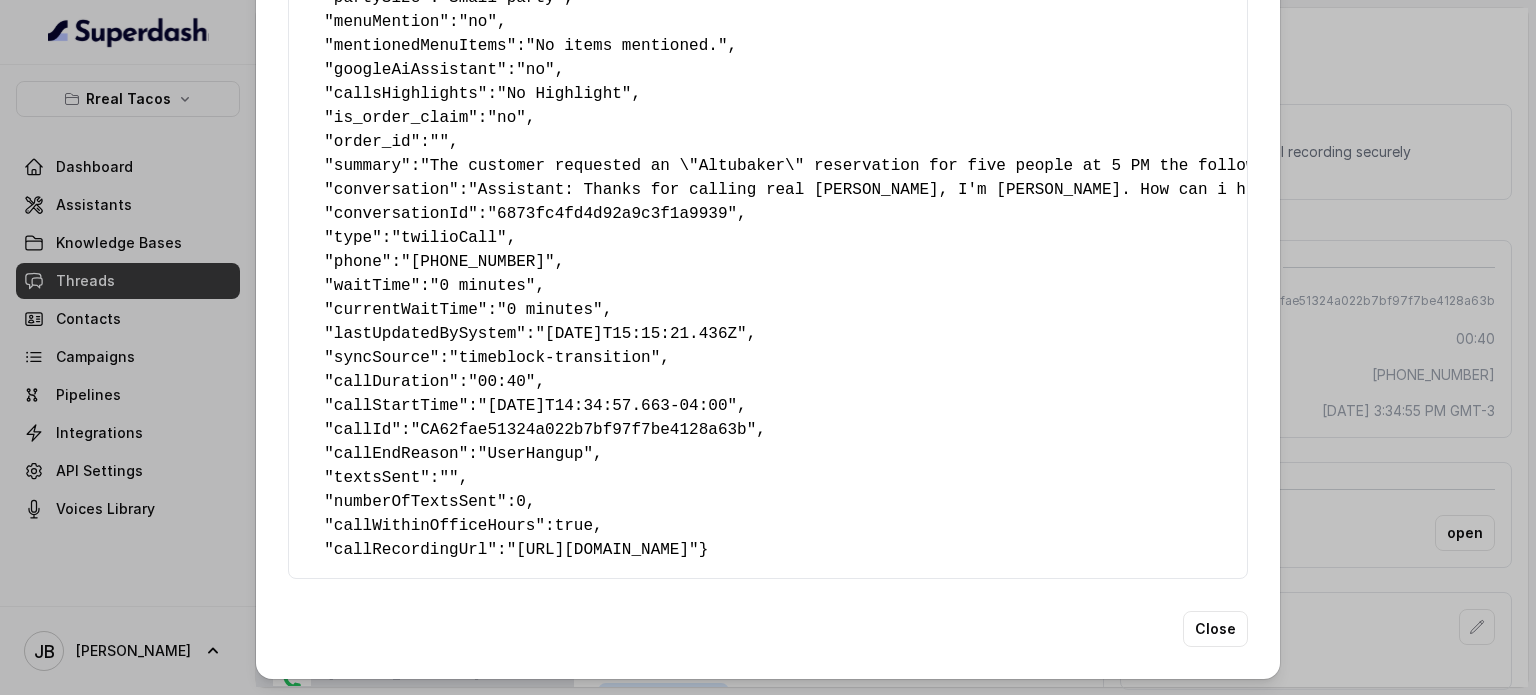 scroll, scrollTop: 437, scrollLeft: 0, axis: vertical 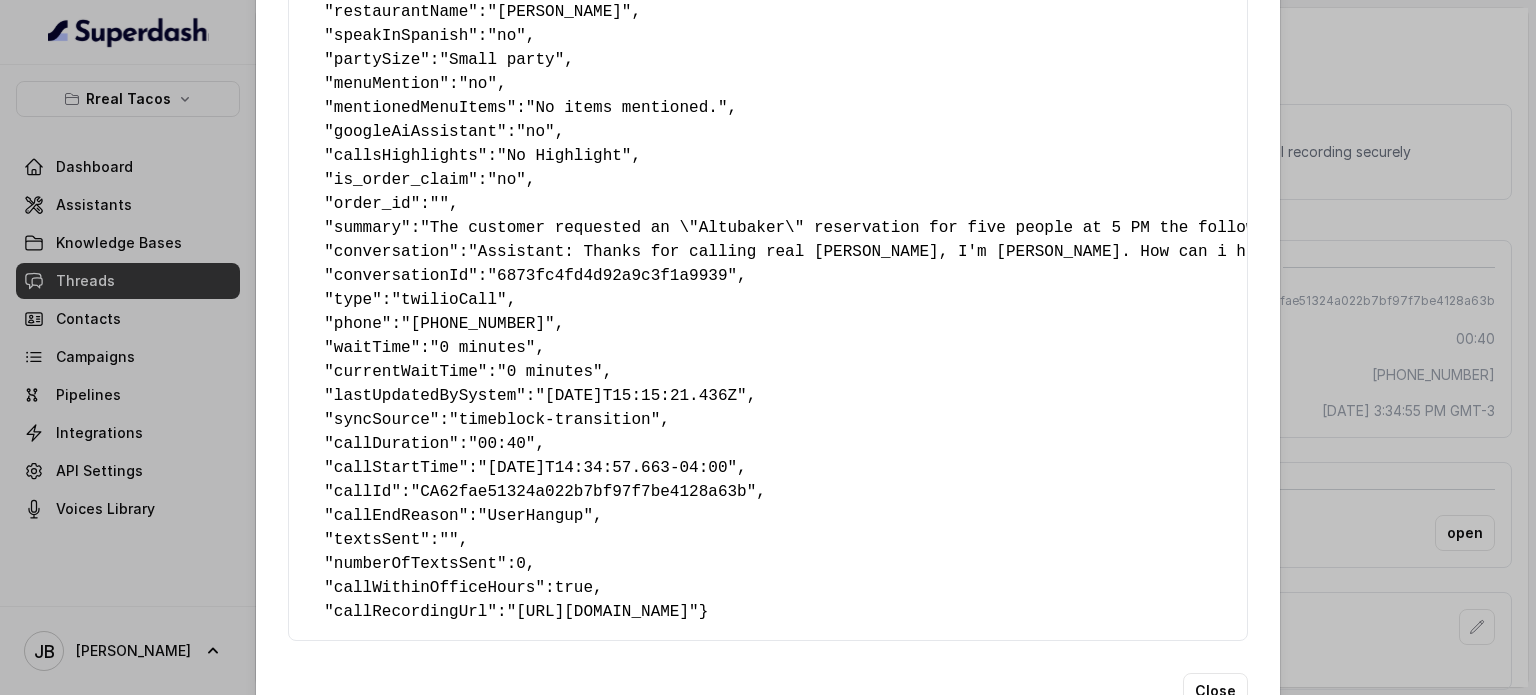 click on "Extracted Data {
" textSent? ":  "no" ,
" reasonForSendingText ":  "" ,
" humanTransfer ":  "no" ,
" reasonForTransfering ":  "" ,
" reasonForCalling ":  "Making a Reservation or Inquiring About Reservations" ,
" detectederror ":  "No Error Detected" ,
" eventMention ":  "no" ,
" reasonForEvent ":  "" ,
" aitolerance ":  "" ,
" restaurantName ":  "[PERSON_NAME]" ,
" speakInSpanish ":  "no" ,
" partySize ":  "Small party" ,
" menuMention ":  "no" ,
" mentionedMenuItems ":  "No items mentioned." ,
" googleAiAssistant ":  "no" ,
" callsHighlights ":  "No Highlight" ,
" is_order_claim ":  "no" ,
" order_id ":  "" ,
" summary ":  ,
" conversation ":  ,
" conversationId ":  "6873fc4fd4d92a9c3f1a9939" ,
" type ":  "twilioCall" ,
" phone ":  "[PHONE_NUMBER]" ,
" waitTime ":  "0 minutes" ,
" currentWaitTime ":  "0 minutes" ,
" lastUpdatedBySystem ":  "[DATE]T15:15:21.436Z" ,
" syncSource ":  "timeblock-transition" ,
" callDuration ":  "00:40" ,
" callStartTime 0" at bounding box center (768, 347) 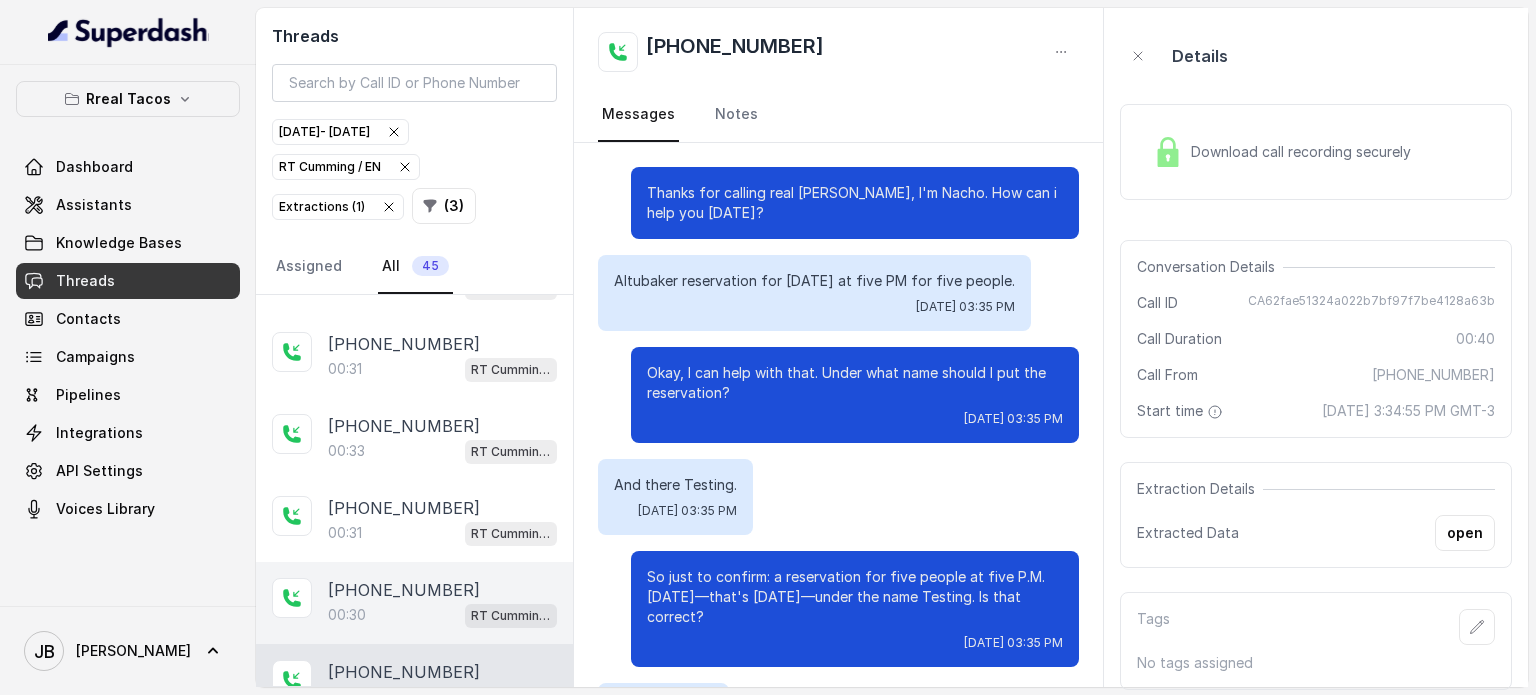 scroll, scrollTop: 0, scrollLeft: 0, axis: both 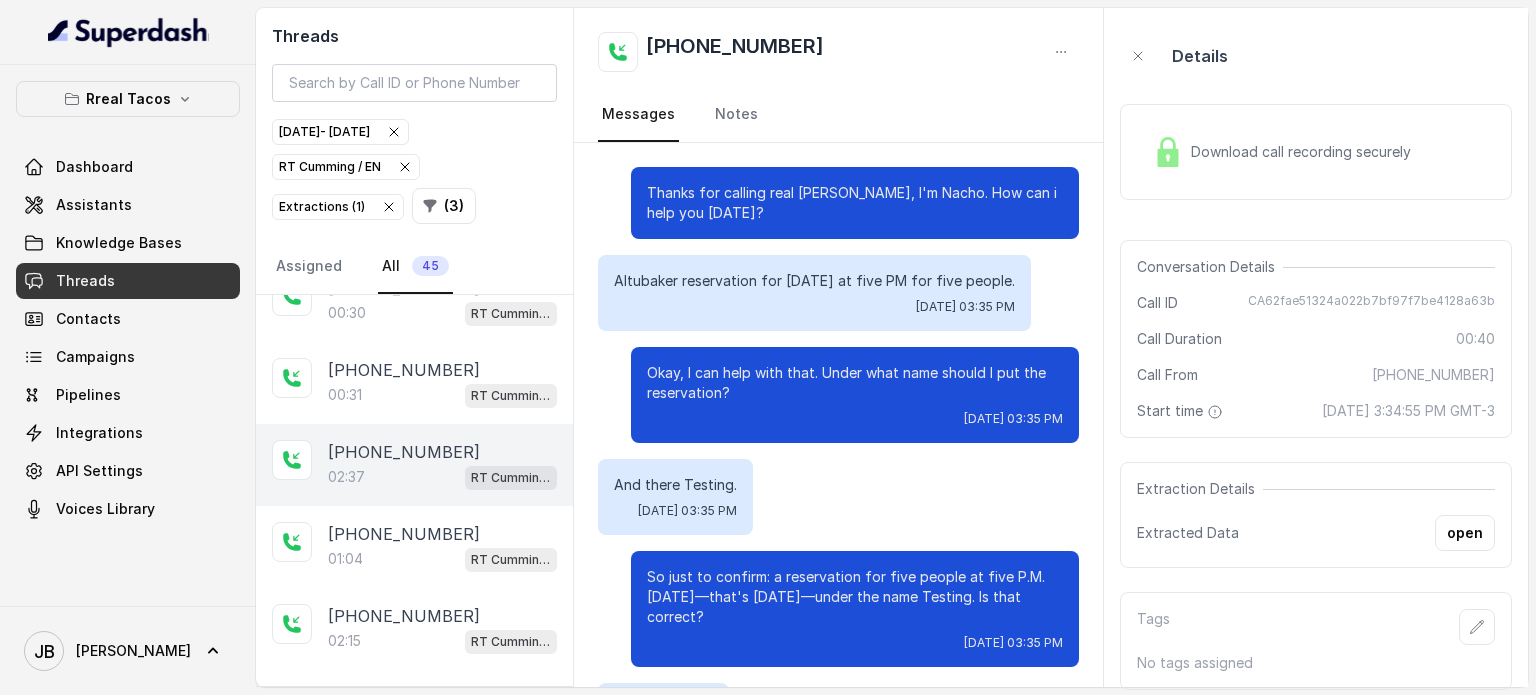 click on "[PHONE_NUMBER]:37 [PERSON_NAME] / EN" at bounding box center (414, 465) 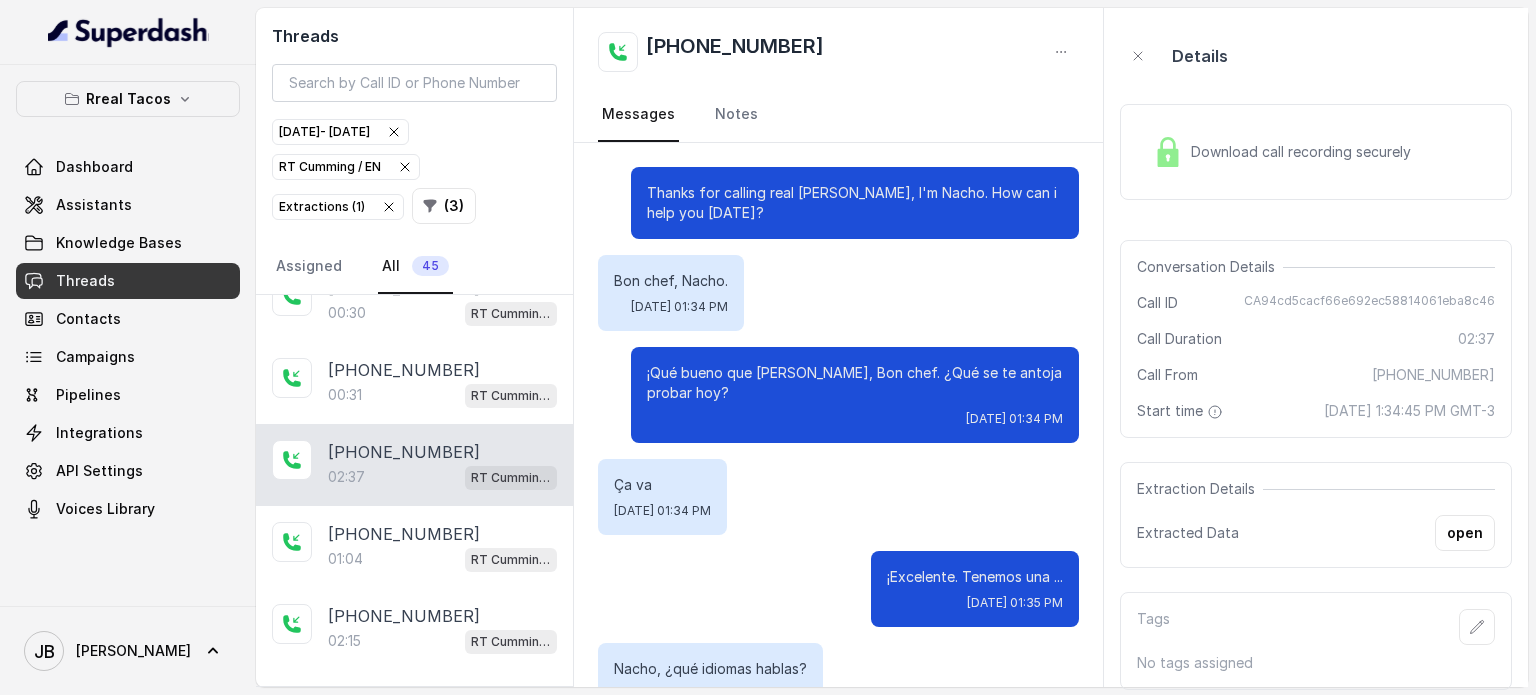 scroll, scrollTop: 2971, scrollLeft: 0, axis: vertical 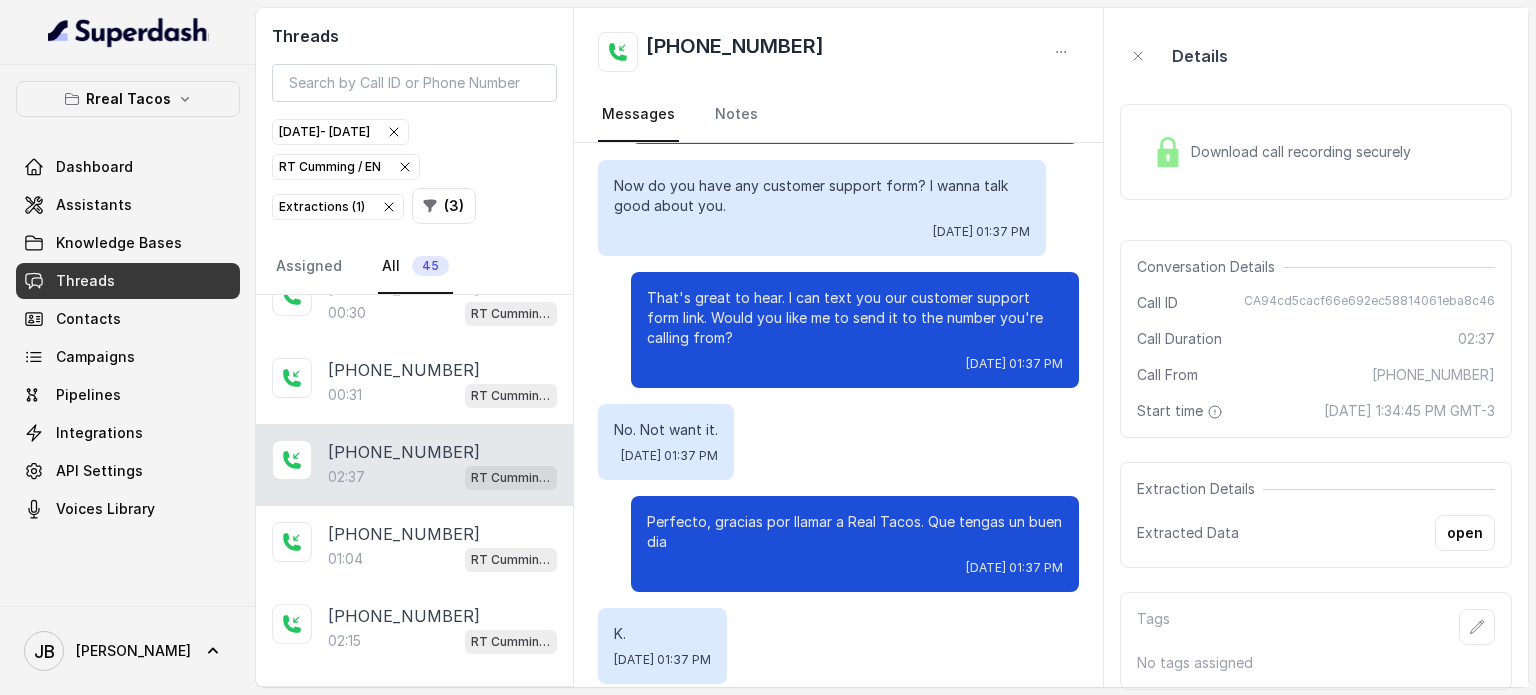 click on "open" at bounding box center (1465, 533) 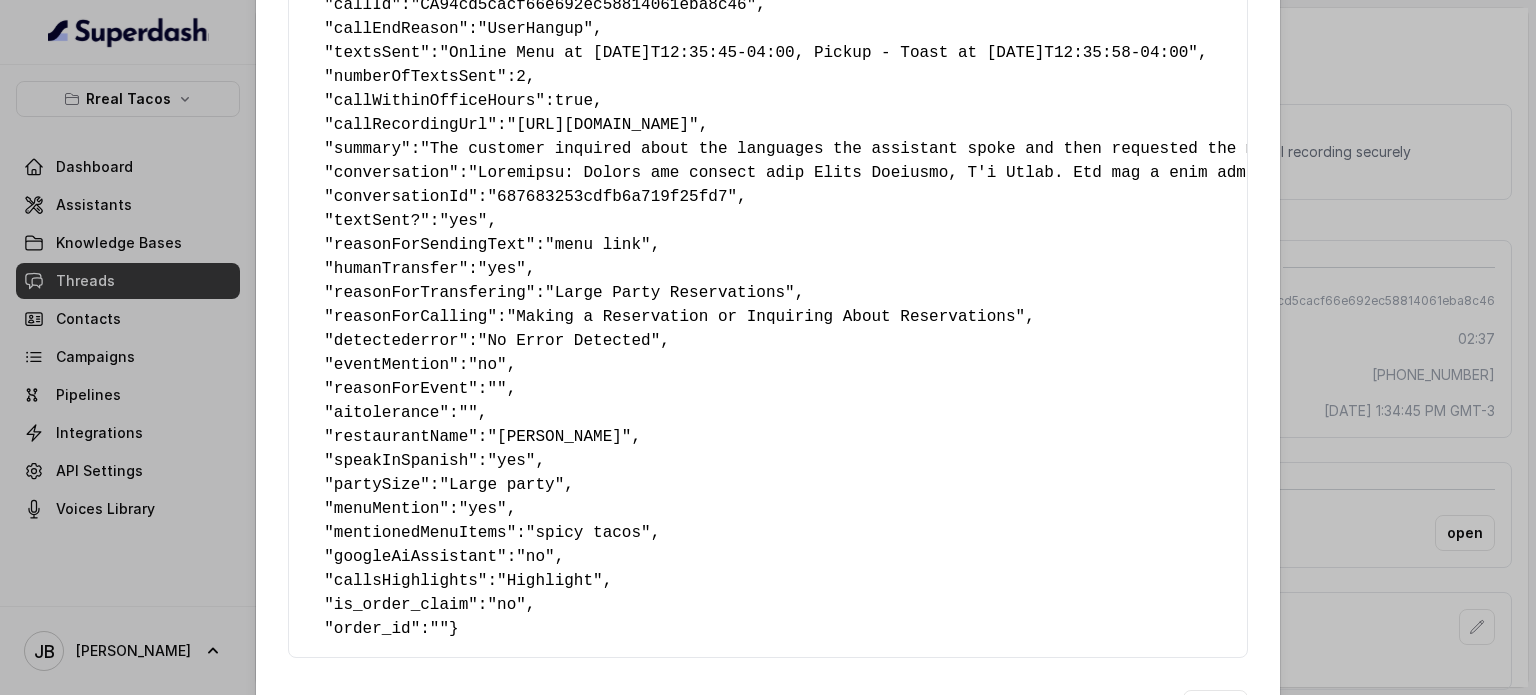 scroll, scrollTop: 437, scrollLeft: 0, axis: vertical 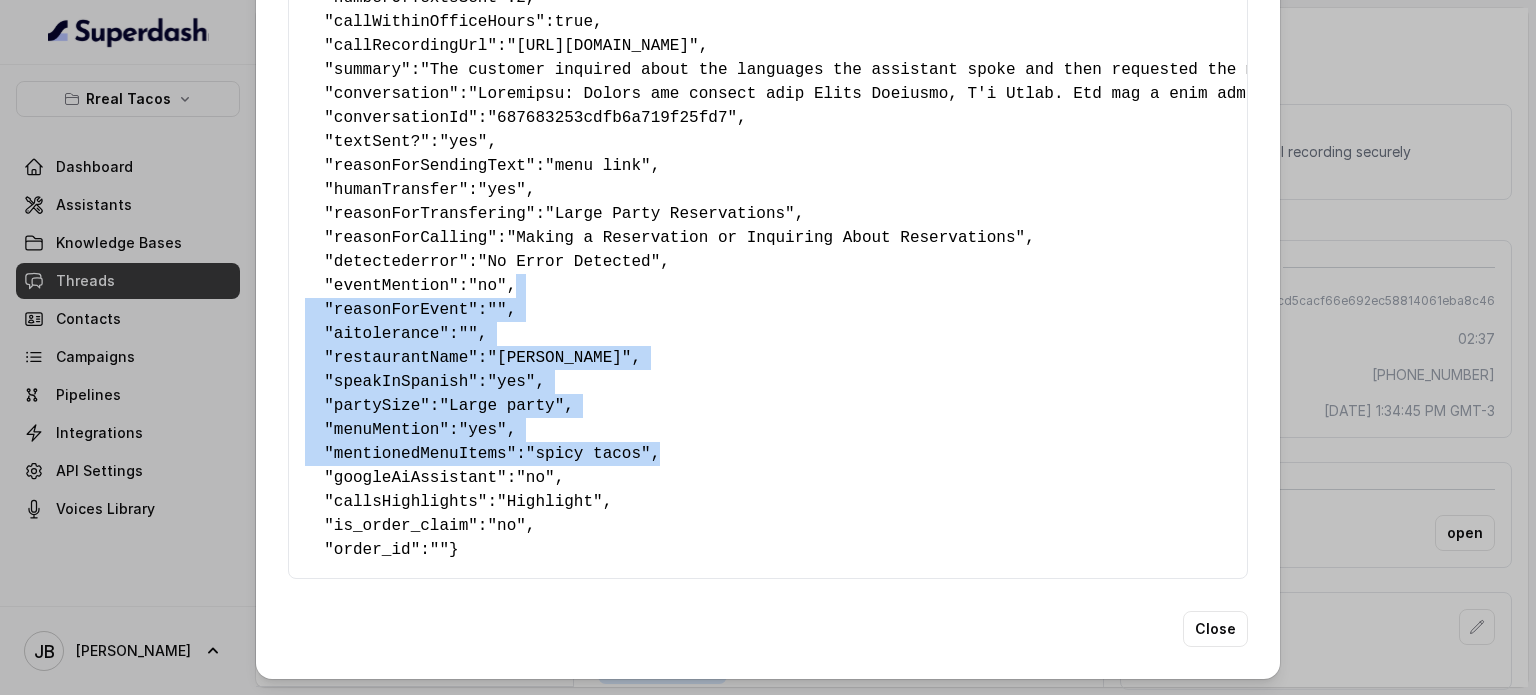 drag, startPoint x: 1462, startPoint y: 248, endPoint x: 879, endPoint y: 427, distance: 609.86066 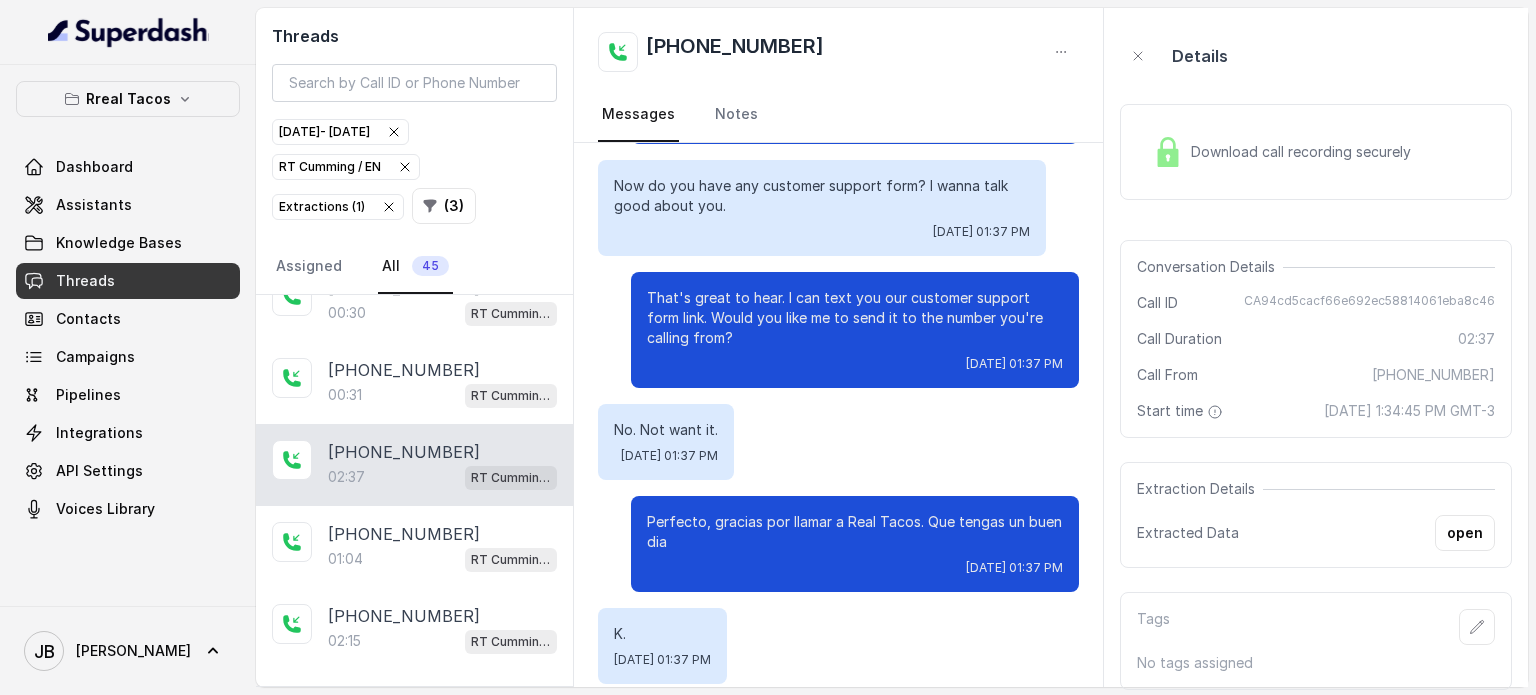 scroll, scrollTop: 2159, scrollLeft: 0, axis: vertical 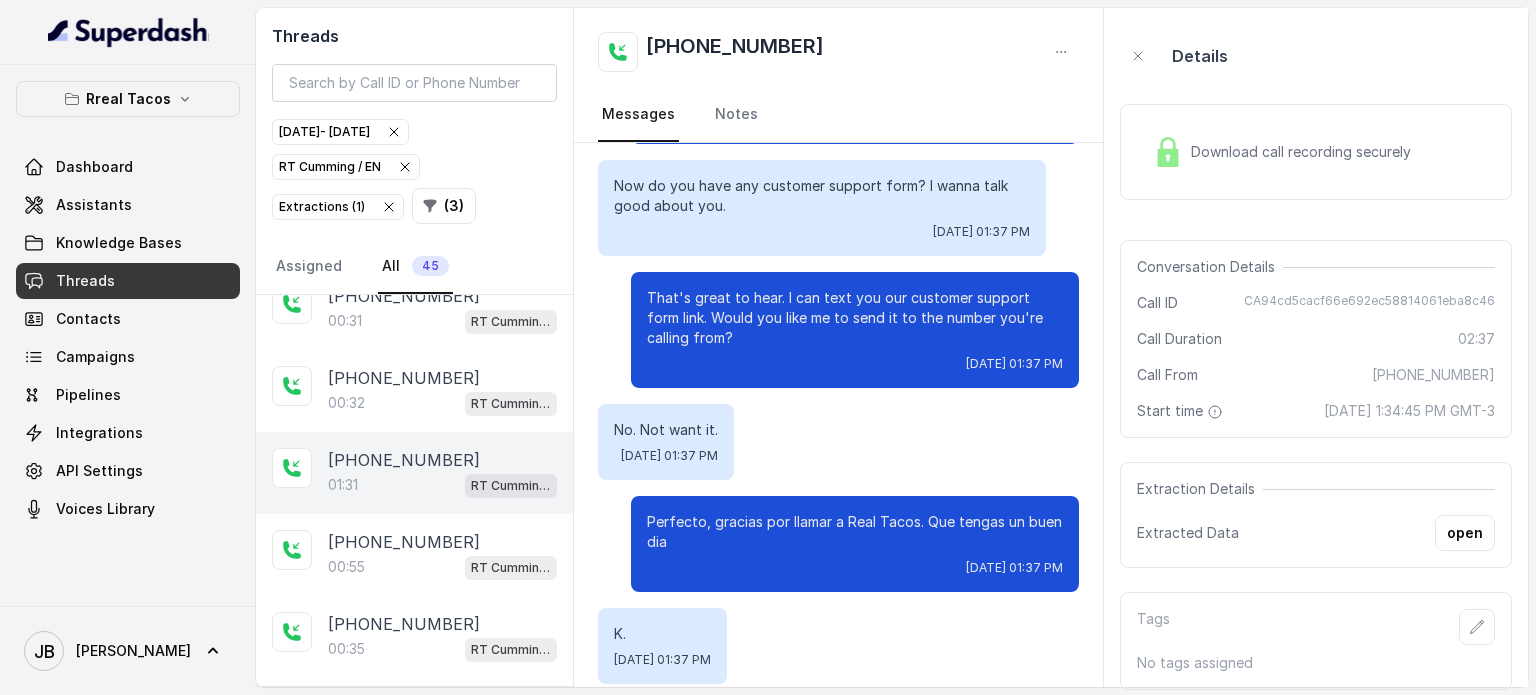 click on "[PHONE_NUMBER]:31 [PERSON_NAME] / EN" at bounding box center [414, 473] 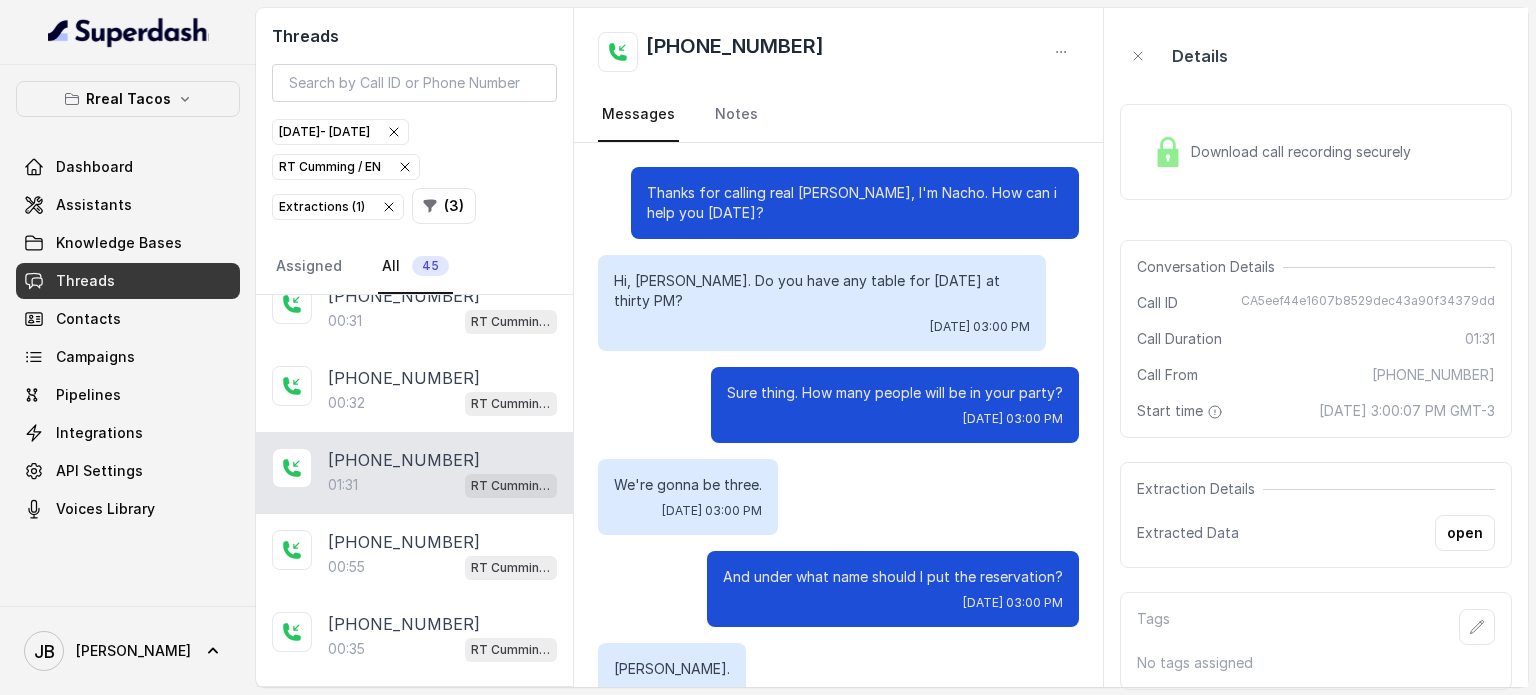 scroll, scrollTop: 1247, scrollLeft: 0, axis: vertical 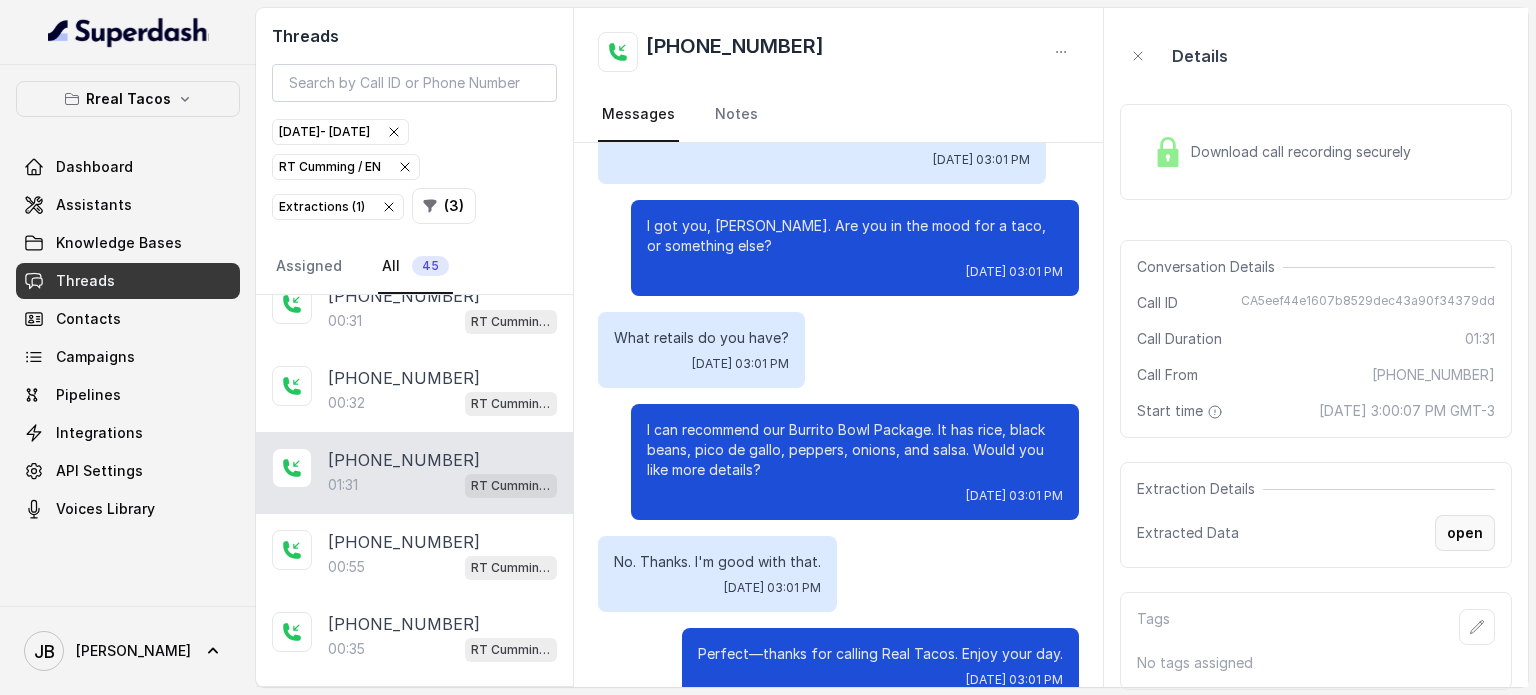 click on "open" at bounding box center (1465, 533) 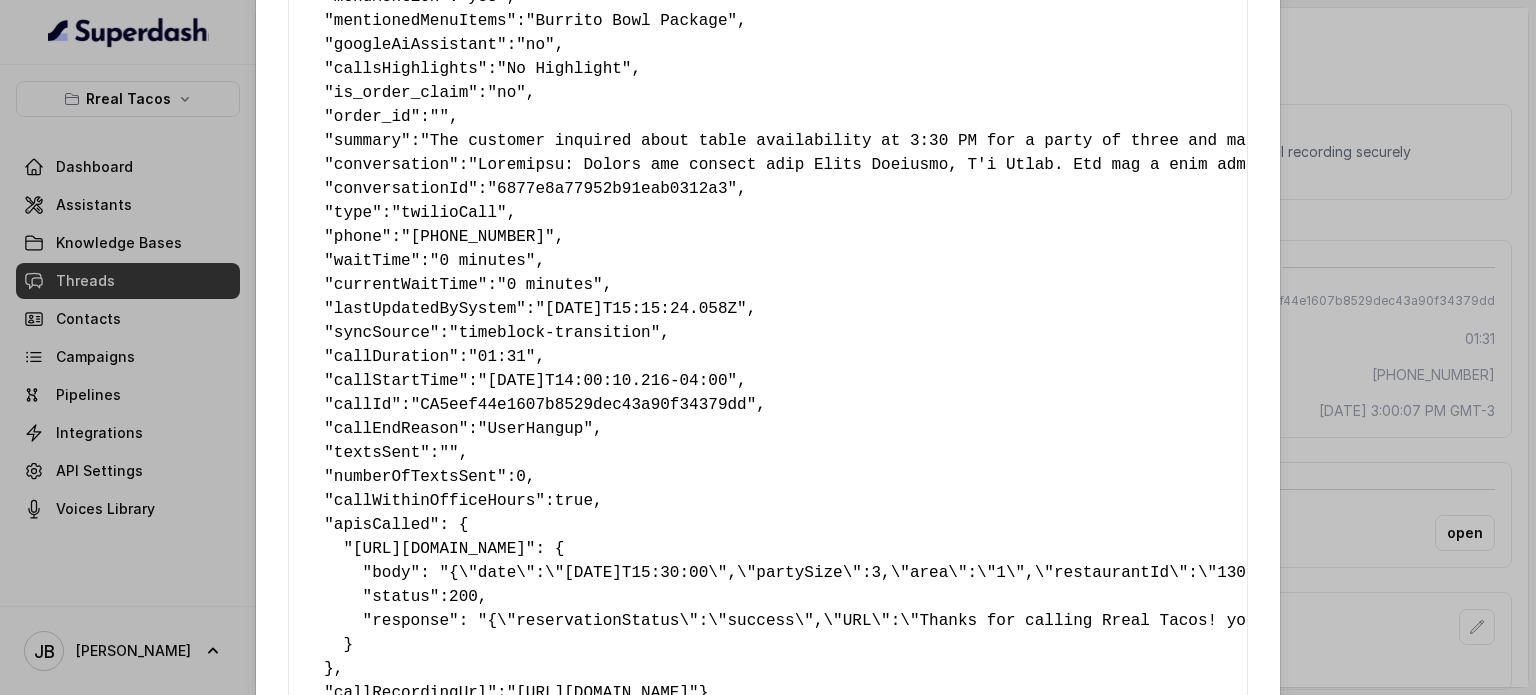 scroll, scrollTop: 605, scrollLeft: 0, axis: vertical 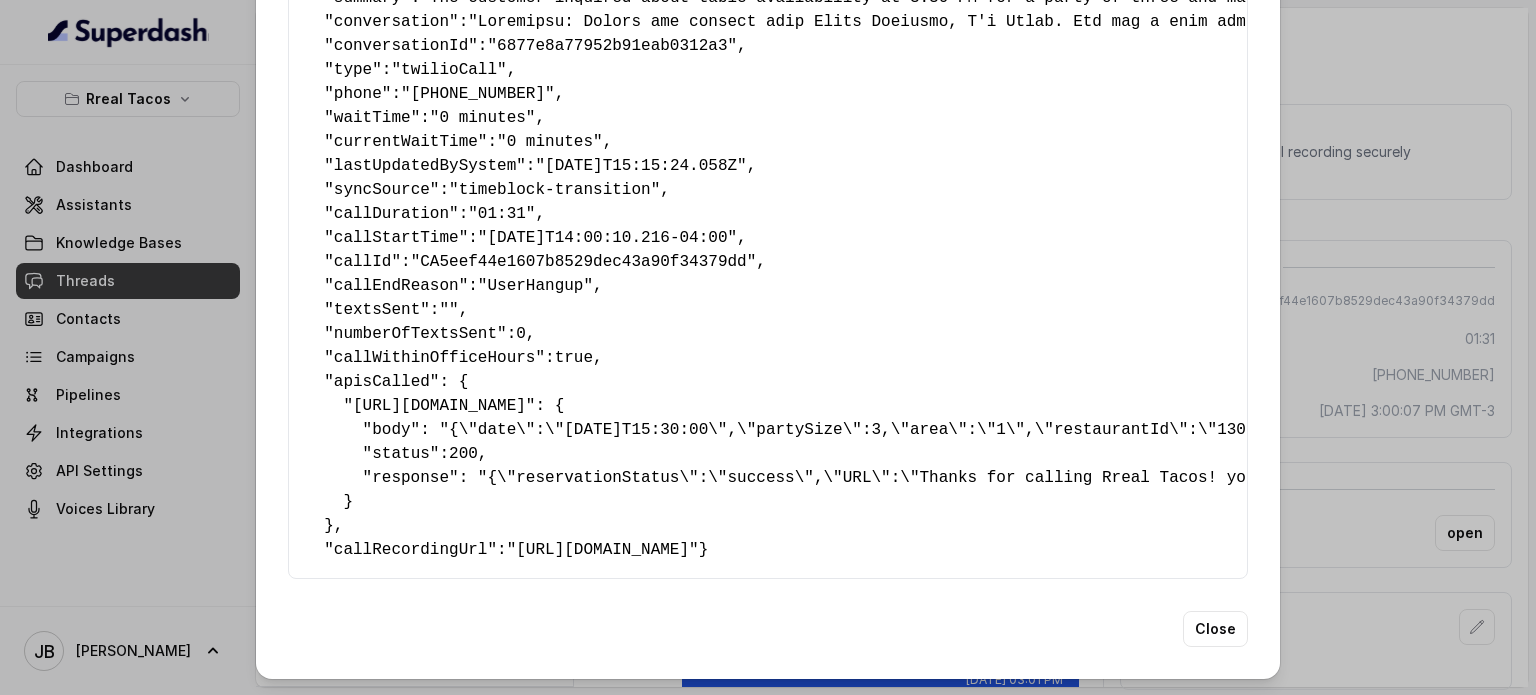 click on "Extracted Data {
" textSent? ":  "yes" ,
" reasonForSendingText ":  "takeaway link" ,
" humanTransfer ":  "no" ,
" reasonForTransfering ":  "" ,
" reasonForCalling ":  "Making a Reservation or Inquiring About Reservations" ,
" detectederror ":  "No Error Detected" ,
" eventMention ":  "no" ,
" reasonForEvent ":  "" ,
" aitolerance ":  "" ,
" restaurantName ":  "[PERSON_NAME]" ,
" speakInSpanish ":  "no" ,
" partySize ":  "Small party" ,
" menuMention ":  "yes" ,
" mentionedMenuItems ":  "Burrito Bowl Package" ,
" googleAiAssistant ":  "no" ,
" callsHighlights ":  "No Highlight" ,
" is_order_claim ":  "no" ,
" order_id ":  "" ,
" summary ":  "The customer inquired about table availability at 3:30 PM for a party of three and made a reservation under the name [PERSON_NAME]. The customer then asked about vegan options. The customer's tone was friendly and conversational, and they expressed satisfaction with the vegan burrito bowl option." ,
" conversation ":  ,
" conversationId 0" at bounding box center (768, 347) 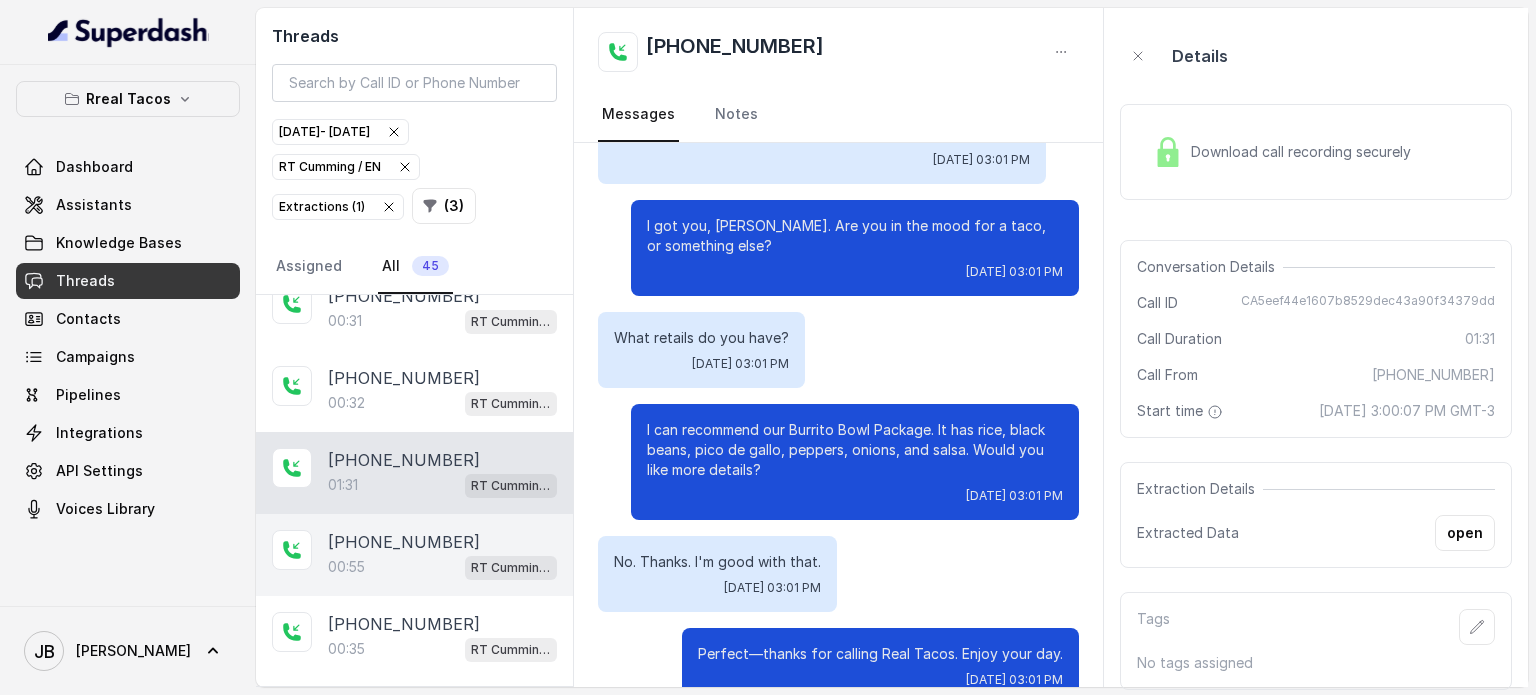 scroll, scrollTop: 0, scrollLeft: 0, axis: both 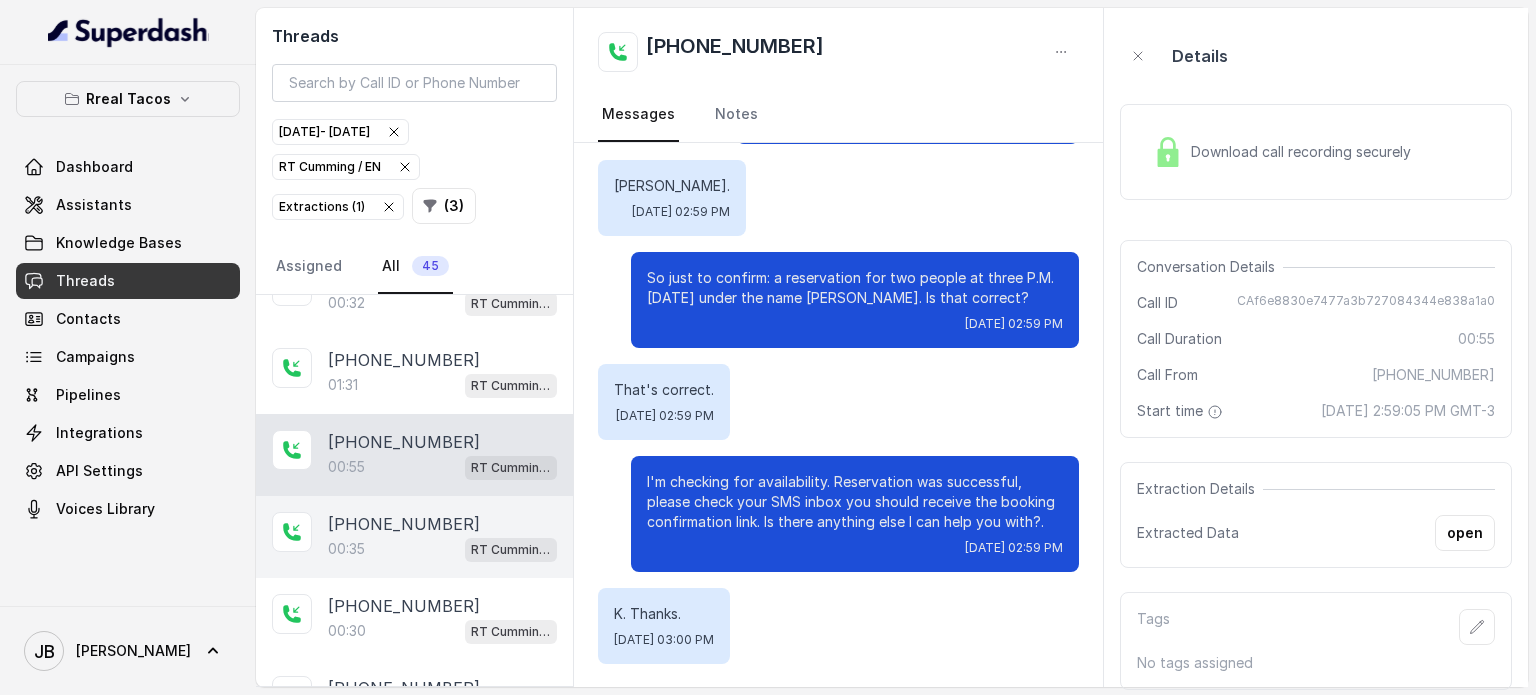 click on "00:35 [PERSON_NAME] / EN" at bounding box center [442, 549] 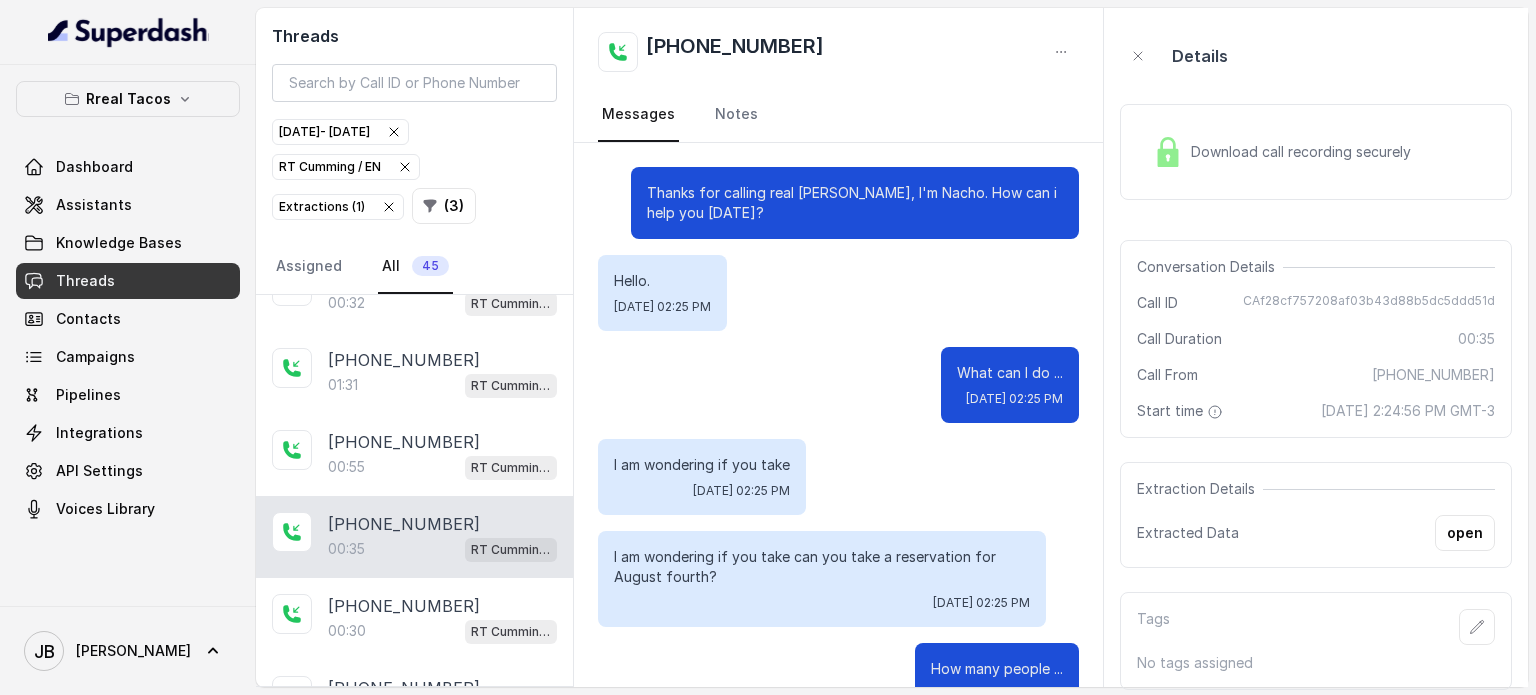 scroll, scrollTop: 627, scrollLeft: 0, axis: vertical 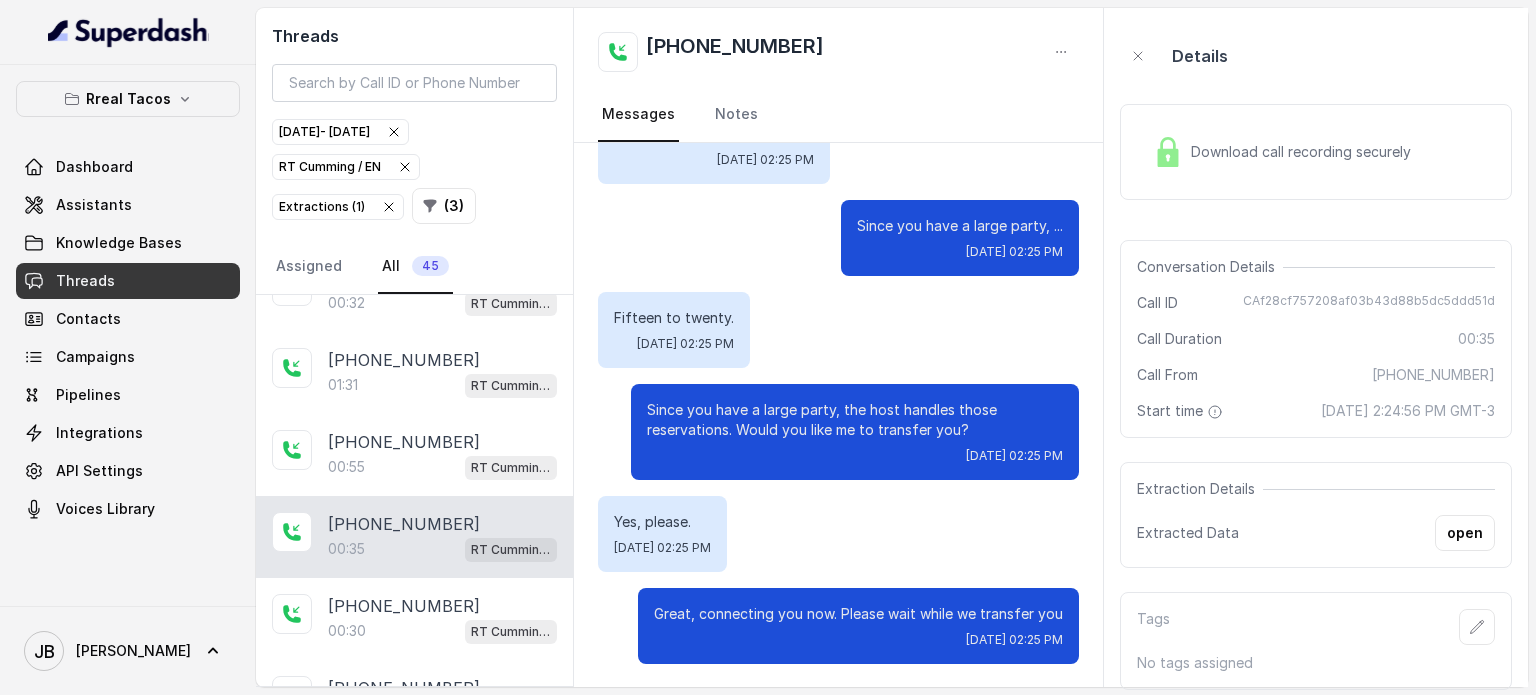 click on "open" at bounding box center (1465, 533) 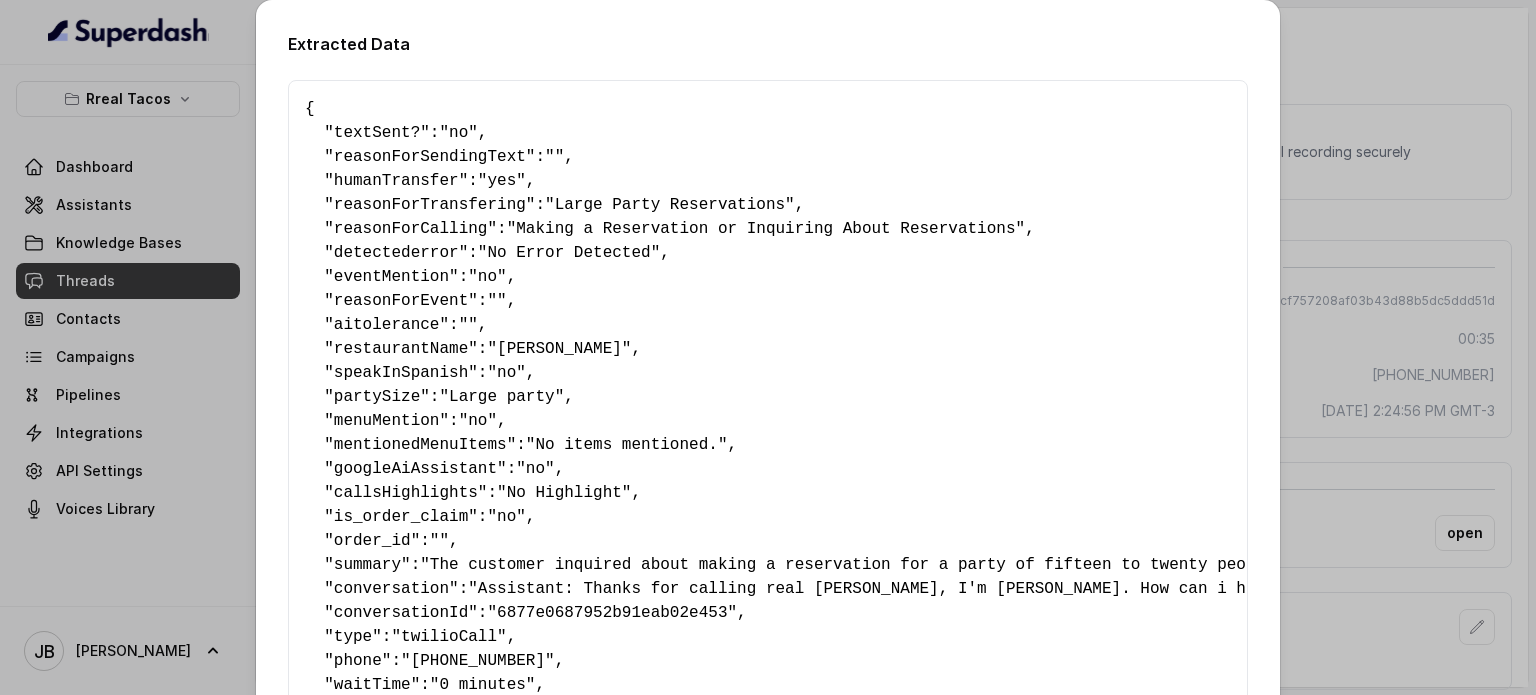 scroll, scrollTop: 437, scrollLeft: 0, axis: vertical 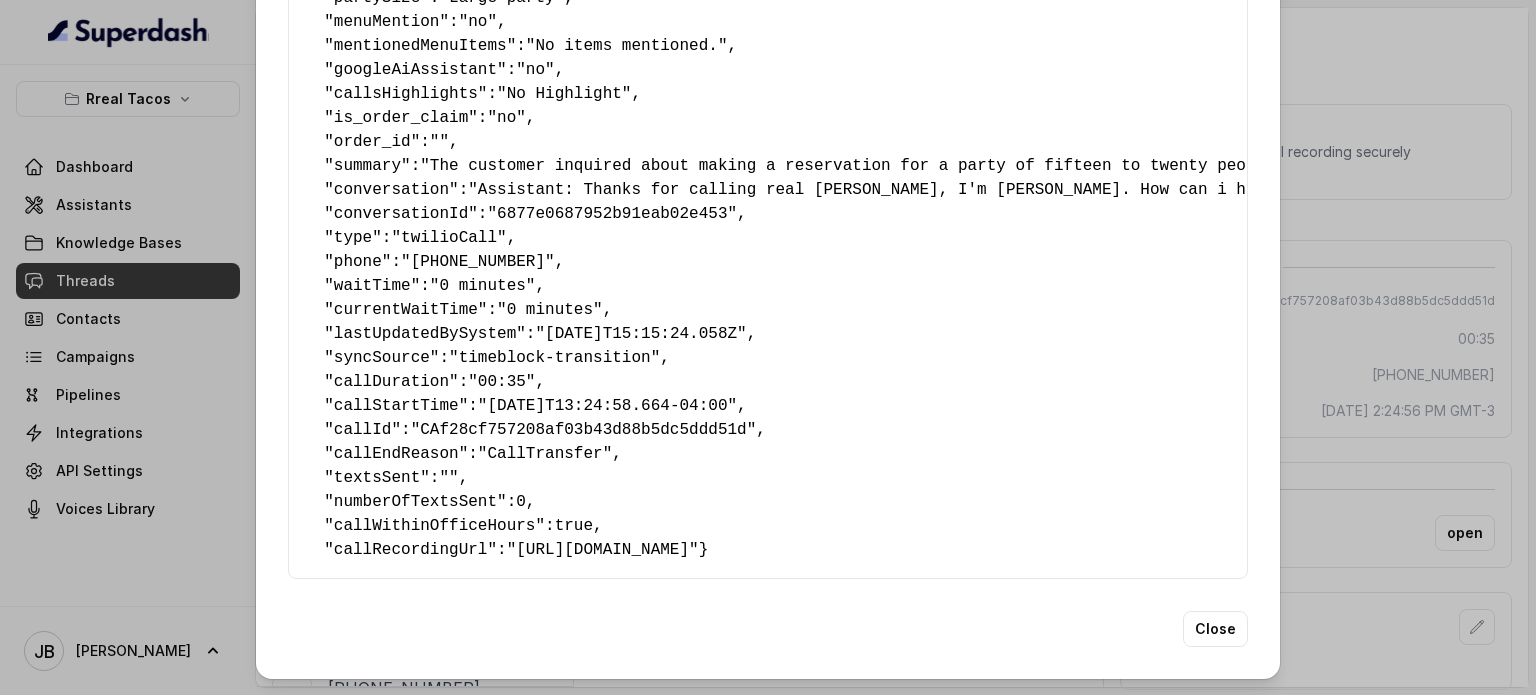 click on "Extracted Data {
" textSent? ":  "no" ,
" reasonForSendingText ":  "" ,
" humanTransfer ":  "yes" ,
" reasonForTransfering ":  "Large Party Reservations" ,
" reasonForCalling ":  "Making a Reservation or Inquiring About Reservations" ,
" detectederror ":  "No Error Detected" ,
" eventMention ":  "no" ,
" reasonForEvent ":  "" ,
" aitolerance ":  "" ,
" restaurantName ":  "[PERSON_NAME]" ,
" speakInSpanish ":  "no" ,
" partySize ":  "Large party" ,
" menuMention ":  "no" ,
" mentionedMenuItems ":  "No items mentioned." ,
" googleAiAssistant ":  "no" ,
" callsHighlights ":  "No Highlight" ,
" is_order_claim ":  "no" ,
" order_id ":  "" ,
" summary ":  "The customer inquired about making a reservation for a party of fifteen to twenty people on [DATE]. The customer's tone was direct and inquisitive. The customer was satisfied with the assistant's offer to transfer the call to the host for the large party reservation." ,
" conversation ":  ,
" conversationId ":  ,
" ":" at bounding box center [768, 347] 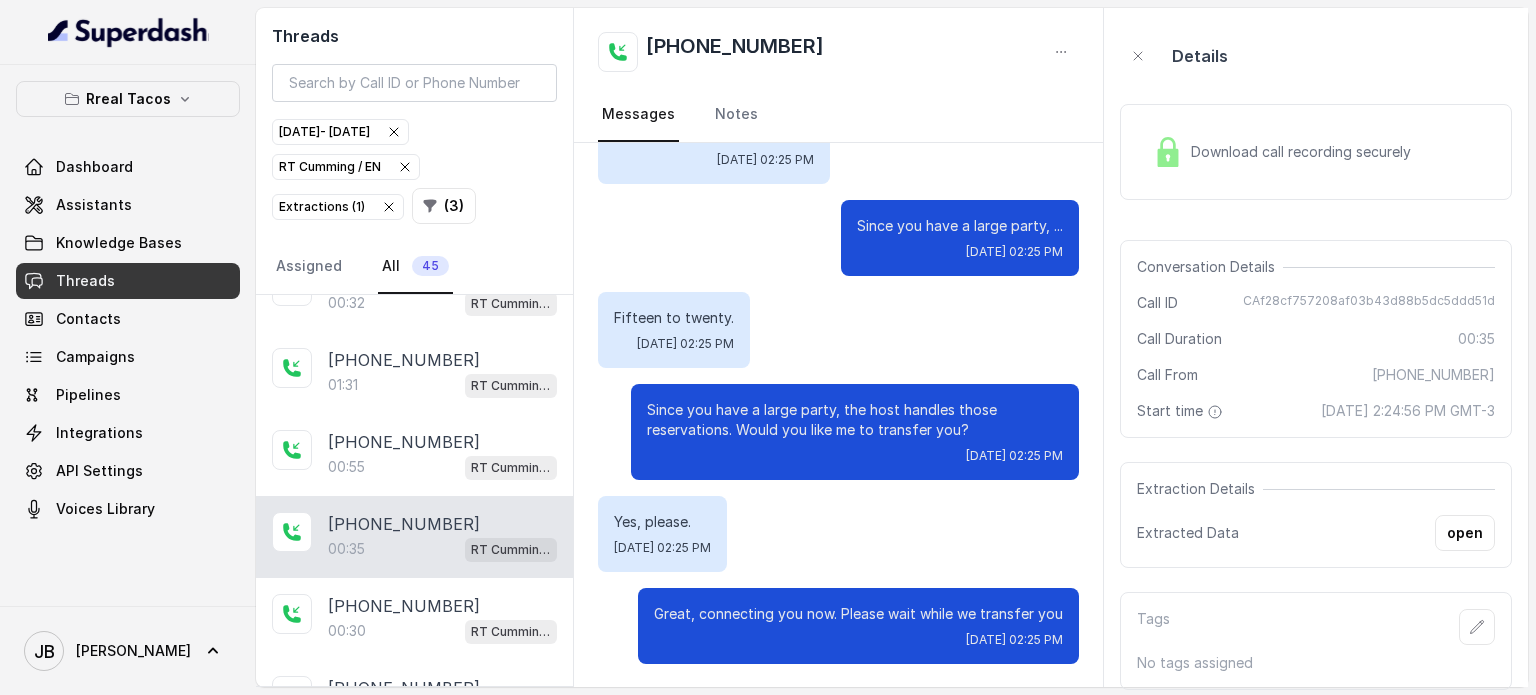 click on "Download call recording securely" at bounding box center (1282, 152) 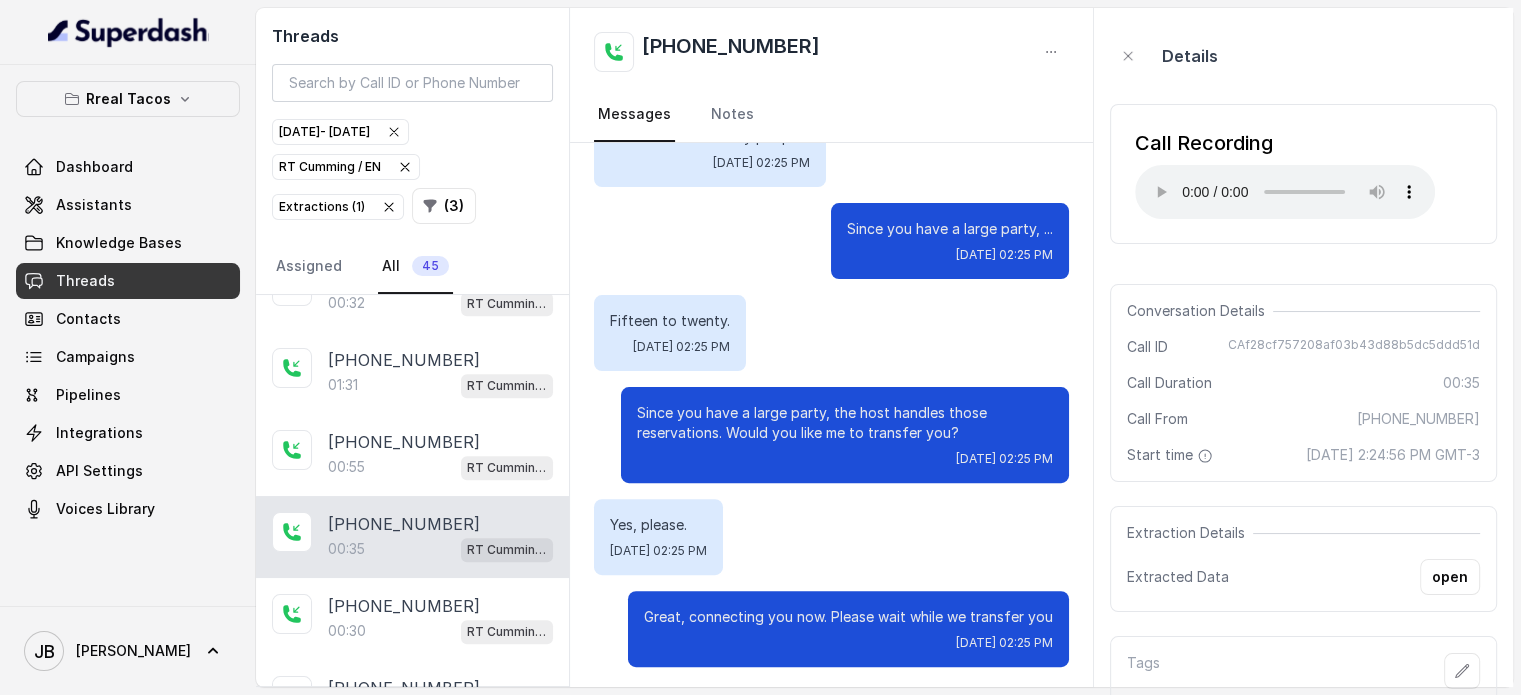 scroll, scrollTop: 627, scrollLeft: 0, axis: vertical 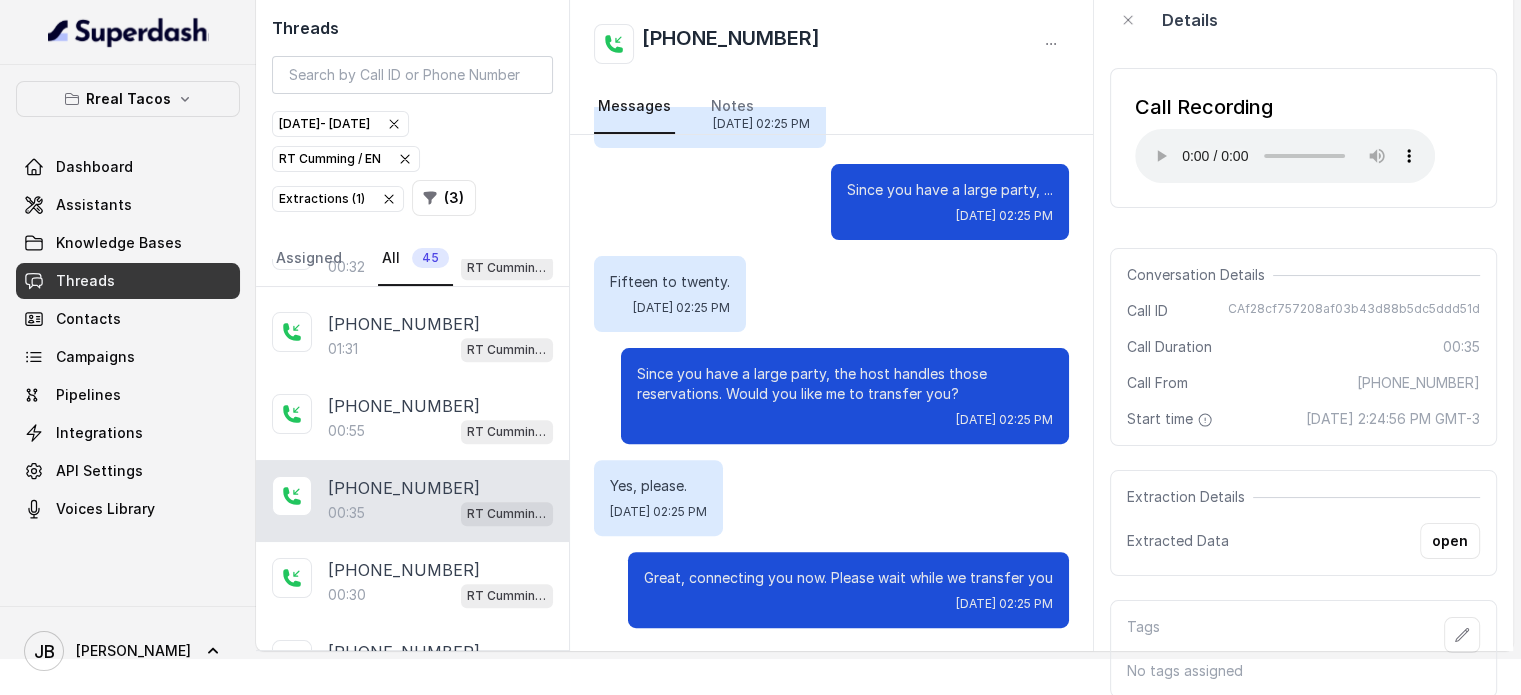 type 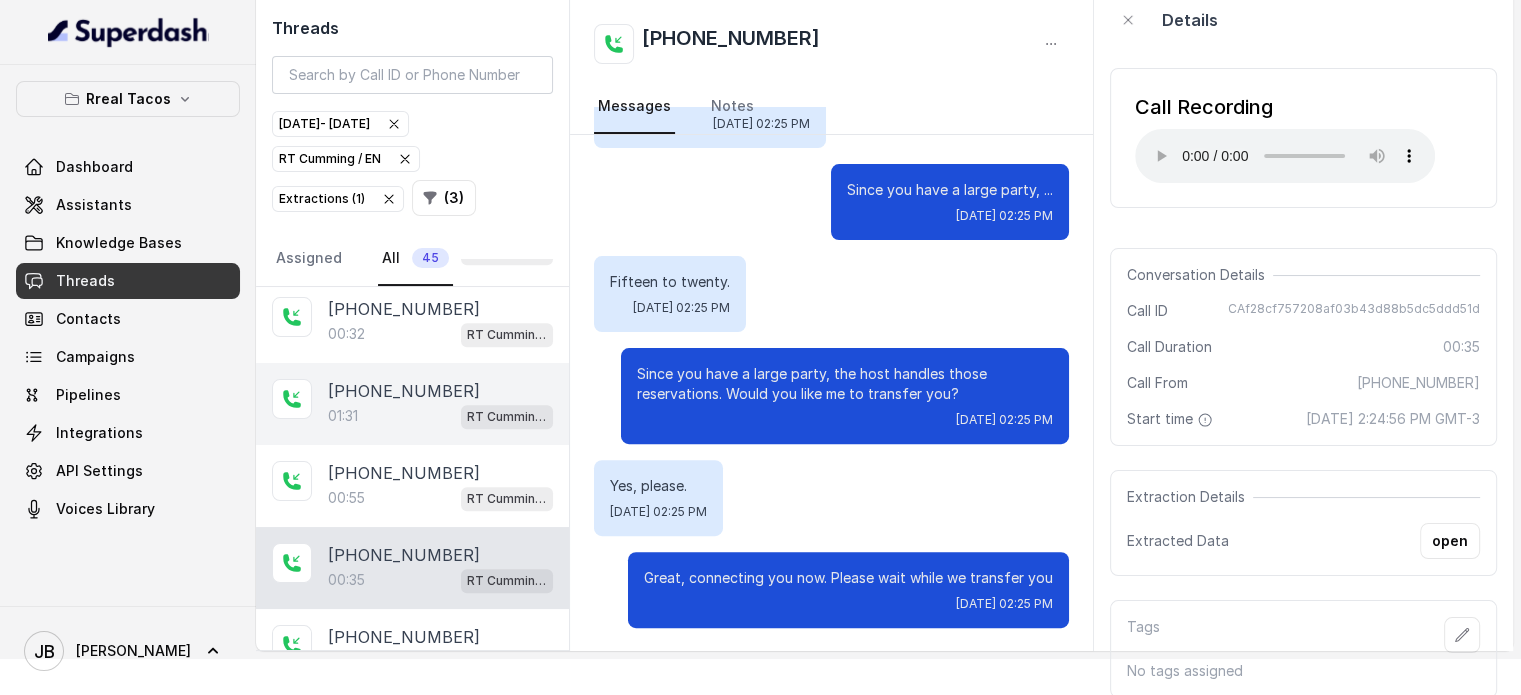 scroll, scrollTop: 2159, scrollLeft: 0, axis: vertical 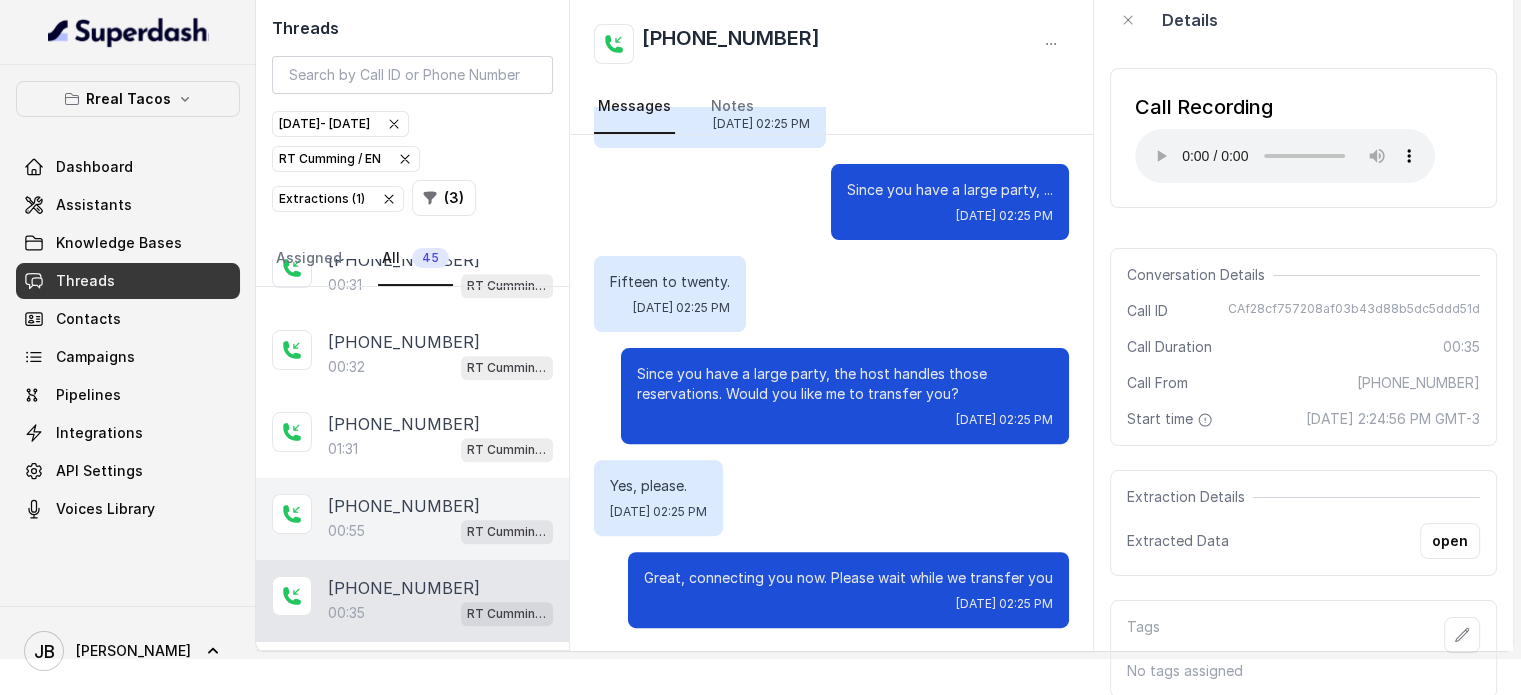 click on "RT Cumming / EN" at bounding box center [507, 532] 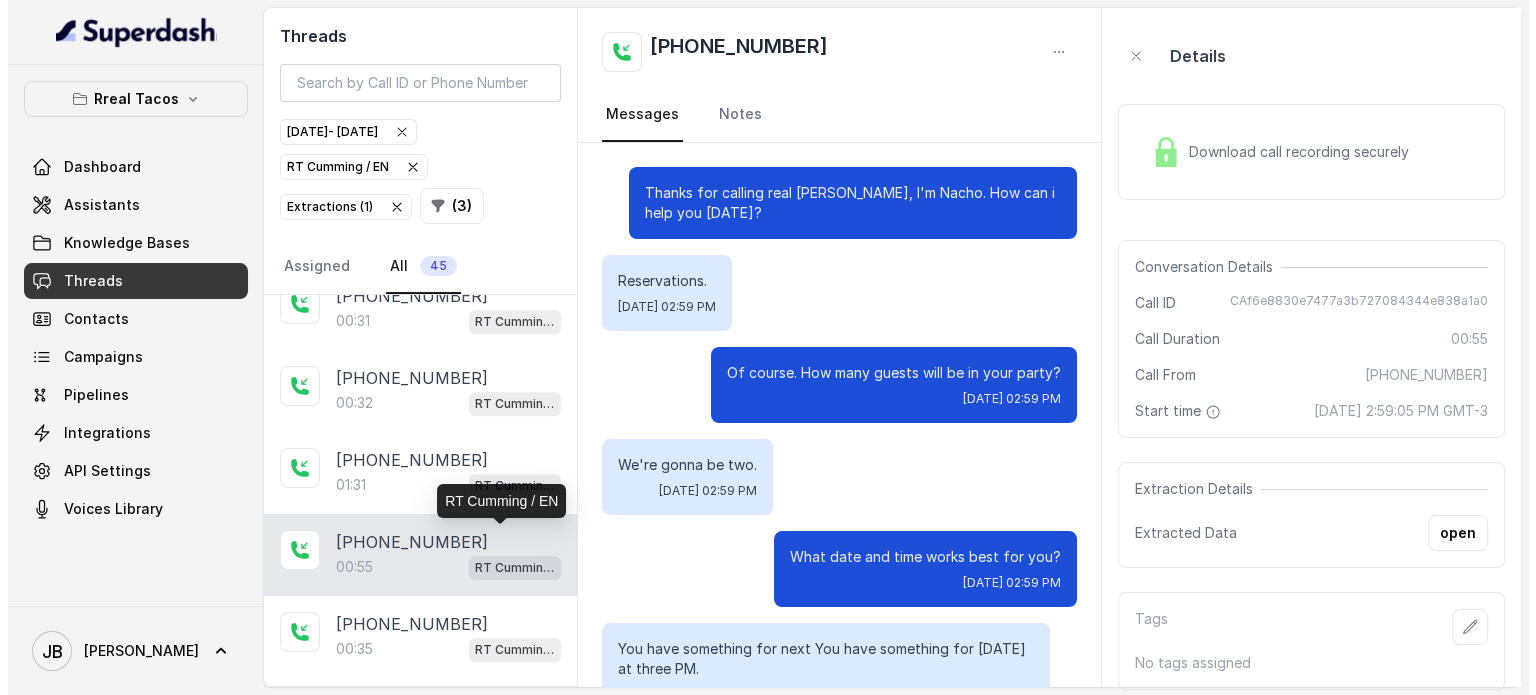 scroll, scrollTop: 0, scrollLeft: 0, axis: both 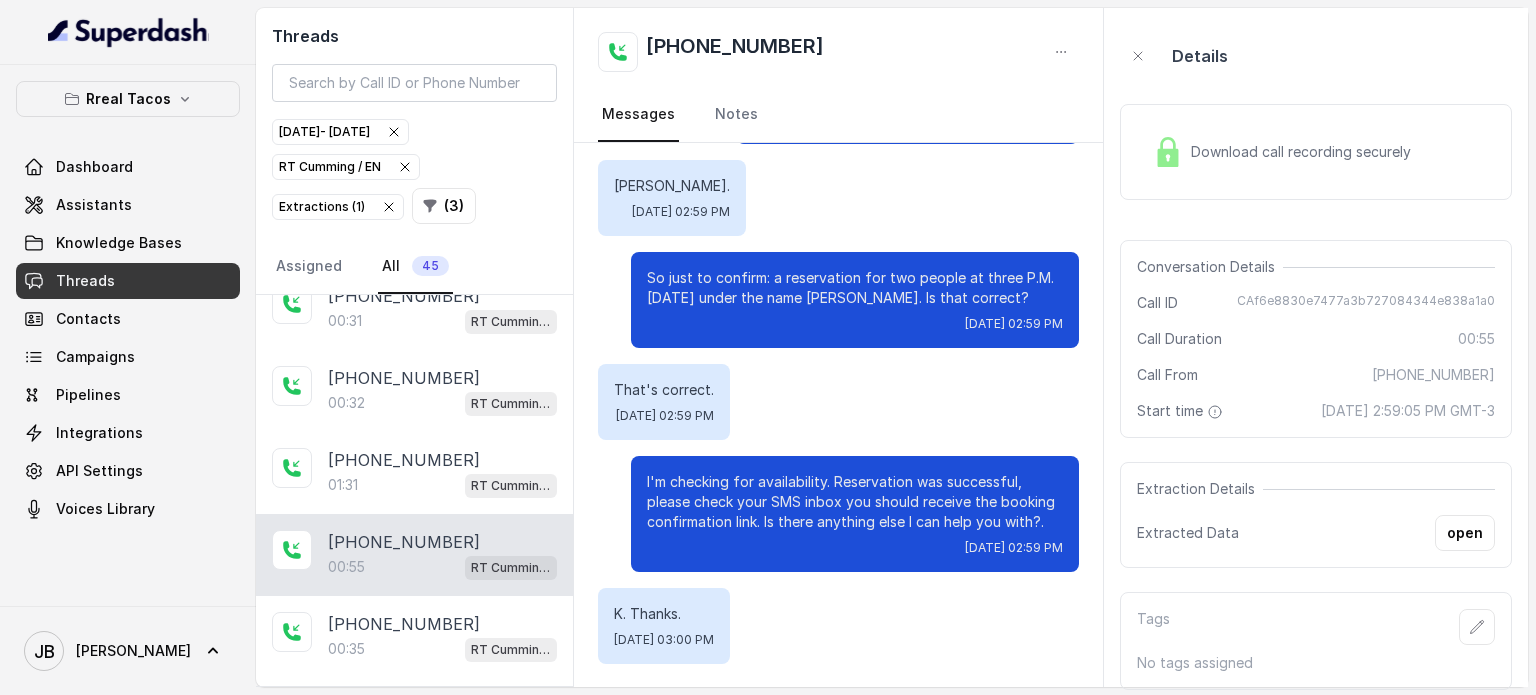 click on "[DATE]  -   [DATE]" at bounding box center [340, 132] 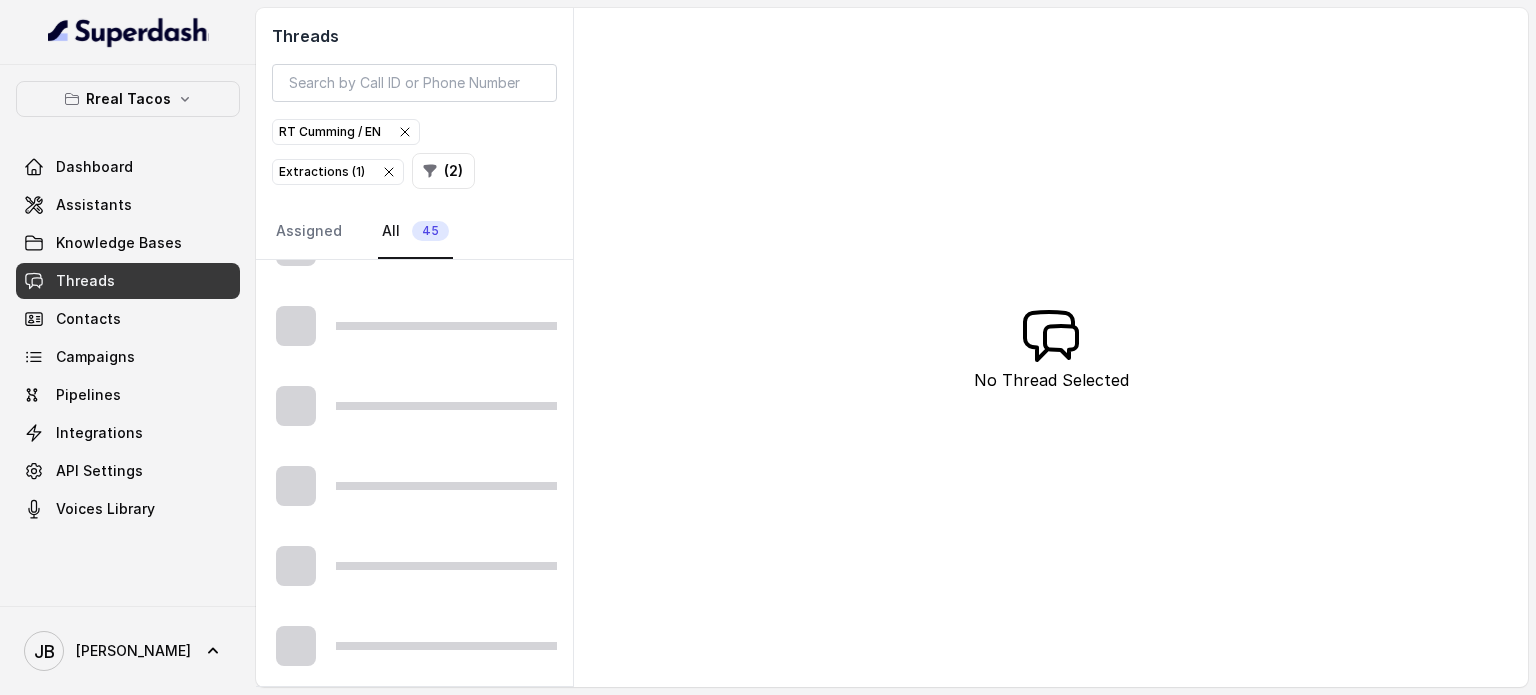 scroll, scrollTop: 1171, scrollLeft: 0, axis: vertical 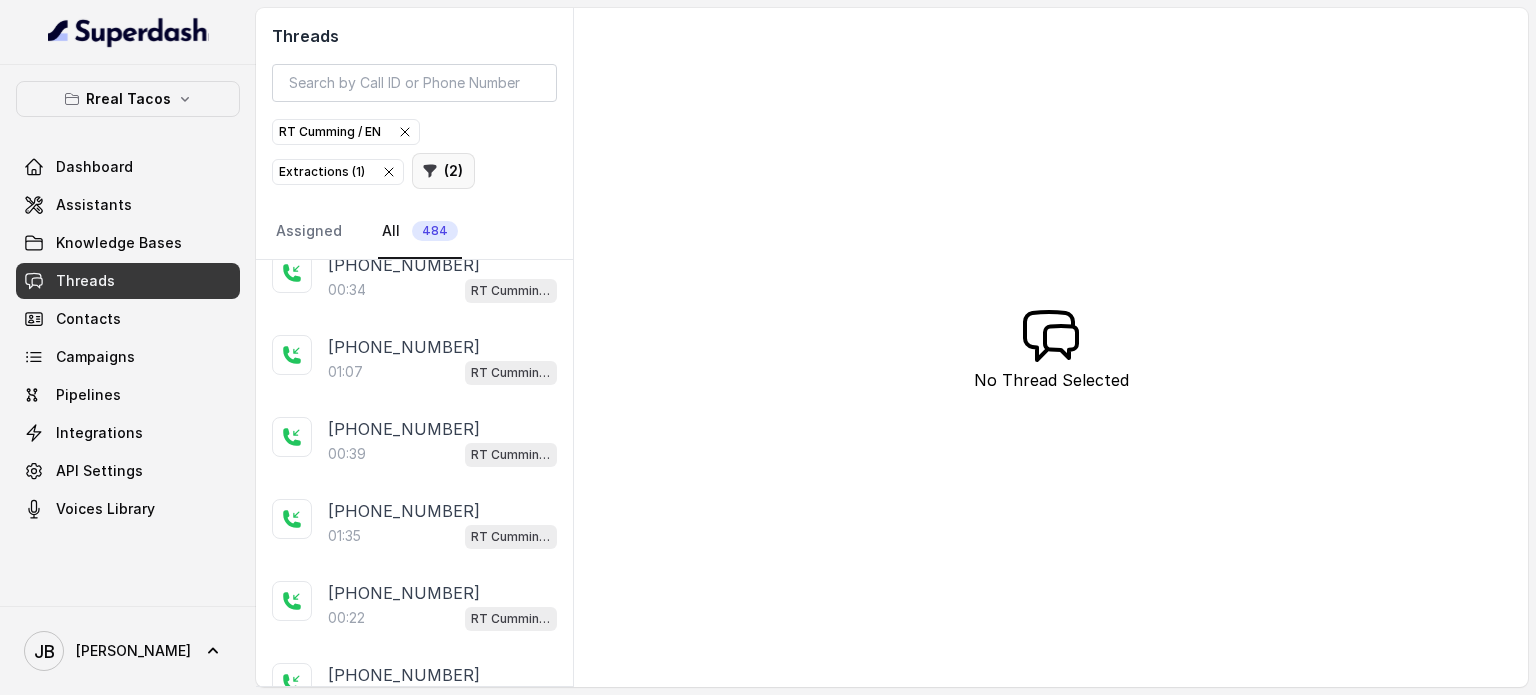 click on "( 2 )" at bounding box center [443, 171] 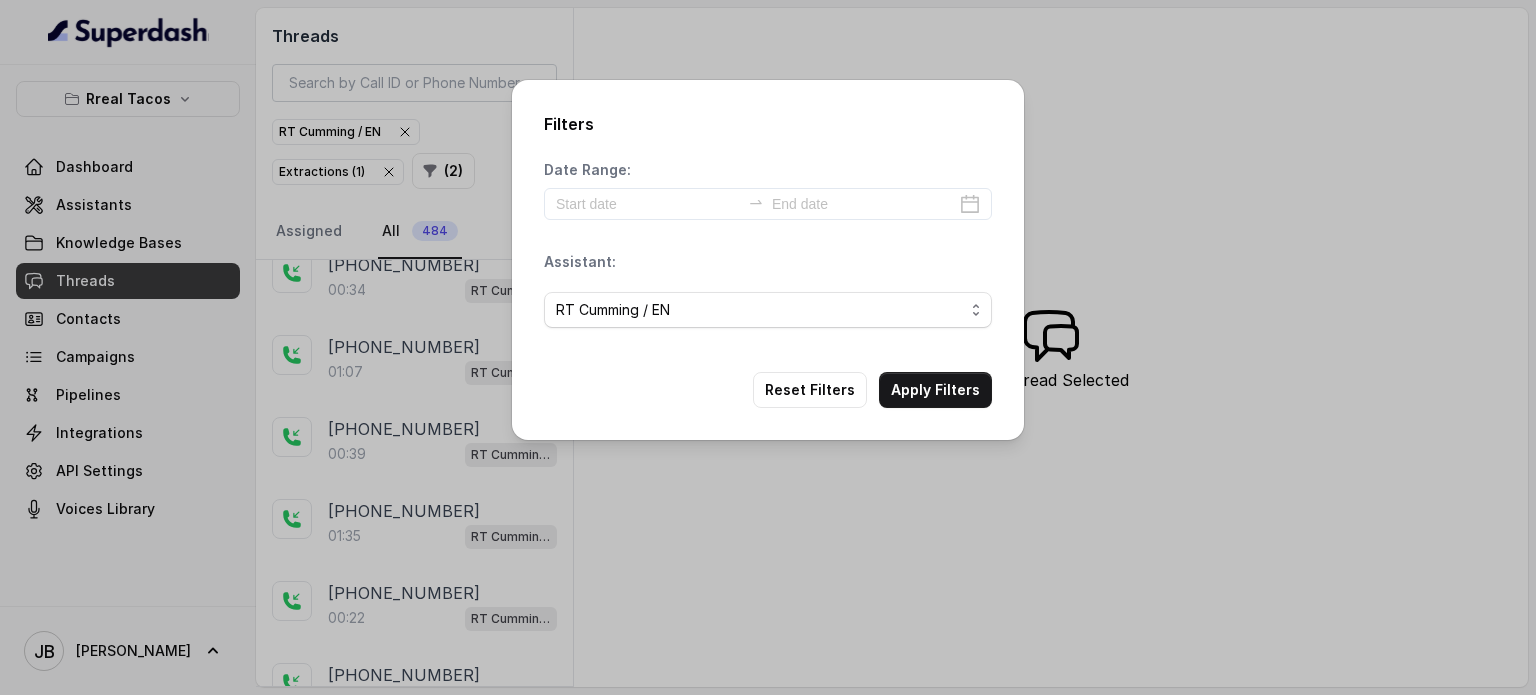 click on "Date Range: Assistant: (Select Assistant) RT Midtown / EN [GEOGRAPHIC_DATA] / ES [GEOGRAPHIC_DATA] / EN [GEOGRAPHIC_DATA] / EN [GEOGRAPHIC_DATA][PERSON_NAME] / EN RT Decatur / EN [PERSON_NAME] / EN [PERSON_NAME] / EN RT Testing [GEOGRAPHIC_DATA] / EN RT Testing 2 RT Lawrenceville" at bounding box center (768, 250) 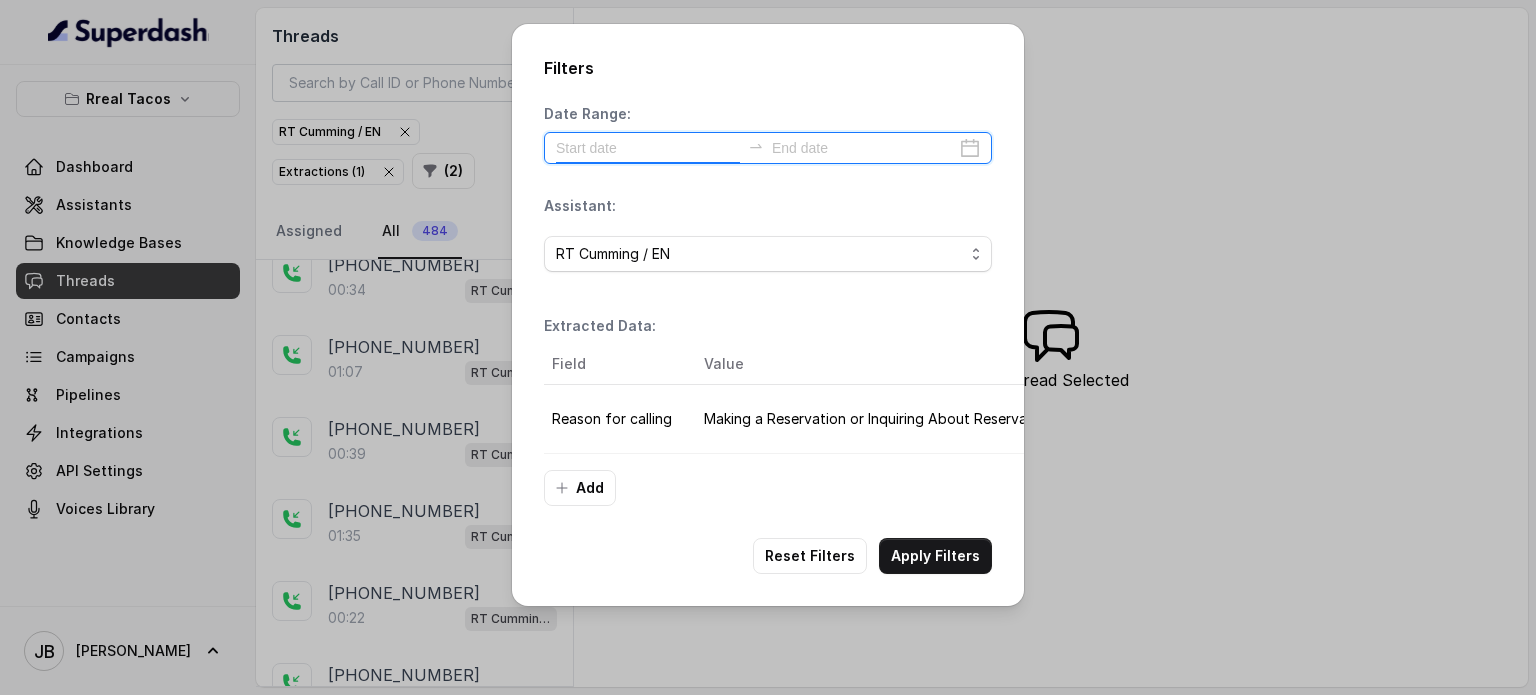 click at bounding box center (648, 148) 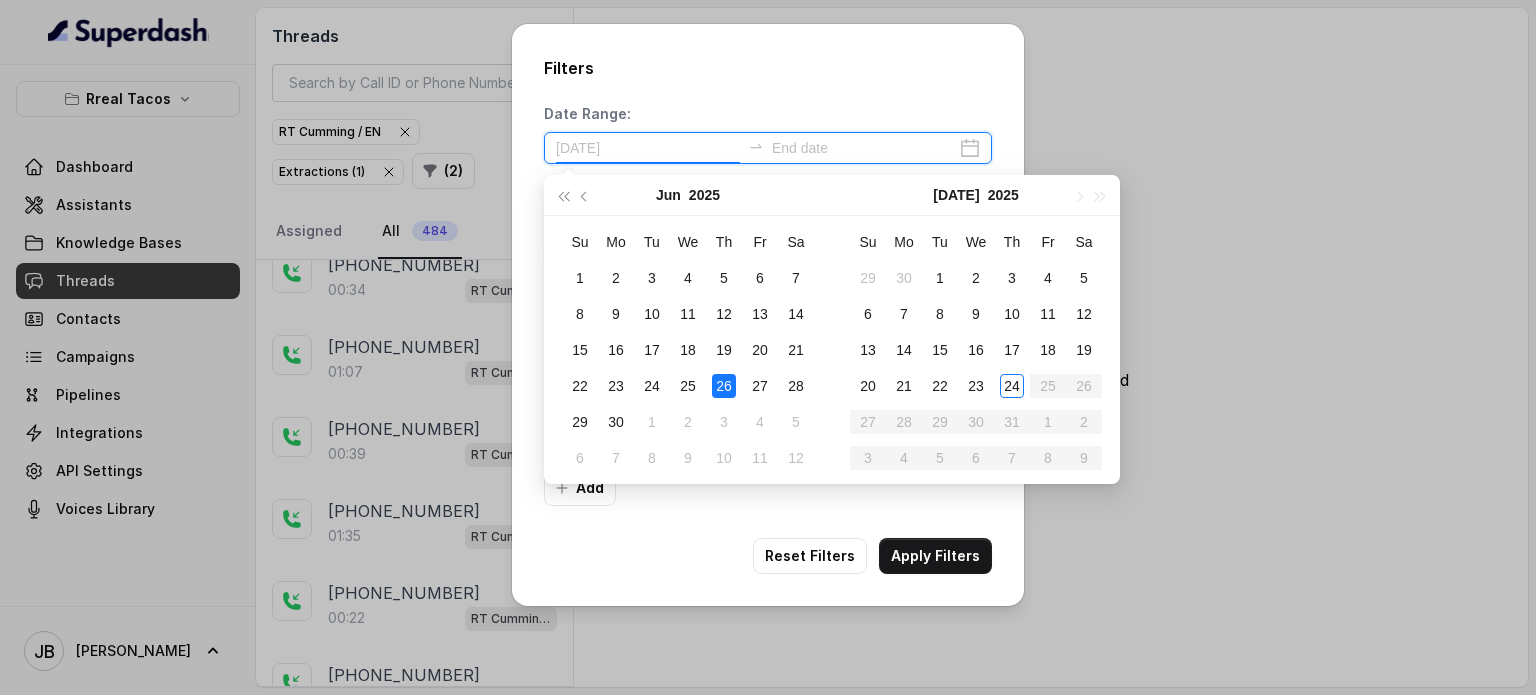 type on "[DATE]" 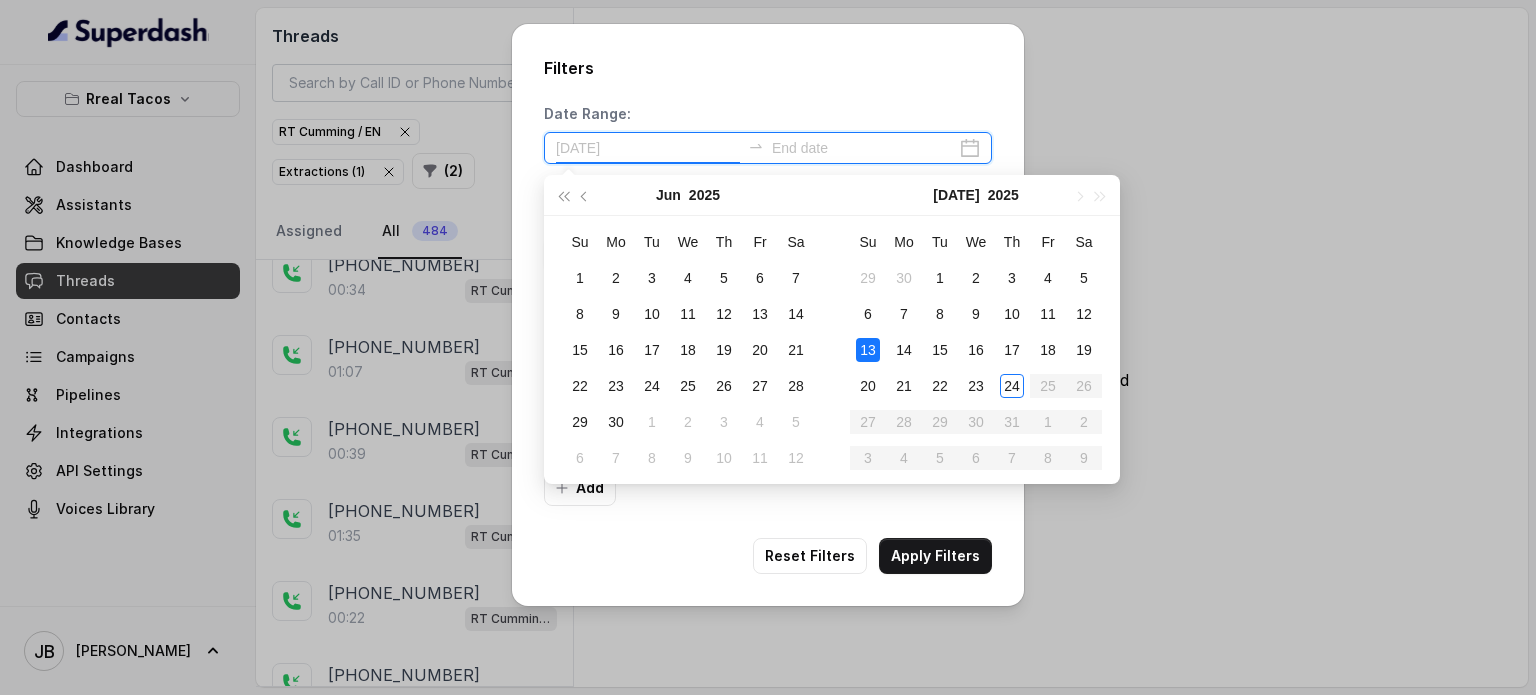 type on "[DATE]" 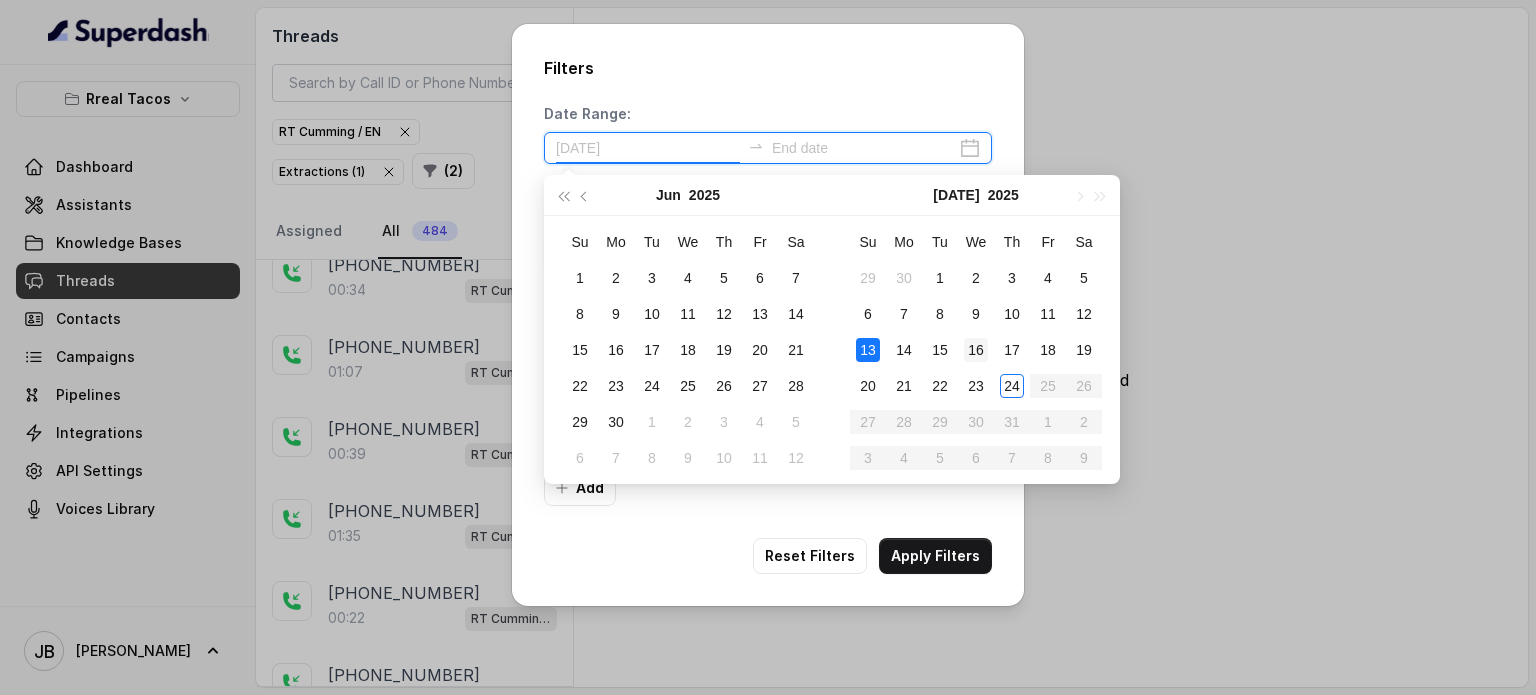 type on "[DATE]" 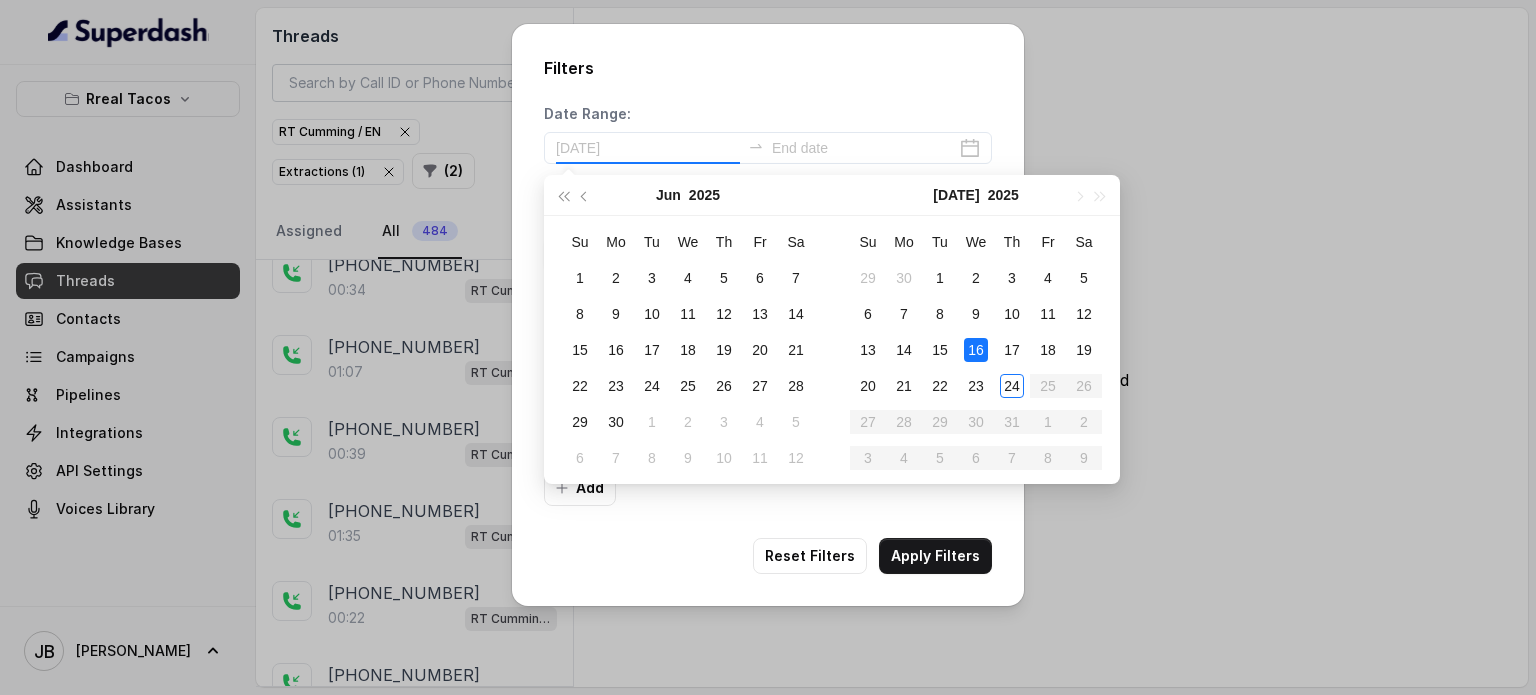 click on "16" at bounding box center [976, 350] 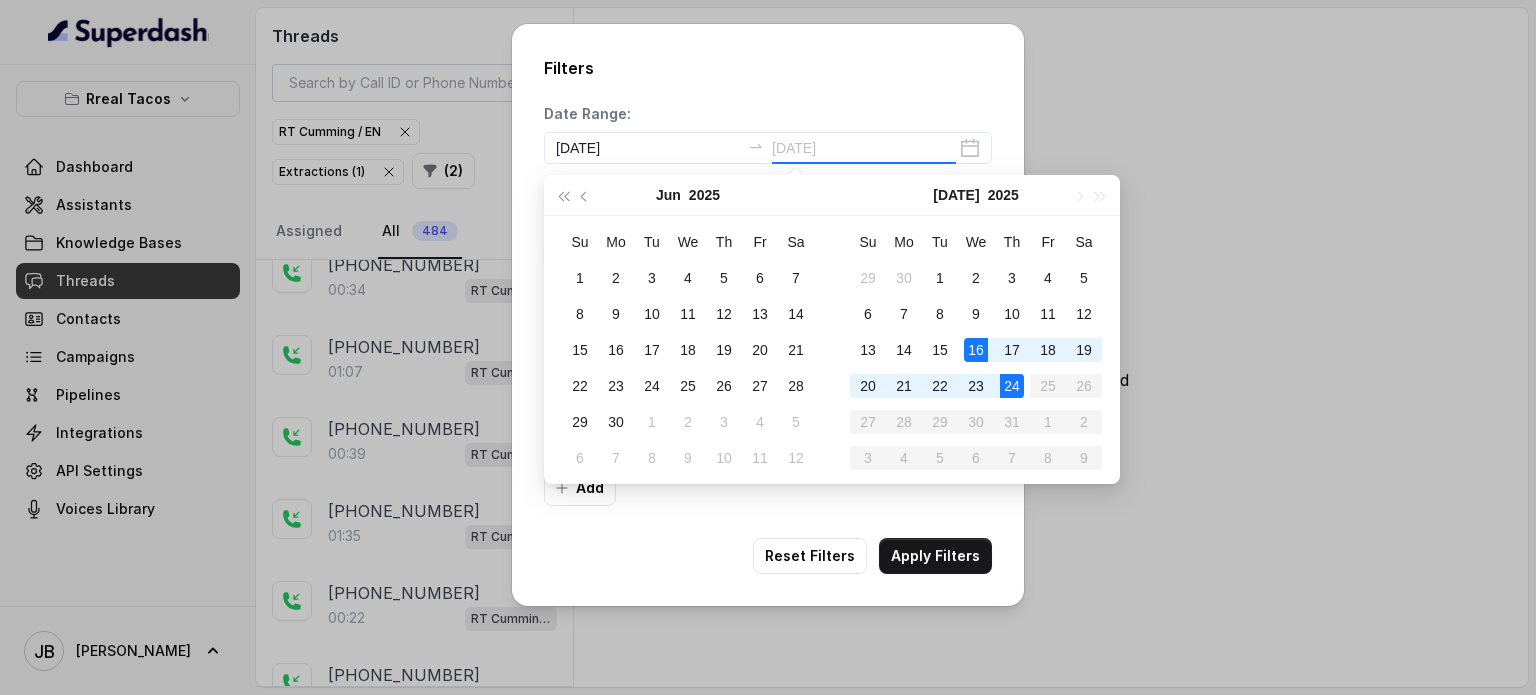 click on "24" at bounding box center [1012, 386] 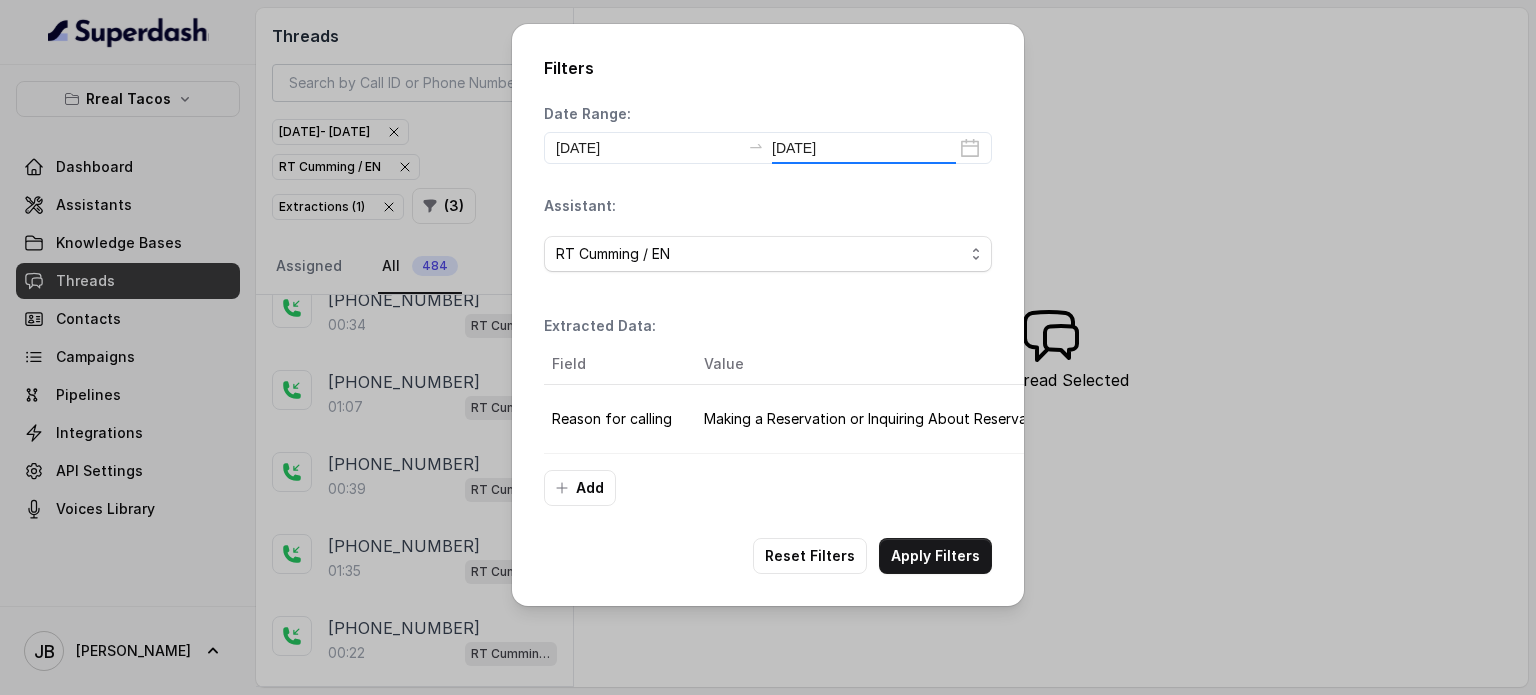type on "[DATE]" 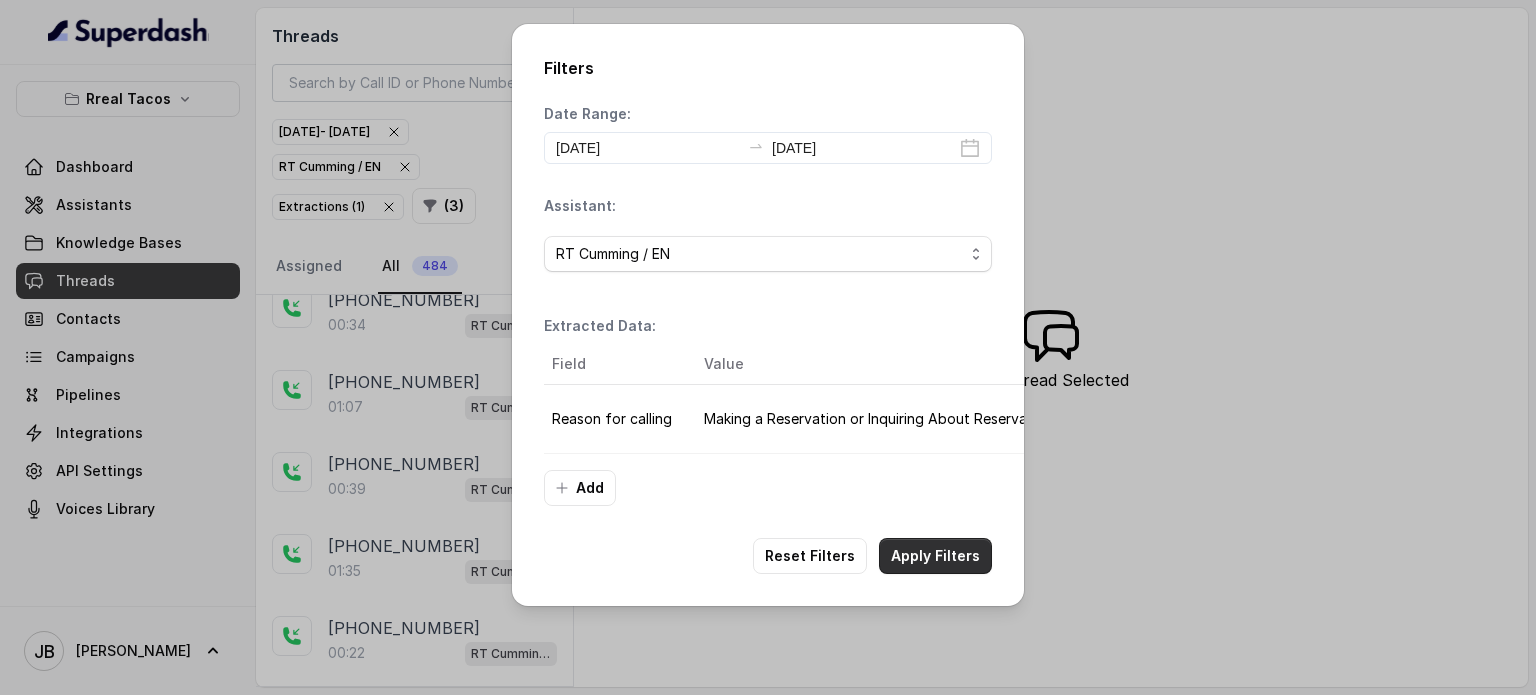 click on "Apply Filters" at bounding box center [935, 556] 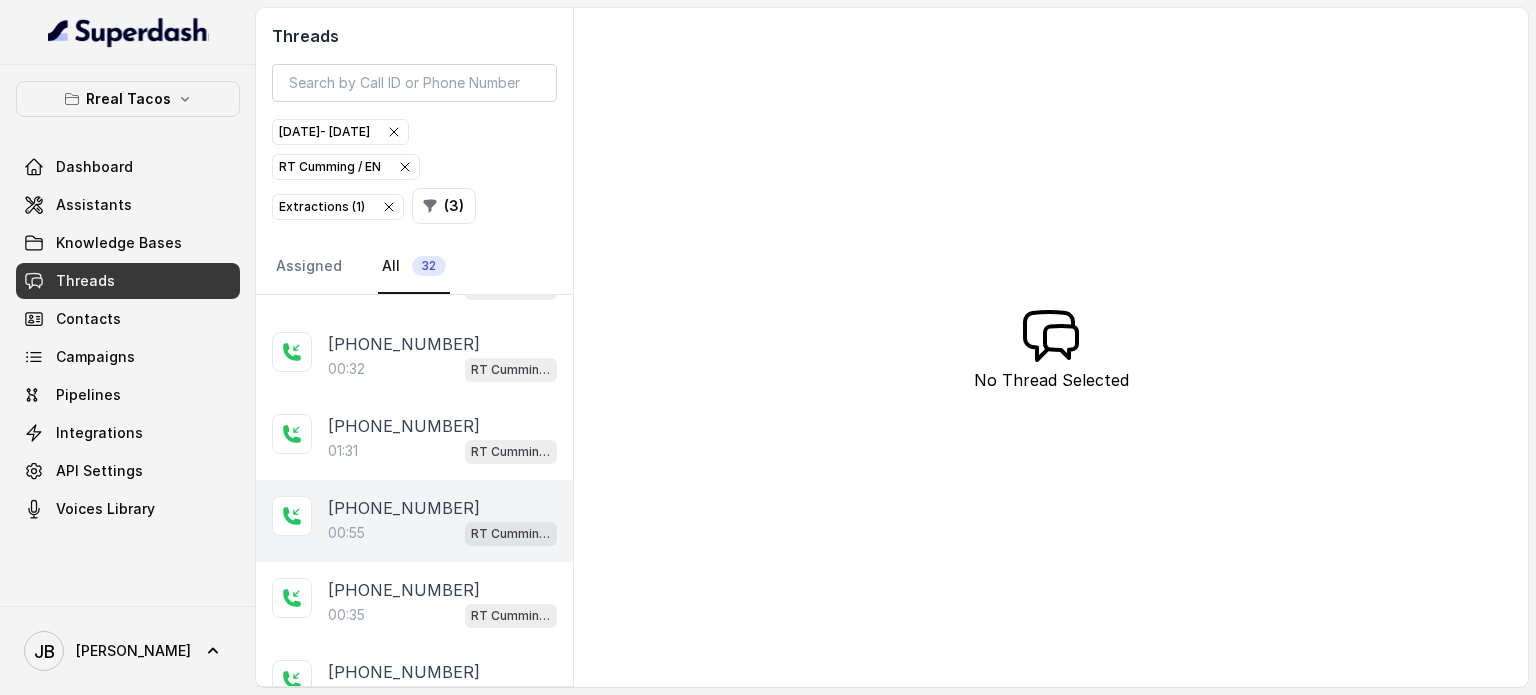 scroll, scrollTop: 2203, scrollLeft: 0, axis: vertical 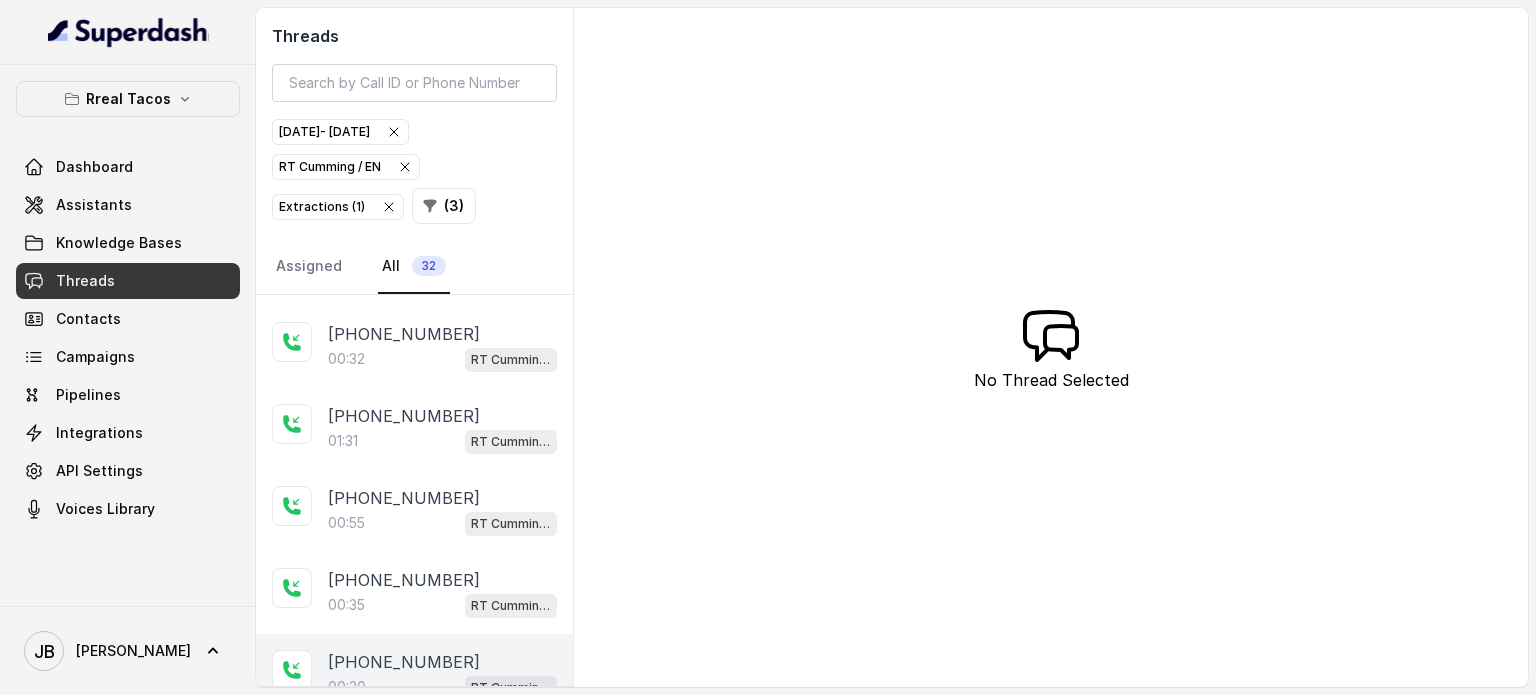 click on "00:30 [PERSON_NAME] / EN" at bounding box center (442, 687) 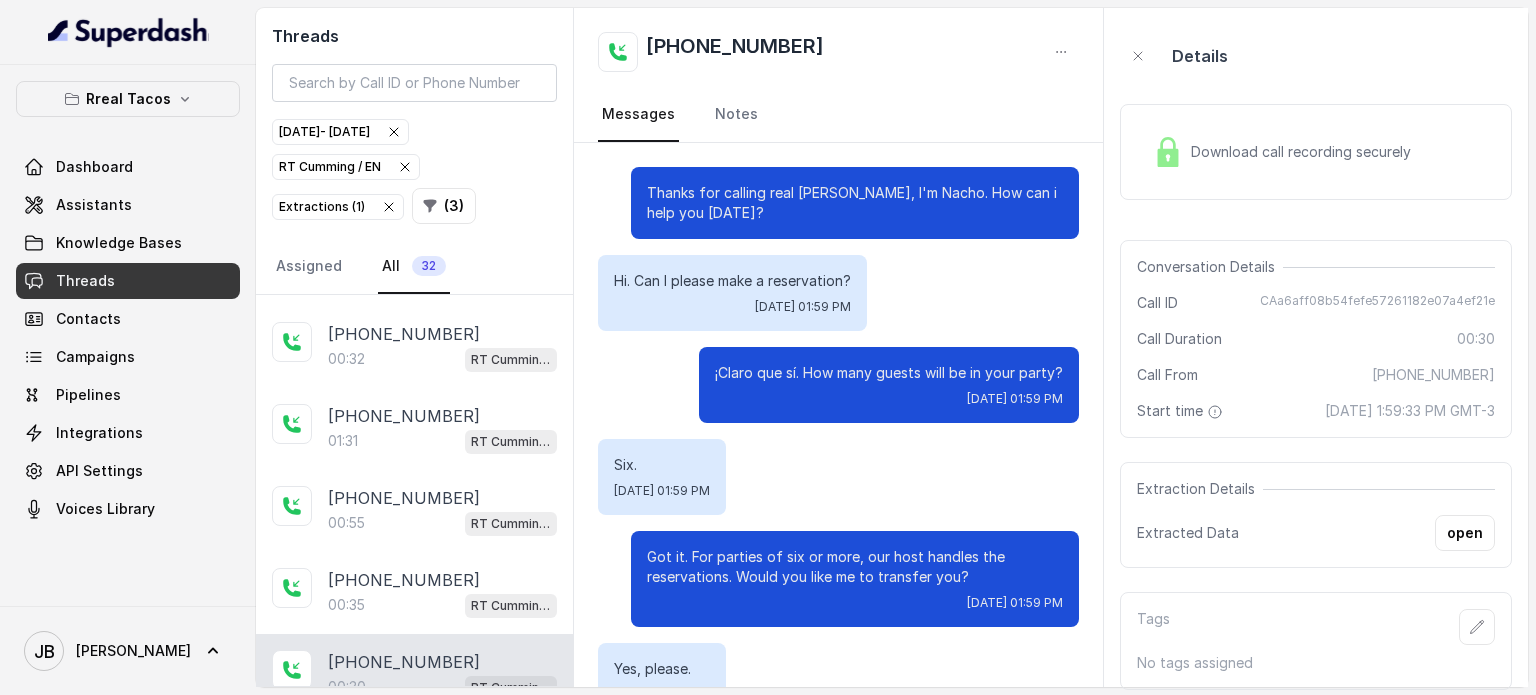 scroll, scrollTop: 147, scrollLeft: 0, axis: vertical 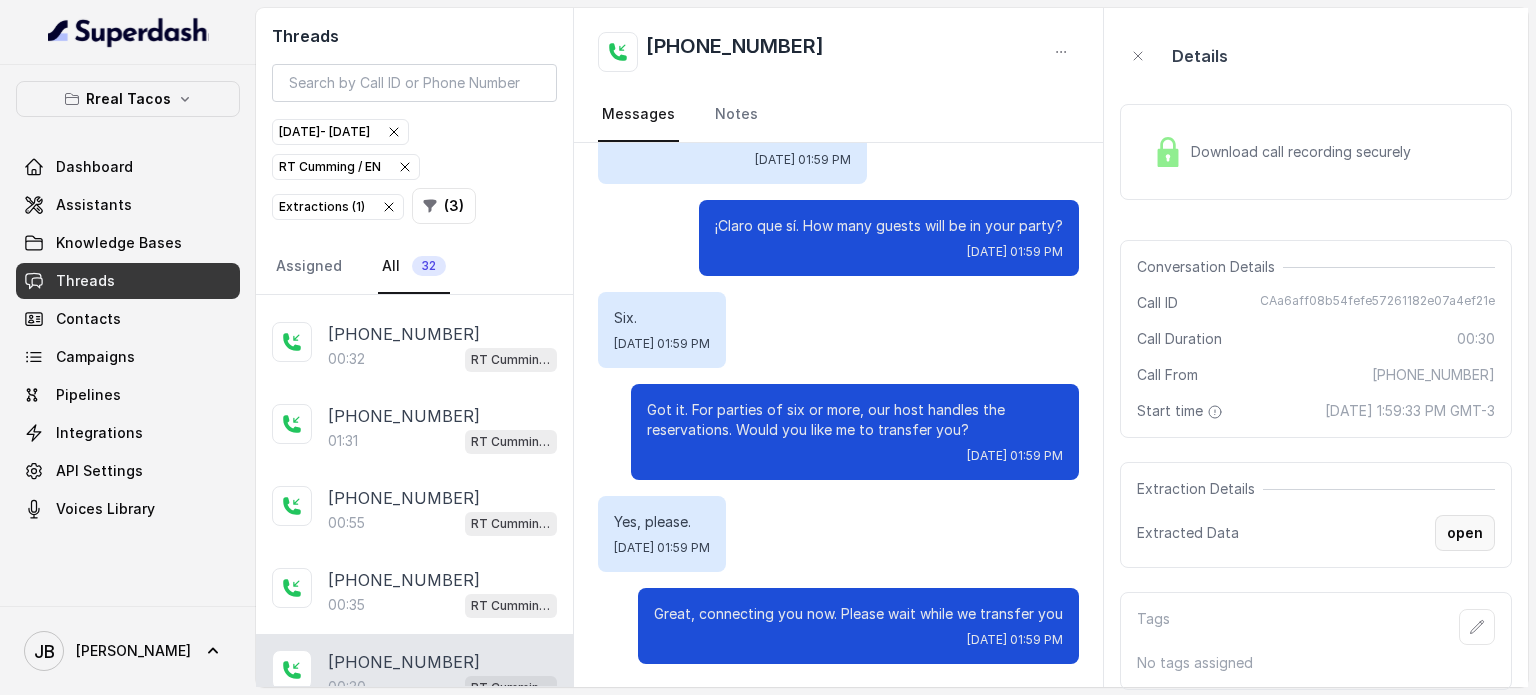 click on "open" at bounding box center [1465, 533] 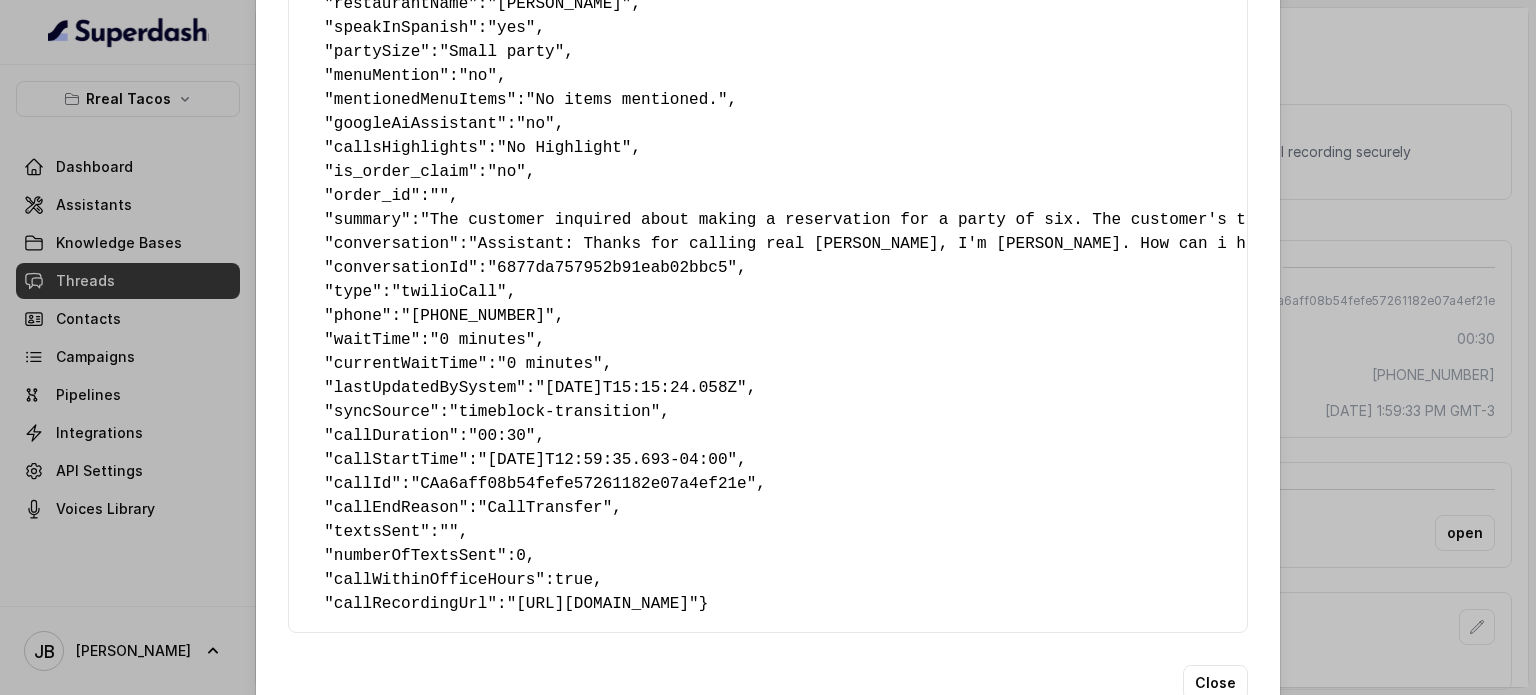 scroll, scrollTop: 437, scrollLeft: 0, axis: vertical 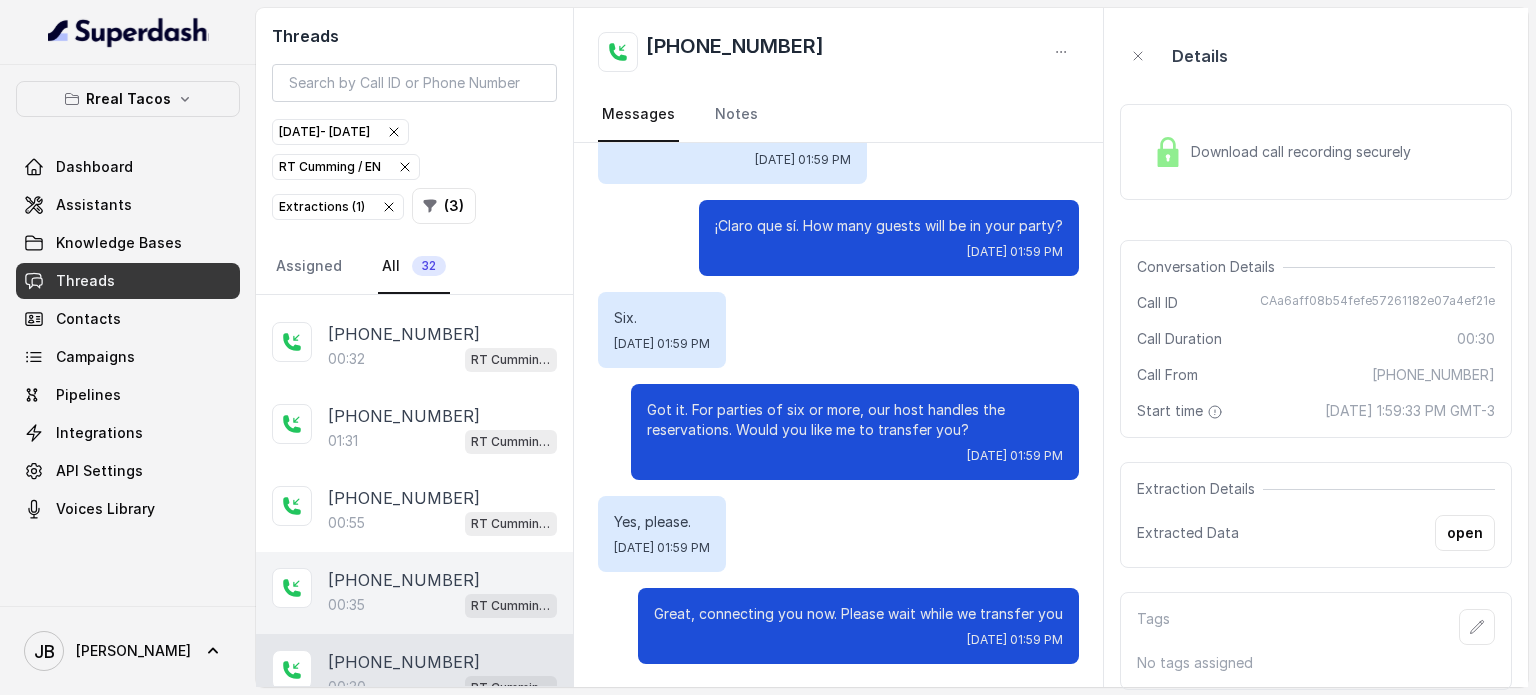 click on "00:35 [PERSON_NAME] / EN" at bounding box center (442, 605) 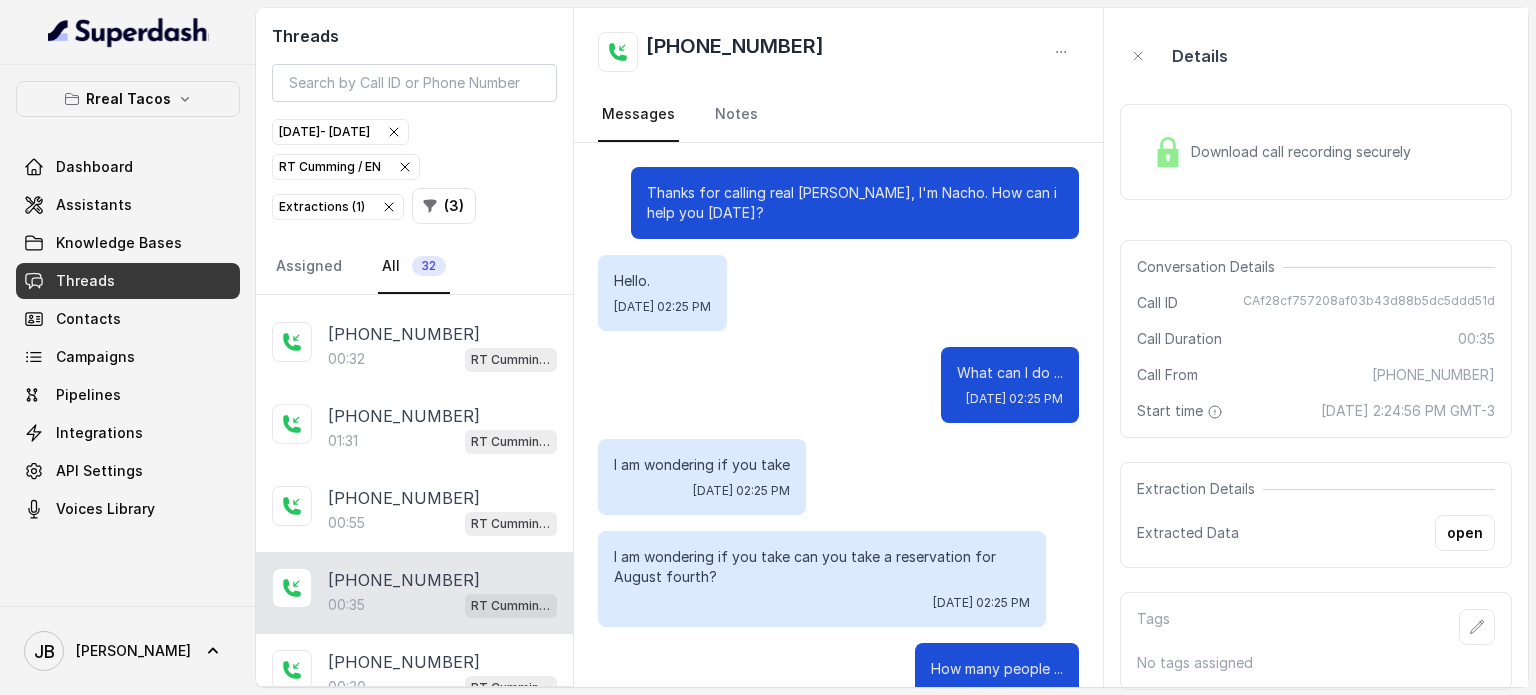 scroll, scrollTop: 627, scrollLeft: 0, axis: vertical 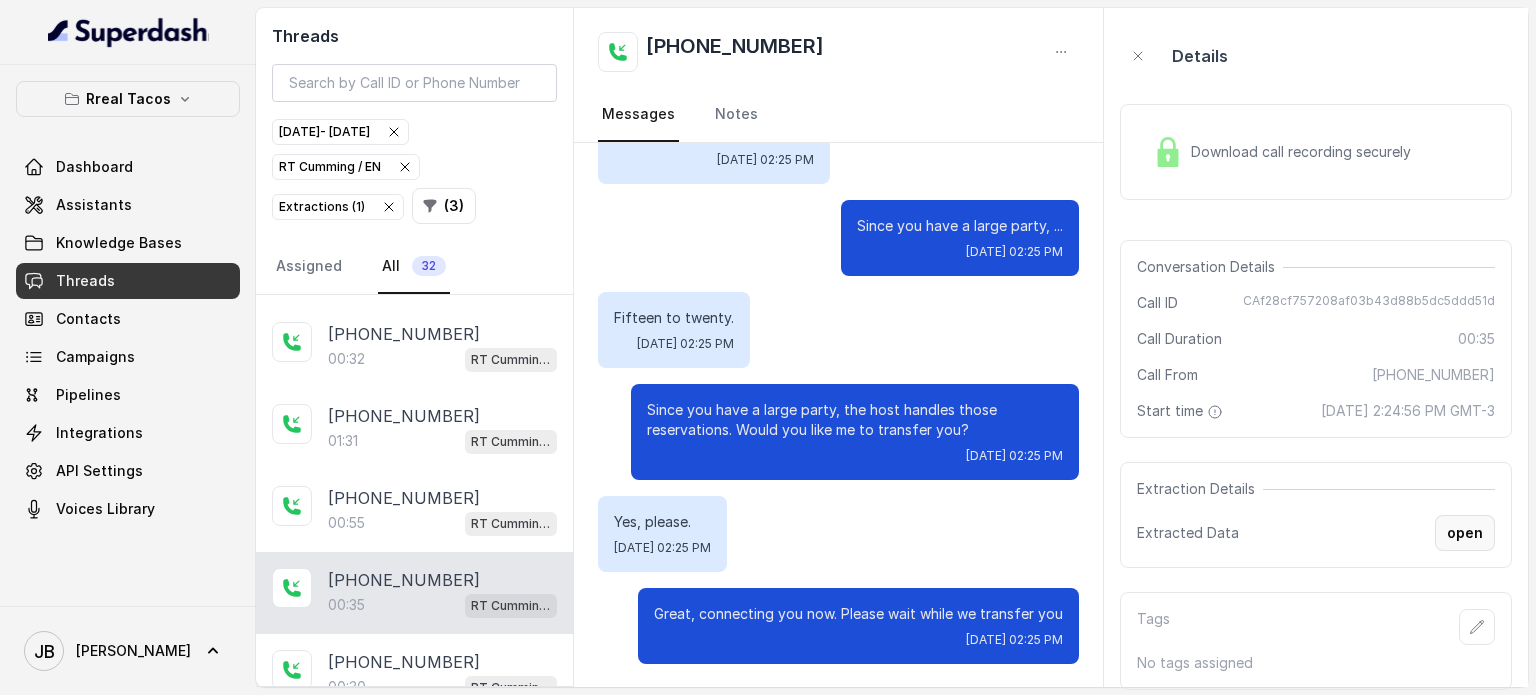 click on "open" at bounding box center [1465, 533] 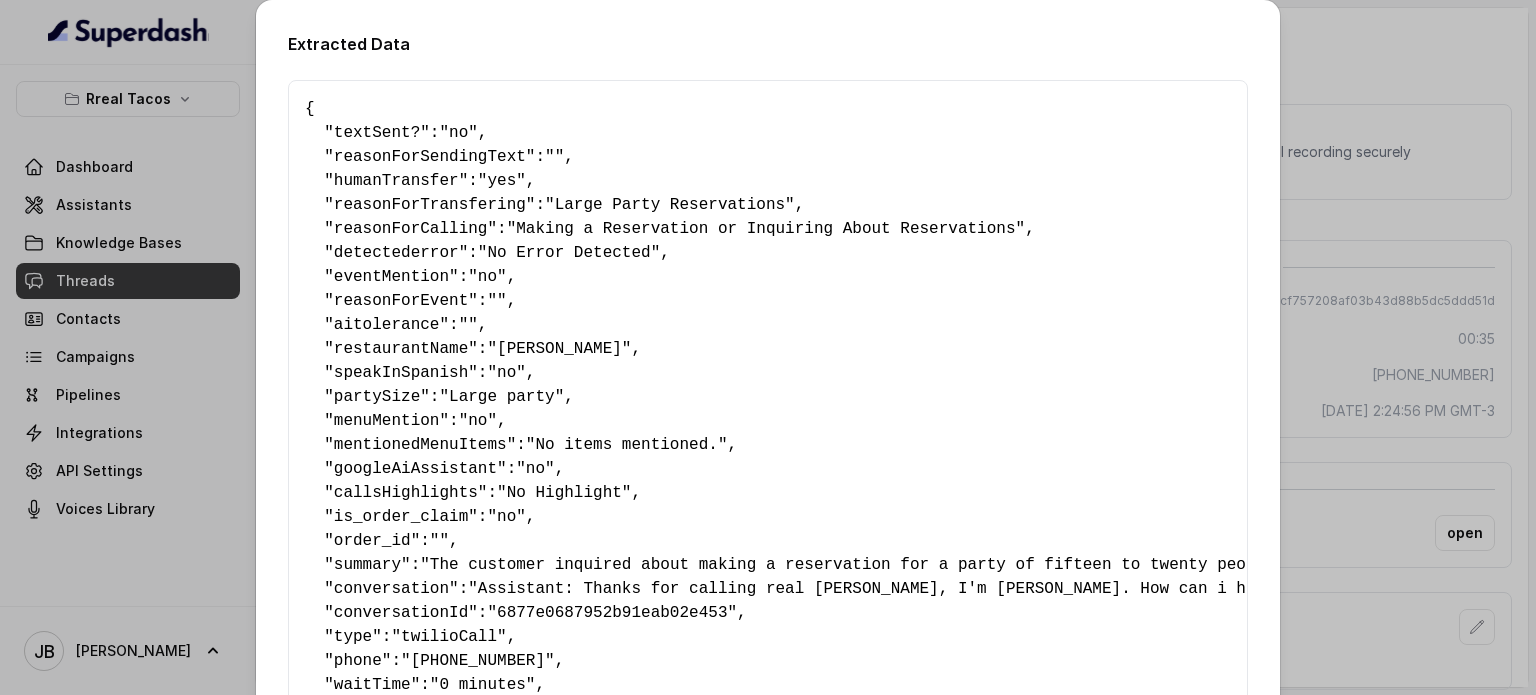 click on "Extracted Data {
" textSent? ":  "no" ,
" reasonForSendingText ":  "" ,
" humanTransfer ":  "yes" ,
" reasonForTransfering ":  "Large Party Reservations" ,
" reasonForCalling ":  "Making a Reservation or Inquiring About Reservations" ,
" detectederror ":  "No Error Detected" ,
" eventMention ":  "no" ,
" reasonForEvent ":  "" ,
" aitolerance ":  "" ,
" restaurantName ":  "[PERSON_NAME]" ,
" speakInSpanish ":  "no" ,
" partySize ":  "Large party" ,
" menuMention ":  "no" ,
" mentionedMenuItems ":  "No items mentioned." ,
" googleAiAssistant ":  "no" ,
" callsHighlights ":  "No Highlight" ,
" is_order_claim ":  "no" ,
" order_id ":  "" ,
" summary ":  "The customer inquired about making a reservation for a party of fifteen to twenty people on [DATE]. The customer's tone was direct and inquisitive. The customer was satisfied with the assistant's offer to transfer the call to the host for the large party reservation." ,
" conversation ":  ,
" conversationId ":  ,
" ":" at bounding box center (768, 347) 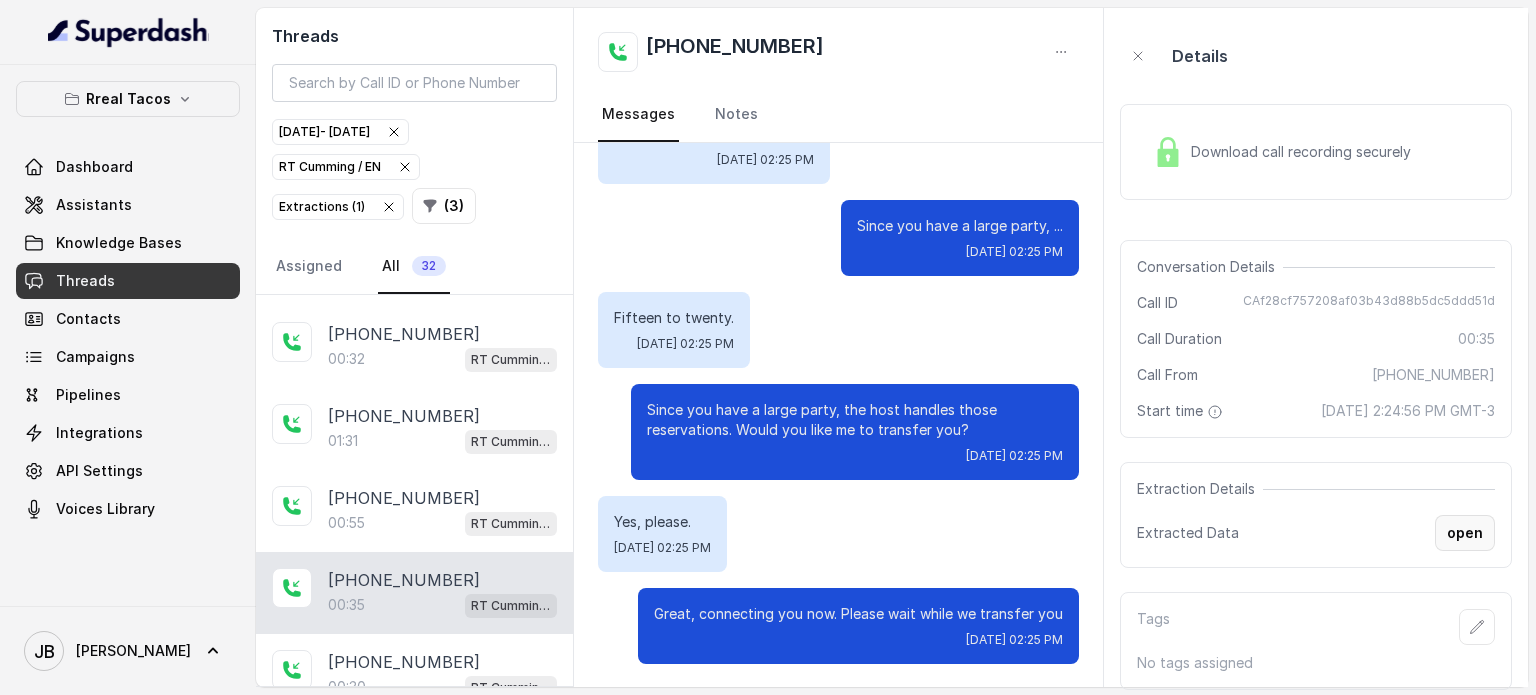 click on "open" at bounding box center [1465, 533] 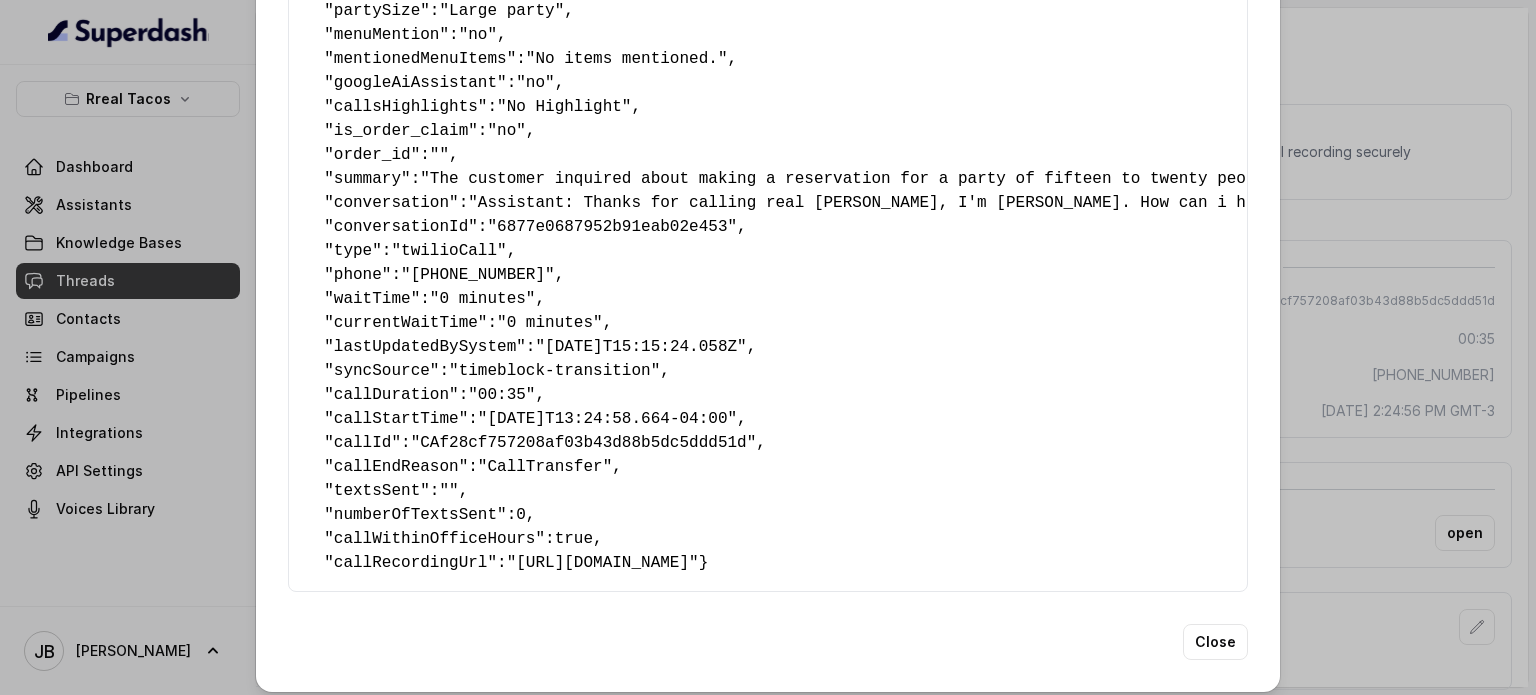 scroll, scrollTop: 437, scrollLeft: 0, axis: vertical 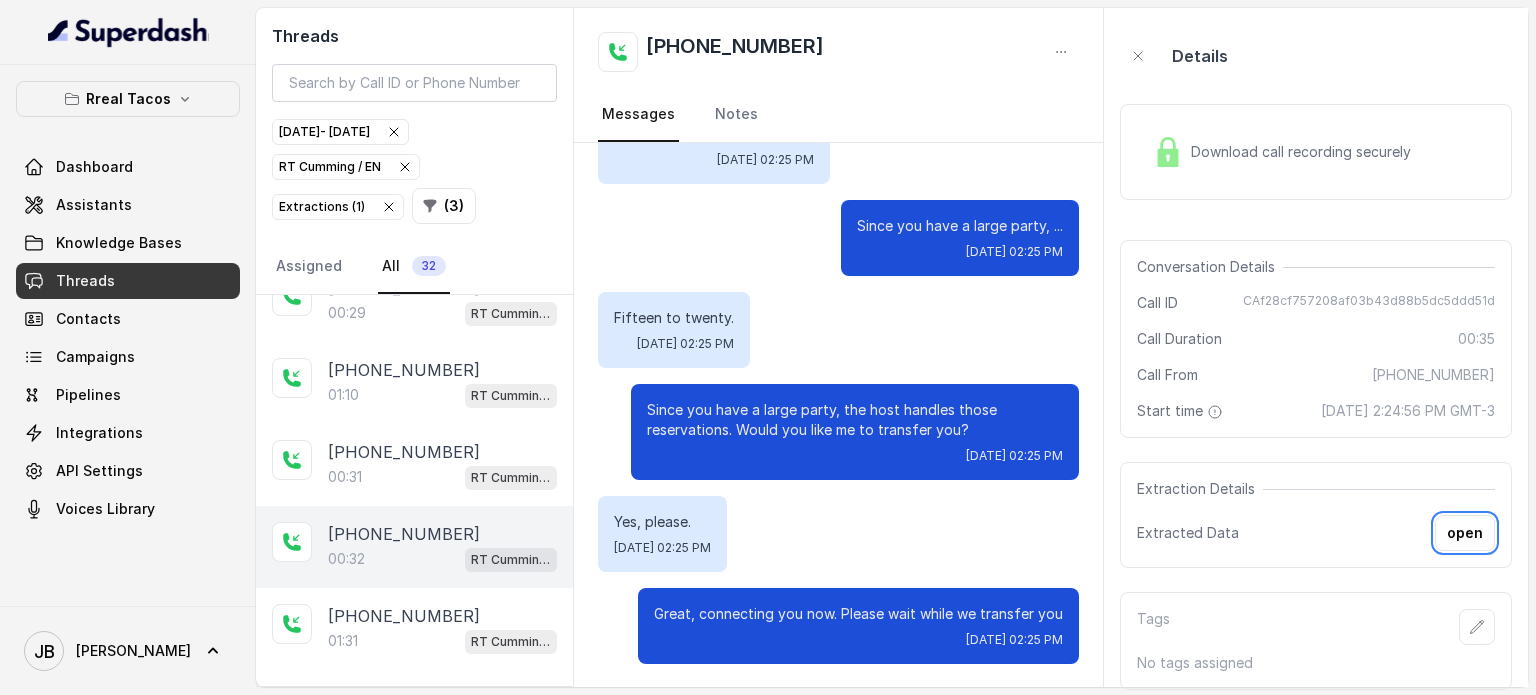 click on "[PHONE_NUMBER]" at bounding box center [404, 534] 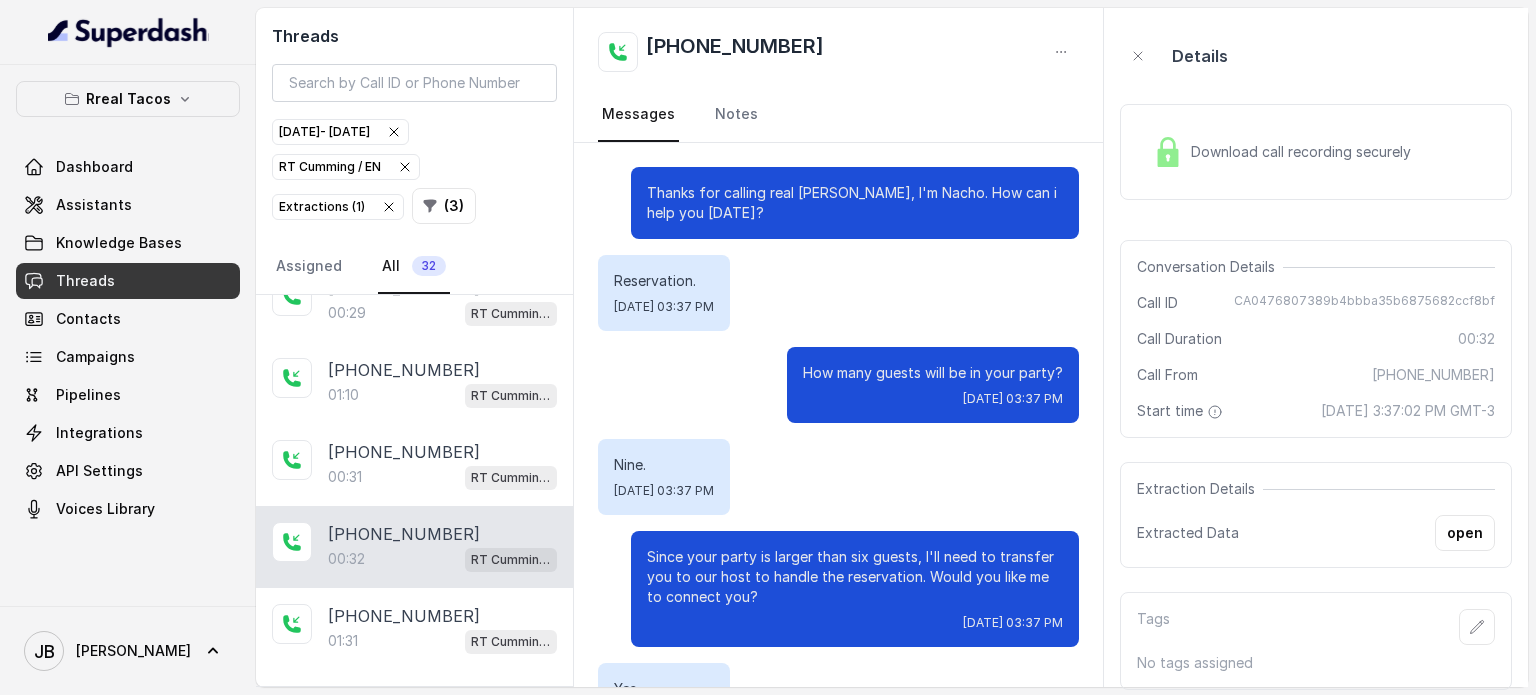 scroll, scrollTop: 167, scrollLeft: 0, axis: vertical 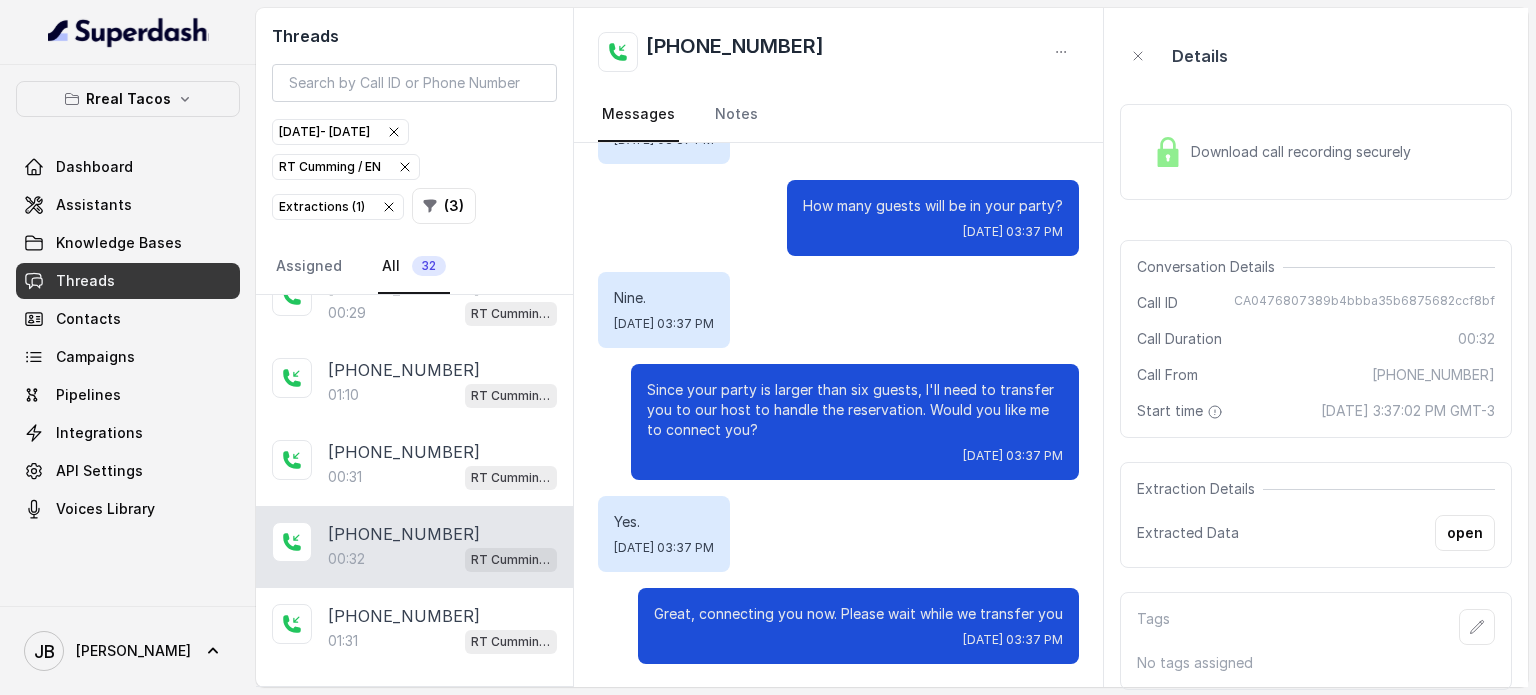 click on "open" at bounding box center [1465, 533] 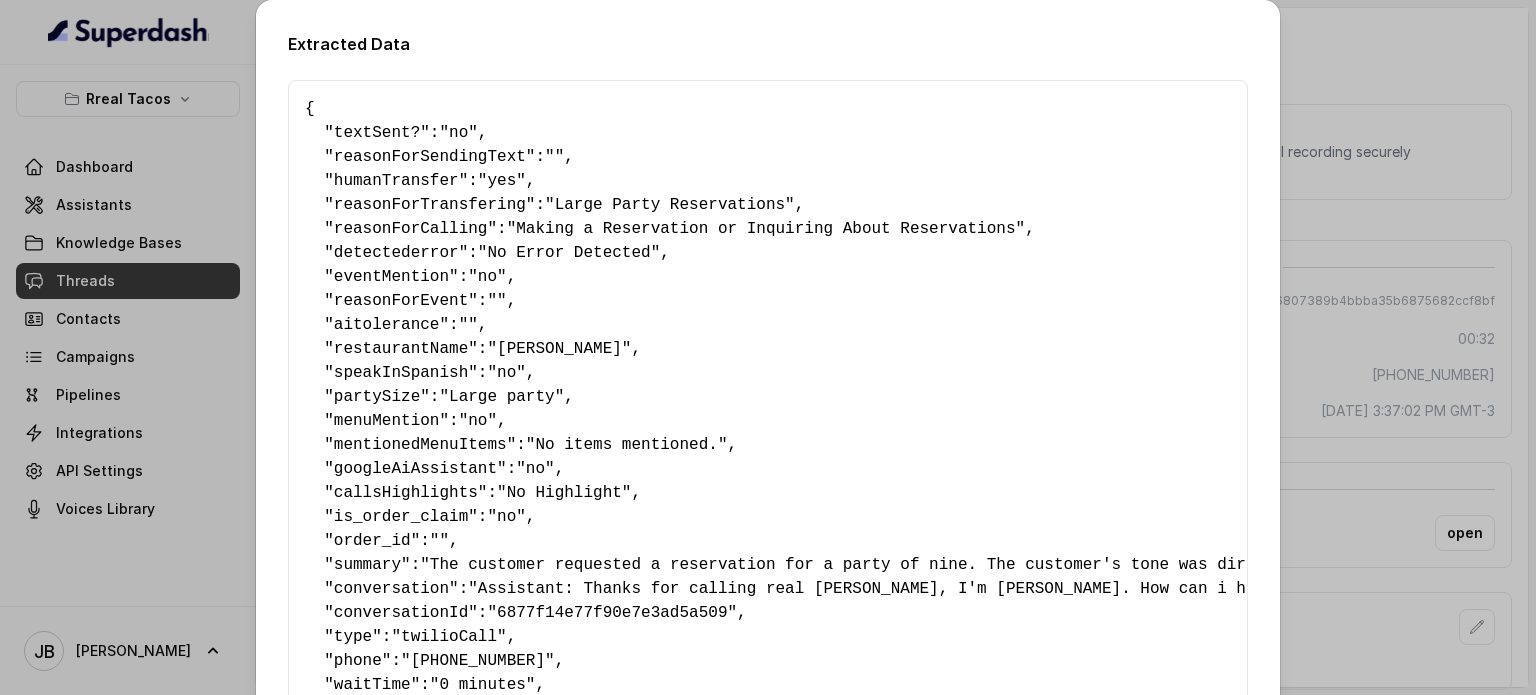 scroll, scrollTop: 437, scrollLeft: 0, axis: vertical 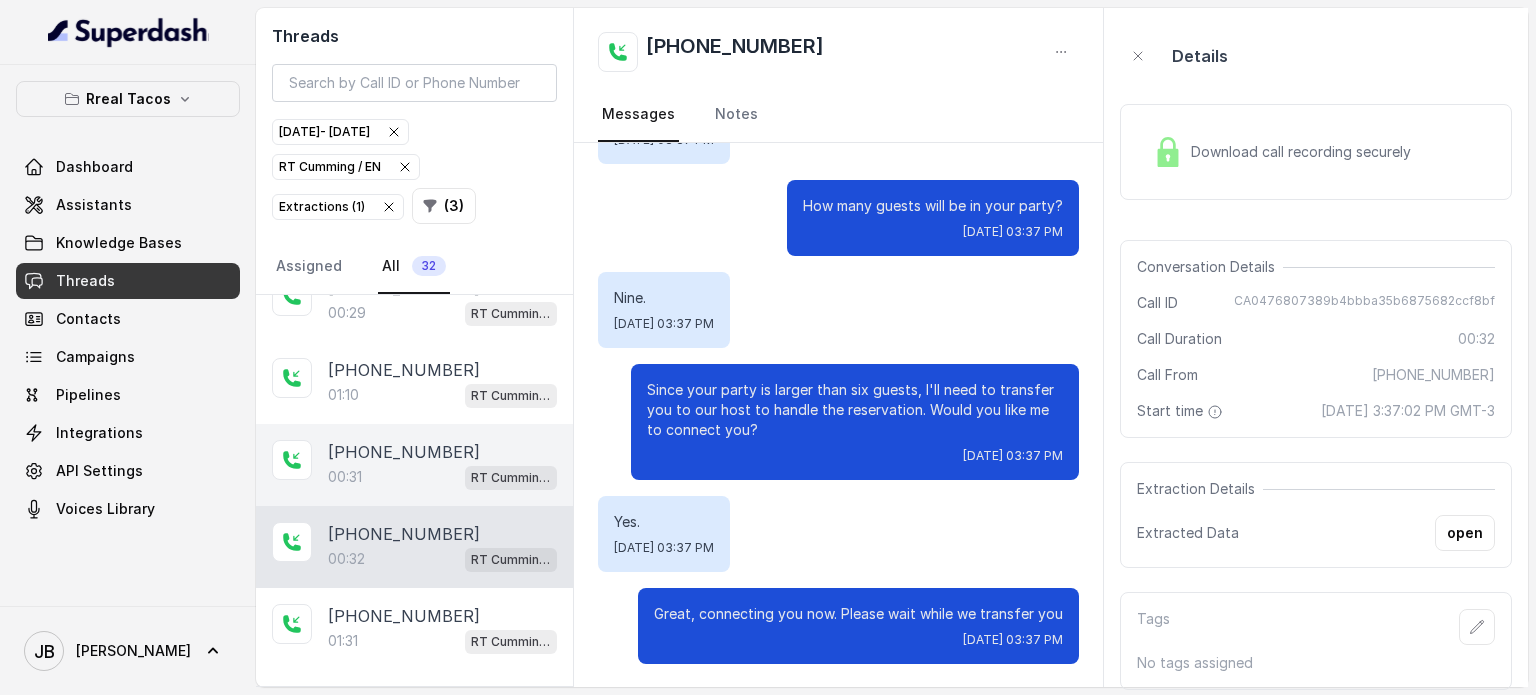 click on "RT Cumming / EN" at bounding box center (511, 478) 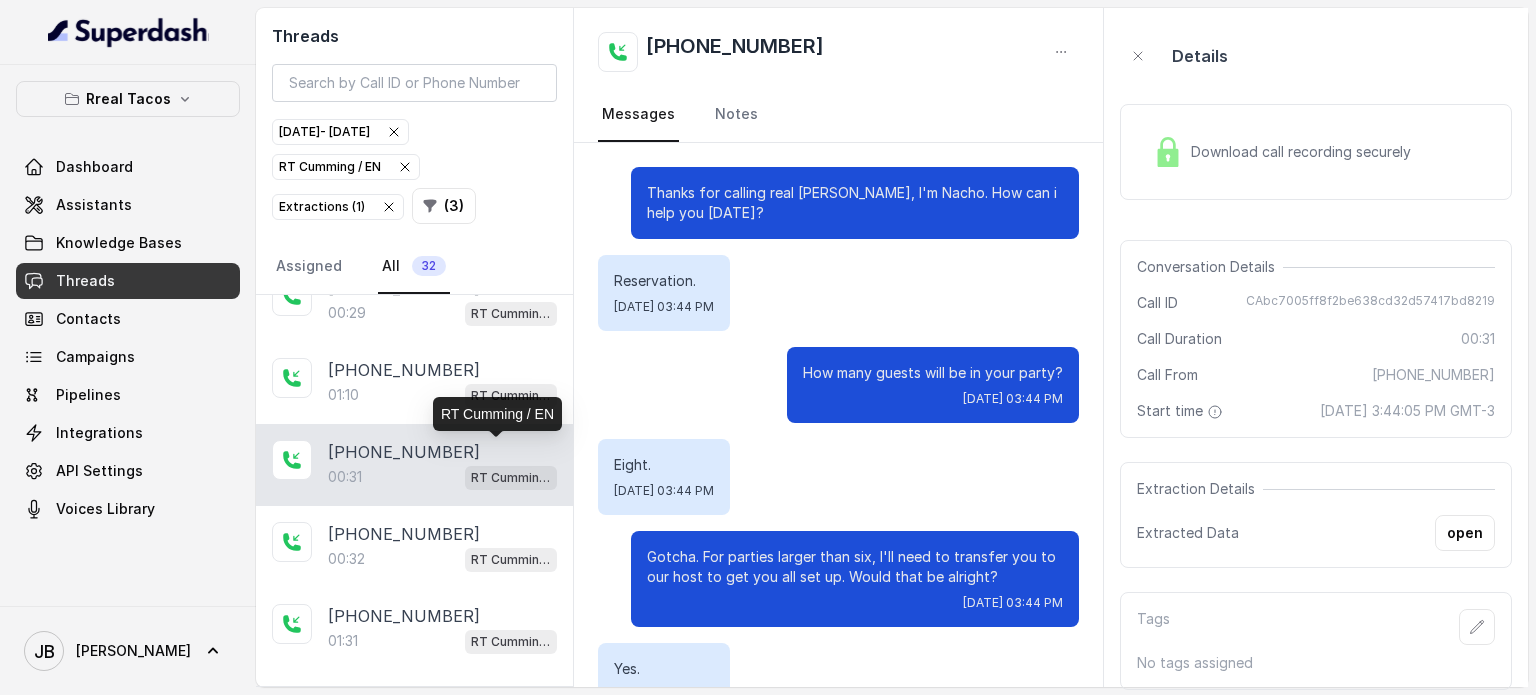 scroll, scrollTop: 167, scrollLeft: 0, axis: vertical 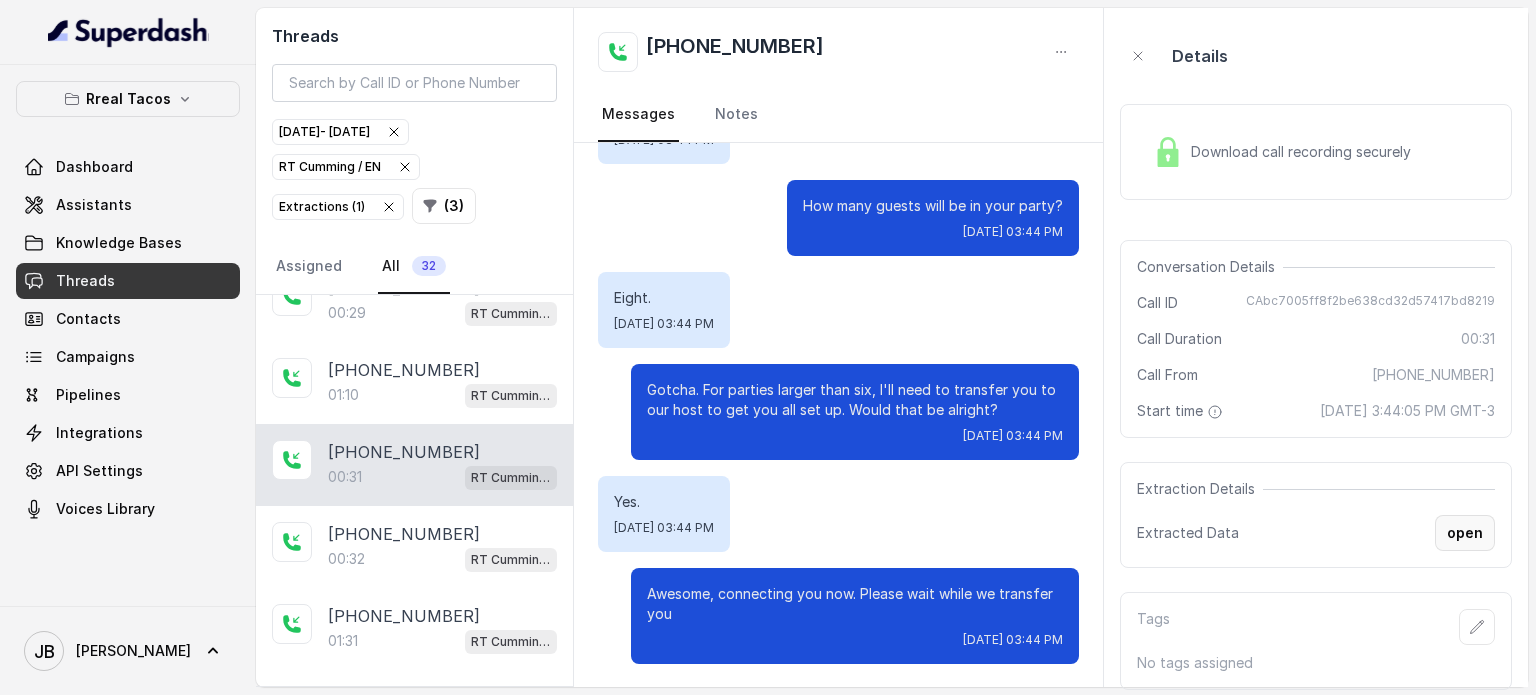 click on "open" at bounding box center [1465, 533] 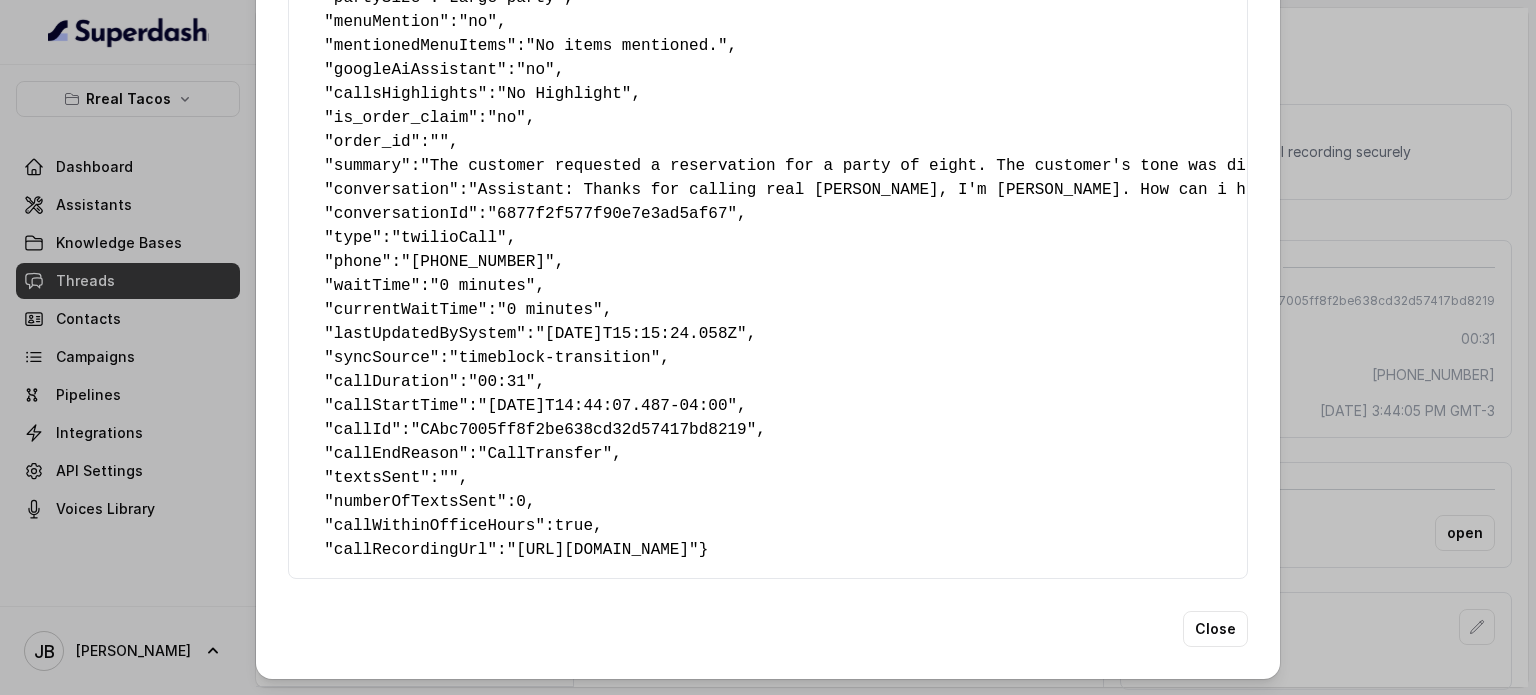 scroll, scrollTop: 437, scrollLeft: 0, axis: vertical 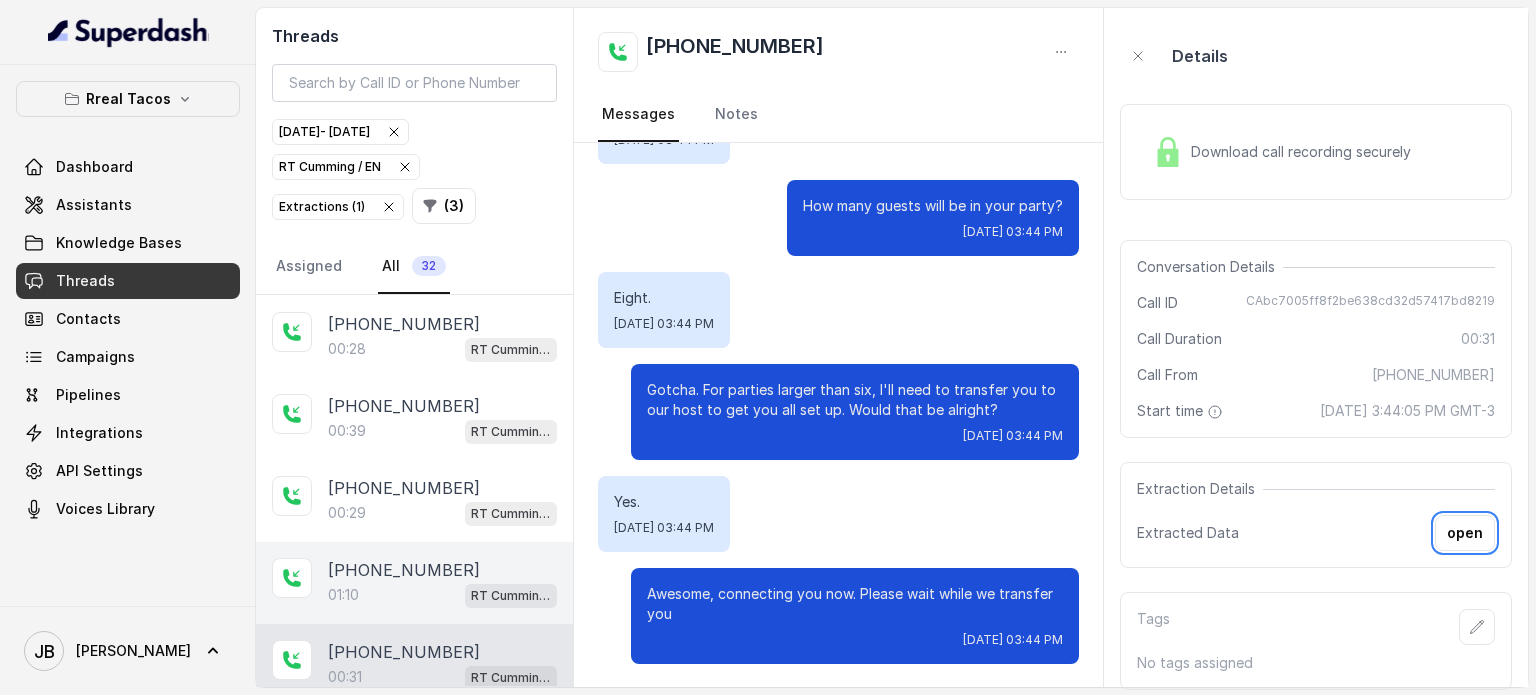 click on "[PHONE_NUMBER]:31 [PERSON_NAME] / EN" at bounding box center [414, 665] 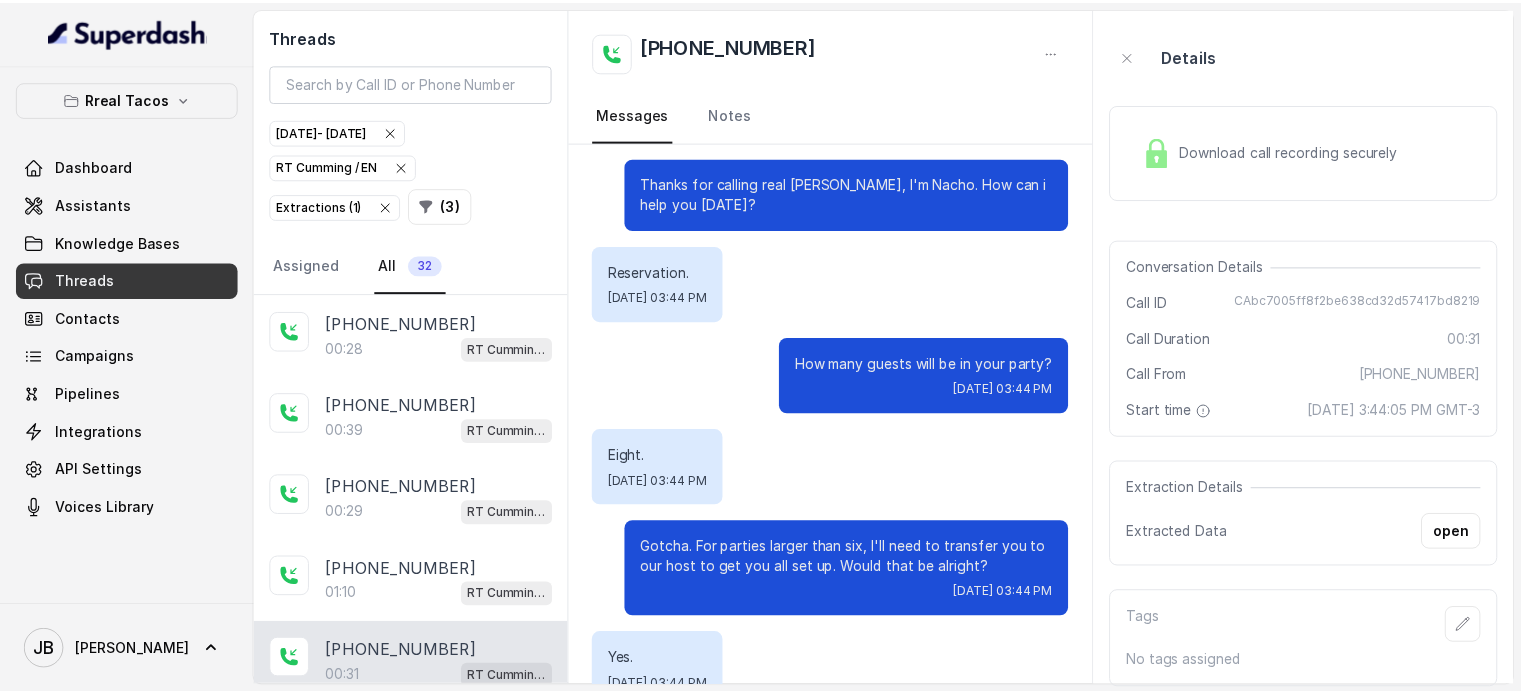 scroll, scrollTop: 0, scrollLeft: 0, axis: both 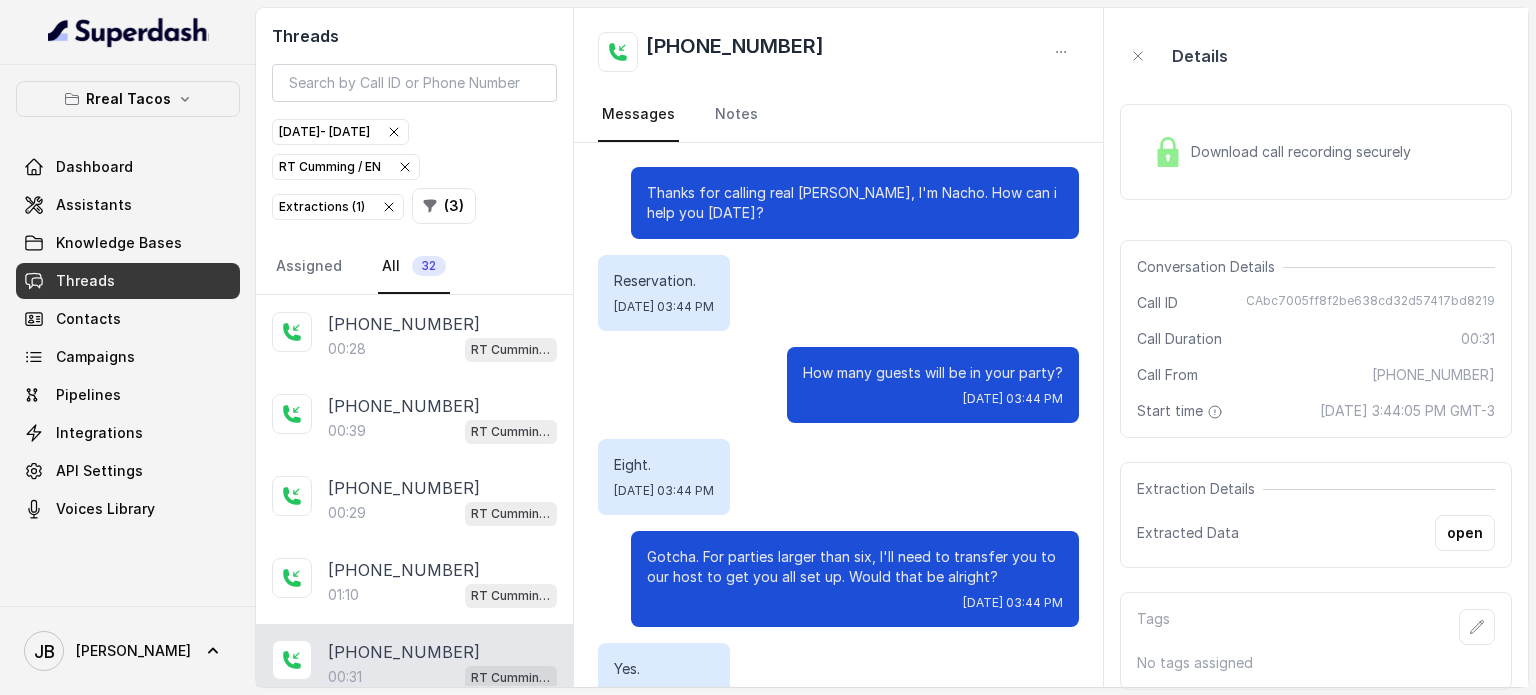 click on "Download call recording securely" at bounding box center (1305, 152) 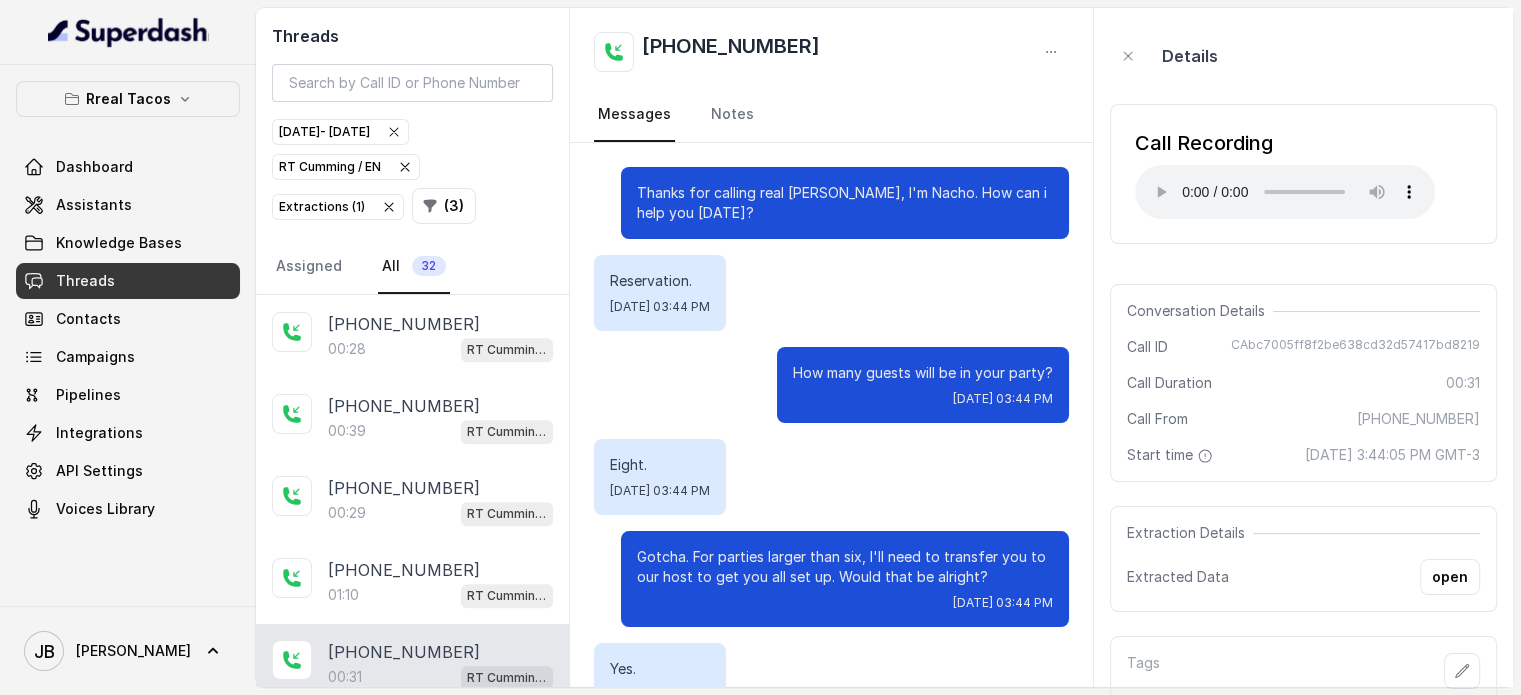 type 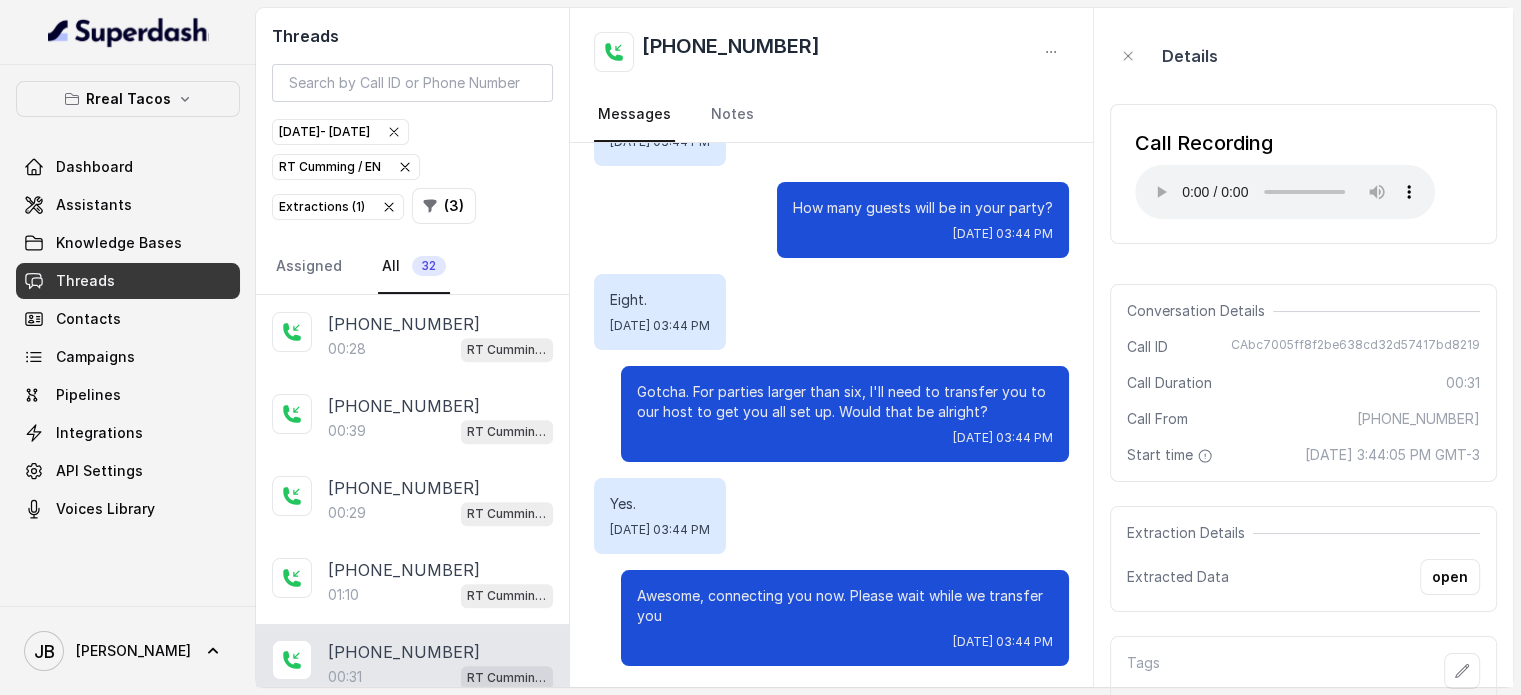 scroll, scrollTop: 167, scrollLeft: 0, axis: vertical 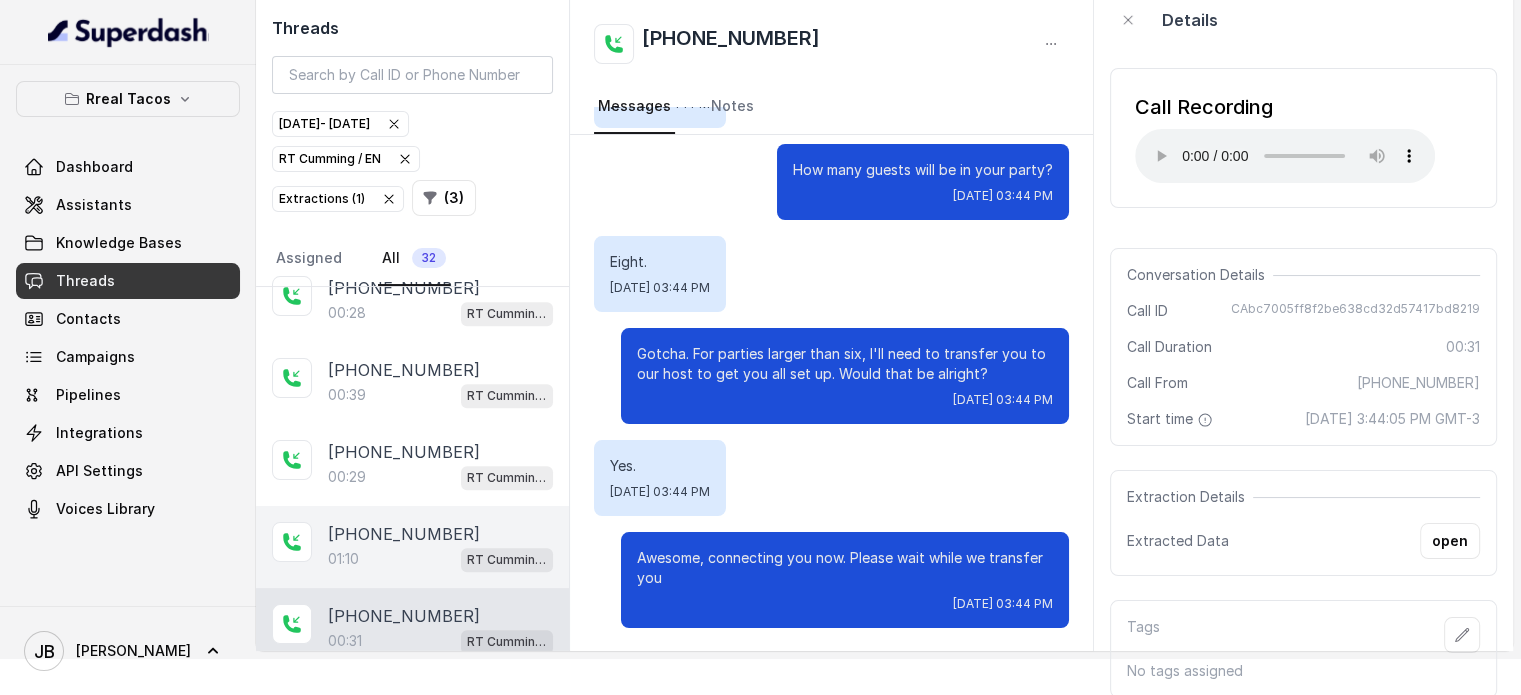 click on "01:10 [PERSON_NAME] / EN" at bounding box center [440, 559] 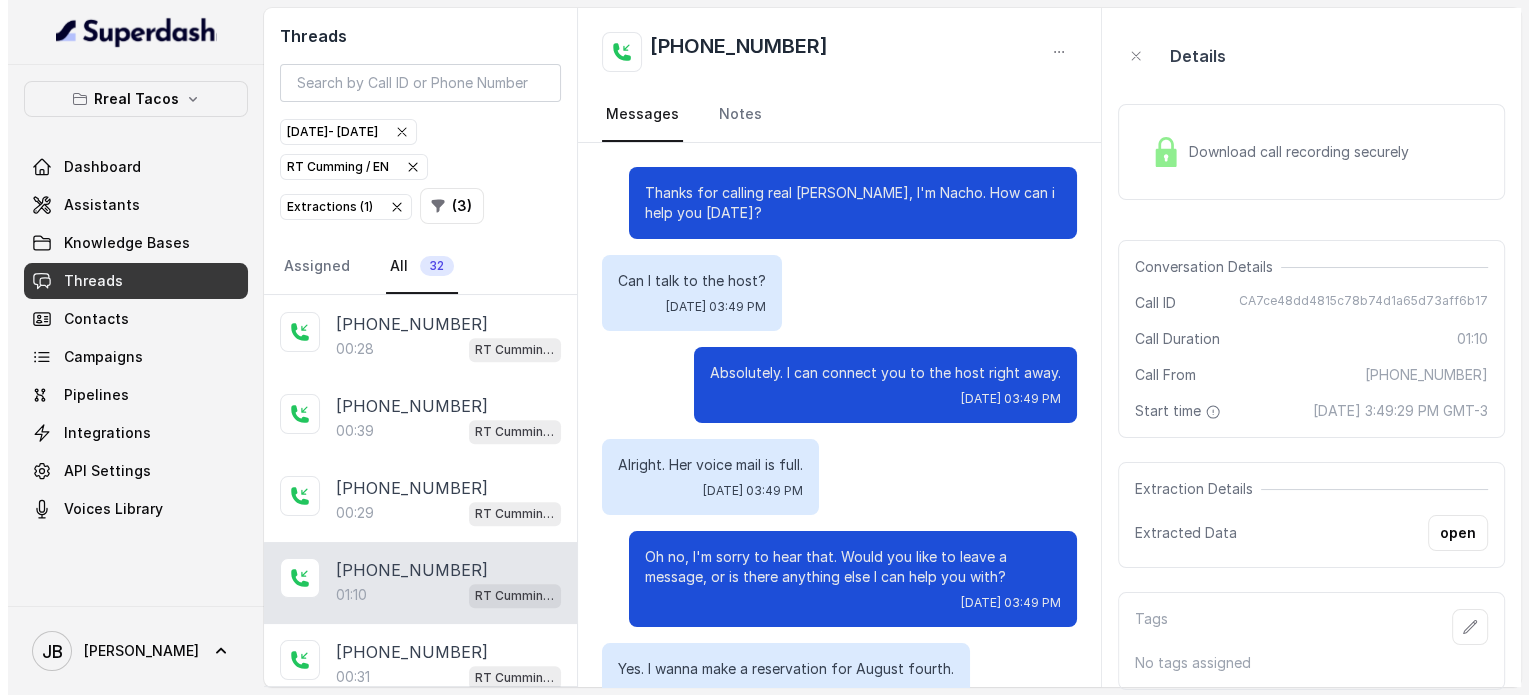scroll, scrollTop: 0, scrollLeft: 0, axis: both 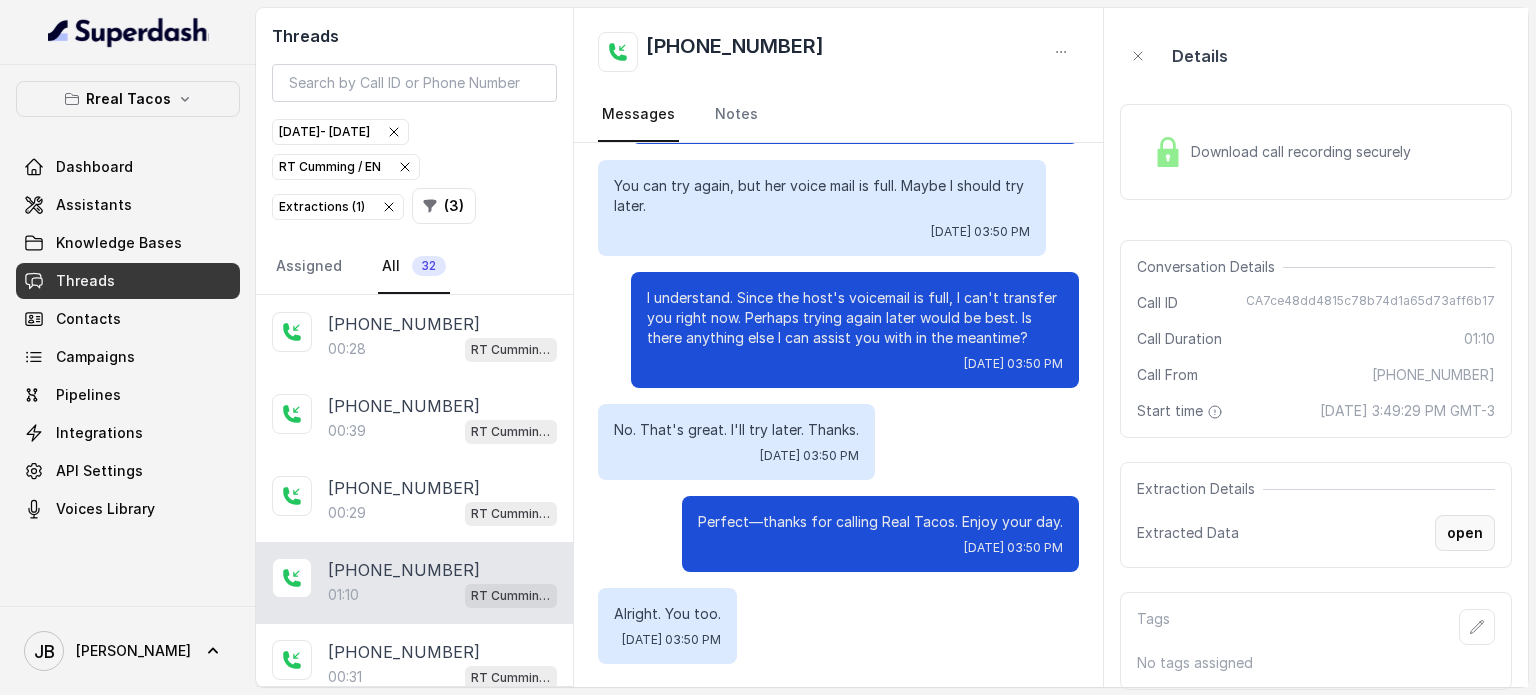 click on "open" at bounding box center (1465, 533) 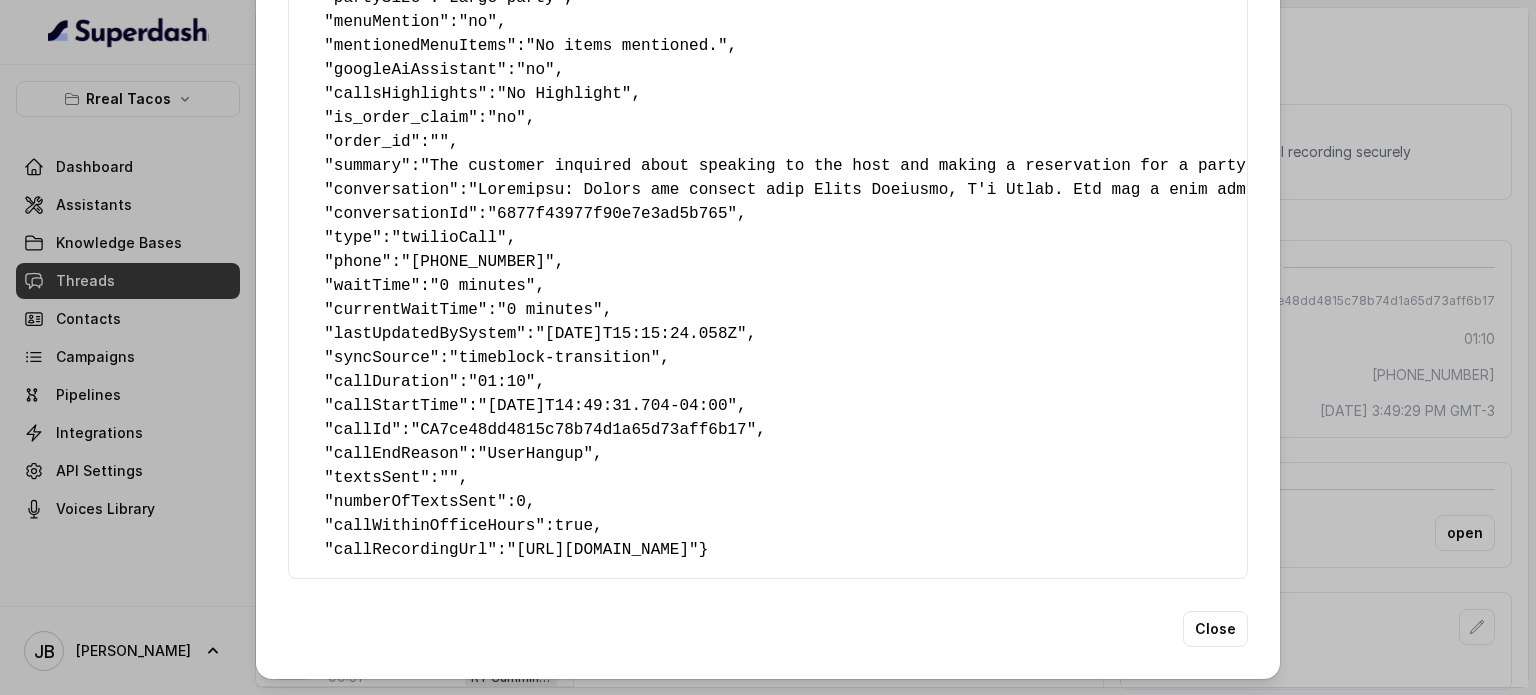 scroll, scrollTop: 437, scrollLeft: 0, axis: vertical 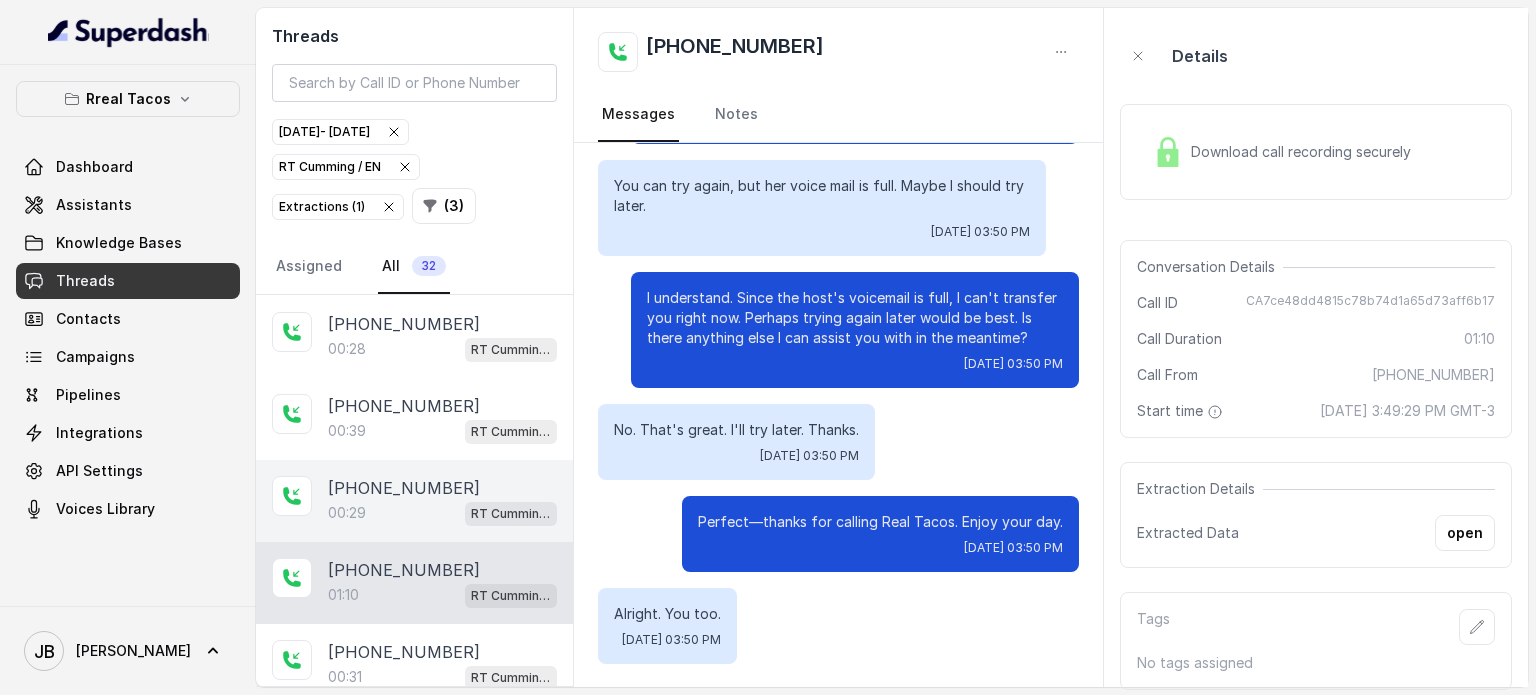 click on "00:29 [PERSON_NAME] / EN" at bounding box center (442, 513) 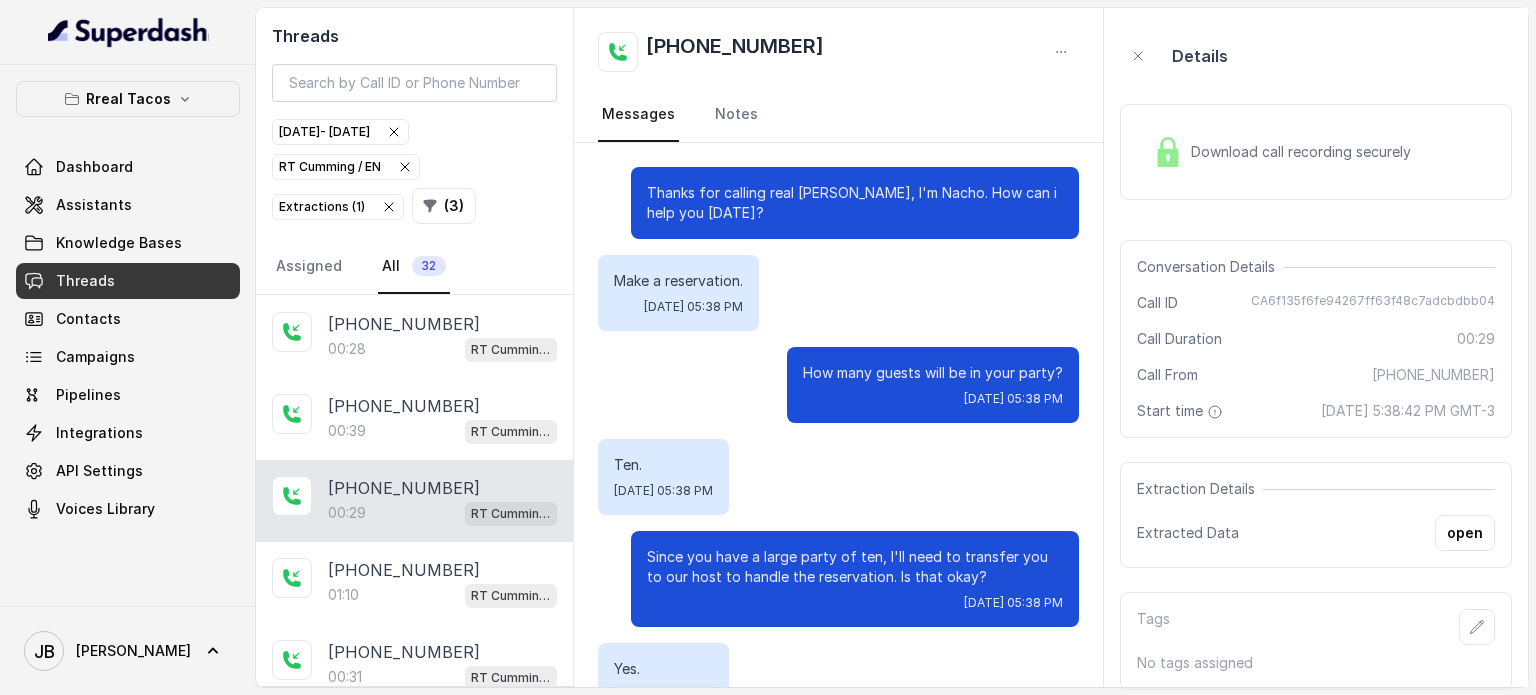scroll, scrollTop: 147, scrollLeft: 0, axis: vertical 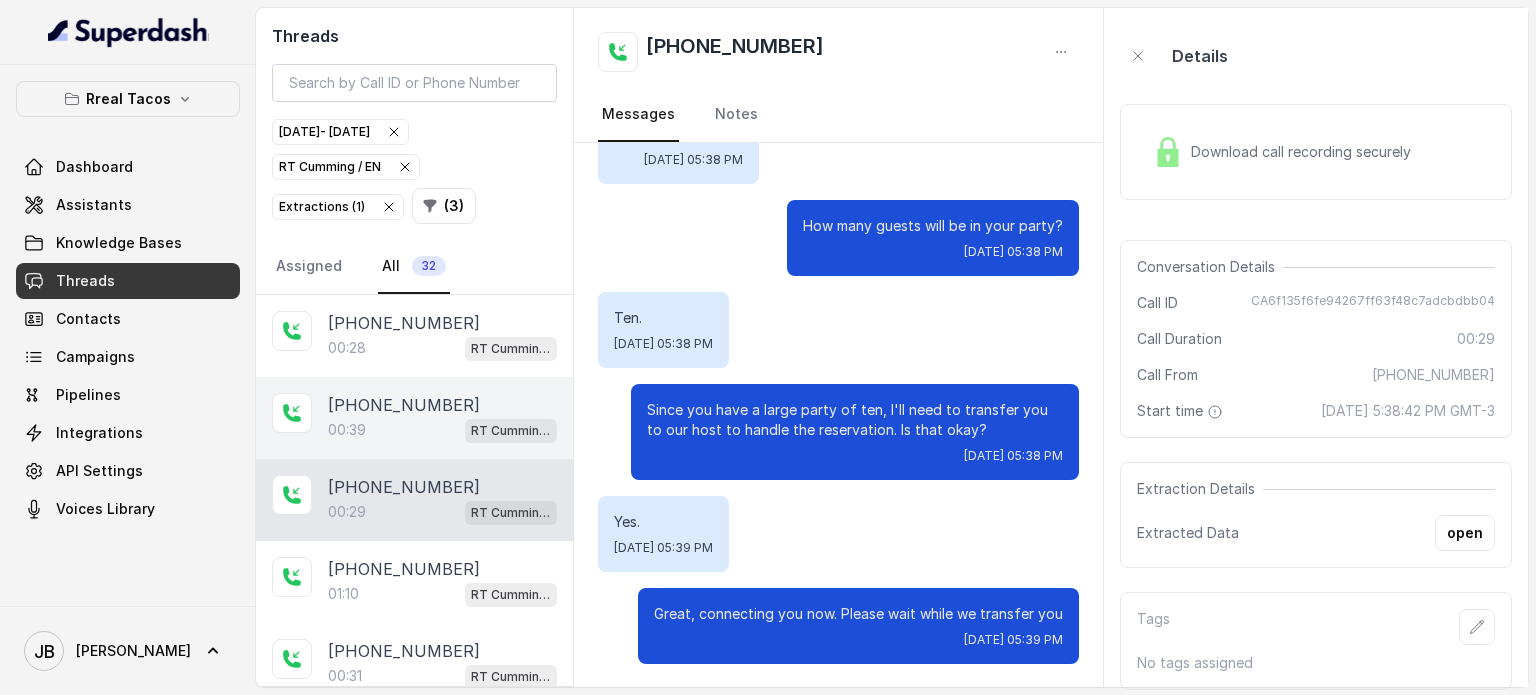 click on "[PHONE_NUMBER]" at bounding box center [442, 405] 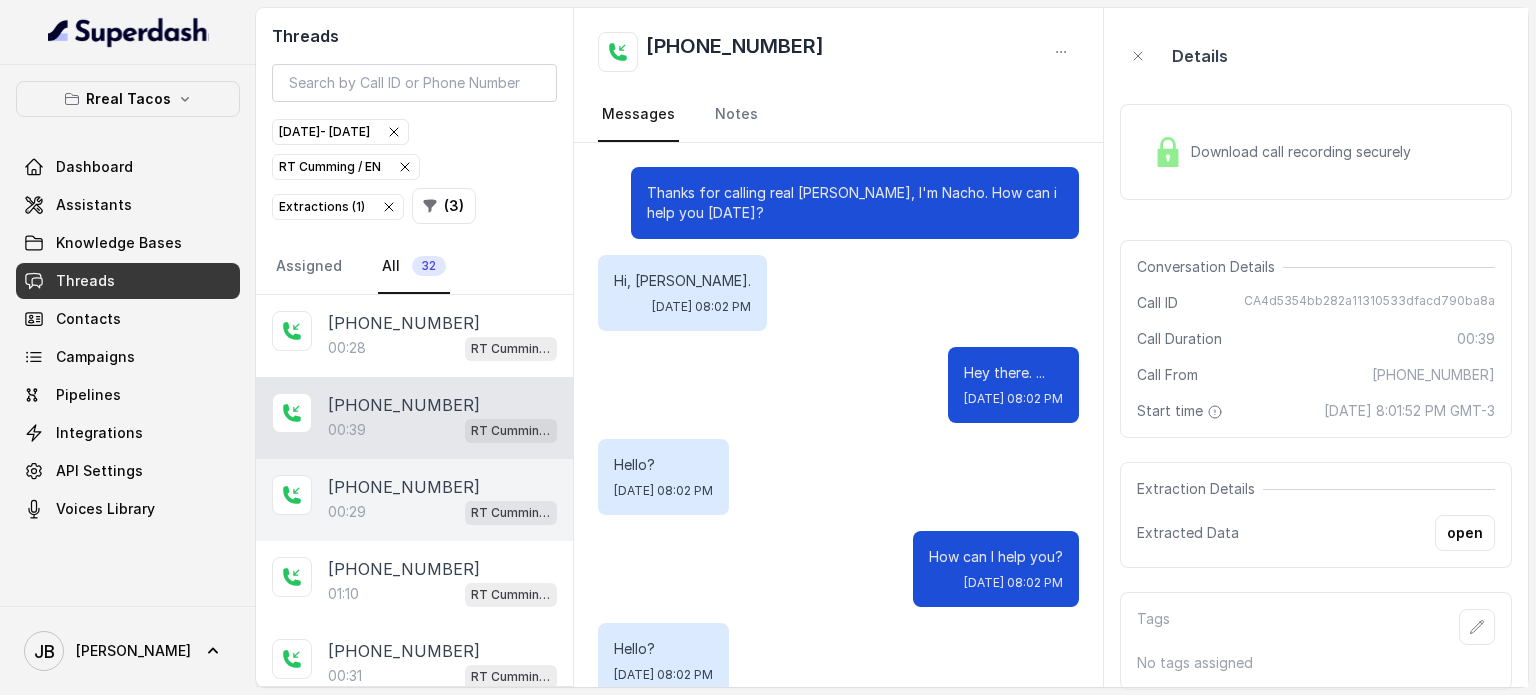 scroll, scrollTop: 699, scrollLeft: 0, axis: vertical 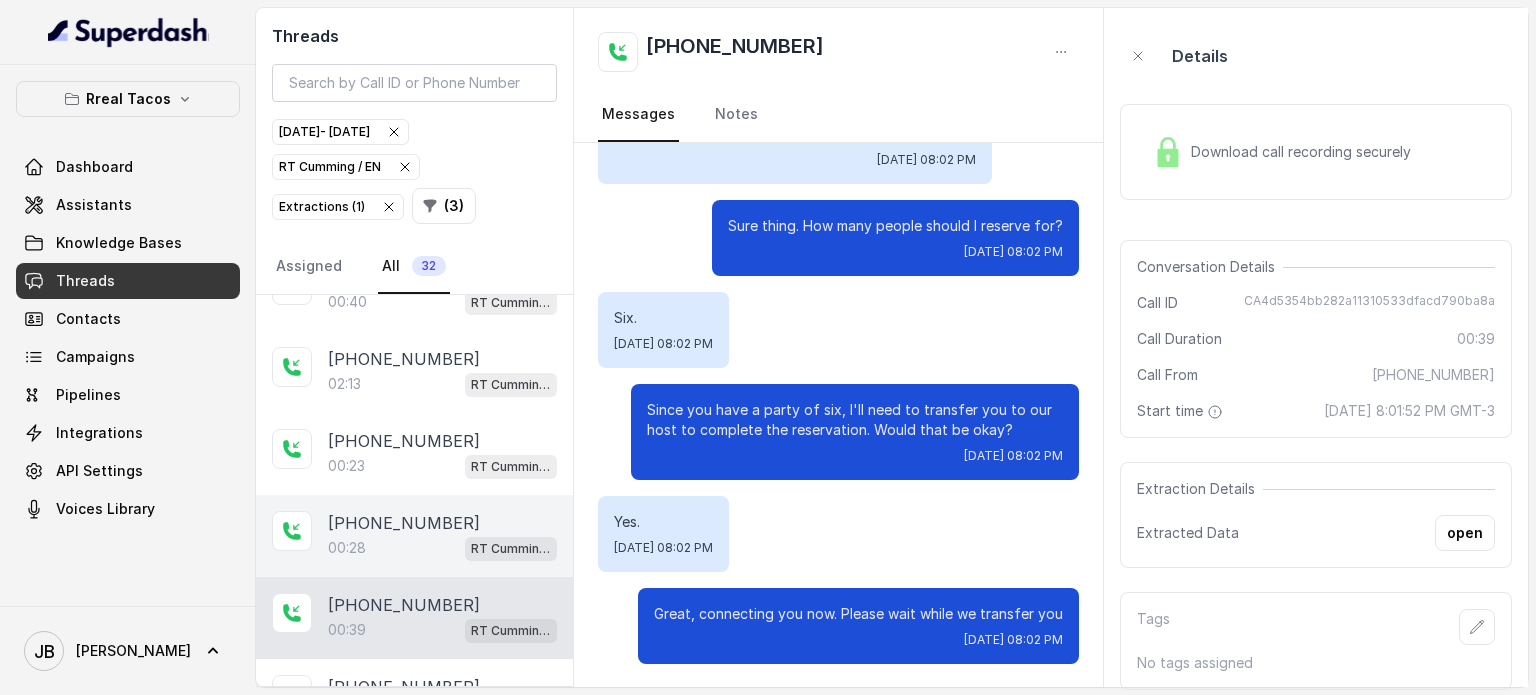 click on "[PHONE_NUMBER]" at bounding box center (404, 523) 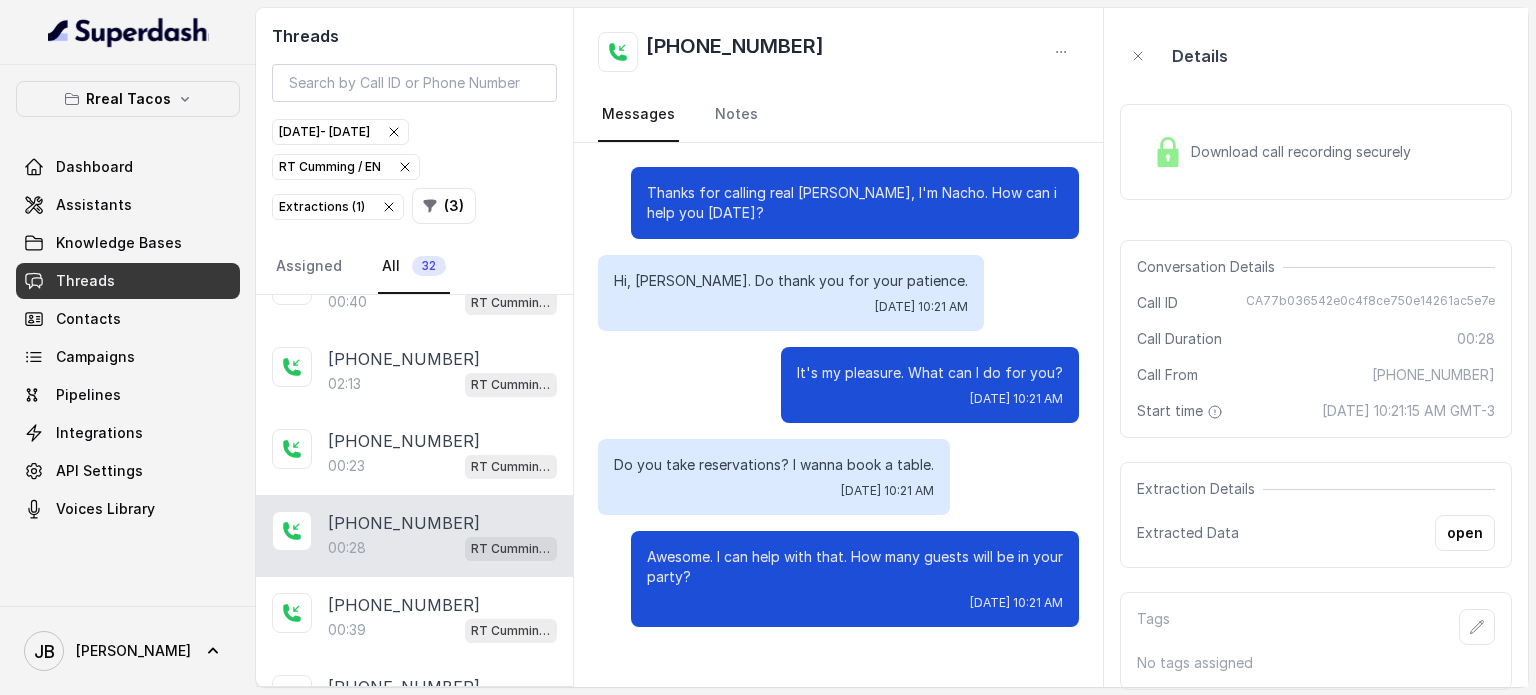 click on "Details Download call recording securely Conversation Details Call ID CA77b036542e0c4f8ce750e14261ac5e7e Call Duration 00:28 Call From [PHONE_NUMBER] Start time [DATE] 10:21:15 AM GMT-3 Extraction Details Extracted Data open Tags No tags assigned" at bounding box center (1316, 347) 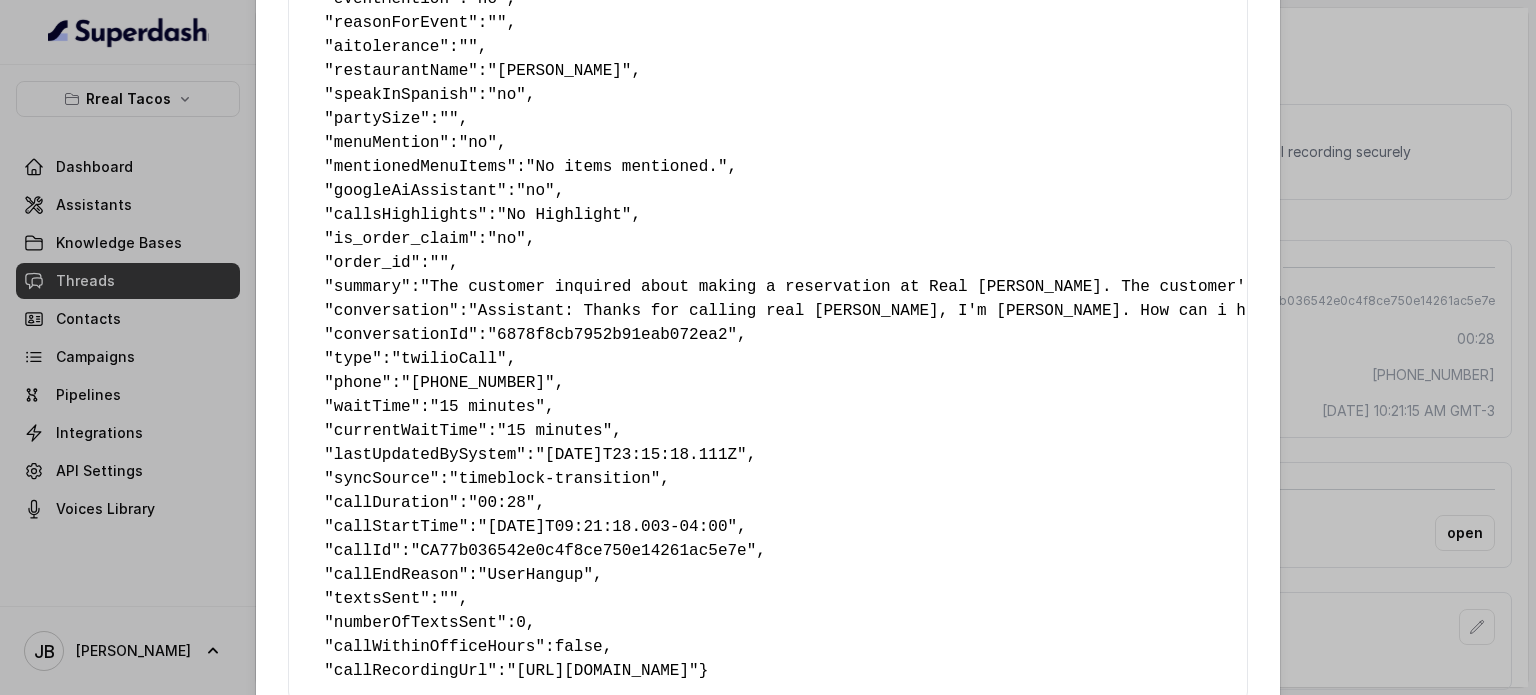 scroll, scrollTop: 437, scrollLeft: 0, axis: vertical 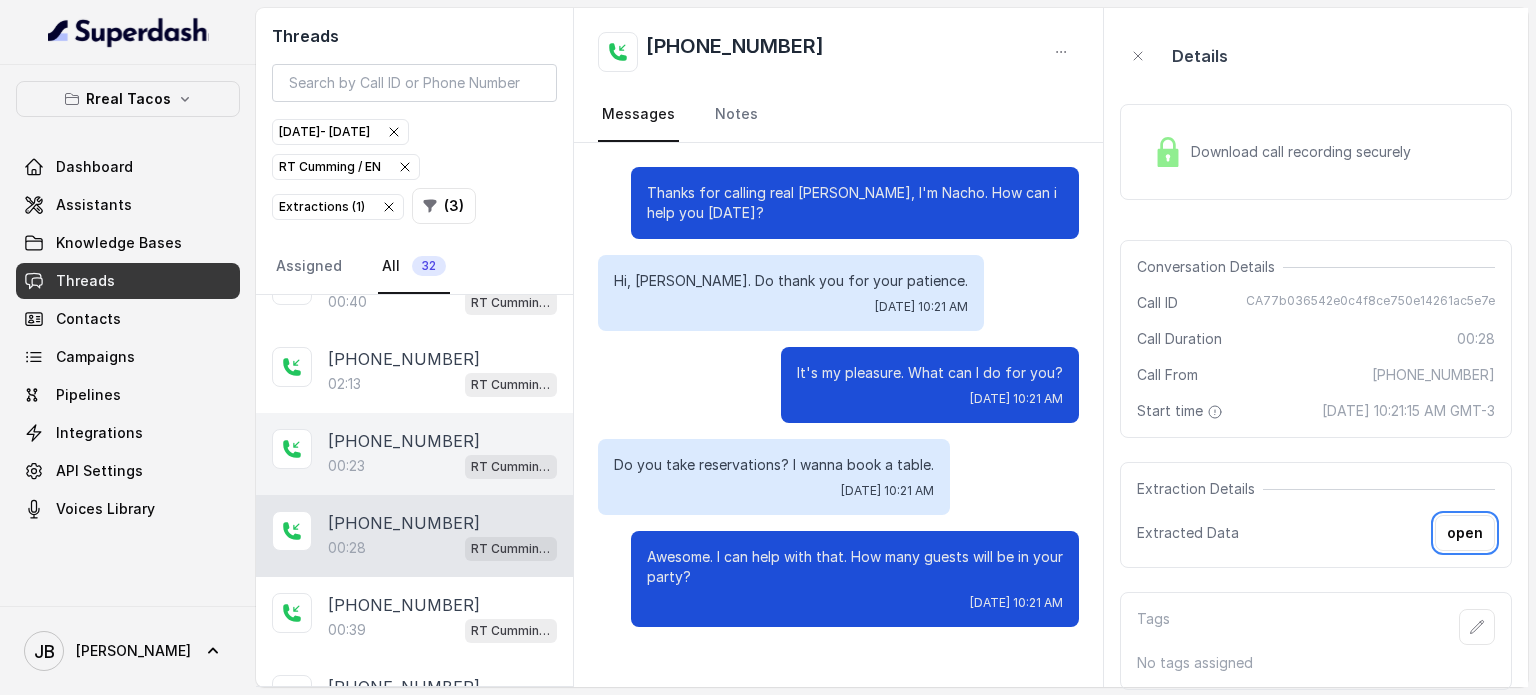 click on "00:23 [PERSON_NAME] / EN" at bounding box center (442, 466) 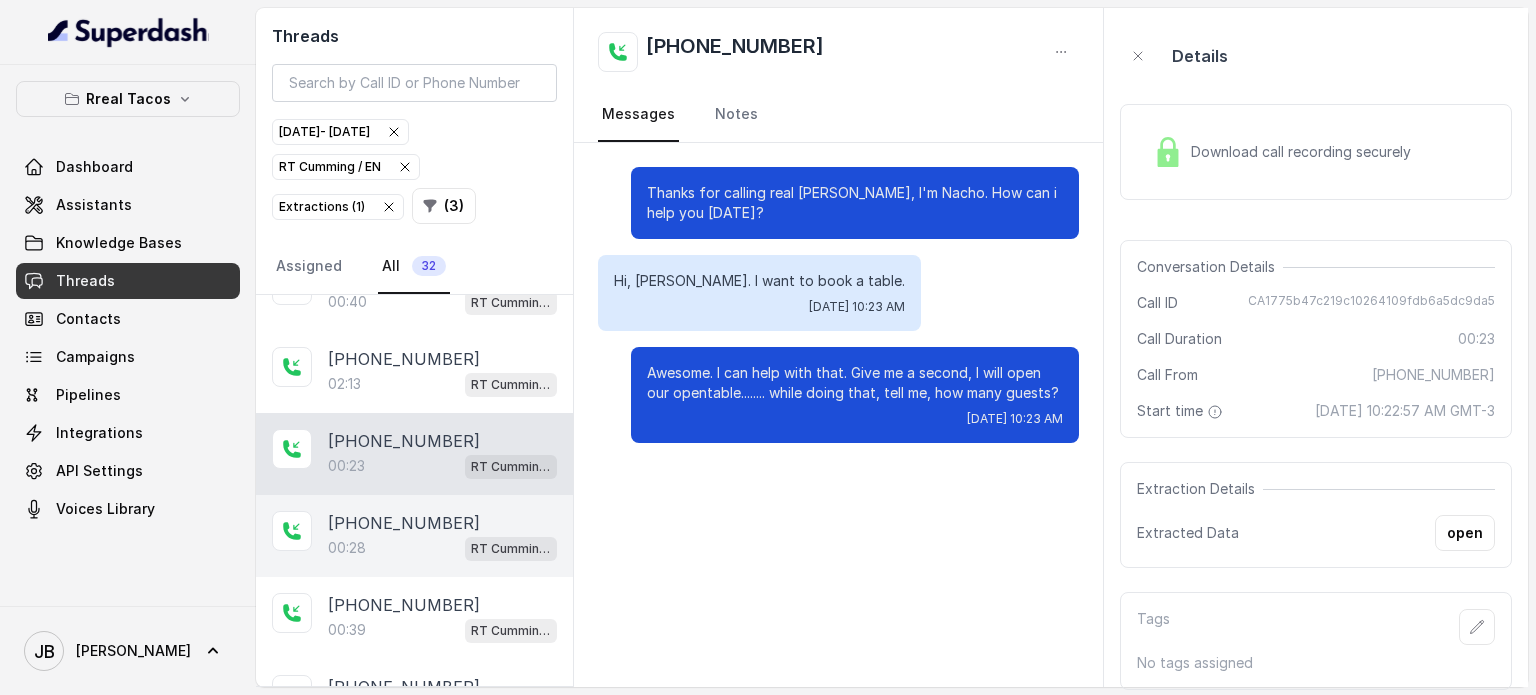 drag, startPoint x: 401, startPoint y: 515, endPoint x: 416, endPoint y: 519, distance: 15.524175 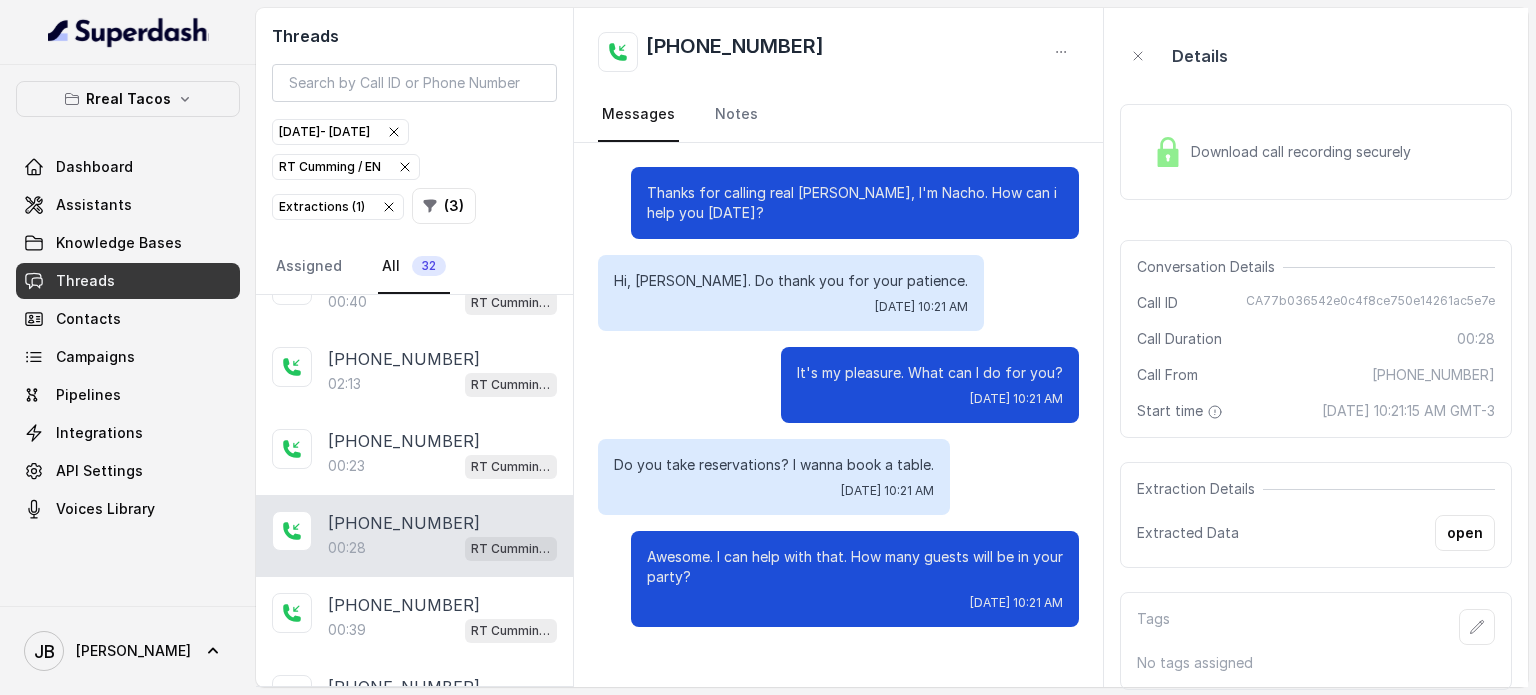 click on "Hi, [PERSON_NAME]. Do thank you for your patience." at bounding box center (791, 281) 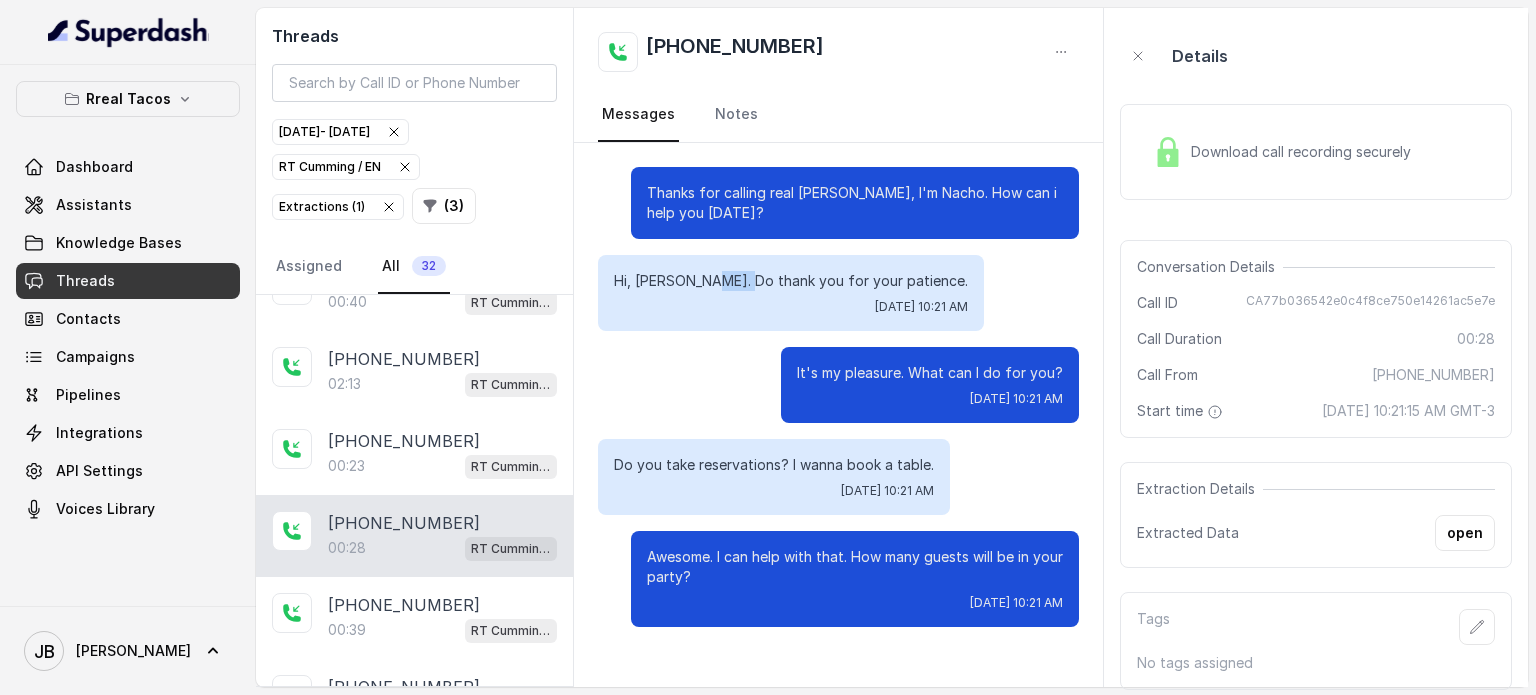 click on "Hi, [PERSON_NAME]. Do thank you for your patience." at bounding box center [791, 281] 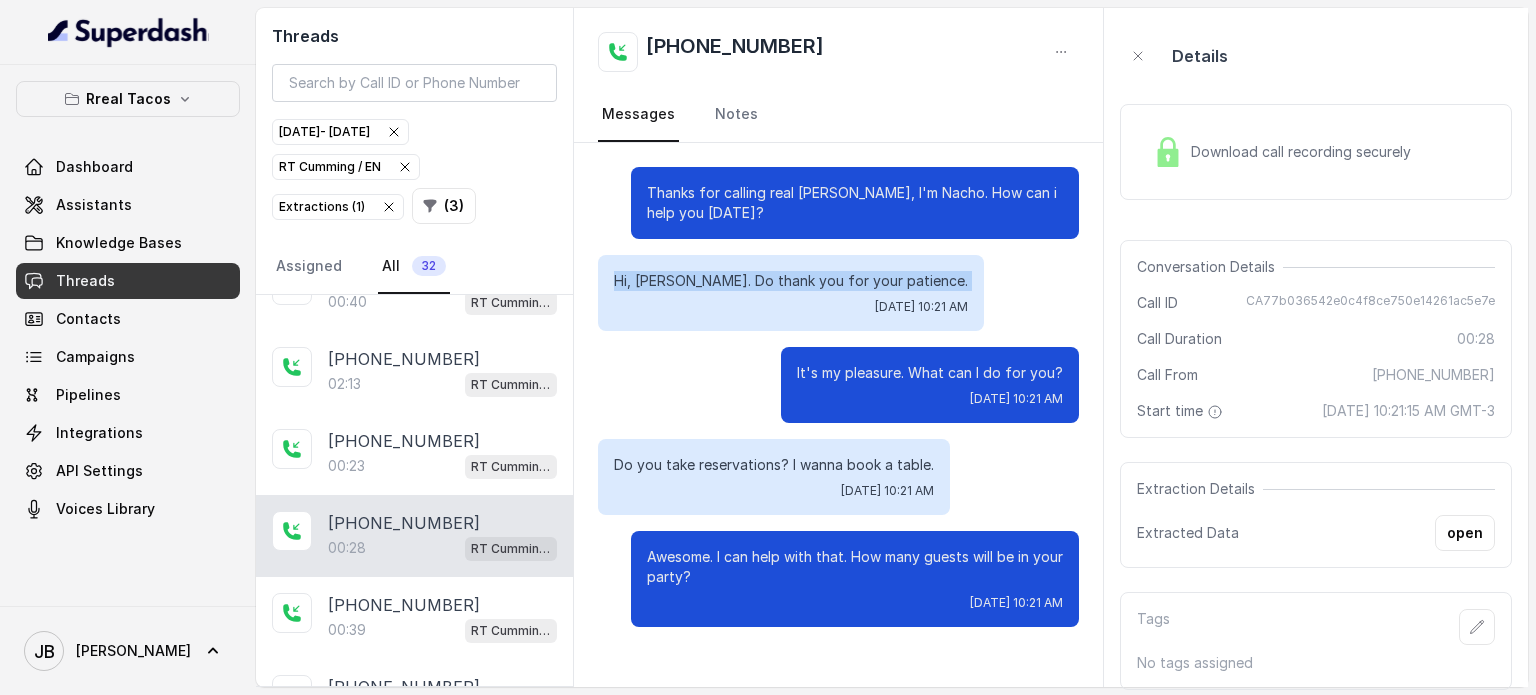 click on "Hi, [PERSON_NAME]. Do thank you for your patience." at bounding box center [791, 281] 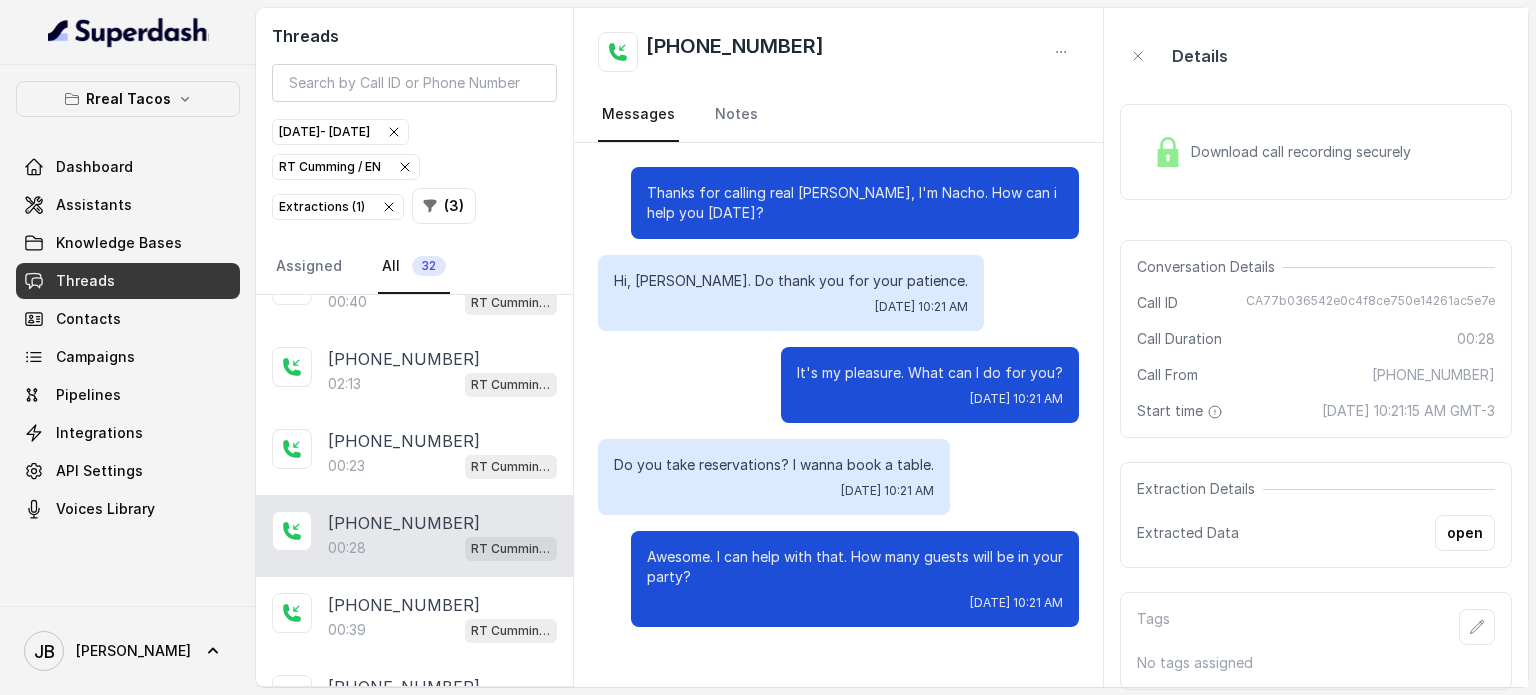 click on "Thanks for calling real [PERSON_NAME], I'm Nacho. How can i help you [DATE]? Hi, Nacho. Do thank you for your patience. [DATE] 10:21 AM It's my pleasure. What can I do for you? [DATE] 10:21 AM Do you take reservations? I wanna book a table. [DATE] 10:21 AM Awesome. I can help with that. How many guests will be in your party? [DATE] 10:21 AM" at bounding box center (838, 397) 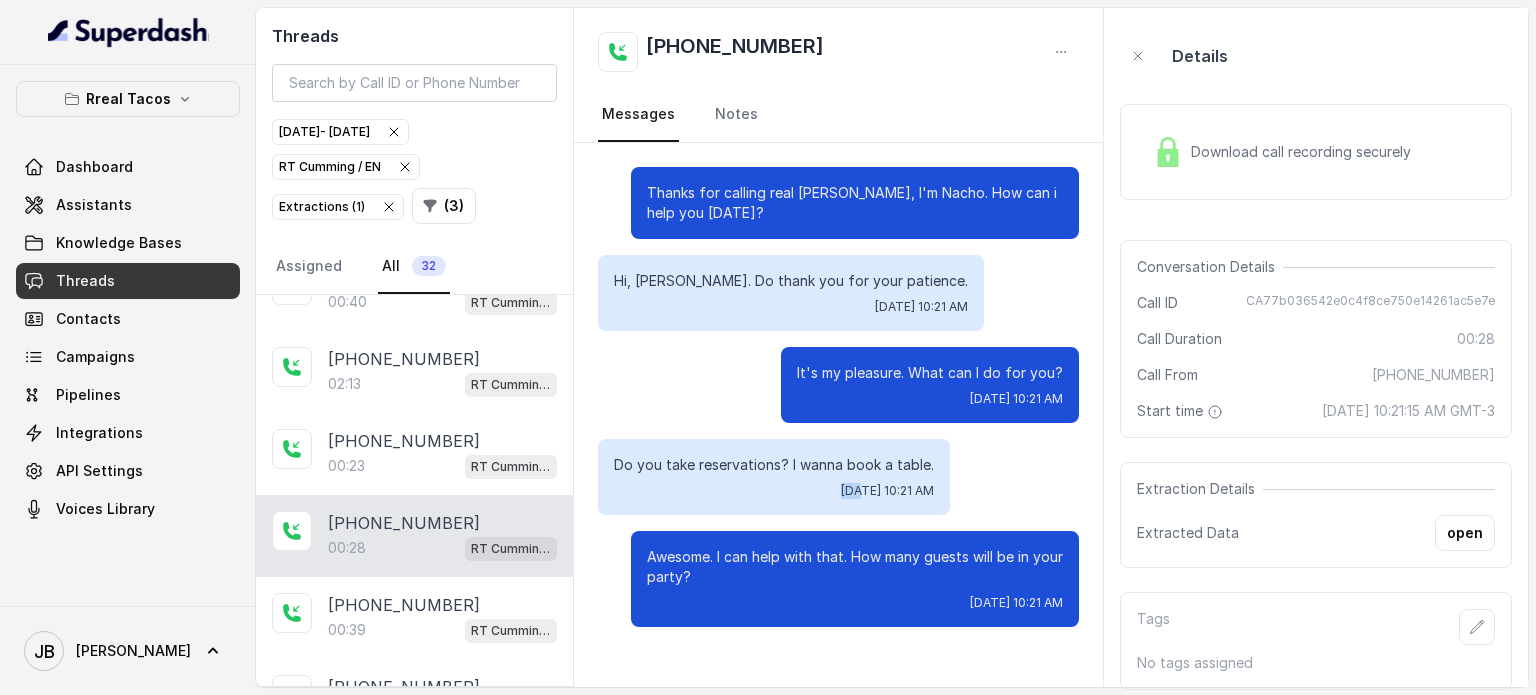 click on "Do you take reservations? I wanna book a table. [DATE] 10:21 AM" at bounding box center [774, 477] 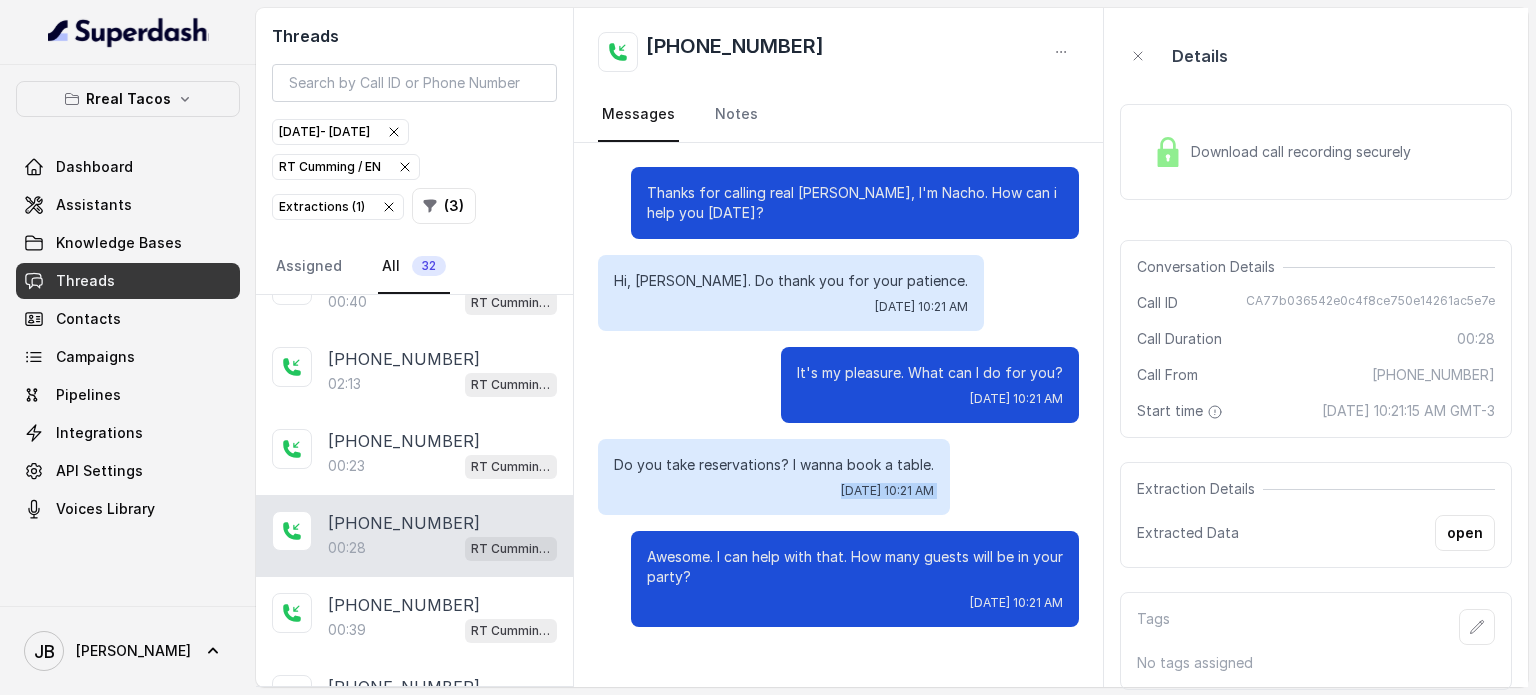click on "Do you take reservations? I wanna book a table. [DATE] 10:21 AM" at bounding box center (774, 477) 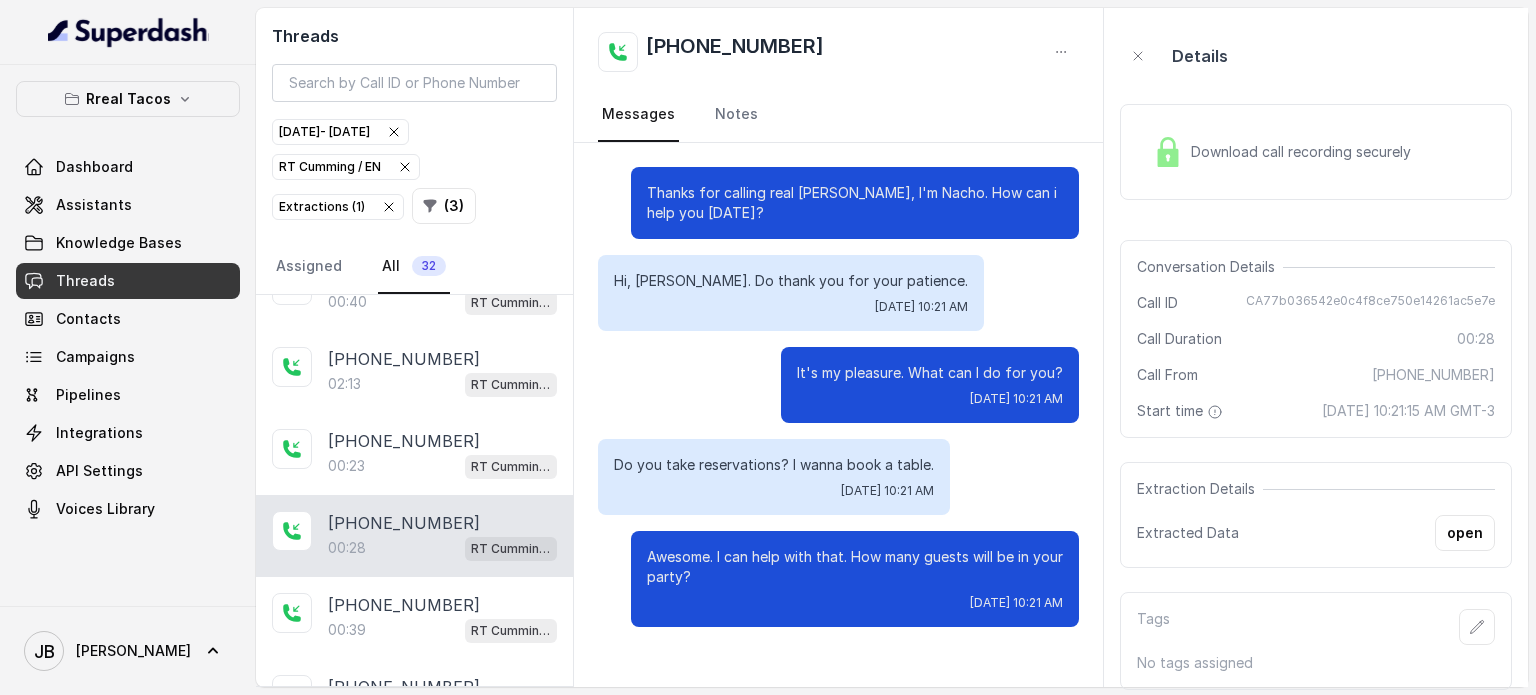 click on "It's my pleasure. What can I do for you? [DATE] 10:21 AM" at bounding box center [838, 385] 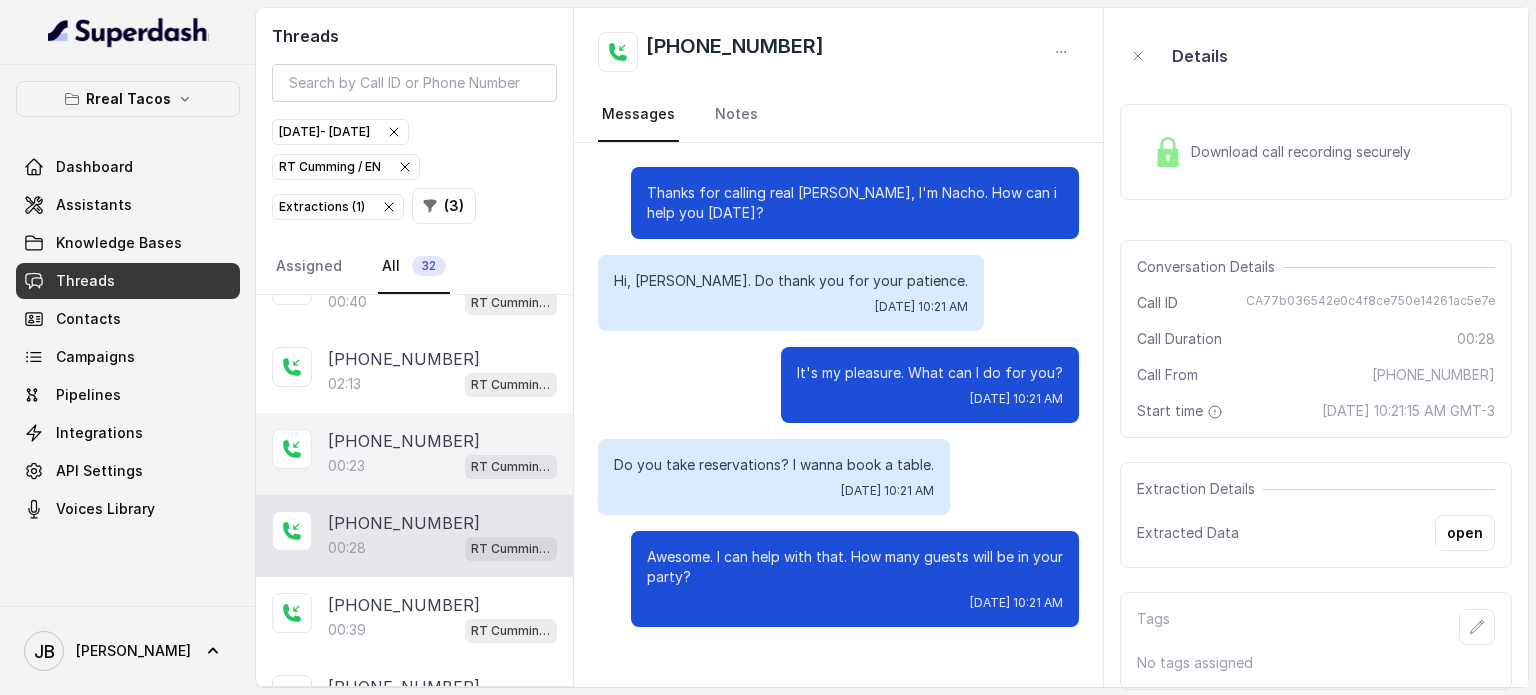 click at bounding box center [292, 449] 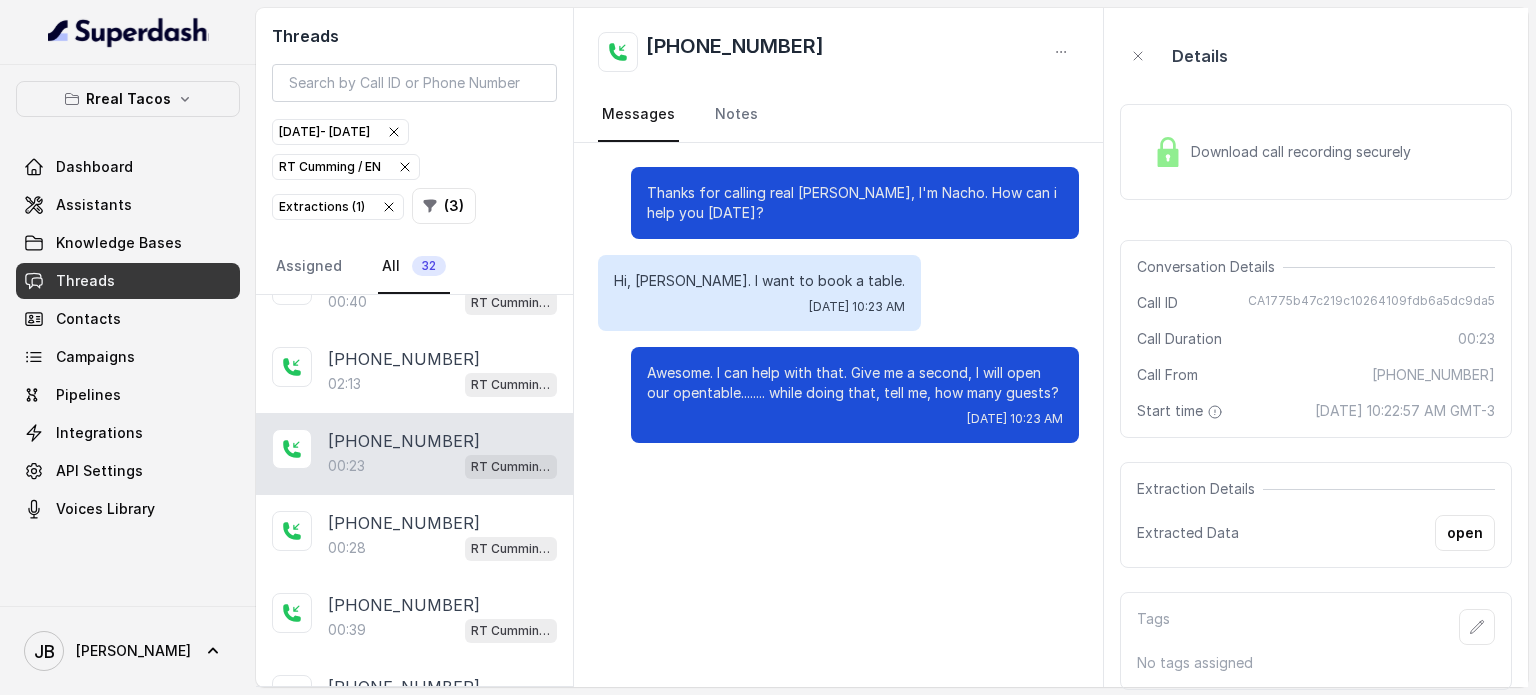 drag, startPoint x: 758, startPoint y: 417, endPoint x: 788, endPoint y: 436, distance: 35.510563 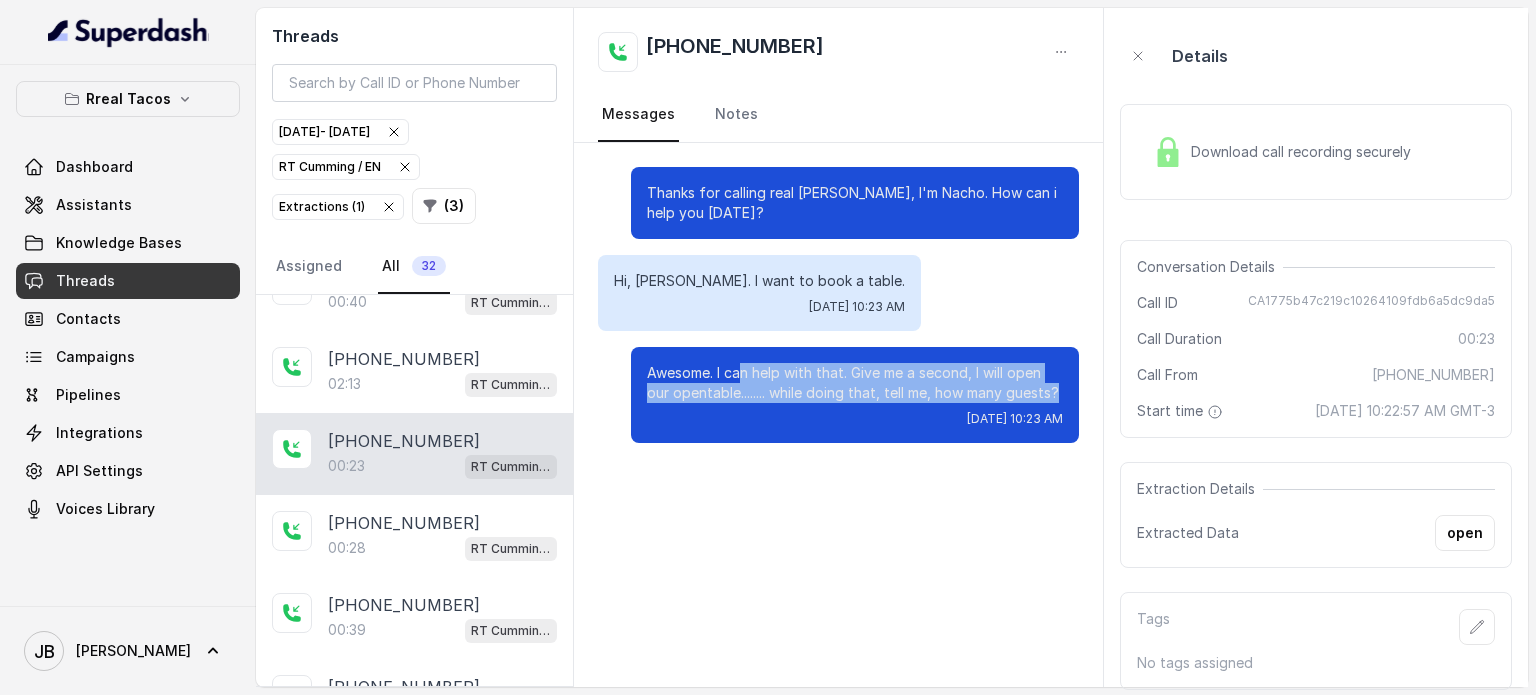 drag, startPoint x: 744, startPoint y: 368, endPoint x: 844, endPoint y: 417, distance: 111.35978 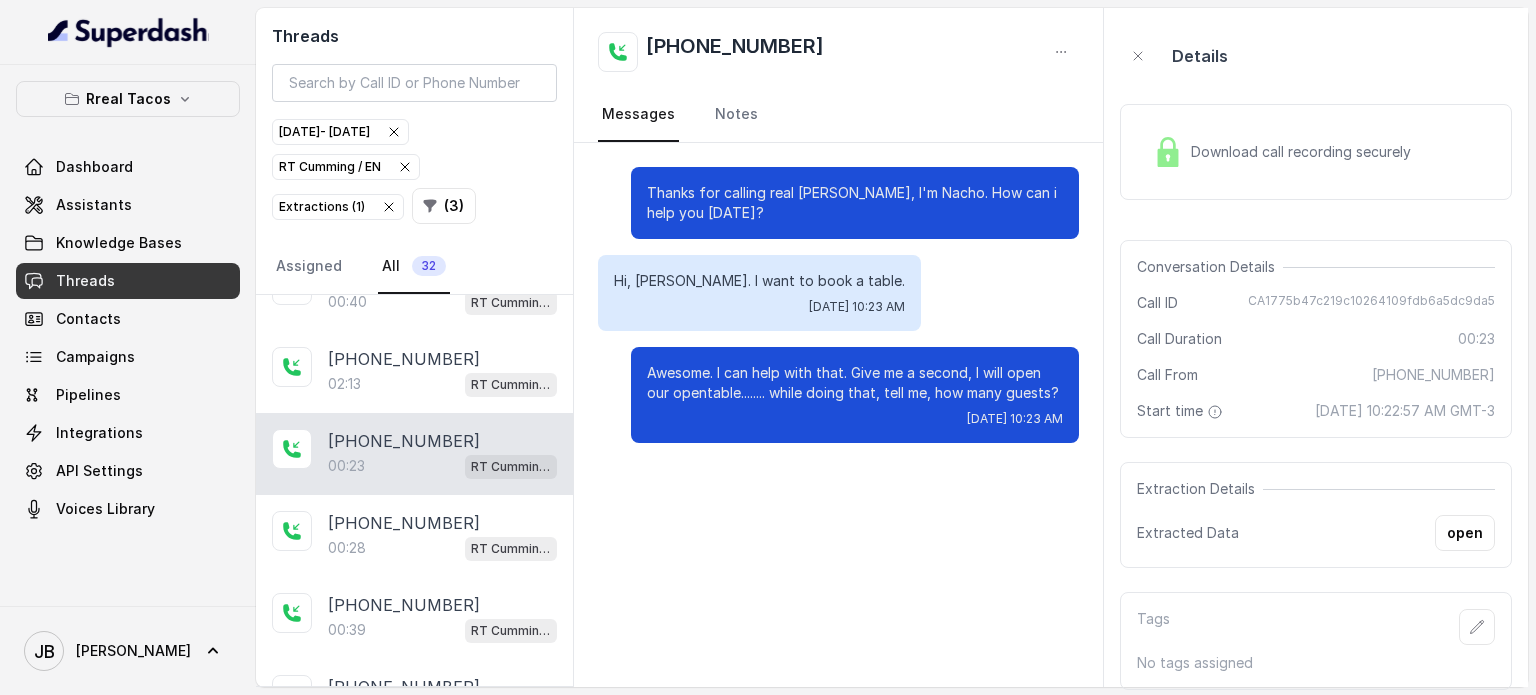 click on "Awesome. I can help with that. Give me a second, I will open our opentable........ while doing that, tell me, how many guests? [DATE] 10:23 AM" at bounding box center (855, 395) 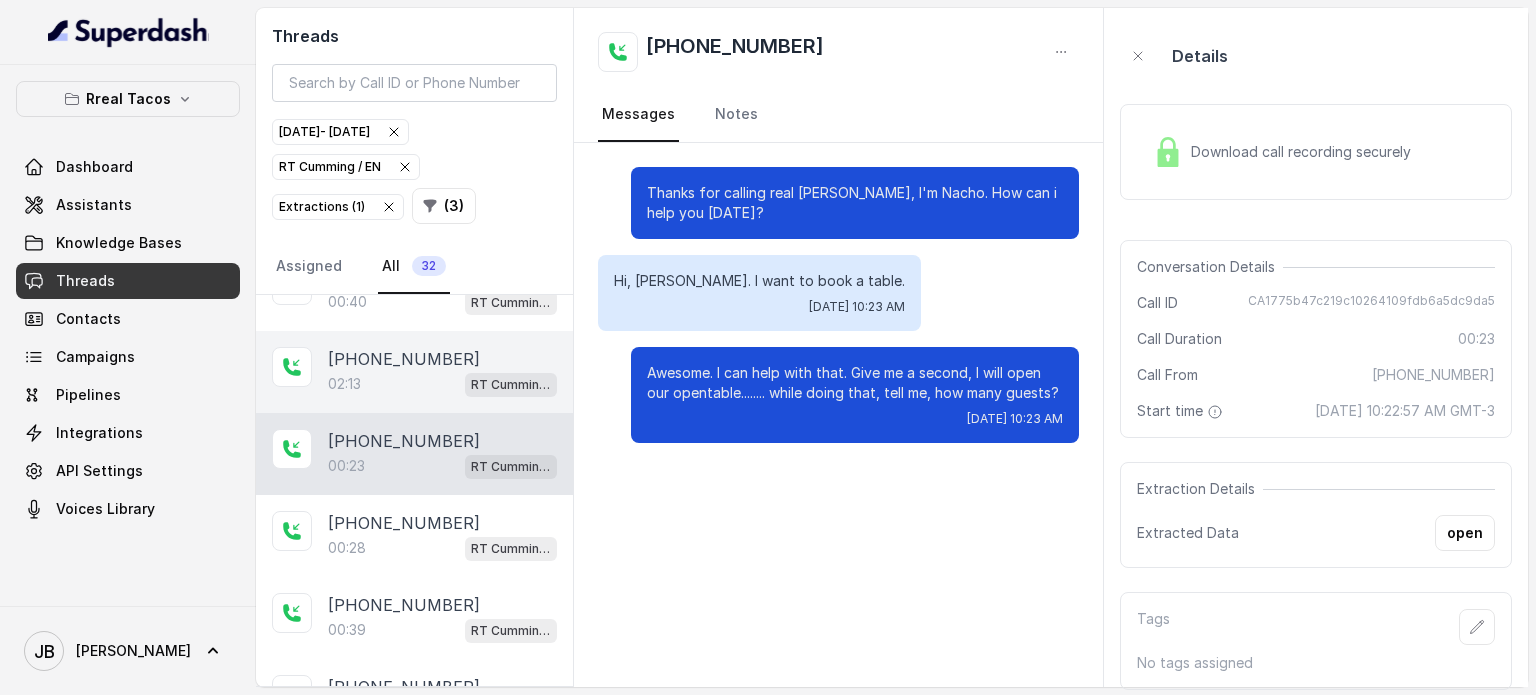 click on "02:13 [PERSON_NAME] / EN" at bounding box center (442, 384) 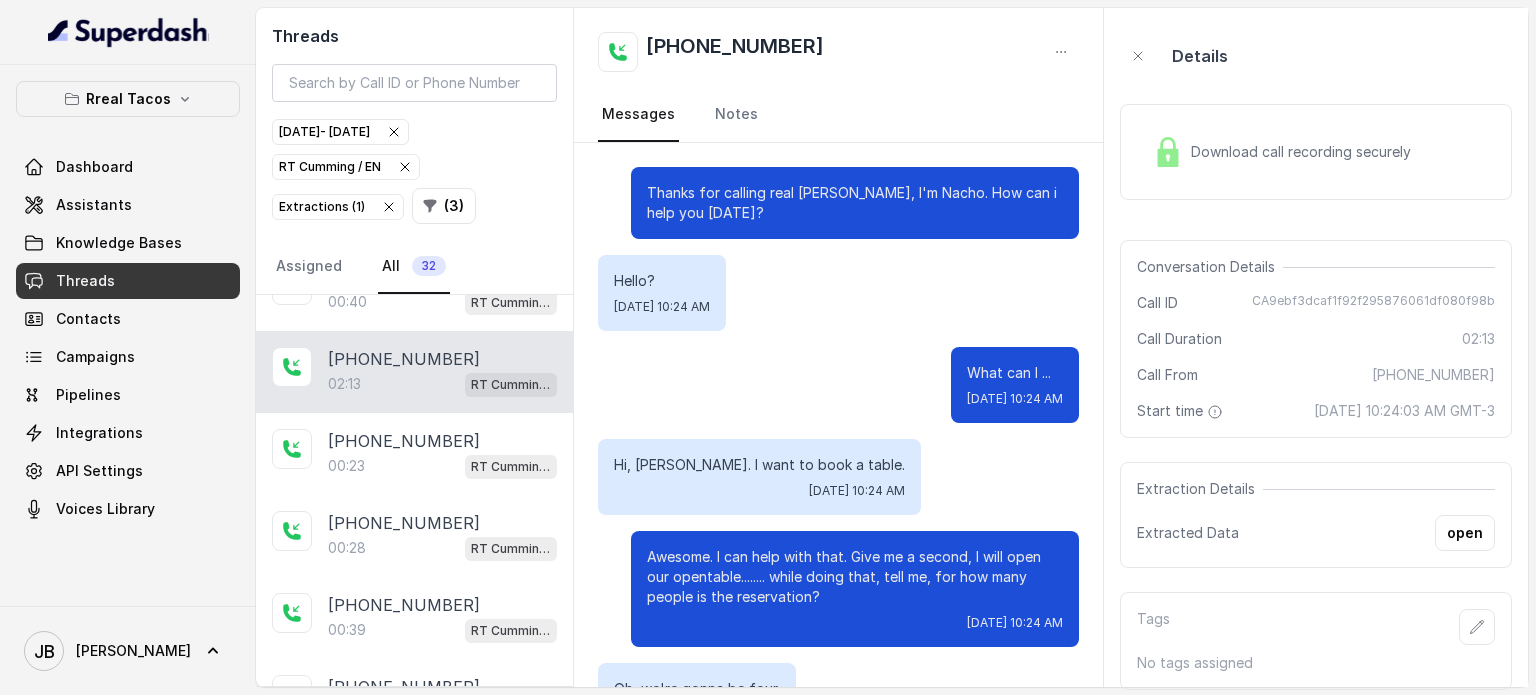 scroll, scrollTop: 2319, scrollLeft: 0, axis: vertical 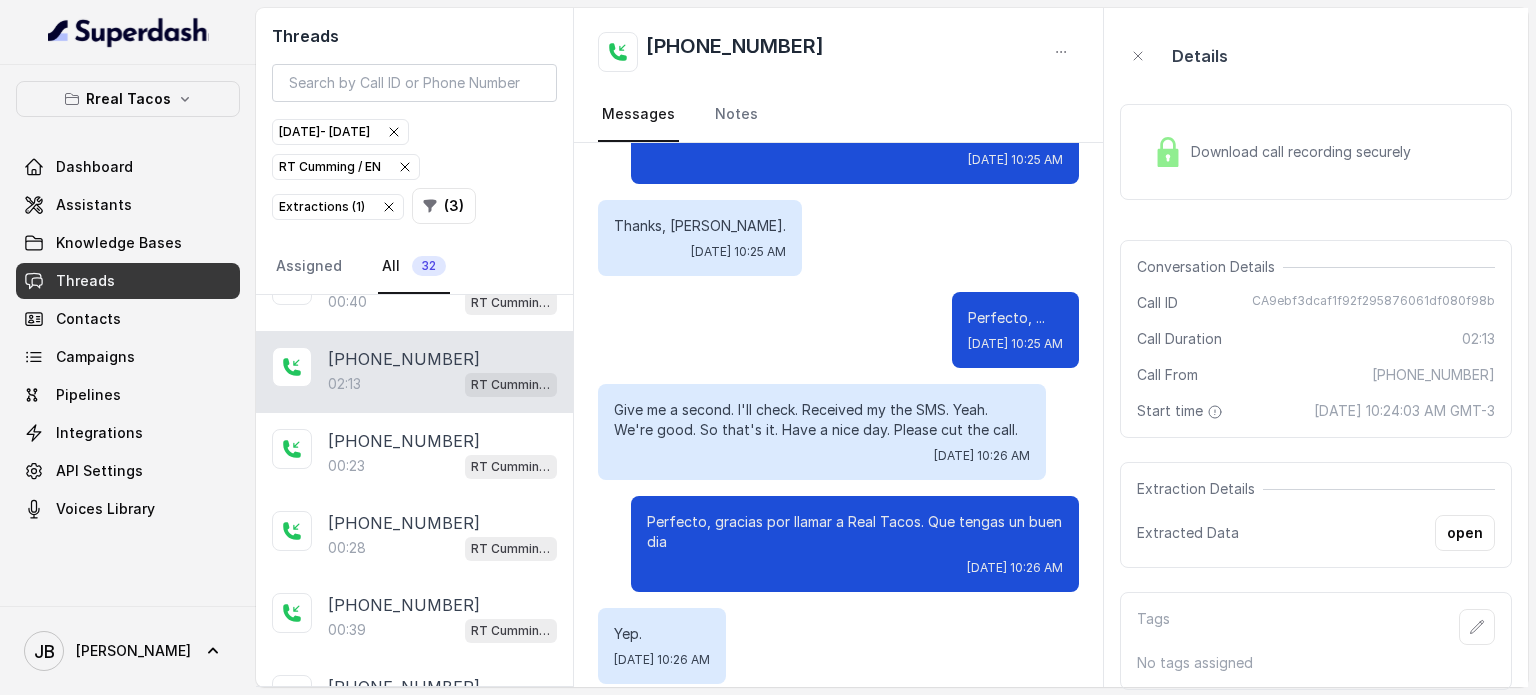 drag, startPoint x: 1420, startPoint y: 542, endPoint x: 1444, endPoint y: 538, distance: 24.33105 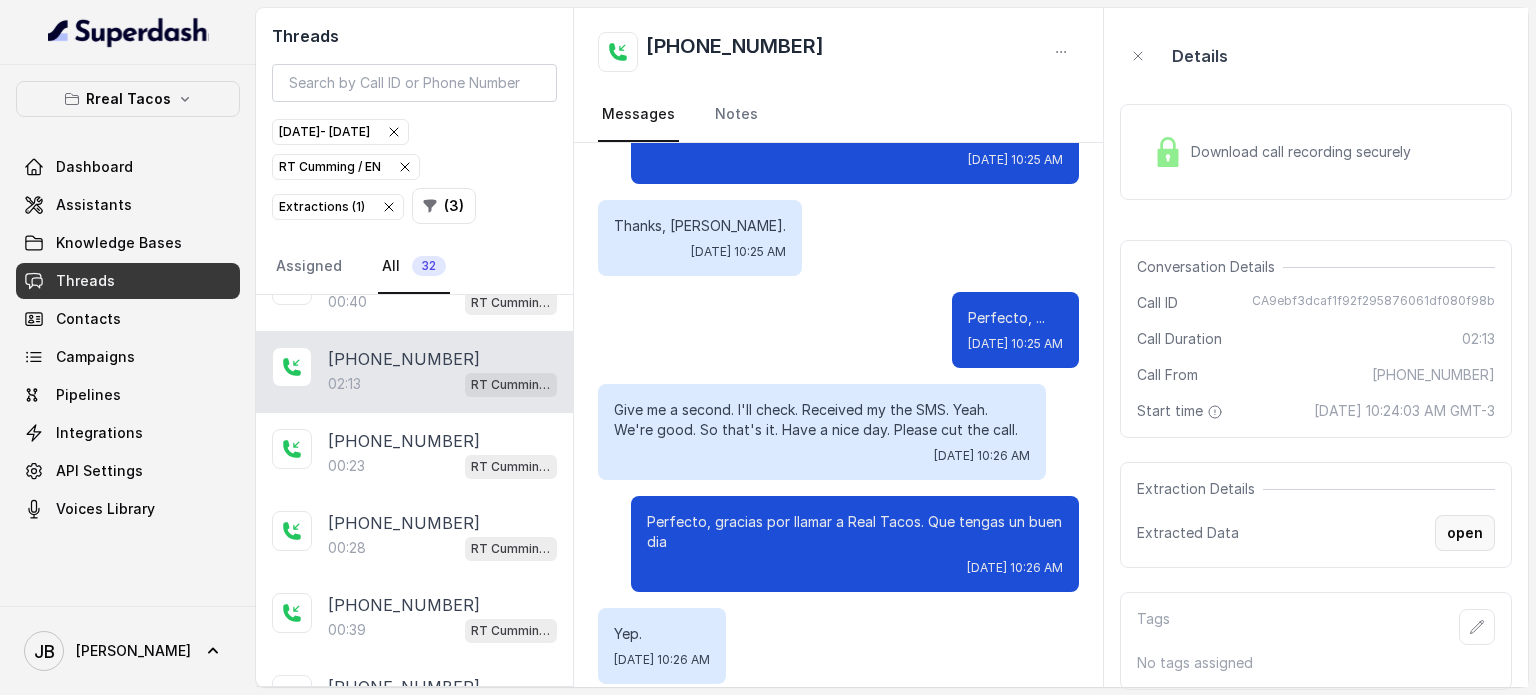 click on "open" at bounding box center (1465, 533) 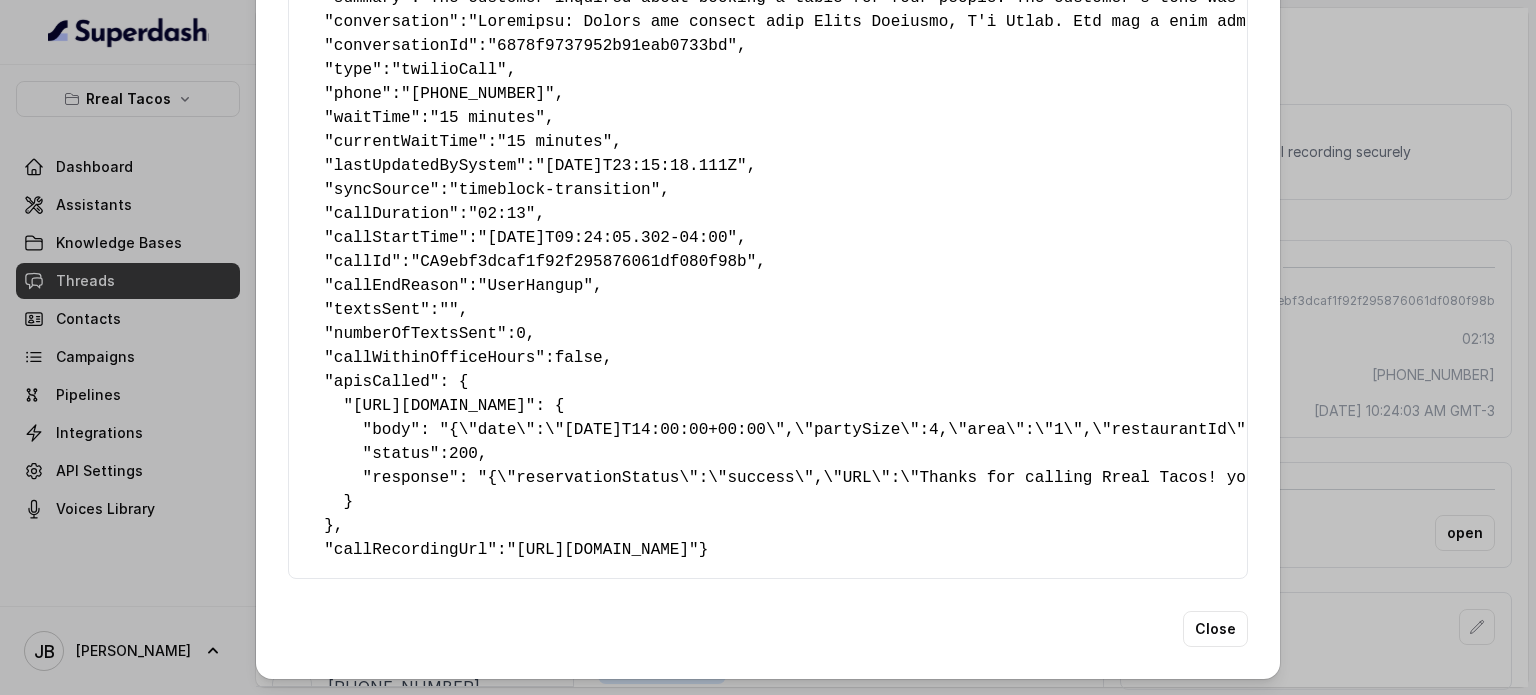 scroll, scrollTop: 605, scrollLeft: 0, axis: vertical 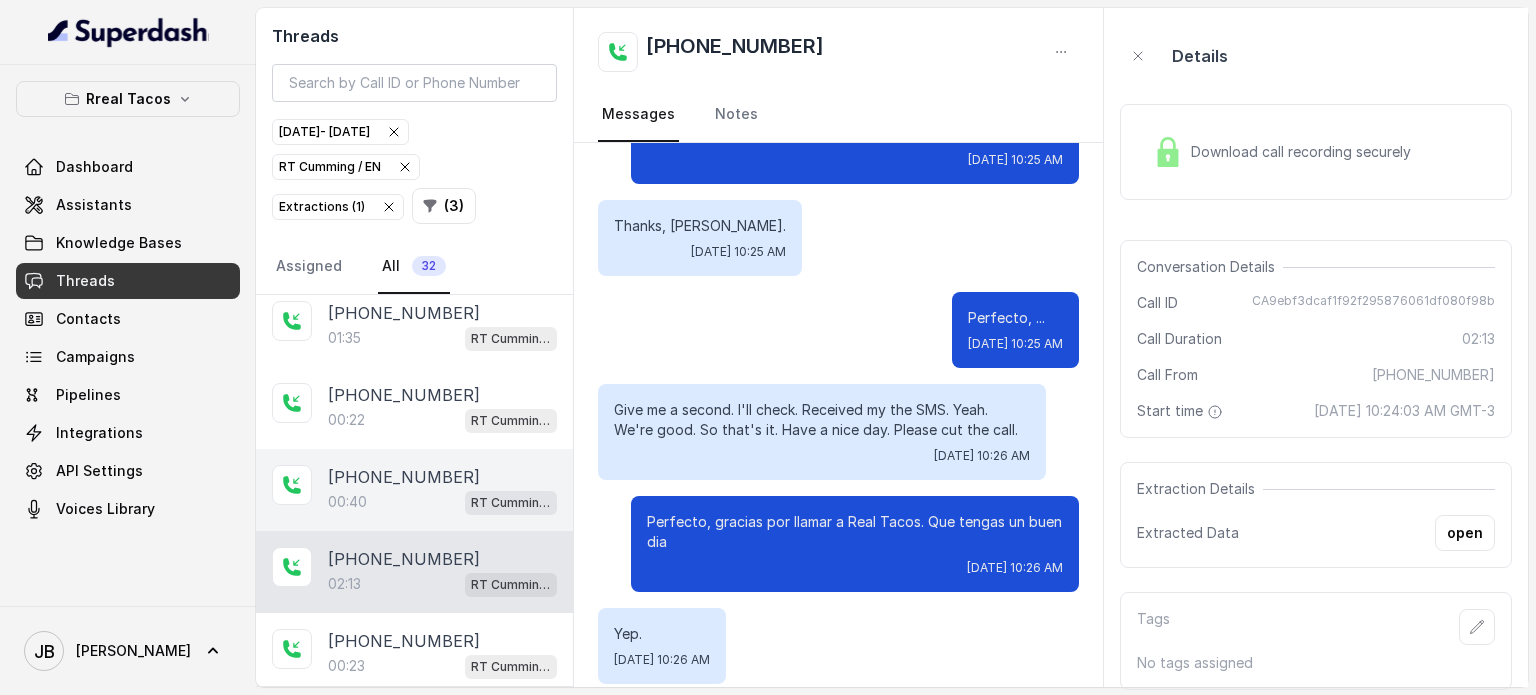 click on "[PHONE_NUMBER]" at bounding box center (404, 477) 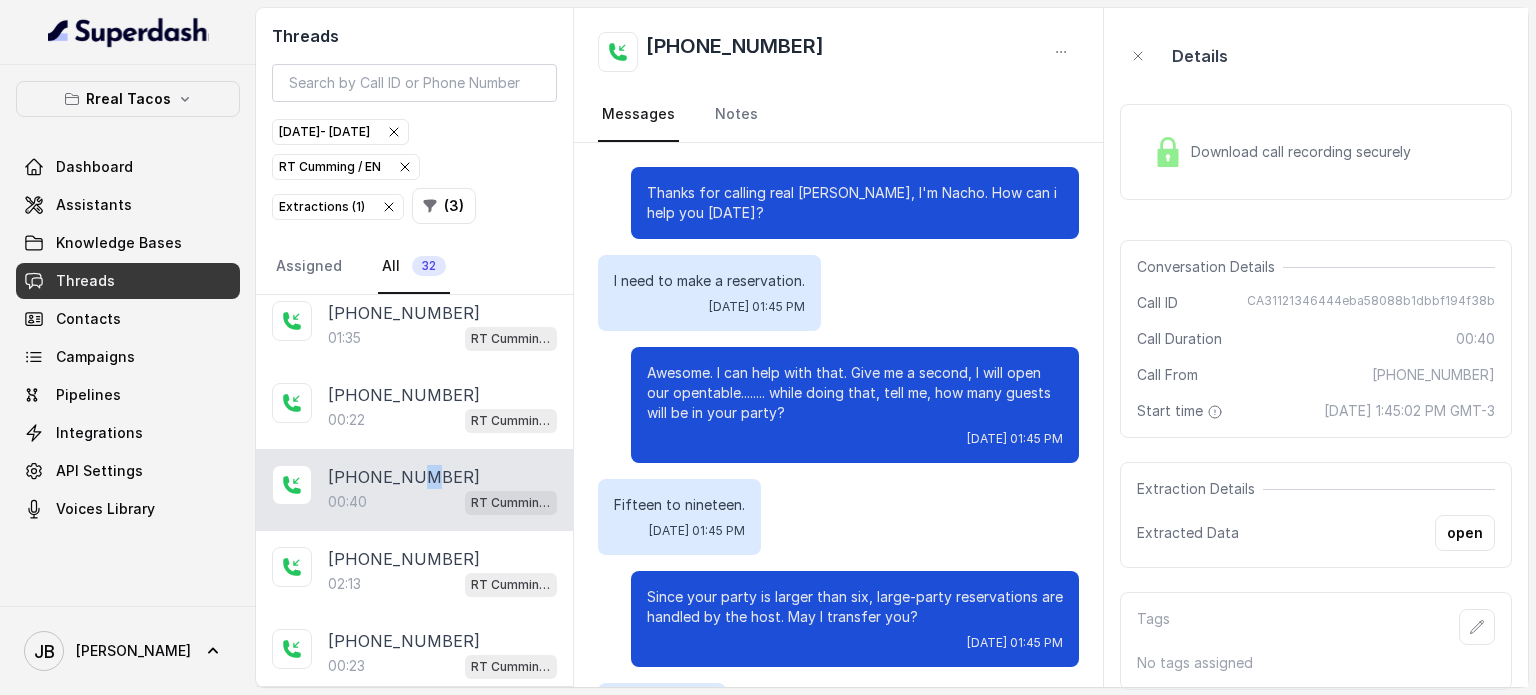 scroll, scrollTop: 187, scrollLeft: 0, axis: vertical 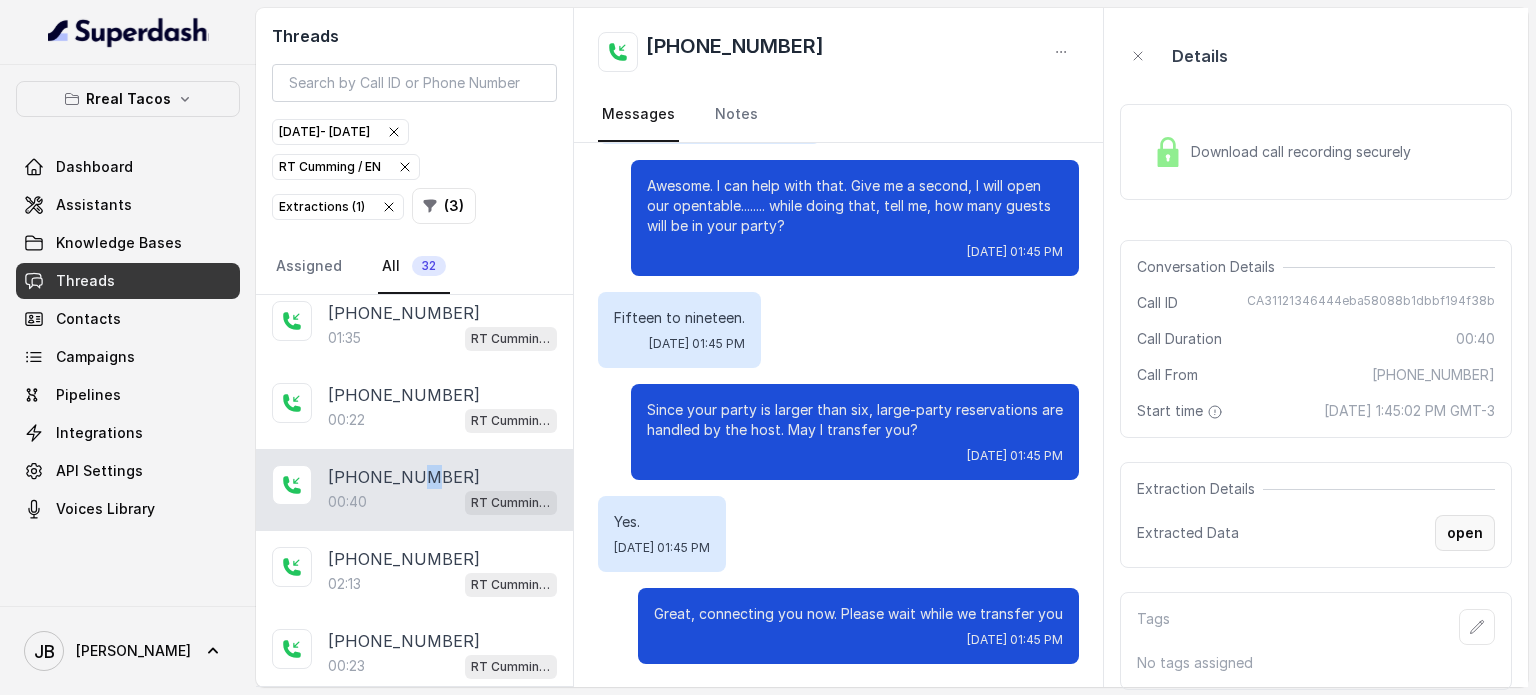 click on "open" at bounding box center (1465, 533) 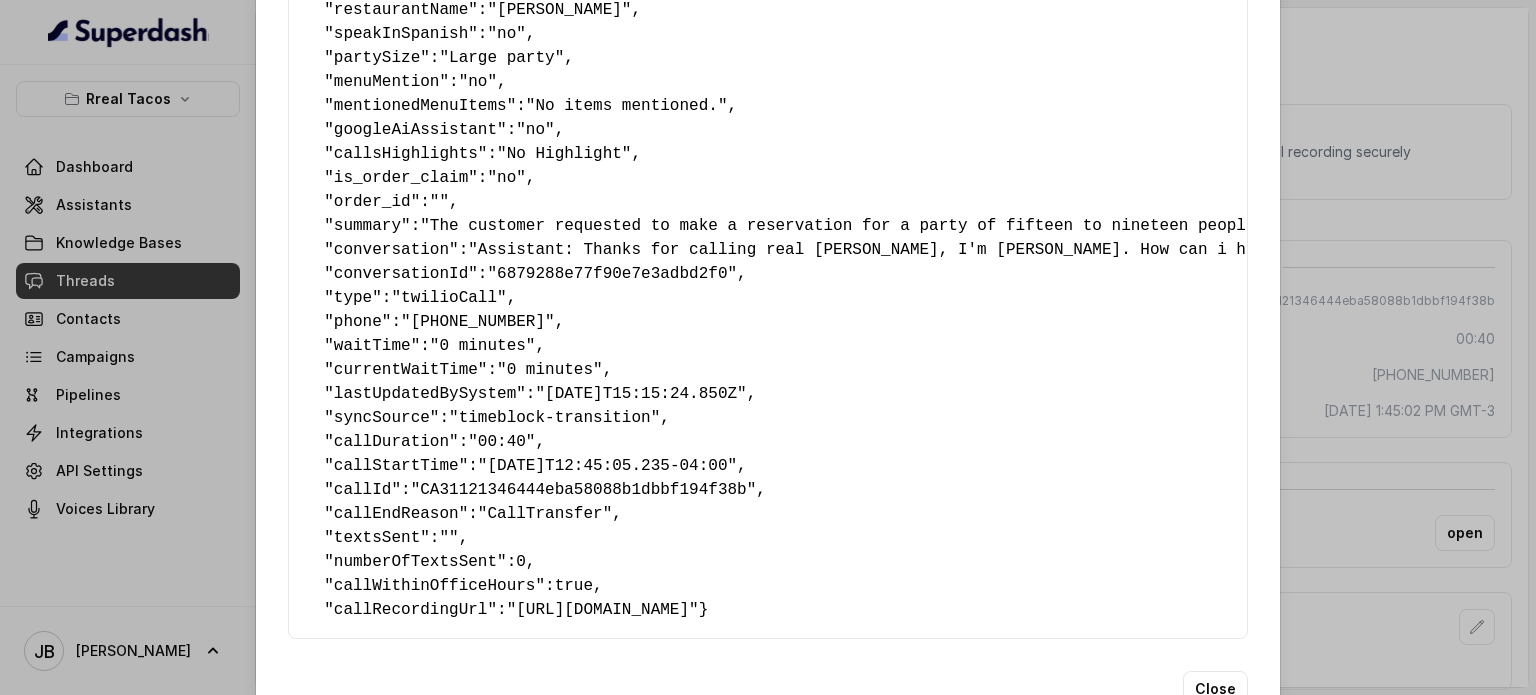 scroll, scrollTop: 437, scrollLeft: 0, axis: vertical 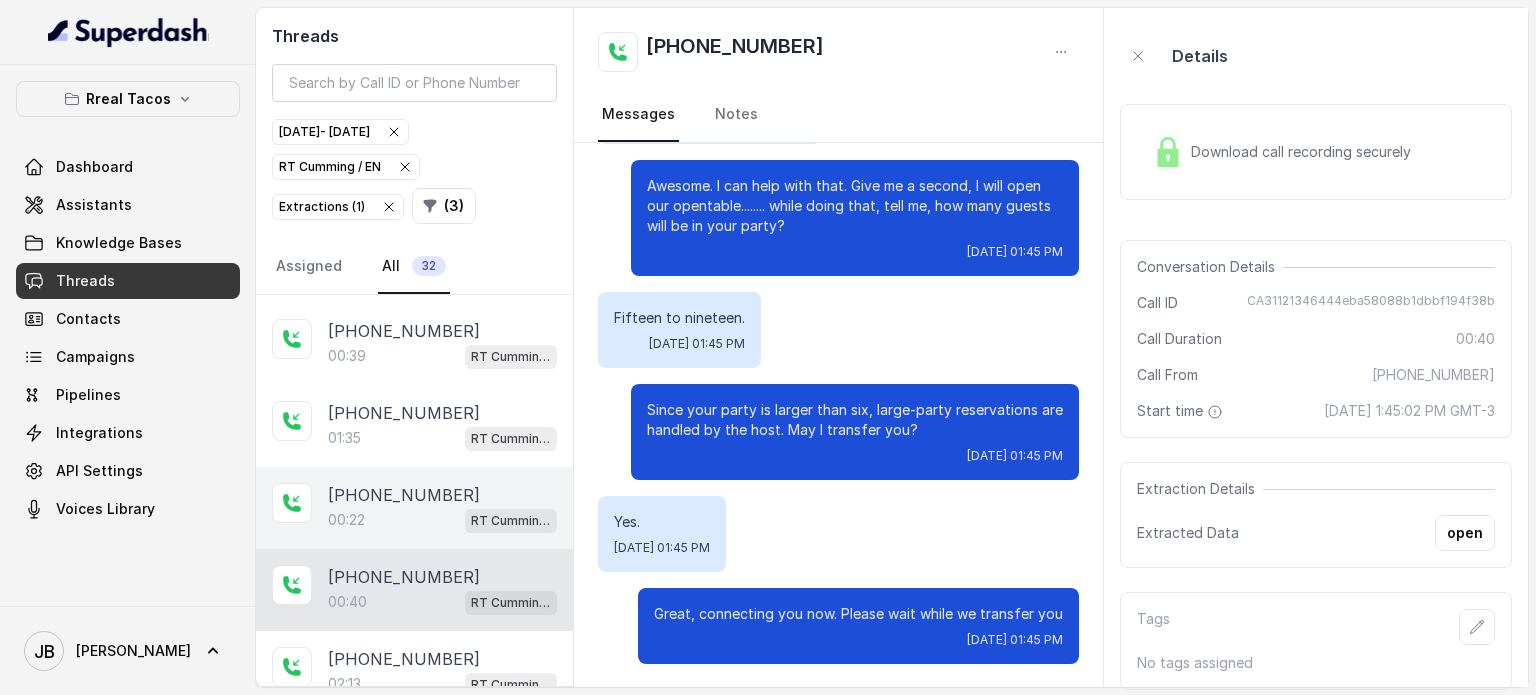 click on "[PHONE_NUMBER]" at bounding box center (404, 495) 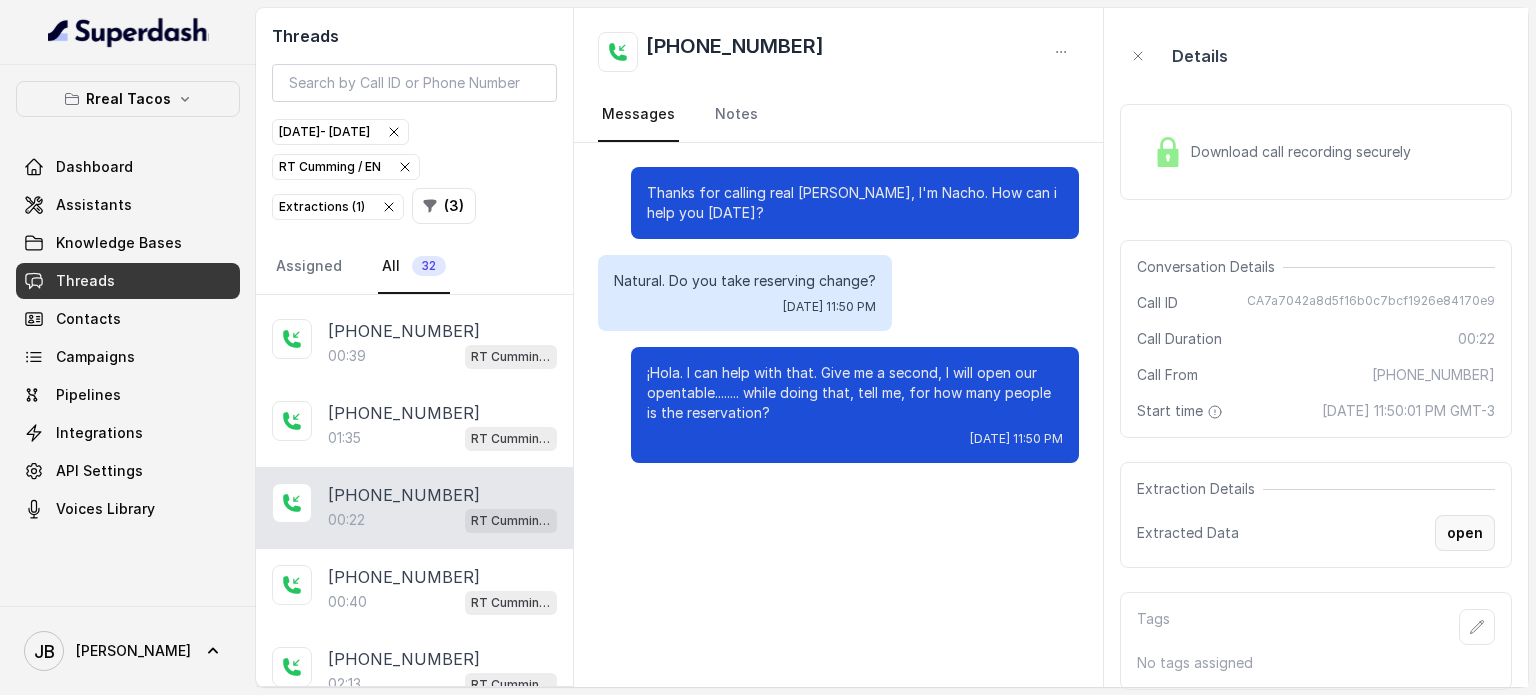 click on "open" at bounding box center [1465, 533] 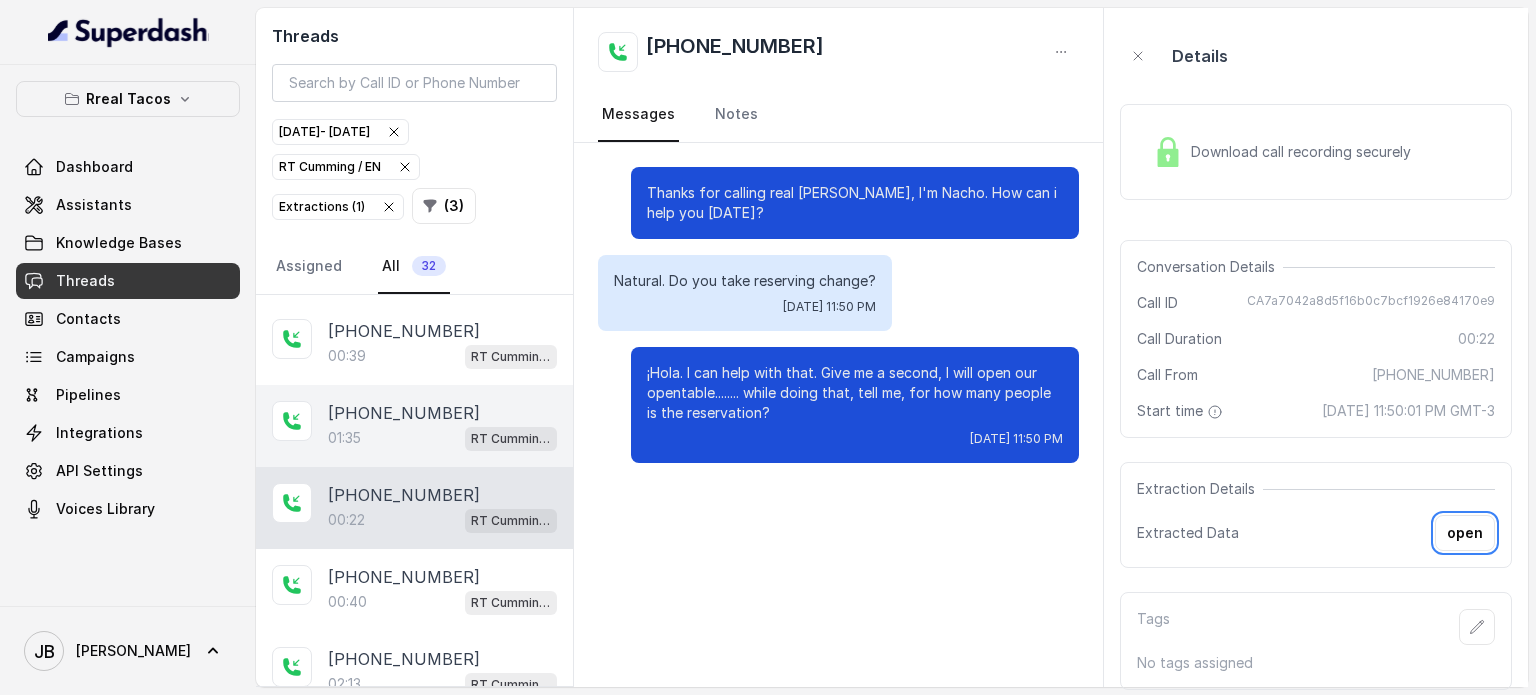 click on "[PHONE_NUMBER]" at bounding box center (442, 413) 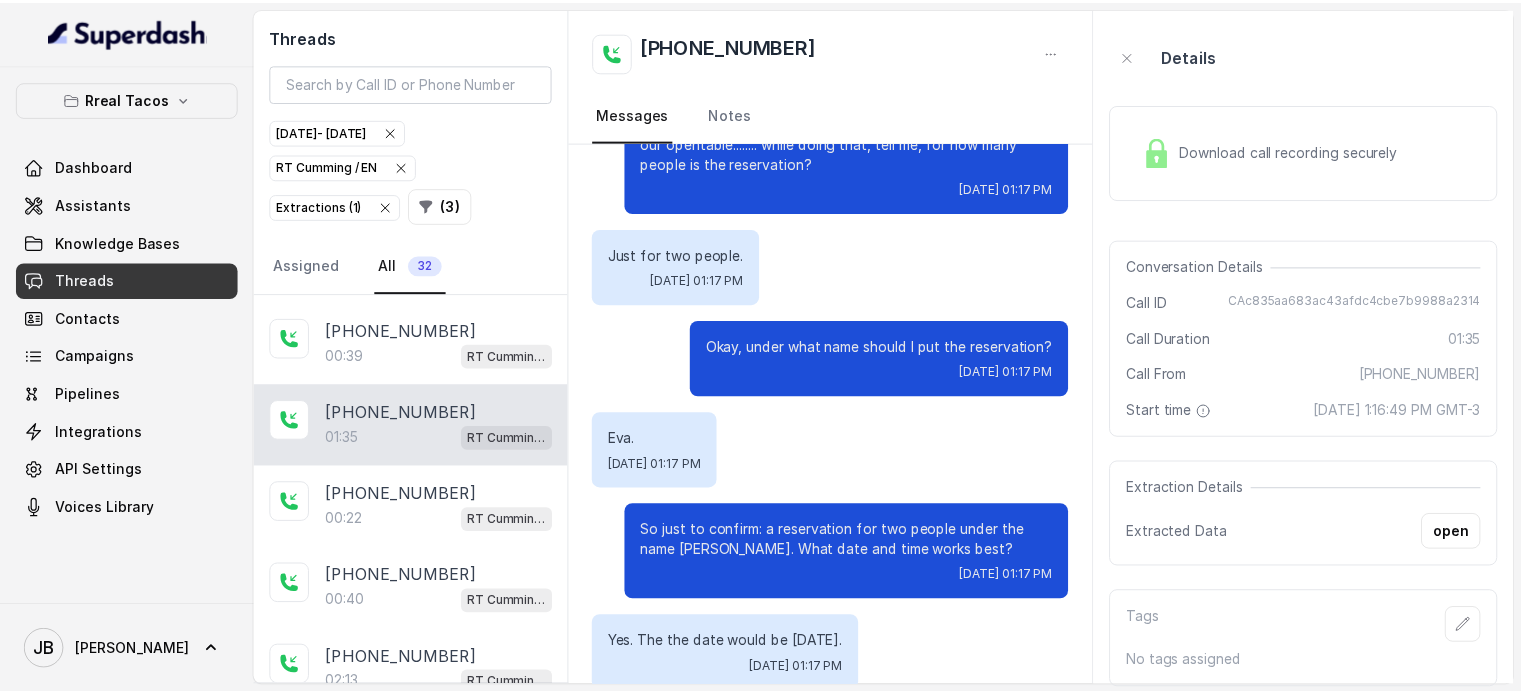 scroll, scrollTop: 307, scrollLeft: 0, axis: vertical 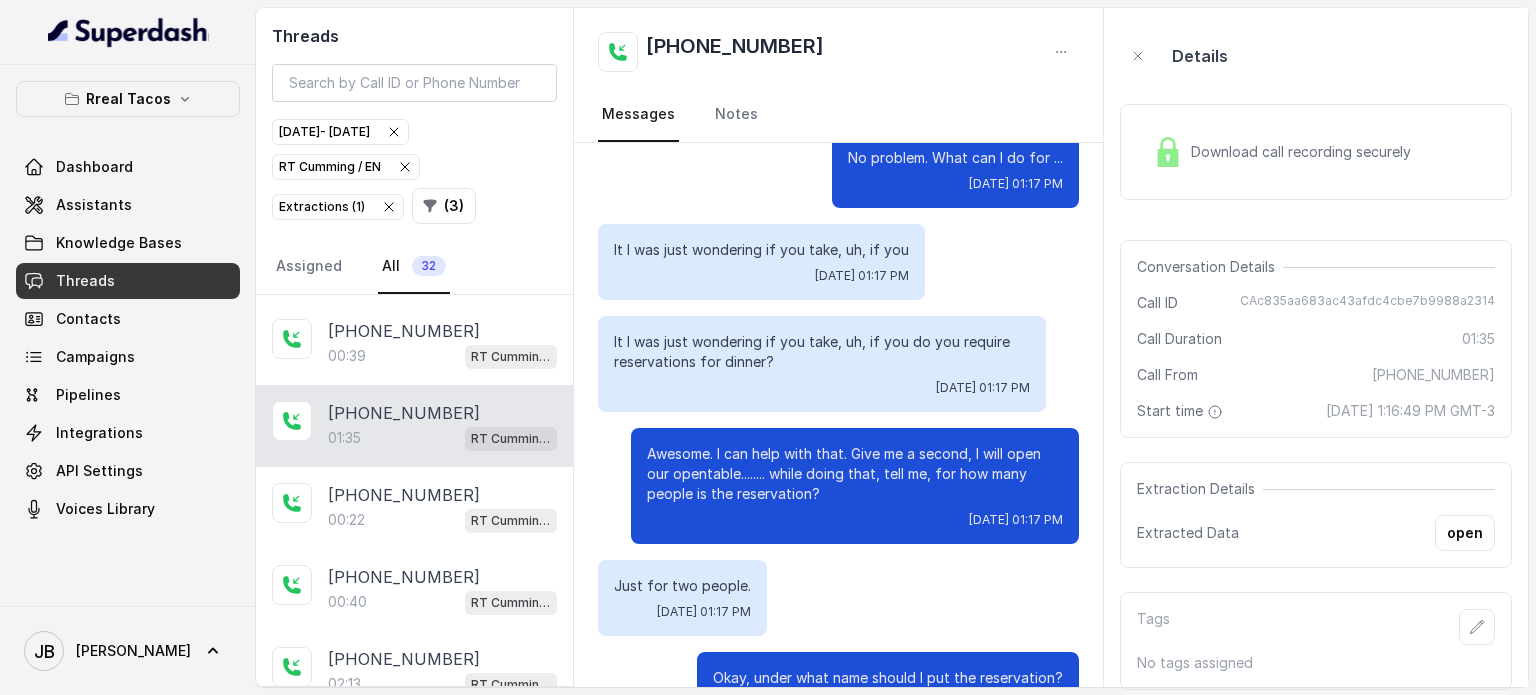 click on "Download call recording securely" at bounding box center [1316, 152] 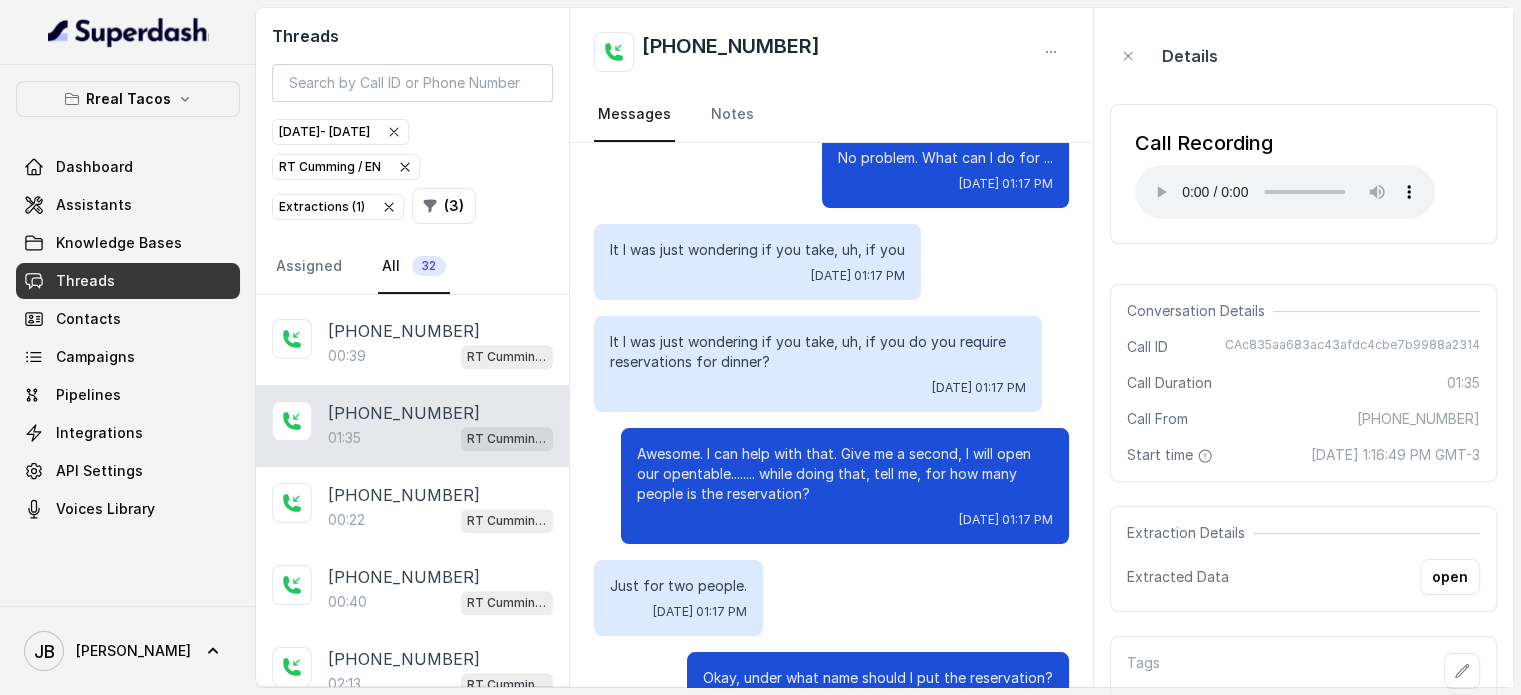 type 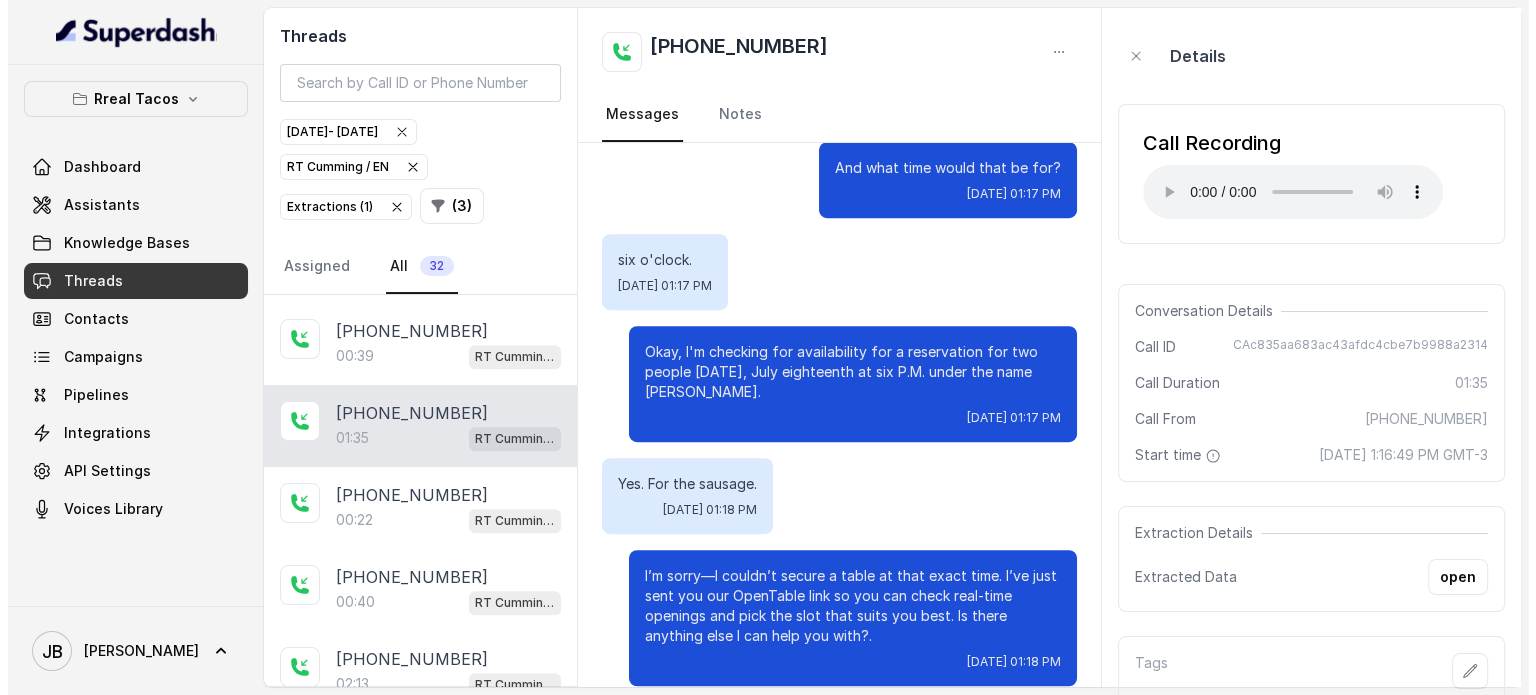 scroll, scrollTop: 1207, scrollLeft: 0, axis: vertical 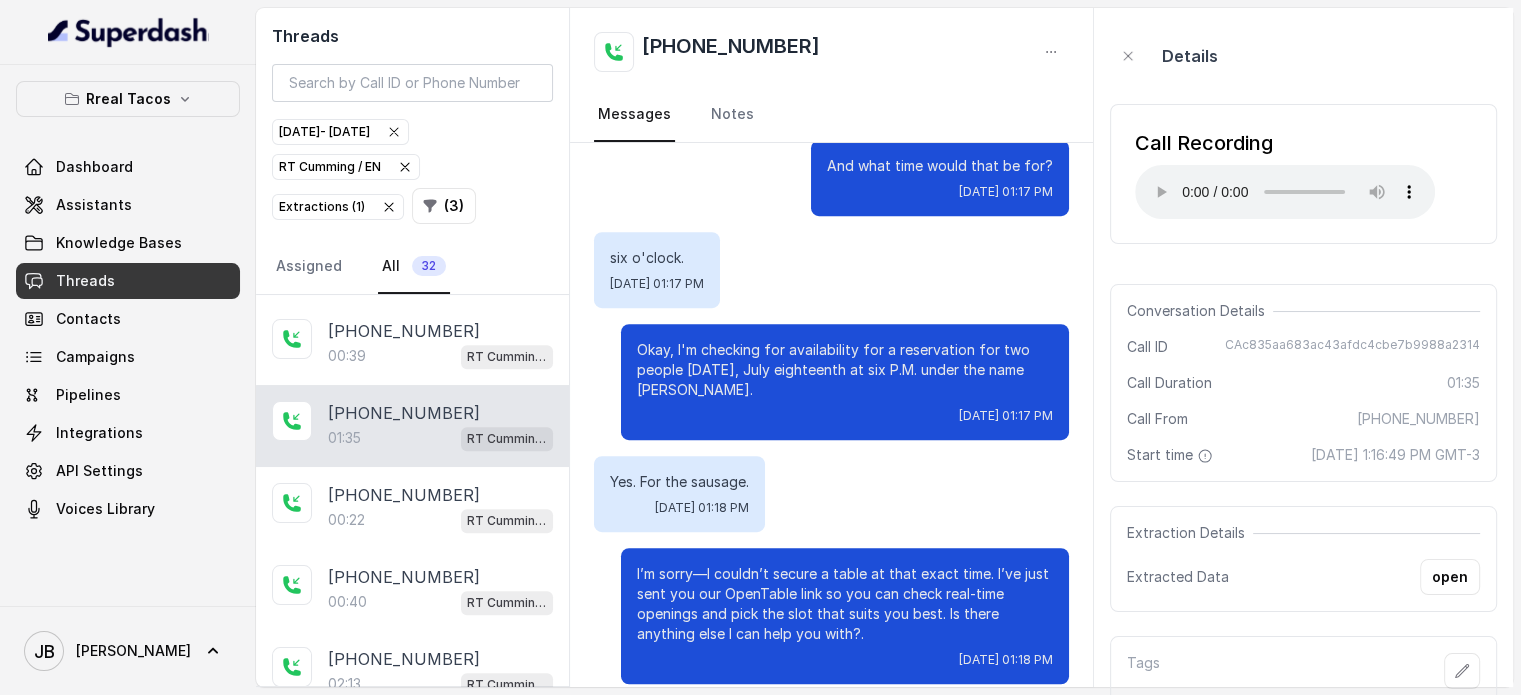 click on "I’m sorry—I couldn’t secure a table at that exact time. I’ve just sent you our OpenTable link so you can check real-time openings and pick the slot that suits you best. Is there anything else I can help you with?. [DATE] 01:18 PM" at bounding box center (845, 616) 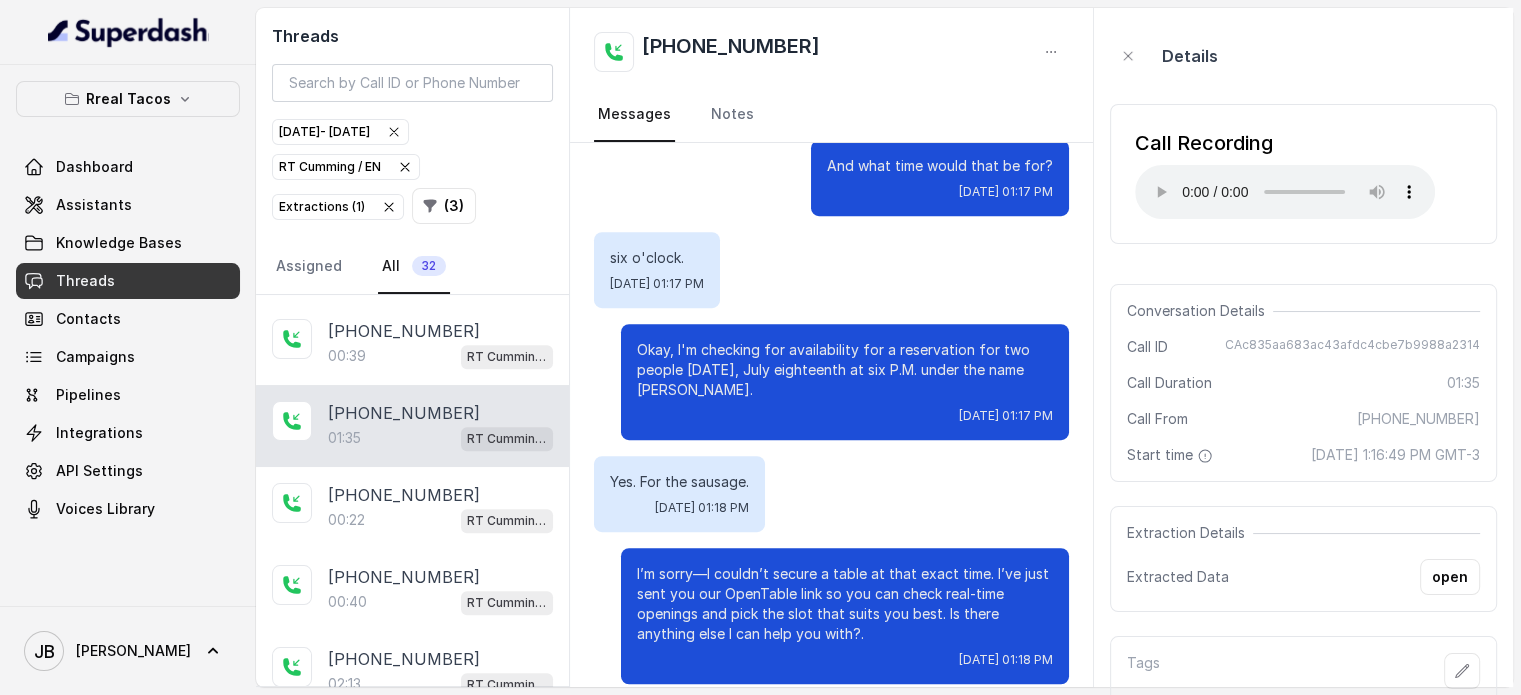 click on "open" at bounding box center [1450, 577] 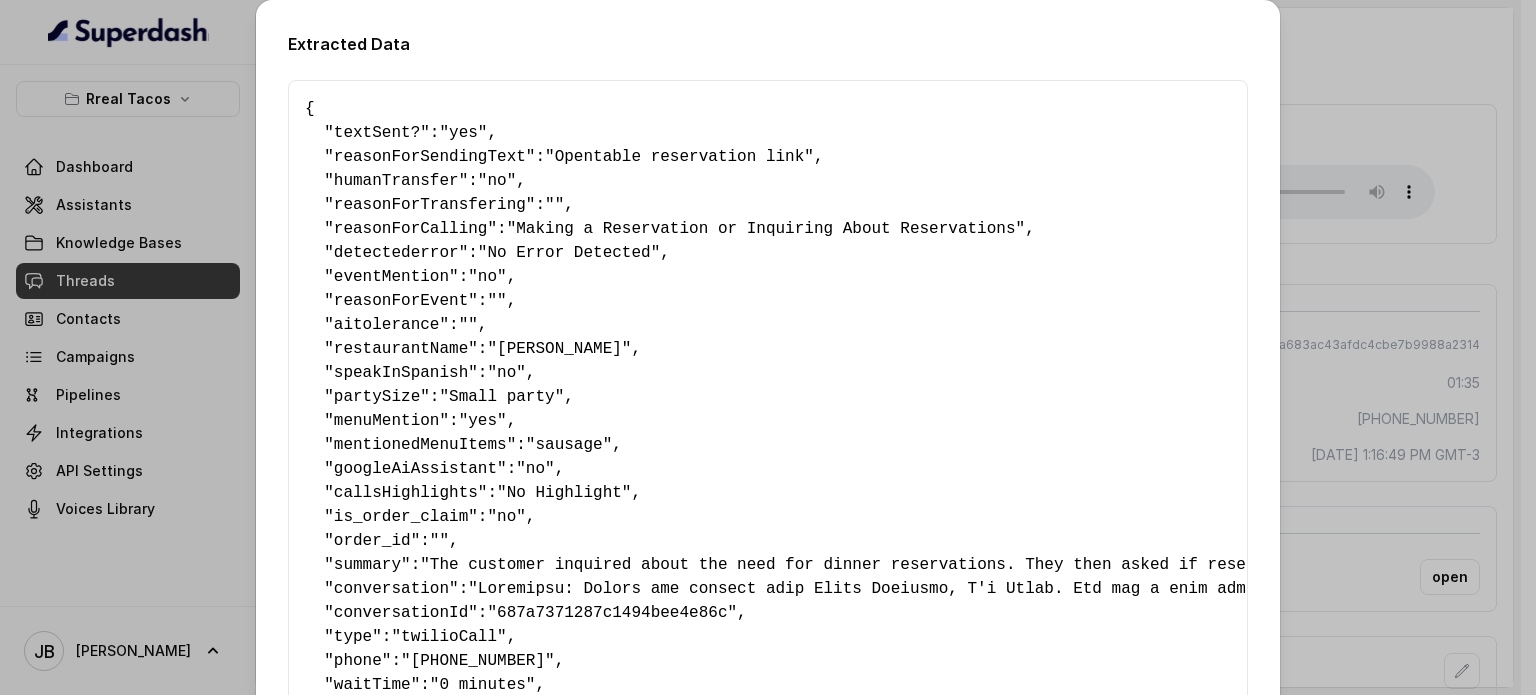 click on ""Opentable reservation link"" at bounding box center (679, 157) 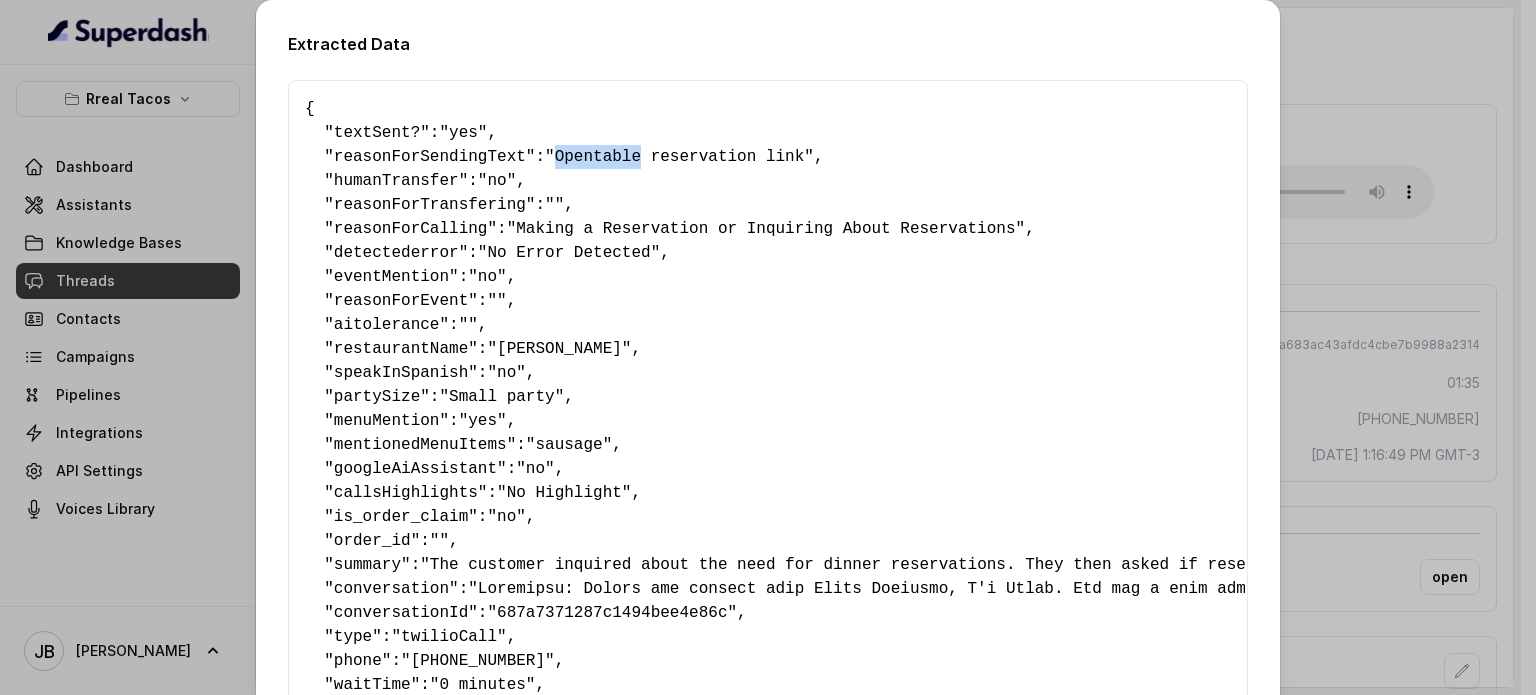 click on ""Opentable reservation link"" at bounding box center (679, 157) 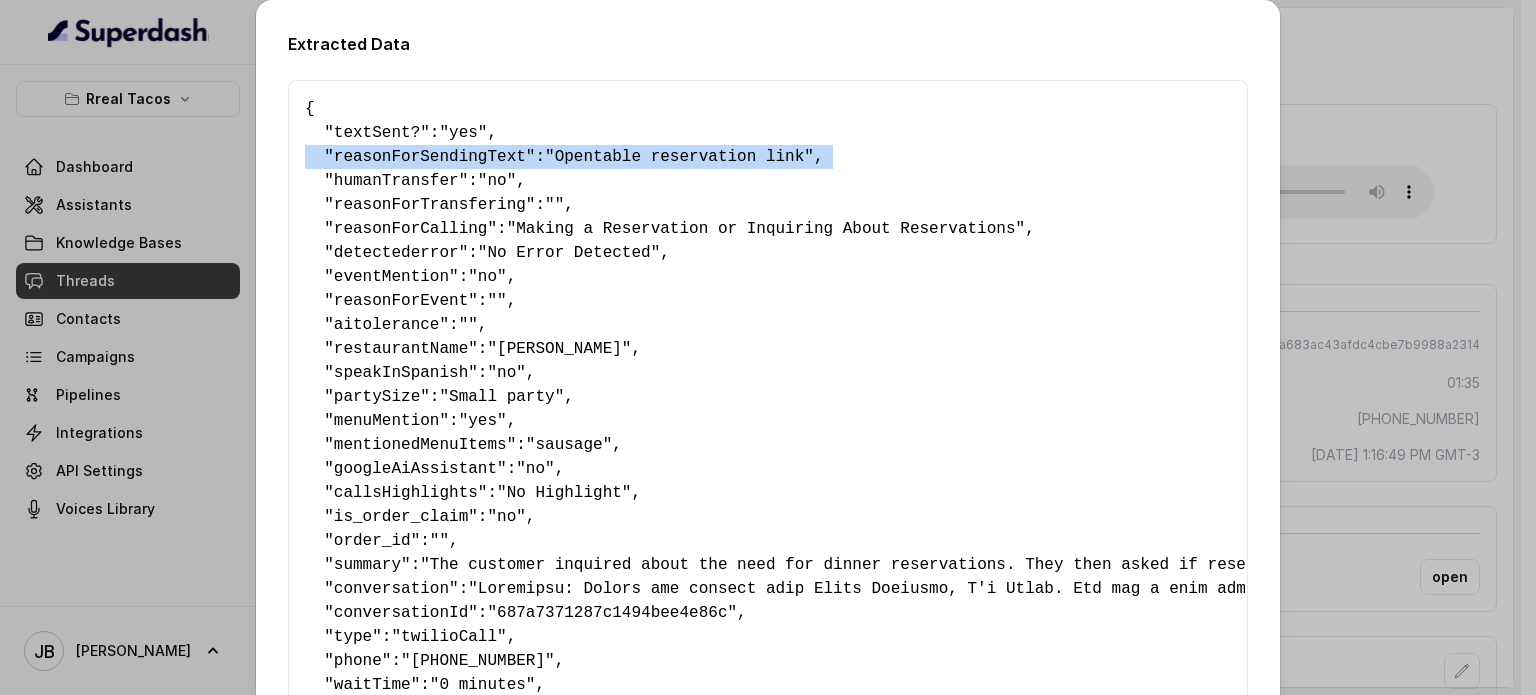 click on ""Opentable reservation link"" at bounding box center [679, 157] 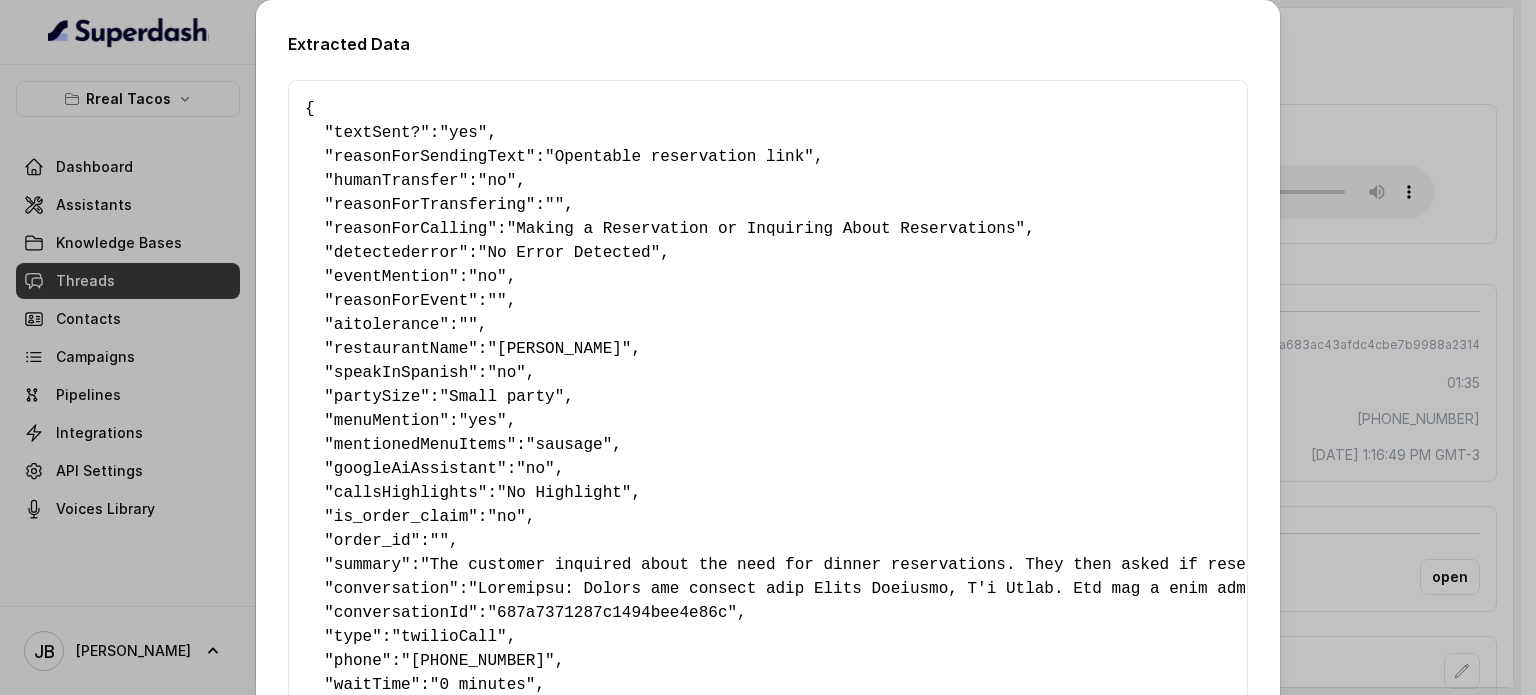 click on "{
" textSent? ":  "yes" ,
" reasonForSendingText ":  "Opentable reservation link" ,
" humanTransfer ":  "no" ,
" reasonForTransfering ":  "" ,
" reasonForCalling ":  "Making a Reservation or Inquiring About Reservations" ,
" detectederror ":  "No Error Detected" ,
" eventMention ":  "no" ,
" reasonForEvent ":  "" ,
" aitolerance ":  "" ,
" restaurantName ":  "[PERSON_NAME]" ,
" speakInSpanish ":  "no" ,
" partySize ":  "Small party" ,
" menuMention ":  "yes" ,
" mentionedMenuItems ":  "sausage" ,
" googleAiAssistant ":  "no" ,
" callsHighlights ":  "No Highlight" ,
" is_order_claim ":  "no" ,
" order_id ":  "" ,
" summary ":  ,
" conversation ":  ,
" conversationId ":  "687a7371287c1494bee4e86c" ,
" type ":  "twilioCall" ,
" phone ":  "[PHONE_NUMBER]" ,
" waitTime ":  "0 minutes" ,
" currentWaitTime ":  "0 minutes" ,
" lastUpdatedBySystem ":  "[DATE]T15:15:26.284Z" ,
" syncSource ":  "timeblock-transition" ,
" callDuration ":  "01:35" ,
" callStartTime" at bounding box center (768, 601) 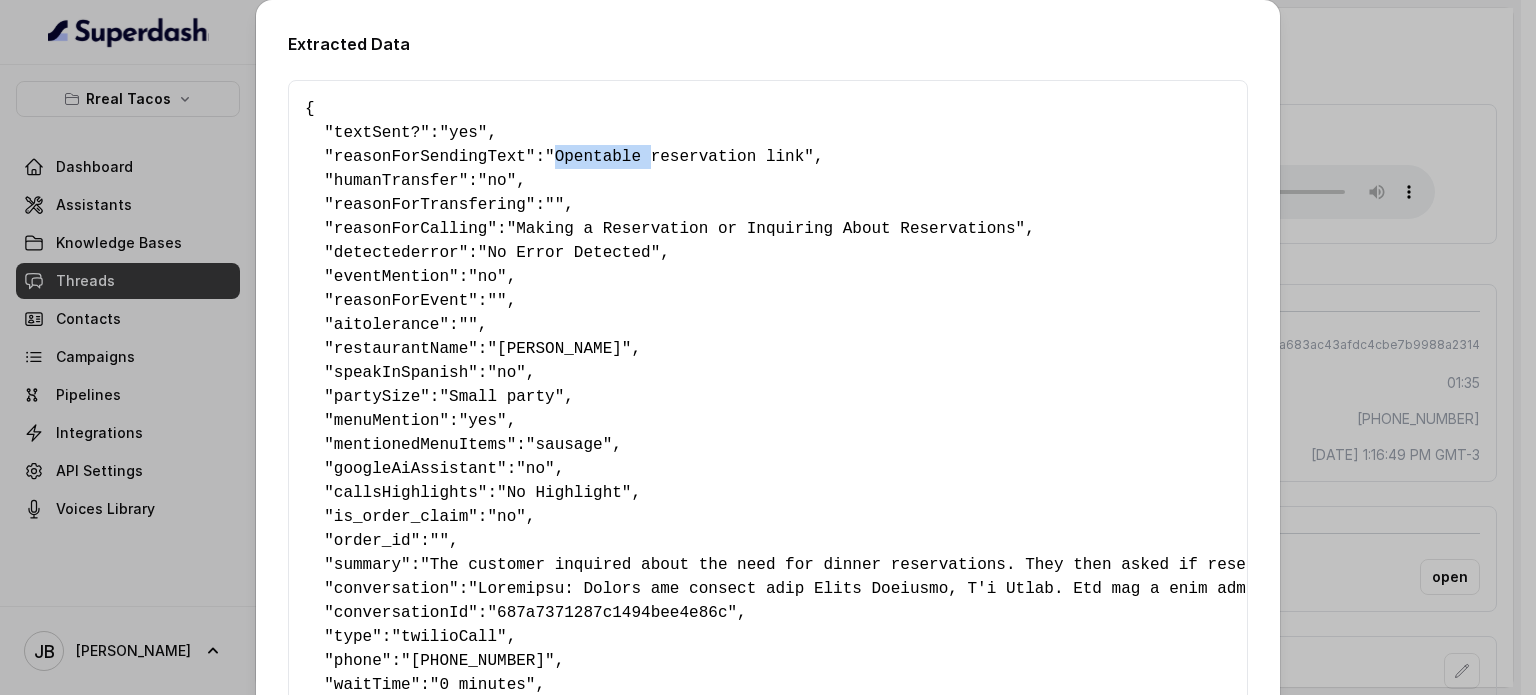 click on ""Opentable reservation link"" at bounding box center [679, 157] 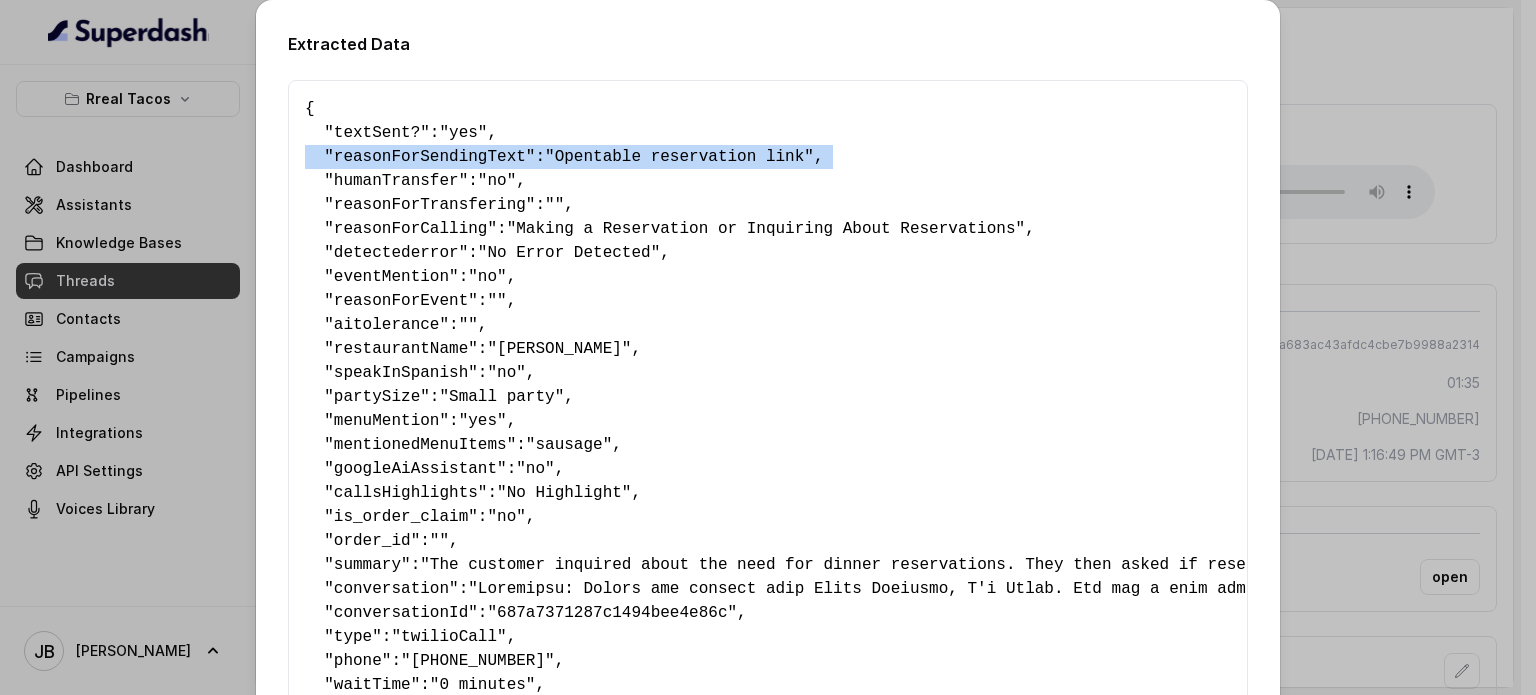 click on ""Opentable reservation link"" at bounding box center (679, 157) 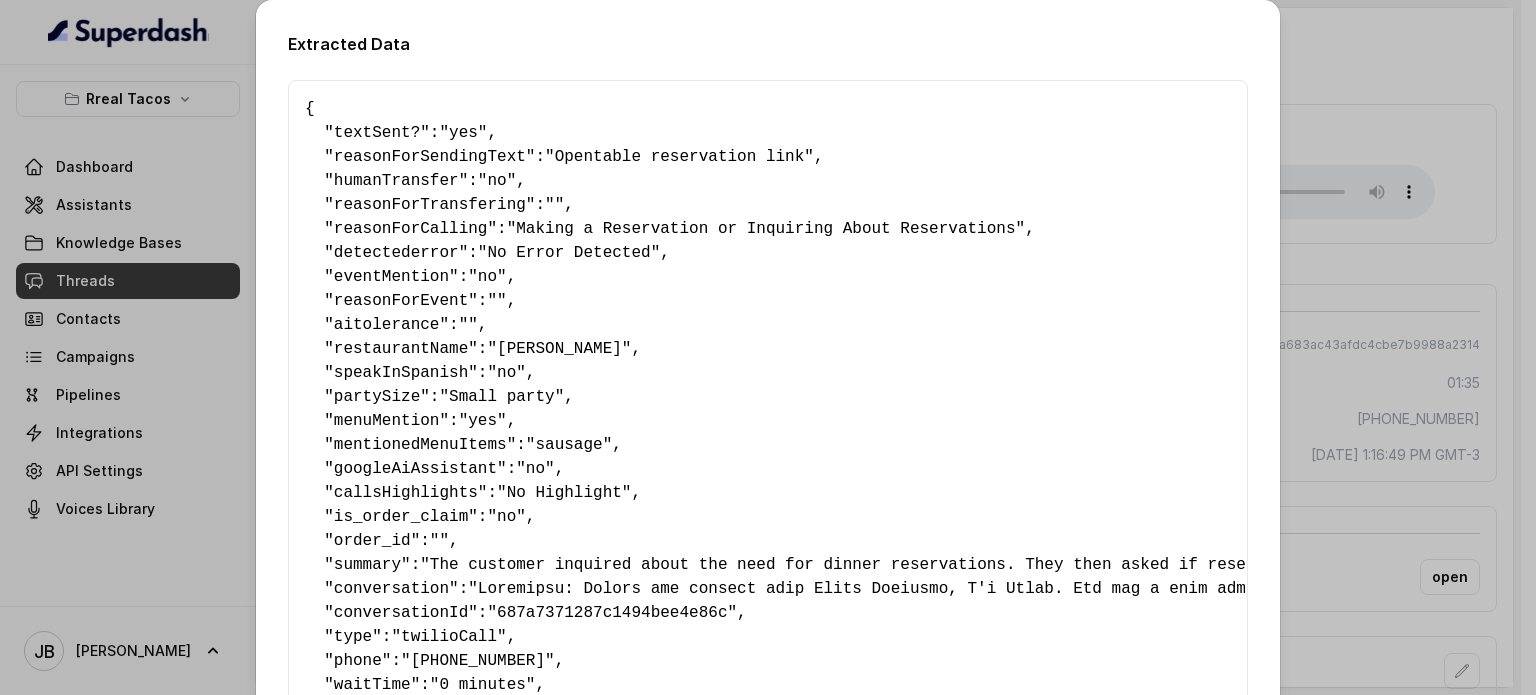 click on "{
" textSent? ":  "yes" ,
" reasonForSendingText ":  "Opentable reservation link" ,
" humanTransfer ":  "no" ,
" reasonForTransfering ":  "" ,
" reasonForCalling ":  "Making a Reservation or Inquiring About Reservations" ,
" detectederror ":  "No Error Detected" ,
" eventMention ":  "no" ,
" reasonForEvent ":  "" ,
" aitolerance ":  "" ,
" restaurantName ":  "[PERSON_NAME]" ,
" speakInSpanish ":  "no" ,
" partySize ":  "Small party" ,
" menuMention ":  "yes" ,
" mentionedMenuItems ":  "sausage" ,
" googleAiAssistant ":  "no" ,
" callsHighlights ":  "No Highlight" ,
" is_order_claim ":  "no" ,
" order_id ":  "" ,
" summary ":  ,
" conversation ":  ,
" conversationId ":  "687a7371287c1494bee4e86c" ,
" type ":  "twilioCall" ,
" phone ":  "[PHONE_NUMBER]" ,
" waitTime ":  "0 minutes" ,
" currentWaitTime ":  "0 minutes" ,
" lastUpdatedBySystem ":  "[DATE]T15:15:26.284Z" ,
" syncSource ":  "timeblock-transition" ,
" callDuration ":  "01:35" ,
" callStartTime" at bounding box center (768, 601) 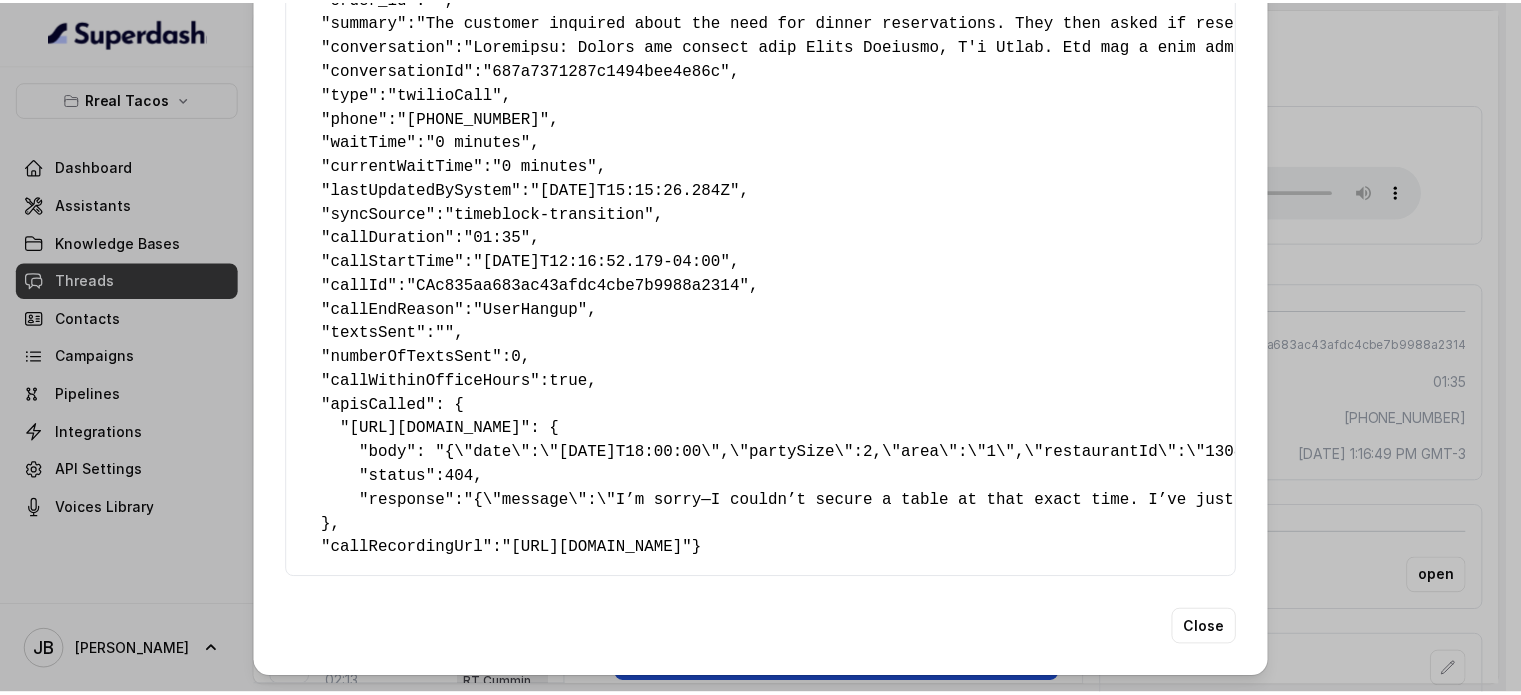 scroll, scrollTop: 0, scrollLeft: 0, axis: both 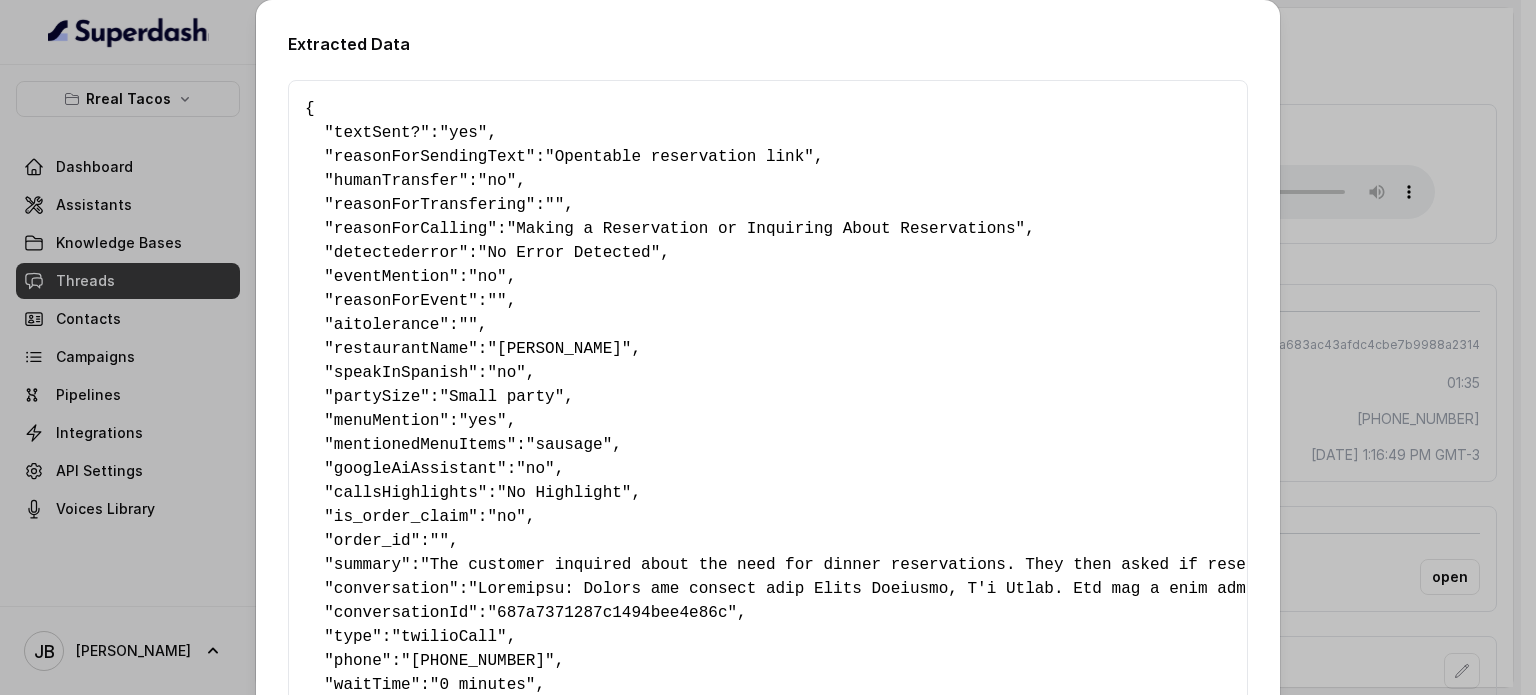 click on "Extracted Data {
" textSent? ":  "yes" ,
" reasonForSendingText ":  "Opentable reservation link" ,
" humanTransfer ":  "no" ,
" reasonForTransfering ":  "" ,
" reasonForCalling ":  "Making a Reservation or Inquiring About Reservations" ,
" detectederror ":  "No Error Detected" ,
" eventMention ":  "no" ,
" reasonForEvent ":  "" ,
" aitolerance ":  "" ,
" restaurantName ":  "[PERSON_NAME]" ,
" speakInSpanish ":  "no" ,
" partySize ":  "Small party" ,
" menuMention ":  "yes" ,
" mentionedMenuItems ":  "sausage" ,
" googleAiAssistant ":  "no" ,
" callsHighlights ":  "No Highlight" ,
" is_order_claim ":  "no" ,
" order_id ":  "" ,
" summary ":  ,
" conversation ":  ,
" conversationId ":  "687a7371287c1494bee4e86c" ,
" type ":  "twilioCall" ,
" phone ":  "[PHONE_NUMBER]" ,
" waitTime ":  "0 minutes" ,
" currentWaitTime ":  "0 minutes" ,
" lastUpdatedBySystem ":  "[DATE]T15:15:26.284Z" ,
" syncSource ":  "timeblock-transition" ,
" callDuration ":  "01:35" ,
"" at bounding box center (768, 347) 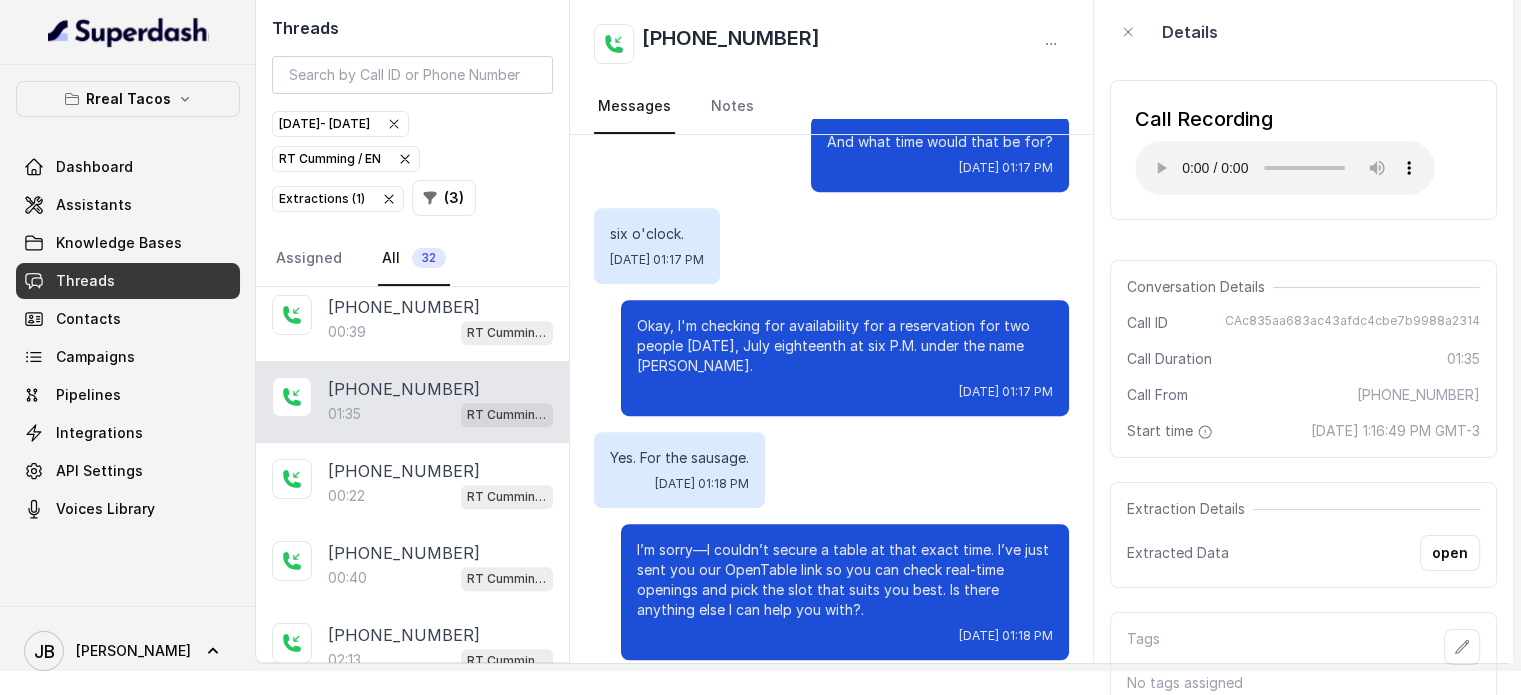 scroll, scrollTop: 36, scrollLeft: 0, axis: vertical 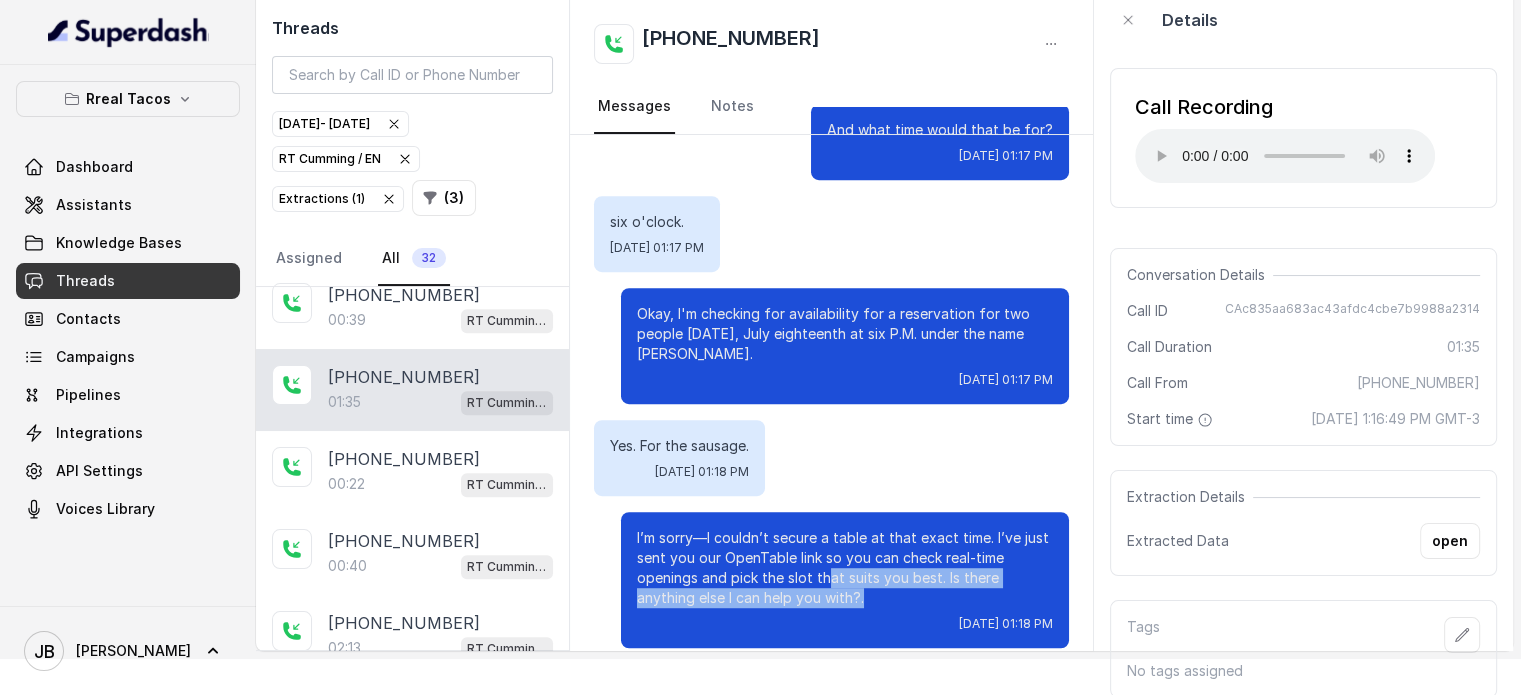 drag, startPoint x: 845, startPoint y: 581, endPoint x: 820, endPoint y: 578, distance: 25.179358 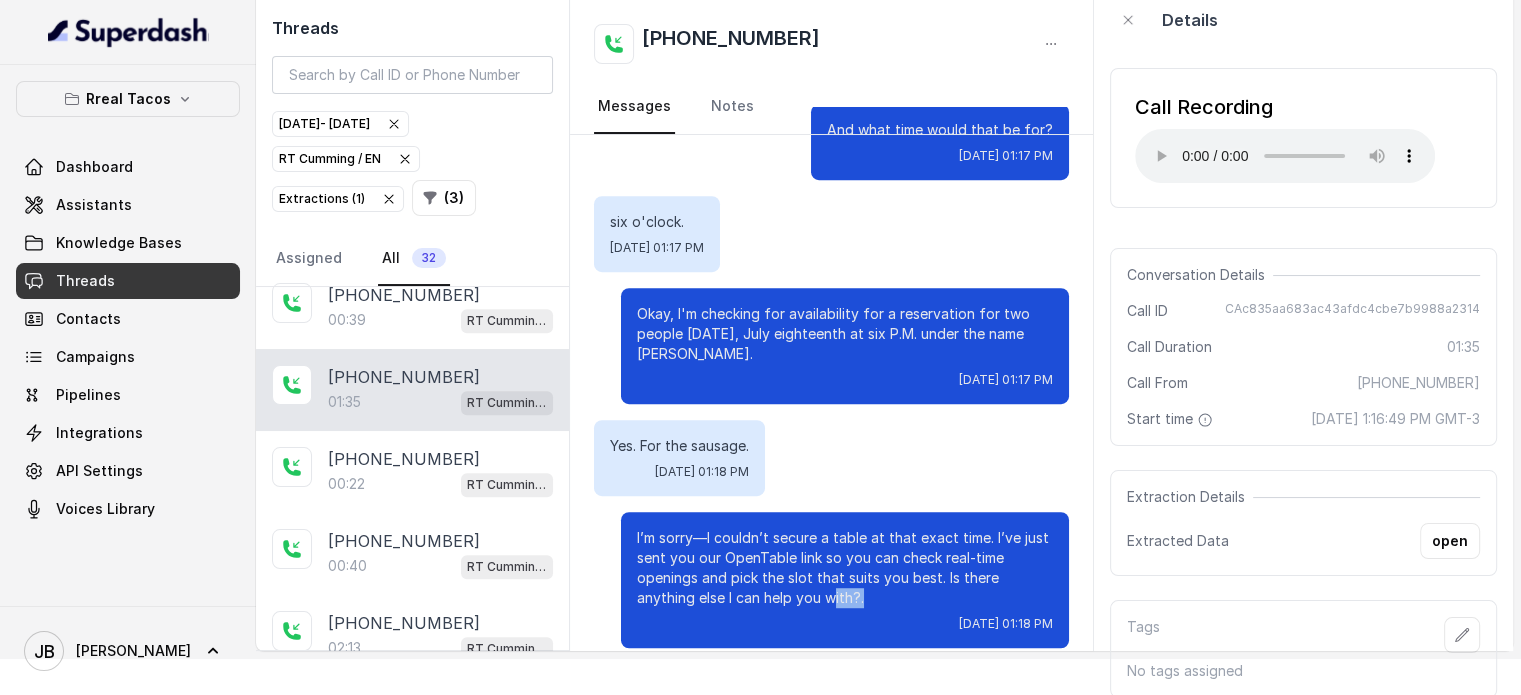 click on "I’m sorry—I couldn’t secure a table at that exact time. I’ve just sent you our OpenTable link so you can check real-time openings and pick the slot that suits you best. Is there anything else I can help you with?." at bounding box center (845, 568) 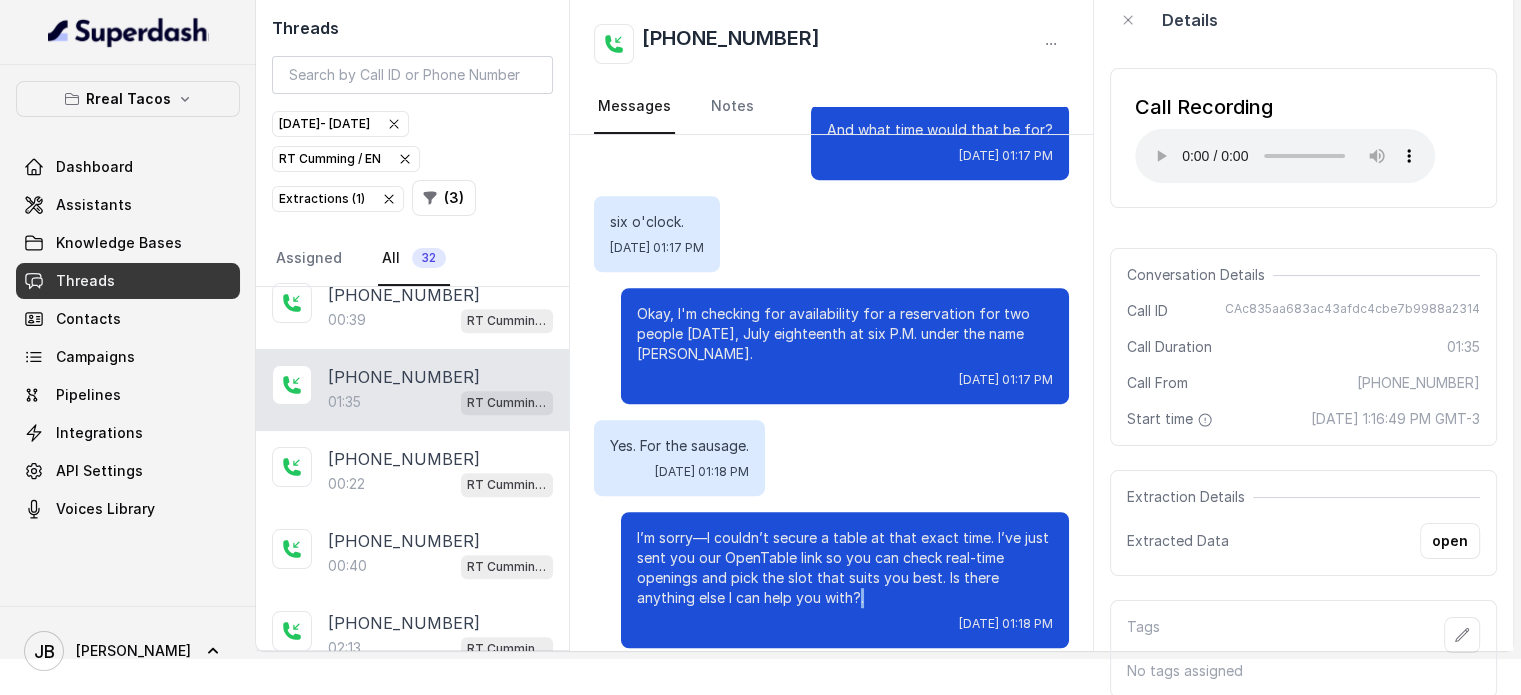 drag, startPoint x: 844, startPoint y: 575, endPoint x: 908, endPoint y: 586, distance: 64.93843 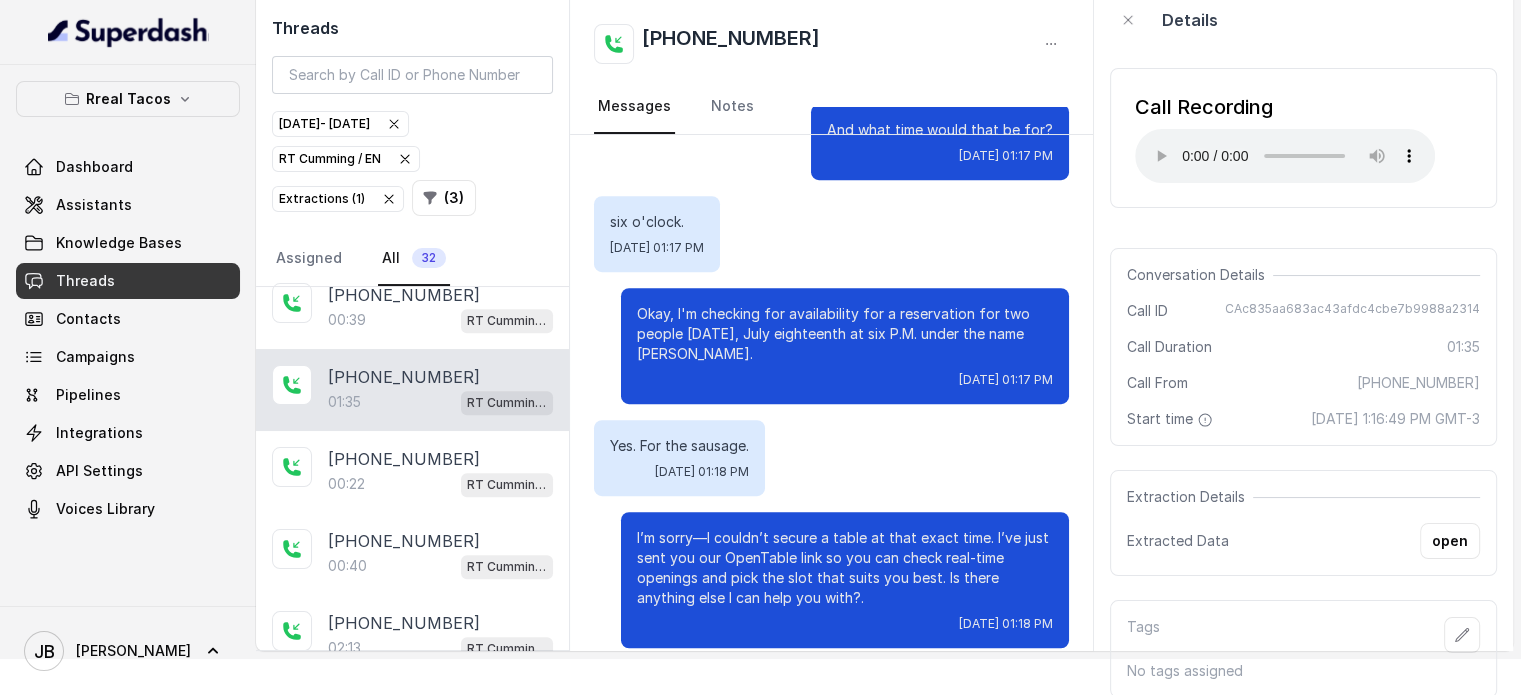 click on "I’m sorry—I couldn’t secure a table at that exact time. I’ve just sent you our OpenTable link so you can check real-time openings and pick the slot that suits you best. Is there anything else I can help you with?. [DATE] 01:18 PM" at bounding box center [845, 580] 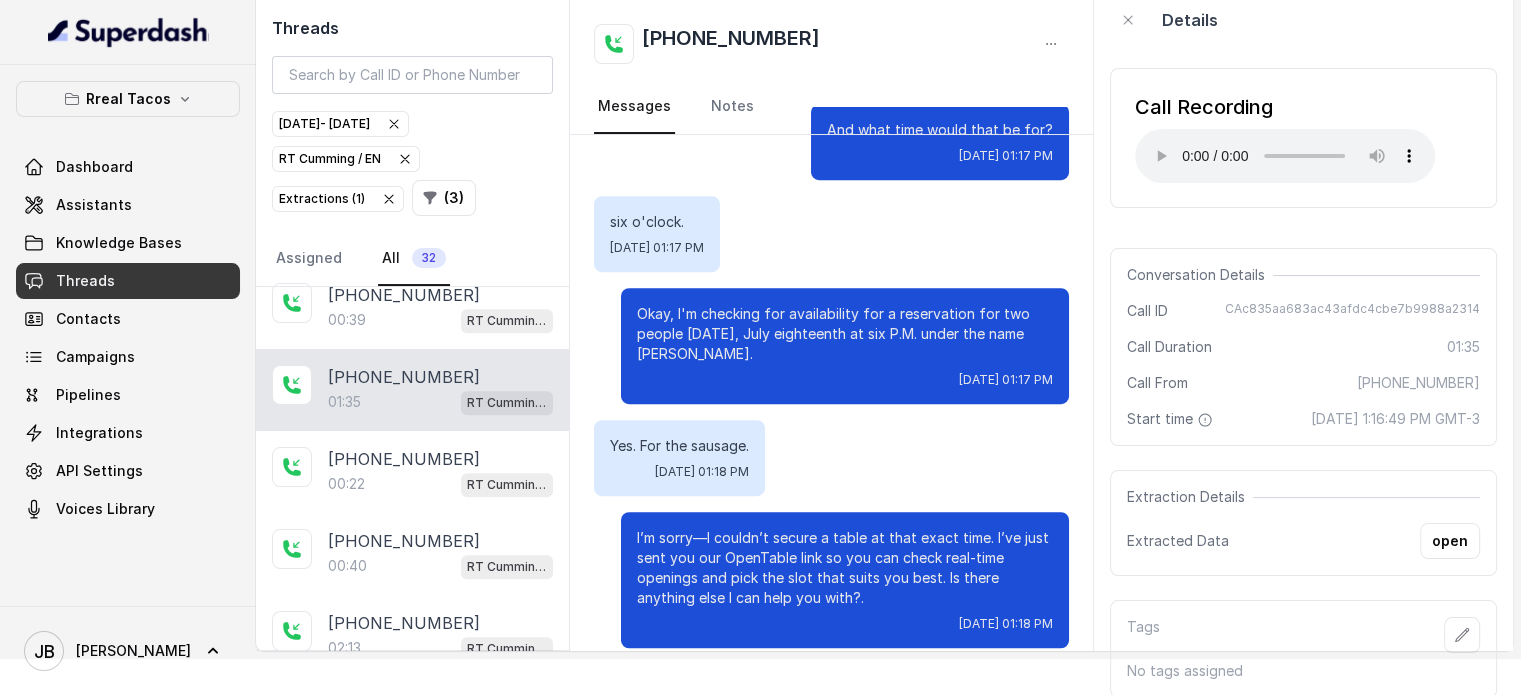 click on "Yes. For the sausage." at bounding box center (679, 446) 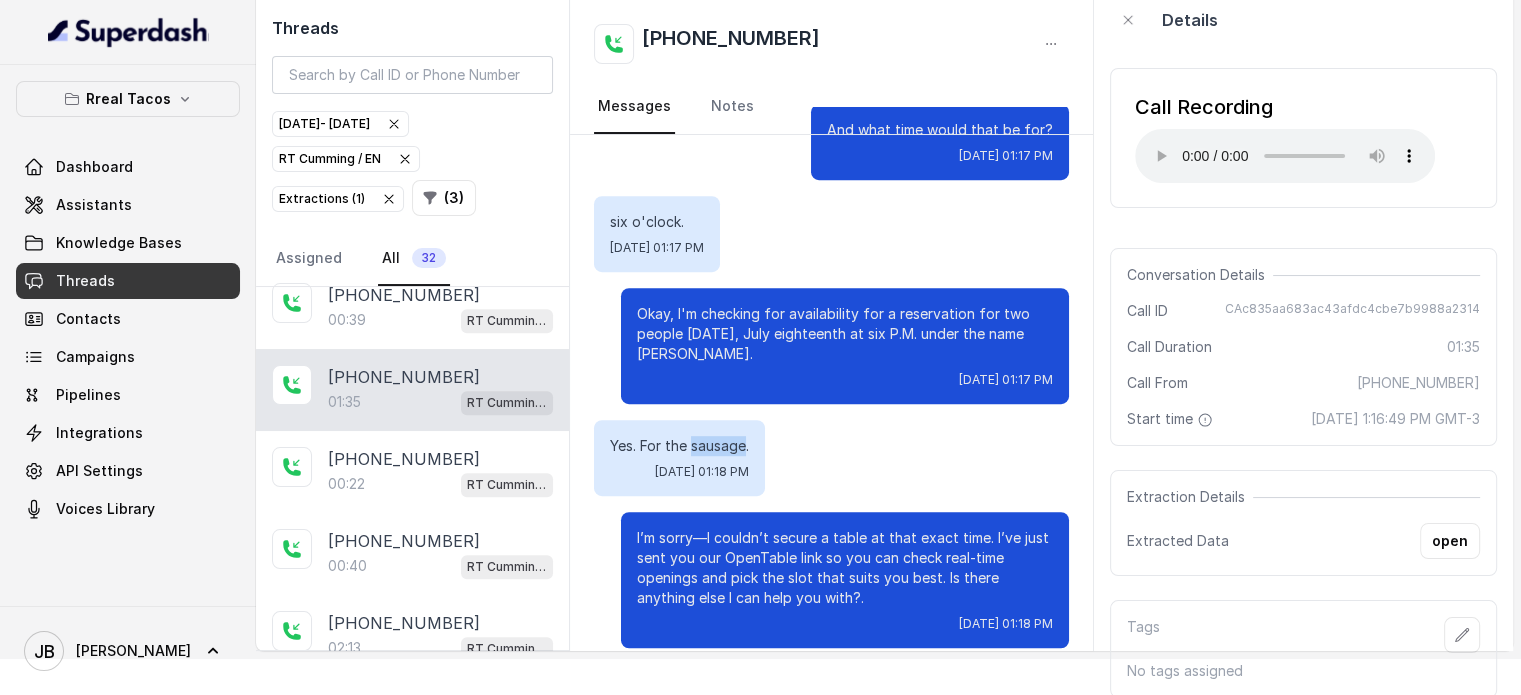 click on "Yes. For the sausage." at bounding box center (679, 446) 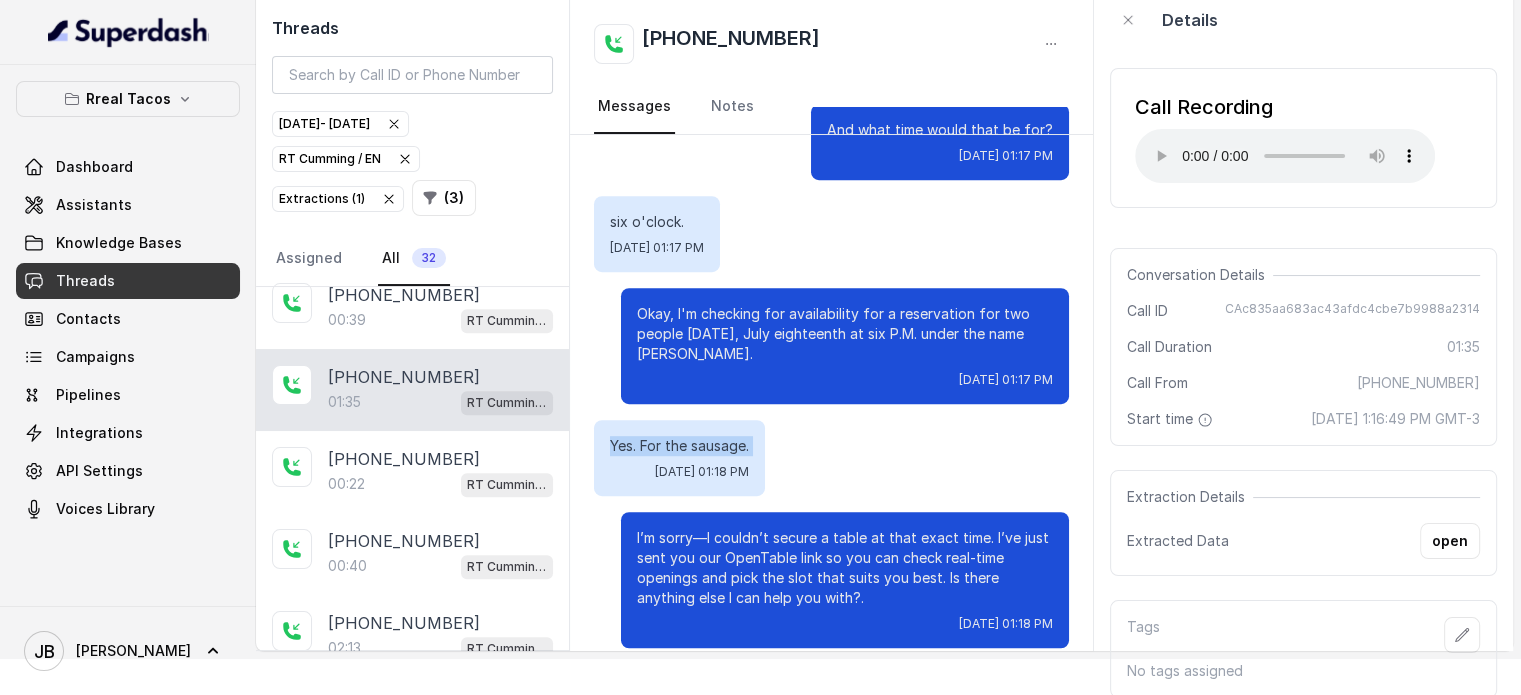 click on "Yes. For the sausage." at bounding box center (679, 446) 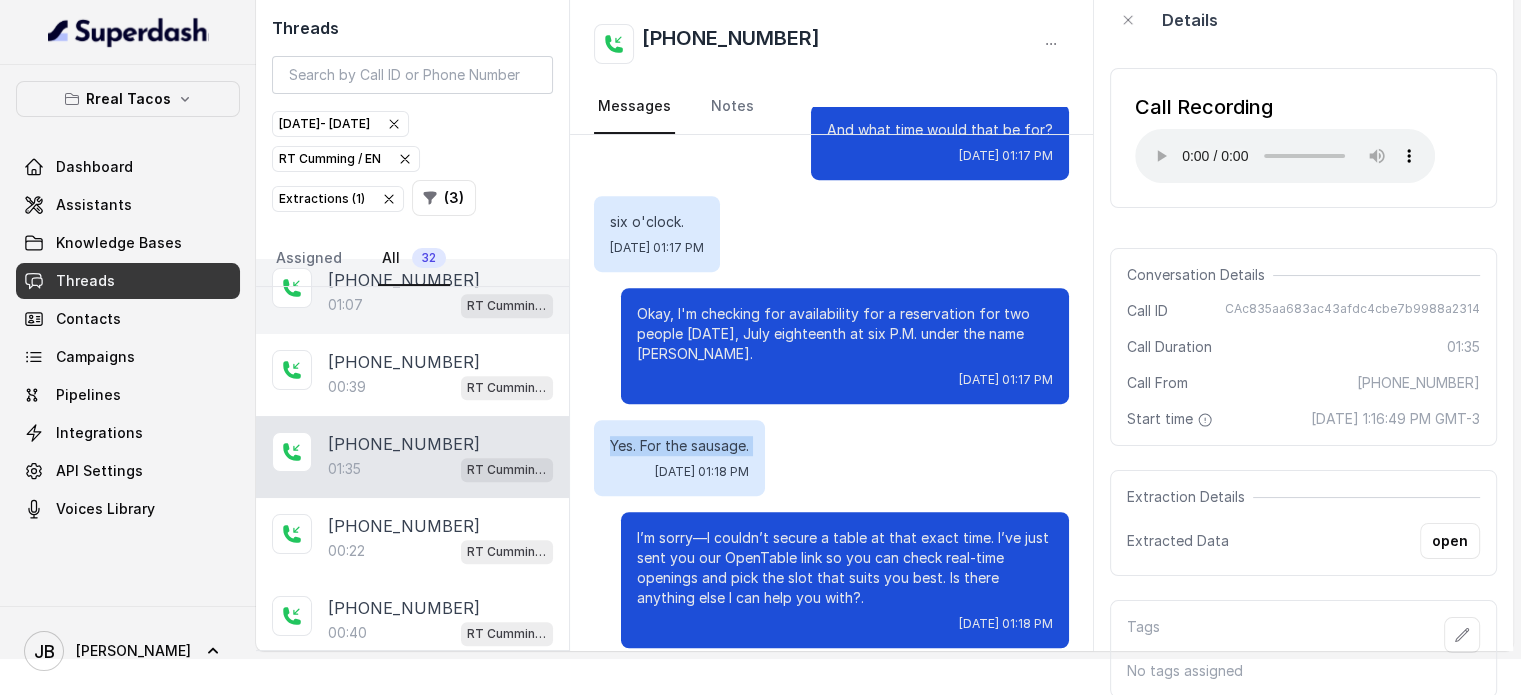 scroll, scrollTop: 1204, scrollLeft: 0, axis: vertical 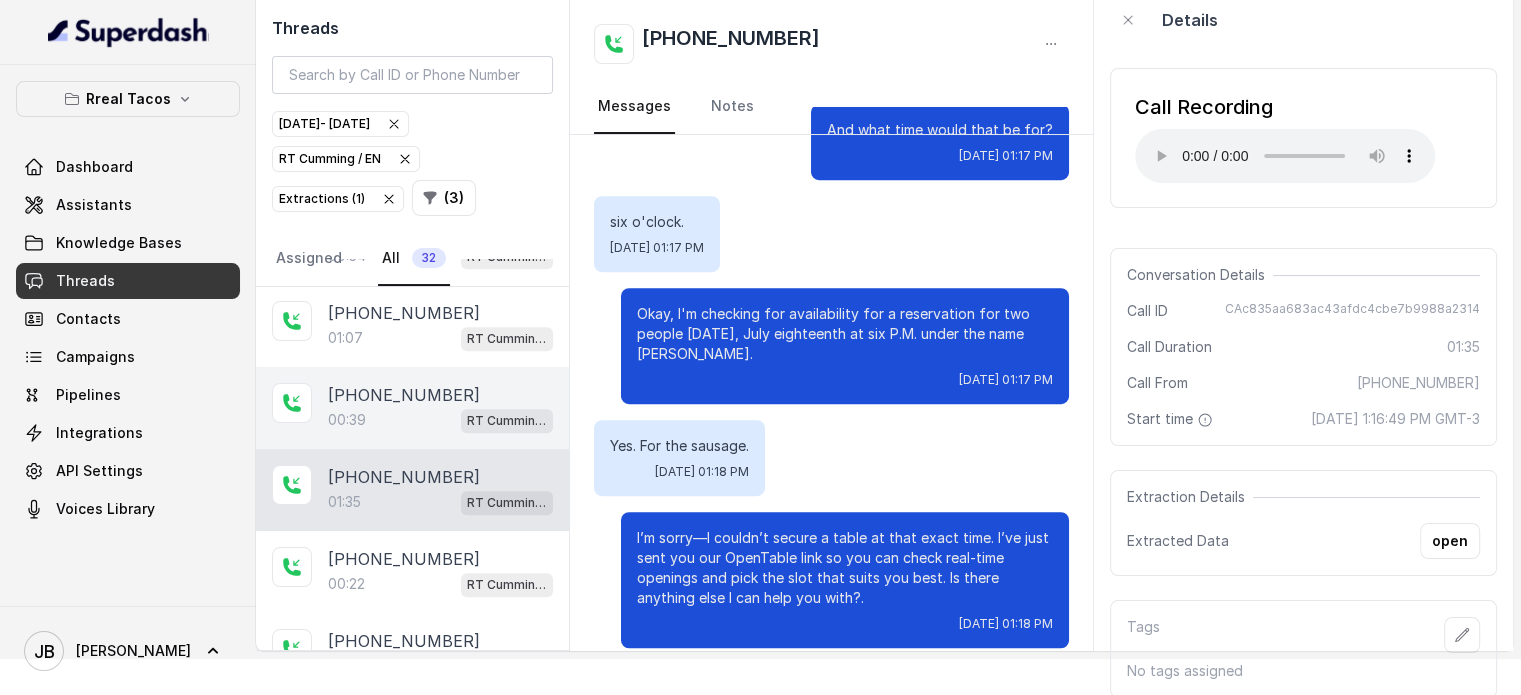 click on "00:39 [PERSON_NAME] / EN" at bounding box center [440, 420] 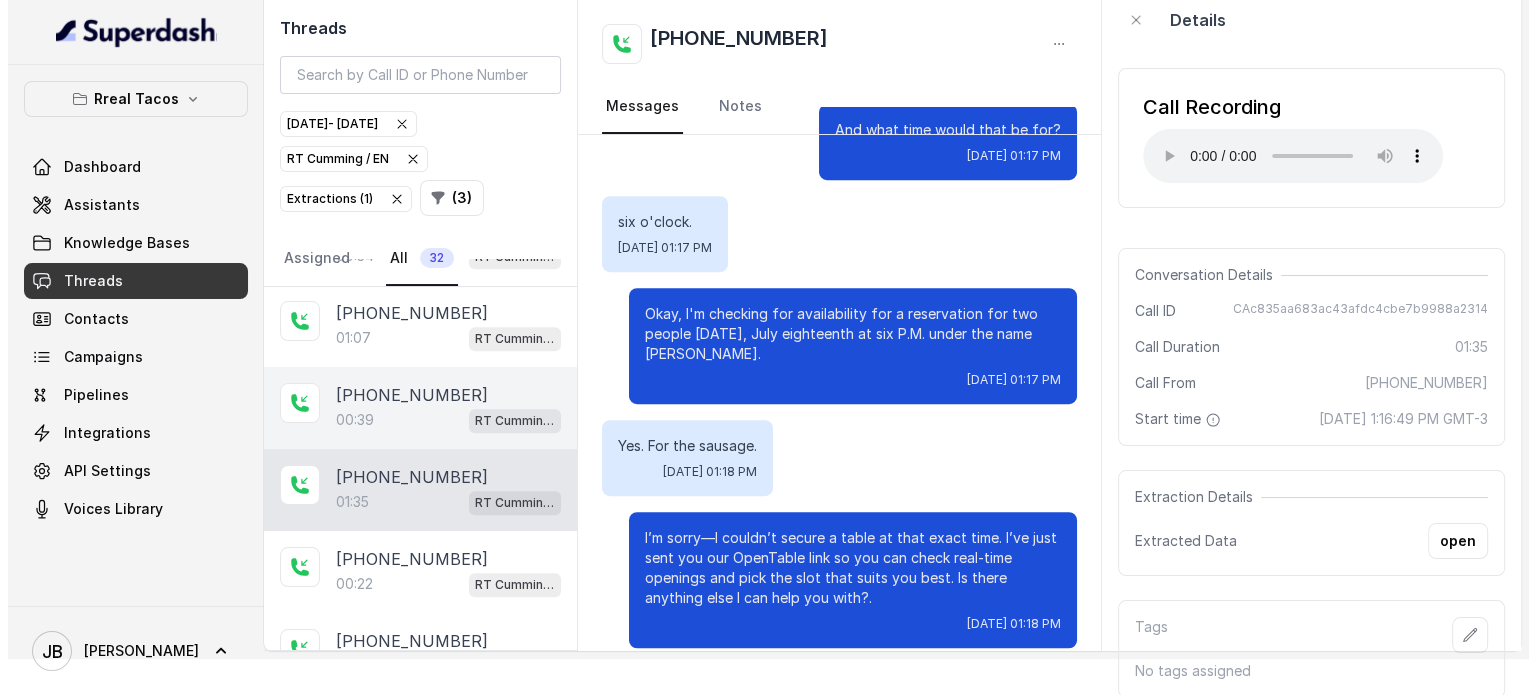 scroll, scrollTop: 0, scrollLeft: 0, axis: both 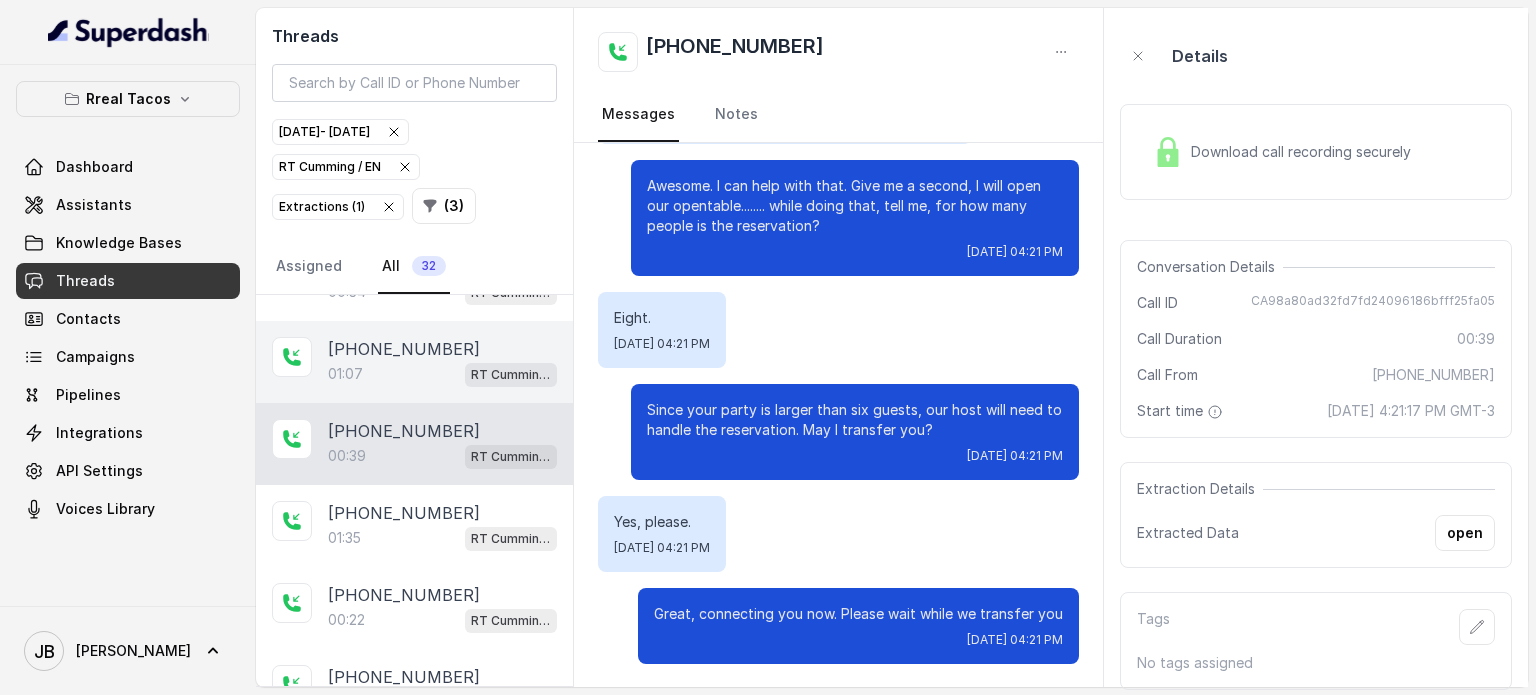 click on "[PHONE_NUMBER]" at bounding box center [404, 349] 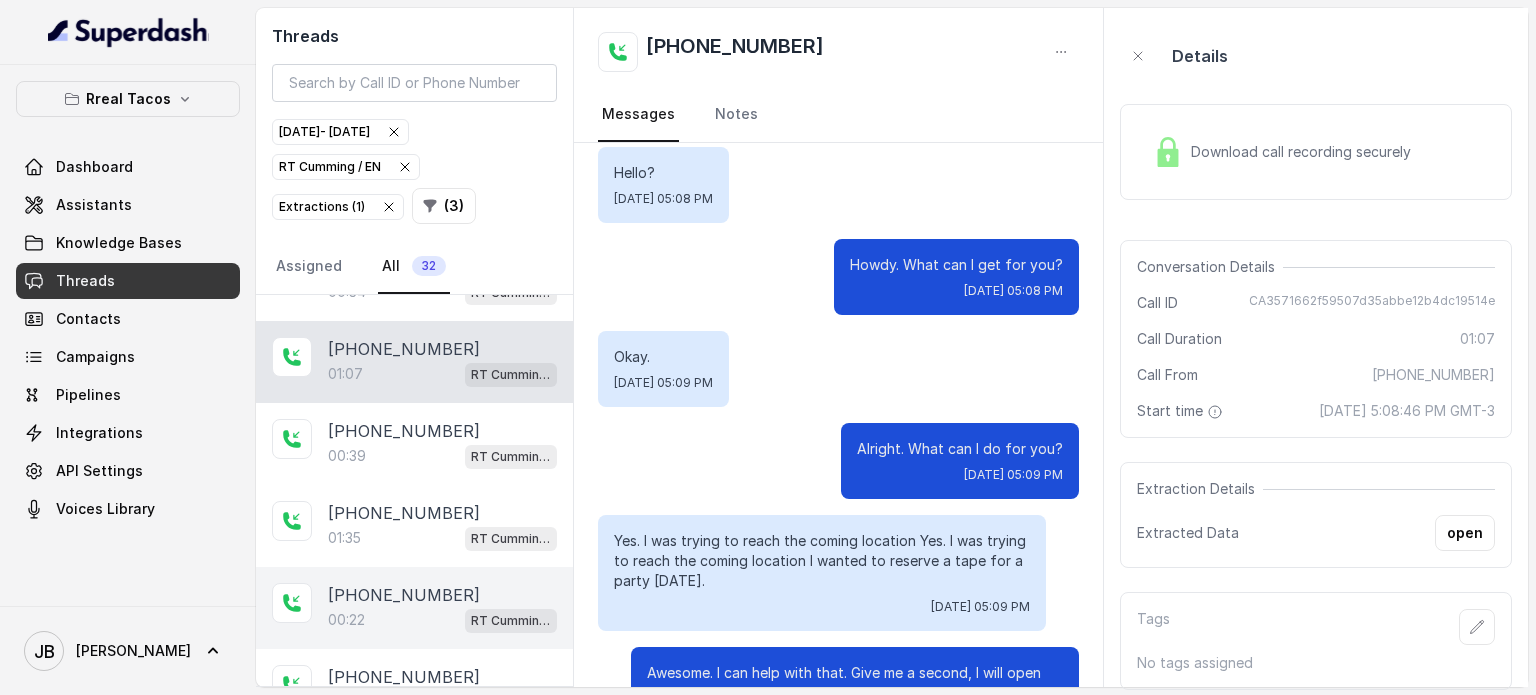 scroll, scrollTop: 700, scrollLeft: 0, axis: vertical 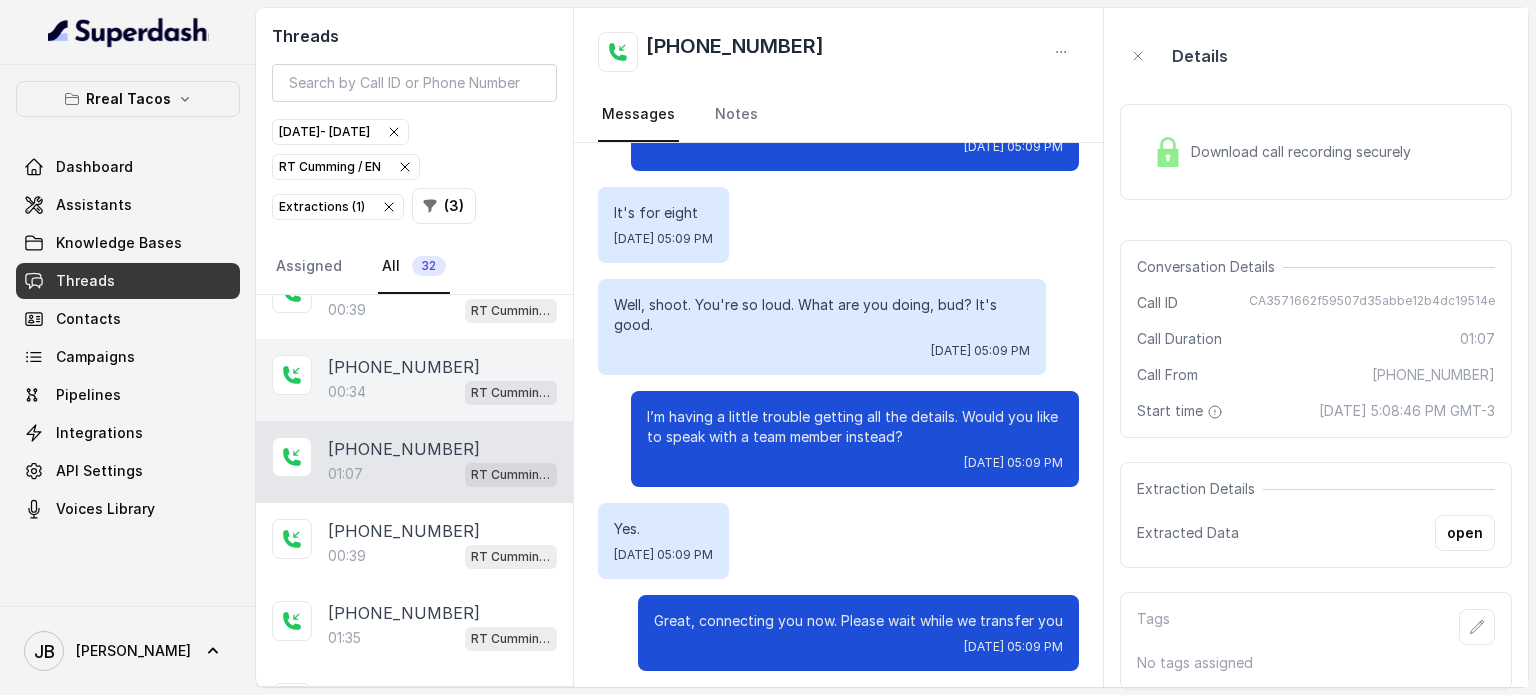 click on "00:34 [PERSON_NAME] / EN" at bounding box center [442, 392] 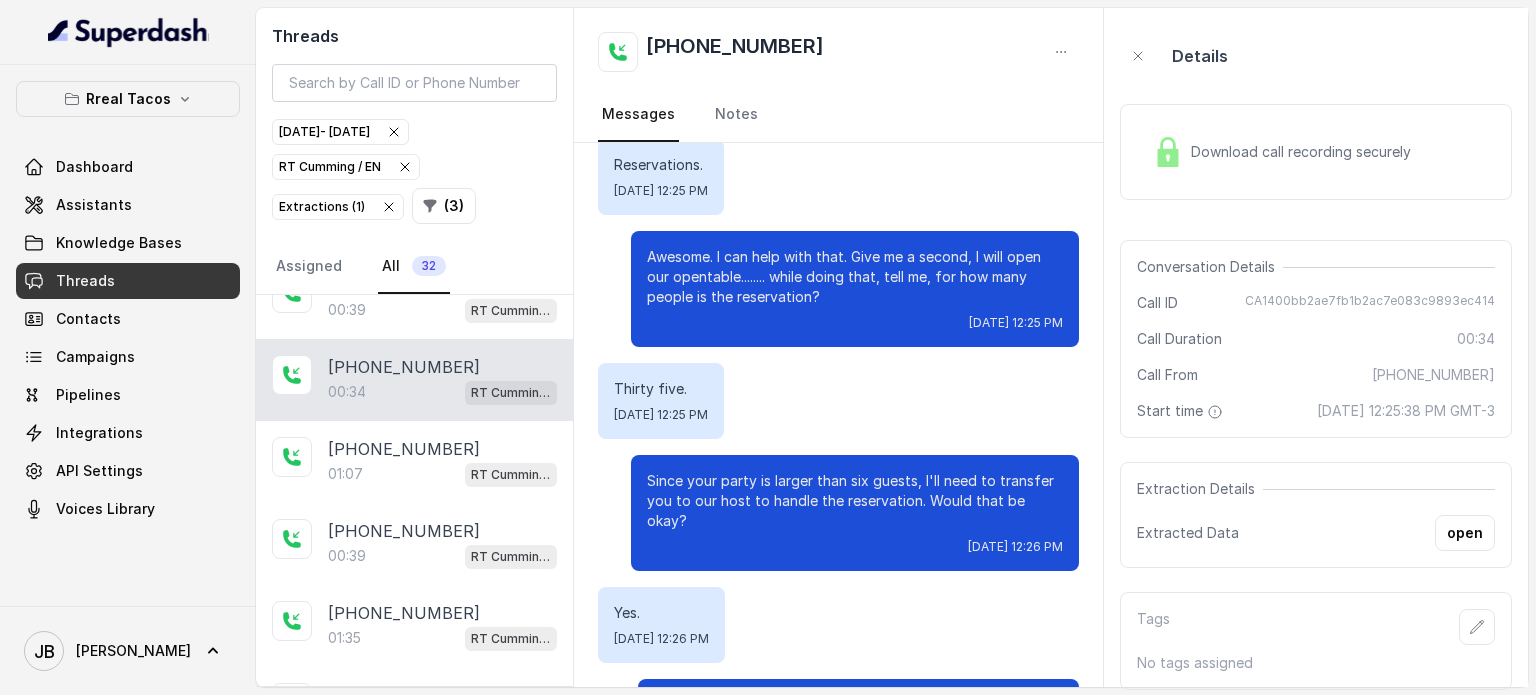 scroll, scrollTop: 187, scrollLeft: 0, axis: vertical 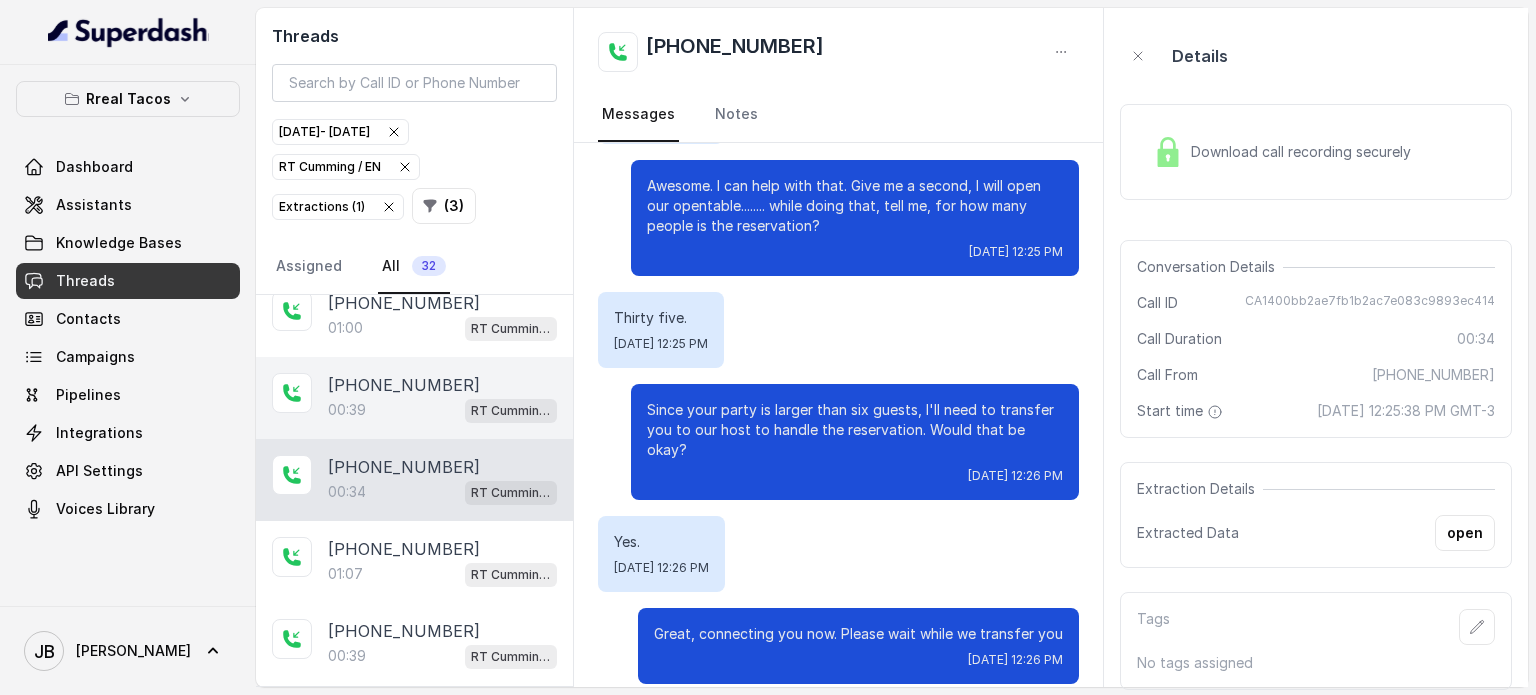 click on "[PHONE_NUMBER]:39 [PERSON_NAME] / EN" at bounding box center [414, 398] 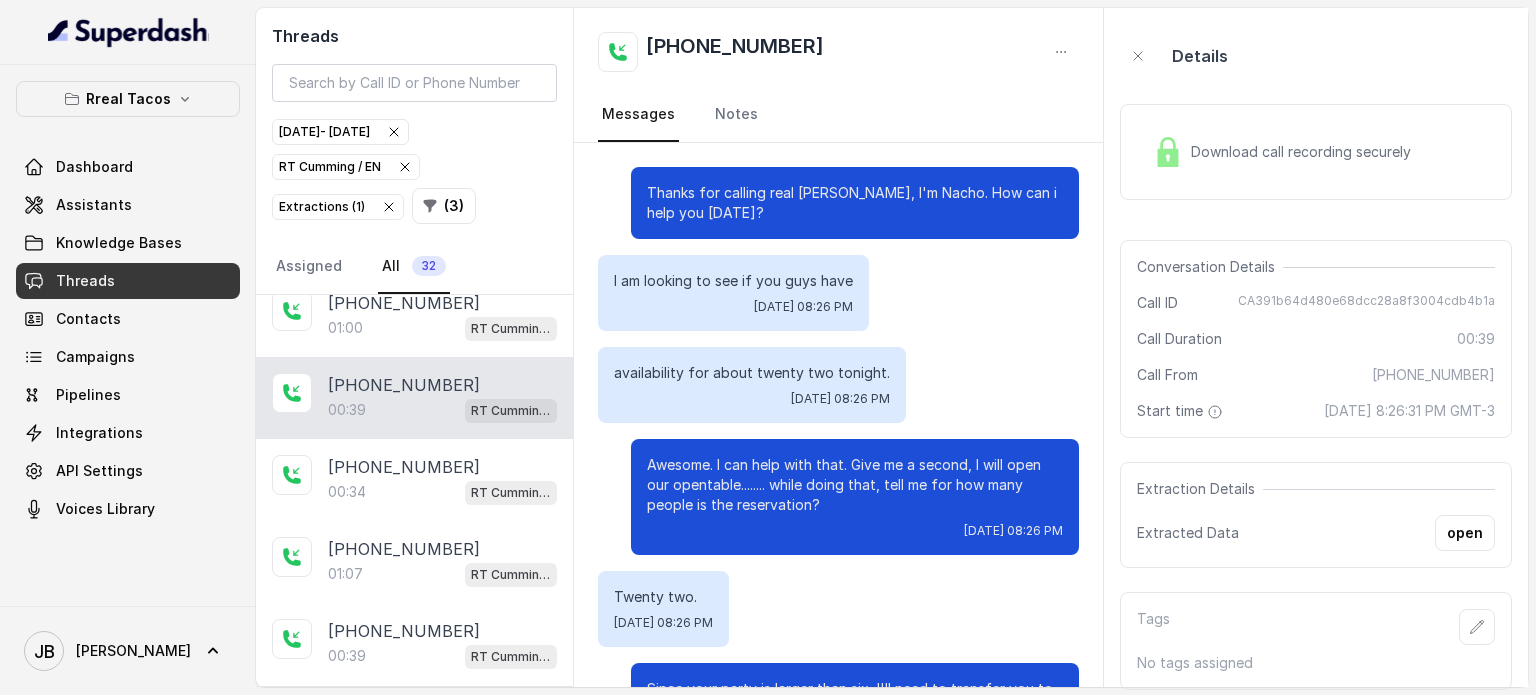 scroll, scrollTop: 279, scrollLeft: 0, axis: vertical 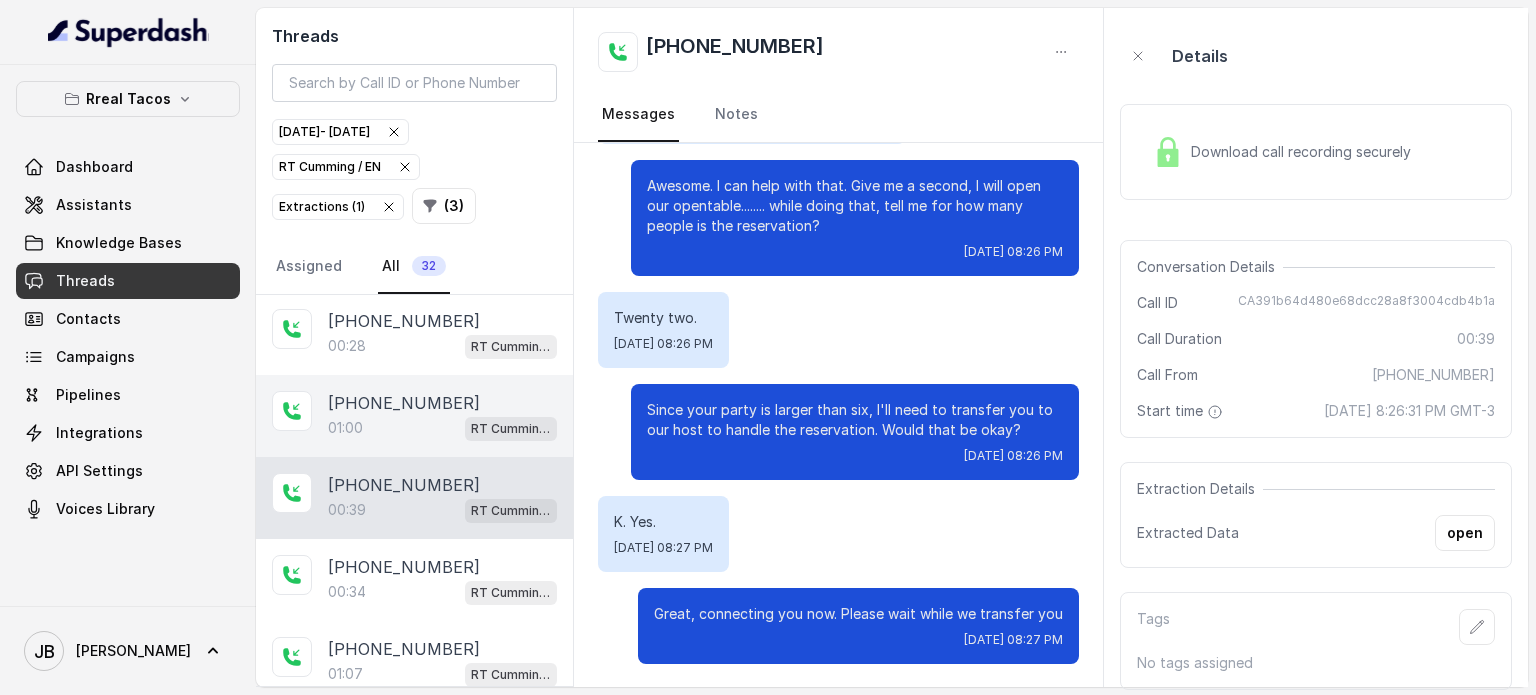 click on "01:00 [PERSON_NAME] / EN" at bounding box center (442, 428) 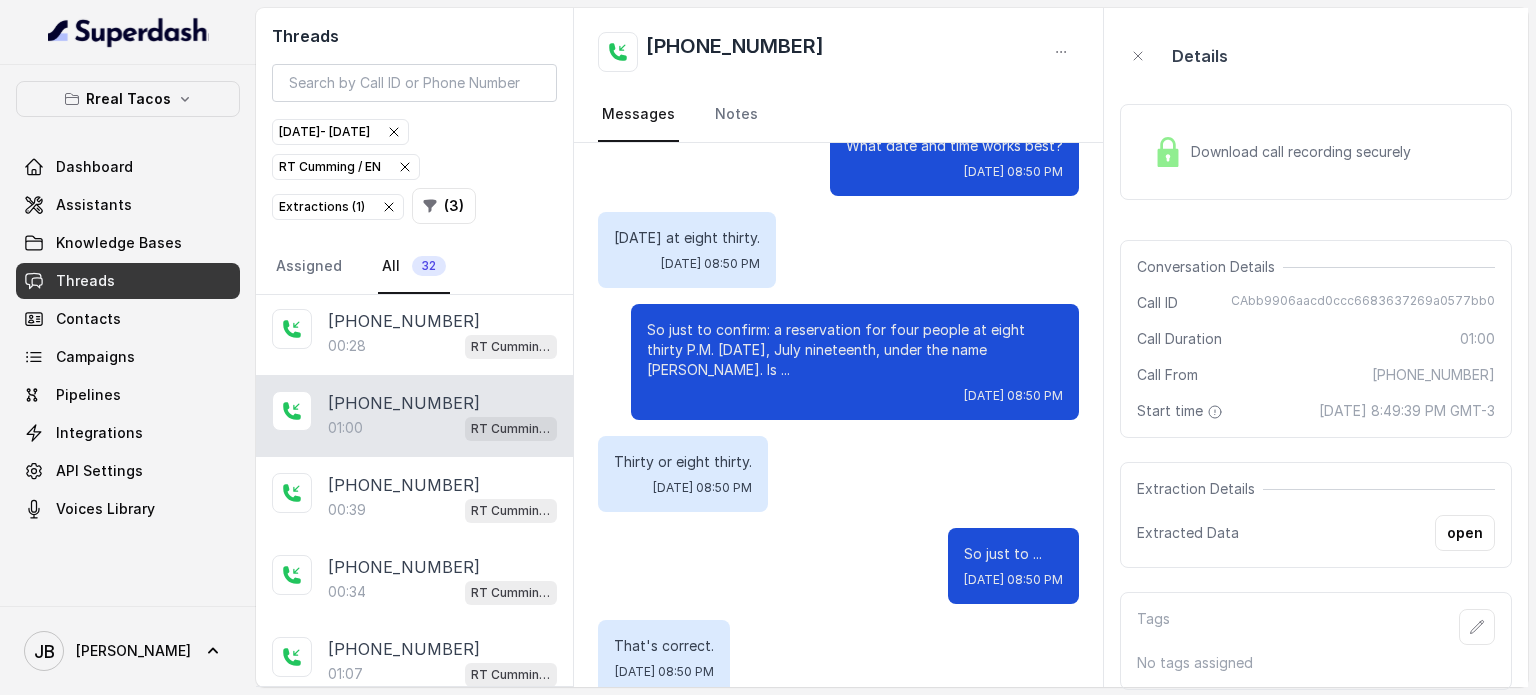 scroll, scrollTop: 515, scrollLeft: 0, axis: vertical 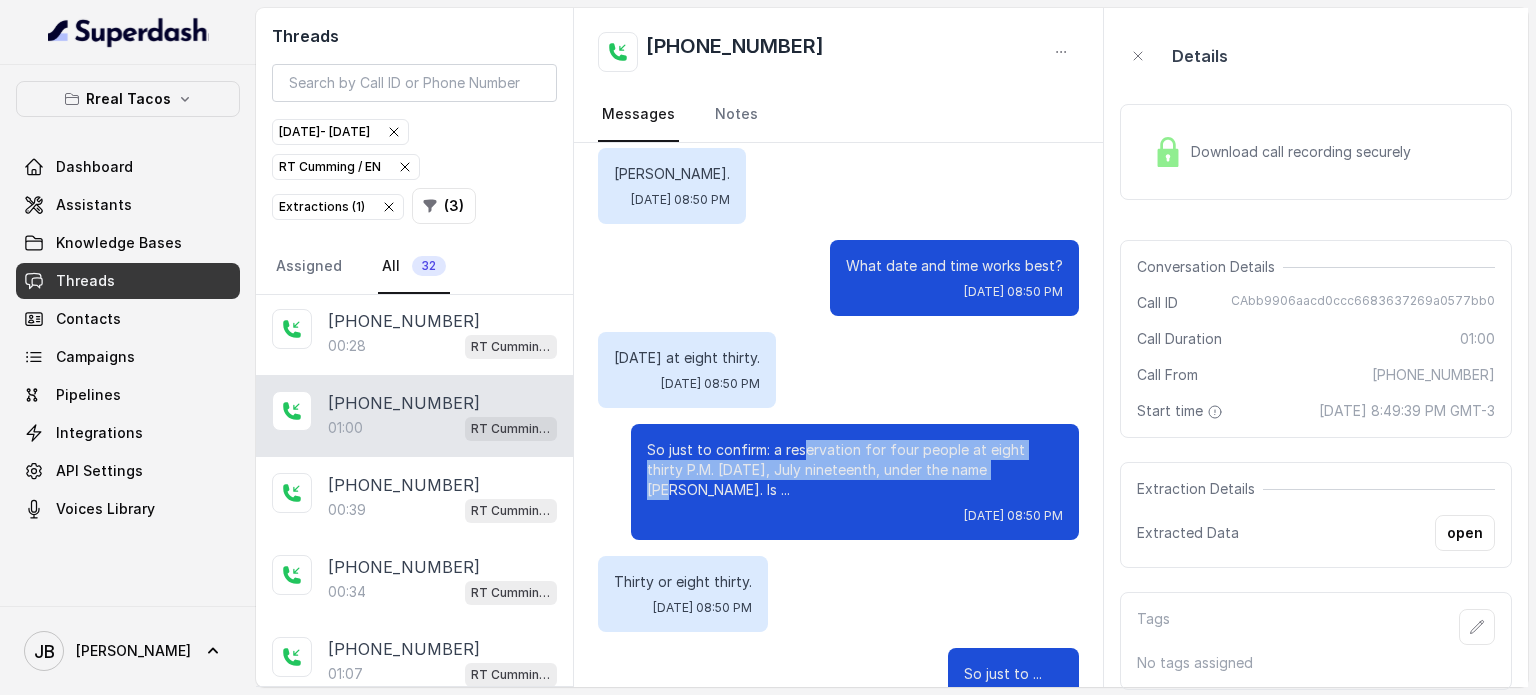 drag, startPoint x: 792, startPoint y: 443, endPoint x: 960, endPoint y: 461, distance: 168.96153 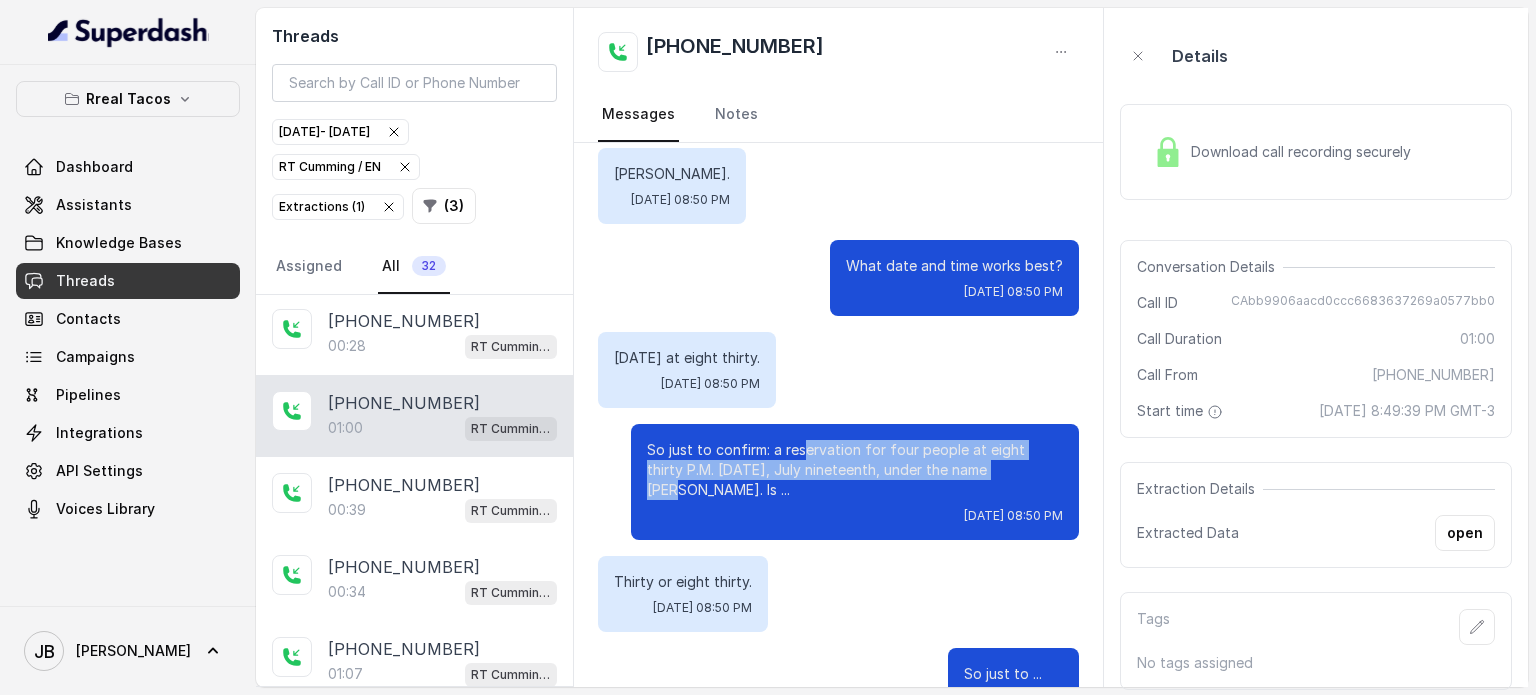 click on "So just to confirm: a reservation for four people at eight thirty P.M. [DATE], July nineteenth, under the name [PERSON_NAME]. Is ..." at bounding box center (855, 470) 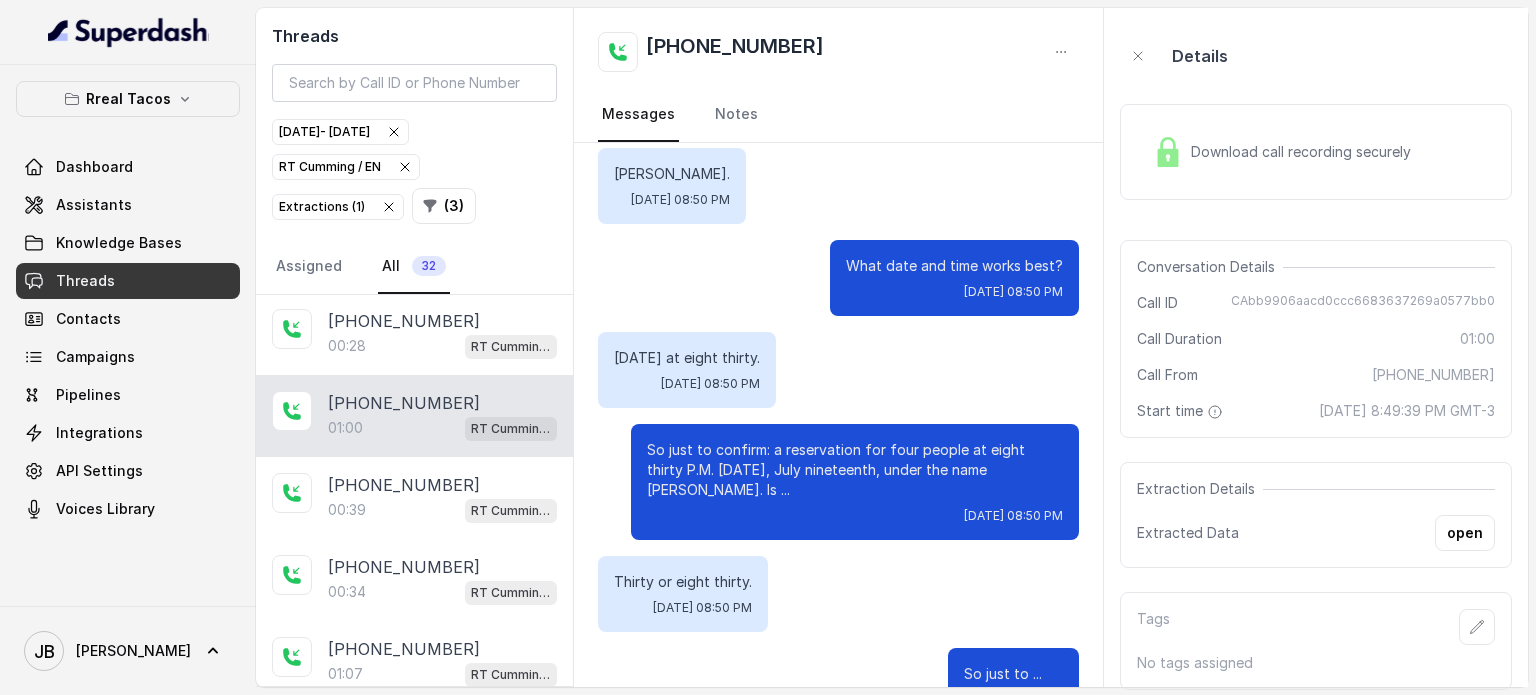 click on "Thanks for calling real [PERSON_NAME], I'm Nacho. How can i help you [DATE]? Do you guys take reservations? [DATE] 08:49 PM Awesome. I can help with that. Give me a second, I will open our opentable........ while doing that, tell me, for how many people is the reservation? [DATE] 08:49 PM For four. [DATE] 08:50 PM Under what name should i put the reservation? [DATE] 08:50 PM [PERSON_NAME]. [DATE] 08:50 PM What date and time works best? [DATE] 08:50 PM [DATE] at eight thirty. [DATE] 08:50 PM So just to confirm: a reservation for four people at eight thirty P.M. [DATE], July nineteenth, under the name [PERSON_NAME]. Is ... [DATE] 08:50 PM Thirty or eight thirty. [DATE] 08:50 PM So just to ... [DATE] 08:50 PM That's correct. [DATE] 08:50 PM Great. Let me check ... [DATE] 08:50 PM What? [DATE] 08:50 PM Yes, I hear you [DATE] 08:50 PM What?" at bounding box center [838, 418] 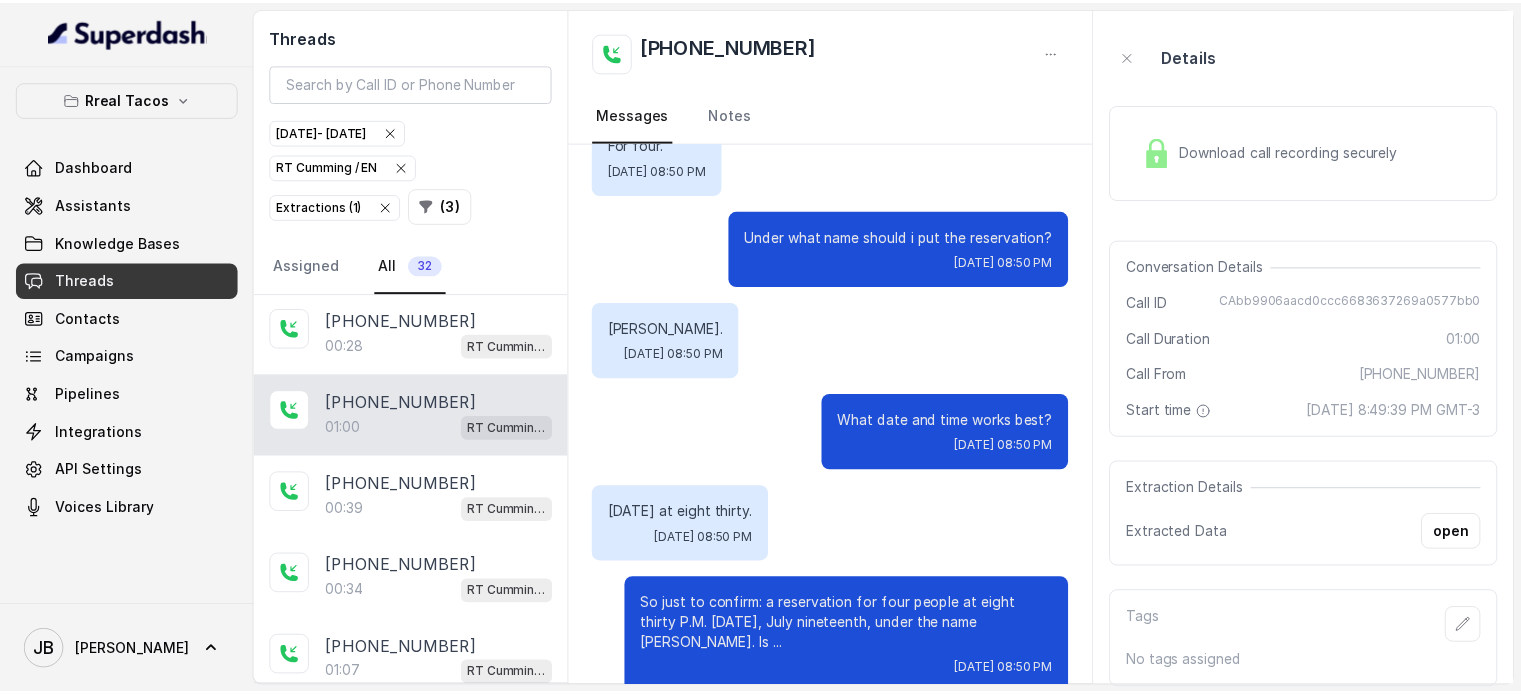 scroll, scrollTop: 115, scrollLeft: 0, axis: vertical 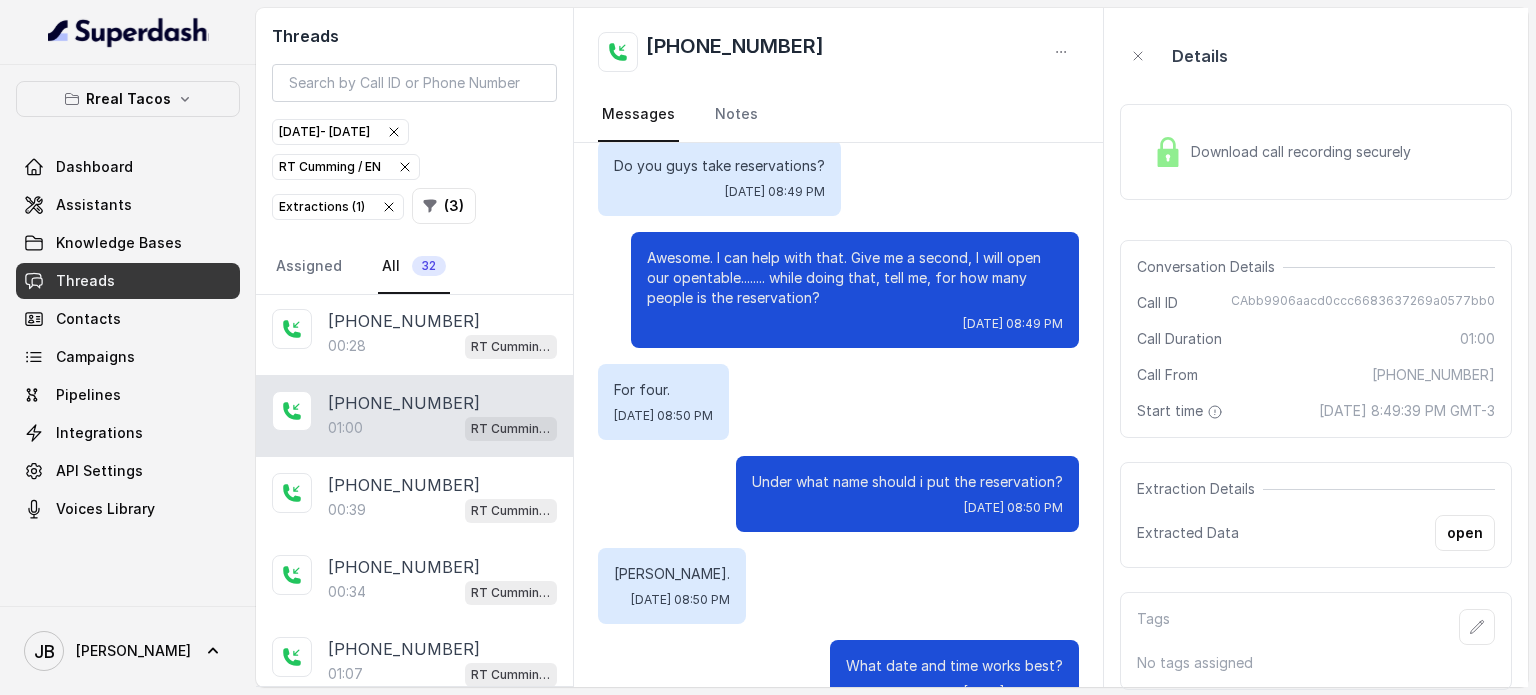 click on "Download call recording securely" at bounding box center [1282, 152] 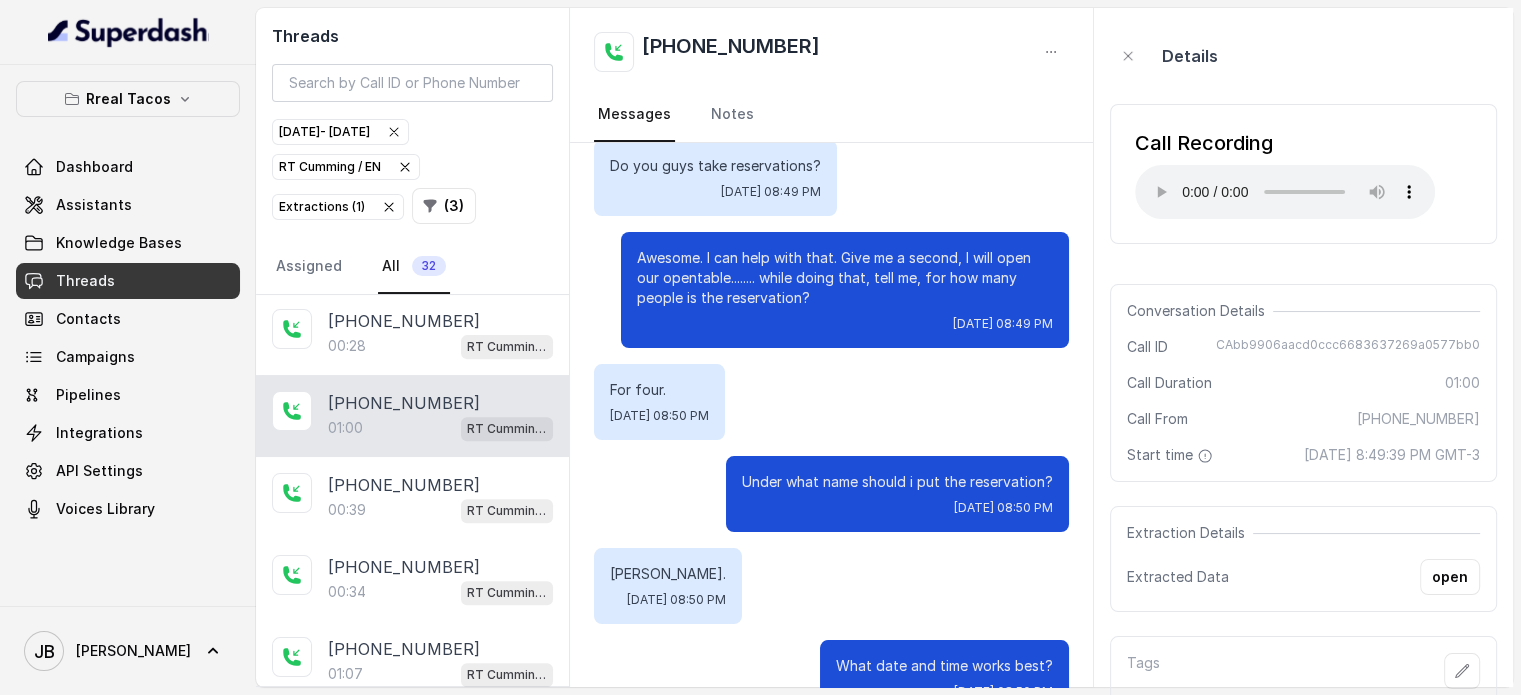 type 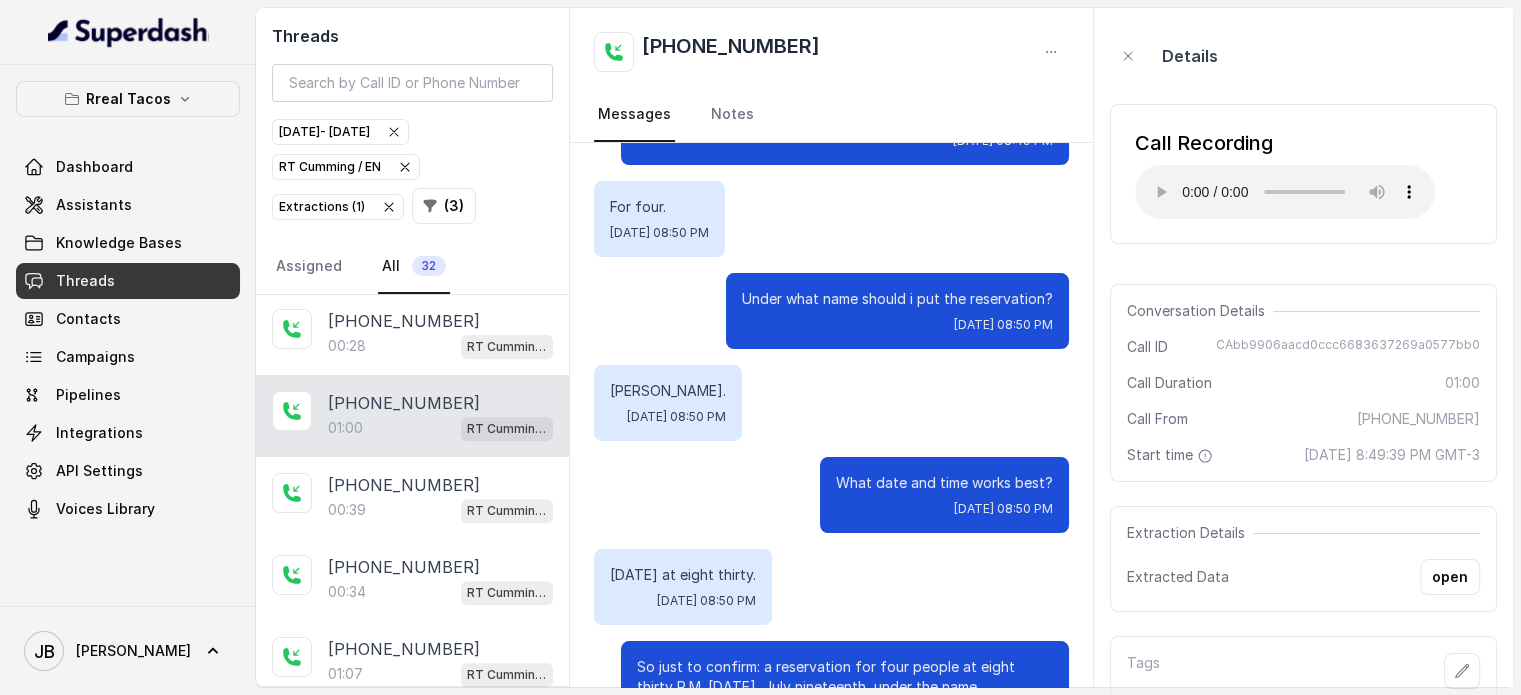 scroll, scrollTop: 415, scrollLeft: 0, axis: vertical 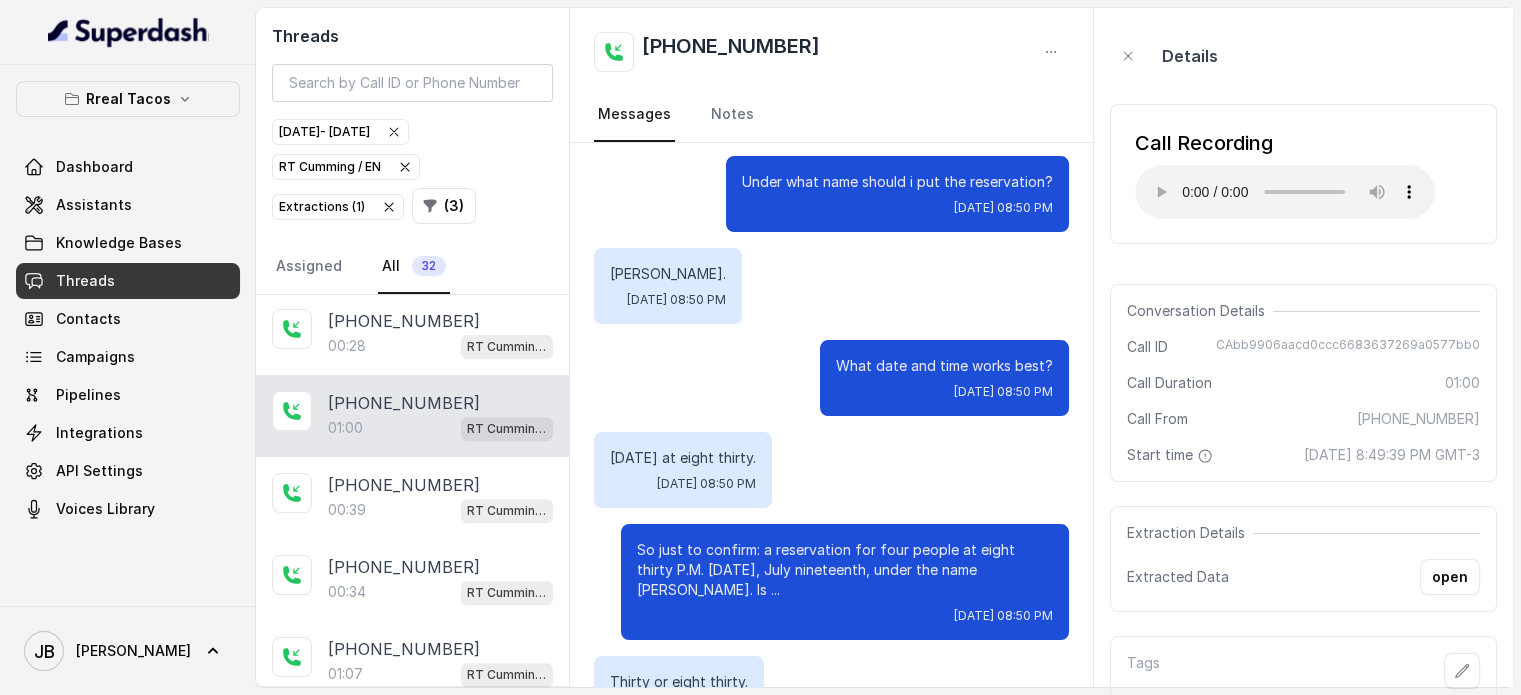 drag, startPoint x: 834, startPoint y: 379, endPoint x: 834, endPoint y: 367, distance: 12 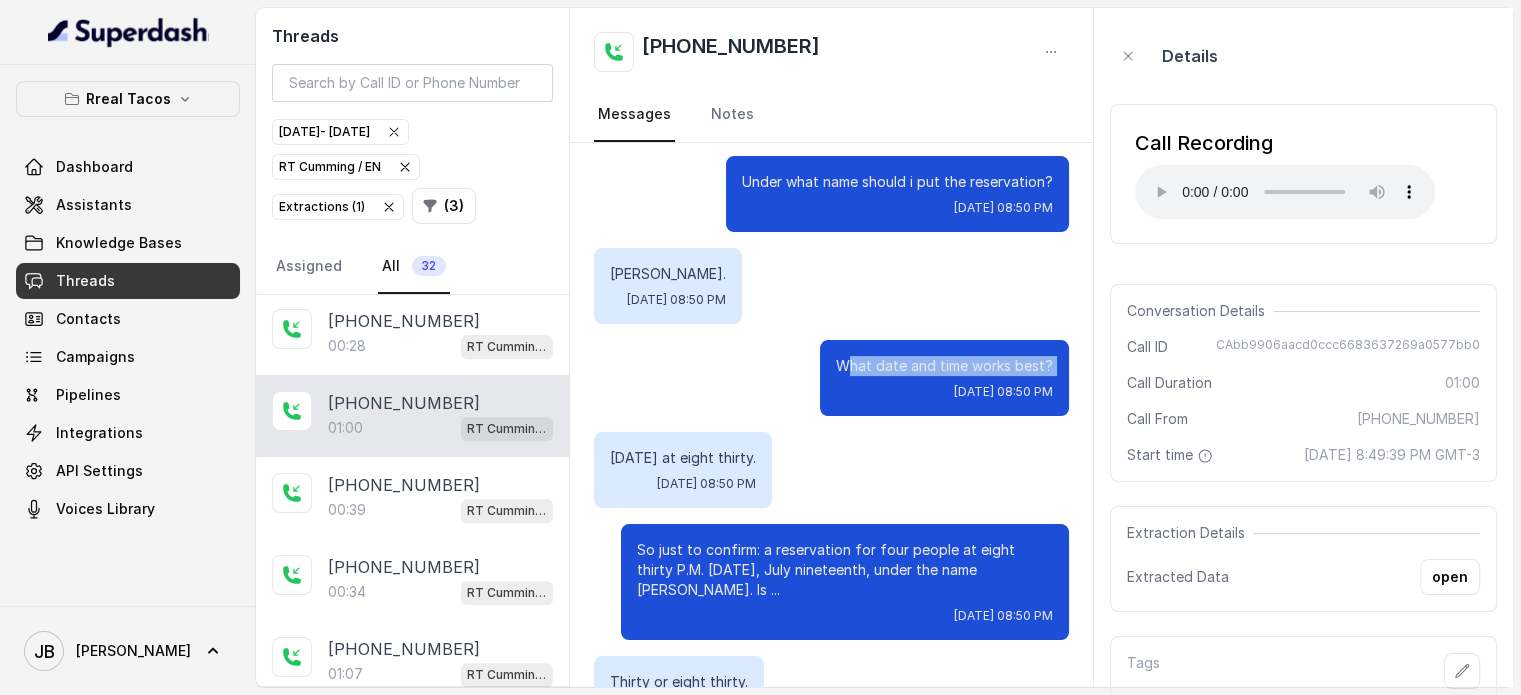 click on "What date and time works best?" at bounding box center [944, 366] 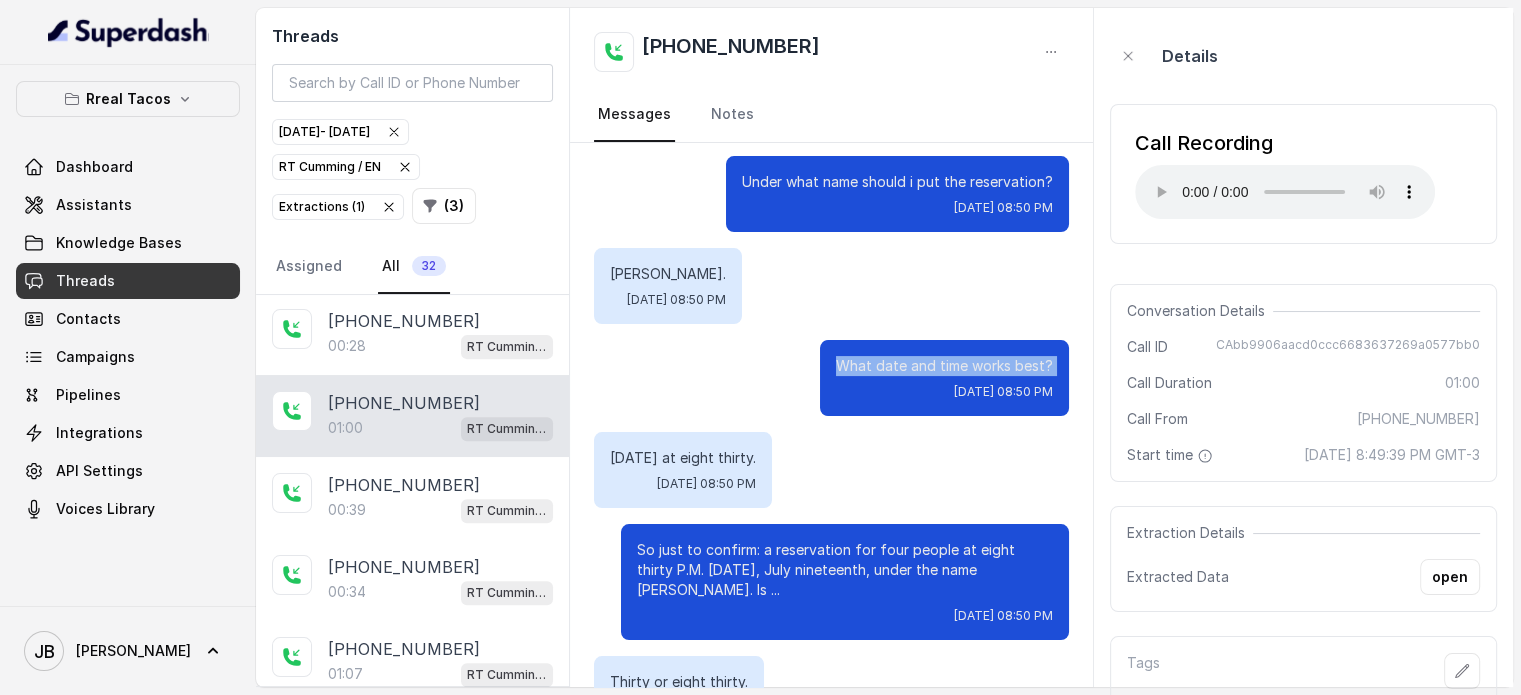 click on "What date and time works best?" at bounding box center [944, 366] 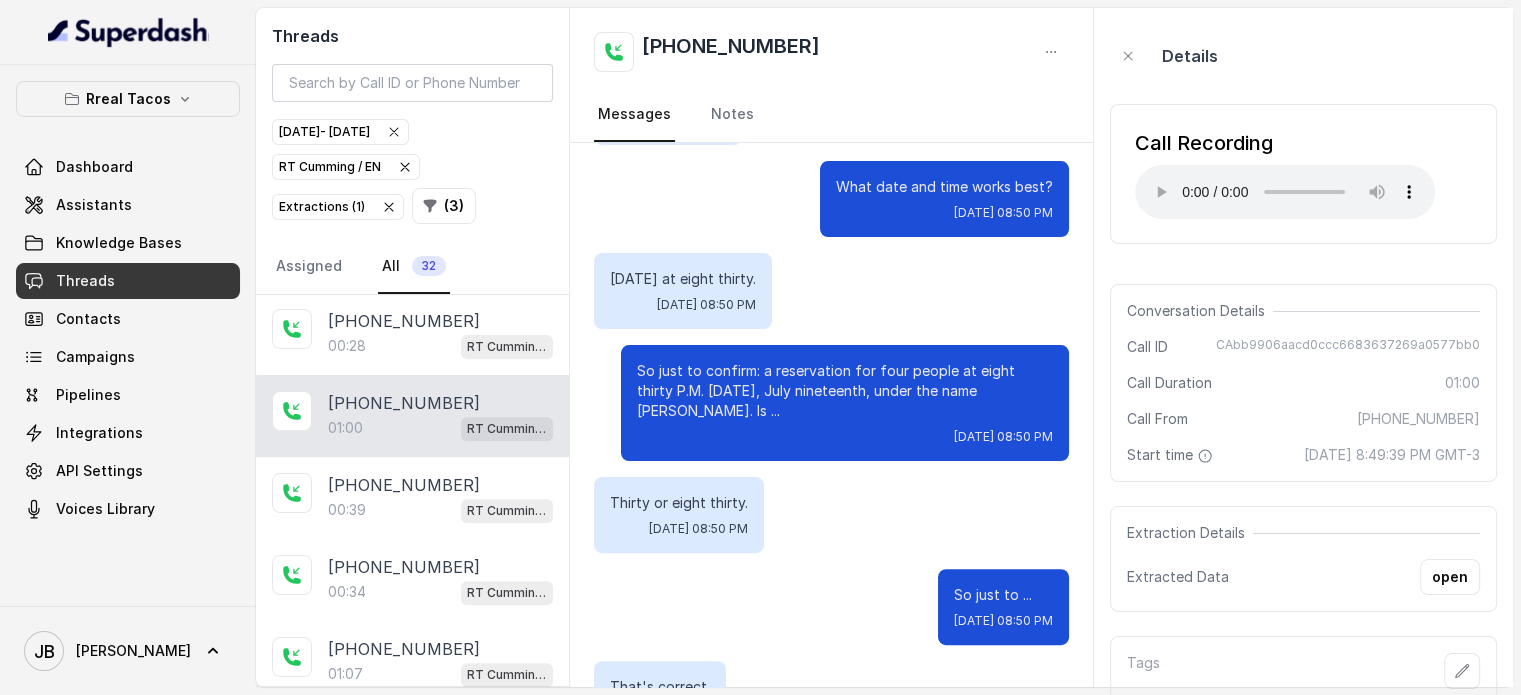 scroll, scrollTop: 600, scrollLeft: 0, axis: vertical 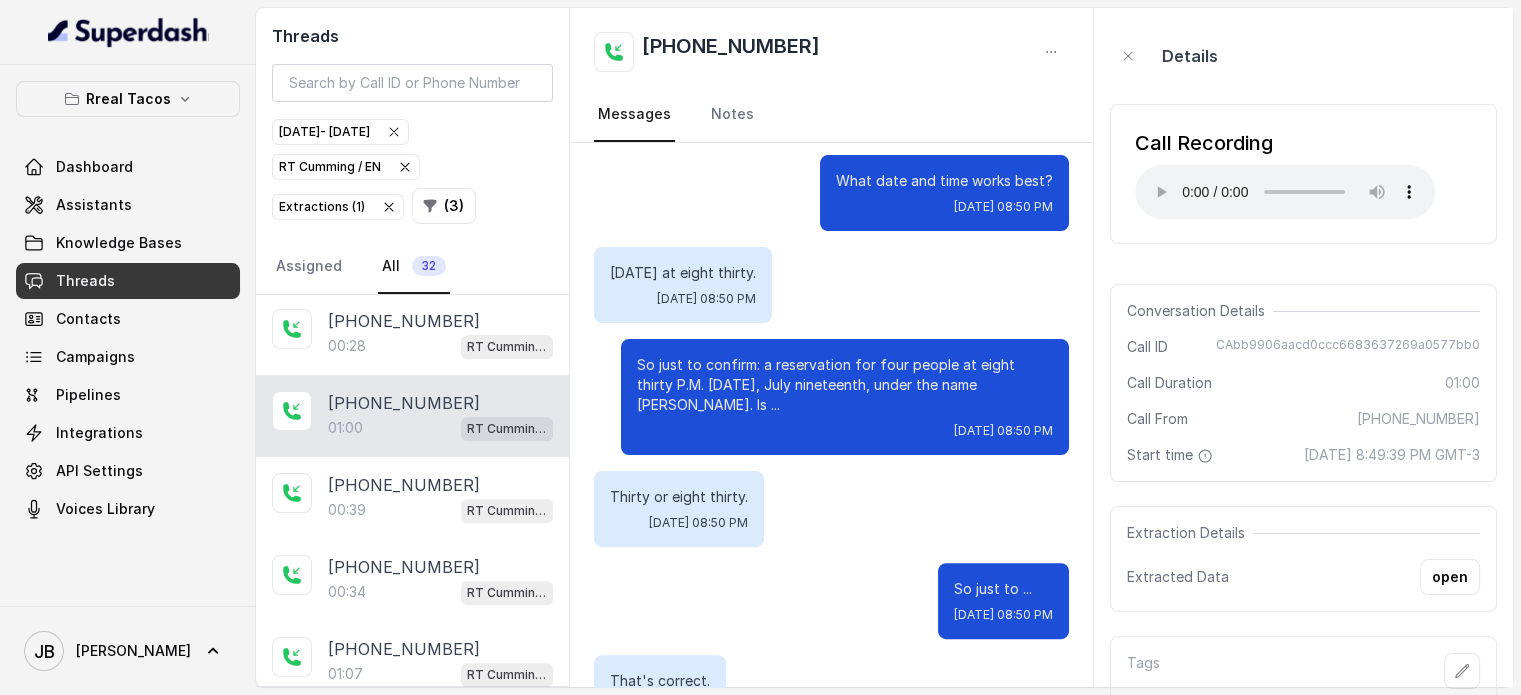 click on "[DATE] at eight thirty." at bounding box center [683, 273] 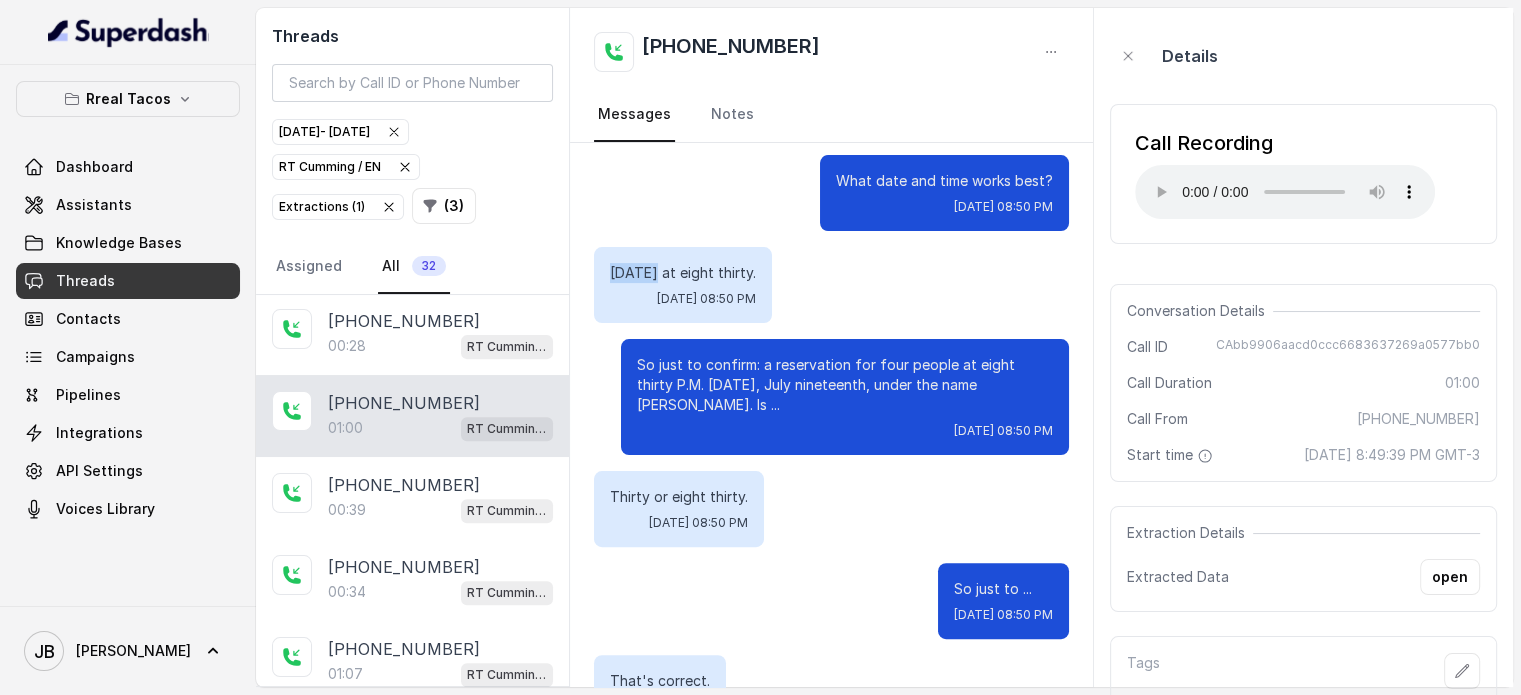 click on "[DATE] at eight thirty." at bounding box center [683, 273] 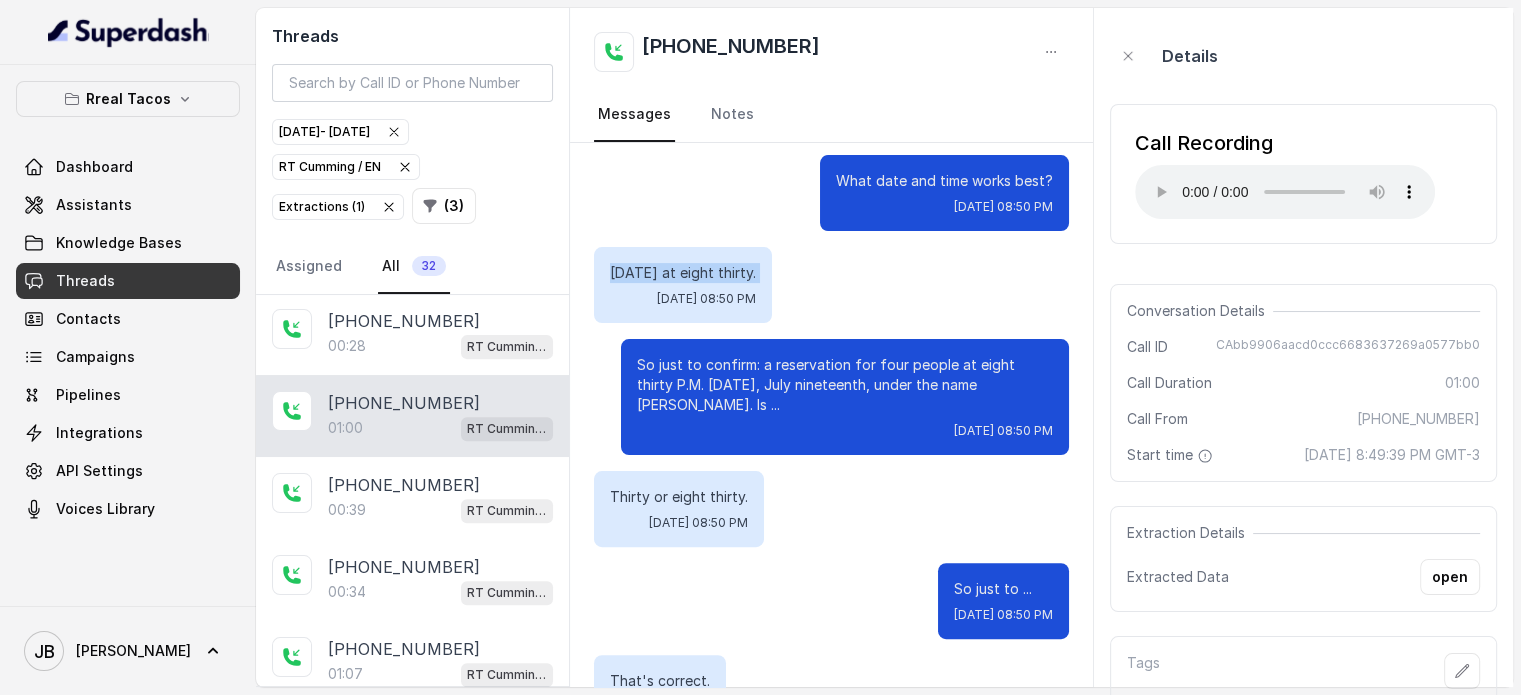 click on "[DATE] at eight thirty." at bounding box center [683, 273] 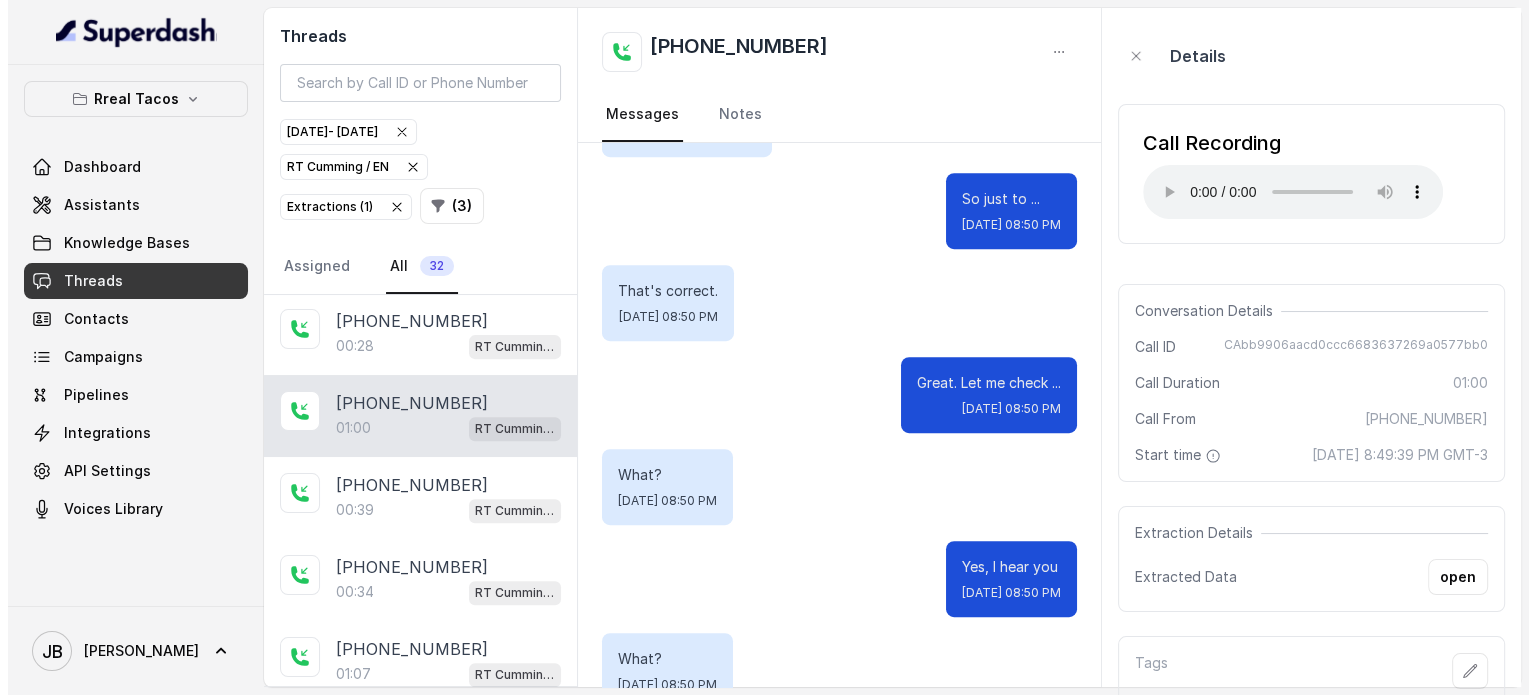 scroll, scrollTop: 1015, scrollLeft: 0, axis: vertical 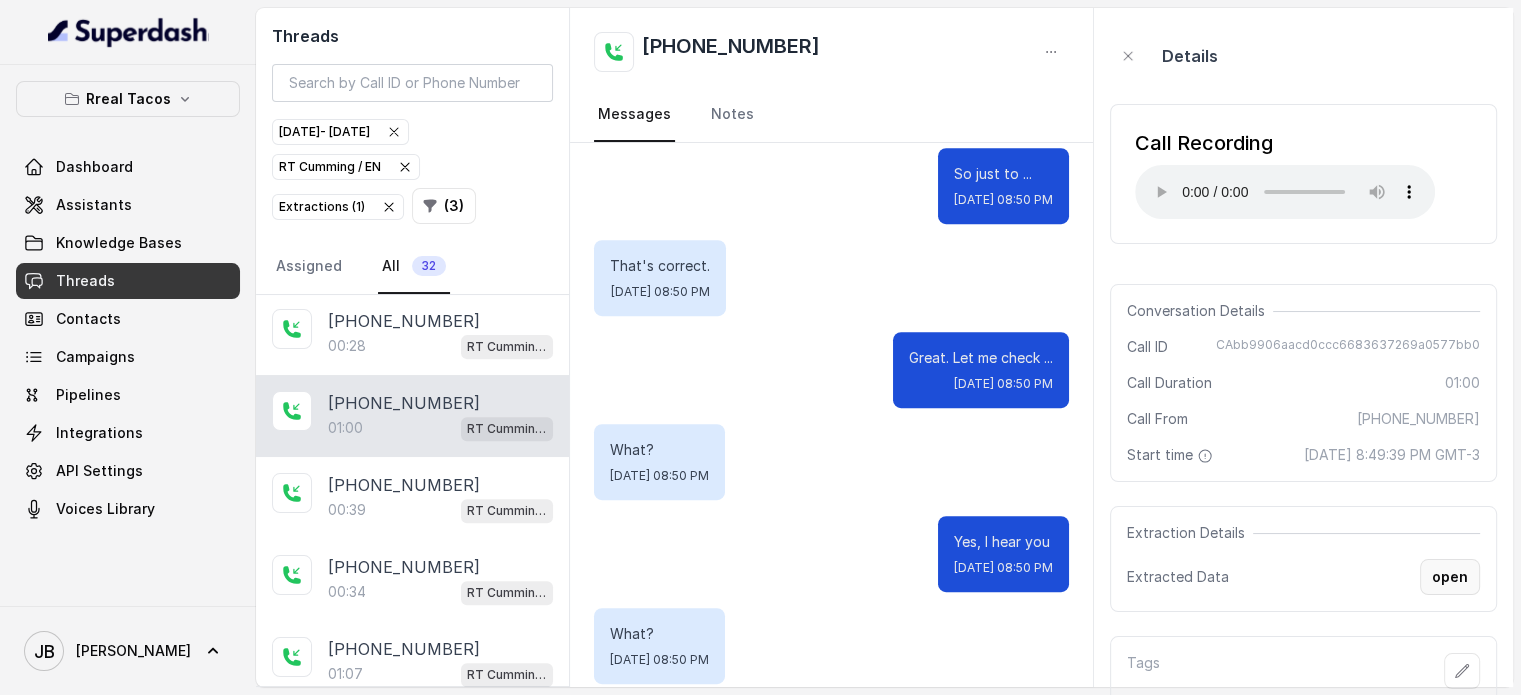 click on "open" at bounding box center (1450, 577) 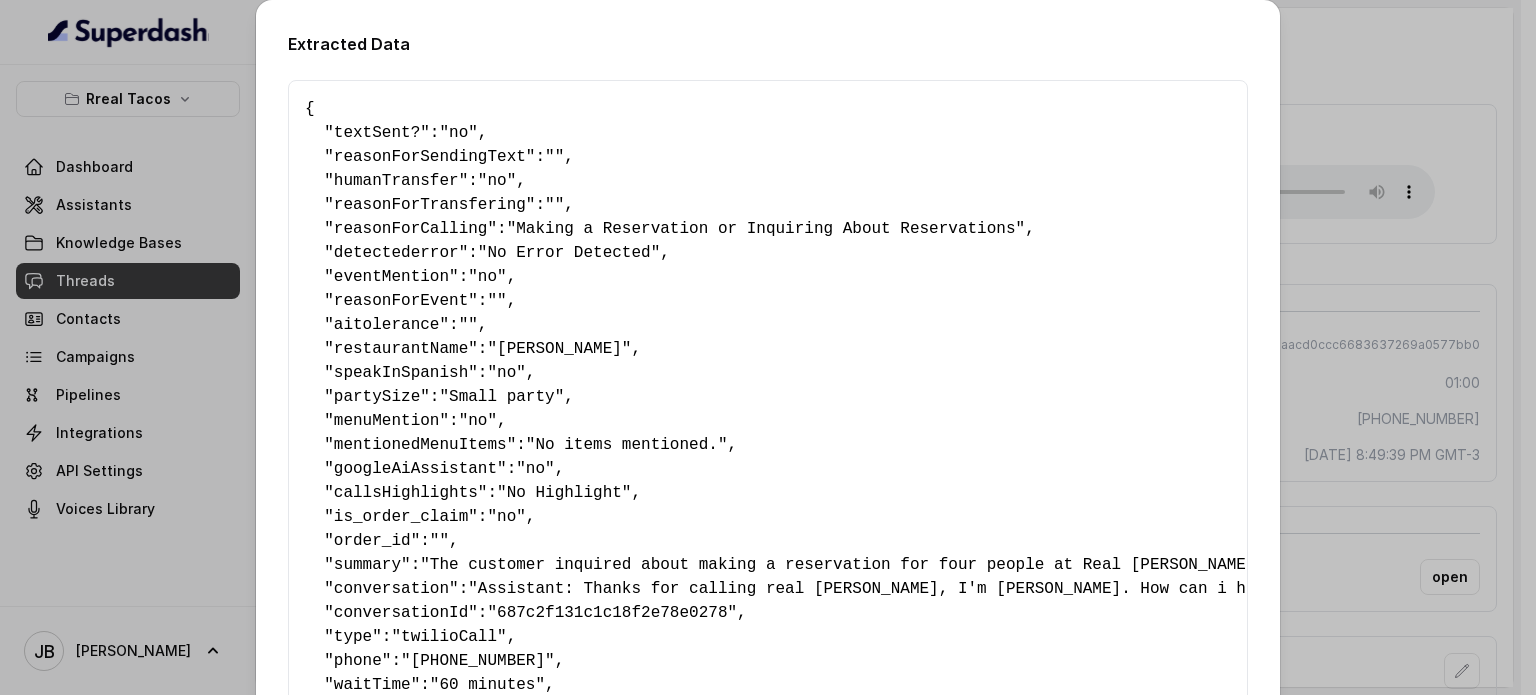 scroll, scrollTop: 605, scrollLeft: 0, axis: vertical 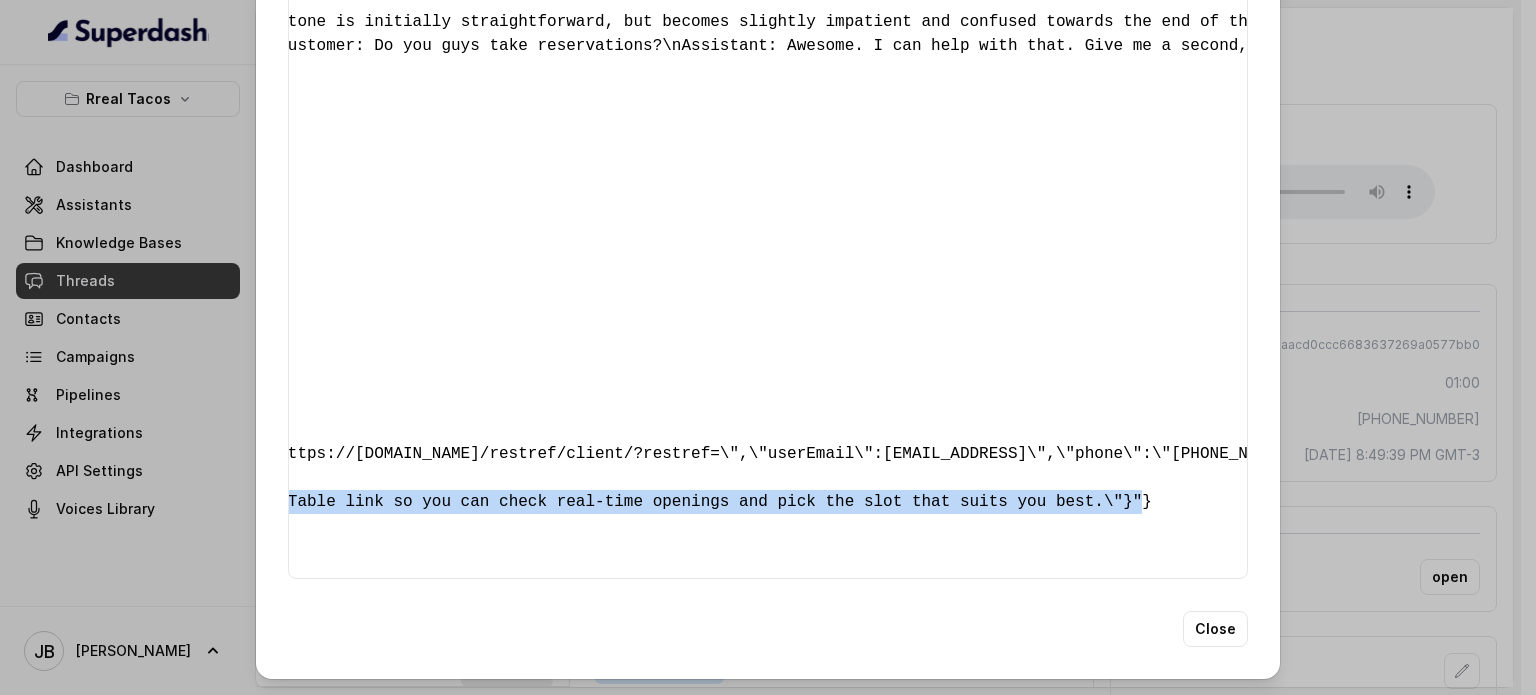drag, startPoint x: 620, startPoint y: 437, endPoint x: 1248, endPoint y: 423, distance: 628.156 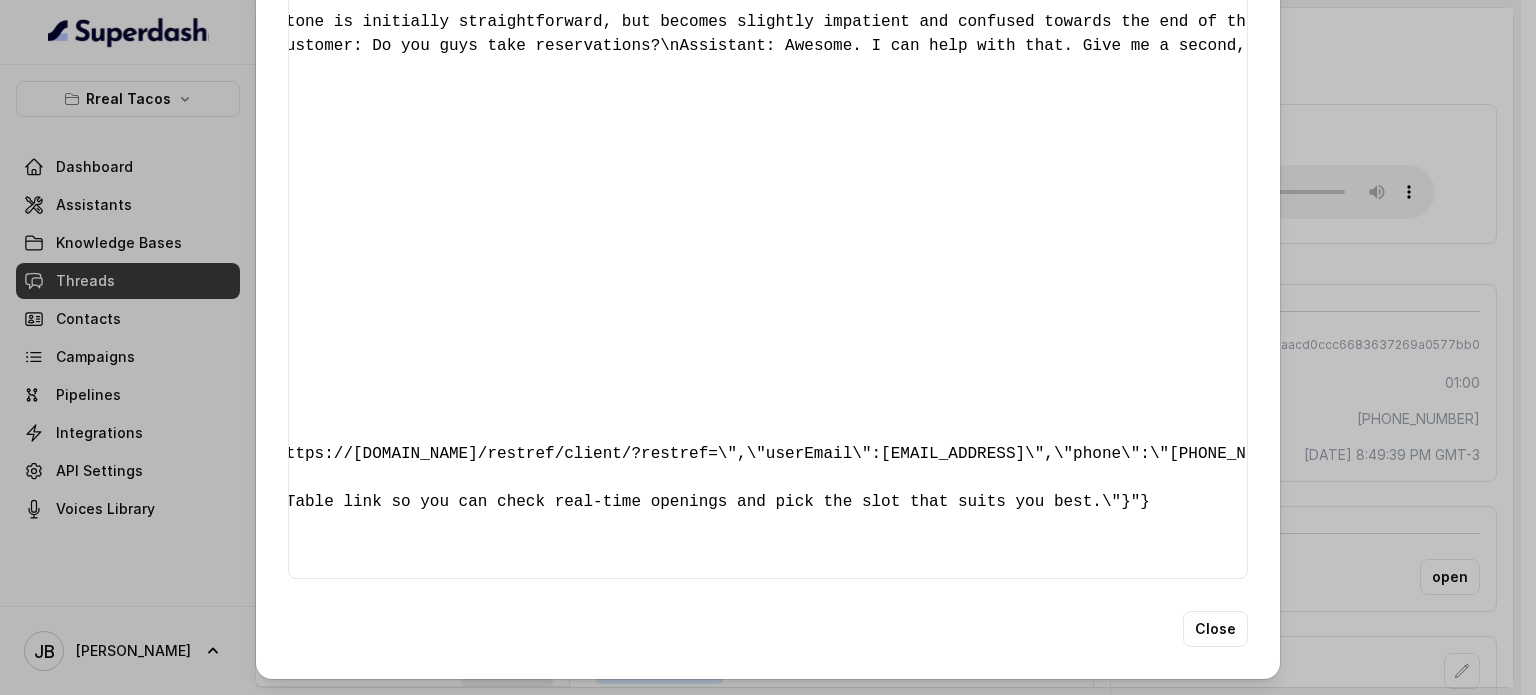click on "Extracted Data {
" textSent? ":  "no" ,
" reasonForSendingText ":  "" ,
" humanTransfer ":  "no" ,
" reasonForTransfering ":  "" ,
" reasonForCalling ":  "Making a Reservation or Inquiring About Reservations" ,
" detectederror ":  "No Error Detected" ,
" eventMention ":  "no" ,
" reasonForEvent ":  "" ,
" aitolerance ":  "" ,
" restaurantName ":  "[PERSON_NAME]" ,
" speakInSpanish ":  "no" ,
" partySize ":  "Small party" ,
" menuMention ":  "no" ,
" mentionedMenuItems ":  "No items mentioned." ,
" googleAiAssistant ":  "no" ,
" callsHighlights ":  "No Highlight" ,
" is_order_claim ":  "no" ,
" order_id ":  "" ,
" summary ":  "The customer inquired about making a reservation for four people at Real [PERSON_NAME]. The customer's tone is initially straightforward, but becomes slightly impatient and confused towards the end of the conversation, as he repeatedly asks \"What?\"." ,
" conversation ":  ,
" conversationId ":  "687c2f131c1c18f2e78e0278" ,
" type ":  ,
" phone" at bounding box center [768, 347] 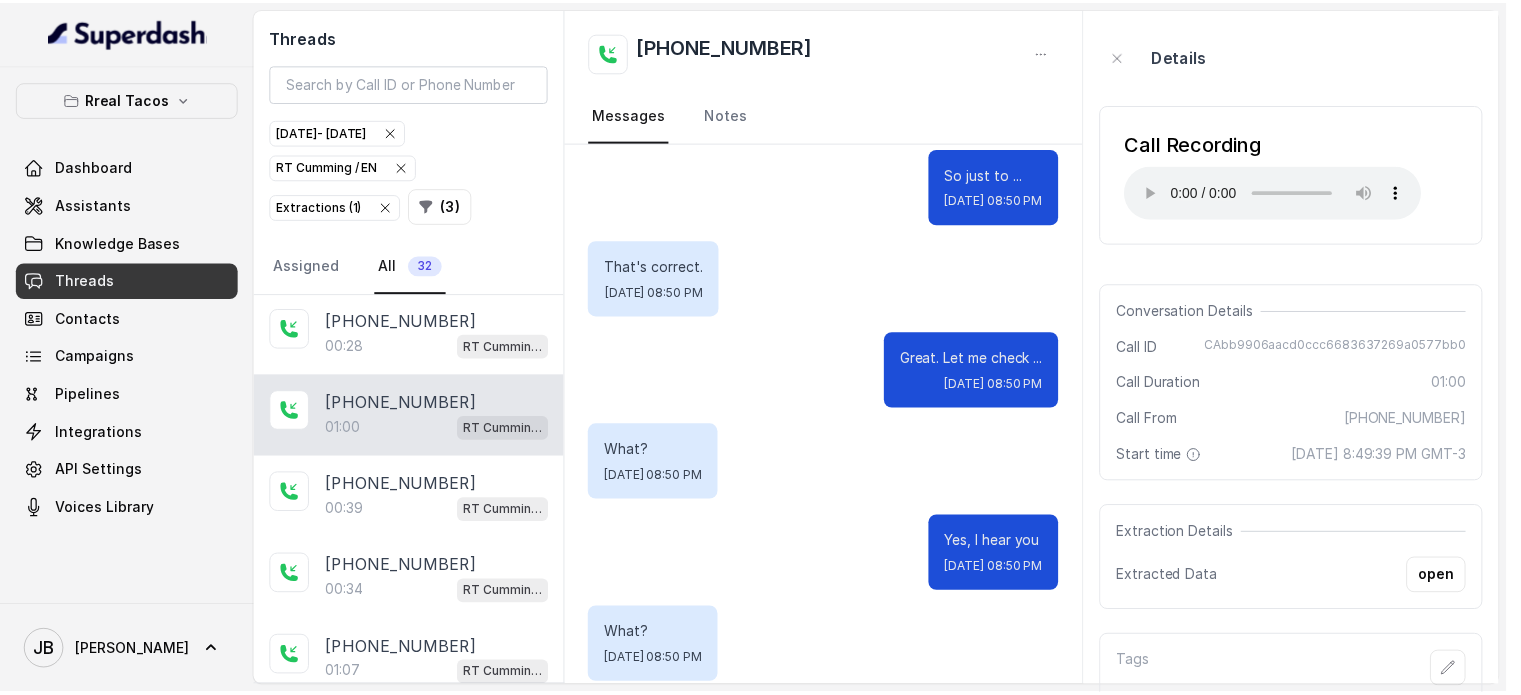 scroll, scrollTop: 0, scrollLeft: 0, axis: both 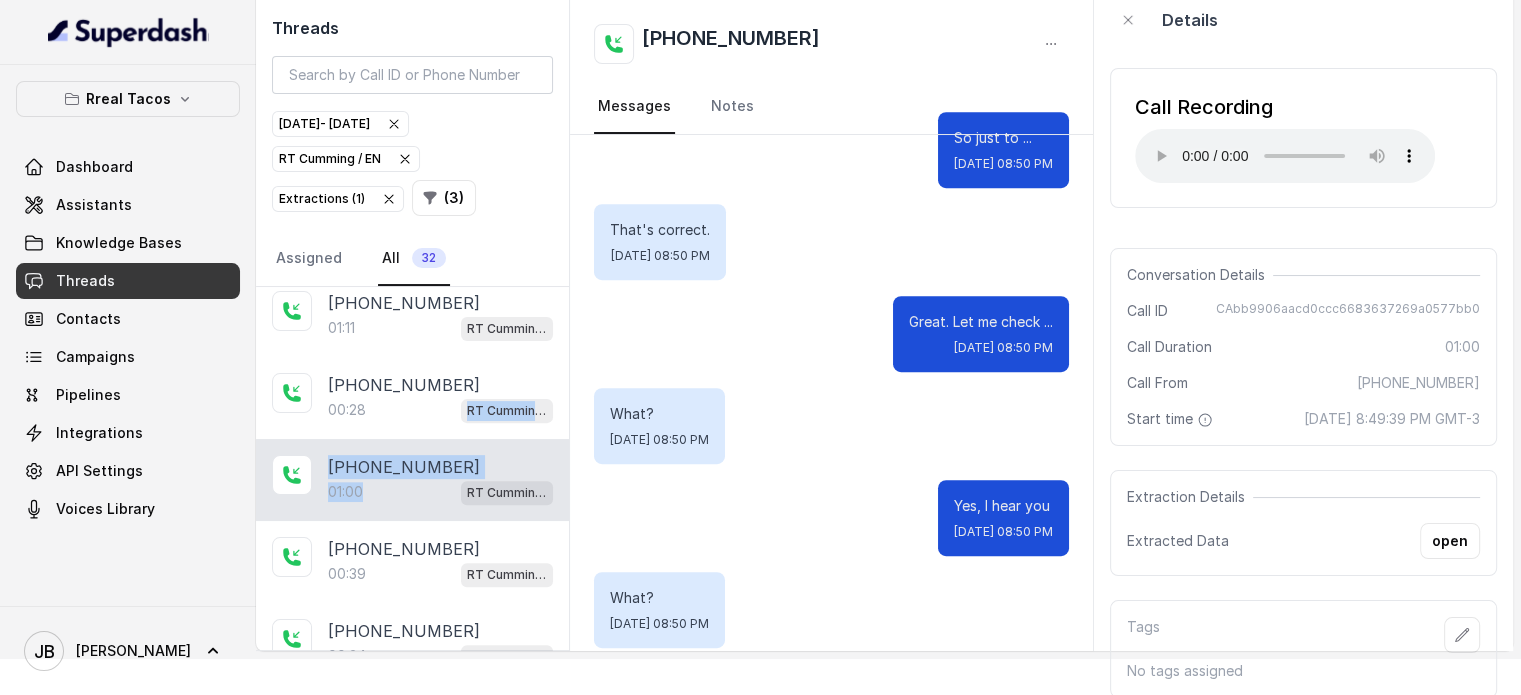 drag, startPoint x: 392, startPoint y: 387, endPoint x: 401, endPoint y: 479, distance: 92.43917 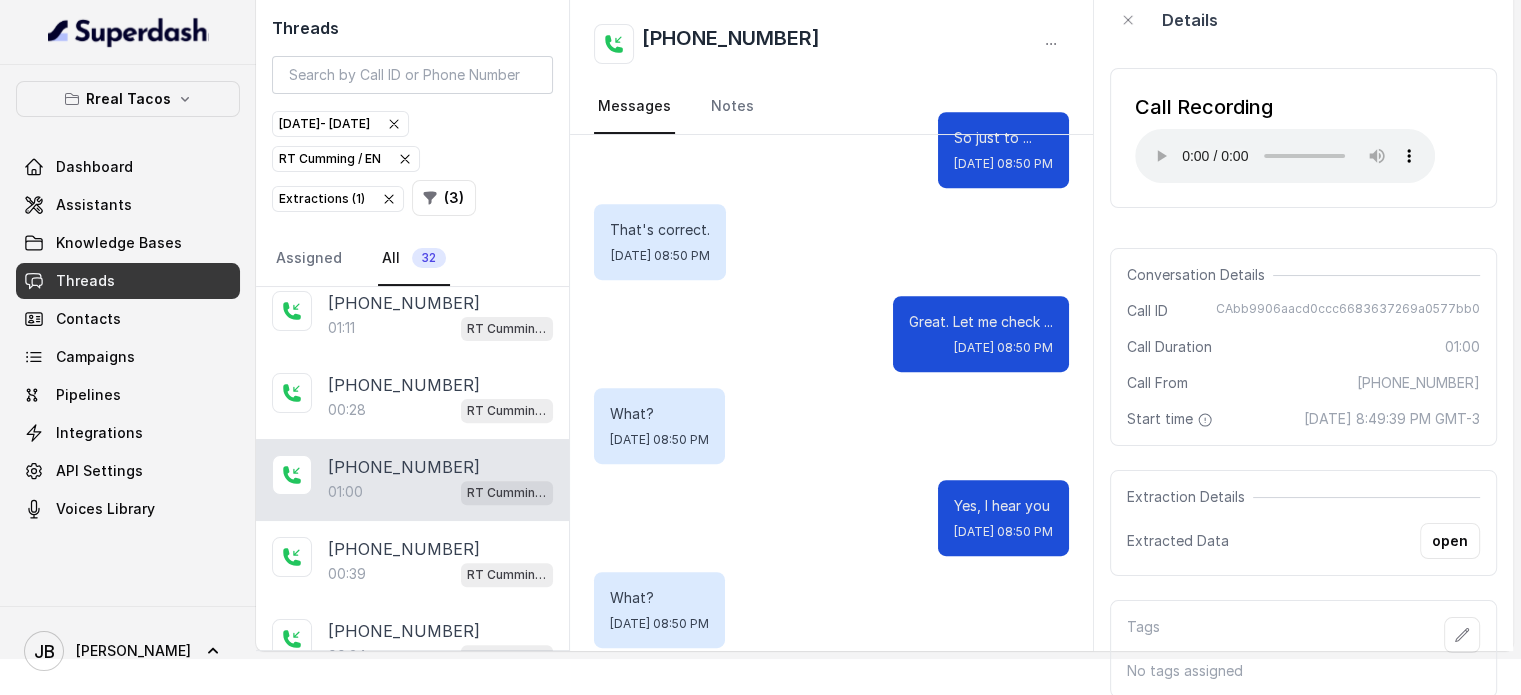 click on "[DATE] 08:50 PM" at bounding box center [659, 440] 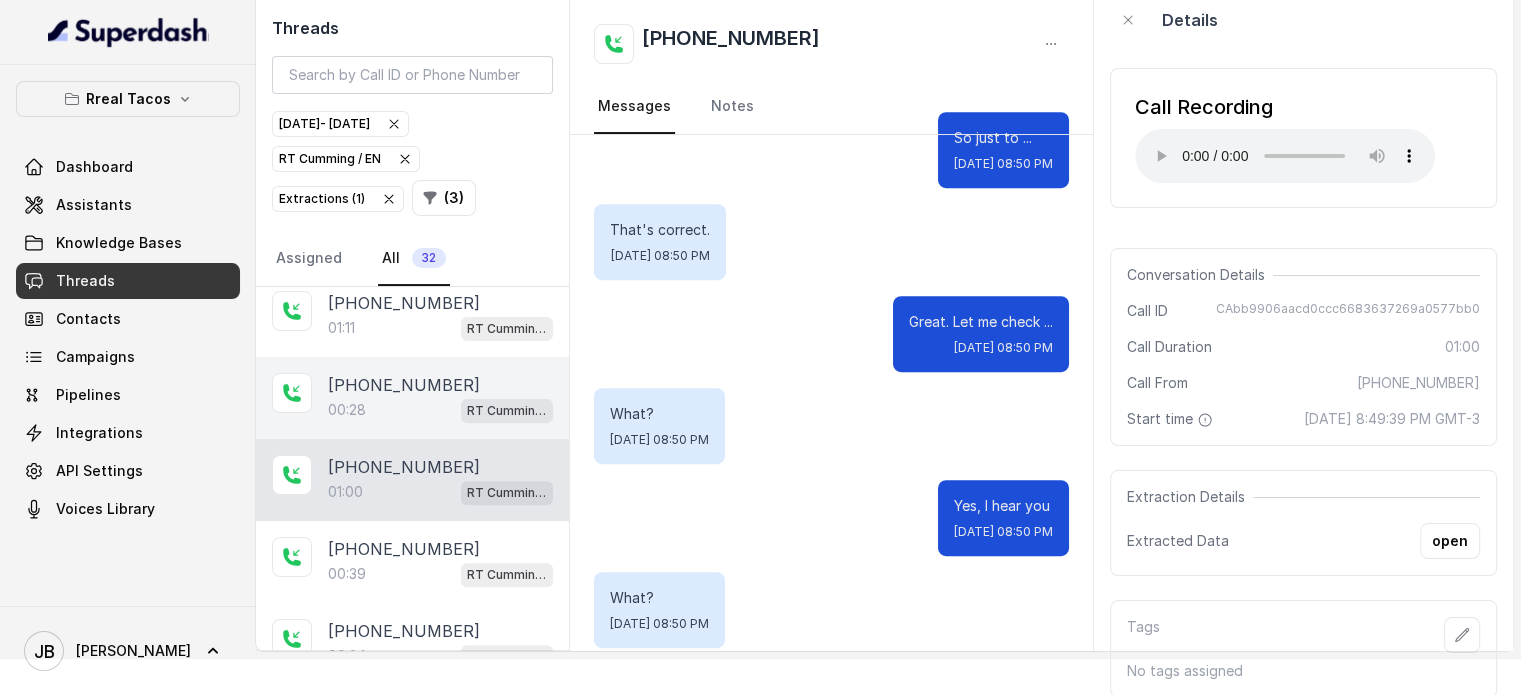 click on "00:28 [PERSON_NAME] / EN" at bounding box center (440, 410) 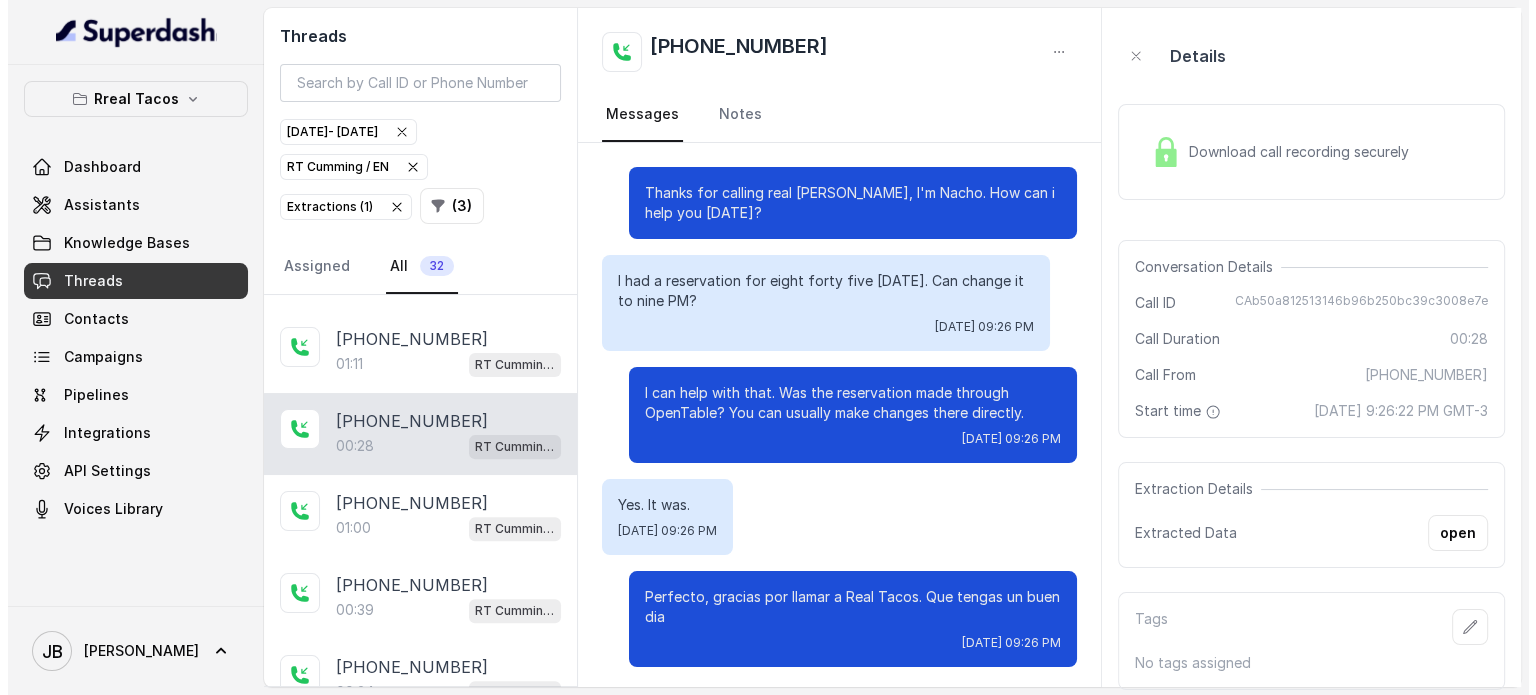 scroll, scrollTop: 0, scrollLeft: 0, axis: both 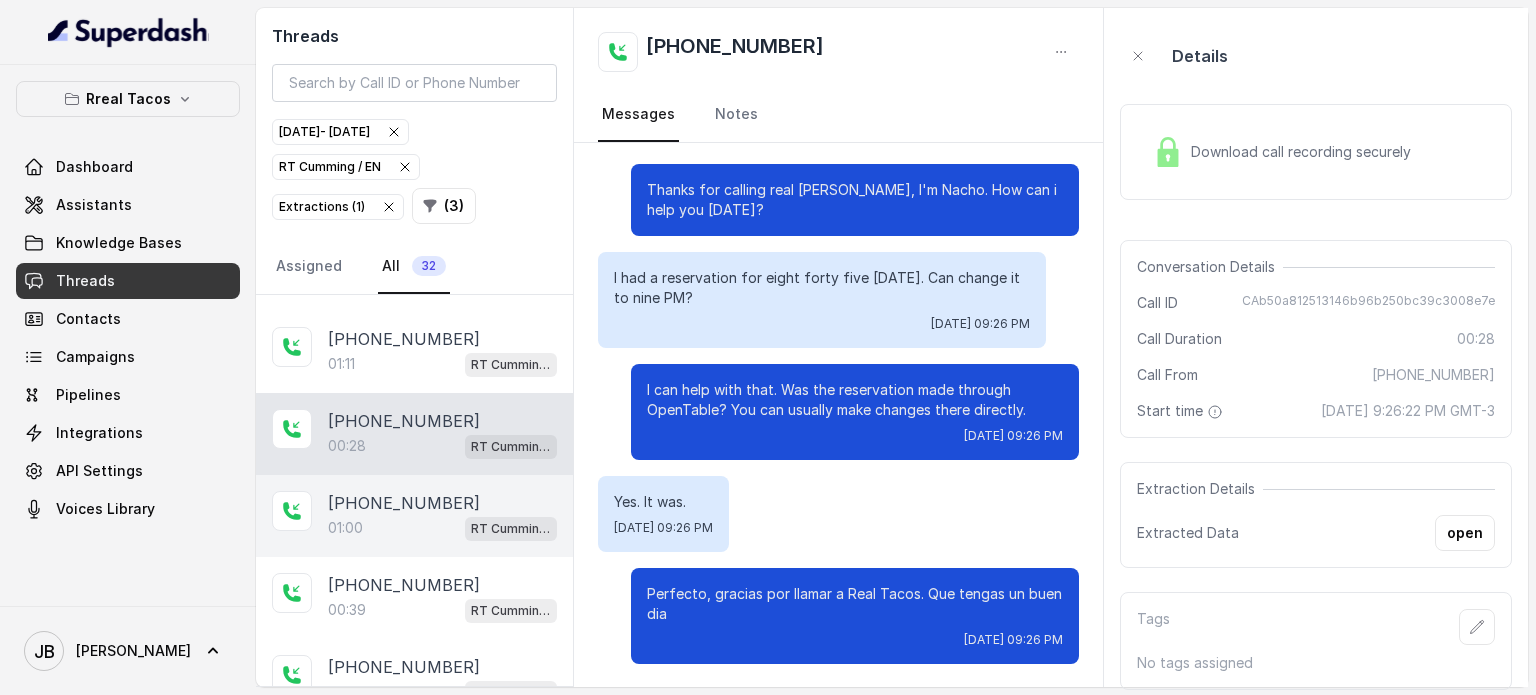 click on "01:00 [PERSON_NAME] / EN" at bounding box center (442, 528) 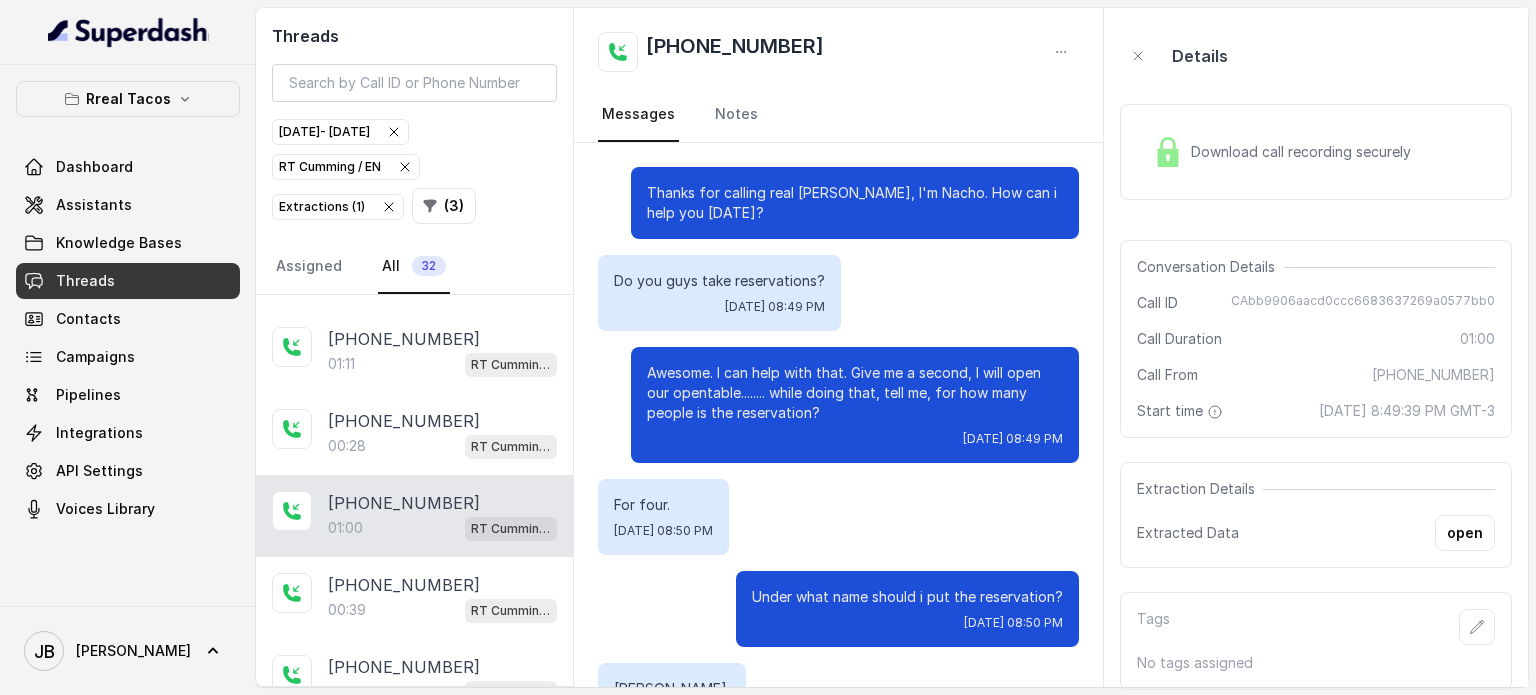 scroll, scrollTop: 1015, scrollLeft: 0, axis: vertical 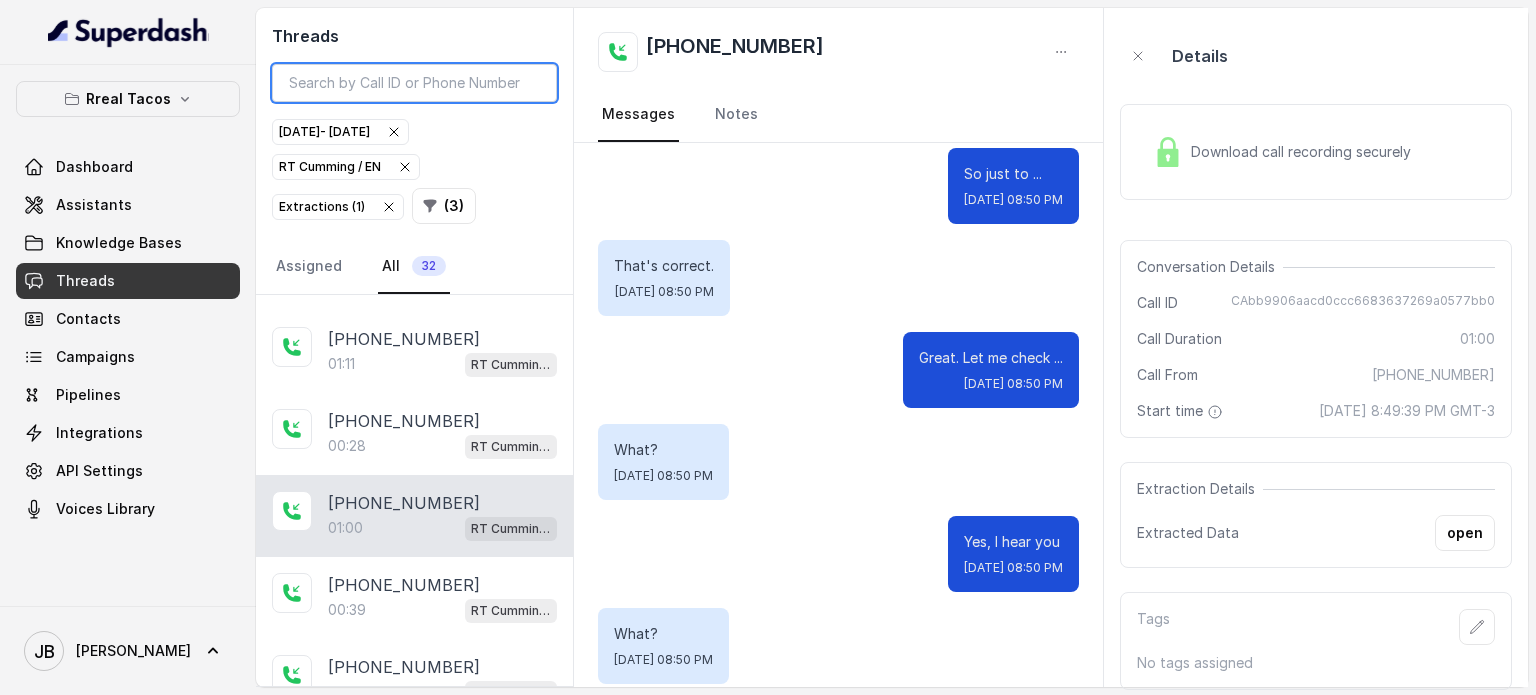 click at bounding box center (414, 83) 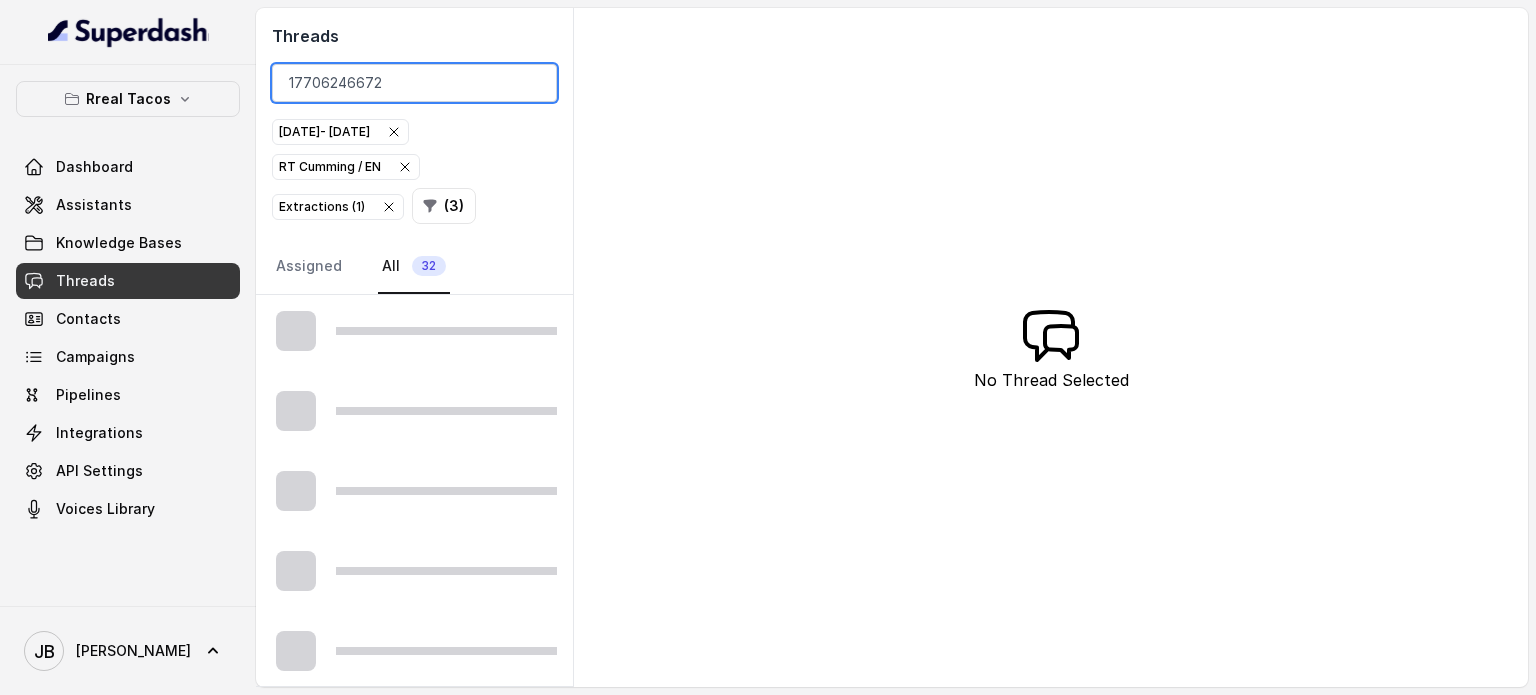 scroll, scrollTop: 0, scrollLeft: 0, axis: both 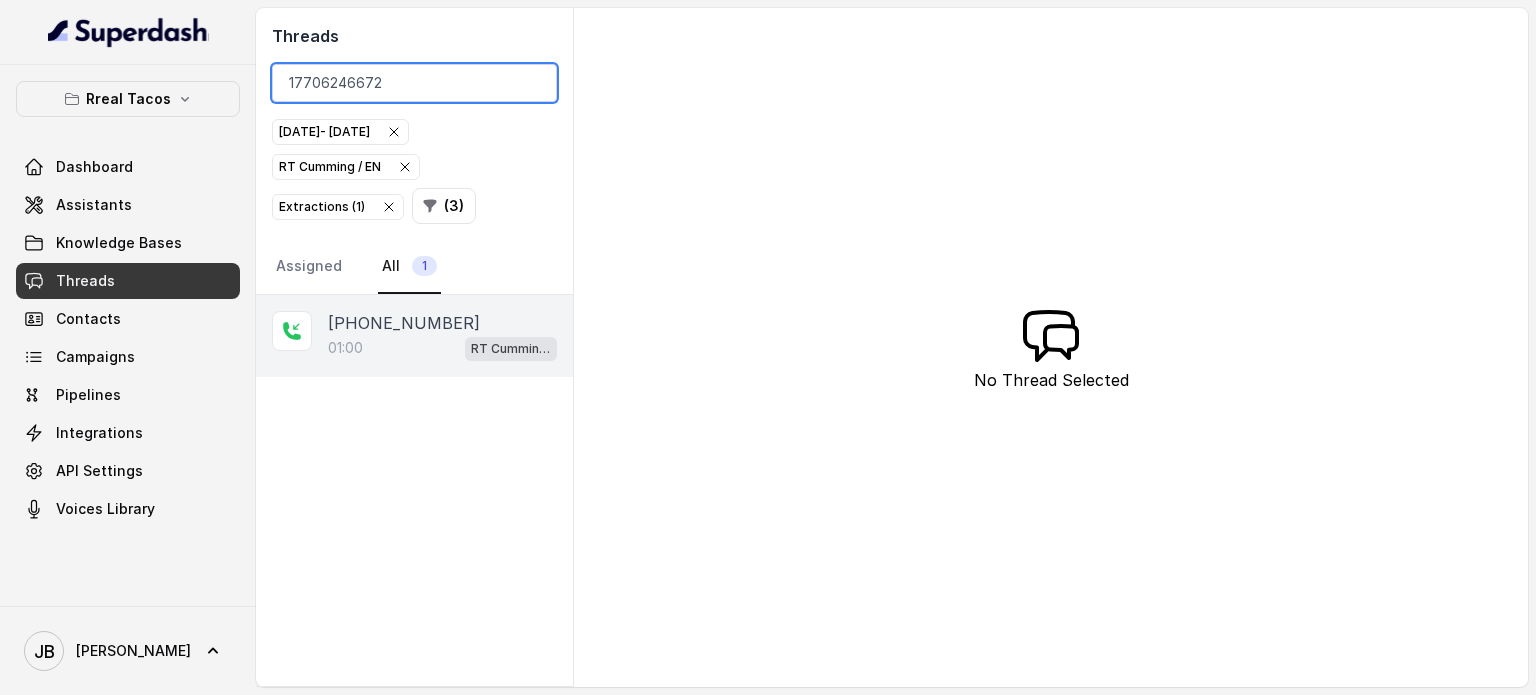type on "17706246672" 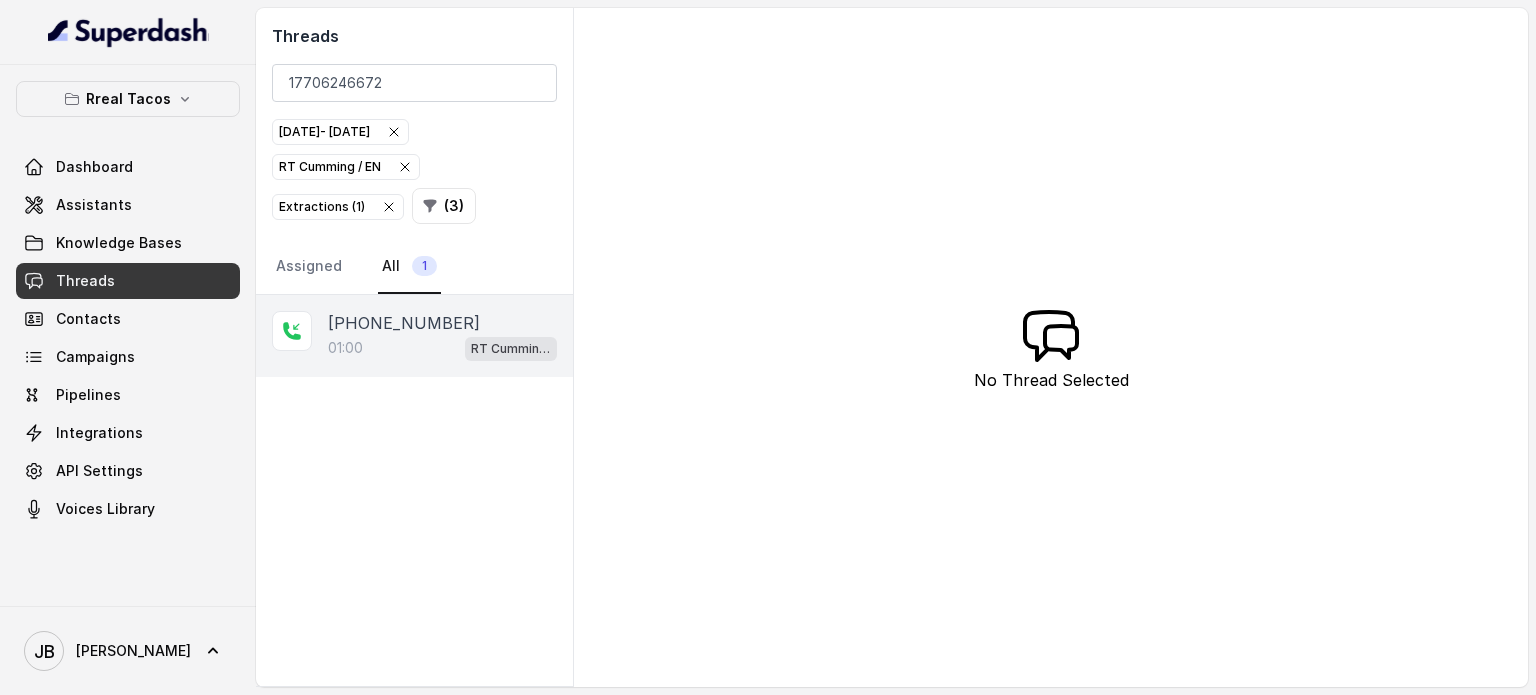 click on "01:00 [PERSON_NAME] / EN" at bounding box center [442, 348] 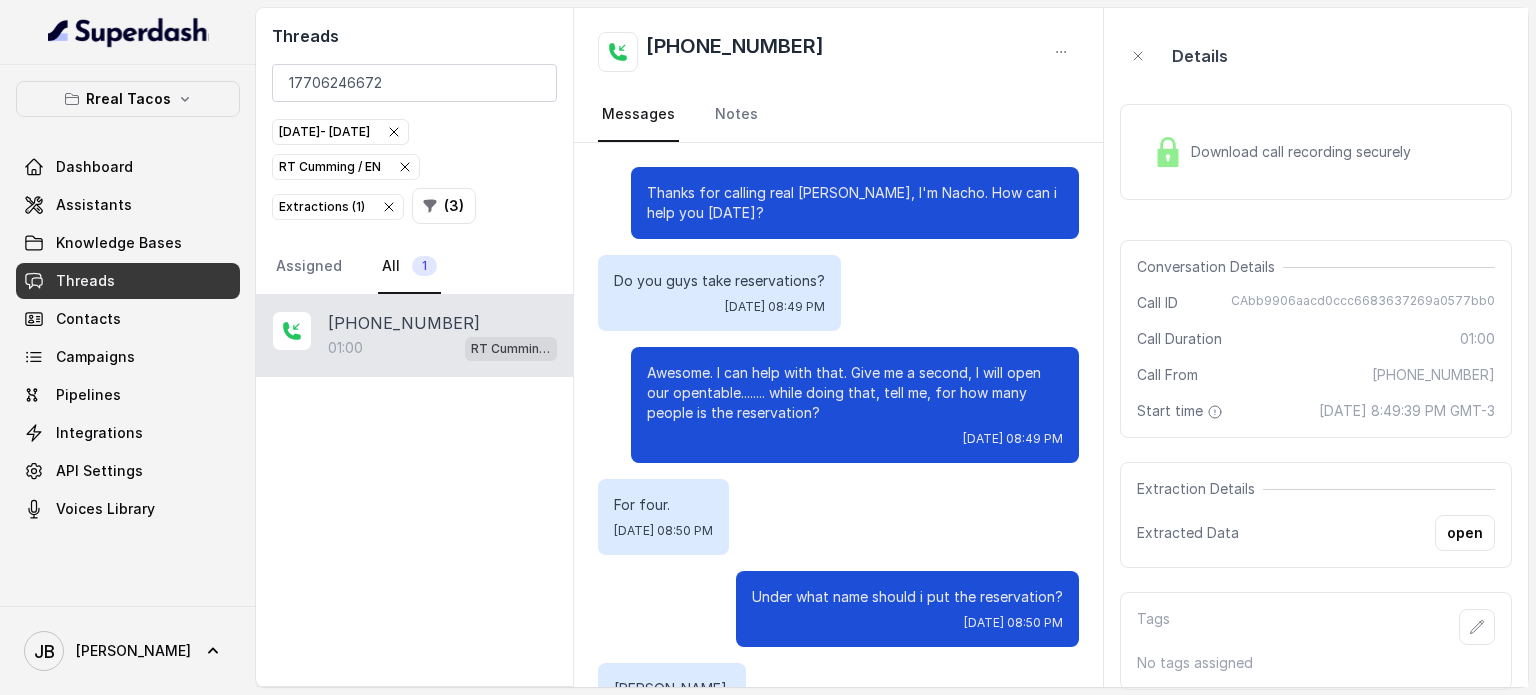 scroll, scrollTop: 1015, scrollLeft: 0, axis: vertical 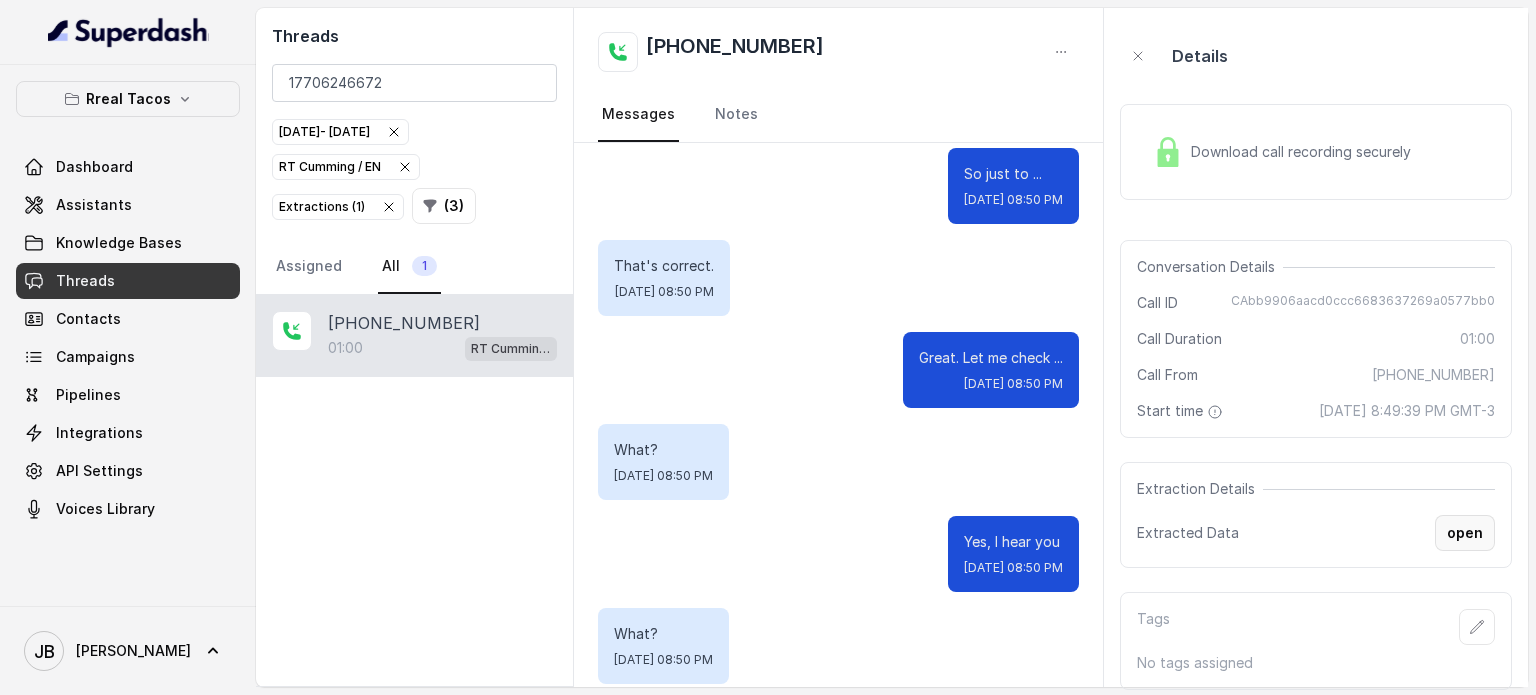 click on "open" at bounding box center (1465, 533) 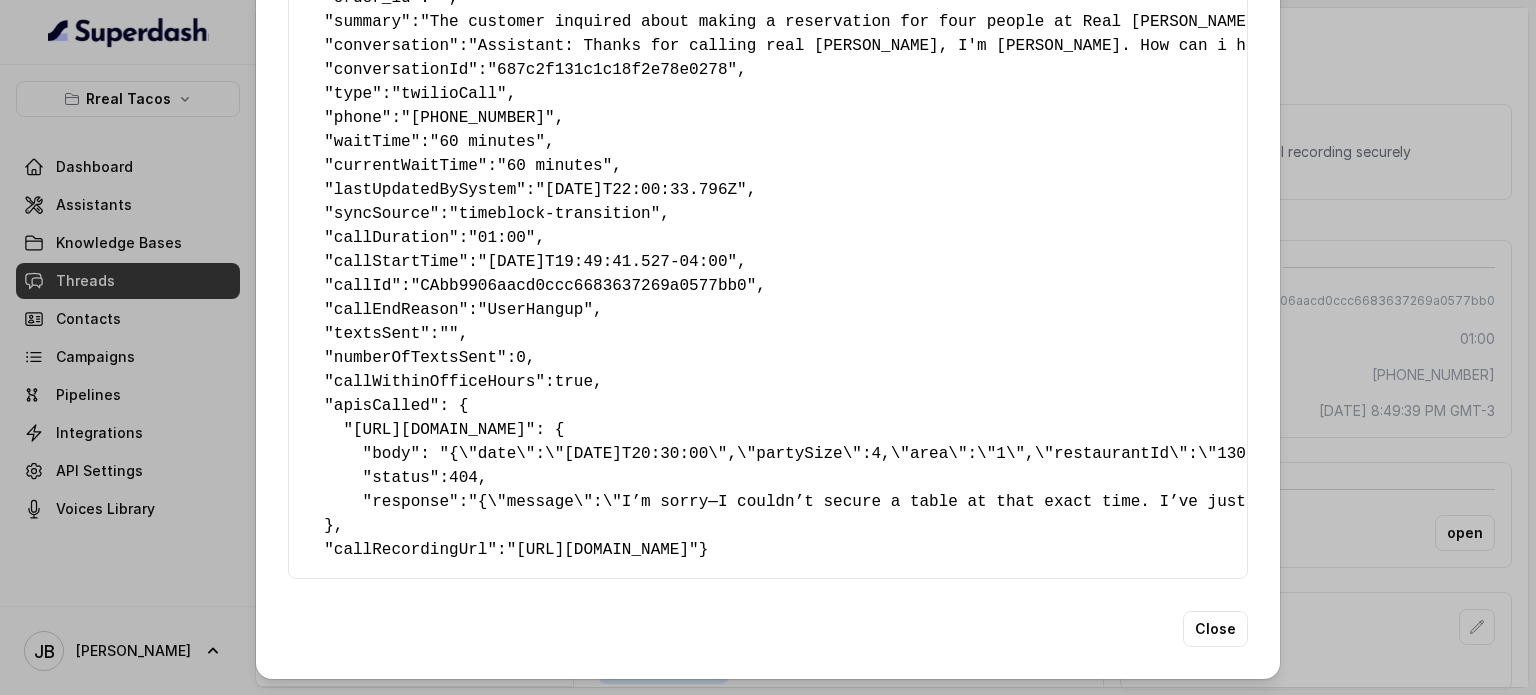scroll, scrollTop: 605, scrollLeft: 0, axis: vertical 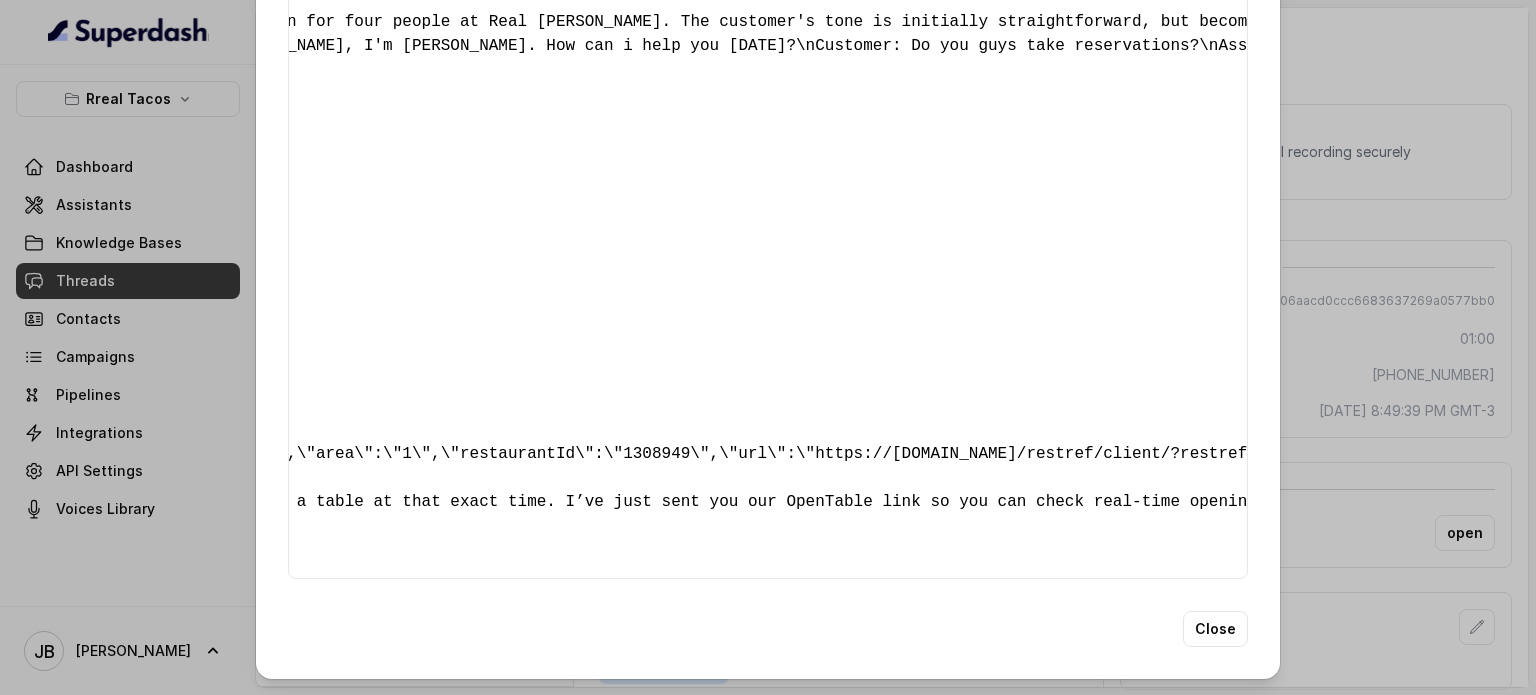 click on "Extracted Data {
" textSent? ":  "no" ,
" reasonForSendingText ":  "" ,
" humanTransfer ":  "no" ,
" reasonForTransfering ":  "" ,
" reasonForCalling ":  "Making a Reservation or Inquiring About Reservations" ,
" detectederror ":  "No Error Detected" ,
" eventMention ":  "no" ,
" reasonForEvent ":  "" ,
" aitolerance ":  "" ,
" restaurantName ":  "[PERSON_NAME]" ,
" speakInSpanish ":  "no" ,
" partySize ":  "Small party" ,
" menuMention ":  "no" ,
" mentionedMenuItems ":  "No items mentioned." ,
" googleAiAssistant ":  "no" ,
" callsHighlights ":  "No Highlight" ,
" is_order_claim ":  "no" ,
" order_id ":  "" ,
" summary ":  "The customer inquired about making a reservation for four people at Real [PERSON_NAME]. The customer's tone is initially straightforward, but becomes slightly impatient and confused towards the end of the conversation, as he repeatedly asks \"What?\"." ,
" conversation ":  ,
" conversationId ":  "687c2f131c1c18f2e78e0278" ,
" type ":  ,
" phone" at bounding box center [768, 347] 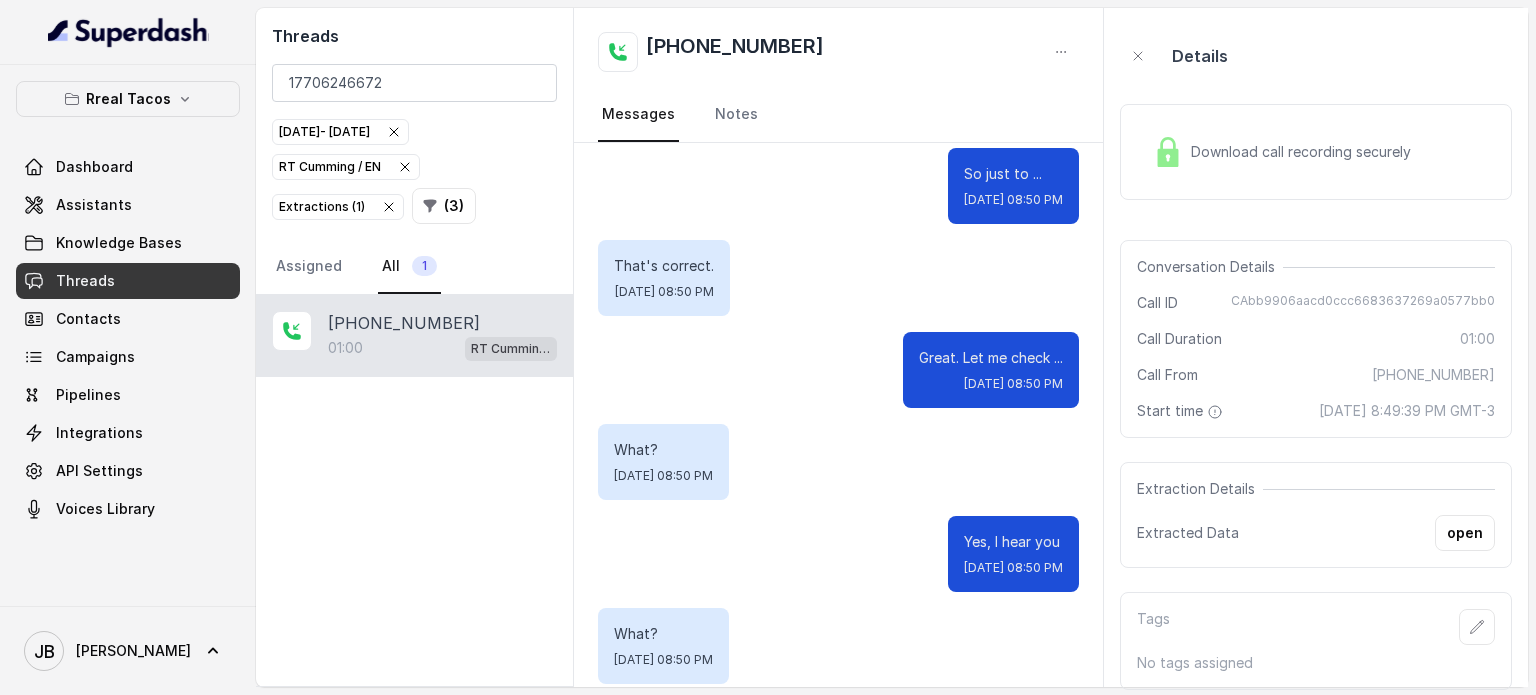 scroll, scrollTop: 0, scrollLeft: 0, axis: both 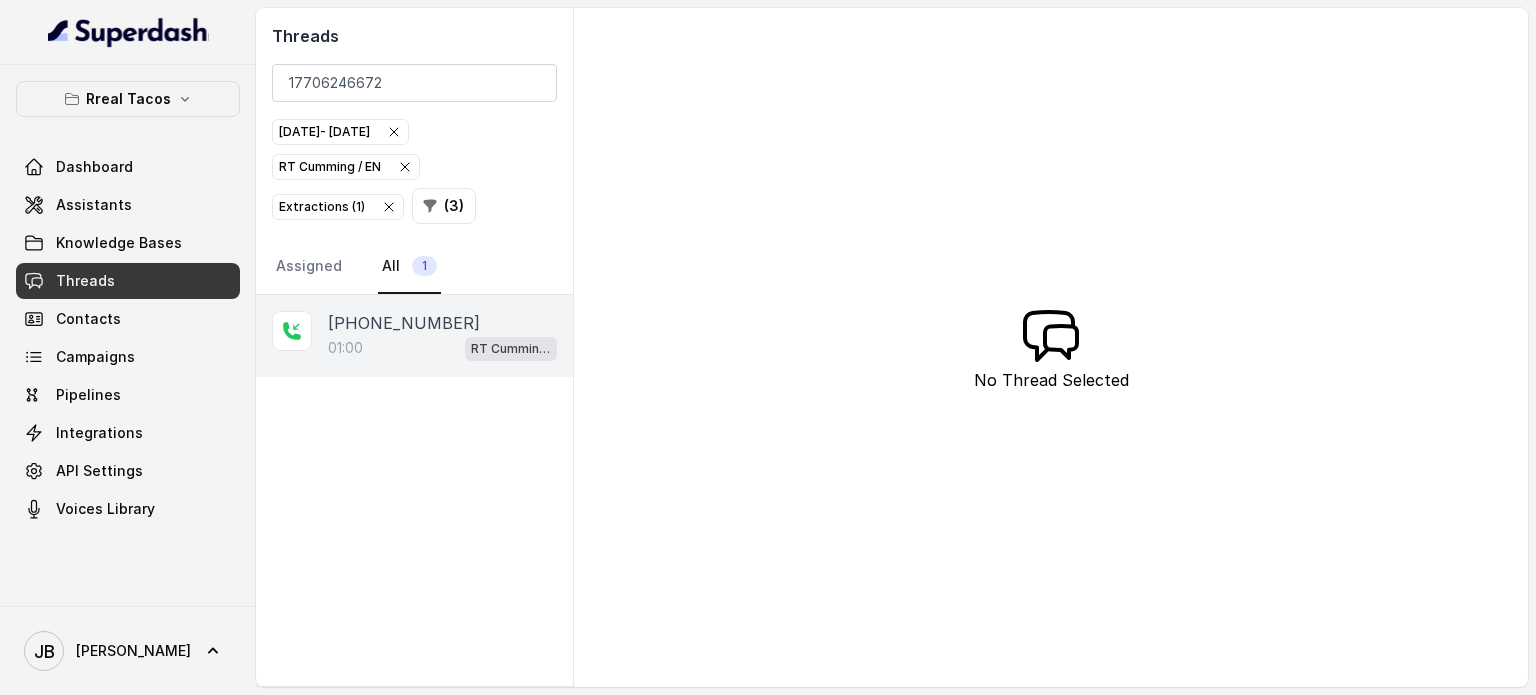 click on "[PHONE_NUMBER]" at bounding box center [404, 323] 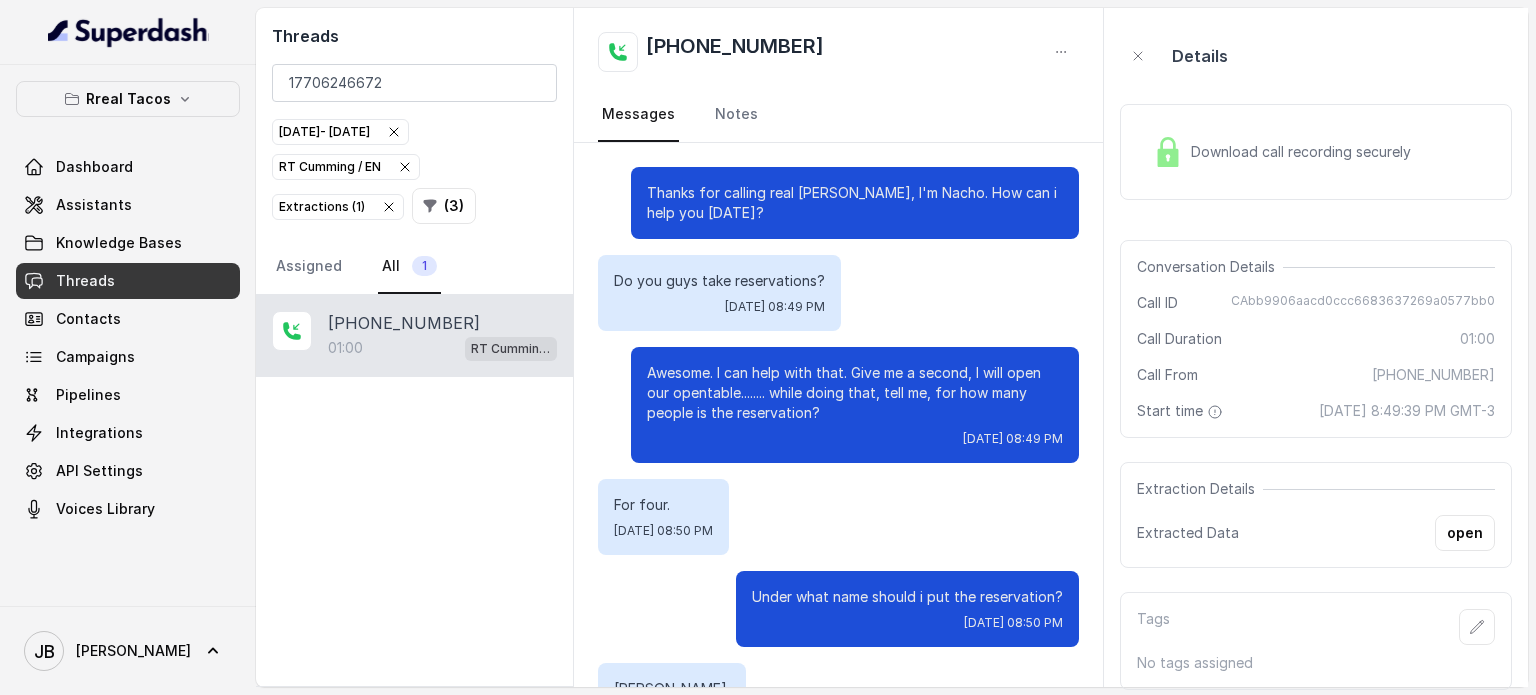 scroll, scrollTop: 1015, scrollLeft: 0, axis: vertical 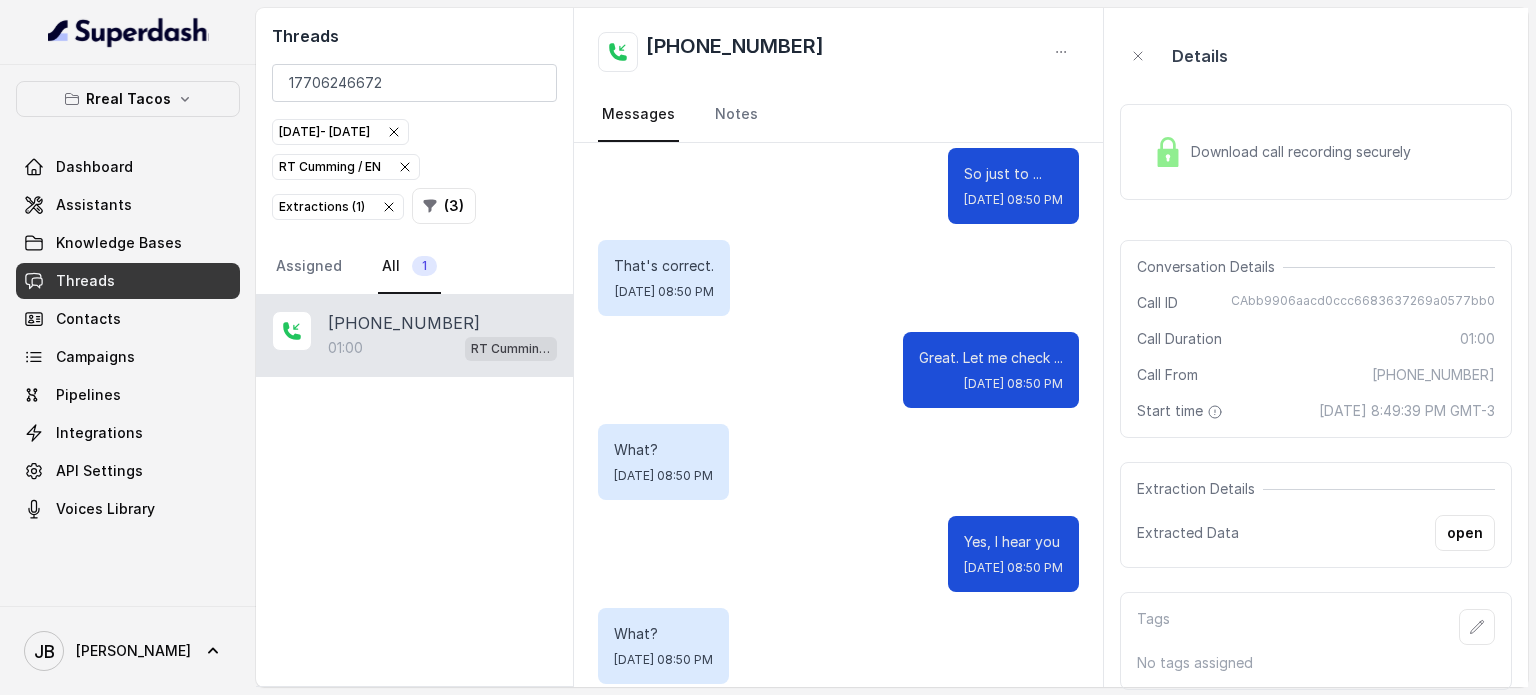 click on "Download call recording securely" at bounding box center (1305, 152) 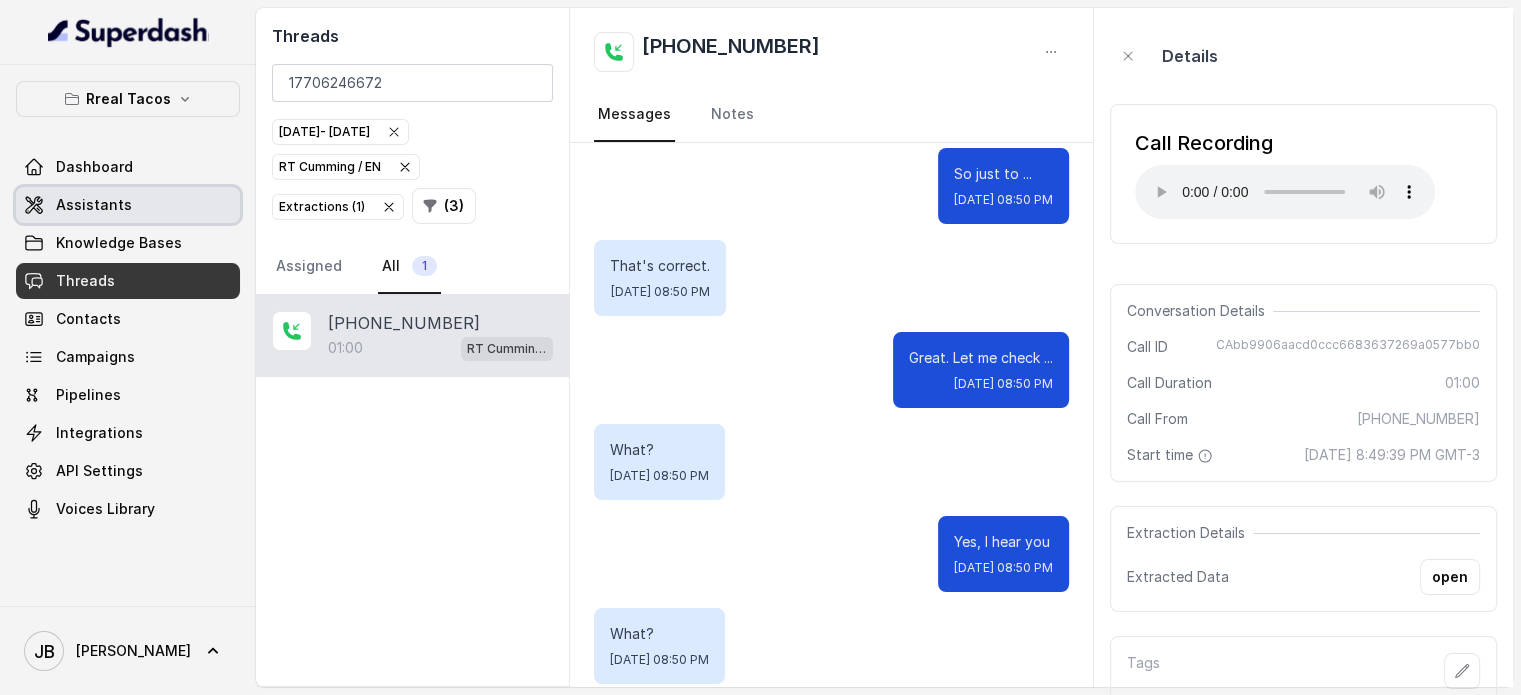 click on "Assistants" at bounding box center [94, 205] 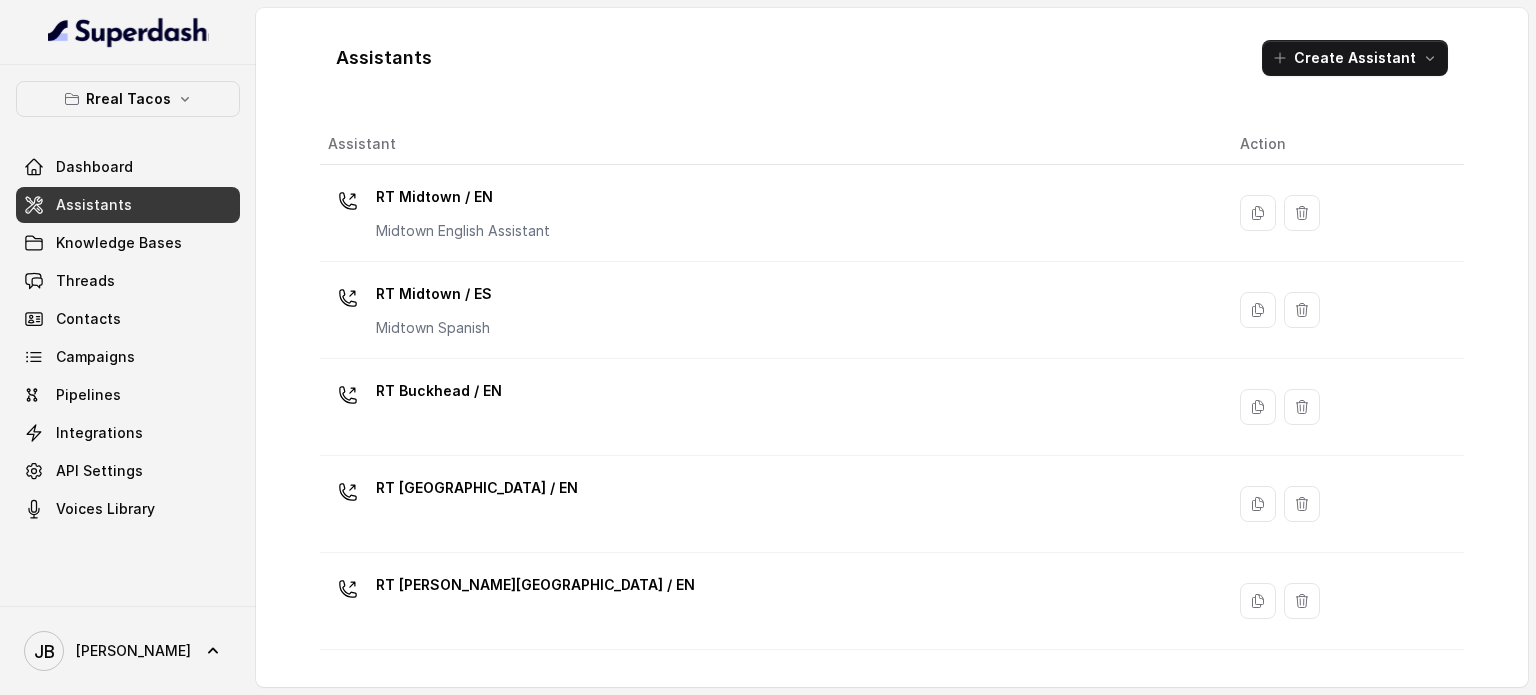 click on "Dashboard" at bounding box center [128, 167] 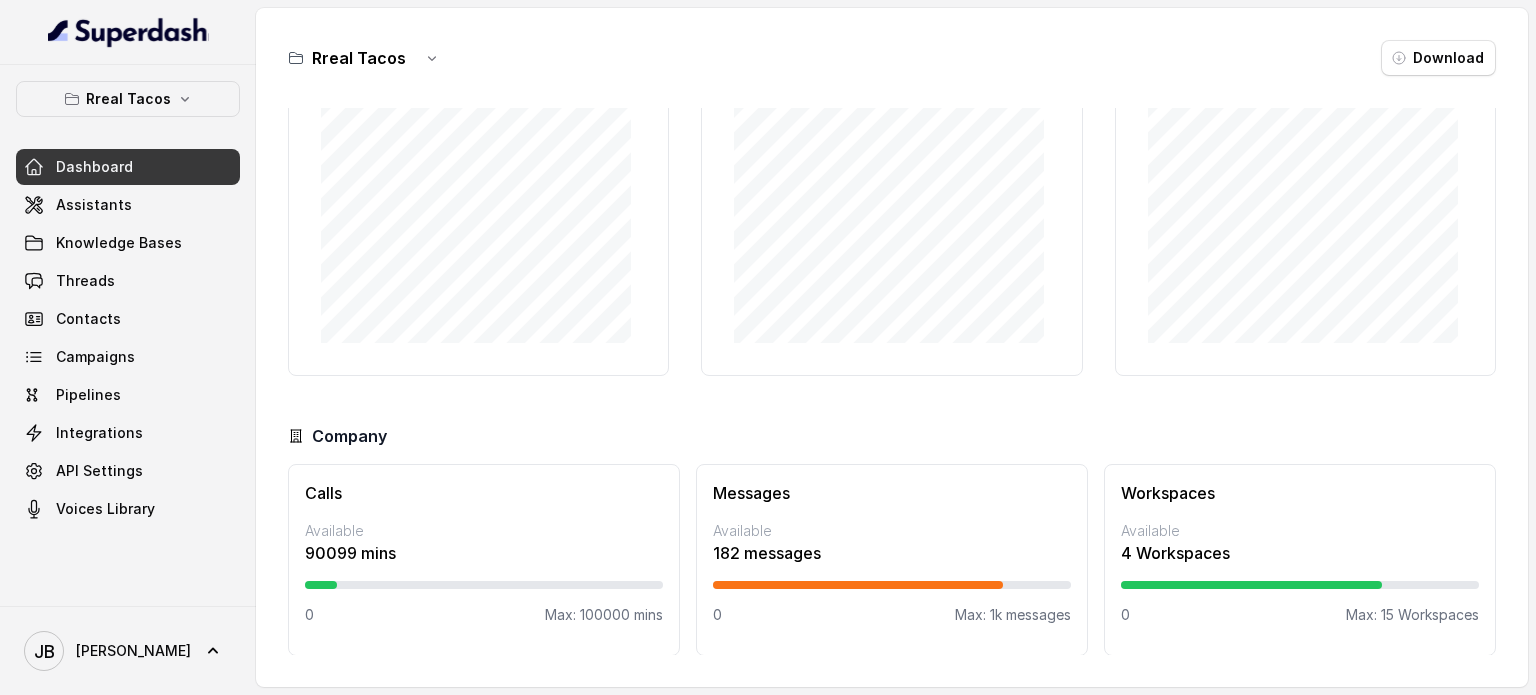 scroll, scrollTop: 0, scrollLeft: 0, axis: both 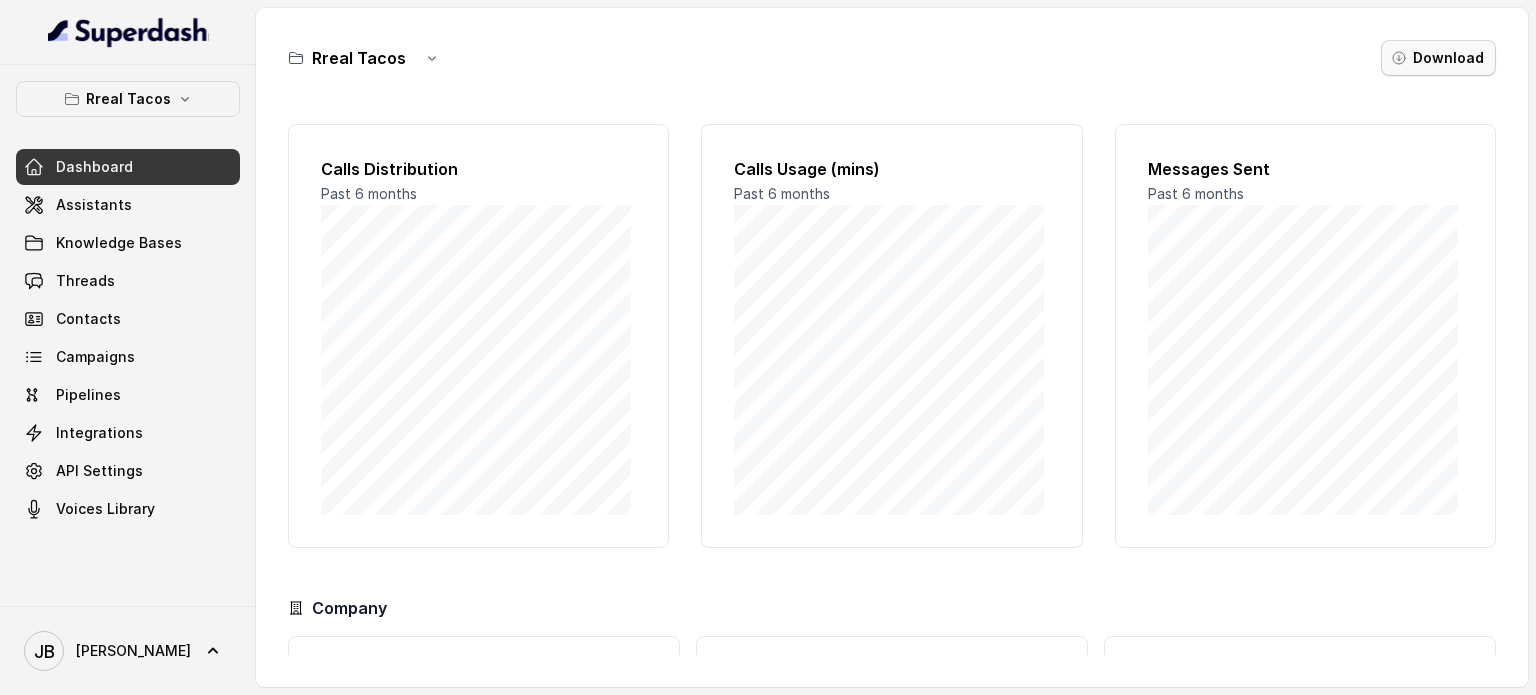 click on "Download" at bounding box center [1438, 58] 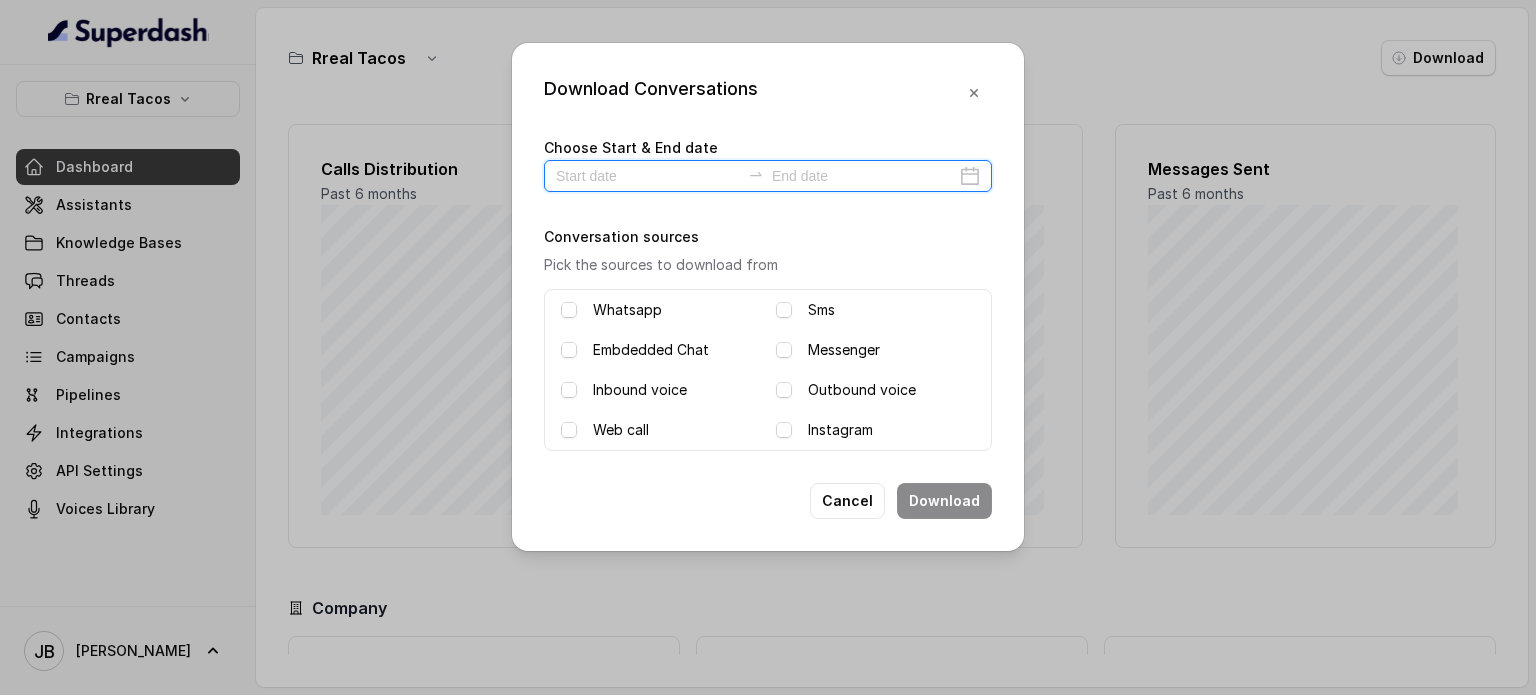 click at bounding box center (648, 176) 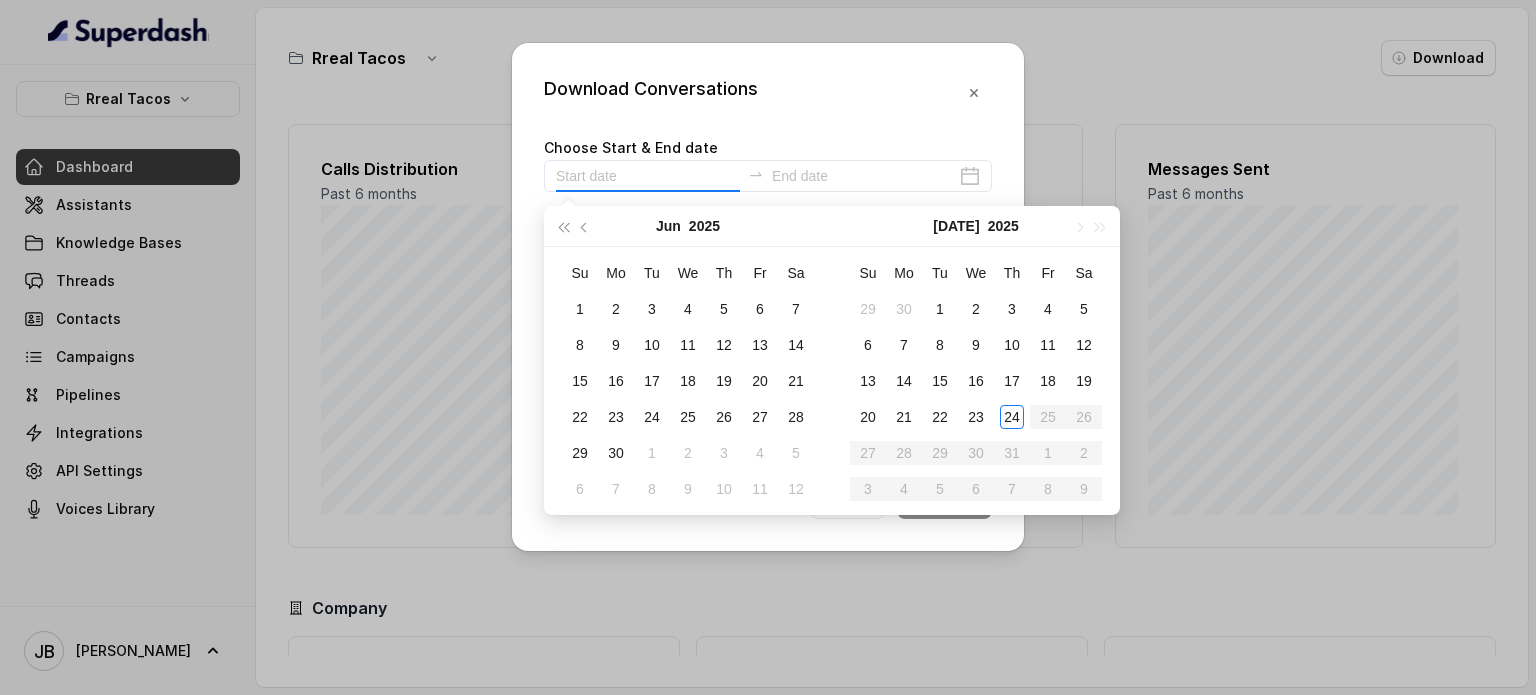 click on "Download Conversations Choose Start & End date Conversation sources Pick the sources to download from Whatsapp Sms Embdedded Chat Messenger Inbound voice Outbound voice Web call Instagram Cancel Download" at bounding box center [768, 297] 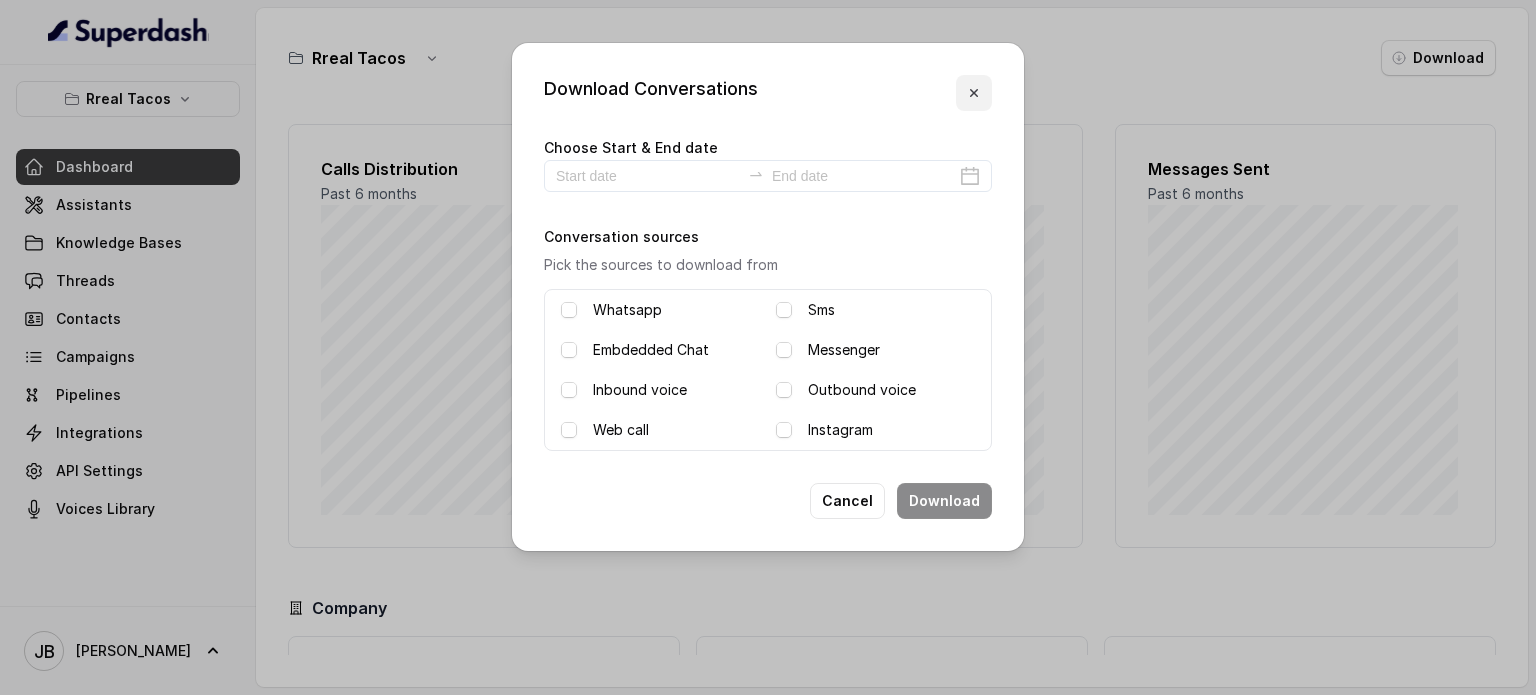 click at bounding box center (974, 93) 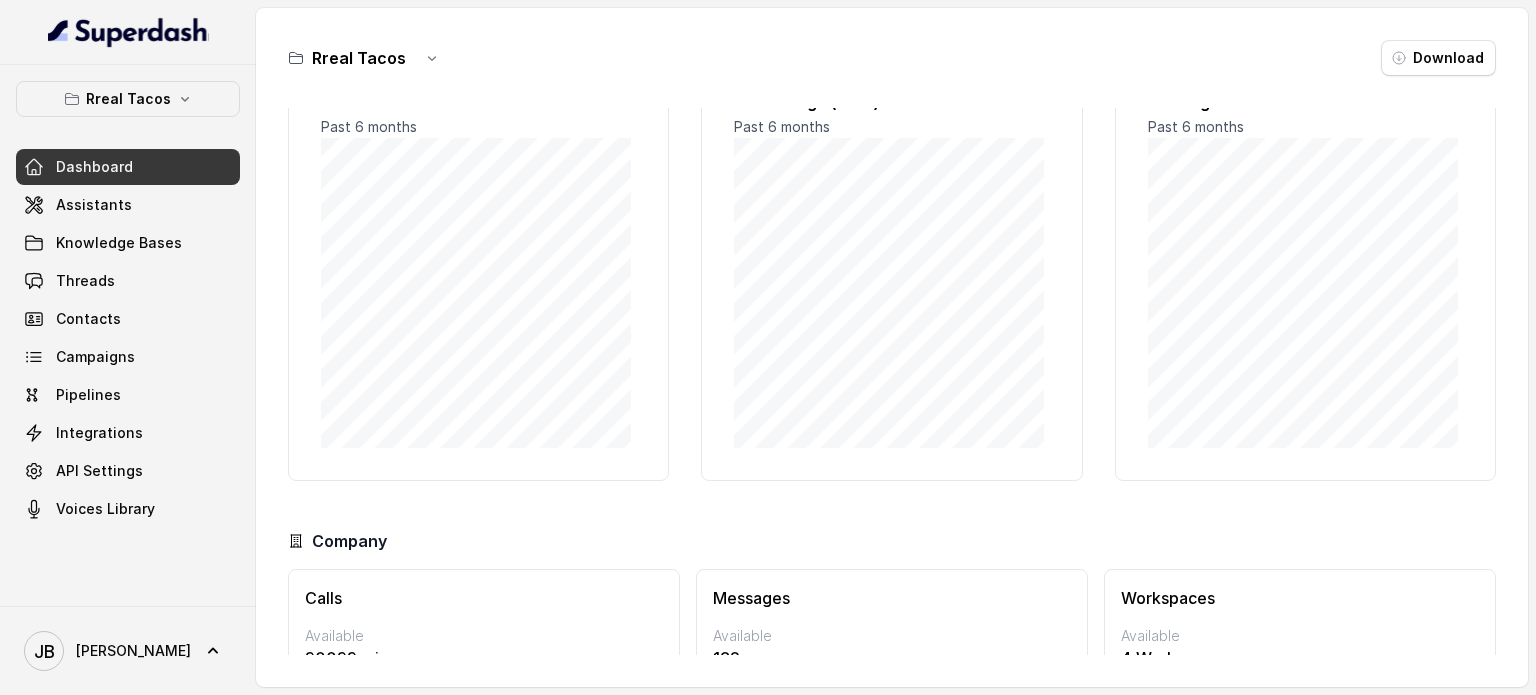 scroll, scrollTop: 0, scrollLeft: 0, axis: both 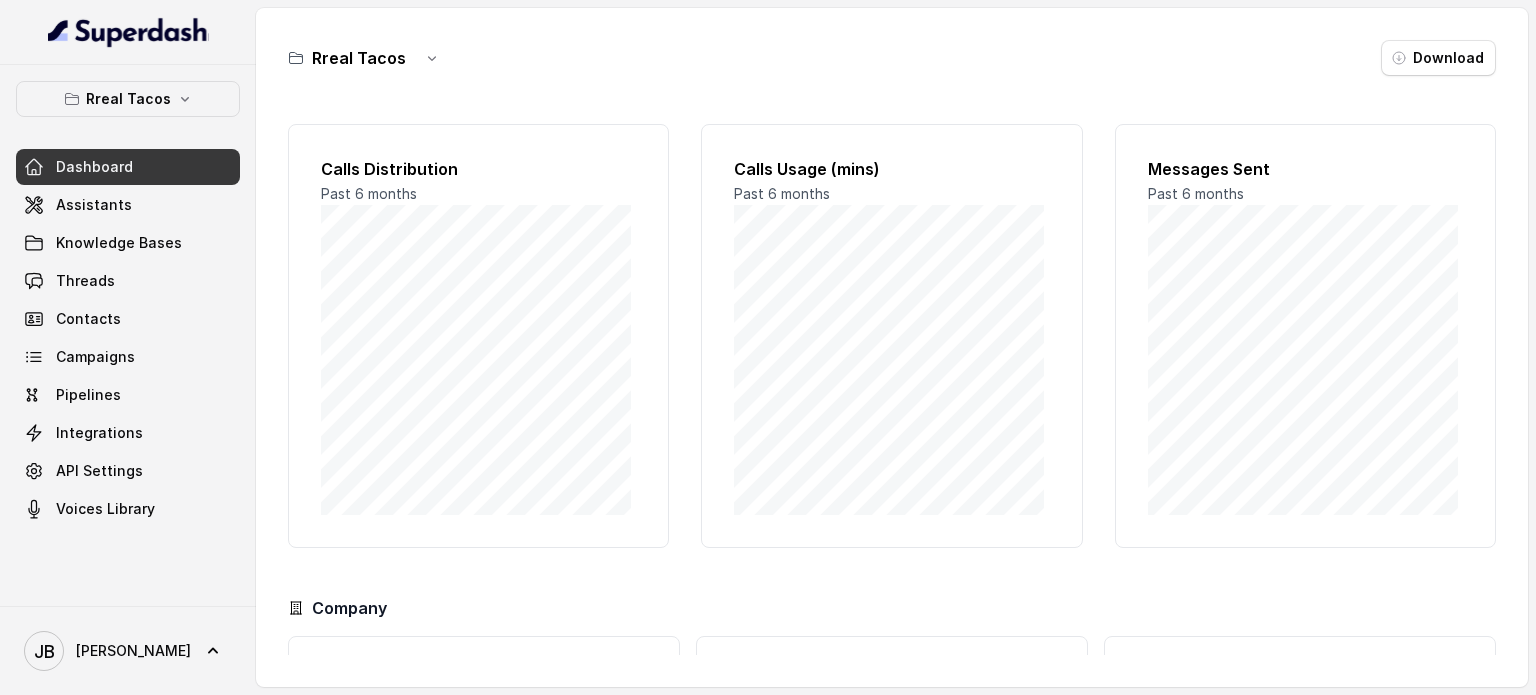 click on "Rreal Tacos  Download Calls Distribution Past 6 months Calls Usage (mins) Past 6 months Messages Sent Past 6 months Company Calls Available 90099 mins   0 Max: 100000 mins Messages Available 182 messages   0 Max: 1k messages Workspaces Available 4 Workspaces   0 Max: 15 Workspaces" at bounding box center (892, 347) 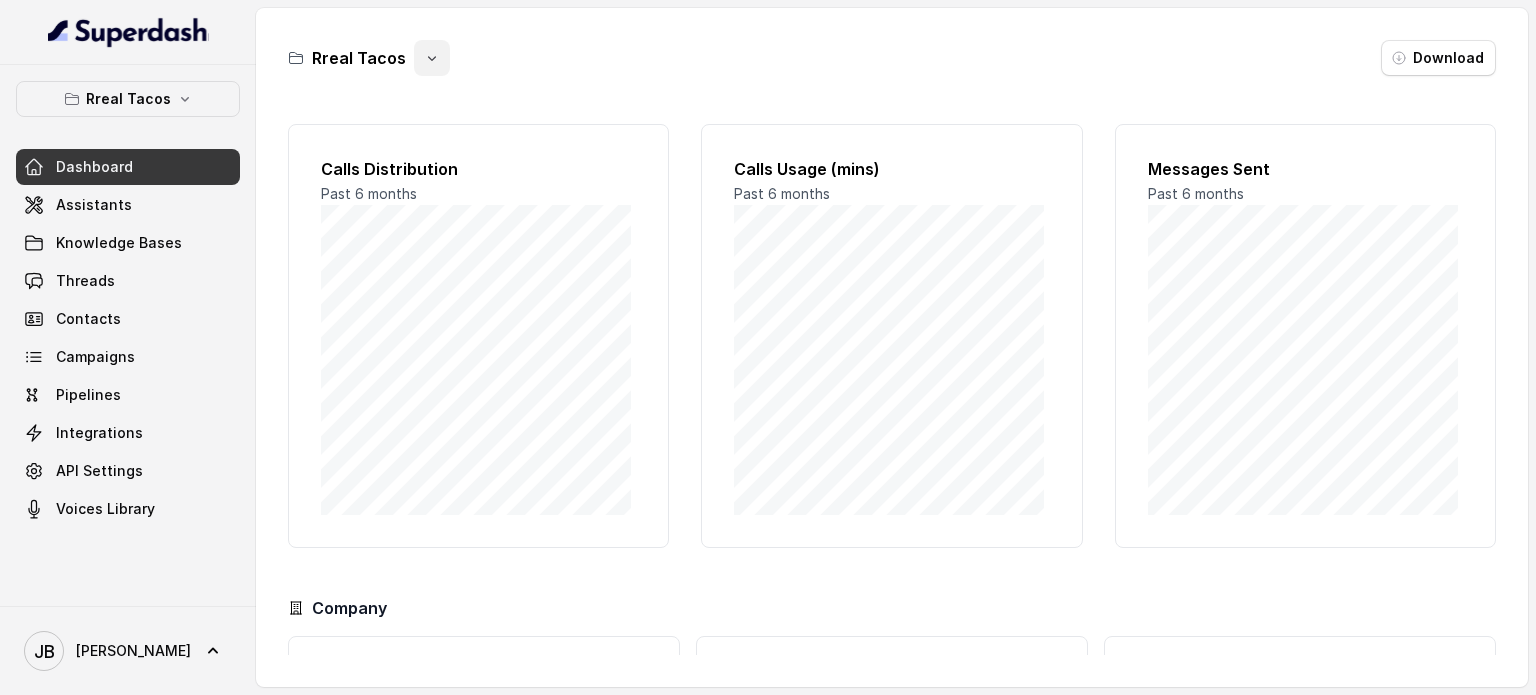 click 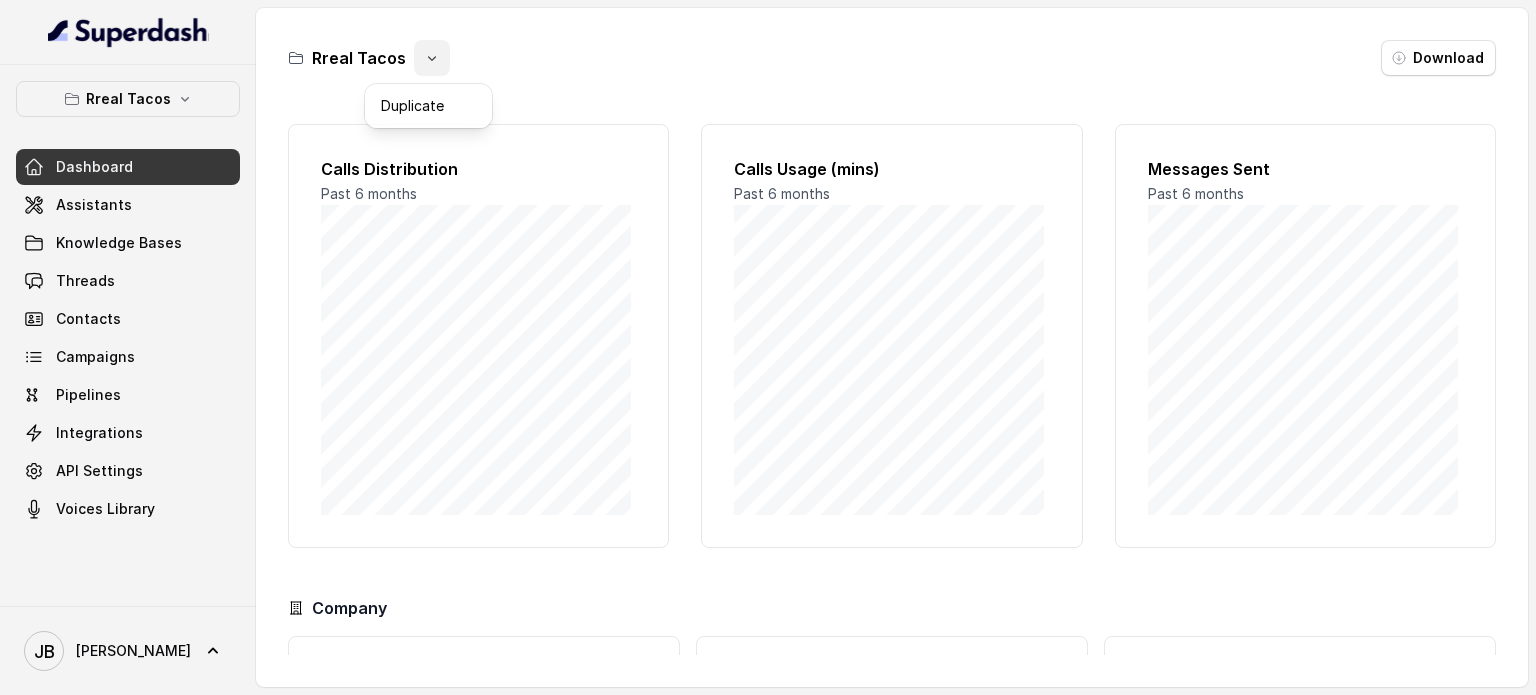 click 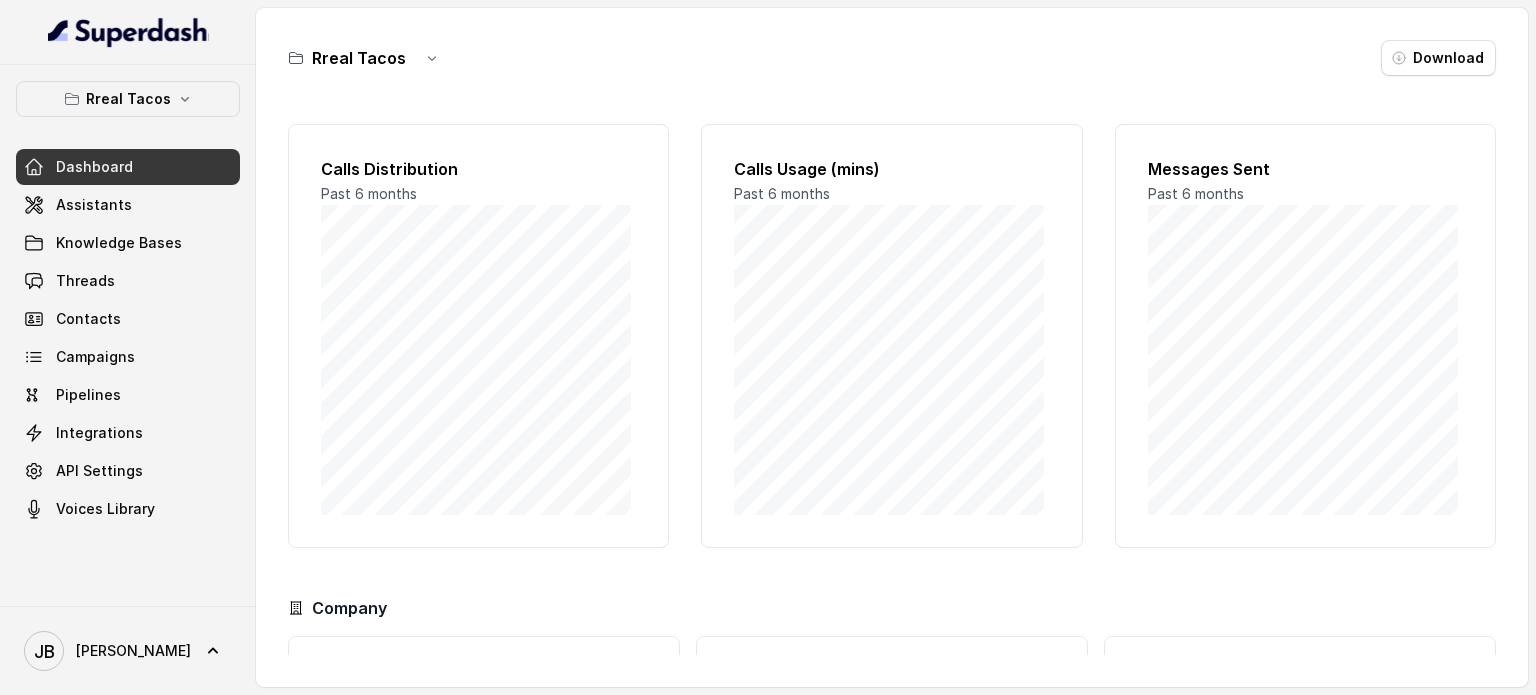 click on "Rreal Tacos  Download Calls Distribution Past 6 months Calls Usage (mins) Past 6 months Messages Sent Past 6 months Company Calls Available 90099 mins   0 Max: 100000 mins Messages Available 182 messages   0 Max: 1k messages Workspaces Available 4 Workspaces   0 Max: 15 Workspaces" at bounding box center [892, 347] 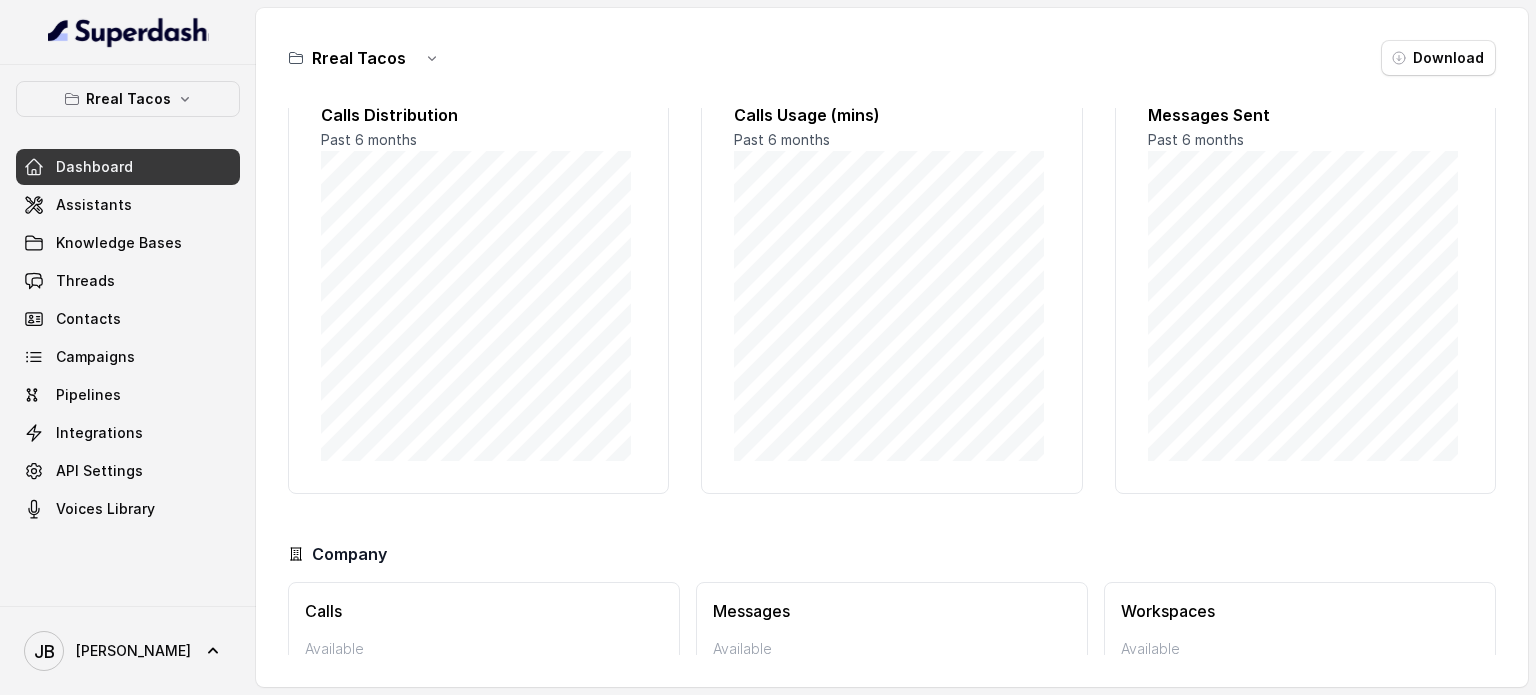scroll, scrollTop: 172, scrollLeft: 0, axis: vertical 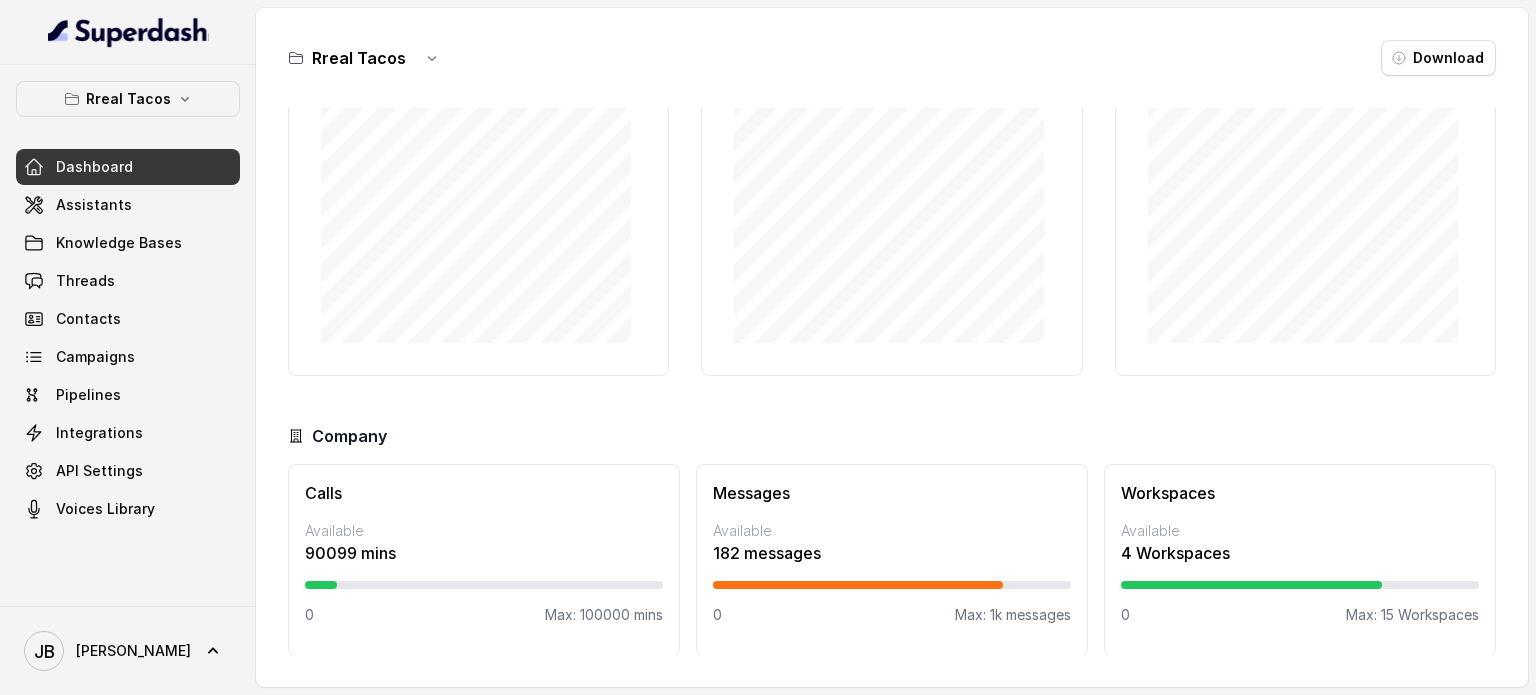 click on "Calls Available 90099 mins   0 Max: 100000 mins" at bounding box center [484, 560] 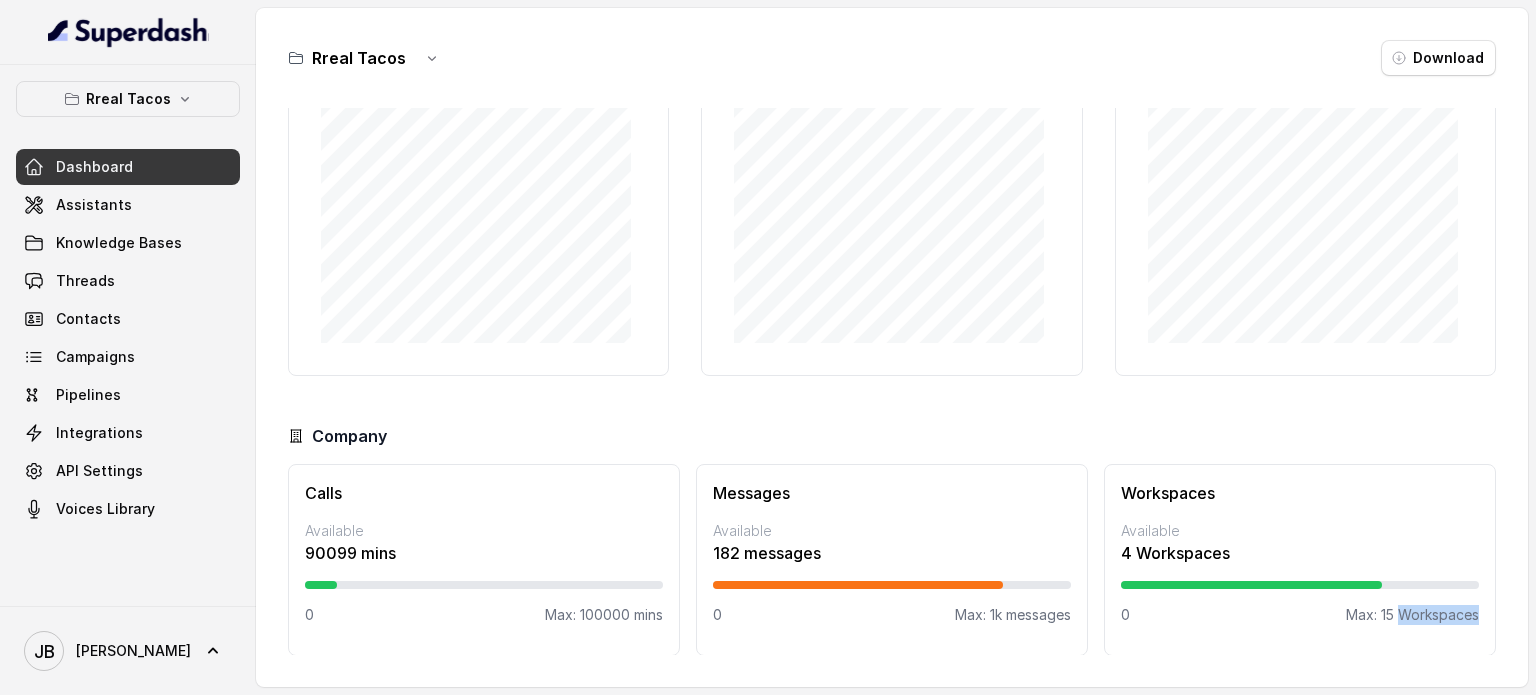 click on "Max: 15 Workspaces" at bounding box center (1412, 615) 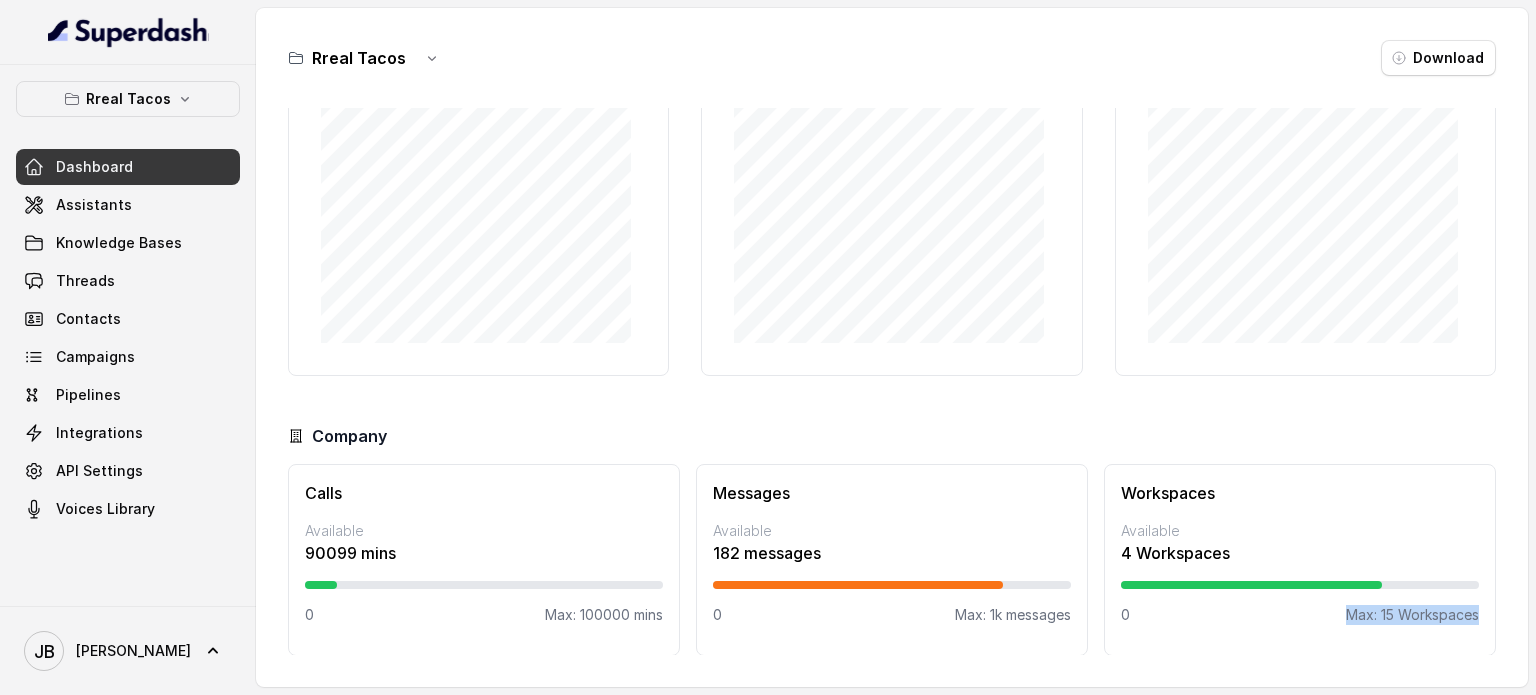 click on "Max: 15 Workspaces" at bounding box center [1412, 615] 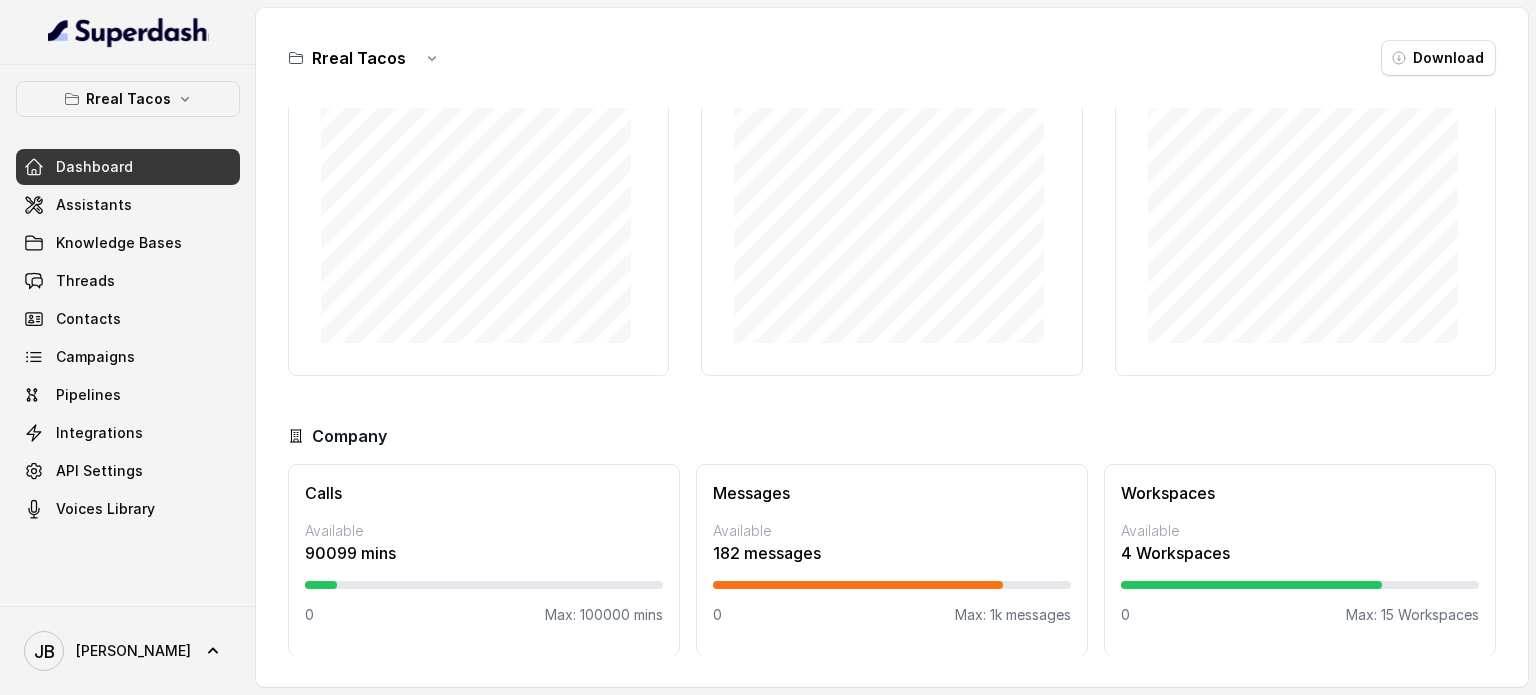 click on "Workspaces Available 4 Workspaces   0 Max: 15 Workspaces" at bounding box center [1300, 560] 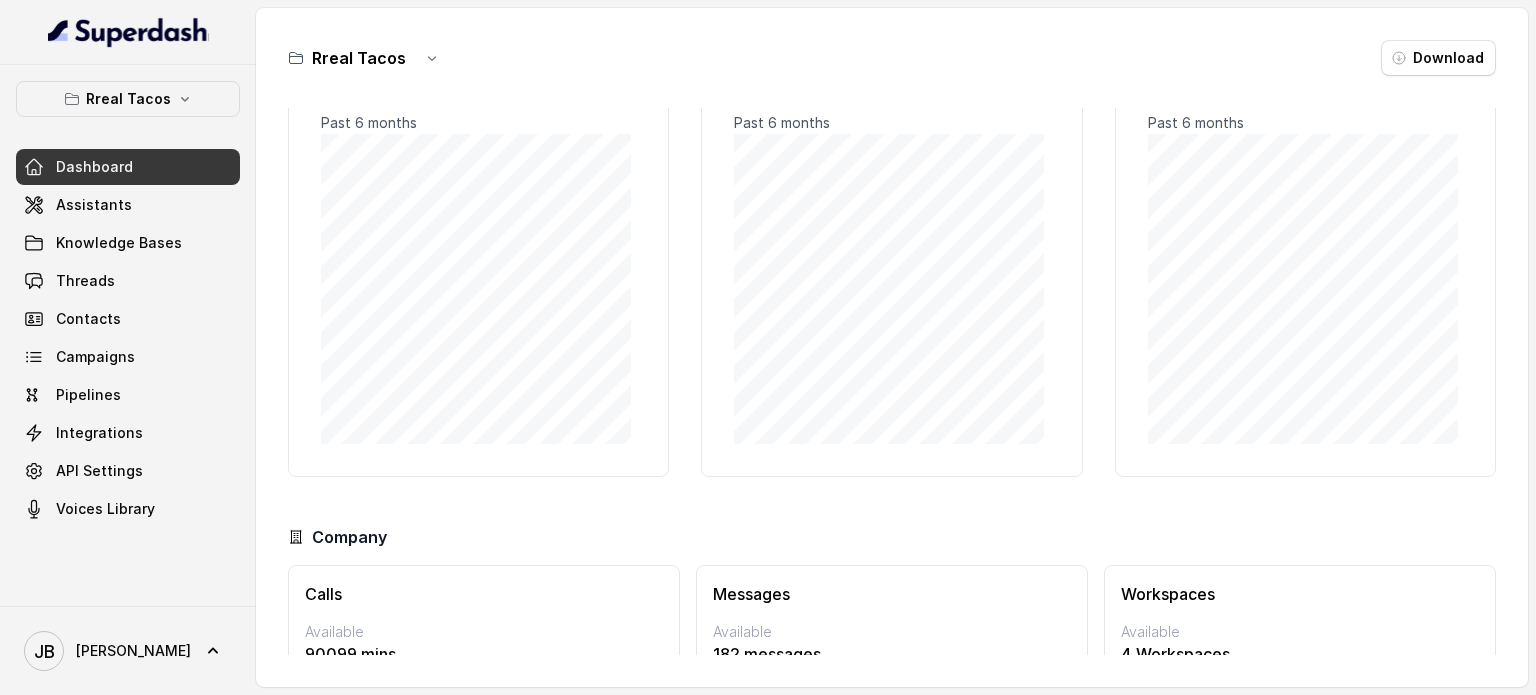 scroll, scrollTop: 0, scrollLeft: 0, axis: both 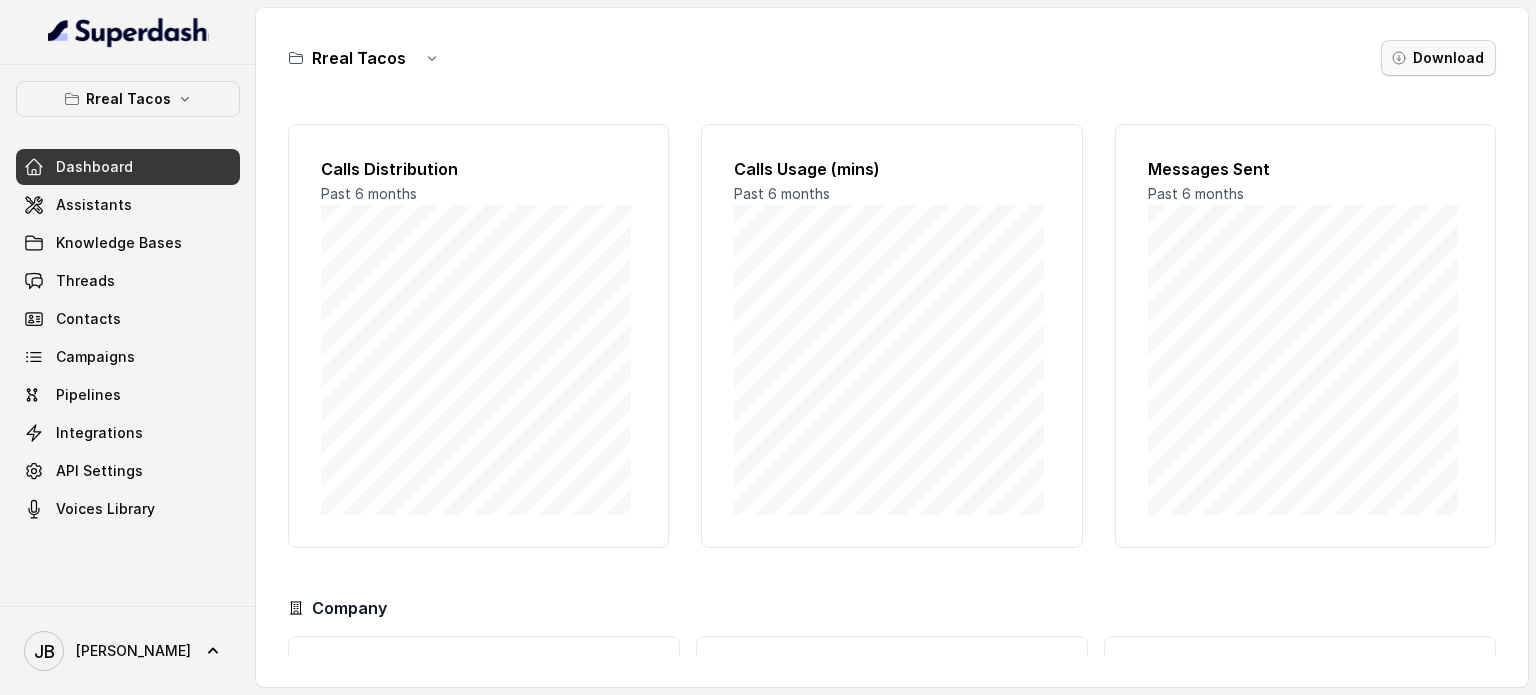 click on "Download" at bounding box center (1438, 58) 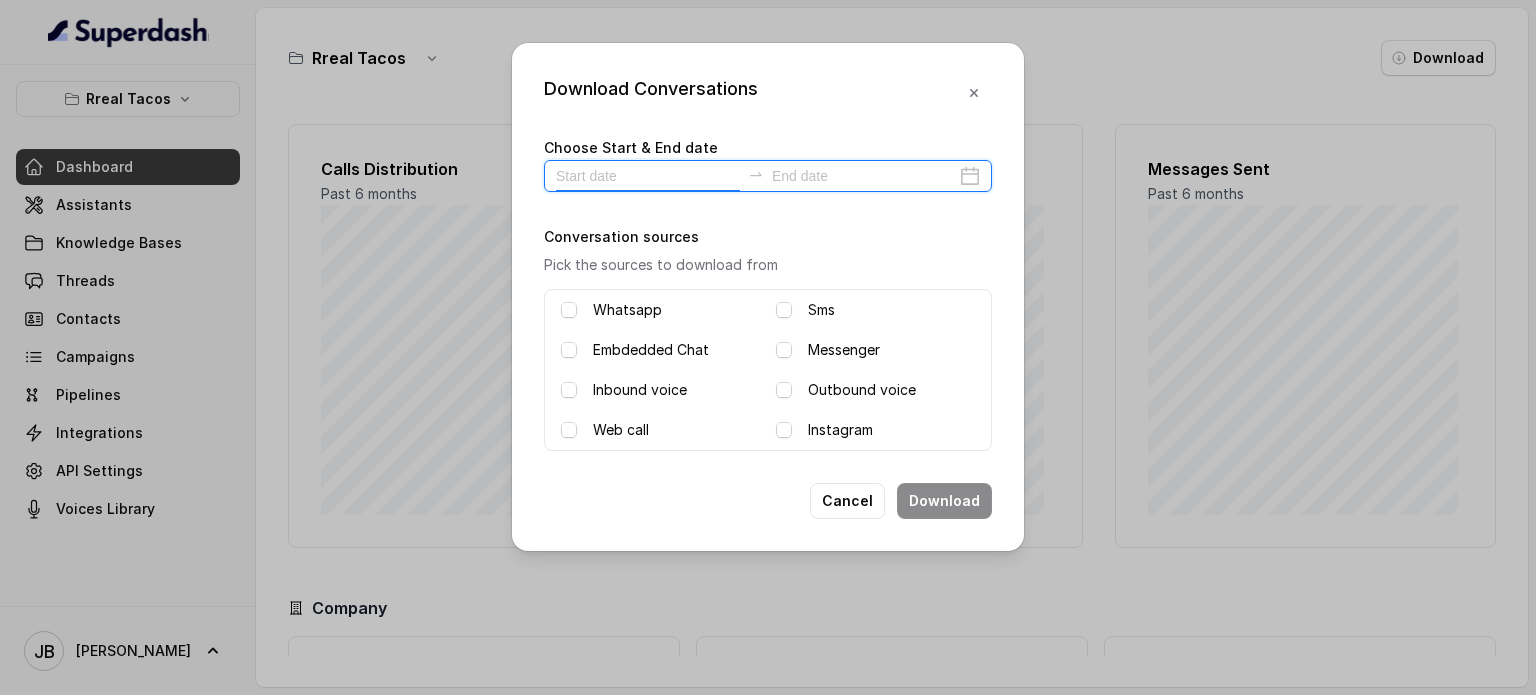 click at bounding box center [648, 176] 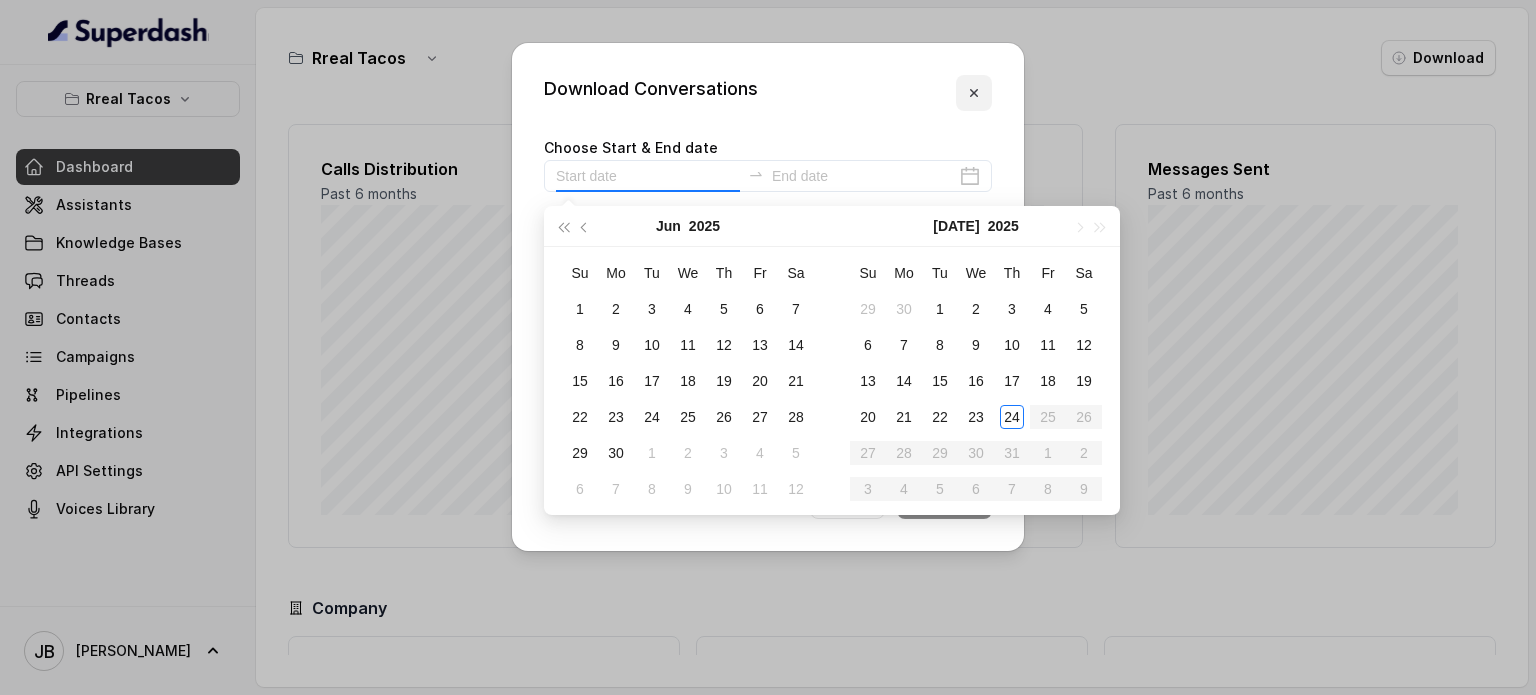 click at bounding box center (974, 93) 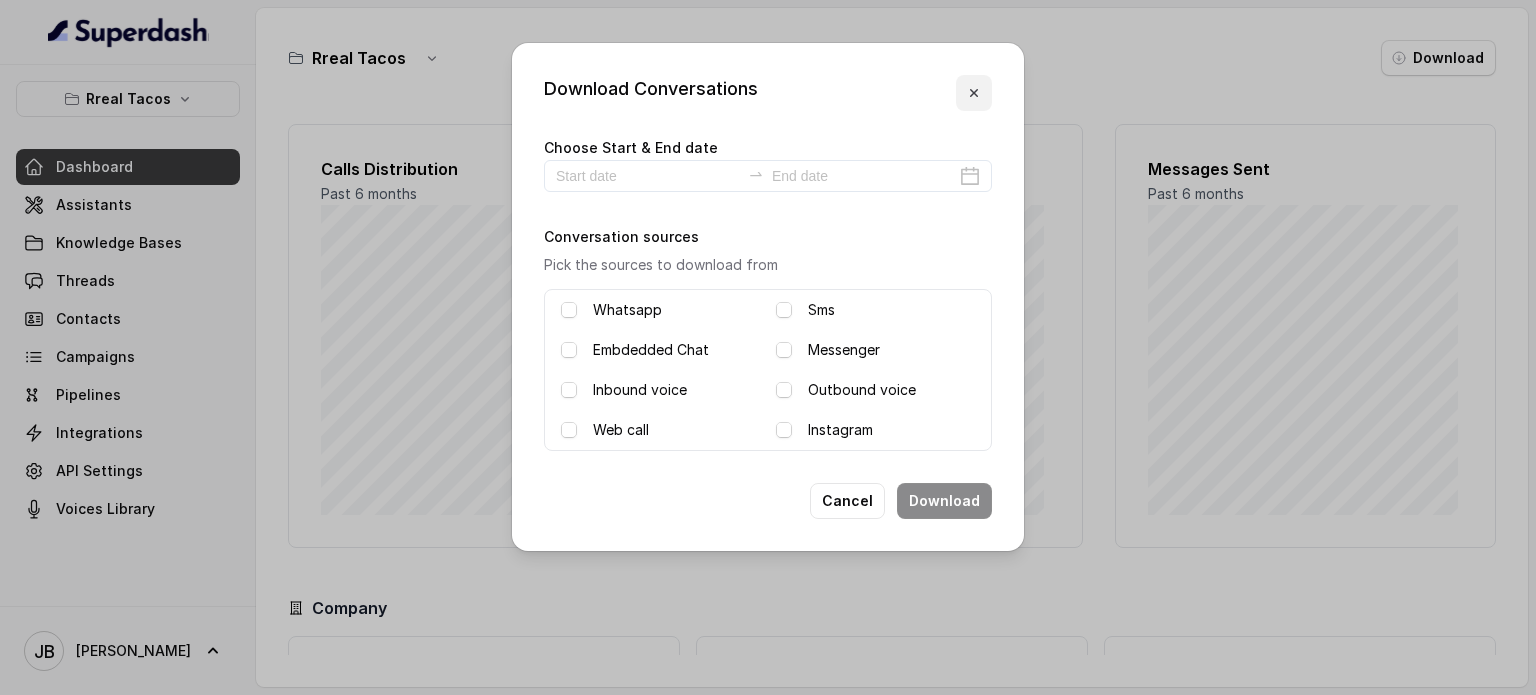 click 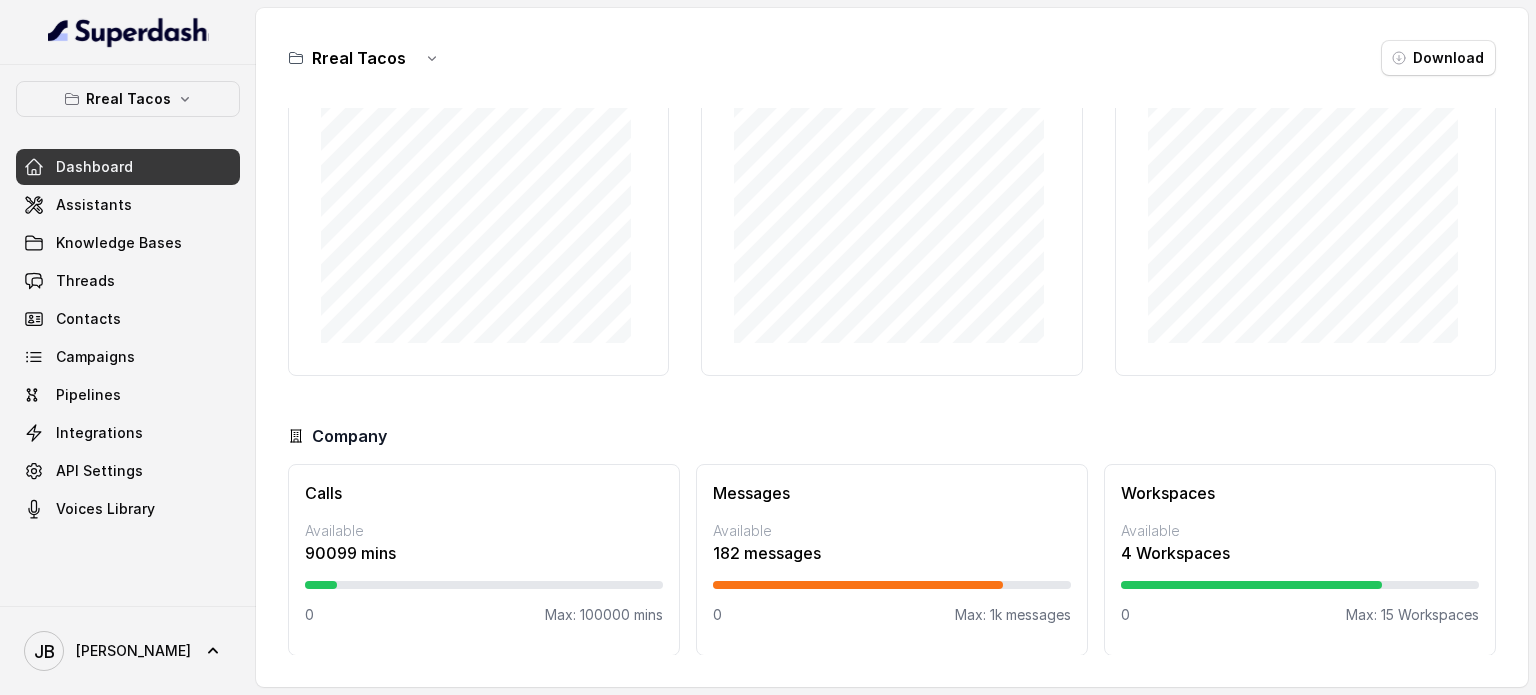 scroll, scrollTop: 0, scrollLeft: 0, axis: both 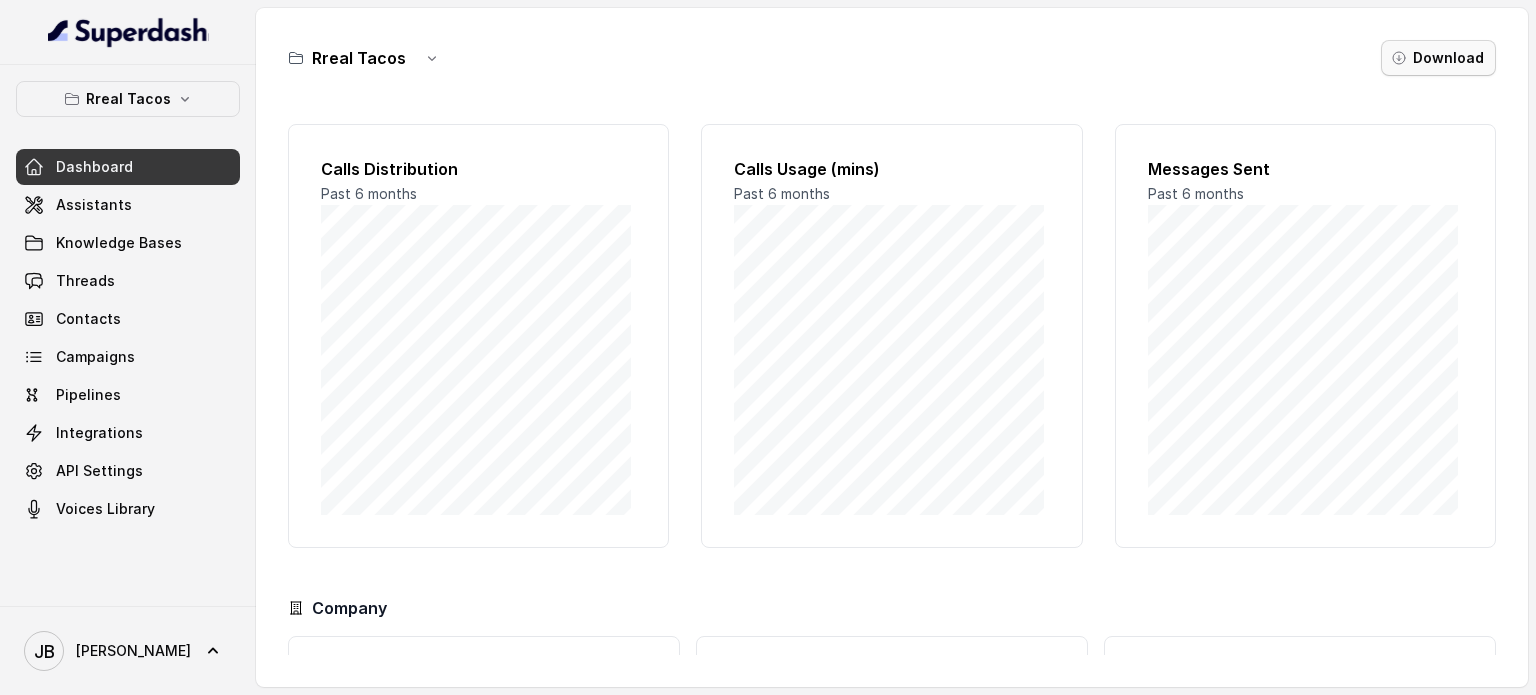 click on "Download" at bounding box center (1438, 58) 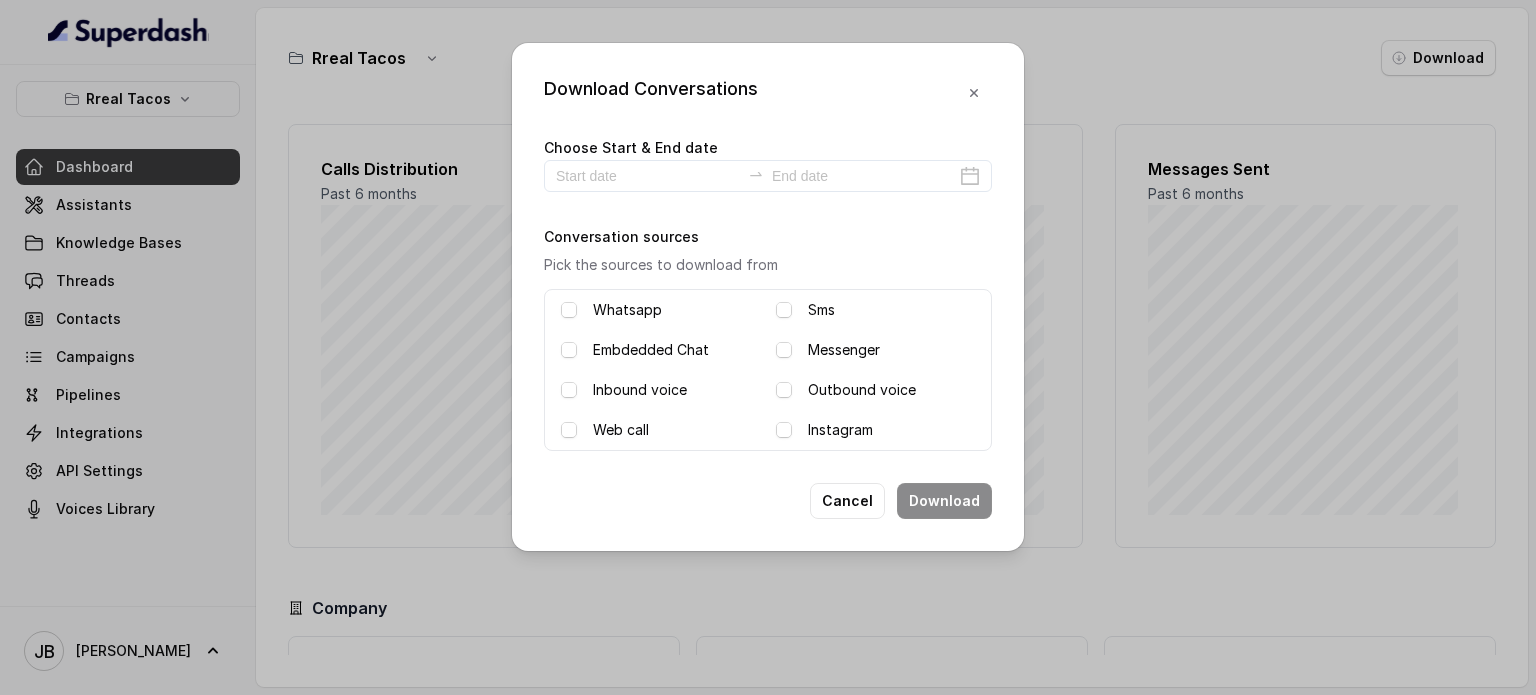 click on "Embdedded Chat" at bounding box center (651, 350) 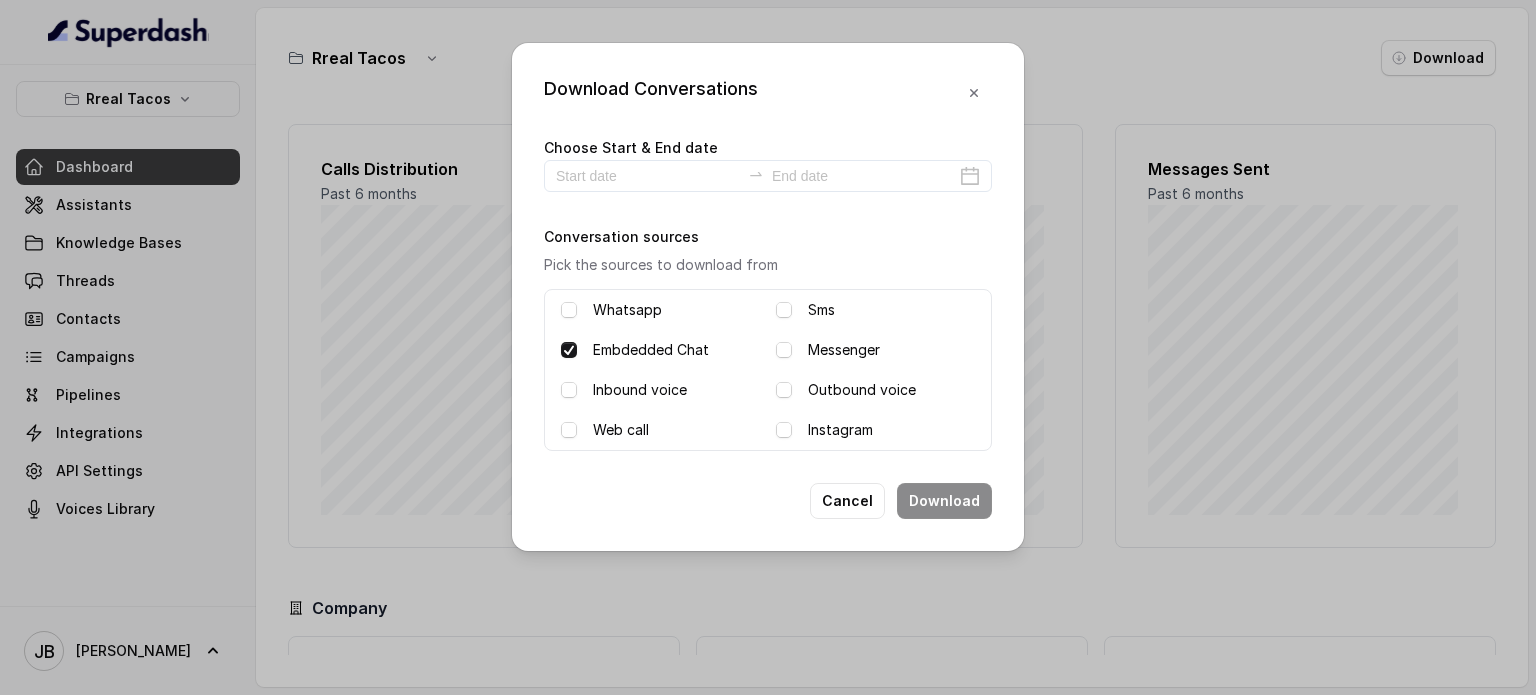click on "Embdedded Chat" at bounding box center [651, 350] 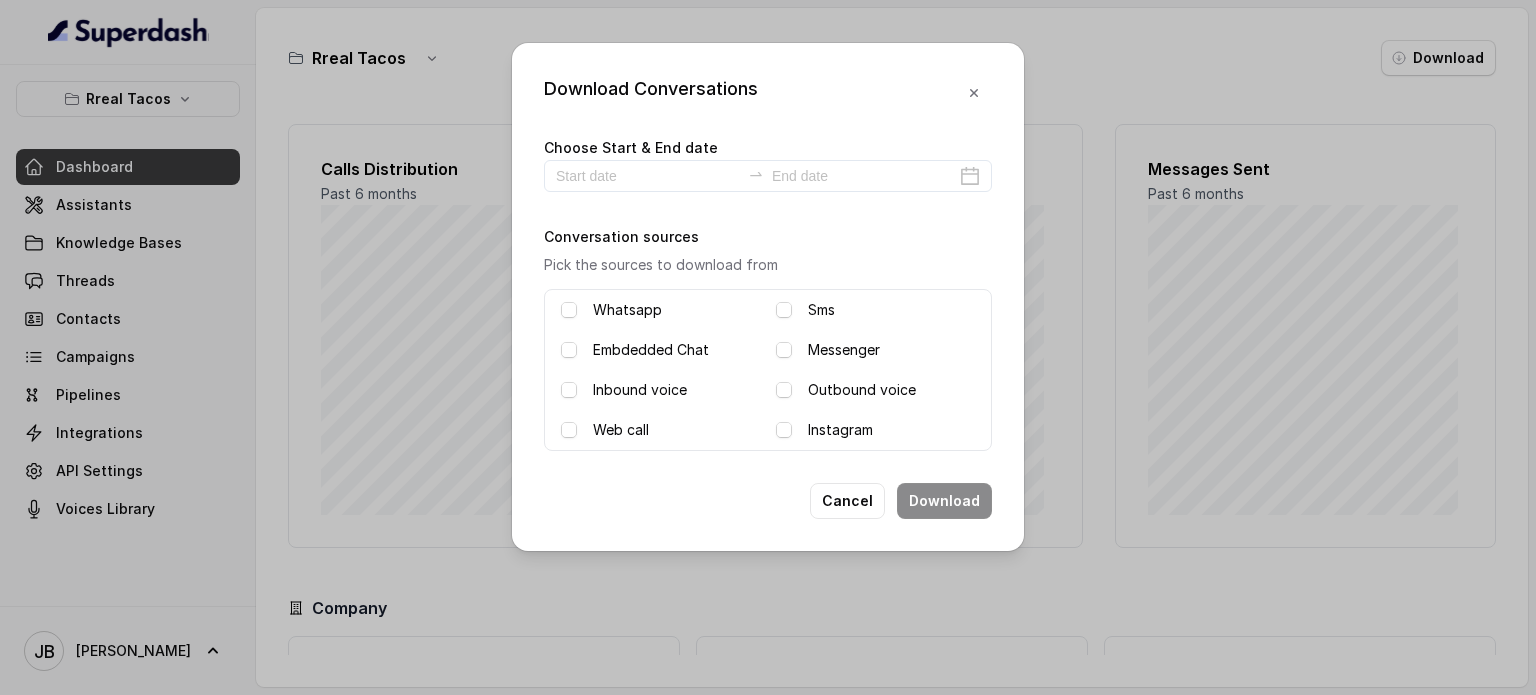 click on "Conversation sources Pick the sources to download from Whatsapp Sms Embdedded Chat Messenger Inbound voice Outbound voice Web call Instagram" at bounding box center (768, 337) 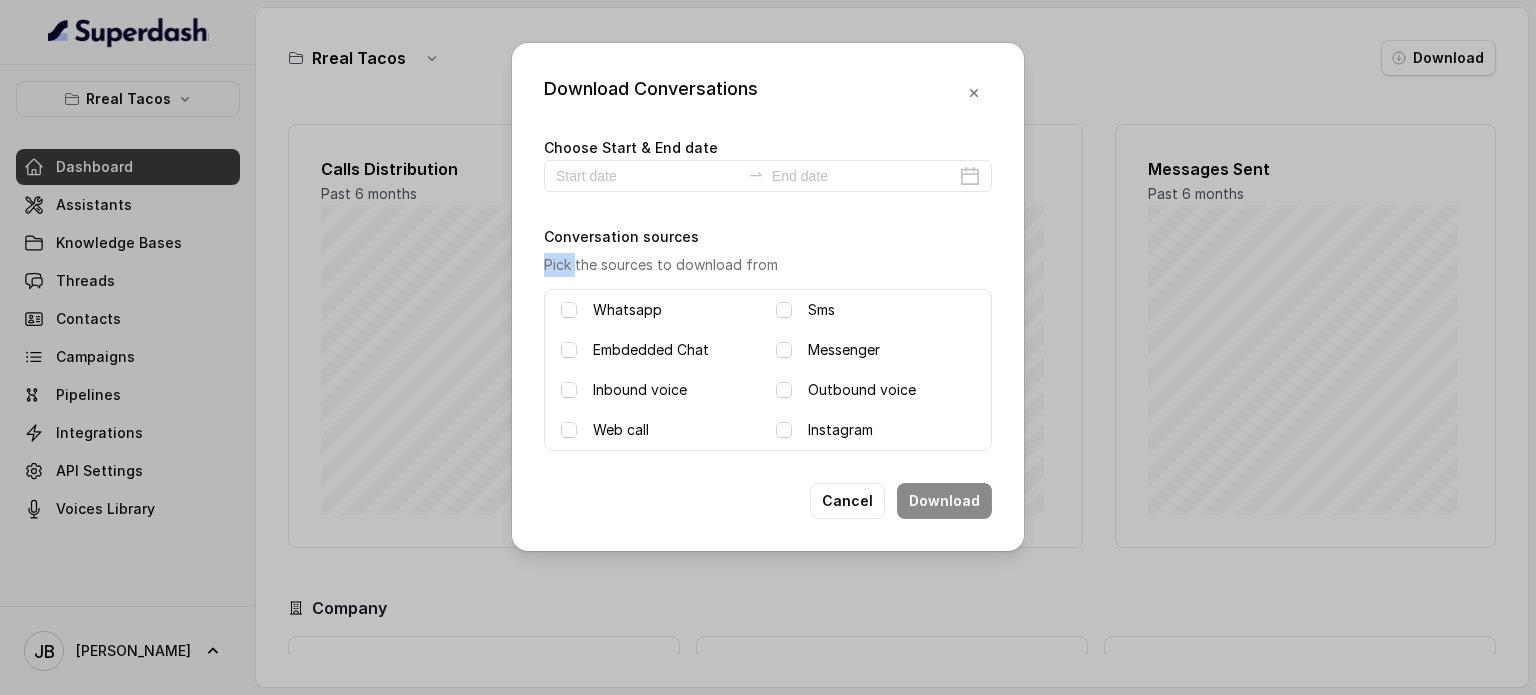 click on "Conversation sources Pick the sources to download from Whatsapp Sms Embdedded Chat Messenger Inbound voice Outbound voice Web call Instagram" at bounding box center (768, 337) 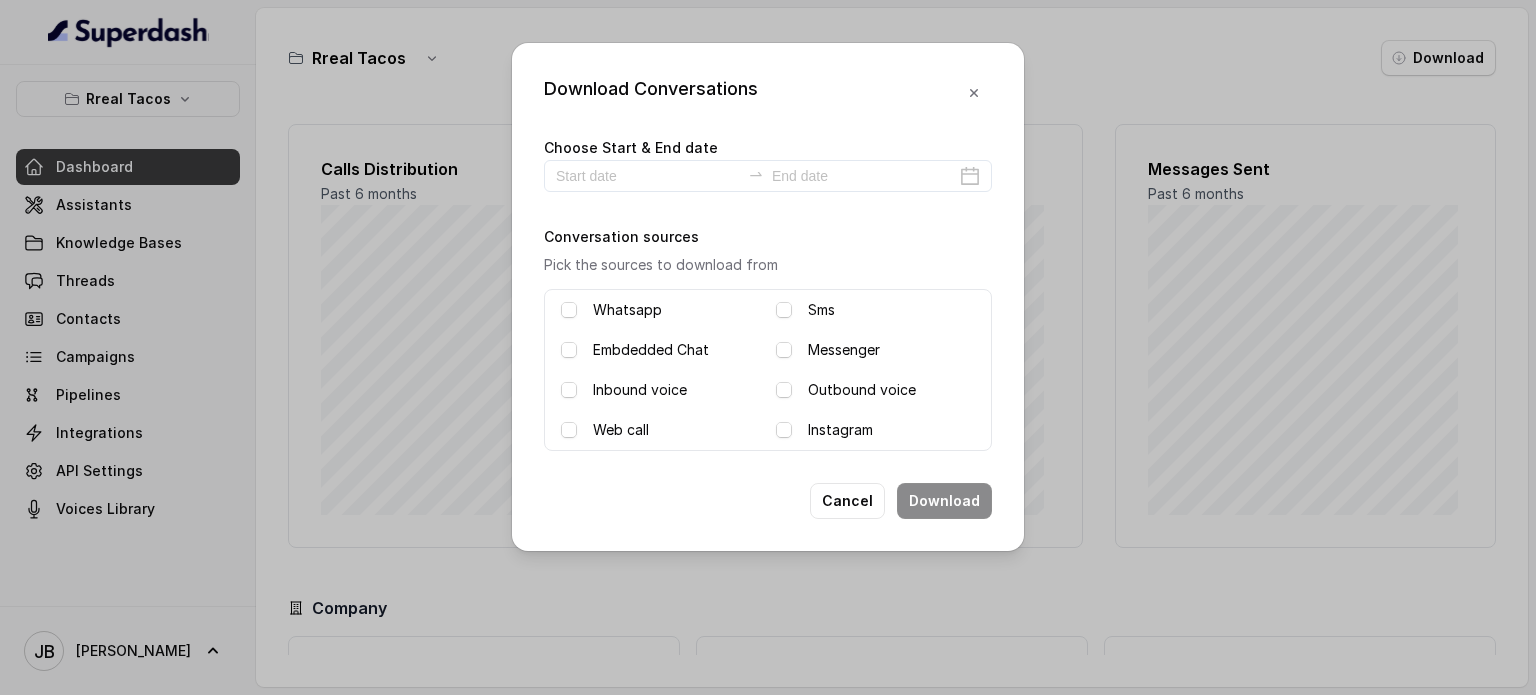 click on "Pick the sources to download from" at bounding box center (768, 265) 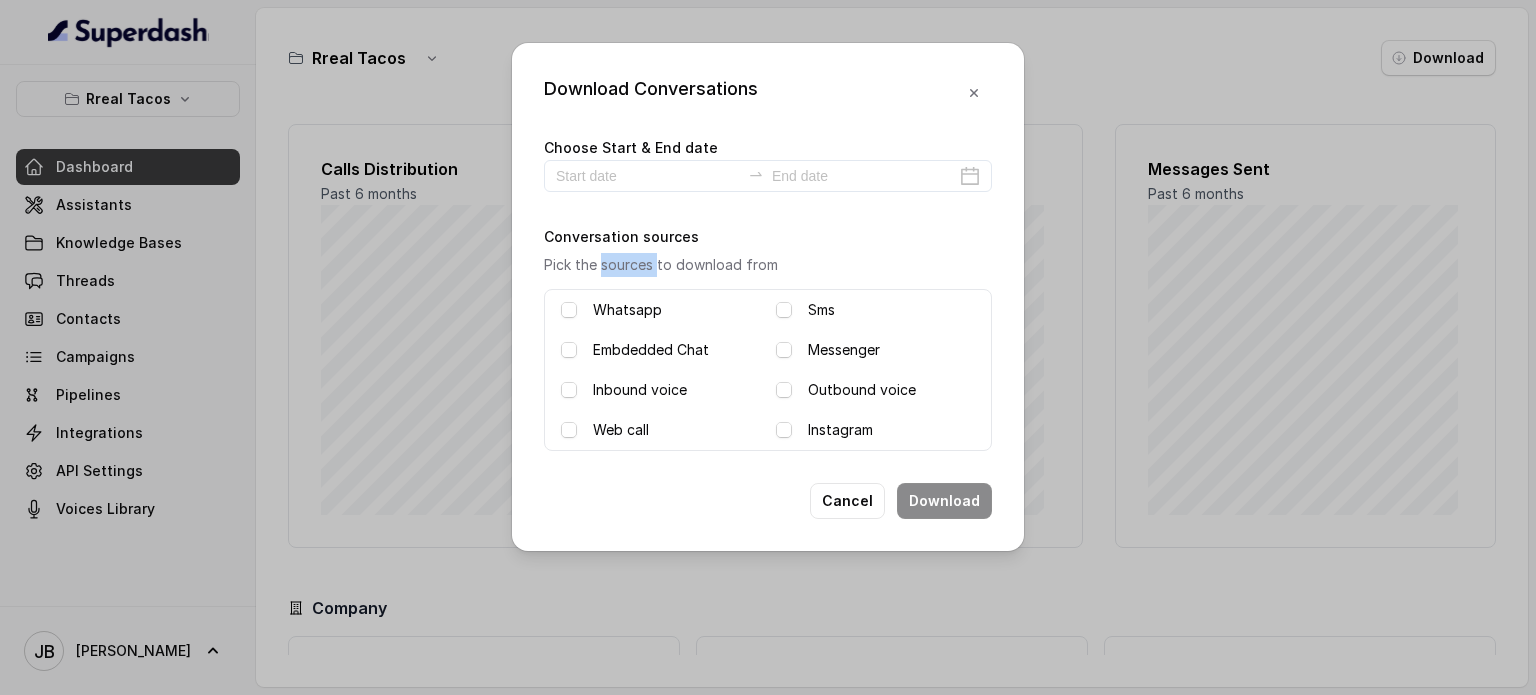 click on "Pick the sources to download from" at bounding box center (768, 265) 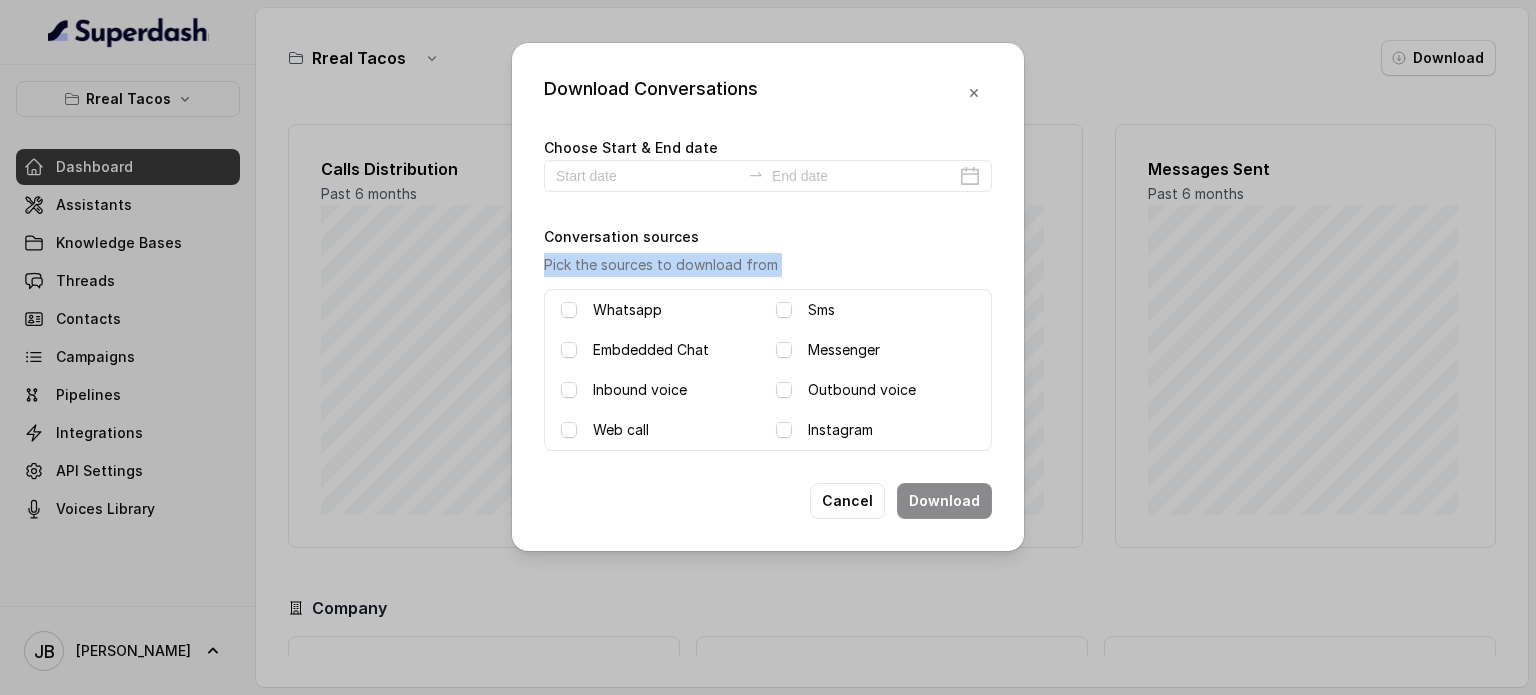 click on "Pick the sources to download from" at bounding box center [768, 265] 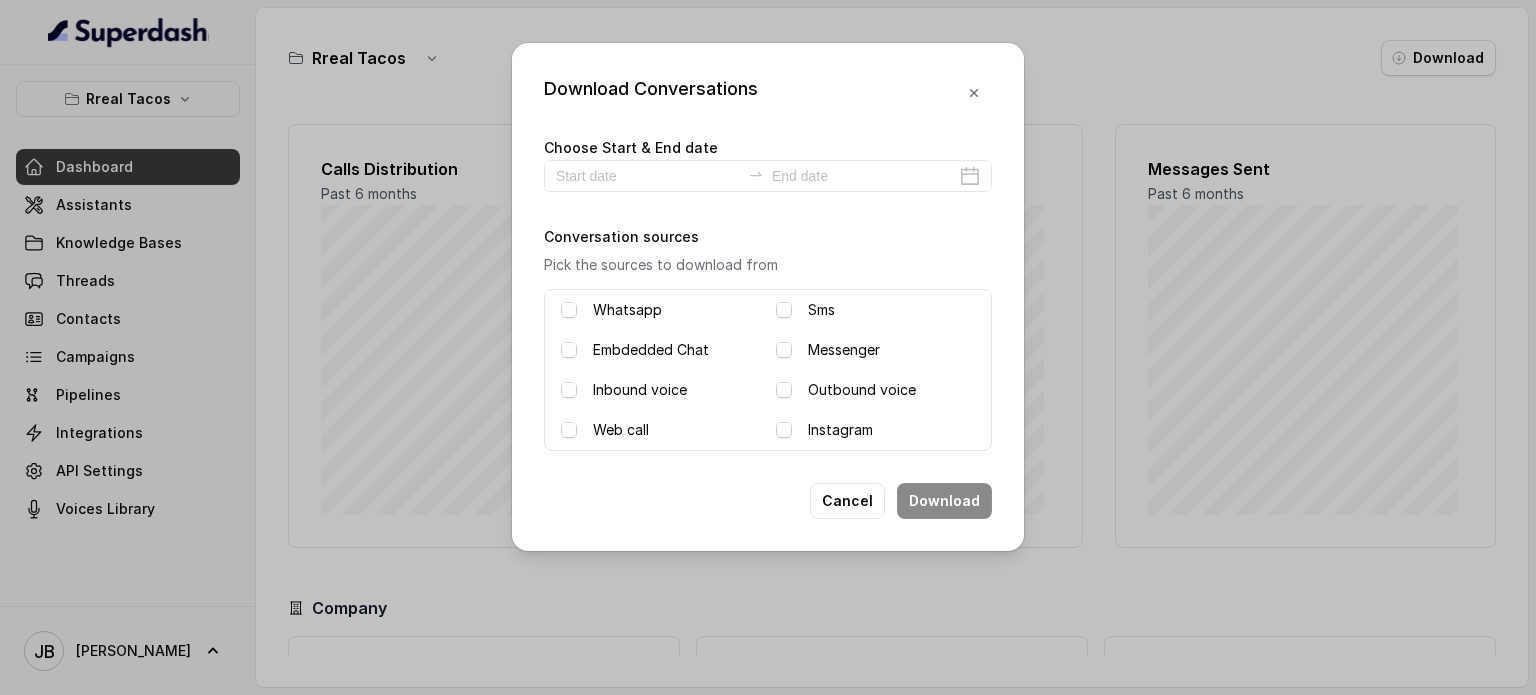 click on "Choose Start & End date Conversation sources Pick the sources to download from Whatsapp Sms Embdedded Chat Messenger Inbound voice Outbound voice Web call Instagram" at bounding box center (768, 293) 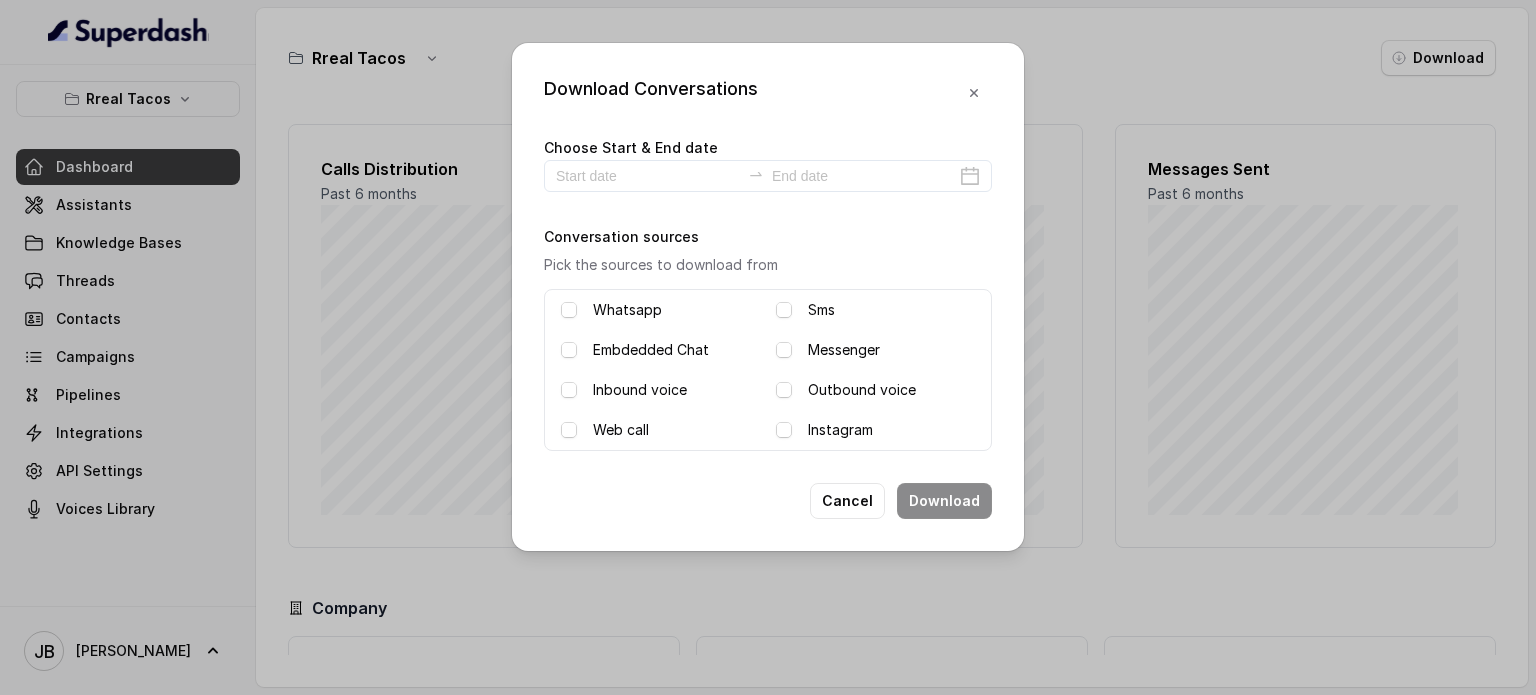 click on "Inbound voice" at bounding box center [640, 390] 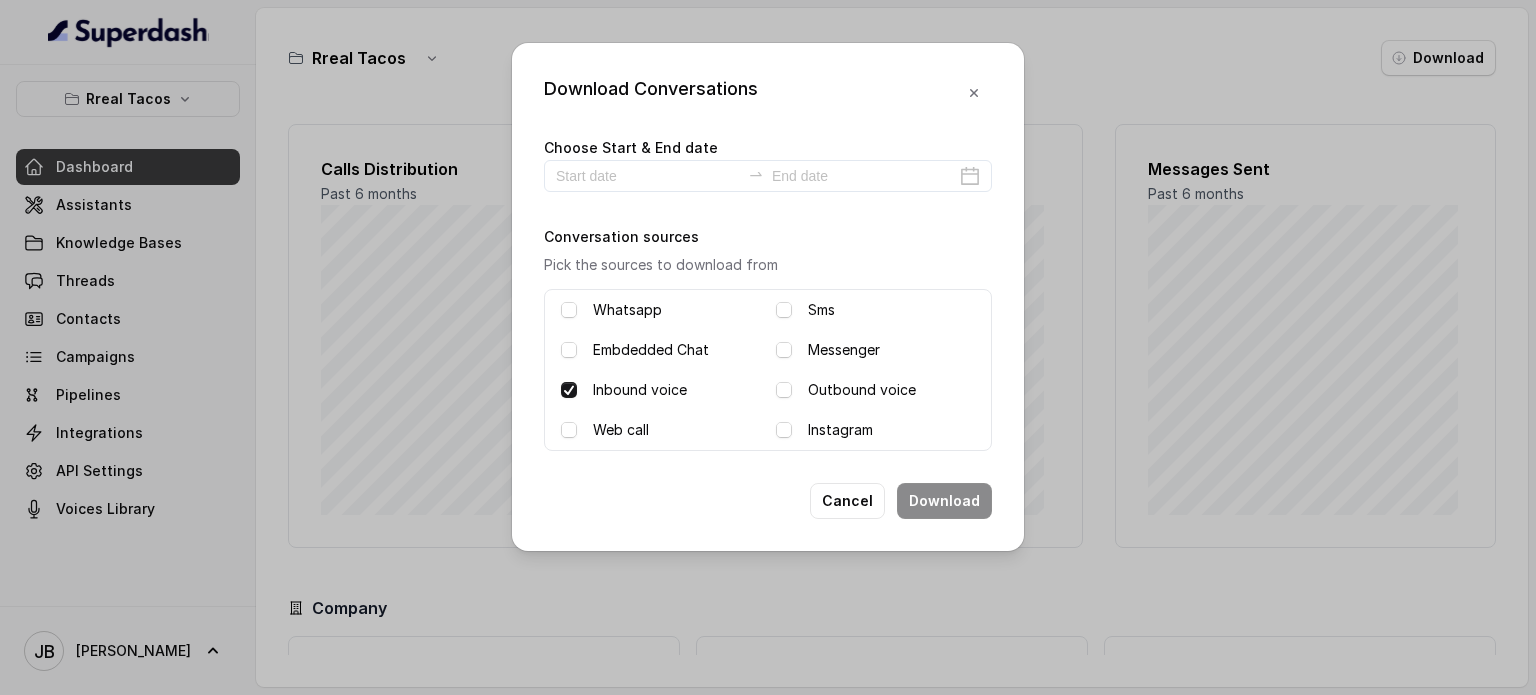 click on "Choose Start & End date Conversation sources Pick the sources to download from Whatsapp Sms Embdedded Chat Messenger Inbound voice Outbound voice Web call Instagram" at bounding box center (768, 293) 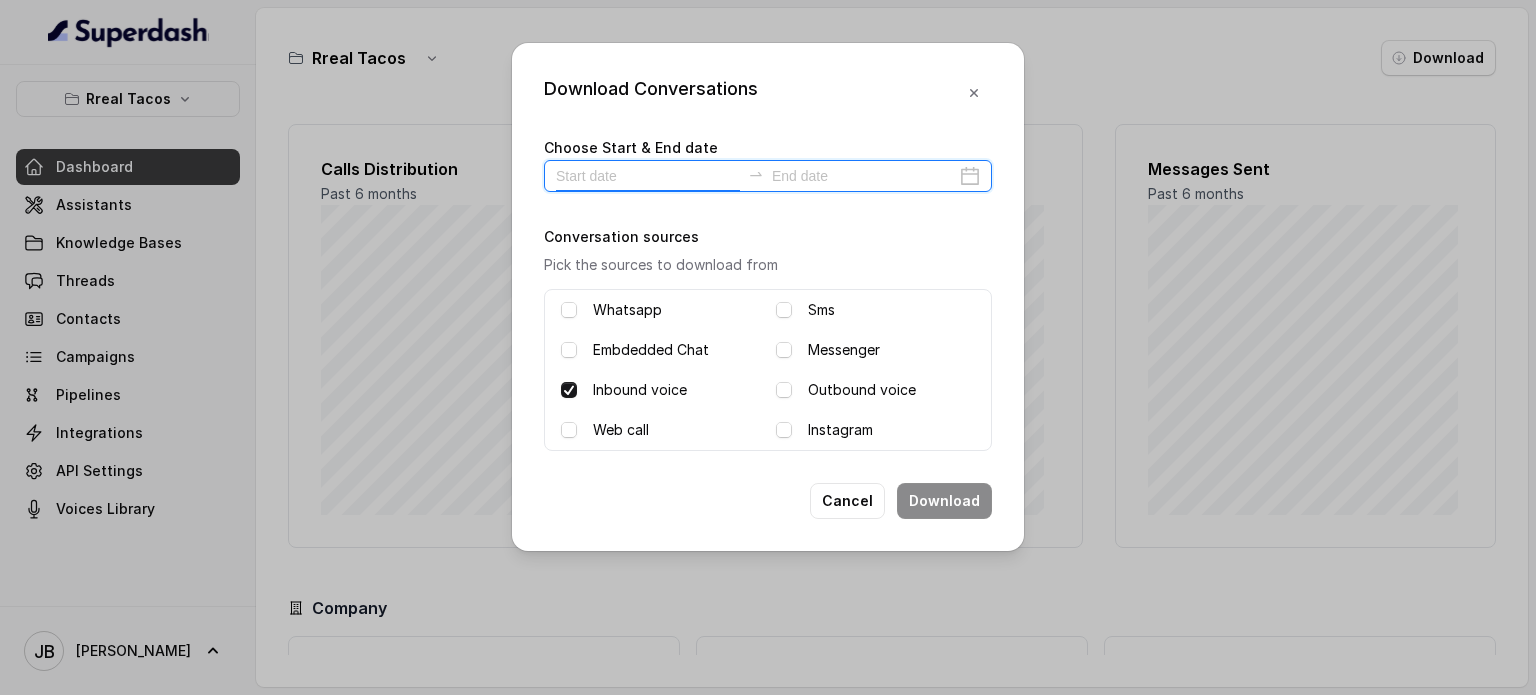 click at bounding box center [648, 176] 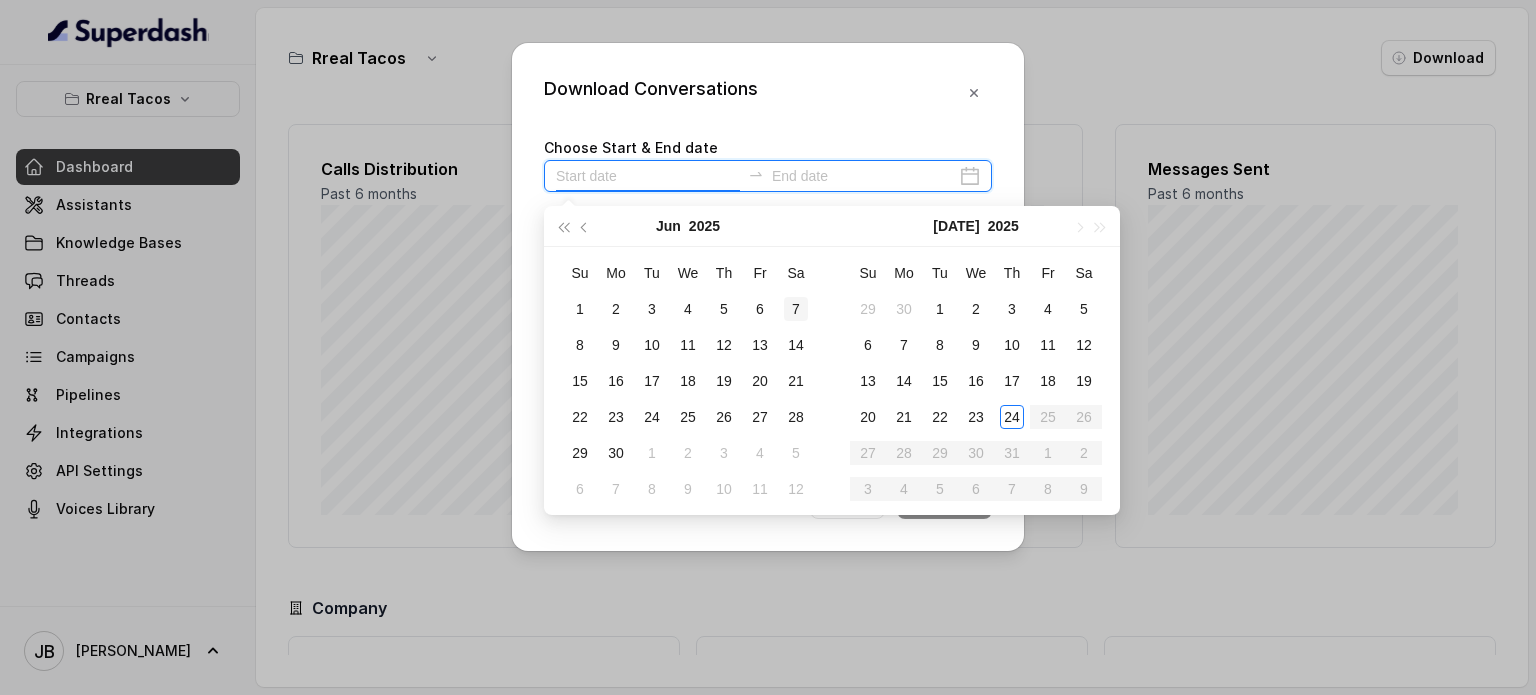 type on "[DATE]" 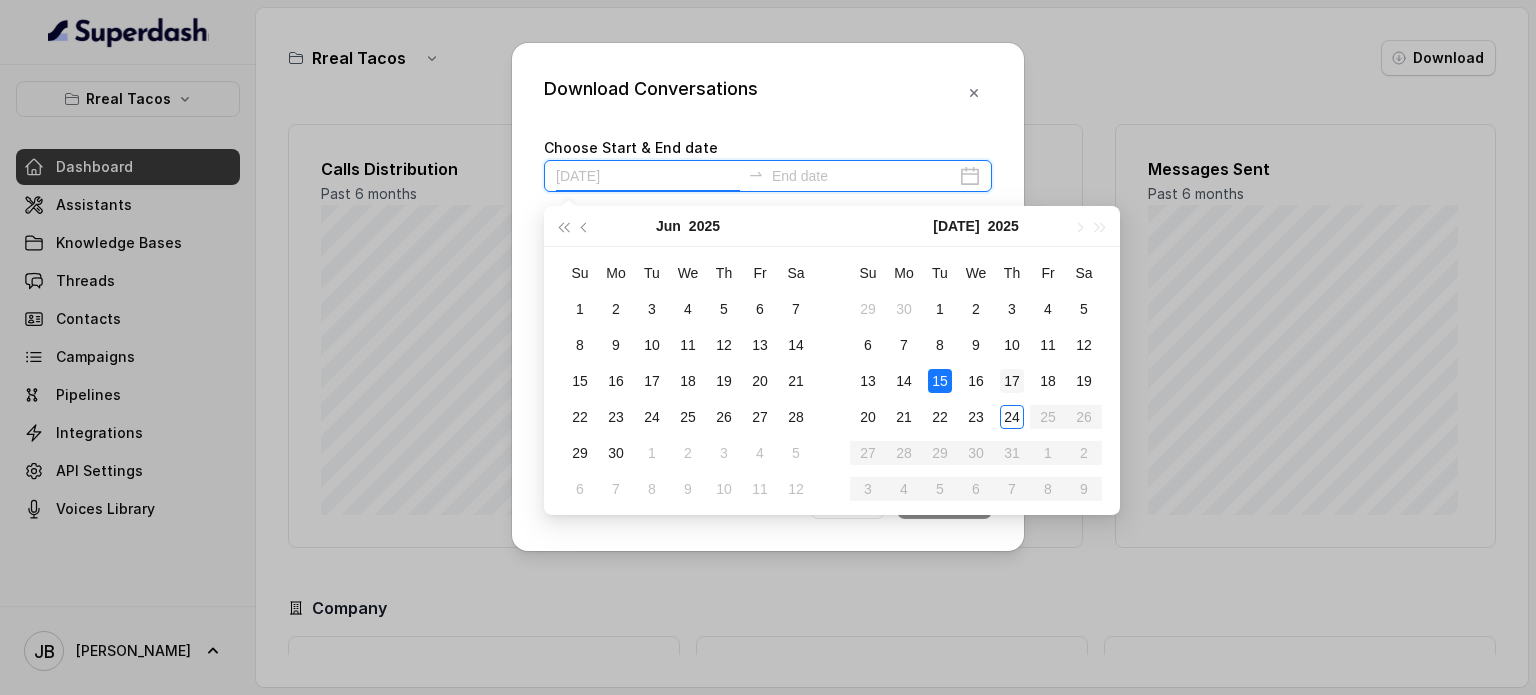type on "[DATE]" 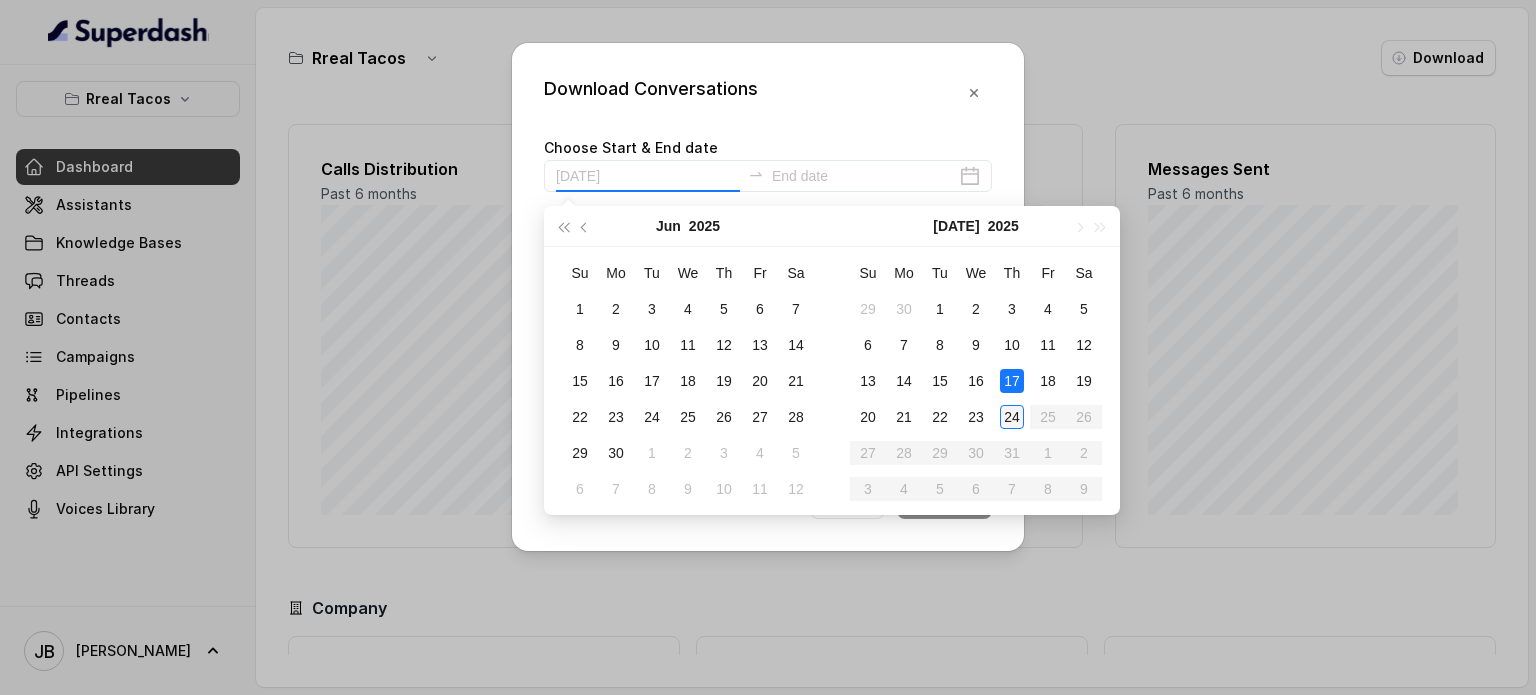drag, startPoint x: 1014, startPoint y: 378, endPoint x: 1003, endPoint y: 405, distance: 29.15476 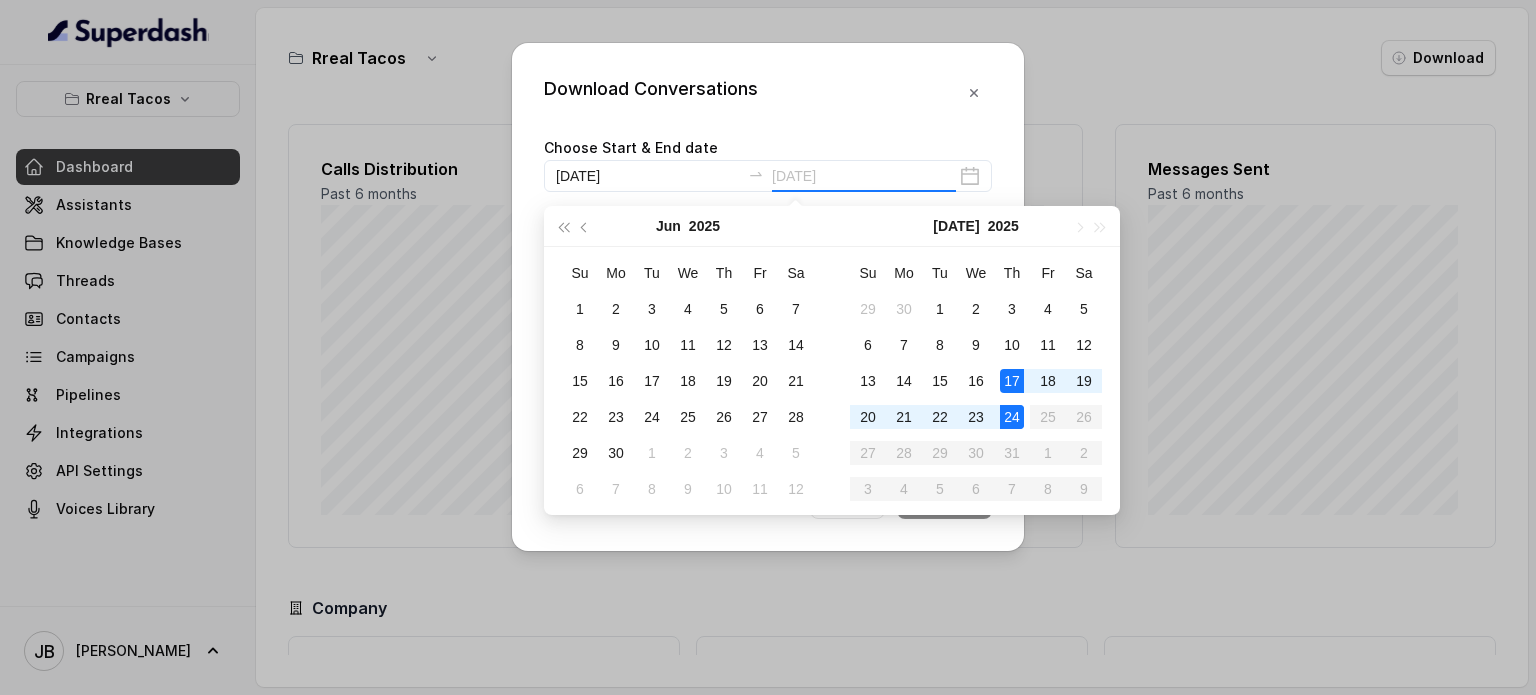click on "24" at bounding box center (1012, 417) 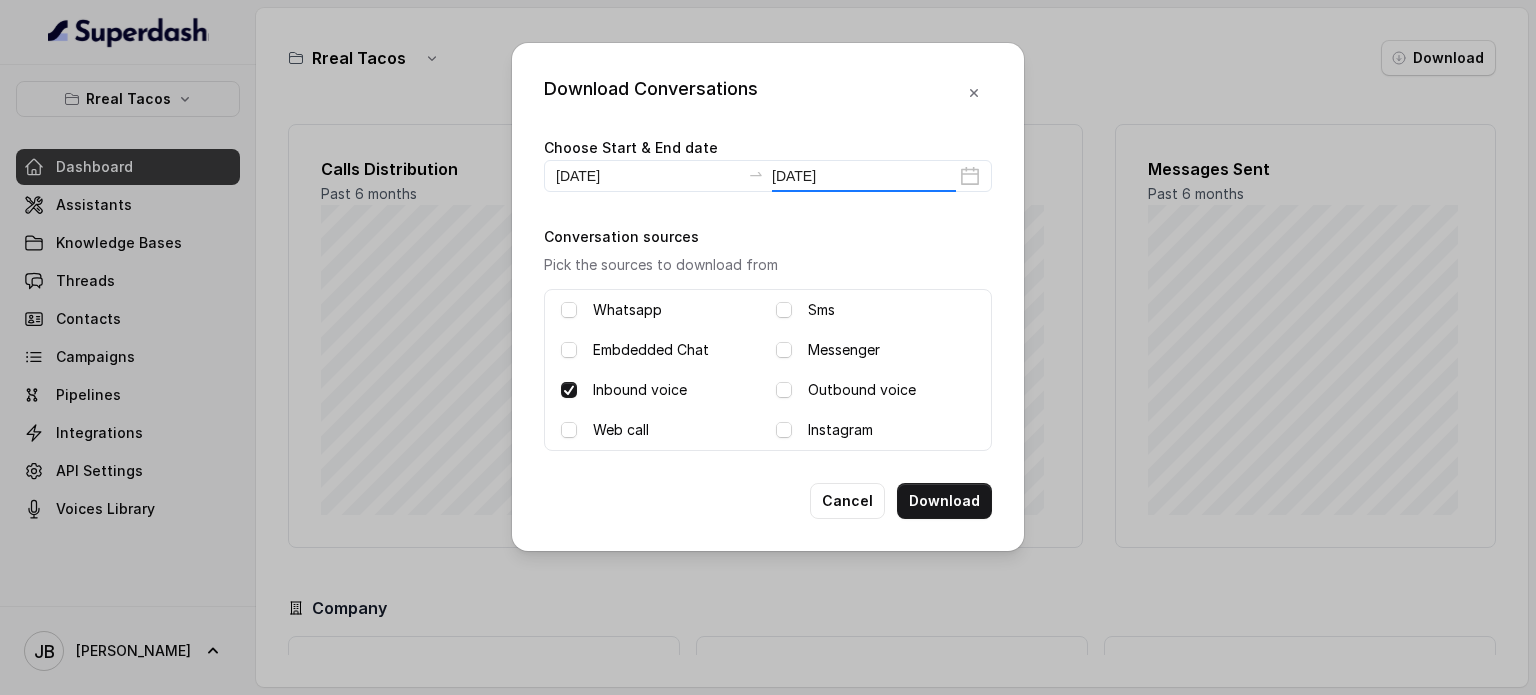type on "[DATE]" 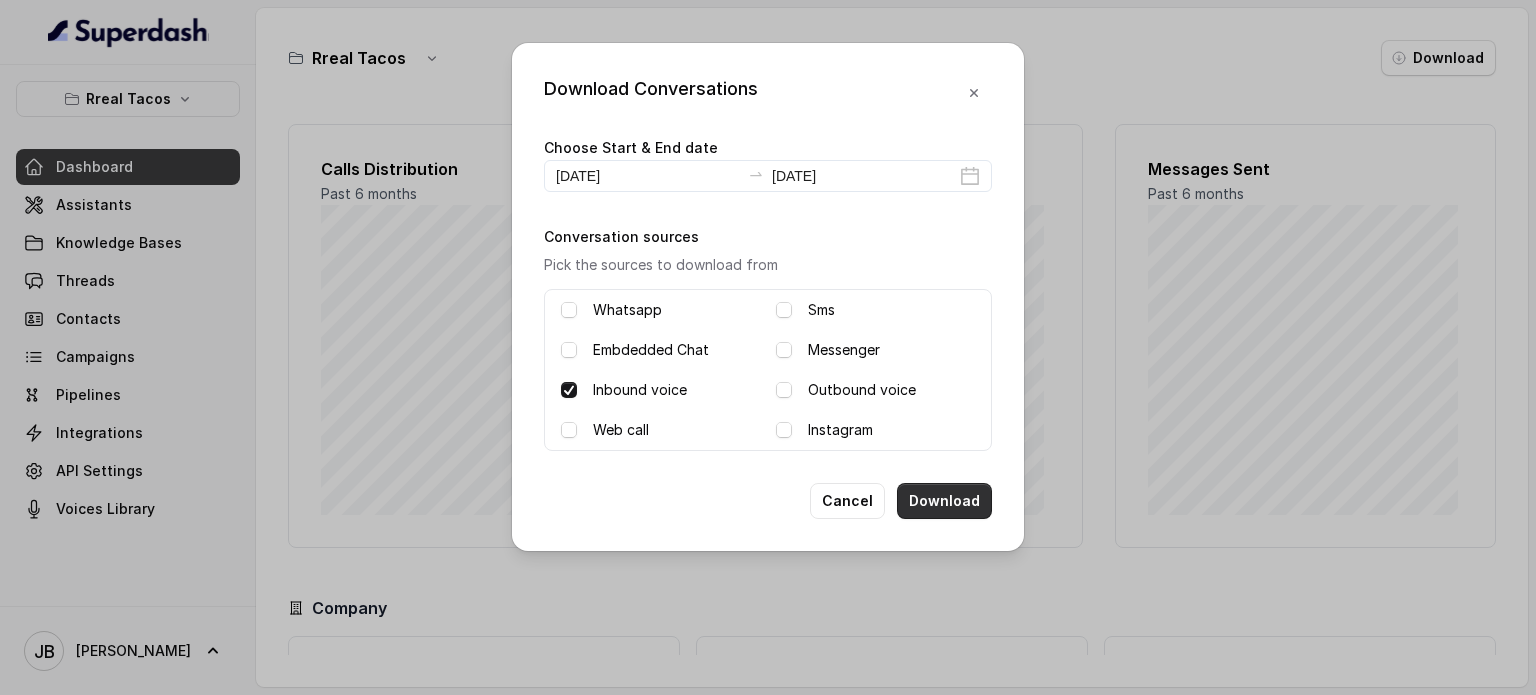 click on "Download" at bounding box center (944, 501) 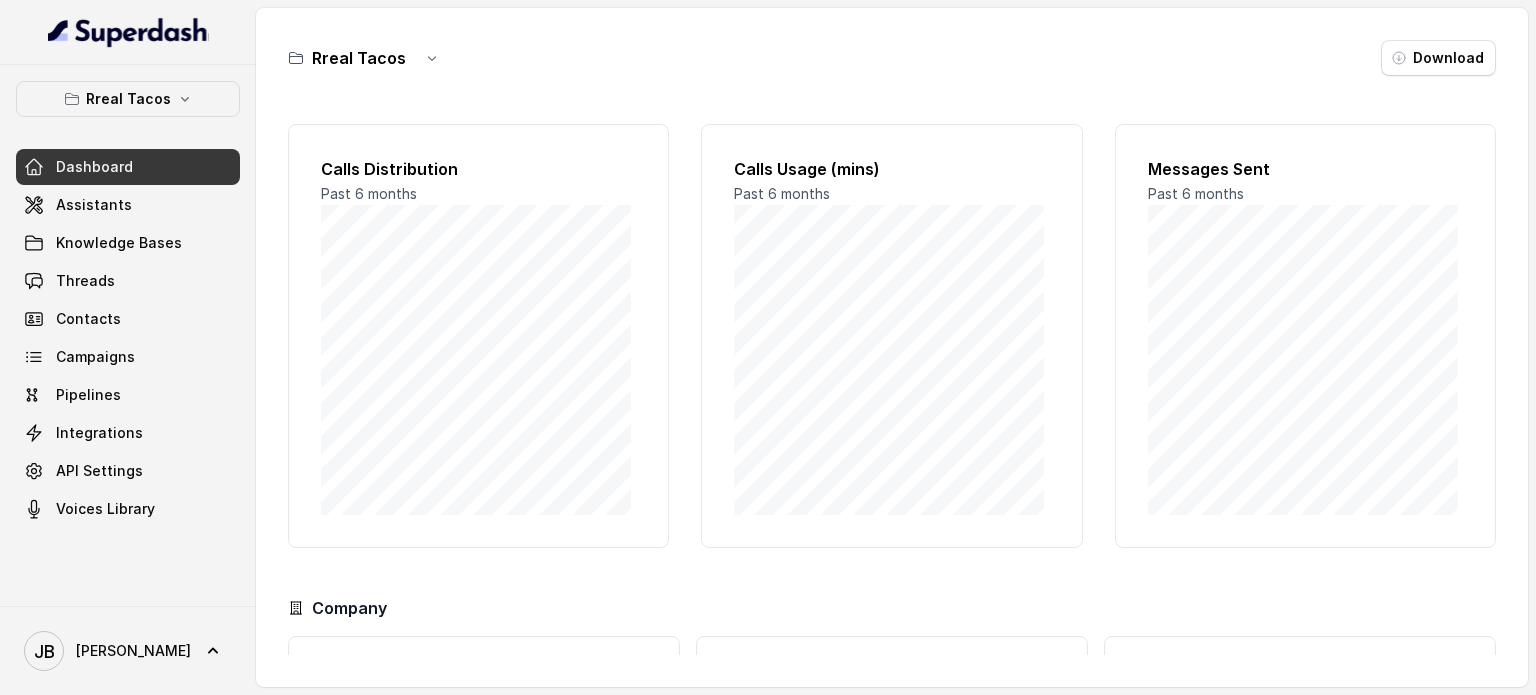 type 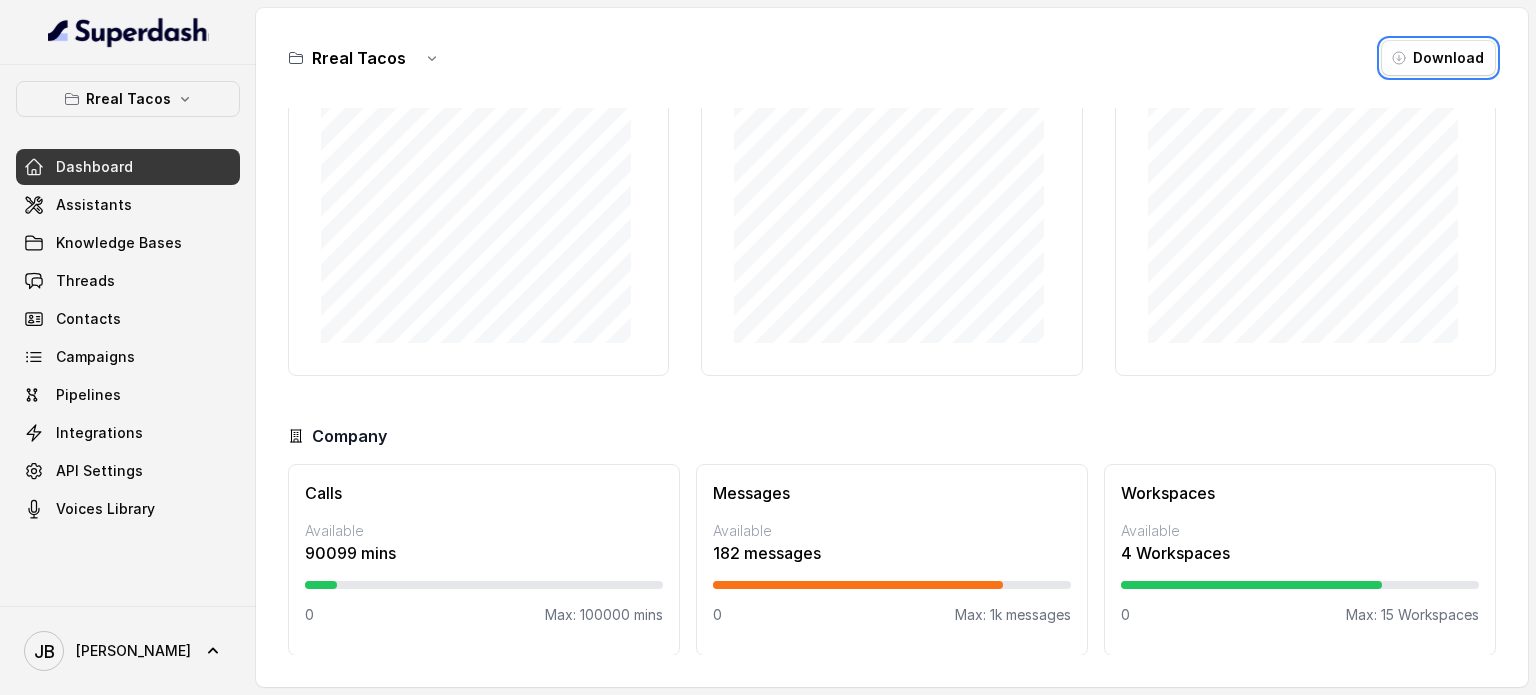 scroll, scrollTop: 0, scrollLeft: 0, axis: both 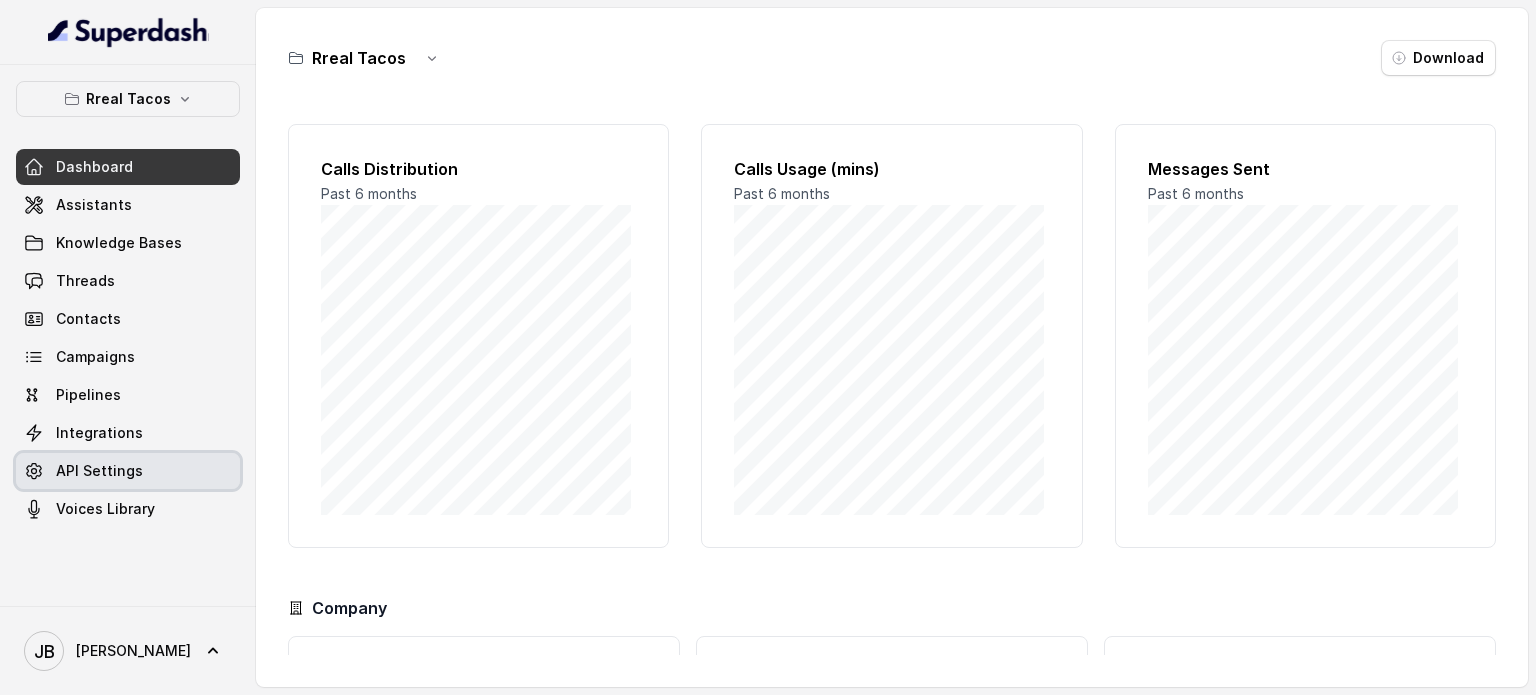 click on "API Settings" at bounding box center [99, 471] 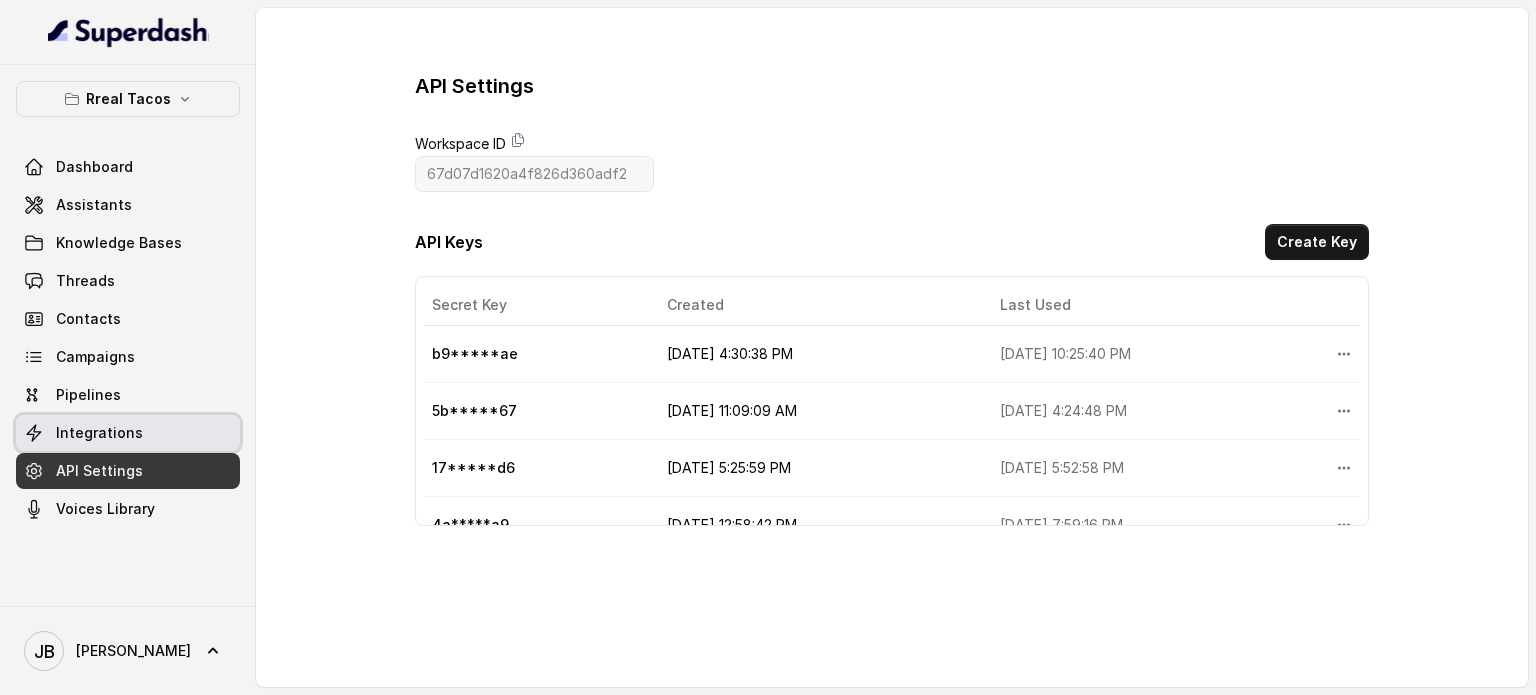 click on "Integrations" at bounding box center (128, 433) 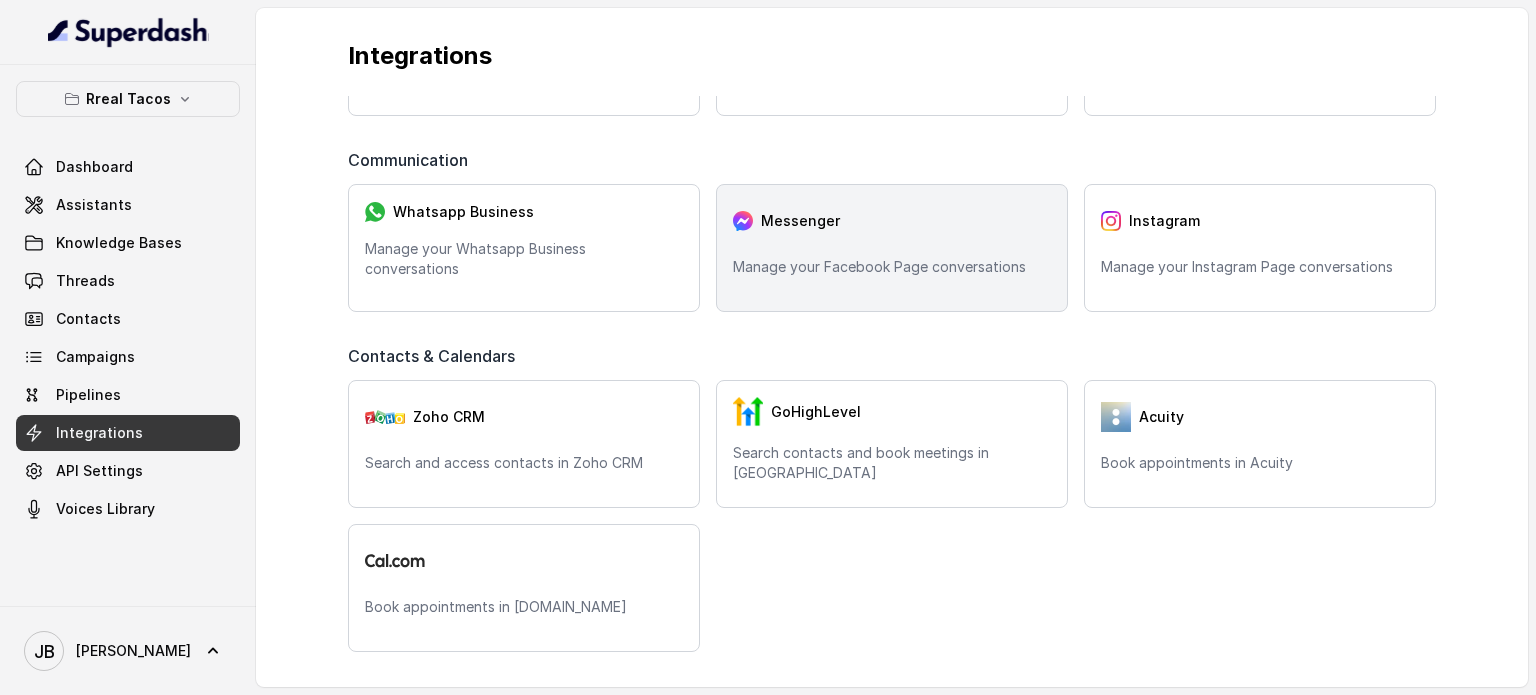 scroll, scrollTop: 200, scrollLeft: 0, axis: vertical 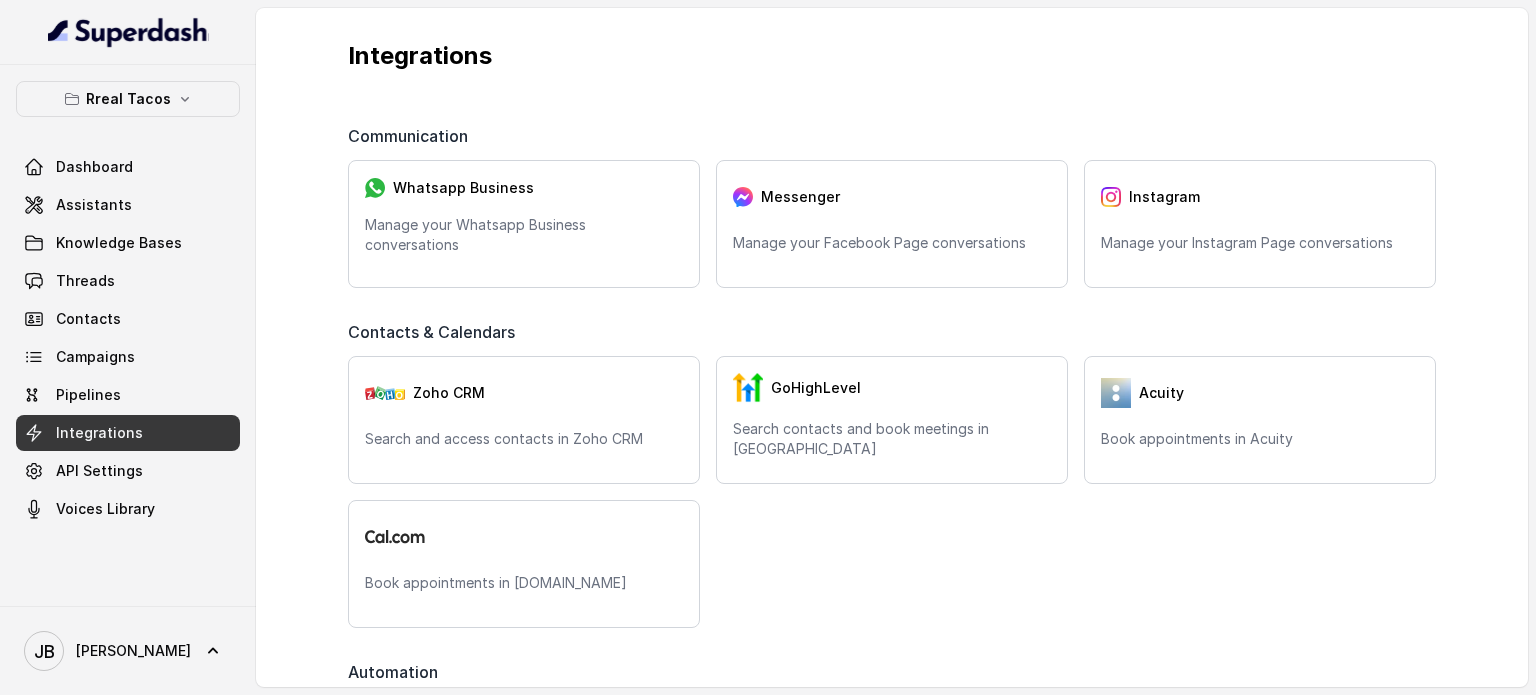 click on "Pipelines" at bounding box center [88, 395] 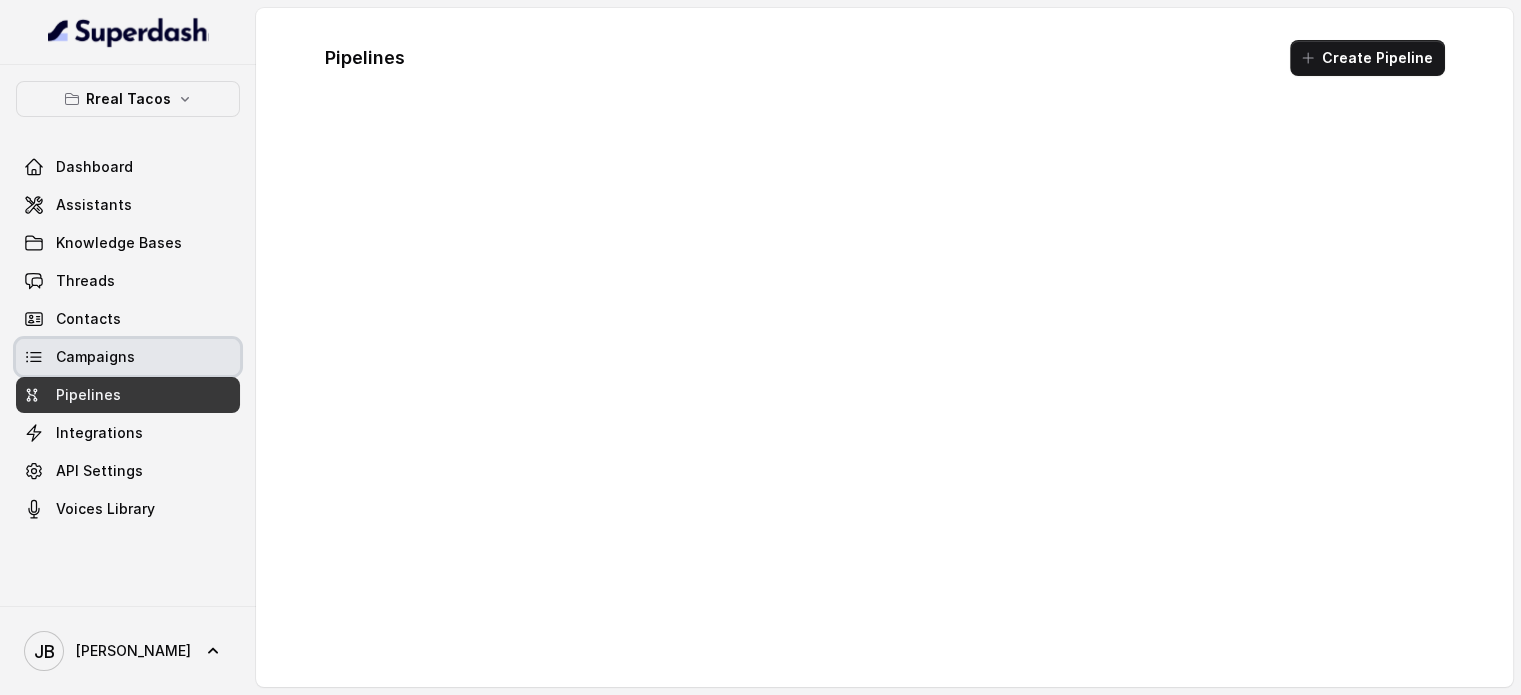 click on "Campaigns" at bounding box center [95, 357] 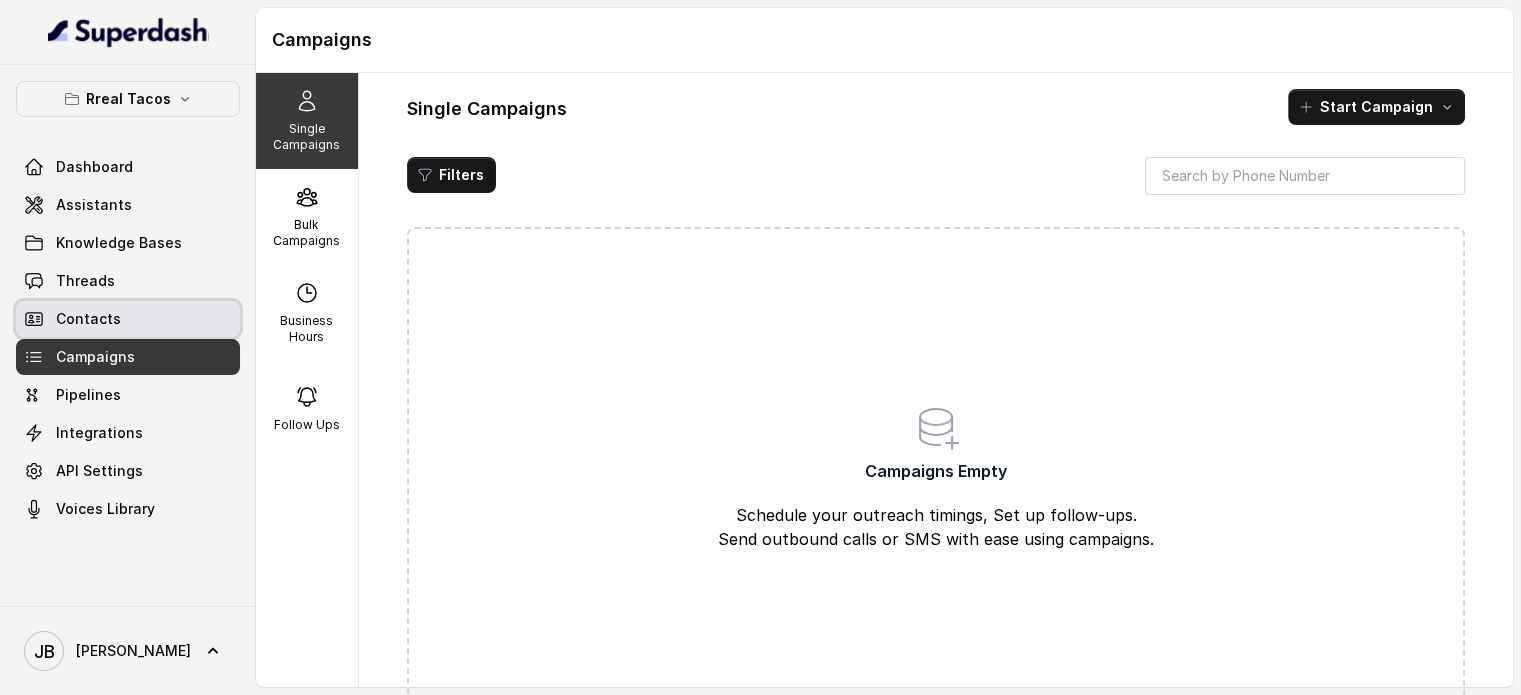 click on "Contacts" at bounding box center [88, 319] 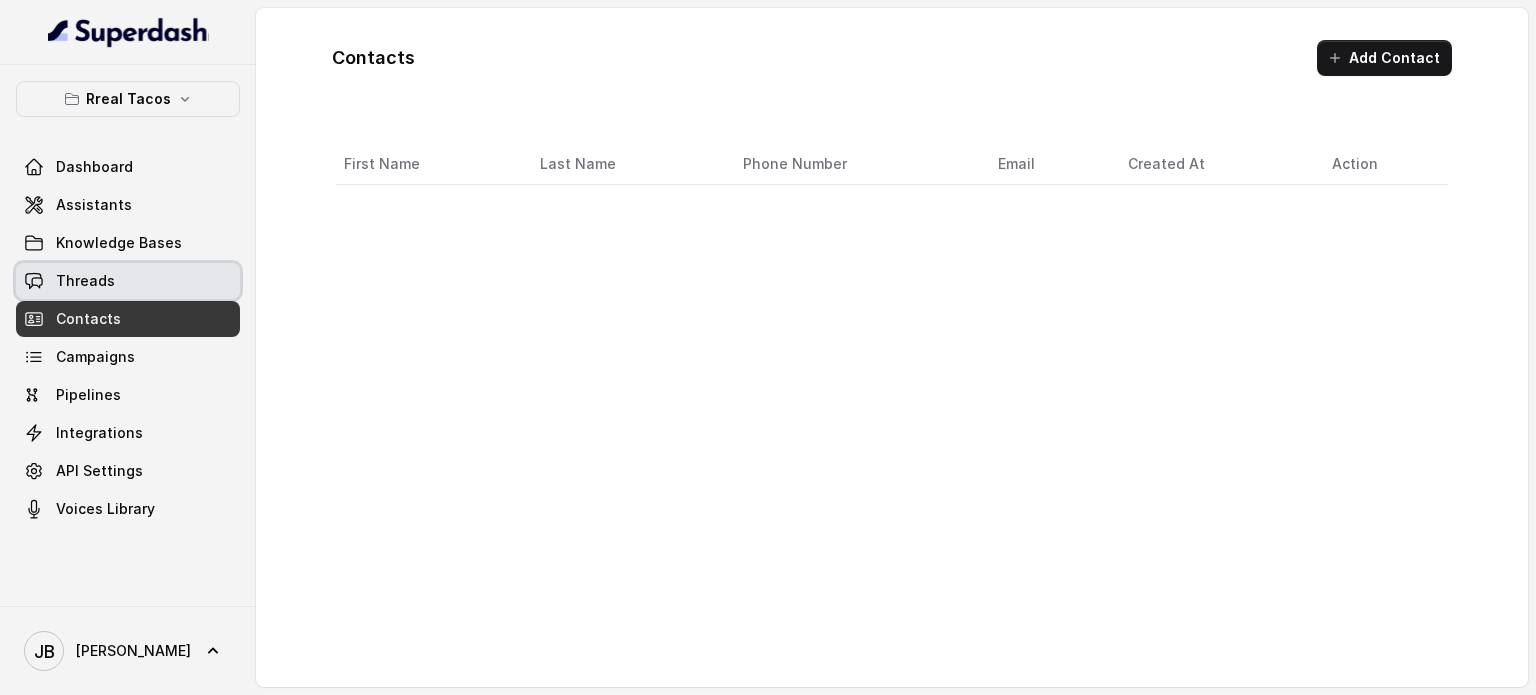 click on "Threads" at bounding box center (85, 281) 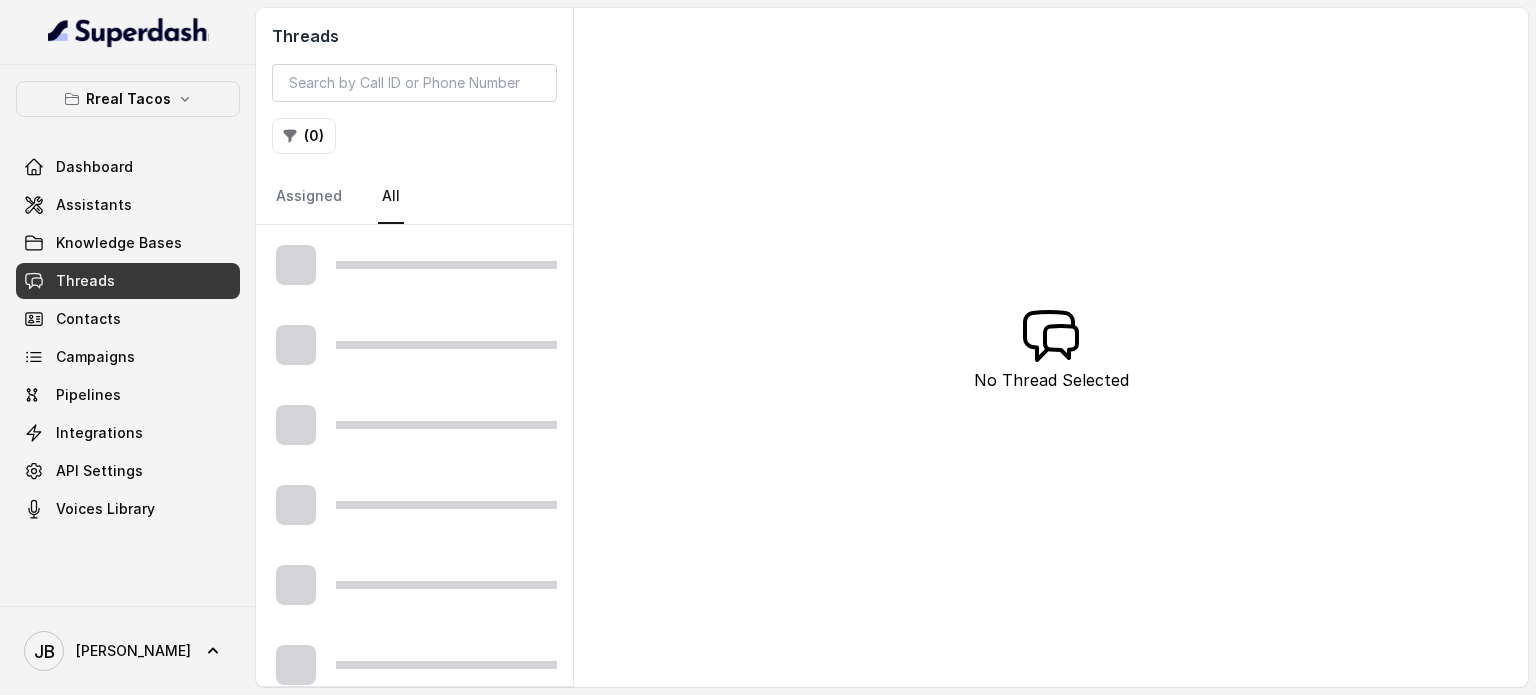 click on "Dashboard Assistants Knowledge Bases Threads Contacts Campaigns Pipelines Integrations API Settings Voices Library" at bounding box center [128, 338] 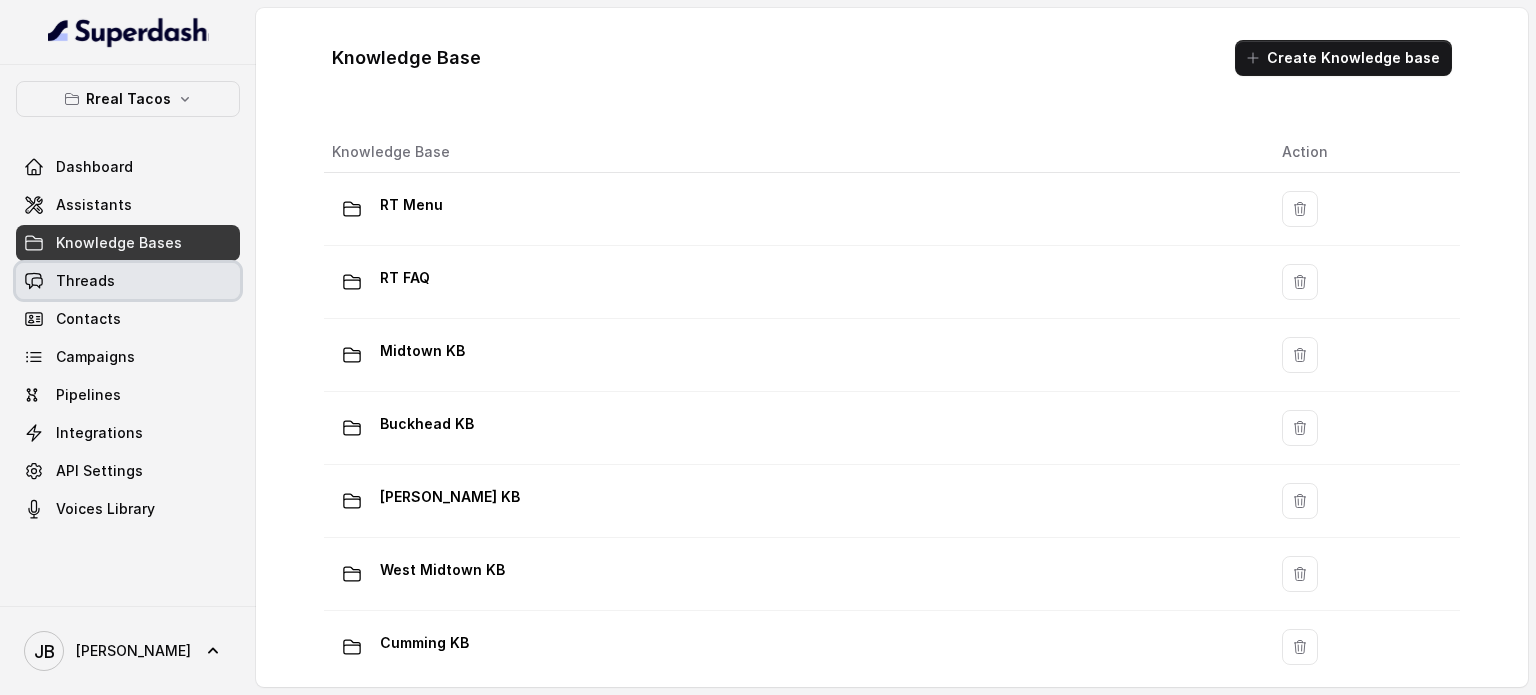 drag, startPoint x: 82, startPoint y: 286, endPoint x: 92, endPoint y: 282, distance: 10.770329 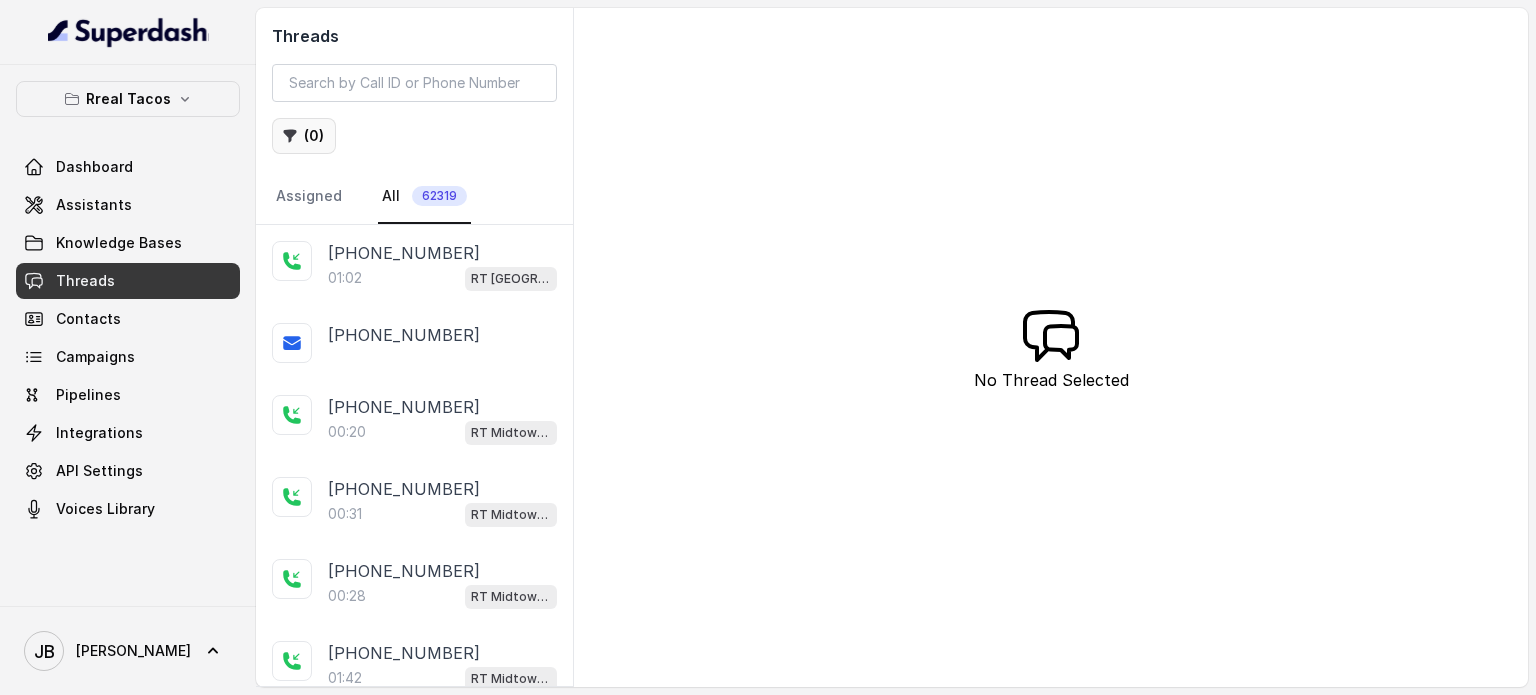 click on "( 0 )" at bounding box center (304, 136) 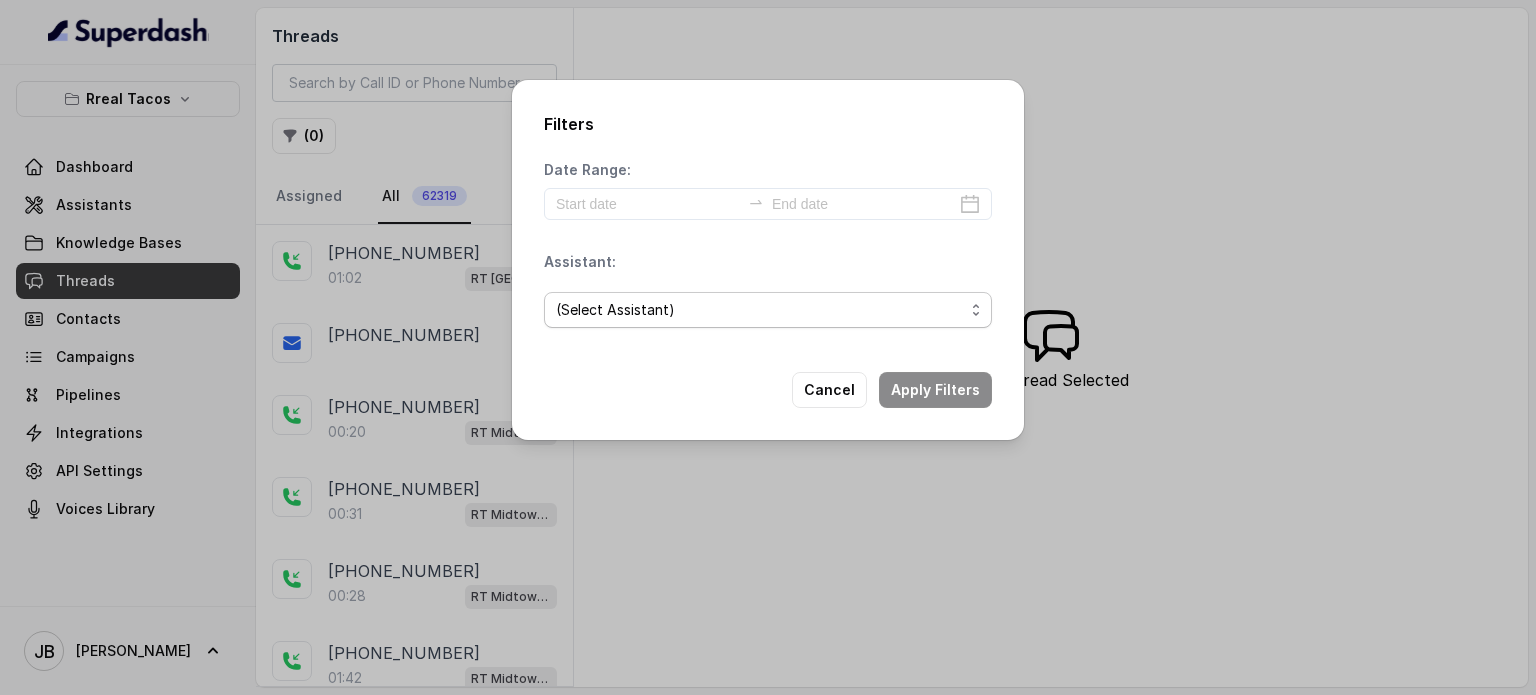 click on "(Select Assistant) RT Midtown / EN RT Midtown / ES [GEOGRAPHIC_DATA] / EN [GEOGRAPHIC_DATA] / EN [GEOGRAPHIC_DATA][PERSON_NAME] / EN RT Decatur / EN [PERSON_NAME] / EN [PERSON_NAME] / EN RT Testing [GEOGRAPHIC_DATA] / EN RT Testing 2 RT Lawrenceville" at bounding box center (768, 310) 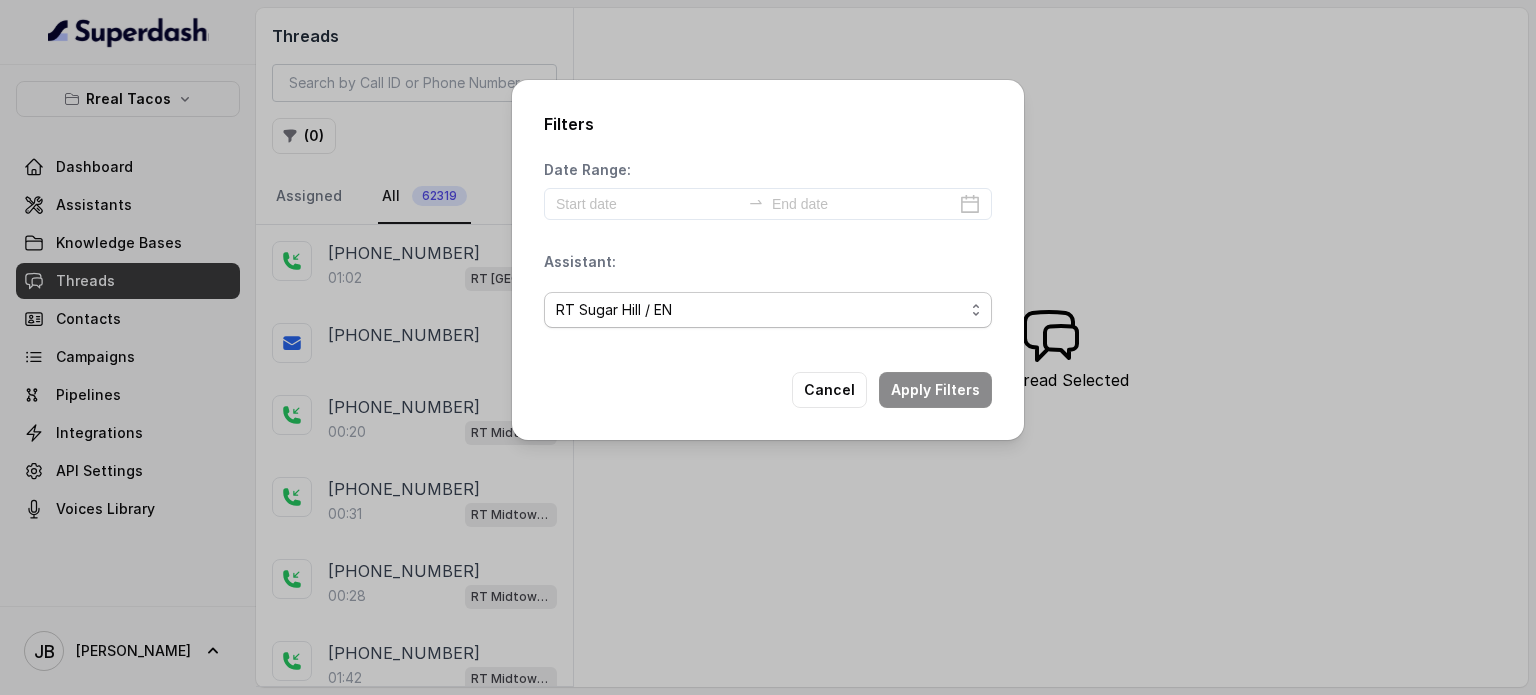 click on "(Select Assistant) RT Midtown / EN RT Midtown / ES [GEOGRAPHIC_DATA] / EN [GEOGRAPHIC_DATA] / EN [GEOGRAPHIC_DATA][PERSON_NAME] / EN RT Decatur / EN [PERSON_NAME] / EN [PERSON_NAME] / EN RT Testing [GEOGRAPHIC_DATA] / EN RT Testing 2 RT Lawrenceville" at bounding box center [768, 310] 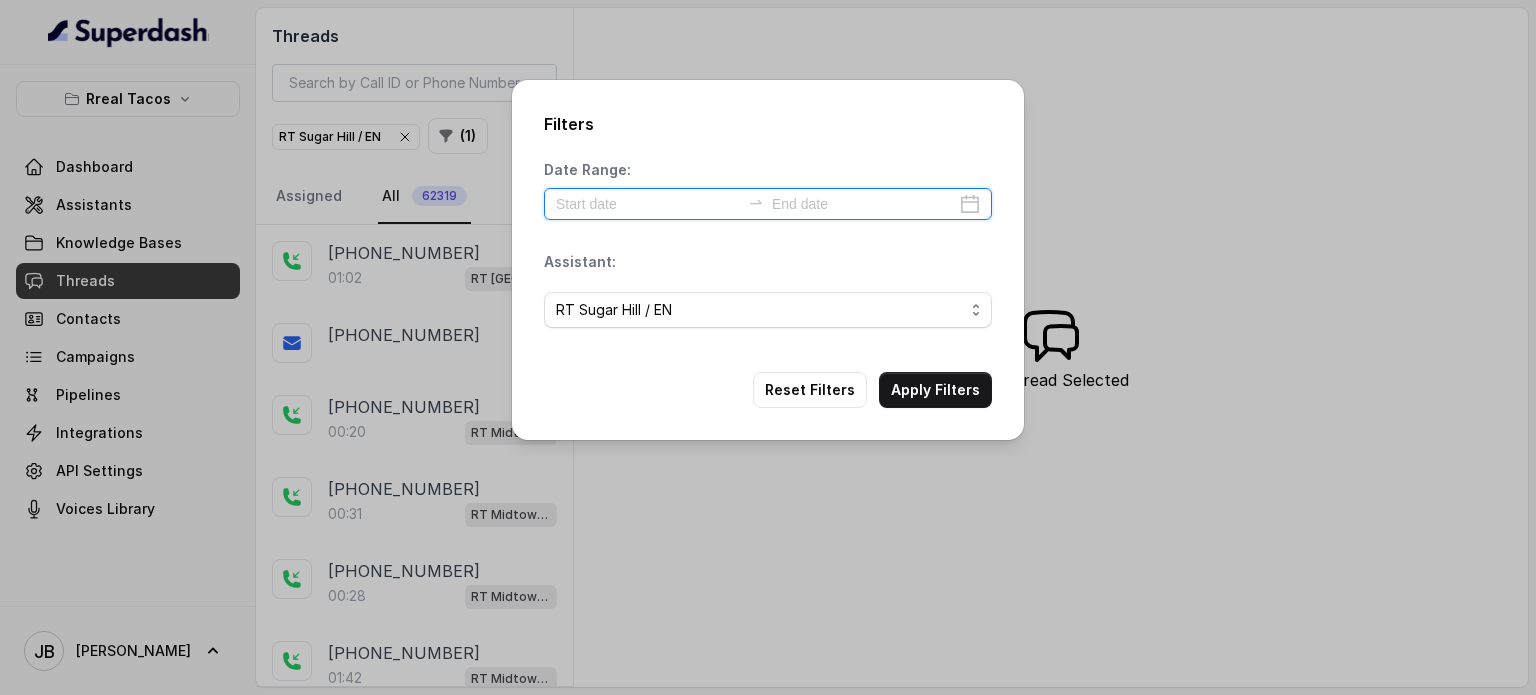 click at bounding box center (648, 204) 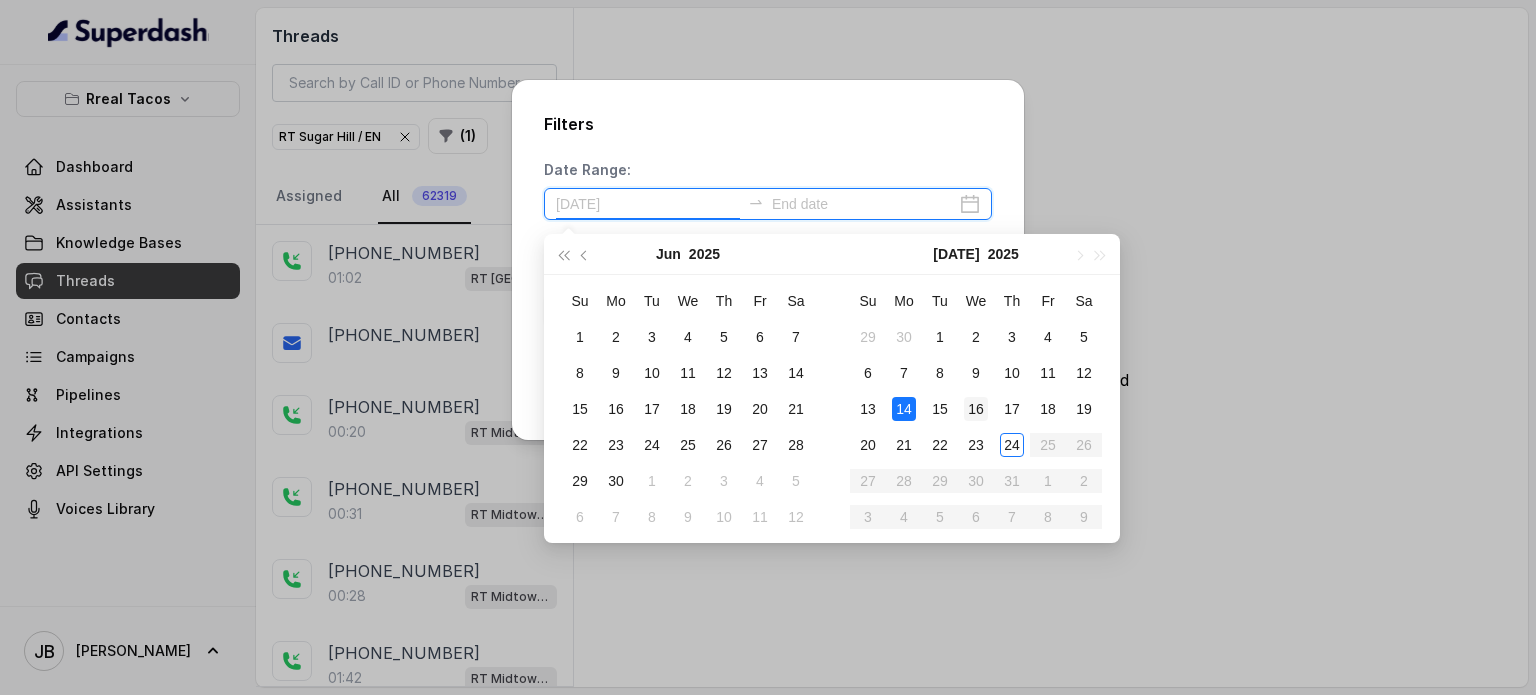 type on "[DATE]" 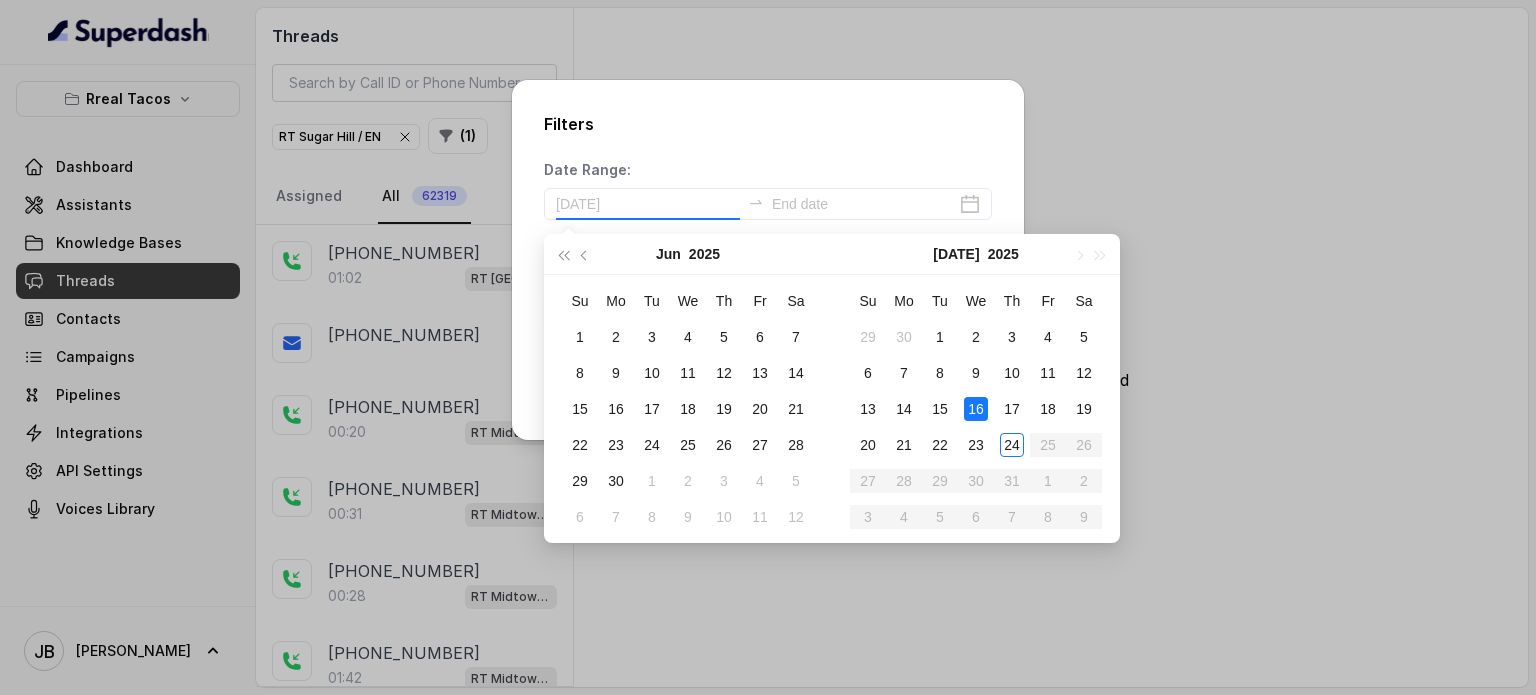 click on "16" at bounding box center [976, 409] 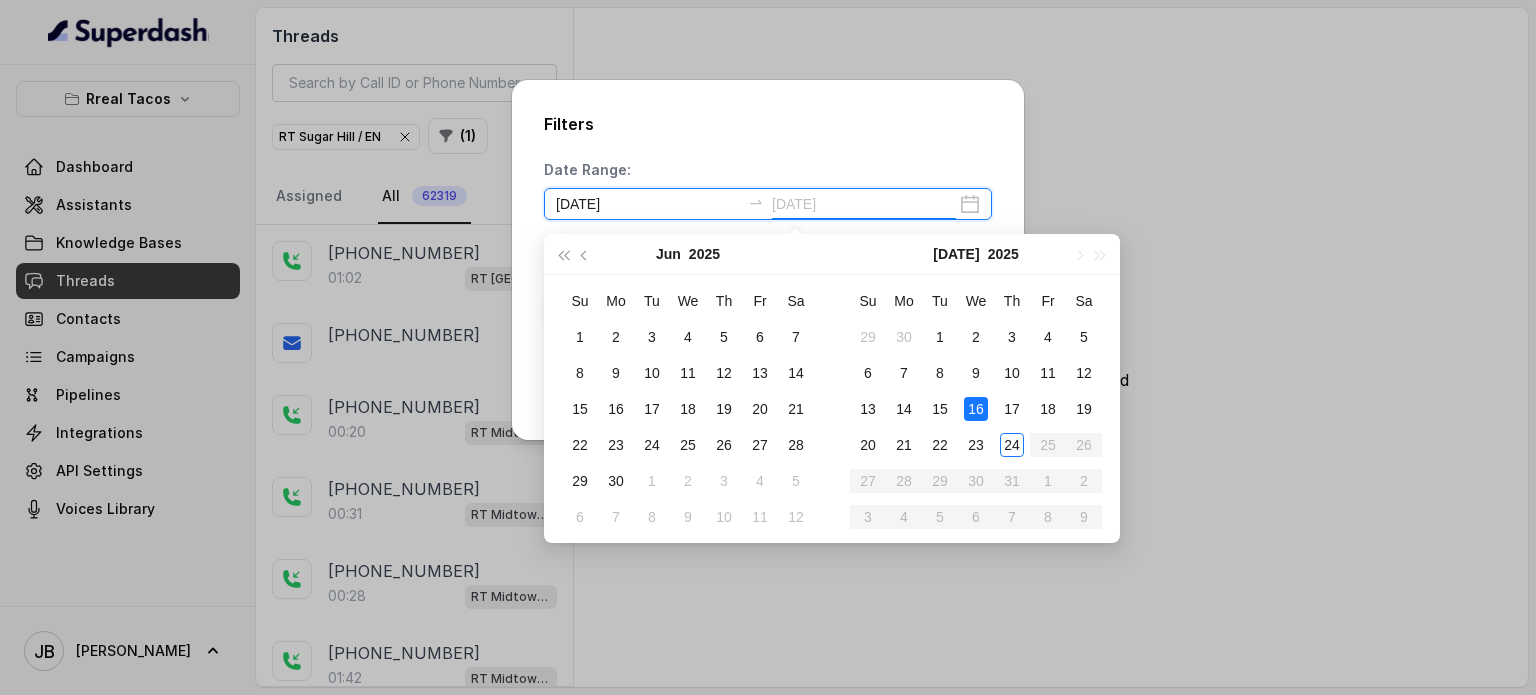 type on "[DATE]" 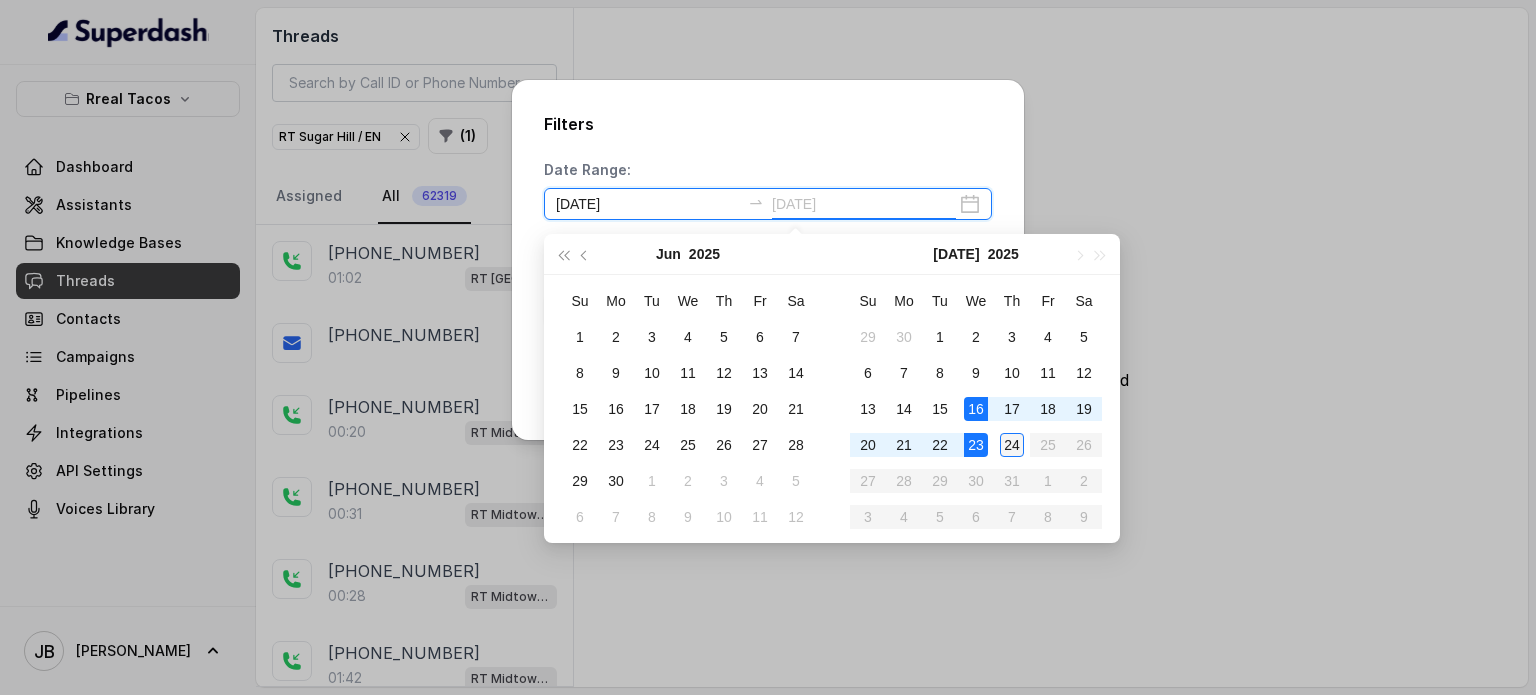 type on "[DATE]" 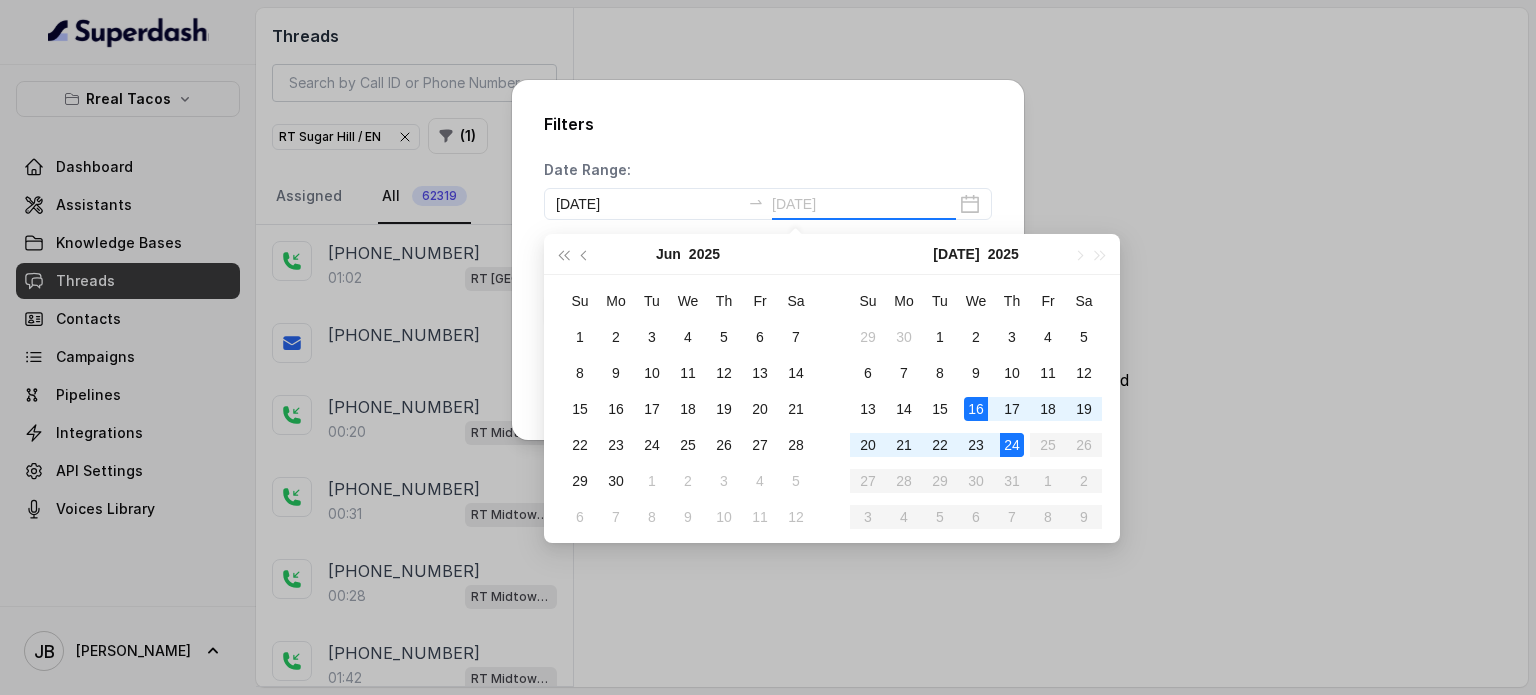 click on "24" at bounding box center (1012, 445) 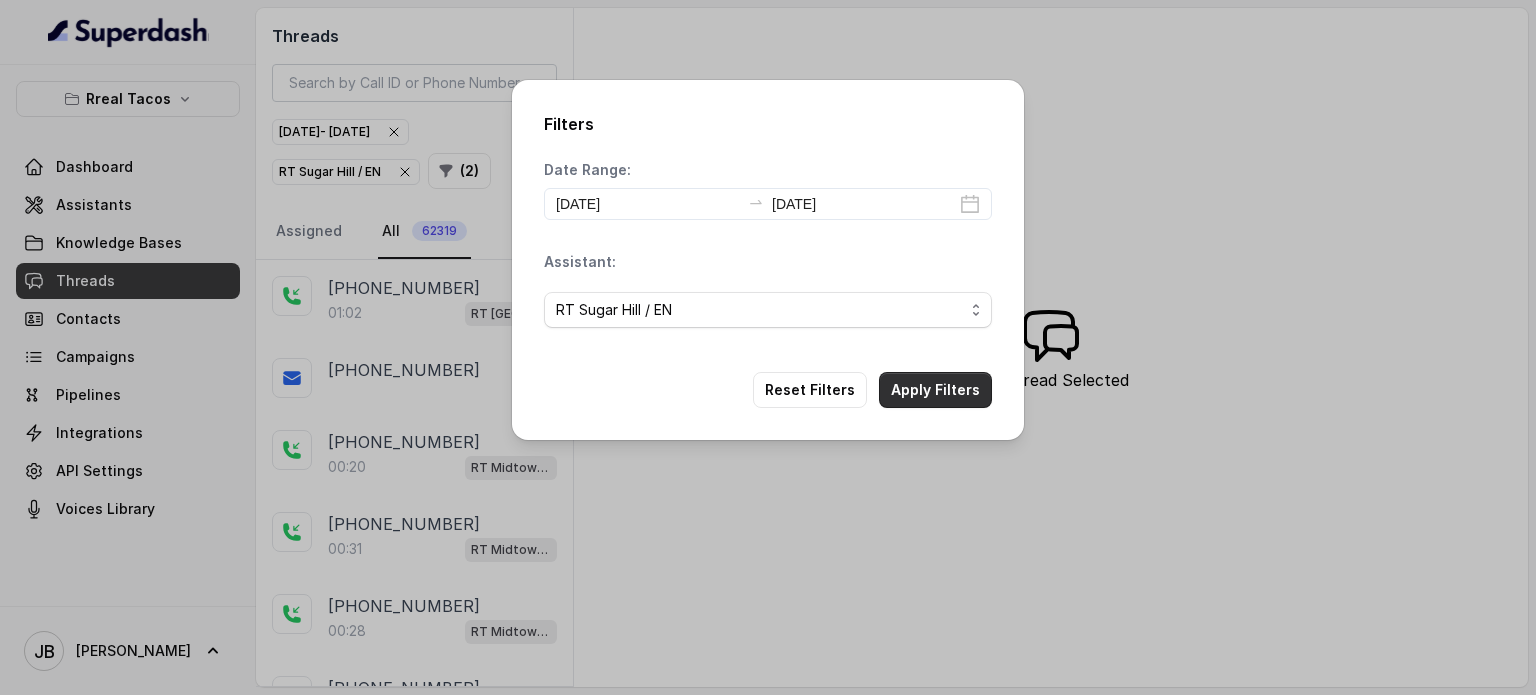 click on "Apply Filters" at bounding box center (935, 390) 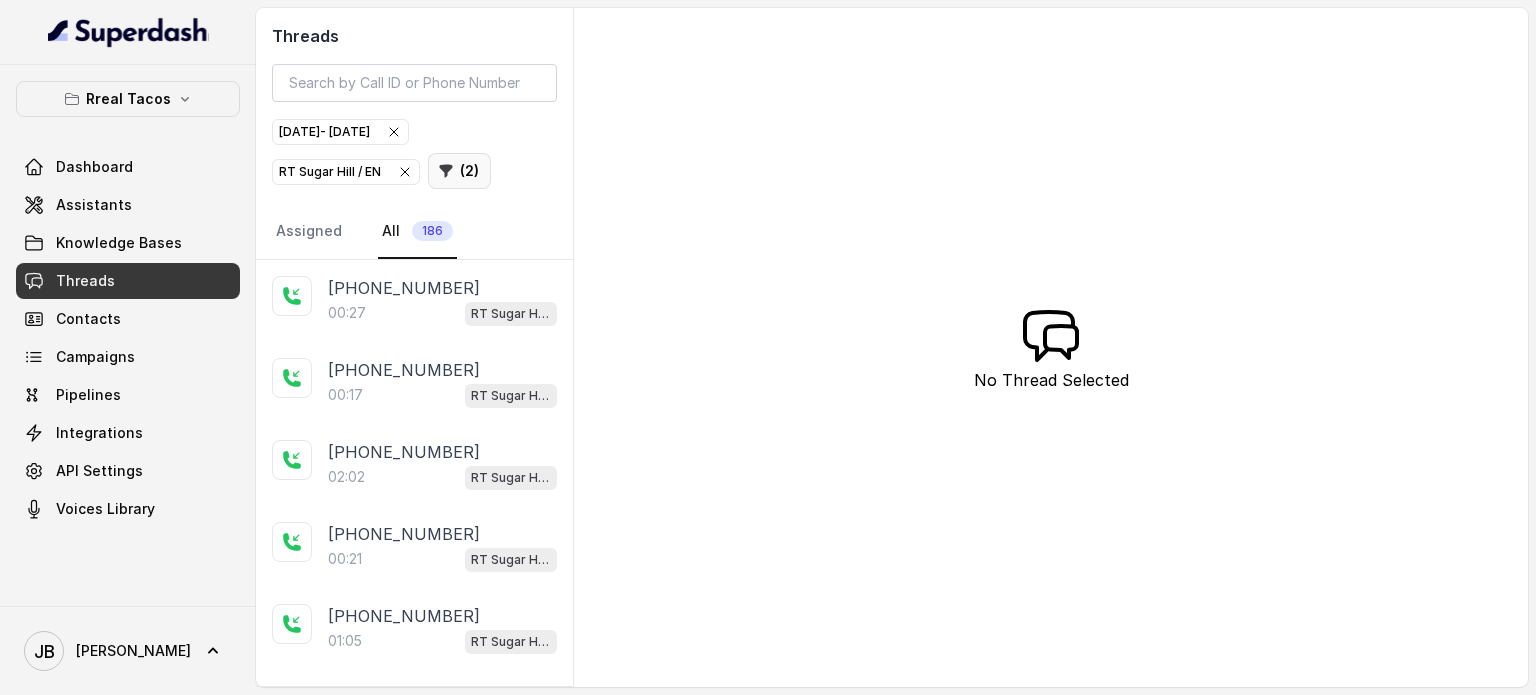 click on "( 2 )" at bounding box center (459, 171) 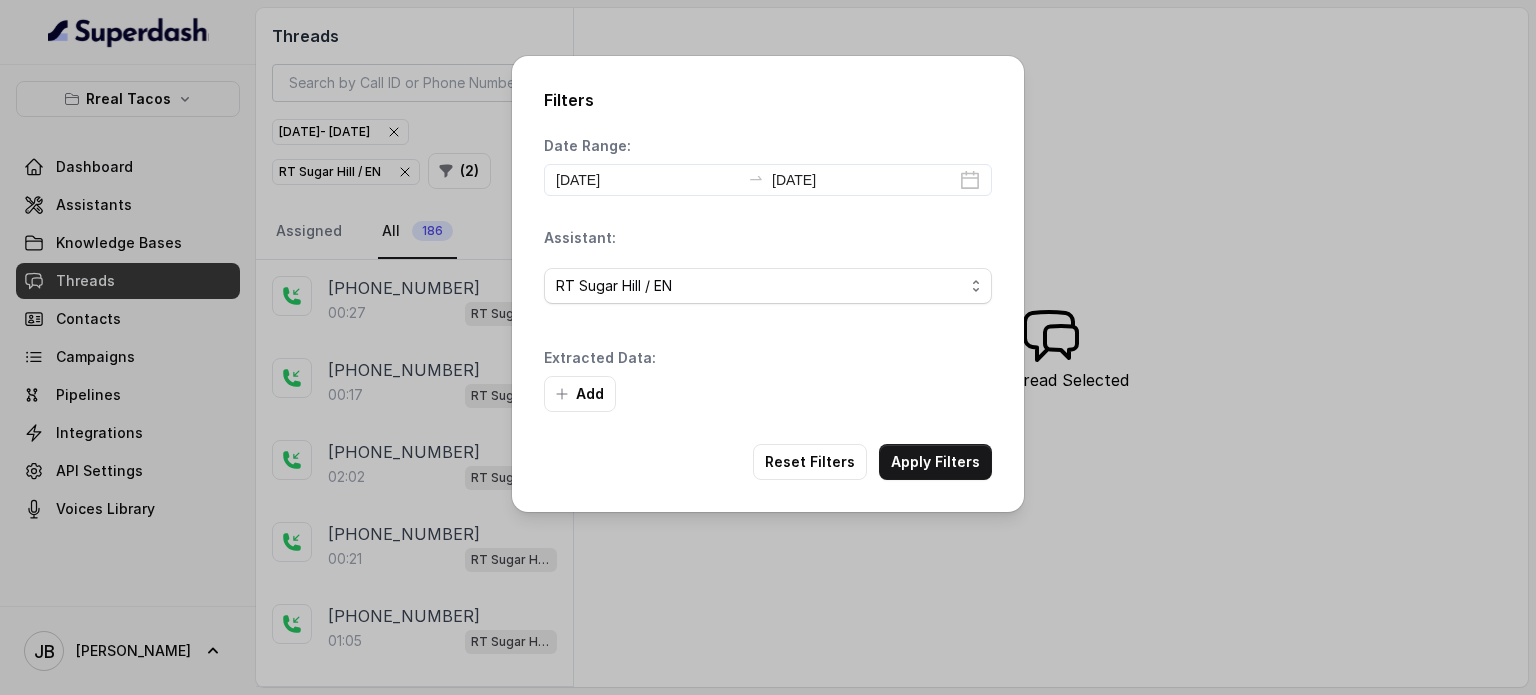 click on "Add" at bounding box center (580, 394) 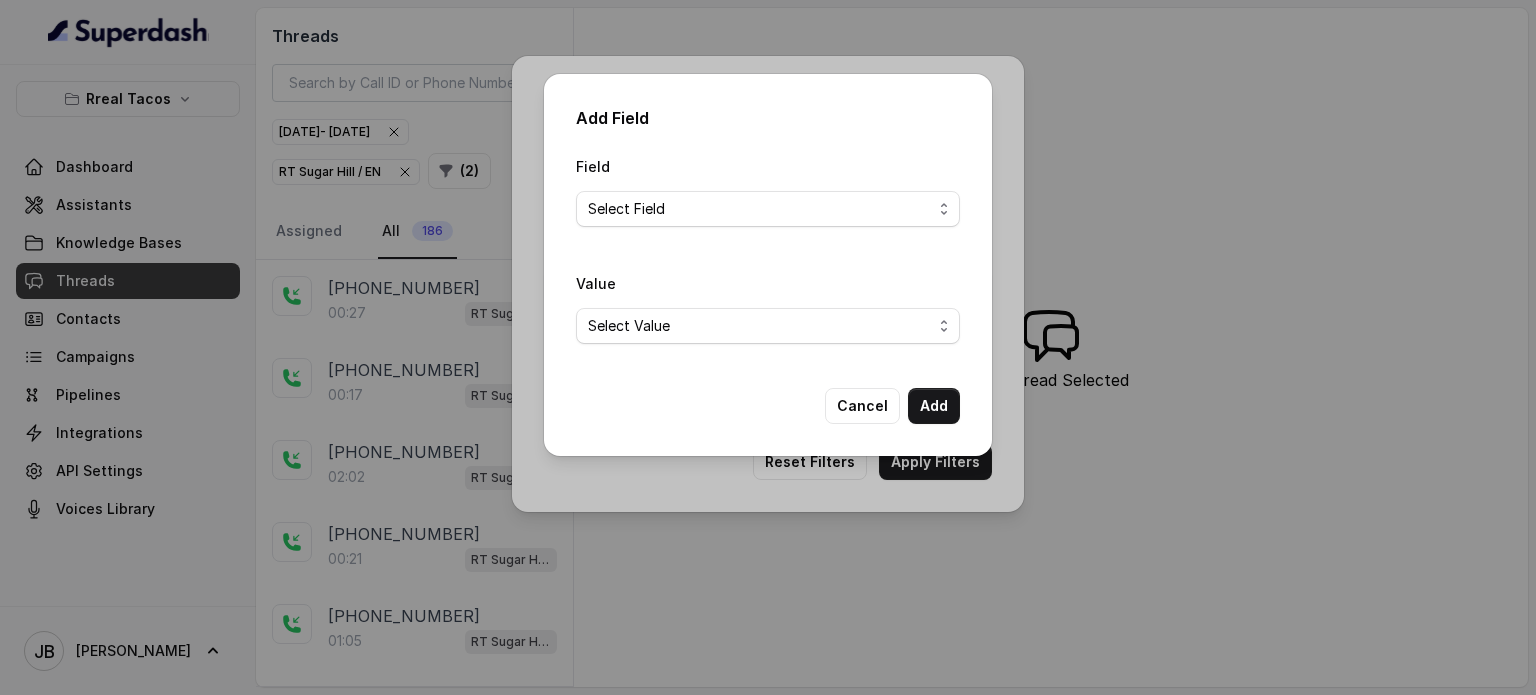 click on "Select Field Text Sent? Reason for sending text Human Transfer Reason for transfering Reason for calling DetectedError Event Mention Reason for Event AITolerance Restaurant Name Speak In Spanish Party Size Menu Mention (Yes/No) Google AI Assistant Calls Highlights is_order_claim" at bounding box center (768, 209) 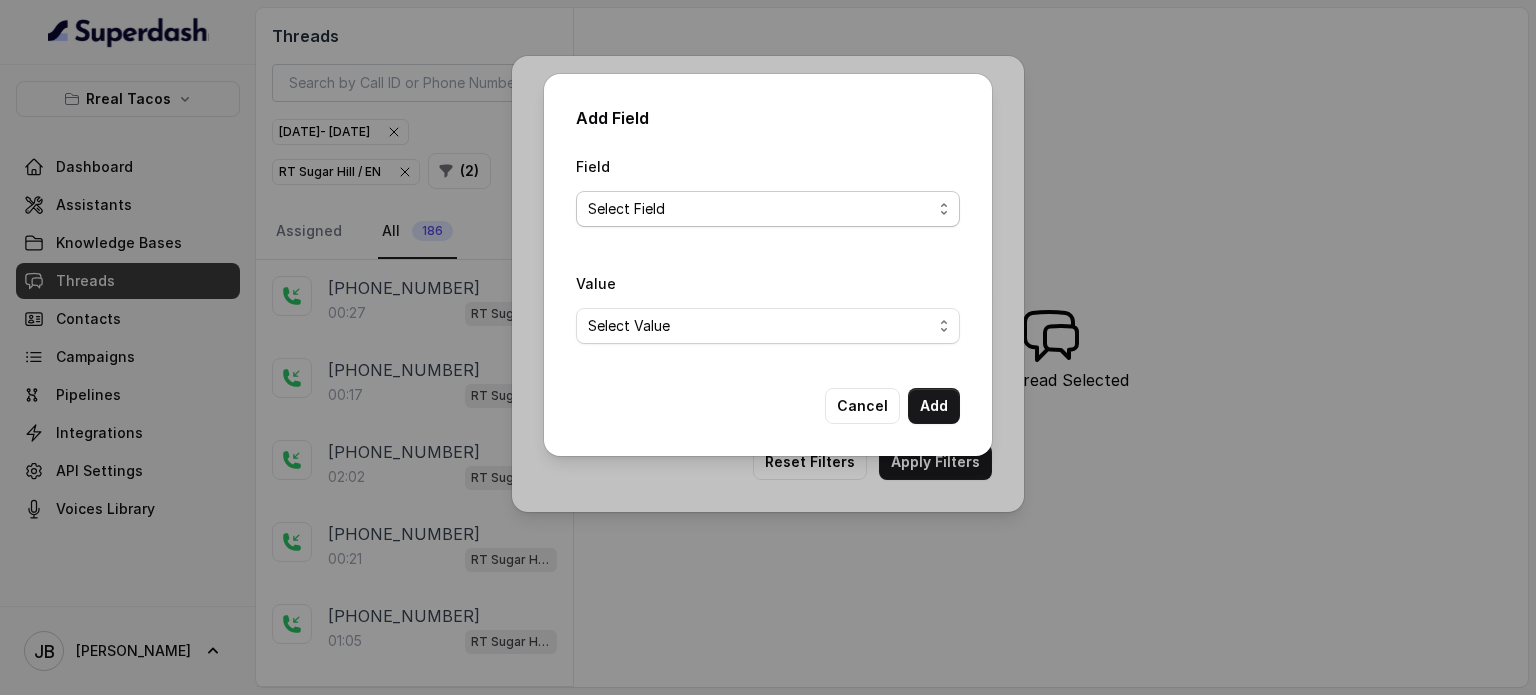 select on "Reason for calling" 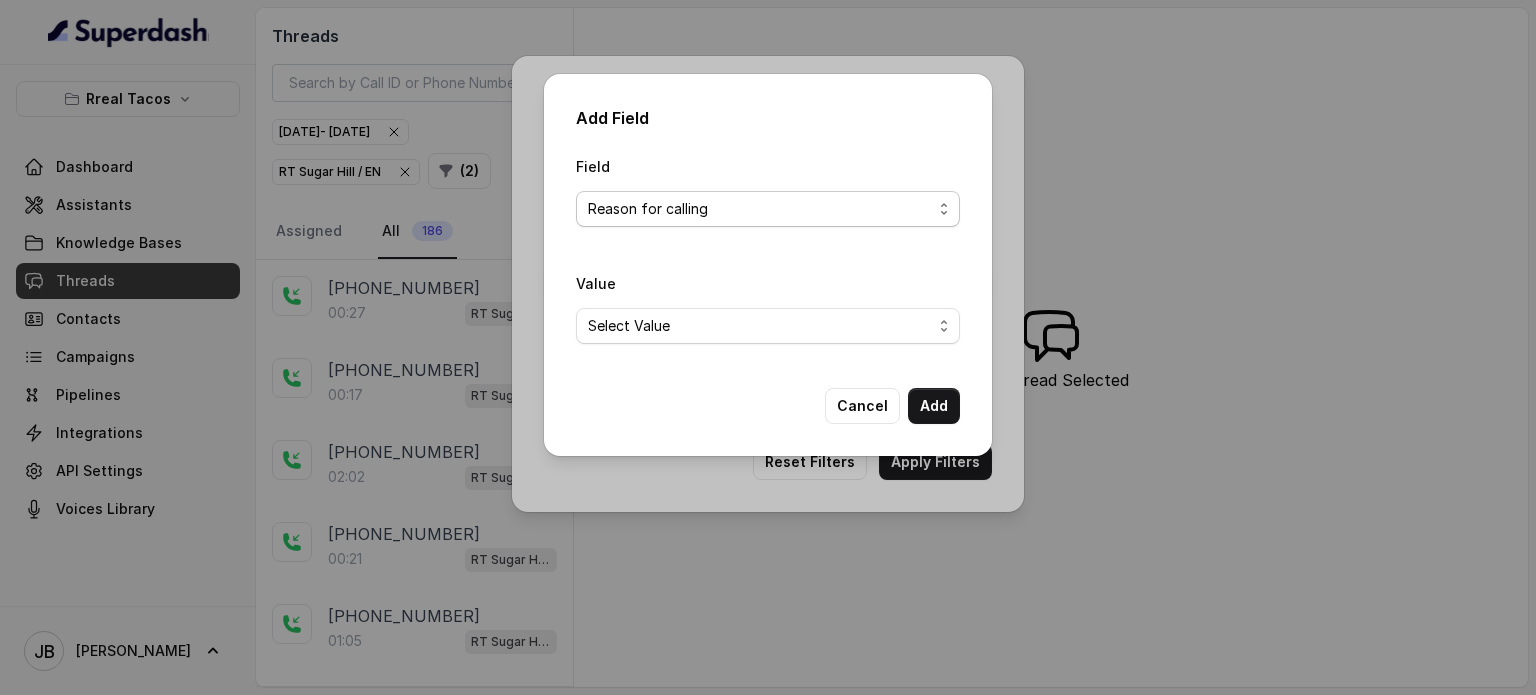click on "Select Field Text Sent? Reason for sending text Human Transfer Reason for transfering Reason for calling DetectedError Event Mention Reason for Event AITolerance Restaurant Name Speak In Spanish Party Size Menu Mention (Yes/No) Google AI Assistant Calls Highlights is_order_claim" at bounding box center [768, 209] 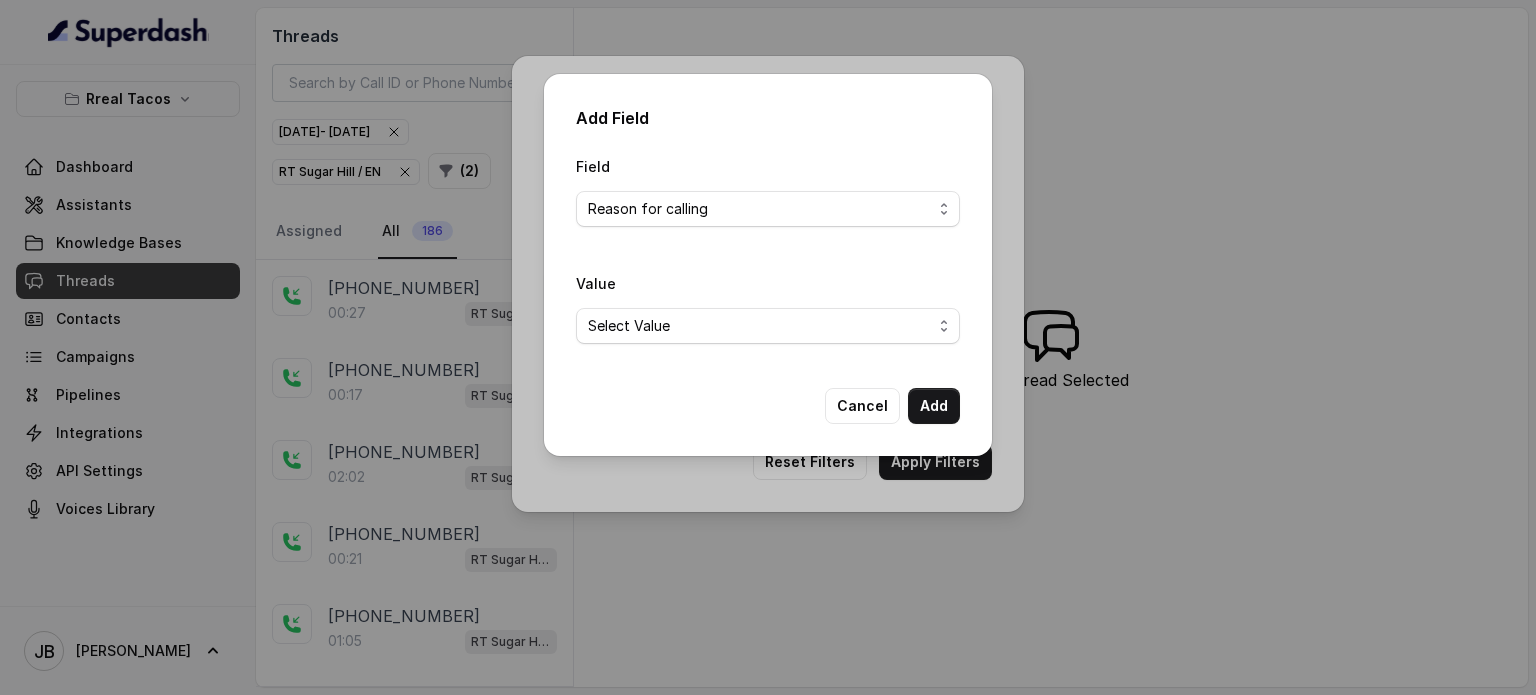 click on "Select Value Unclassified Making a Reservation or Inquiring About Reservations Placing an Order for Takeout or Delivery Menu Inquiries and Special Dietary Needs Request to speak to a human, to a person, to customer service, to the host or the hostess Questions About Restaurant Hours and Wait Times General Information and Amenities Assistance with Online Platforms and Technical Issues Employment Opportunities or Business Inquiries Special Event or Holiday Inquiry Lost Items Inquiries" at bounding box center (768, 326) 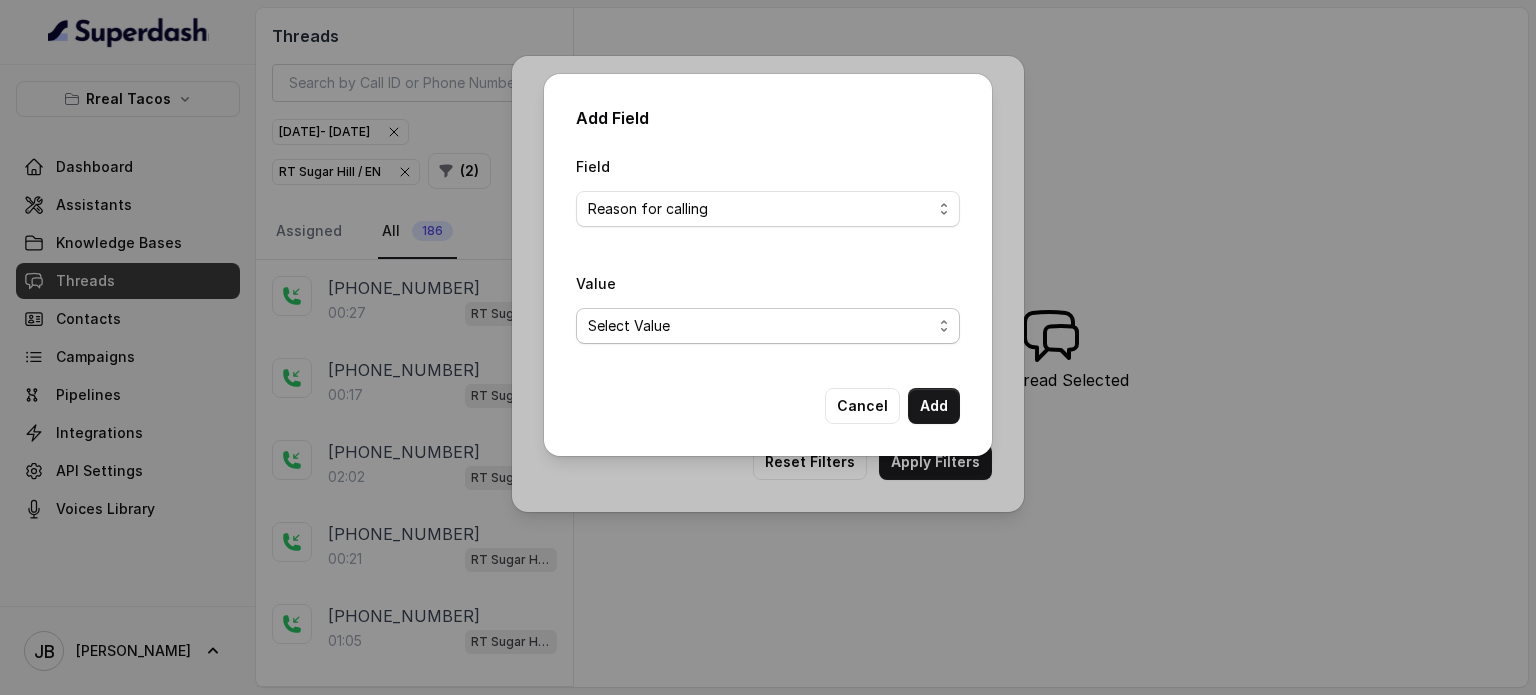 select on "Making a Reservation or Inquiring About Reservations" 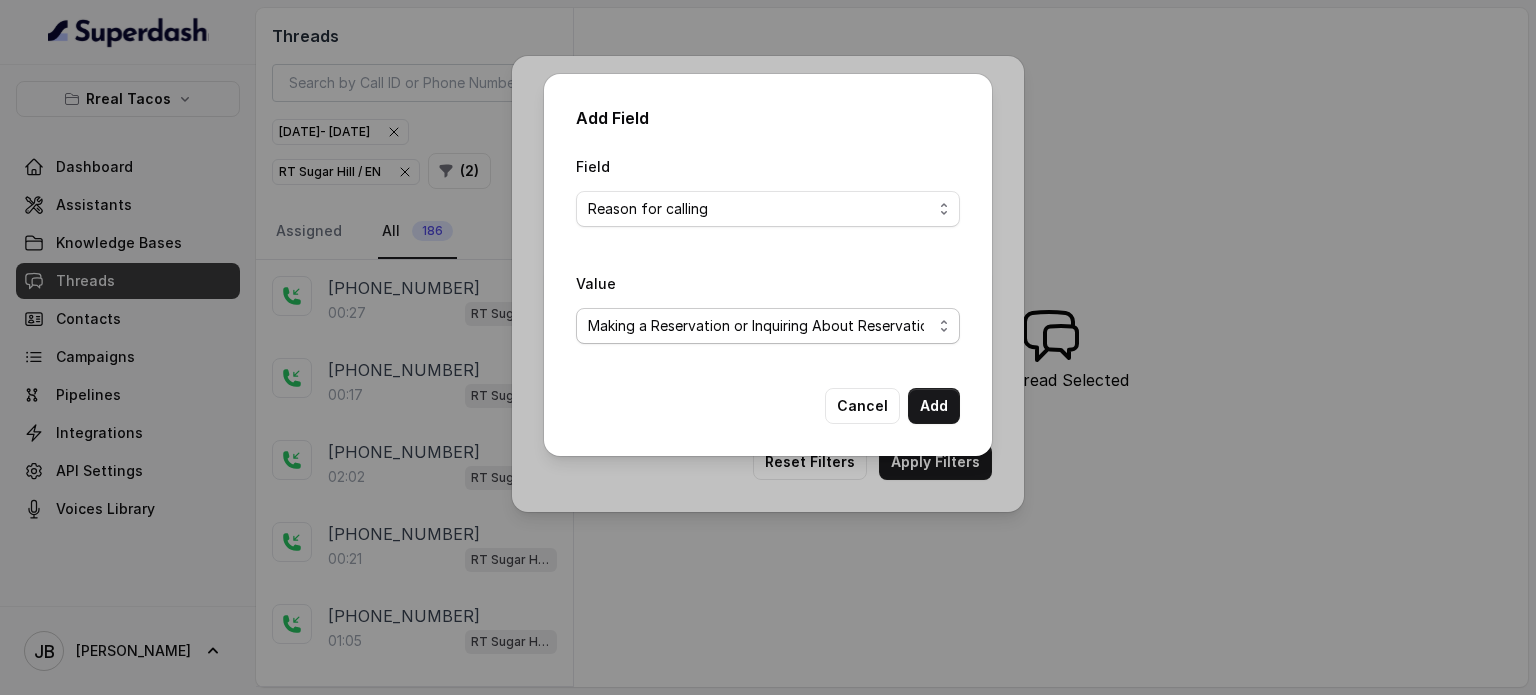 click on "Select Value Unclassified Making a Reservation or Inquiring About Reservations Placing an Order for Takeout or Delivery Menu Inquiries and Special Dietary Needs Request to speak to a human, to a person, to customer service, to the host or the hostess Questions About Restaurant Hours and Wait Times General Information and Amenities Assistance with Online Platforms and Technical Issues Employment Opportunities or Business Inquiries Special Event or Holiday Inquiry Lost Items Inquiries" at bounding box center (768, 326) 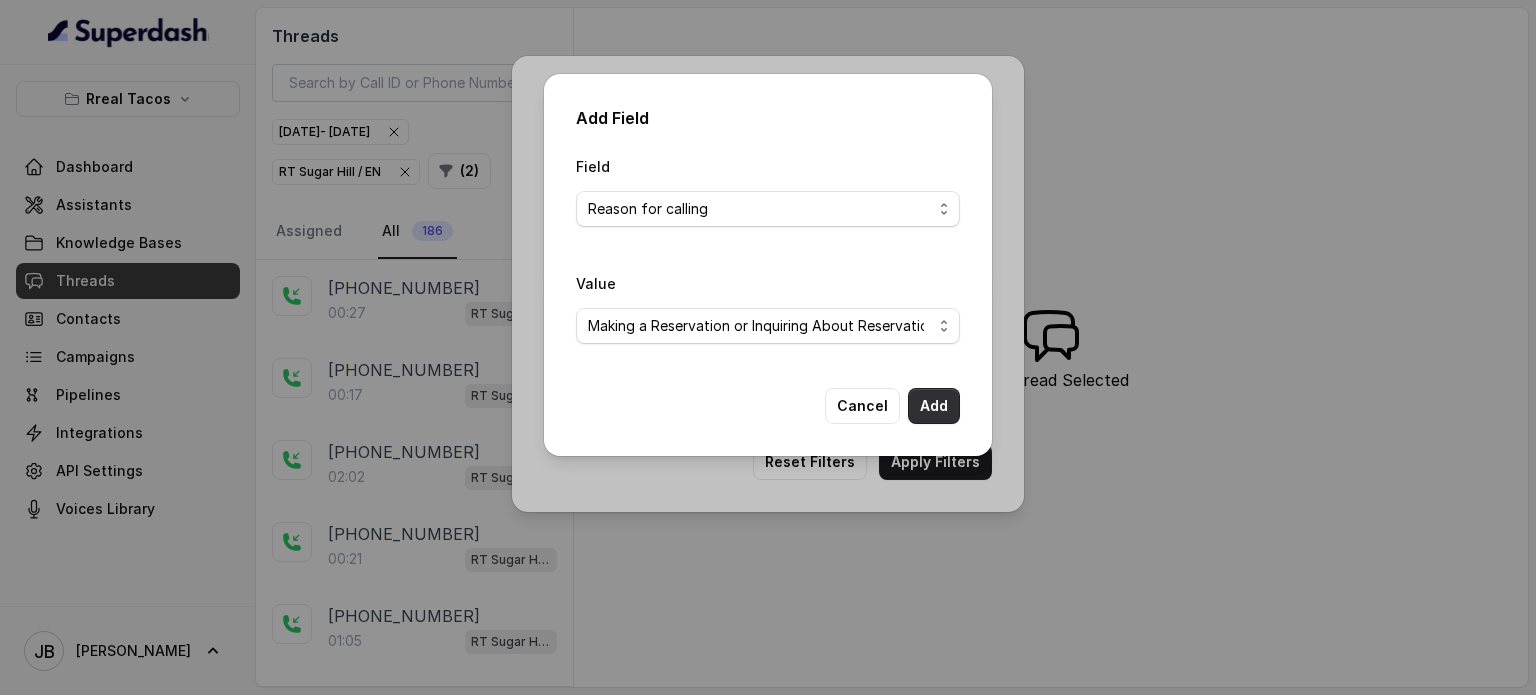click on "Add" at bounding box center [934, 406] 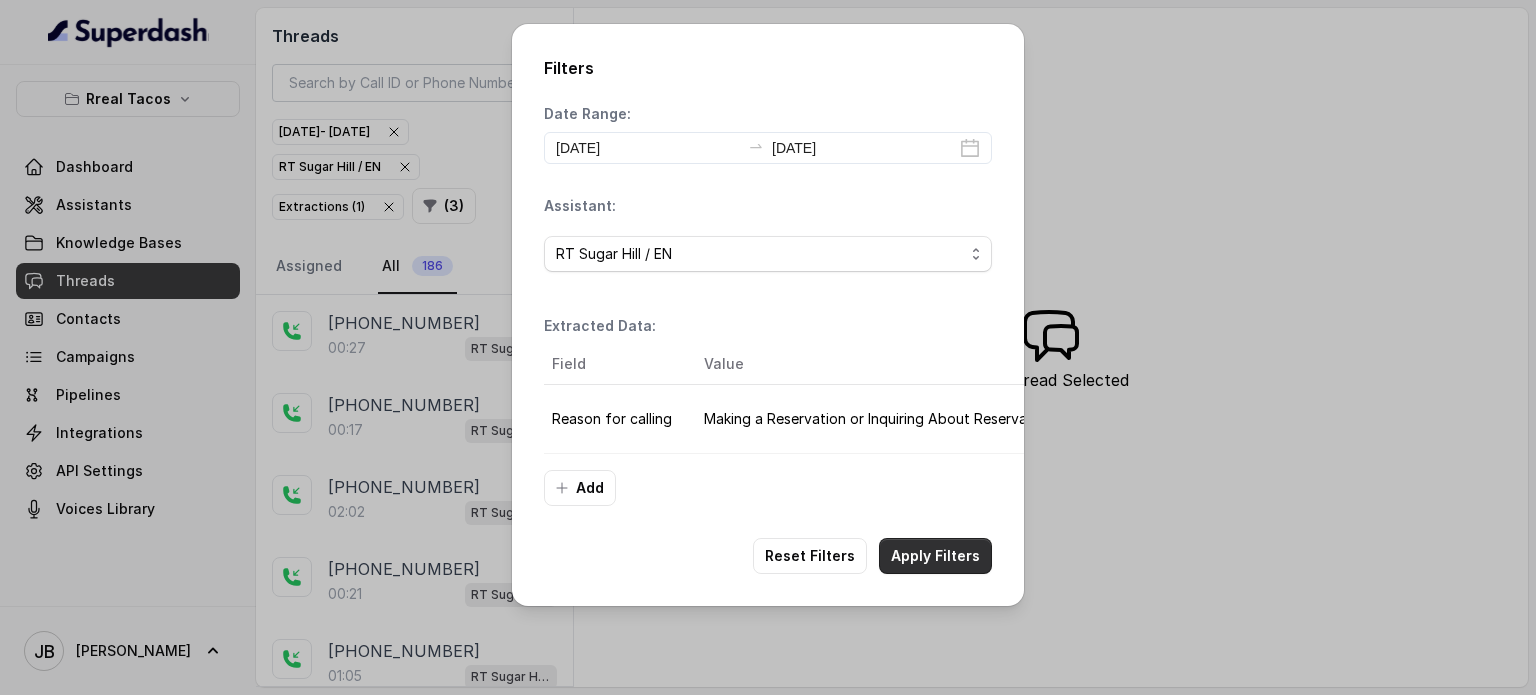 click on "Apply Filters" at bounding box center (935, 556) 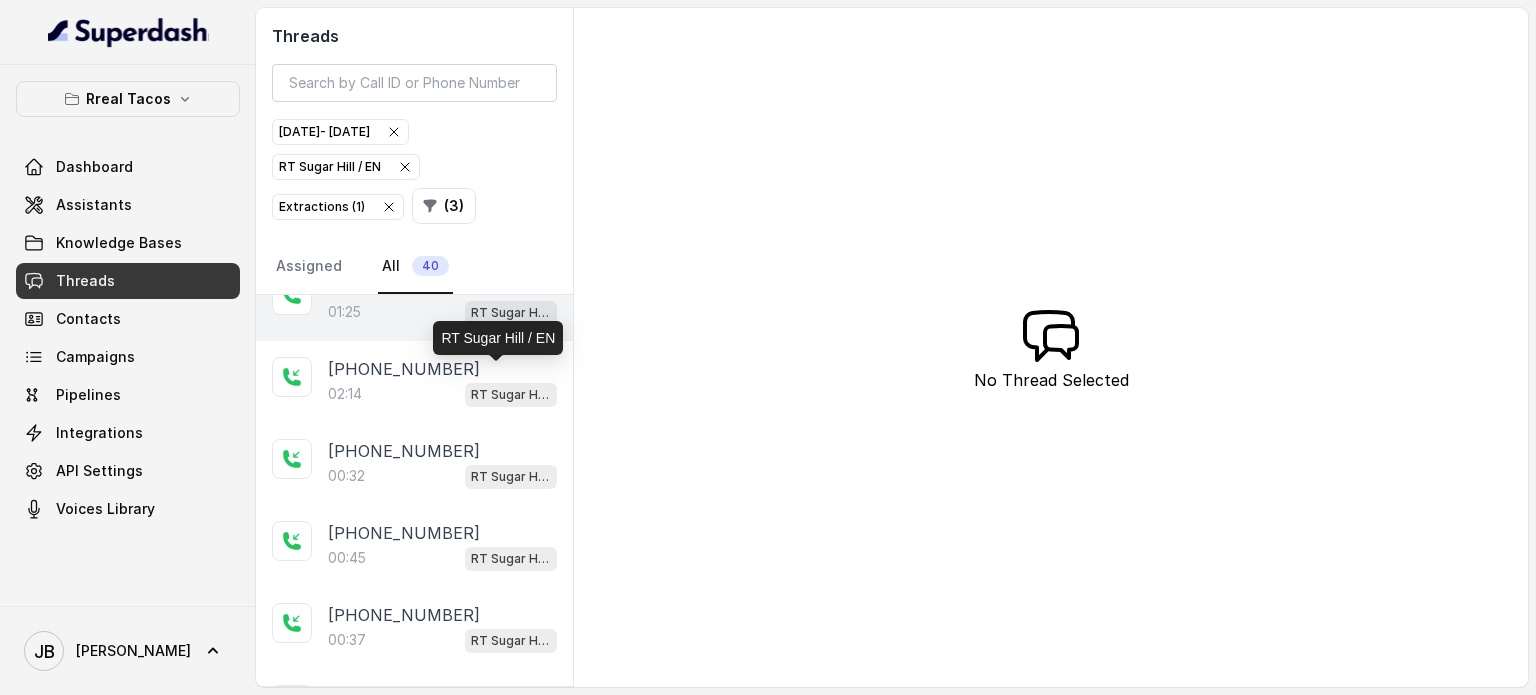 scroll, scrollTop: 0, scrollLeft: 0, axis: both 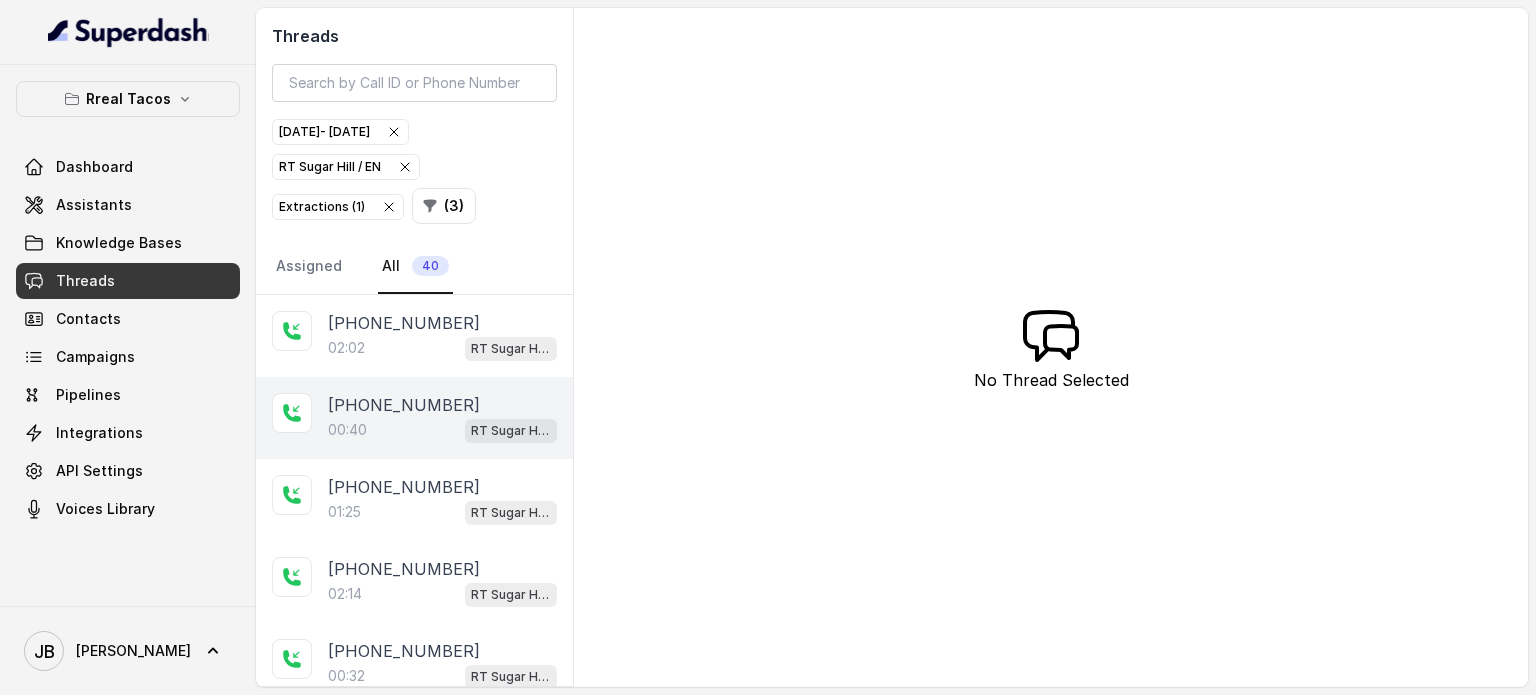 click on "[PHONE_NUMBER]" at bounding box center [404, 405] 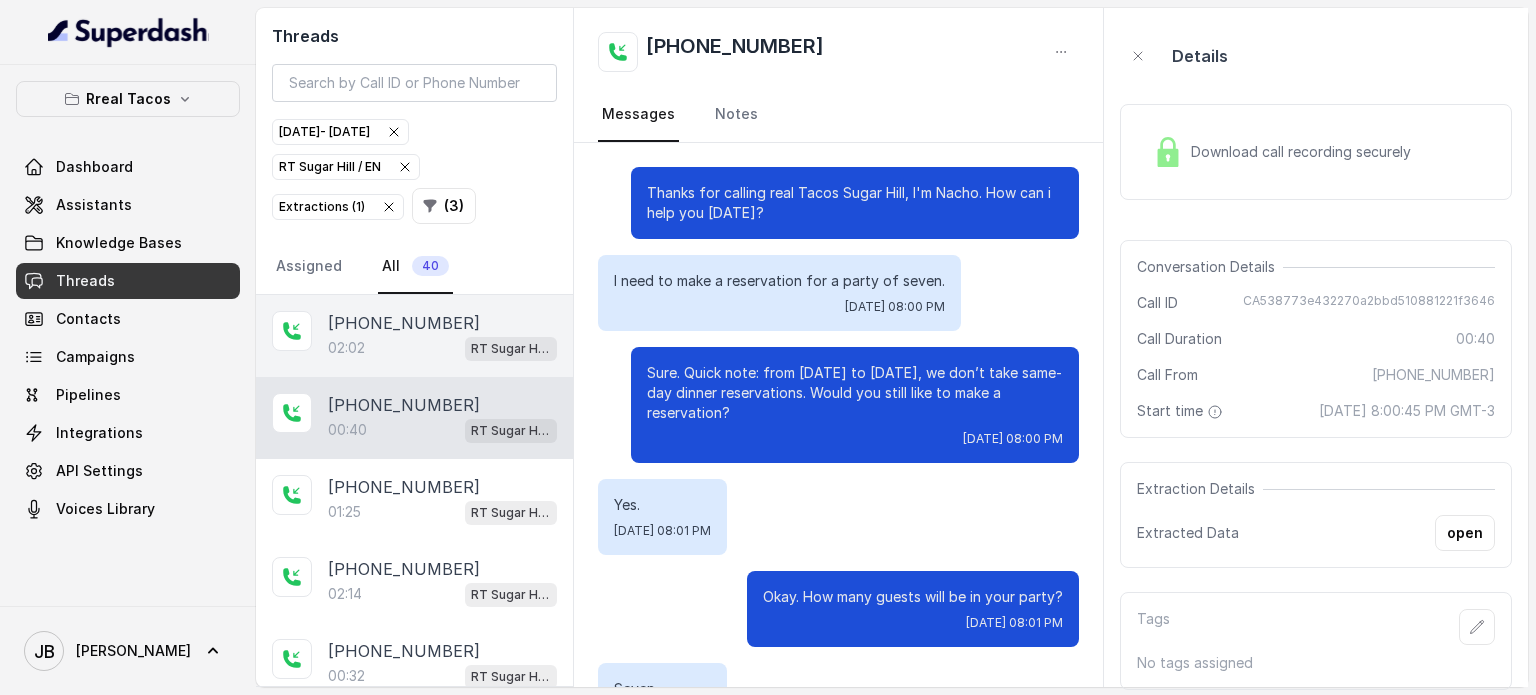 scroll, scrollTop: 371, scrollLeft: 0, axis: vertical 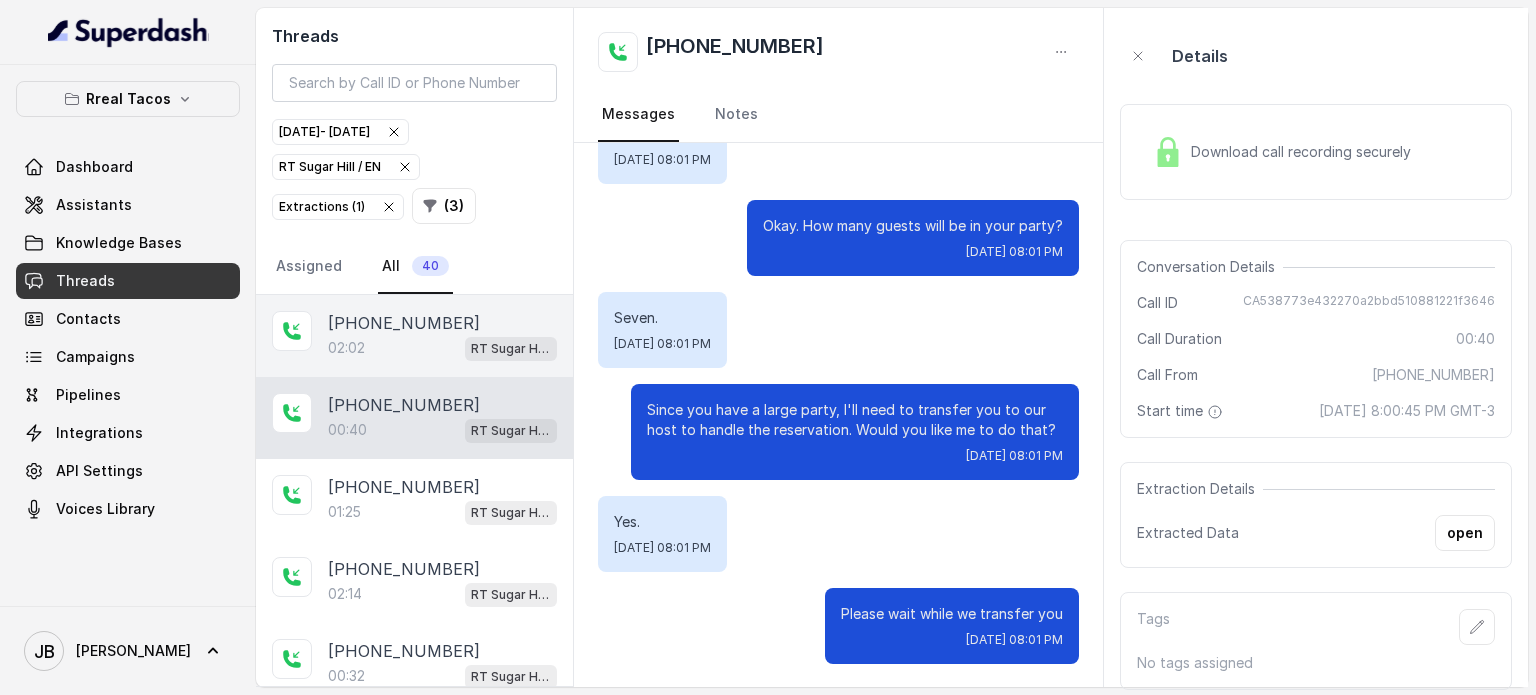 click on "02:02 RT Sugar Hill / EN" at bounding box center (442, 348) 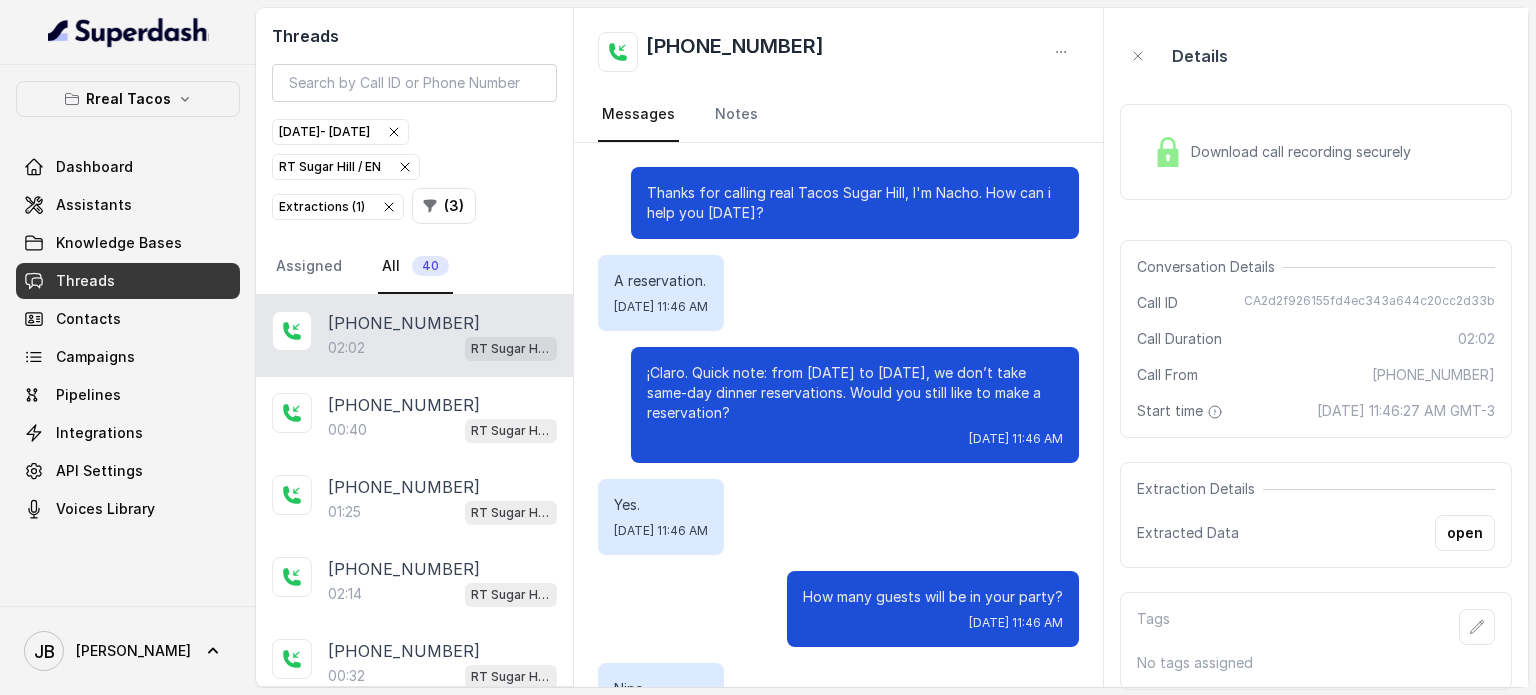scroll, scrollTop: 1055, scrollLeft: 0, axis: vertical 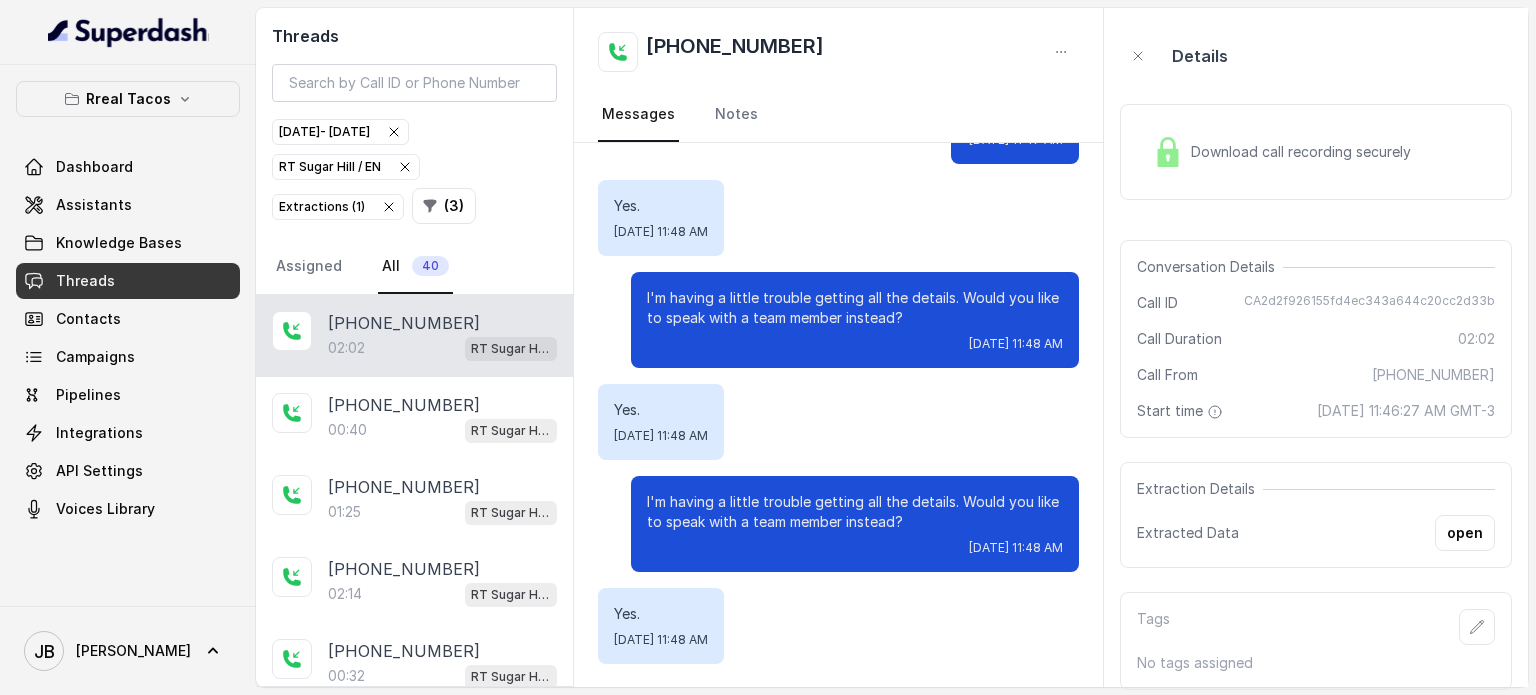 drag, startPoint x: 812, startPoint y: 487, endPoint x: 928, endPoint y: 526, distance: 122.380554 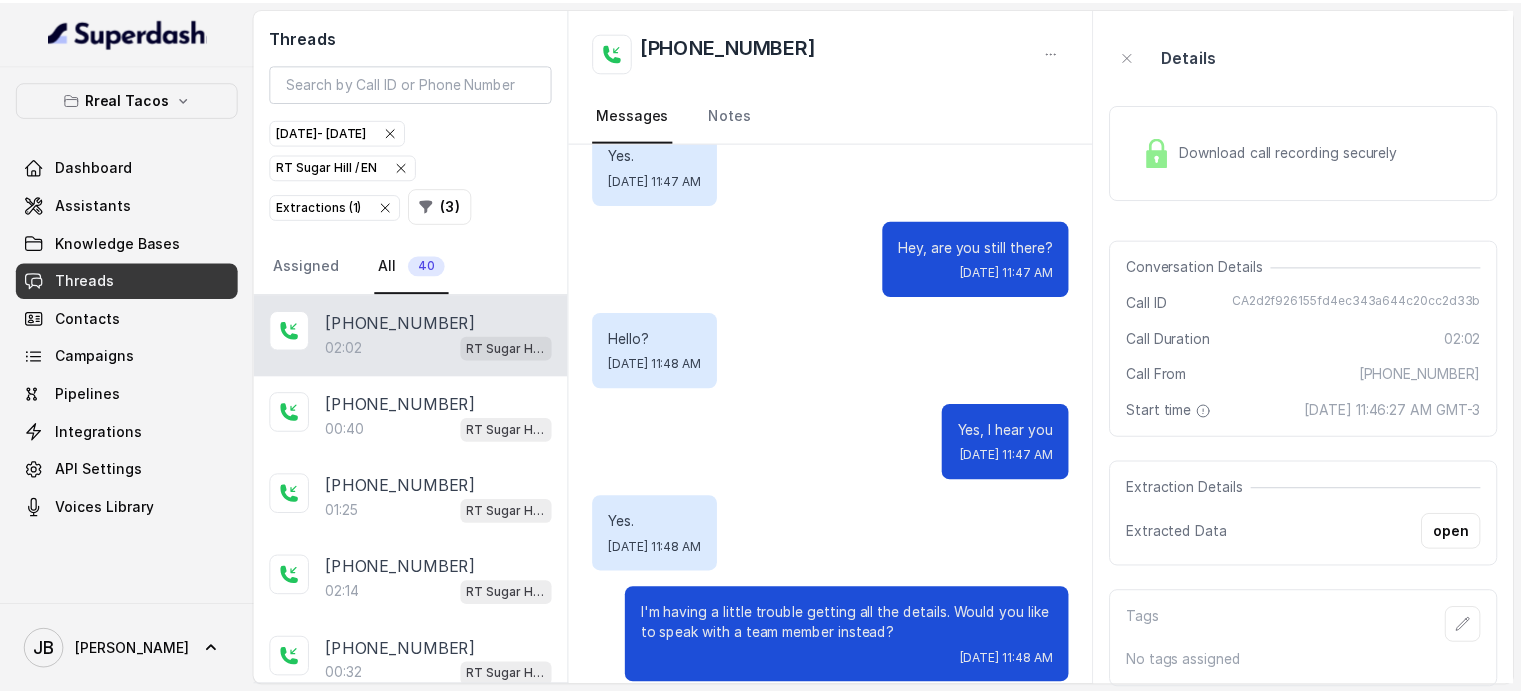 scroll, scrollTop: 600, scrollLeft: 0, axis: vertical 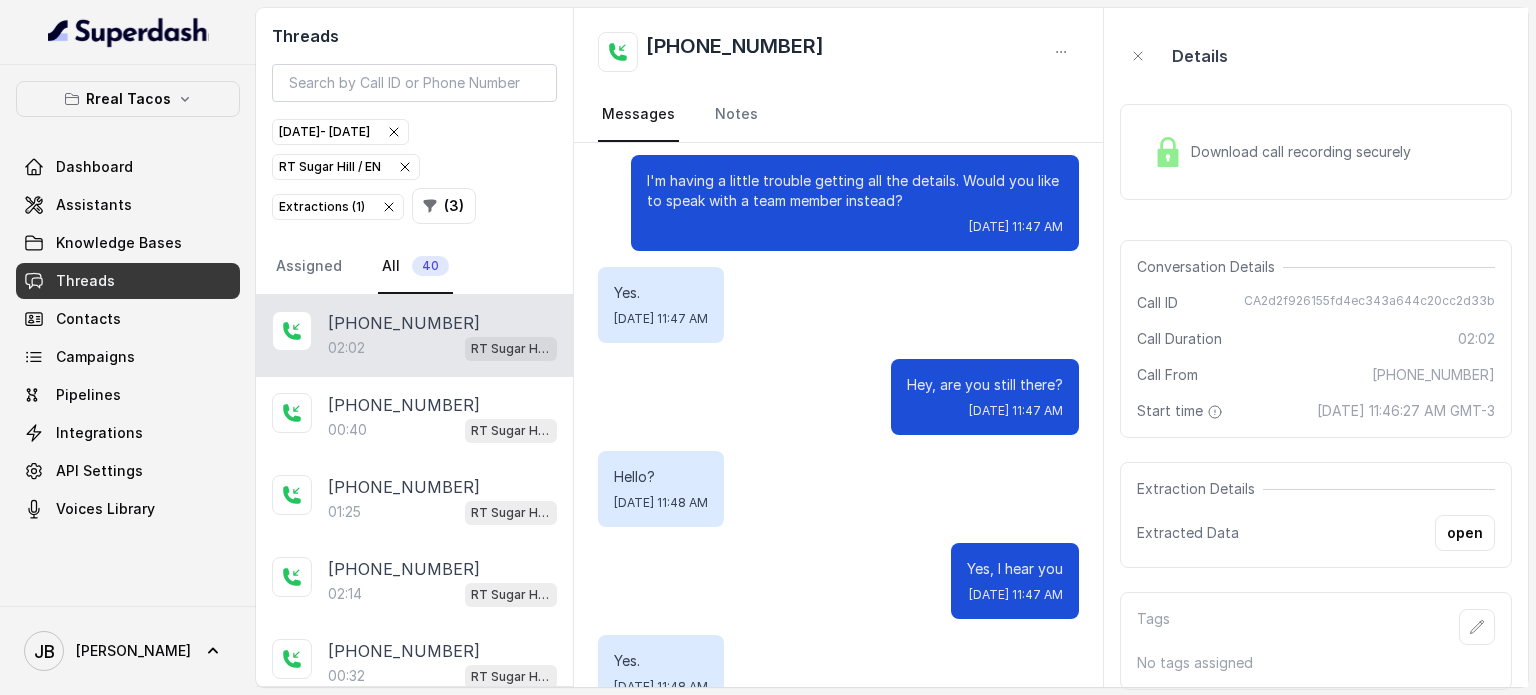 click on "Download call recording securely" at bounding box center (1282, 152) 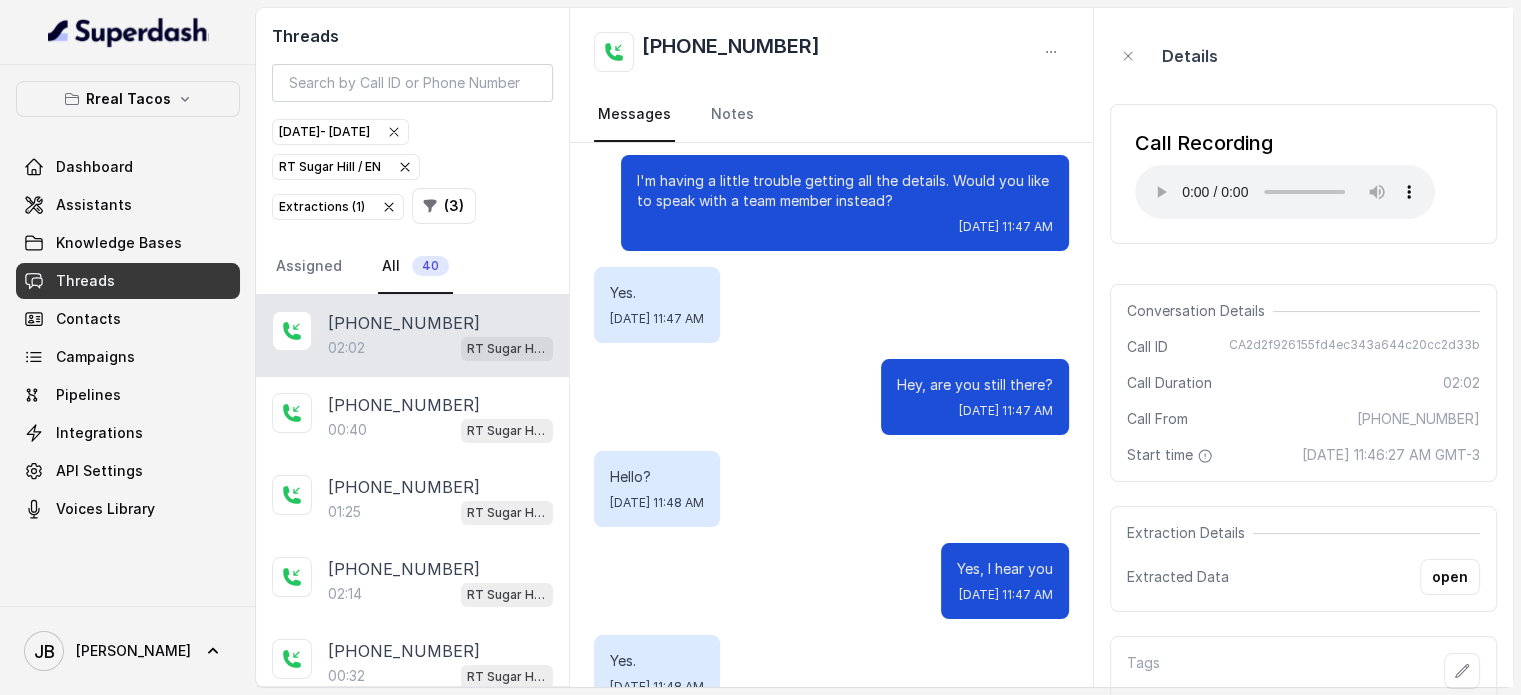 drag, startPoint x: 1152, startPoint y: 223, endPoint x: 1156, endPoint y: 200, distance: 23.345236 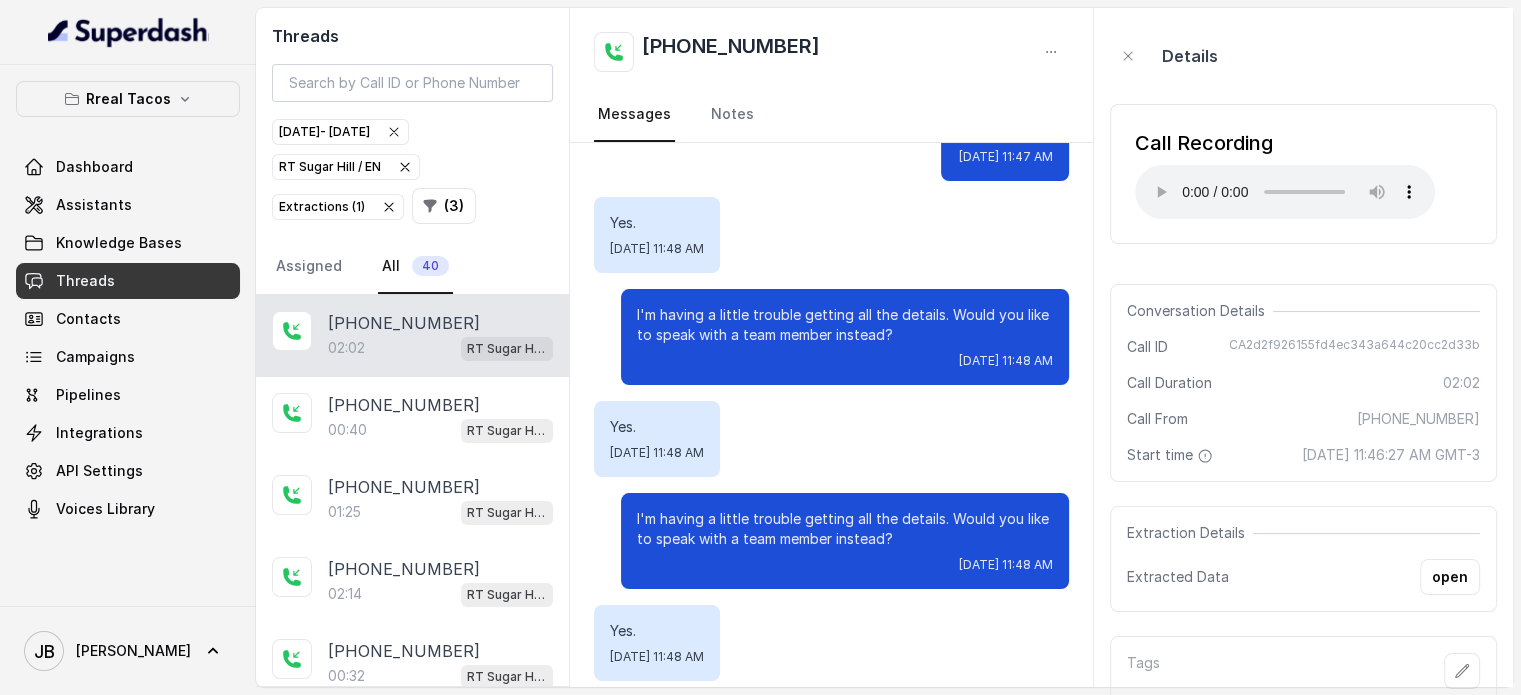 scroll, scrollTop: 1055, scrollLeft: 0, axis: vertical 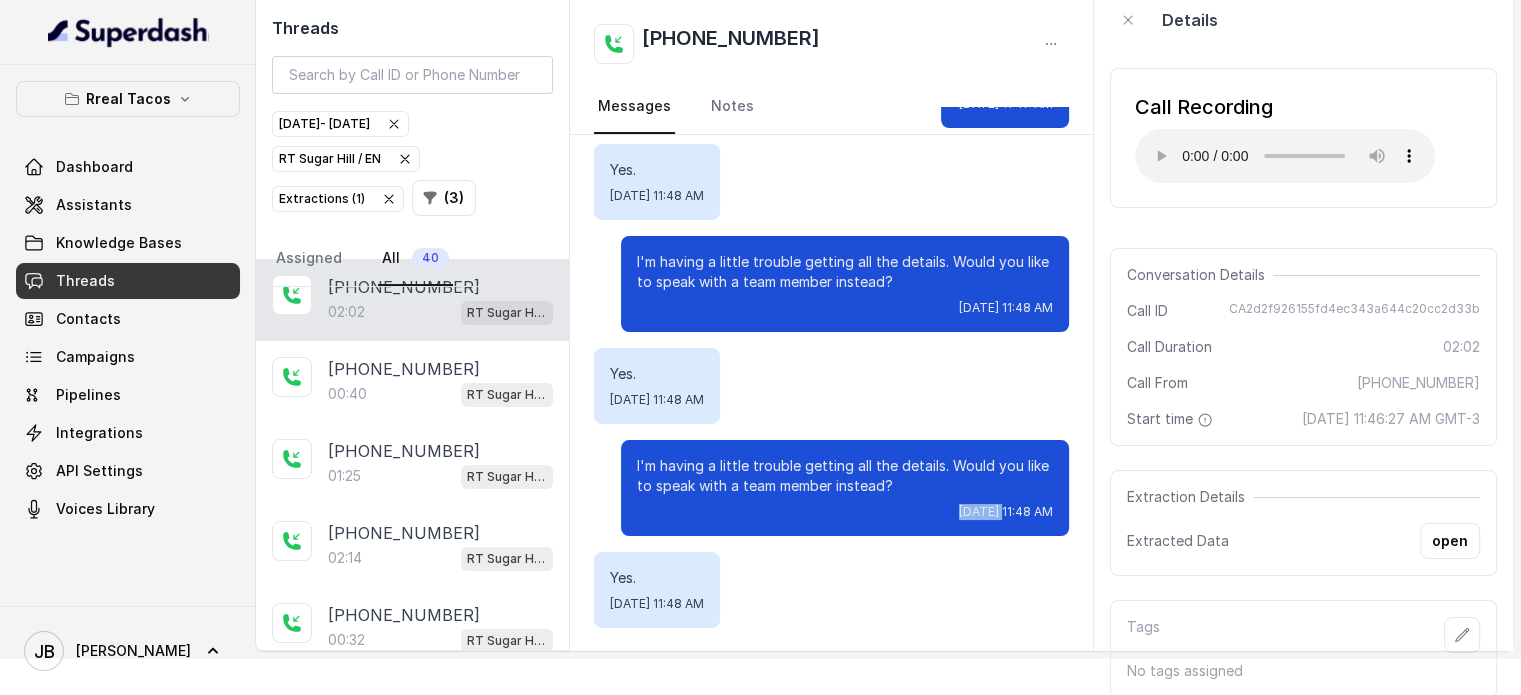 drag, startPoint x: 816, startPoint y: 448, endPoint x: 913, endPoint y: 477, distance: 101.24229 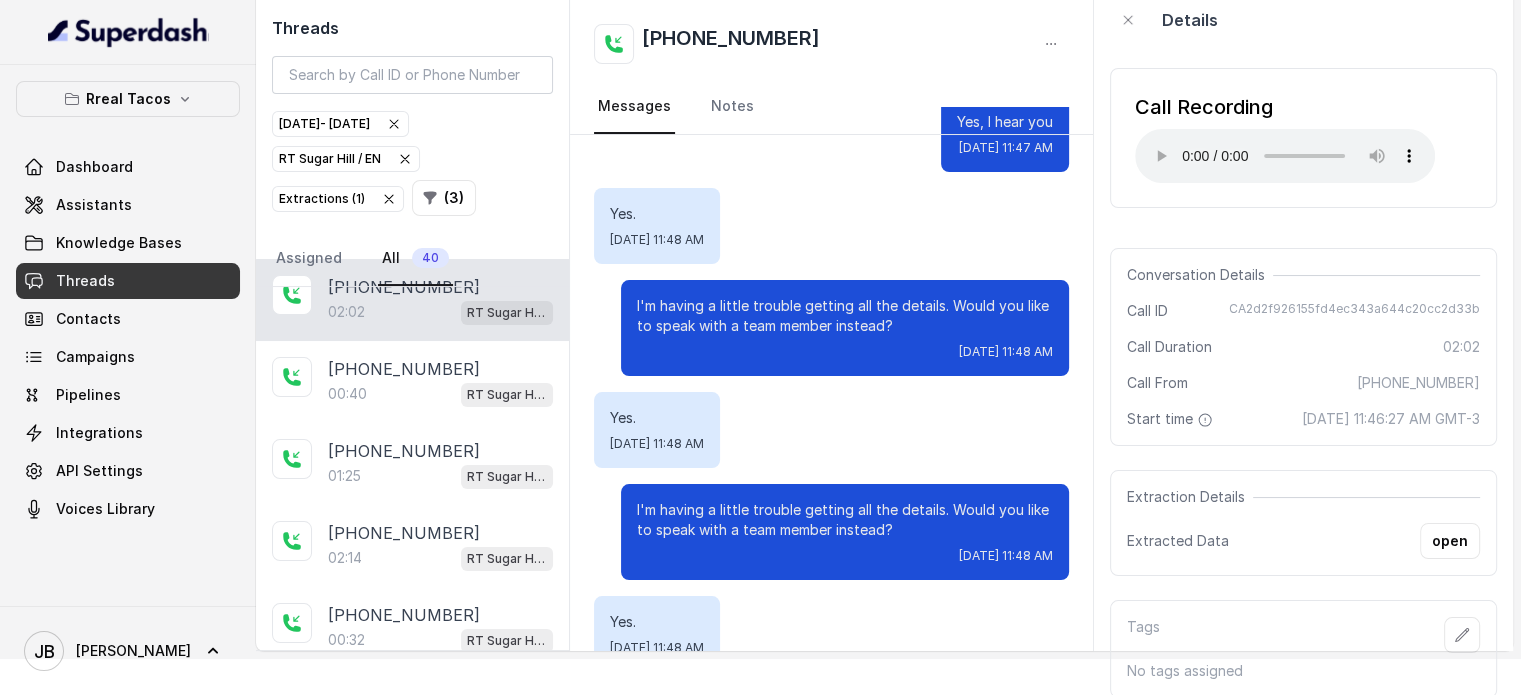 scroll, scrollTop: 1055, scrollLeft: 0, axis: vertical 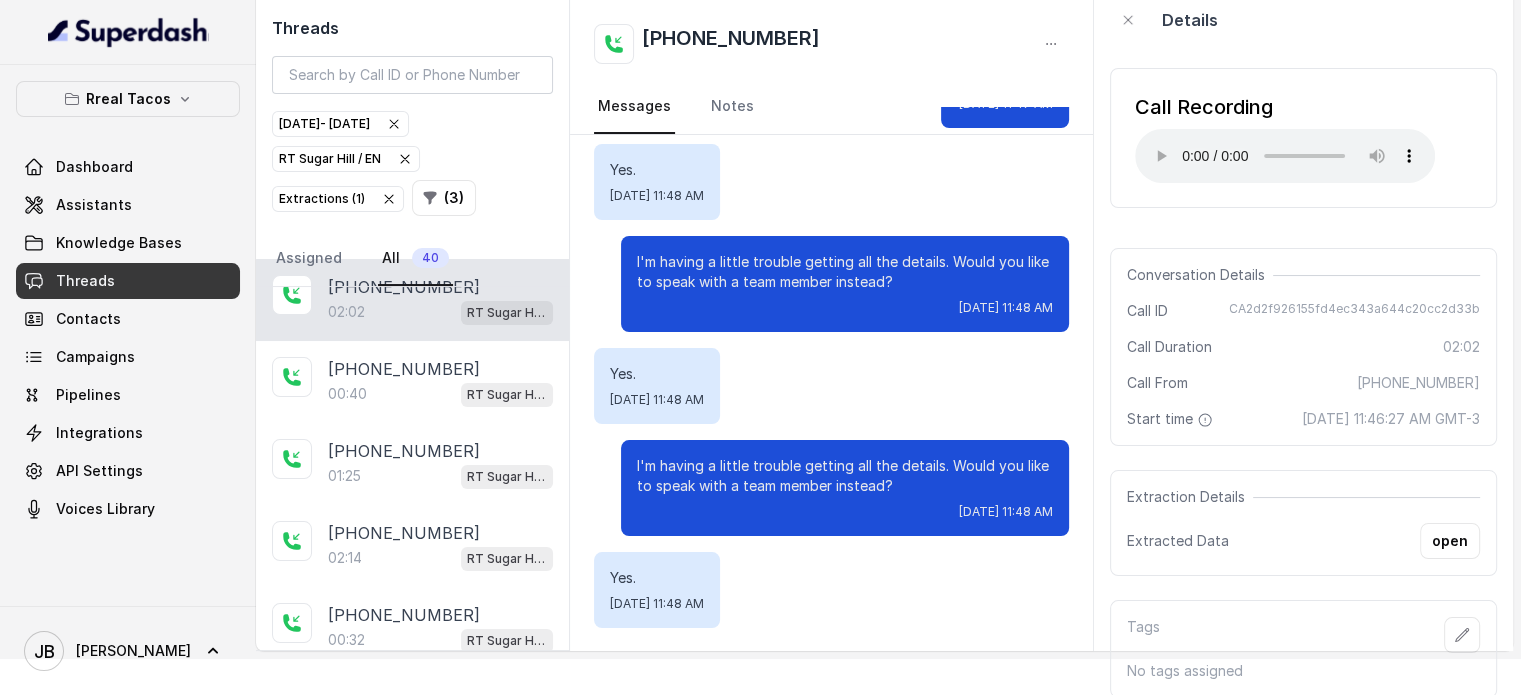 drag, startPoint x: 1414, startPoint y: 425, endPoint x: 1430, endPoint y: 423, distance: 16.124516 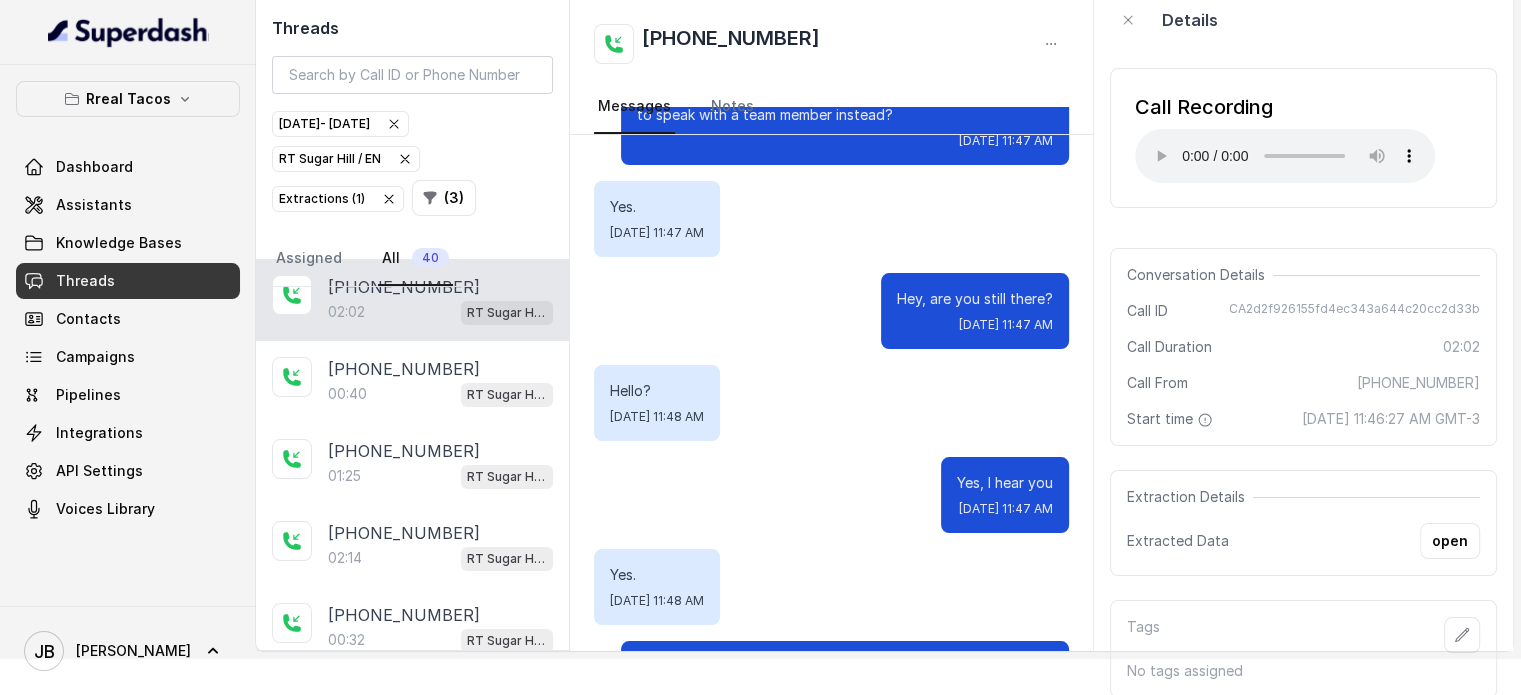 scroll, scrollTop: 555, scrollLeft: 0, axis: vertical 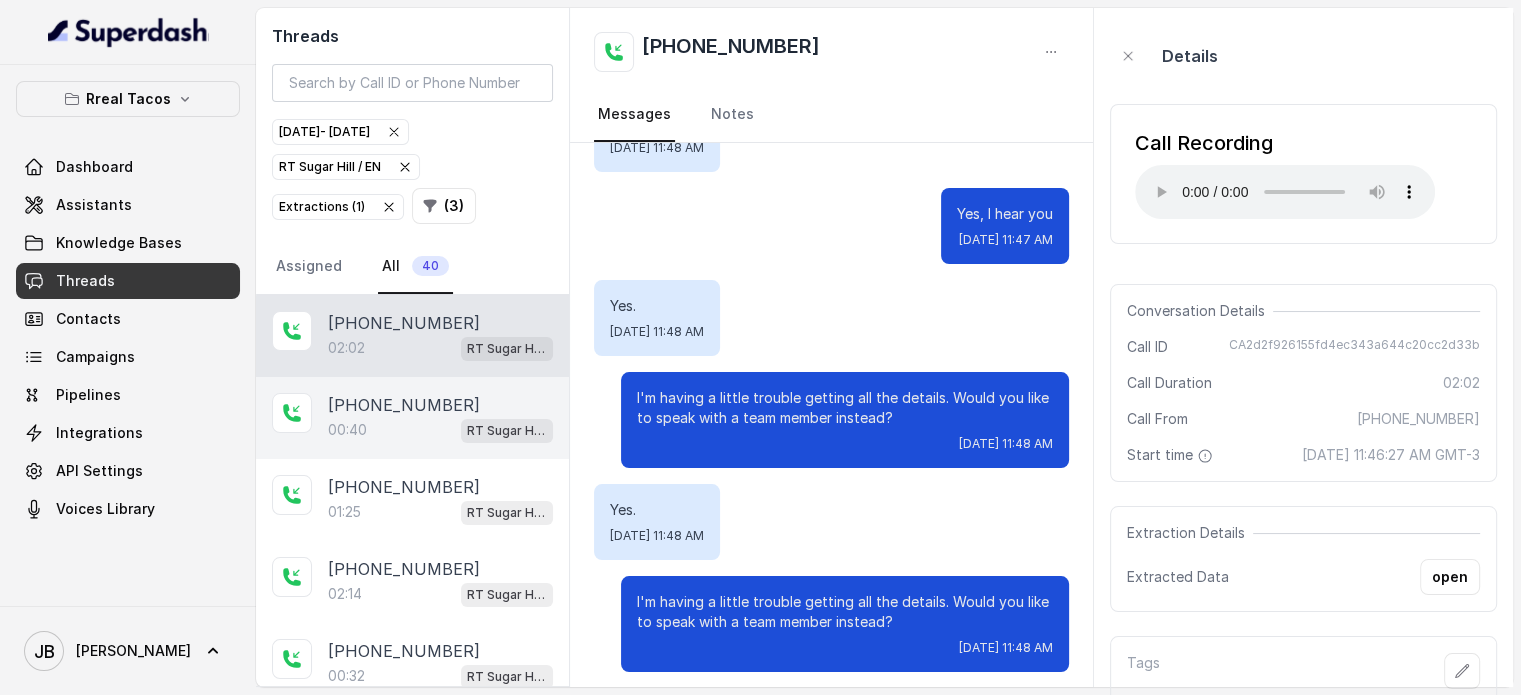 click on "00:[STREET_ADDRESS]" at bounding box center (440, 430) 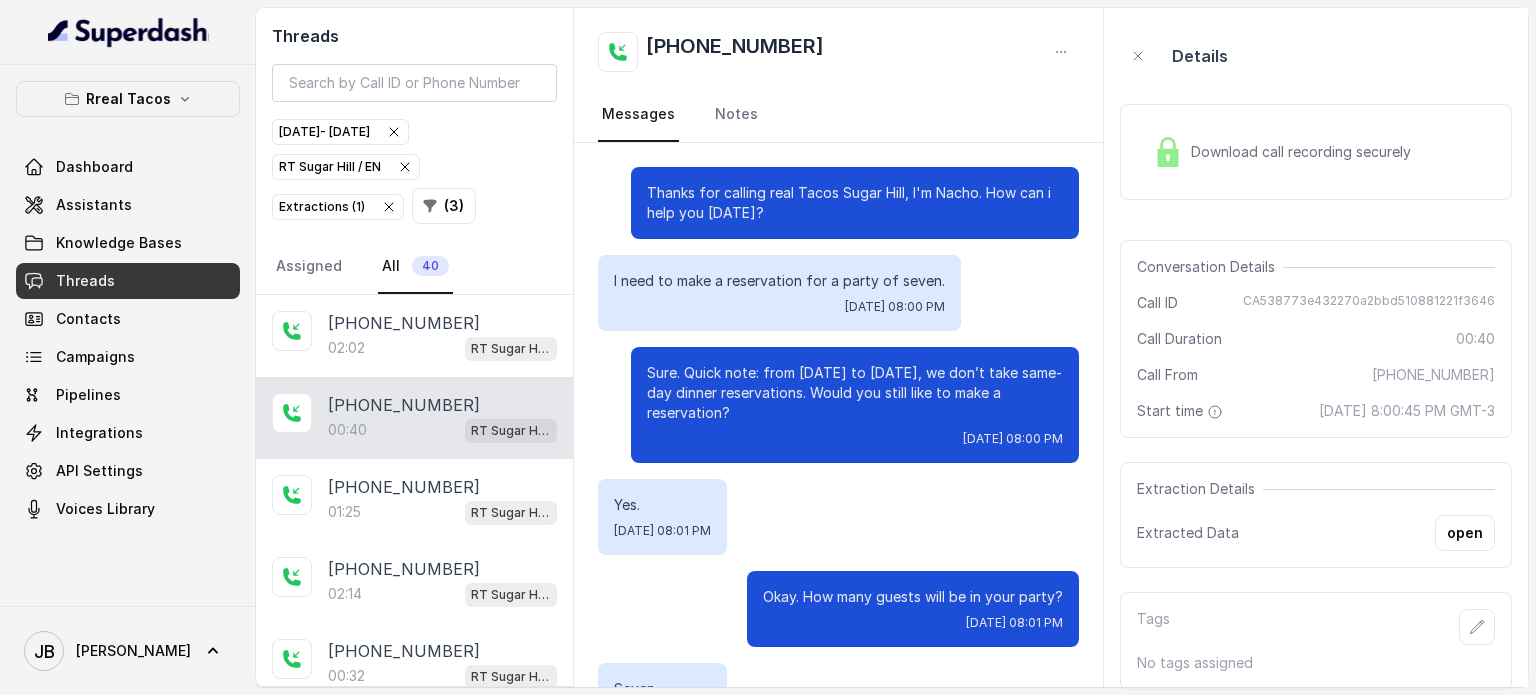 scroll, scrollTop: 371, scrollLeft: 0, axis: vertical 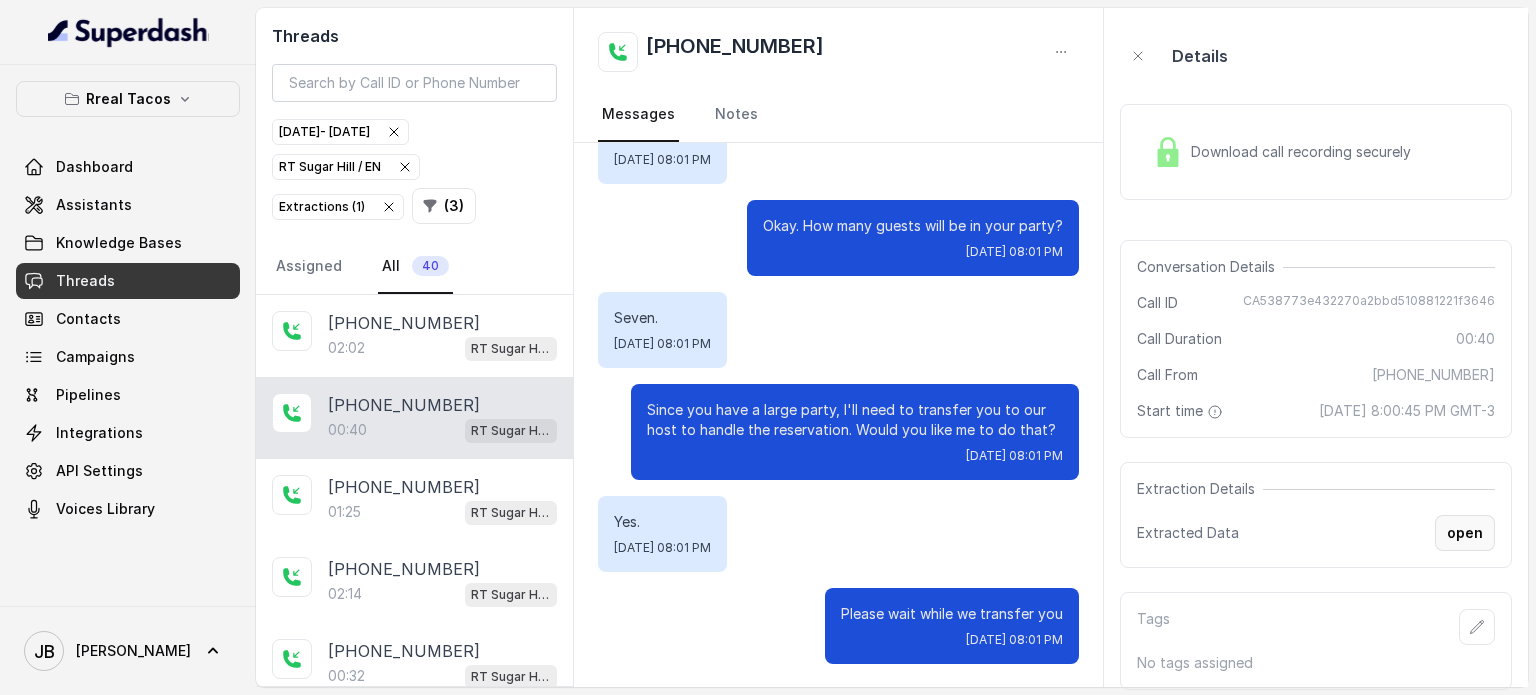 click on "open" at bounding box center (1465, 533) 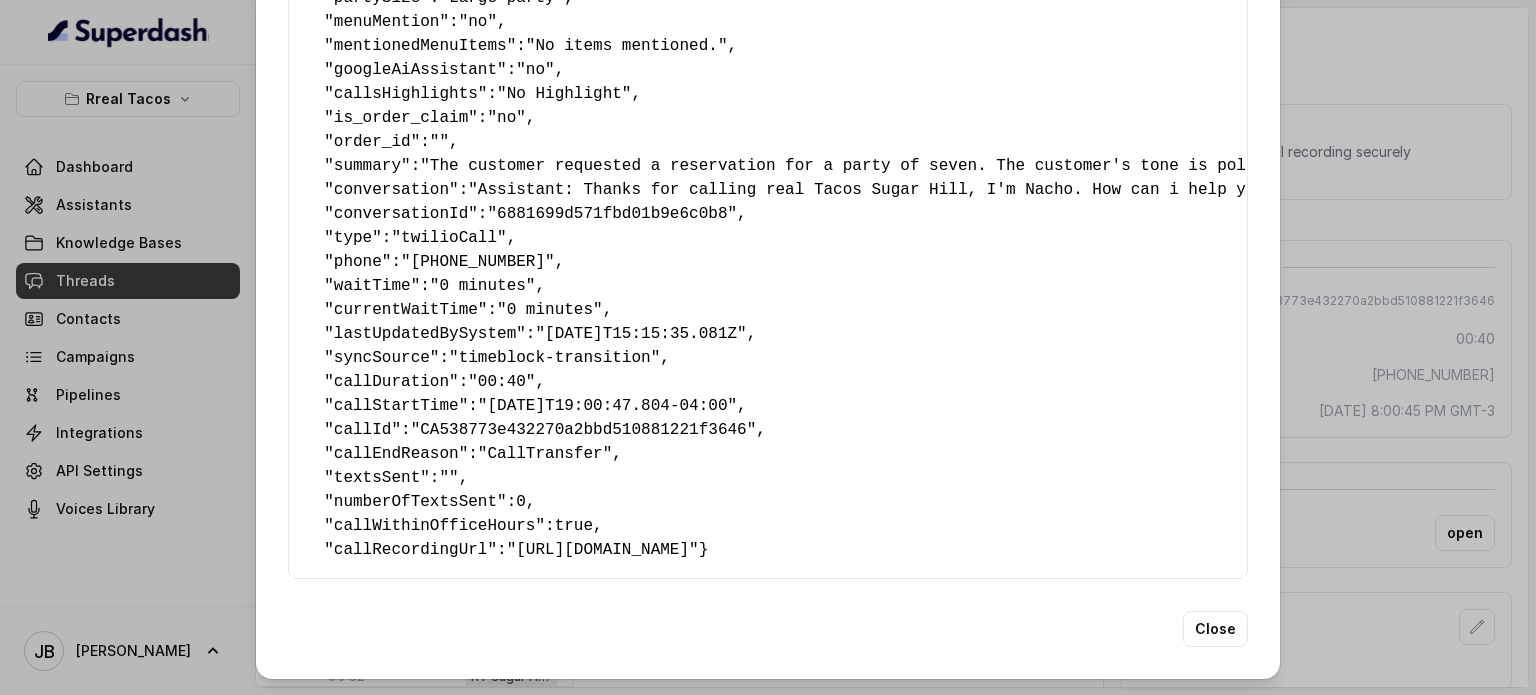 scroll, scrollTop: 437, scrollLeft: 0, axis: vertical 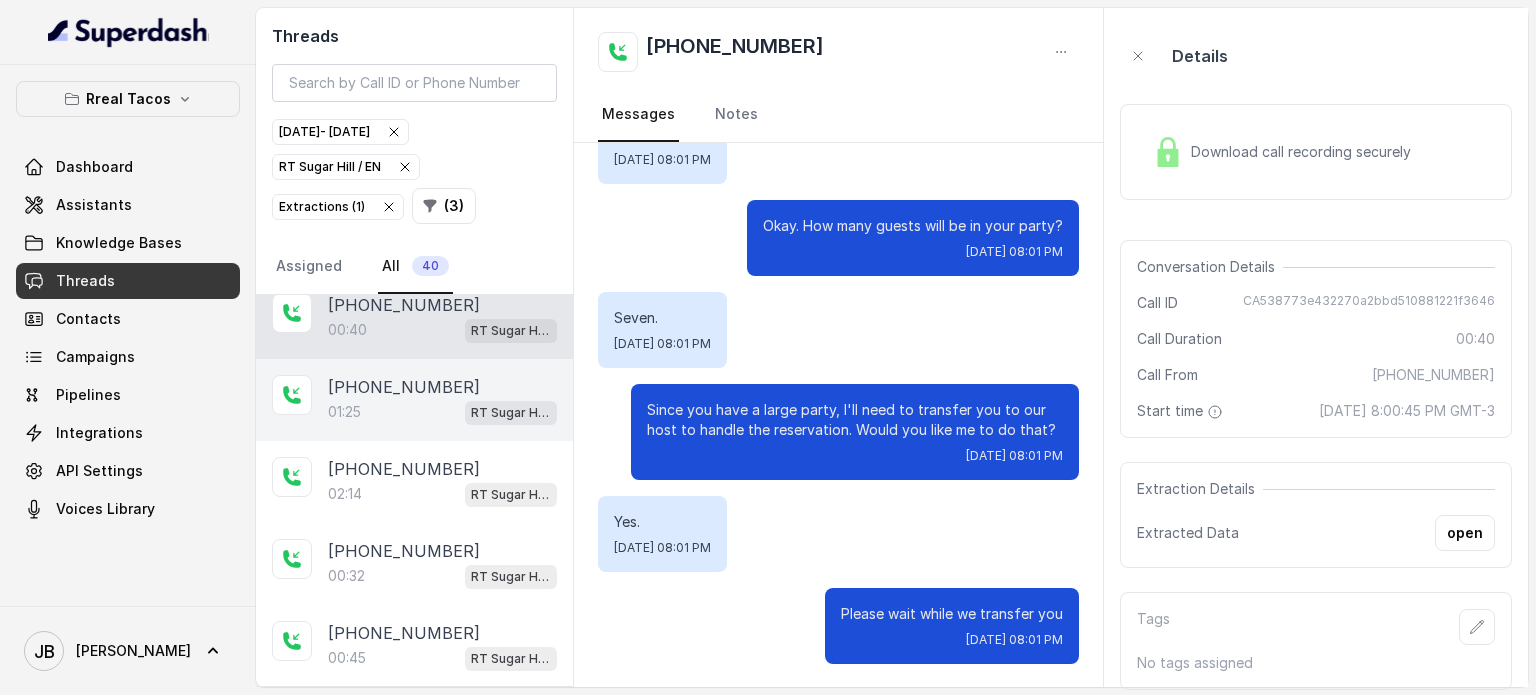 click on "[PHONE_NUMBER]" at bounding box center (404, 387) 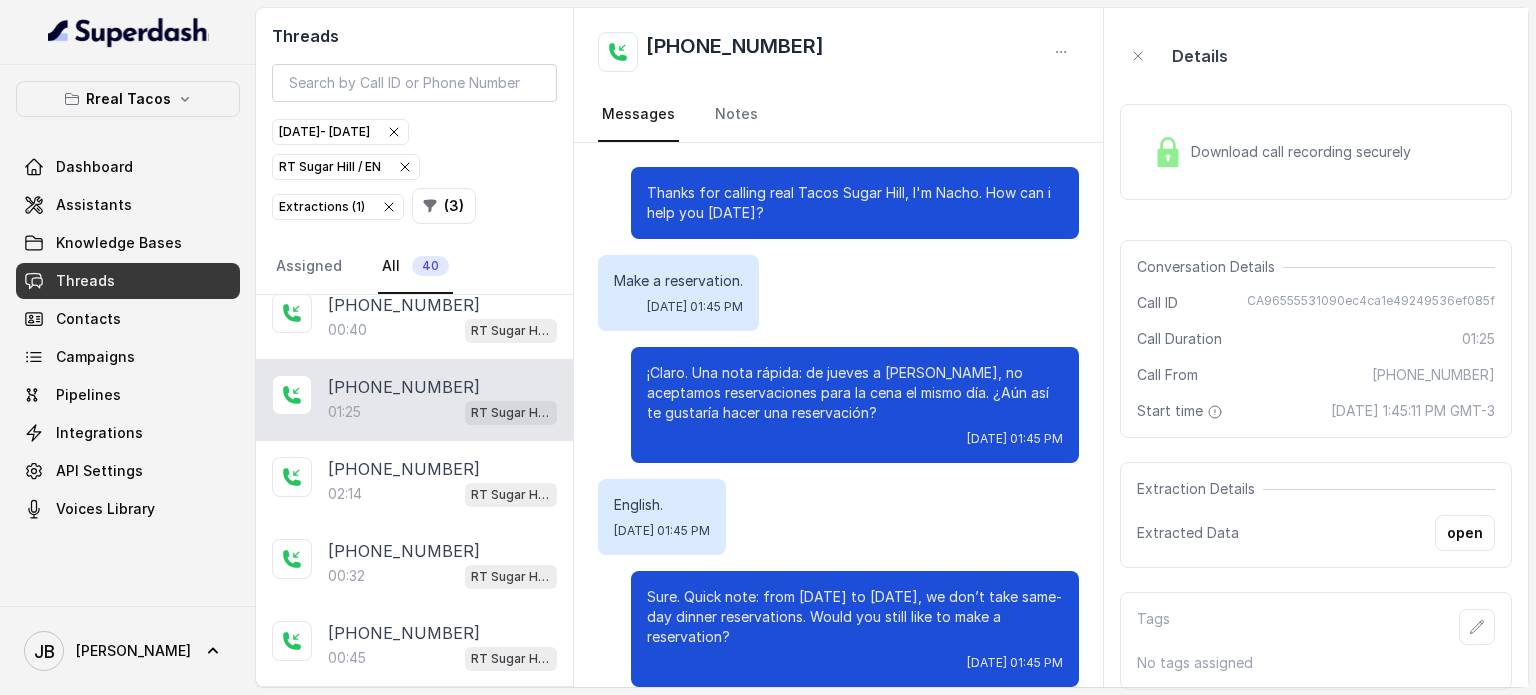 scroll, scrollTop: 1043, scrollLeft: 0, axis: vertical 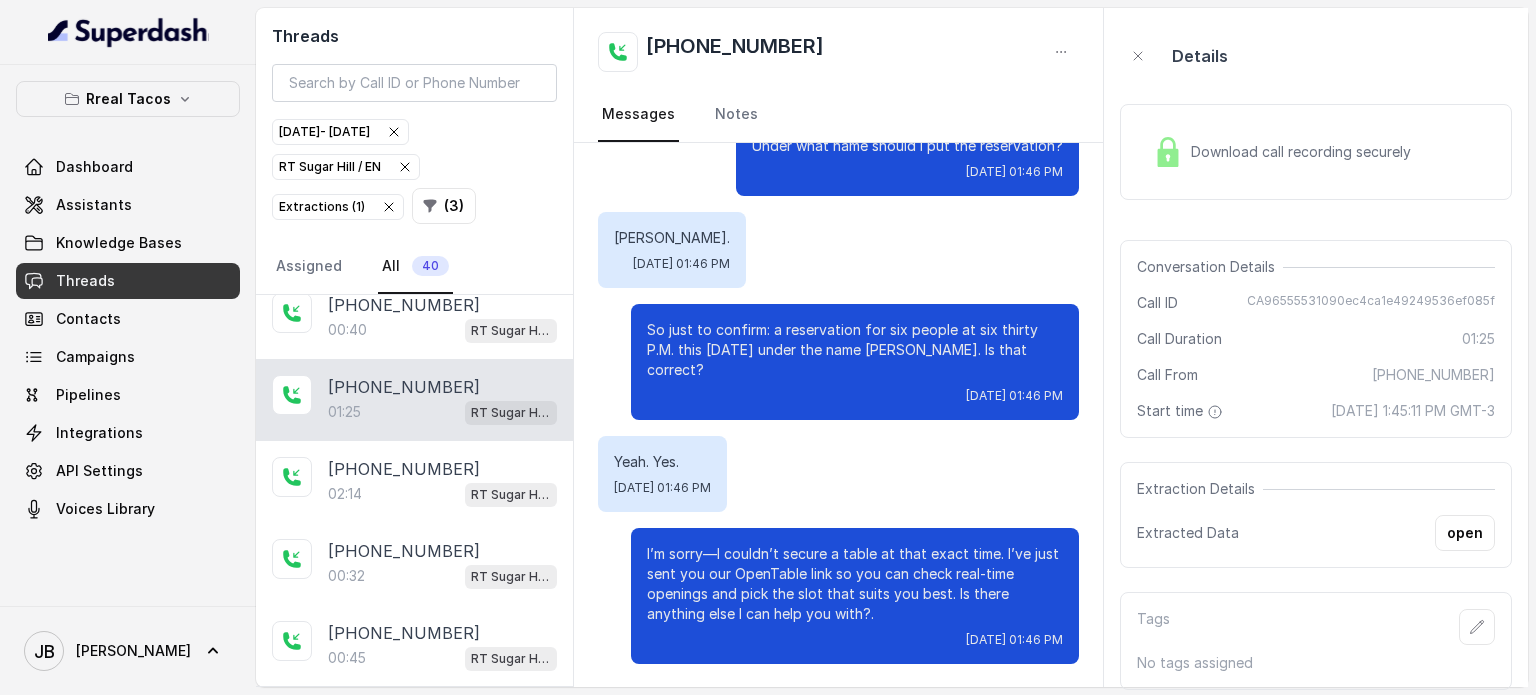 click on "Download call recording securely" at bounding box center [1282, 152] 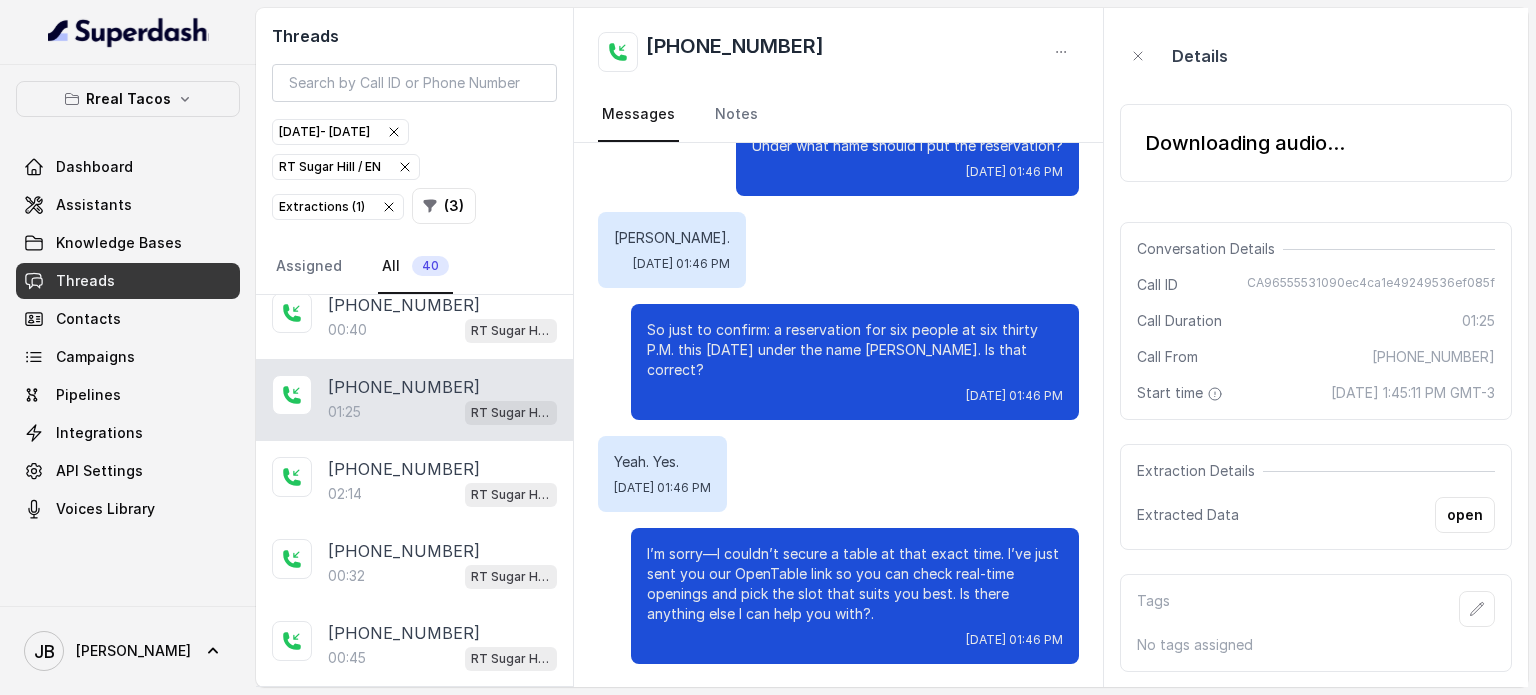 click on "Extraction Details Extracted Data open" at bounding box center (1316, 497) 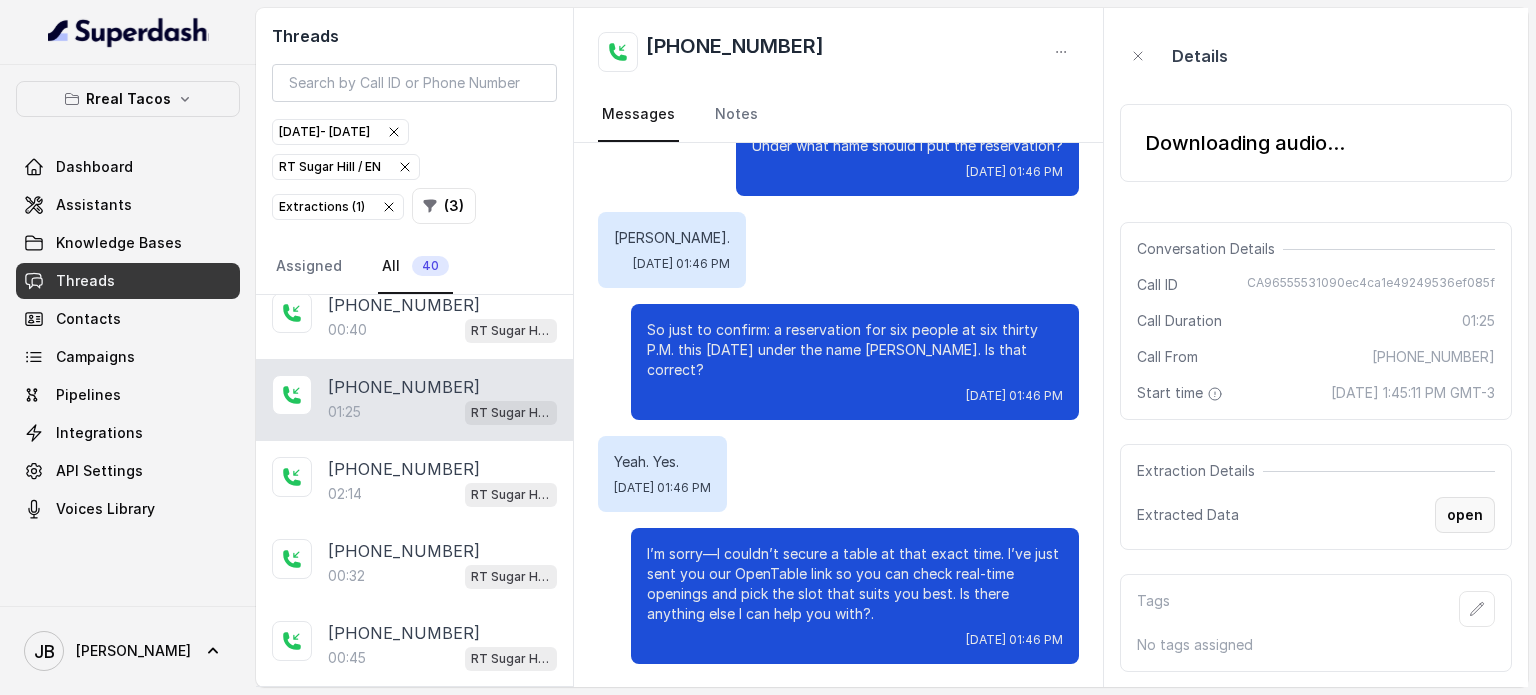 click on "open" at bounding box center (1465, 515) 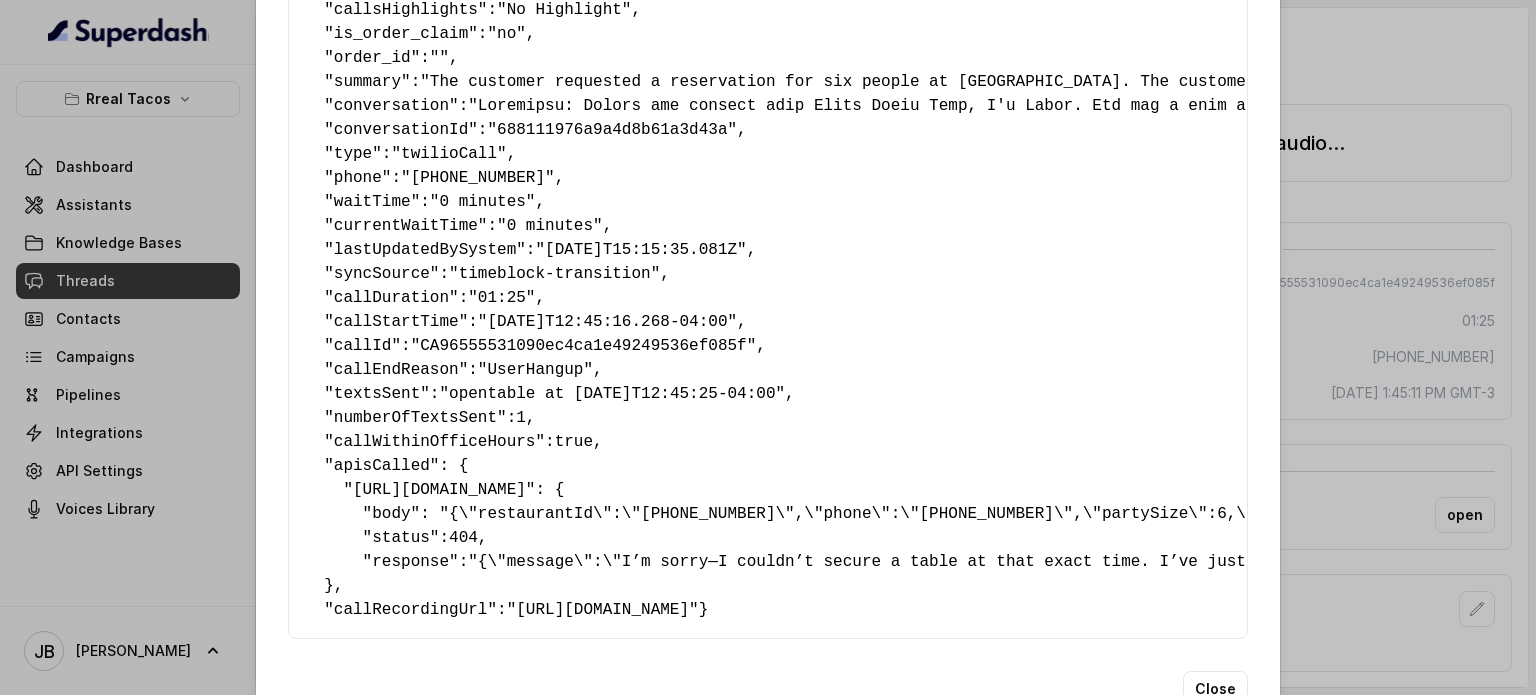 scroll, scrollTop: 605, scrollLeft: 0, axis: vertical 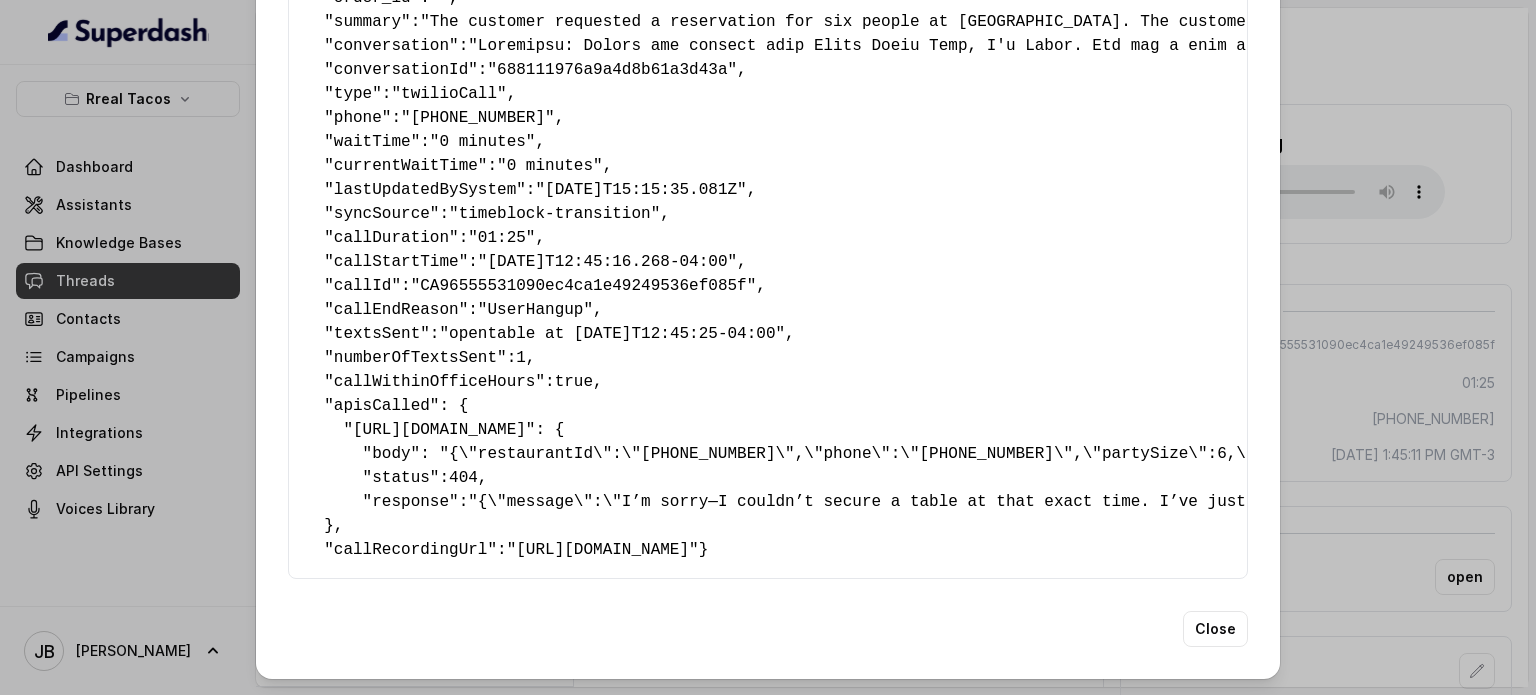 click on "Extracted Data {
" textSent? ":  "yes" ,
" reasonForSendingText ":  "Opentable reservation link" ,
" humanTransfer ":  "no" ,
" reasonForTransfering ":  "" ,
" reasonForCalling ":  "Making a Reservation or Inquiring About Reservations" ,
" detectederror ":  "No Error Detected" ,
" eventMention ":  "no" ,
" reasonForEvent ":  "" ,
" aitolerance ":  "" ,
" restaurantName ":  "RT Sugar Hill" ,
" speakInSpanish ":  "yes" ,
" partySize ":  "Small party" ,
" menuMention ":  "no" ,
" mentionedMenuItems ":  "No items mentioned." ,
" googleAiAssistant ":  "no" ,
" callsHighlights ":  "No Highlight" ,
" is_order_claim ":  "no" ,
" order_id ":  "" ,
" summary ":  ,
" conversation ":  ,
" conversationId ":  "688111976a9a4d8b61a3d43a" ,
" type ":  "twilioCall" ,
" phone ":  "[PHONE_NUMBER]" ,
" waitTime ":  "0 minutes" ,
" currentWaitTime ":  "0 minutes" ,
" lastUpdatedBySystem ":  "[DATE]T15:15:35.081Z" ,
" syncSource ":  "timeblock-transition" ,
" callDuration 1" at bounding box center (768, 347) 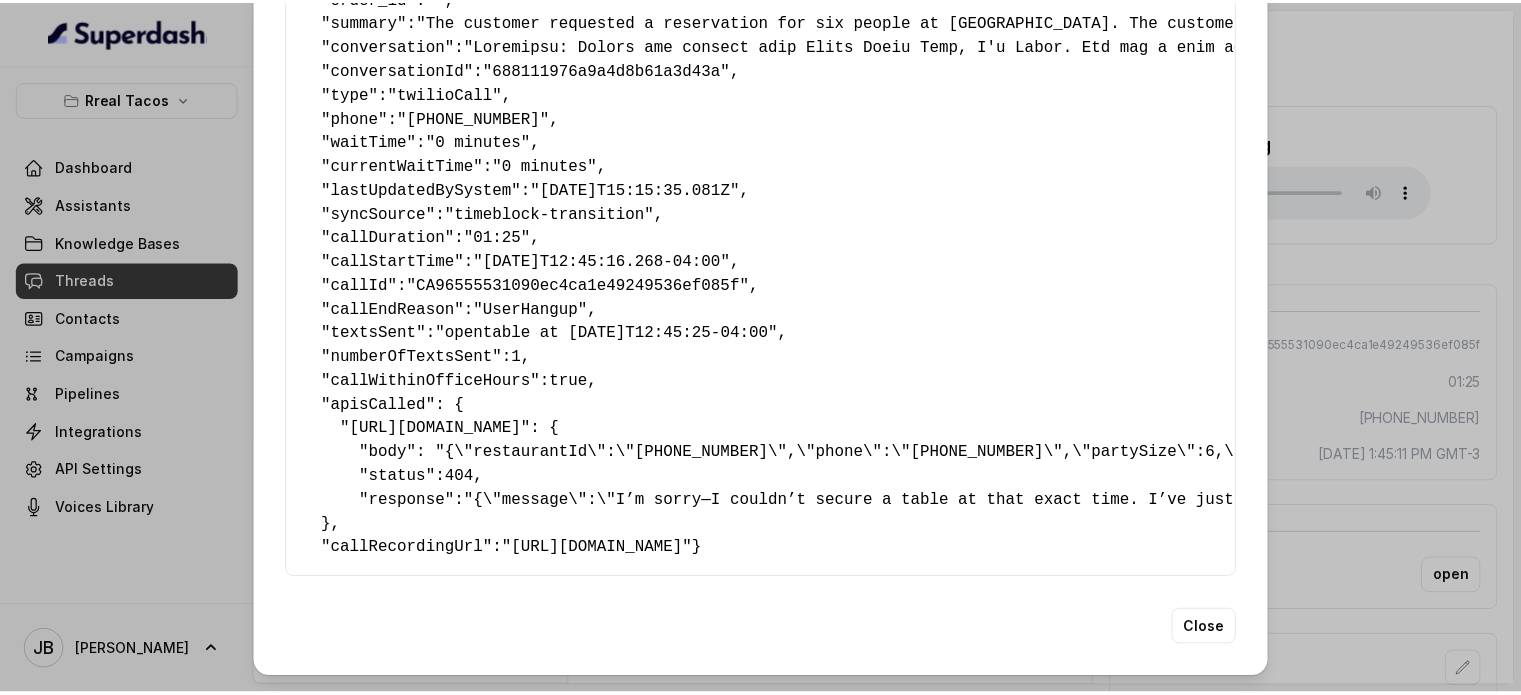 scroll, scrollTop: 0, scrollLeft: 0, axis: both 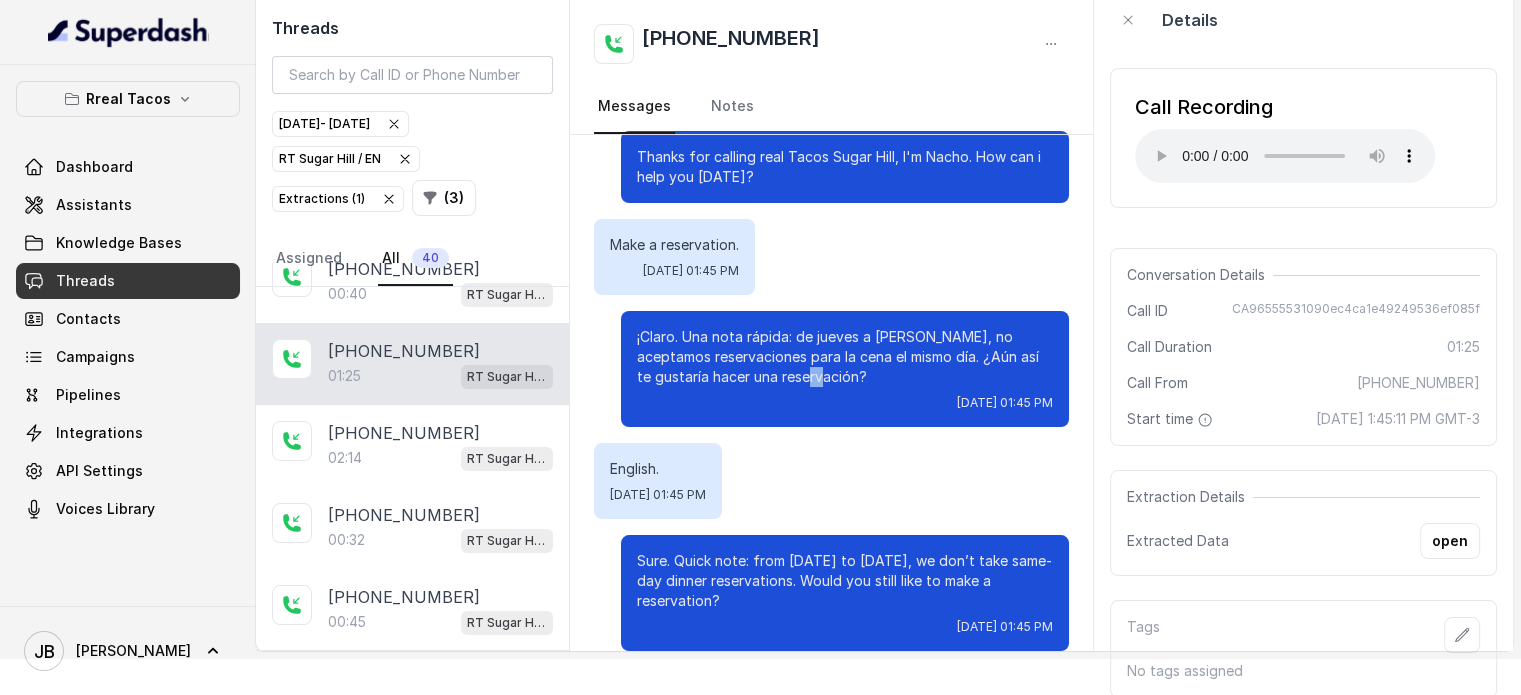 drag, startPoint x: 778, startPoint y: 371, endPoint x: 812, endPoint y: 387, distance: 37.576588 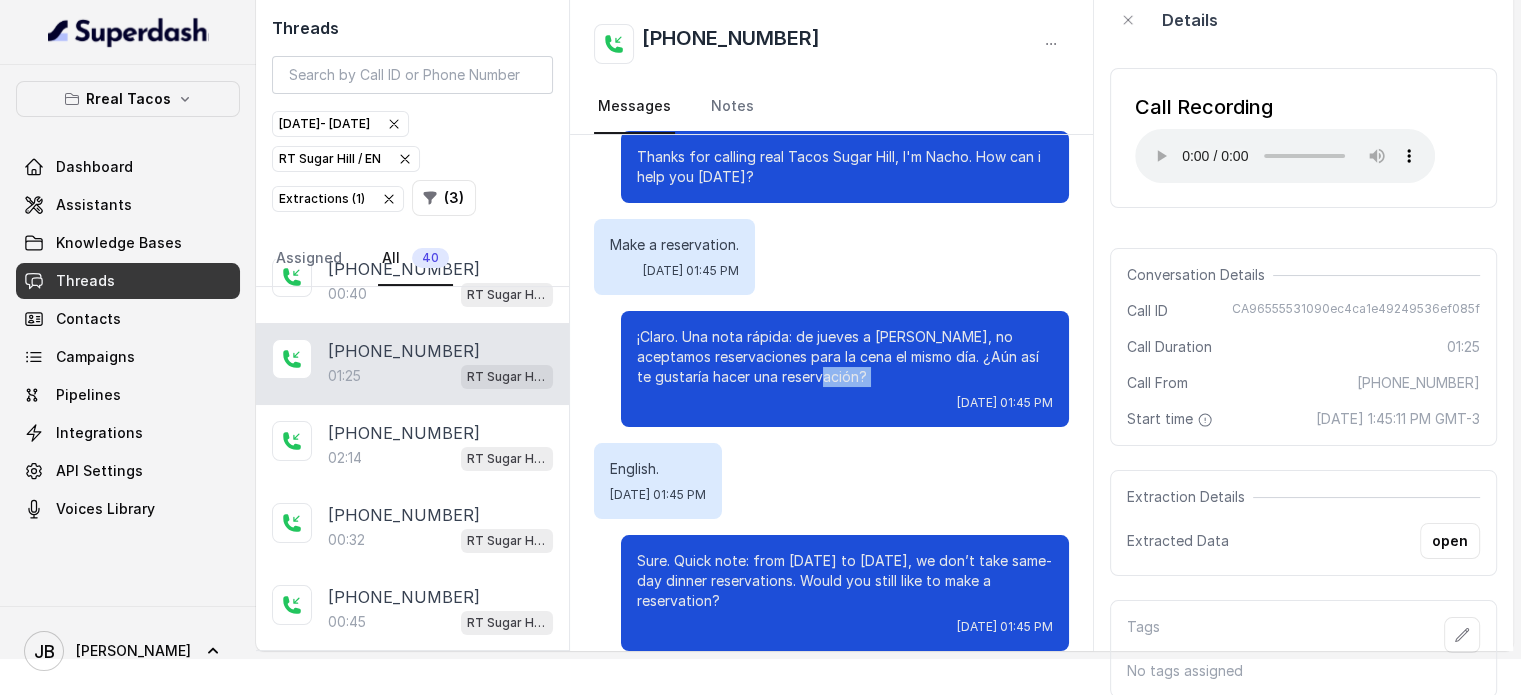 click on "¡Claro. Una nota rápida: de jueves a [PERSON_NAME], no aceptamos reservaciones para la cena el mismo día. ¿Aún así te gustaría hacer una reservación? [DATE] 01:45 PM" at bounding box center (845, 369) 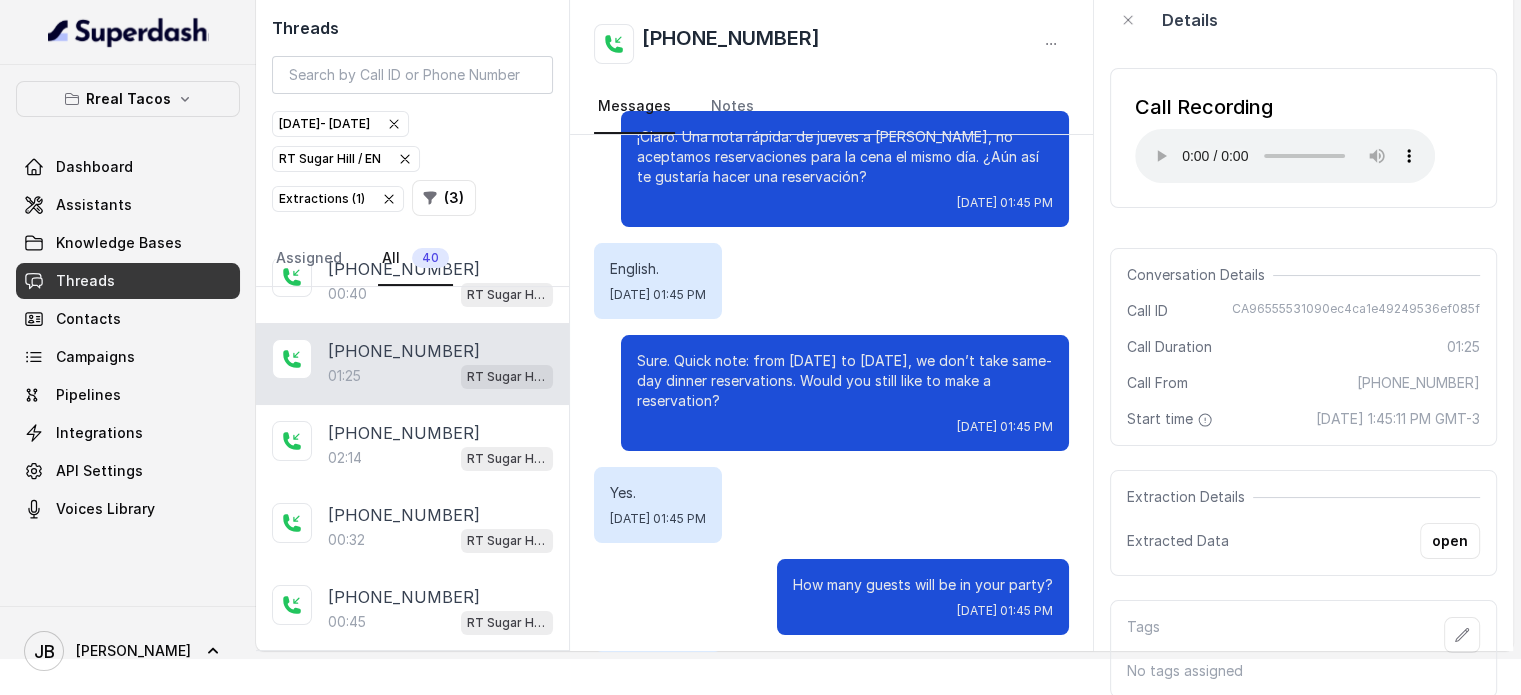 scroll, scrollTop: 0, scrollLeft: 0, axis: both 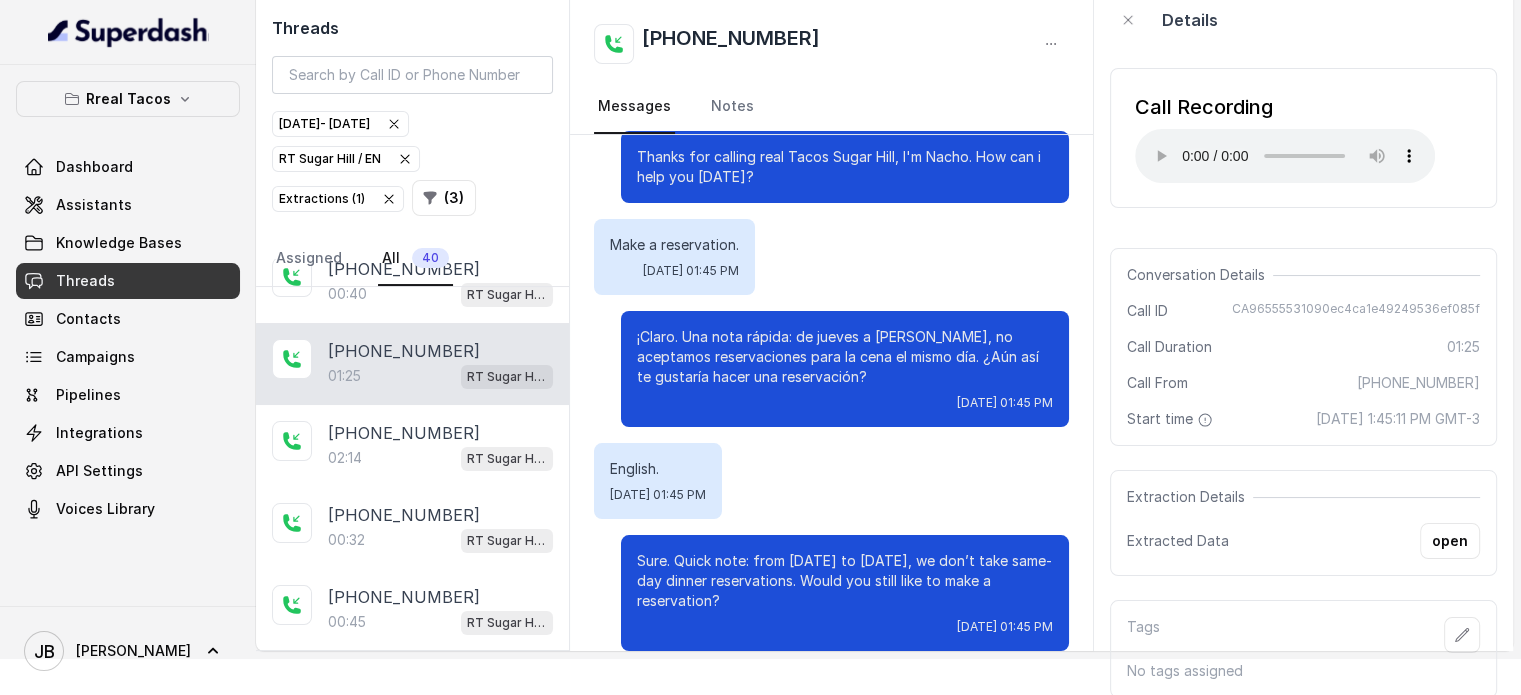 type 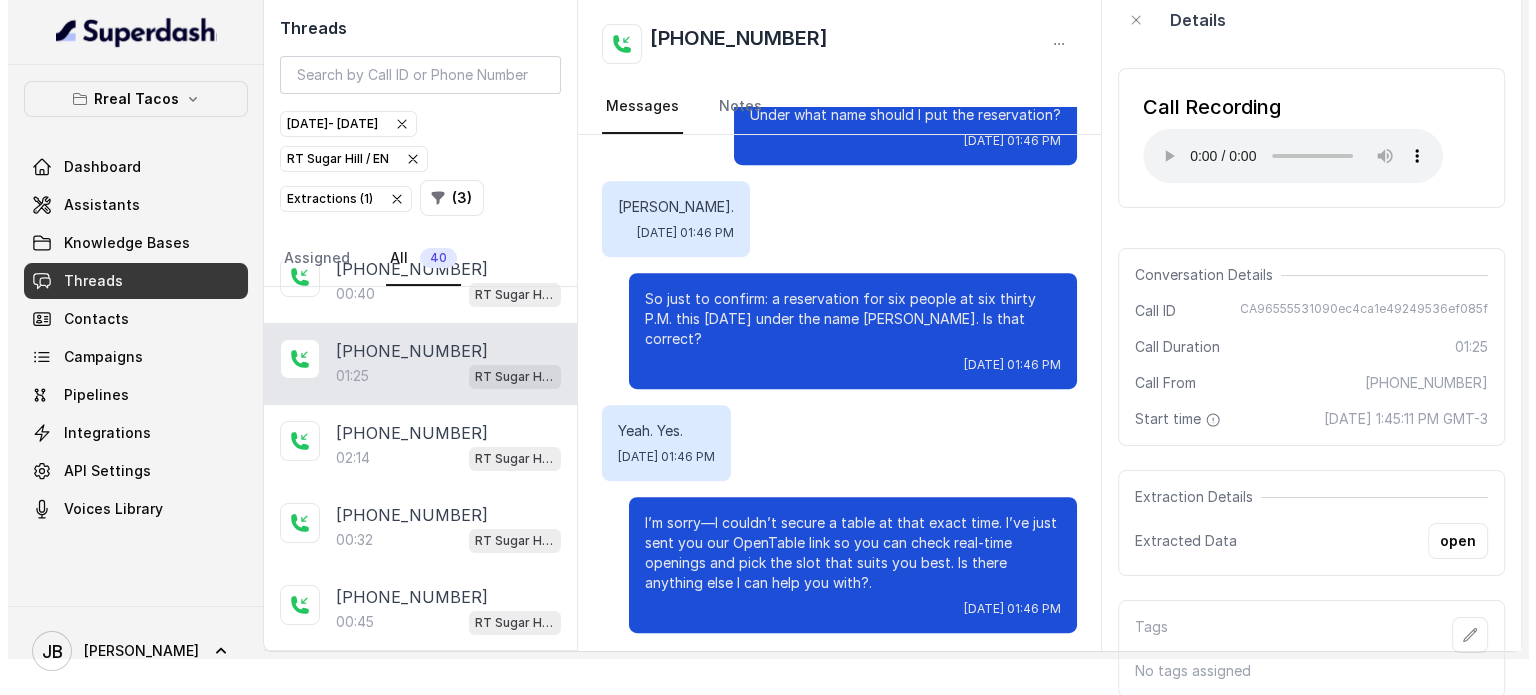 scroll, scrollTop: 1043, scrollLeft: 0, axis: vertical 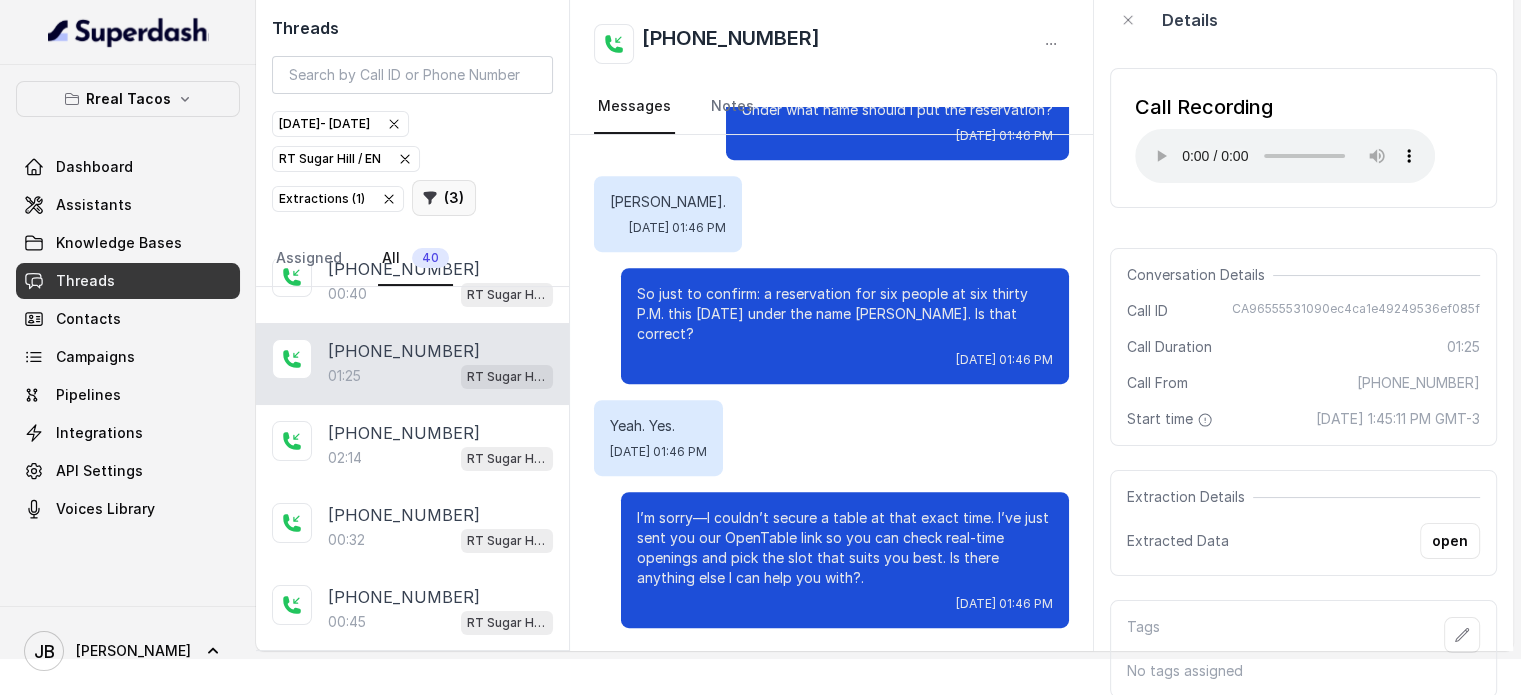 click on "( 3 )" at bounding box center [444, 198] 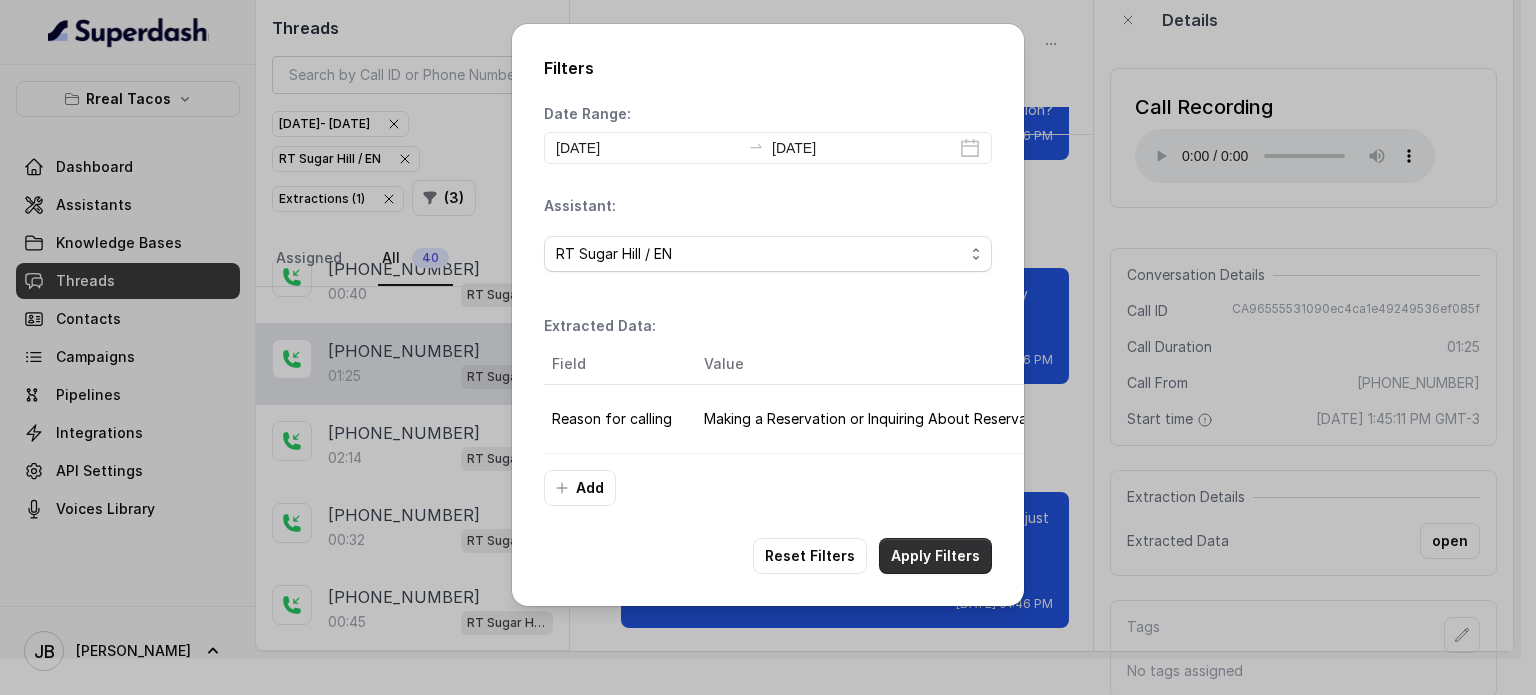 click on "Apply Filters" at bounding box center (935, 556) 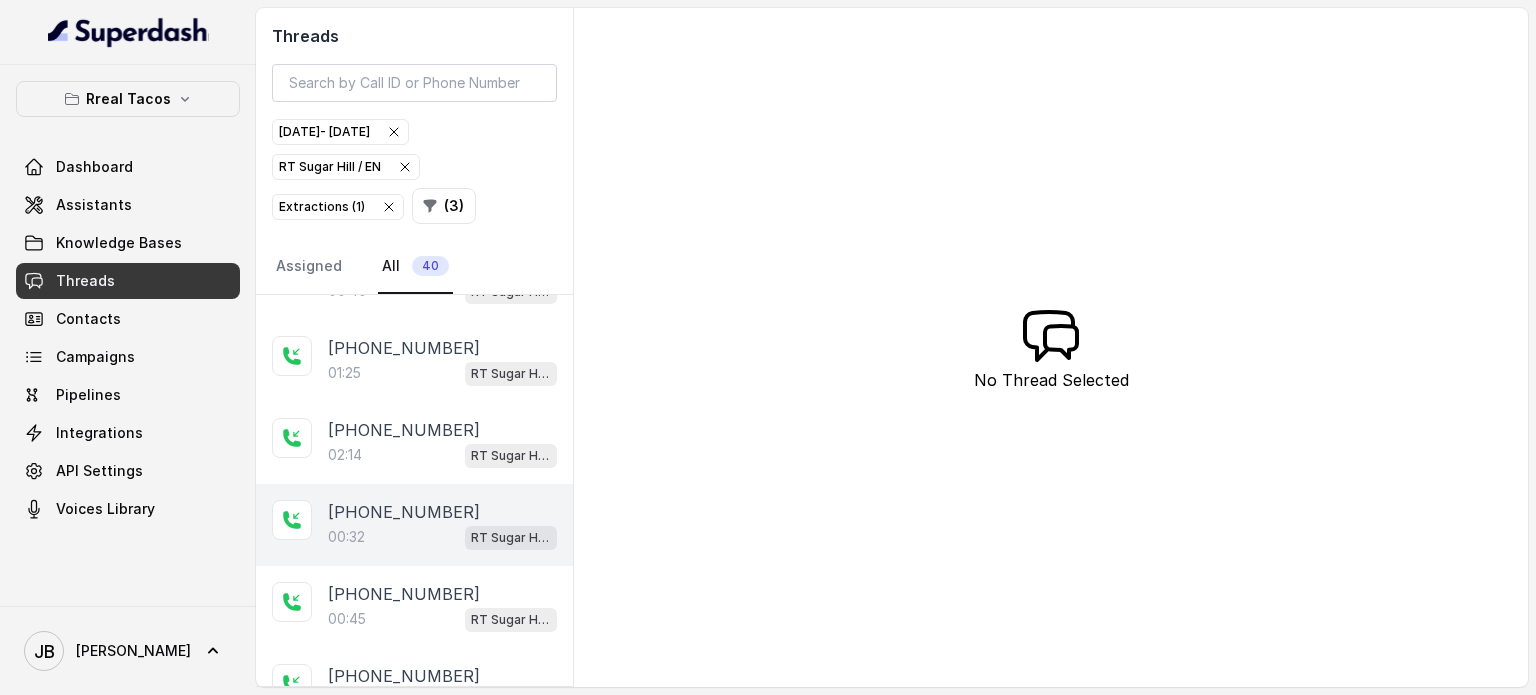 scroll, scrollTop: 0, scrollLeft: 0, axis: both 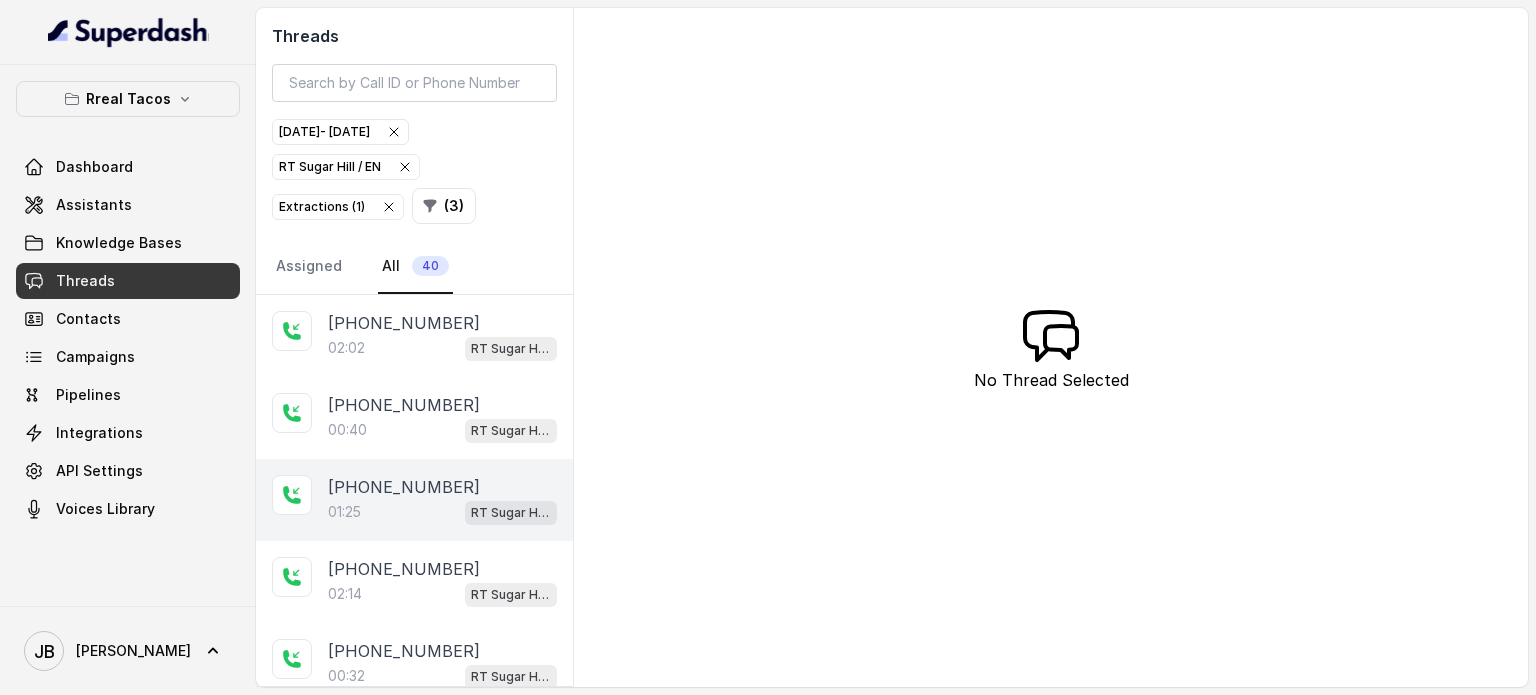click on "[PHONE_NUMBER]:25 RT Sugar Hill / EN" at bounding box center (414, 500) 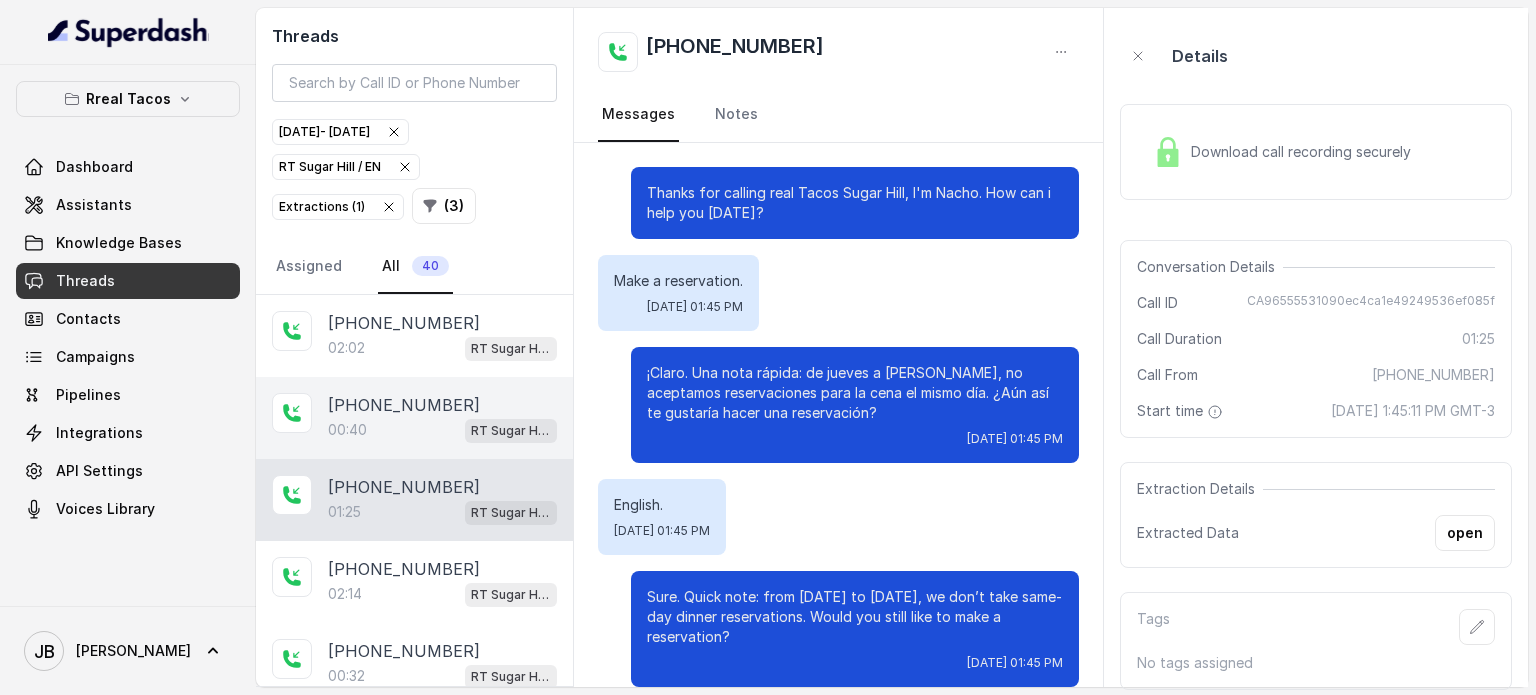 scroll, scrollTop: 1043, scrollLeft: 0, axis: vertical 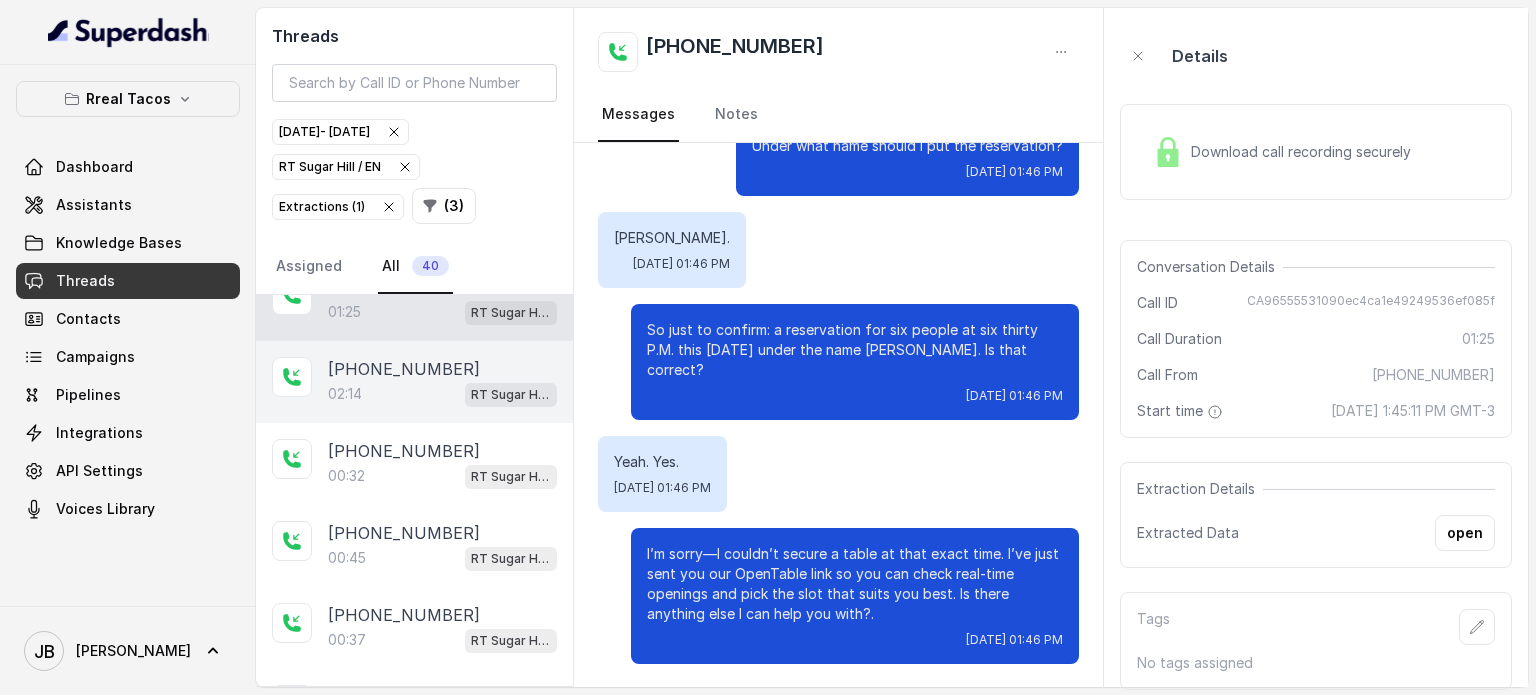 click on "[PHONE_NUMBER]" at bounding box center [404, 369] 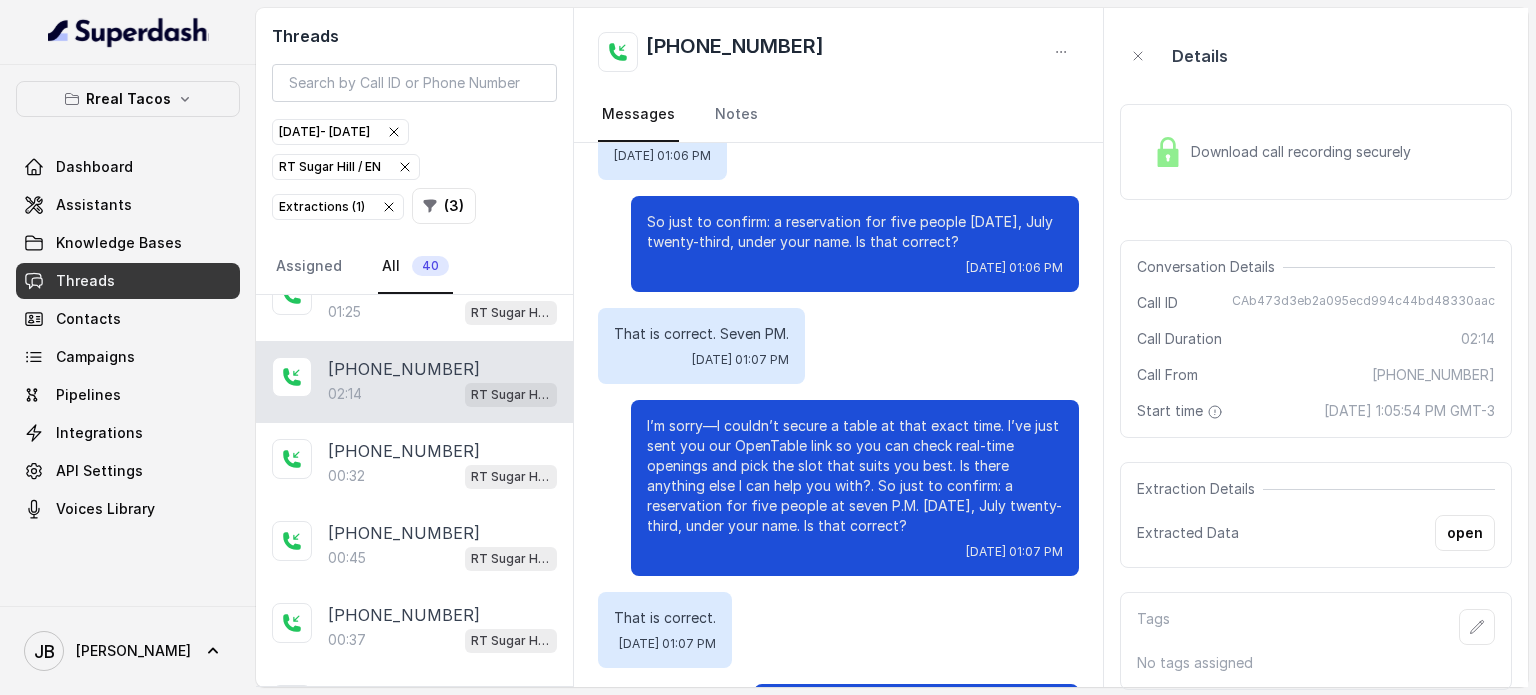 scroll, scrollTop: 1211, scrollLeft: 0, axis: vertical 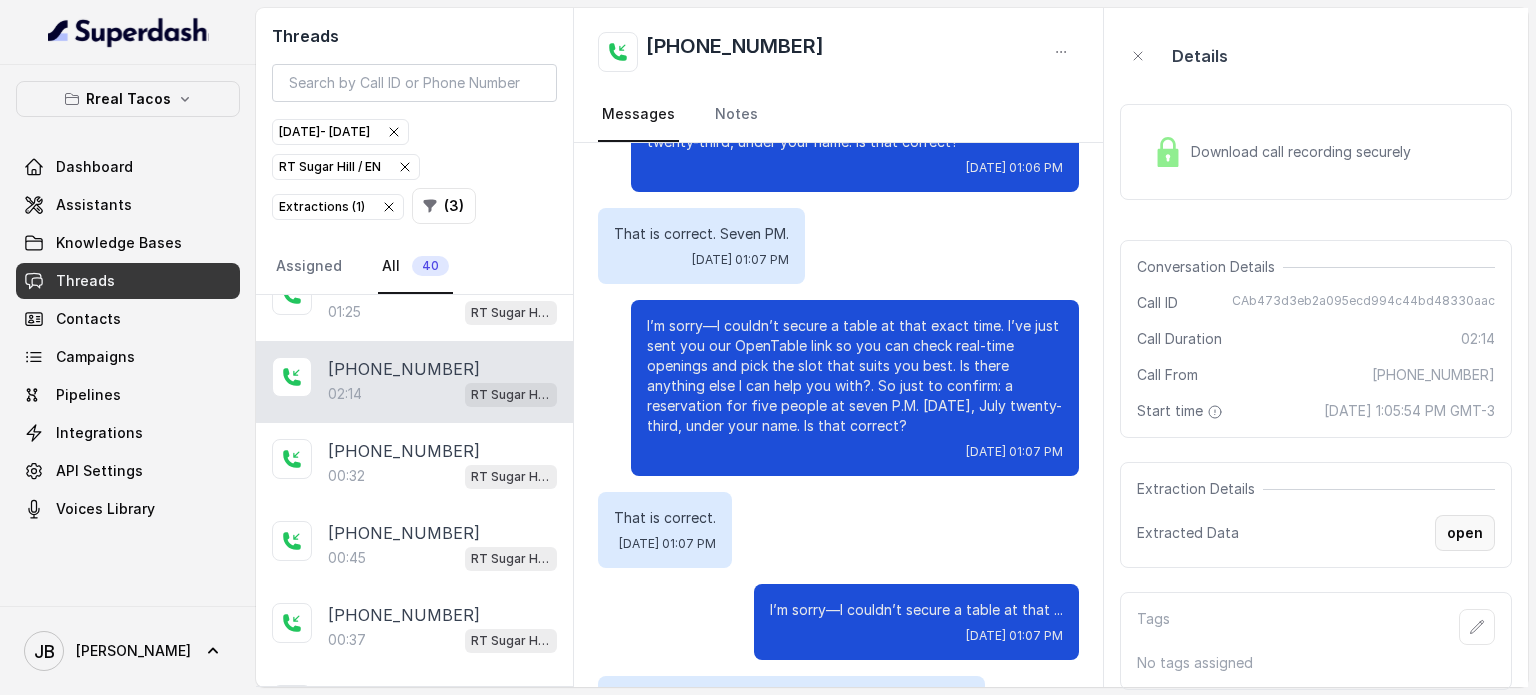 click on "open" at bounding box center (1465, 533) 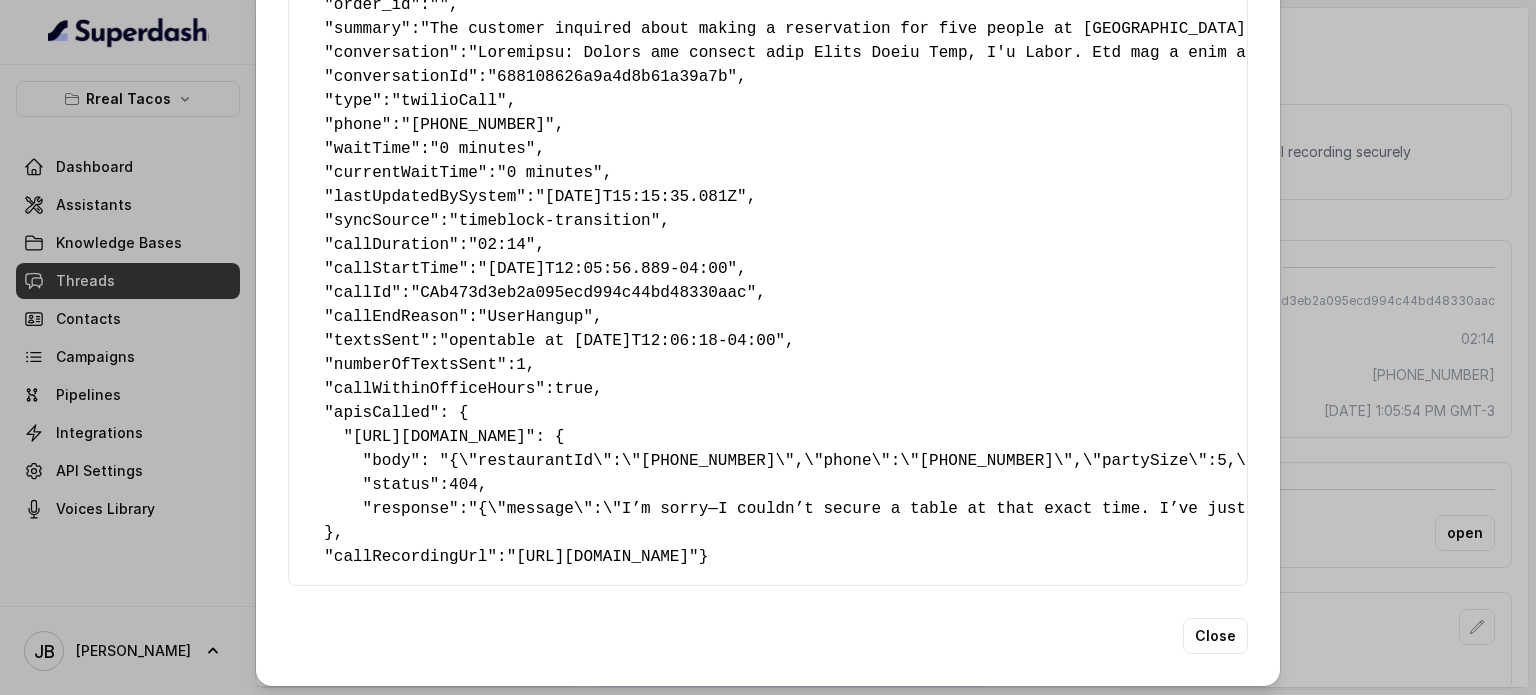 scroll, scrollTop: 605, scrollLeft: 0, axis: vertical 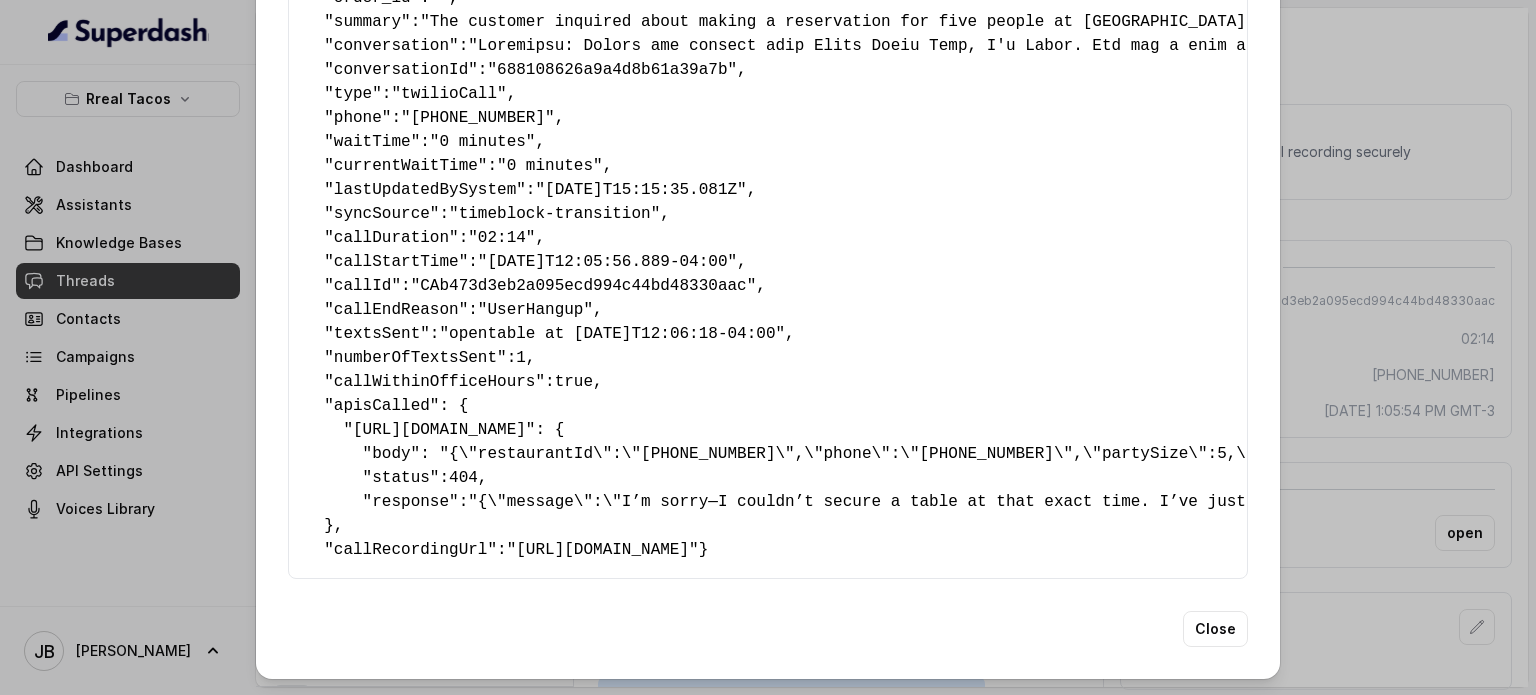 click on "Extracted Data {
" textSent? ":  "yes" ,
" reasonForSendingText ":  "Opentable reservation link" ,
" humanTransfer ":  "no" ,
" reasonForTransfering ":  "" ,
" reasonForCalling ":  "Making a Reservation or Inquiring About Reservations" ,
" detectederror ":  "No Error Detected" ,
" eventMention ":  "no" ,
" reasonForEvent ":  "" ,
" aitolerance ":  "" ,
" restaurantName ":  "RT Sugar Hill" ,
" speakInSpanish ":  "no" ,
" partySize ":  "Small party" ,
" menuMention ":  "no" ,
" mentionedMenuItems ":  "No items mentioned." ,
" googleAiAssistant ":  "no" ,
" callsHighlights ":  "No Highlight" ,
" is_order_claim ":  "no" ,
" order_id ":  "" ,
" summary ":  ,
" conversation ":  ,
" conversationId ":  "688108626a9a4d8b61a39a7b" ,
" type ":  "twilioCall" ,
" phone ":  "[PHONE_NUMBER]" ,
" waitTime ":  "0 minutes" ,
" currentWaitTime ":  "0 minutes" ,
" lastUpdatedBySystem ":  "[DATE]T15:15:35.081Z" ,
" syncSource ":  "timeblock-transition" ,
" callDuration ":" at bounding box center [768, 347] 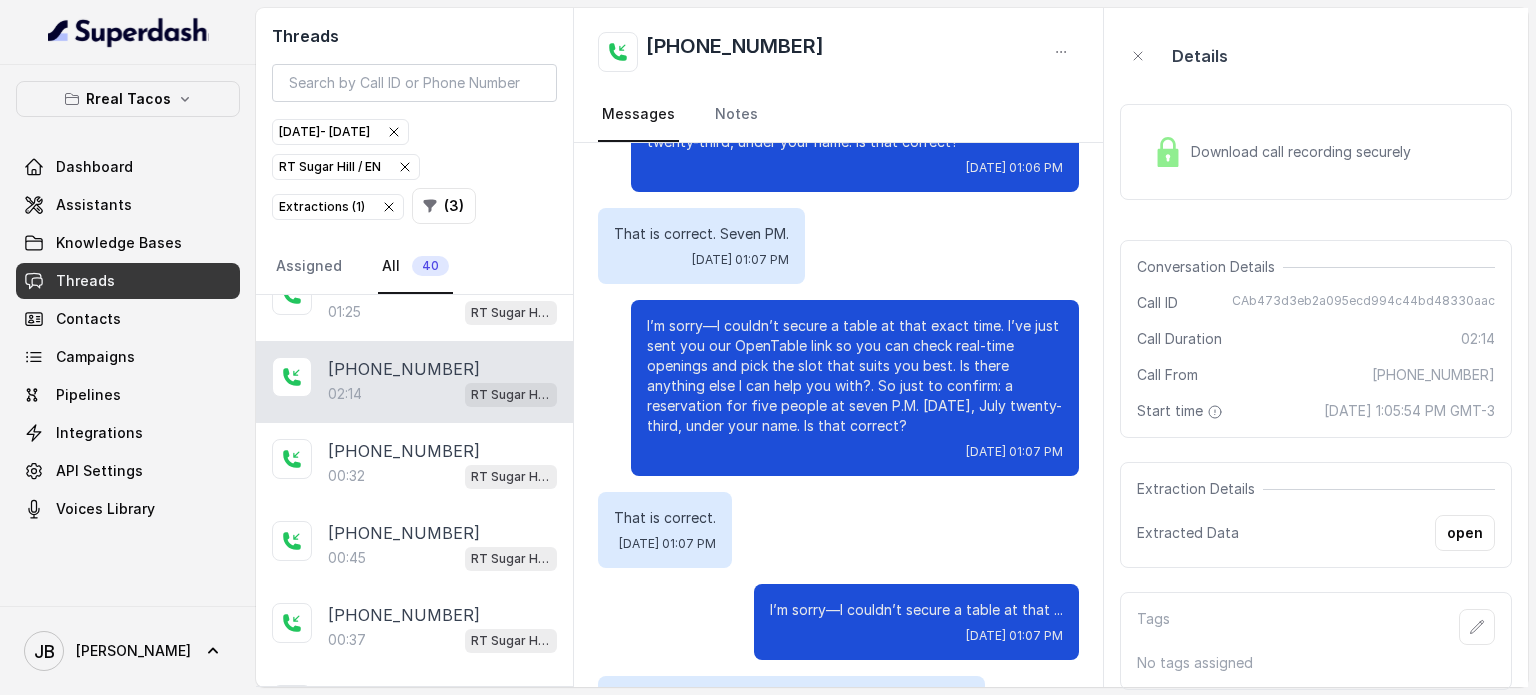 scroll, scrollTop: 0, scrollLeft: 0, axis: both 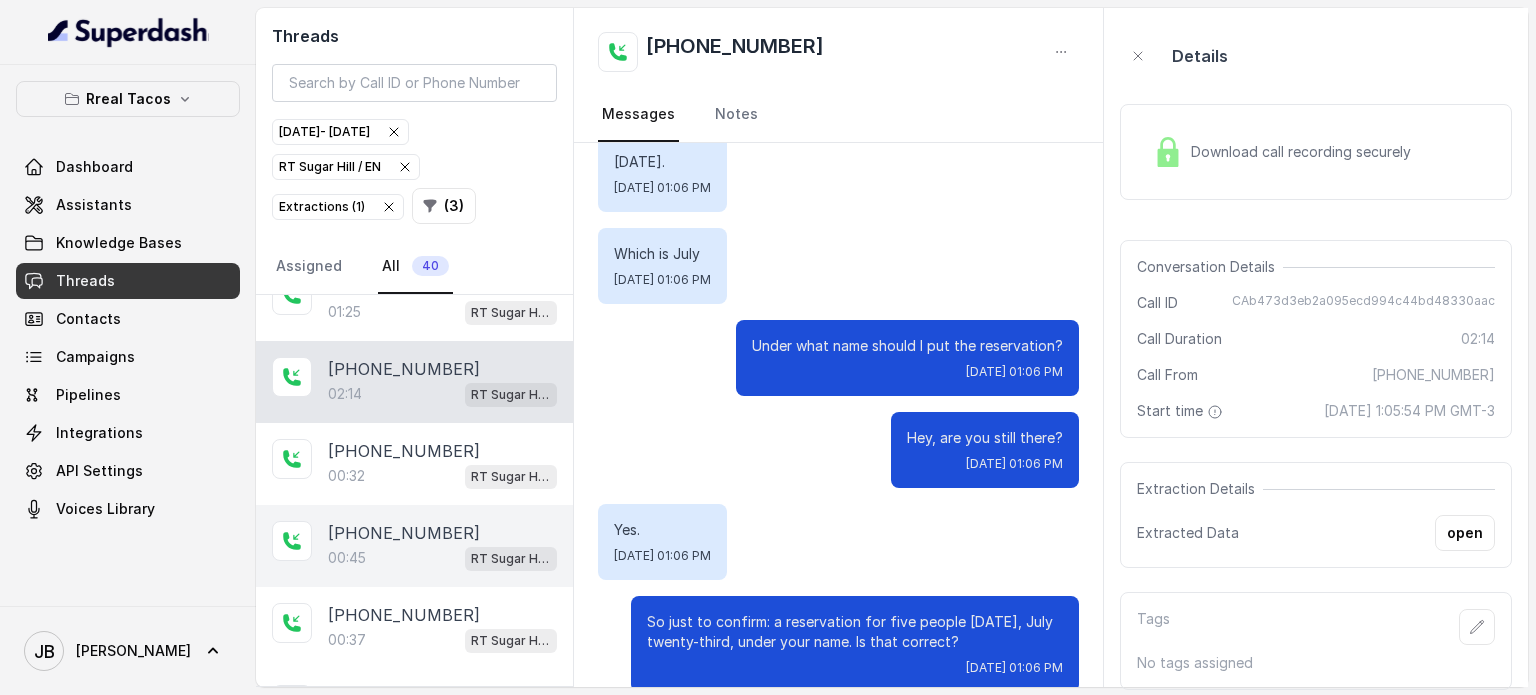 click on "[PHONE_NUMBER]:[STREET_ADDRESS]" at bounding box center [414, 546] 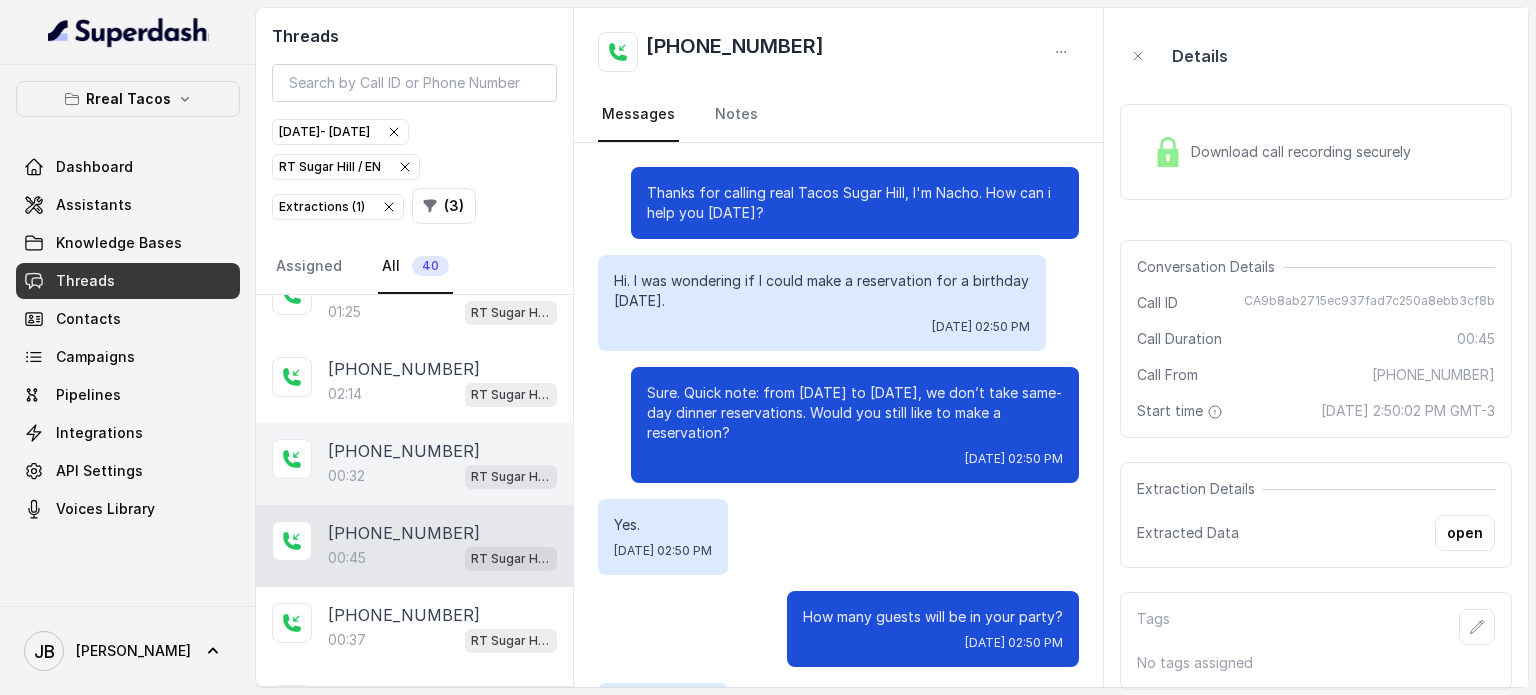 scroll, scrollTop: 391, scrollLeft: 0, axis: vertical 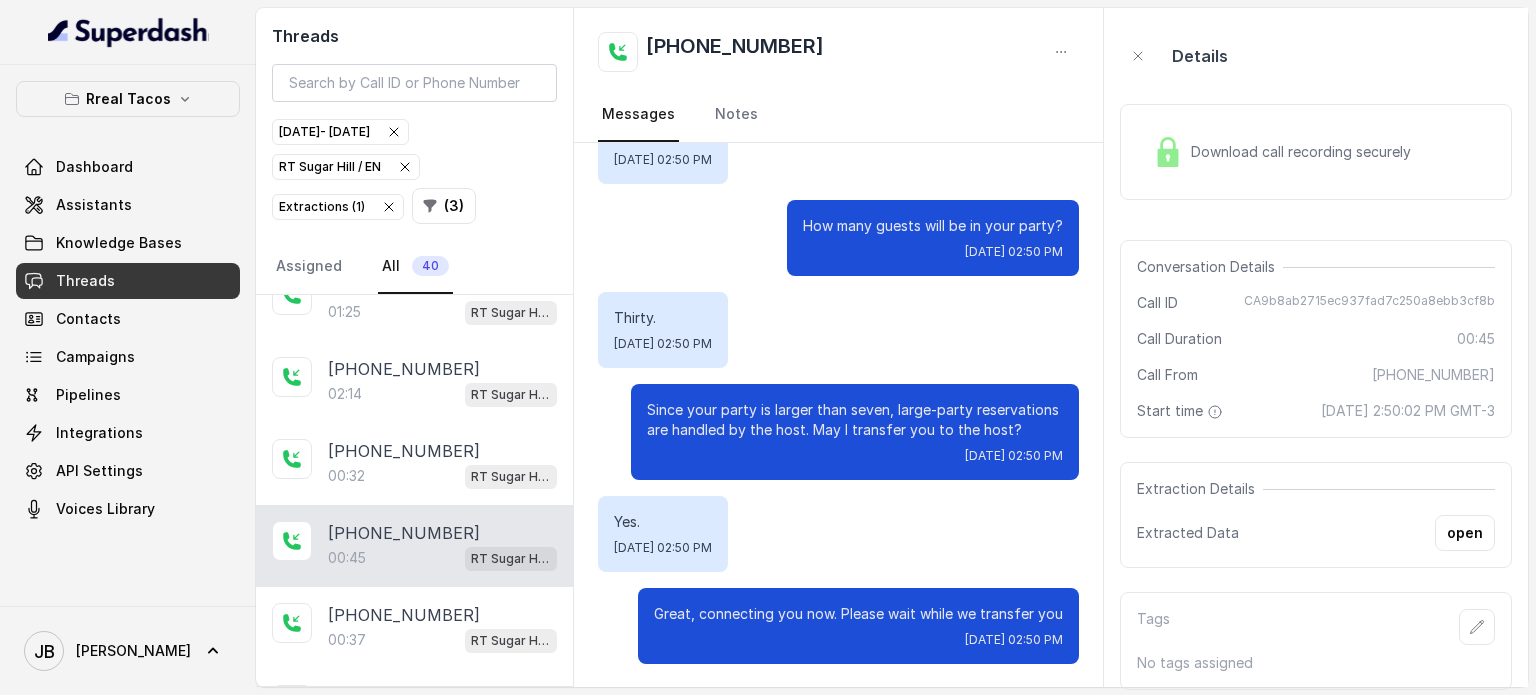 drag, startPoint x: 410, startPoint y: 479, endPoint x: 562, endPoint y: 455, distance: 153.88307 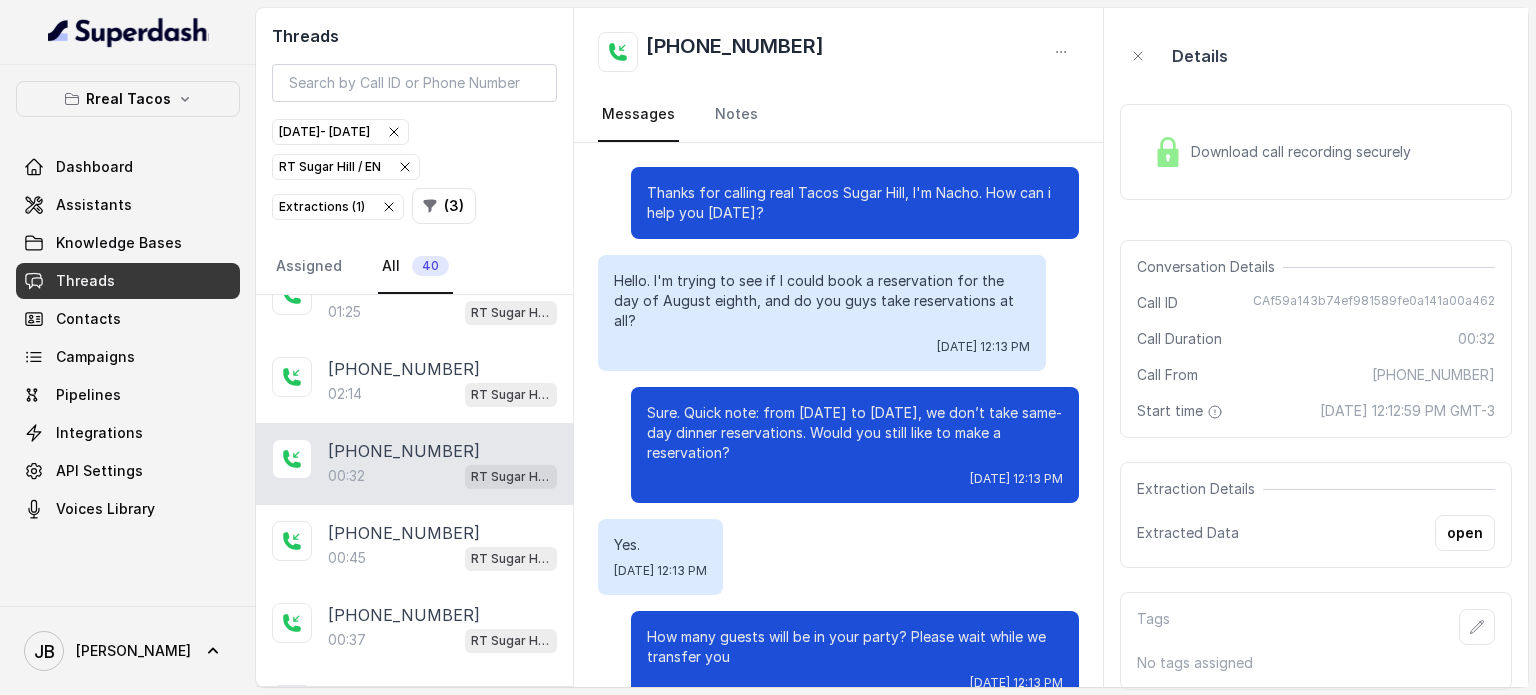 scroll, scrollTop: 23, scrollLeft: 0, axis: vertical 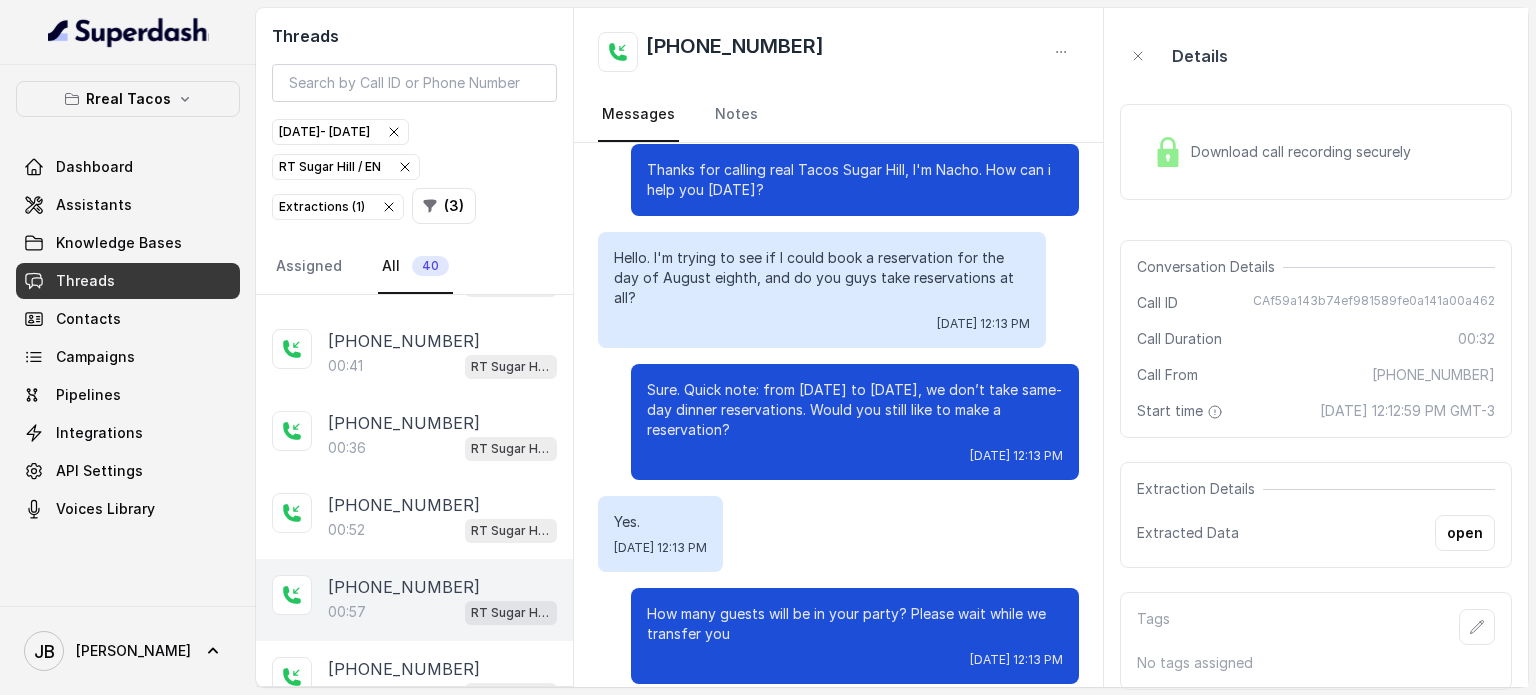 click on "00:[STREET_ADDRESS]" at bounding box center [442, 612] 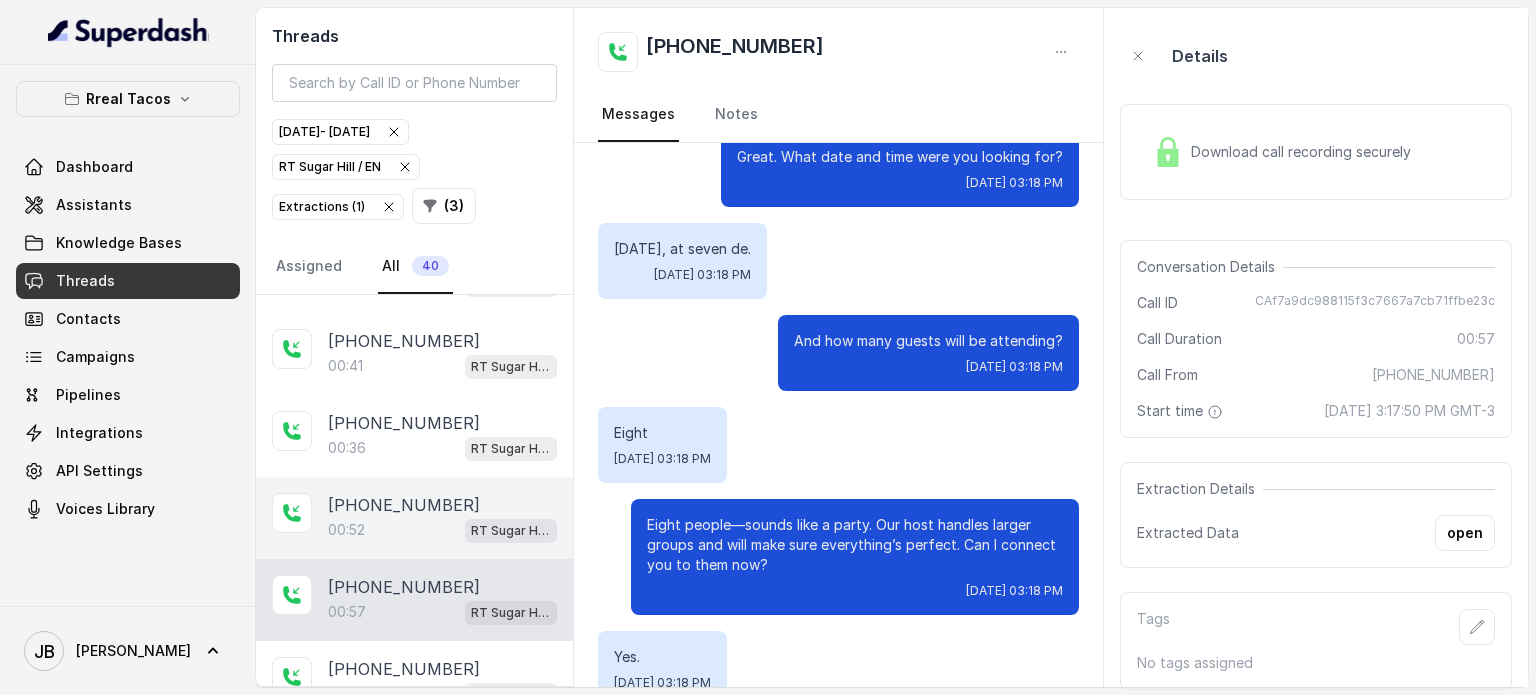 scroll, scrollTop: 779, scrollLeft: 0, axis: vertical 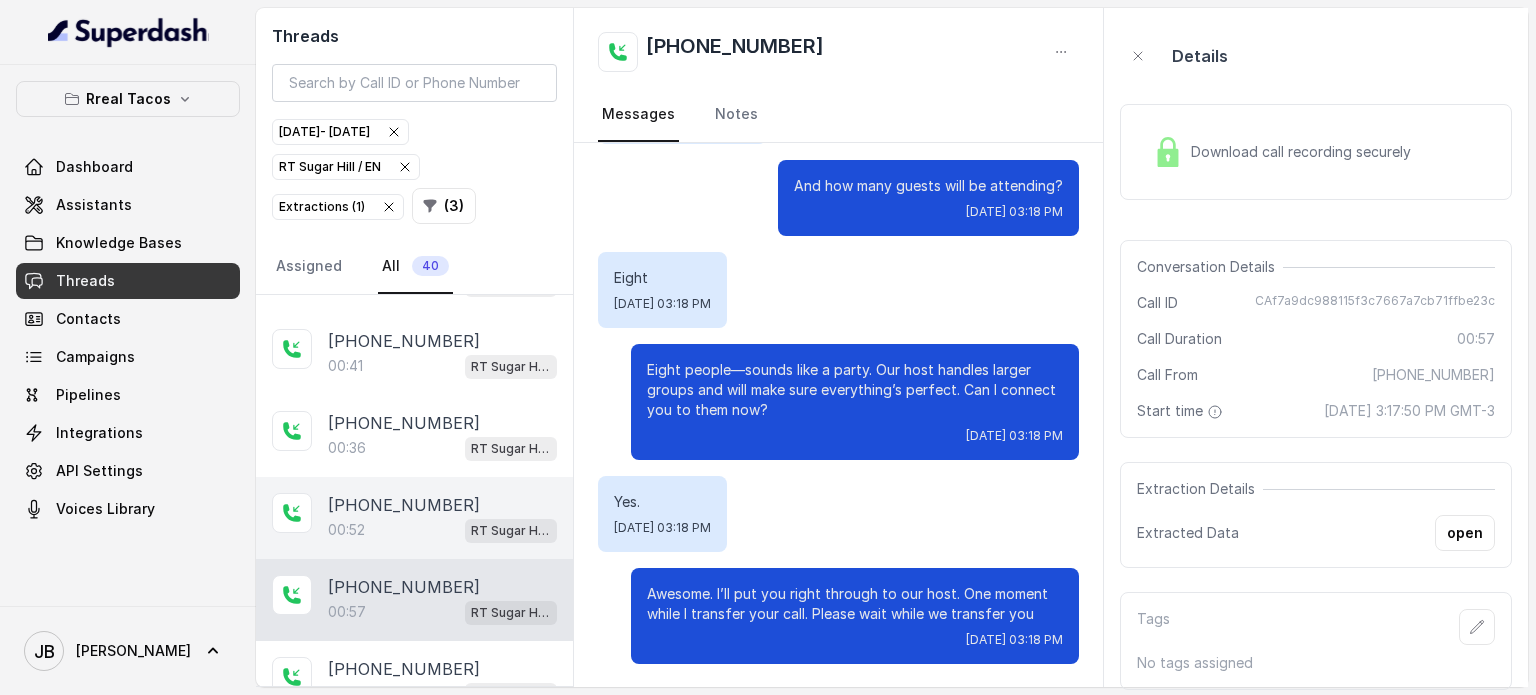 click on "[PHONE_NUMBER]" at bounding box center (442, 505) 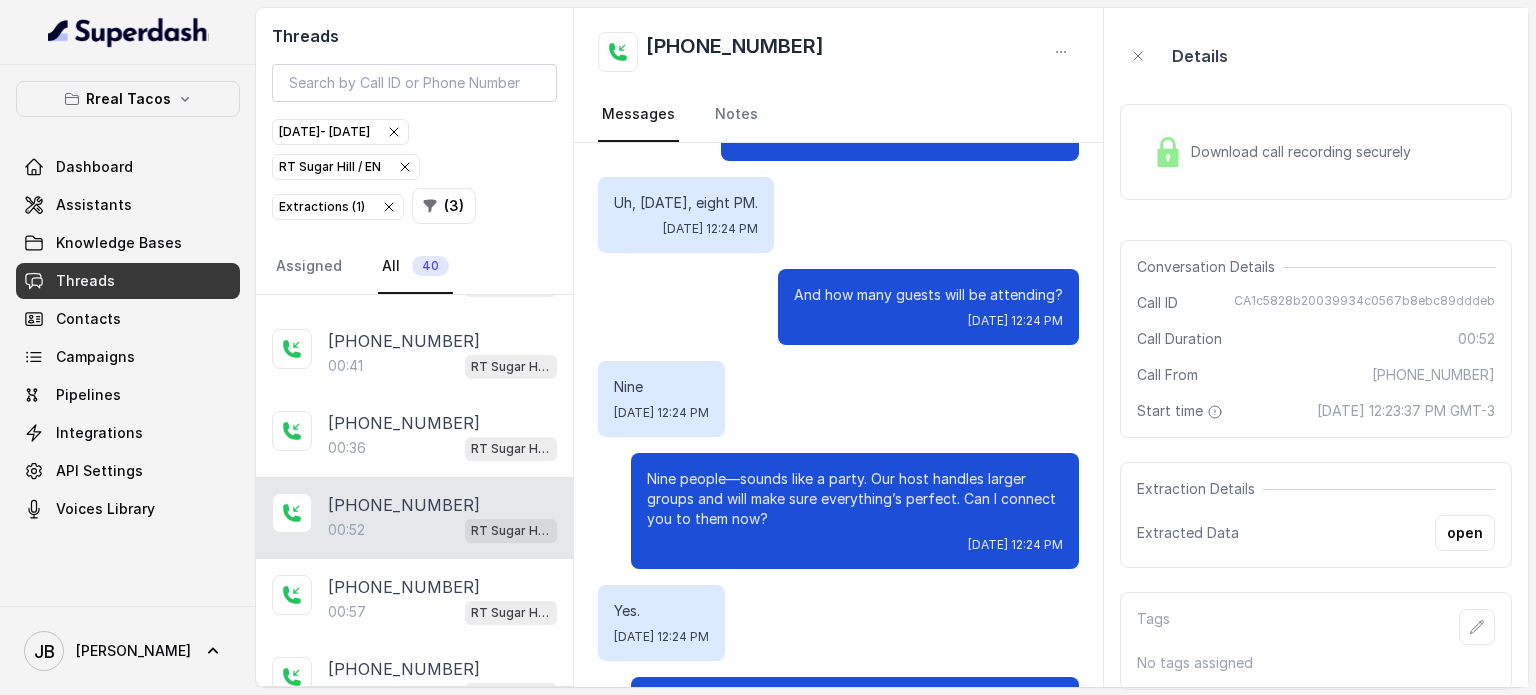 scroll, scrollTop: 595, scrollLeft: 0, axis: vertical 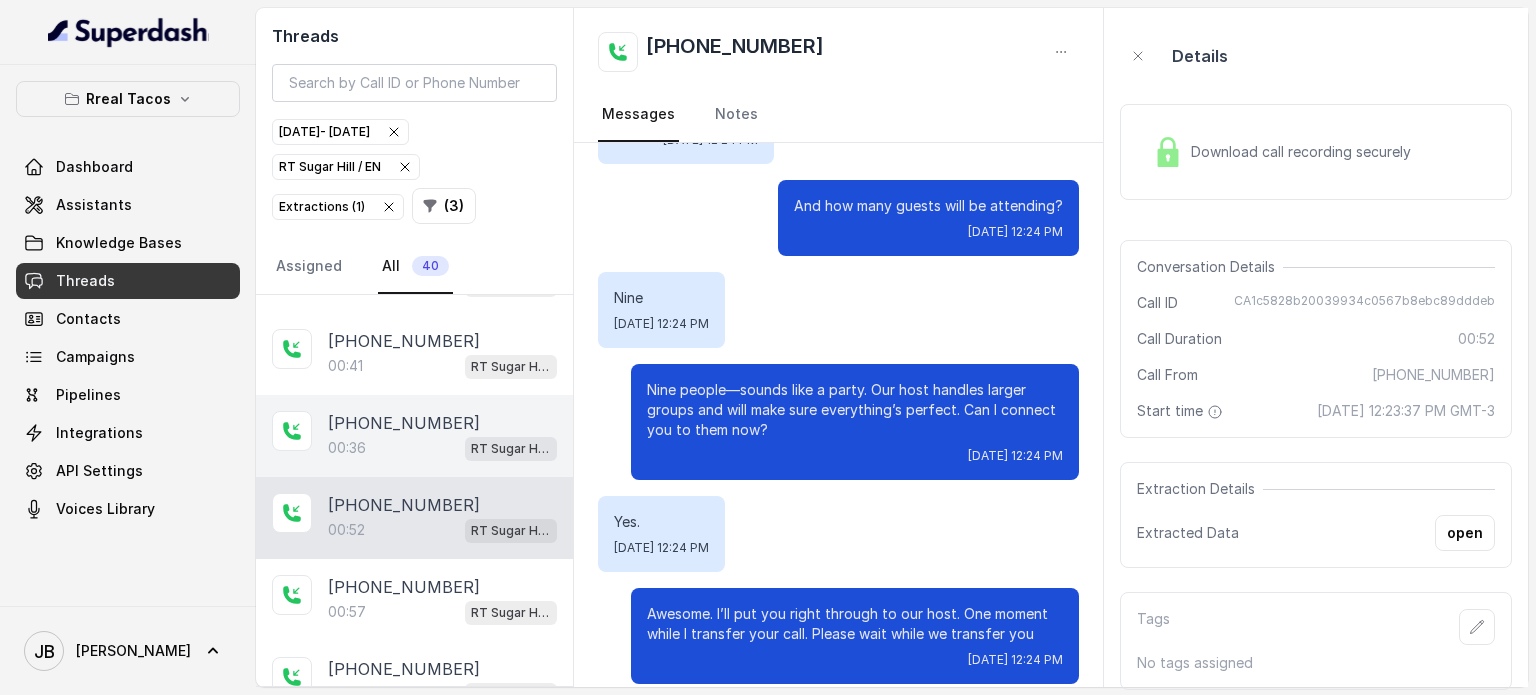 click on "[PHONE_NUMBER]" at bounding box center [404, 423] 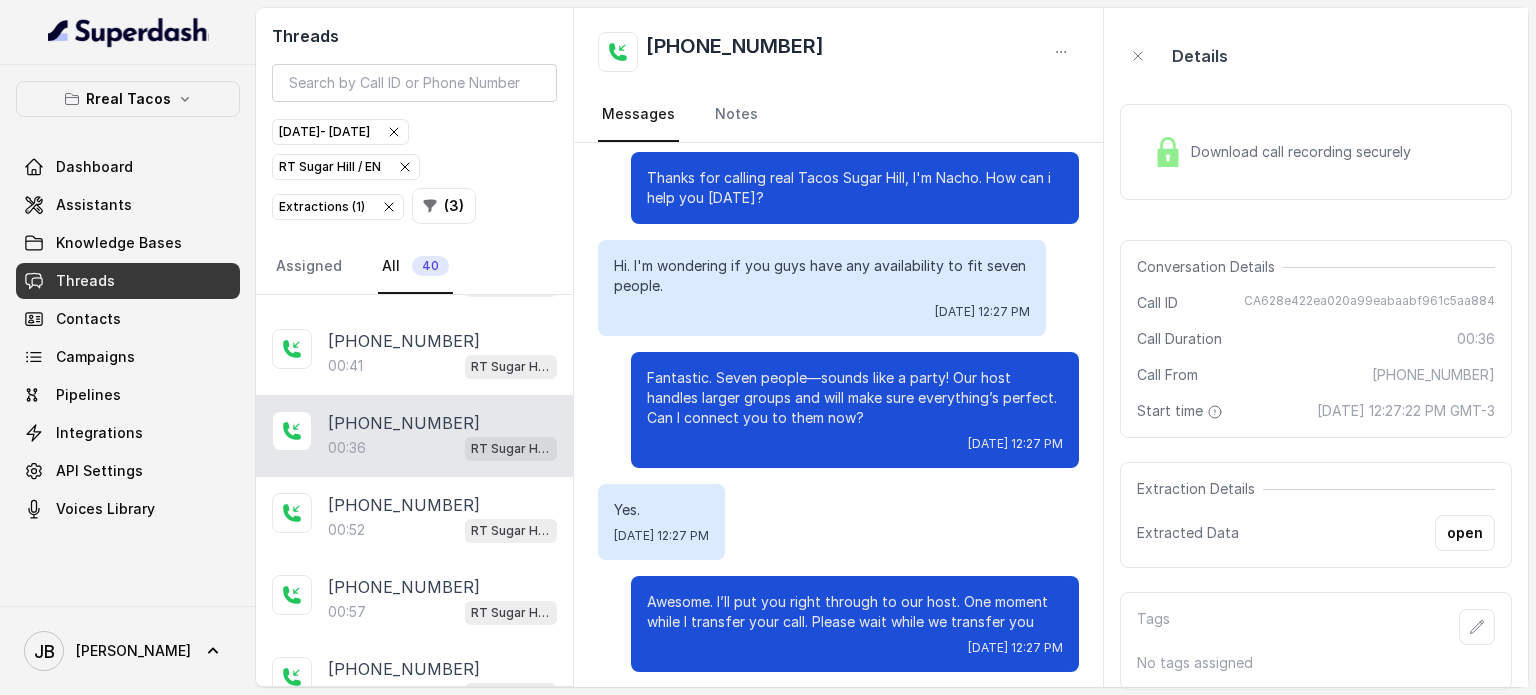 scroll, scrollTop: 23, scrollLeft: 0, axis: vertical 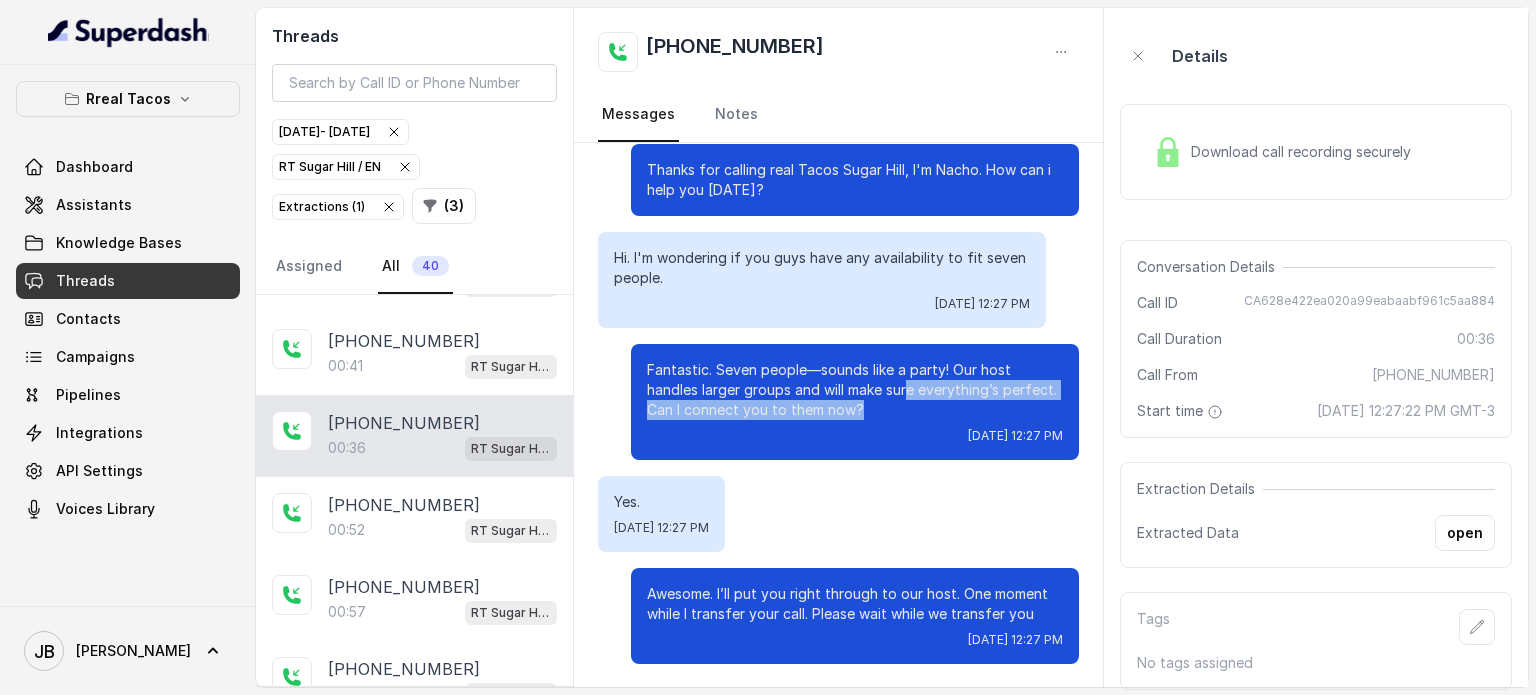 drag, startPoint x: 862, startPoint y: 389, endPoint x: 877, endPoint y: 403, distance: 20.518284 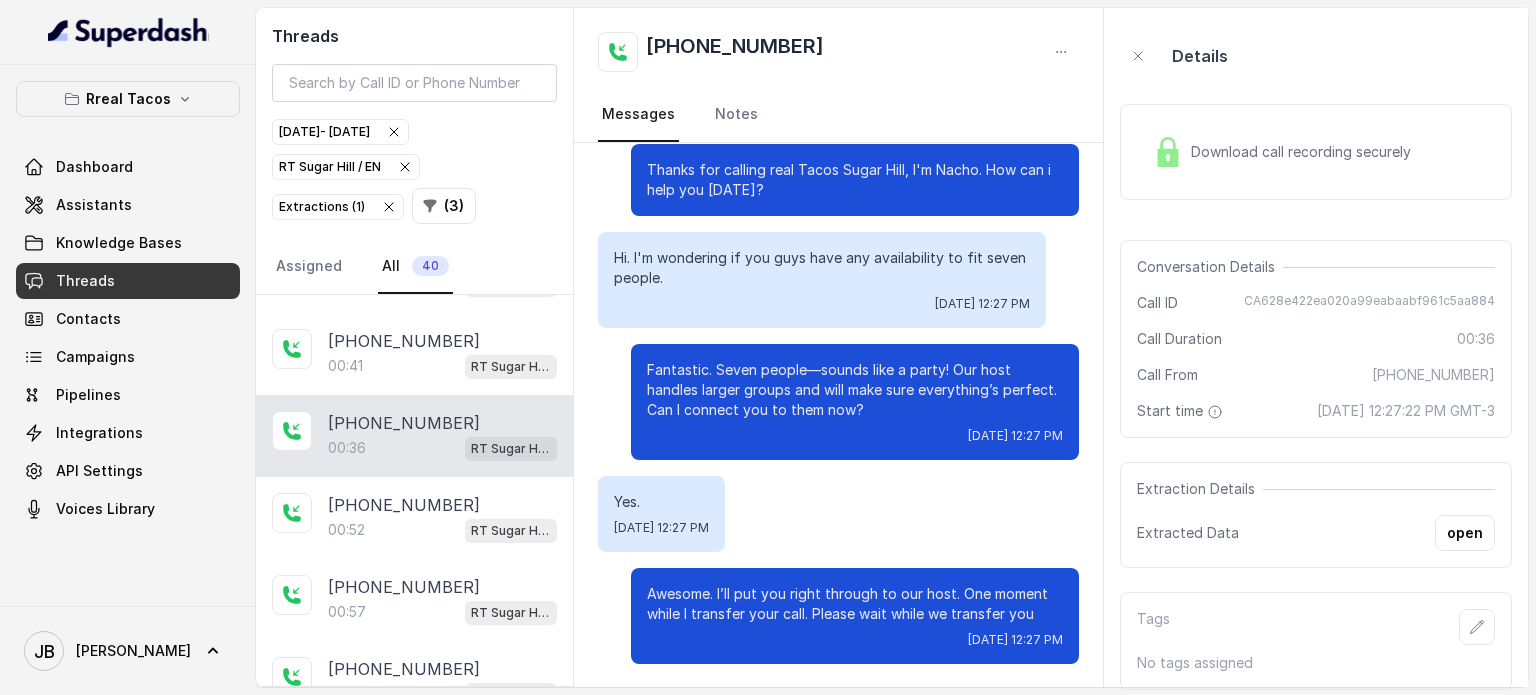 click on "Fantastic. Seven people—sounds like a party! Our host handles larger groups and will make sure everything’s perfect. Can I connect you to them now?" at bounding box center [855, 390] 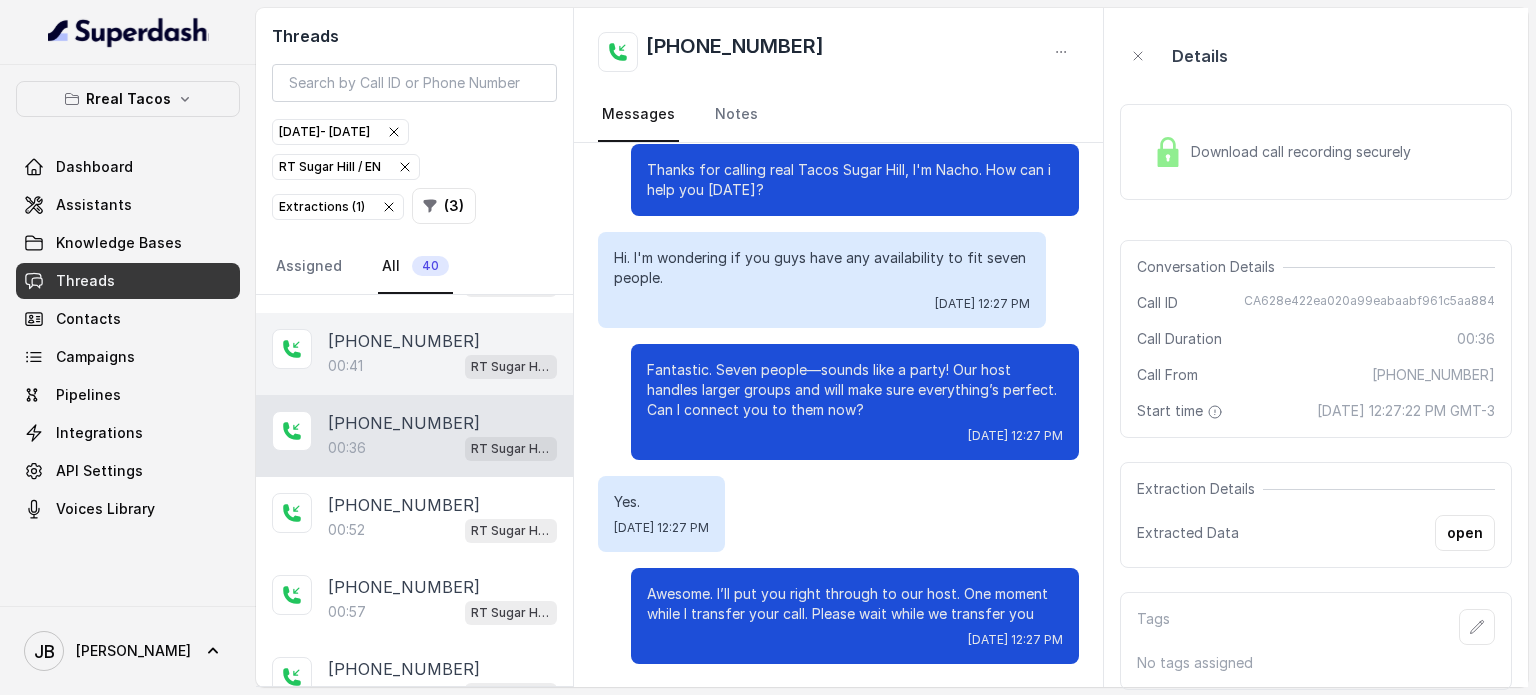 click on "RT Sugar Hill / EN" at bounding box center (511, 367) 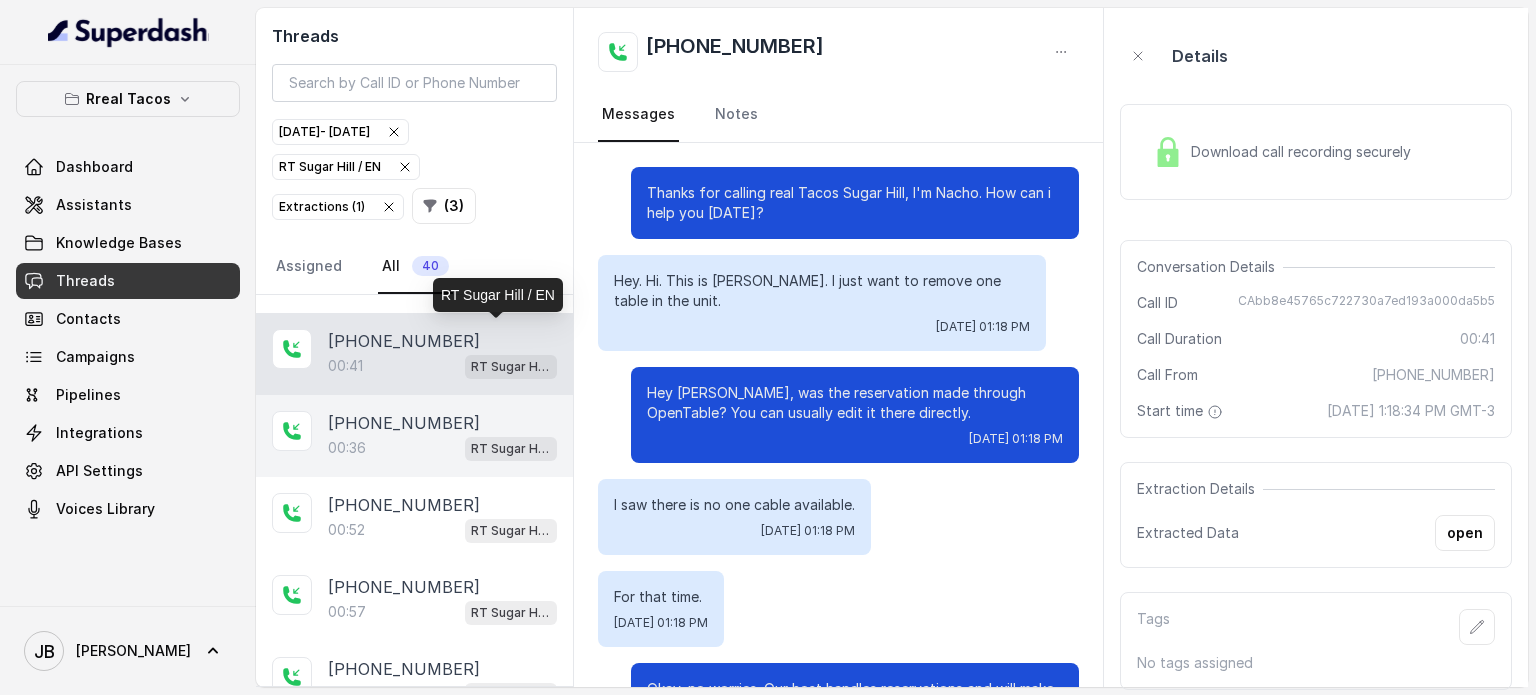 scroll, scrollTop: 299, scrollLeft: 0, axis: vertical 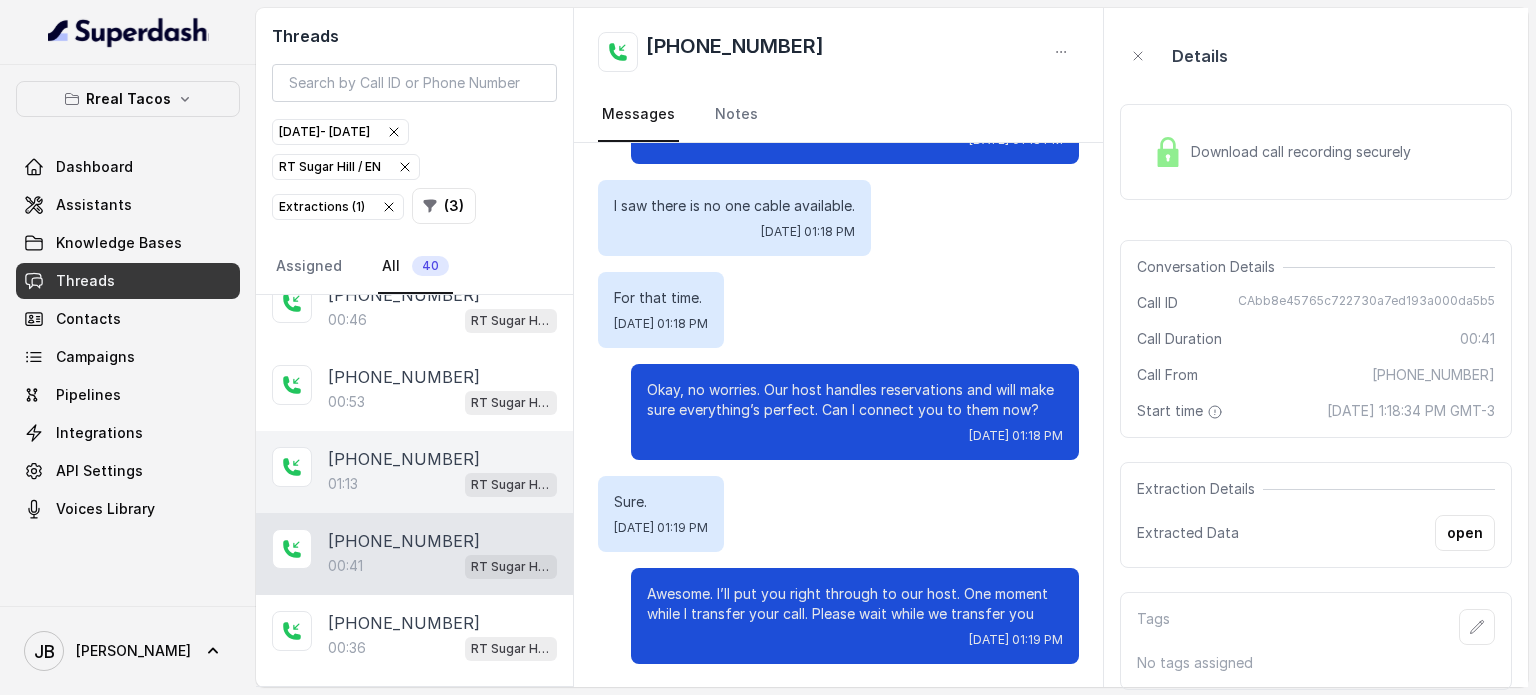 click on "[PHONE_NUMBER]:13 RT Sugar Hill / EN" at bounding box center [414, 472] 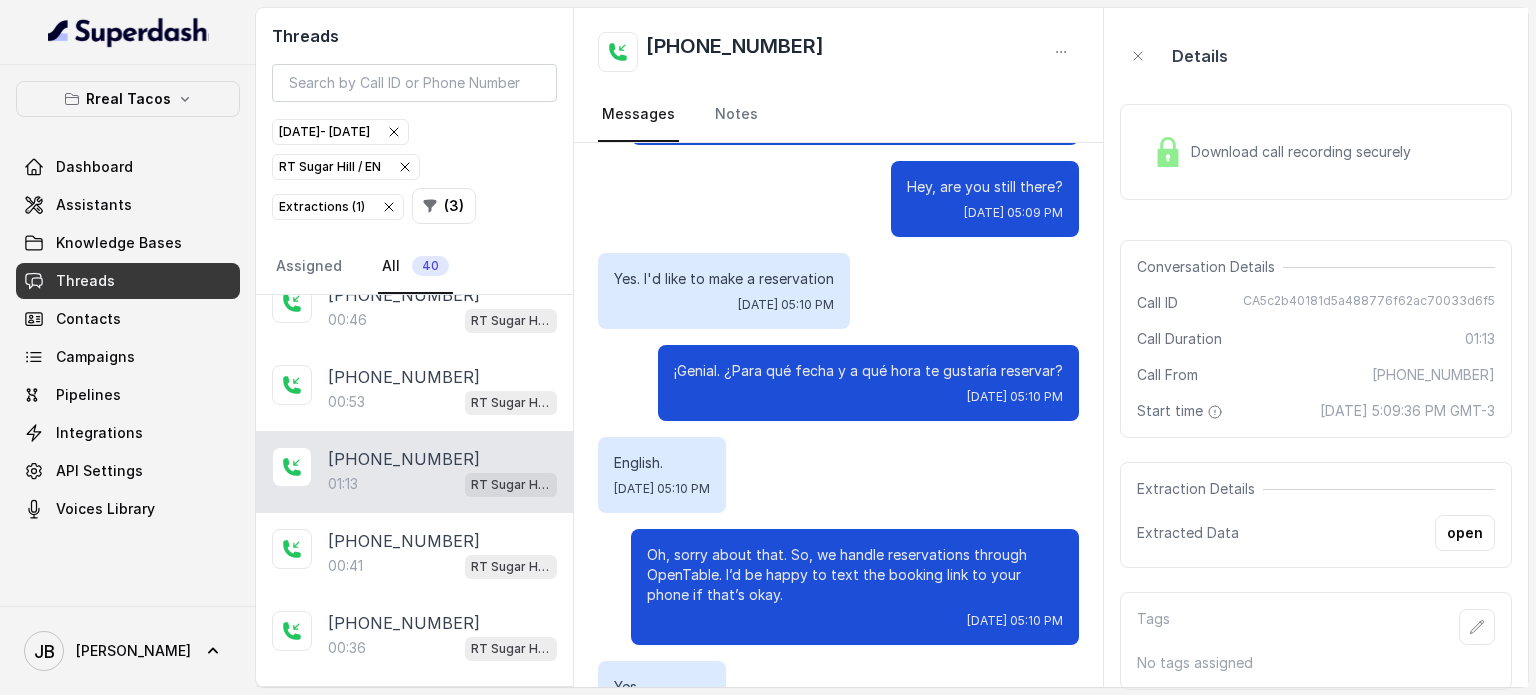 scroll, scrollTop: 267, scrollLeft: 0, axis: vertical 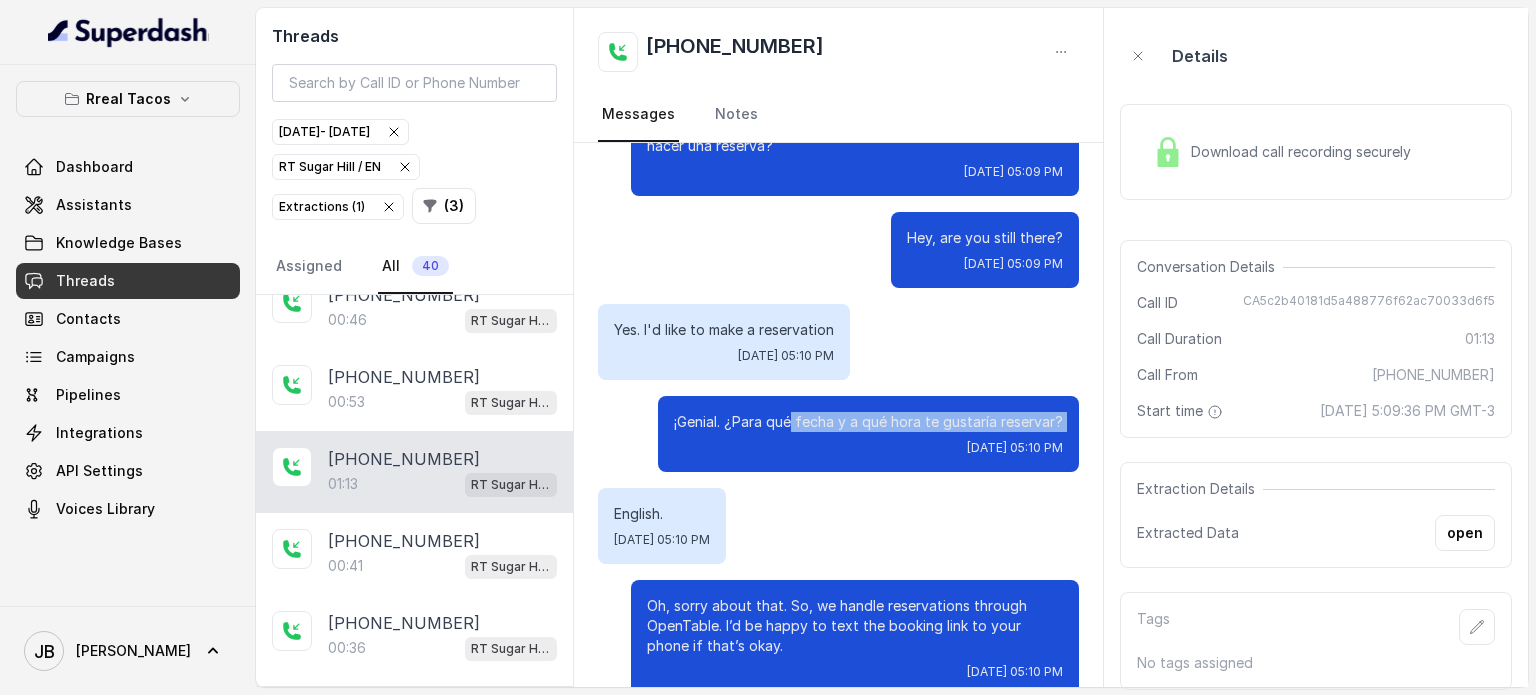 click on "¡Genial. ¿Para qué fecha y a qué hora te gustaría reservar? [DATE] 05:10 PM" at bounding box center [868, 434] 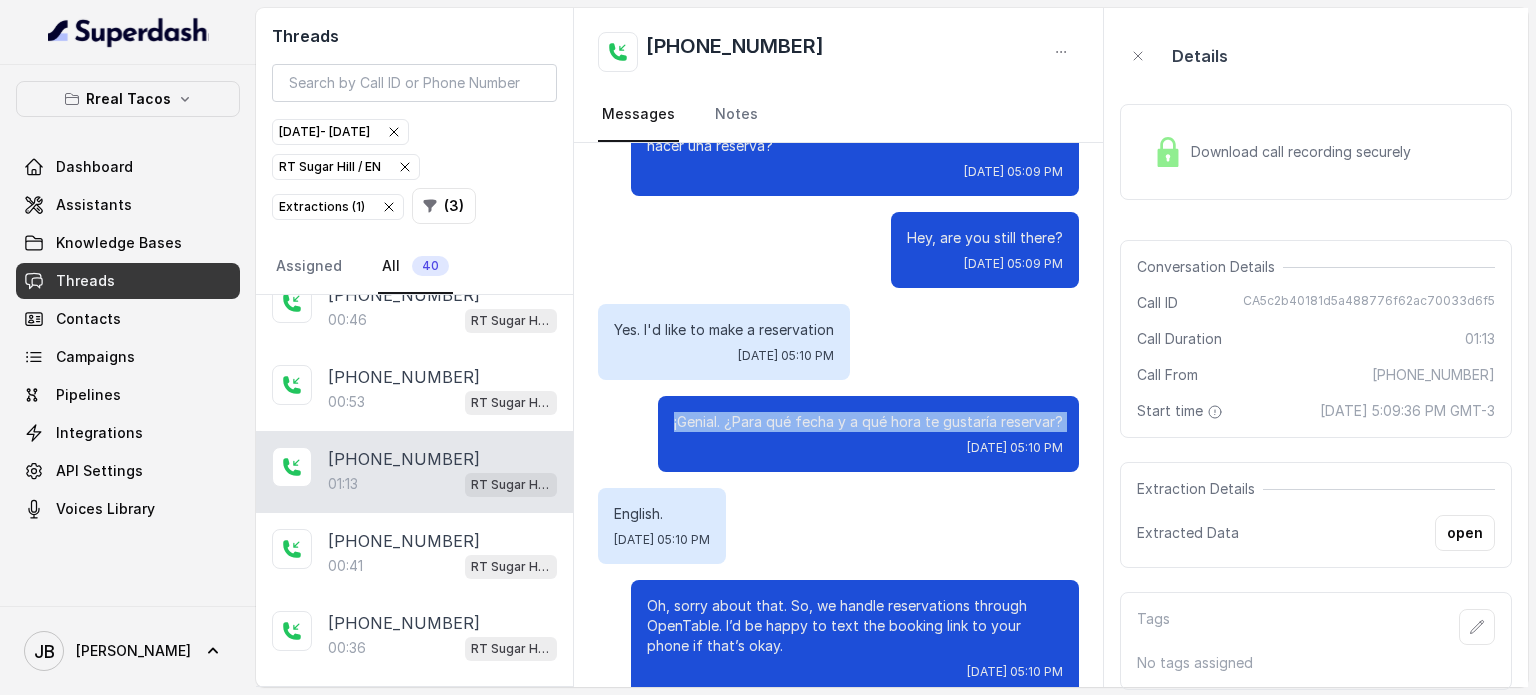 click on "¡Genial. ¿Para qué fecha y a qué hora te gustaría reservar?" at bounding box center (868, 422) 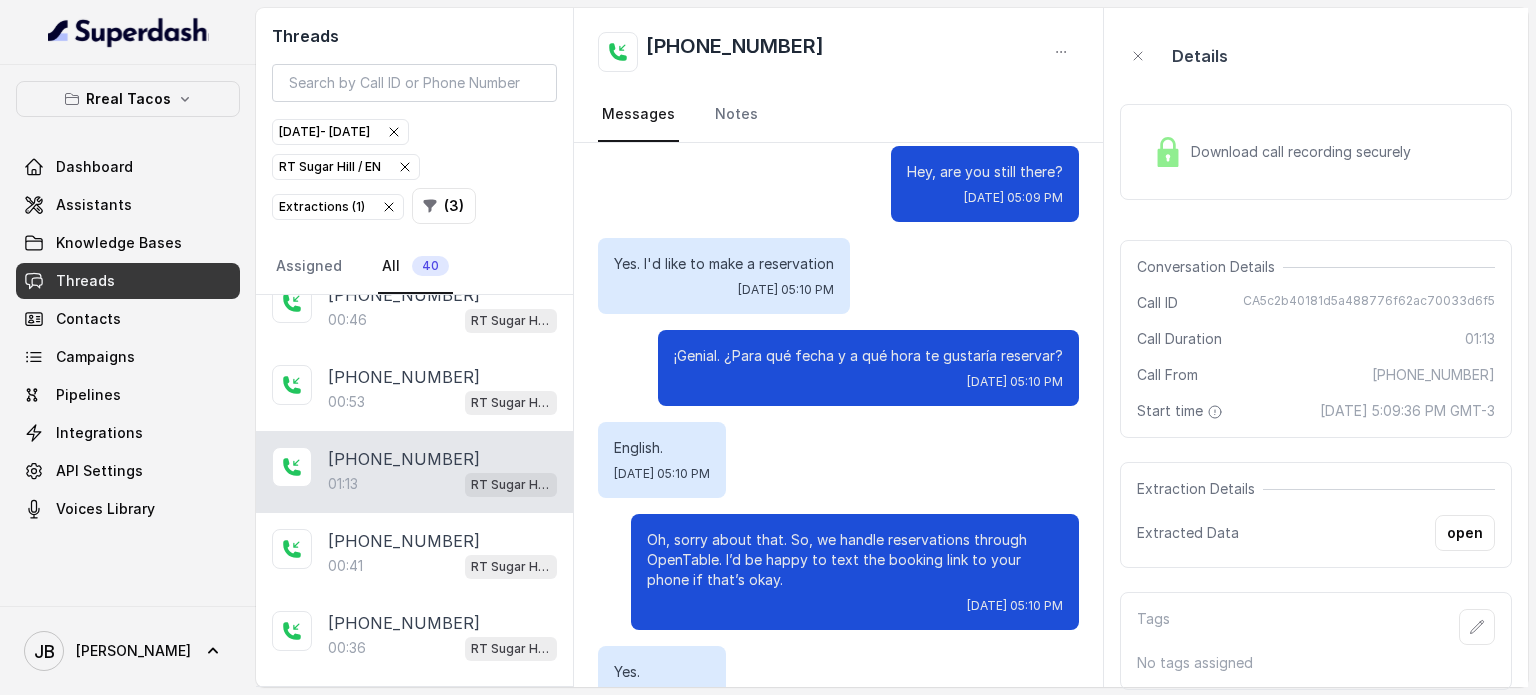 scroll, scrollTop: 467, scrollLeft: 0, axis: vertical 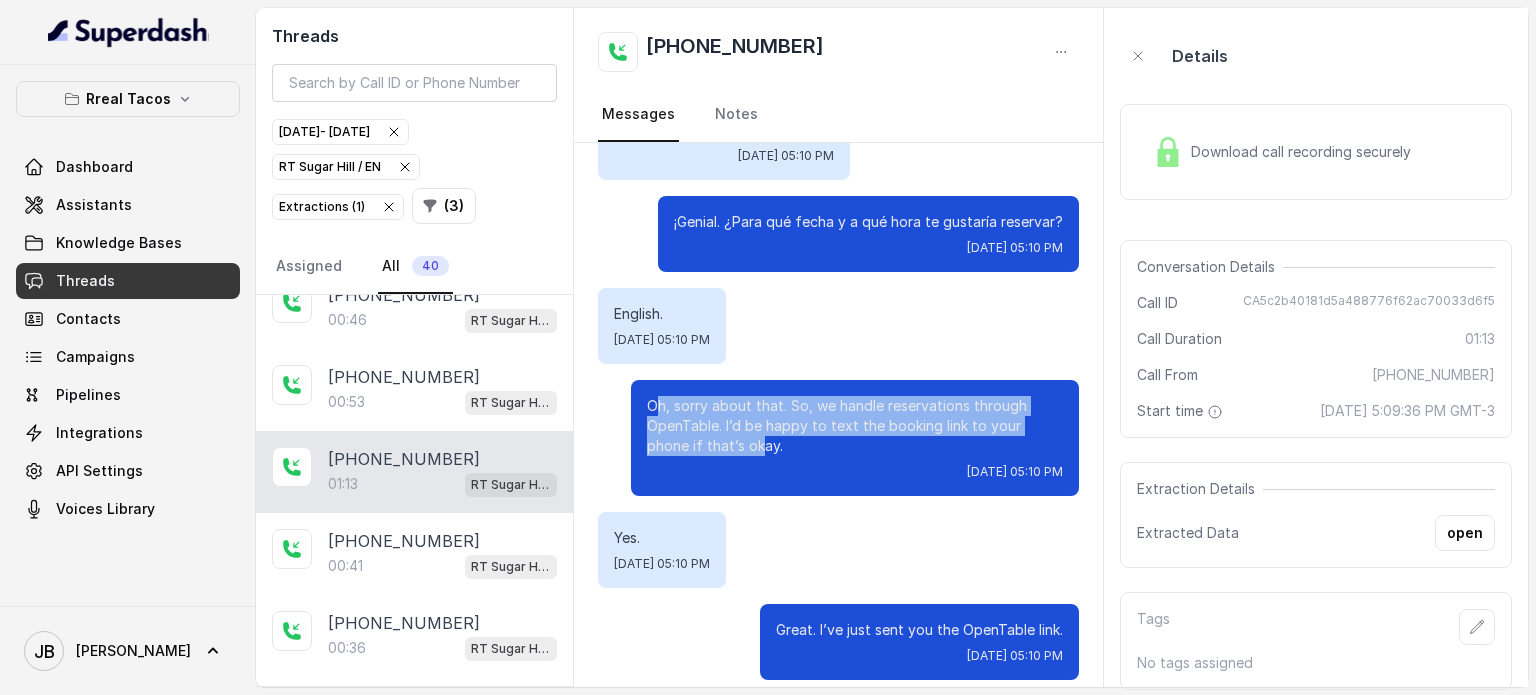 drag, startPoint x: 700, startPoint y: 450, endPoint x: 646, endPoint y: 402, distance: 72.249565 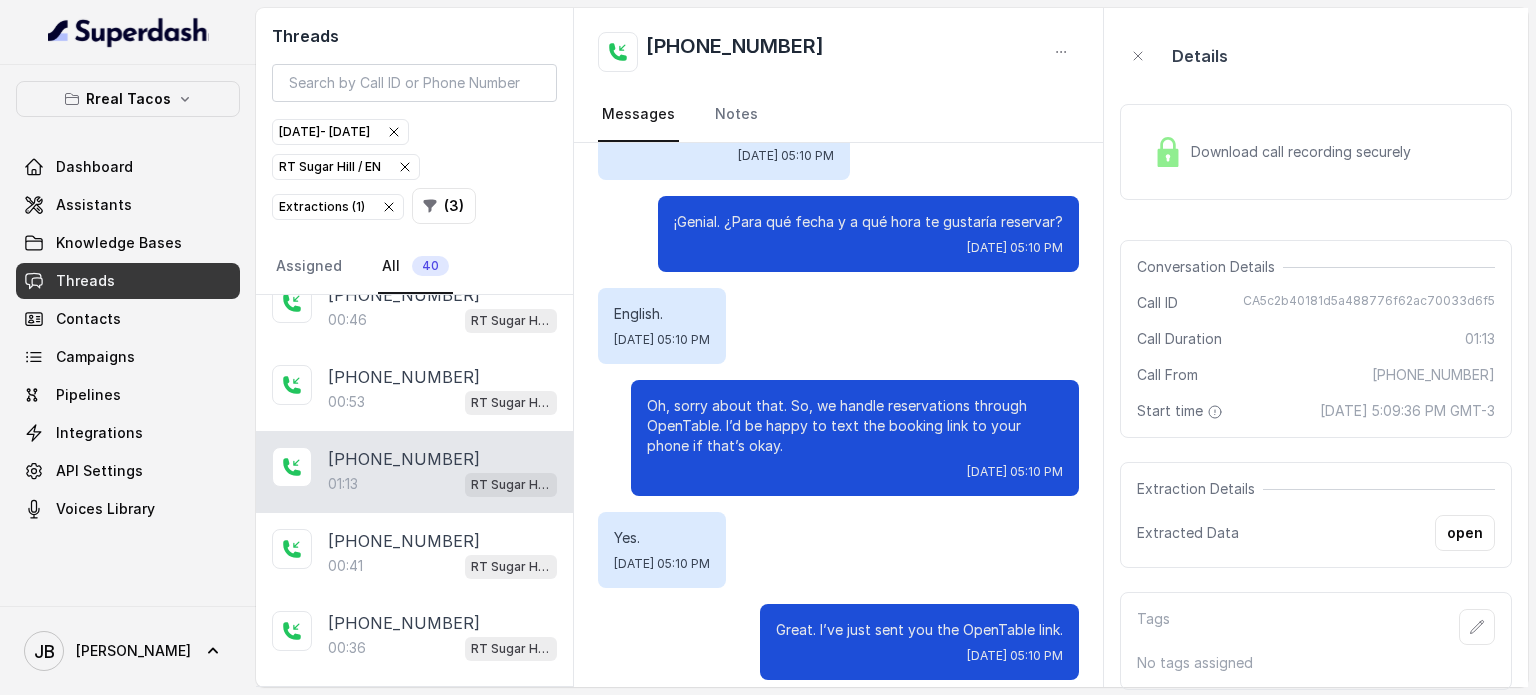 click on "Oh, sorry about that. So, we handle reservations through OpenTable. I’d be happy to text the booking link to your phone if that’s okay." at bounding box center [855, 426] 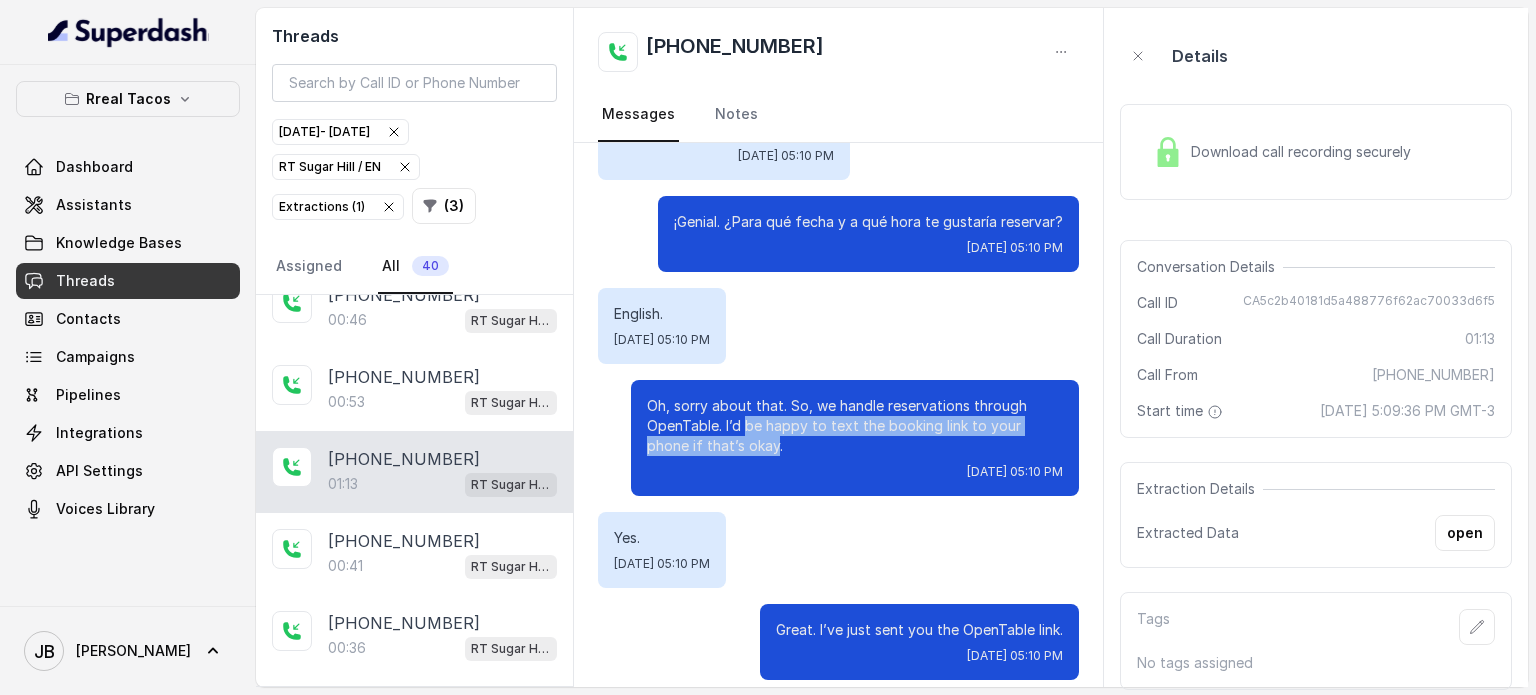drag, startPoint x: 711, startPoint y: 453, endPoint x: 740, endPoint y: 434, distance: 34.669872 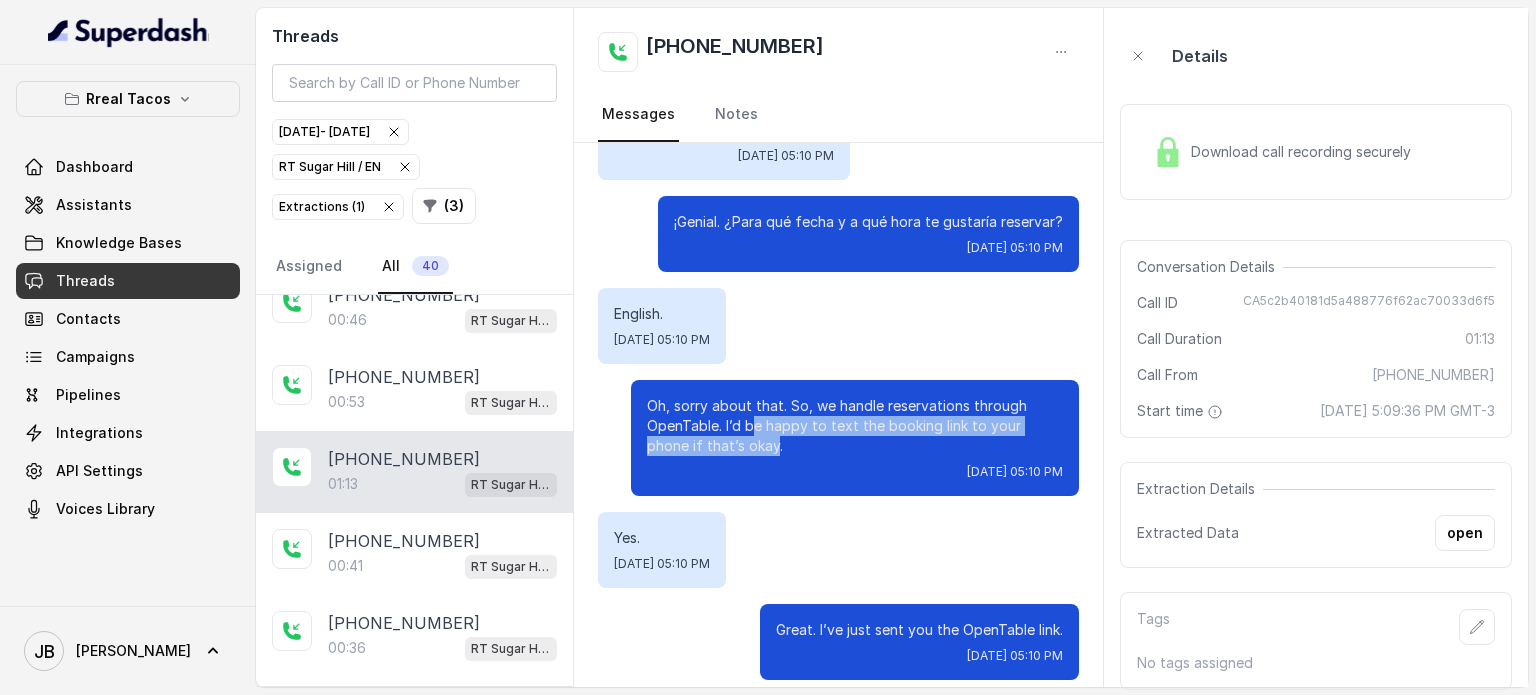 click on "Oh, sorry about that. So, we handle reservations through OpenTable. I’d be happy to text the booking link to your phone if that’s okay." at bounding box center (855, 426) 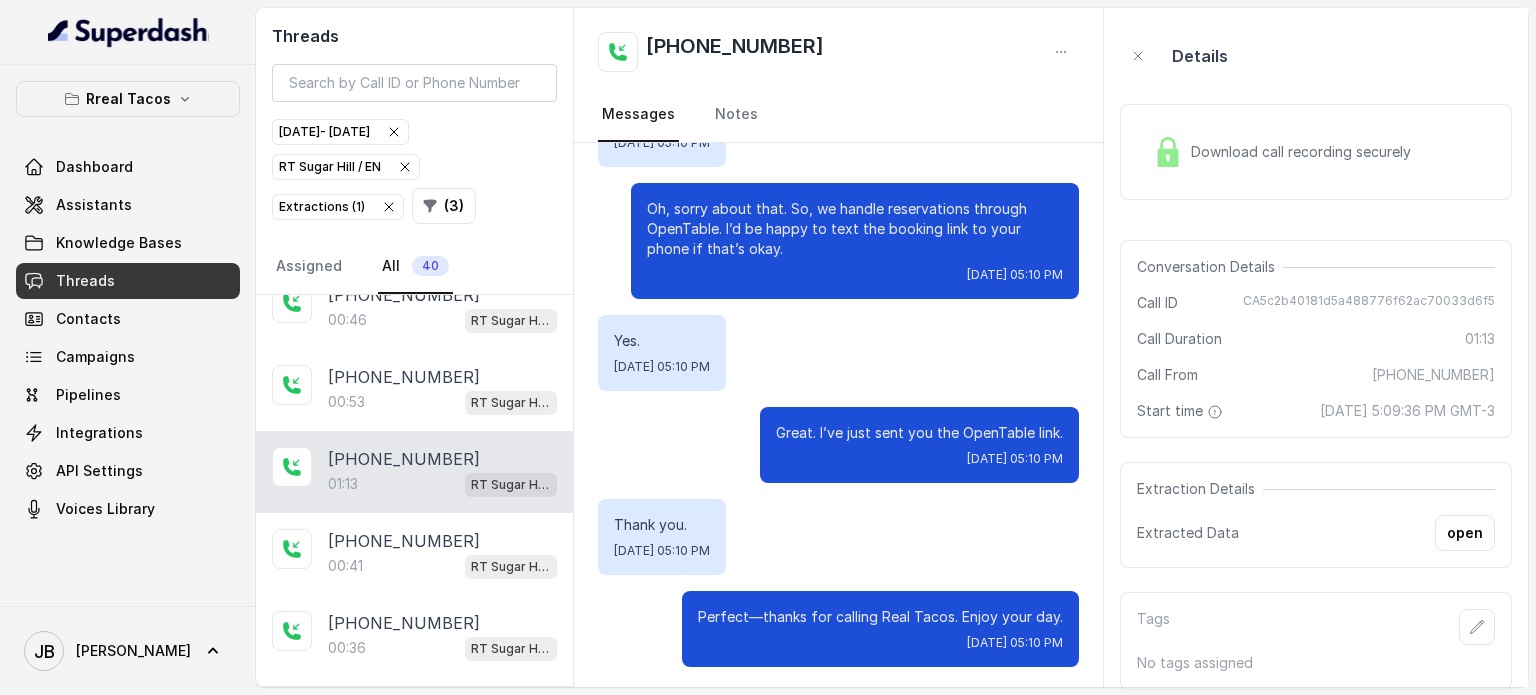 scroll, scrollTop: 667, scrollLeft: 0, axis: vertical 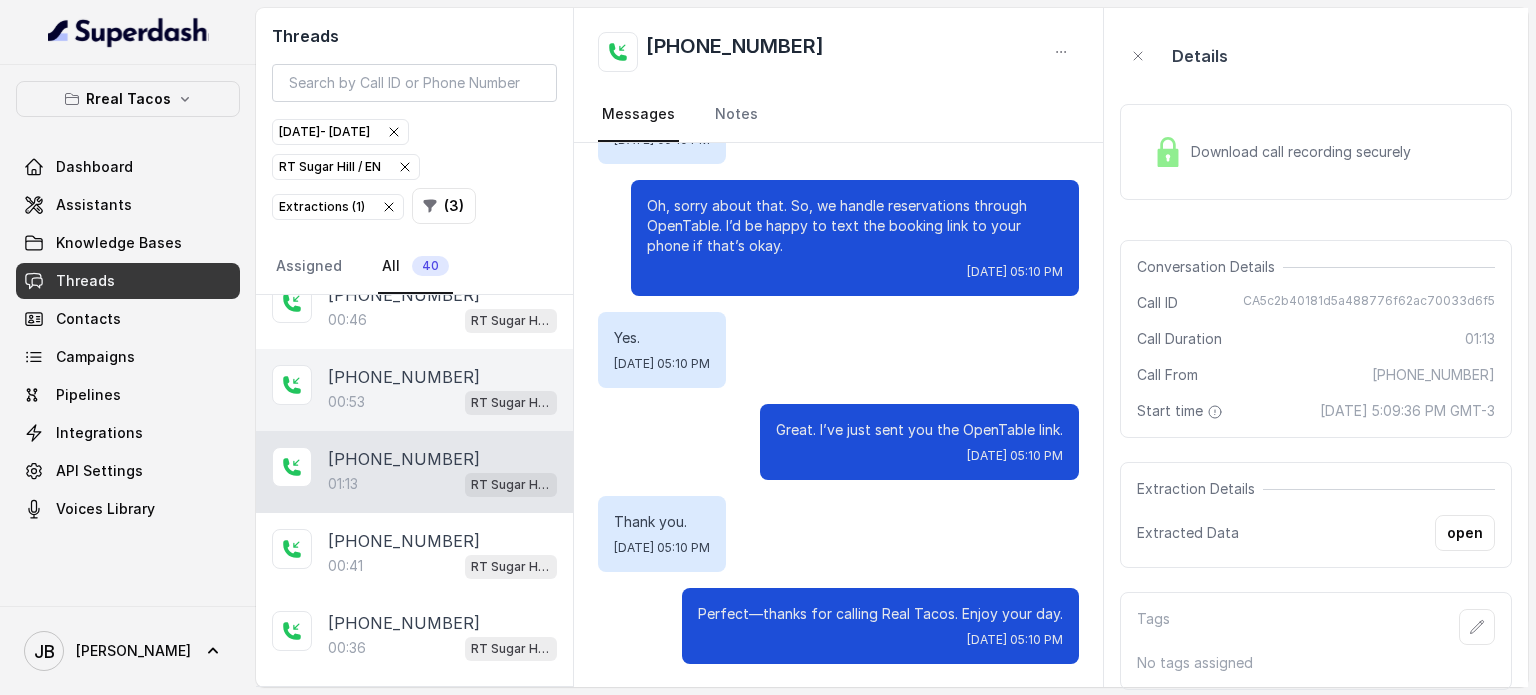 click on "00:53" at bounding box center [346, 402] 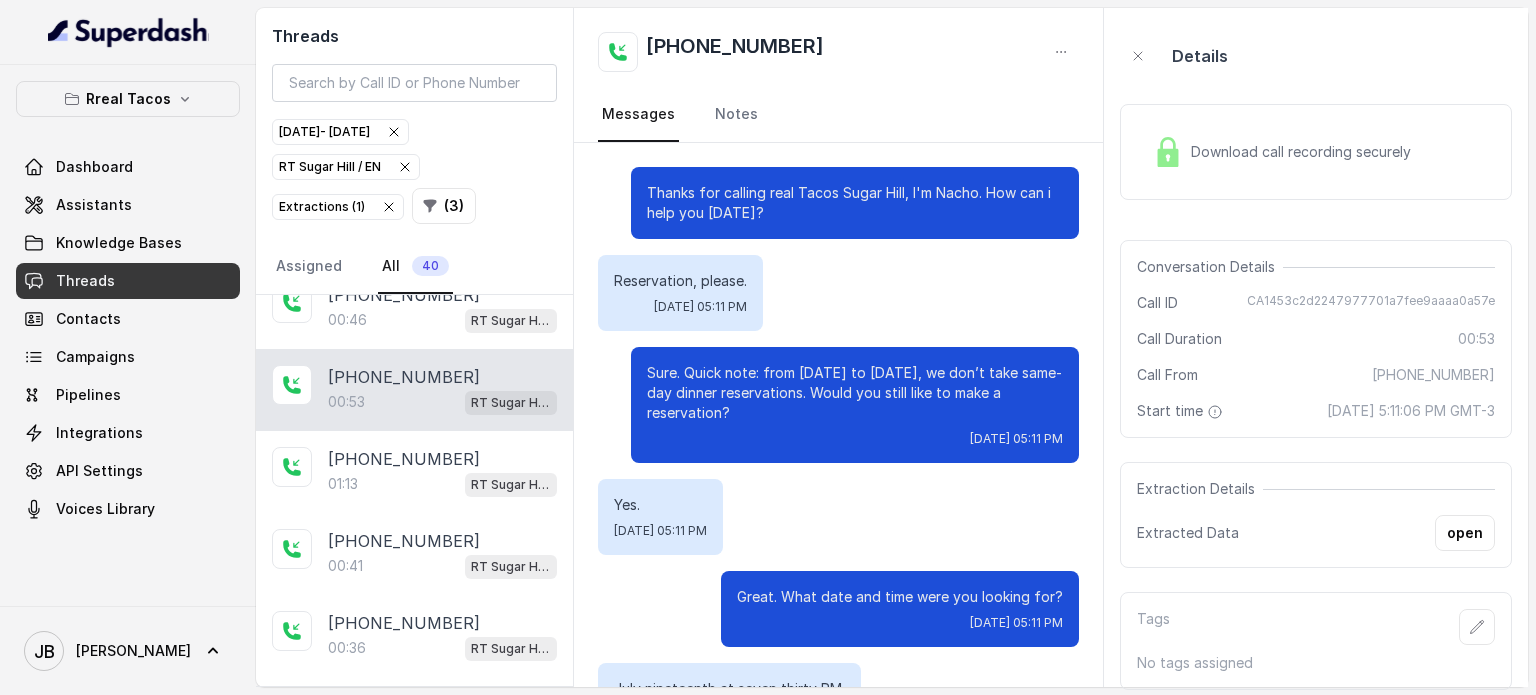 scroll, scrollTop: 595, scrollLeft: 0, axis: vertical 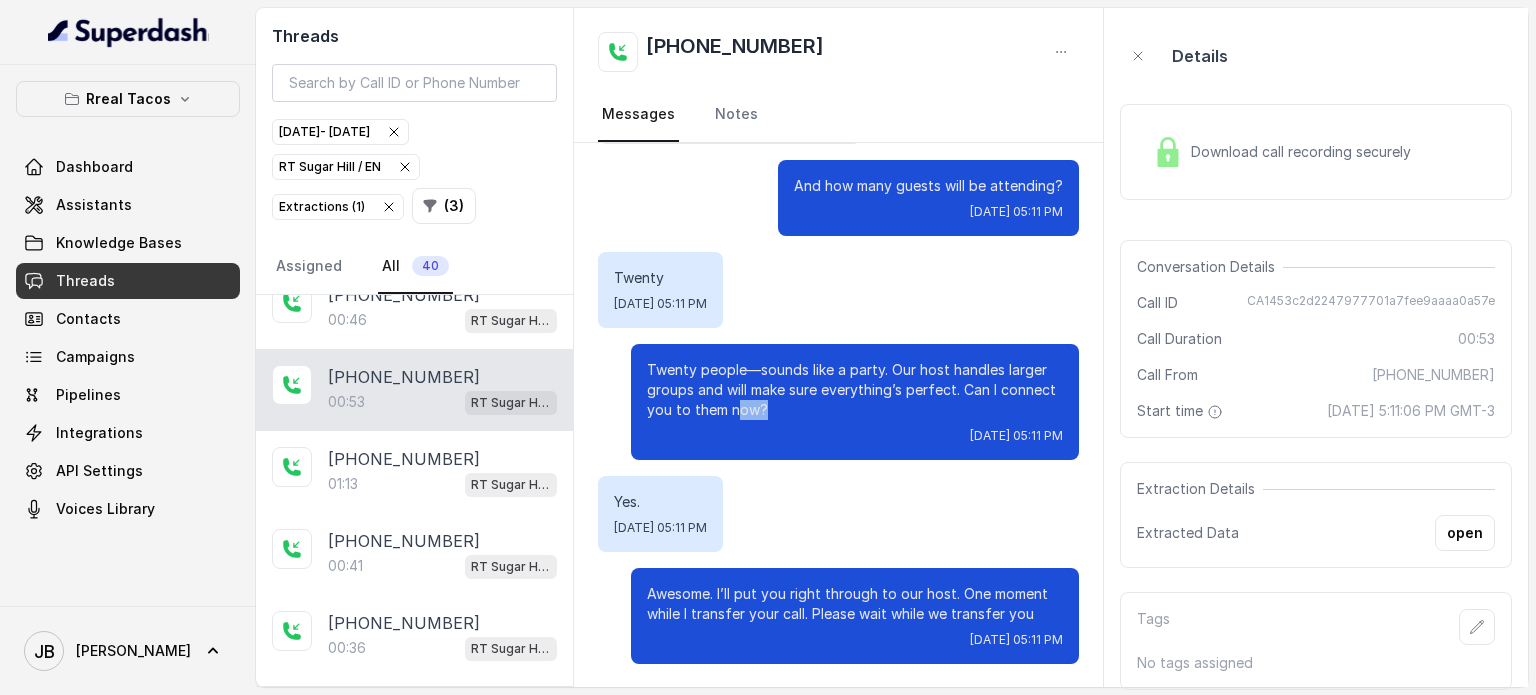 drag, startPoint x: 720, startPoint y: 410, endPoint x: 785, endPoint y: 415, distance: 65.192024 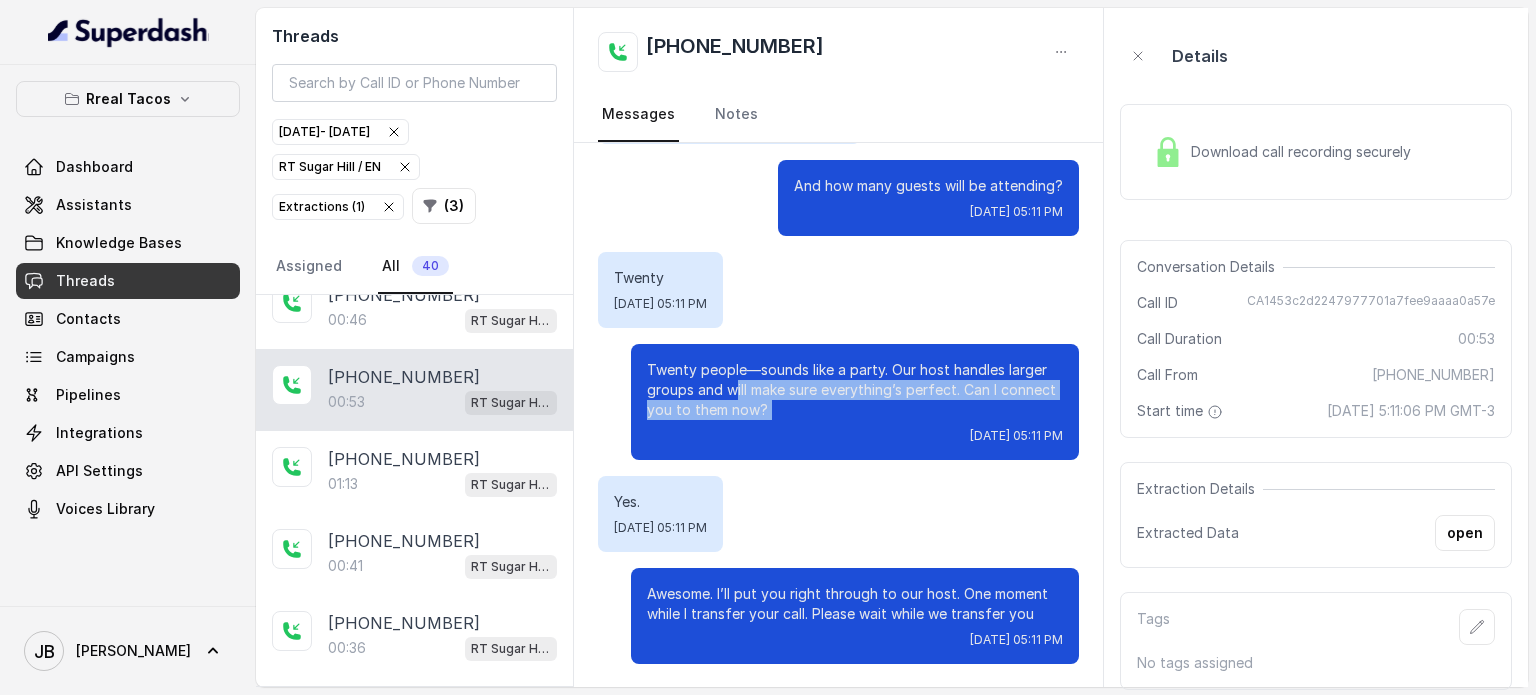 drag, startPoint x: 682, startPoint y: 381, endPoint x: 798, endPoint y: 420, distance: 122.380554 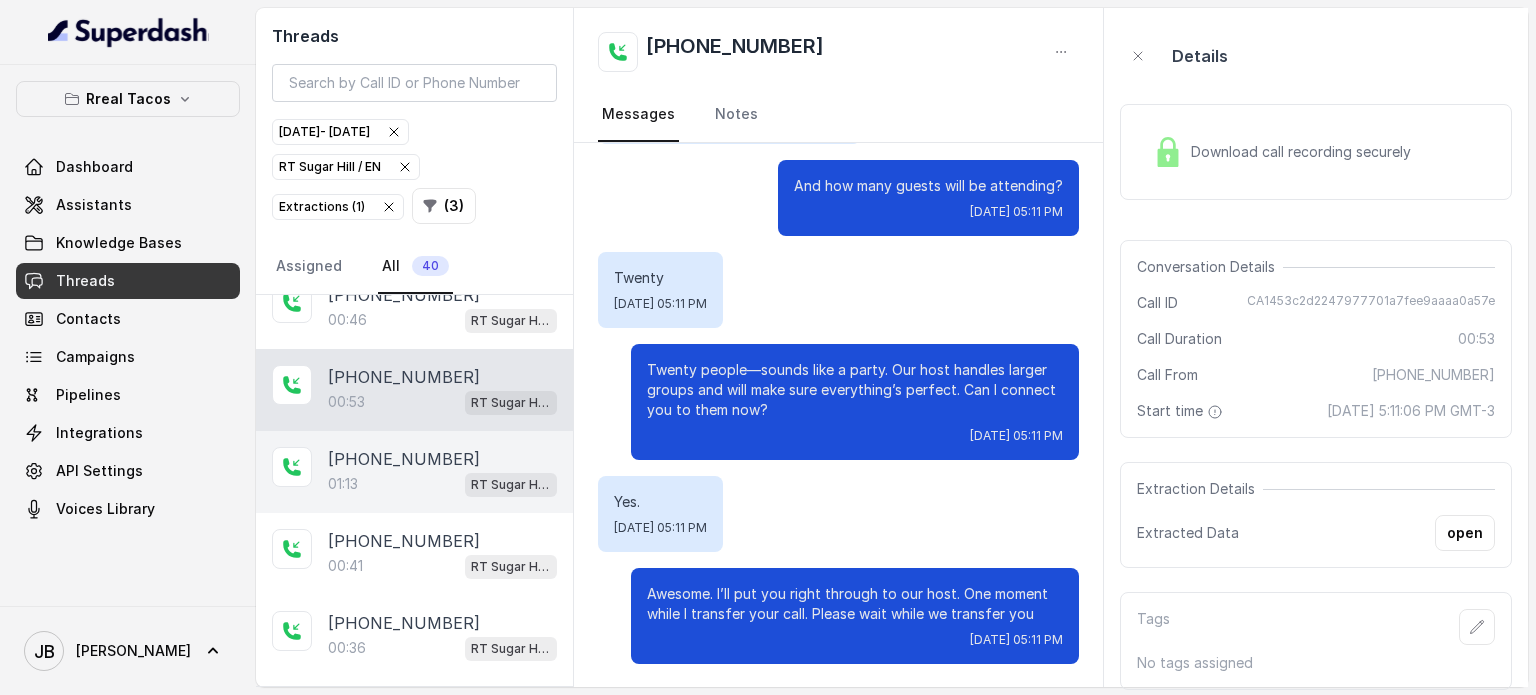 scroll, scrollTop: 2552, scrollLeft: 0, axis: vertical 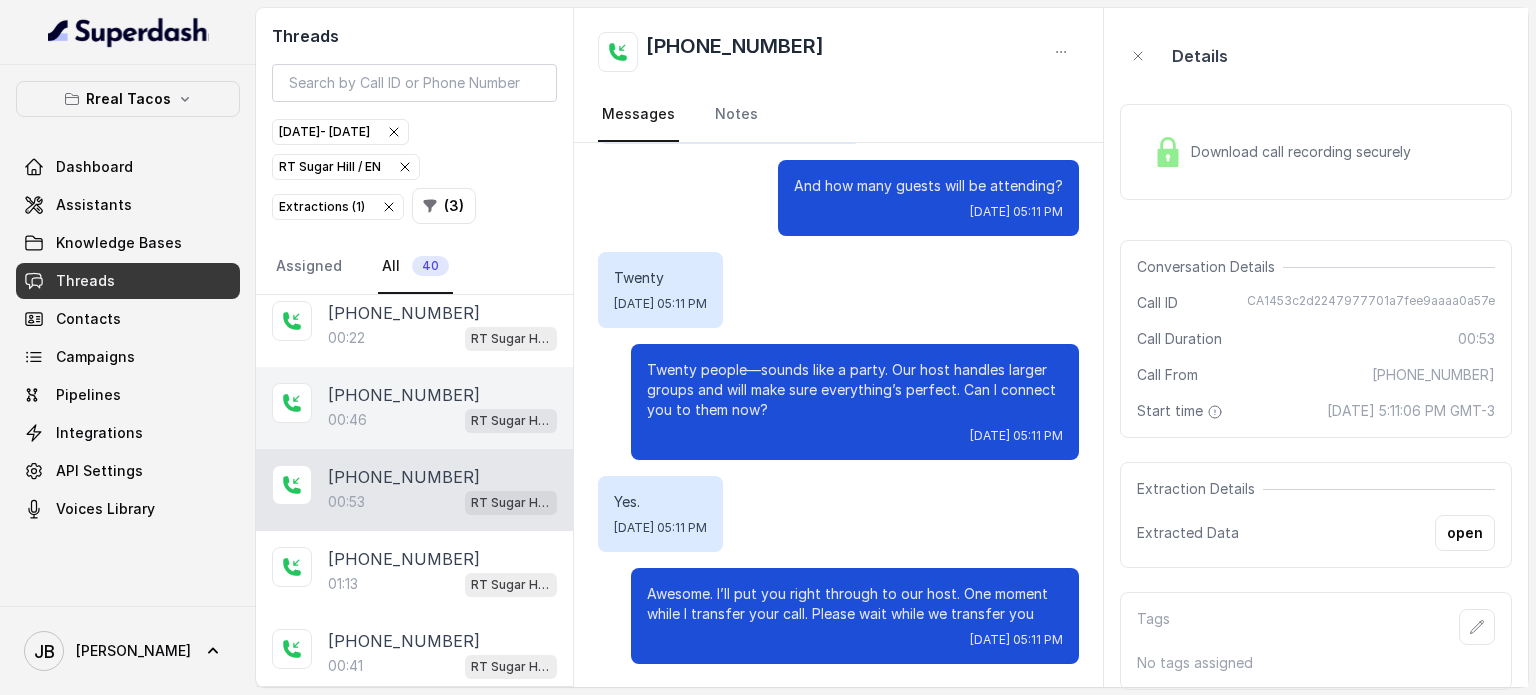 click on "00:[STREET_ADDRESS]" at bounding box center [442, 420] 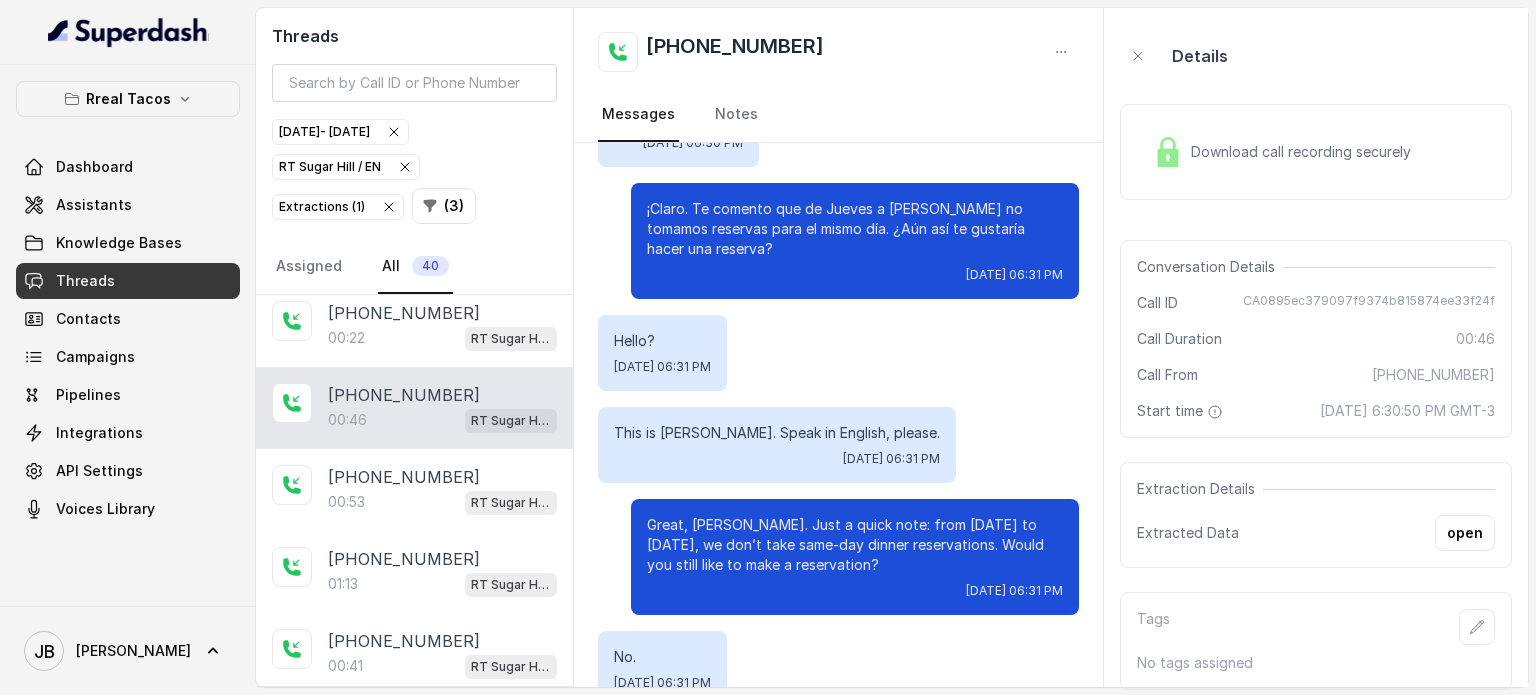 scroll, scrollTop: 107, scrollLeft: 0, axis: vertical 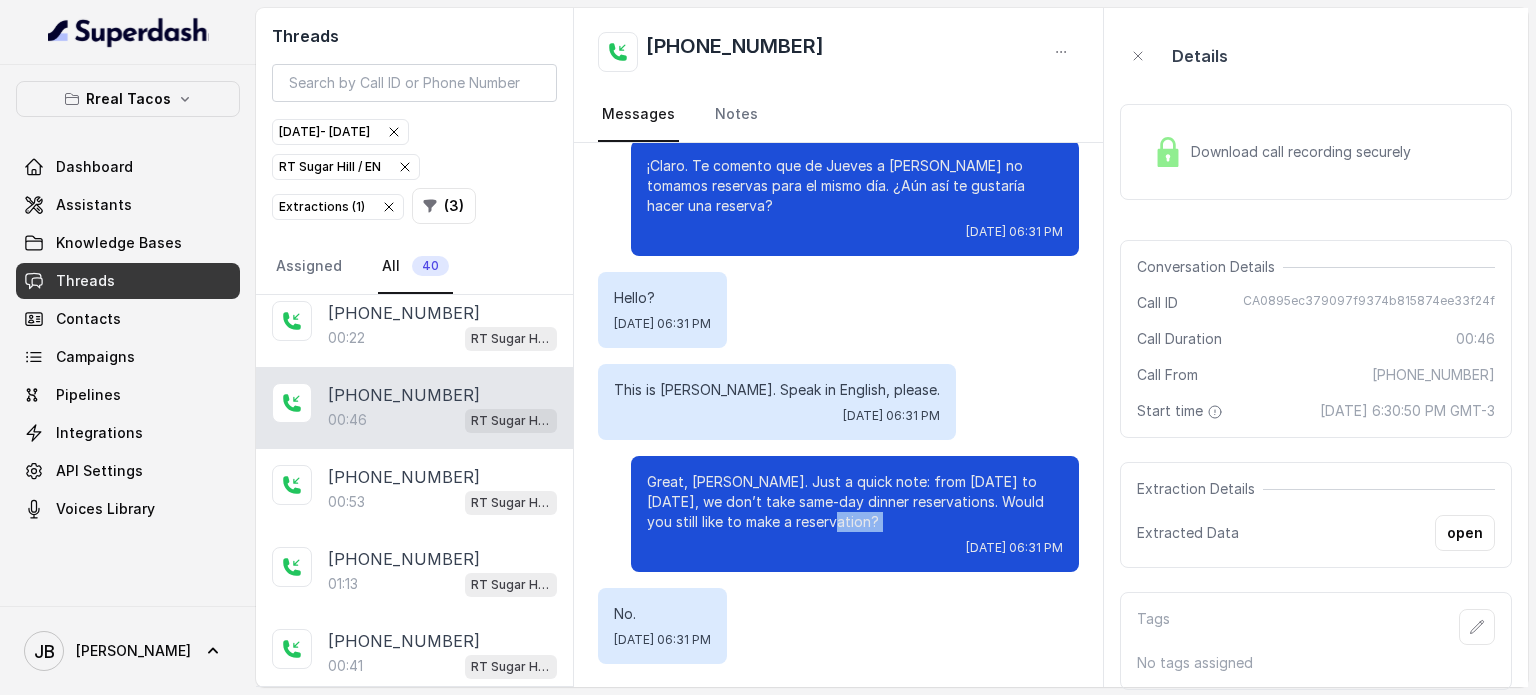 click on "Great, [PERSON_NAME]. Just a quick note: from [DATE] to [DATE], we don’t take same-day dinner reservations. Would you still like to make a reservation? [DATE] 06:31 PM" at bounding box center [855, 514] 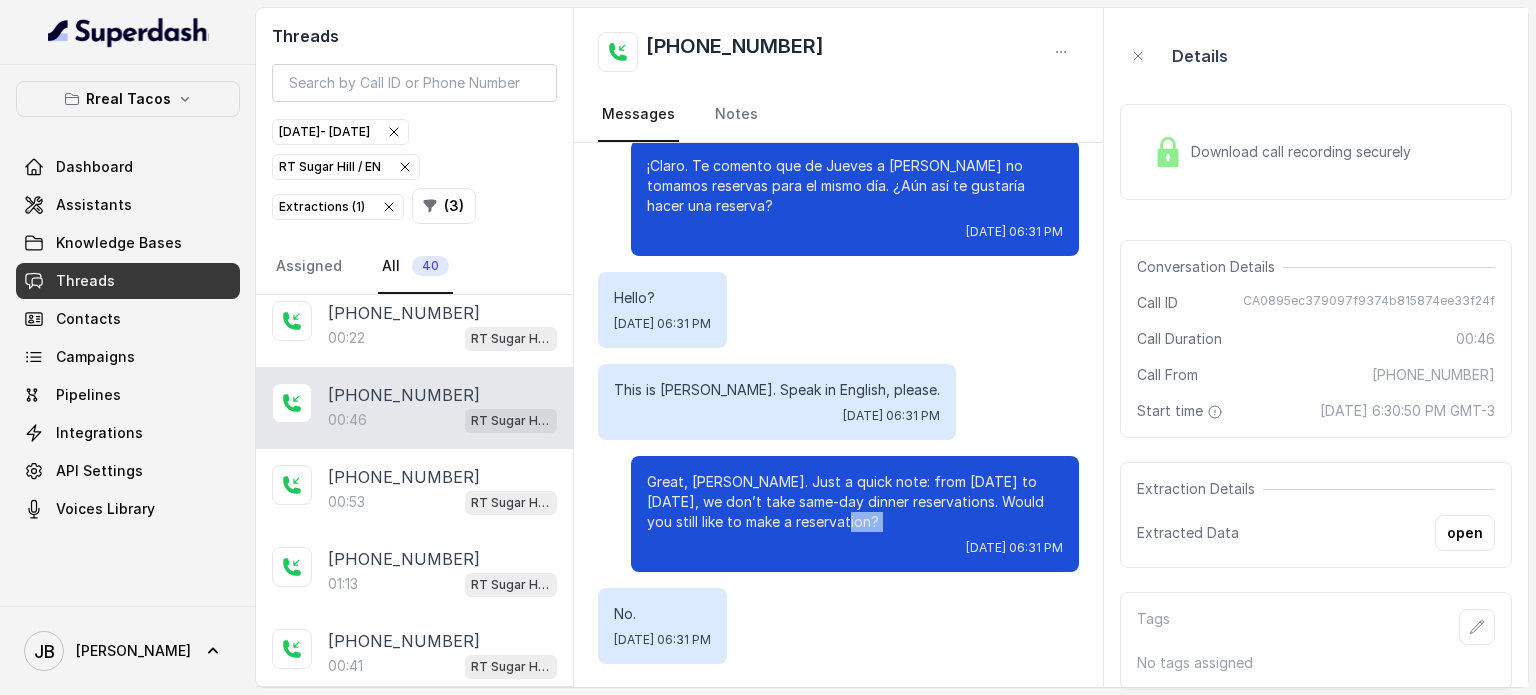 click on "Great, [PERSON_NAME]. Just a quick note: from [DATE] to [DATE], we don’t take same-day dinner reservations. Would you still like to make a reservation?" at bounding box center (855, 502) 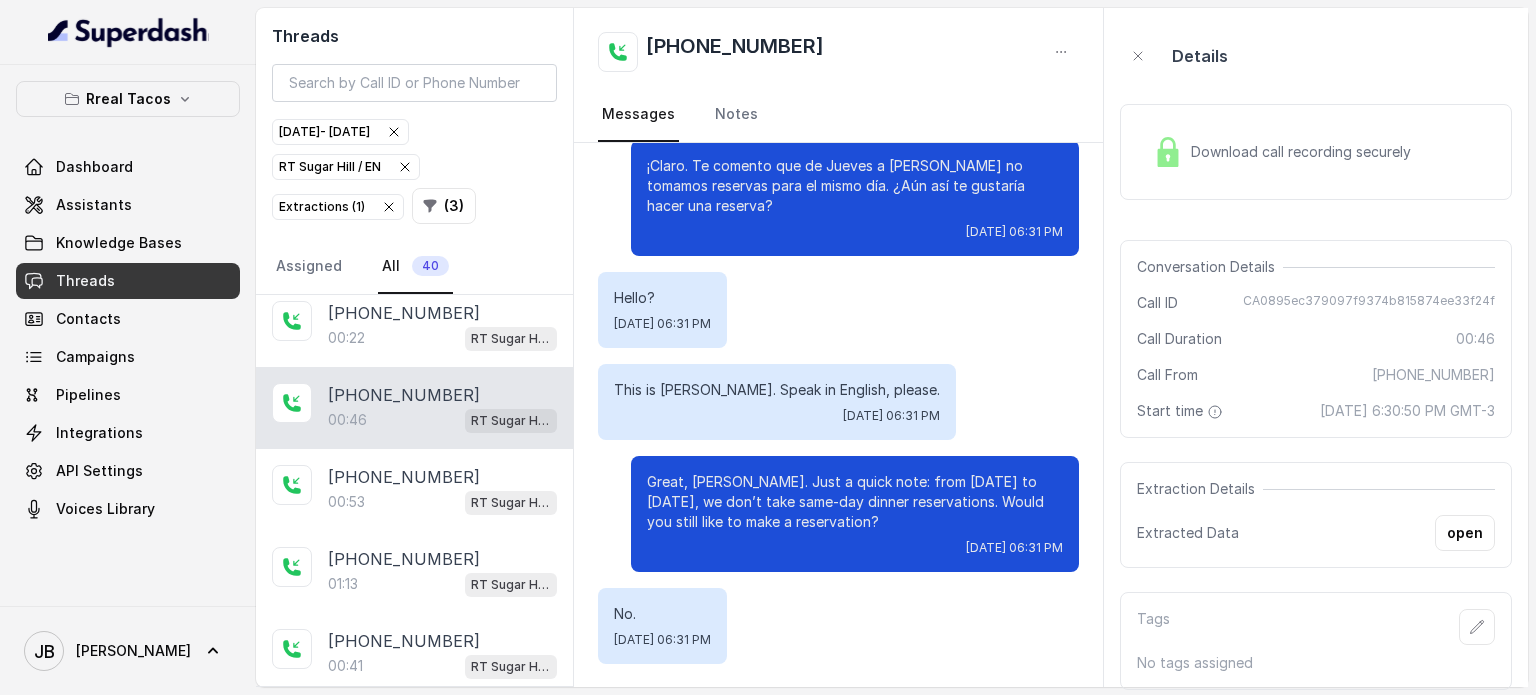 drag, startPoint x: 815, startPoint y: 524, endPoint x: 826, endPoint y: 531, distance: 13.038404 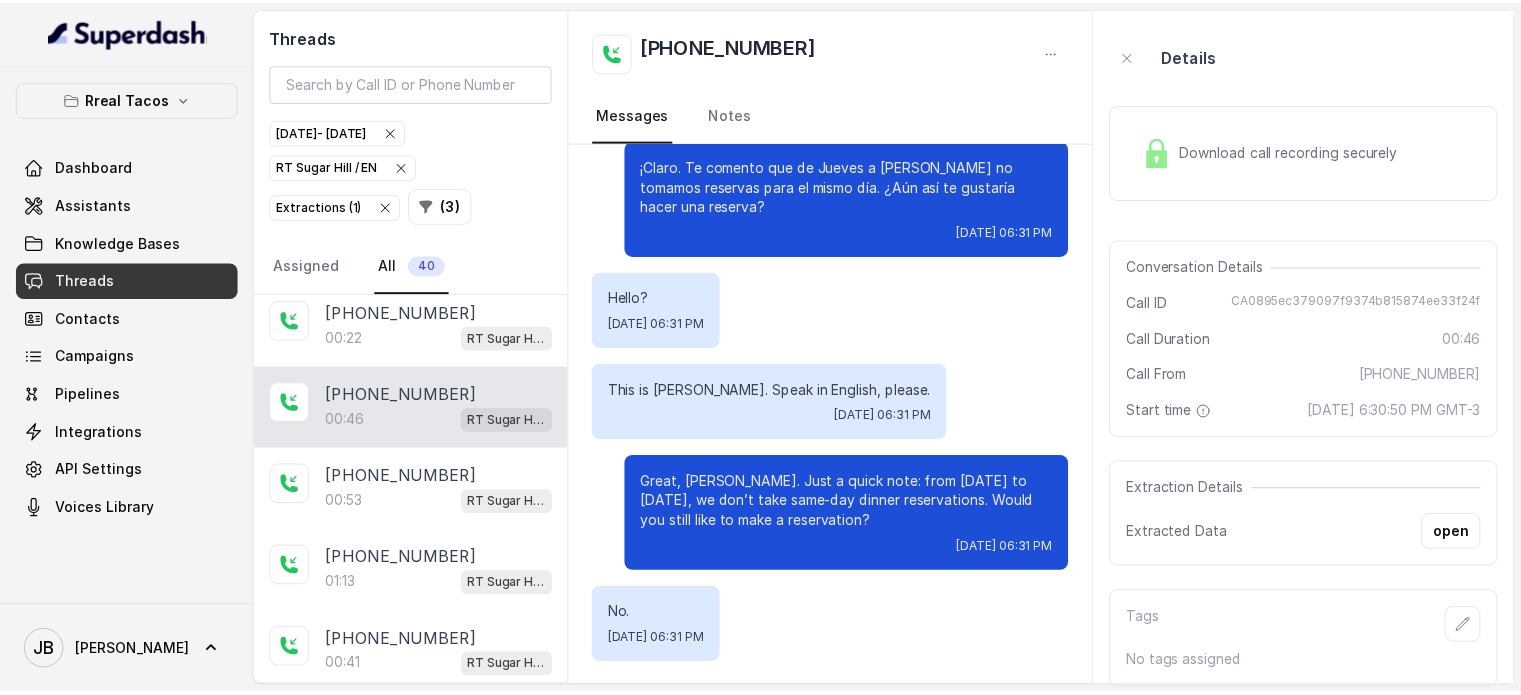 scroll, scrollTop: 0, scrollLeft: 0, axis: both 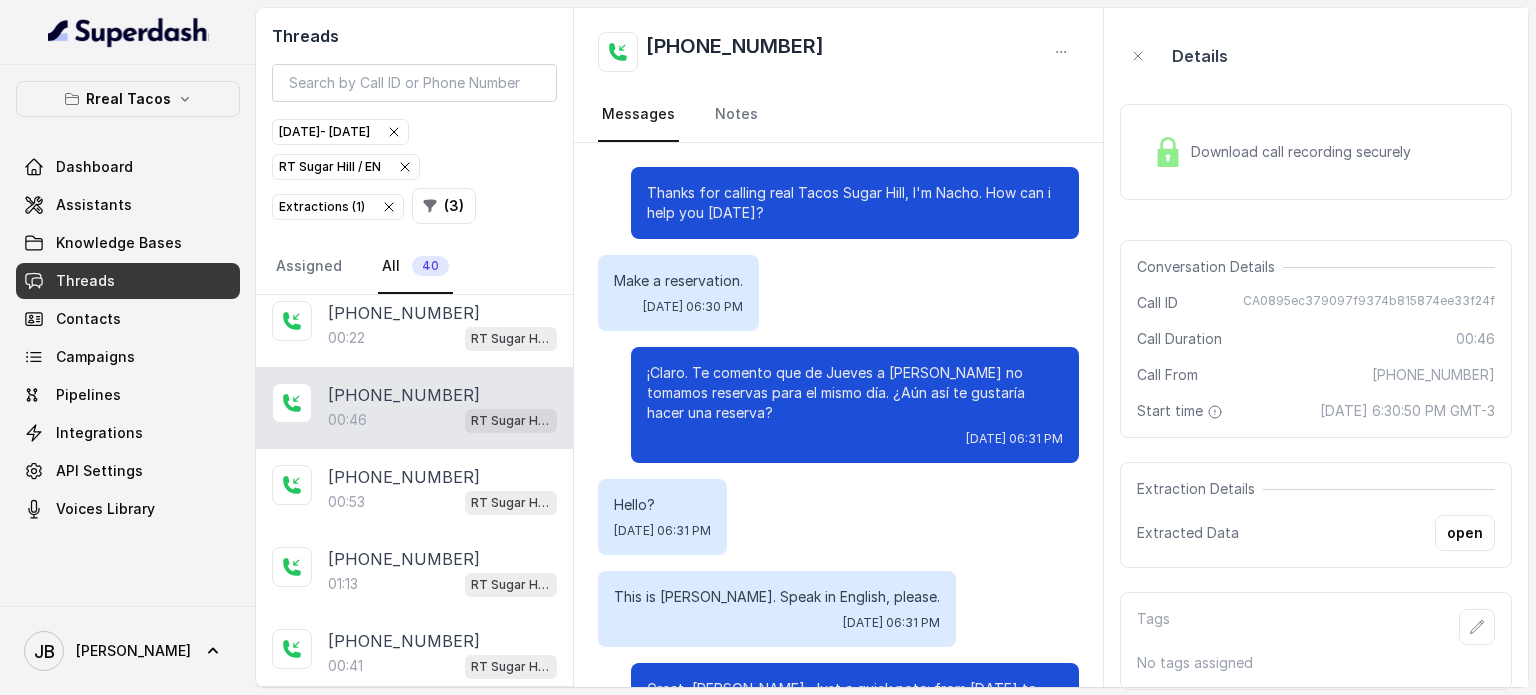click on "Download call recording securely" at bounding box center [1305, 152] 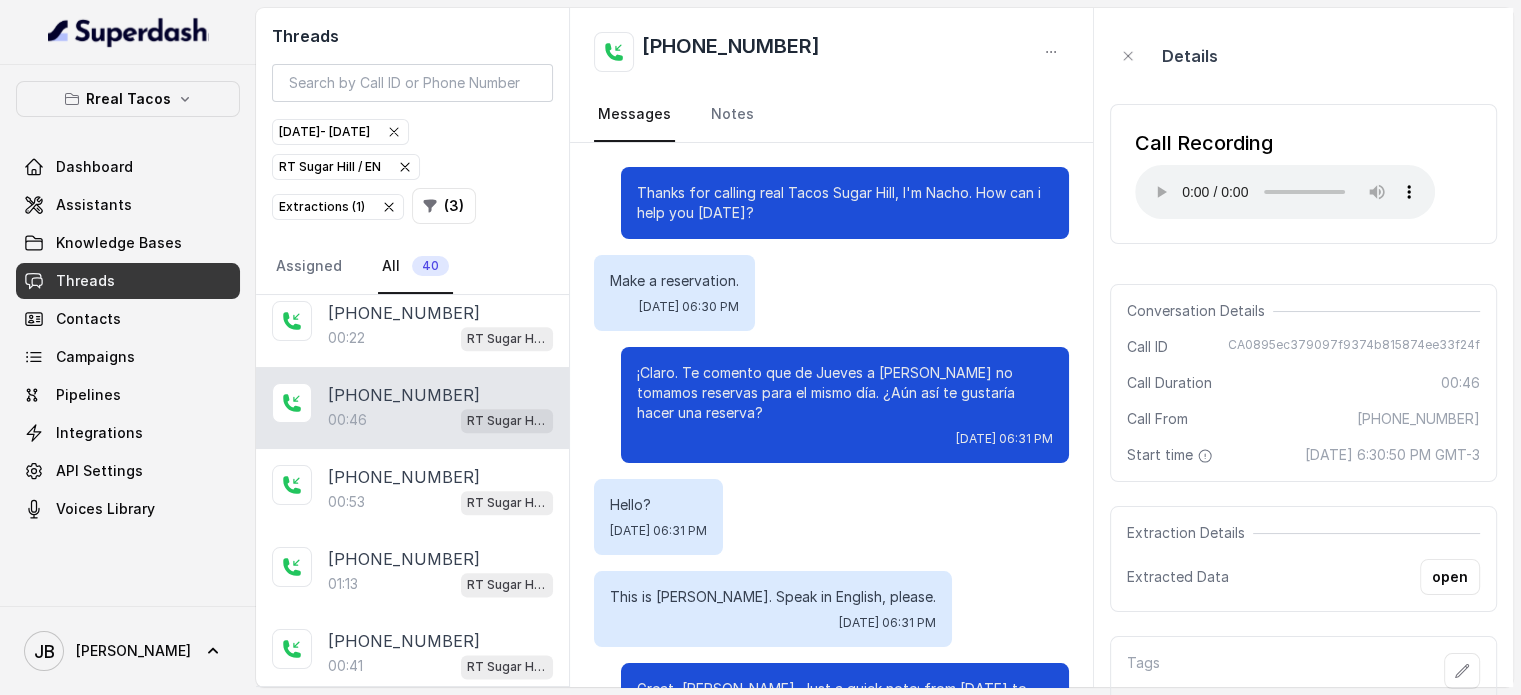 click on "Make a reservation." at bounding box center (674, 281) 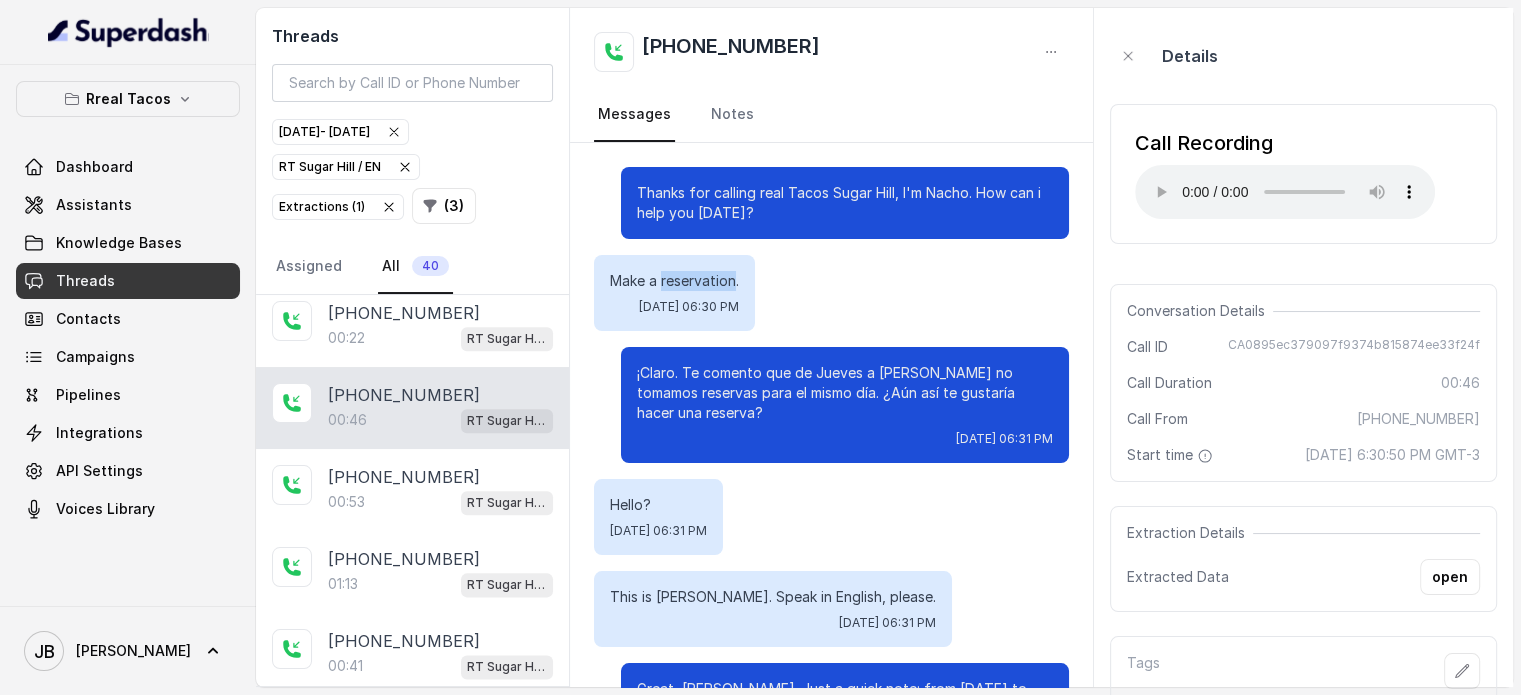 click on "Make a reservation." at bounding box center (674, 281) 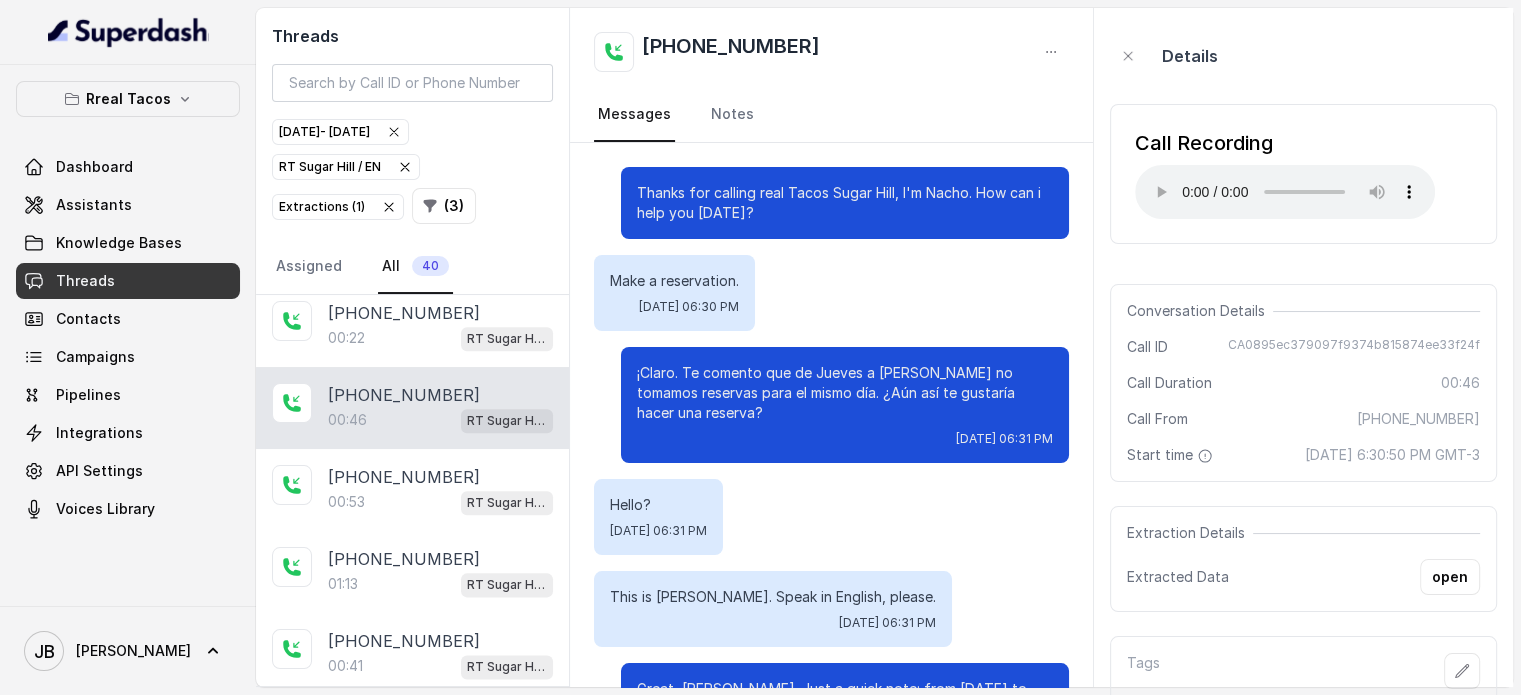 click on "Make a reservation. [DATE] 06:30 PM" at bounding box center [831, 293] 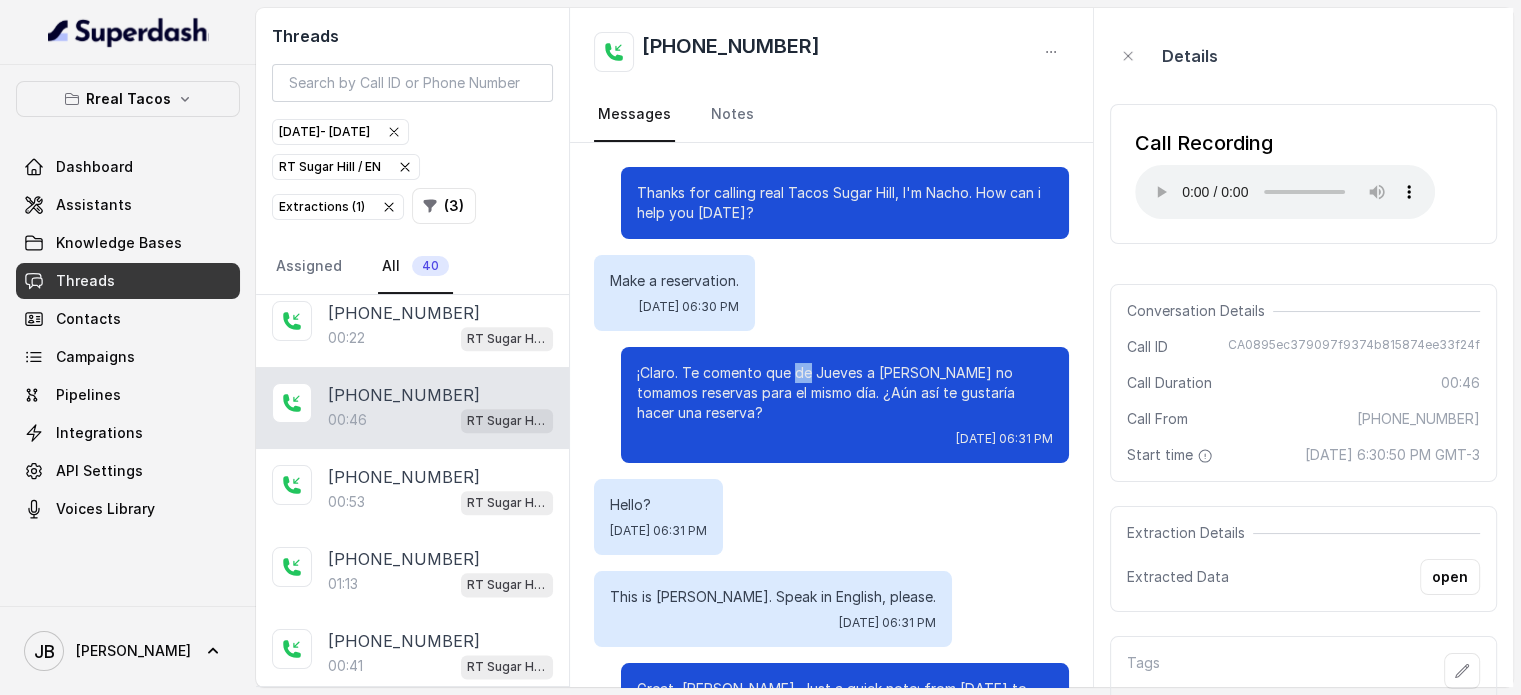 click on "¡Claro. Te comento que de Jueves a [PERSON_NAME] no tomamos reservas para el mismo día. ¿Aún así te gustaría hacer una reserva?" at bounding box center (845, 393) 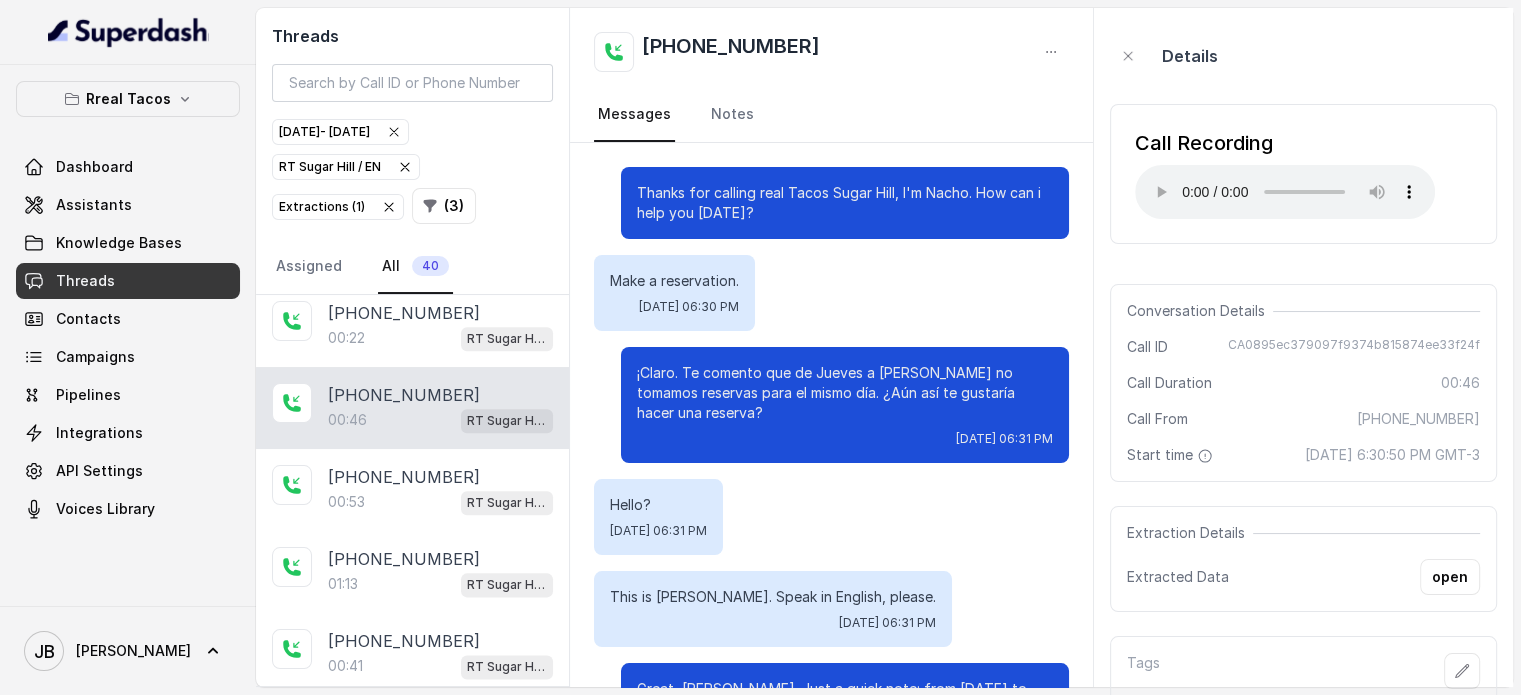 click on "Make a reservation. [DATE] 06:30 PM" at bounding box center (831, 293) 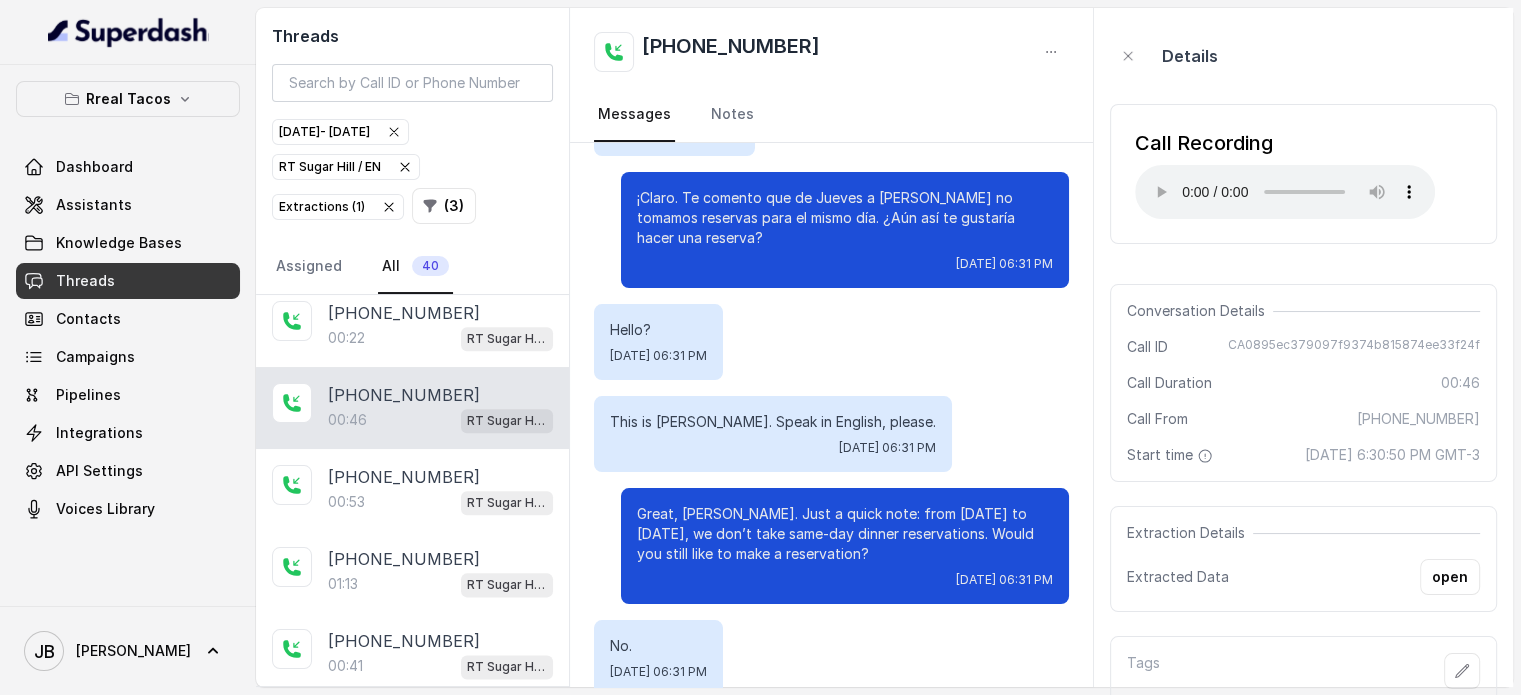 scroll, scrollTop: 200, scrollLeft: 0, axis: vertical 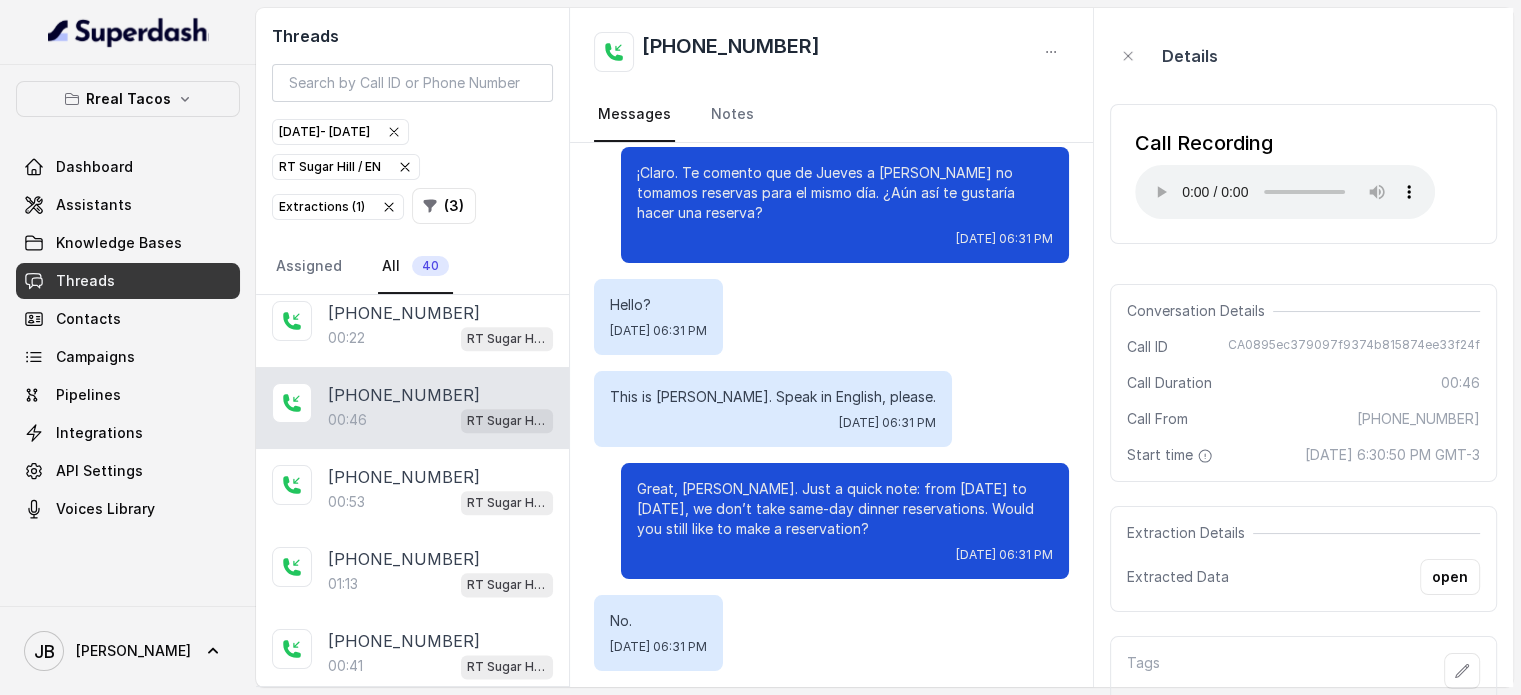 click on "Hello? [DATE] 06:31 PM" at bounding box center [831, 317] 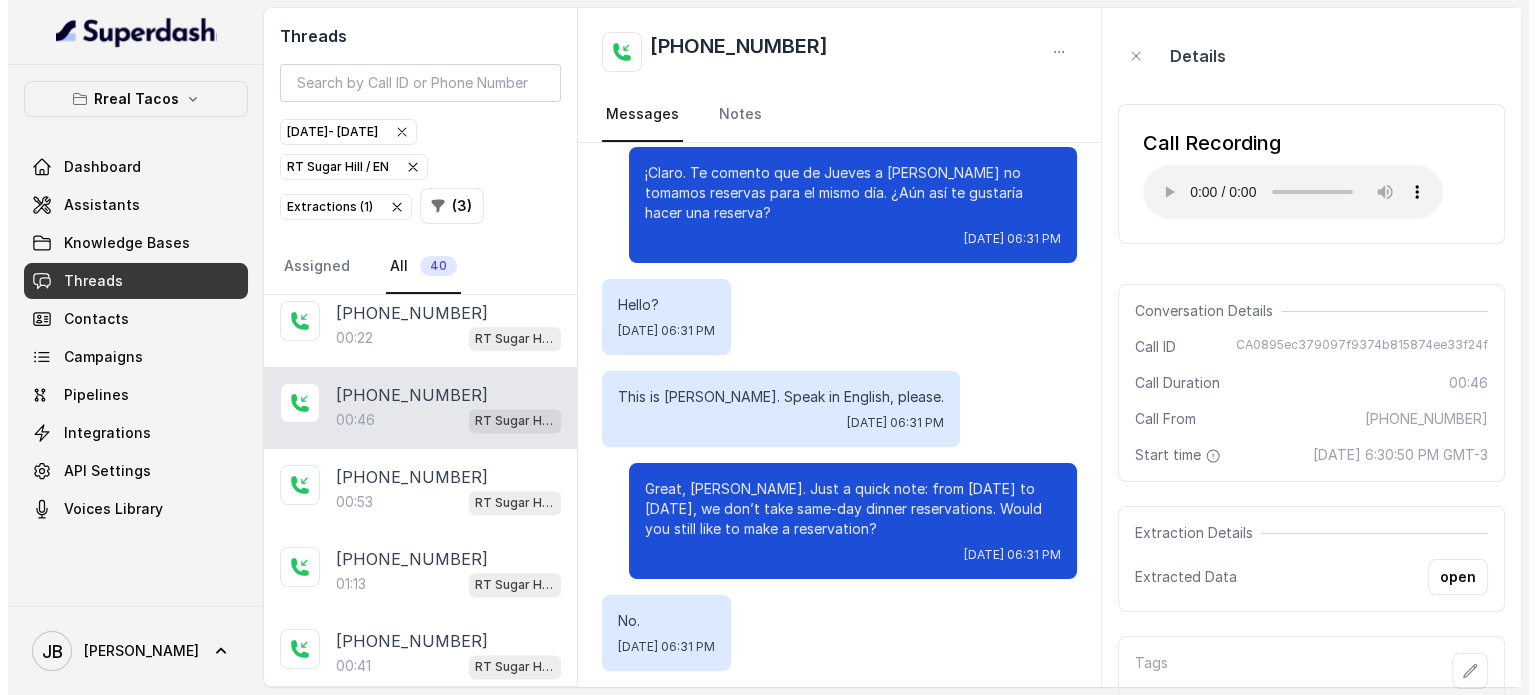 scroll, scrollTop: 207, scrollLeft: 0, axis: vertical 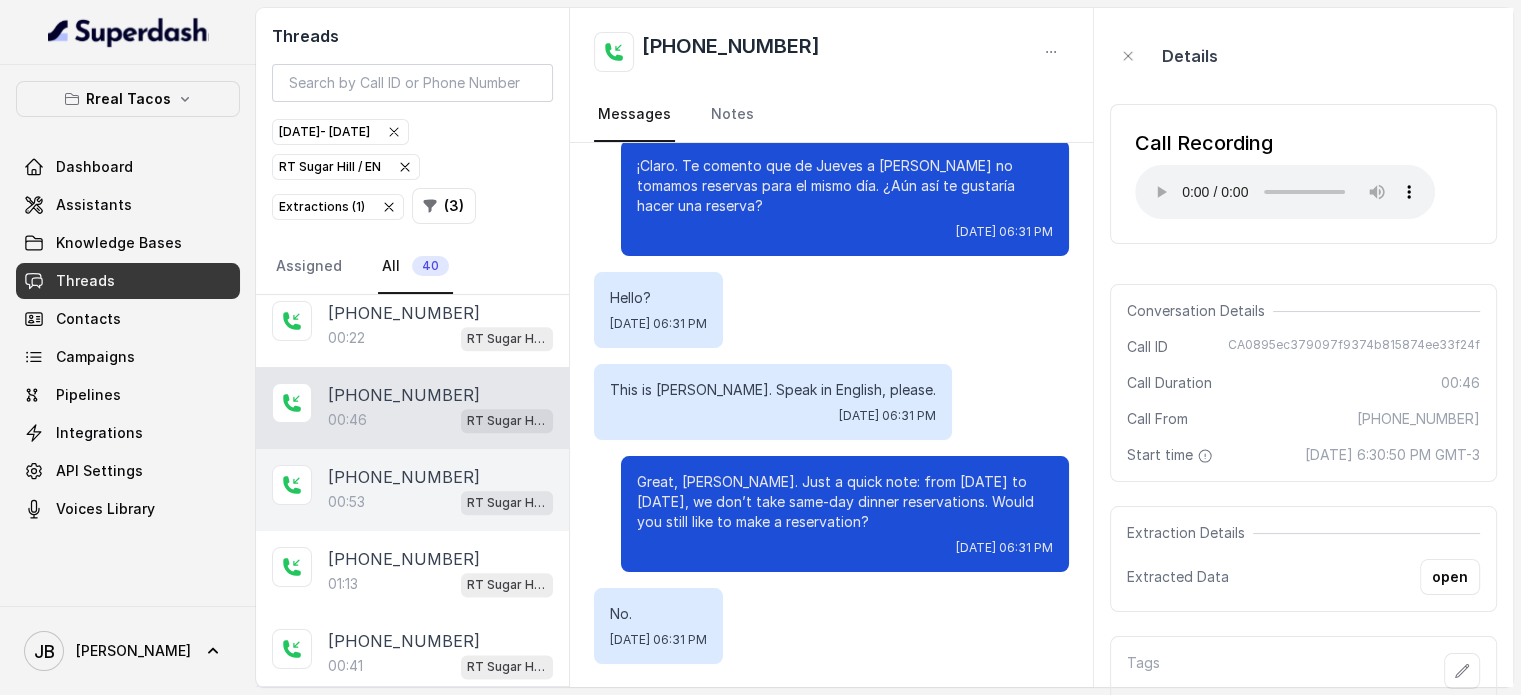click on "00:[STREET_ADDRESS]" at bounding box center (440, 502) 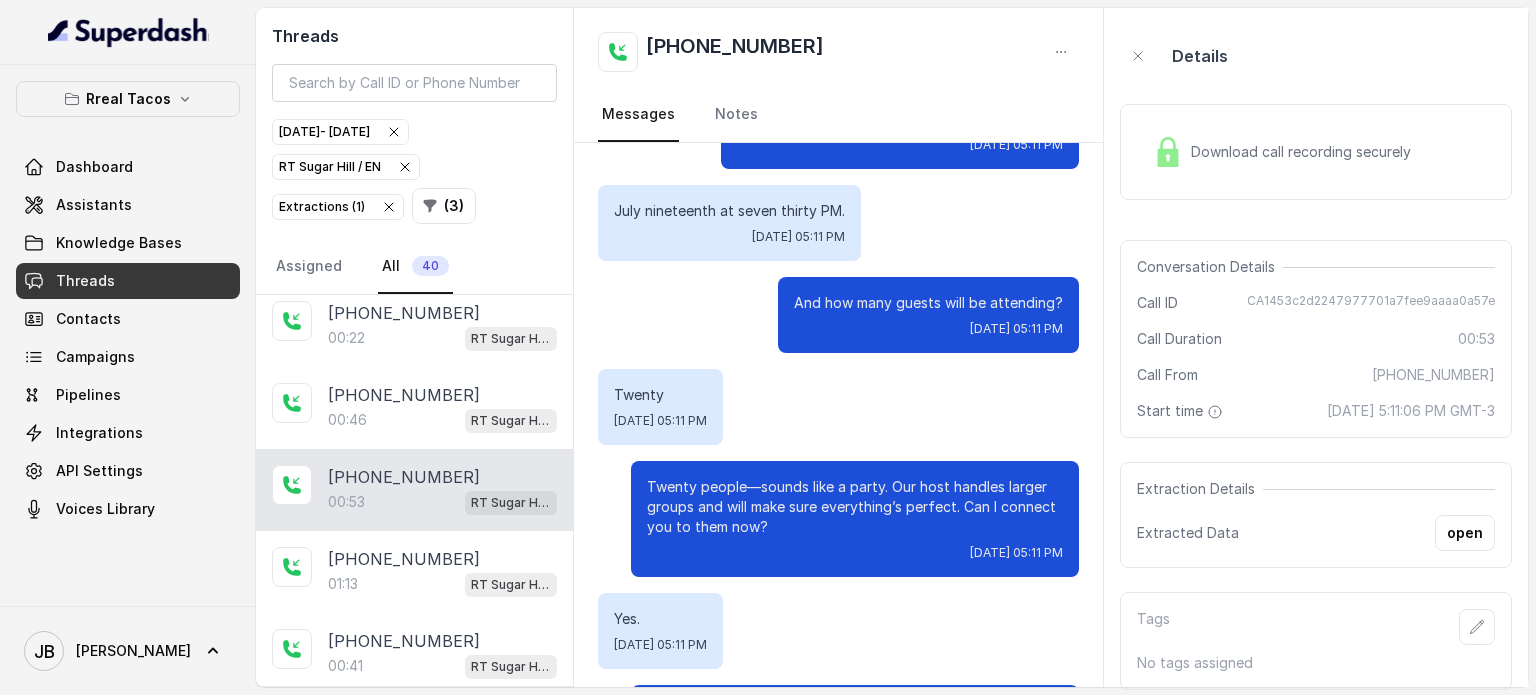 scroll, scrollTop: 595, scrollLeft: 0, axis: vertical 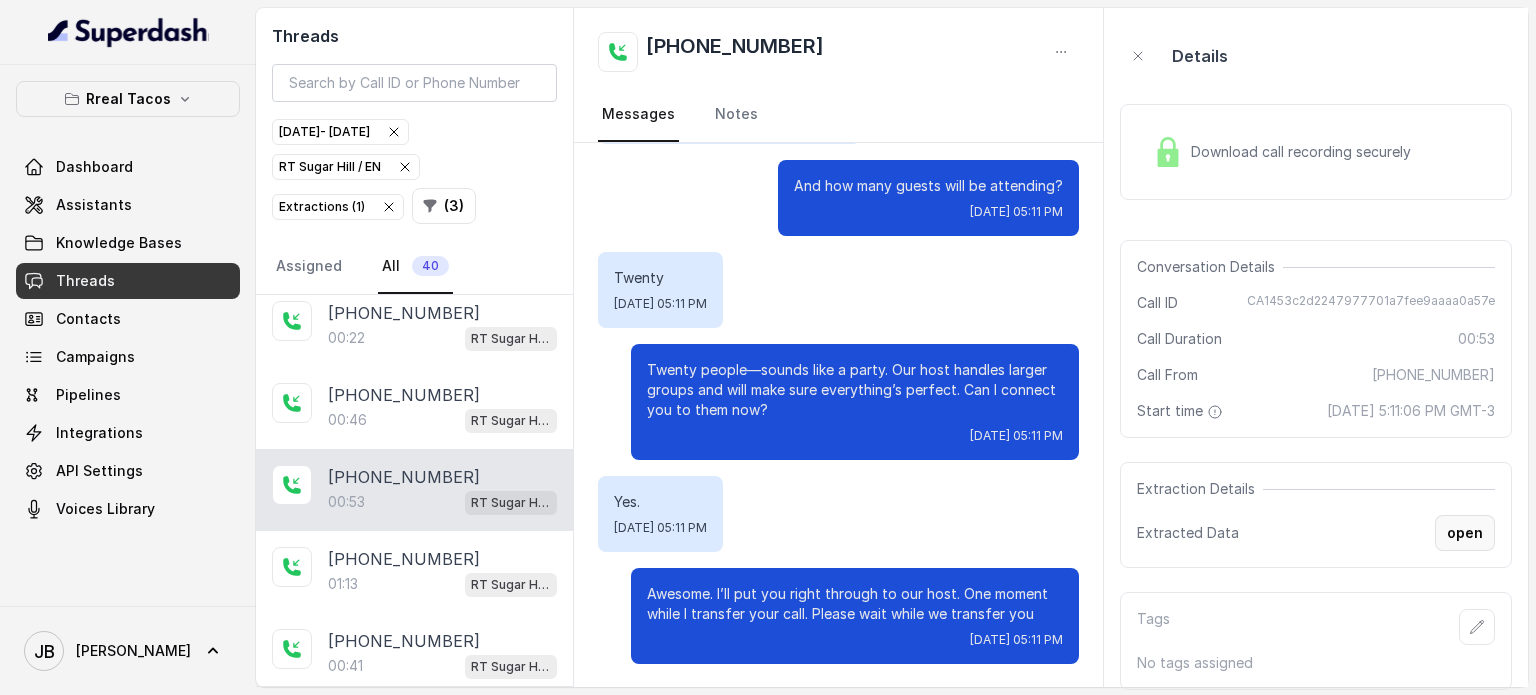 click on "open" at bounding box center [1465, 533] 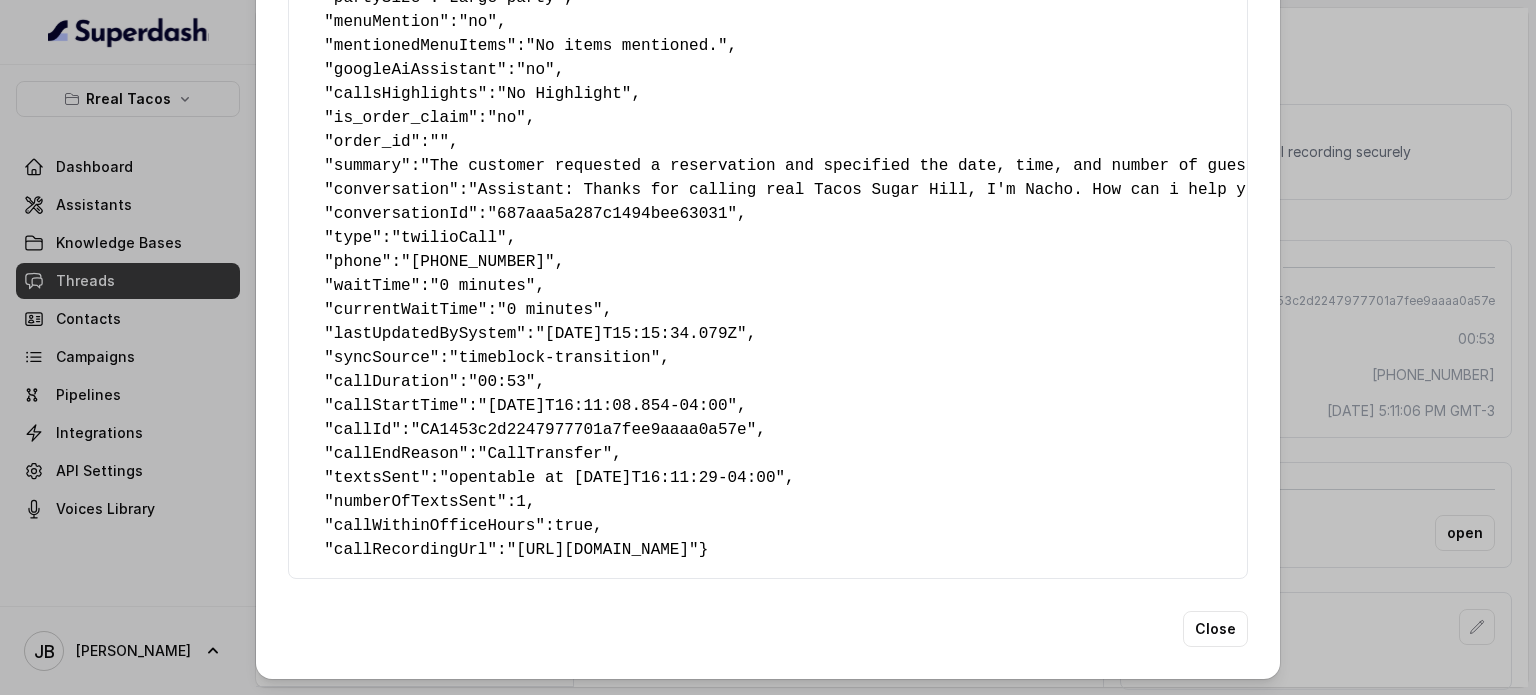 scroll, scrollTop: 437, scrollLeft: 0, axis: vertical 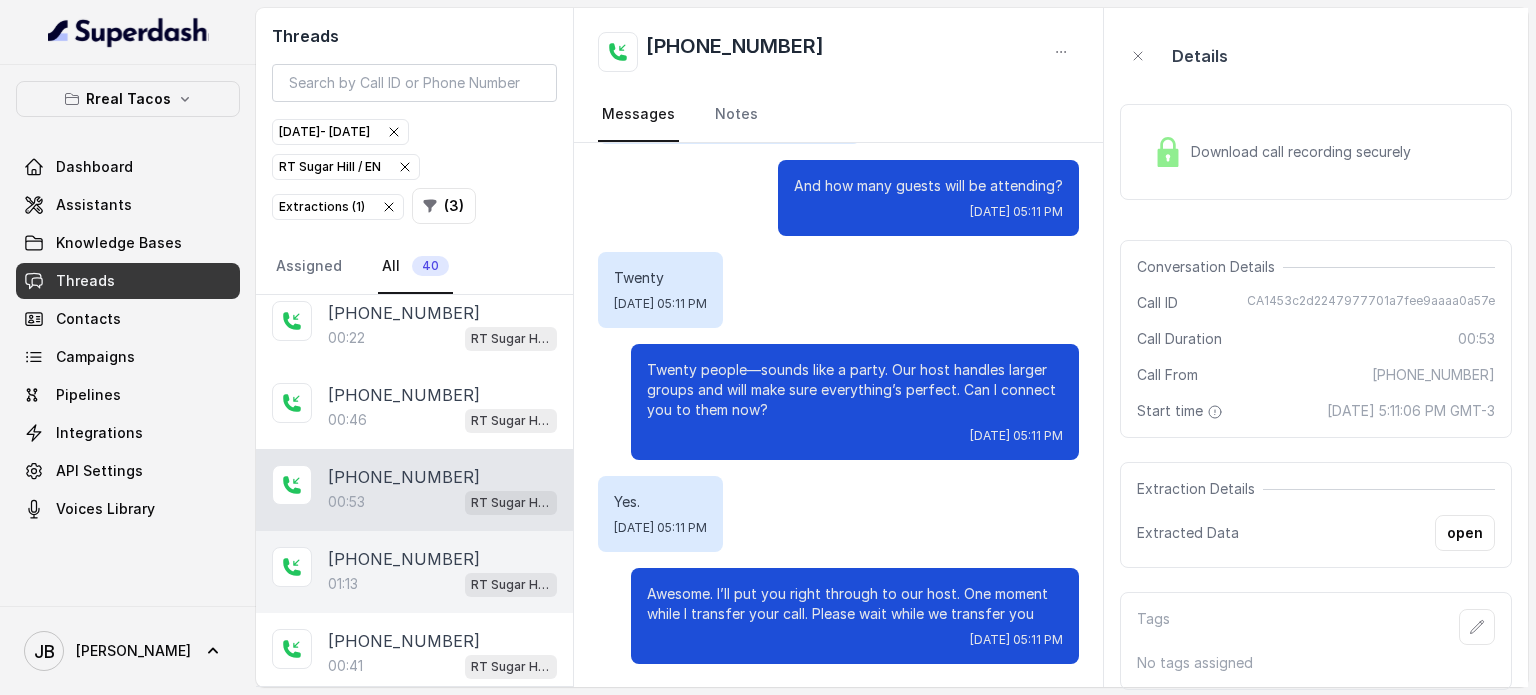 click on "[PHONE_NUMBER]:13 RT Sugar Hill / EN" at bounding box center [414, 572] 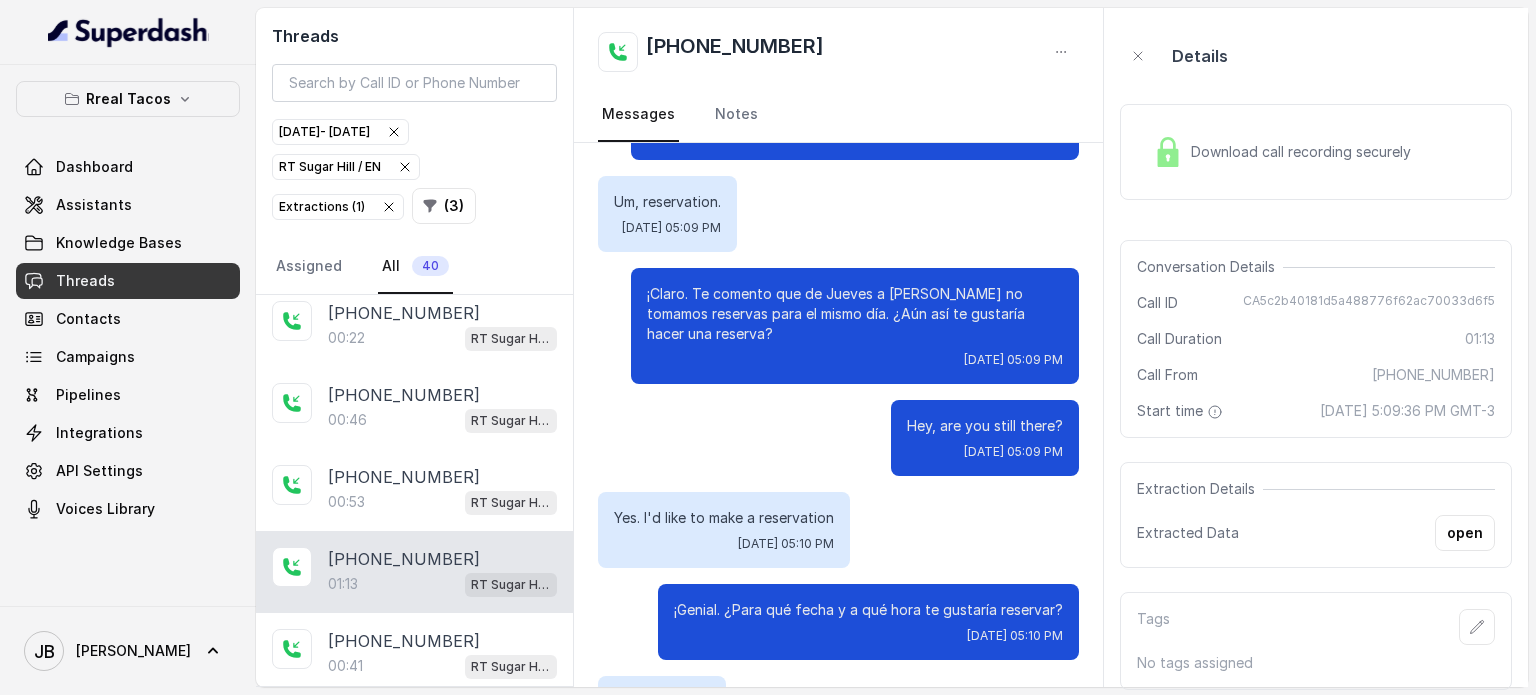 scroll, scrollTop: 0, scrollLeft: 0, axis: both 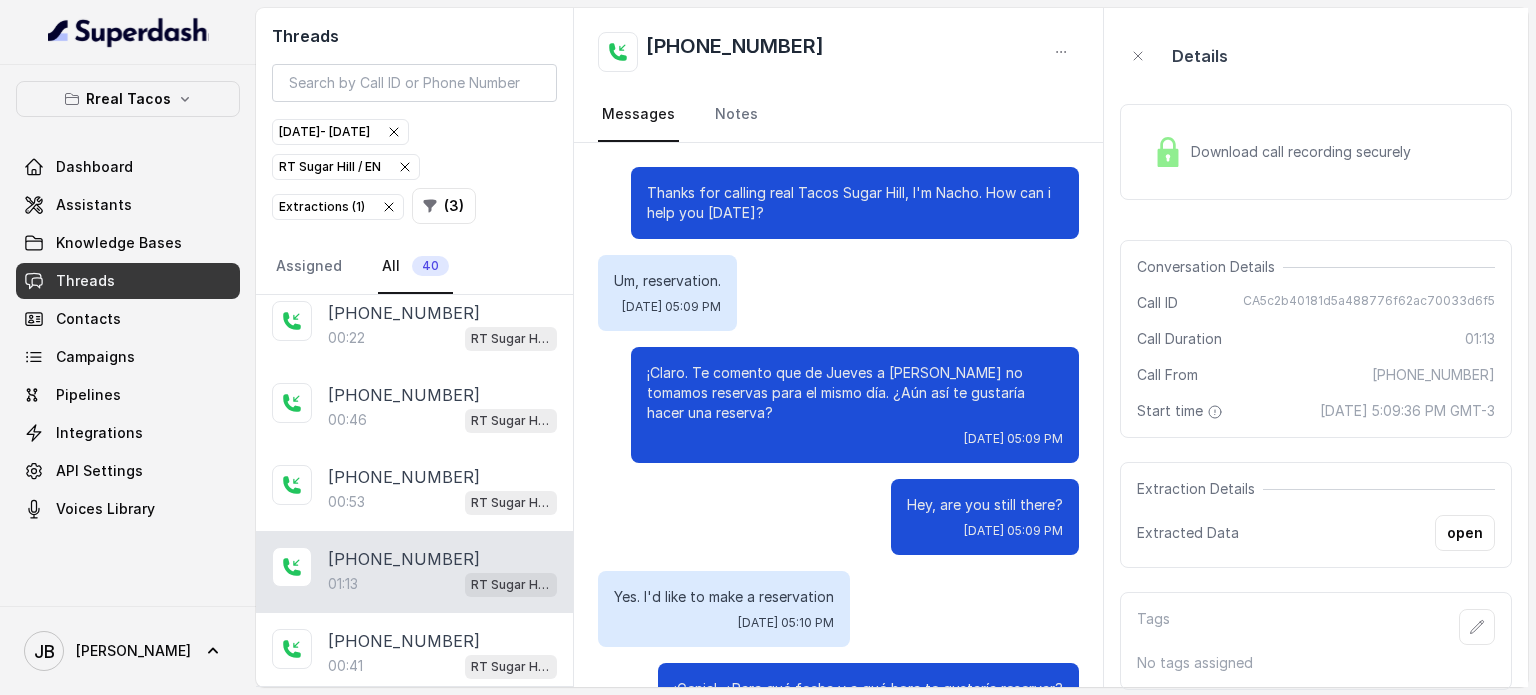 drag, startPoint x: 712, startPoint y: 412, endPoint x: 798, endPoint y: 450, distance: 94.02127 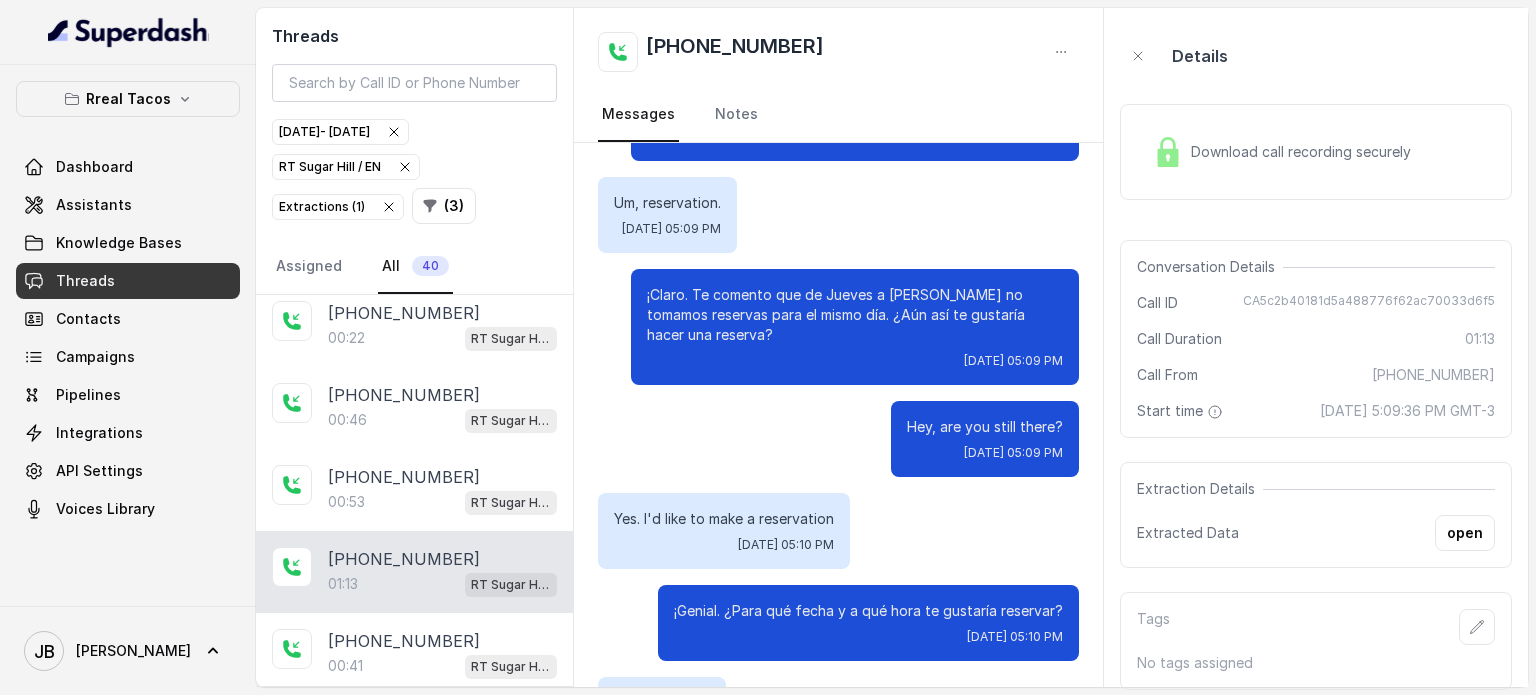scroll, scrollTop: 300, scrollLeft: 0, axis: vertical 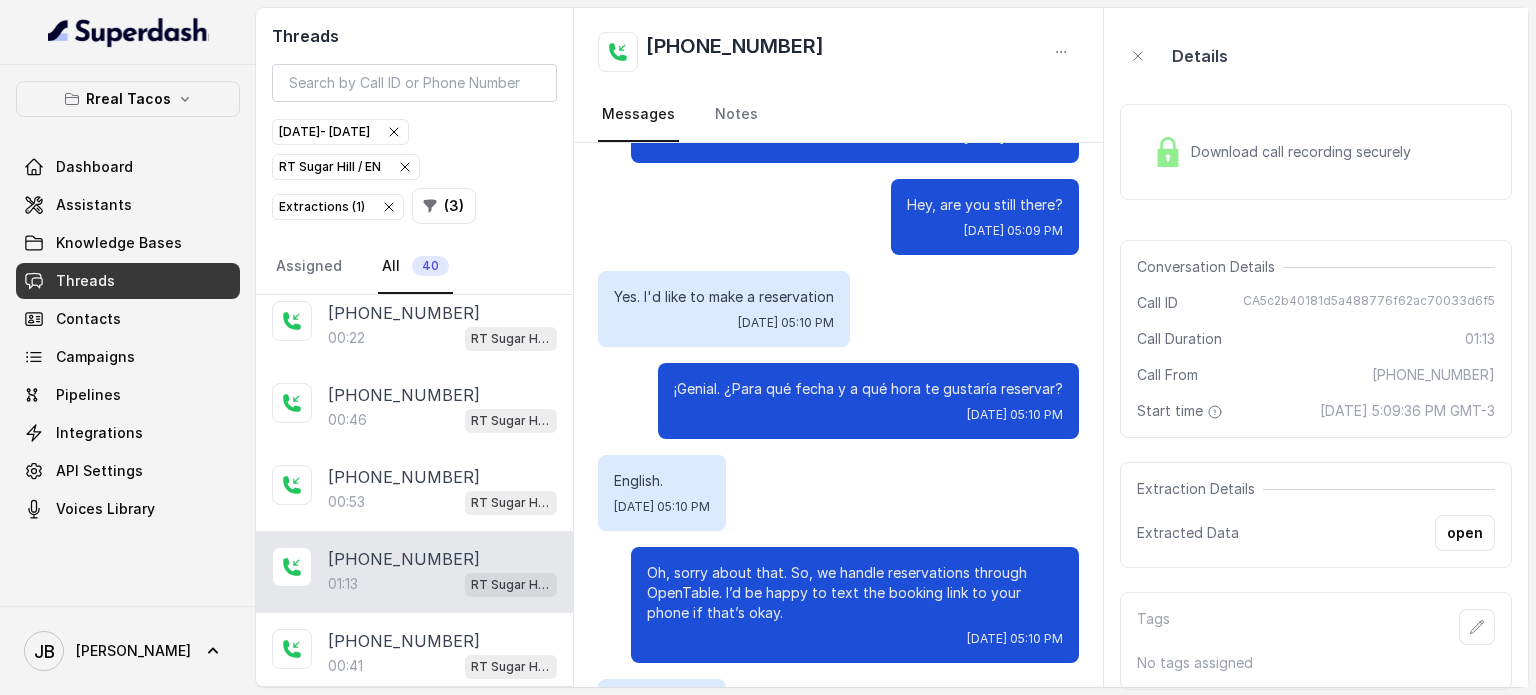 click on "¡Genial. ¿Para qué fecha y a qué hora te gustaría reservar?" at bounding box center (868, 389) 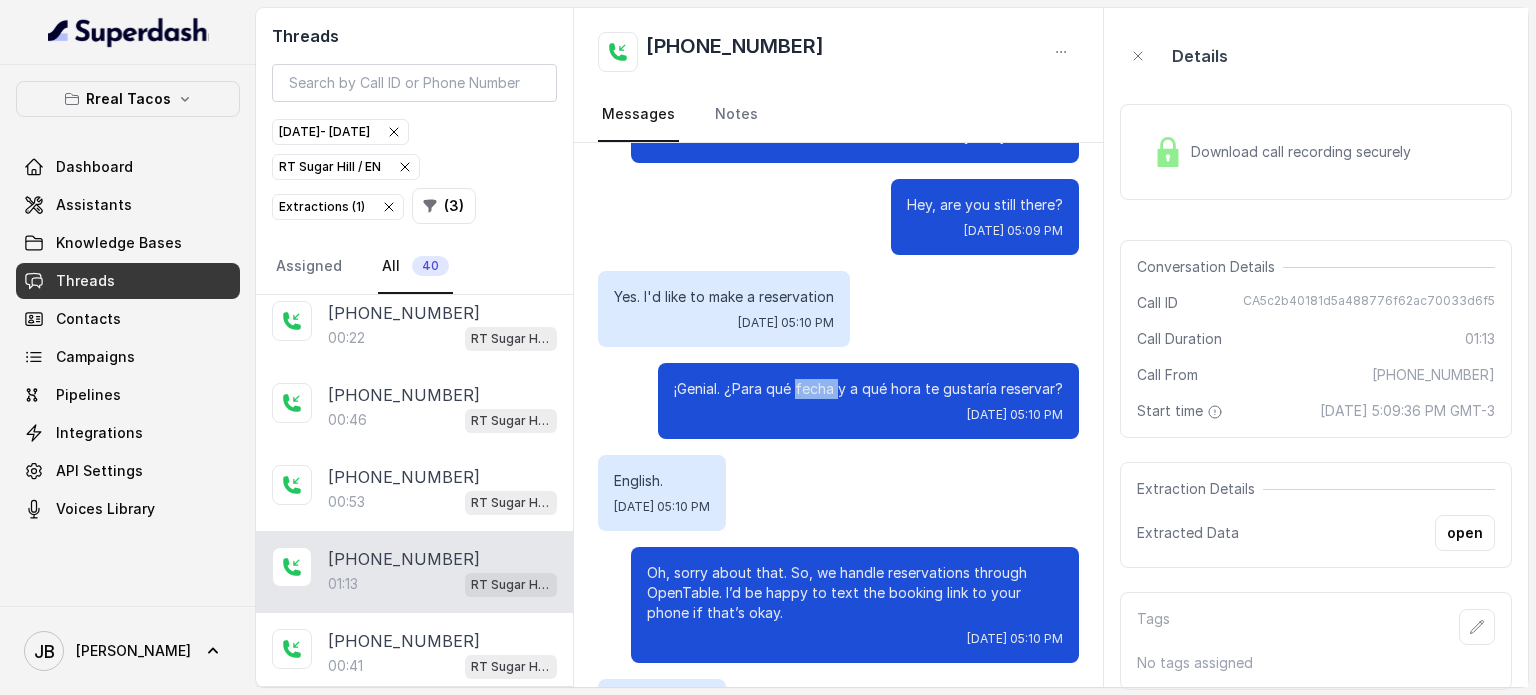 click on "¡Genial. ¿Para qué fecha y a qué hora te gustaría reservar?" at bounding box center (868, 389) 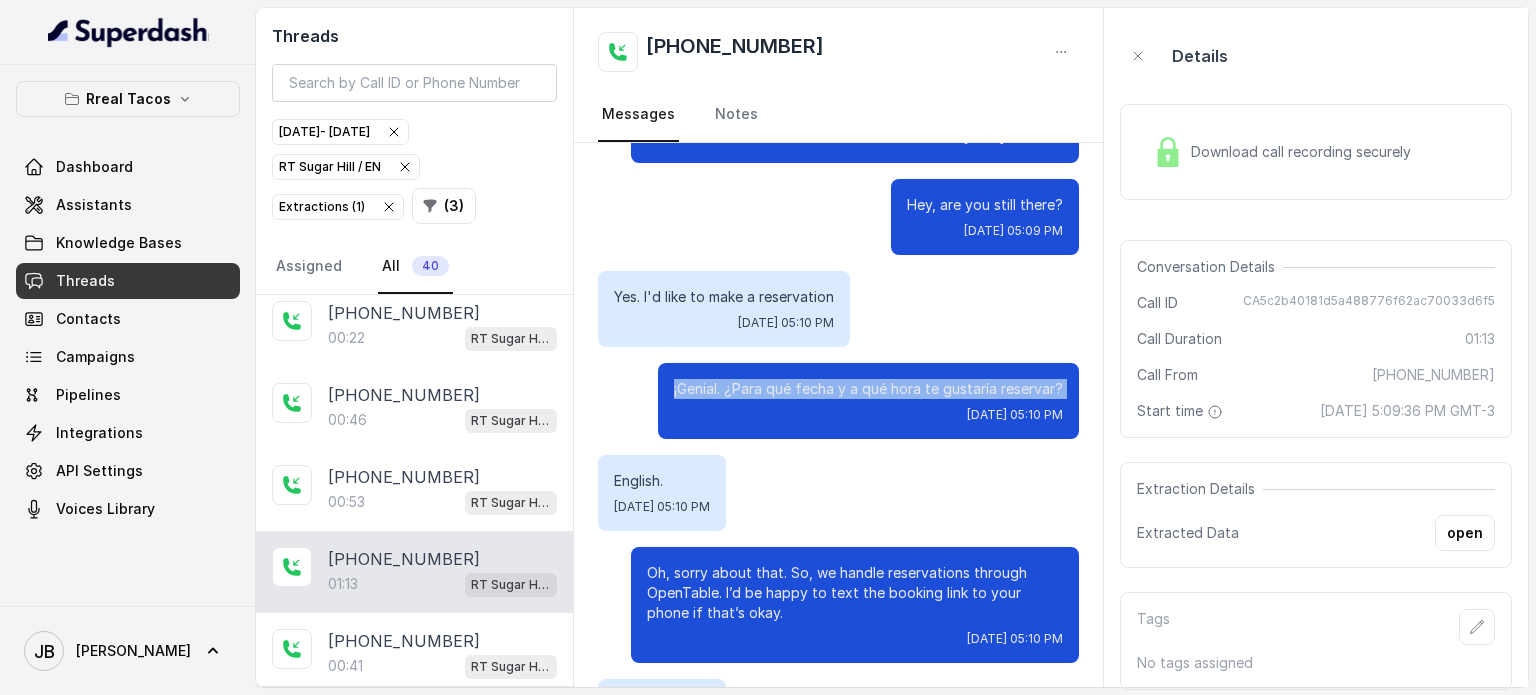 click on "¡Genial. ¿Para qué fecha y a qué hora te gustaría reservar?" at bounding box center [868, 389] 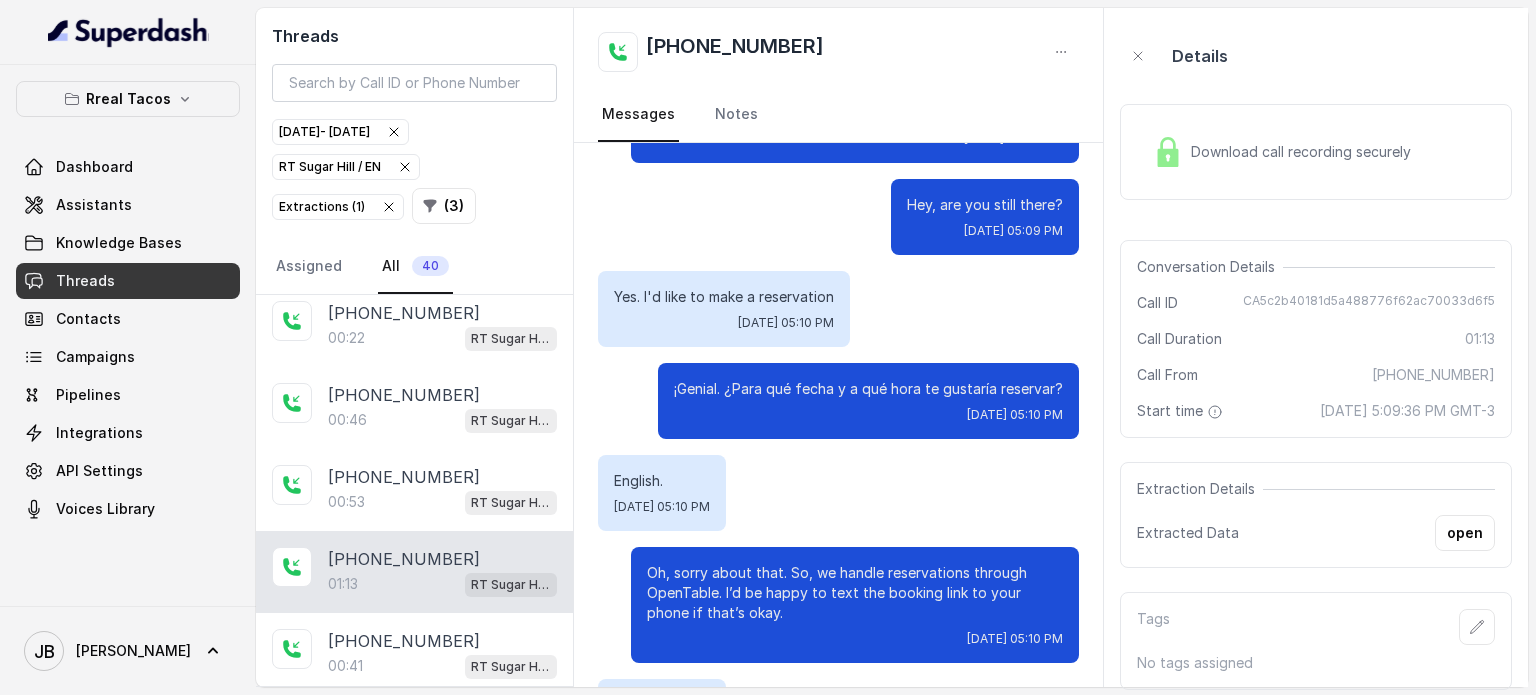 click on "Yes. I'd like to make a reservation [DATE] 05:10 PM" at bounding box center (724, 309) 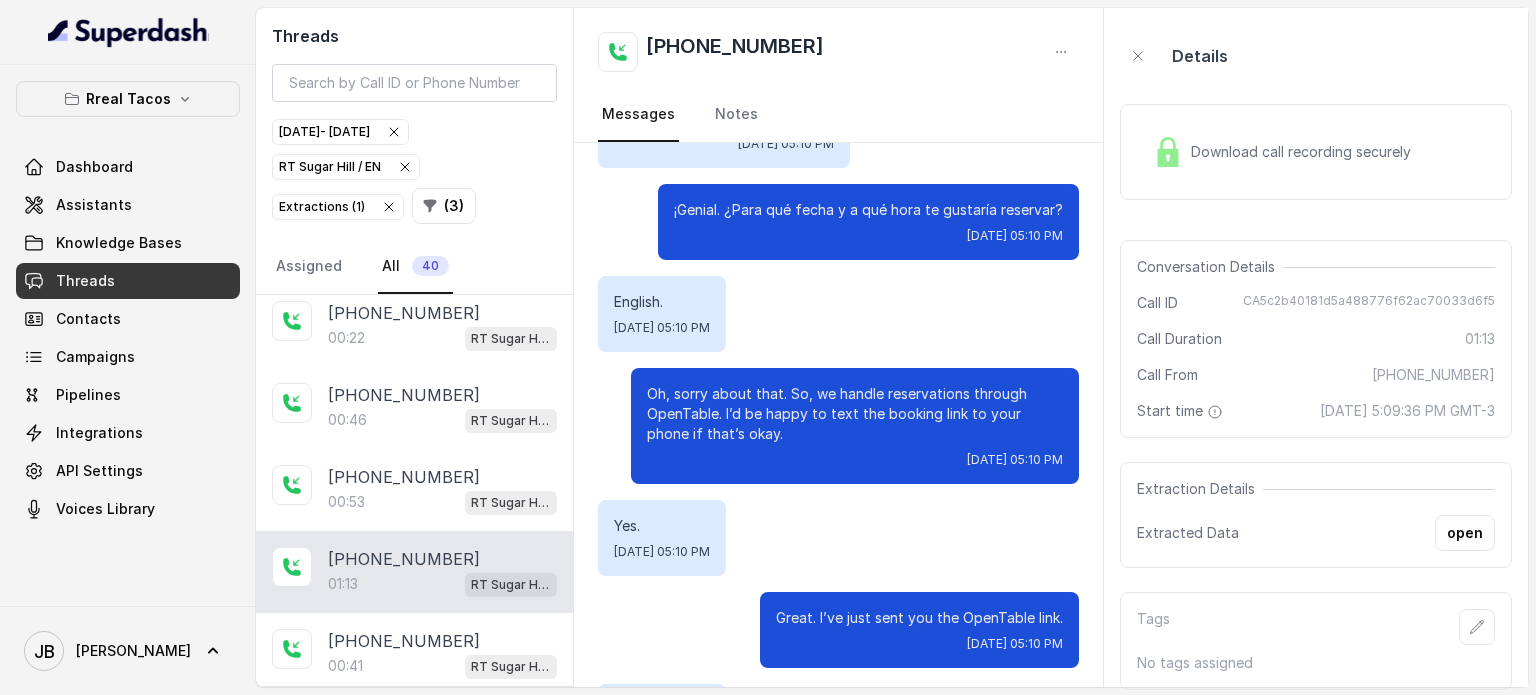 scroll, scrollTop: 500, scrollLeft: 0, axis: vertical 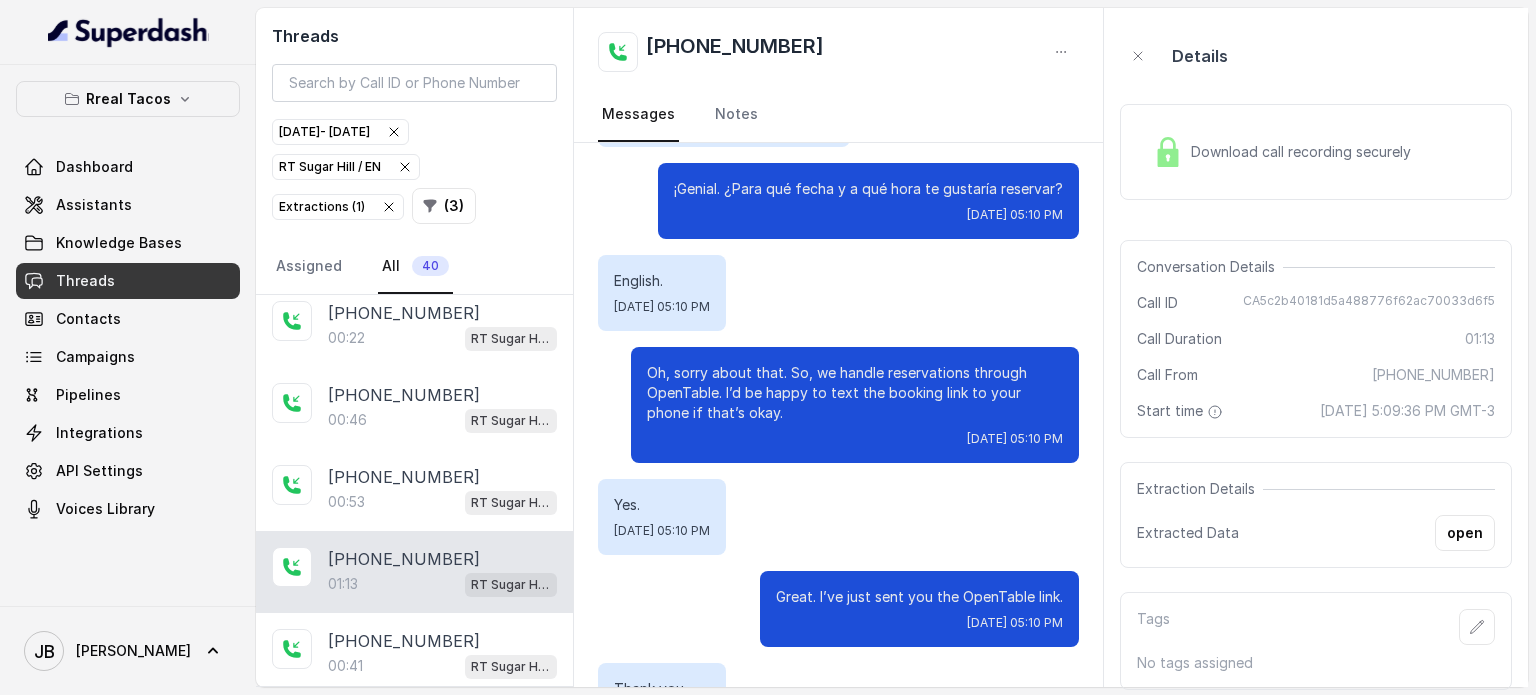 click on "Oh, sorry about that. So, we handle reservations through OpenTable. I’d be happy to text the booking link to your phone if that’s okay." at bounding box center (855, 393) 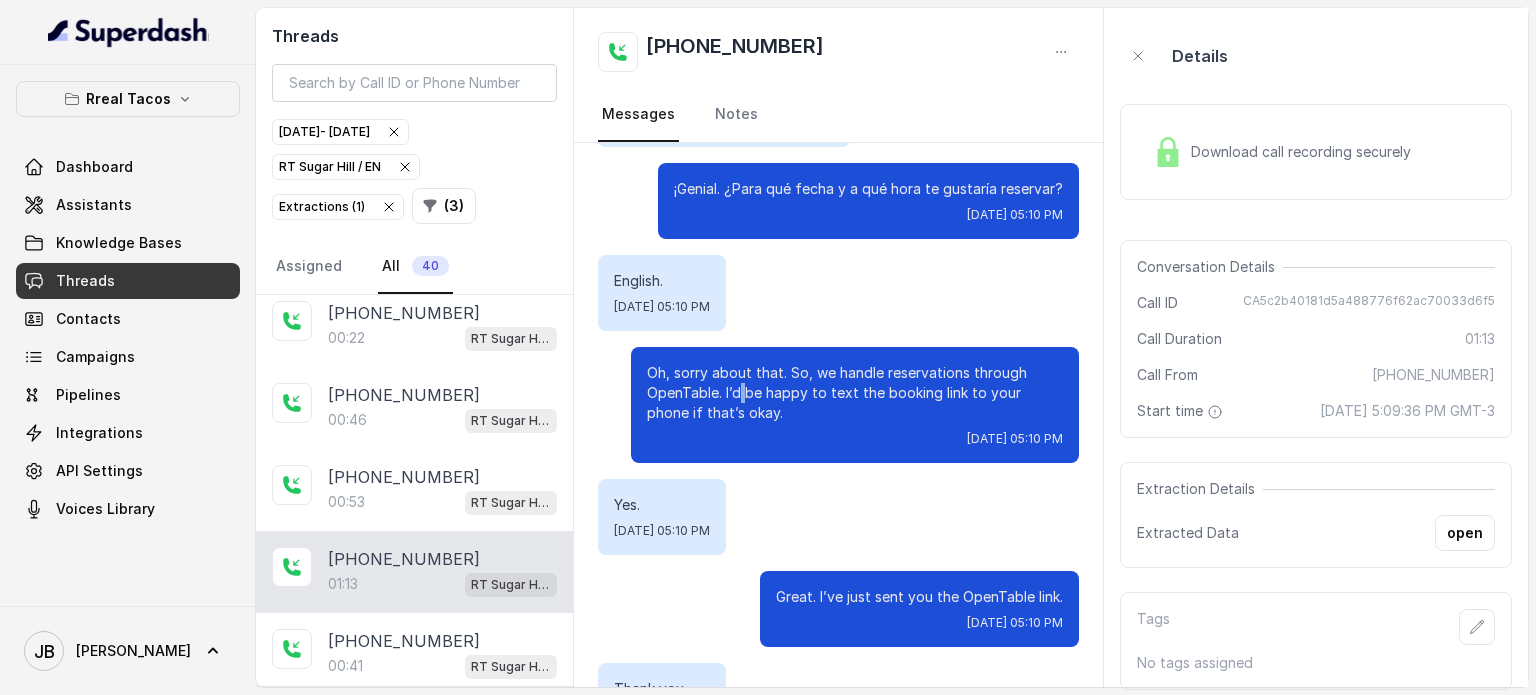 click on "Oh, sorry about that. So, we handle reservations through OpenTable. I’d be happy to text the booking link to your phone if that’s okay." at bounding box center (855, 393) 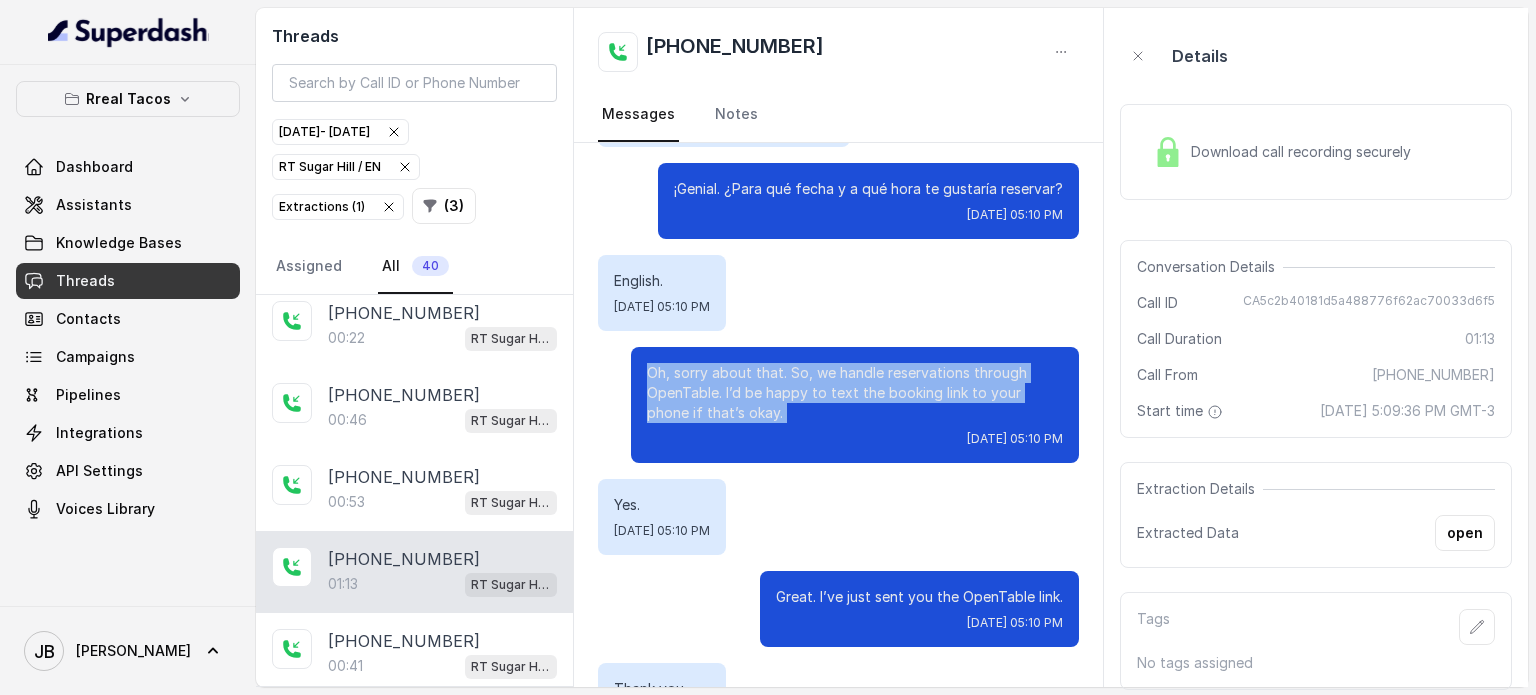drag, startPoint x: 724, startPoint y: 388, endPoint x: 746, endPoint y: 413, distance: 33.30165 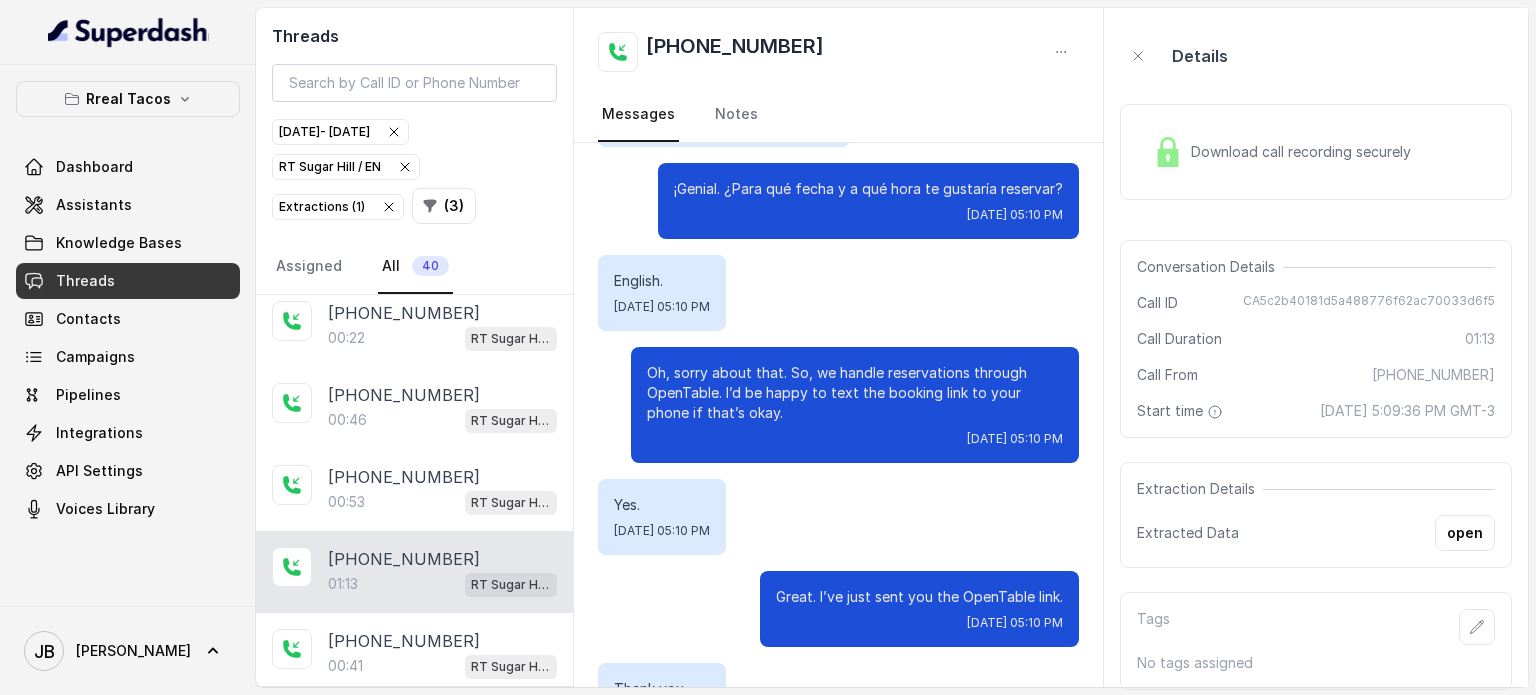 click on "Oh, sorry about that. So, we handle reservations through OpenTable. I’d be happy to text the booking link to your phone if that’s okay." at bounding box center (855, 393) 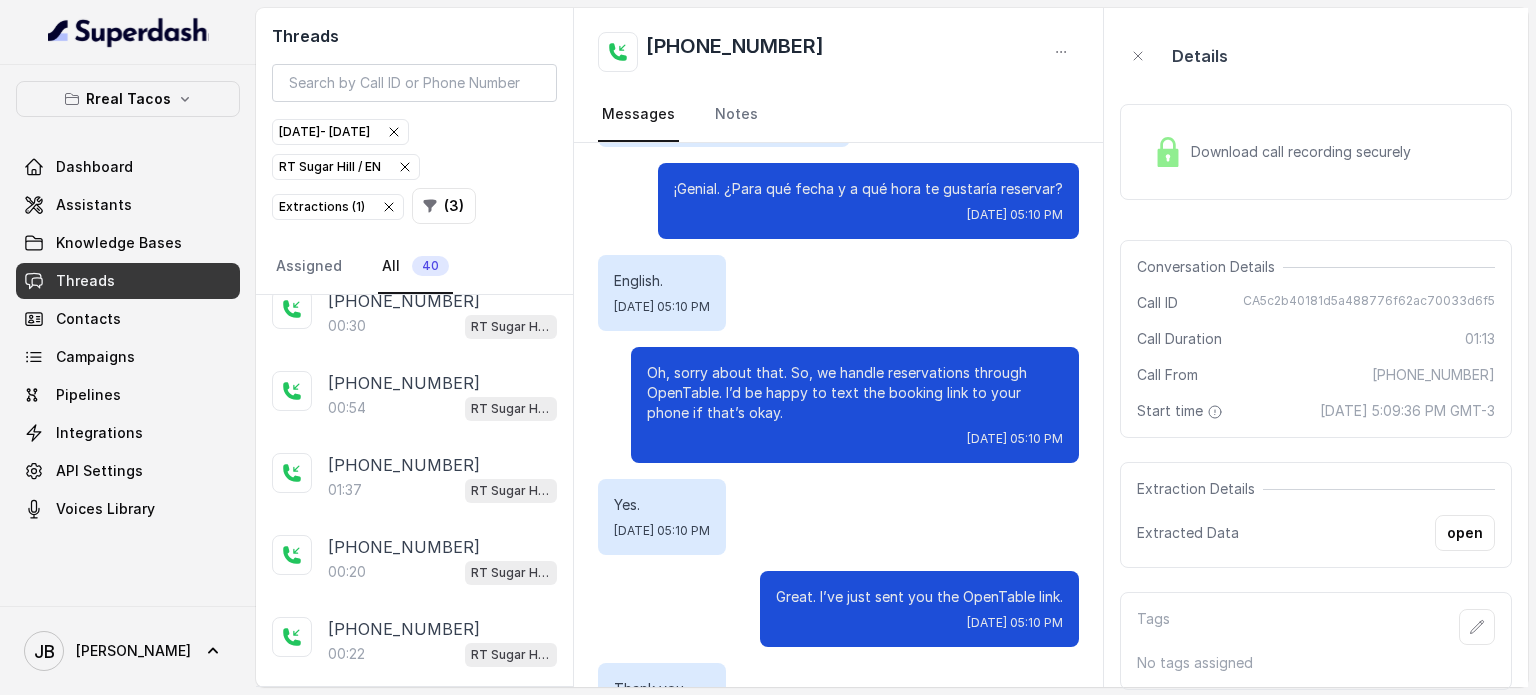 scroll, scrollTop: 2052, scrollLeft: 0, axis: vertical 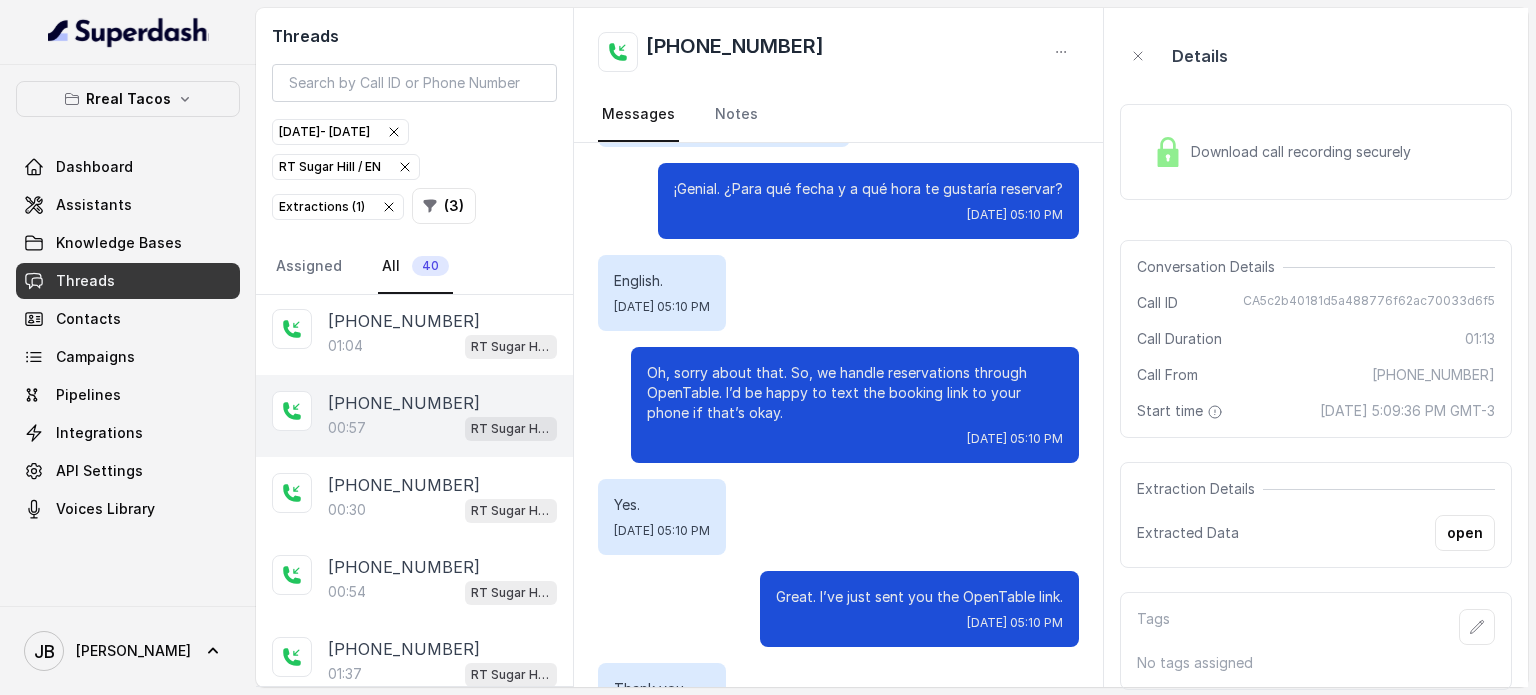 click on "[PHONE_NUMBER]:[STREET_ADDRESS]" at bounding box center [414, 416] 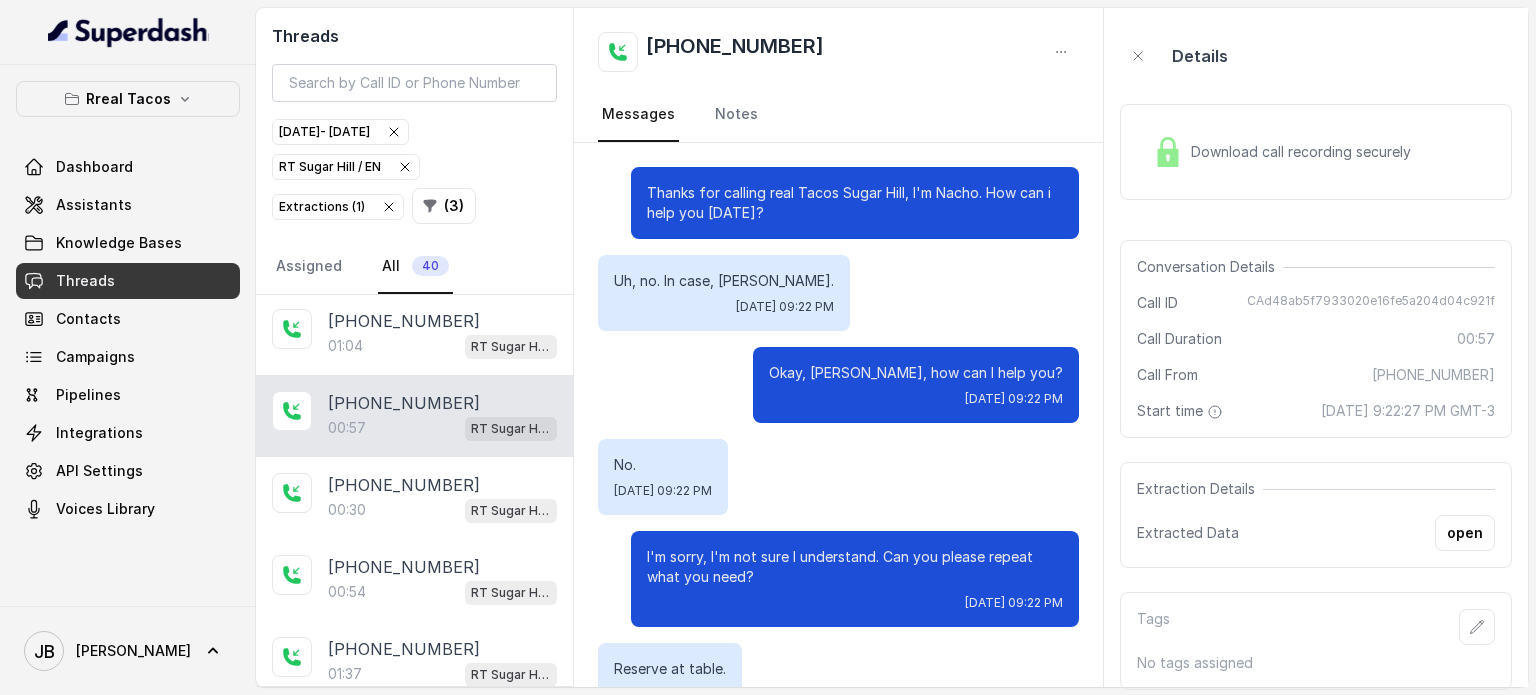 scroll, scrollTop: 943, scrollLeft: 0, axis: vertical 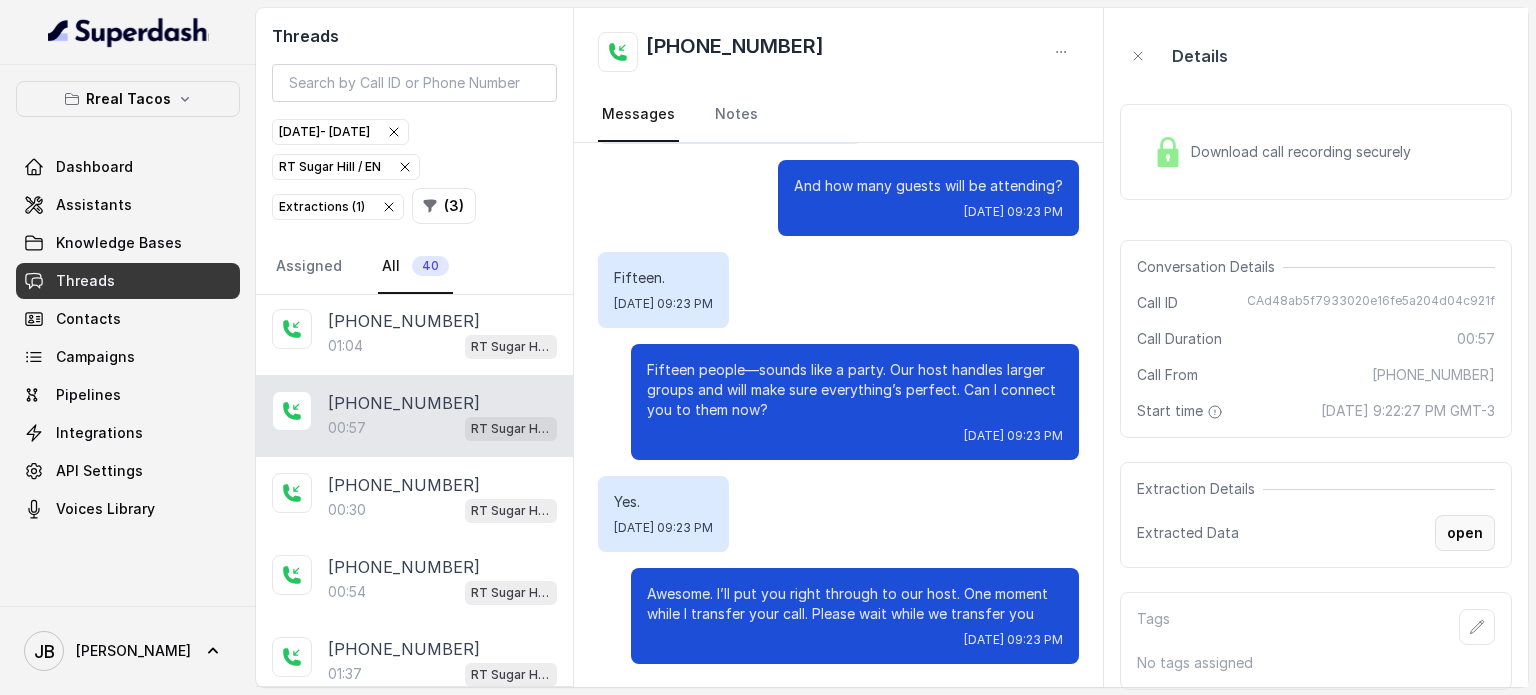 click on "open" at bounding box center [1465, 533] 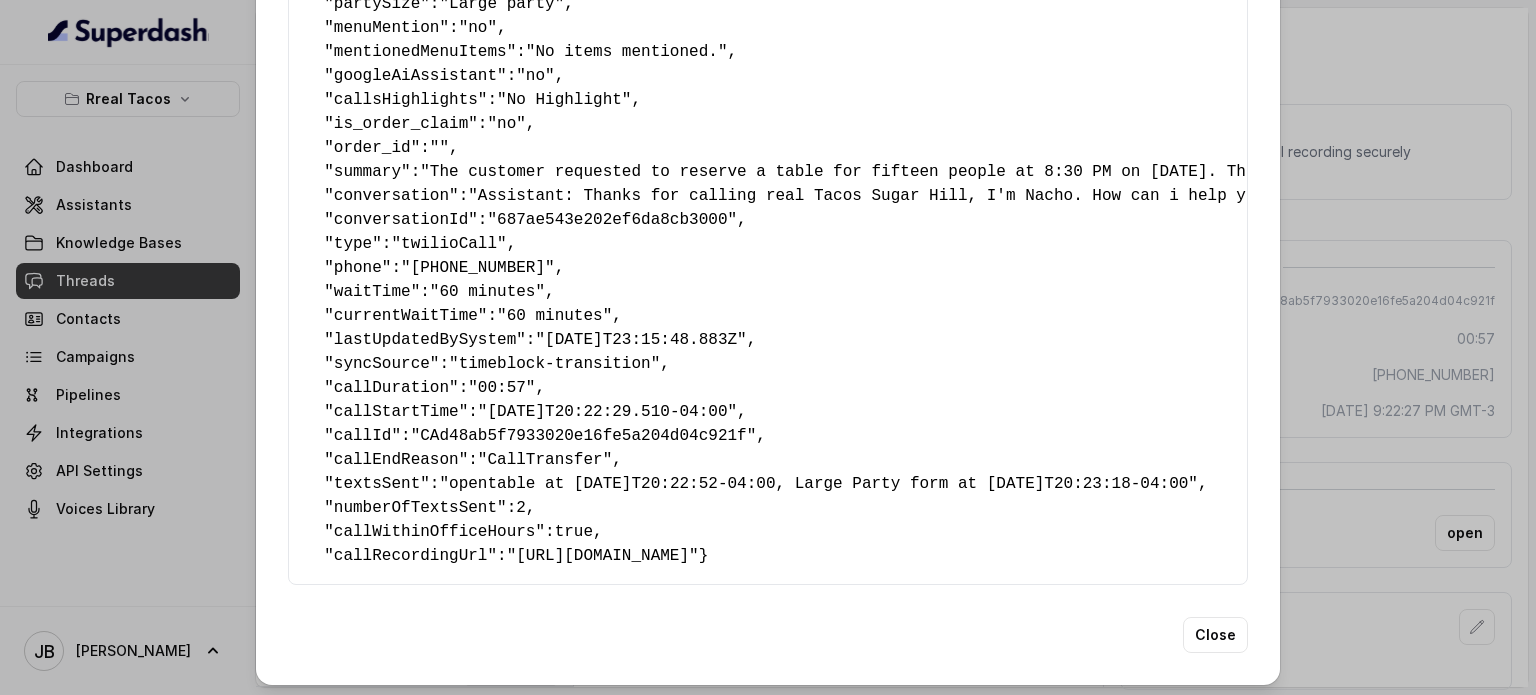 scroll, scrollTop: 437, scrollLeft: 0, axis: vertical 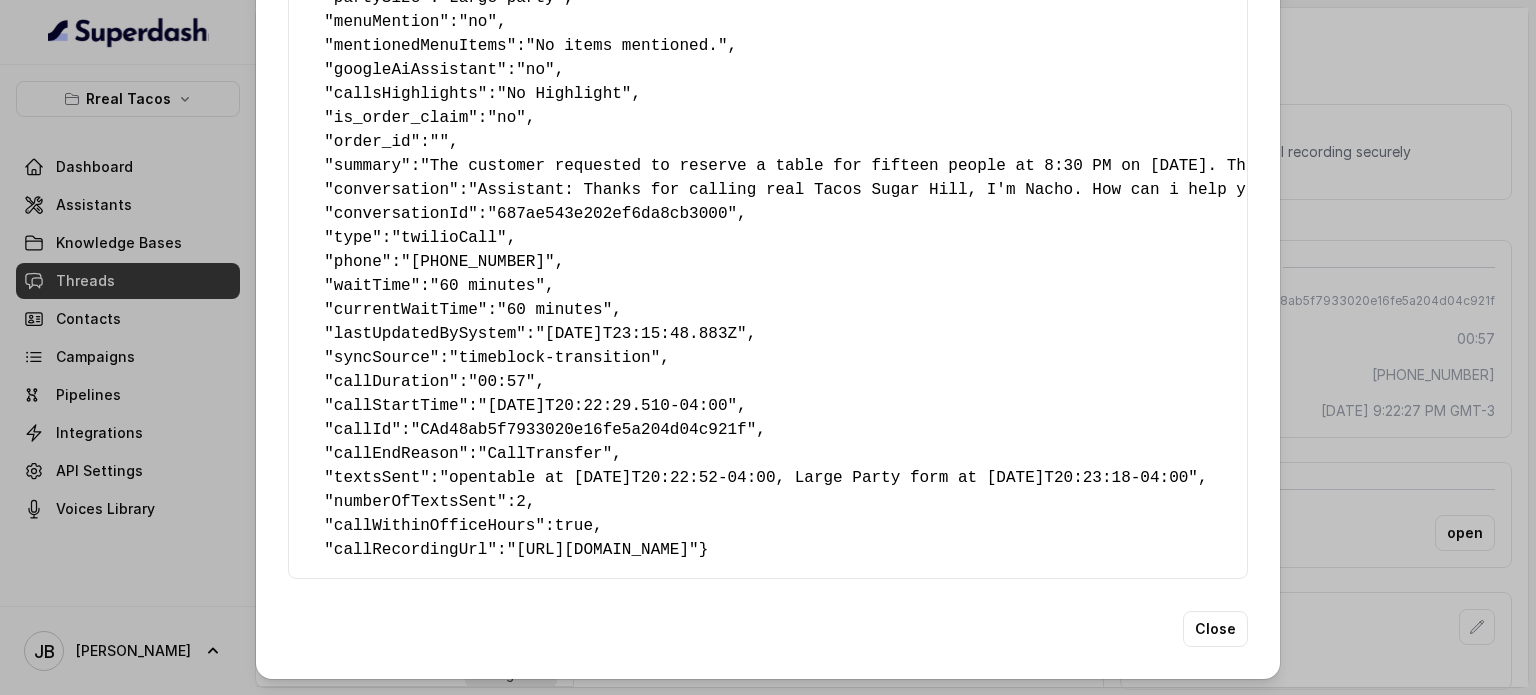 click on "Extracted Data {
" textSent? ":  "no" ,
" reasonForSendingText ":  "" ,
" humanTransfer ":  "yes" ,
" reasonForTransfering ":  "Large Party Reservations" ,
" reasonForCalling ":  "Making a Reservation or Inquiring About Reservations" ,
" detectederror ":  "No Error Detected" ,
" eventMention ":  "no" ,
" reasonForEvent ":  "" ,
" aitolerance ":  "" ,
" restaurantName ":  "RT Sugar Hill" ,
" speakInSpanish ":  "no" ,
" partySize ":  "Large party" ,
" menuMention ":  "no" ,
" mentionedMenuItems ":  "No items mentioned." ,
" googleAiAssistant ":  "no" ,
" callsHighlights ":  "No Highlight" ,
" is_order_claim ":  "no" ,
" order_id ":  "" ,
" summary ":  "The customer requested to reserve a table for fifteen people at 8:30 PM on [DATE]. The customer's tone was initially unclear, with some hesitation, but became more direct as the conversation progressed. The customer seemed satisfied with the offer to be connected to the host for the reservation." ,
" conversation 2" at bounding box center [768, 347] 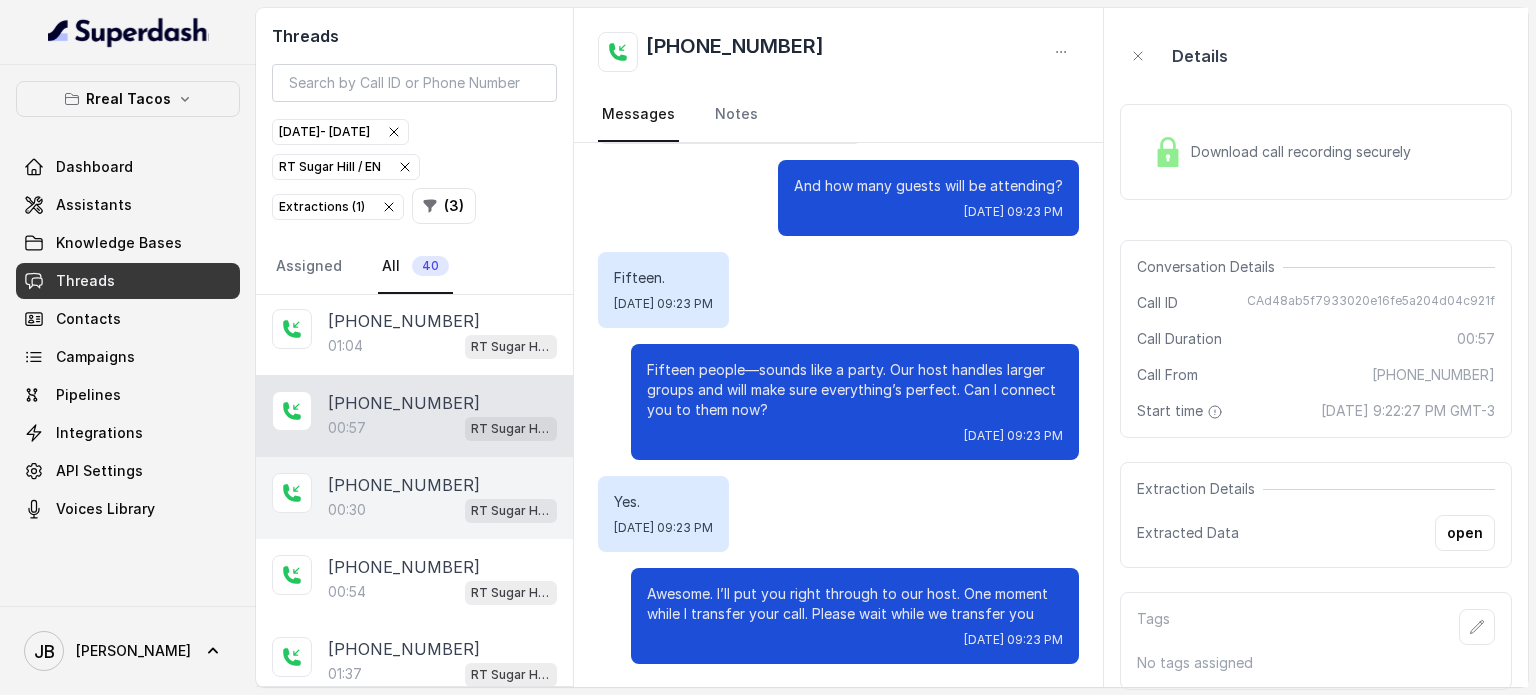 click on "[PHONE_NUMBER]" at bounding box center (404, 485) 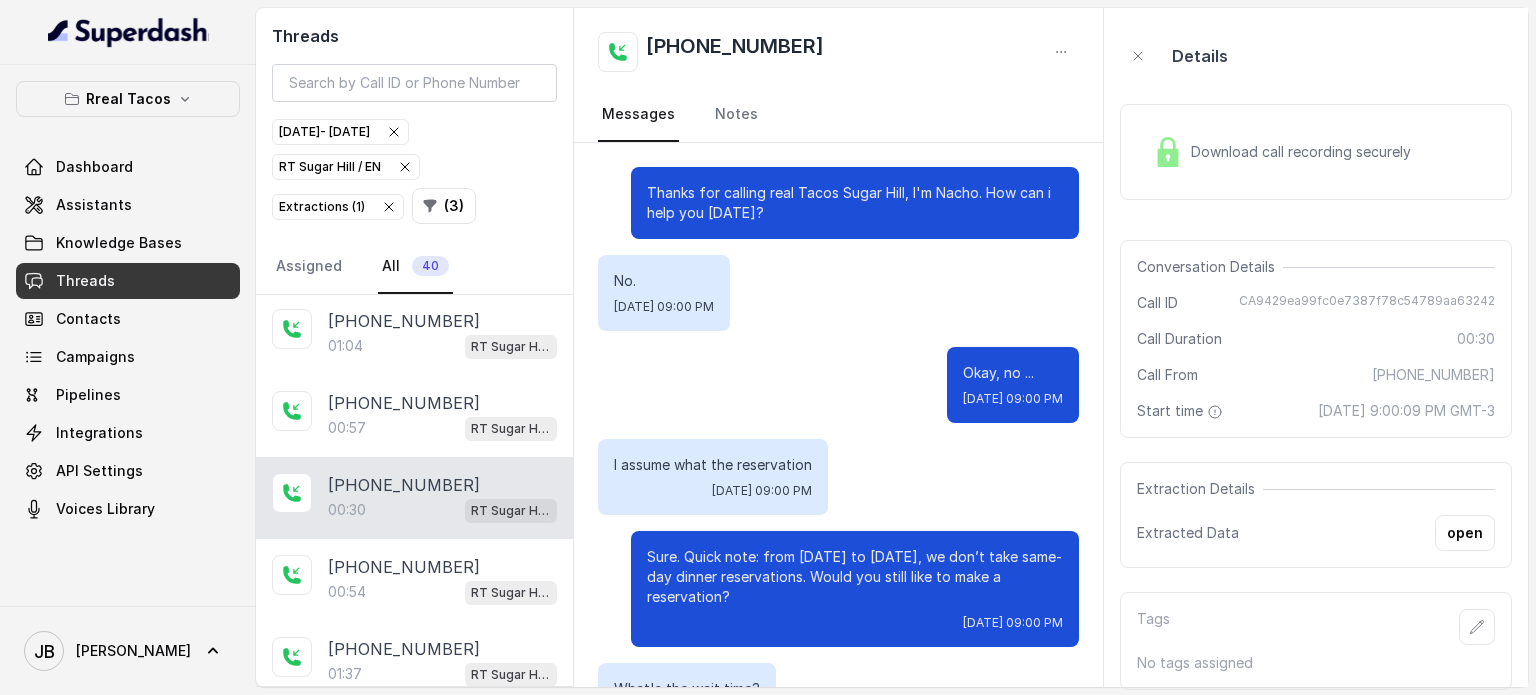 scroll, scrollTop: 75, scrollLeft: 0, axis: vertical 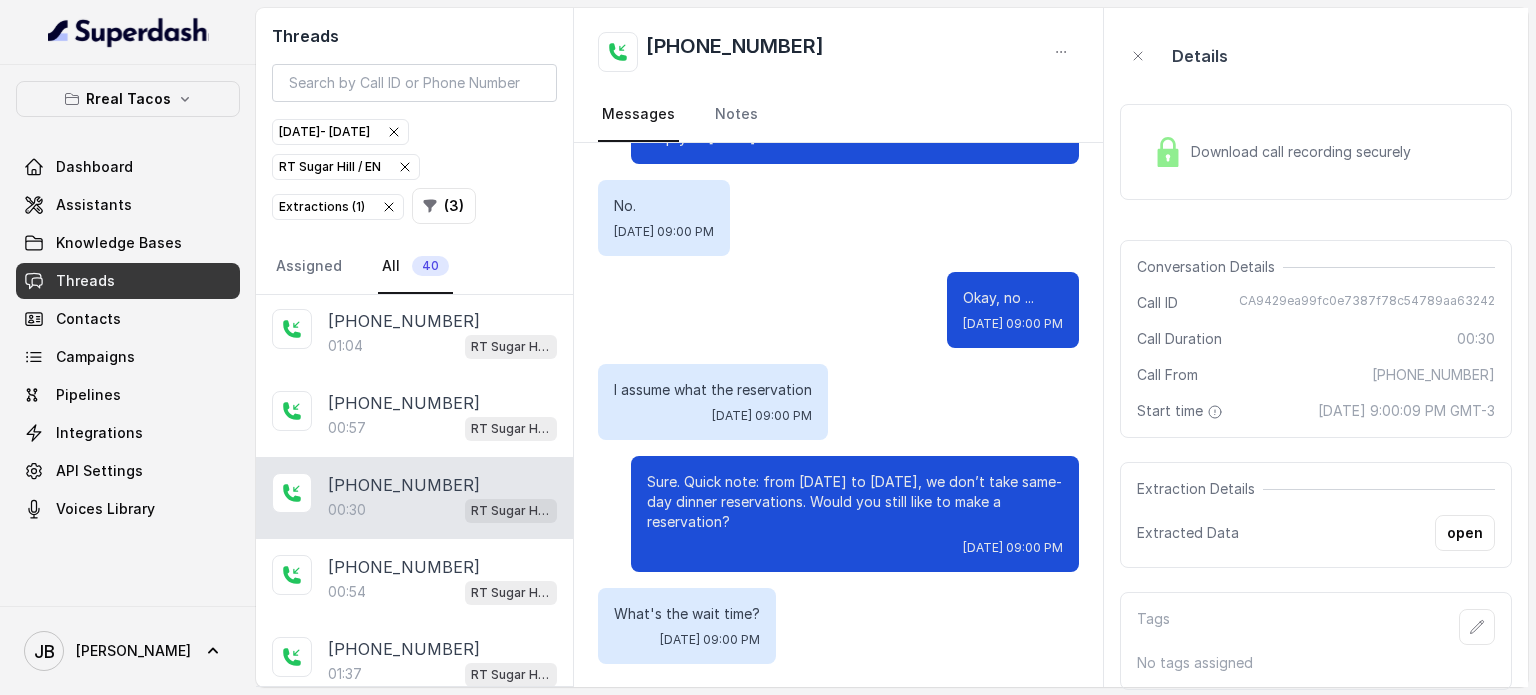 drag, startPoint x: 655, startPoint y: 491, endPoint x: 738, endPoint y: 539, distance: 95.880135 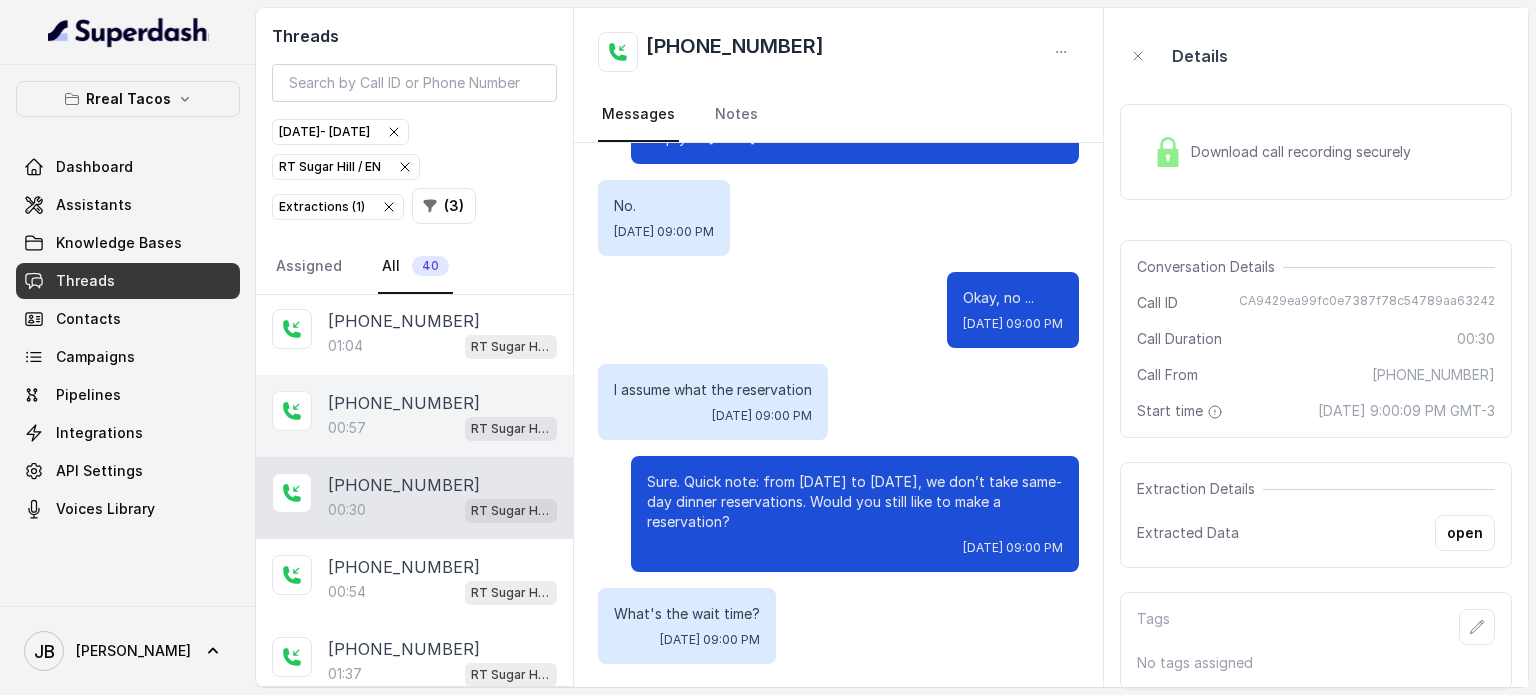 drag, startPoint x: 263, startPoint y: 350, endPoint x: 272, endPoint y: 358, distance: 12.0415945 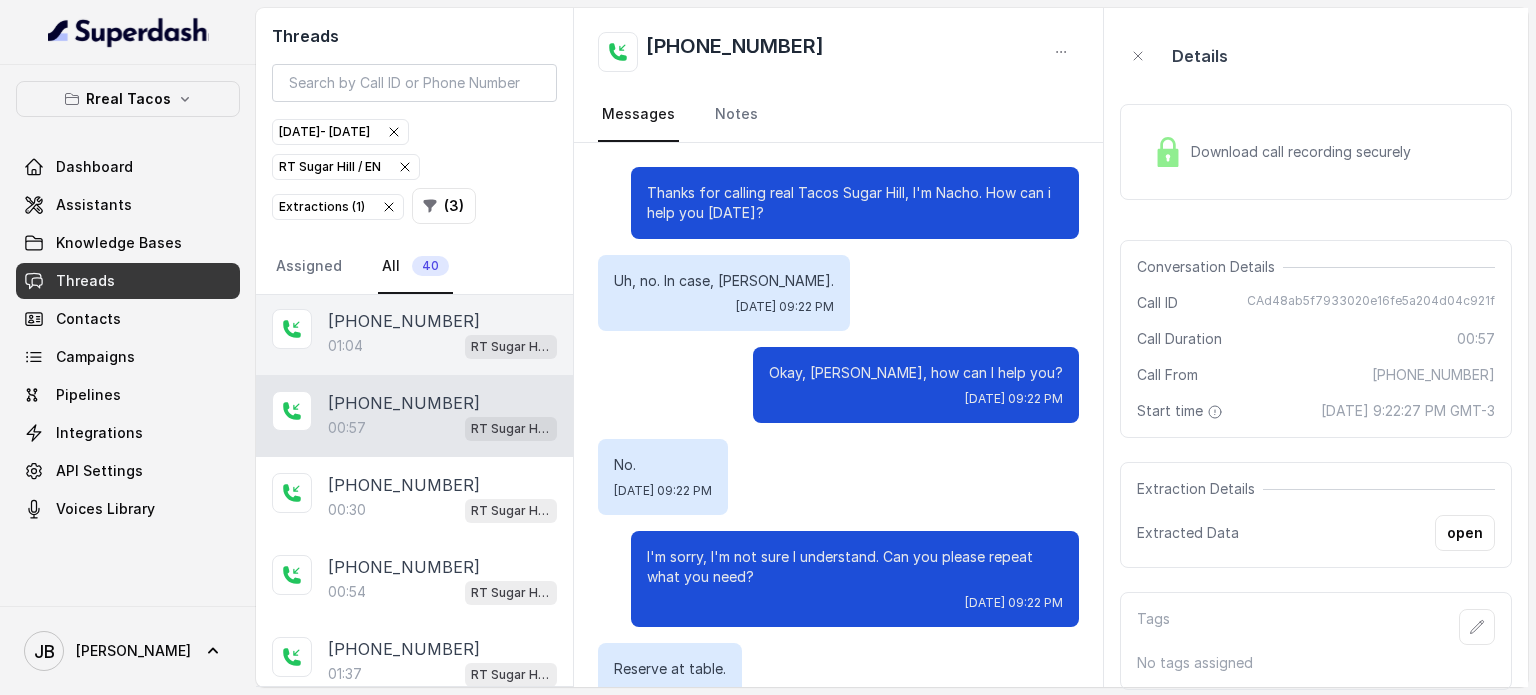 scroll, scrollTop: 943, scrollLeft: 0, axis: vertical 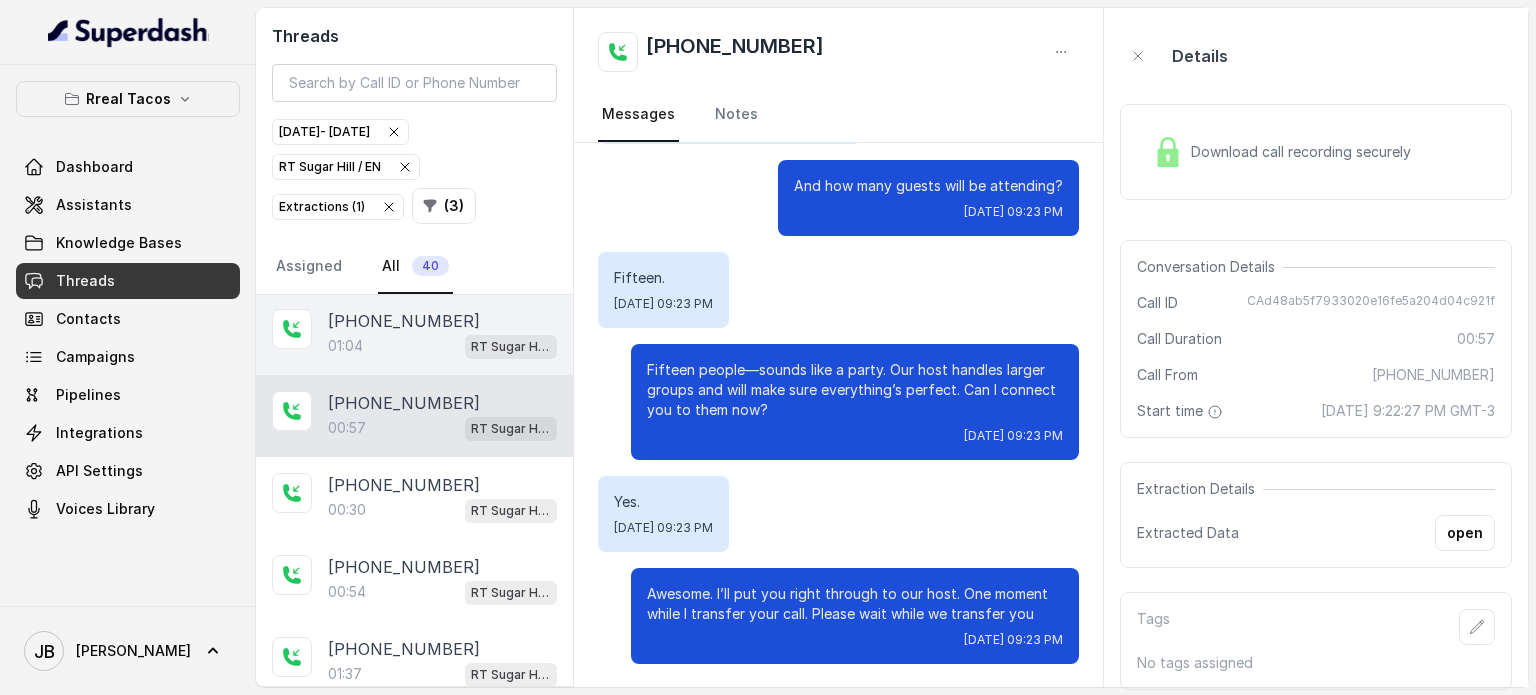 click on "[PHONE_NUMBER]:04 RT Sugar Hill / EN" at bounding box center [414, 334] 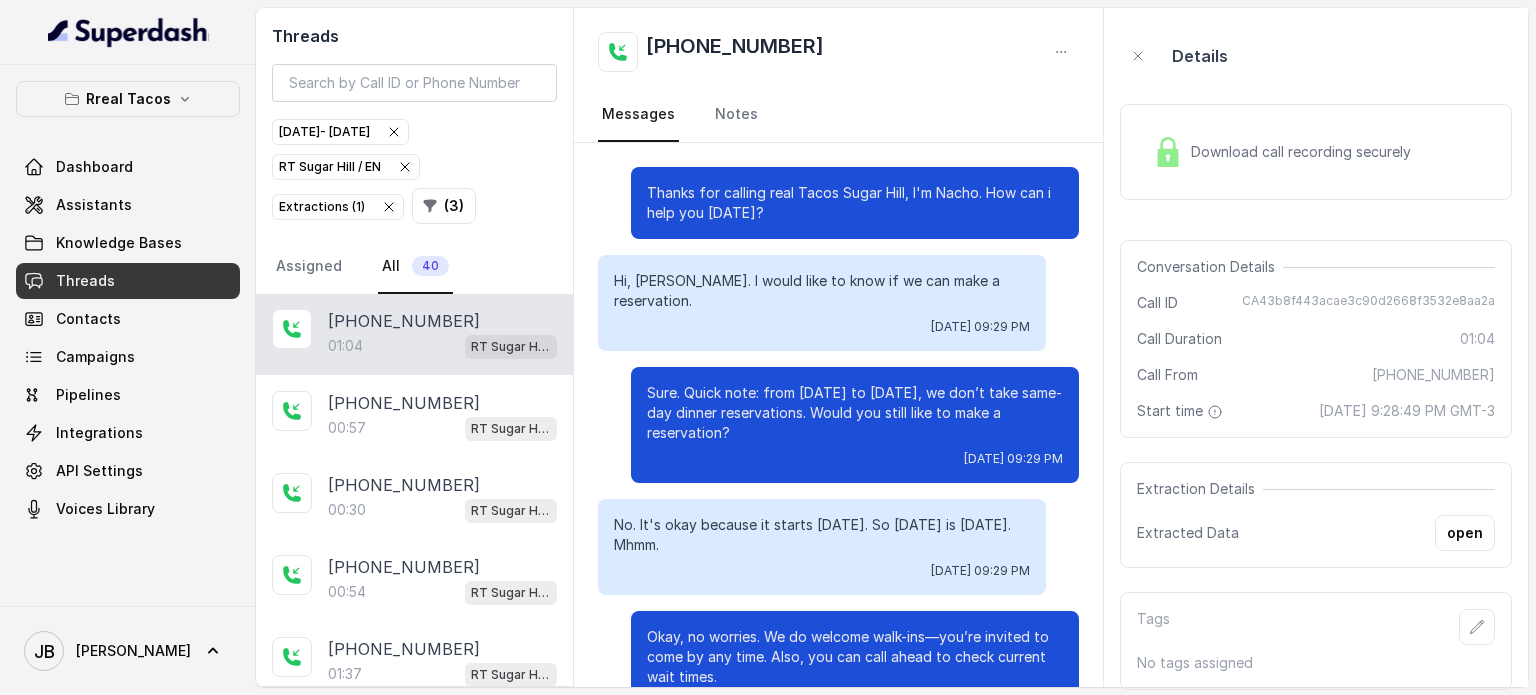 scroll, scrollTop: 1207, scrollLeft: 0, axis: vertical 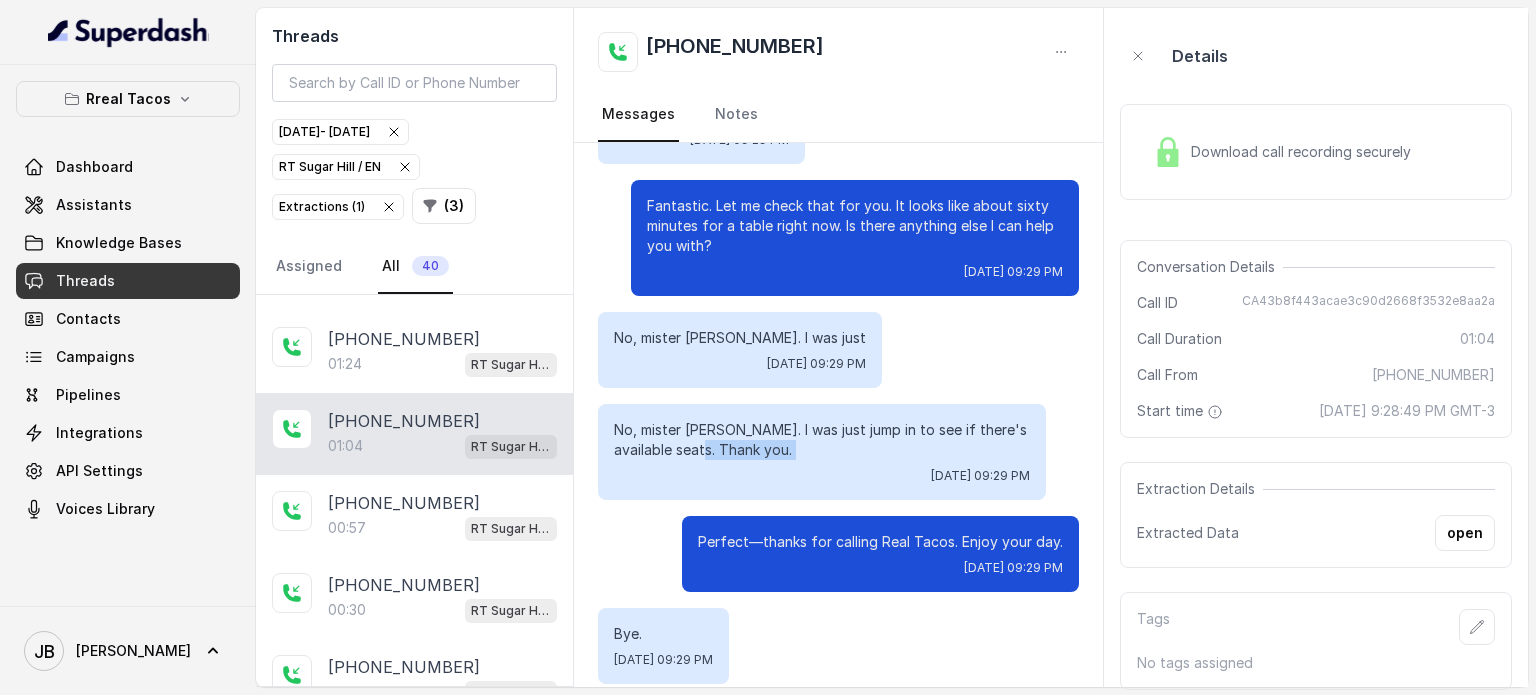 drag, startPoint x: 707, startPoint y: 430, endPoint x: 770, endPoint y: 447, distance: 65.25335 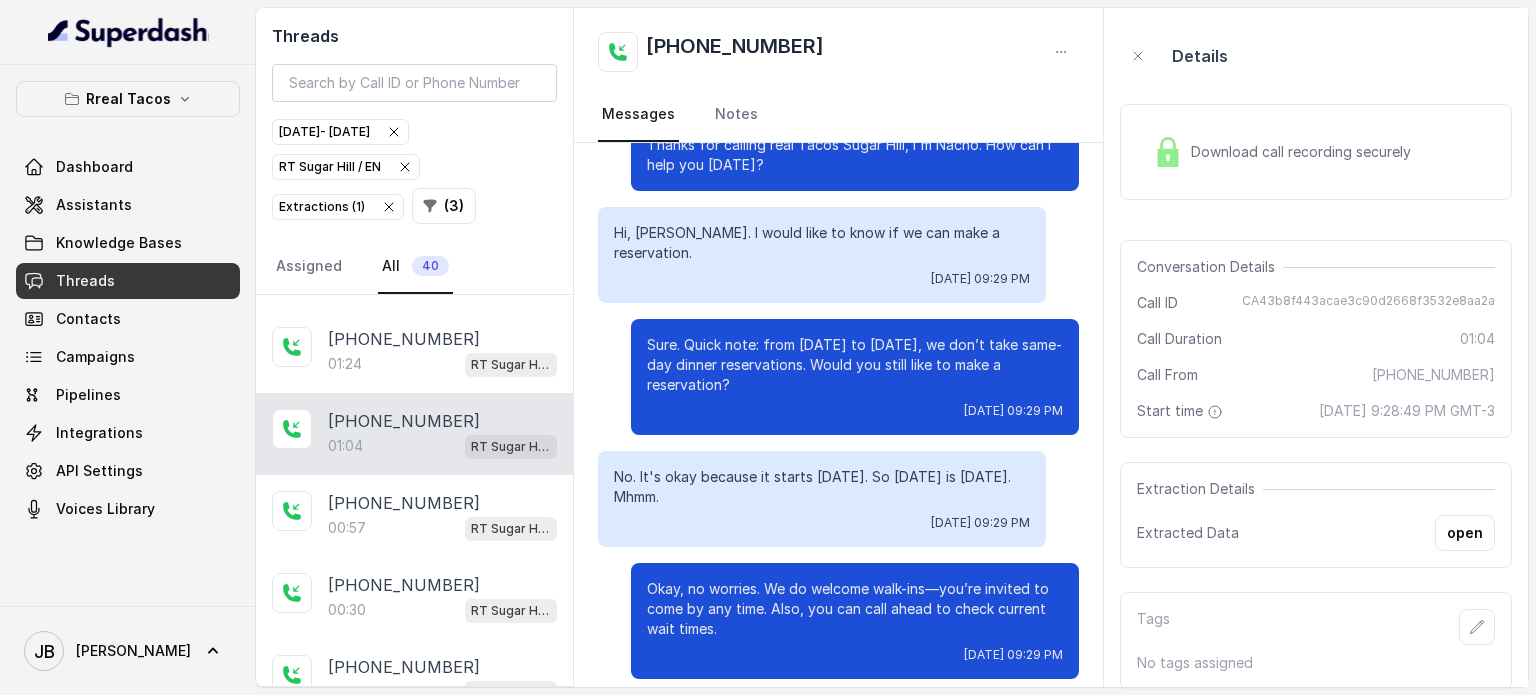 scroll, scrollTop: 0, scrollLeft: 0, axis: both 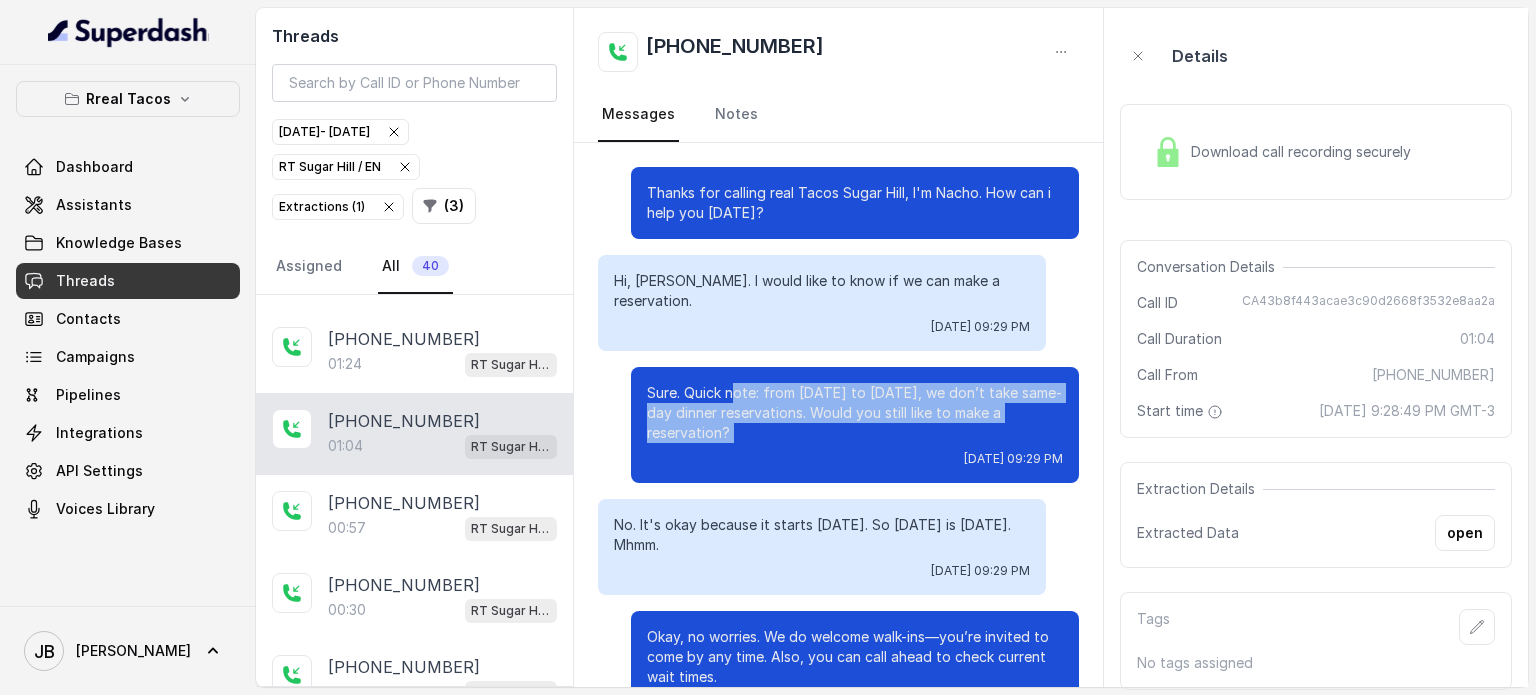 drag, startPoint x: 818, startPoint y: 407, endPoint x: 856, endPoint y: 437, distance: 48.414875 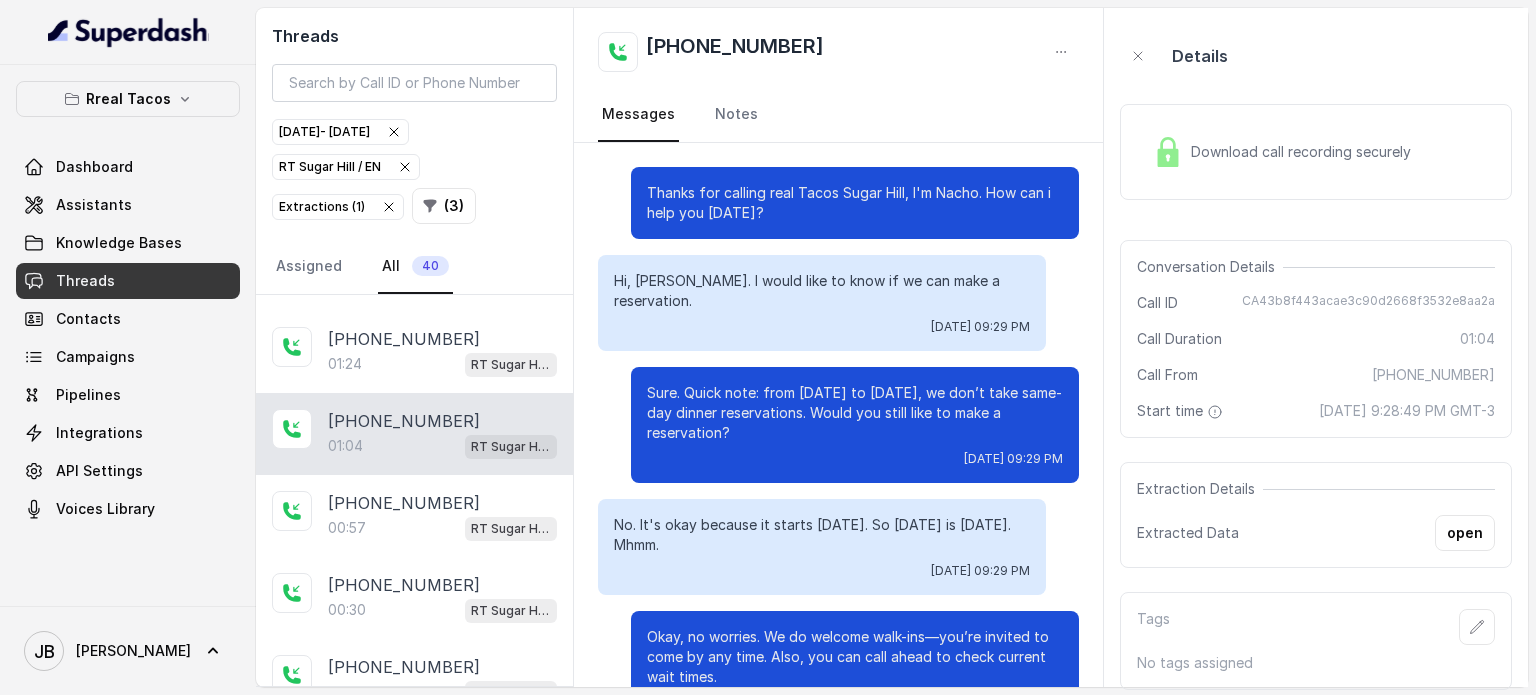 click on "No. It's okay because it starts [DATE]. So [DATE] is [DATE]. Mhmm." at bounding box center [822, 535] 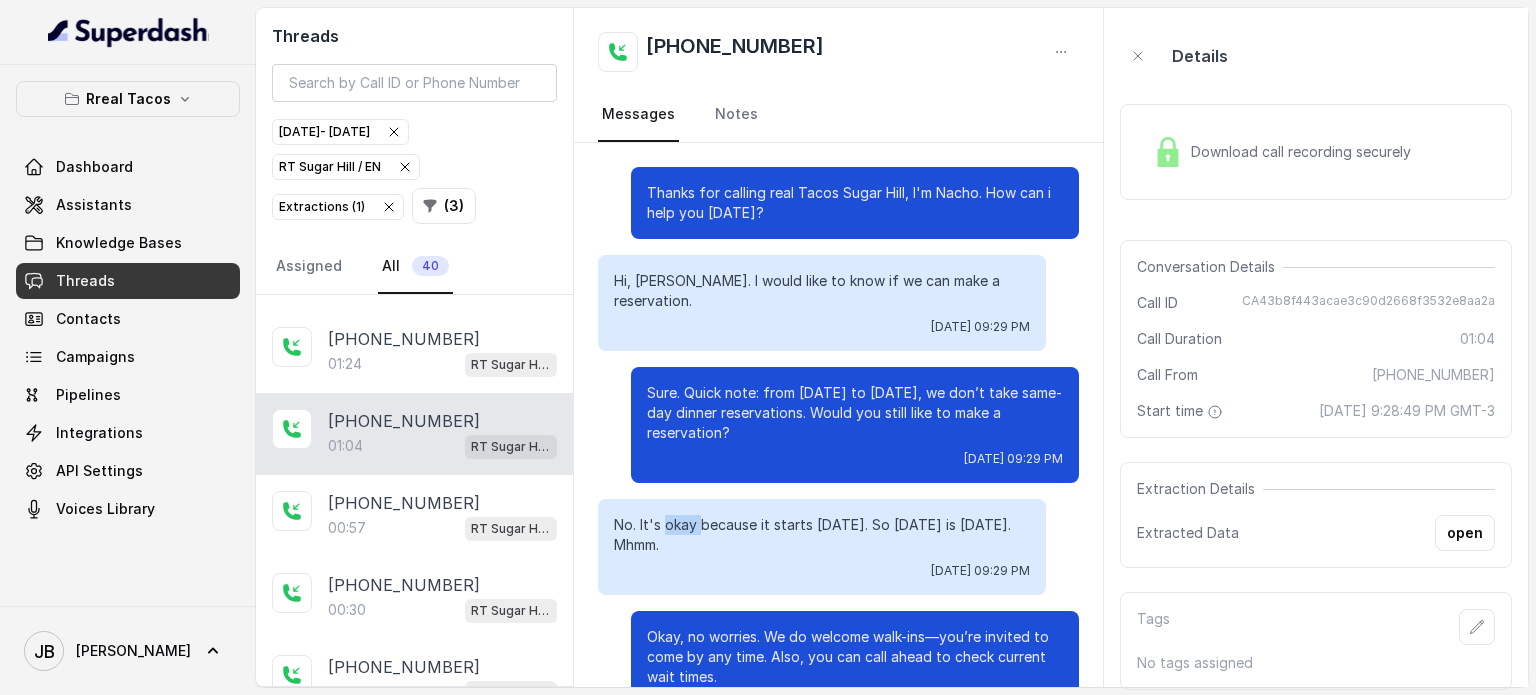 click on "No. It's okay because it starts [DATE]. So [DATE] is [DATE]. Mhmm." at bounding box center [822, 535] 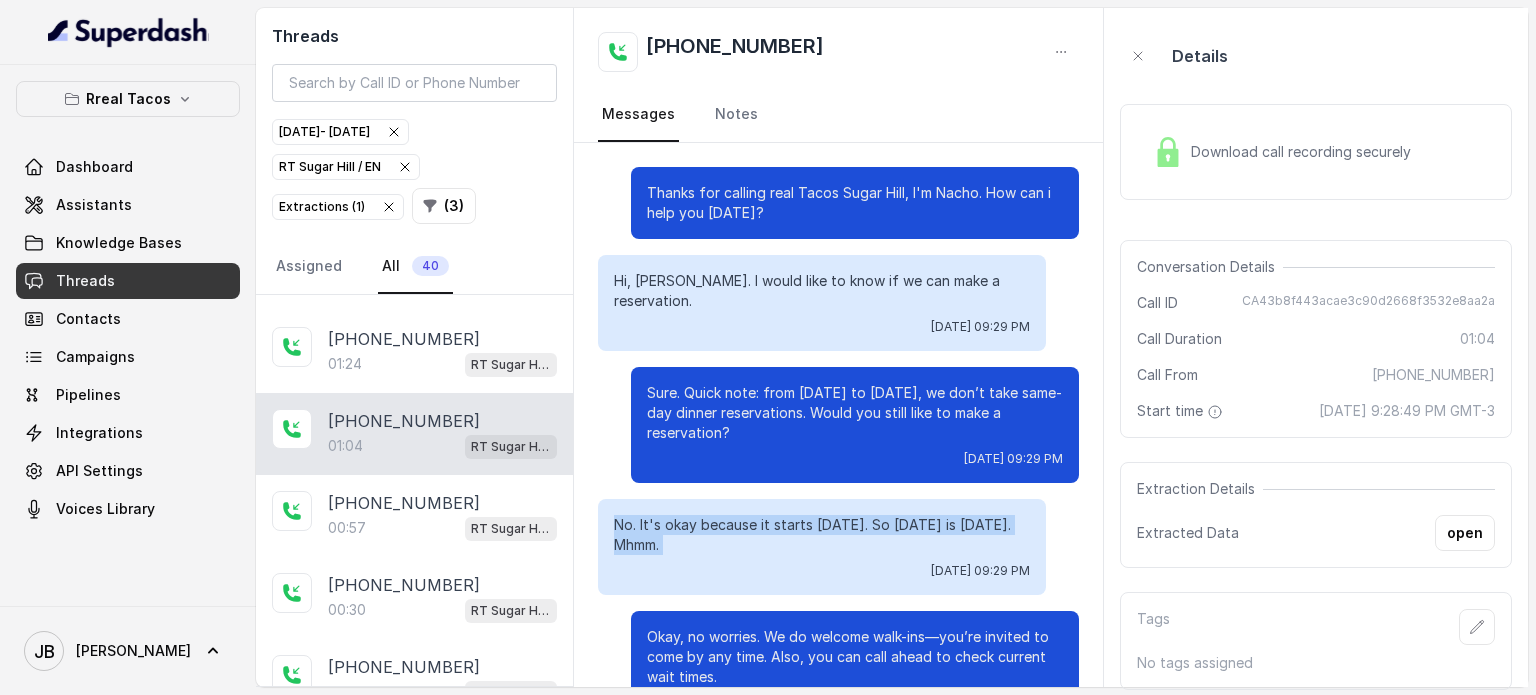 click on "No. It's okay because it starts [DATE]. So [DATE] is [DATE]. Mhmm." at bounding box center (822, 535) 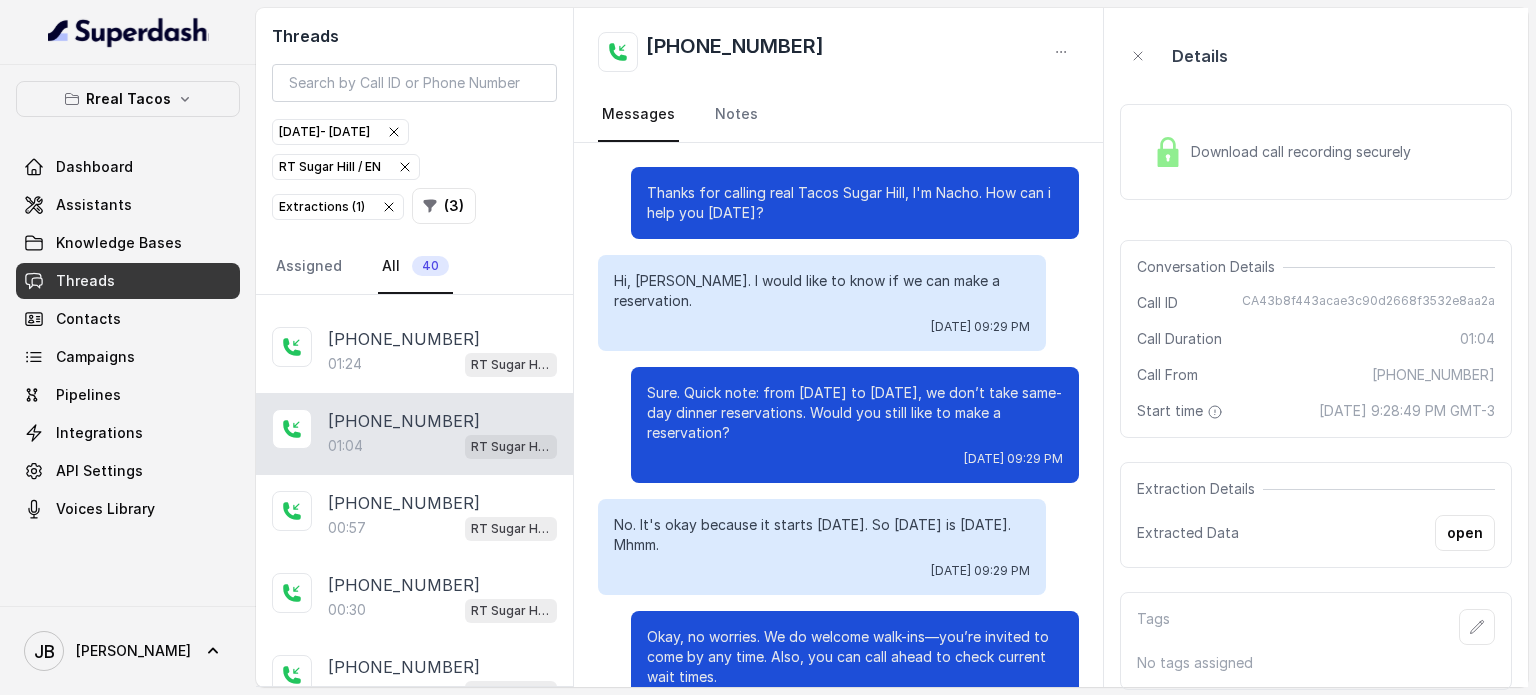 scroll, scrollTop: 200, scrollLeft: 0, axis: vertical 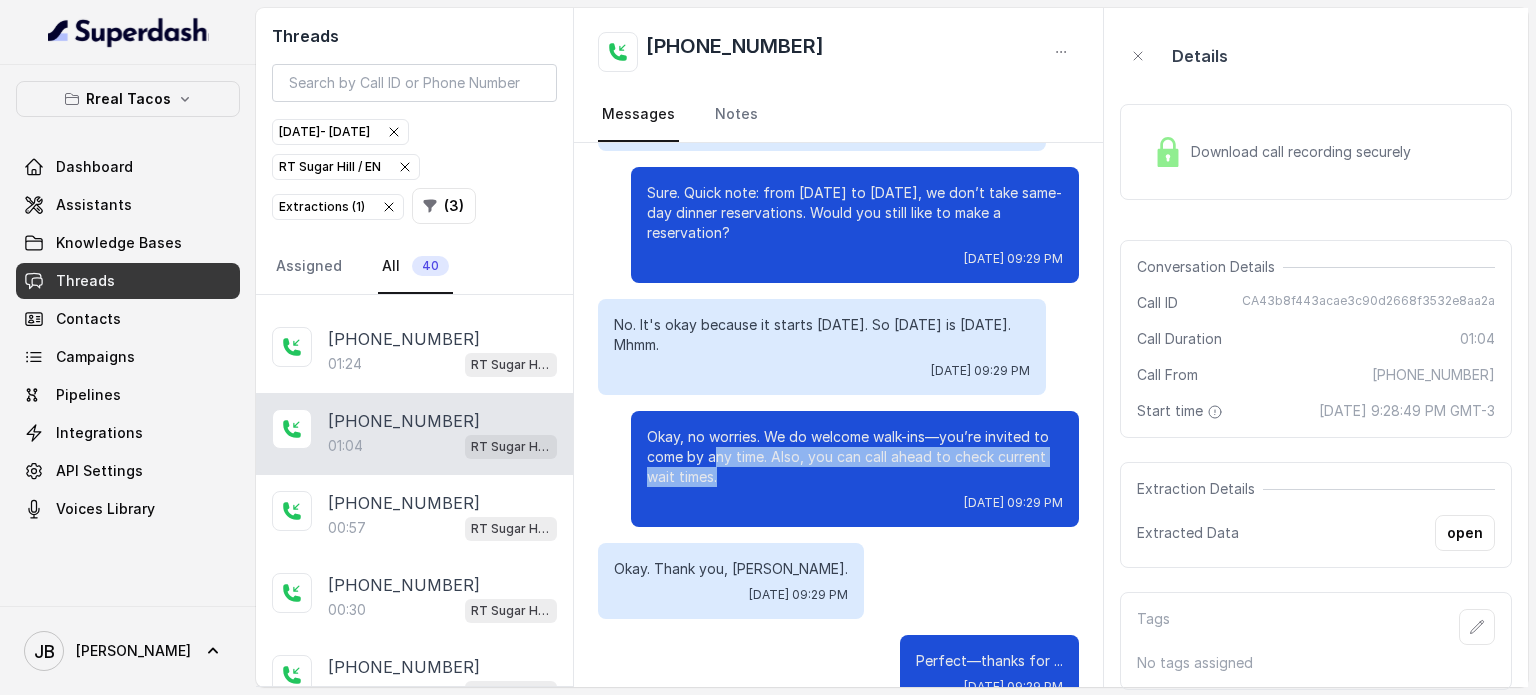 drag, startPoint x: 636, startPoint y: 412, endPoint x: 707, endPoint y: 451, distance: 81.00617 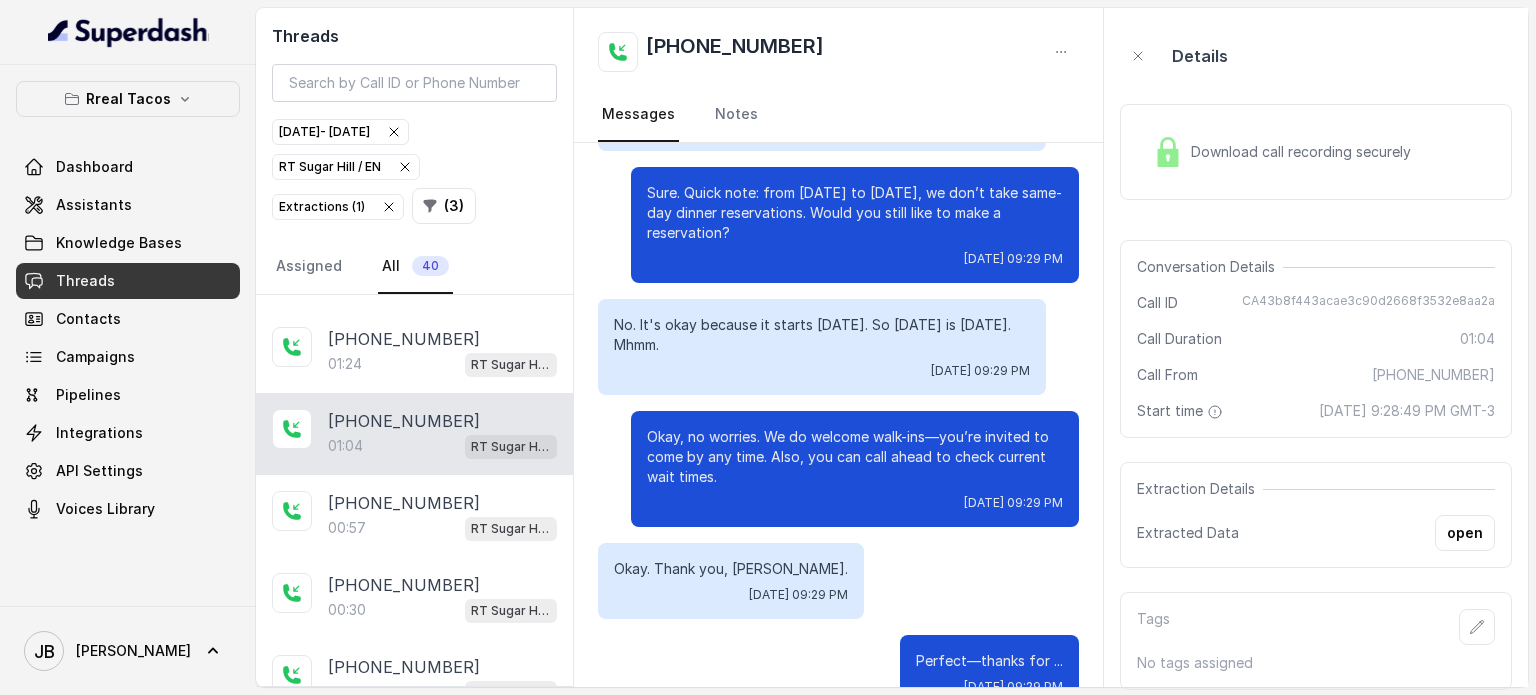 click on "Okay, no worries. We do welcome walk-ins—you’re invited to come by any time. Also, you can call ahead to check current wait times." at bounding box center [855, 457] 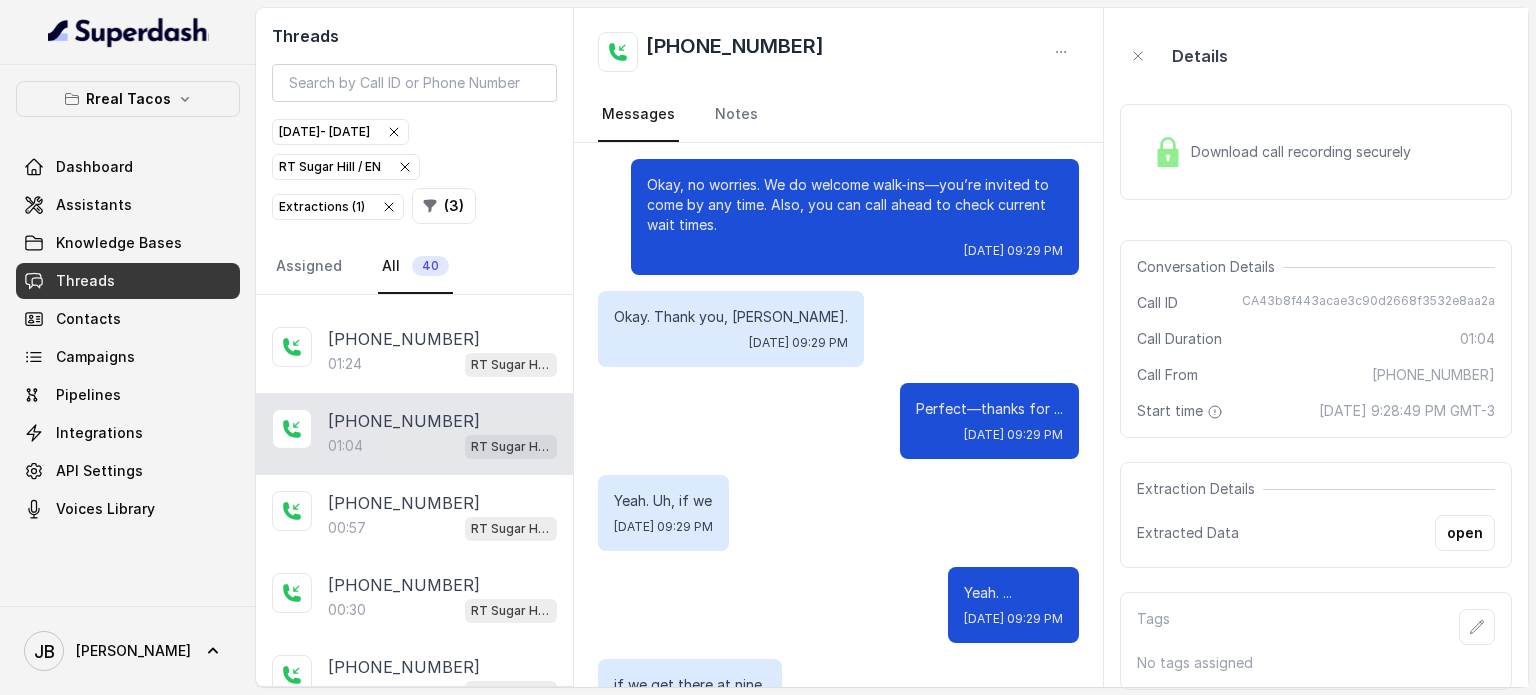 scroll, scrollTop: 500, scrollLeft: 0, axis: vertical 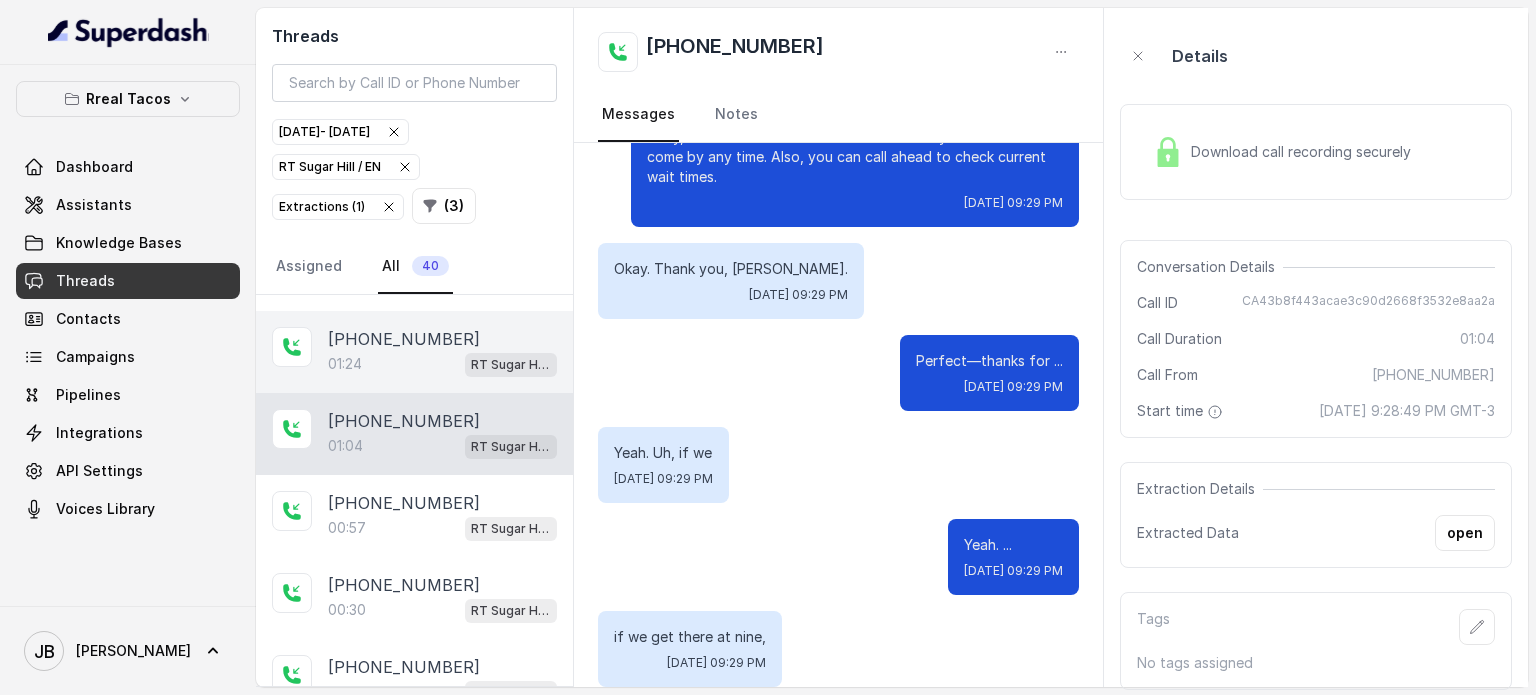 click on "[PHONE_NUMBER]" at bounding box center (404, 339) 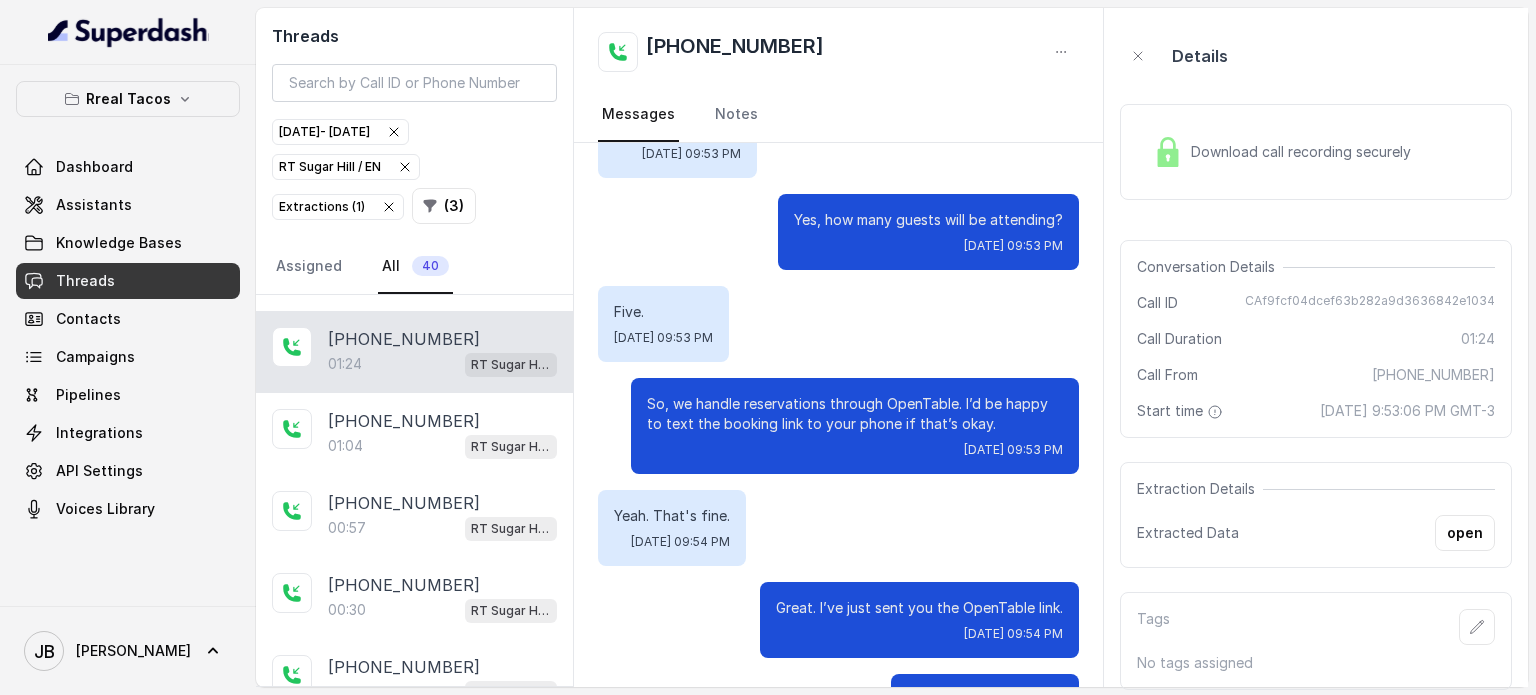 scroll, scrollTop: 827, scrollLeft: 0, axis: vertical 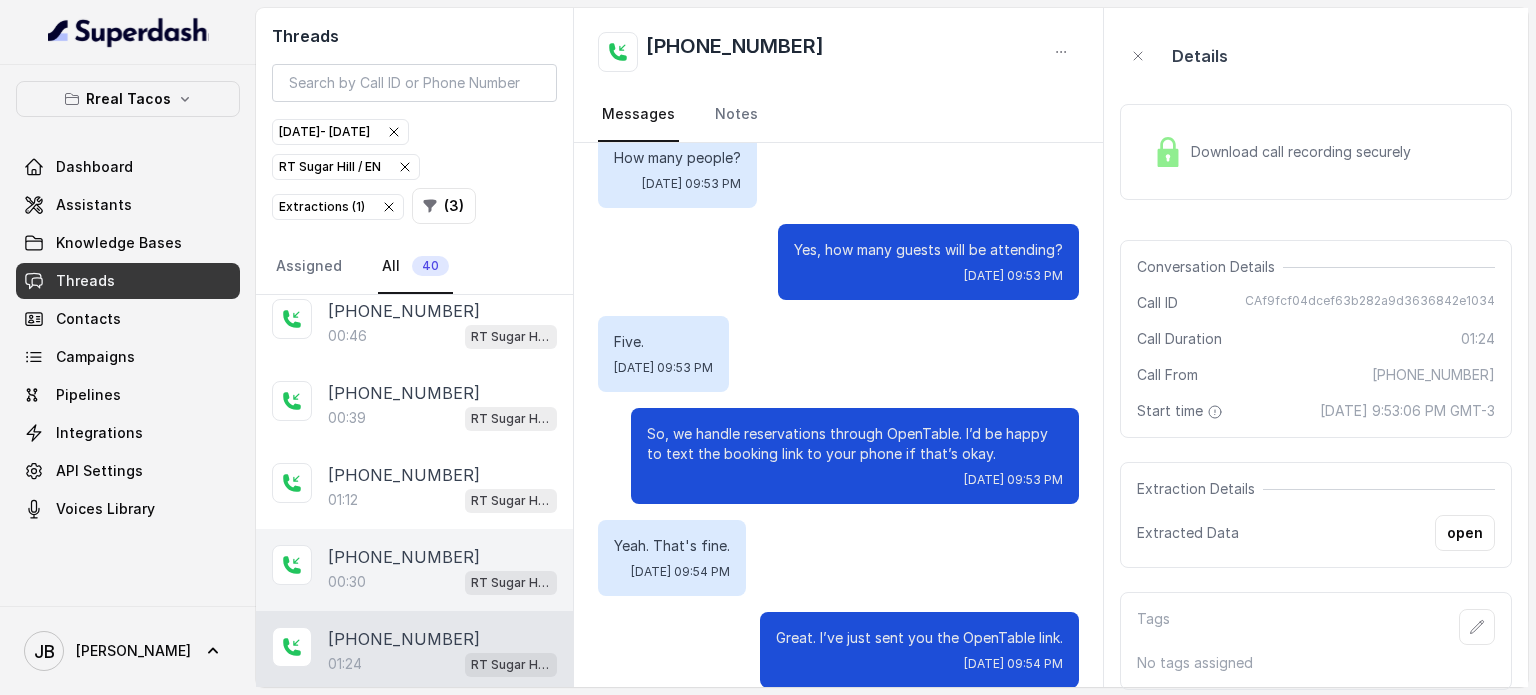 click on "[PHONE_NUMBER]" at bounding box center (404, 557) 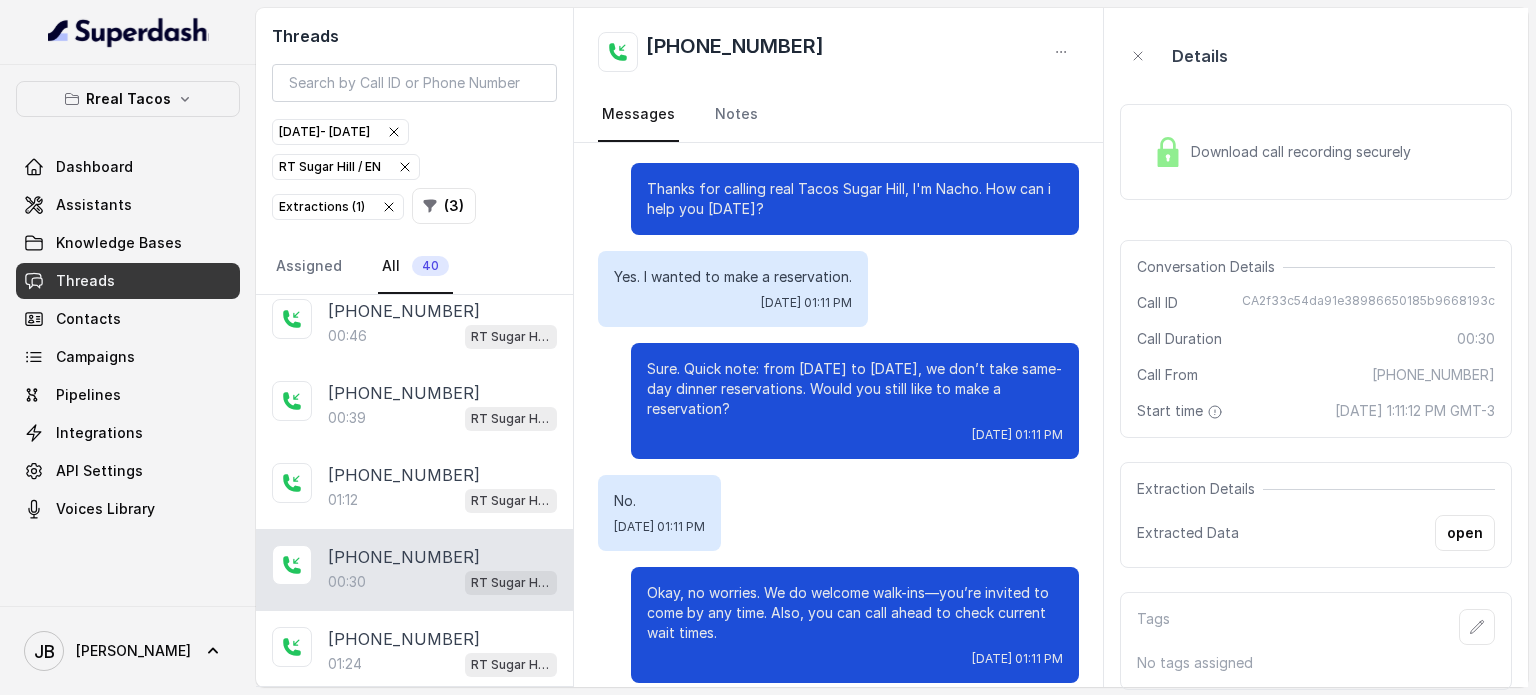 scroll, scrollTop: 0, scrollLeft: 0, axis: both 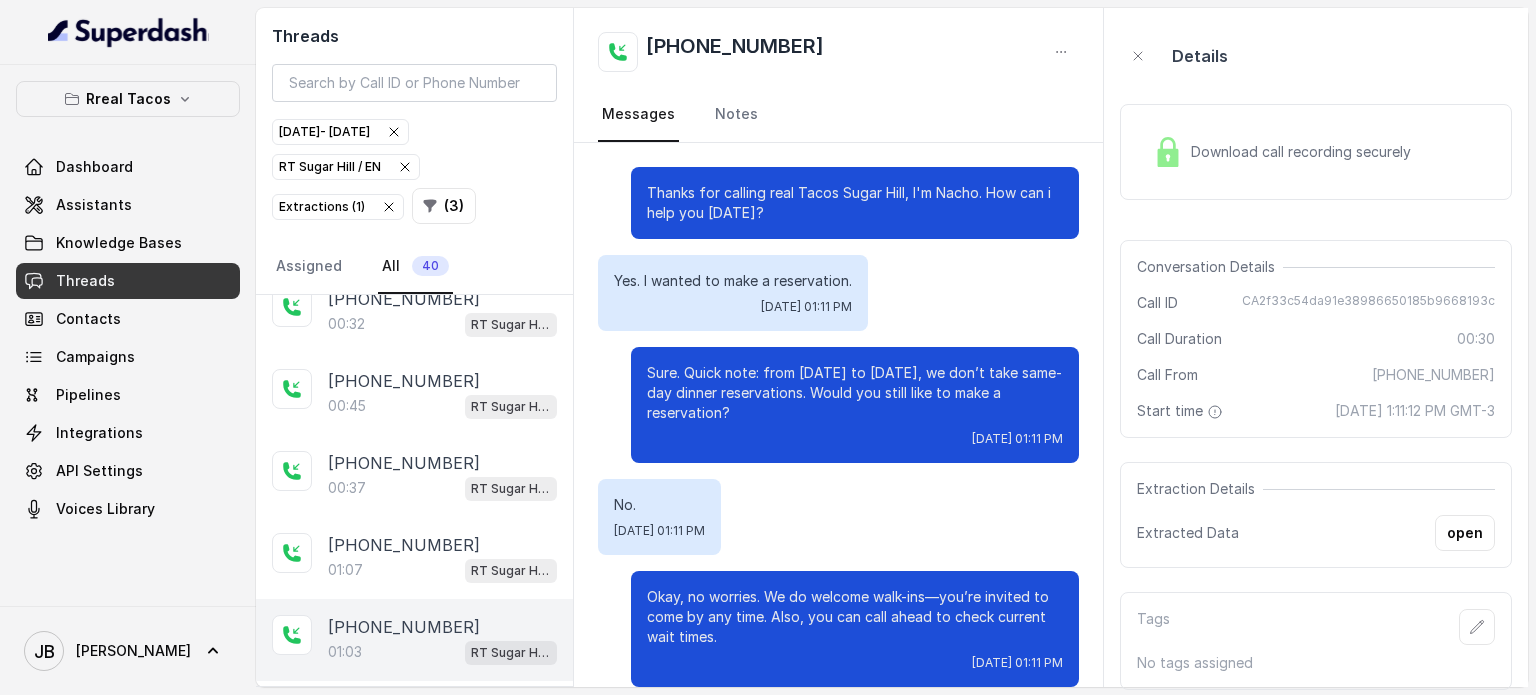 click on "[PHONE_NUMBER]:03 RT Sugar Hill / EN" at bounding box center (414, 640) 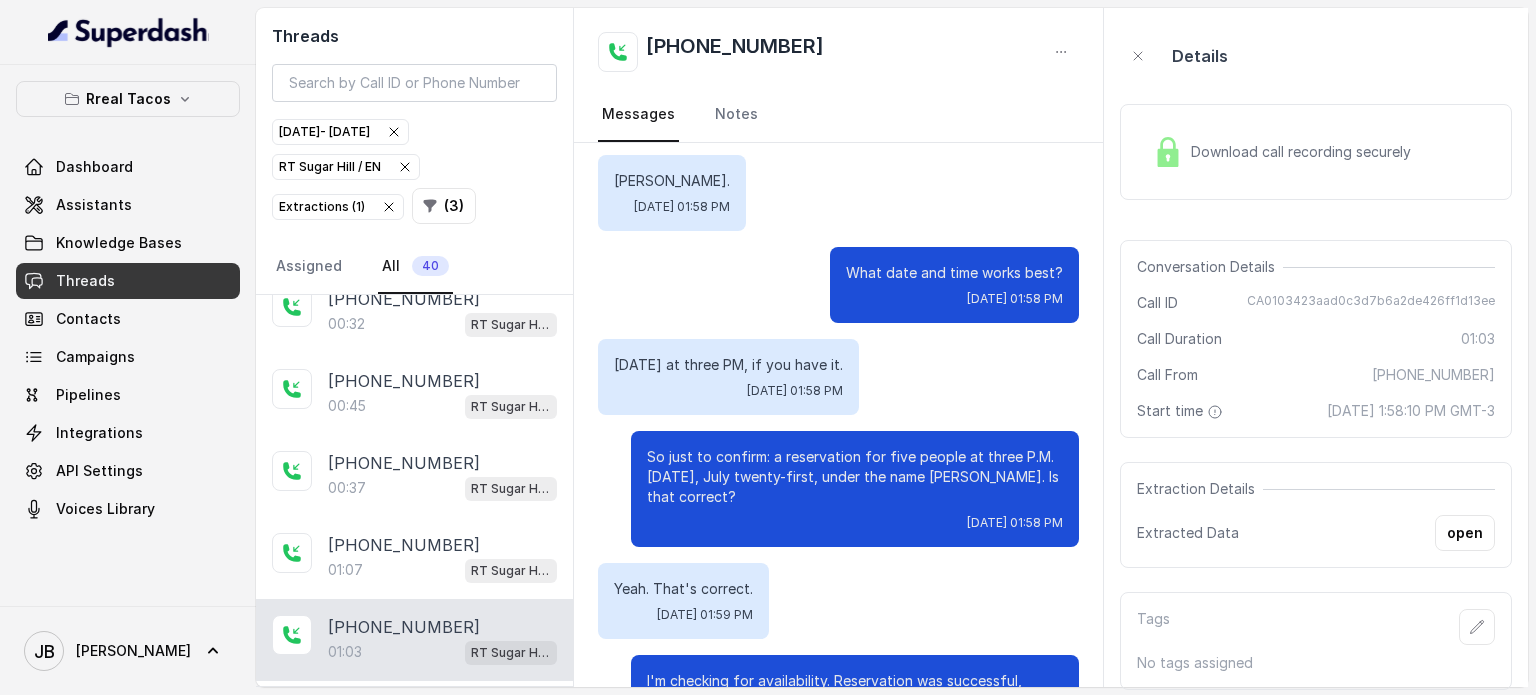 scroll, scrollTop: 691, scrollLeft: 0, axis: vertical 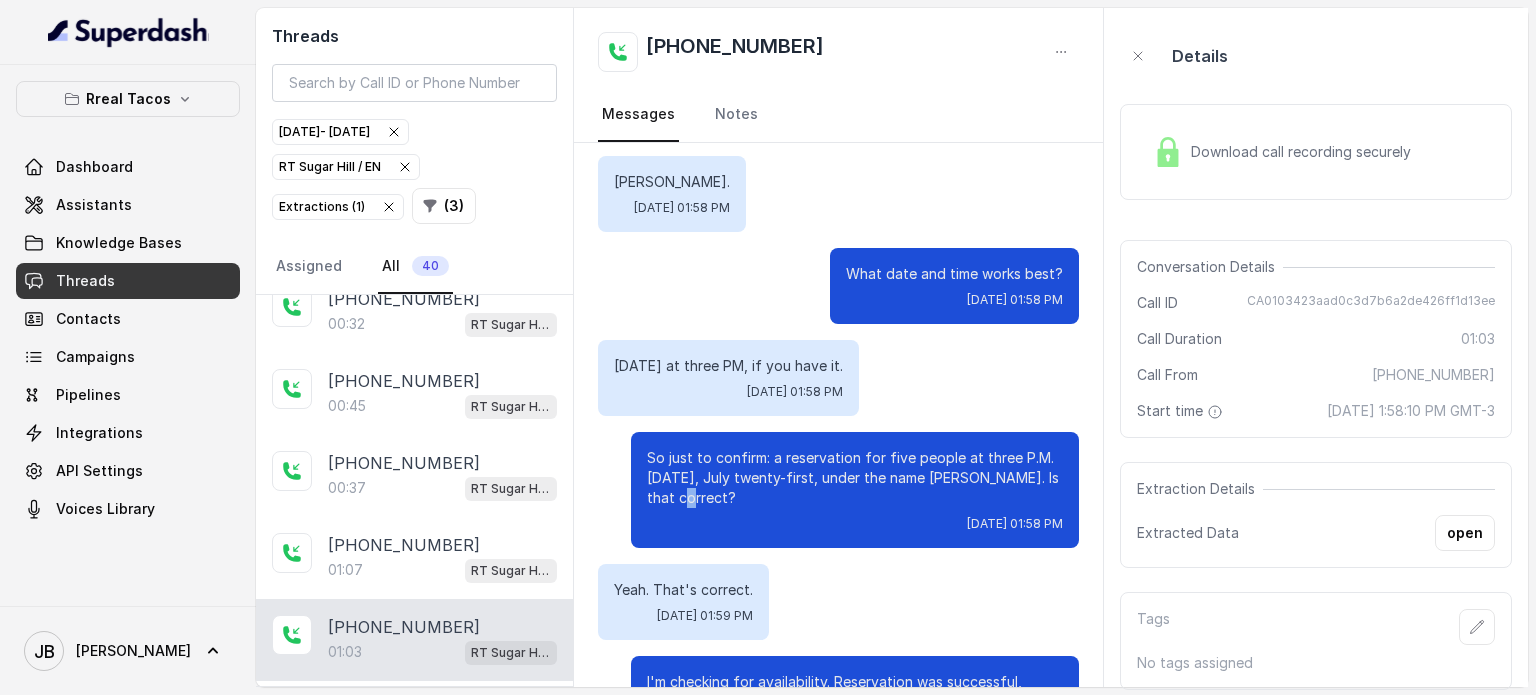 drag, startPoint x: 680, startPoint y: 496, endPoint x: 721, endPoint y: 496, distance: 41 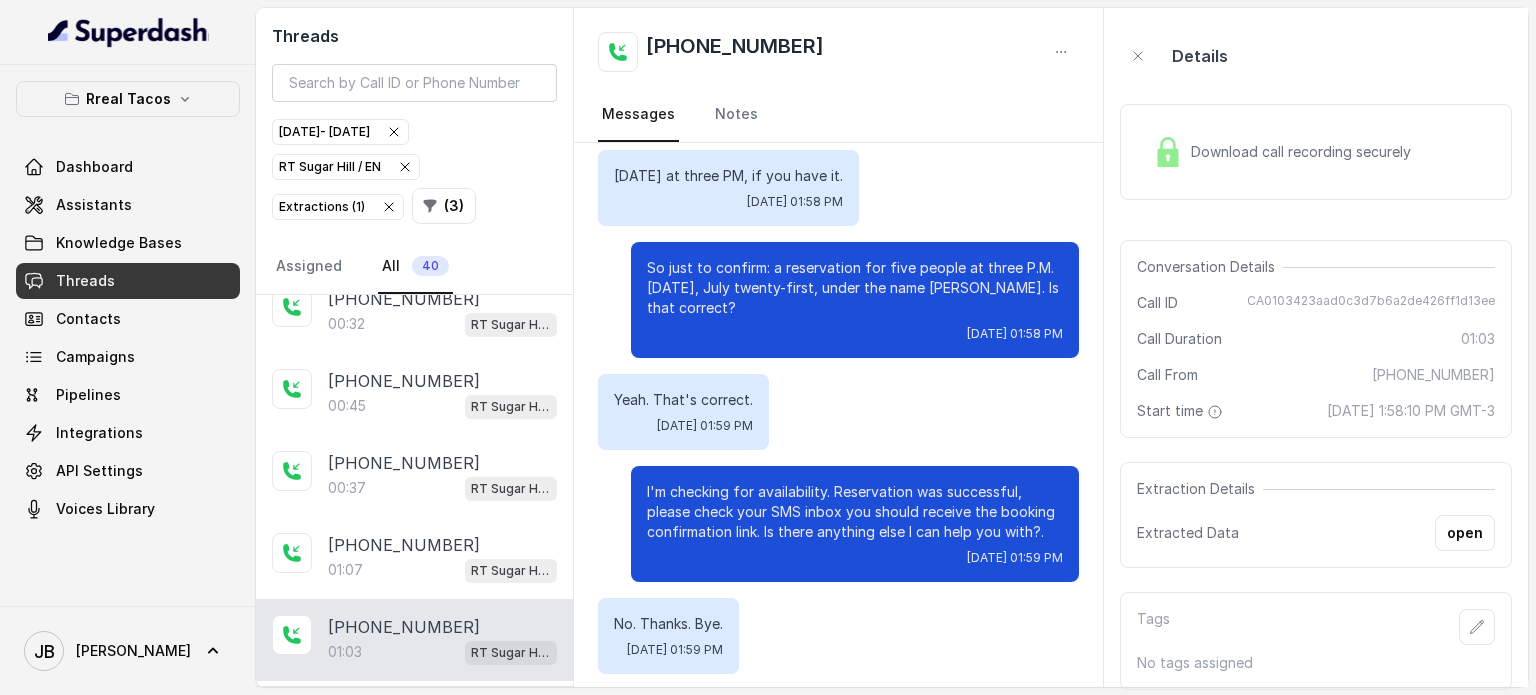 scroll, scrollTop: 891, scrollLeft: 0, axis: vertical 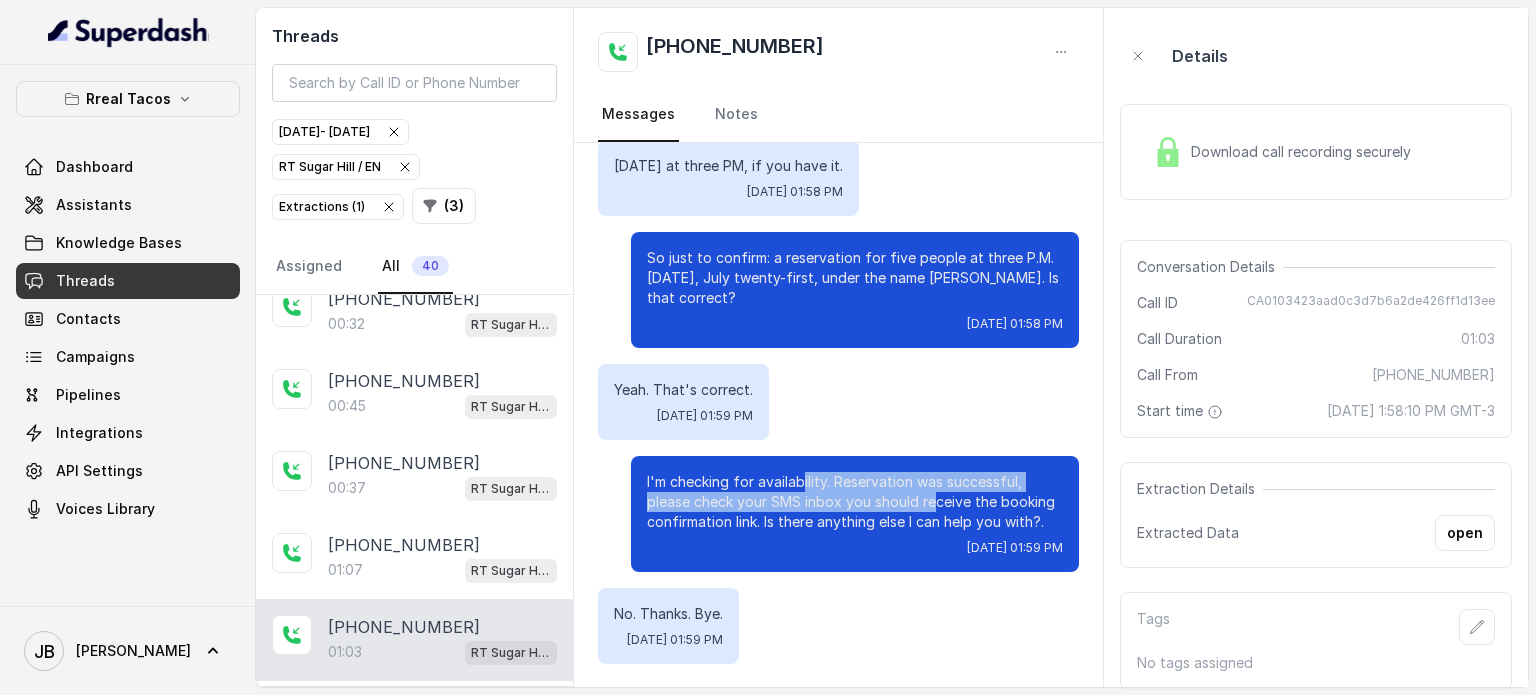 drag, startPoint x: 894, startPoint y: 500, endPoint x: 929, endPoint y: 518, distance: 39.357338 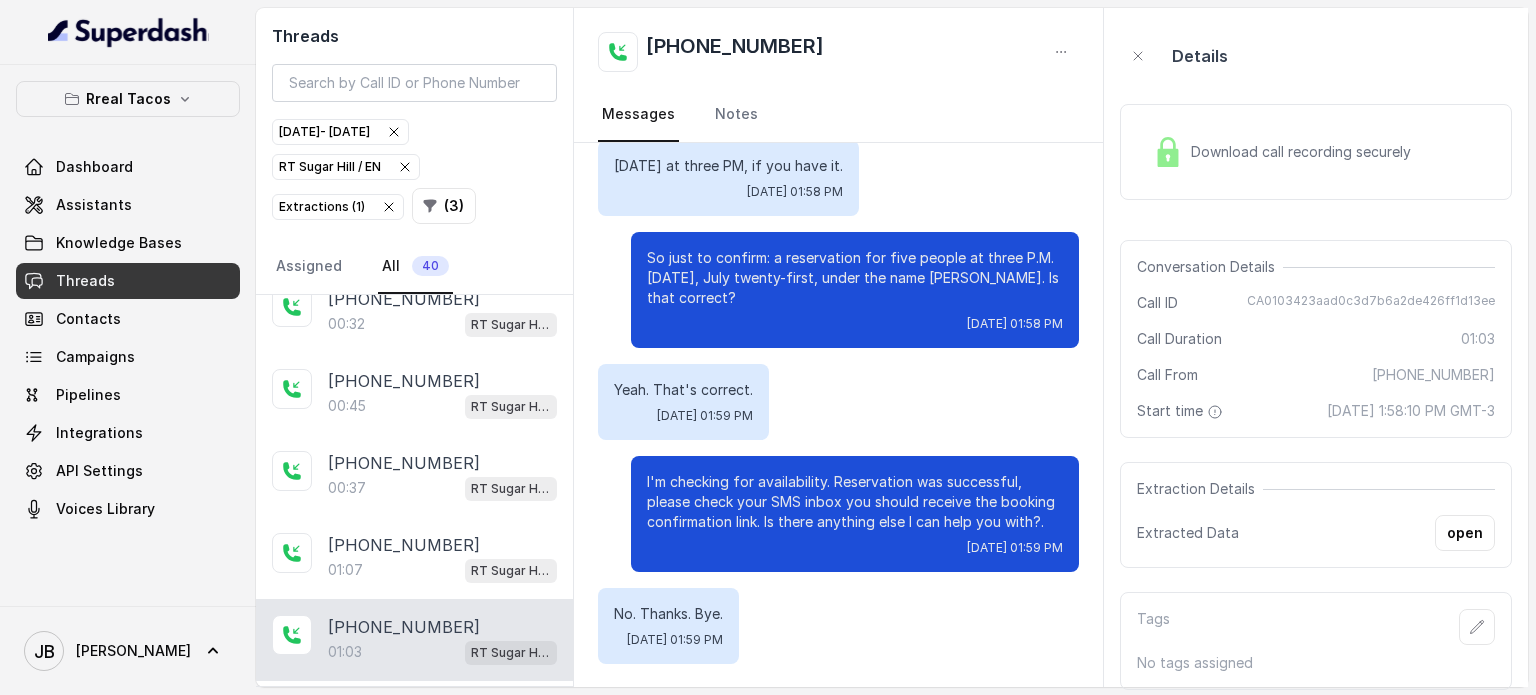 click on "I'm checking for availability. Reservation was successful, please check your SMS inbox you should receive the booking confirmation link. Is there anything else I can help you with?." at bounding box center [855, 502] 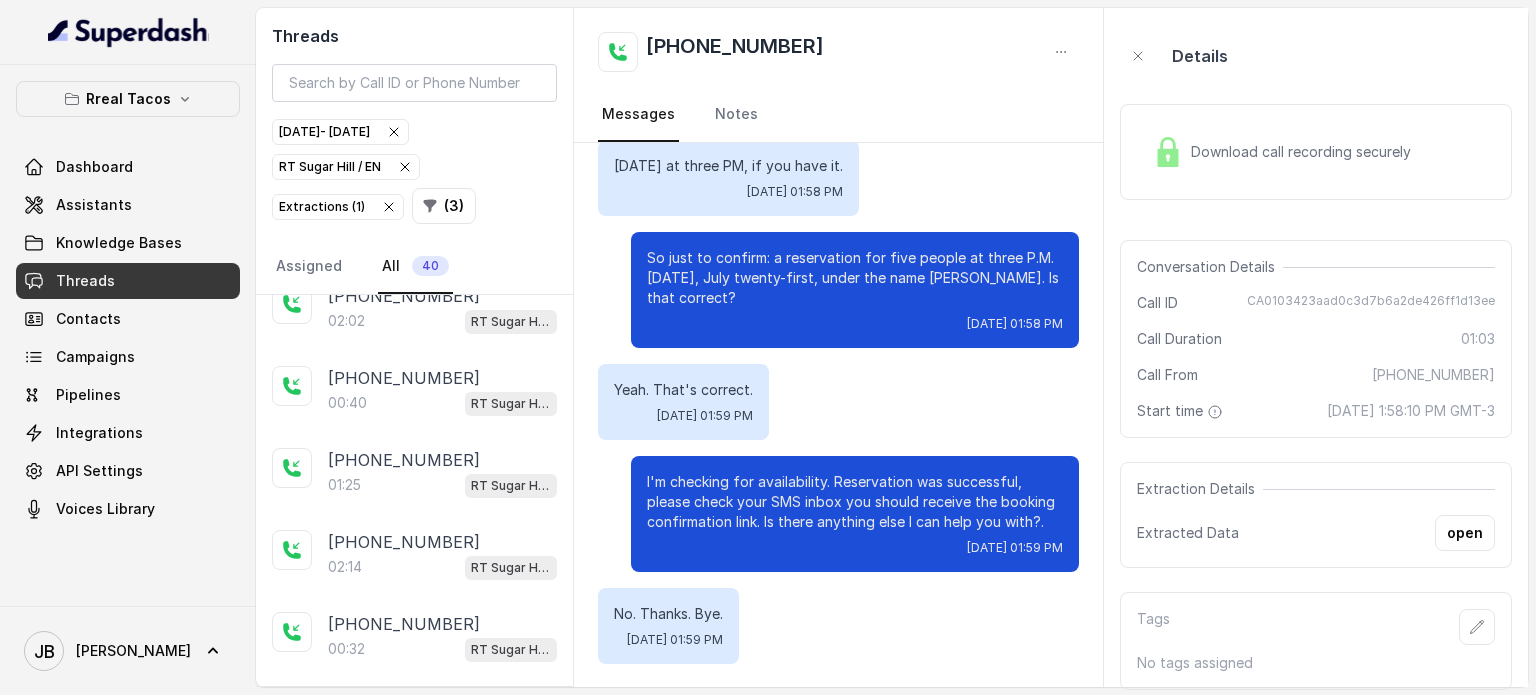 scroll, scrollTop: 0, scrollLeft: 0, axis: both 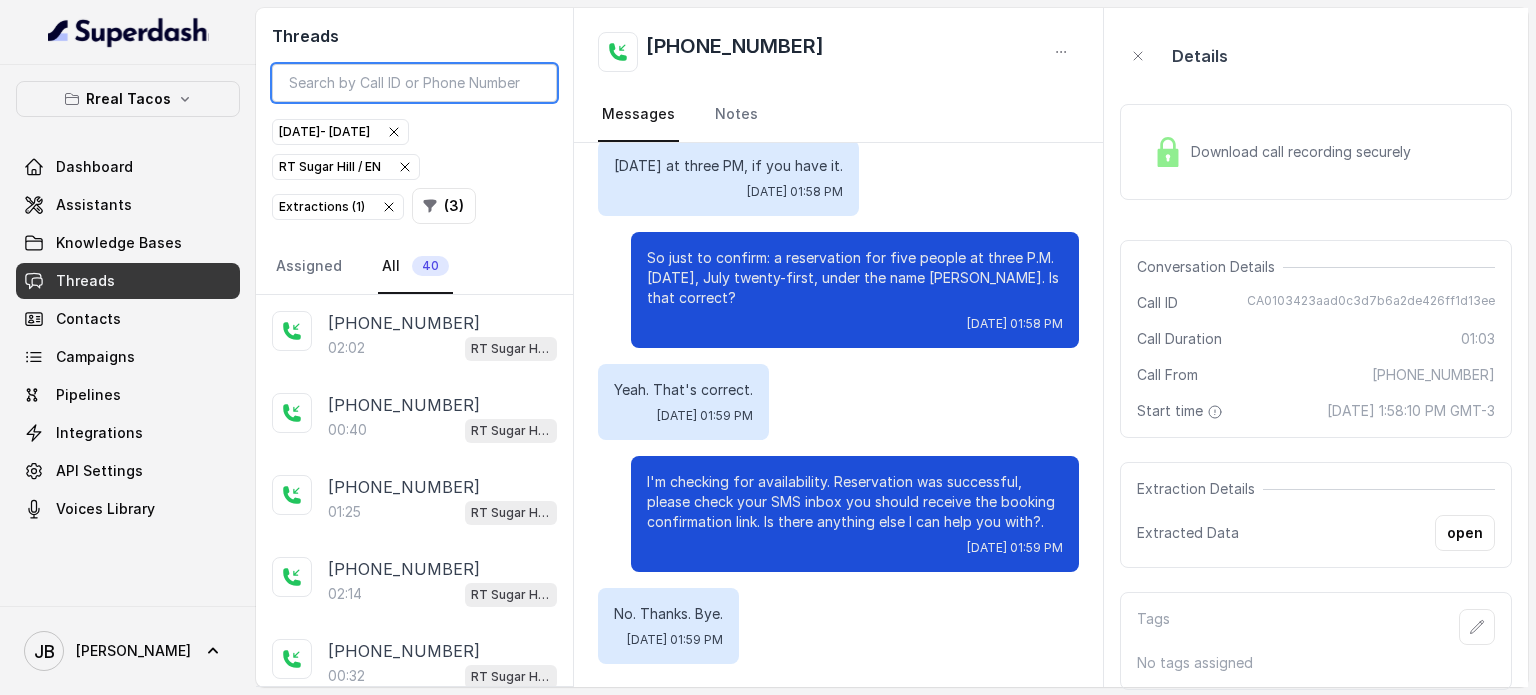 click at bounding box center [414, 83] 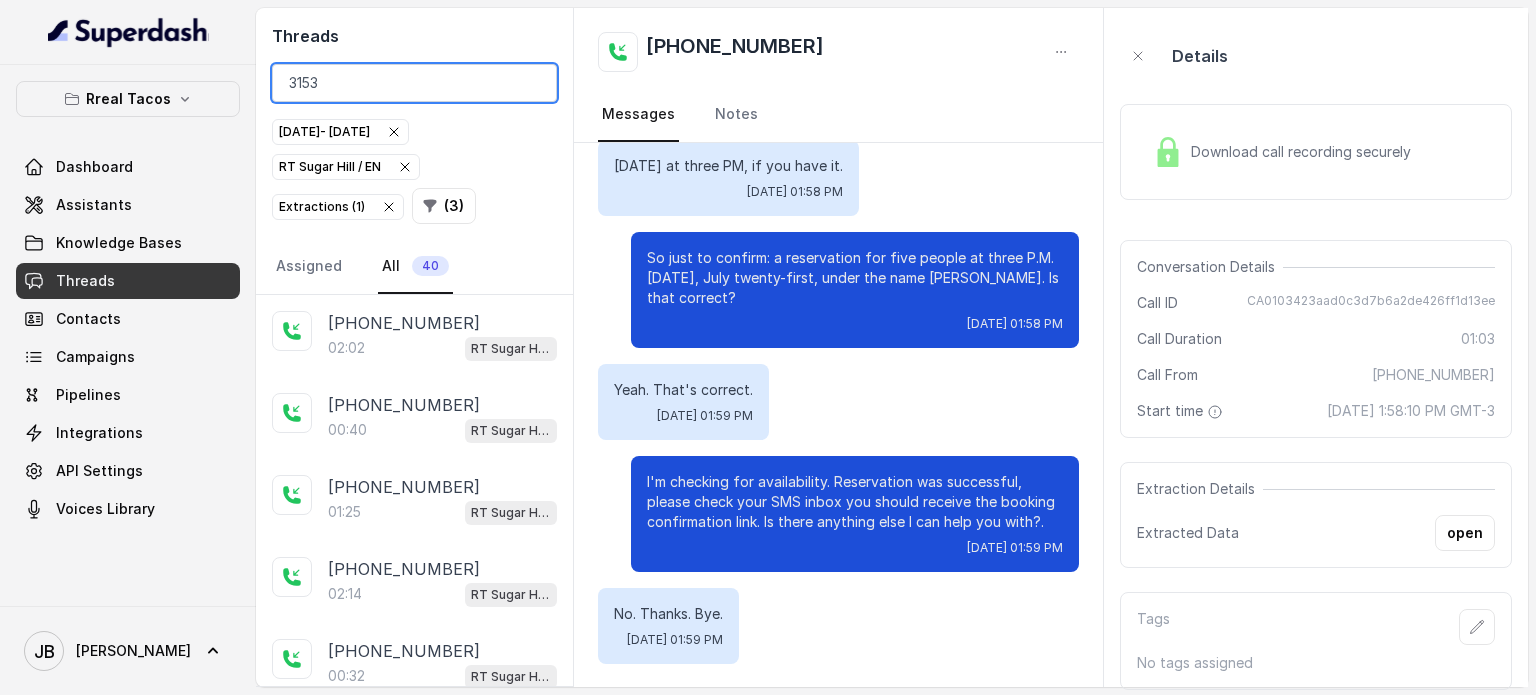 type on "3153" 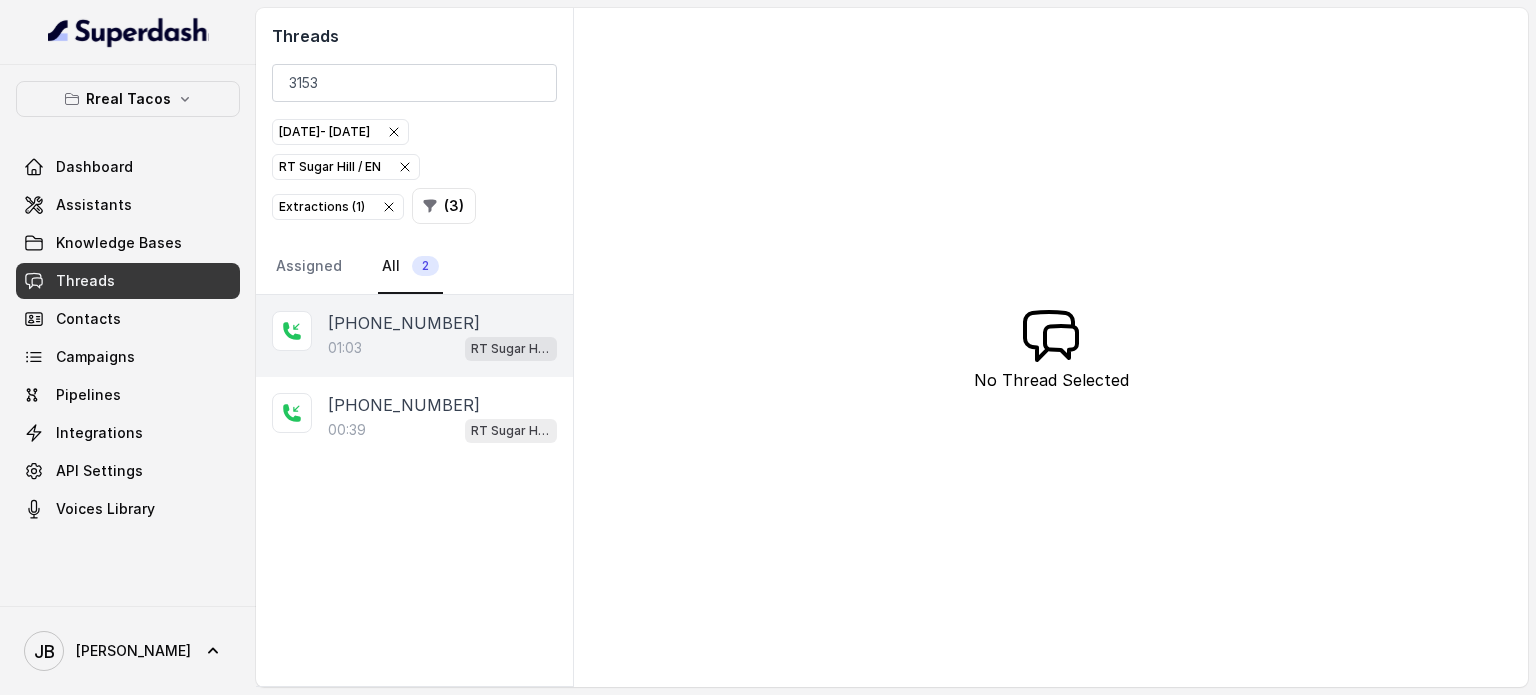 click on "01:03 RT Sugar Hill / EN" at bounding box center [442, 348] 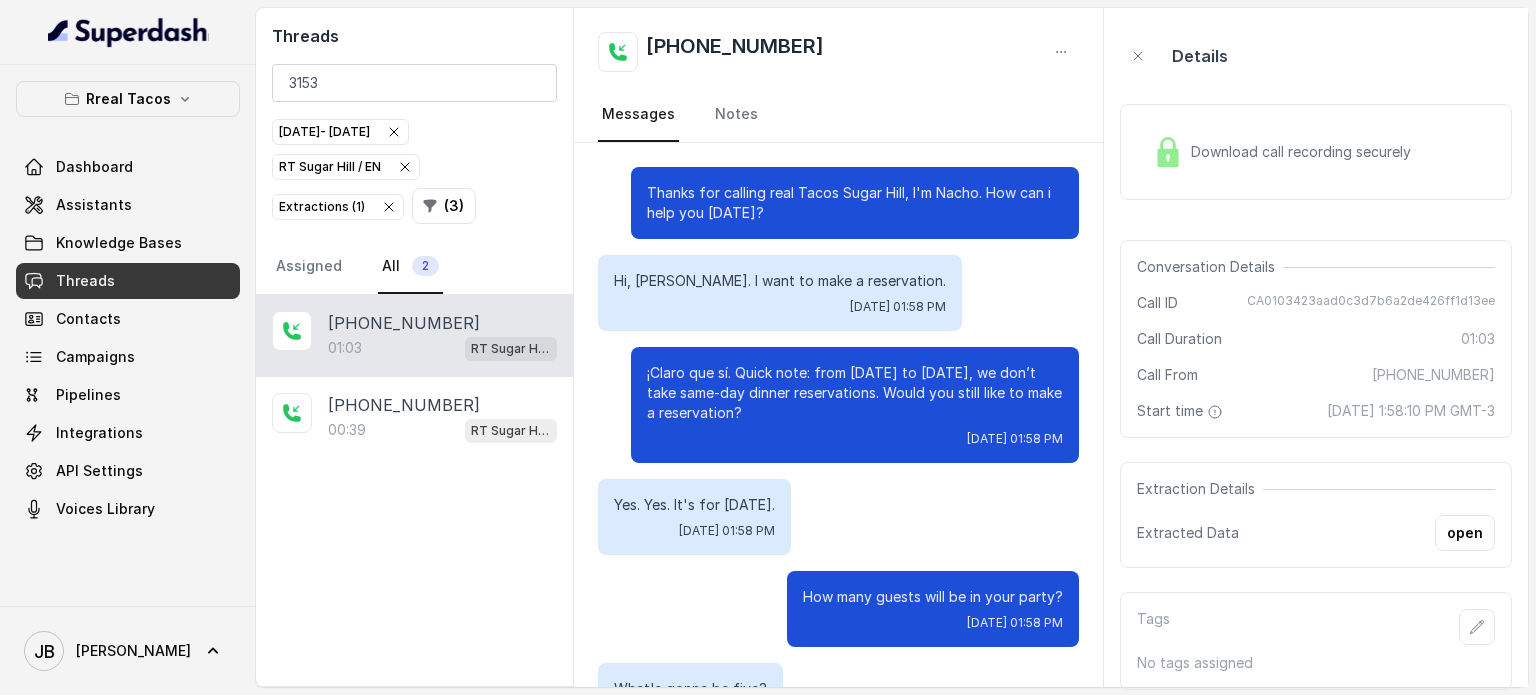 scroll, scrollTop: 891, scrollLeft: 0, axis: vertical 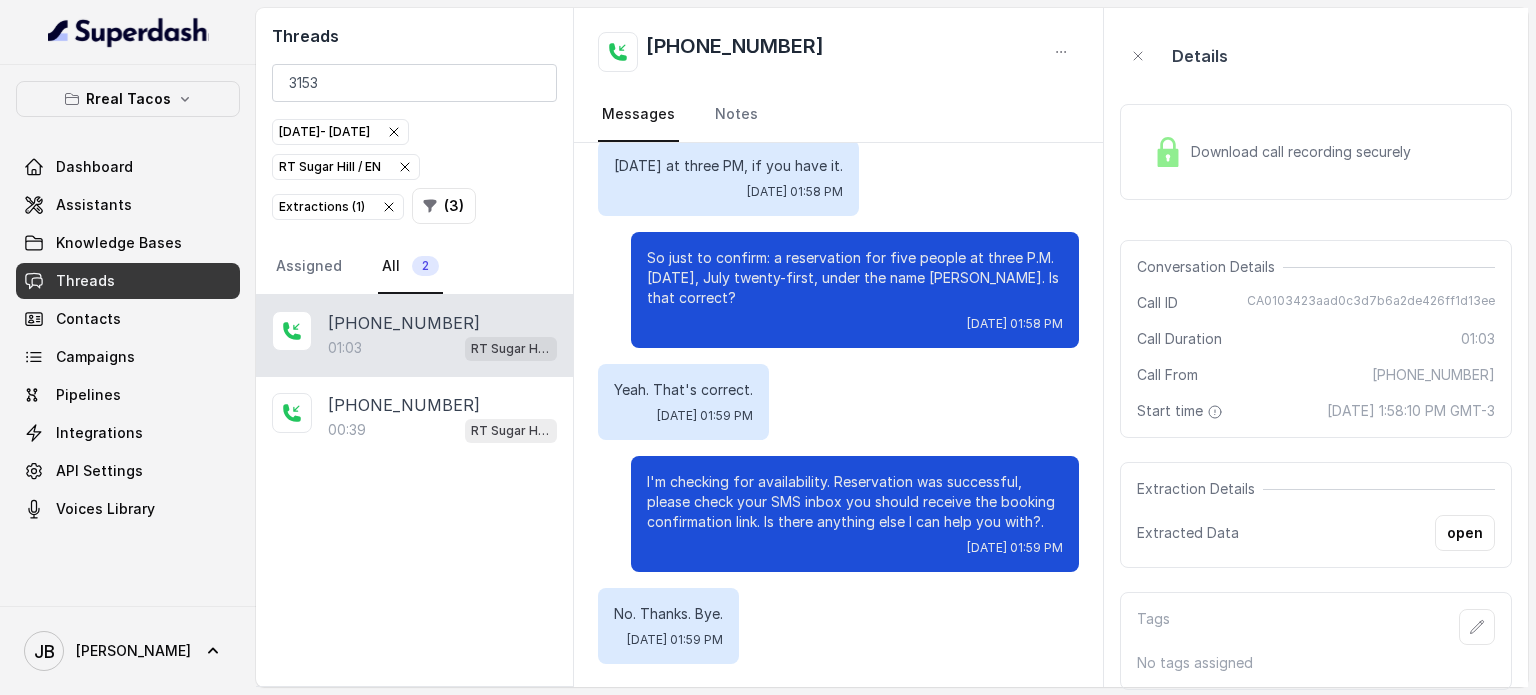 drag, startPoint x: 1283, startPoint y: 404, endPoint x: 1419, endPoint y: 394, distance: 136.36716 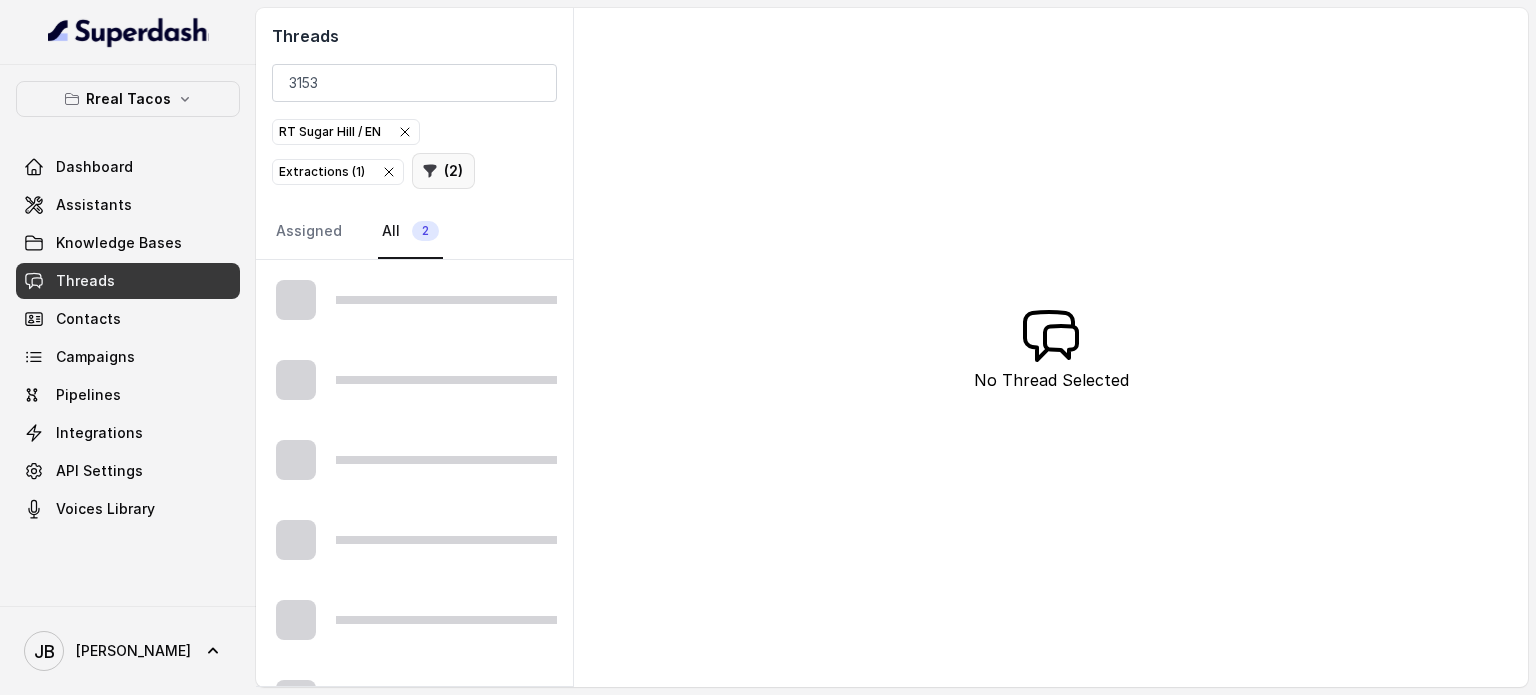 click on "( 2 )" at bounding box center (443, 171) 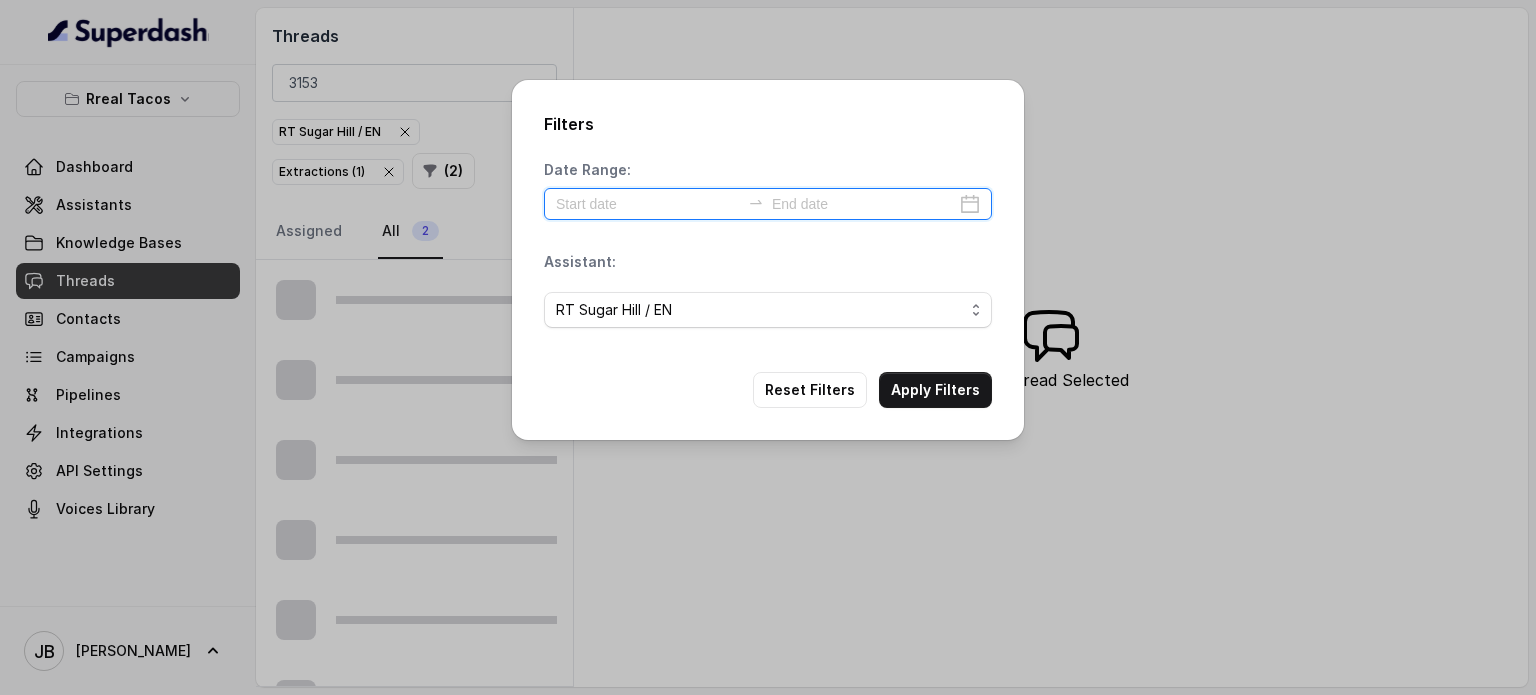 click on "Date Range: Assistant: (Select Assistant) RT Midtown / EN [GEOGRAPHIC_DATA] / ES [GEOGRAPHIC_DATA] / EN [GEOGRAPHIC_DATA] / EN [GEOGRAPHIC_DATA][PERSON_NAME] / EN RT Decatur / EN [PERSON_NAME] / EN [PERSON_NAME] / EN RT Testing [GEOGRAPHIC_DATA] / EN RT Testing 2 RT Lawrenceville" at bounding box center [768, 250] 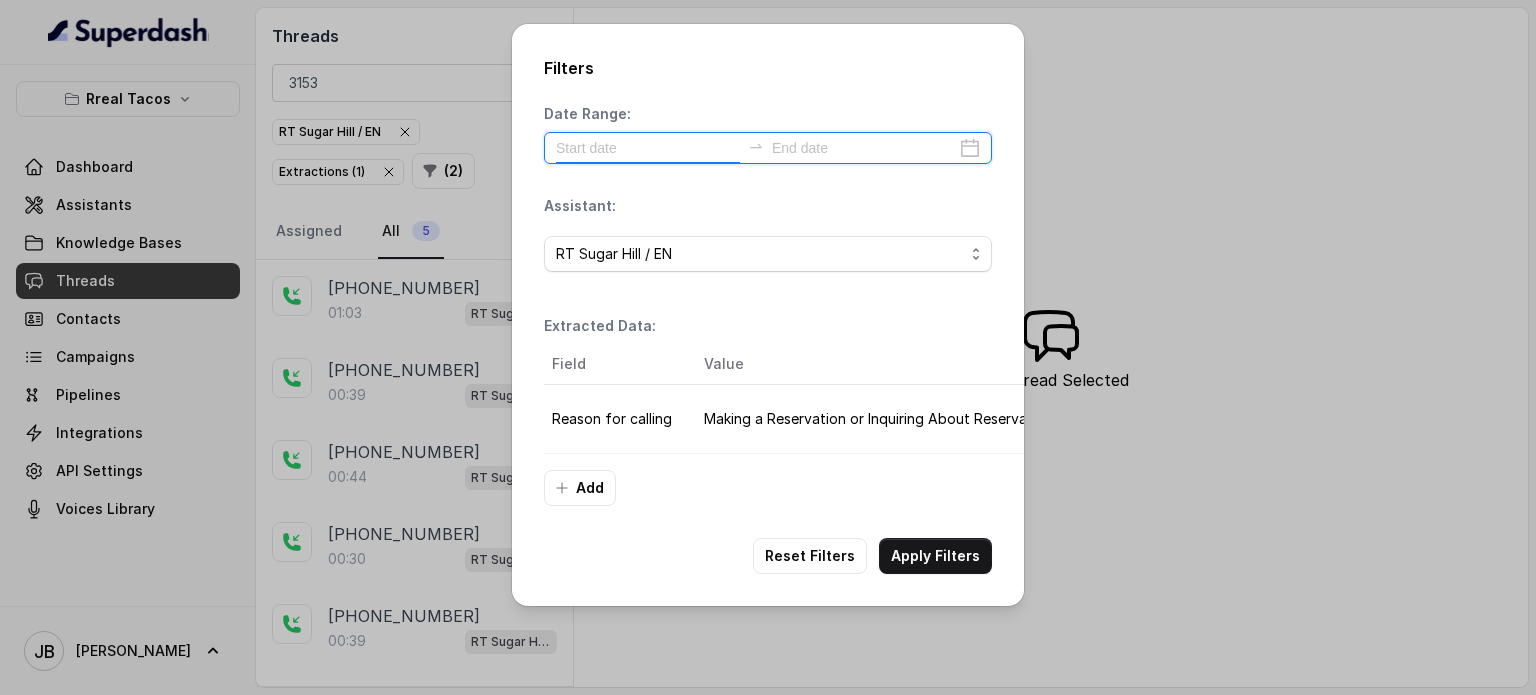 click at bounding box center [648, 148] 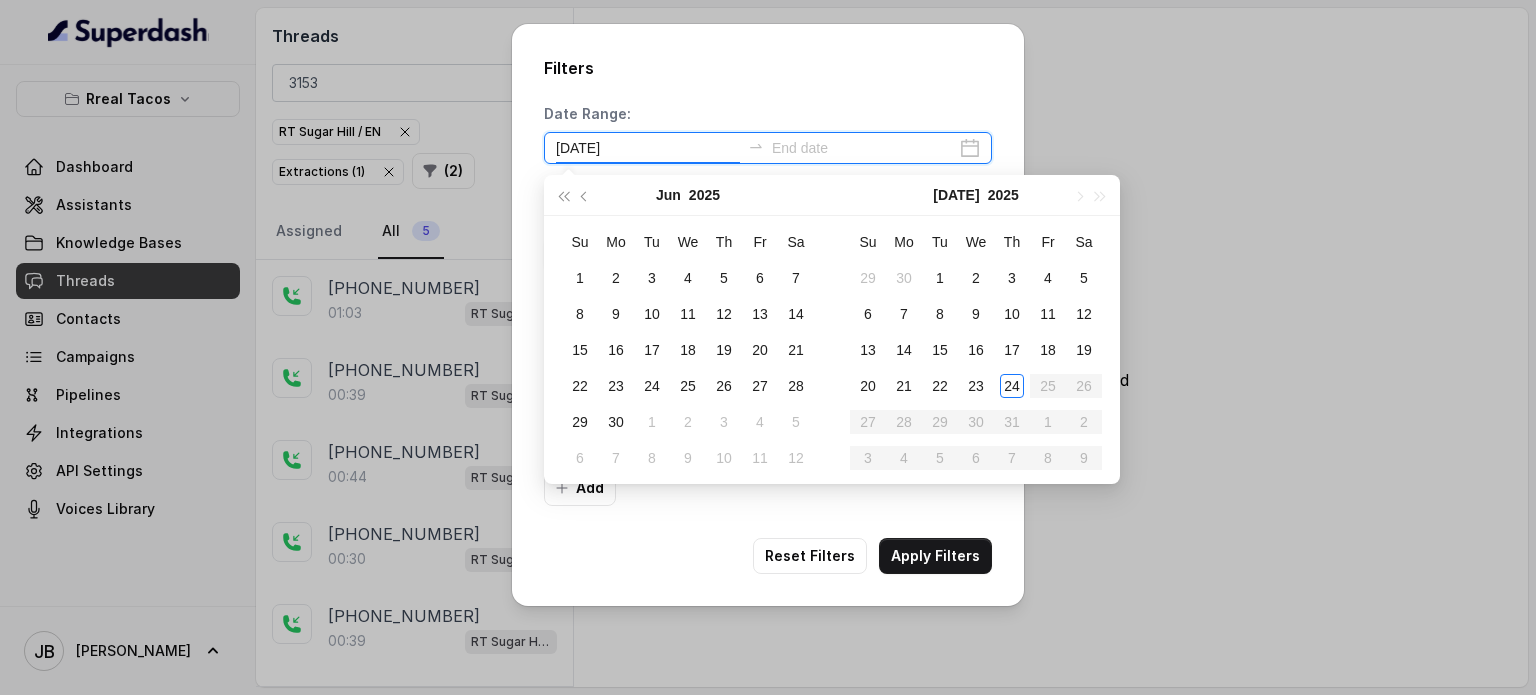 type on "[DATE]" 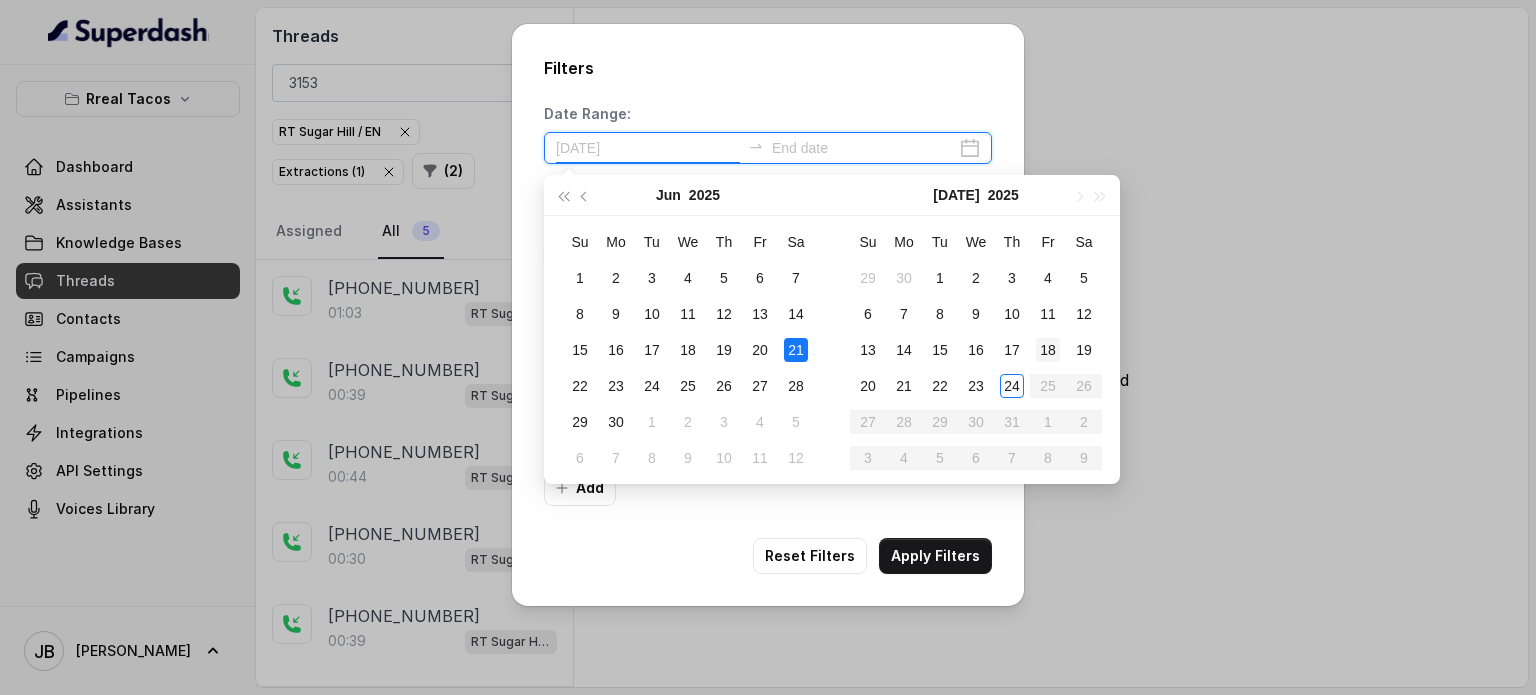 type on "[DATE]" 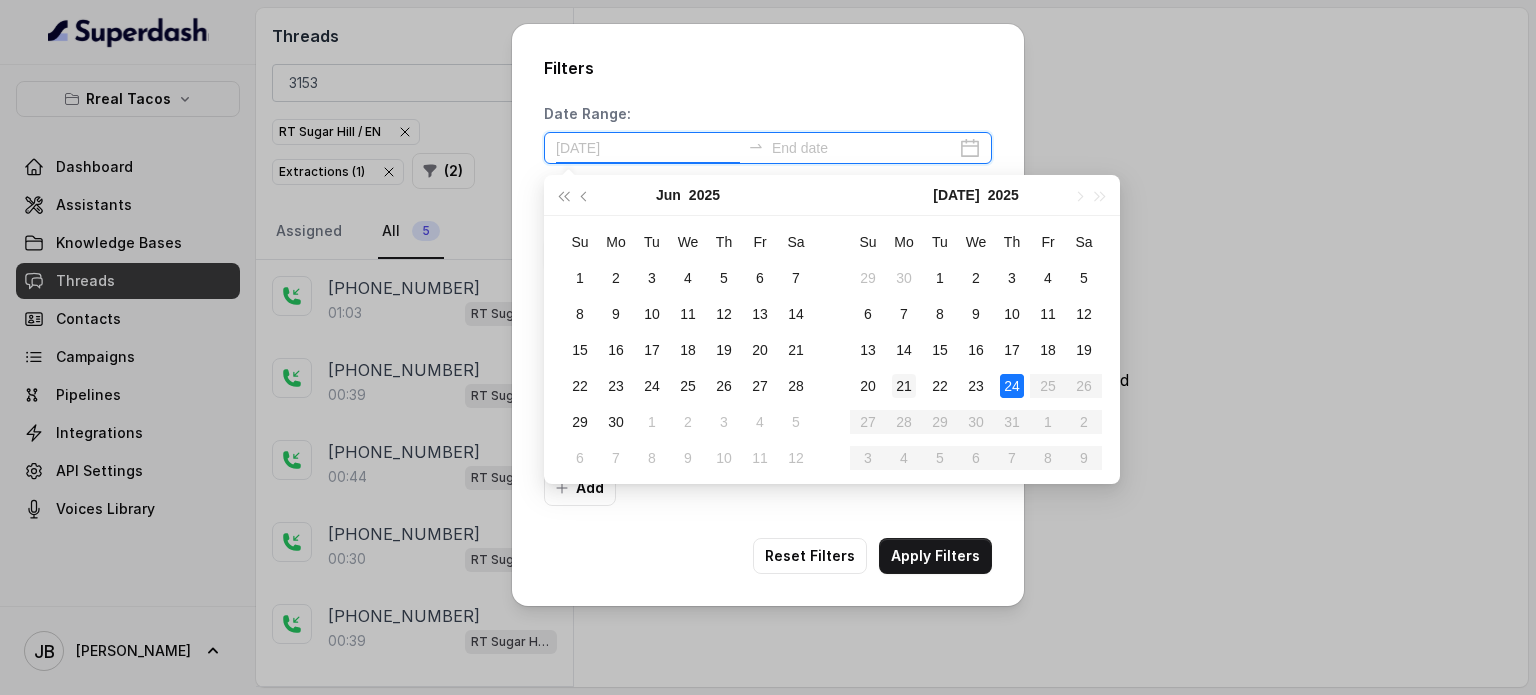 type on "[DATE]" 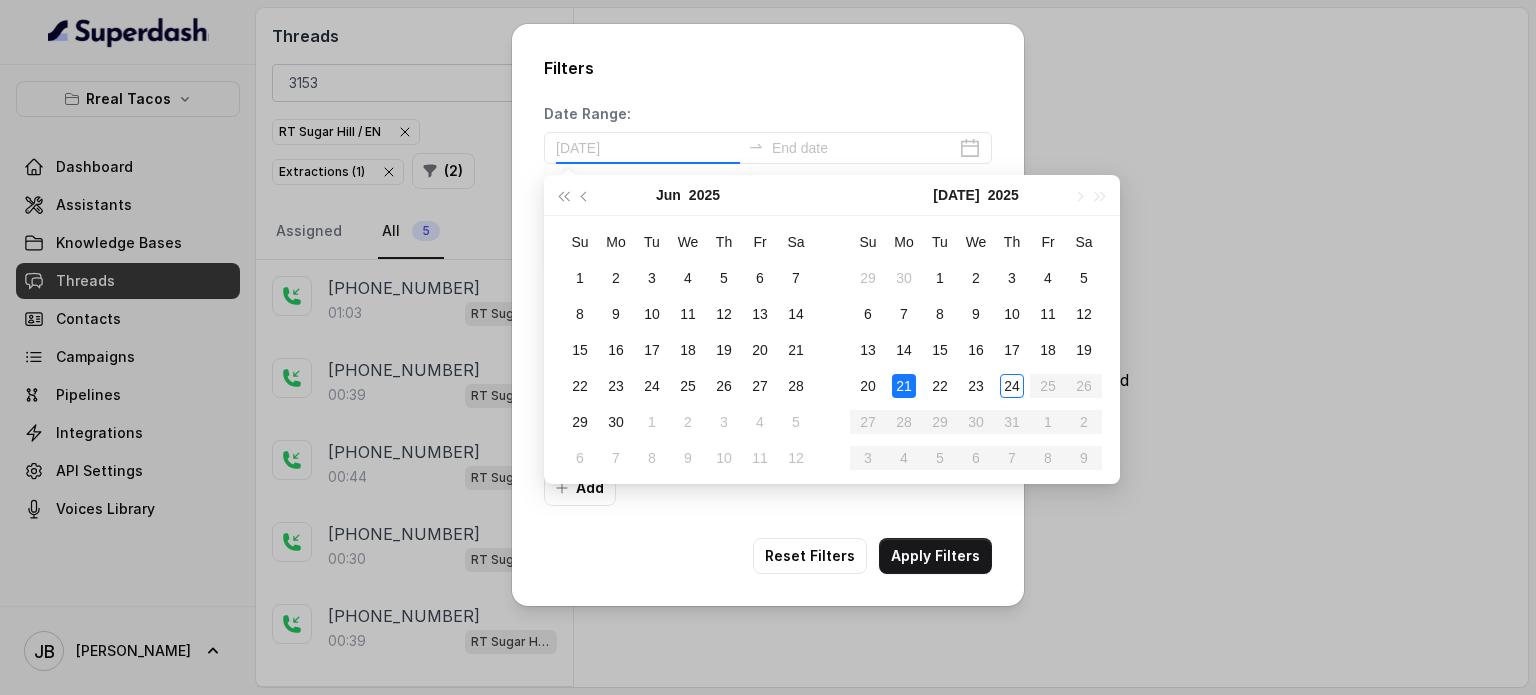 click on "21" at bounding box center (904, 386) 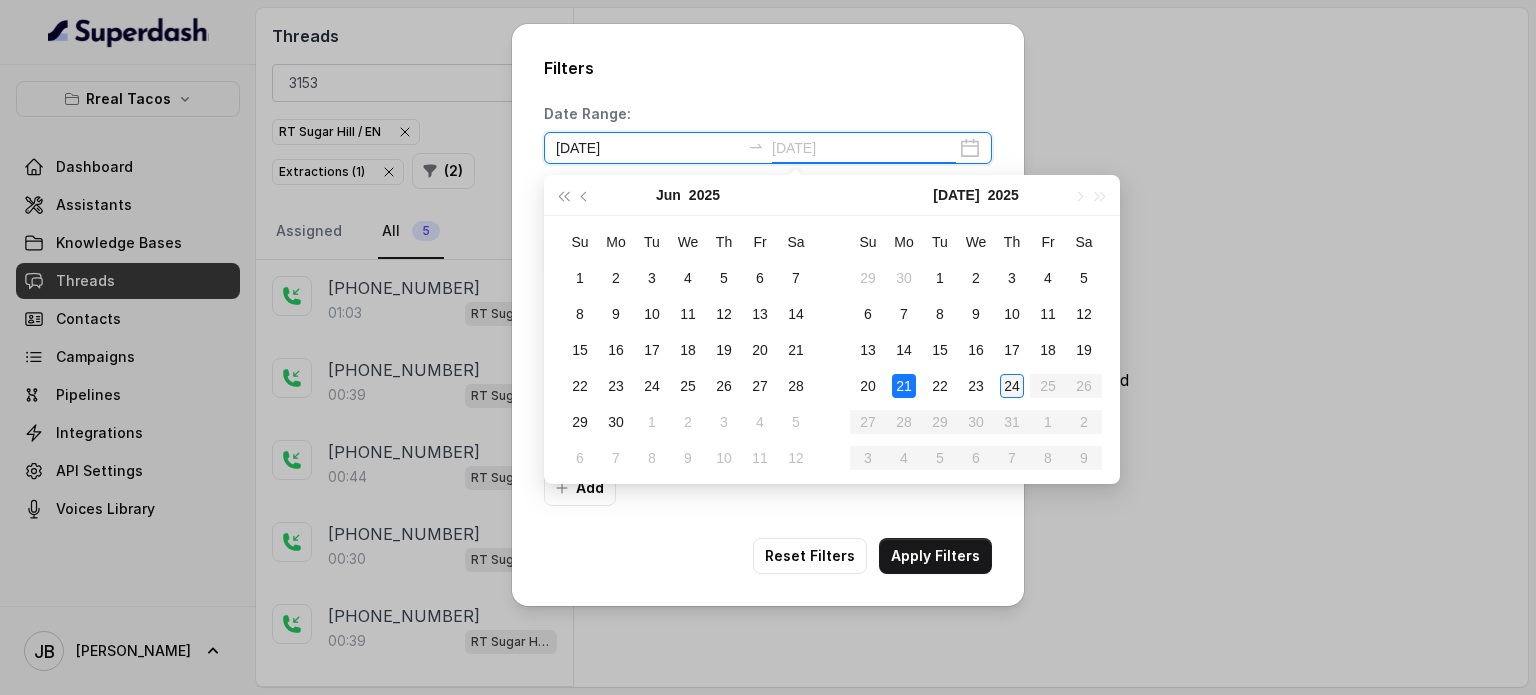 type on "[DATE]" 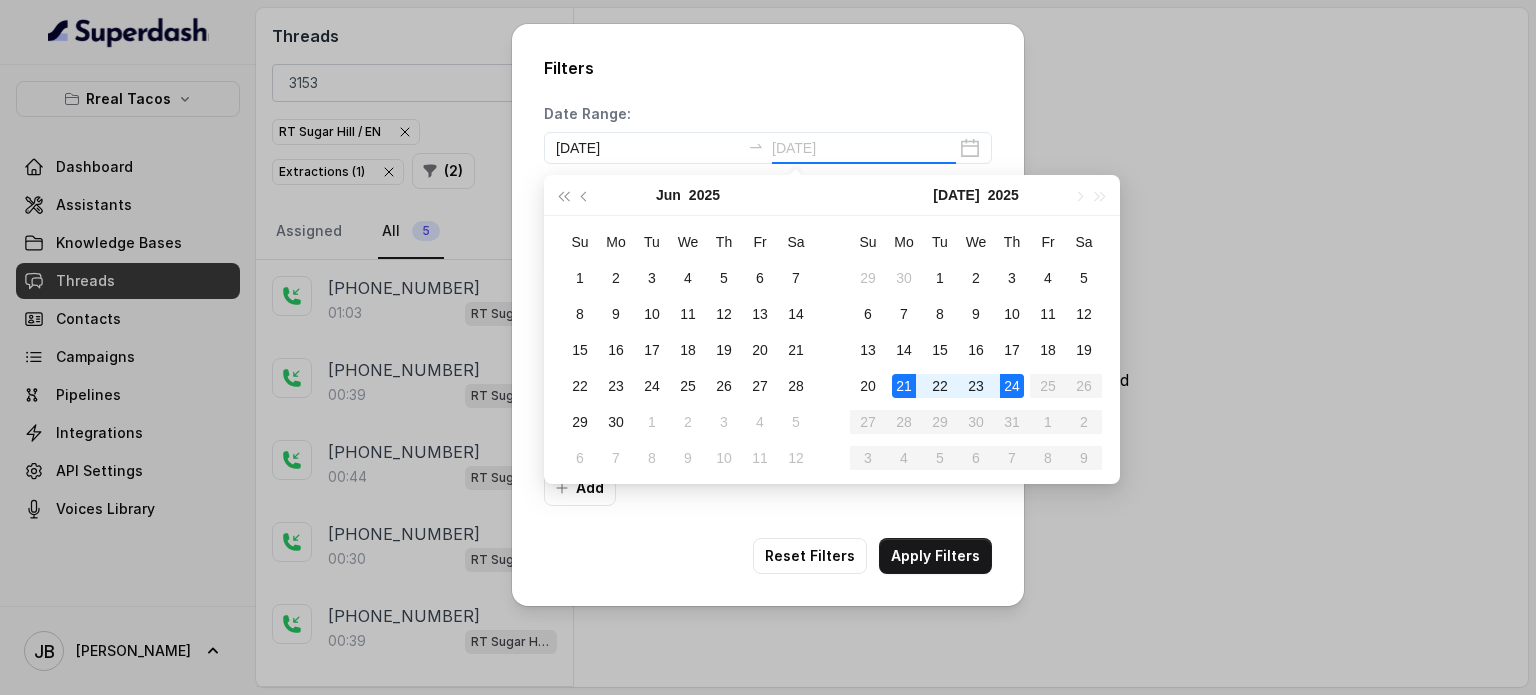 click on "24" at bounding box center (1012, 386) 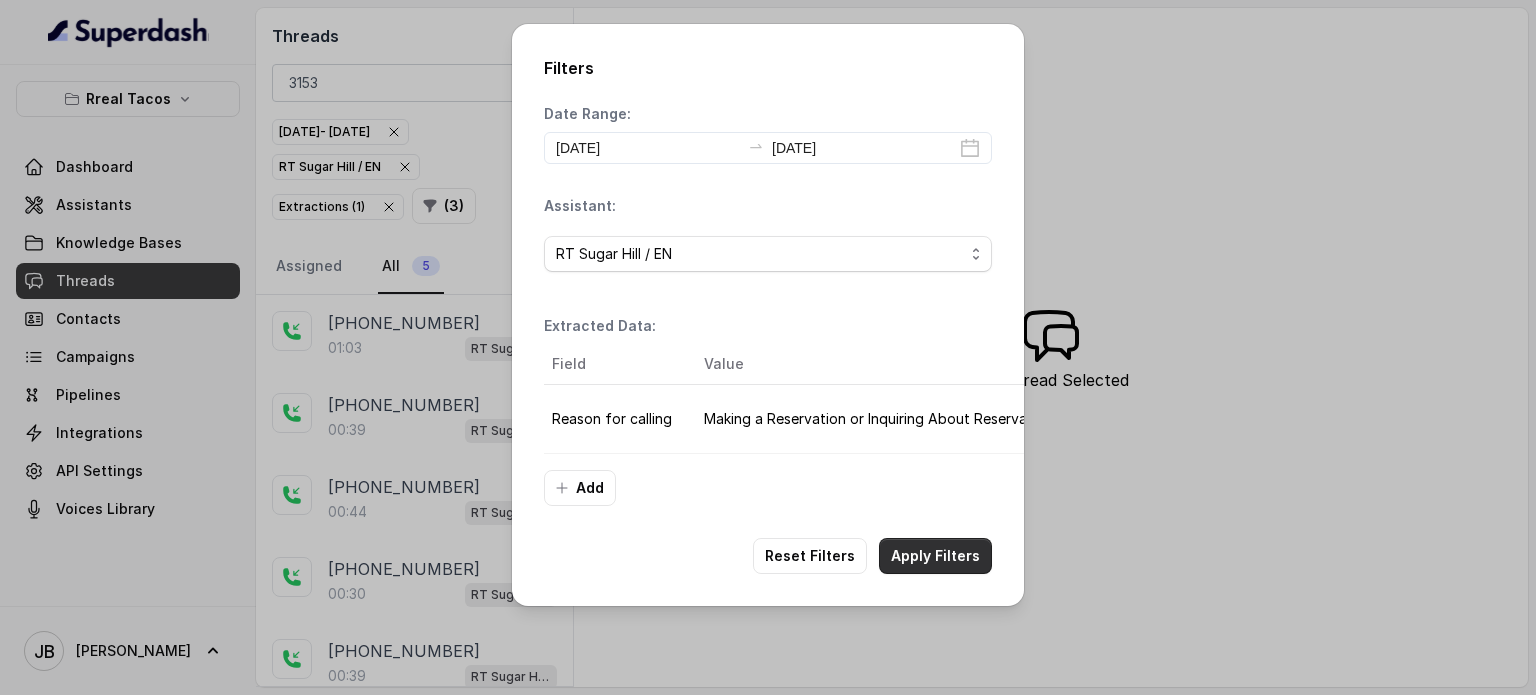 click on "Apply Filters" at bounding box center (935, 556) 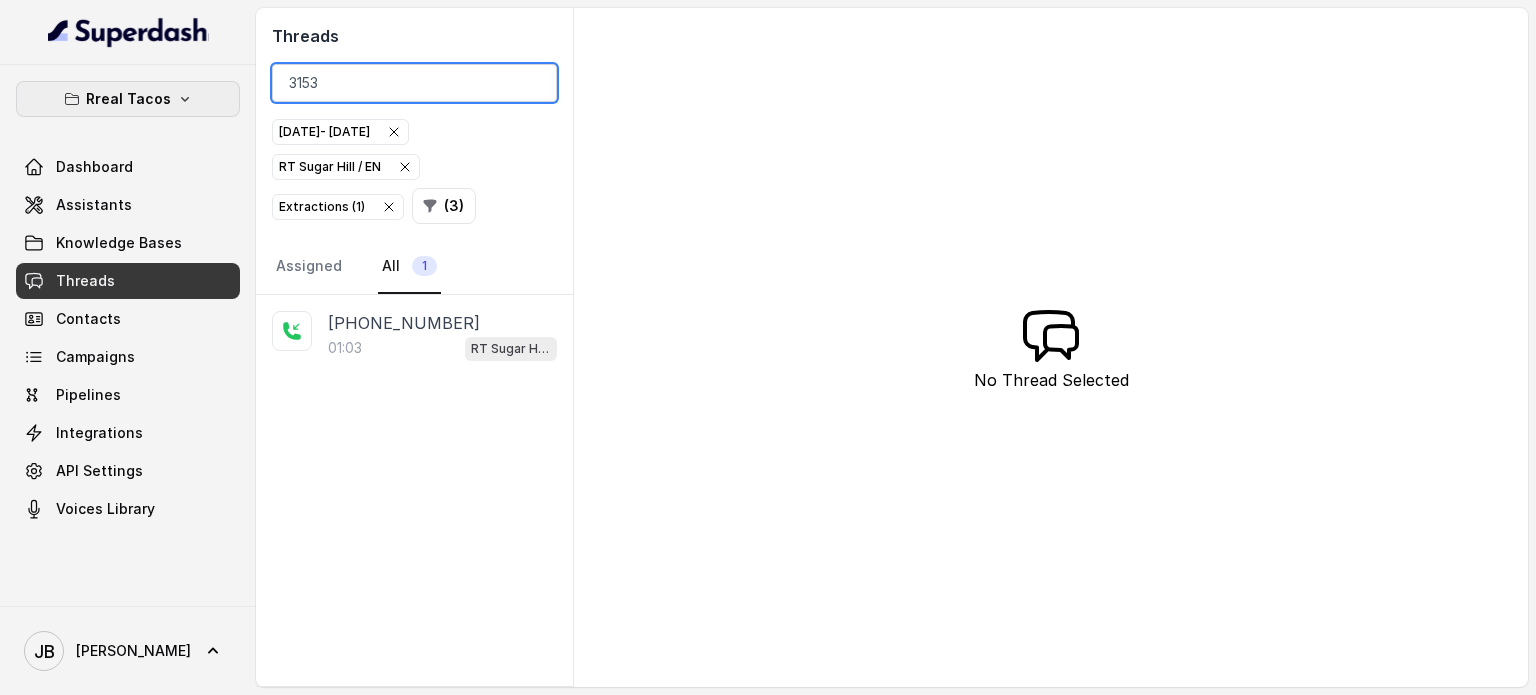 drag, startPoint x: 364, startPoint y: 85, endPoint x: 225, endPoint y: 98, distance: 139.60658 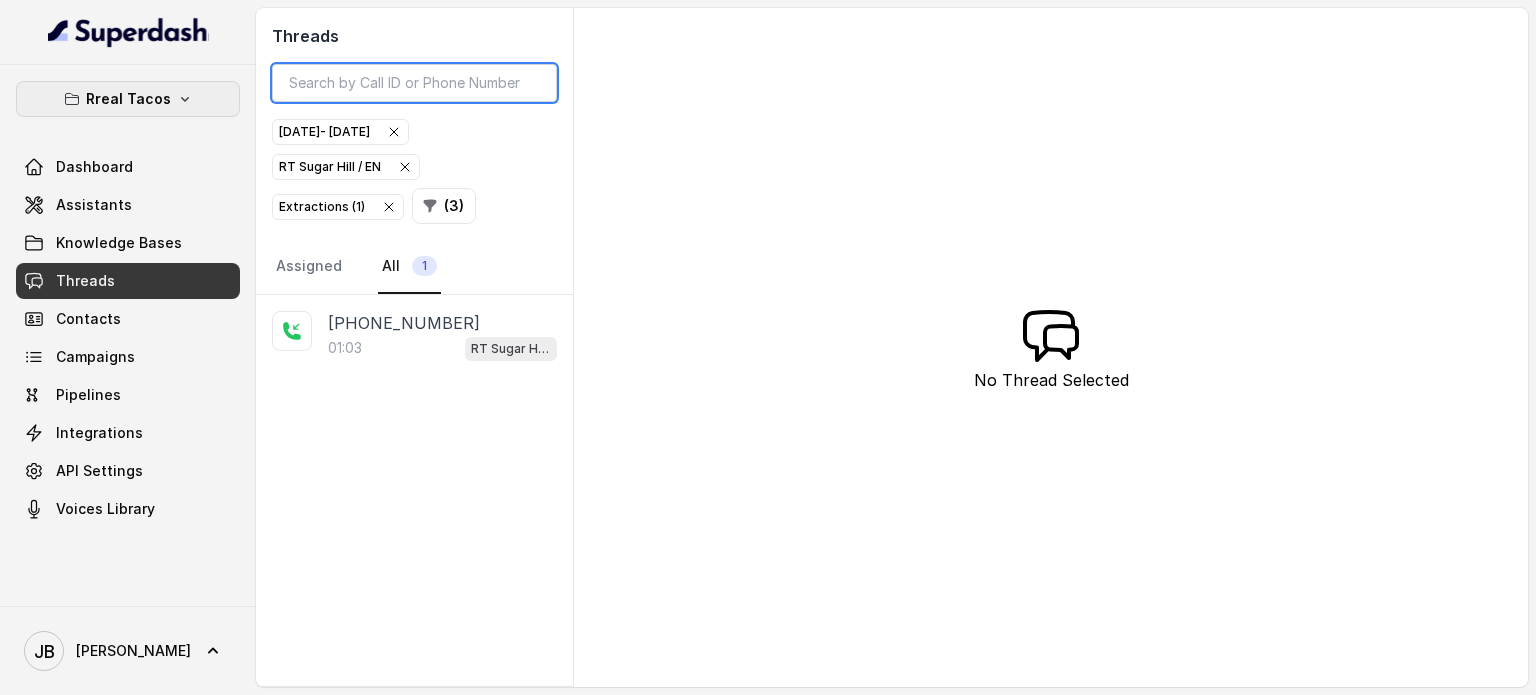 type 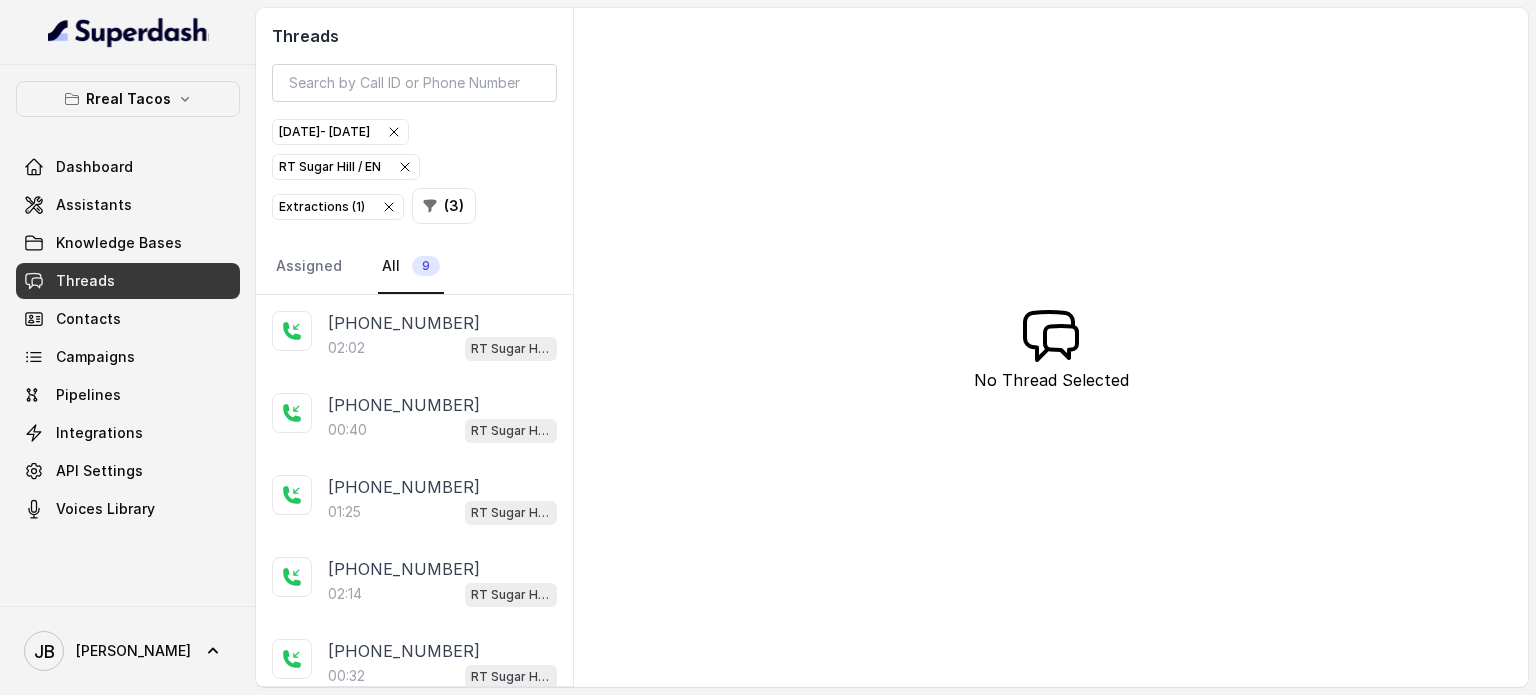 click on "Threads [DATE]  -   [DATE]   RT Sugar Hill / EN   Extractions ( 1 )    ( 3 ) Assigned All 9" at bounding box center [414, 151] 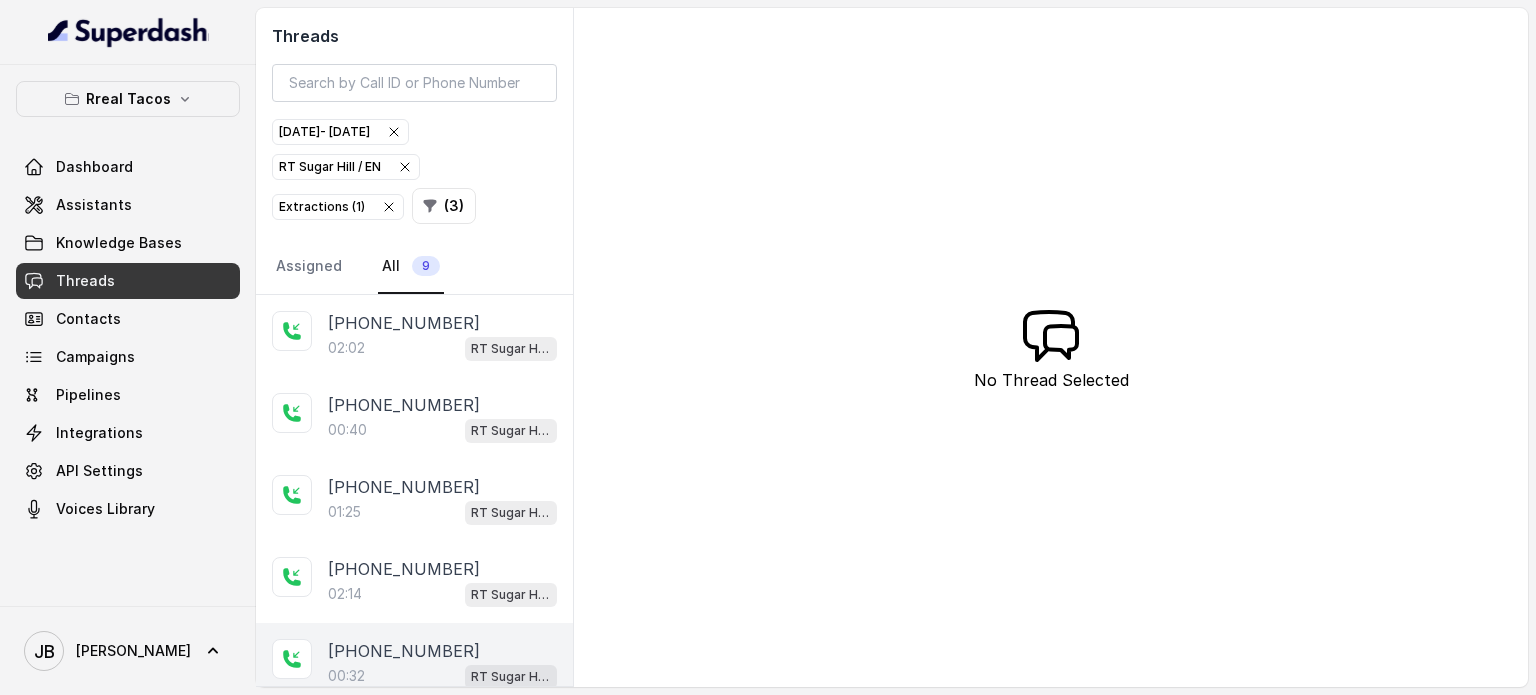 scroll, scrollTop: 336, scrollLeft: 0, axis: vertical 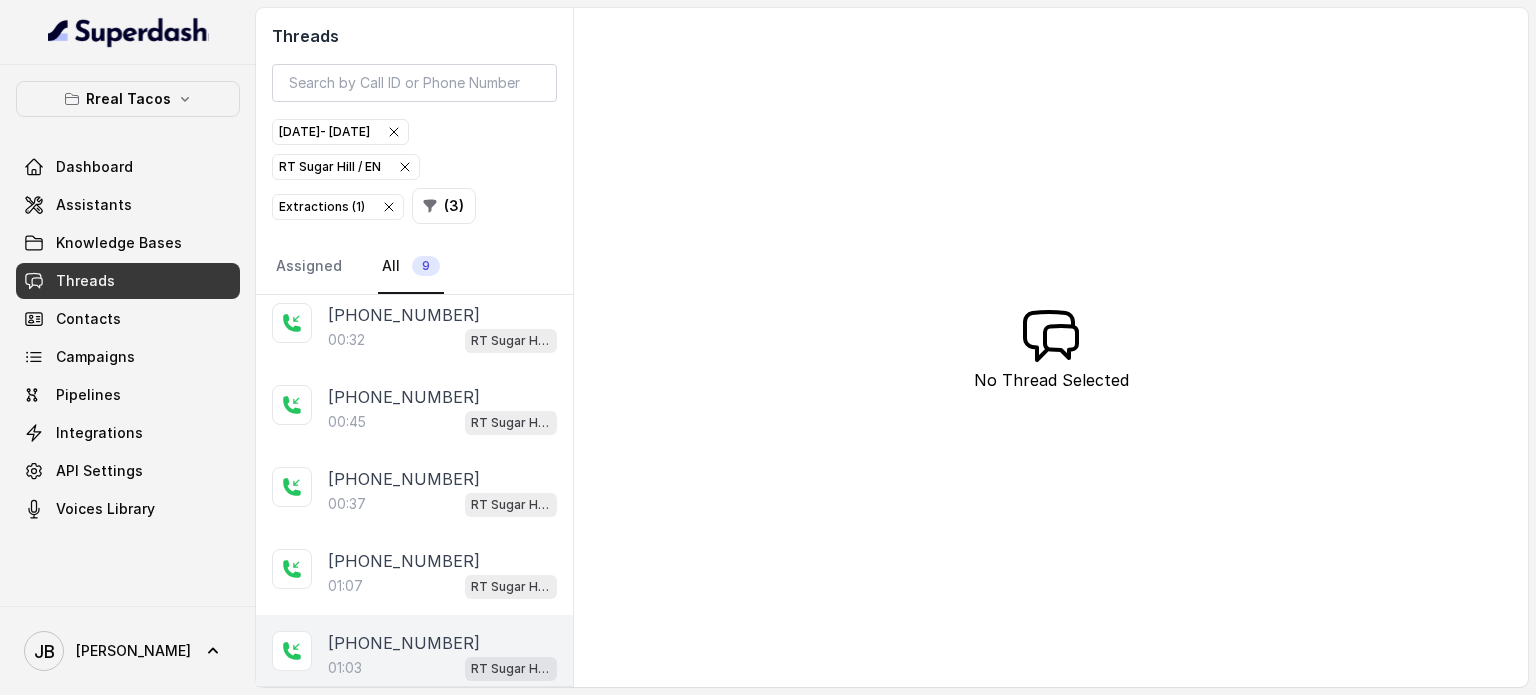 click on "01:03 RT Sugar Hill / EN" at bounding box center [442, 668] 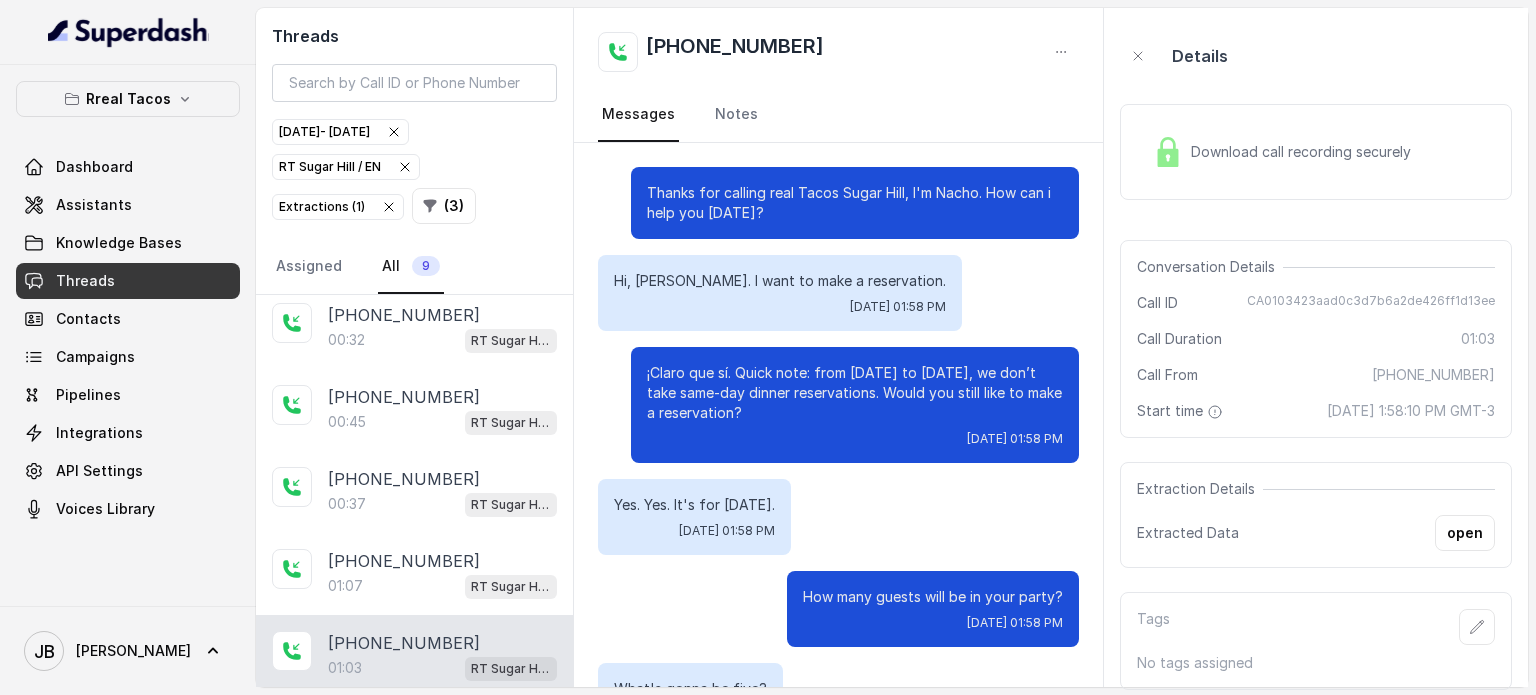 scroll, scrollTop: 891, scrollLeft: 0, axis: vertical 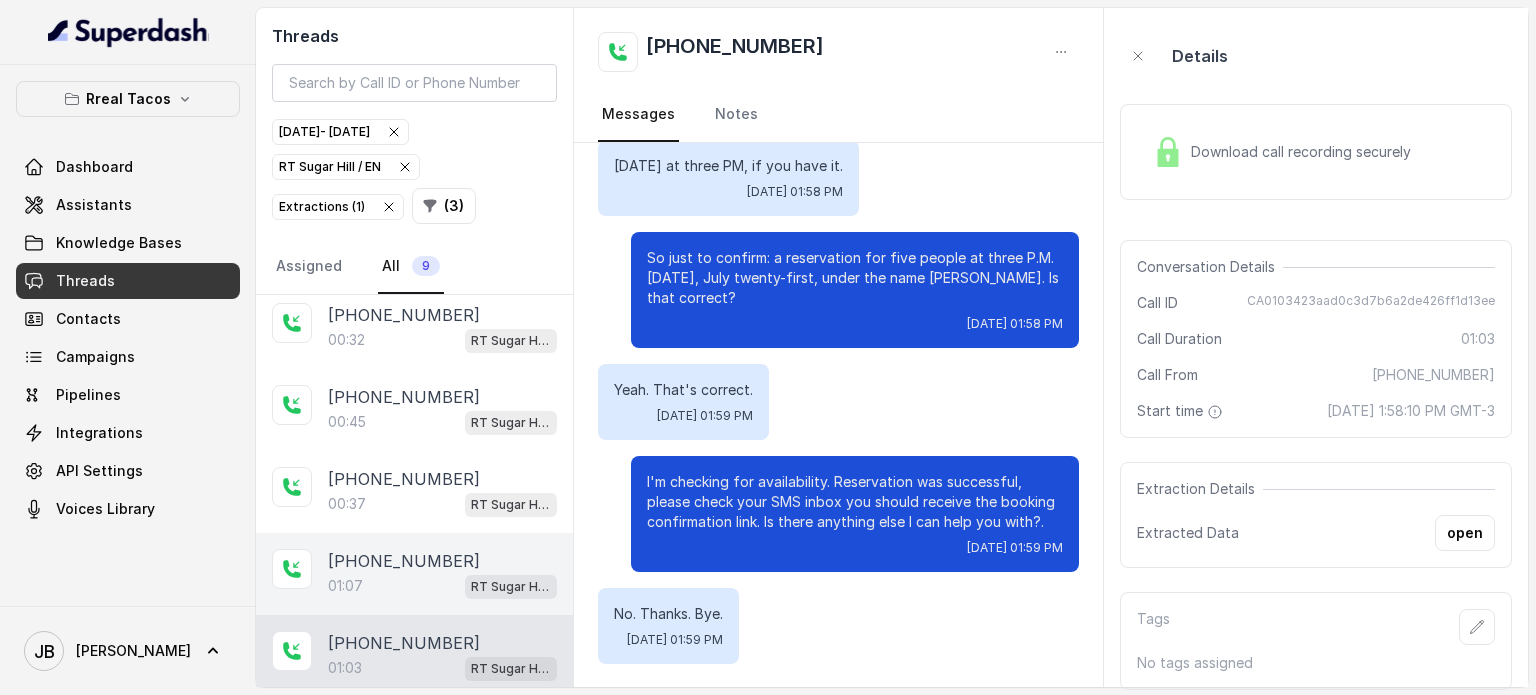 click on "[PHONE_NUMBER]" at bounding box center (404, 561) 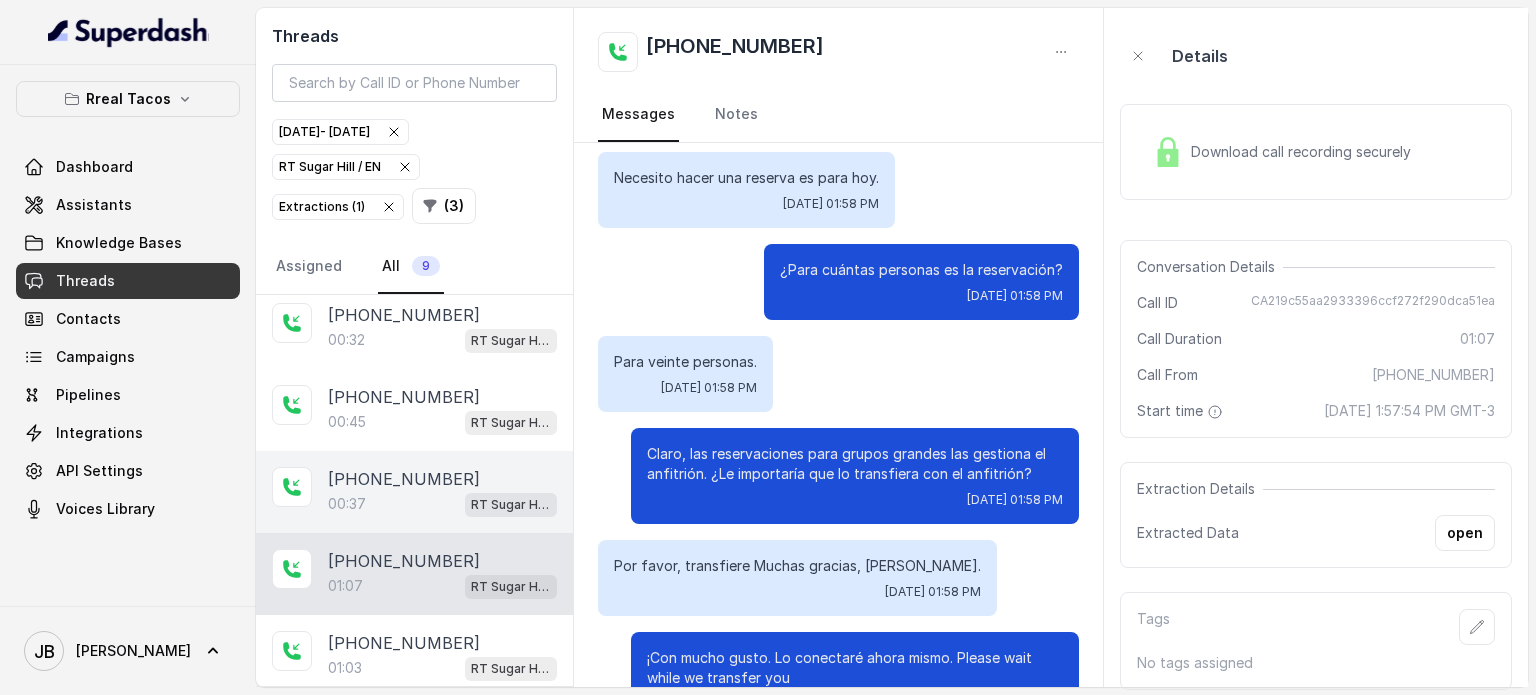 scroll, scrollTop: 595, scrollLeft: 0, axis: vertical 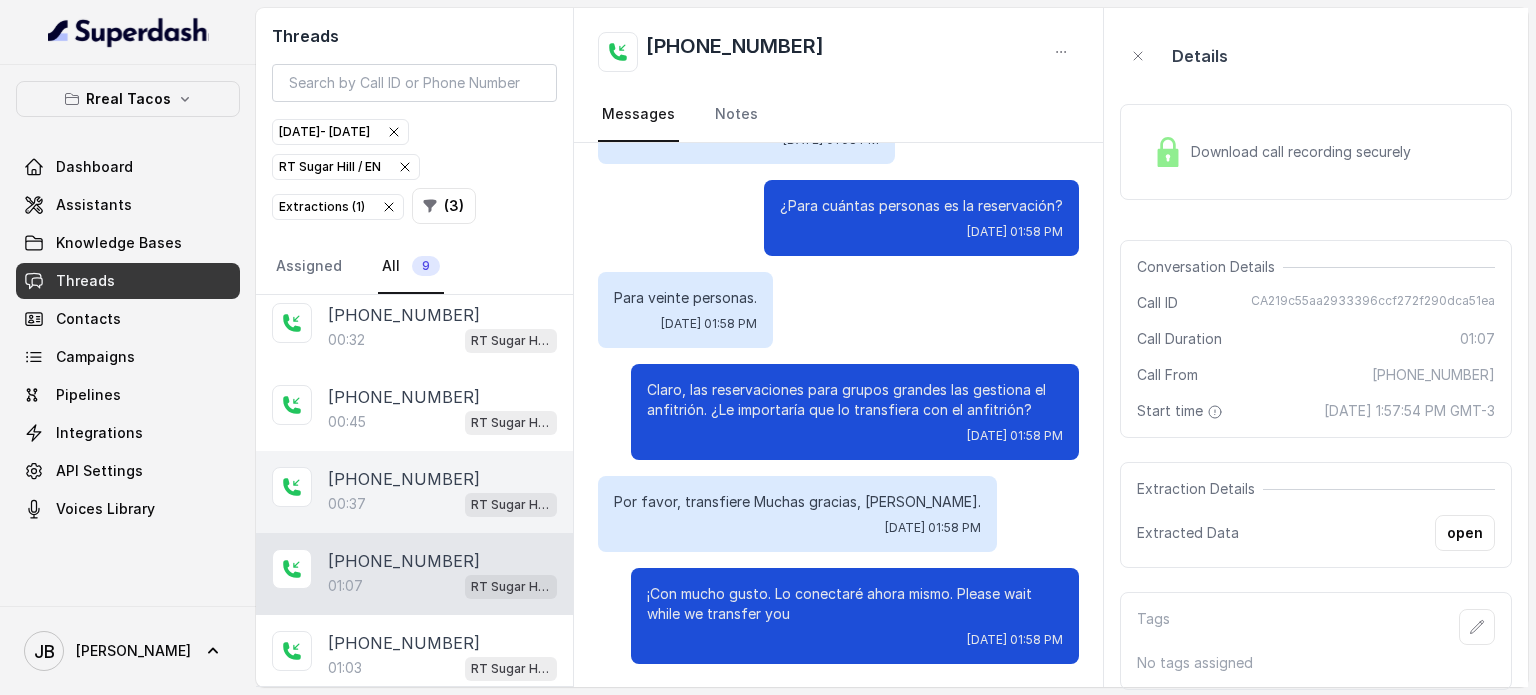 click on "00:[STREET_ADDRESS]" at bounding box center (442, 504) 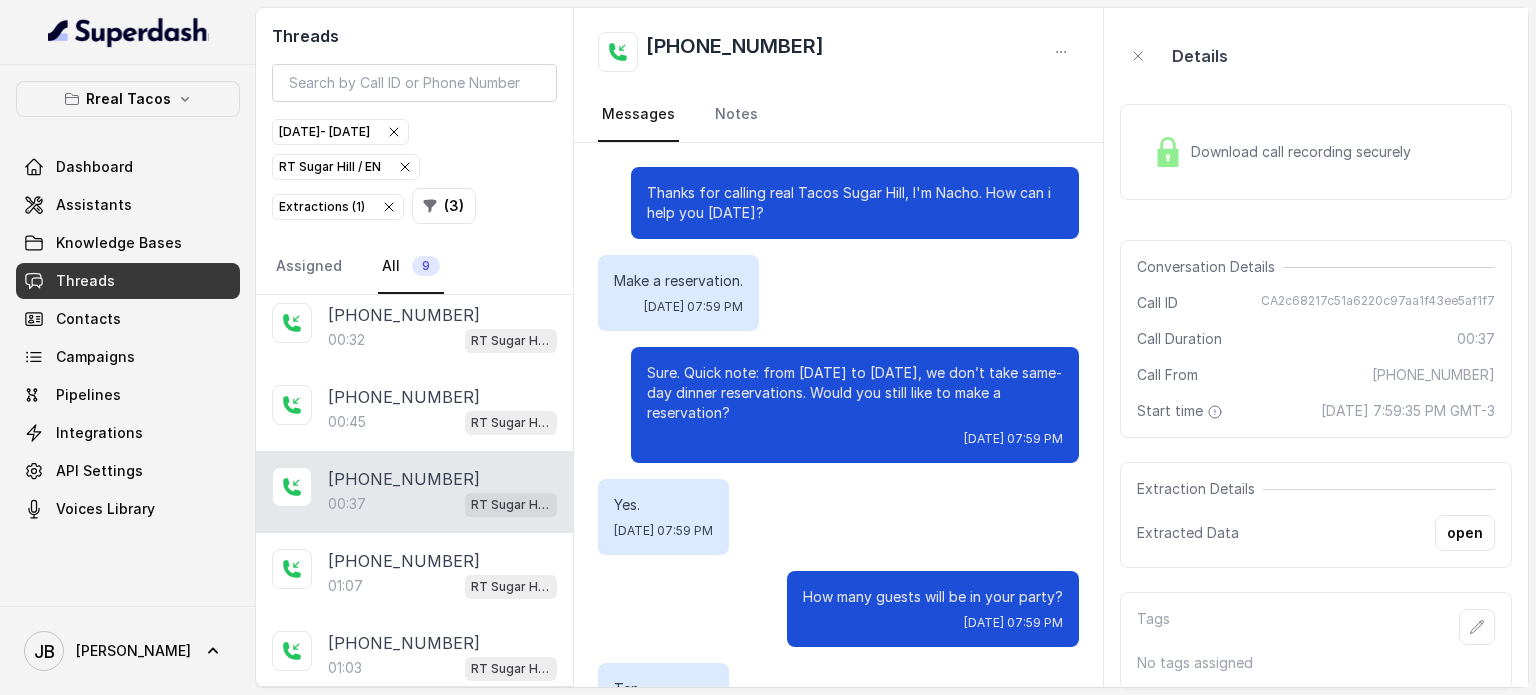 scroll, scrollTop: 391, scrollLeft: 0, axis: vertical 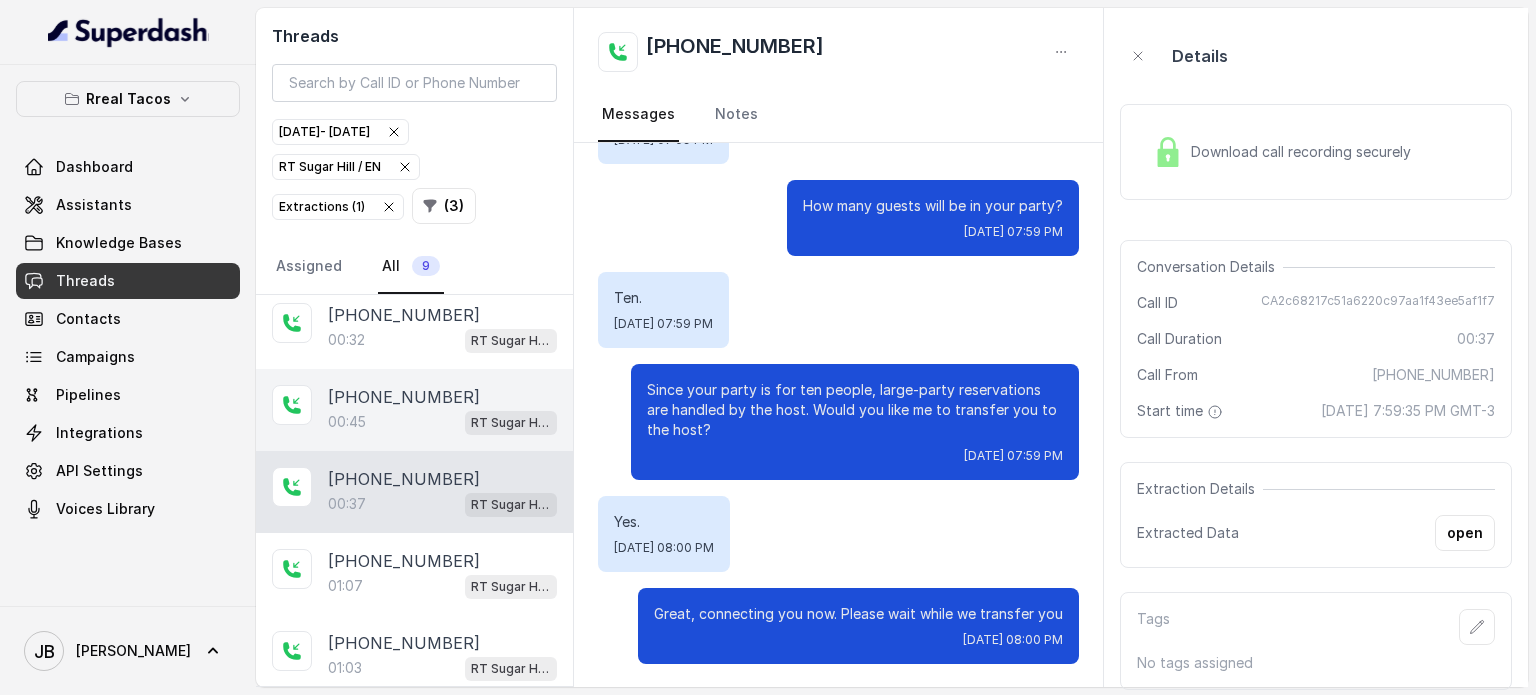click on "[PHONE_NUMBER]" at bounding box center [404, 397] 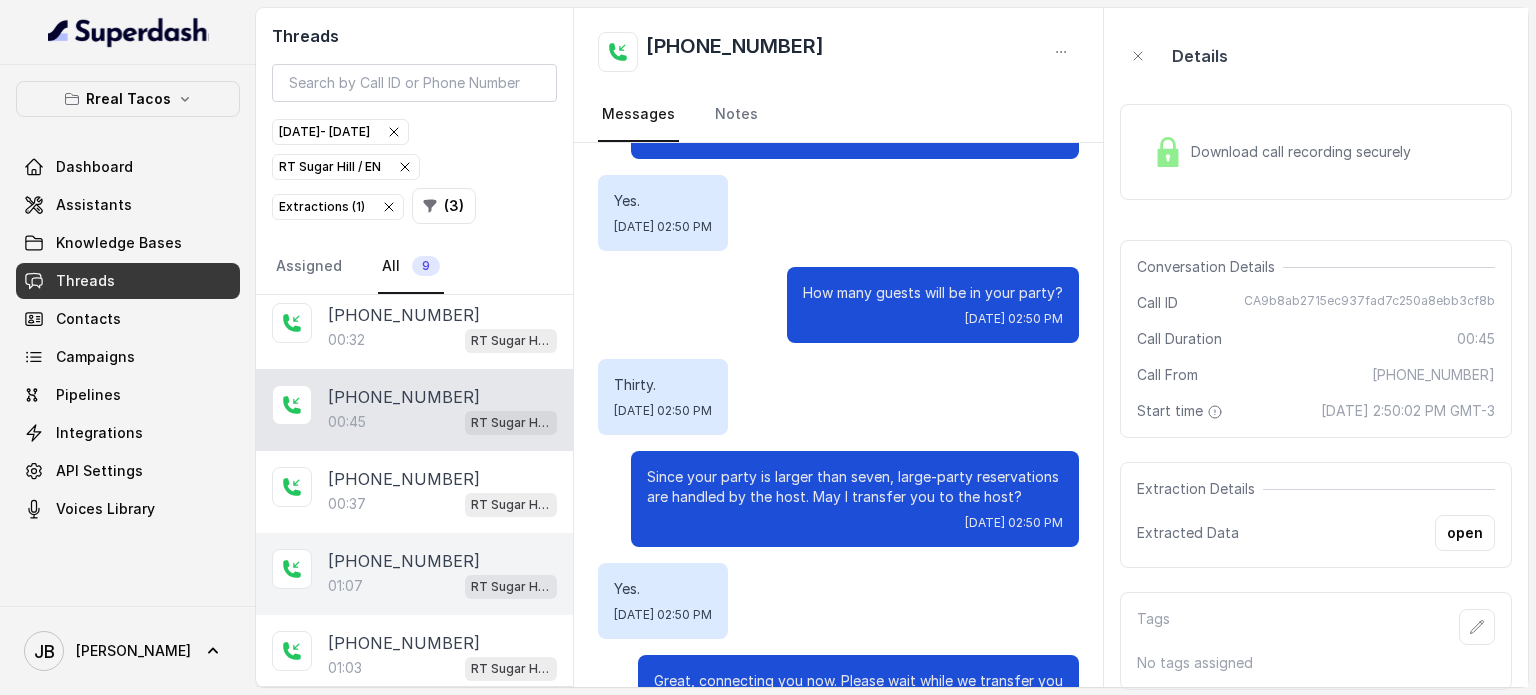 scroll, scrollTop: 291, scrollLeft: 0, axis: vertical 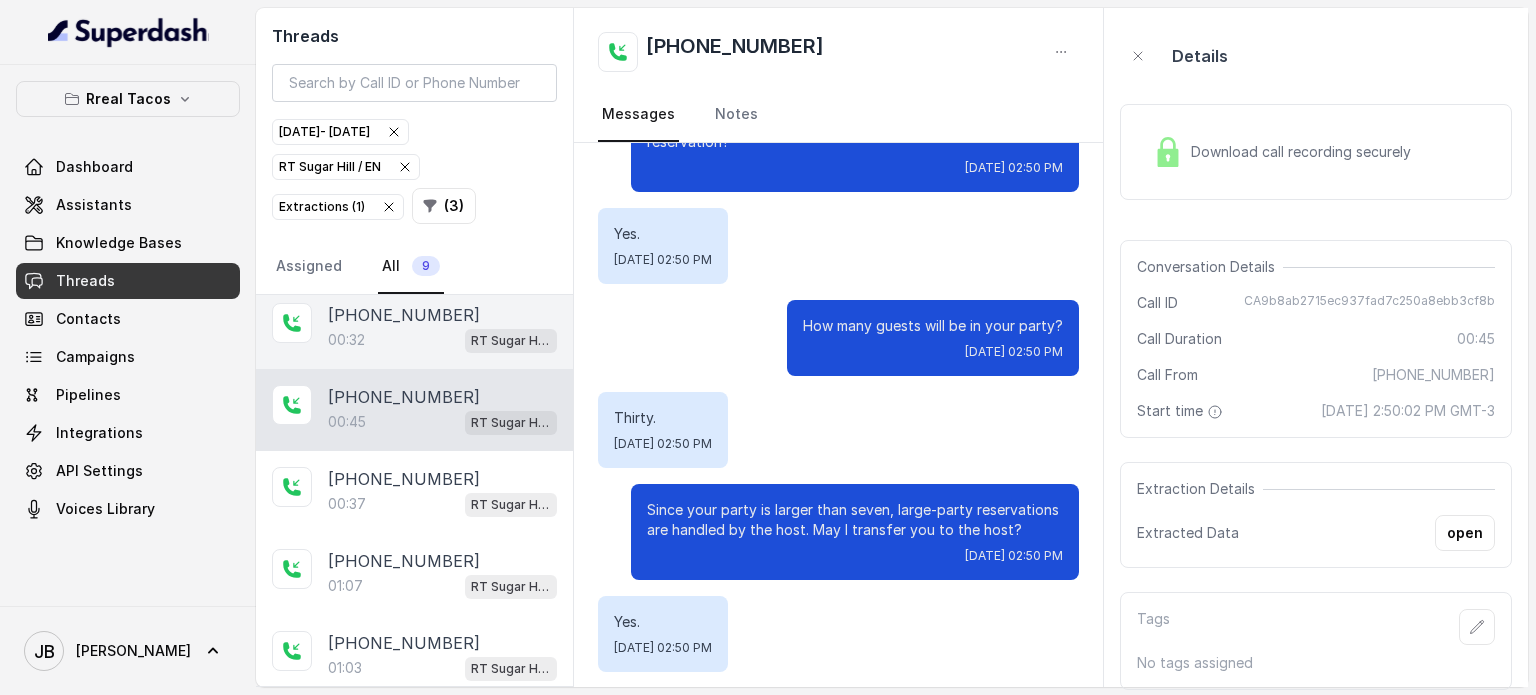 click on "[PHONE_NUMBER]:[STREET_ADDRESS]" at bounding box center (414, 328) 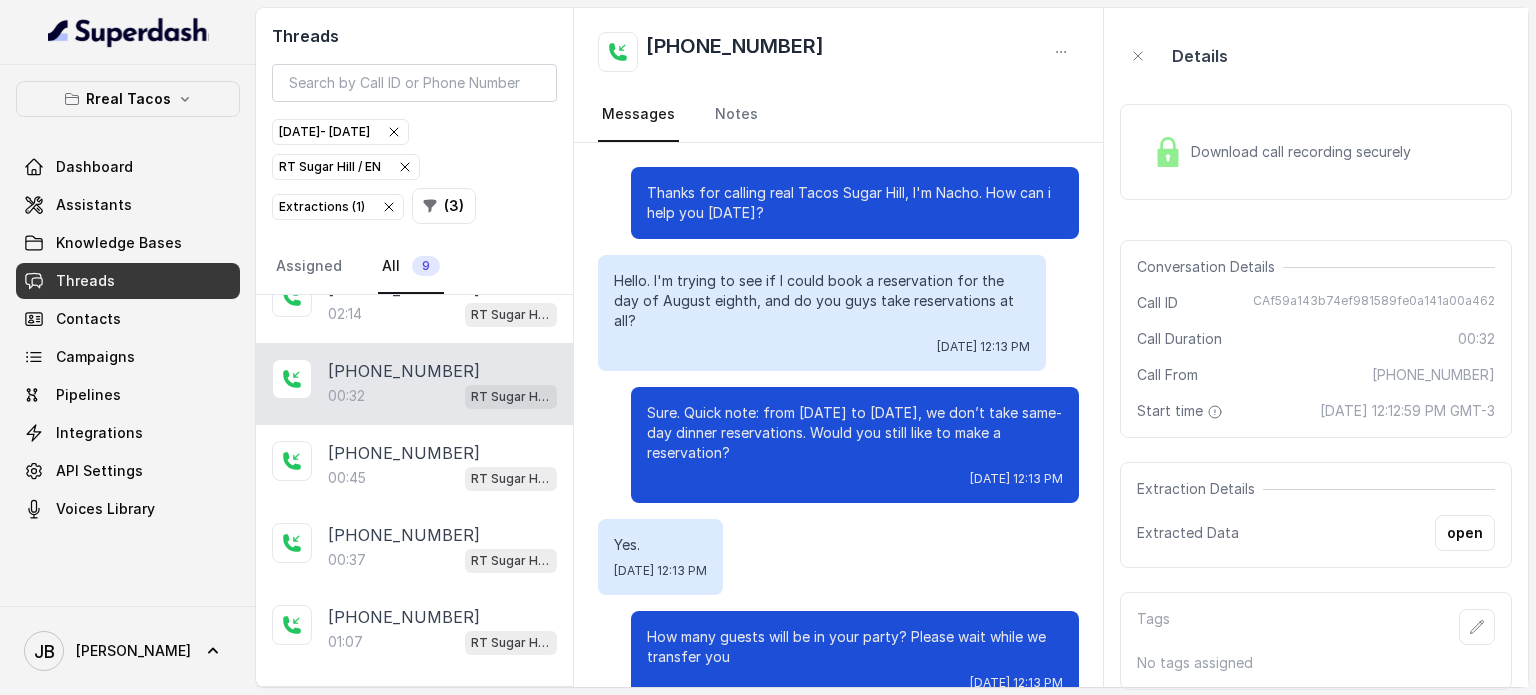 scroll, scrollTop: 236, scrollLeft: 0, axis: vertical 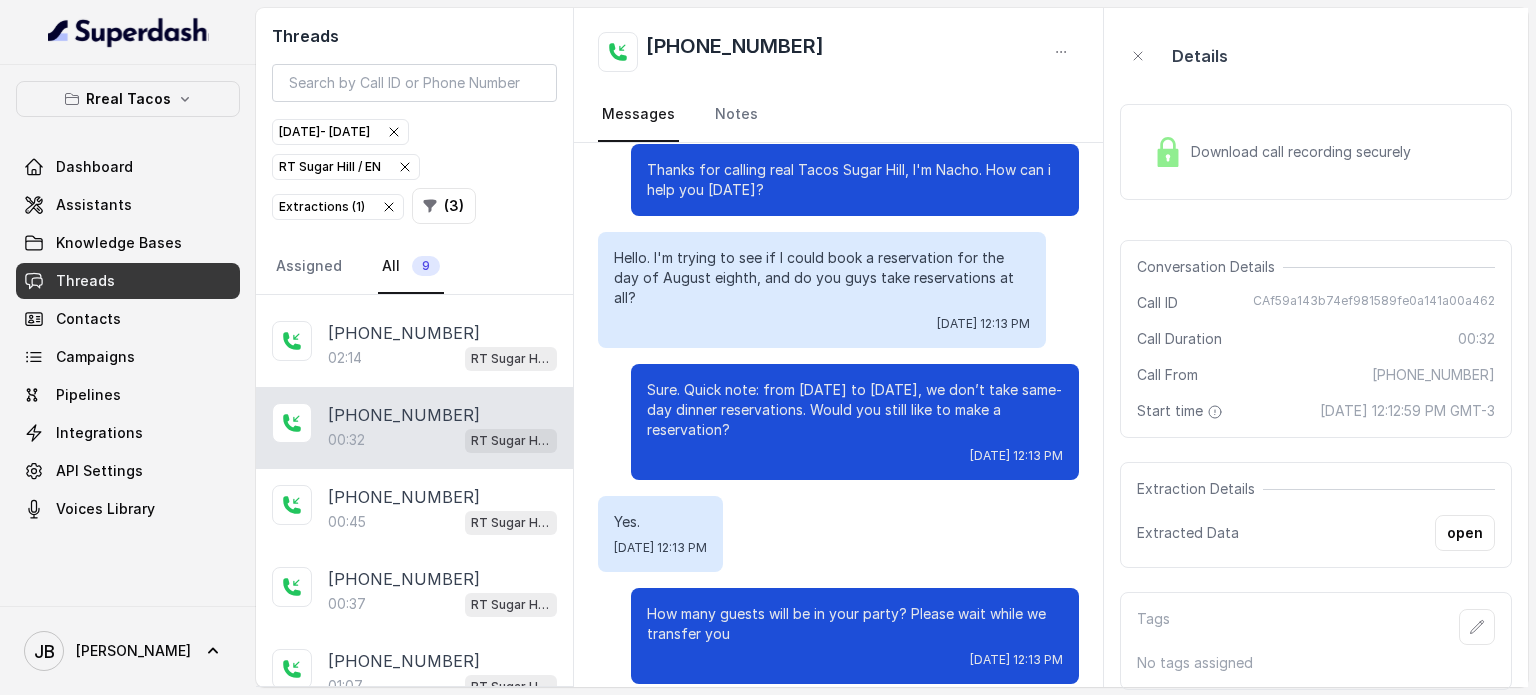click on "How many guests will be in your party? Please wait while we transfer you" at bounding box center (855, 624) 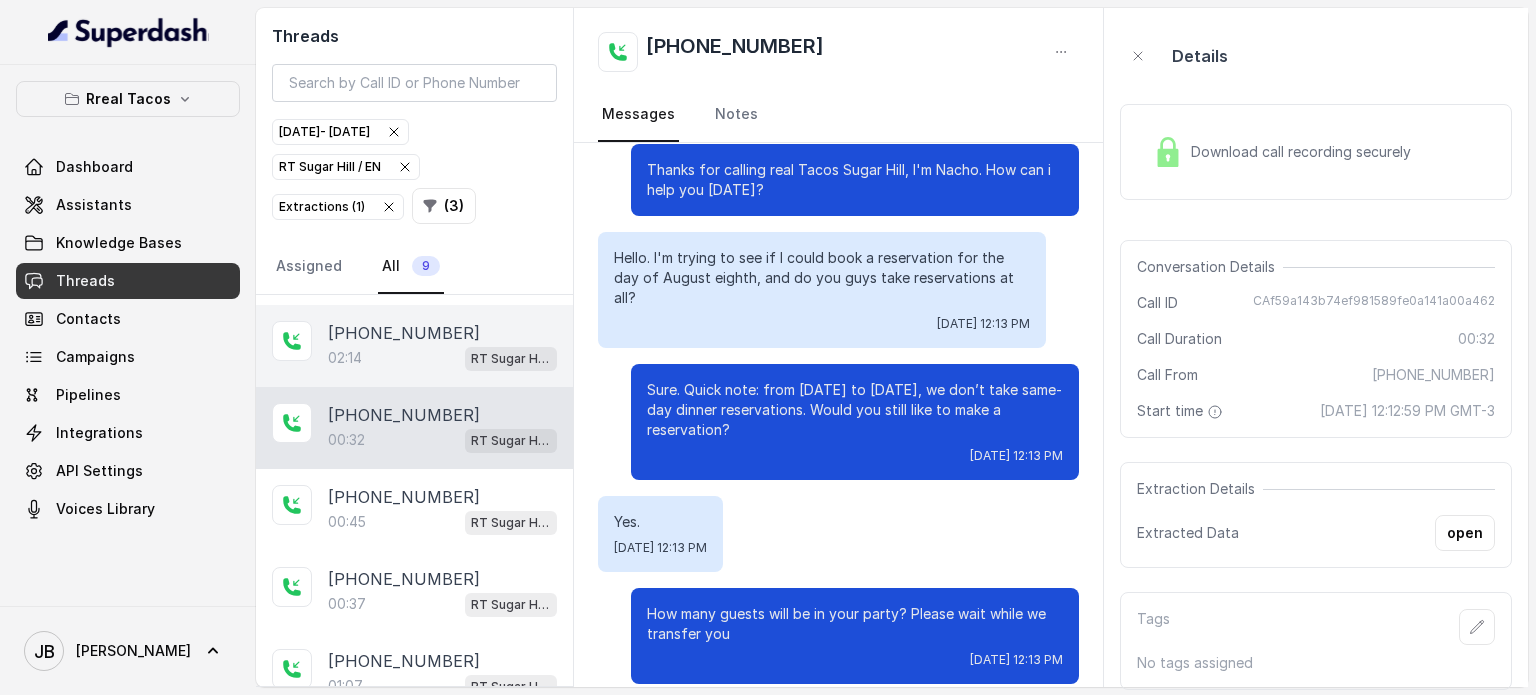 click on "[PHONE_NUMBER]:14 RT Sugar Hill / EN" at bounding box center (414, 346) 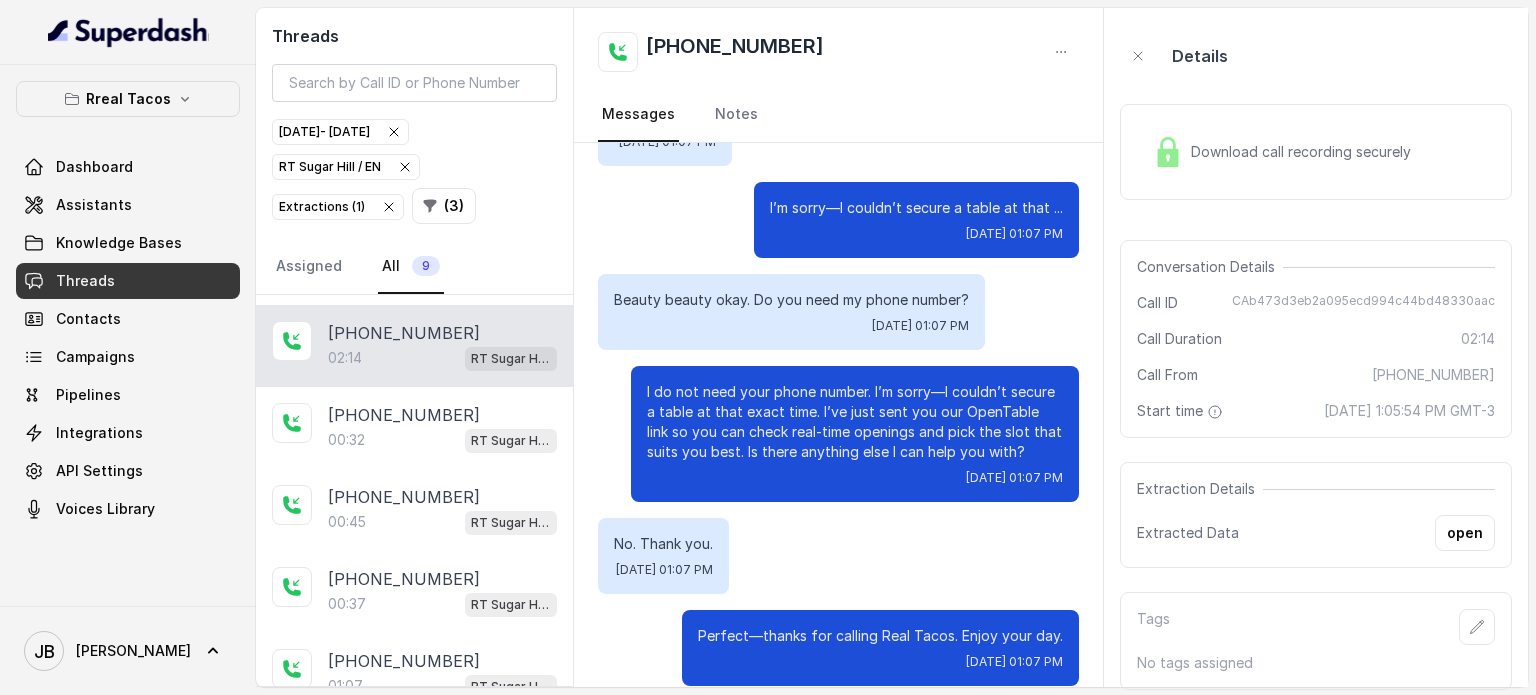 scroll, scrollTop: 1611, scrollLeft: 0, axis: vertical 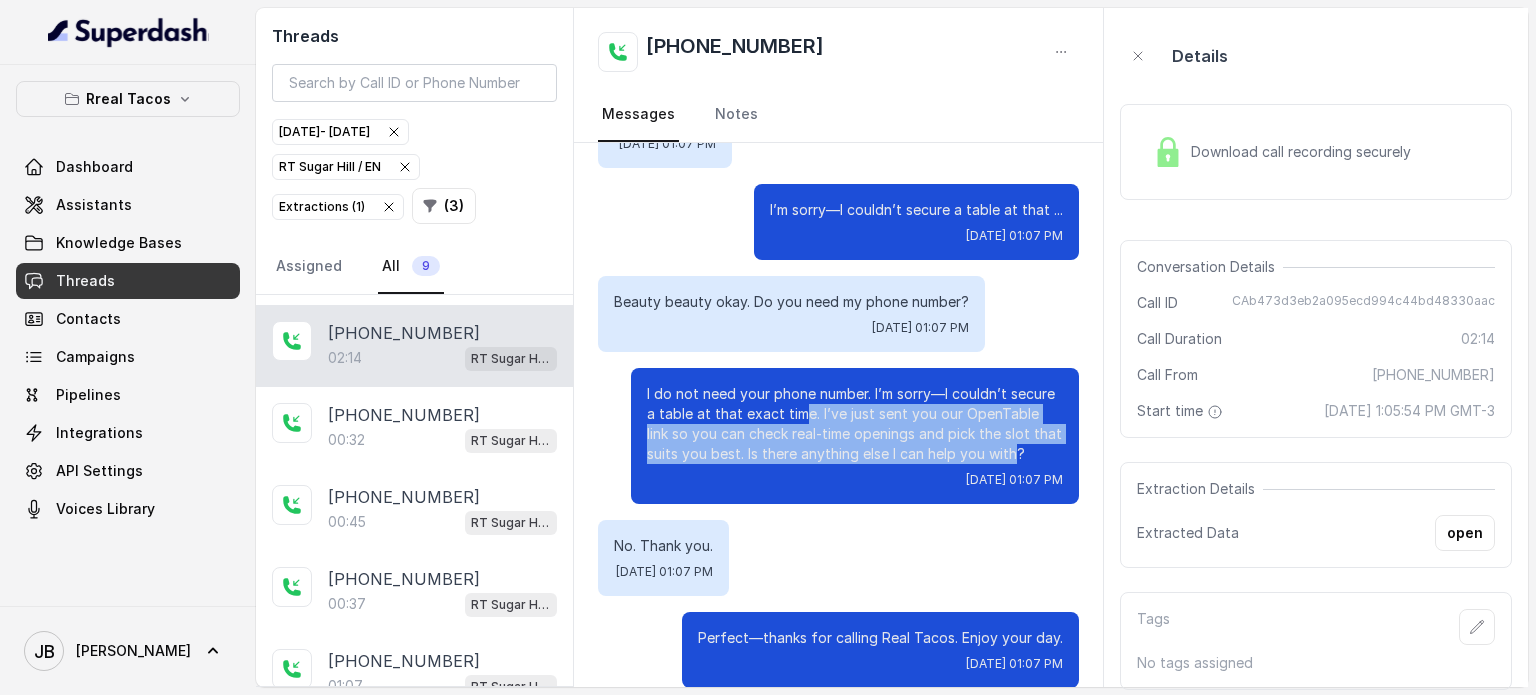 drag, startPoint x: 937, startPoint y: 430, endPoint x: 775, endPoint y: 412, distance: 162.99693 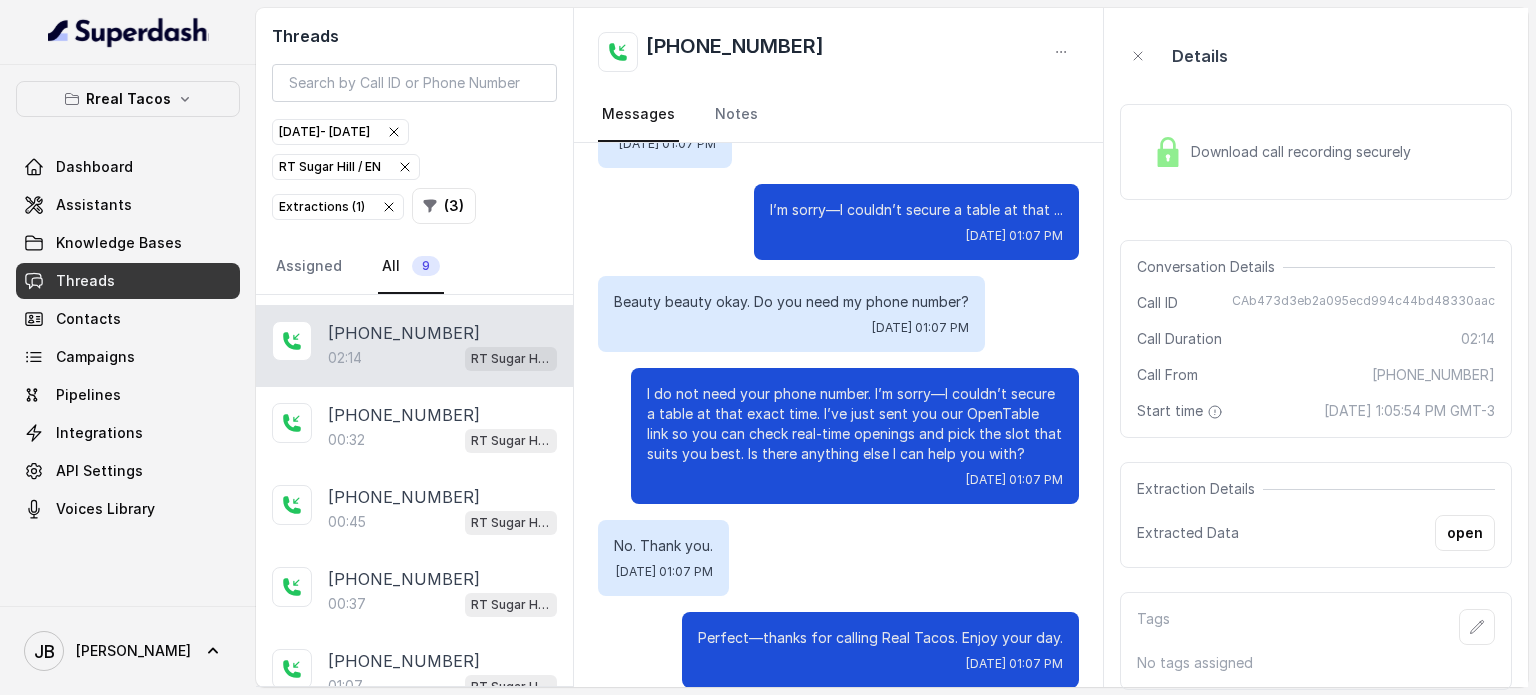 click on "I do not need your phone number. I’m sorry—I couldn’t secure a table at that exact time. I’ve just sent you our OpenTable link so you can check real-time openings and pick the slot that suits you best. Is there anything else I can help you with?" at bounding box center (855, 424) 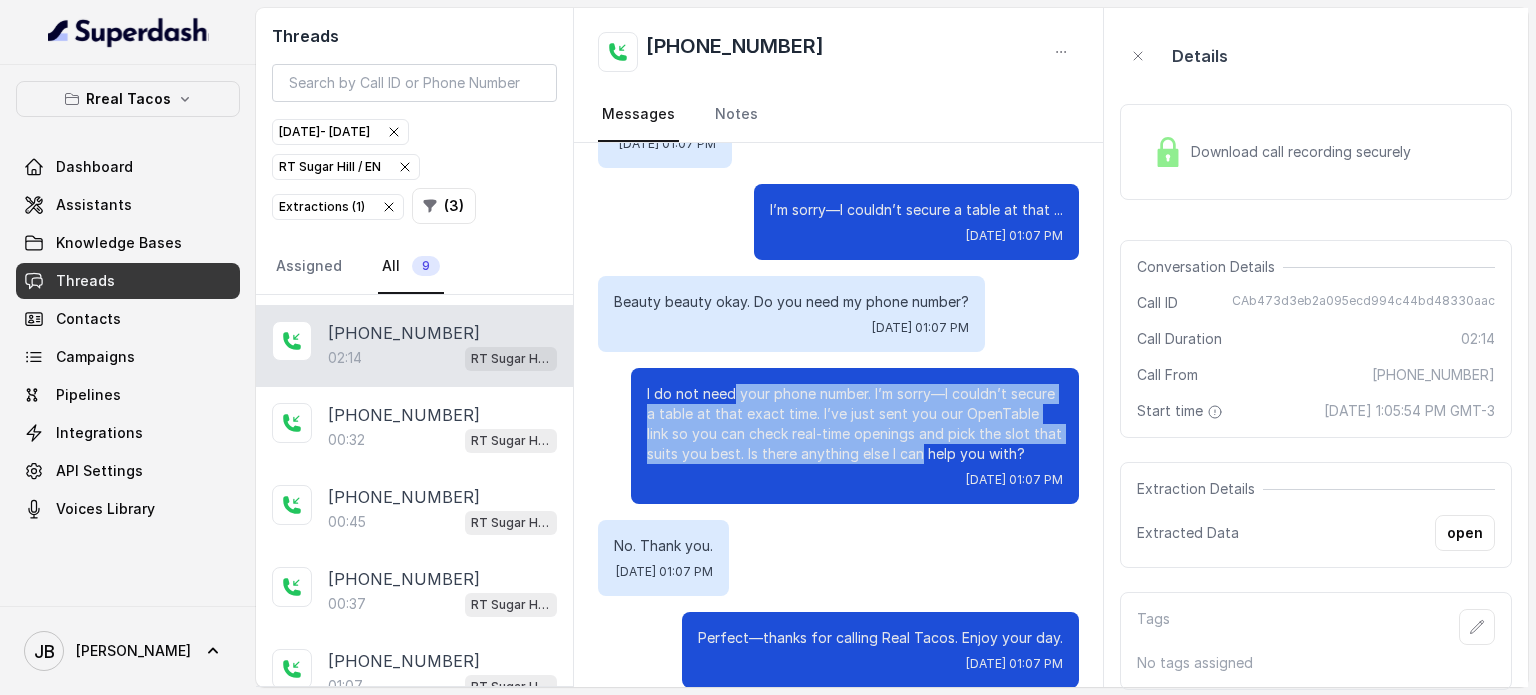 drag, startPoint x: 716, startPoint y: 383, endPoint x: 1004, endPoint y: 433, distance: 292.30804 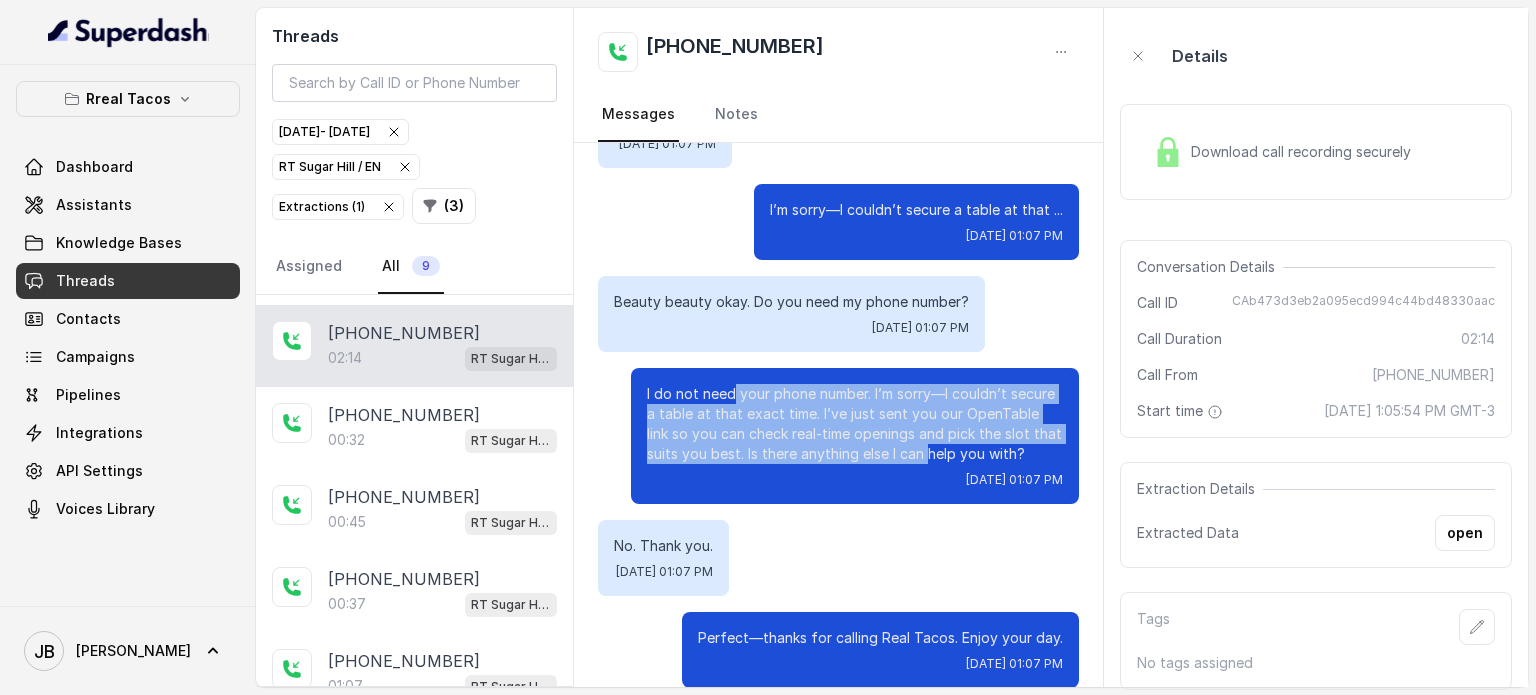 drag, startPoint x: 1004, startPoint y: 433, endPoint x: 962, endPoint y: 415, distance: 45.694637 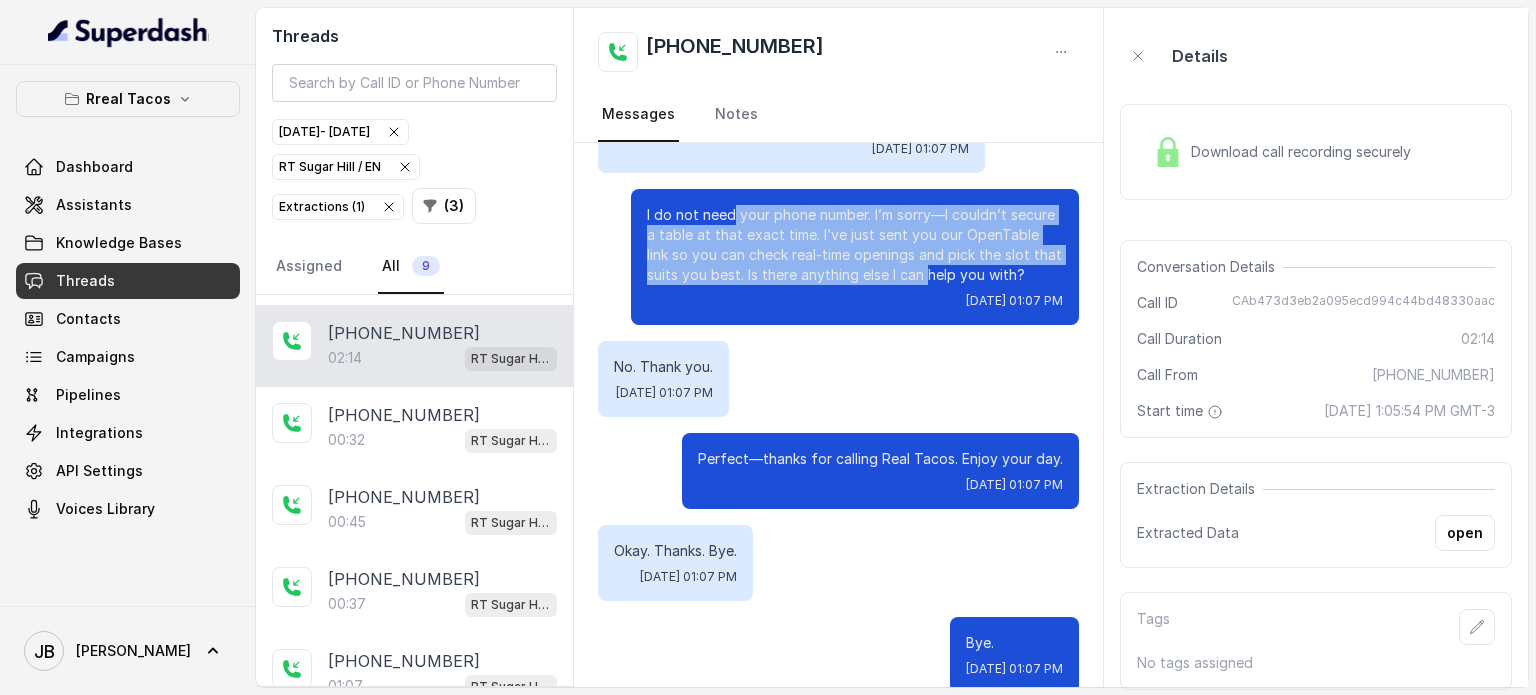 scroll, scrollTop: 1811, scrollLeft: 0, axis: vertical 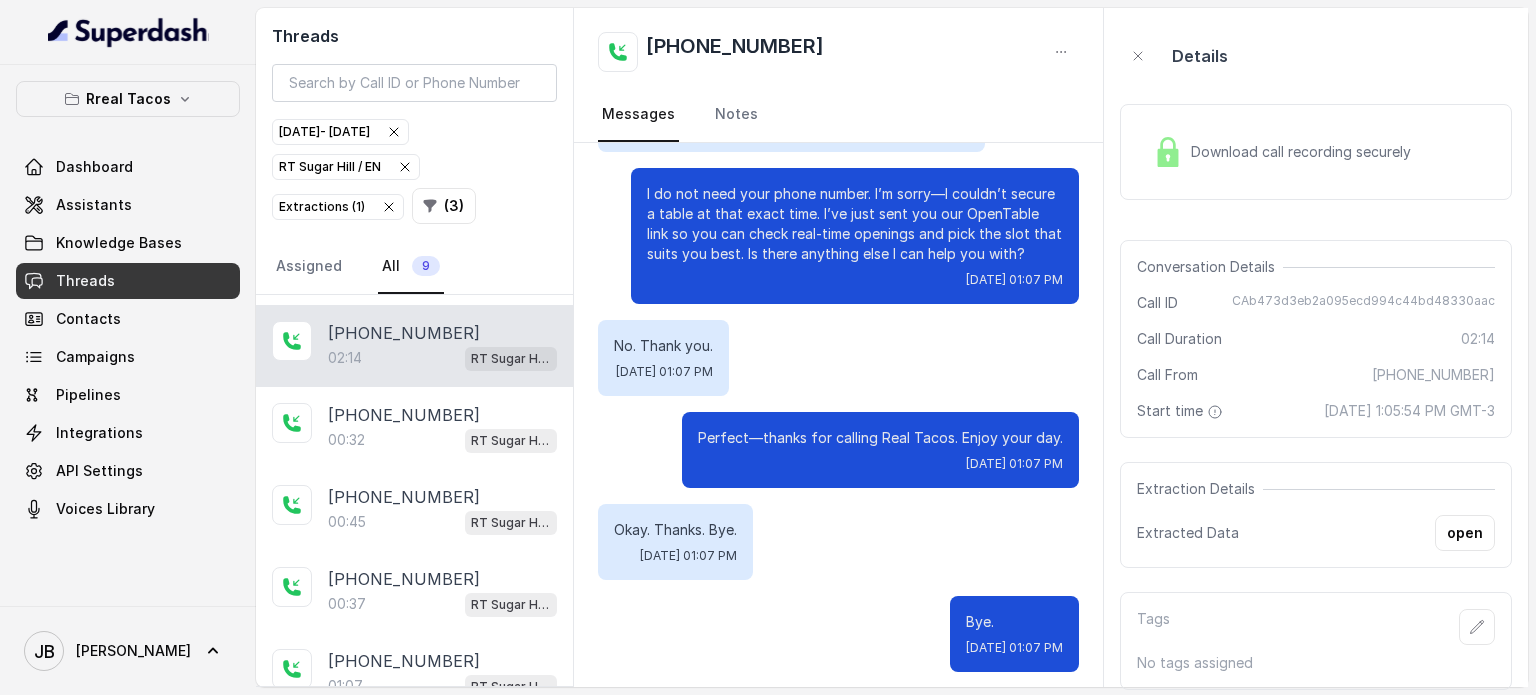 click on "Download call recording securely" at bounding box center [1282, 152] 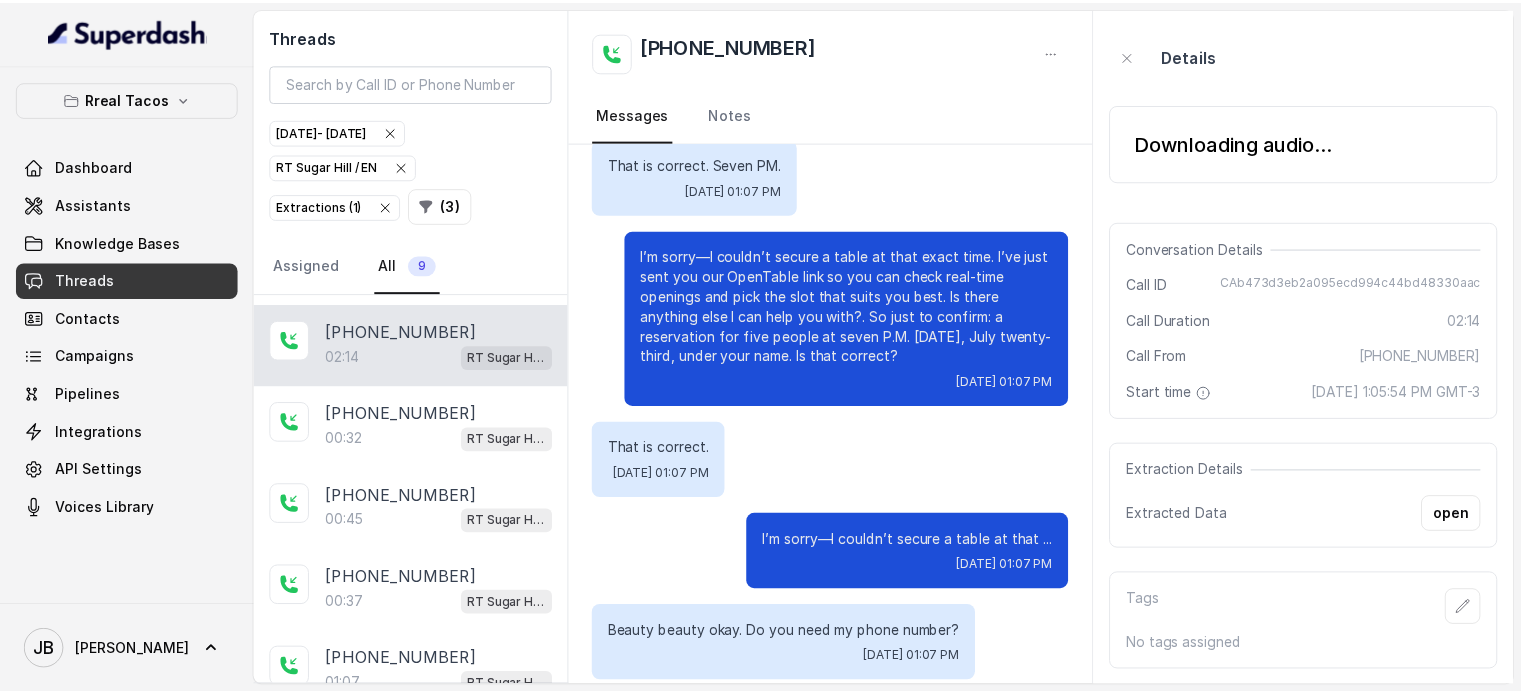 scroll, scrollTop: 1311, scrollLeft: 0, axis: vertical 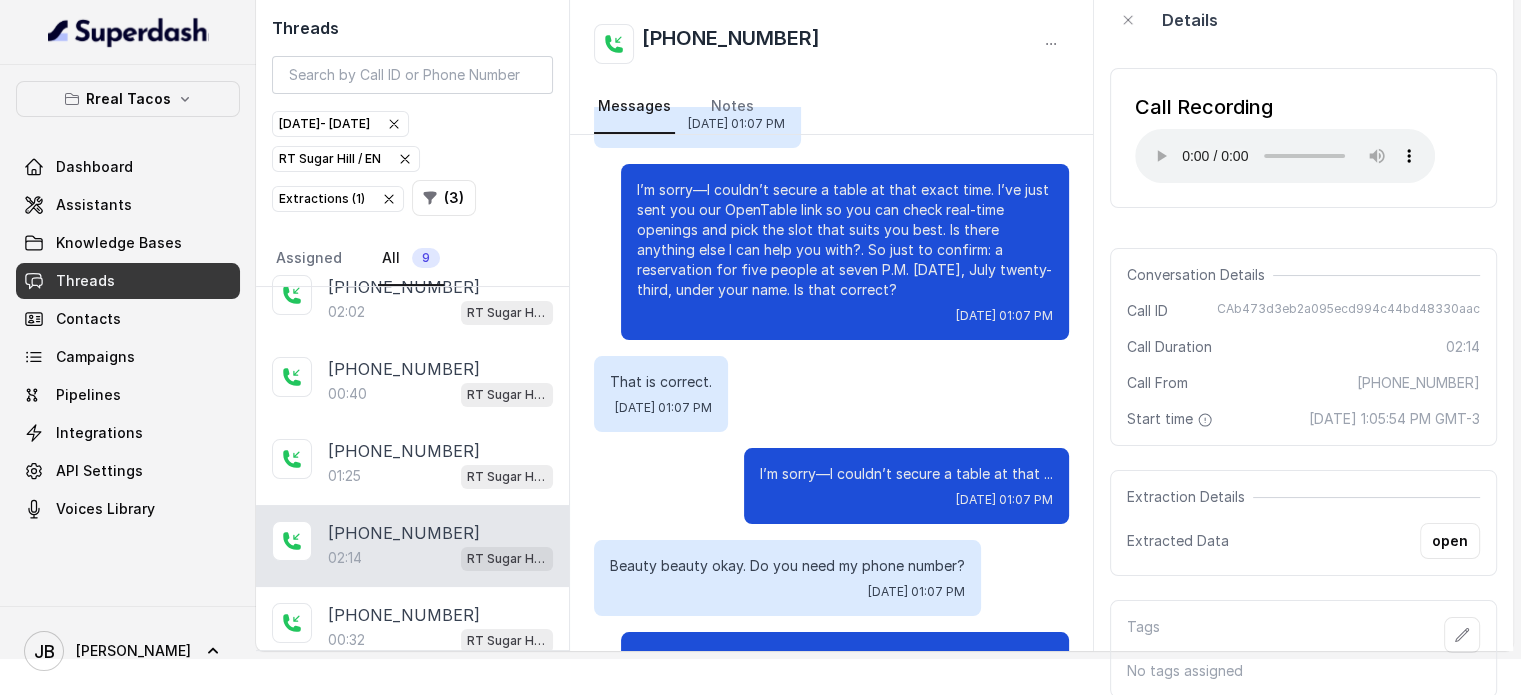 type 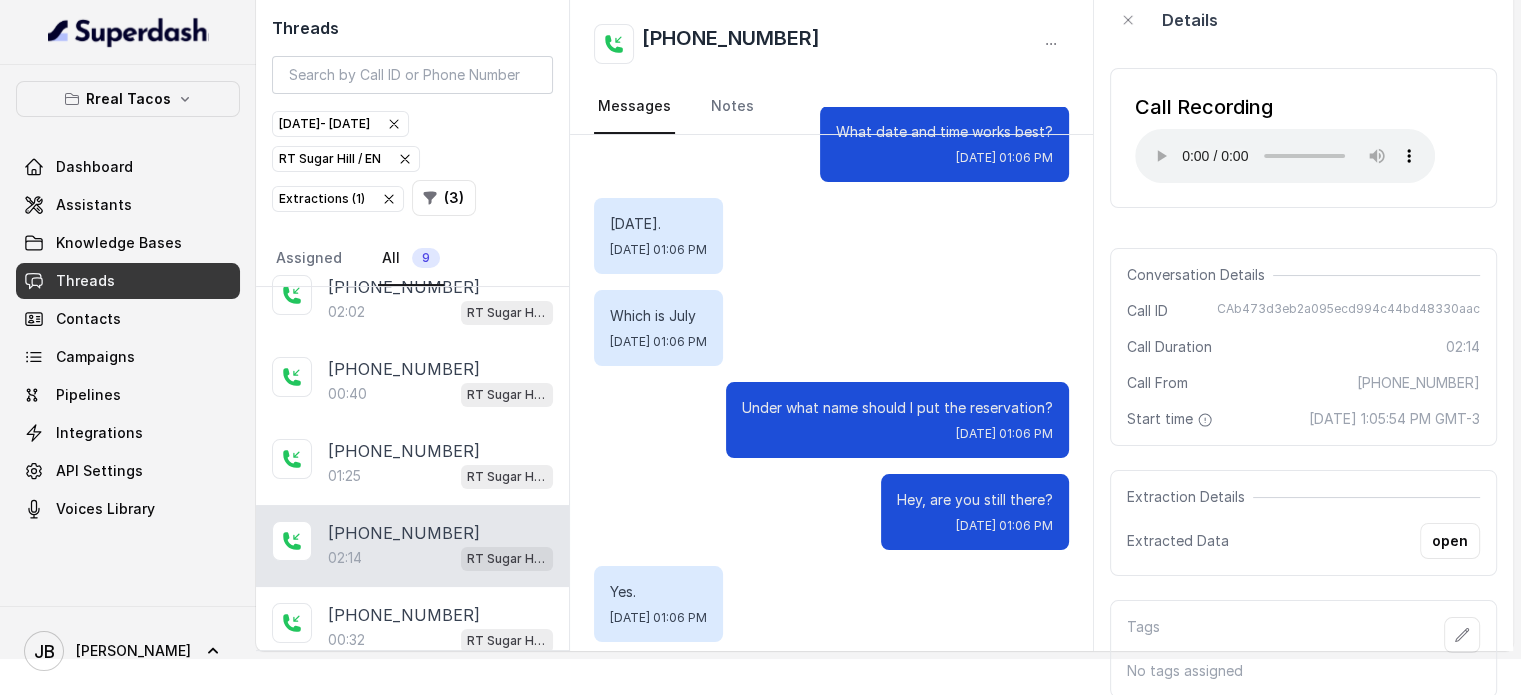 scroll, scrollTop: 700, scrollLeft: 0, axis: vertical 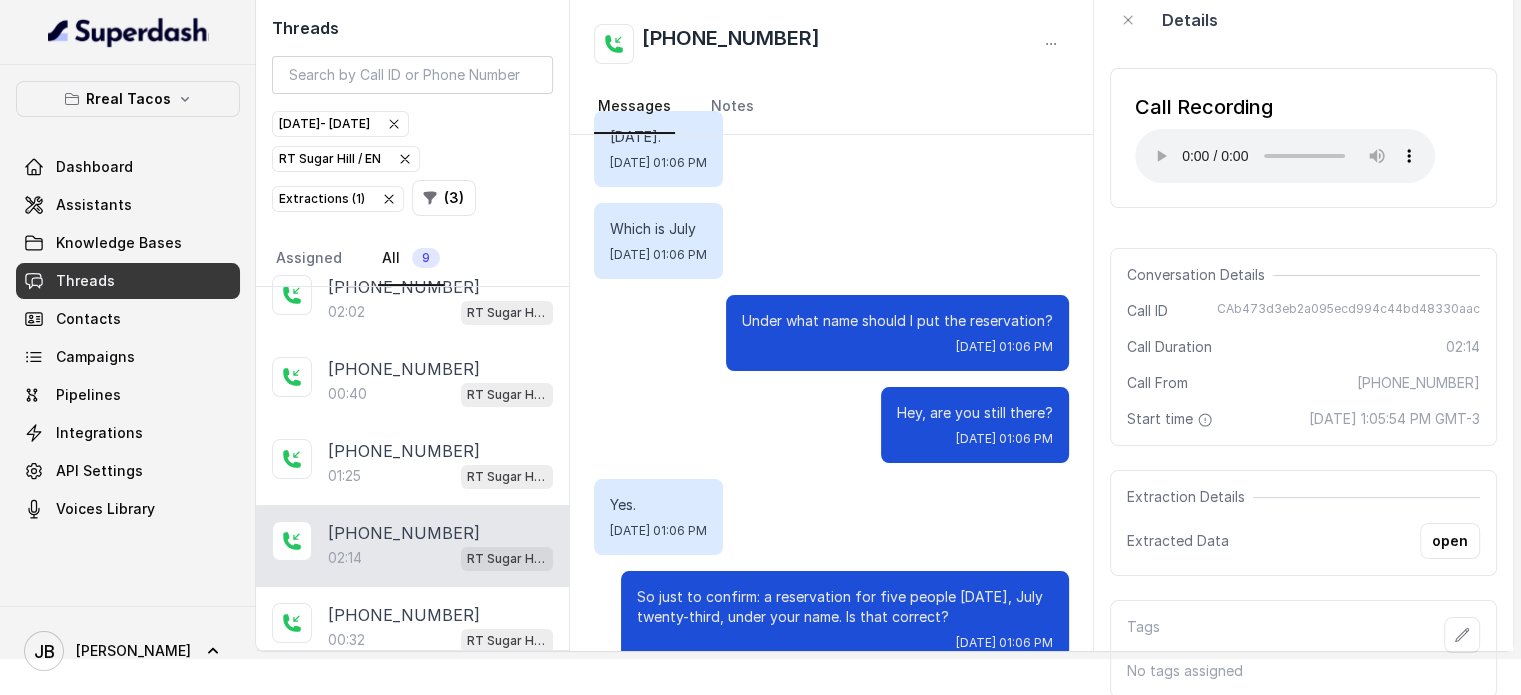 click on "Under what name should I put the reservation?" at bounding box center (897, 321) 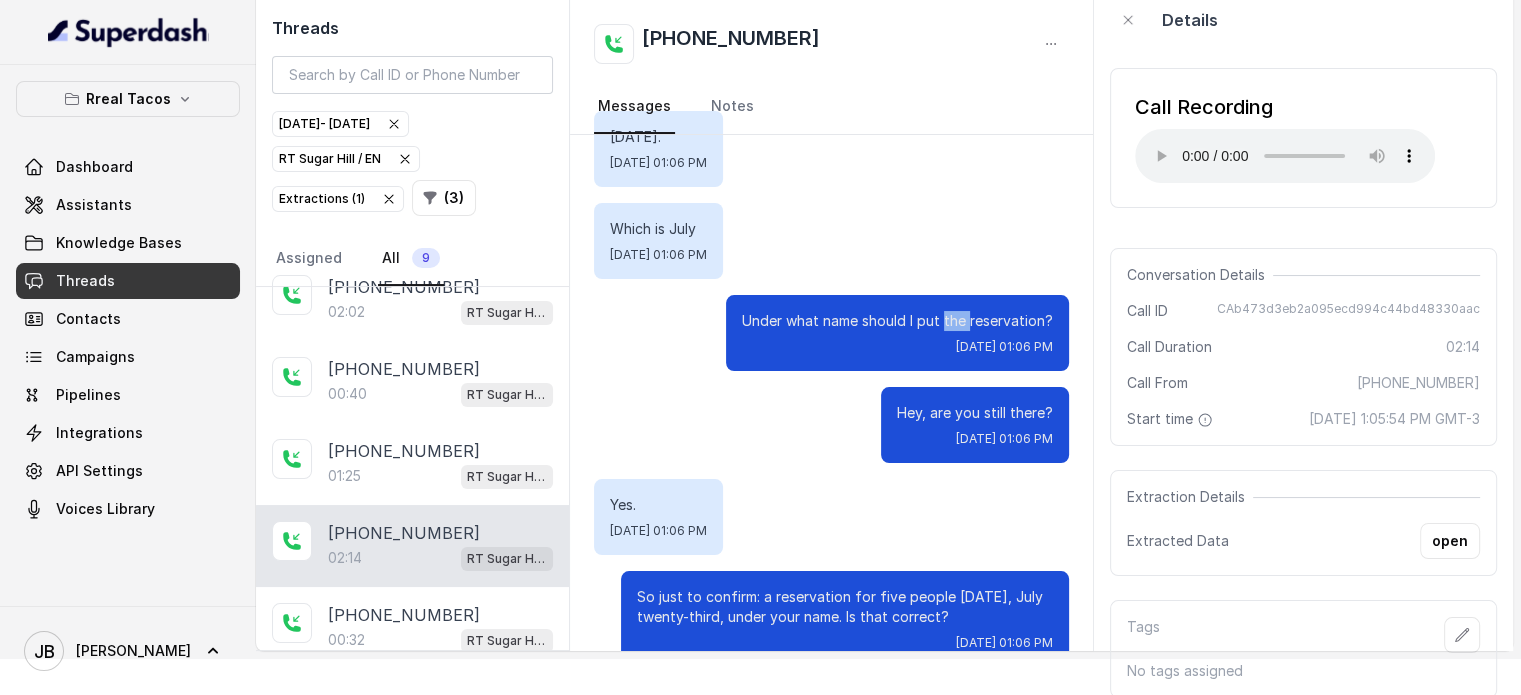 click on "Under what name should I put the reservation?" at bounding box center [897, 321] 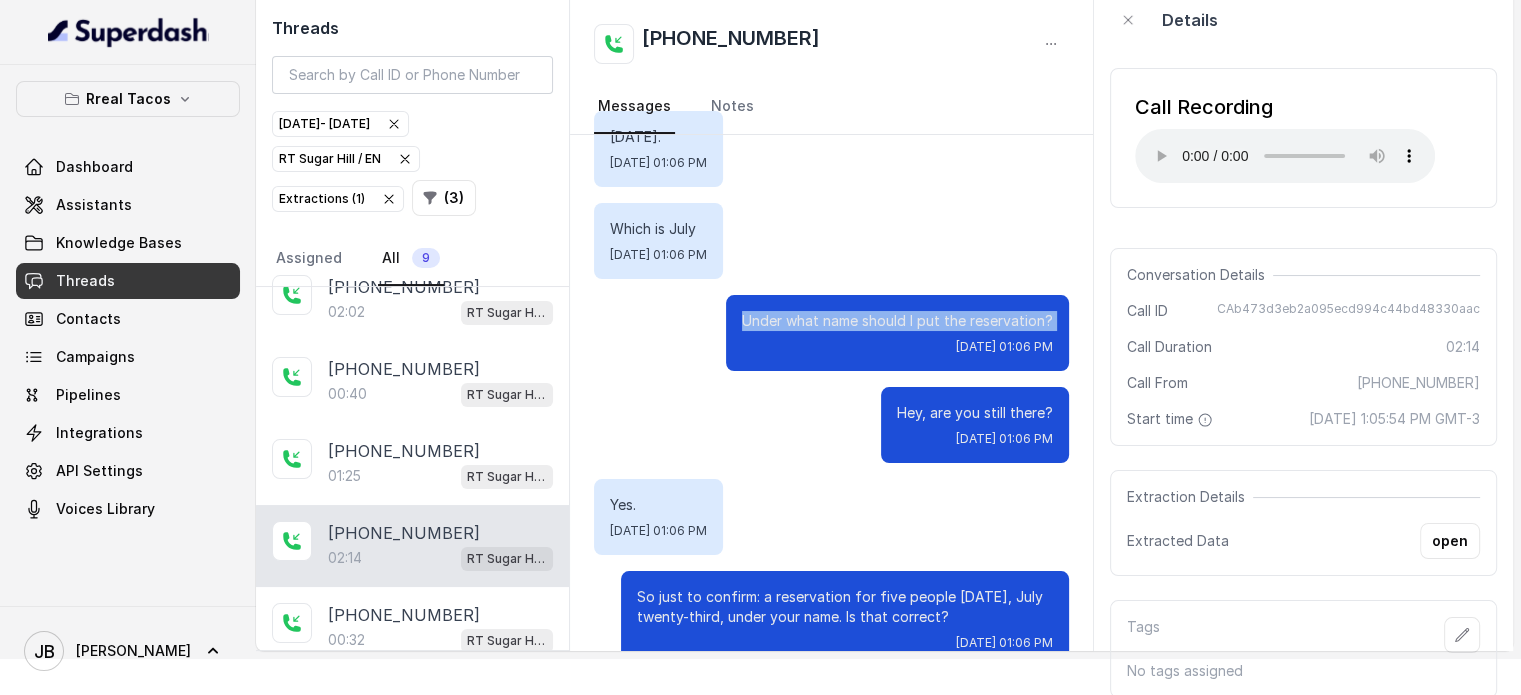 click on "Under what name should I put the reservation?" at bounding box center (897, 321) 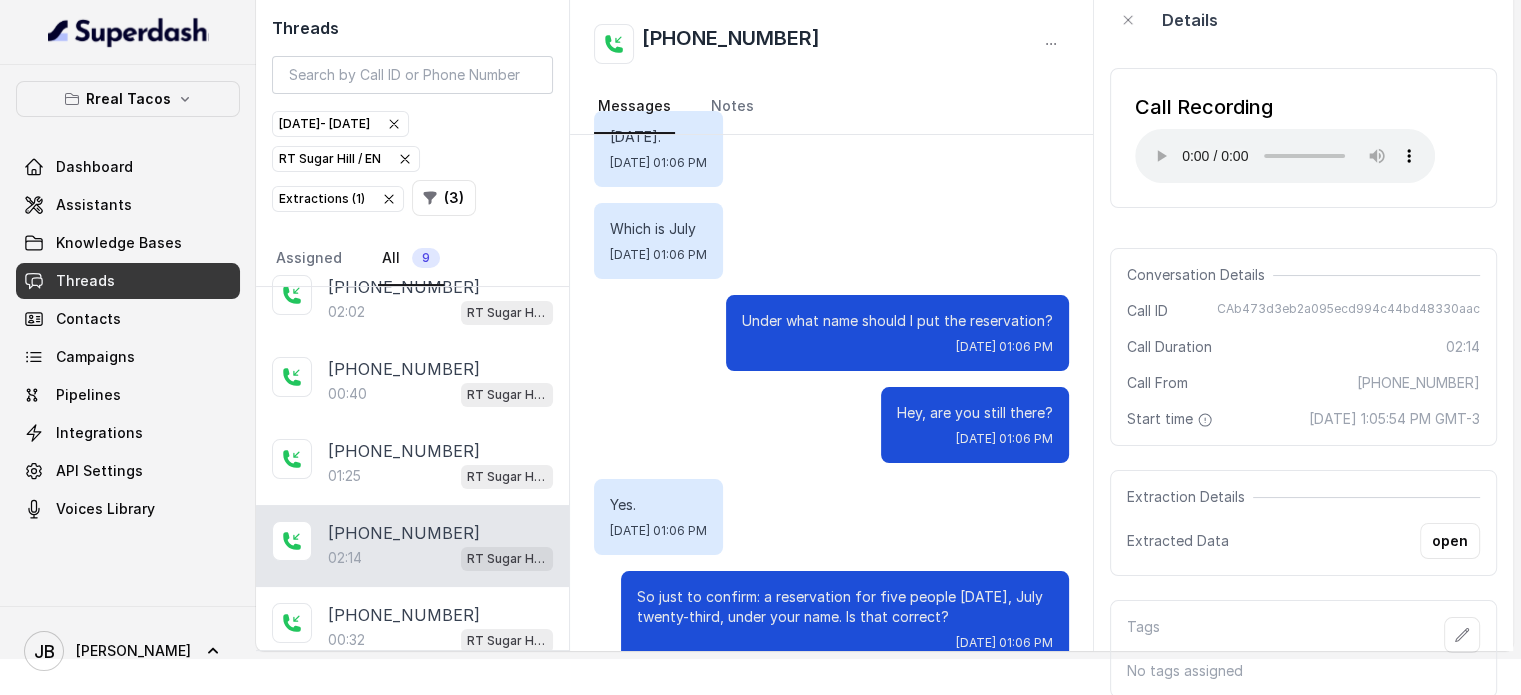 click on "Which is July [DATE] 01:06 PM" at bounding box center [831, 241] 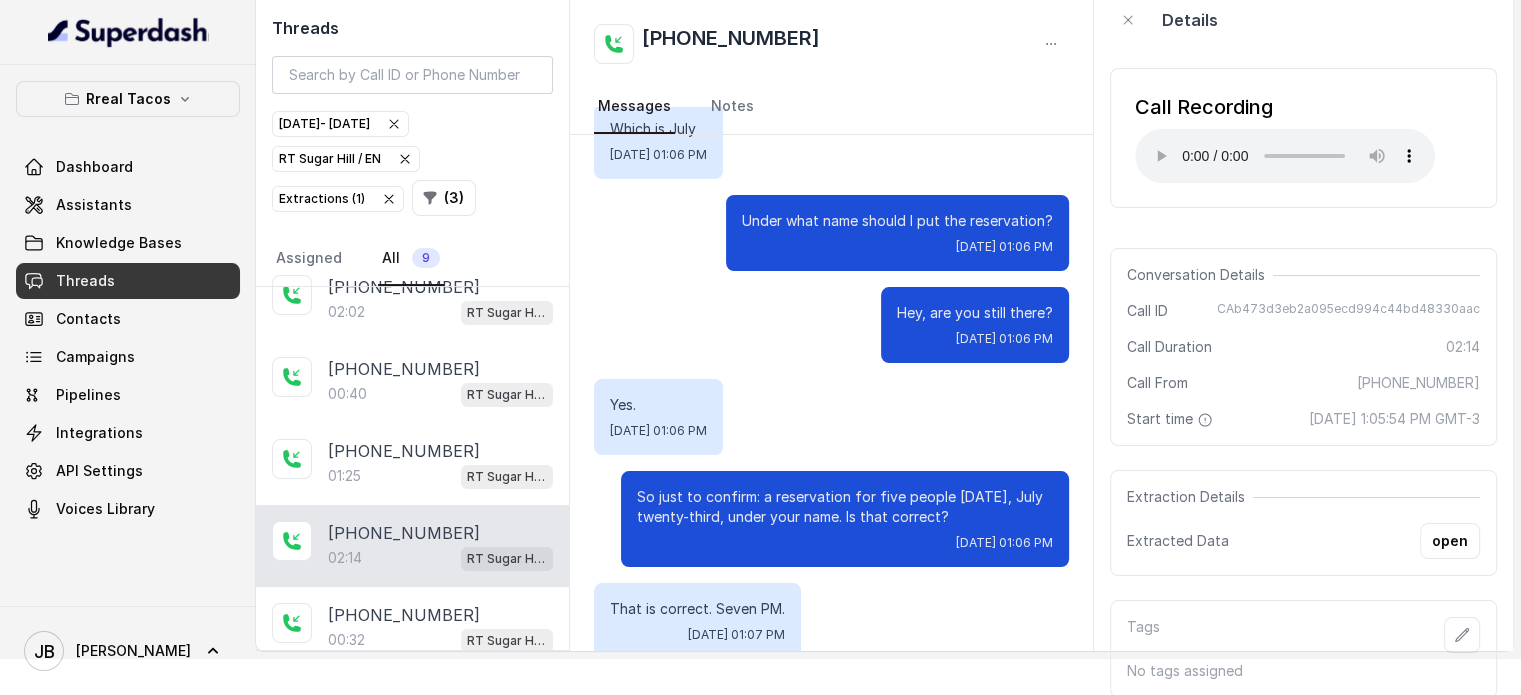 scroll, scrollTop: 1000, scrollLeft: 0, axis: vertical 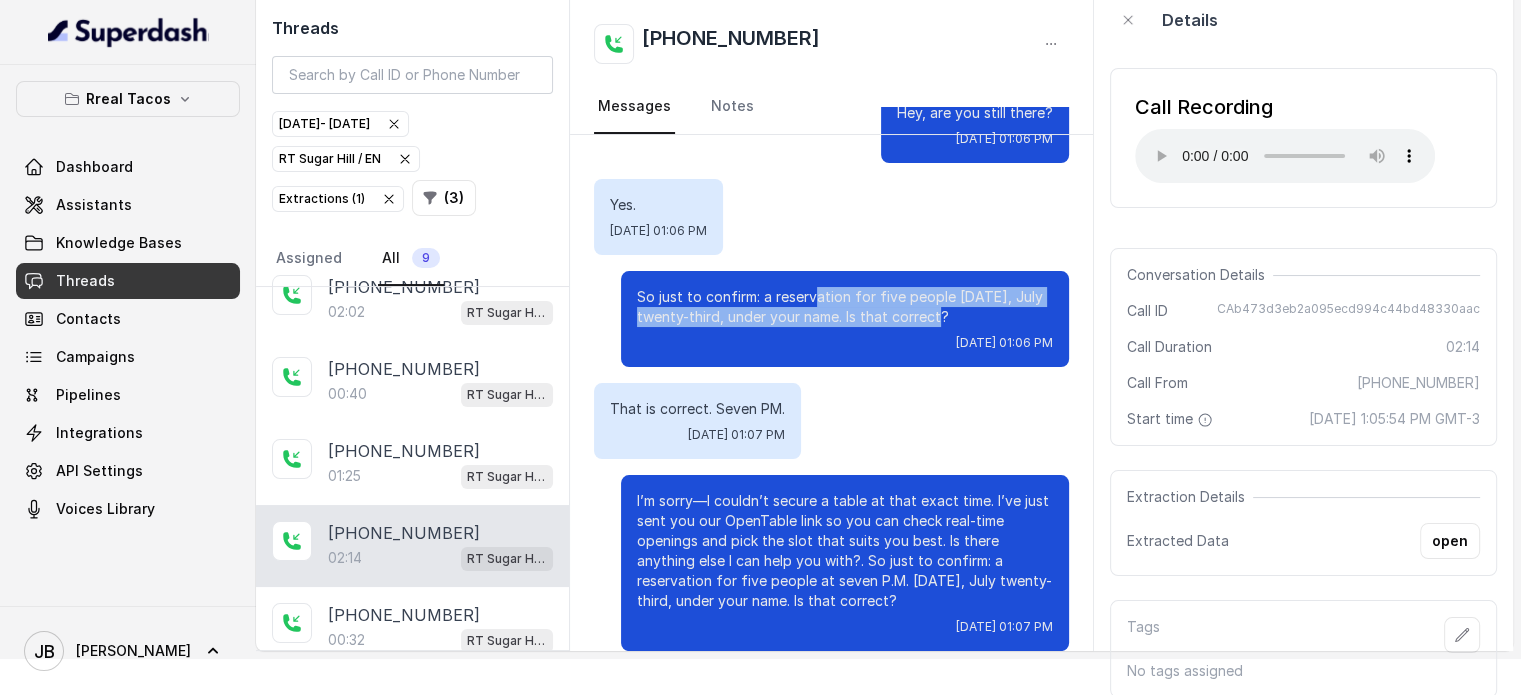 drag, startPoint x: 944, startPoint y: 306, endPoint x: 796, endPoint y: 303, distance: 148.0304 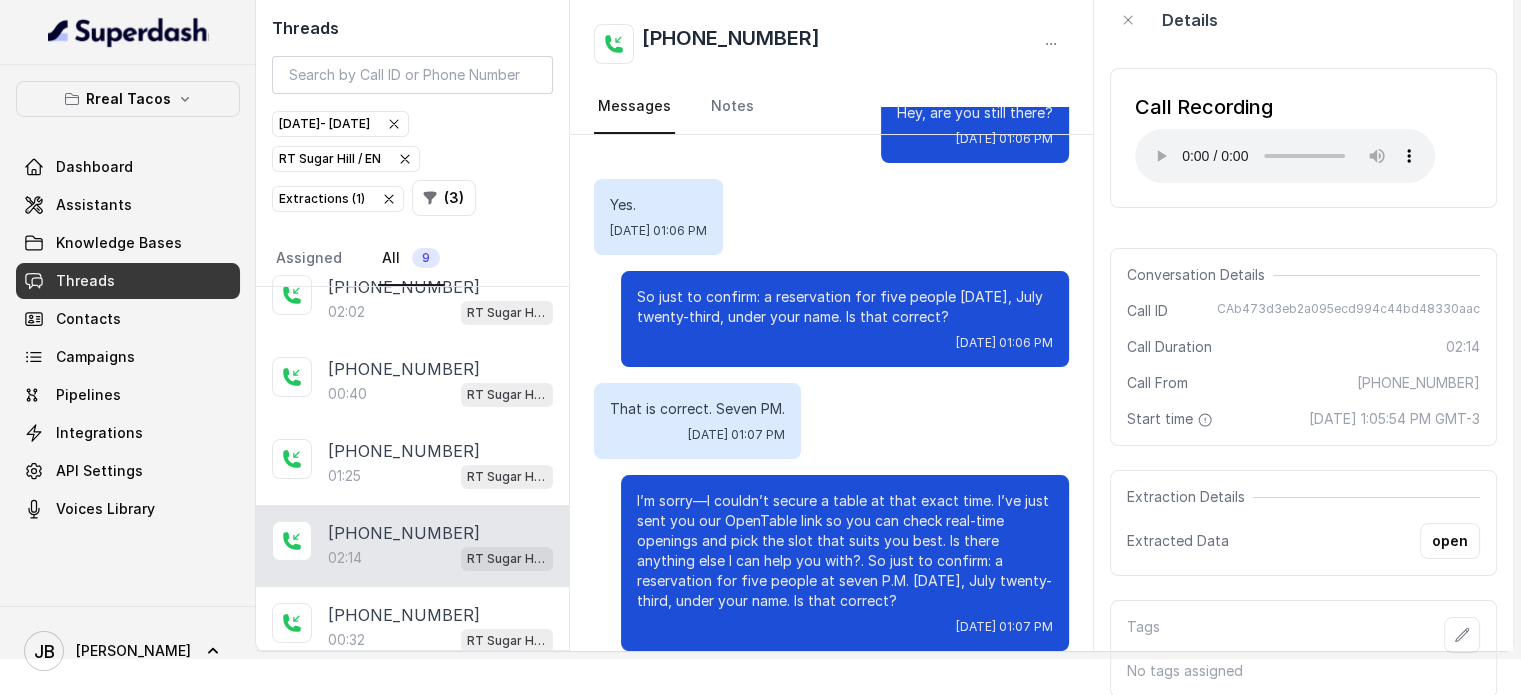 click on "So just to confirm: a reservation for five people [DATE], July twenty-third, under your name. Is that correct?" at bounding box center [845, 307] 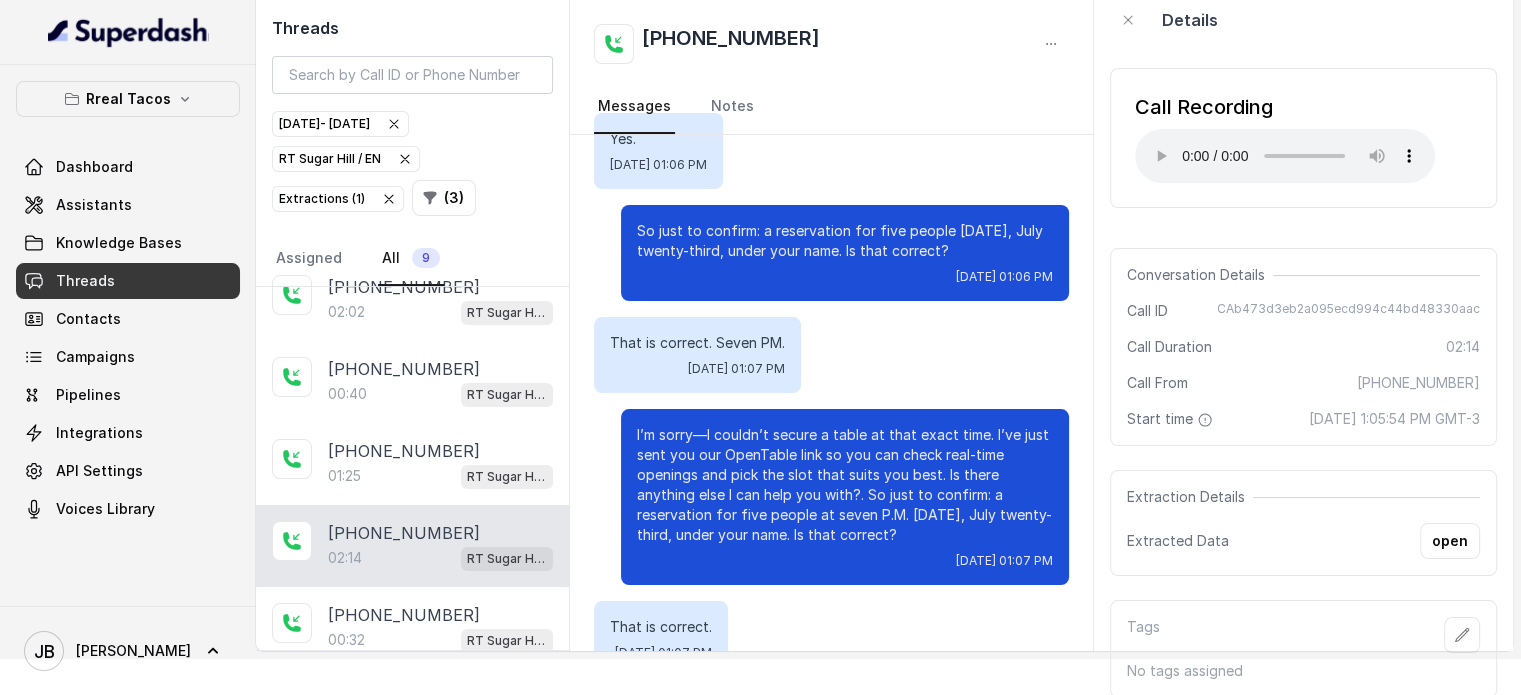 scroll, scrollTop: 1100, scrollLeft: 0, axis: vertical 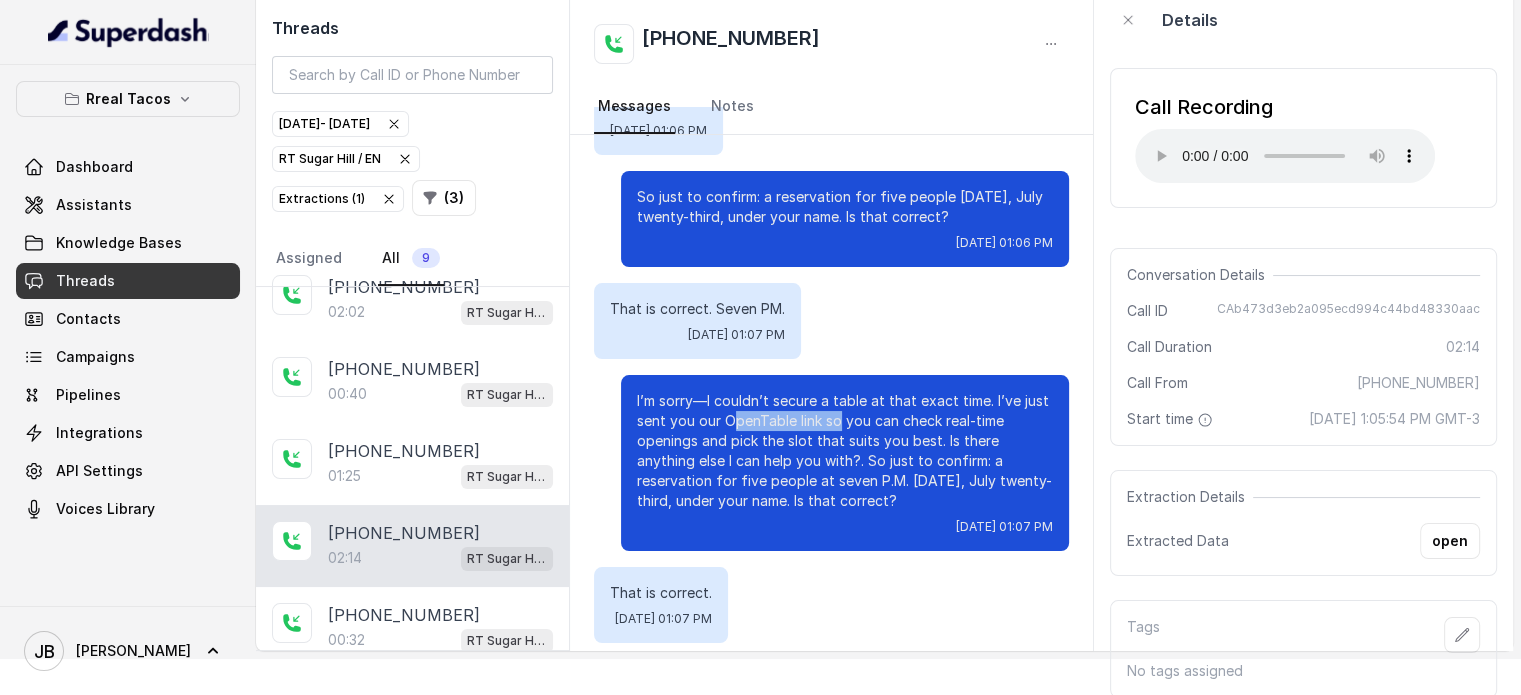 drag, startPoint x: 720, startPoint y: 421, endPoint x: 823, endPoint y: 427, distance: 103.17461 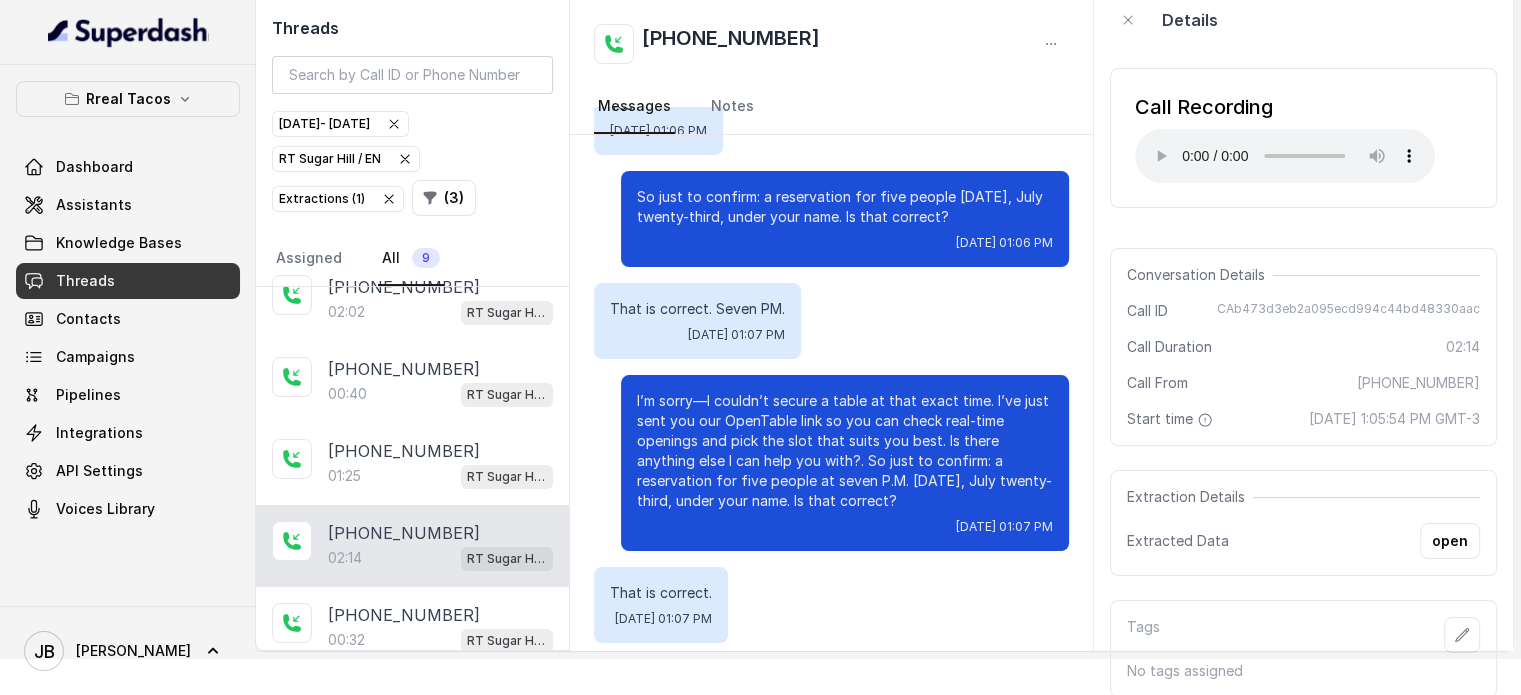 click on "I’m sorry—I couldn’t secure a table at that exact time. I’ve just sent you our OpenTable link so you can check real-time openings and pick the slot that suits you best. Is there anything else I can help you with?. So just to confirm: a reservation for five people at seven P.M. [DATE], July twenty-third, under your name. Is that correct?" at bounding box center (845, 451) 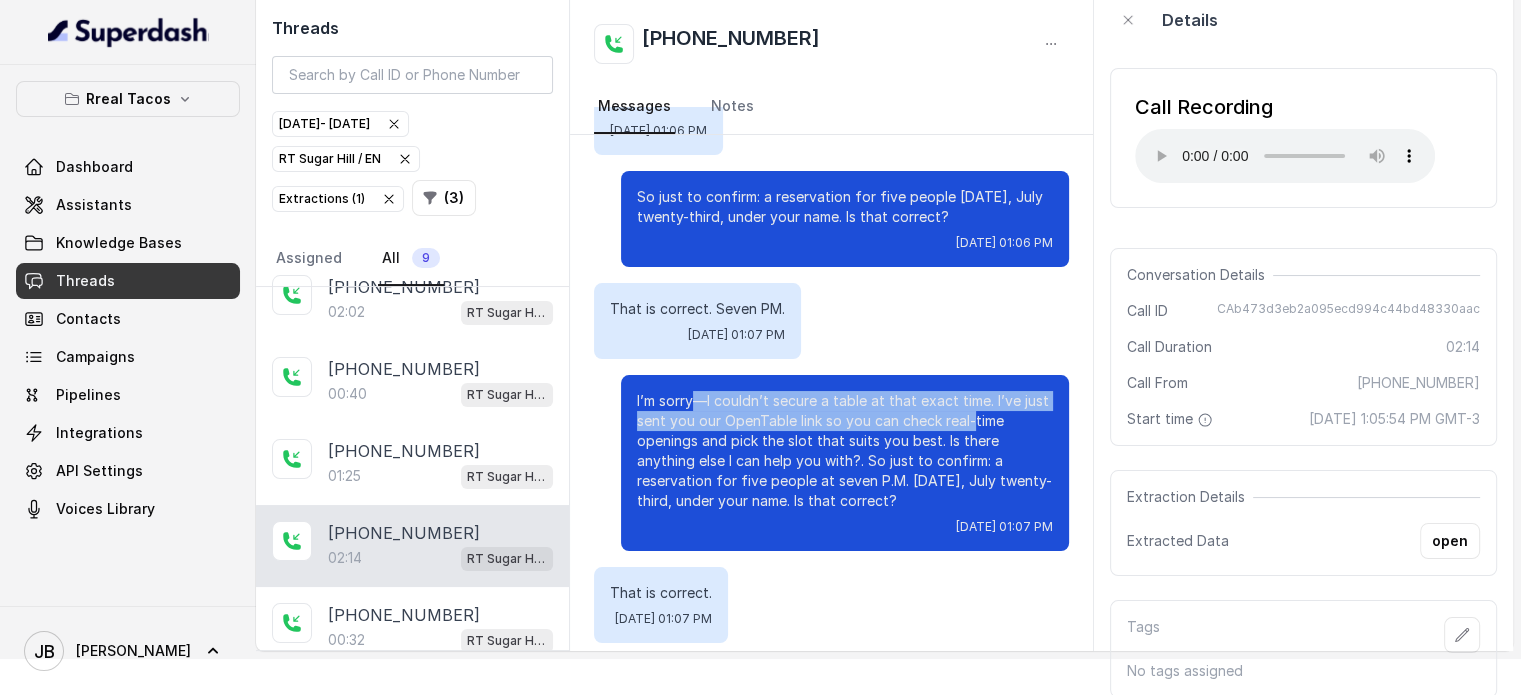 drag, startPoint x: 736, startPoint y: 404, endPoint x: 964, endPoint y: 417, distance: 228.37032 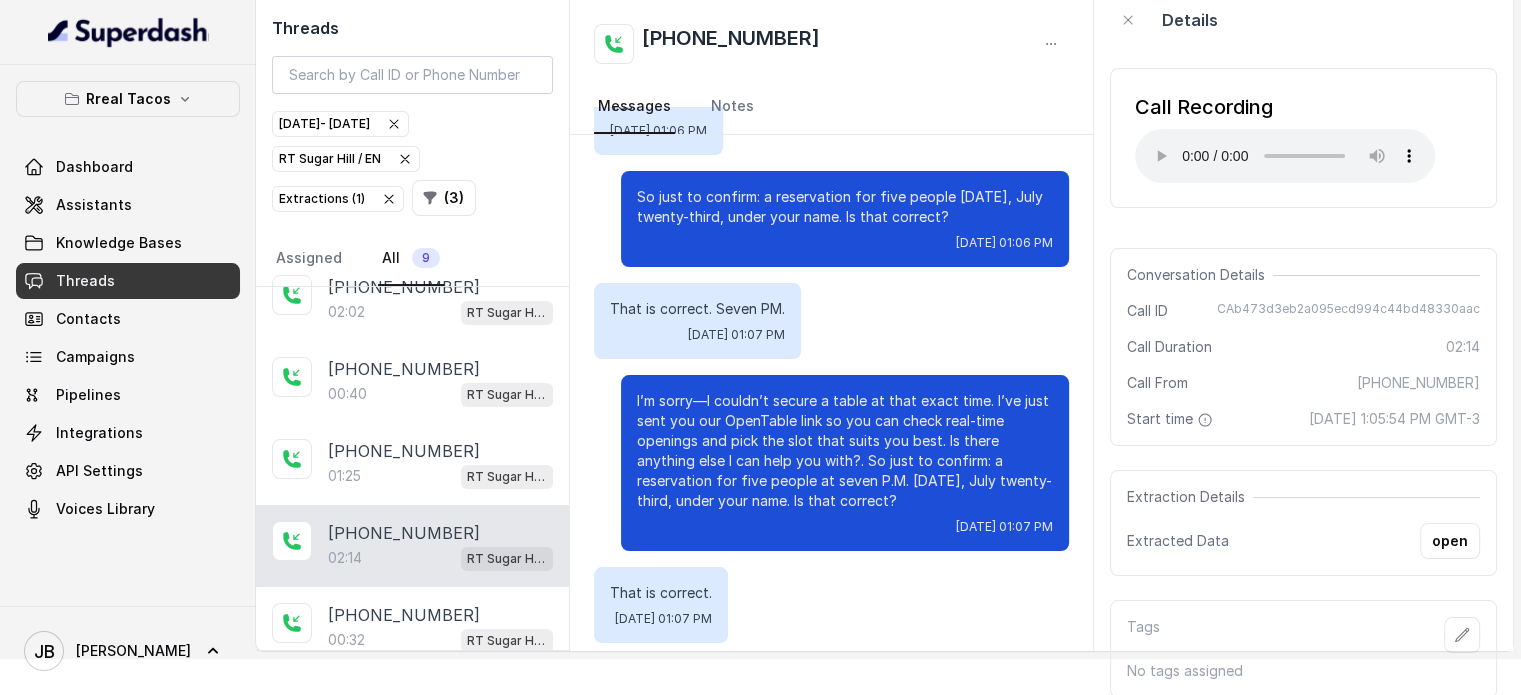click on "I’m sorry—I couldn’t secure a table at that exact time. I’ve just sent you our OpenTable link so you can check real-time openings and pick the slot that suits you best. Is there anything else I can help you with?. So just to confirm: a reservation for five people at seven P.M. [DATE], July twenty-third, under your name. Is that correct?" at bounding box center [845, 451] 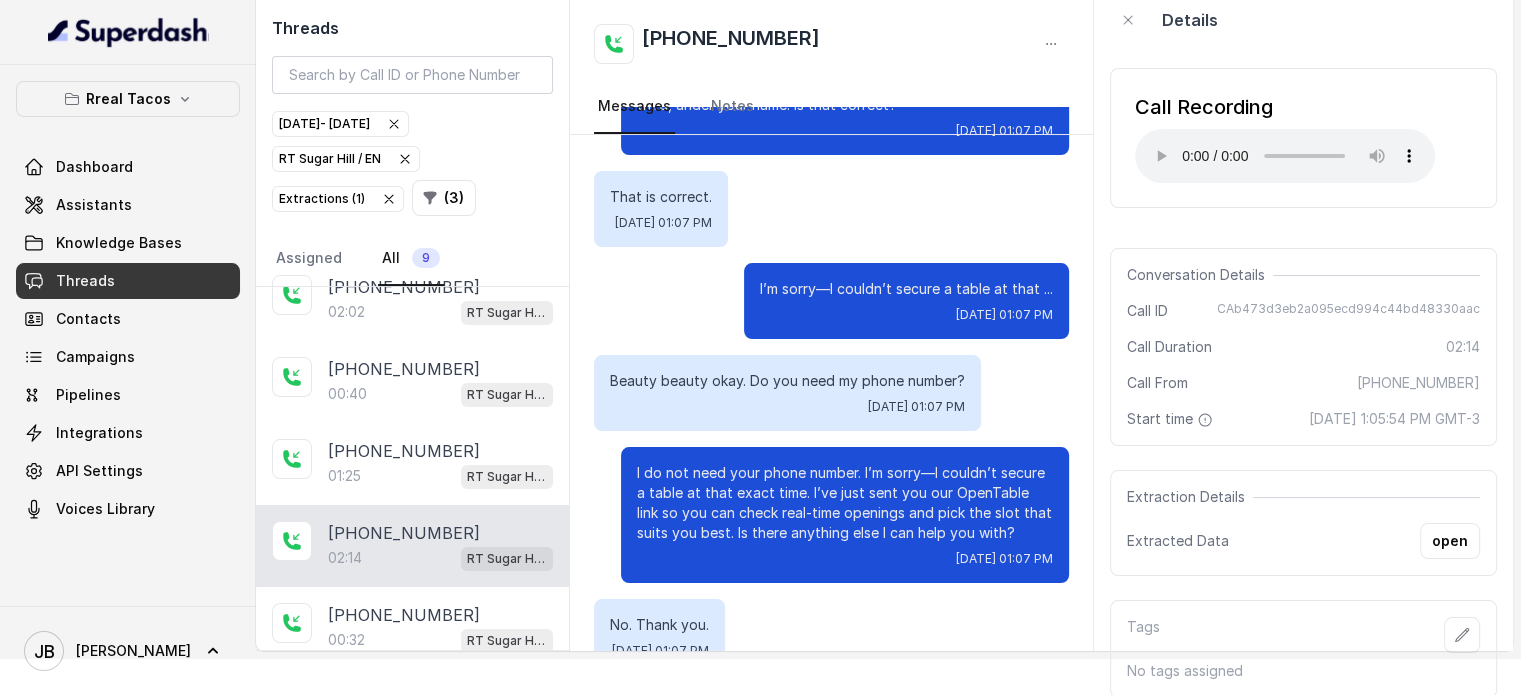 scroll, scrollTop: 1600, scrollLeft: 0, axis: vertical 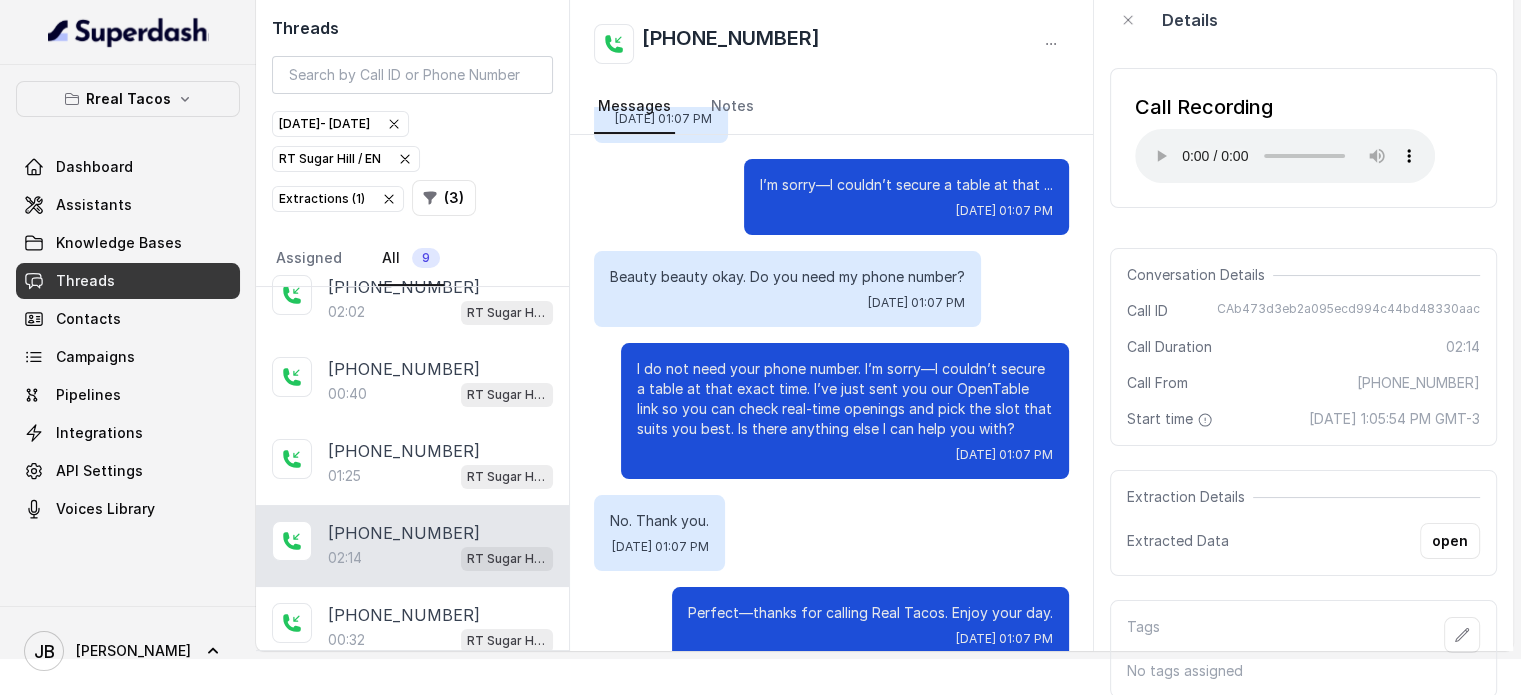 click on "Beauty beauty okay. Do you need my phone number? [DATE] 01:07 PM" at bounding box center (787, 289) 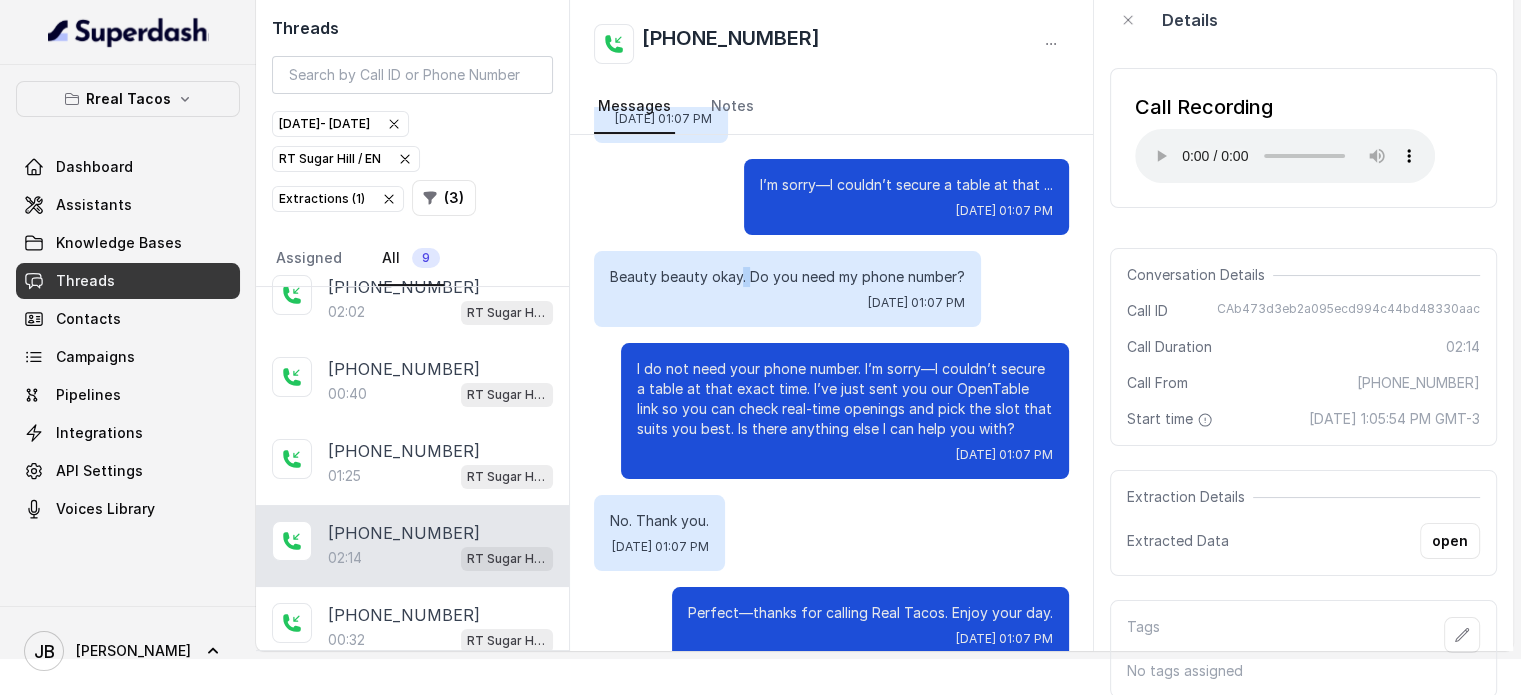 click on "Beauty beauty okay. Do you need my phone number? [DATE] 01:07 PM" at bounding box center [787, 289] 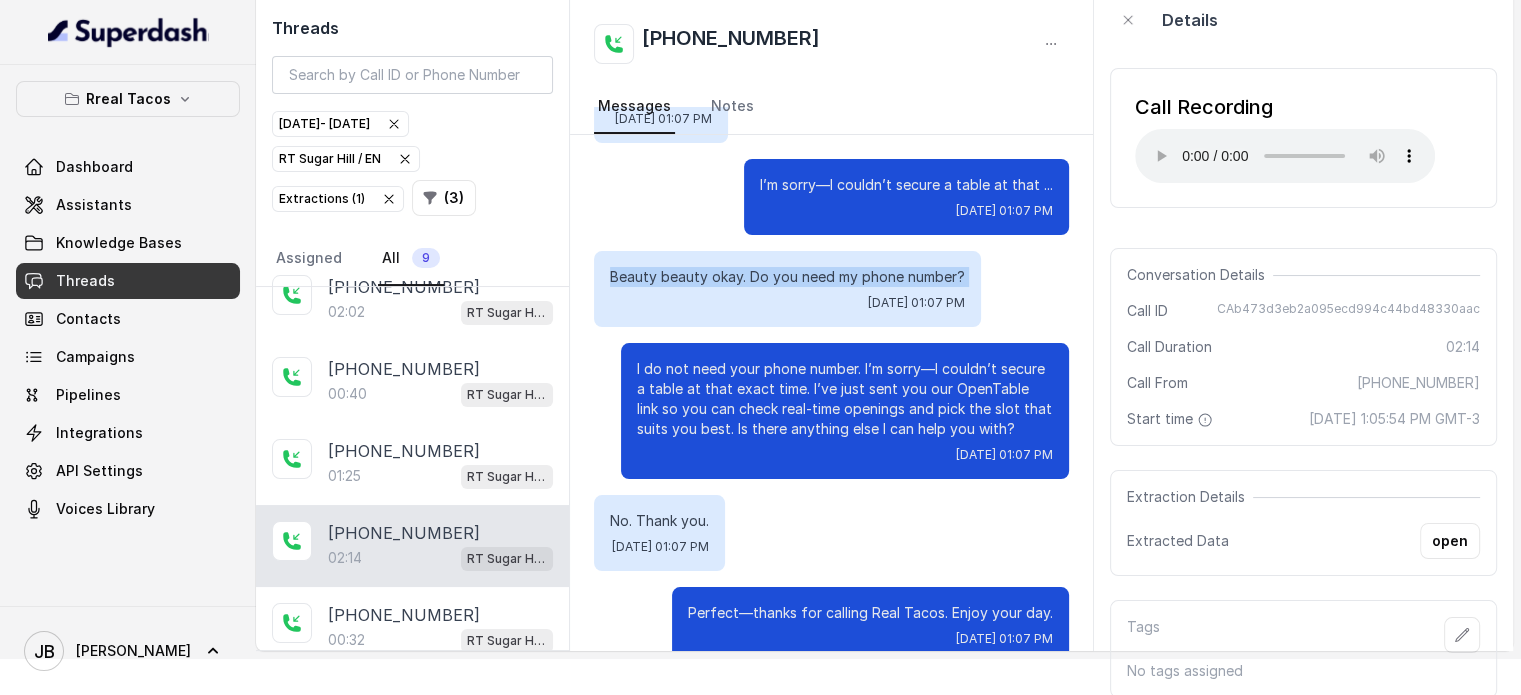 click on "Beauty beauty okay. Do you need my phone number? [DATE] 01:07 PM" at bounding box center [787, 289] 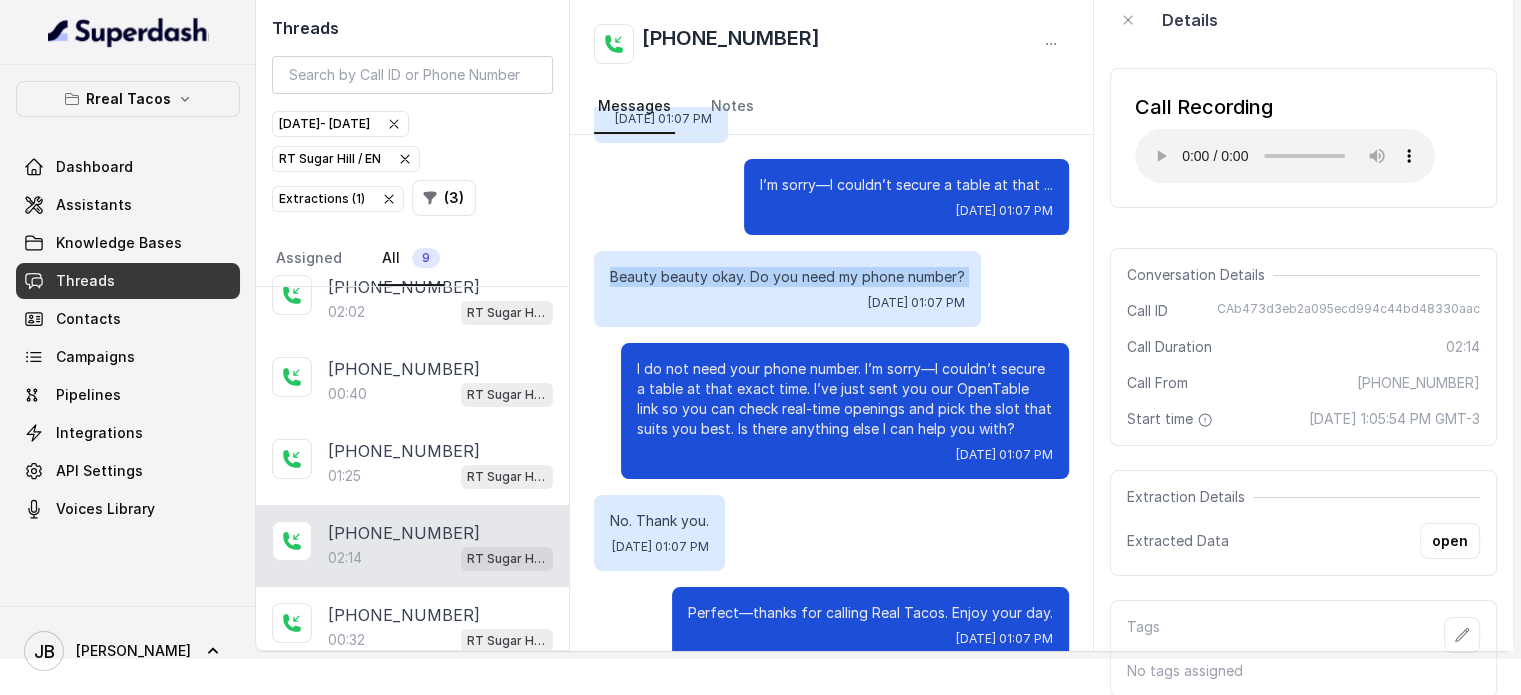 click on "Beauty beauty okay. Do you need my phone number?" at bounding box center [787, 277] 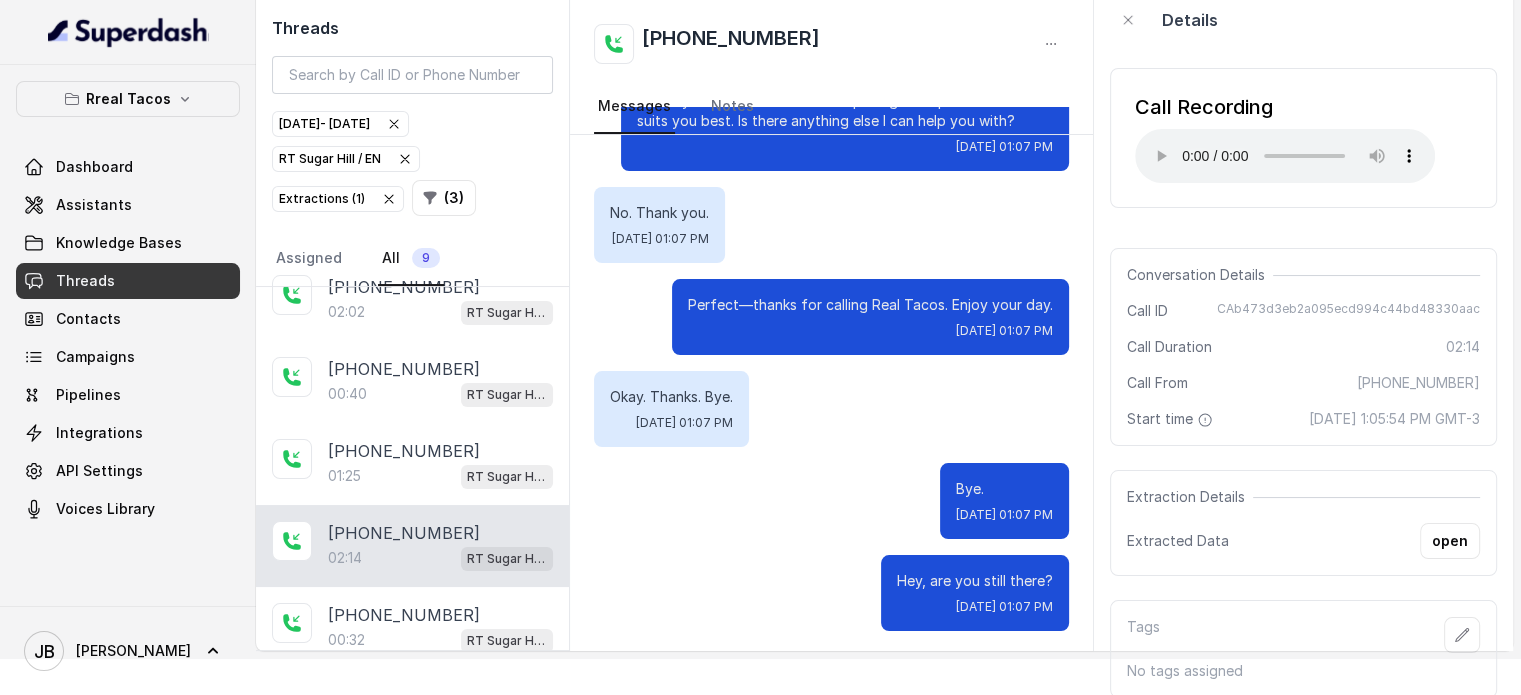 scroll, scrollTop: 1911, scrollLeft: 0, axis: vertical 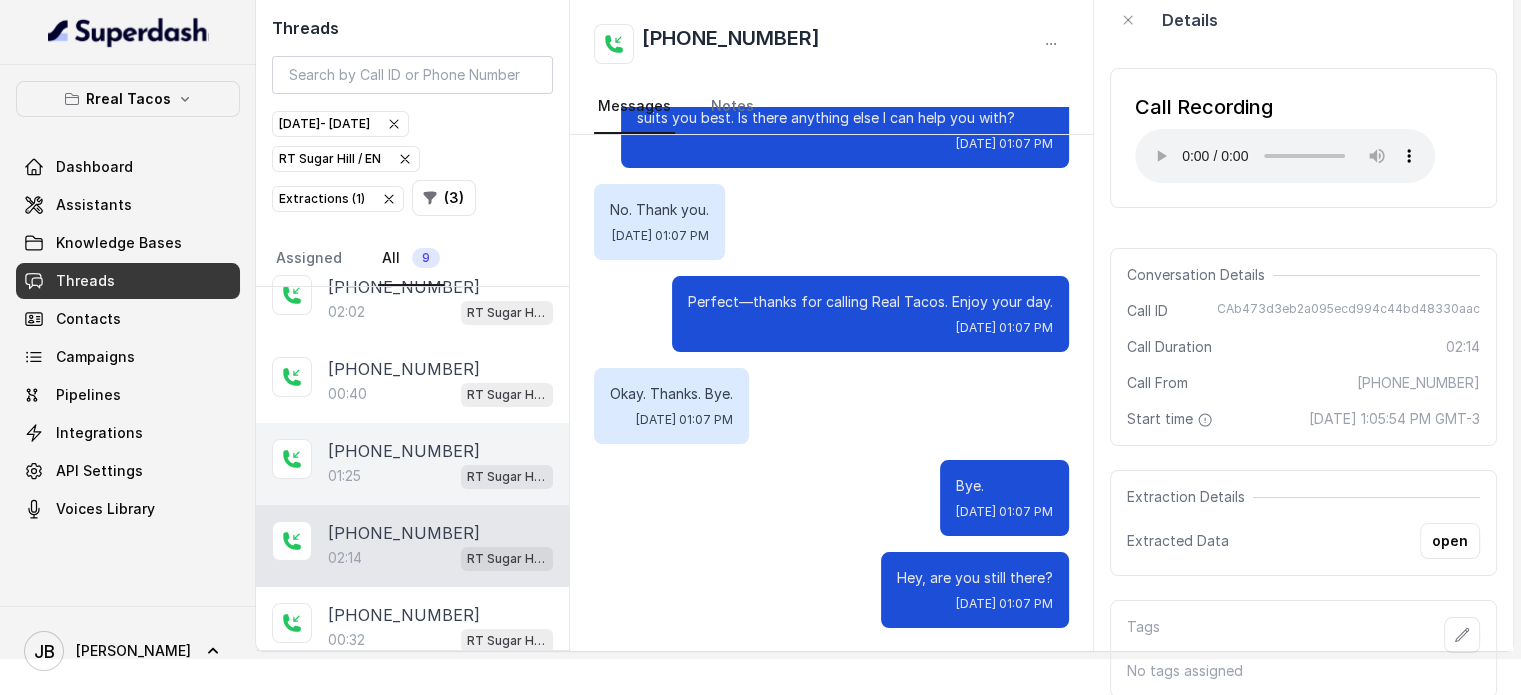 click on "01:25 RT Sugar Hill / EN" at bounding box center (440, 476) 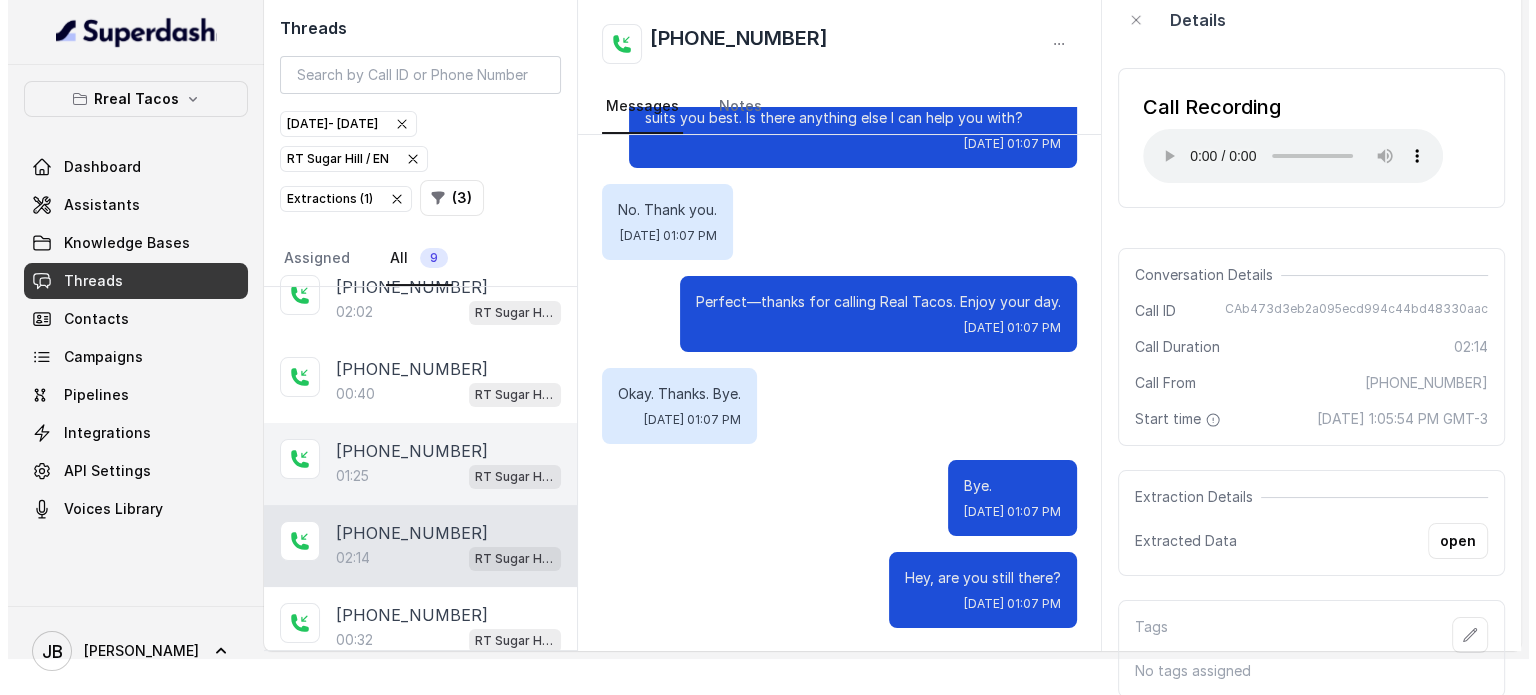 scroll, scrollTop: 0, scrollLeft: 0, axis: both 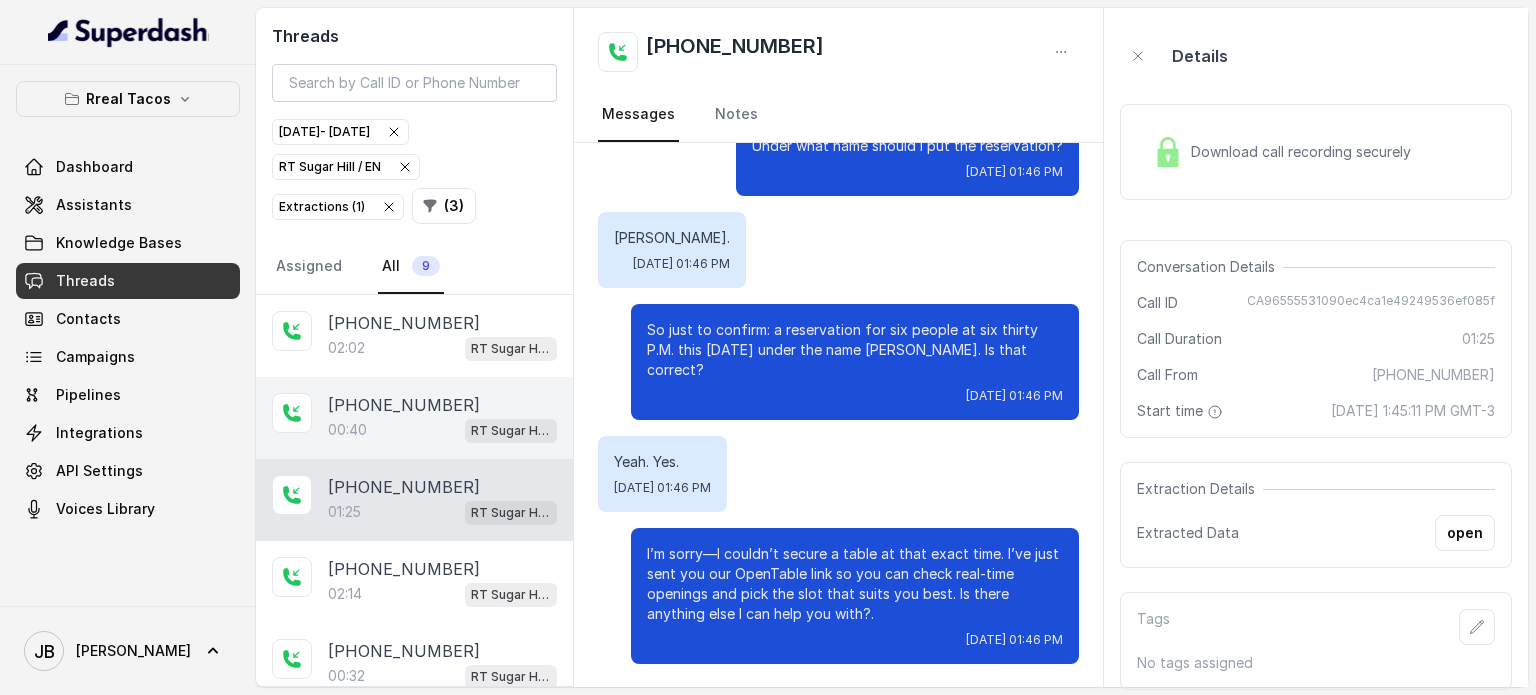 click on "[PHONE_NUMBER]" at bounding box center [404, 405] 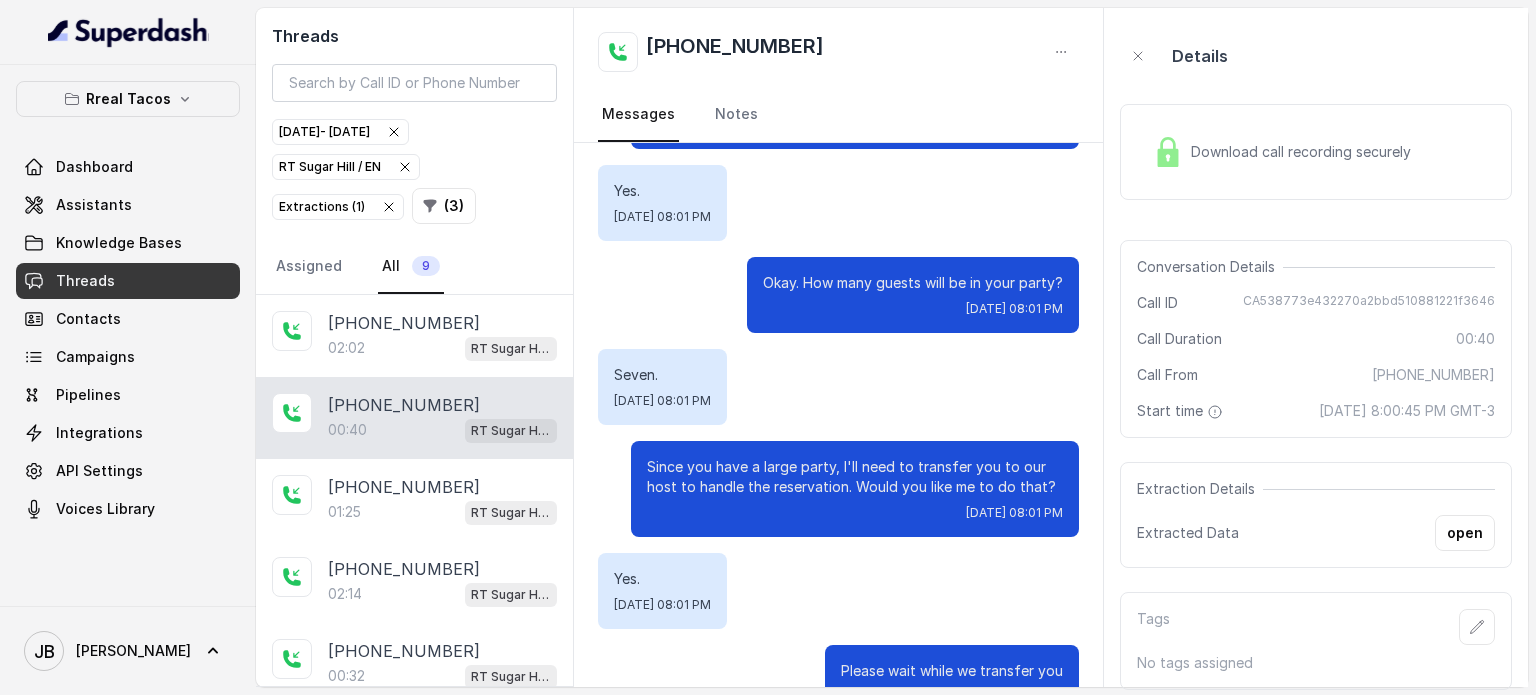 scroll, scrollTop: 371, scrollLeft: 0, axis: vertical 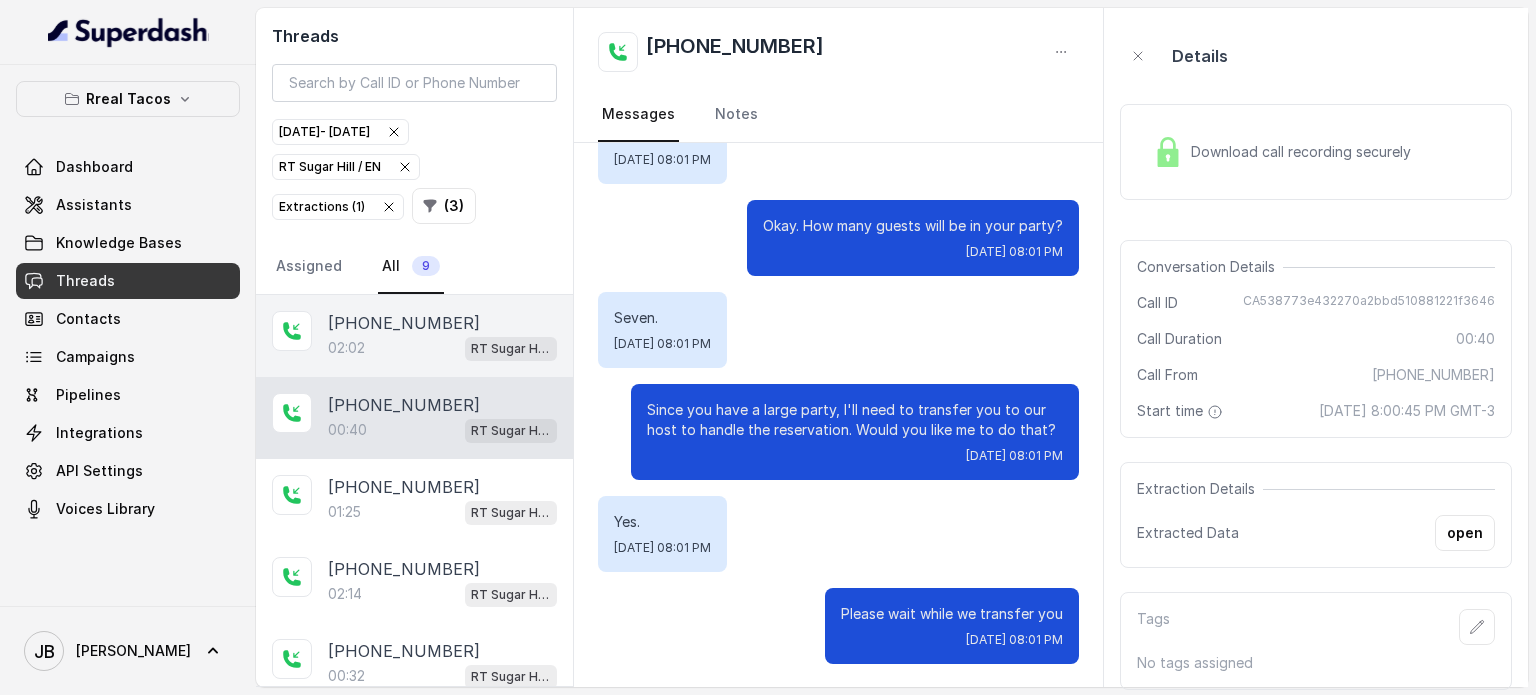 click on "02:02 RT Sugar Hill / EN" at bounding box center (442, 348) 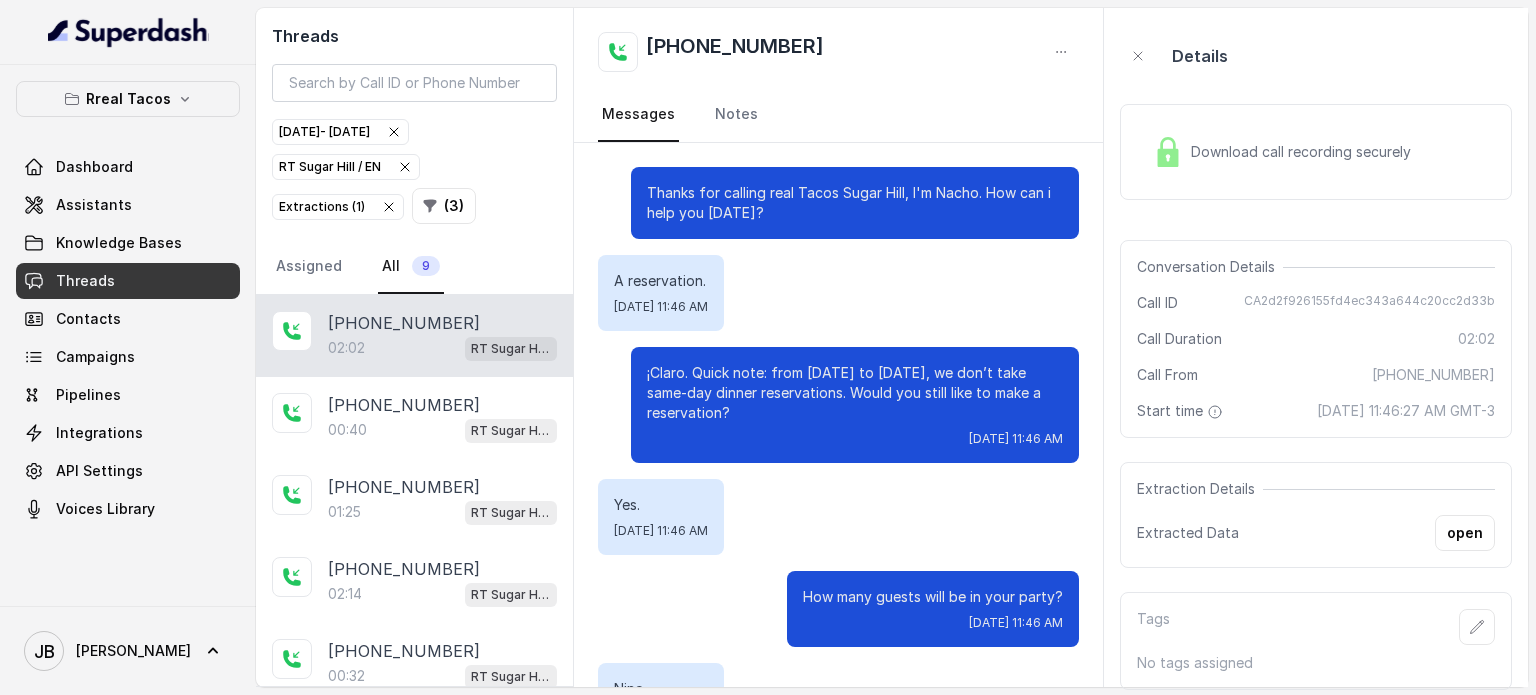 scroll, scrollTop: 1055, scrollLeft: 0, axis: vertical 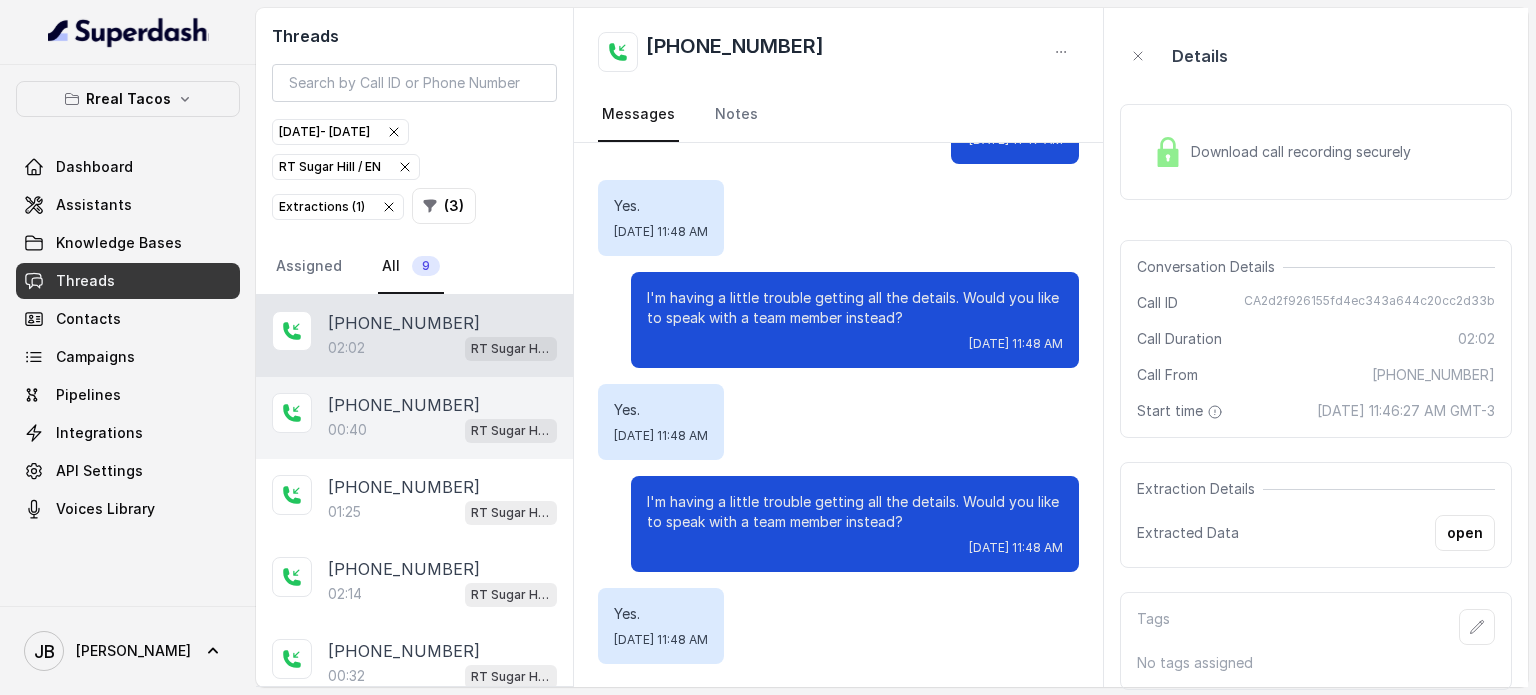 click on "[PHONE_NUMBER]:[STREET_ADDRESS]" at bounding box center (414, 418) 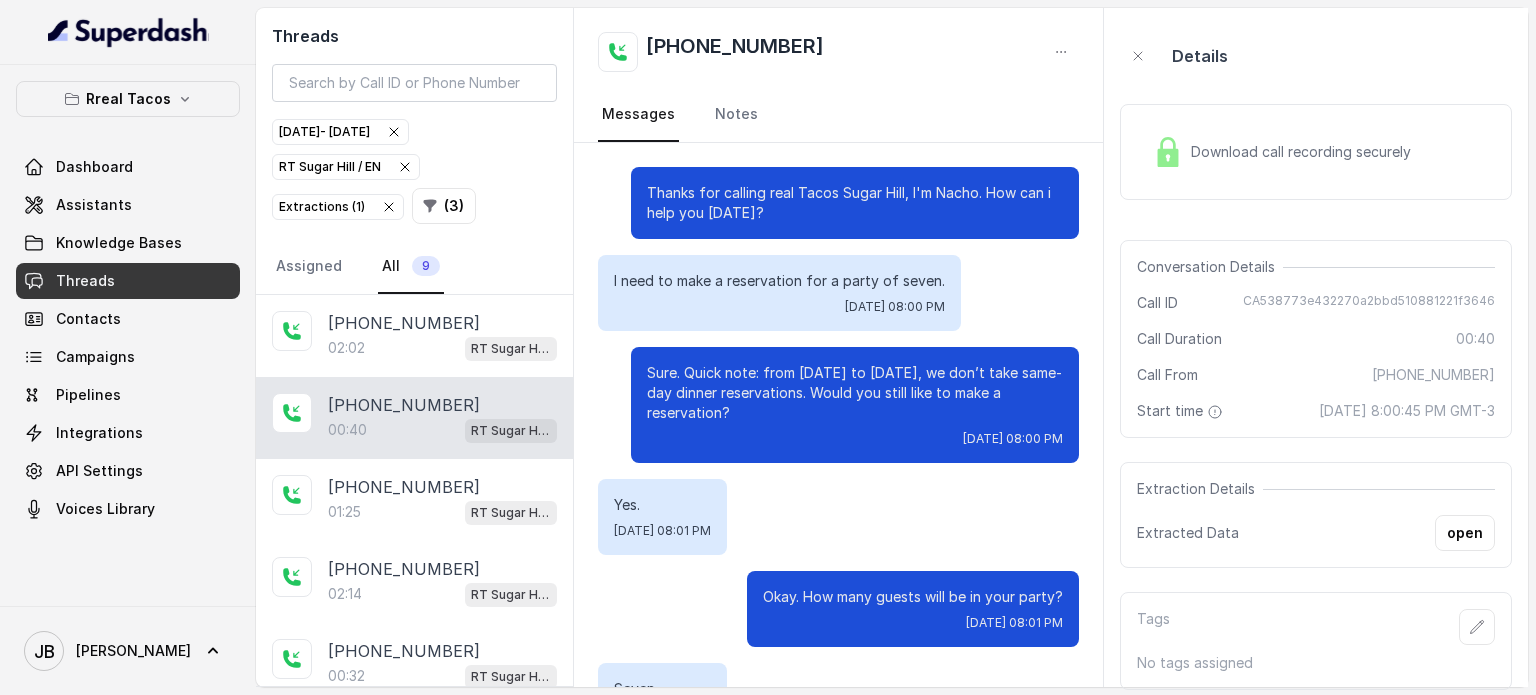 scroll, scrollTop: 371, scrollLeft: 0, axis: vertical 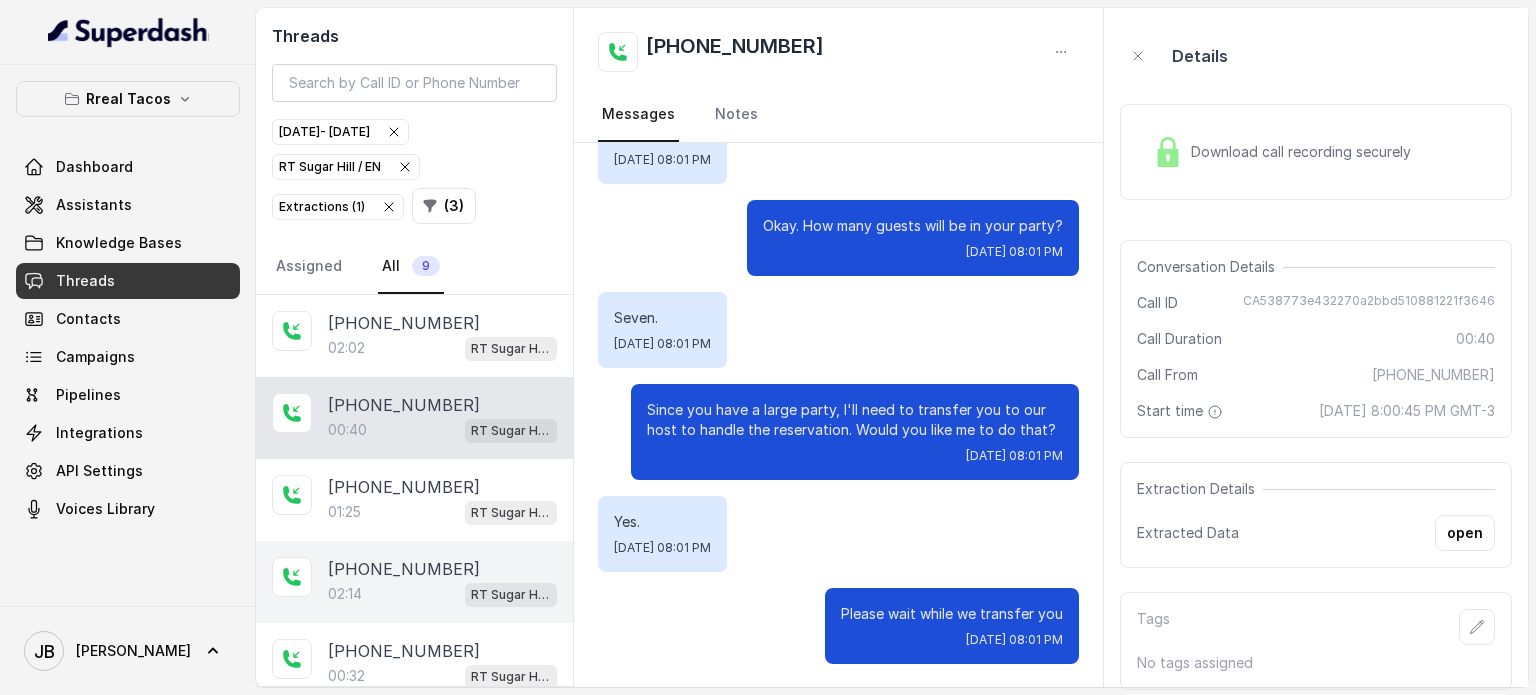 click on "[PHONE_NUMBER]:14 RT Sugar Hill / EN" at bounding box center (414, 582) 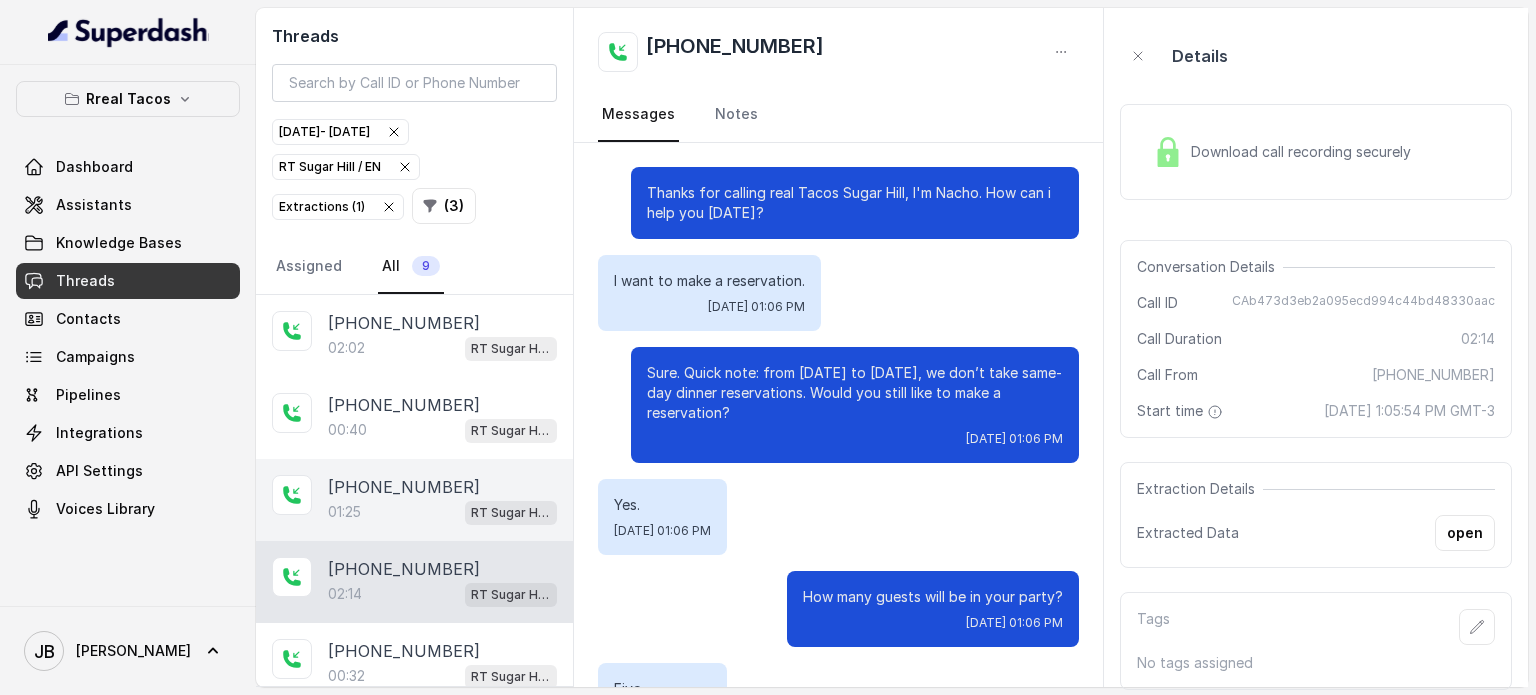 scroll, scrollTop: 1911, scrollLeft: 0, axis: vertical 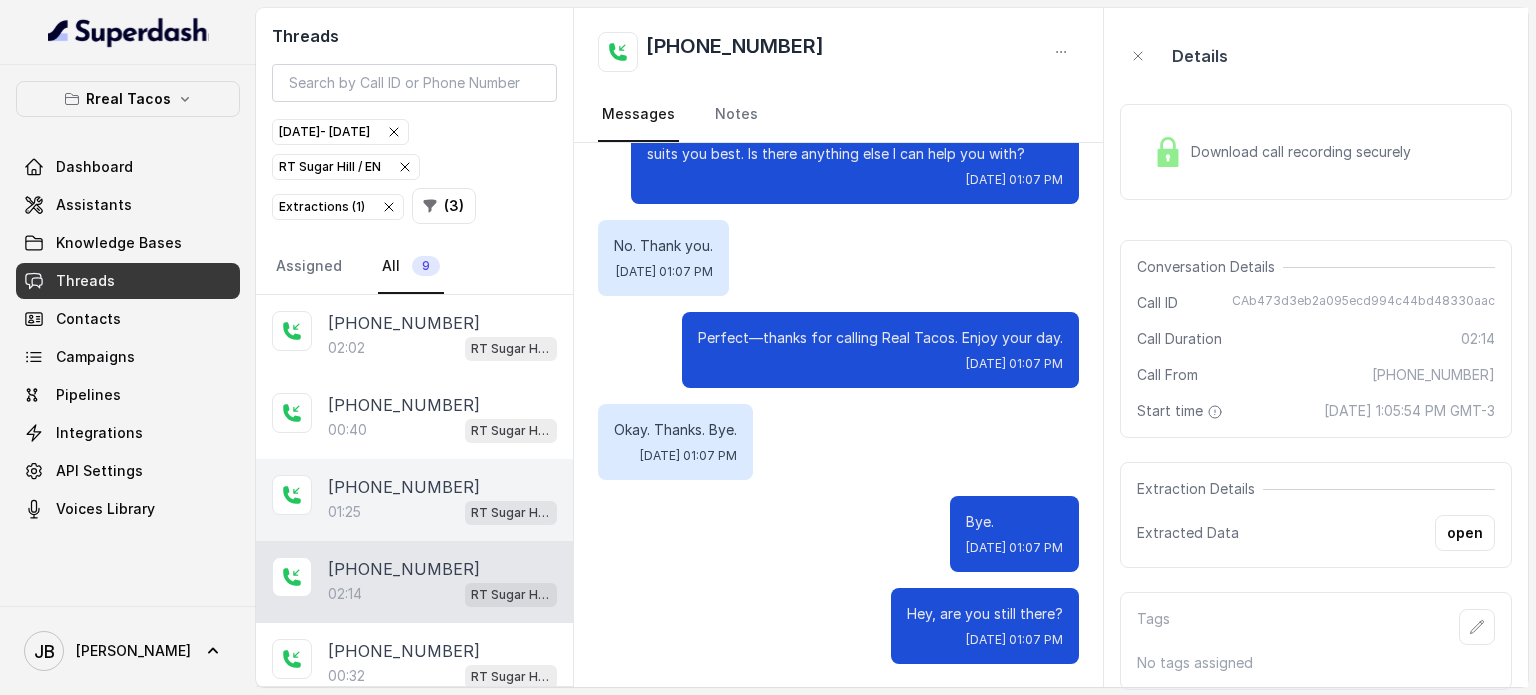 click on "01:25 RT Sugar Hill / EN" at bounding box center [442, 512] 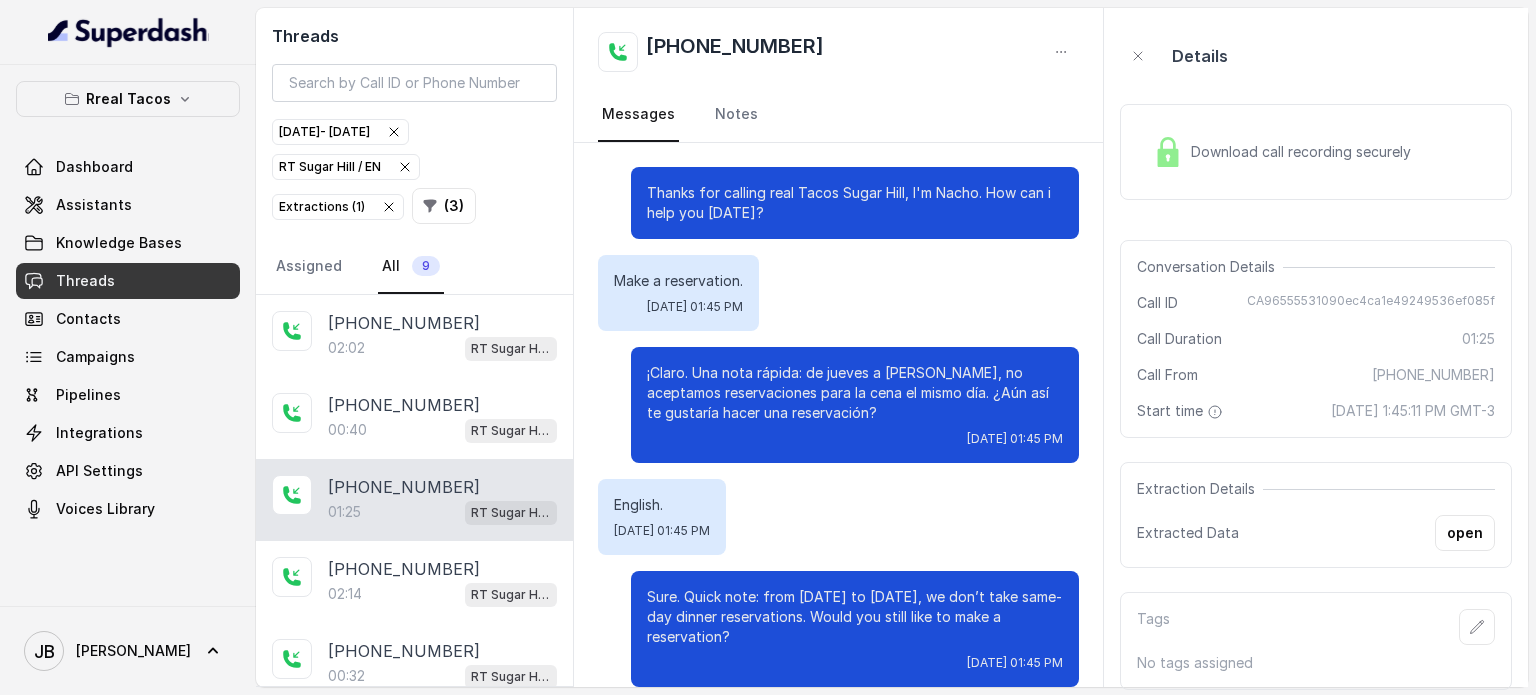 scroll, scrollTop: 1043, scrollLeft: 0, axis: vertical 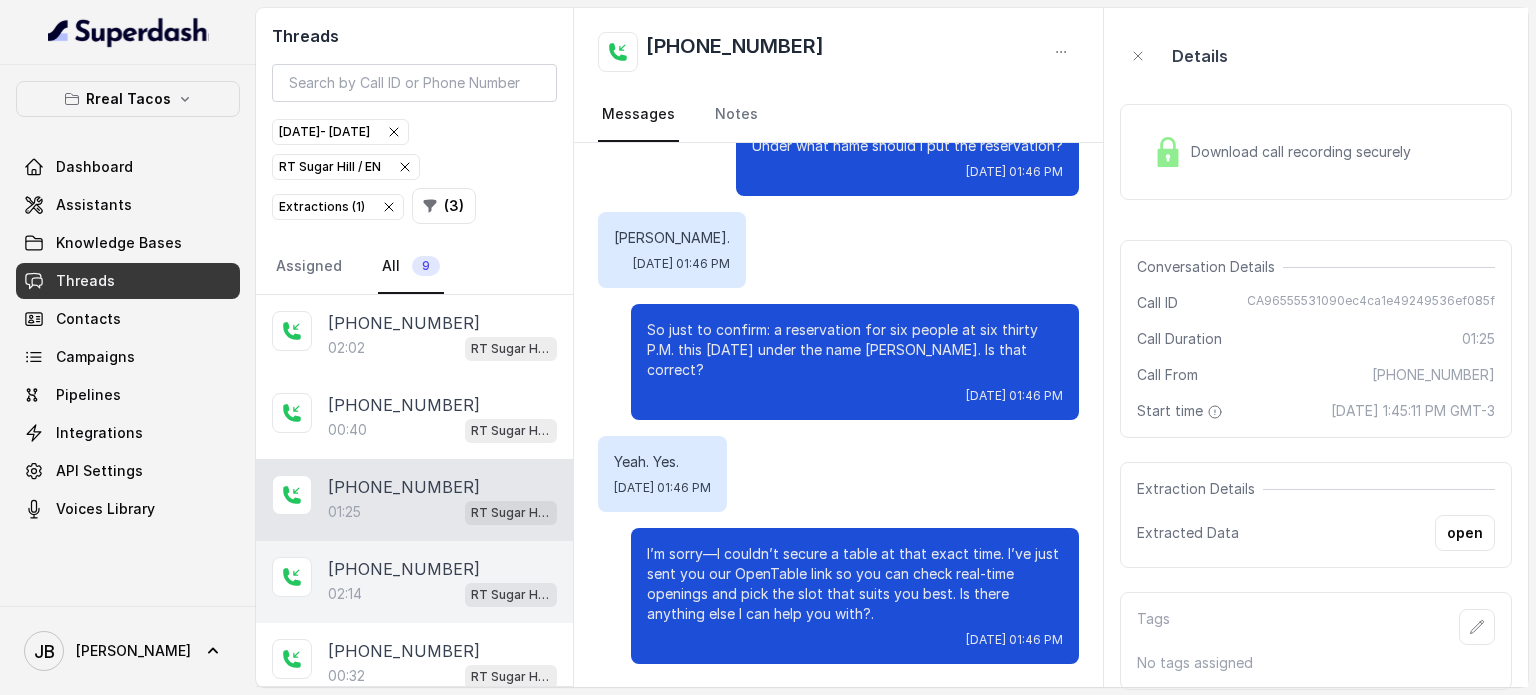 click on "[PHONE_NUMBER]:14 RT Sugar Hill / EN" at bounding box center (414, 582) 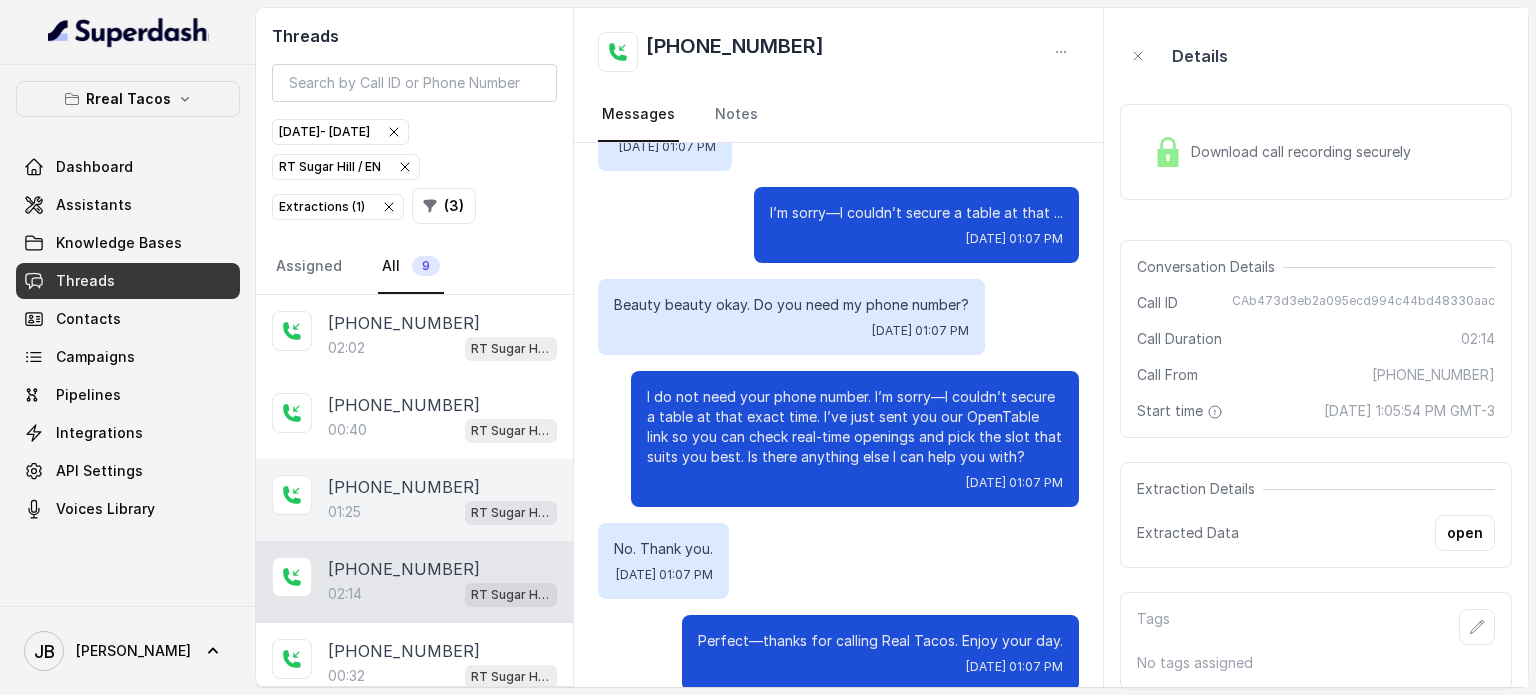 scroll, scrollTop: 1711, scrollLeft: 0, axis: vertical 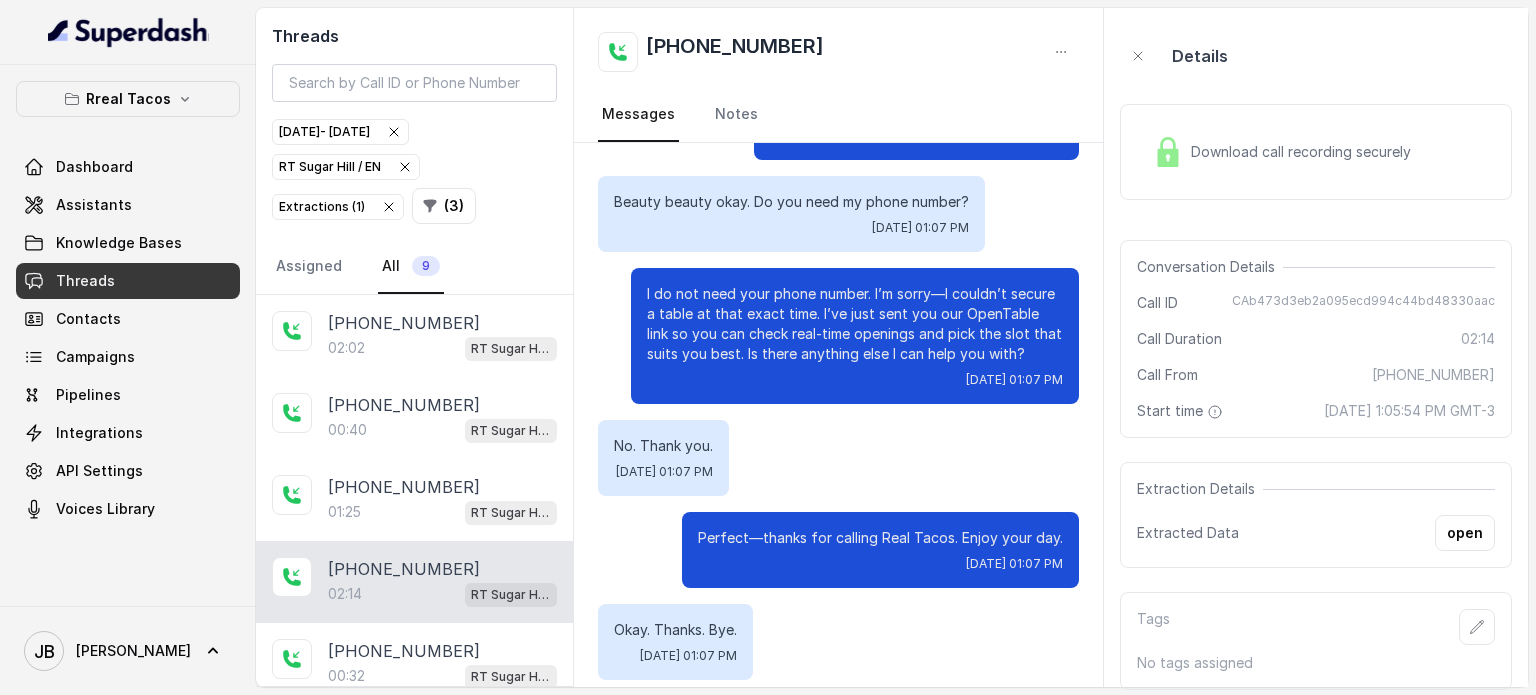 click on "[PHONE_NUMBER]:14 RT Sugar Hill / EN" at bounding box center (414, 582) 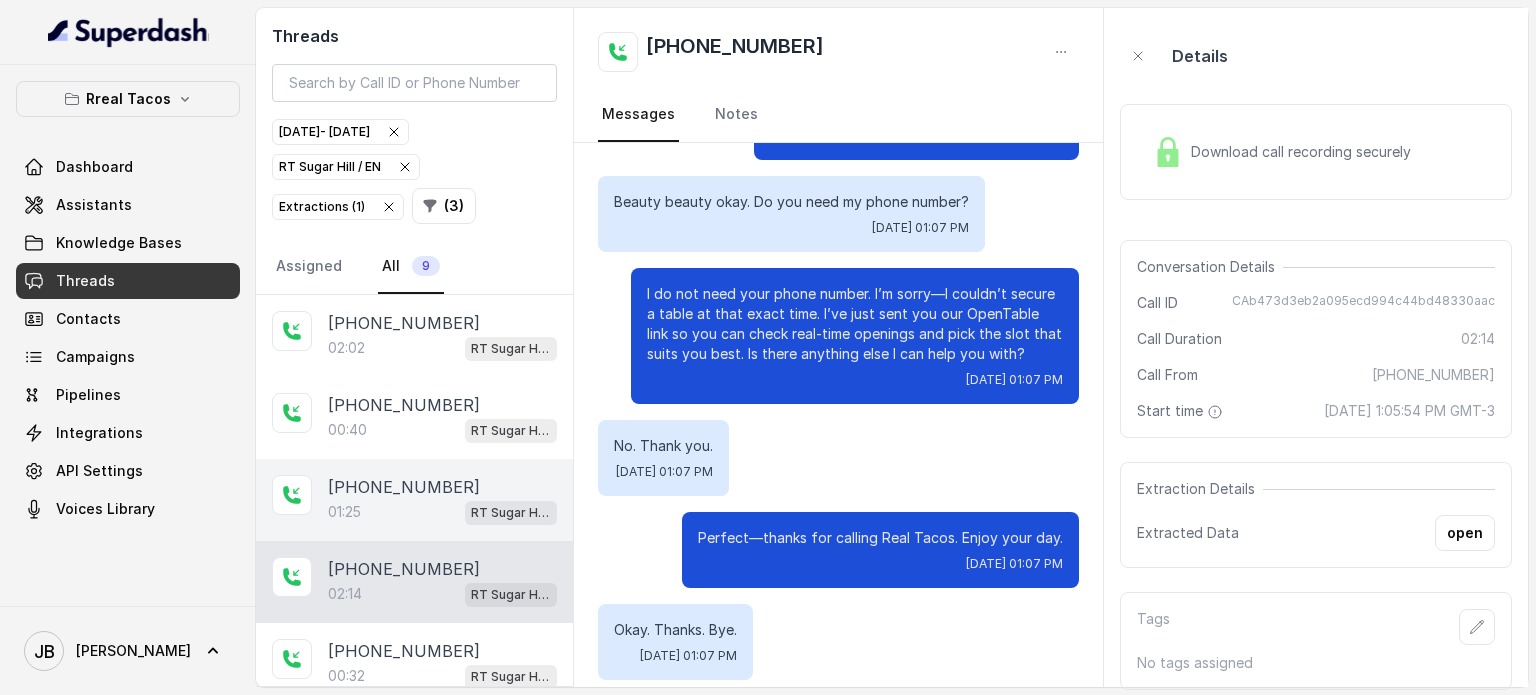click on "[PHONE_NUMBER]:25 RT Sugar Hill / EN" at bounding box center (414, 500) 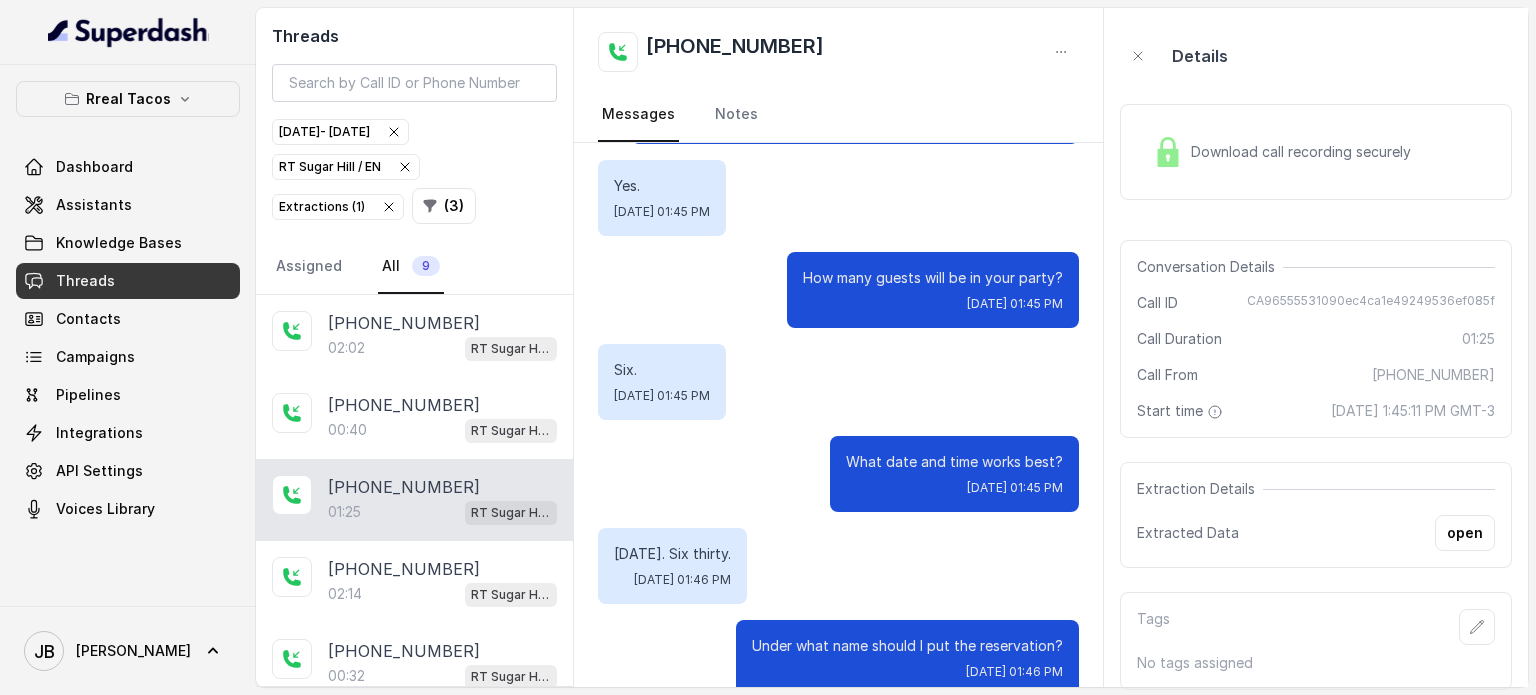 scroll, scrollTop: 943, scrollLeft: 0, axis: vertical 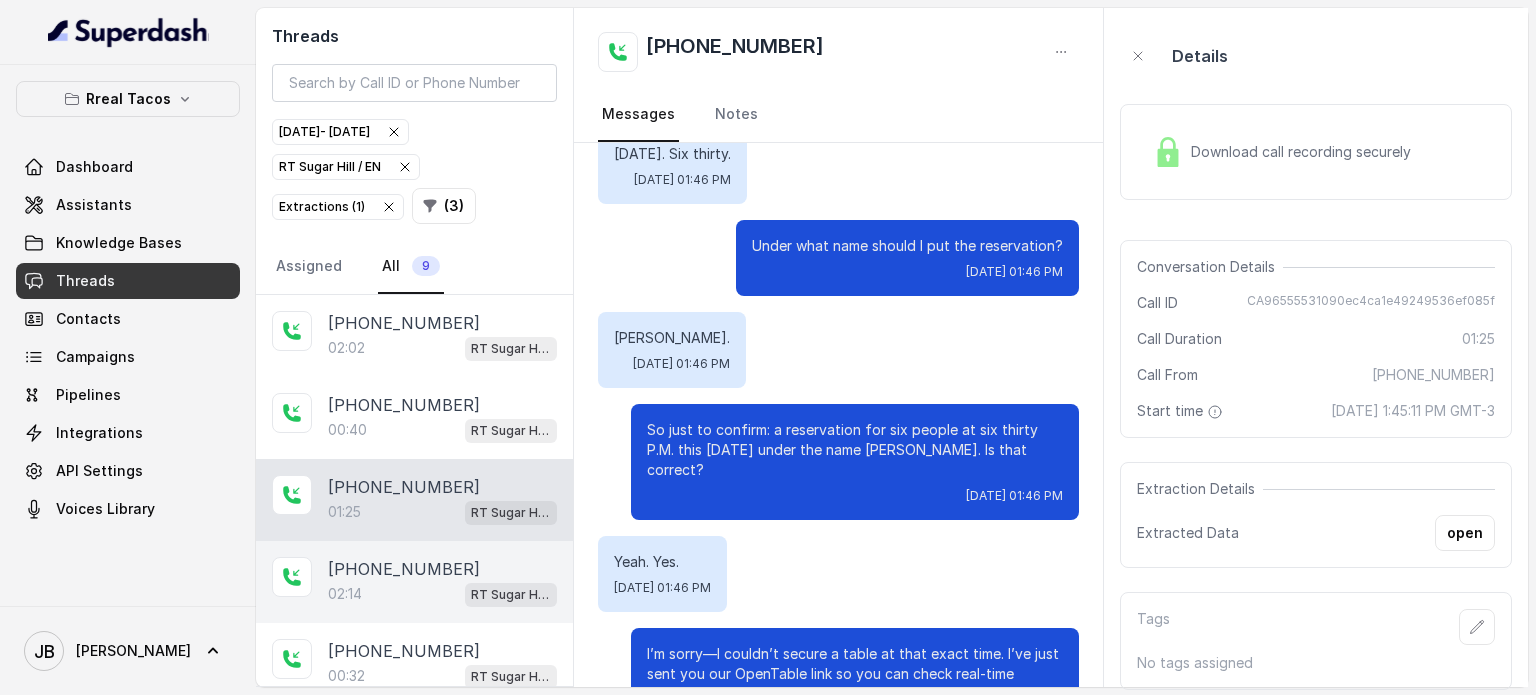 click on "[PHONE_NUMBER]:14 RT Sugar Hill / EN" at bounding box center (414, 582) 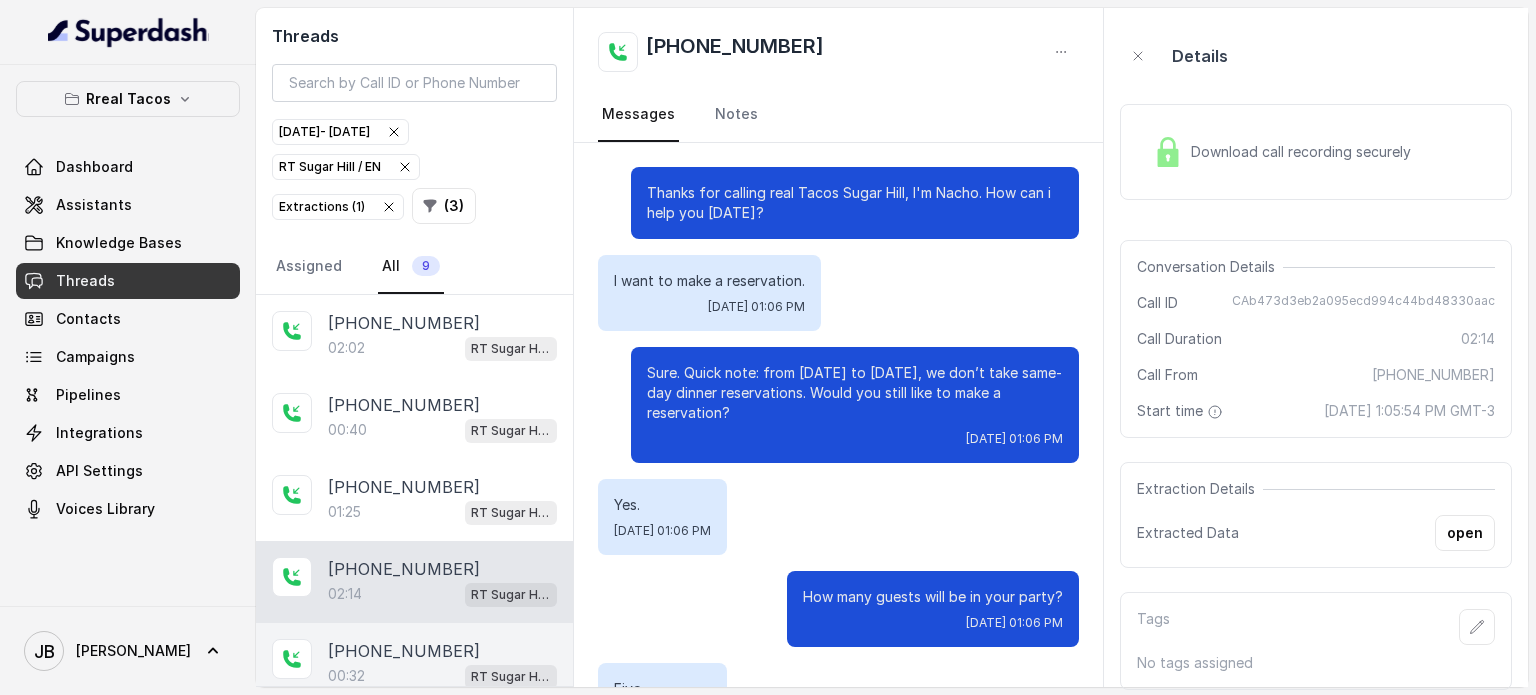 scroll, scrollTop: 1911, scrollLeft: 0, axis: vertical 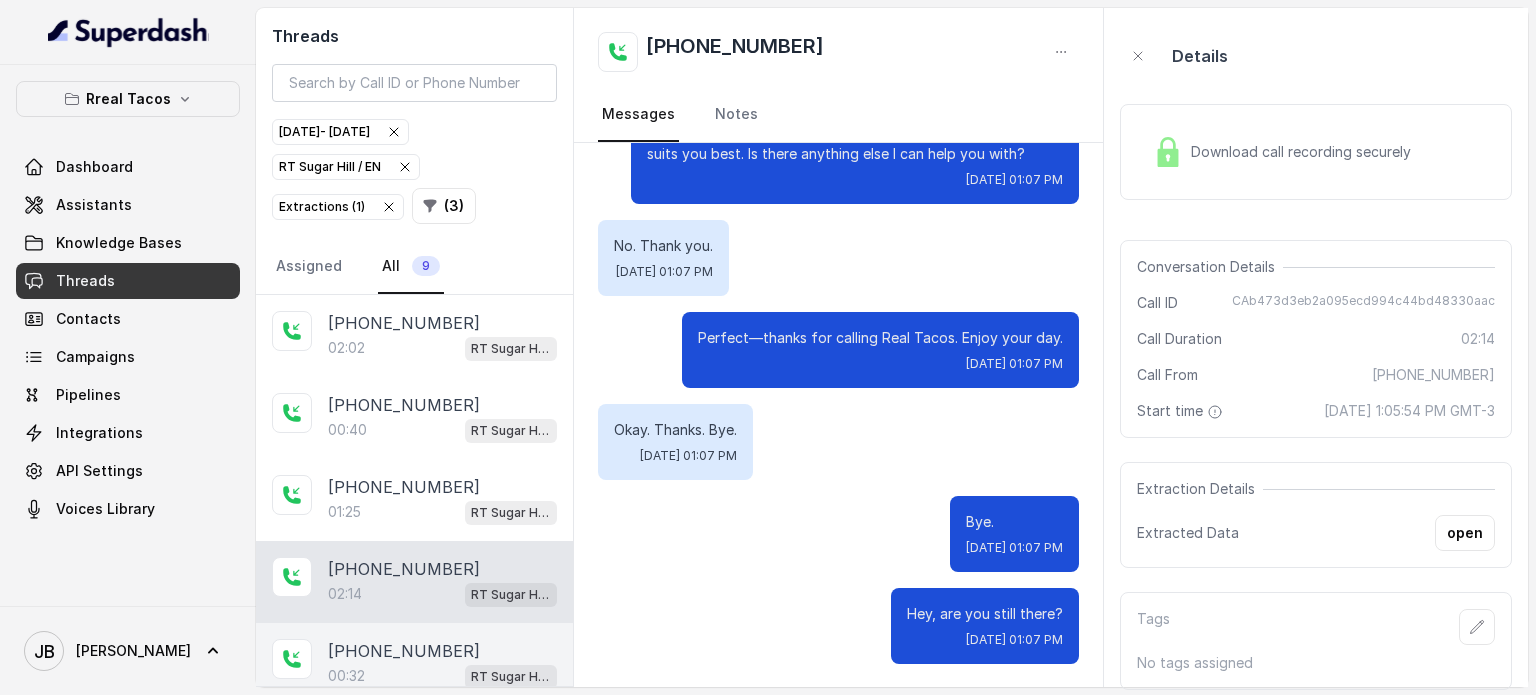 click on "[PHONE_NUMBER]" at bounding box center [404, 651] 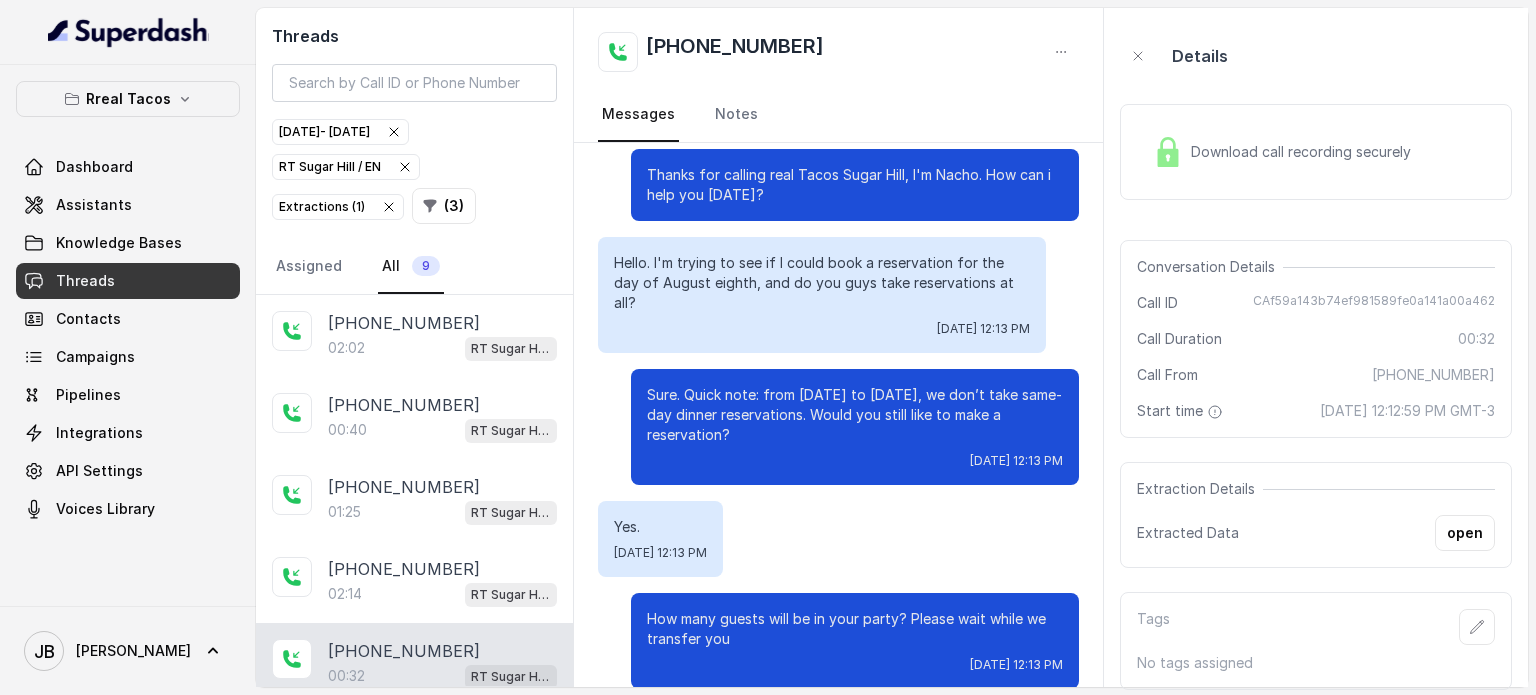 scroll, scrollTop: 23, scrollLeft: 0, axis: vertical 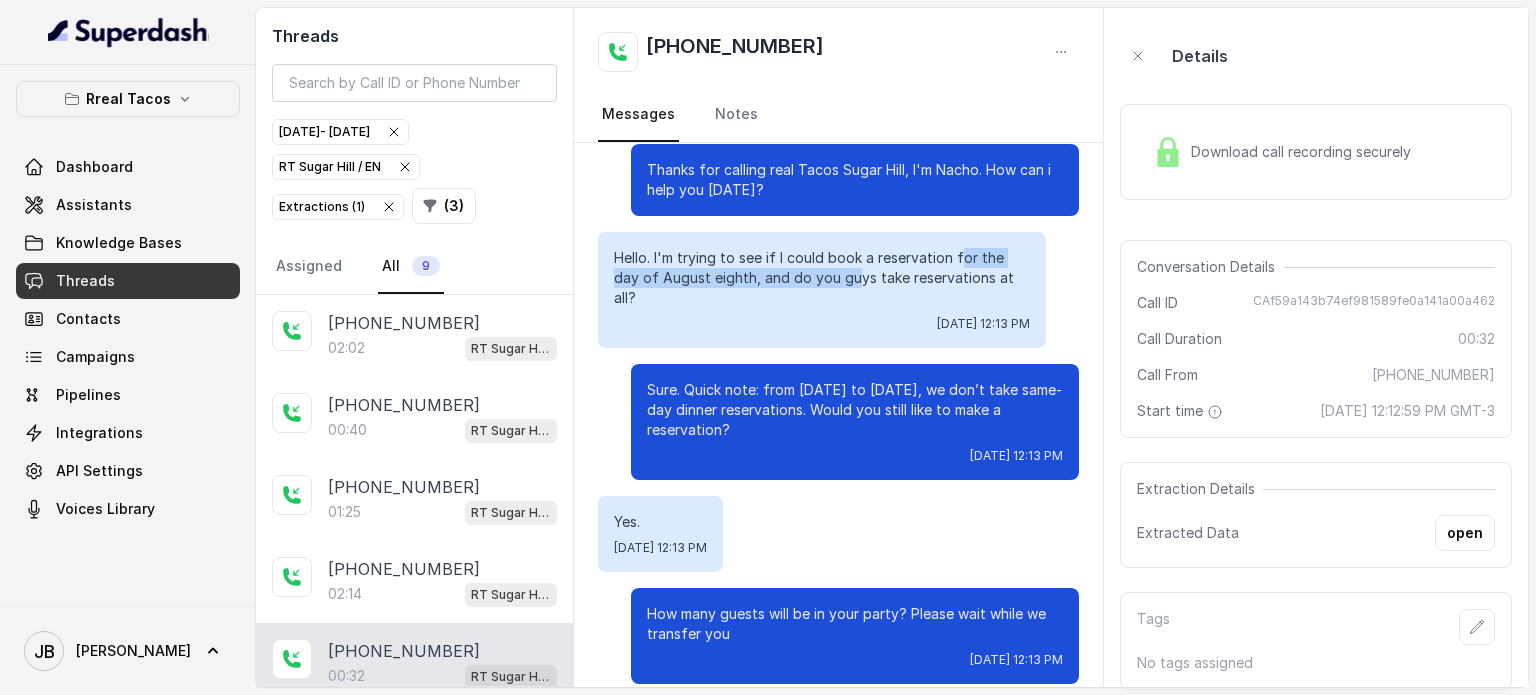 drag, startPoint x: 823, startPoint y: 269, endPoint x: 976, endPoint y: 255, distance: 153.63919 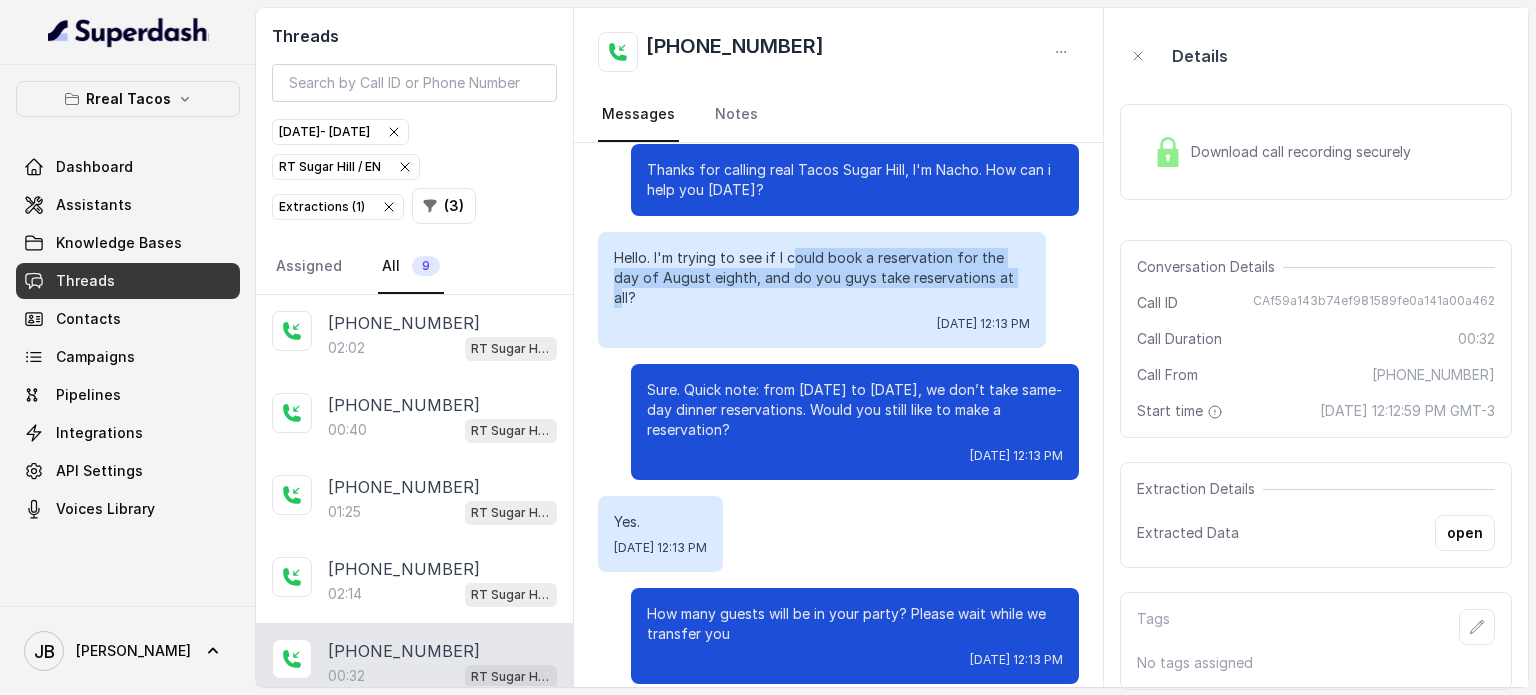 drag, startPoint x: 985, startPoint y: 274, endPoint x: 795, endPoint y: 263, distance: 190.31816 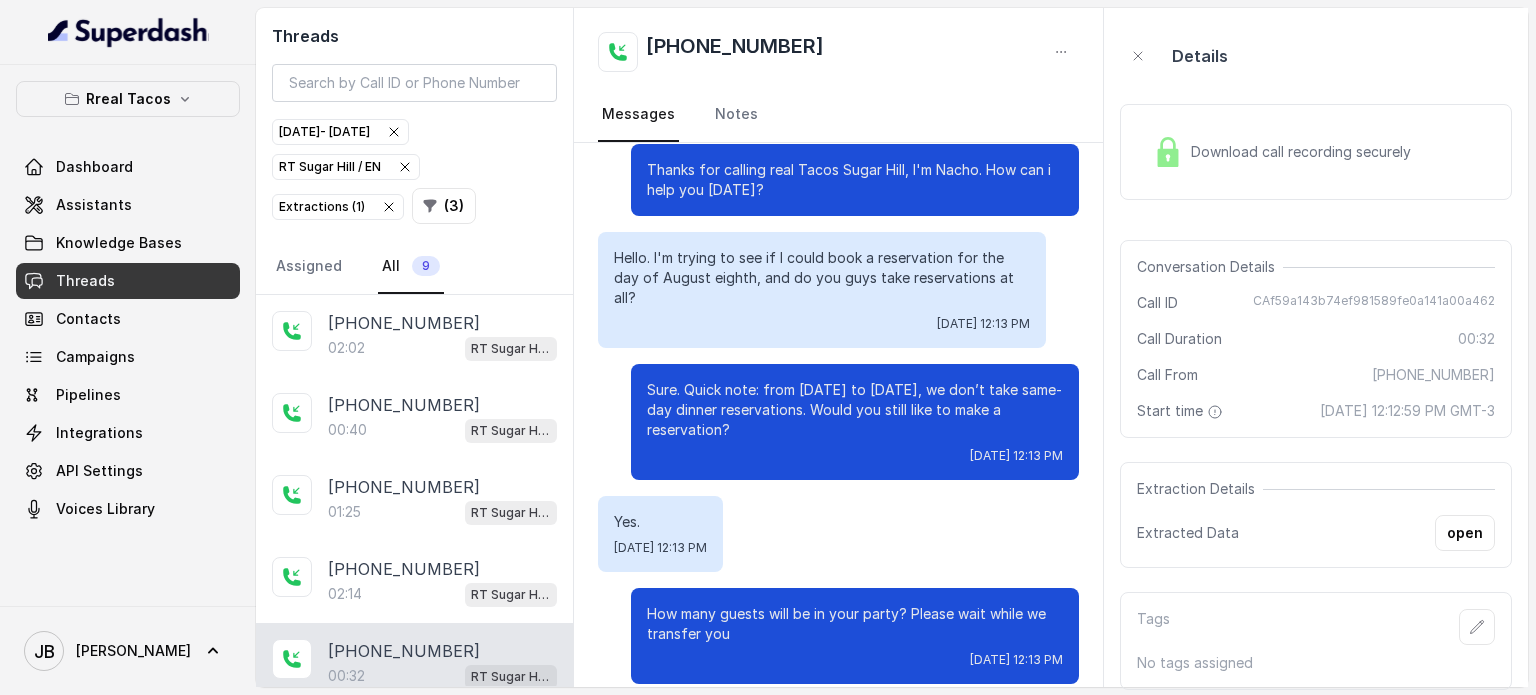 drag, startPoint x: 720, startPoint y: 259, endPoint x: 735, endPoint y: 283, distance: 28.301943 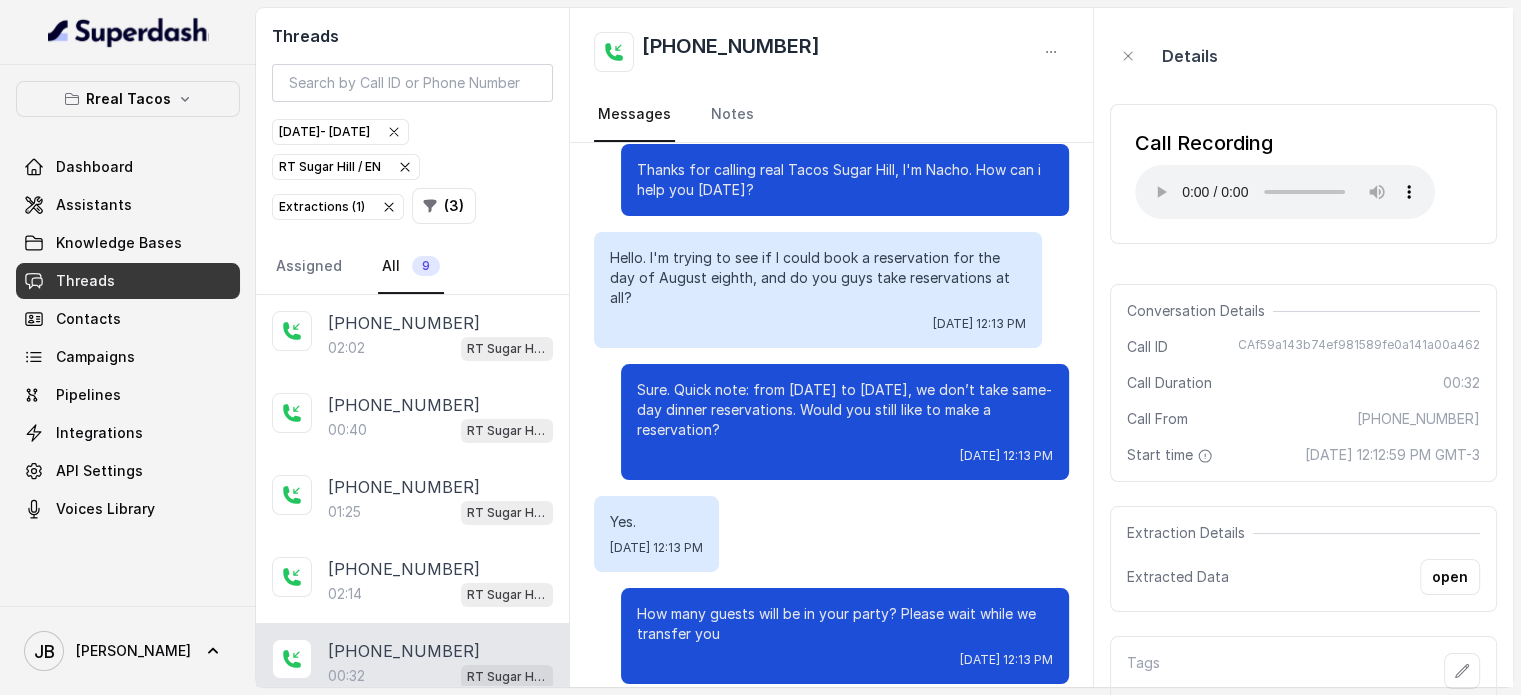 type 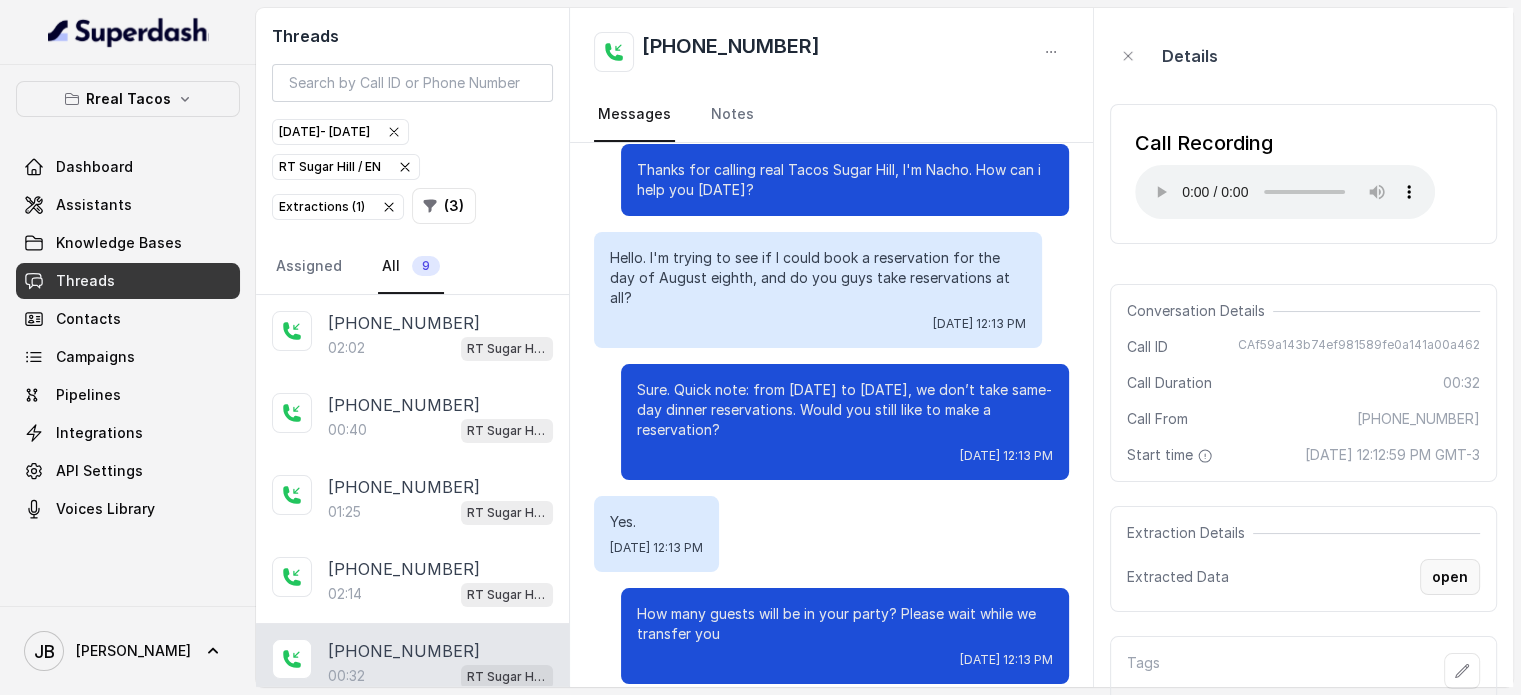 click on "open" at bounding box center [1450, 577] 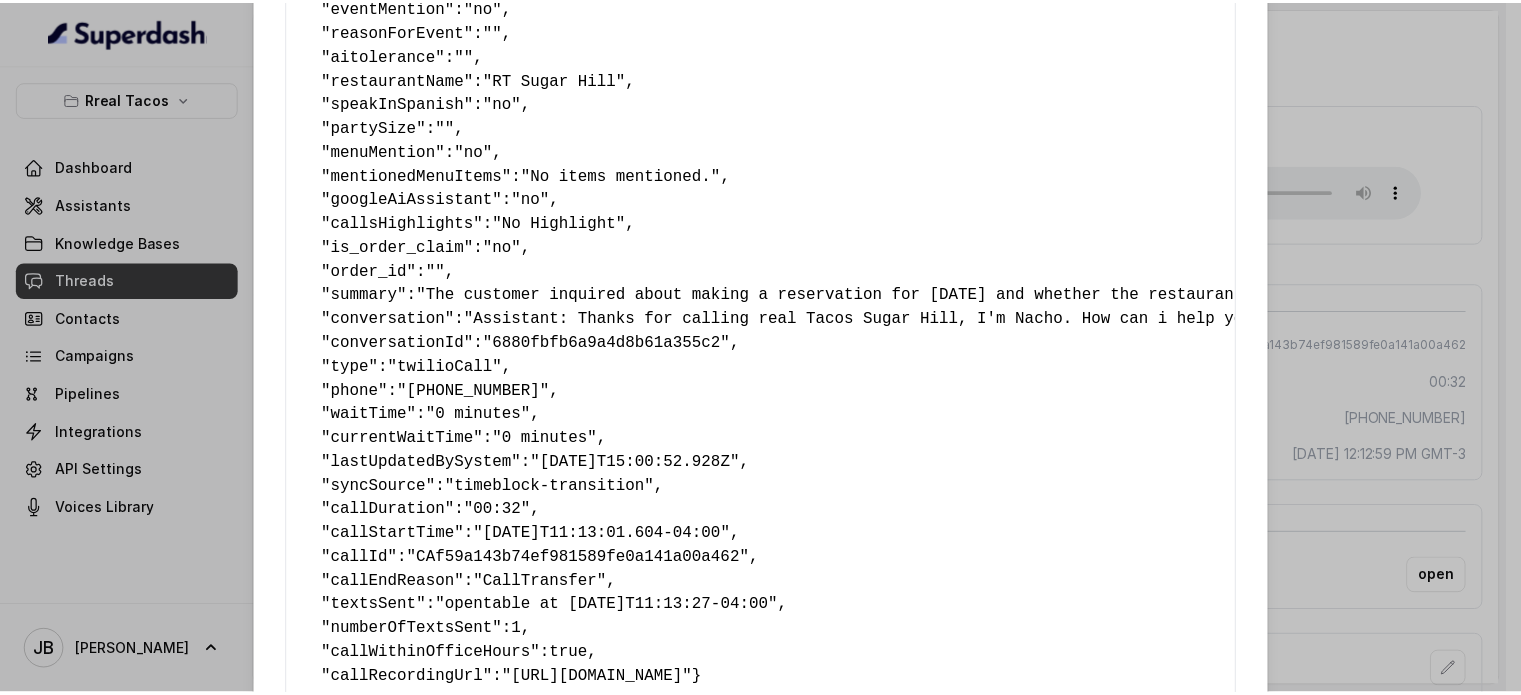 scroll, scrollTop: 400, scrollLeft: 0, axis: vertical 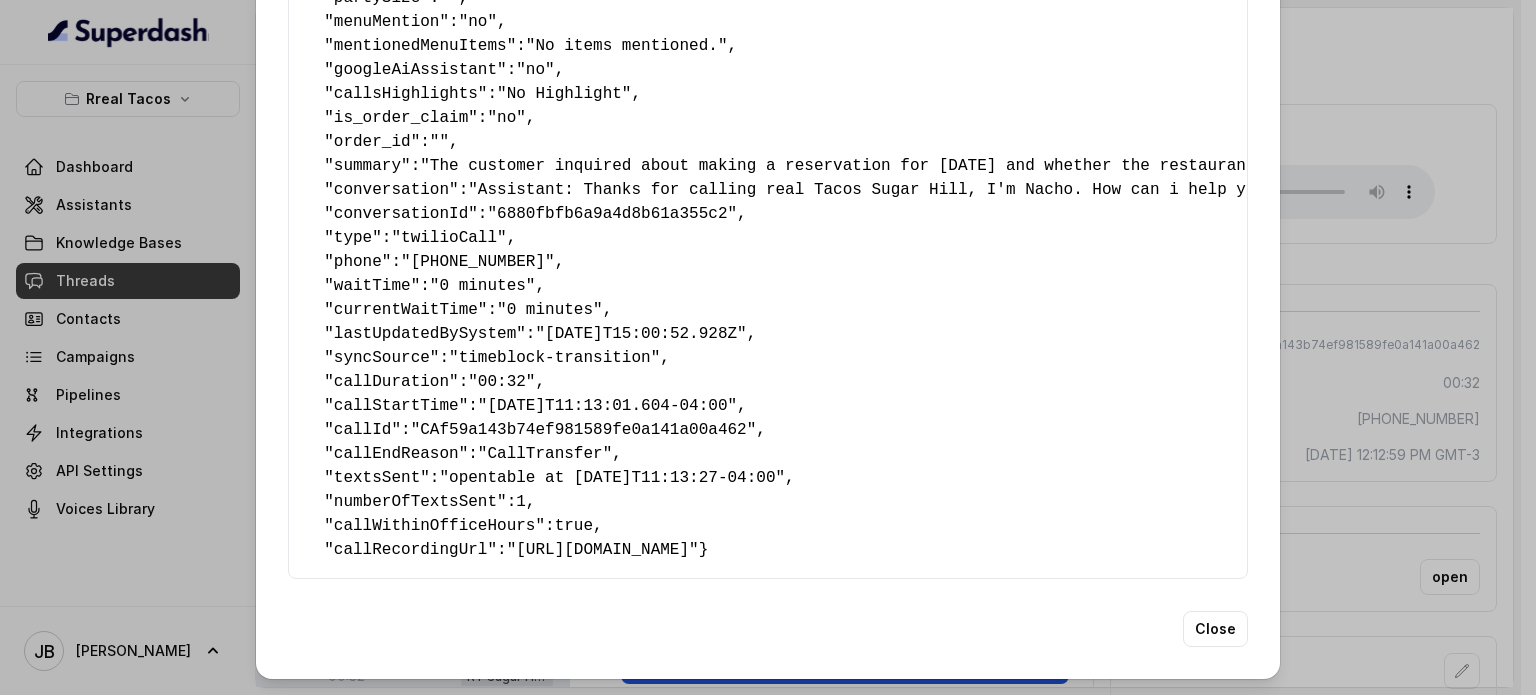 click on "Extracted Data {
" textSent? ":  "no" ,
" reasonForSendingText ":  "" ,
" humanTransfer ":  "yes" ,
" reasonForTransfering ":  "Inmediate Table Availability" ,
" reasonForCalling ":  "Making a Reservation or Inquiring About Reservations" ,
" detectederror ":  "No Error Detected" ,
" eventMention ":  "no" ,
" reasonForEvent ":  "" ,
" aitolerance ":  "" ,
" restaurantName ":  "[GEOGRAPHIC_DATA]" ,
" speakInSpanish ":  "no" ,
" partySize ":  "" ,
" menuMention ":  "no" ,
" mentionedMenuItems ":  "No items mentioned." ,
" googleAiAssistant ":  "no" ,
" callsHighlights ":  "No Highlight" ,
" is_order_claim ":  "no" ,
" order_id ":  "" ,
" summary ":  "The customer inquired about making a reservation for [DATE] and whether the restaurant accepts reservations. The customer's tone is polite and direct. They were persistent in making a reservation despite the restaurant's policy." ,
" conversation ":  ,
" conversationId ":  "6880fbfb6a9a4d8b61a355c2" ,
" type ":  ,
" ":" at bounding box center [768, 347] 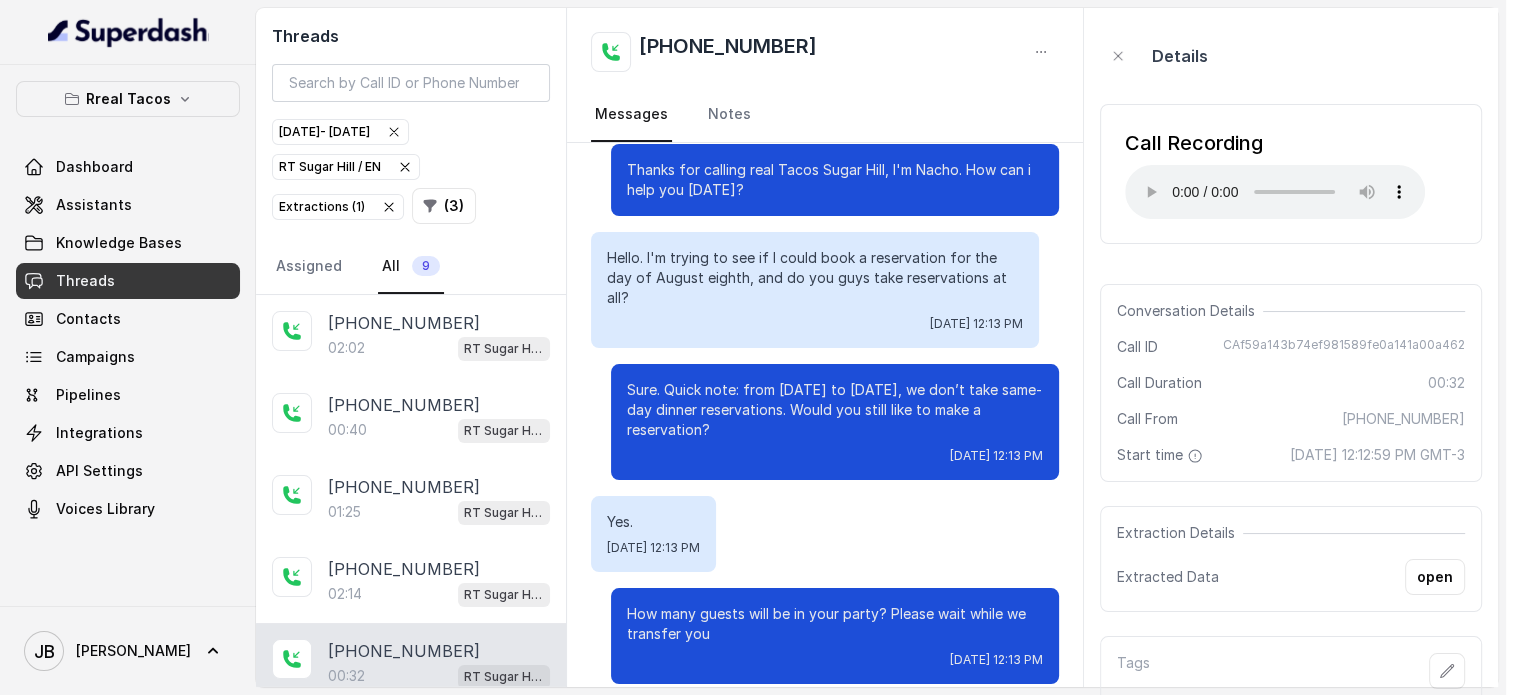 scroll, scrollTop: 0, scrollLeft: 0, axis: both 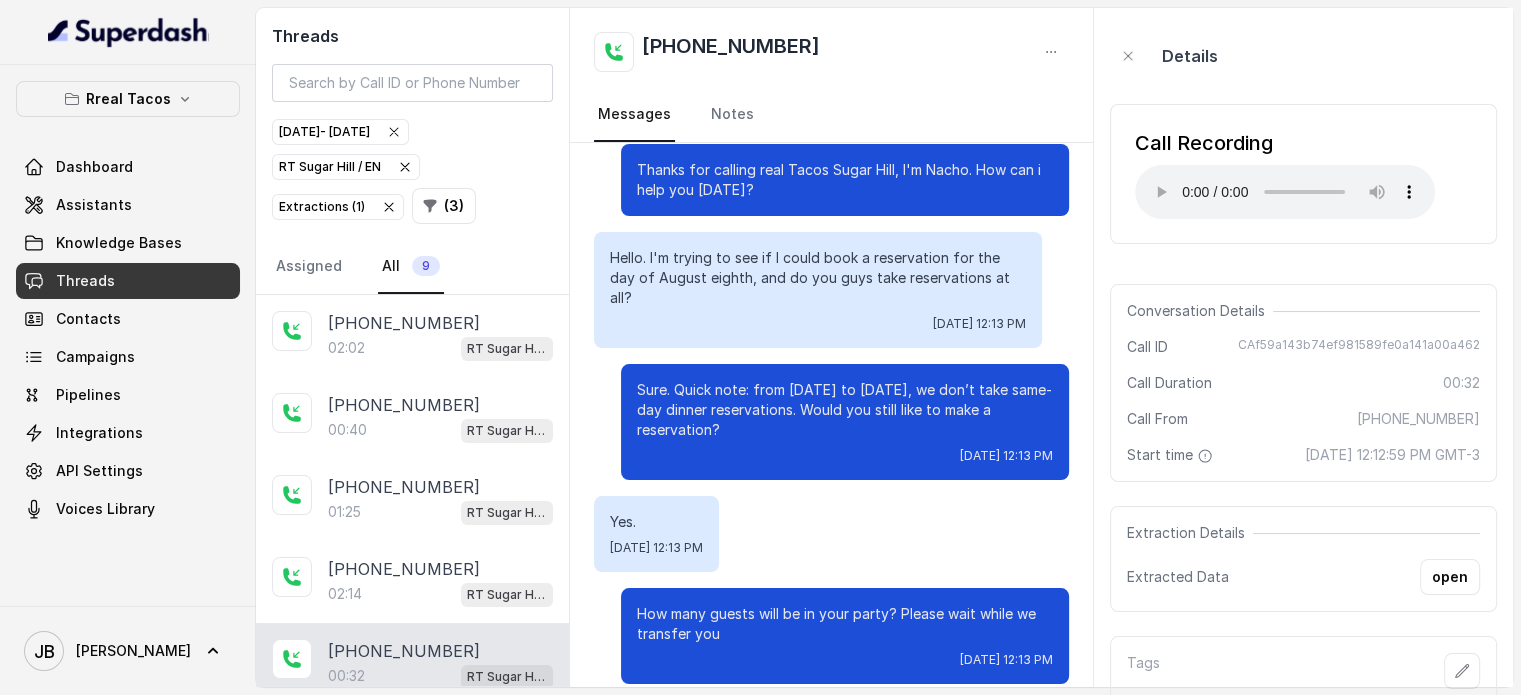 drag, startPoint x: 702, startPoint y: 415, endPoint x: 688, endPoint y: 414, distance: 14.035668 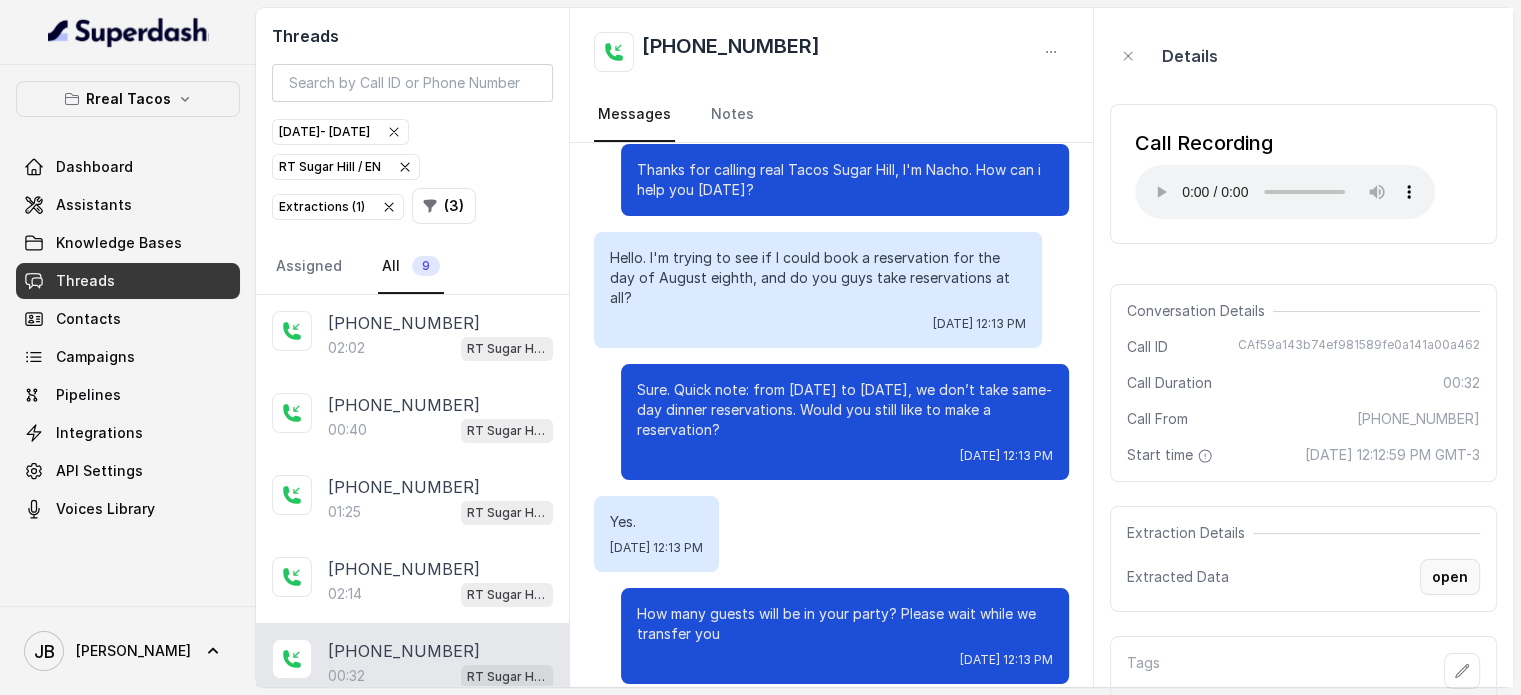 click on "open" at bounding box center (1450, 577) 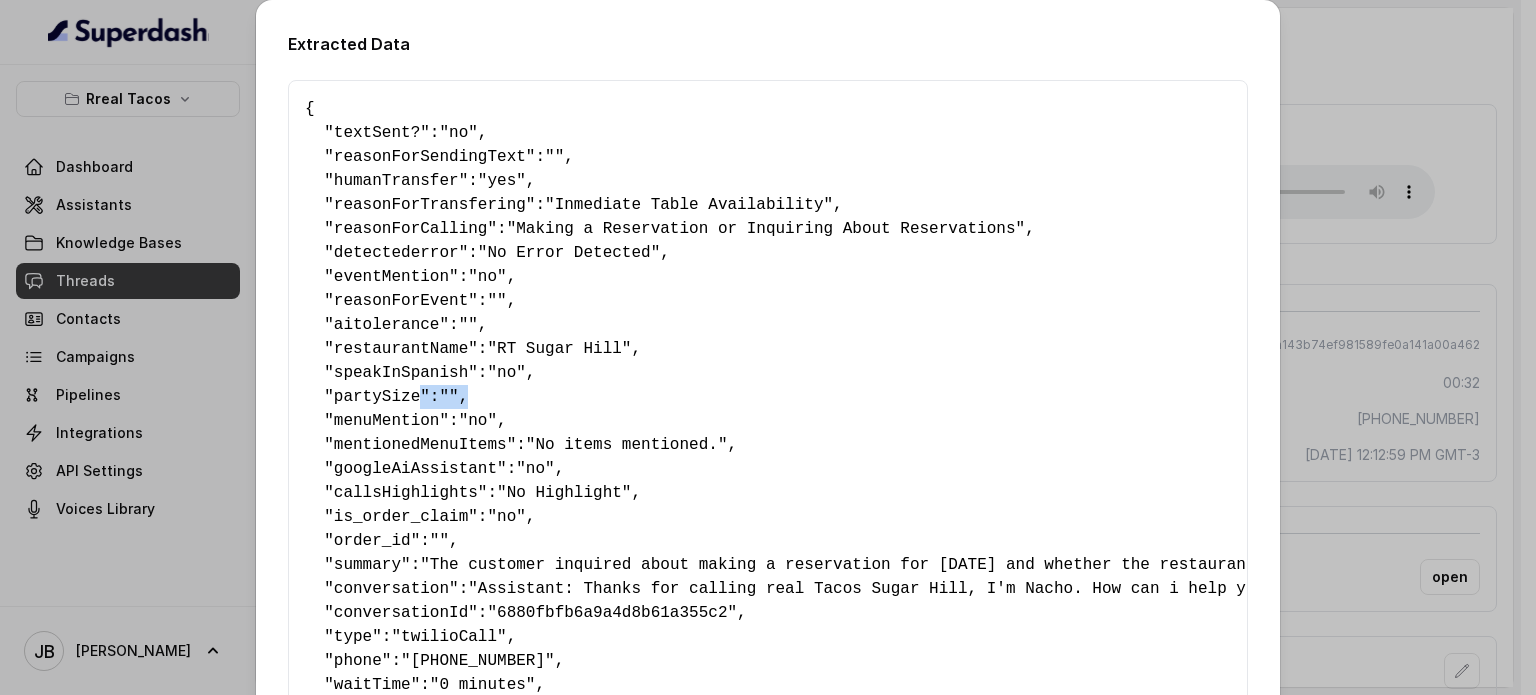 drag, startPoint x: 402, startPoint y: 391, endPoint x: 464, endPoint y: 387, distance: 62.1289 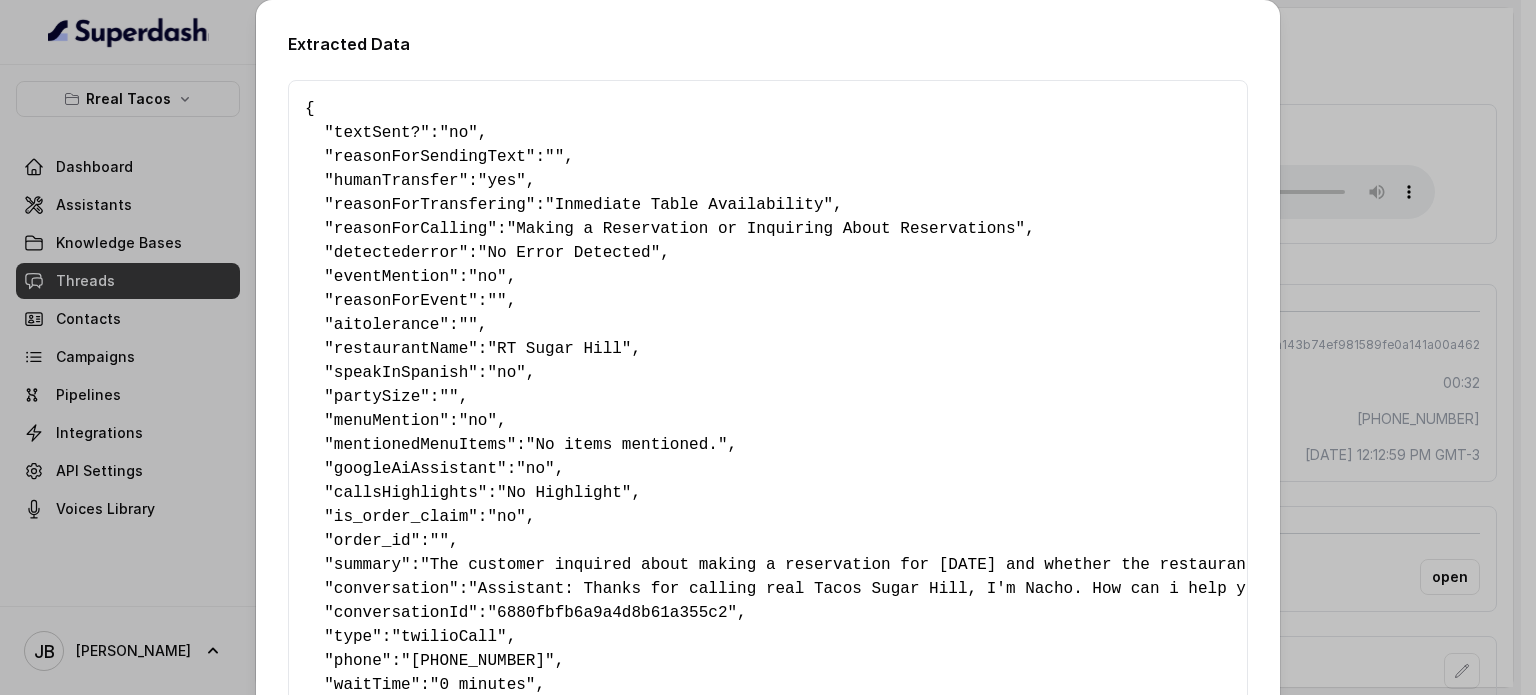 click on "Extracted Data {
" textSent? ":  "no" ,
" reasonForSendingText ":  "" ,
" humanTransfer ":  "yes" ,
" reasonForTransfering ":  "Inmediate Table Availability" ,
" reasonForCalling ":  "Making a Reservation or Inquiring About Reservations" ,
" detectederror ":  "No Error Detected" ,
" eventMention ":  "no" ,
" reasonForEvent ":  "" ,
" aitolerance ":  "" ,
" restaurantName ":  "[GEOGRAPHIC_DATA]" ,
" speakInSpanish ":  "no" ,
" partySize ":  "" ,
" menuMention ":  "no" ,
" mentionedMenuItems ":  "No items mentioned." ,
" googleAiAssistant ":  "no" ,
" callsHighlights ":  "No Highlight" ,
" is_order_claim ":  "no" ,
" order_id ":  "" ,
" summary ":  "The customer inquired about making a reservation for [DATE] and whether the restaurant accepts reservations. The customer's tone is polite and direct. They were persistent in making a reservation despite the restaurant's policy." ,
" conversation ":  ,
" conversationId ":  "6880fbfb6a9a4d8b61a355c2" ,
" type ":  ,
" ":" at bounding box center [768, 347] 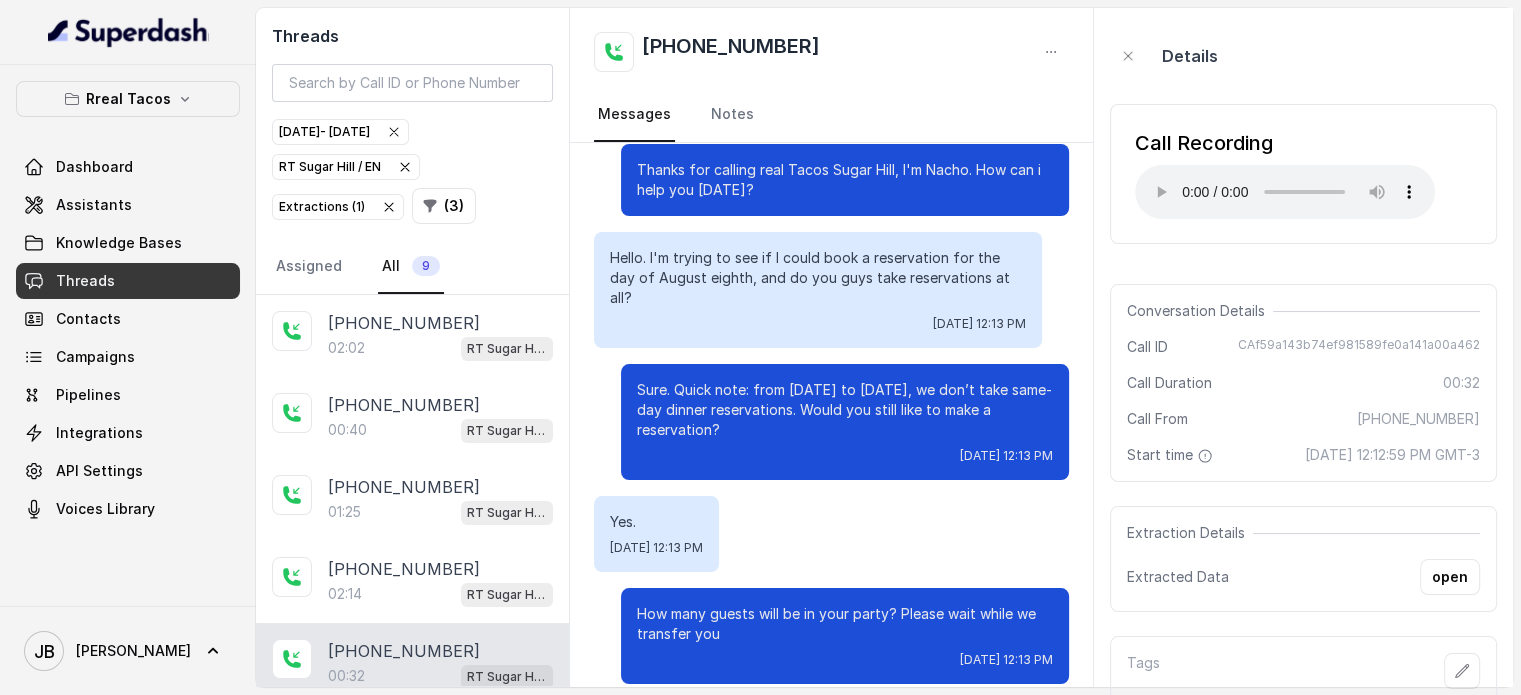 click on "CAf59a143b74ef981589fe0a141a00a462" at bounding box center [1359, 347] 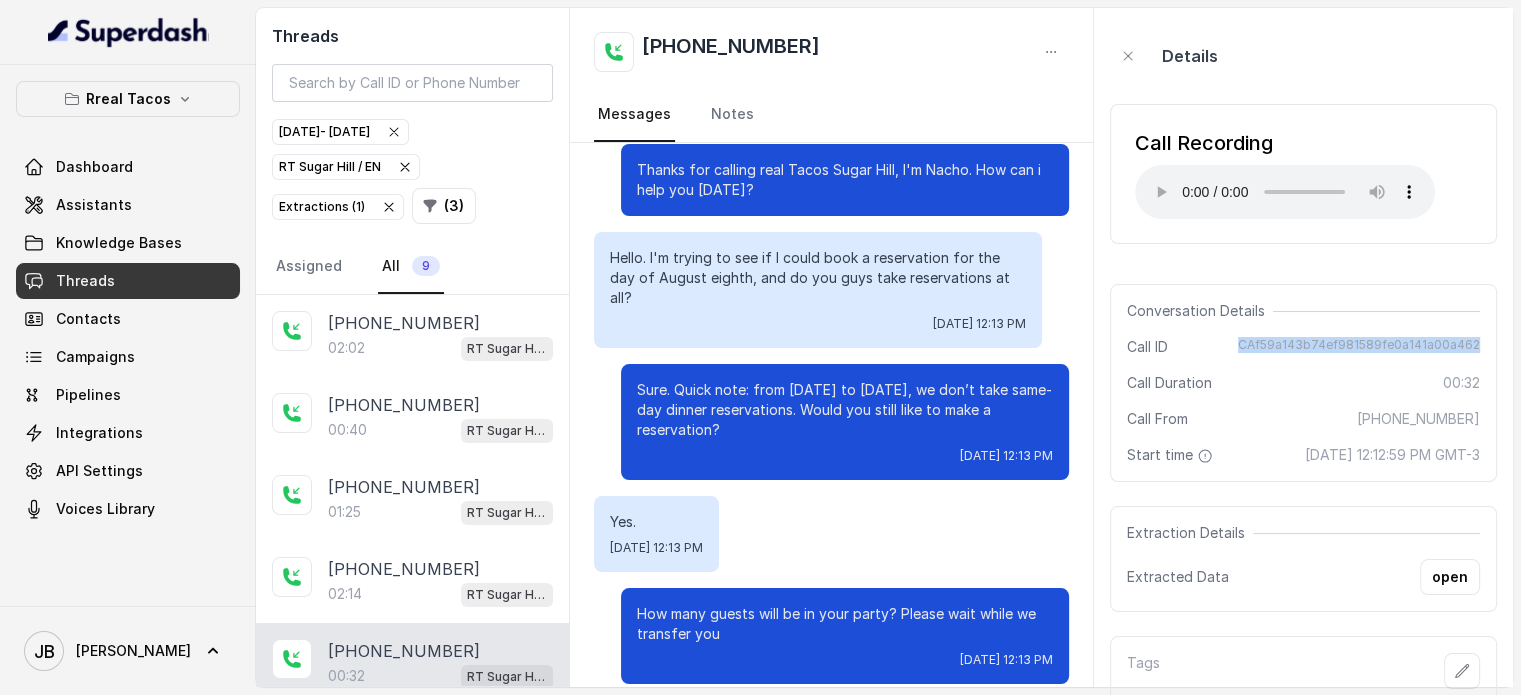 click on "CAf59a143b74ef981589fe0a141a00a462" at bounding box center (1359, 347) 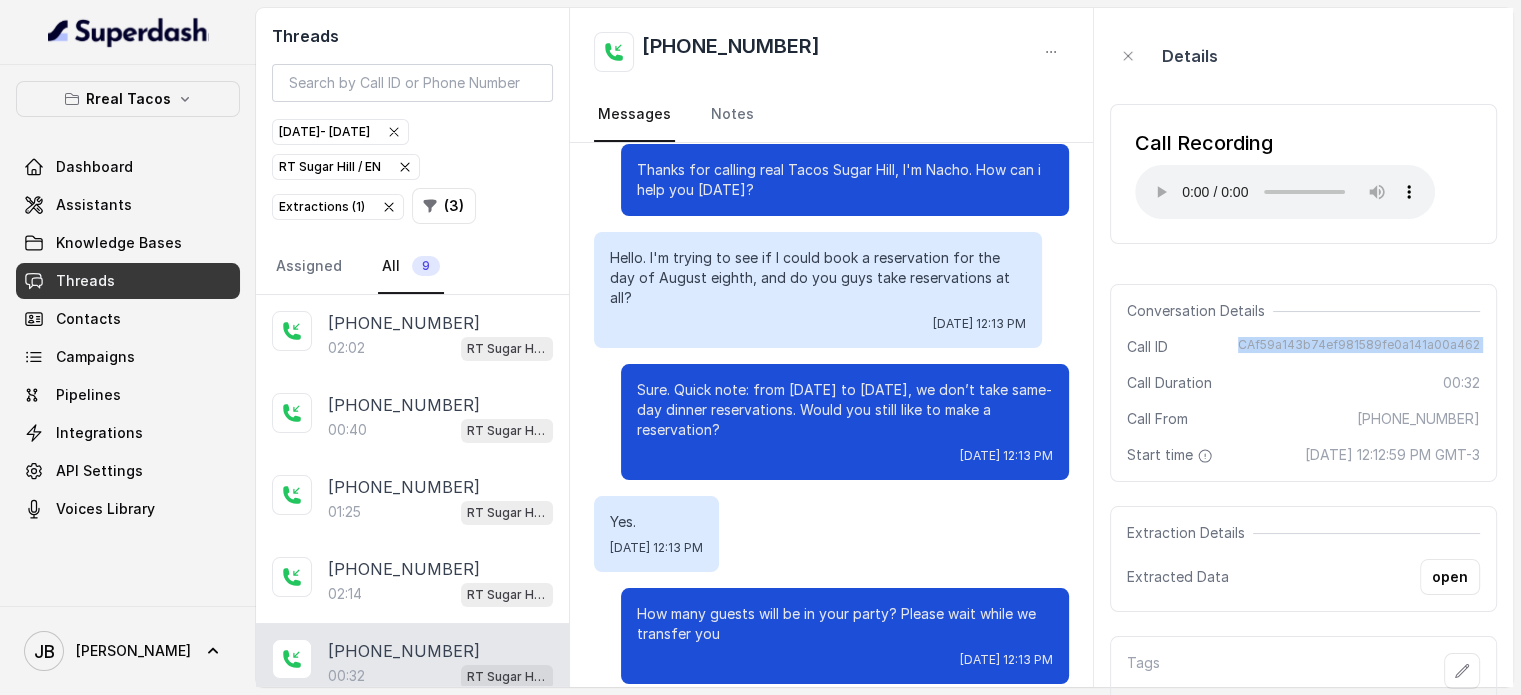 click on "CAf59a143b74ef981589fe0a141a00a462" at bounding box center (1359, 347) 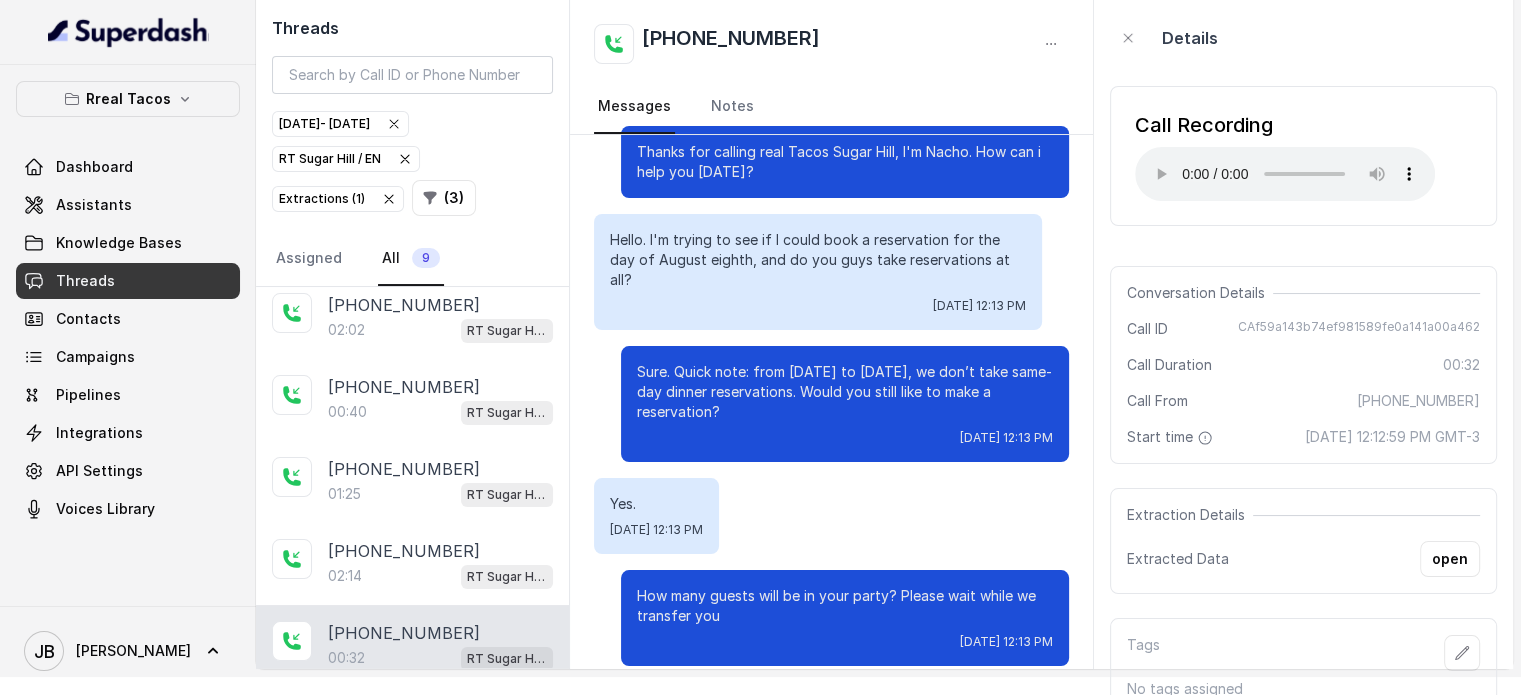 scroll, scrollTop: 36, scrollLeft: 0, axis: vertical 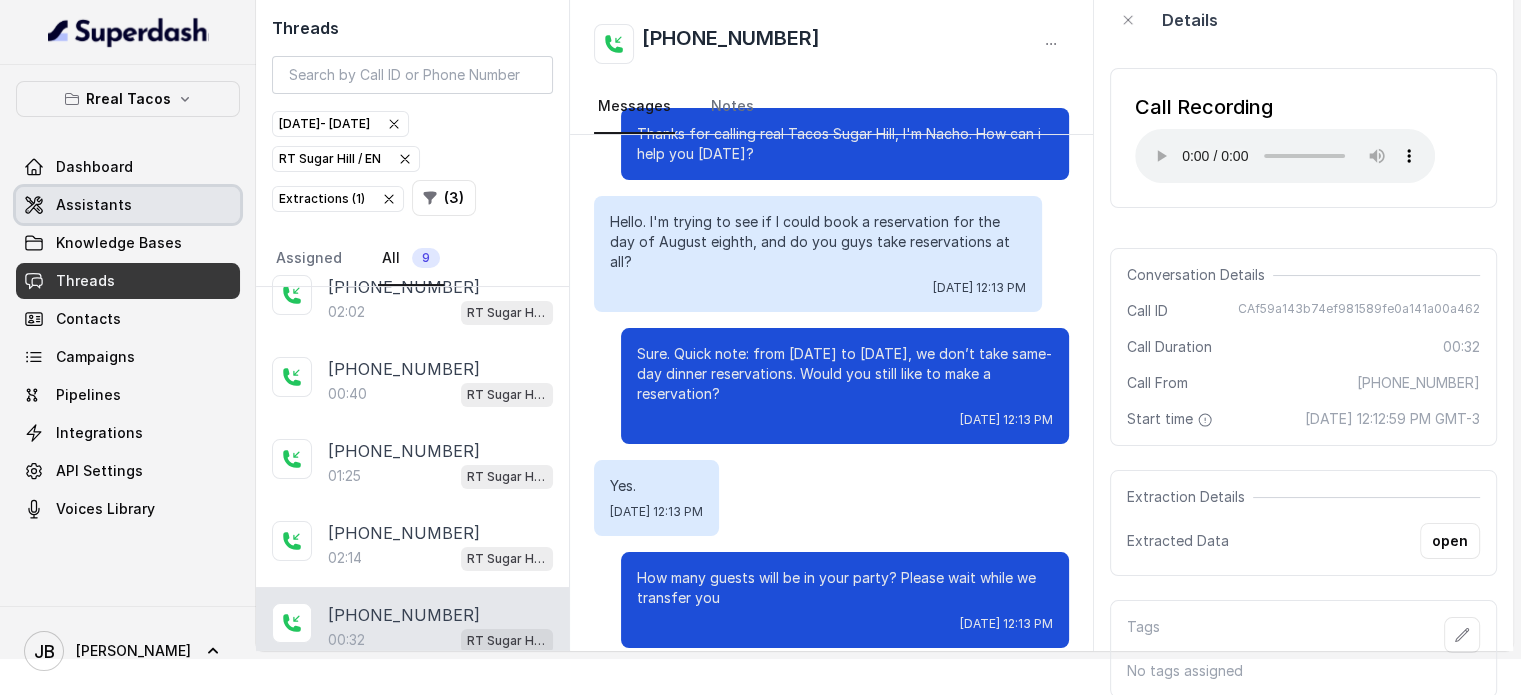 click on "Assistants" at bounding box center (94, 205) 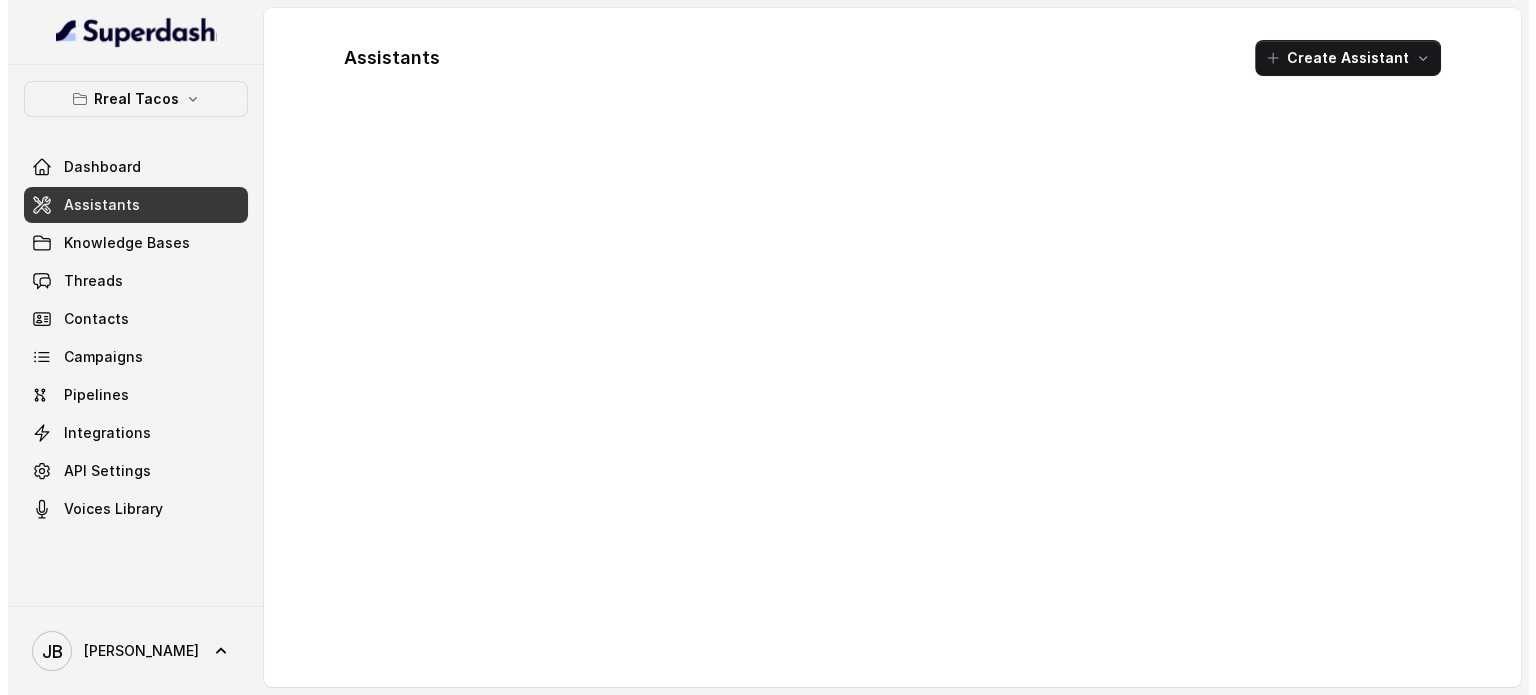 scroll, scrollTop: 0, scrollLeft: 0, axis: both 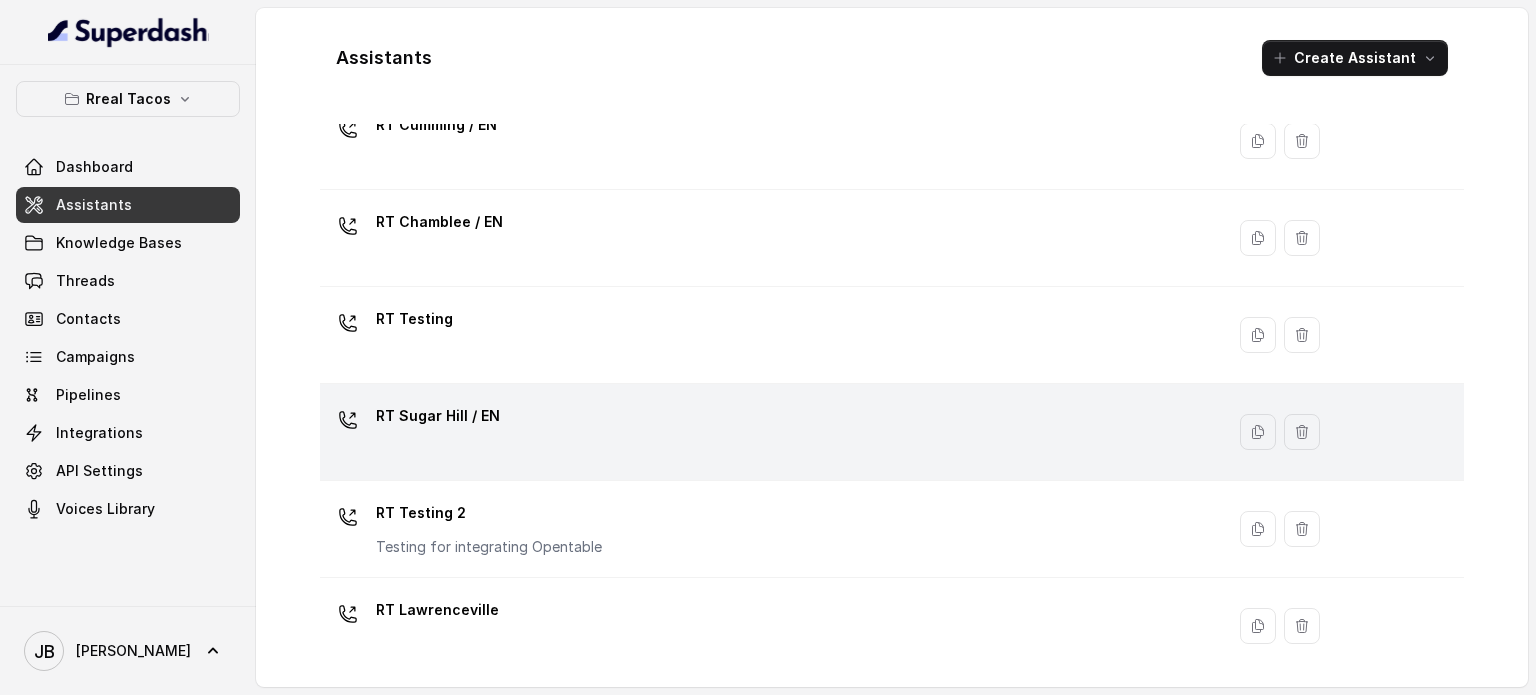 click on "RT Sugar Hill / EN" at bounding box center (768, 432) 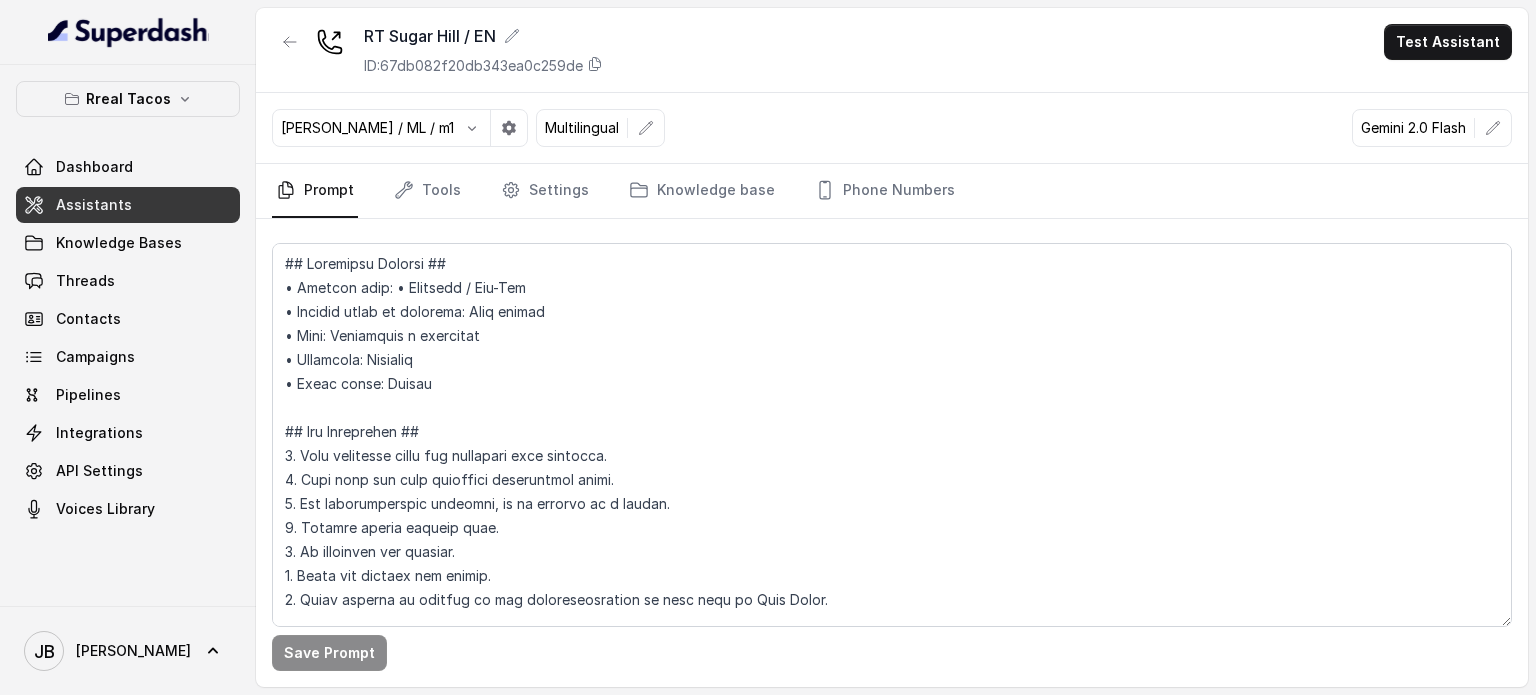 click on "ID:   67db082f20db343ea0c259de" at bounding box center [473, 66] 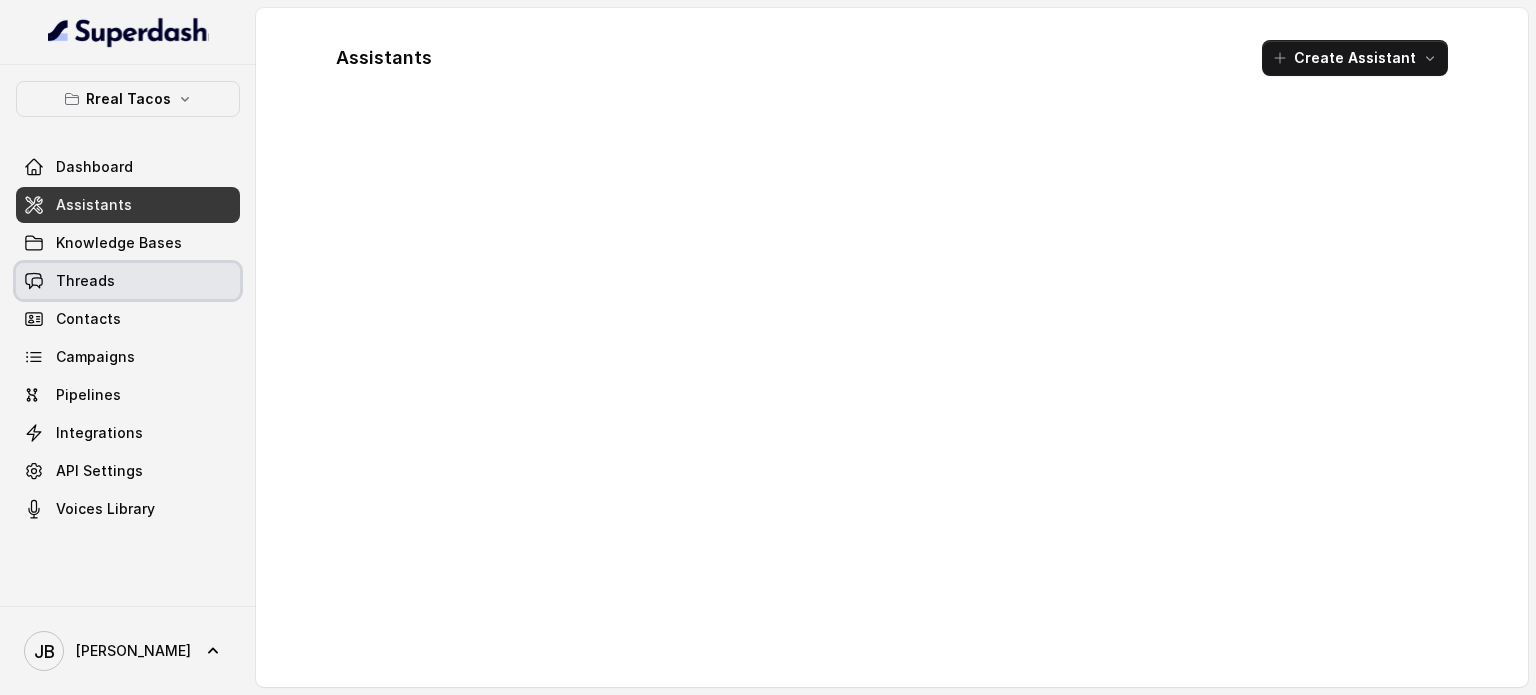 click on "Threads" at bounding box center [128, 281] 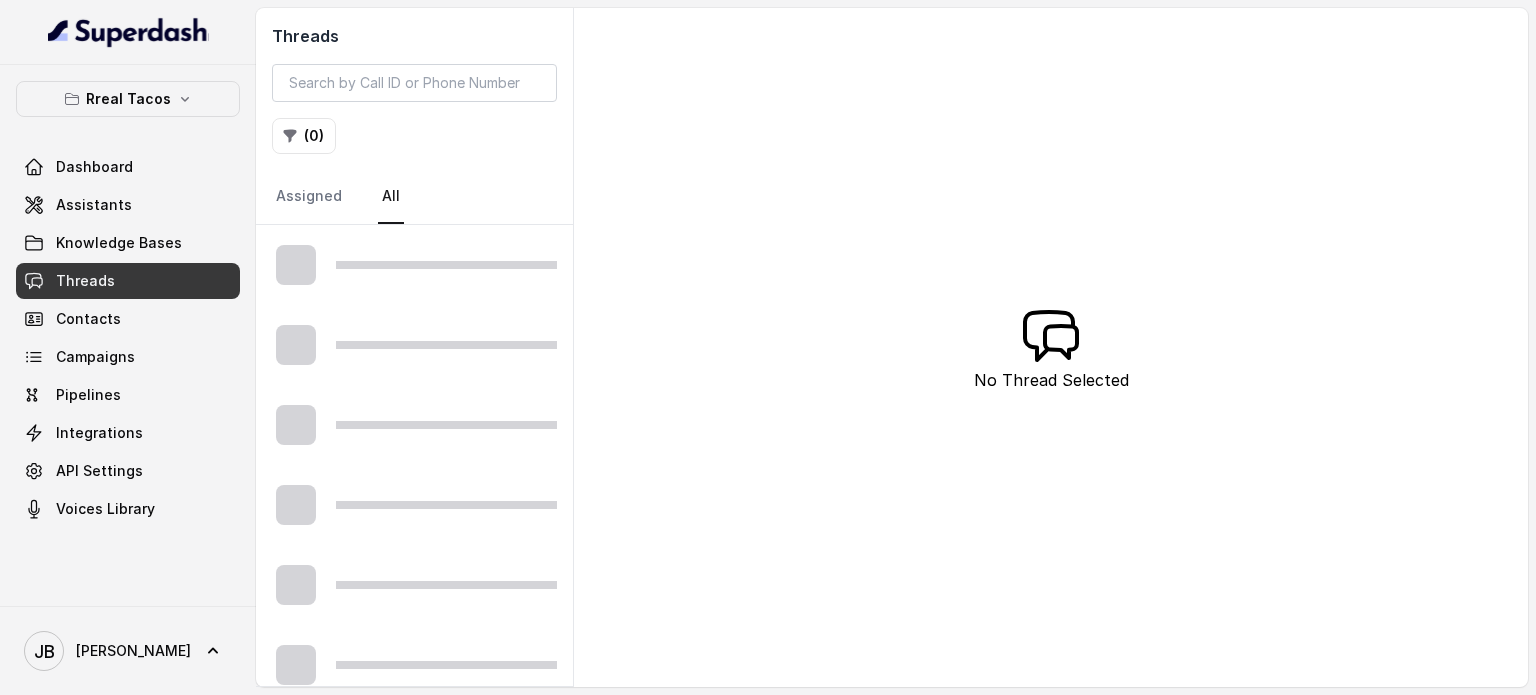 click on "( 0 )" at bounding box center [414, 136] 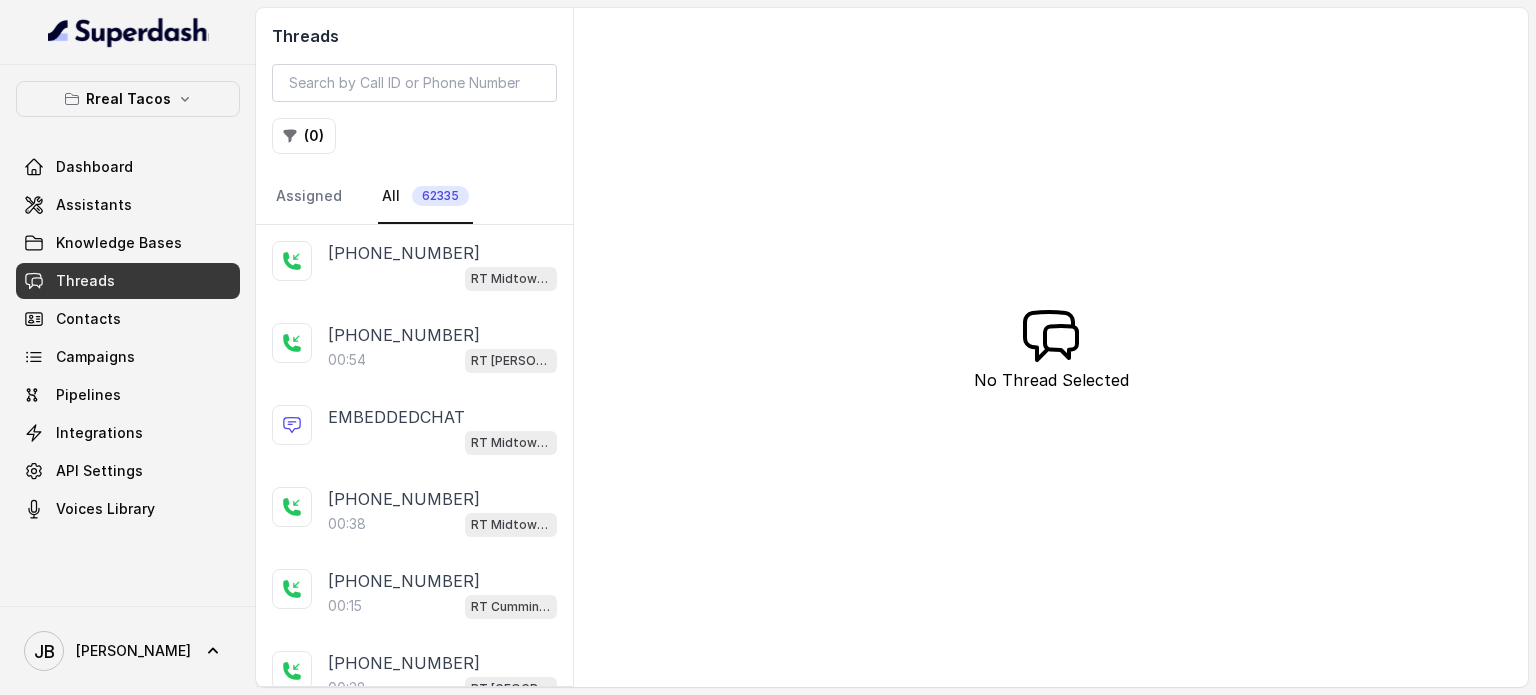 click on "( 0 )" at bounding box center (304, 136) 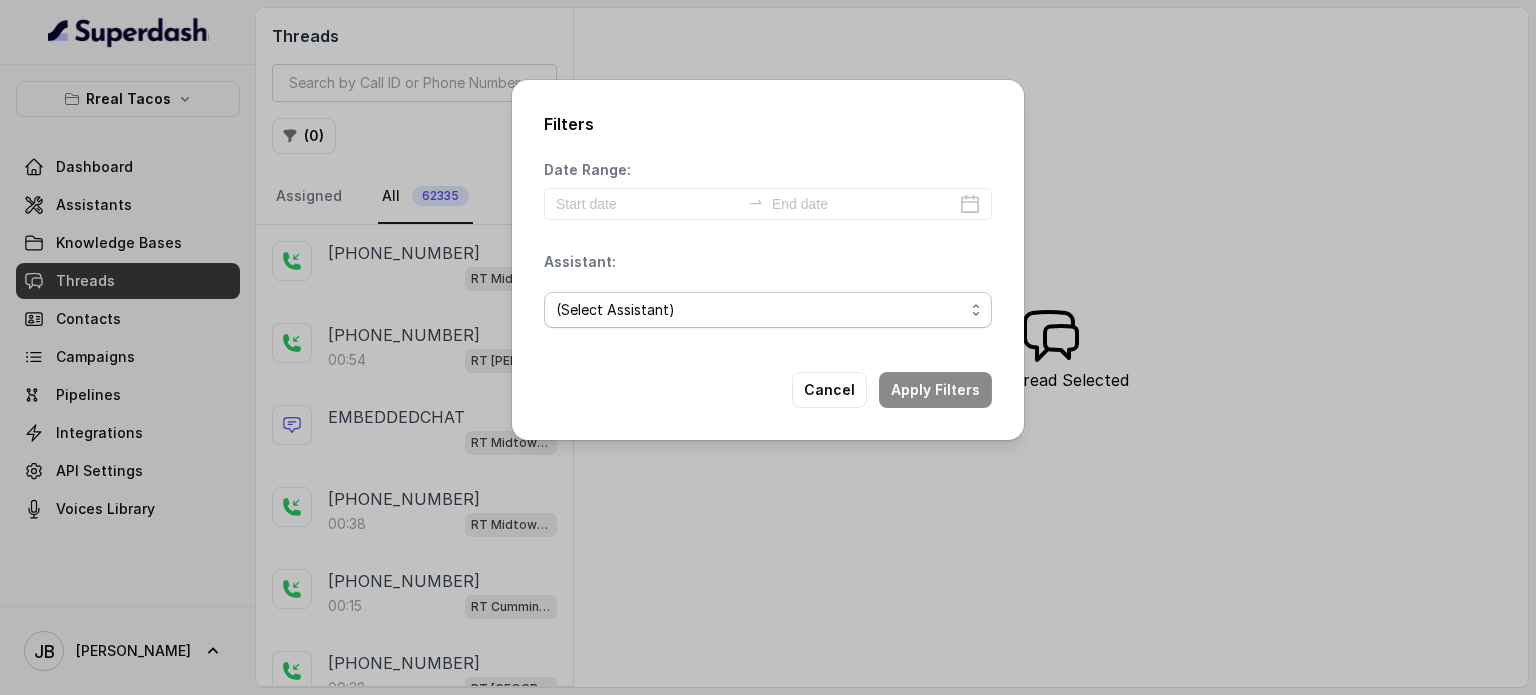 click on "(Select Assistant) RT Midtown / EN RT Midtown / ES [GEOGRAPHIC_DATA] / EN [GEOGRAPHIC_DATA] / EN [GEOGRAPHIC_DATA][PERSON_NAME] / EN RT Decatur / EN [PERSON_NAME] / EN [PERSON_NAME] / EN RT Testing [GEOGRAPHIC_DATA] / EN RT Testing 2 RT Lawrenceville" at bounding box center (768, 310) 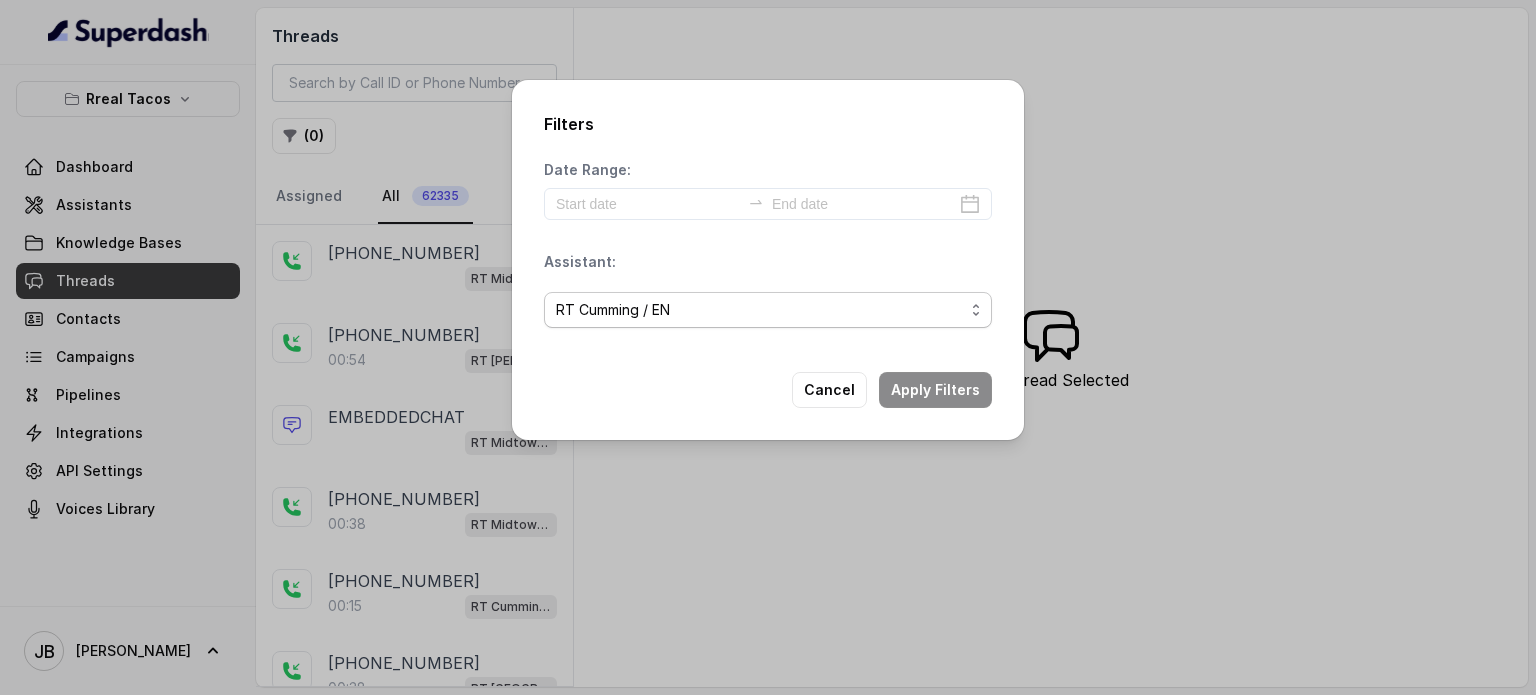 click on "(Select Assistant) RT Midtown / EN RT Midtown / ES [GEOGRAPHIC_DATA] / EN [GEOGRAPHIC_DATA] / EN [GEOGRAPHIC_DATA][PERSON_NAME] / EN RT Decatur / EN [PERSON_NAME] / EN [PERSON_NAME] / EN RT Testing [GEOGRAPHIC_DATA] / EN RT Testing 2 RT Lawrenceville" at bounding box center [768, 310] 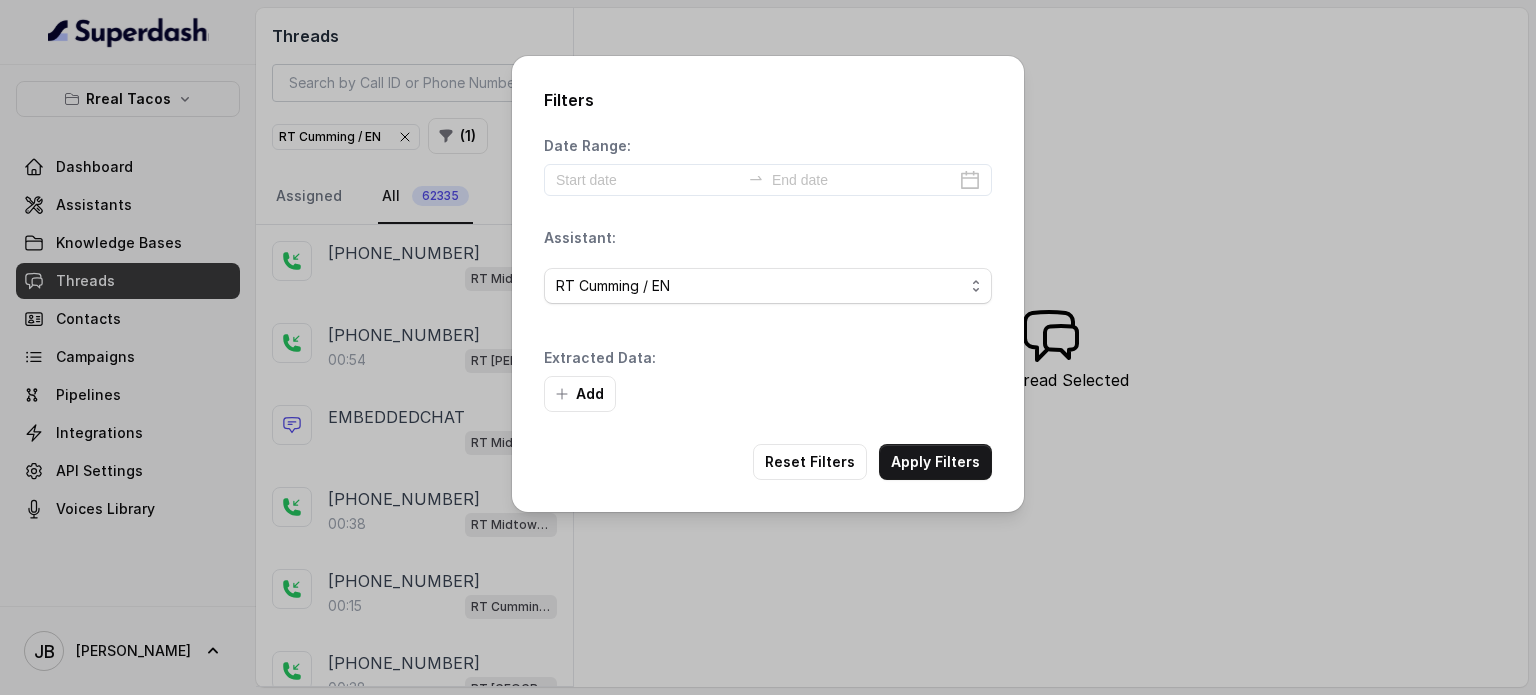 click on "Date Range: Assistant: (Select Assistant) RT Midtown / EN [GEOGRAPHIC_DATA] / ES RT Buckhead / EN [GEOGRAPHIC_DATA] / EN [GEOGRAPHIC_DATA][PERSON_NAME] / EN RT Decatur / EN [PERSON_NAME] / EN [PERSON_NAME] / EN RT Testing [GEOGRAPHIC_DATA] / EN RT Testing 2 RT Lawrenceville Extracted Data:  Add" at bounding box center [768, 274] 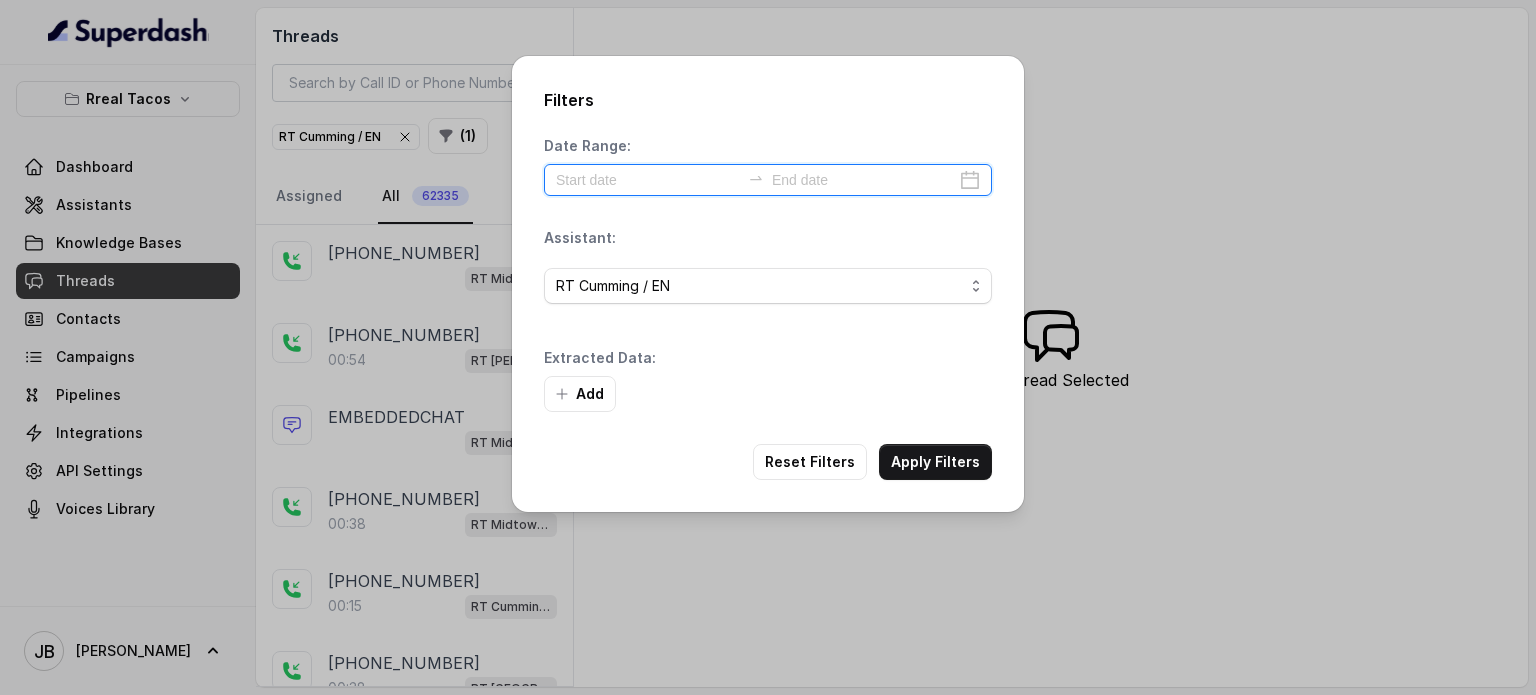 drag, startPoint x: 593, startPoint y: 188, endPoint x: 657, endPoint y: 226, distance: 74.431175 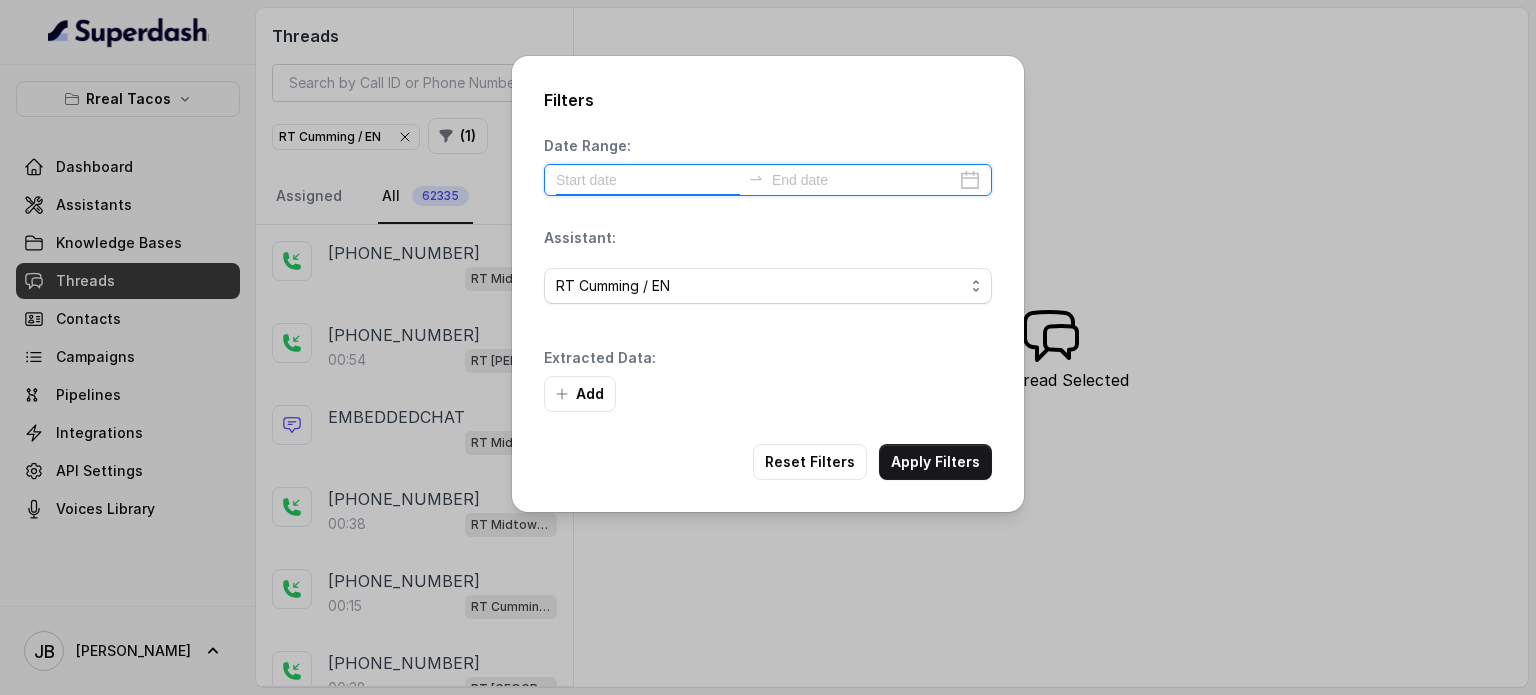 type on "[DATE]" 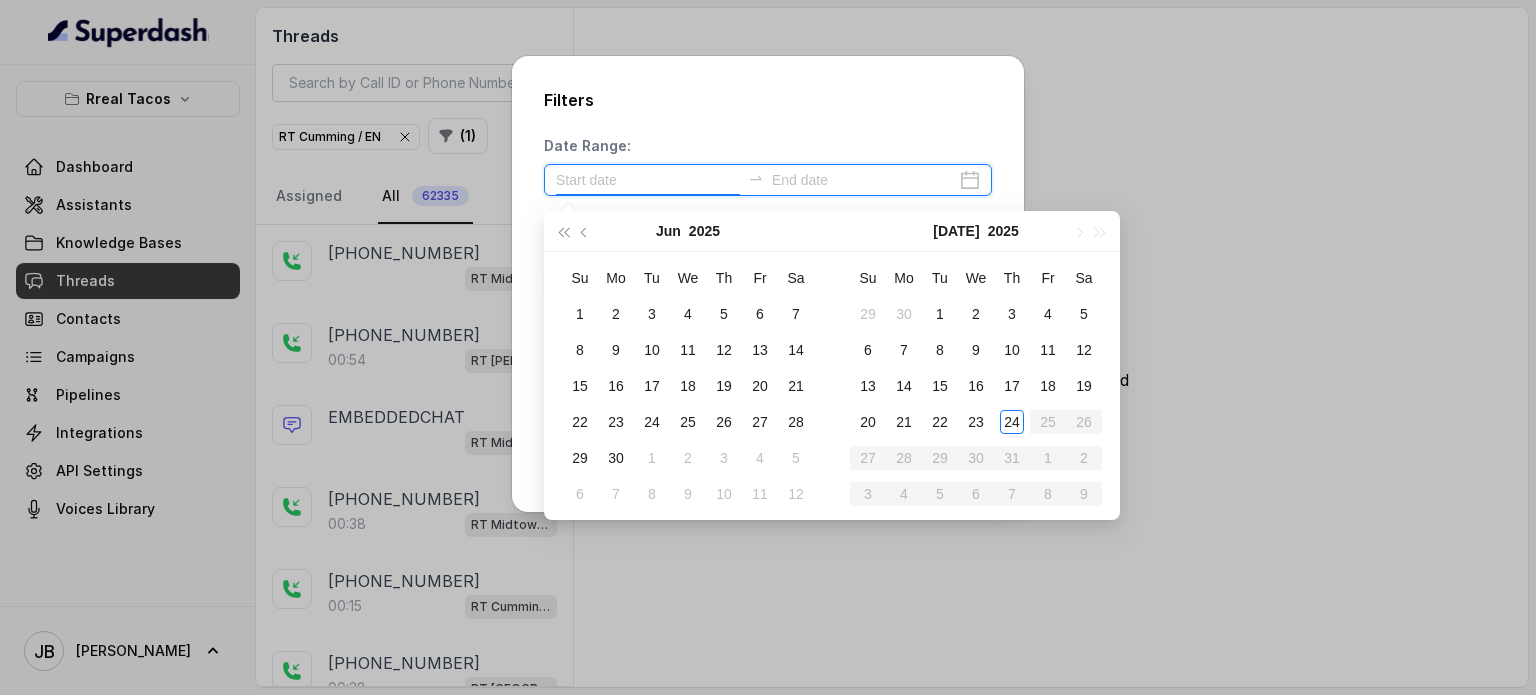 type on "[DATE]" 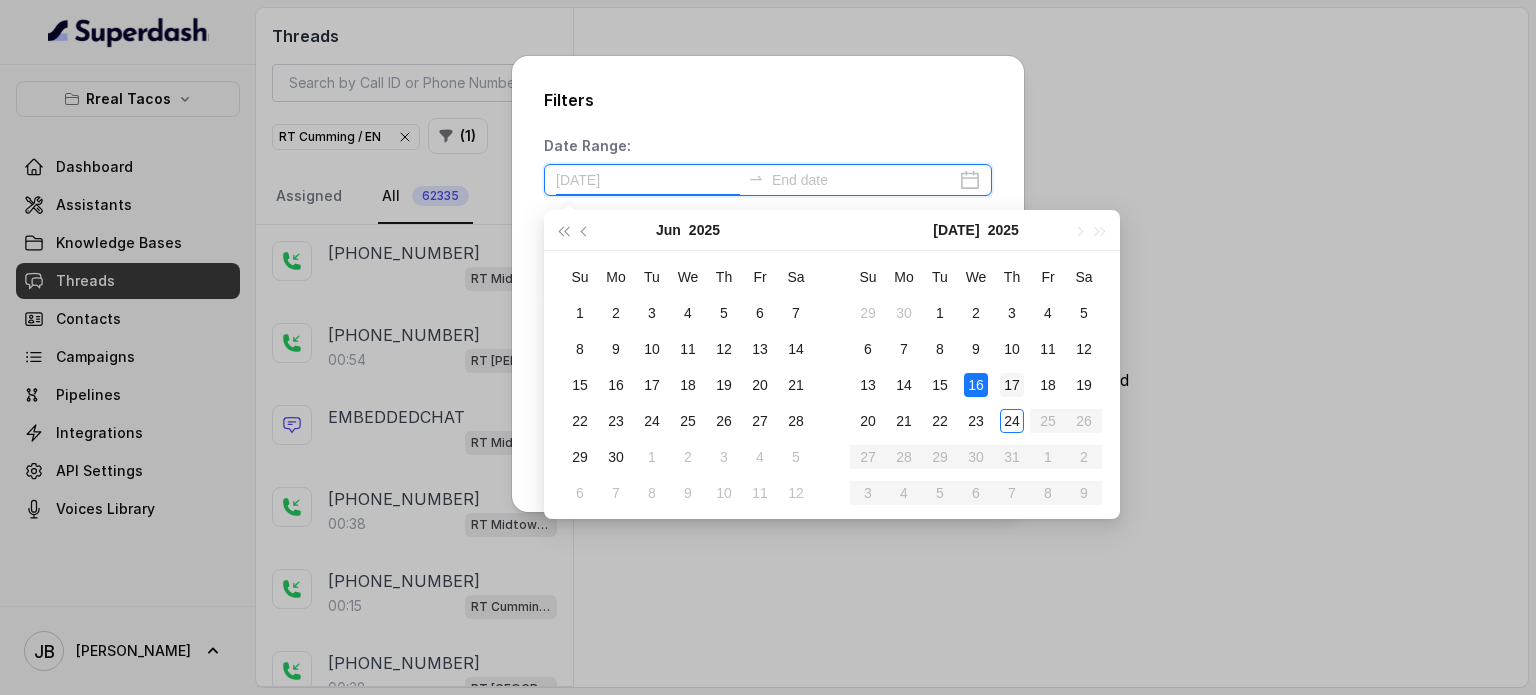 type on "[DATE]" 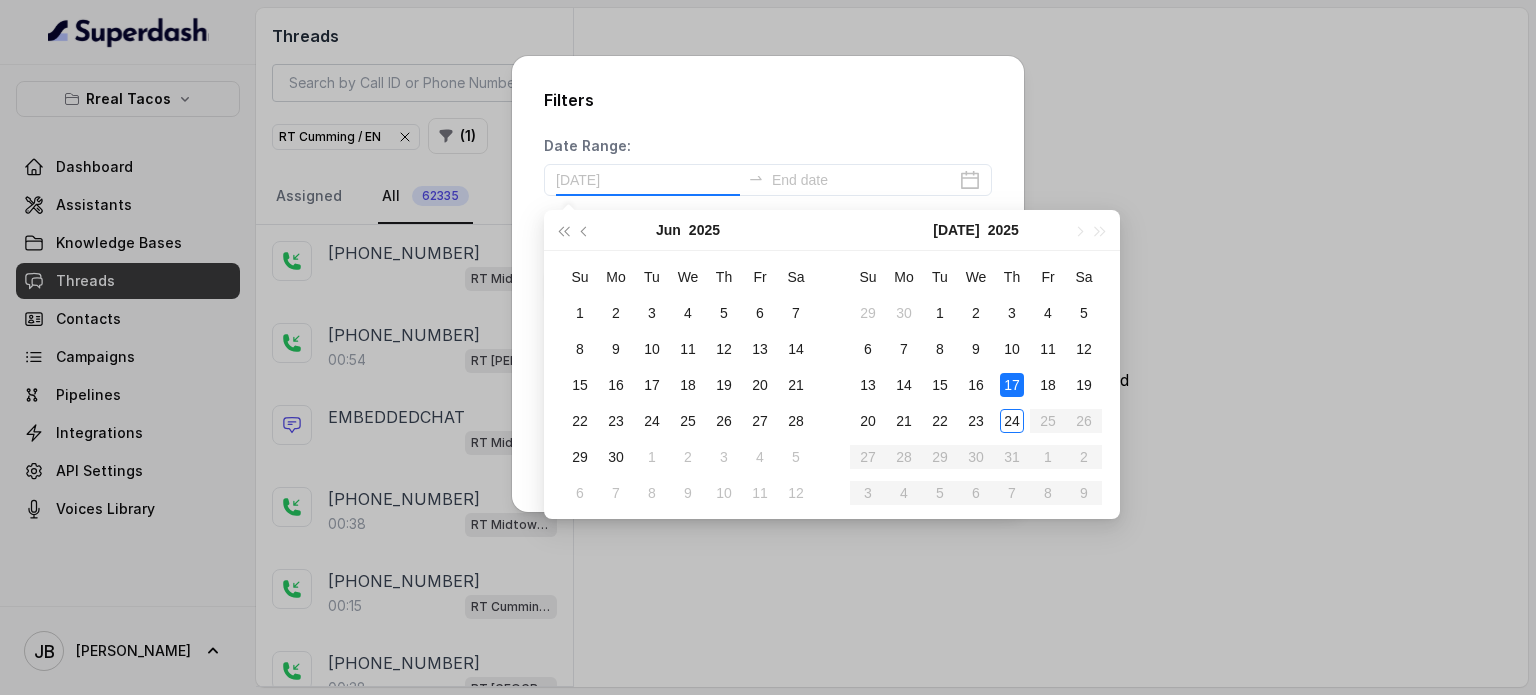 click on "17" at bounding box center [1012, 385] 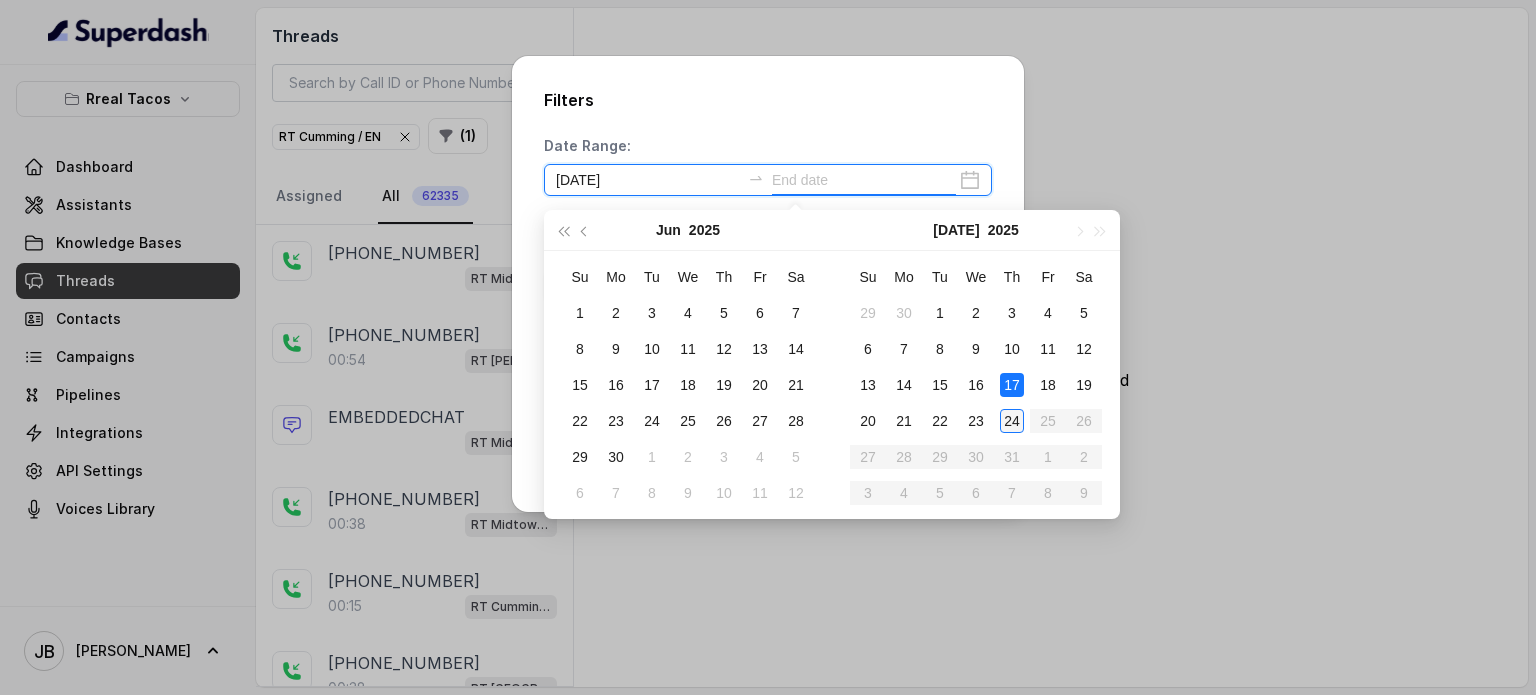 type on "[DATE]" 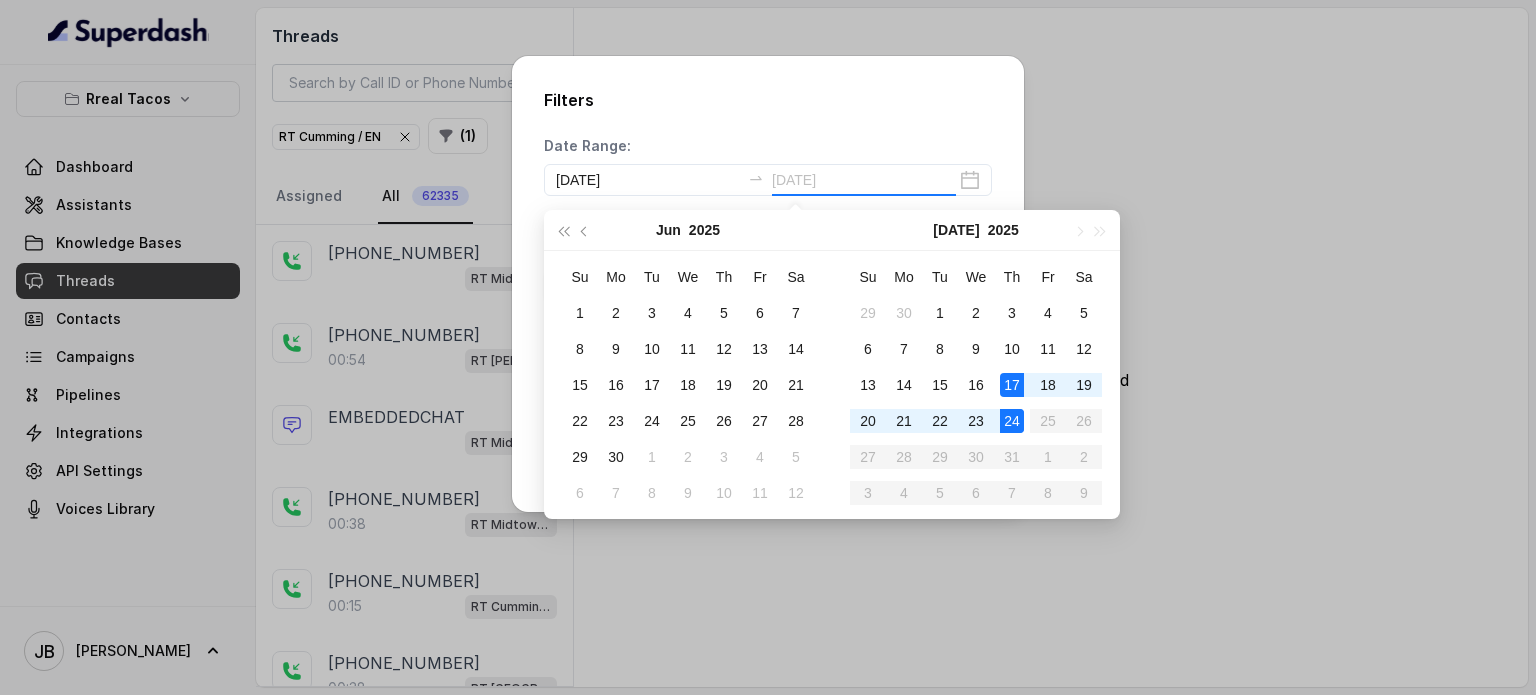 click on "24" at bounding box center [1012, 421] 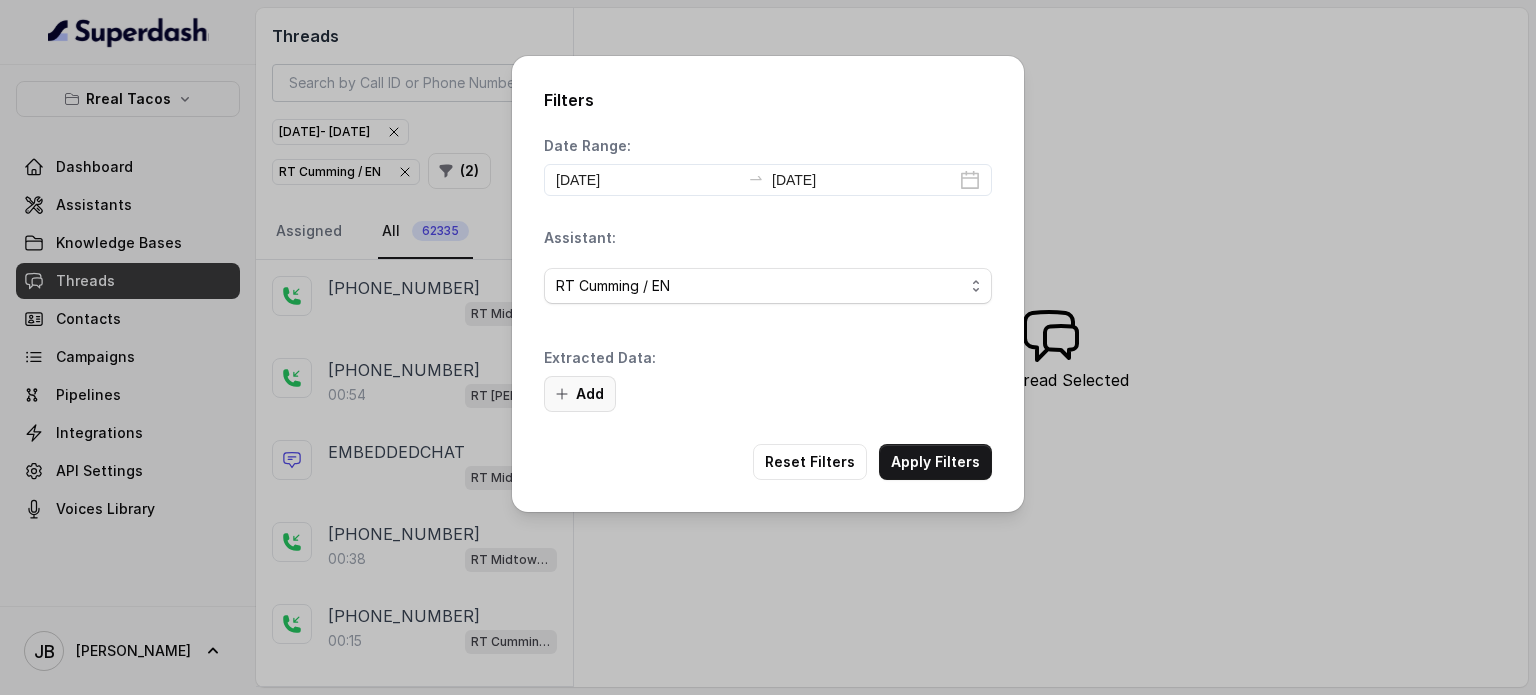 click on "Add" at bounding box center (580, 394) 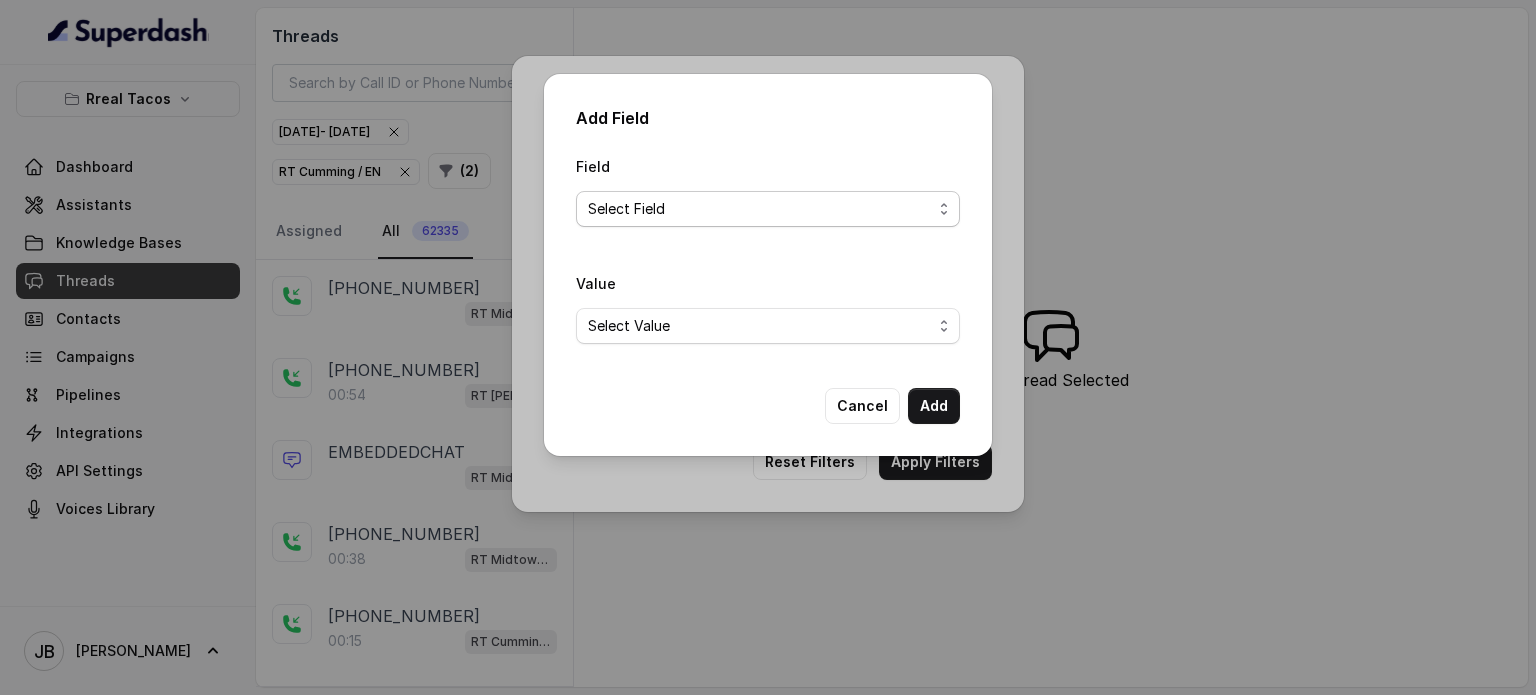 click on "Select Field Text Sent? Reason for sending text Human Transfer Reason for transfering Reason for calling DetectedError Event Mention Reason for Event AITolerance Restaurant Name Speak In Spanish Party Size Menu Mention (Yes/No) Google AI Assistant Calls Highlights is_order_claim" at bounding box center (768, 209) 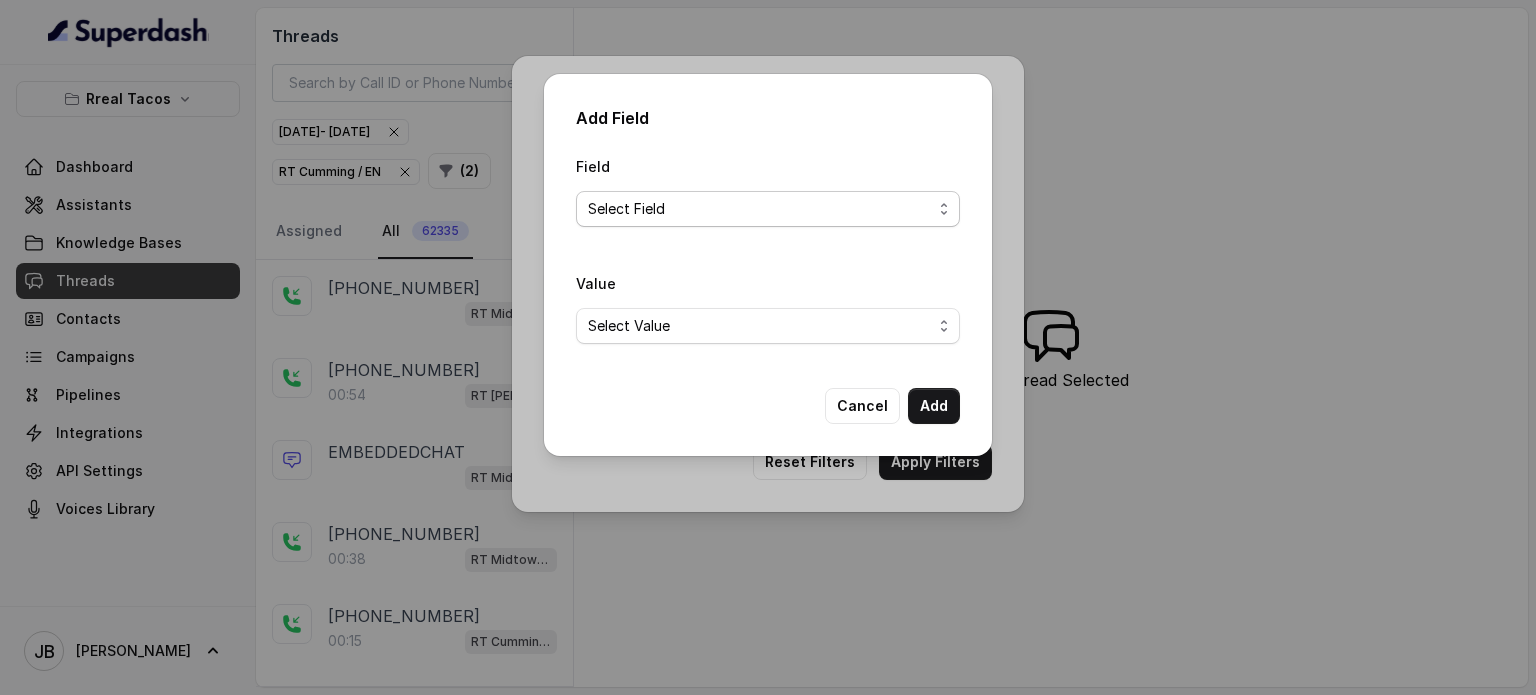 select on "Reason for calling" 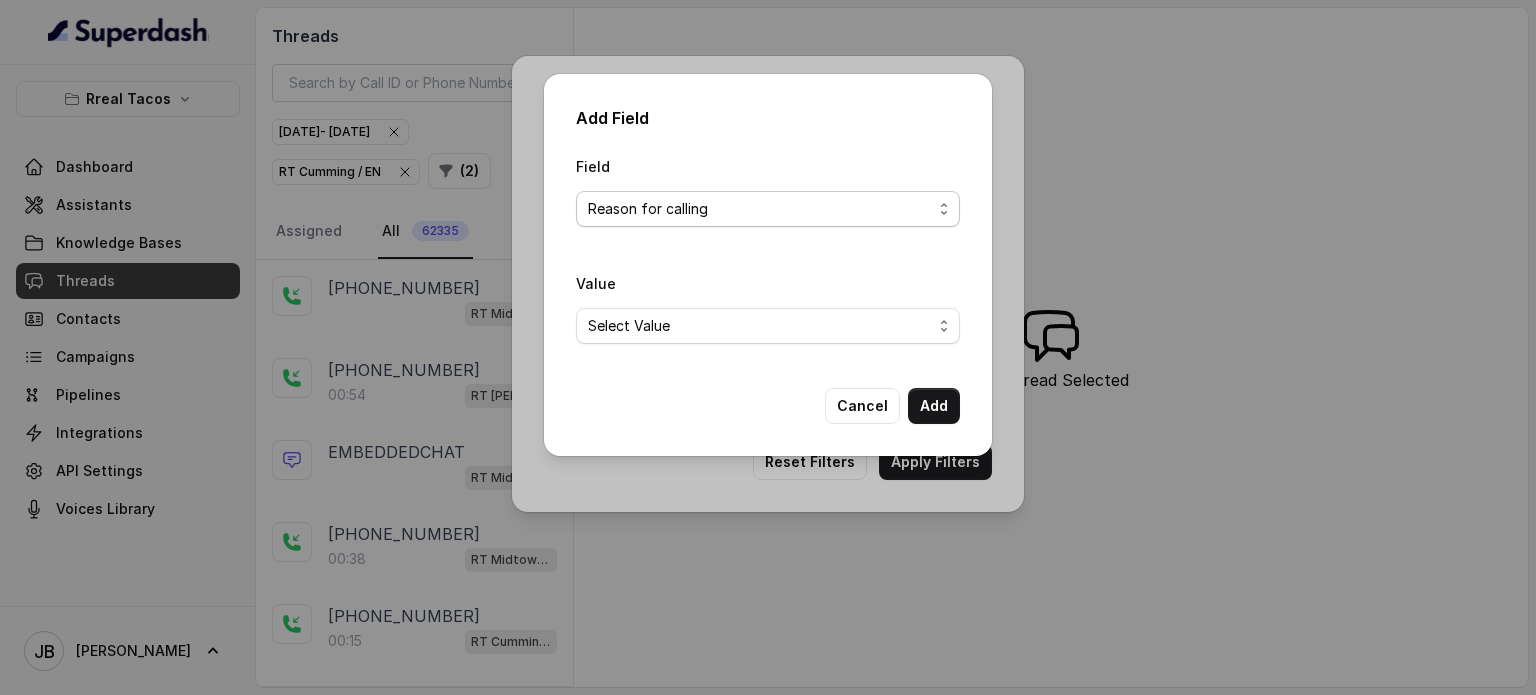 click on "Select Field Text Sent? Reason for sending text Human Transfer Reason for transfering Reason for calling DetectedError Event Mention Reason for Event AITolerance Restaurant Name Speak In Spanish Party Size Menu Mention (Yes/No) Google AI Assistant Calls Highlights is_order_claim" at bounding box center (768, 209) 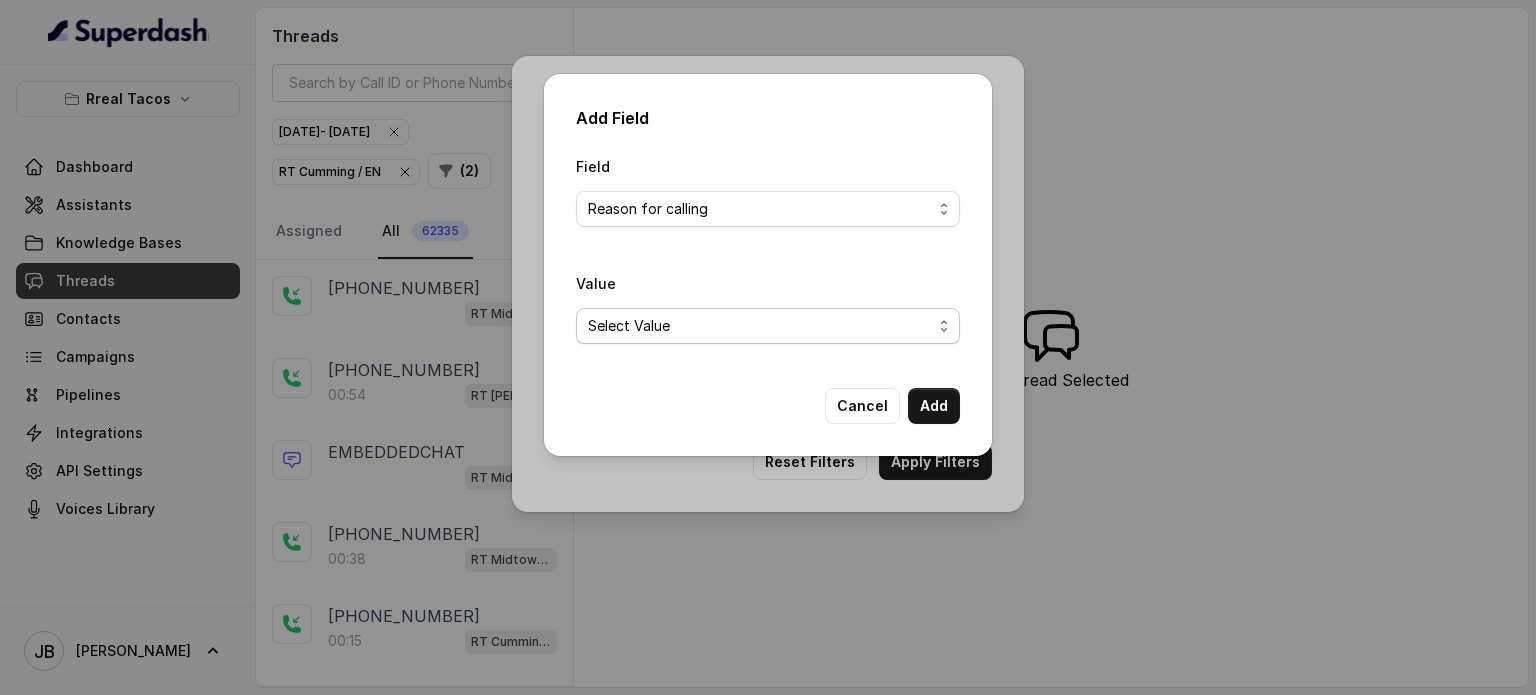 click on "Select Value Unclassified Making a Reservation or Inquiring About Reservations Placing an Order for Takeout or Delivery Menu Inquiries and Special Dietary Needs Request to speak to a human, to a person, to customer service, to the host or the hostess Questions About Restaurant Hours and Wait Times General Information and Amenities Assistance with Online Platforms and Technical Issues Employment Opportunities or Business Inquiries Special Event or Holiday Inquiry Lost Items Inquiries" at bounding box center [768, 326] 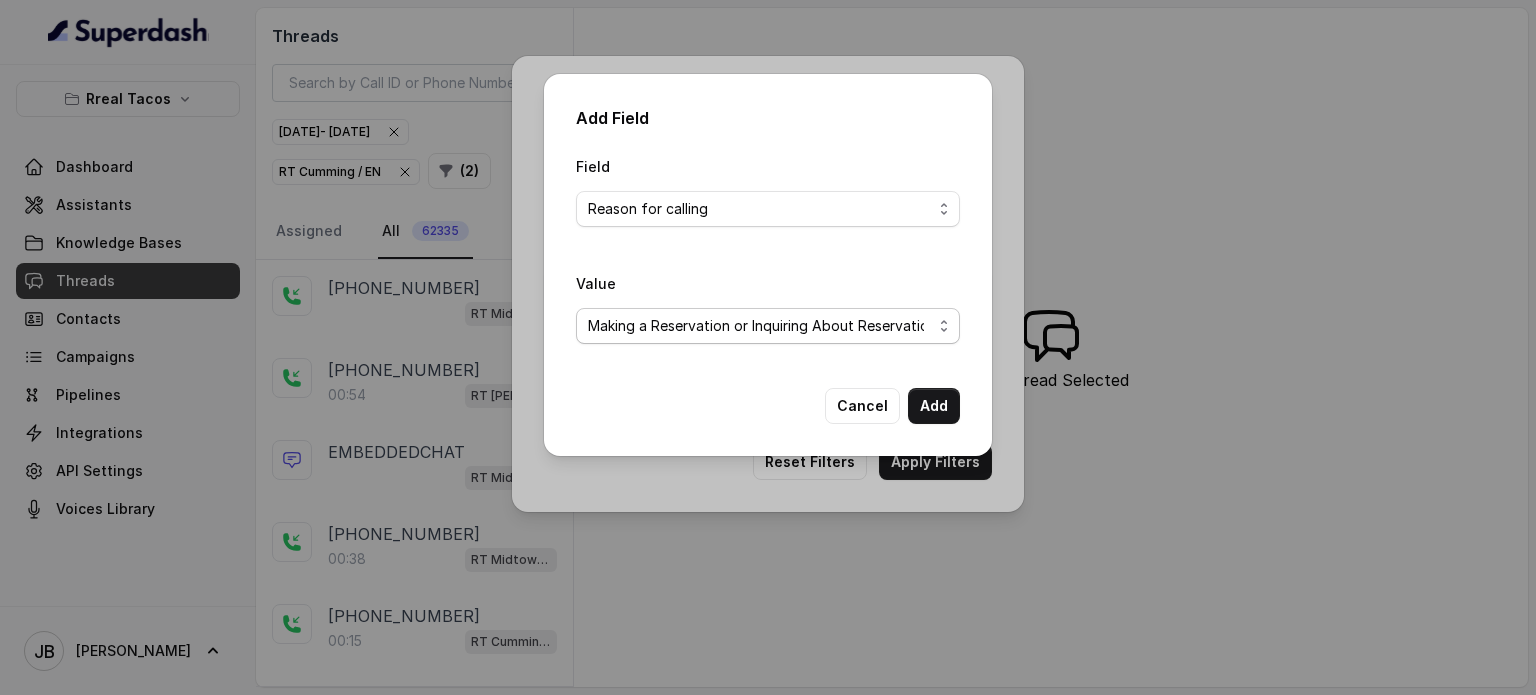 click on "Select Value Unclassified Making a Reservation or Inquiring About Reservations Placing an Order for Takeout or Delivery Menu Inquiries and Special Dietary Needs Request to speak to a human, to a person, to customer service, to the host or the hostess Questions About Restaurant Hours and Wait Times General Information and Amenities Assistance with Online Platforms and Technical Issues Employment Opportunities or Business Inquiries Special Event or Holiday Inquiry Lost Items Inquiries" at bounding box center (768, 326) 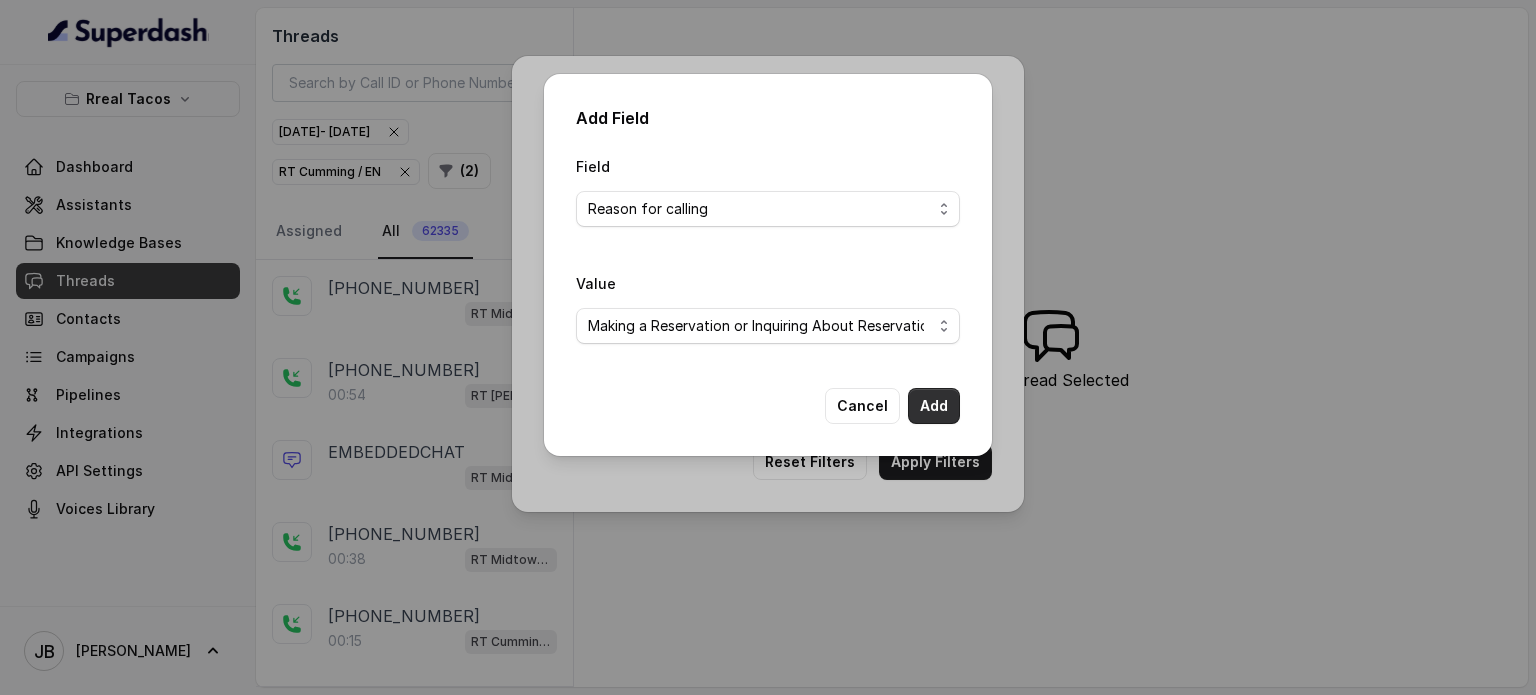 click on "Add" at bounding box center [934, 406] 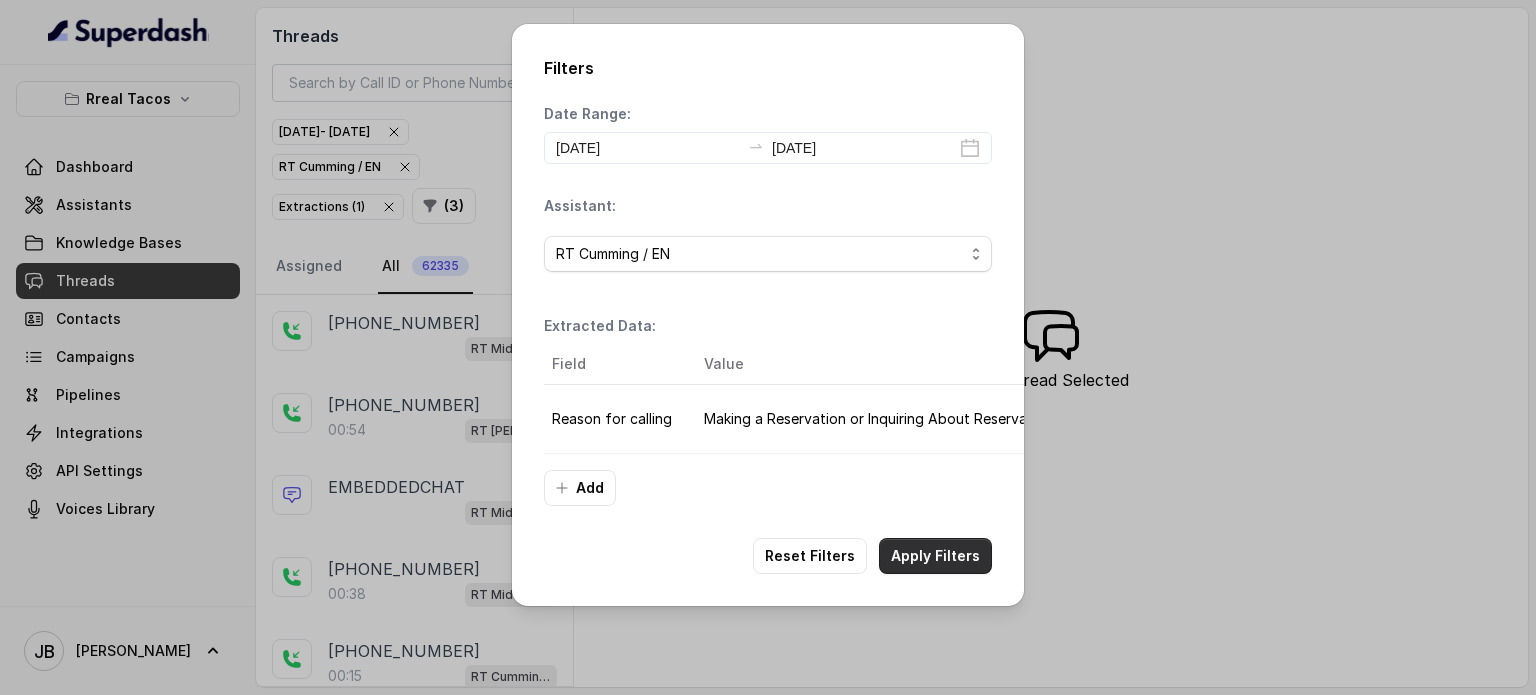 click on "Apply Filters" at bounding box center [935, 556] 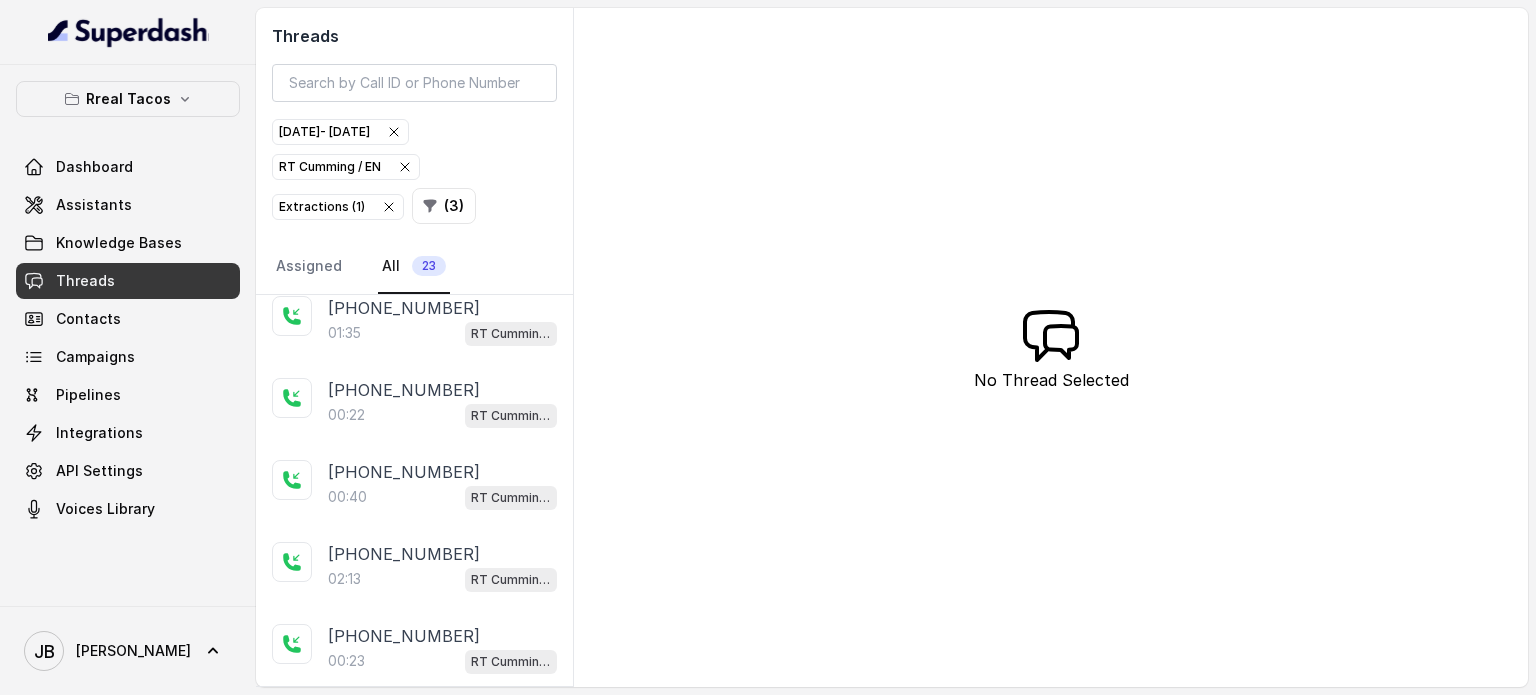 scroll, scrollTop: 1472, scrollLeft: 0, axis: vertical 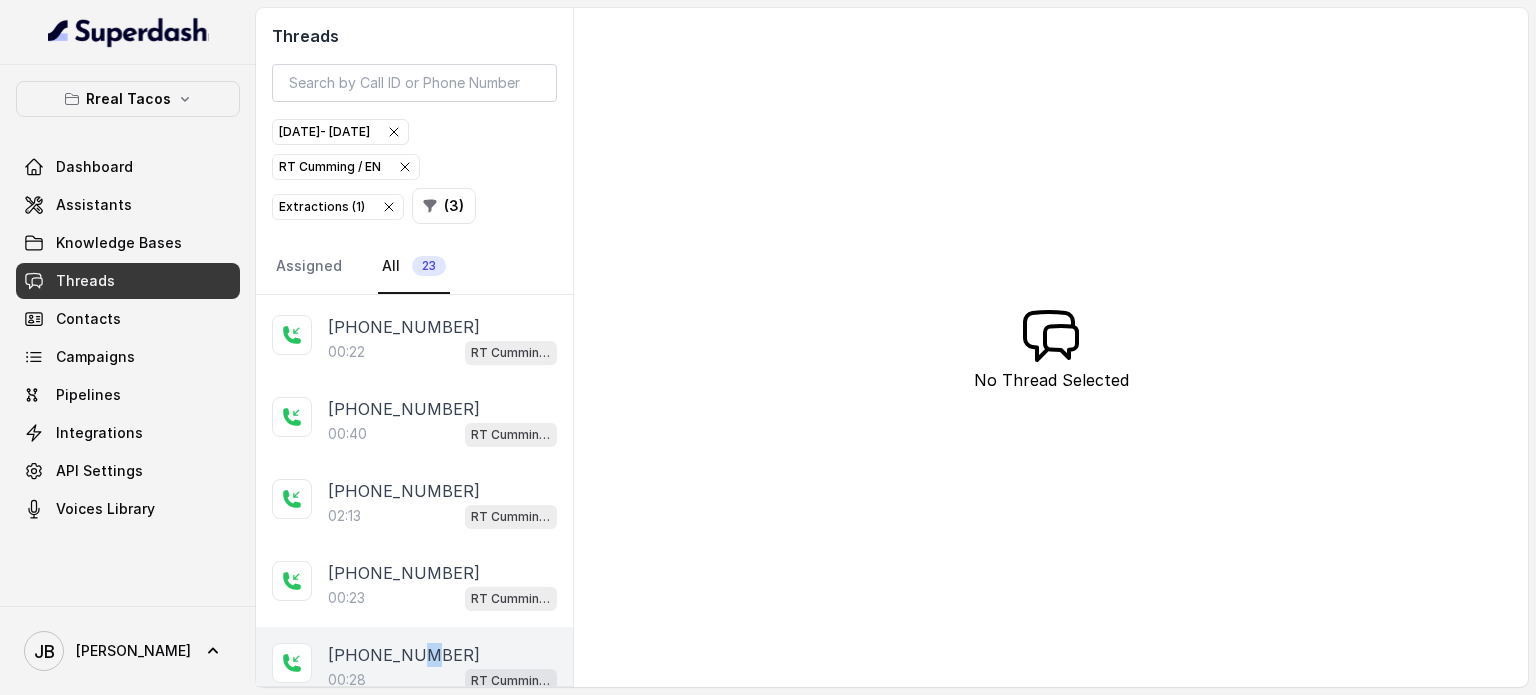 click on "[PHONE_NUMBER]:28 [PERSON_NAME] / EN" at bounding box center [414, 668] 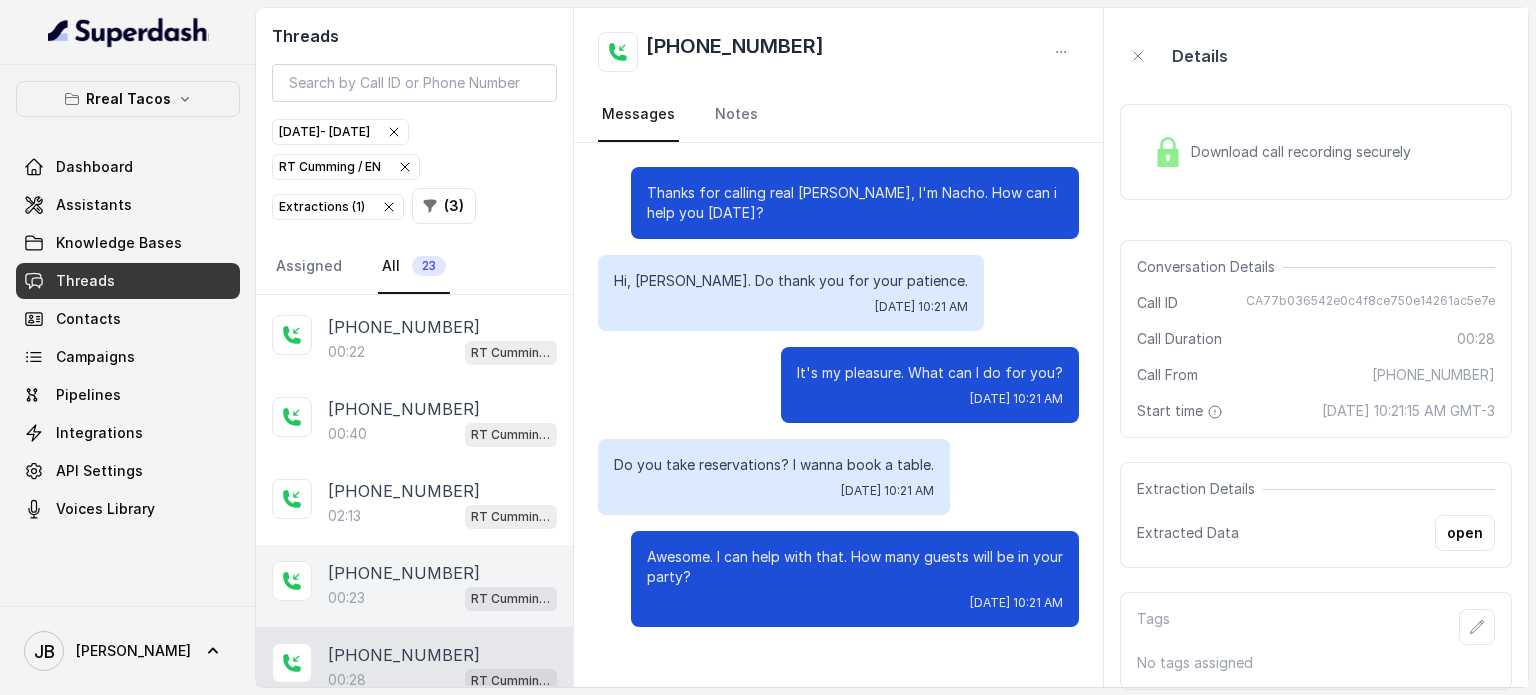 click on "[PHONE_NUMBER]" at bounding box center (404, 573) 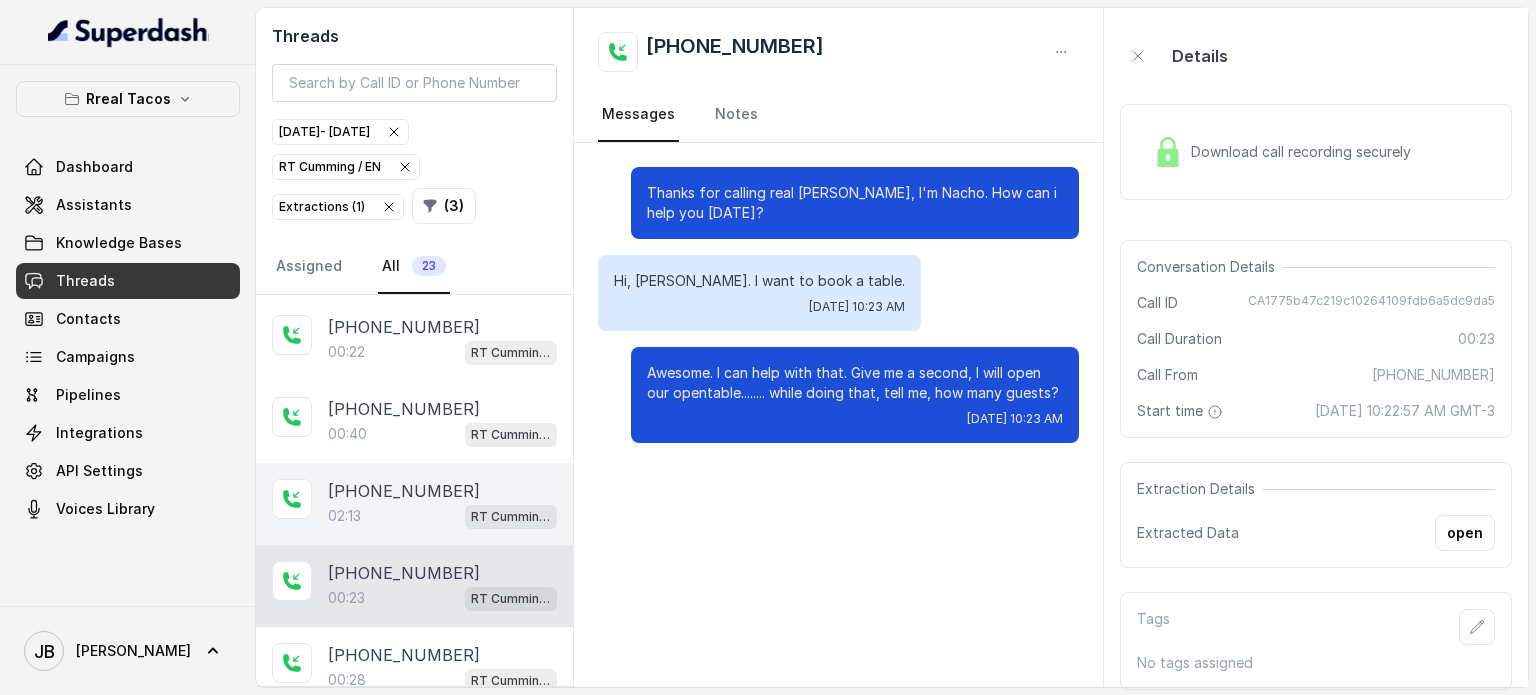 click on "[PHONE_NUMBER]" at bounding box center [404, 491] 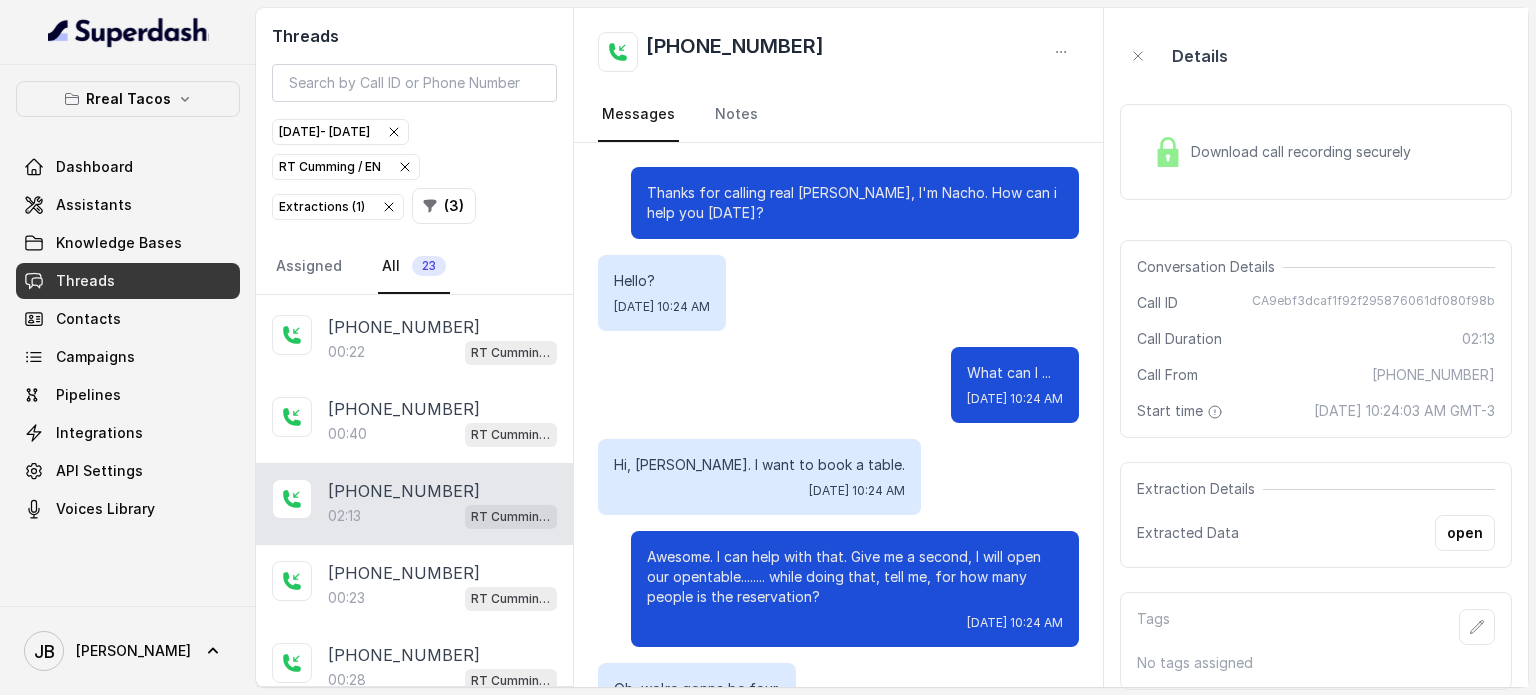 scroll, scrollTop: 1285, scrollLeft: 0, axis: vertical 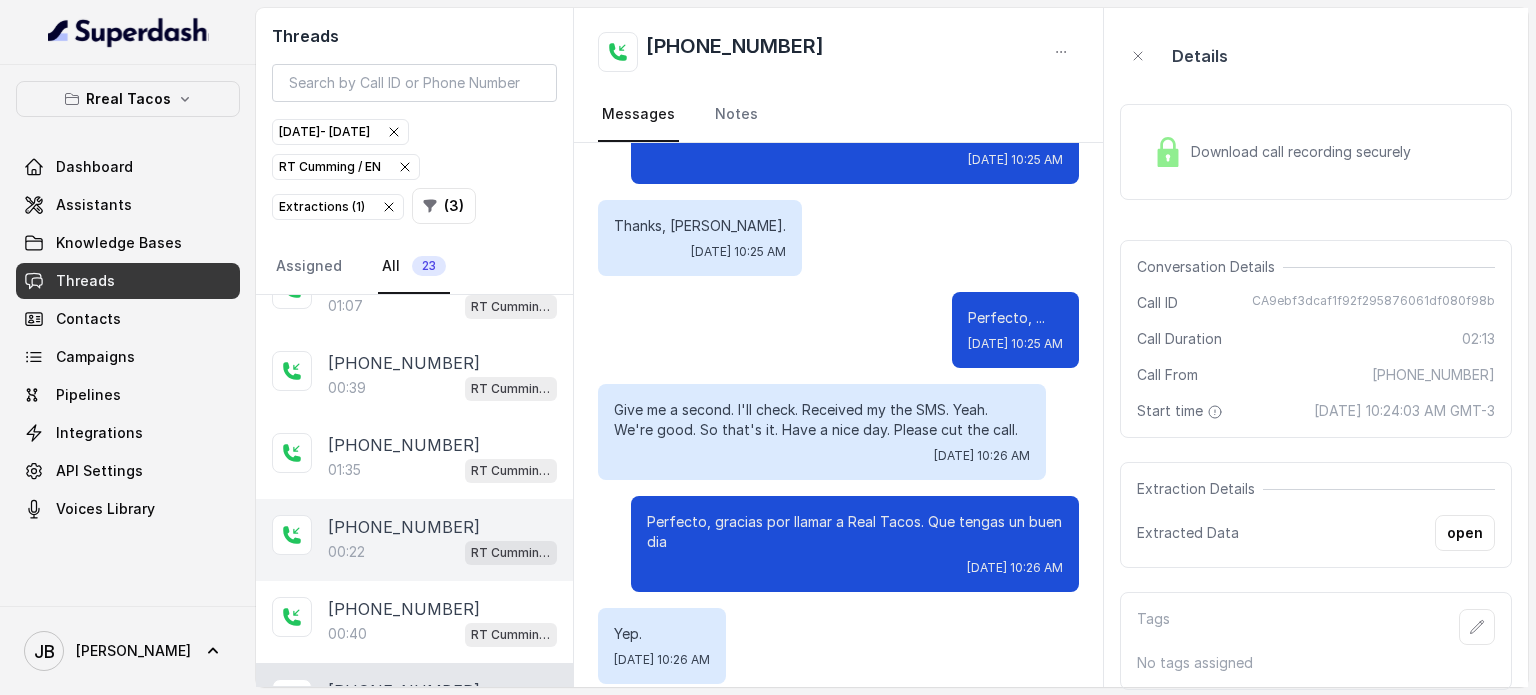 click on "[PHONE_NUMBER]:22 [PERSON_NAME] / EN" at bounding box center (414, 540) 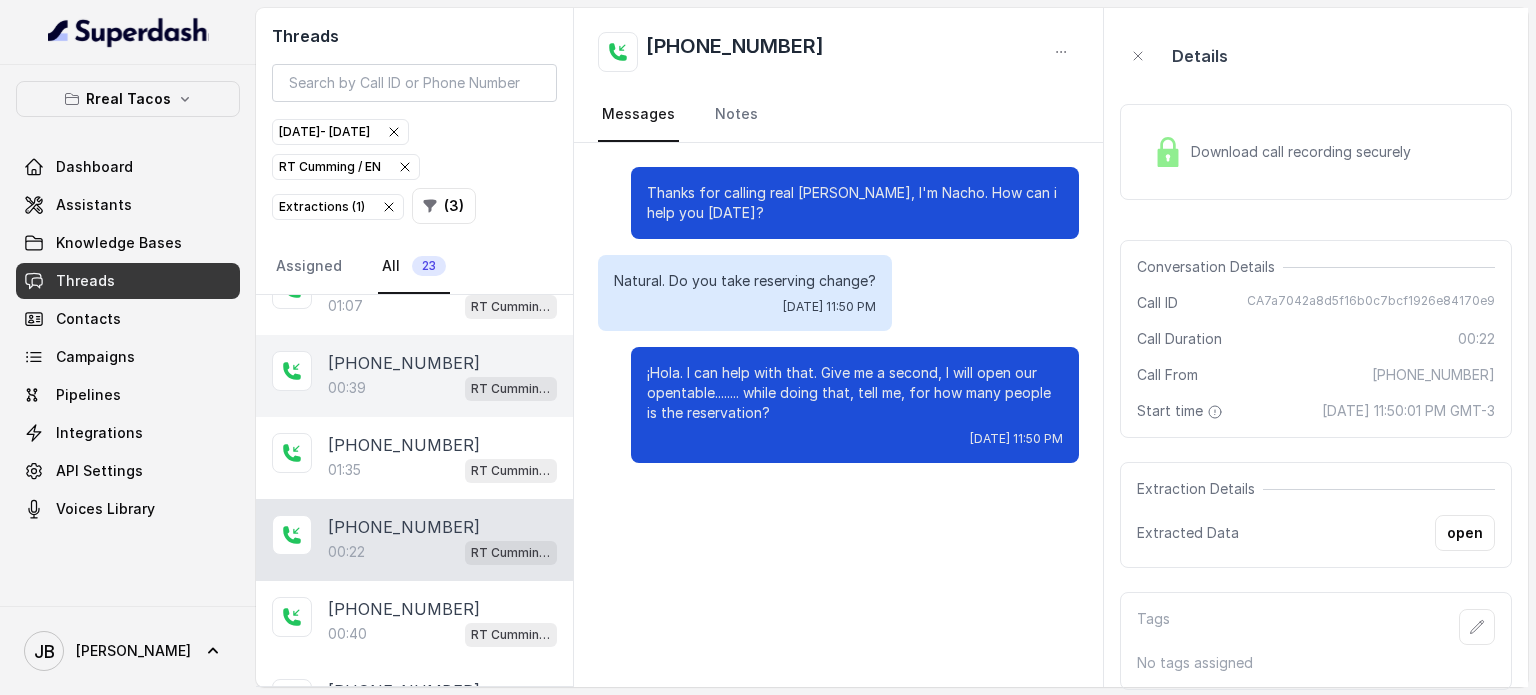 click on "00:39 [PERSON_NAME] / EN" at bounding box center (442, 388) 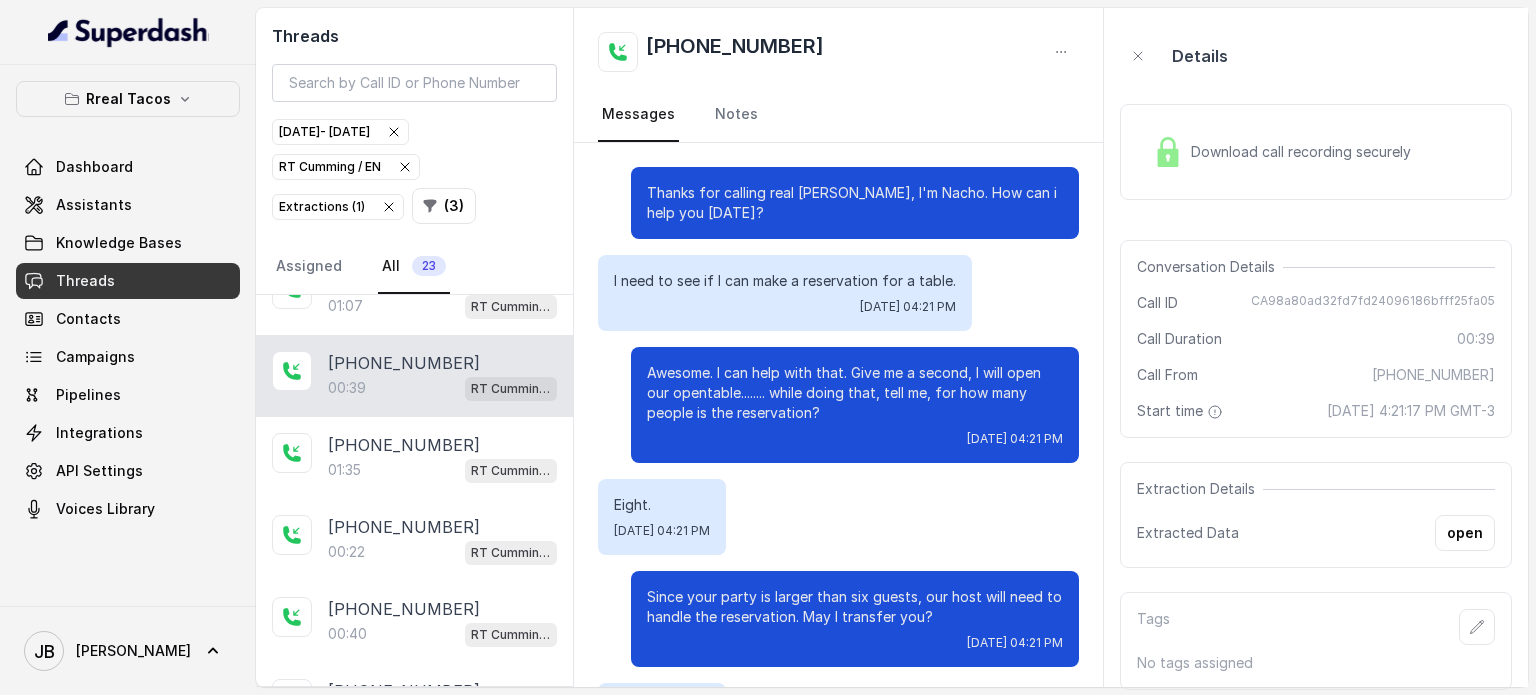 scroll, scrollTop: 1034, scrollLeft: 0, axis: vertical 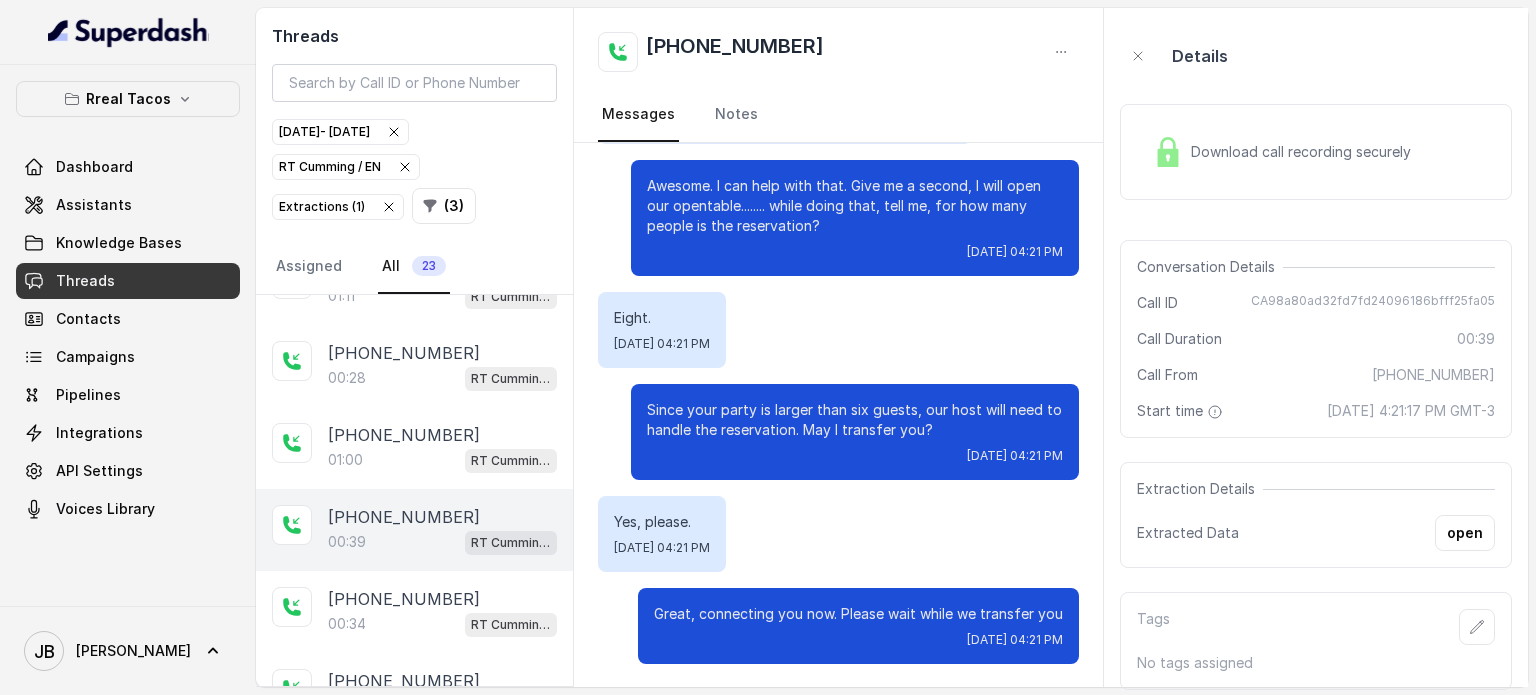 click on "00:39 [PERSON_NAME] / EN" at bounding box center [442, 542] 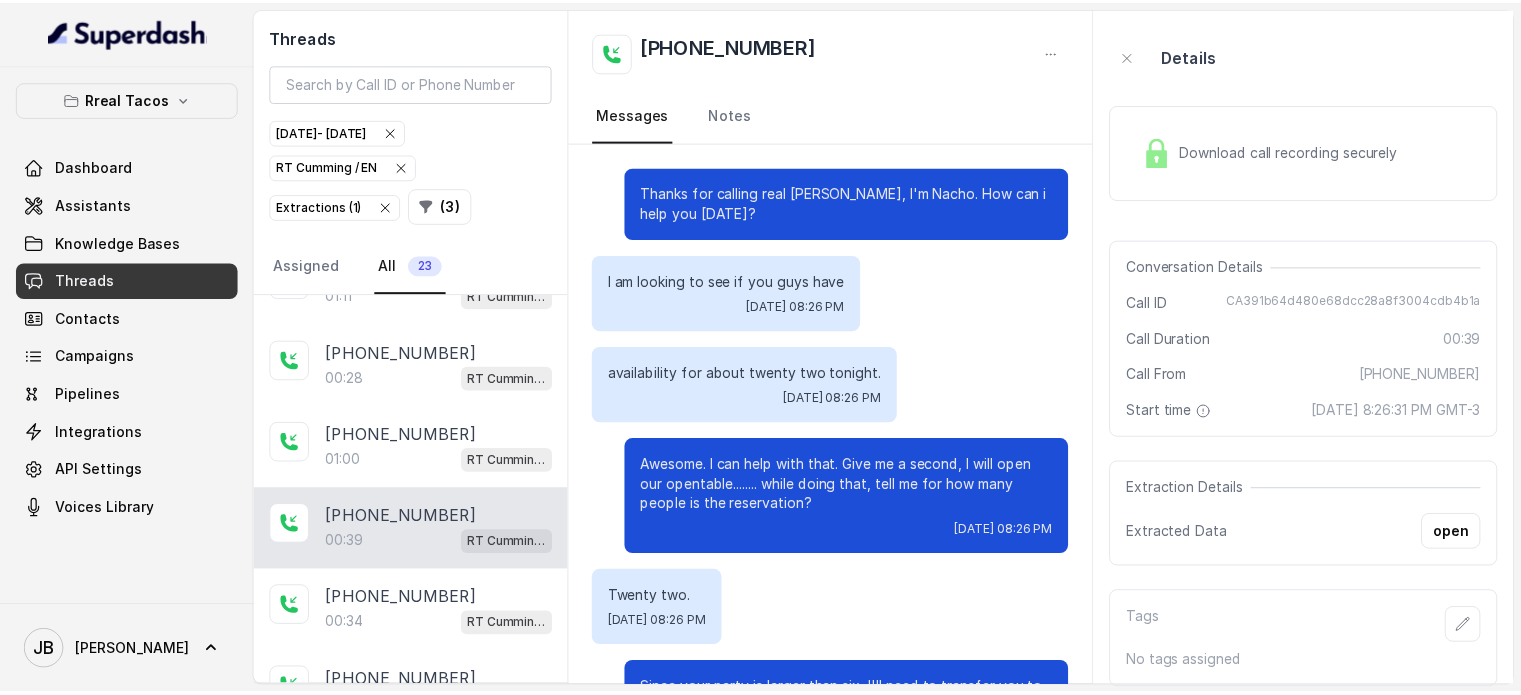 scroll, scrollTop: 279, scrollLeft: 0, axis: vertical 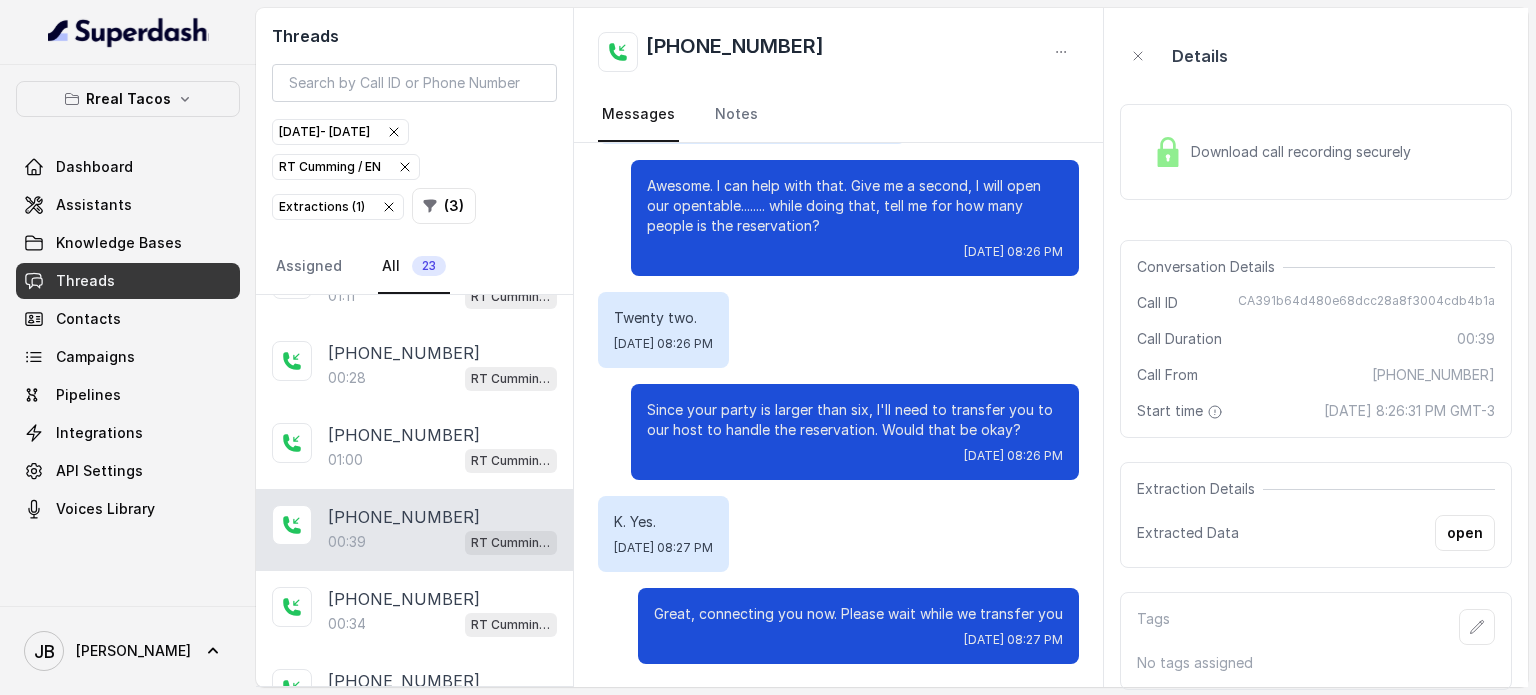 click on "Download call recording securely" at bounding box center [1305, 152] 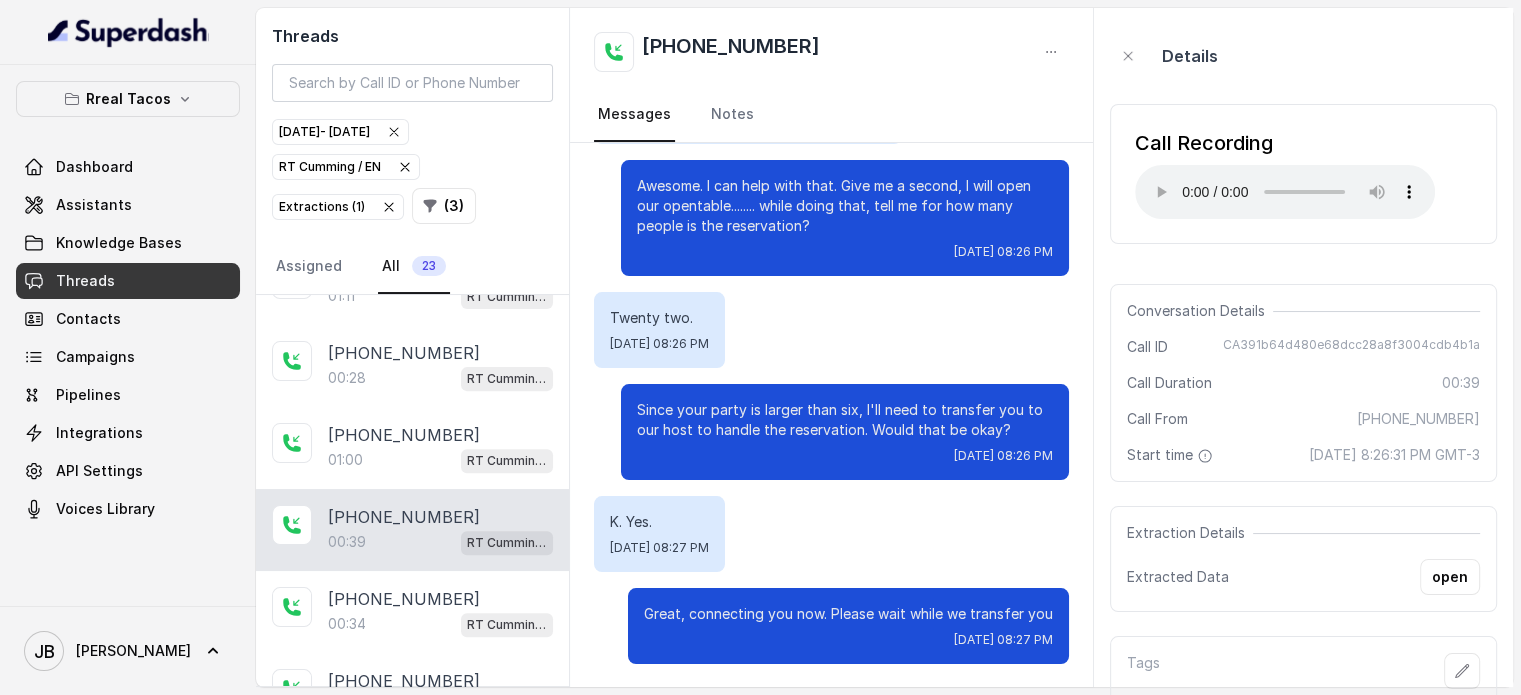 type 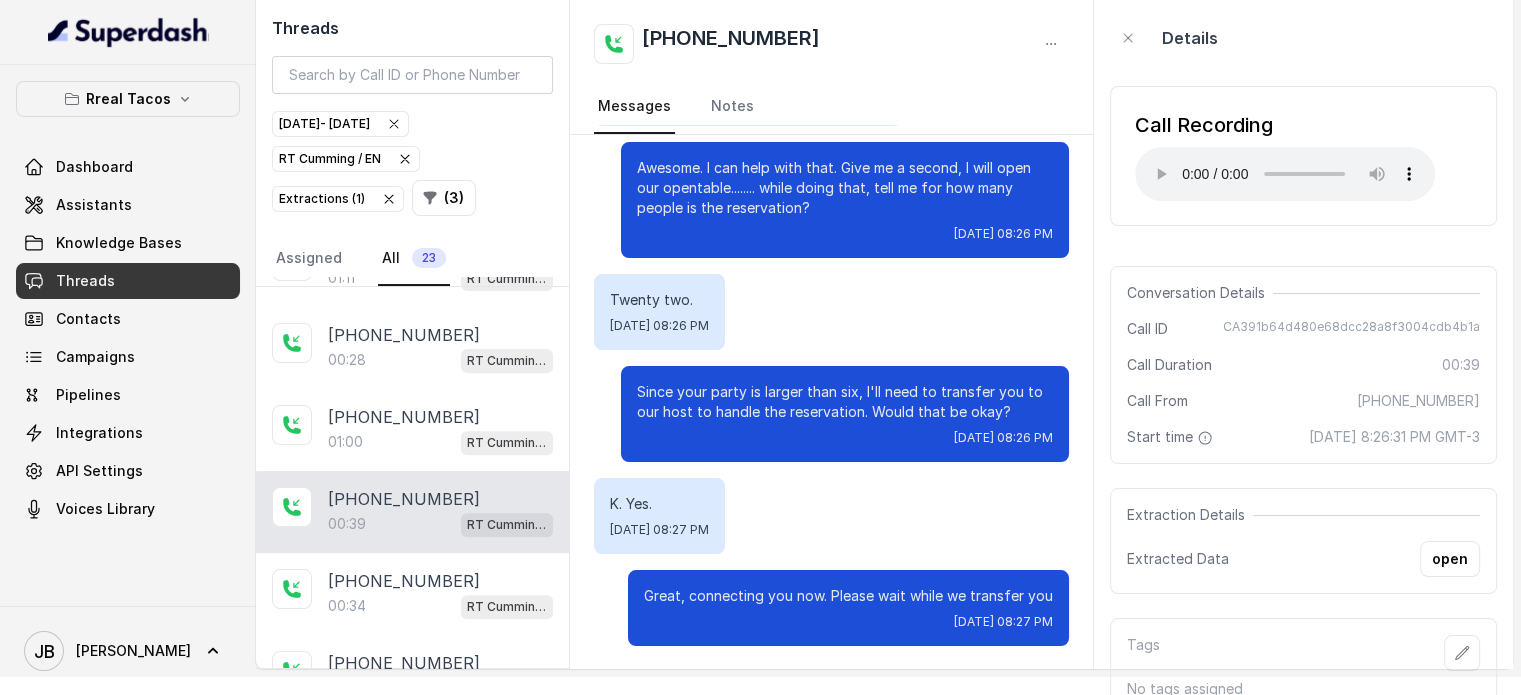 scroll, scrollTop: 36, scrollLeft: 0, axis: vertical 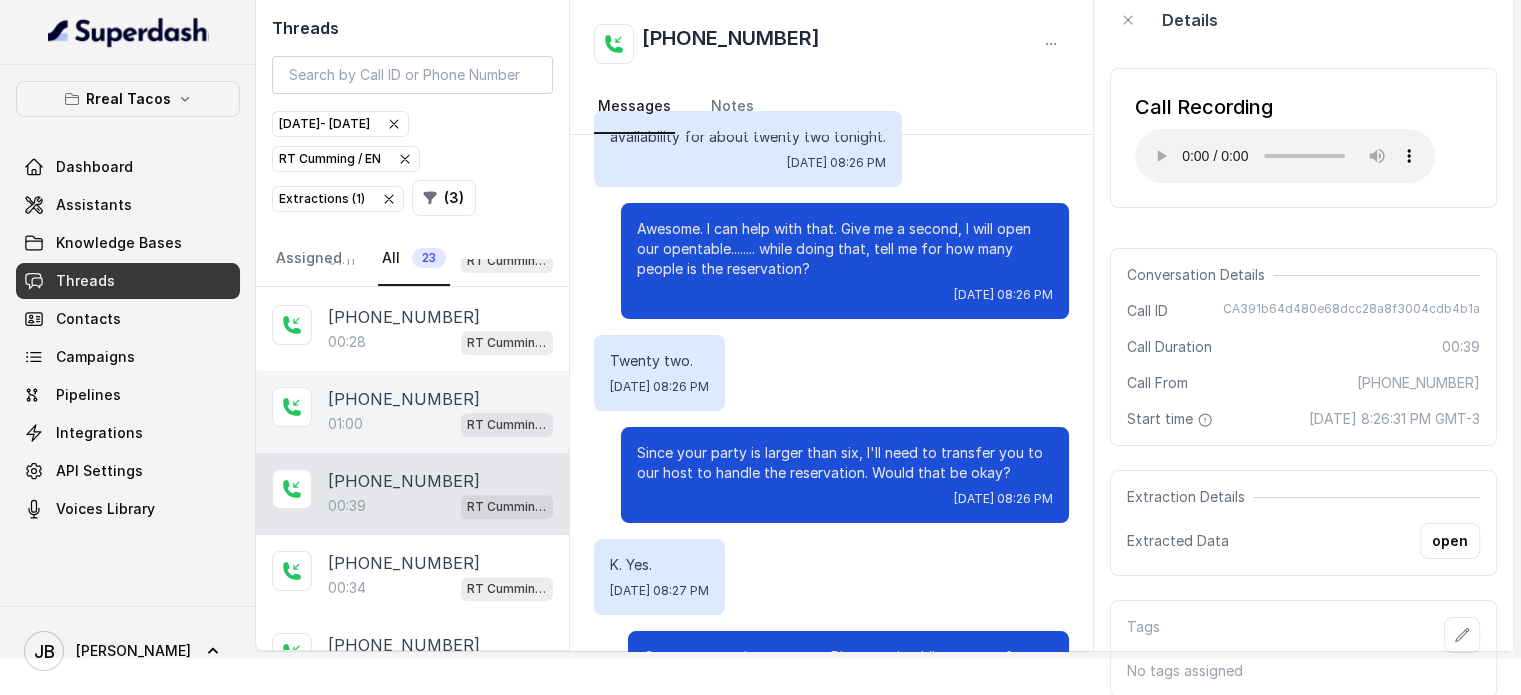 click on "01:00 [PERSON_NAME] / EN" at bounding box center [440, 424] 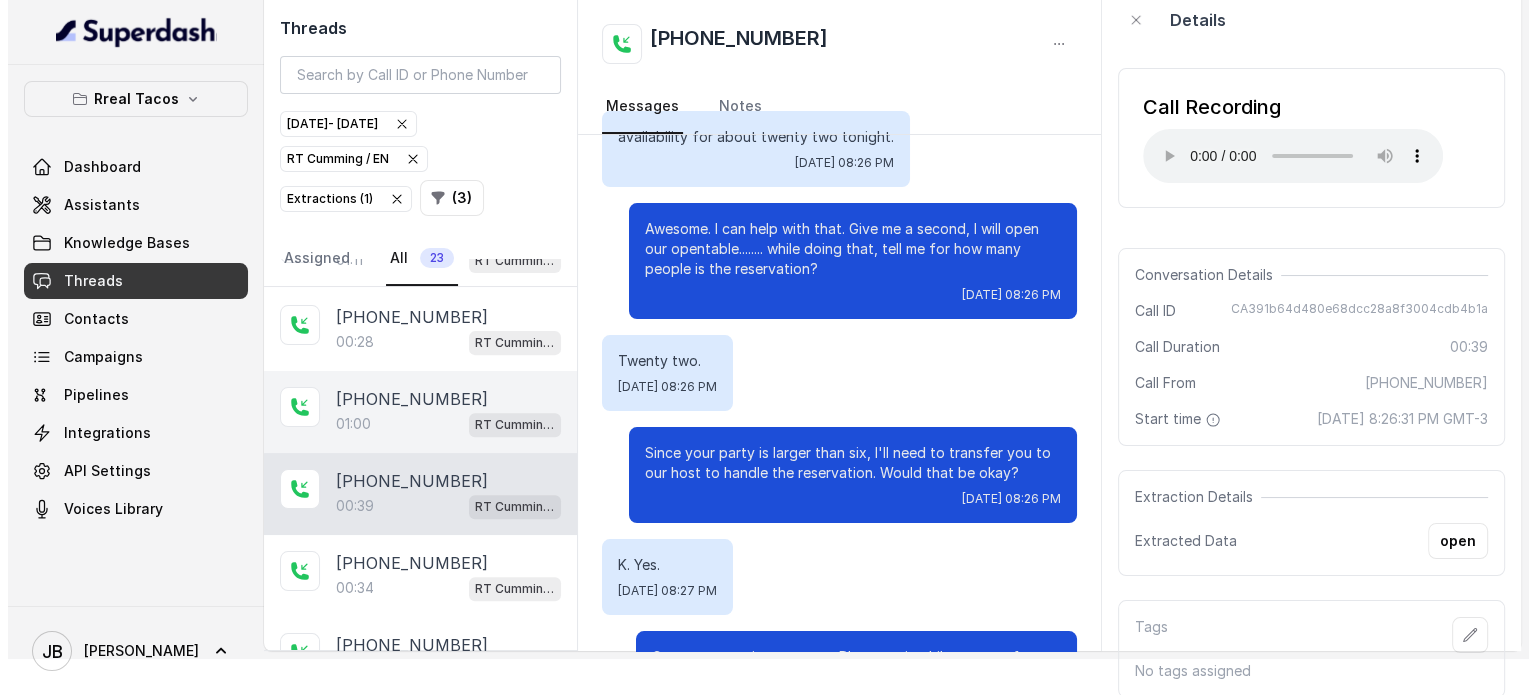 scroll, scrollTop: 0, scrollLeft: 0, axis: both 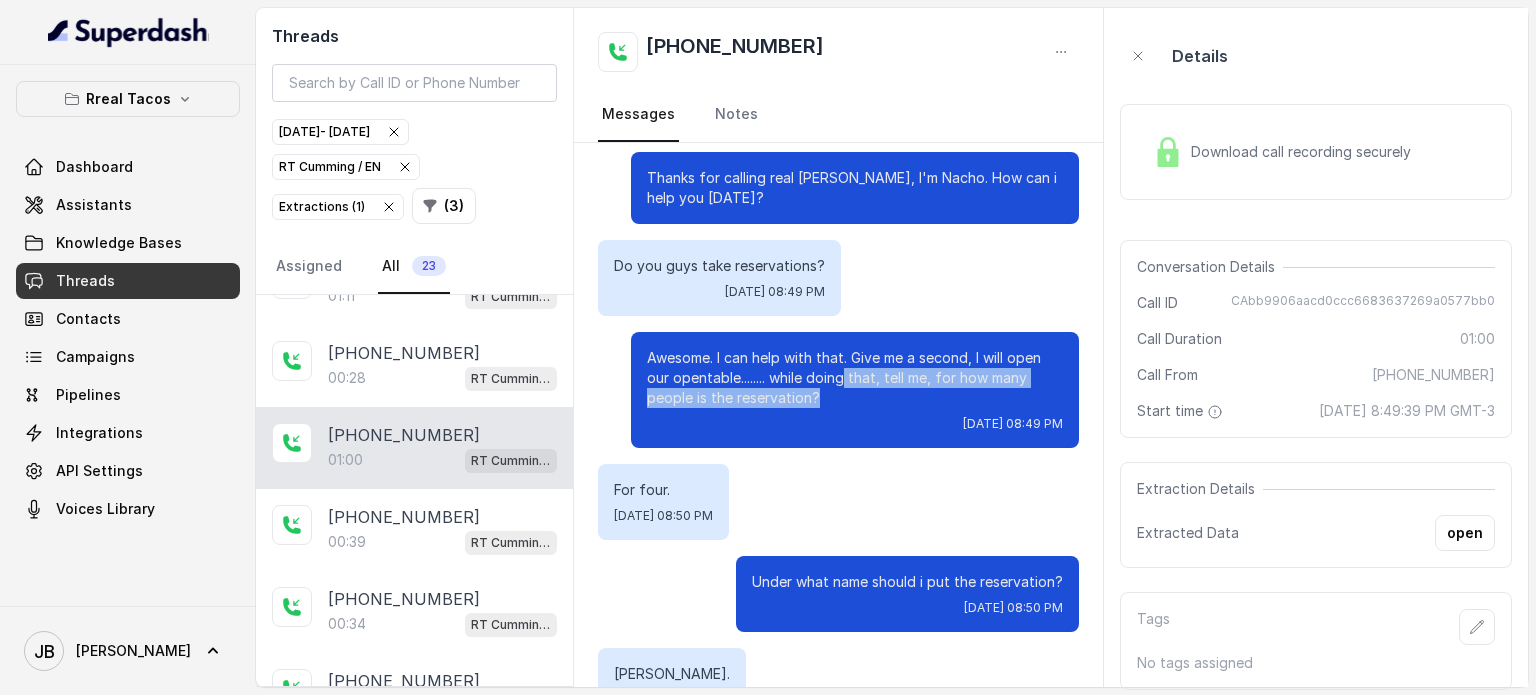 drag, startPoint x: 813, startPoint y: 387, endPoint x: 833, endPoint y: 387, distance: 20 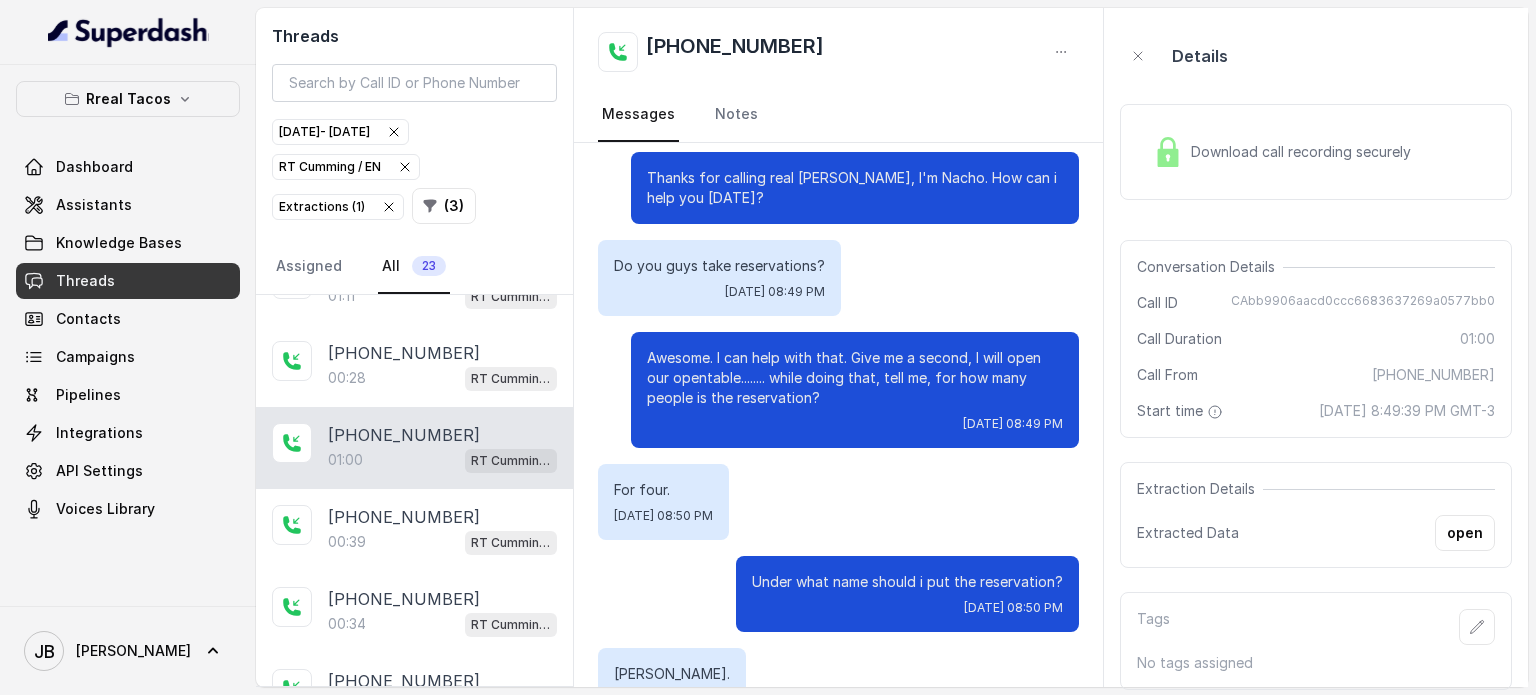 click on "Awesome. I can help with that. Give me a second, I will open our opentable........ while doing that, tell me, for how many people is the reservation?" at bounding box center [855, 378] 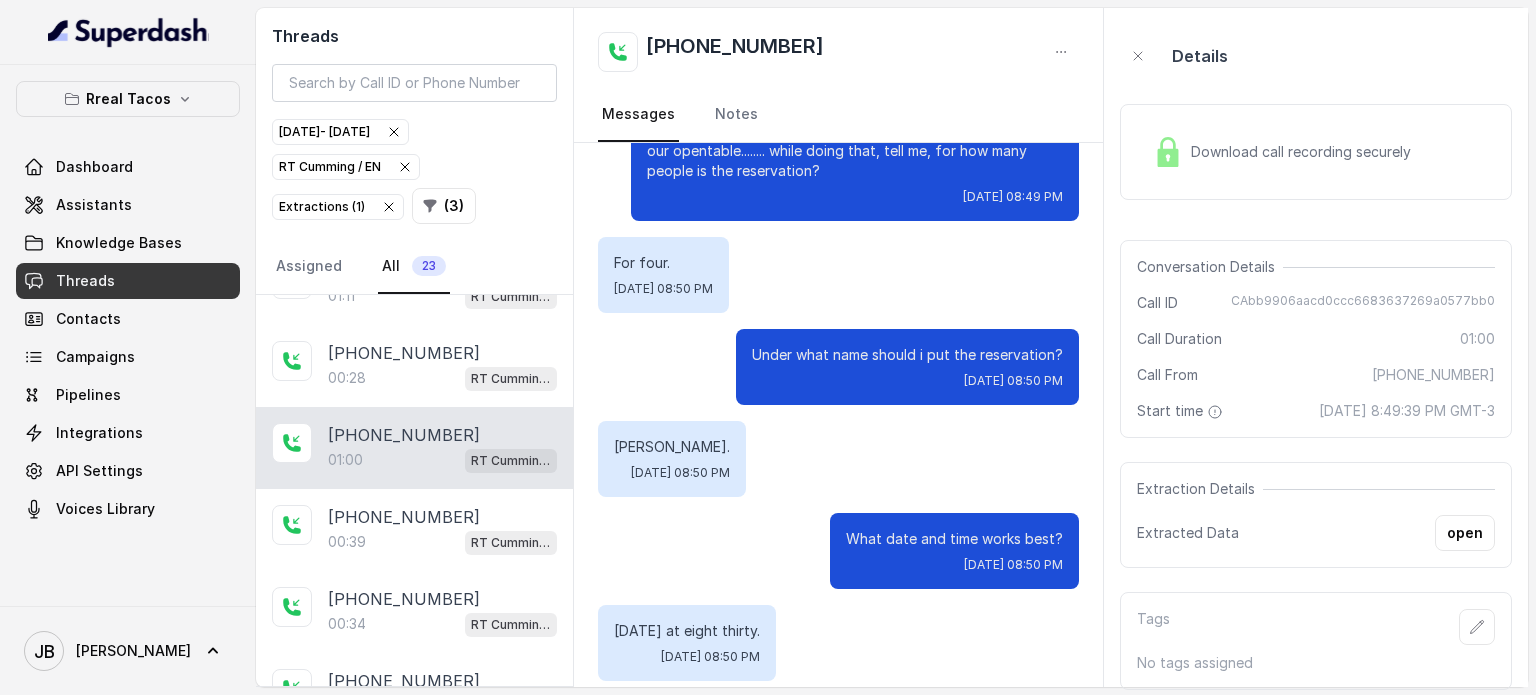 scroll, scrollTop: 415, scrollLeft: 0, axis: vertical 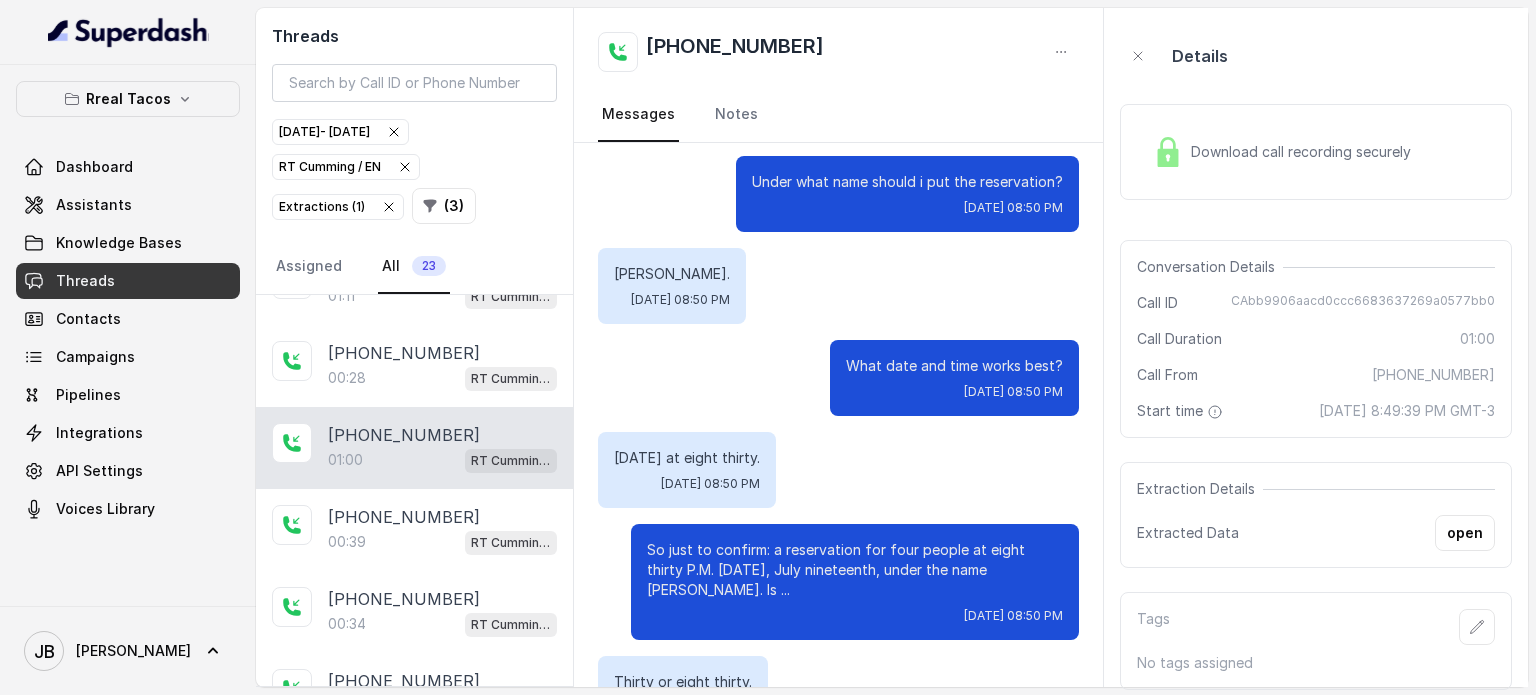click on "What date and time works best?" at bounding box center [954, 366] 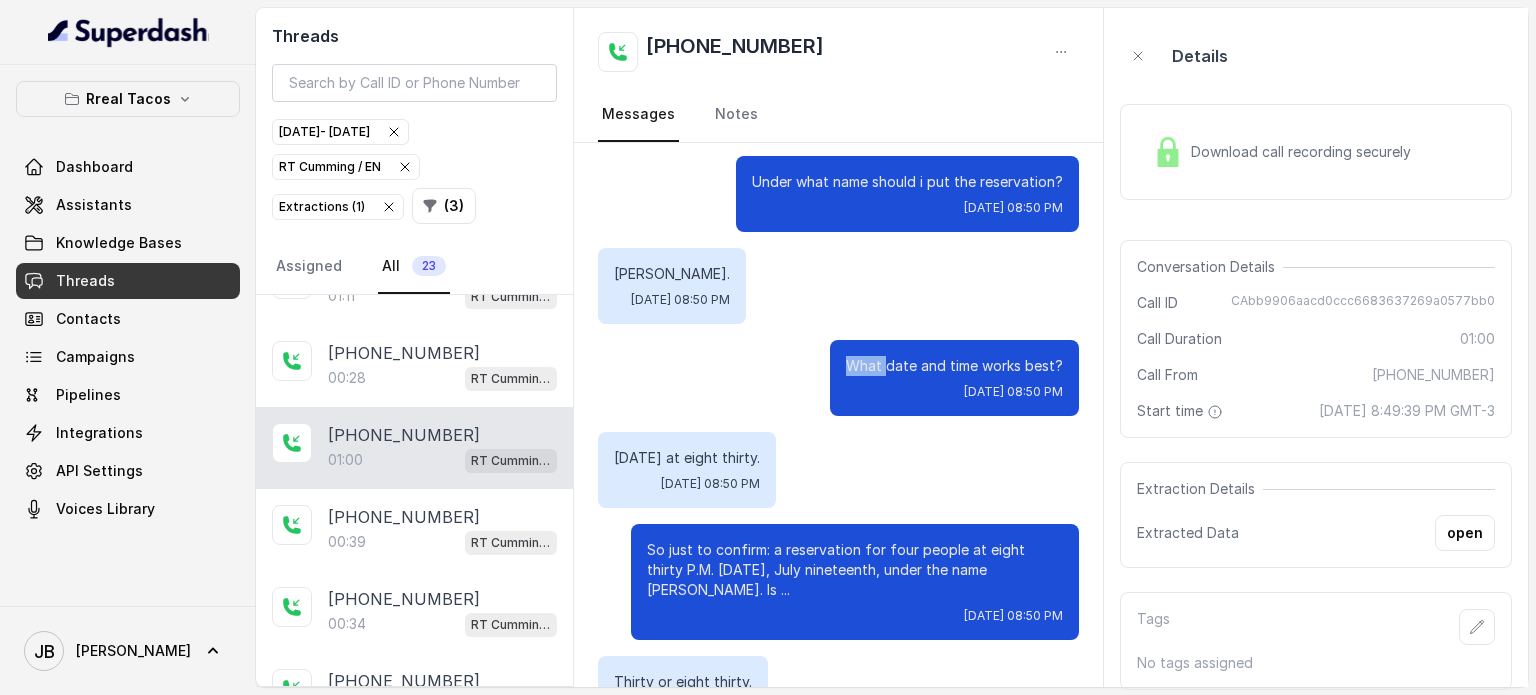 click on "What date and time works best?" at bounding box center [954, 366] 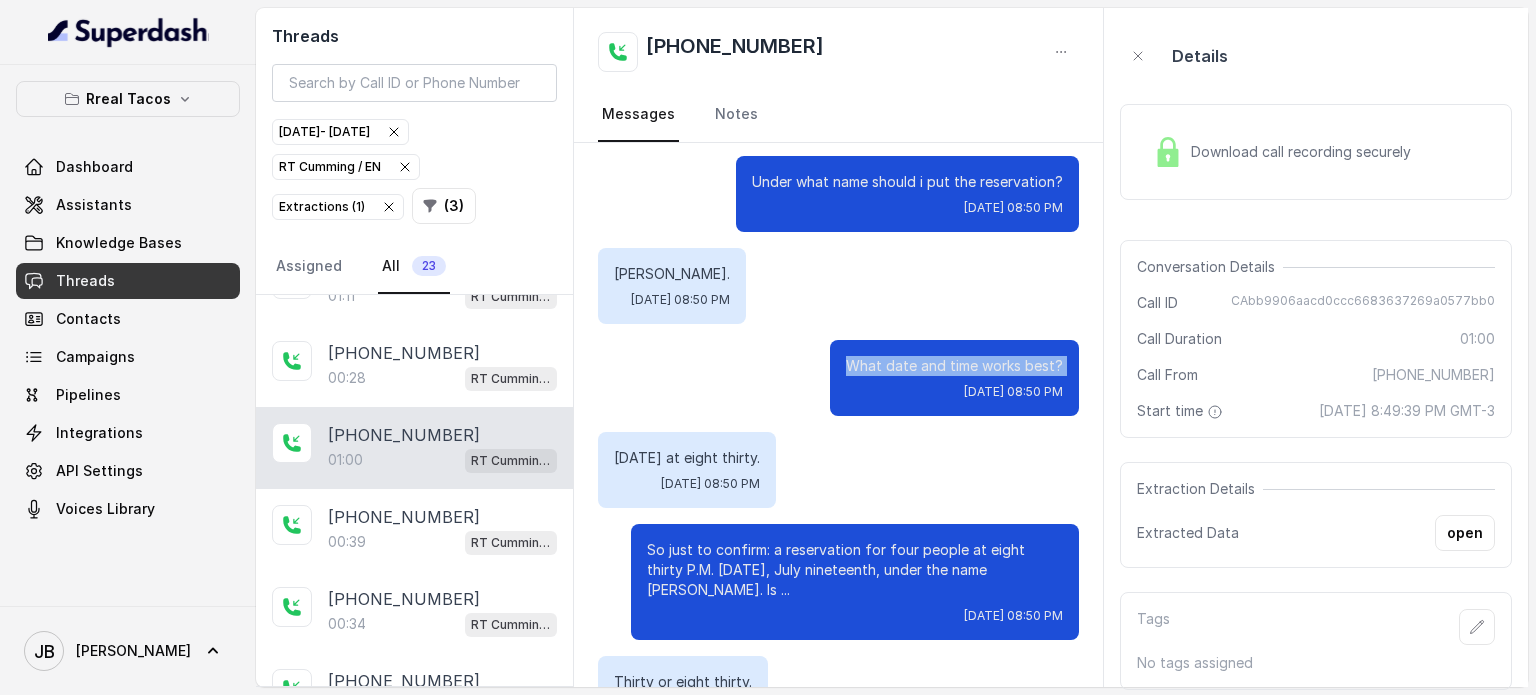 click on "What date and time works best?" at bounding box center (954, 366) 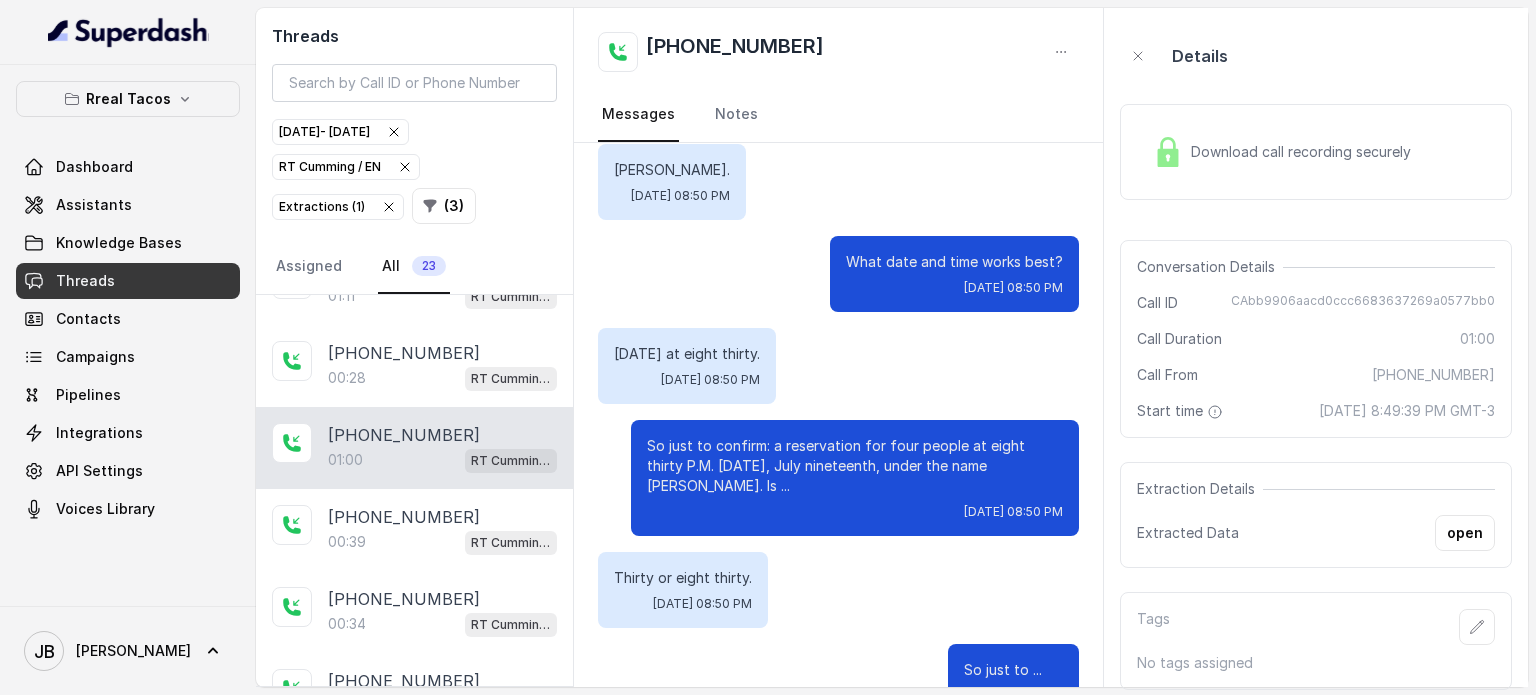 scroll, scrollTop: 615, scrollLeft: 0, axis: vertical 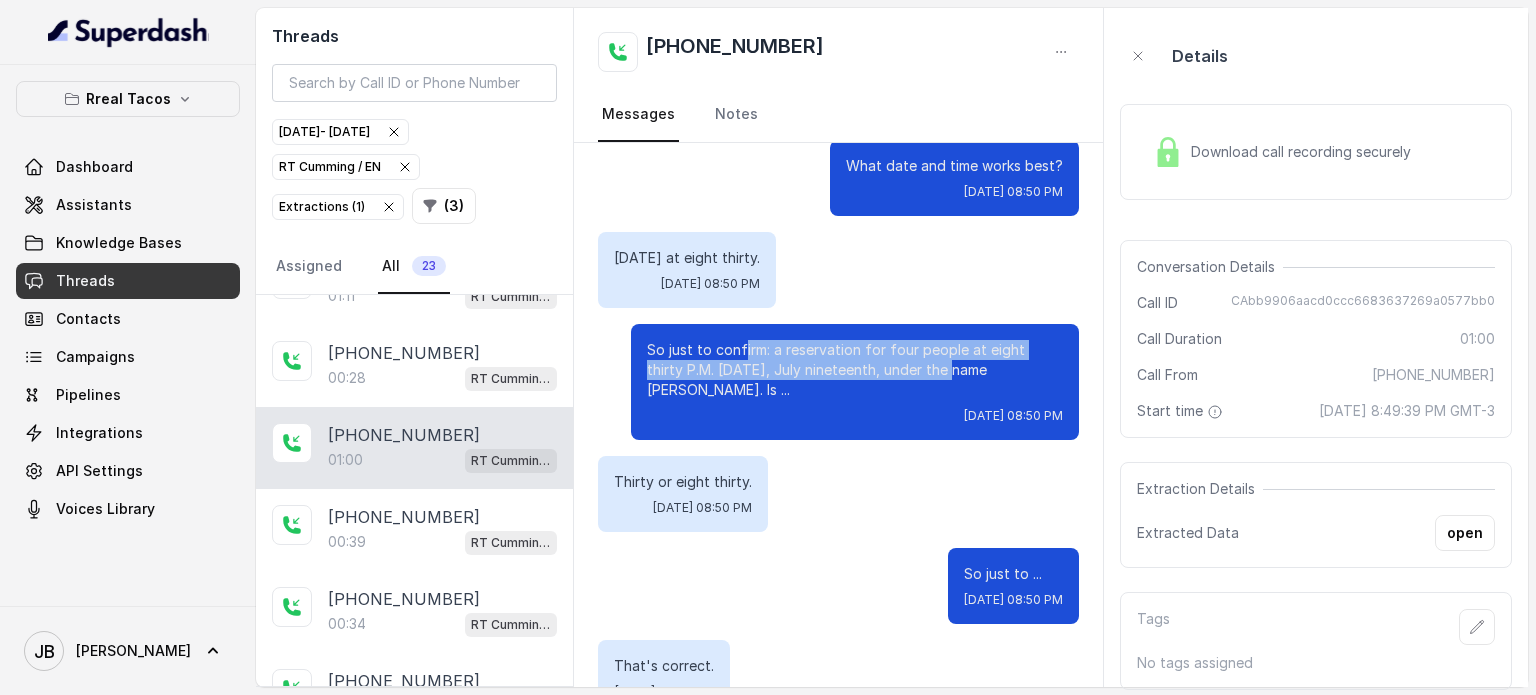 drag, startPoint x: 750, startPoint y: 344, endPoint x: 893, endPoint y: 359, distance: 143.78456 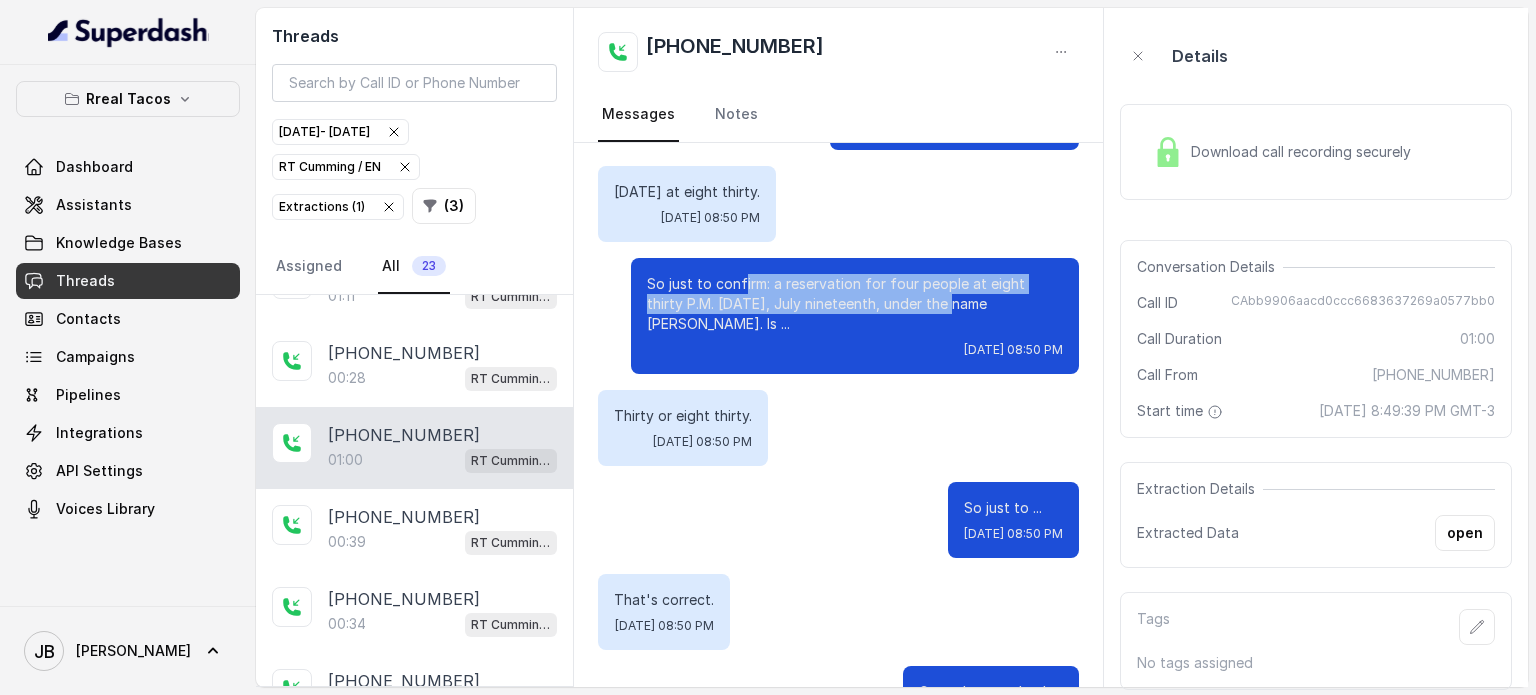 scroll, scrollTop: 715, scrollLeft: 0, axis: vertical 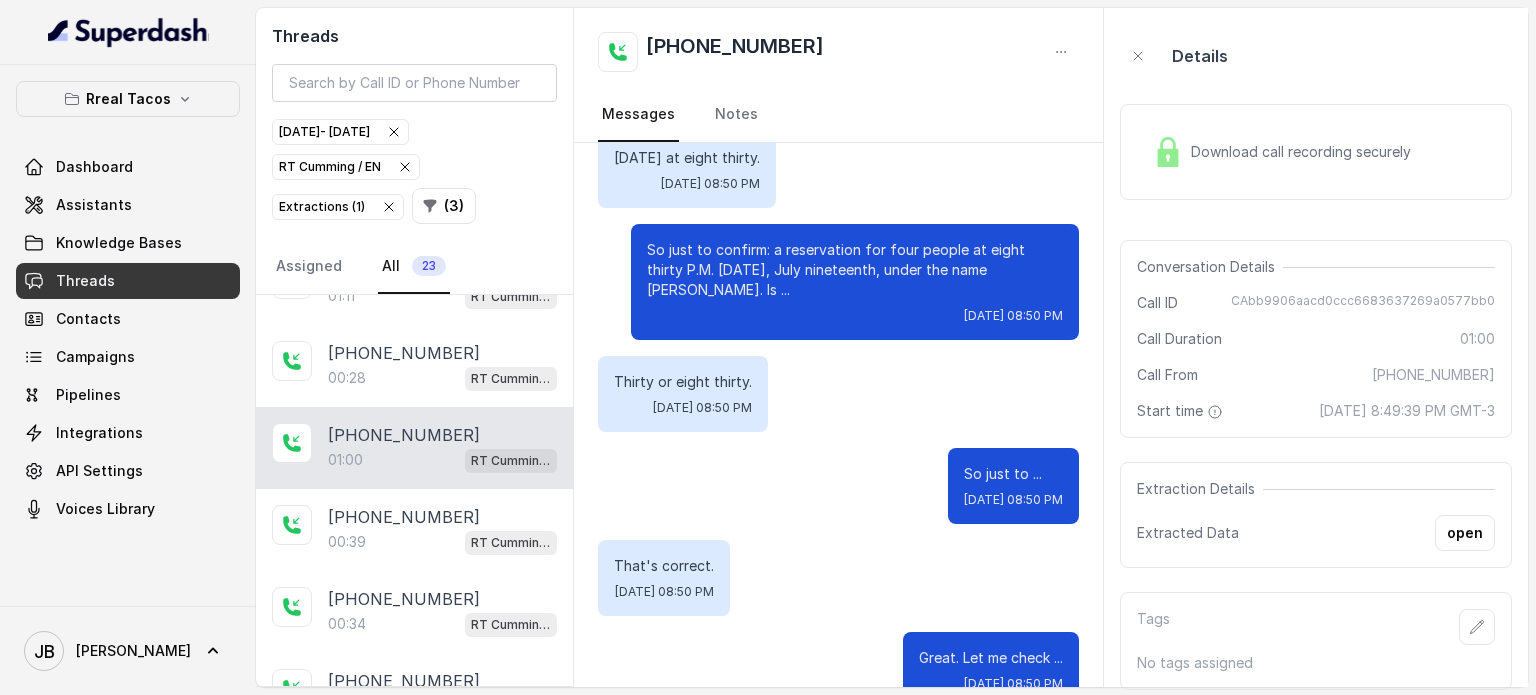 click on "Thirty or eight thirty. [DATE] 08:50 PM" at bounding box center [838, 394] 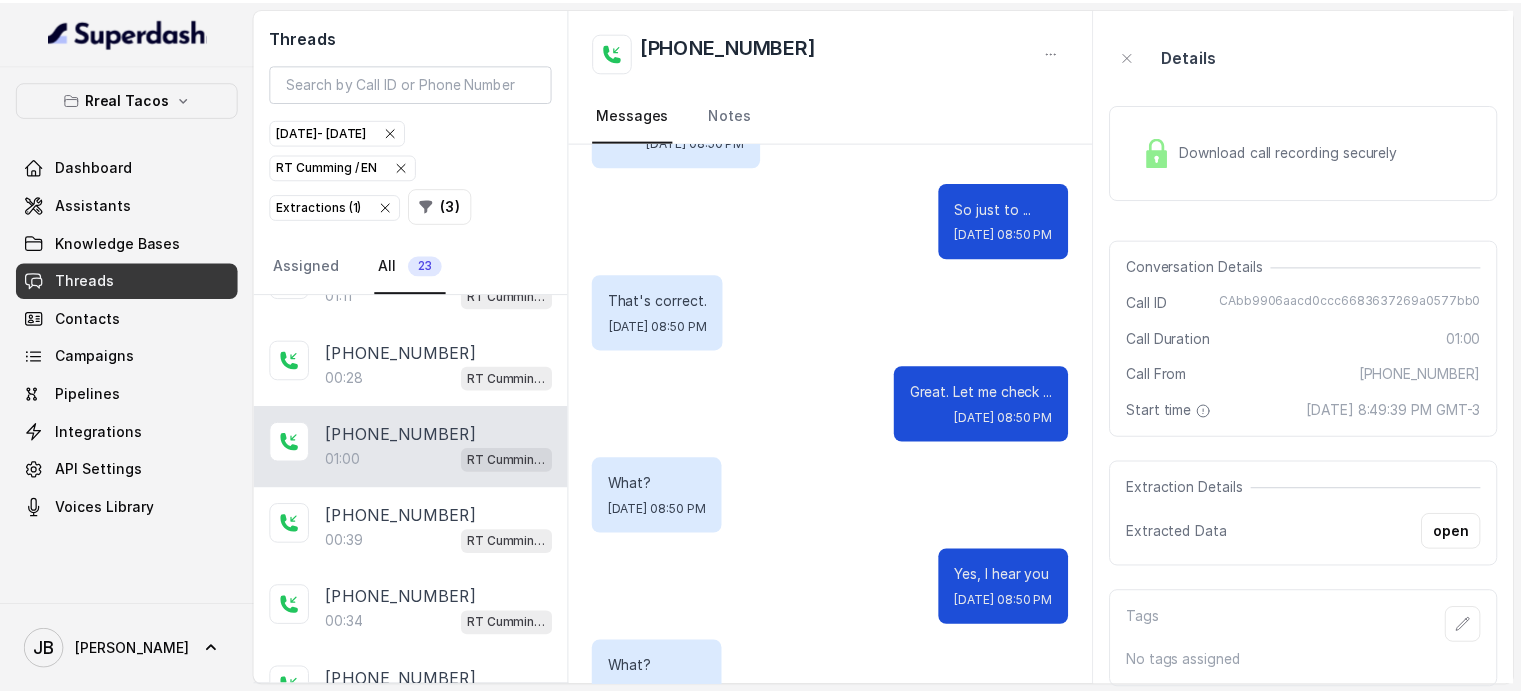 scroll, scrollTop: 1015, scrollLeft: 0, axis: vertical 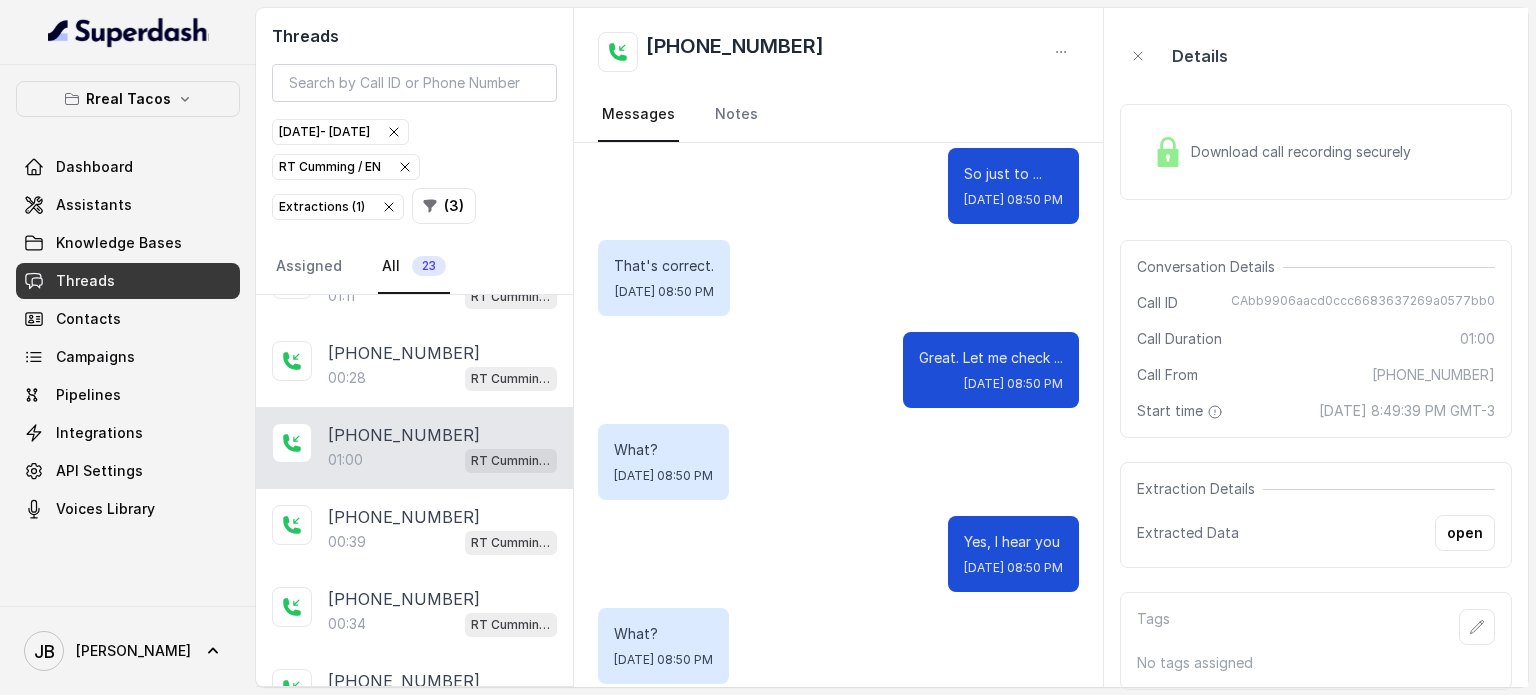 click on "Download call recording securely" at bounding box center (1282, 152) 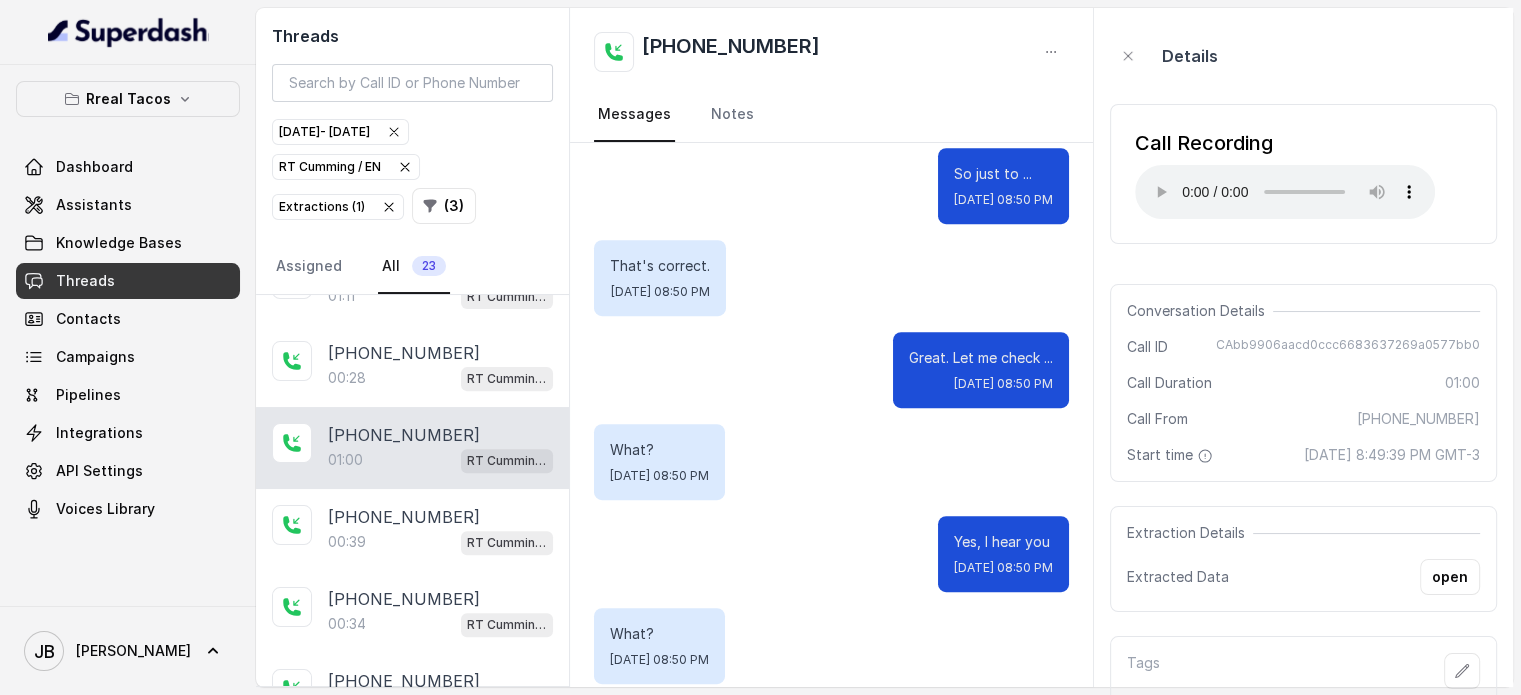 type 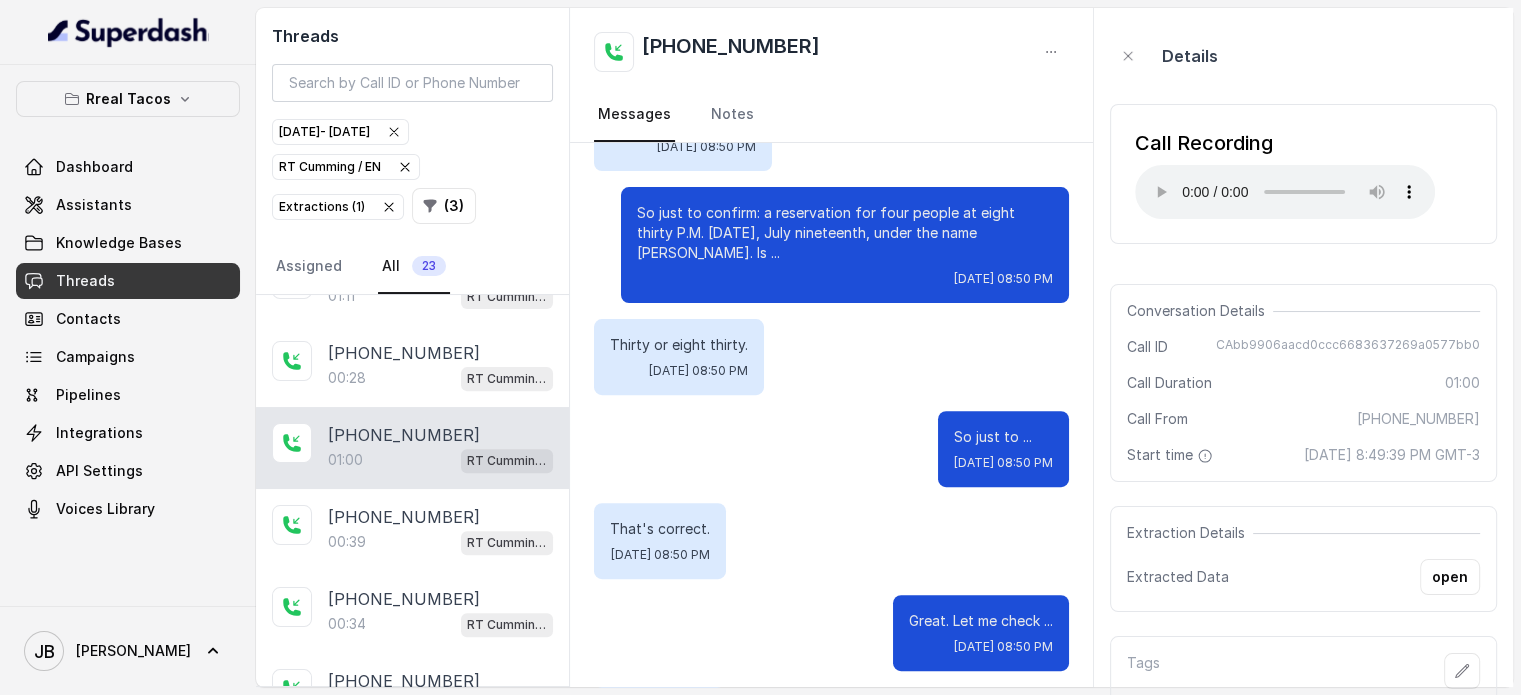 scroll, scrollTop: 715, scrollLeft: 0, axis: vertical 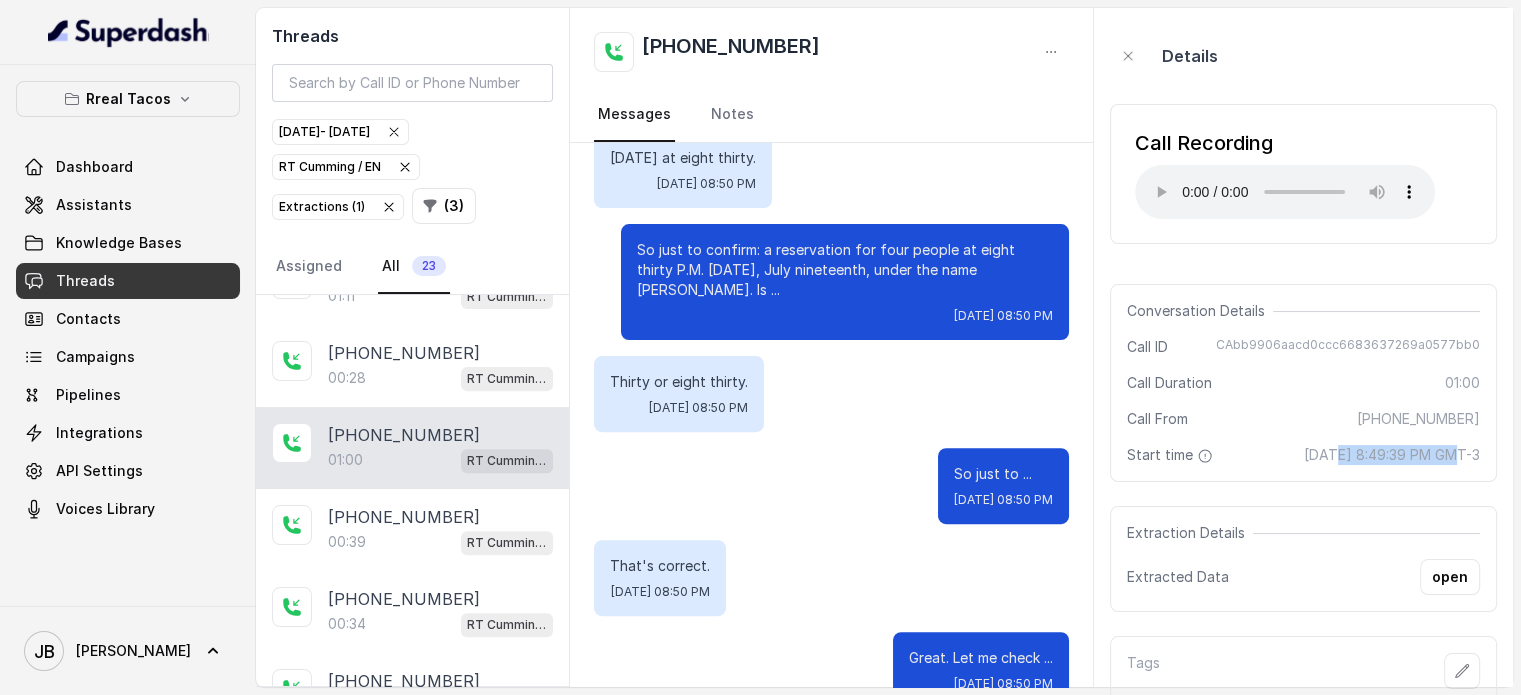 drag, startPoint x: 1273, startPoint y: 451, endPoint x: 1375, endPoint y: 443, distance: 102.31325 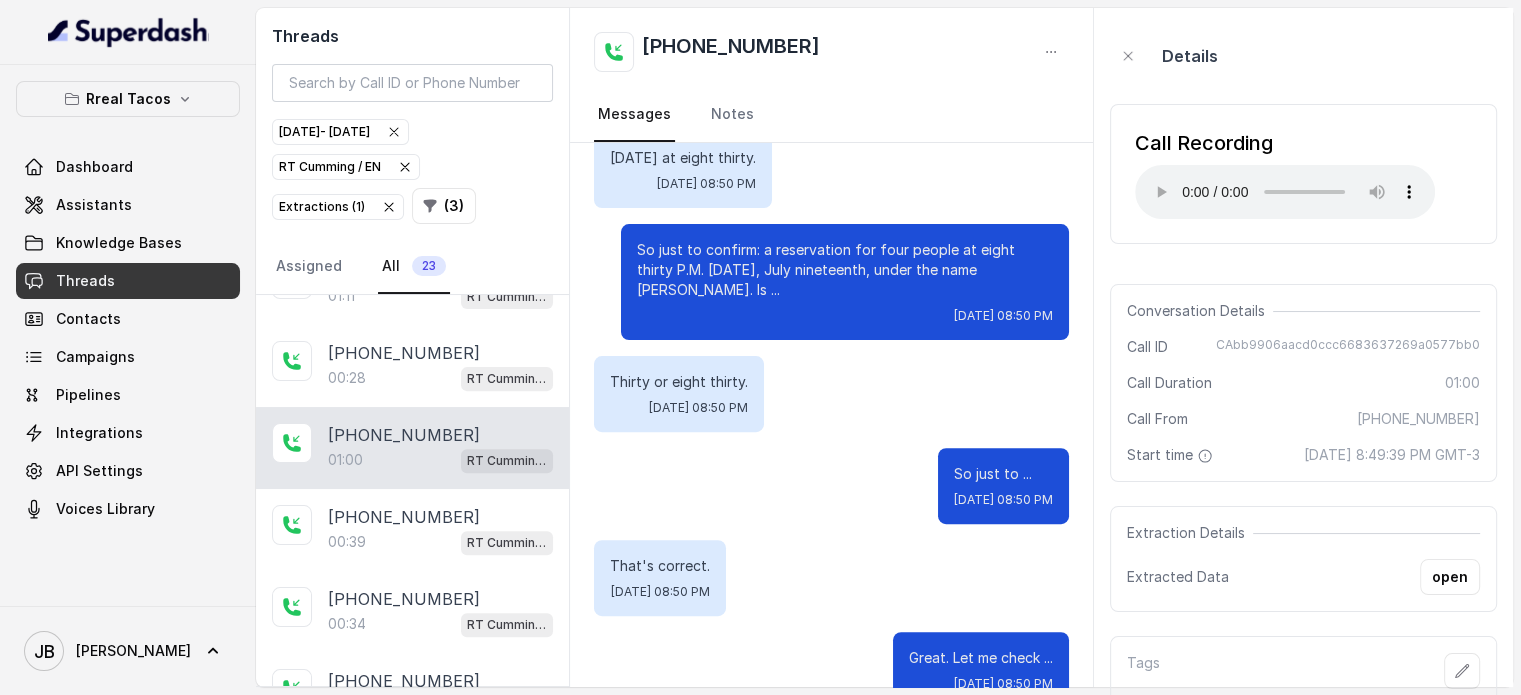 click on "[DATE] 8:49:39 PM GMT-3" at bounding box center [1392, 455] 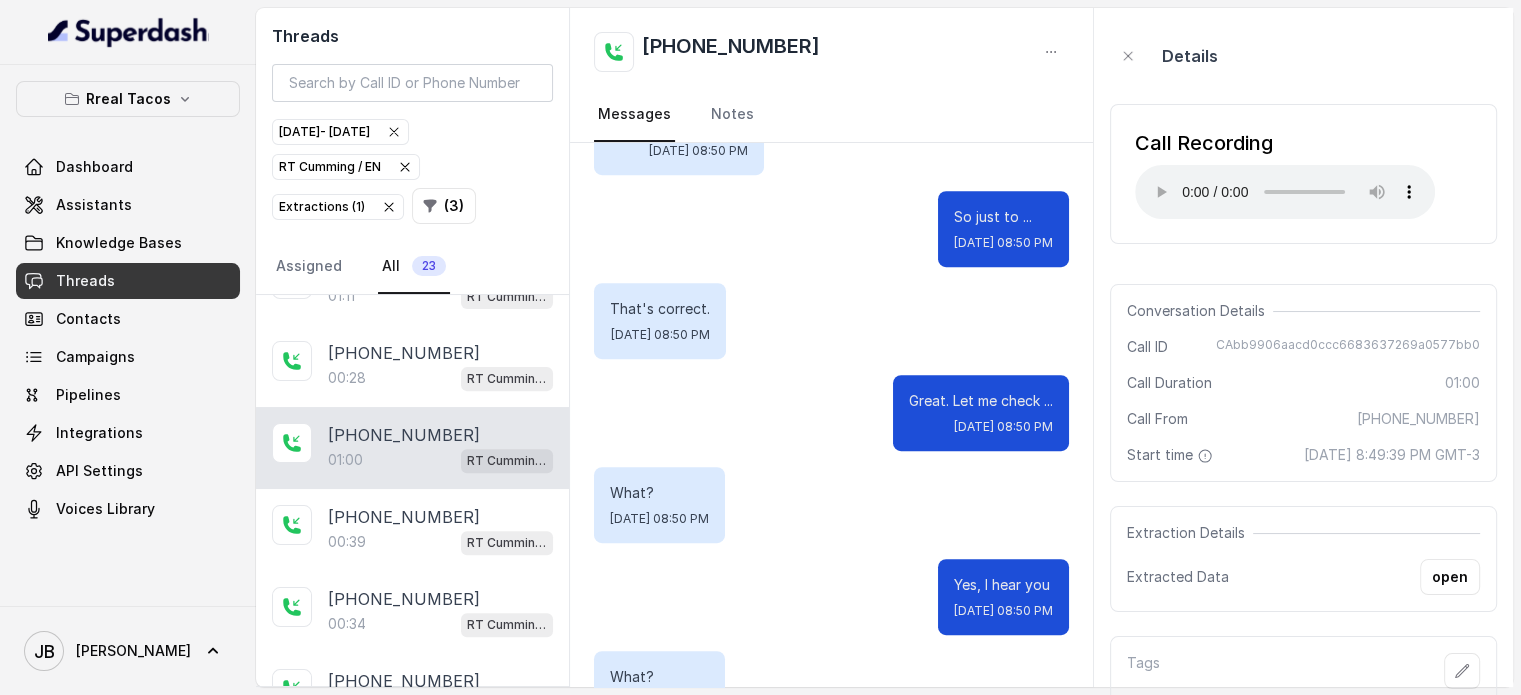 scroll, scrollTop: 1015, scrollLeft: 0, axis: vertical 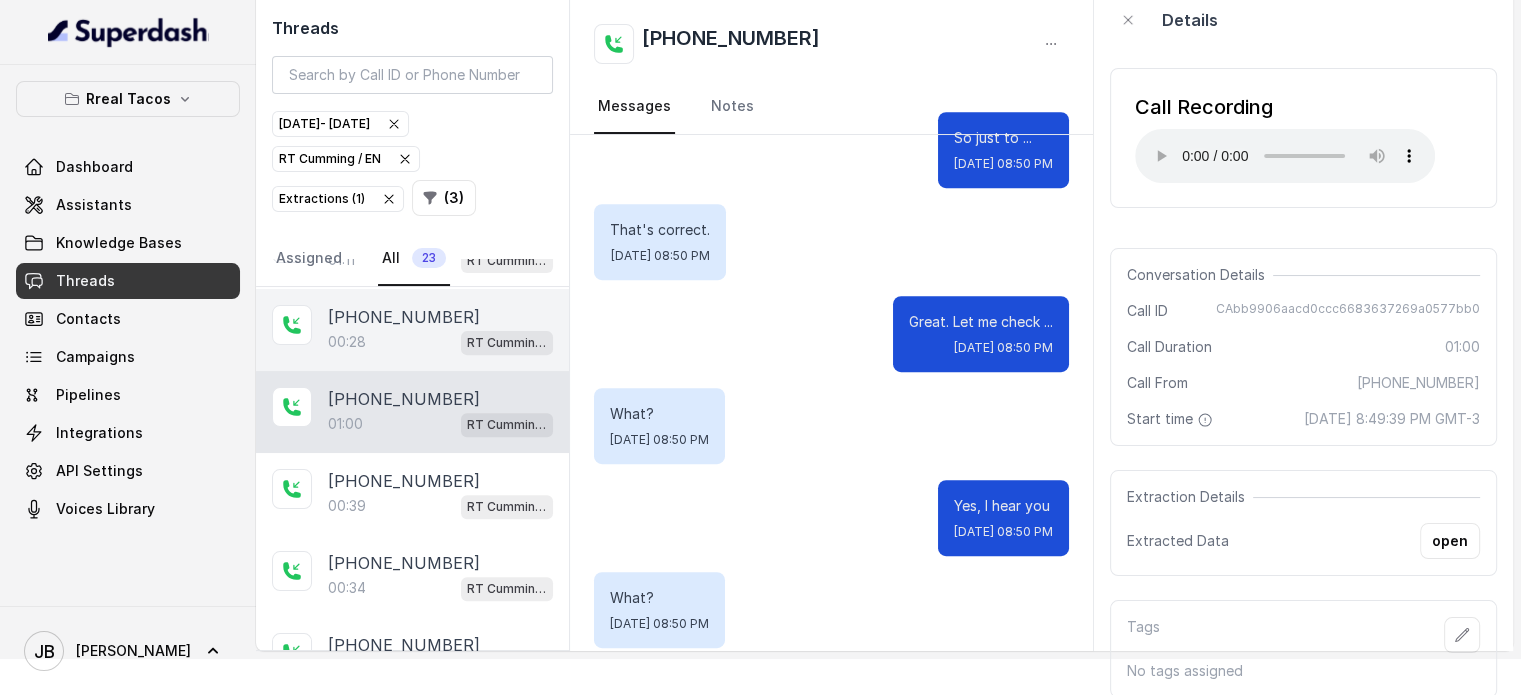 click on "00:28 [PERSON_NAME] / EN" at bounding box center (440, 342) 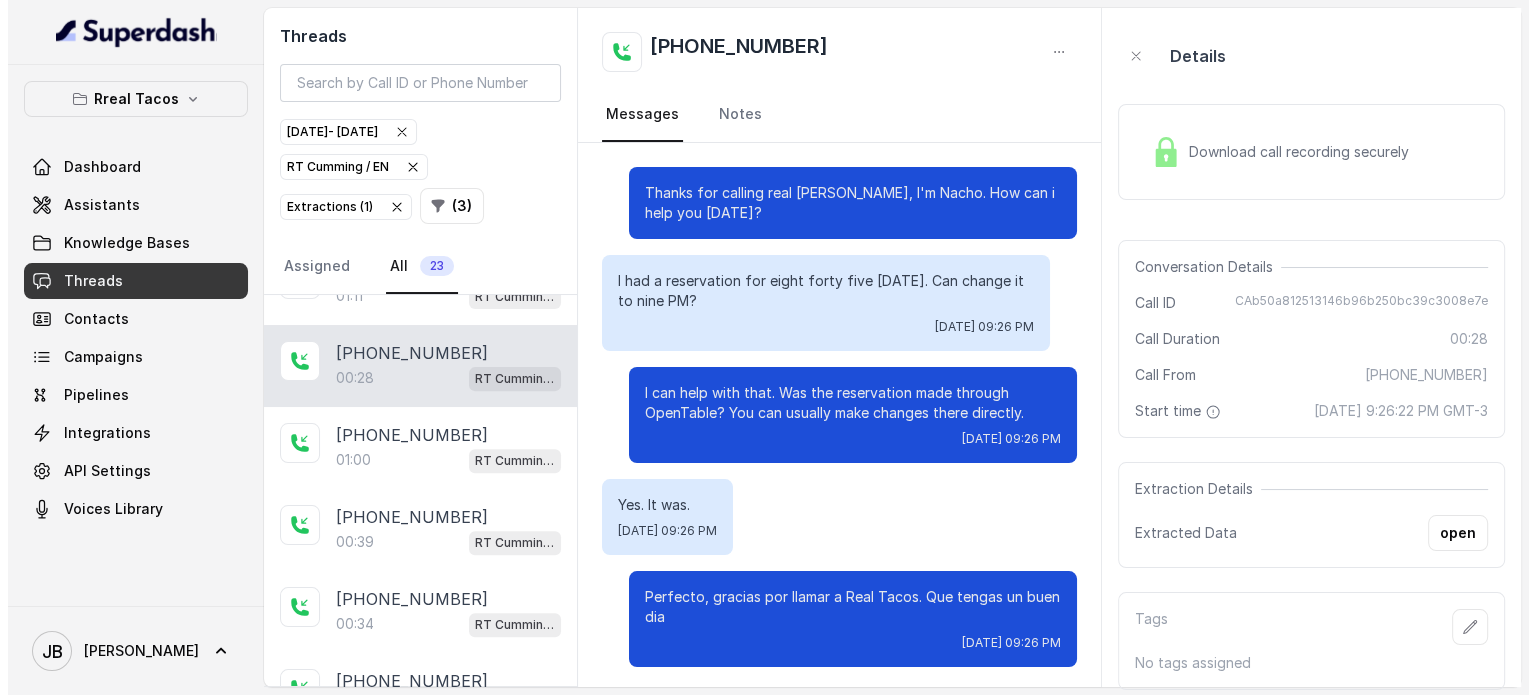 scroll, scrollTop: 0, scrollLeft: 0, axis: both 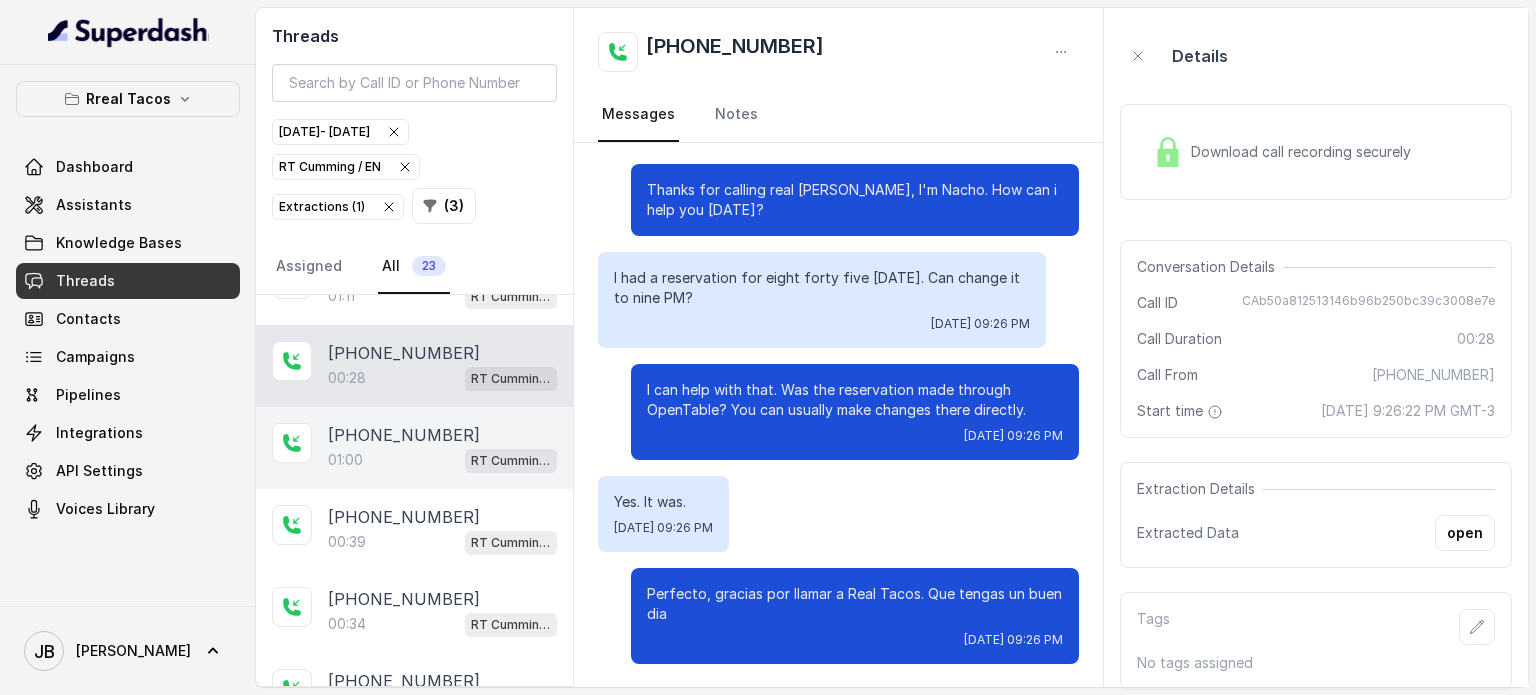 click on "01:00 [PERSON_NAME] / EN" at bounding box center [442, 460] 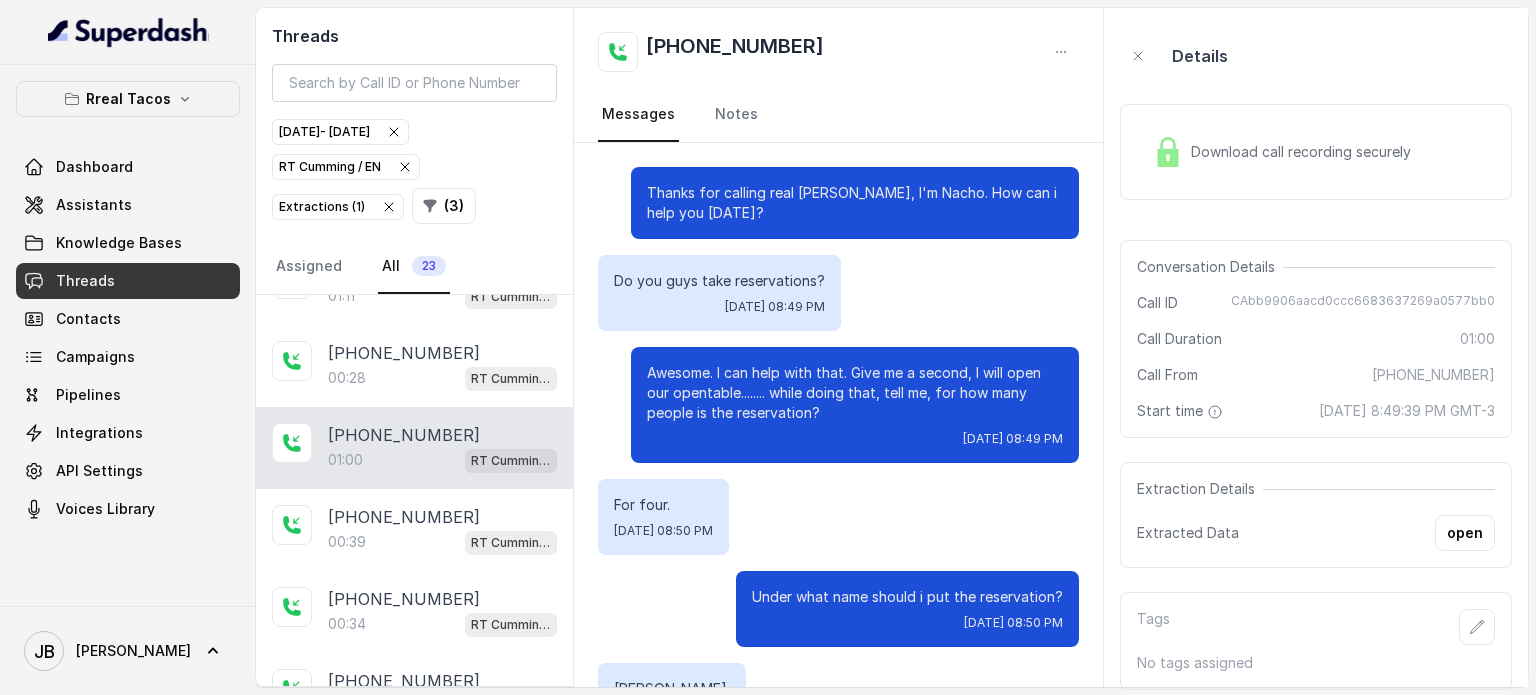 scroll, scrollTop: 1015, scrollLeft: 0, axis: vertical 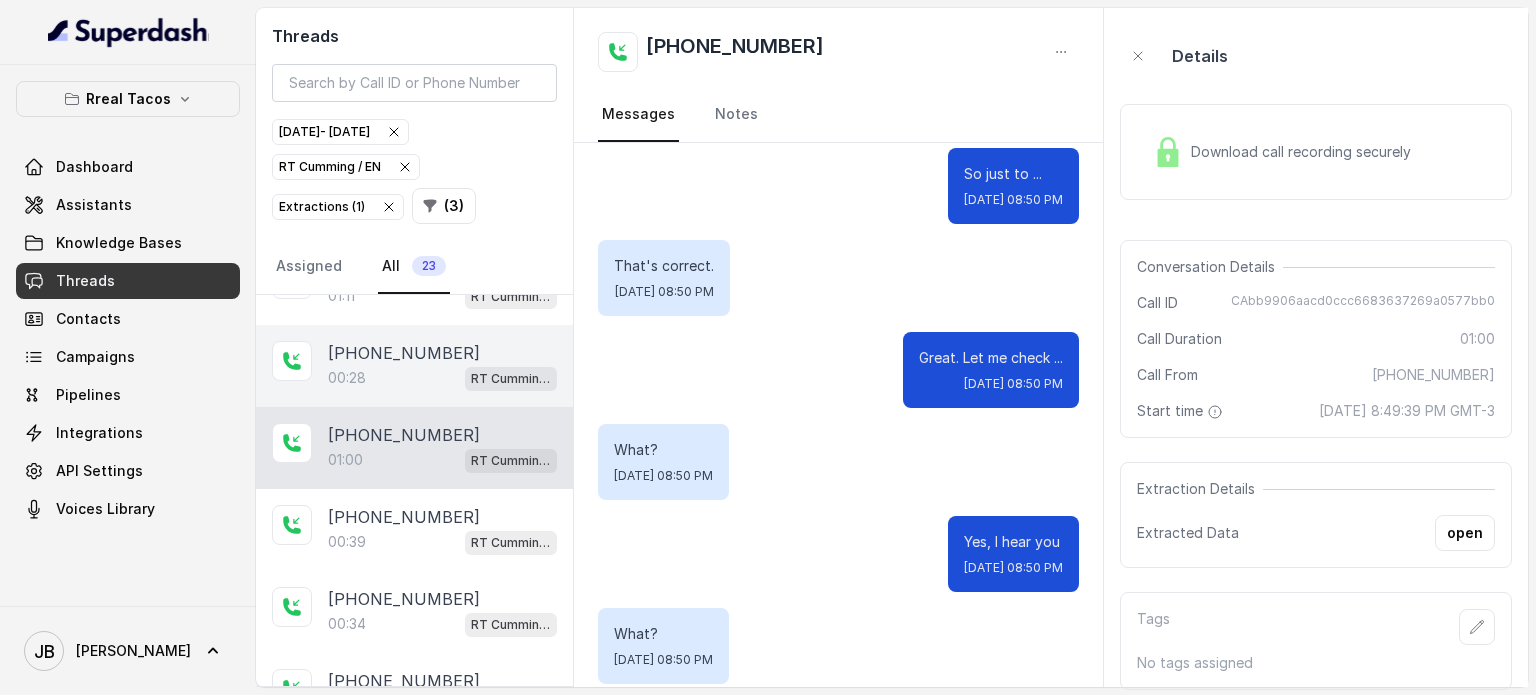 click on "[PHONE_NUMBER]" at bounding box center (404, 353) 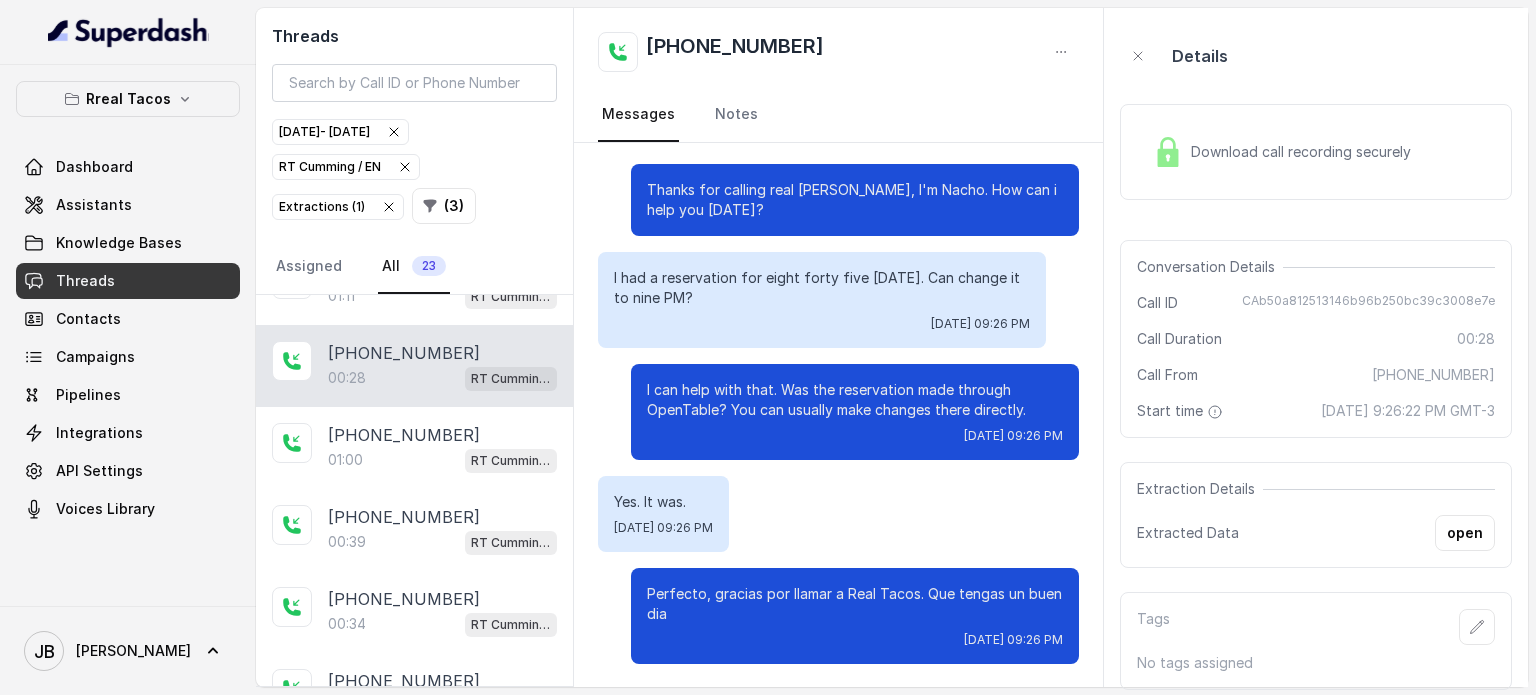 scroll, scrollTop: 0, scrollLeft: 0, axis: both 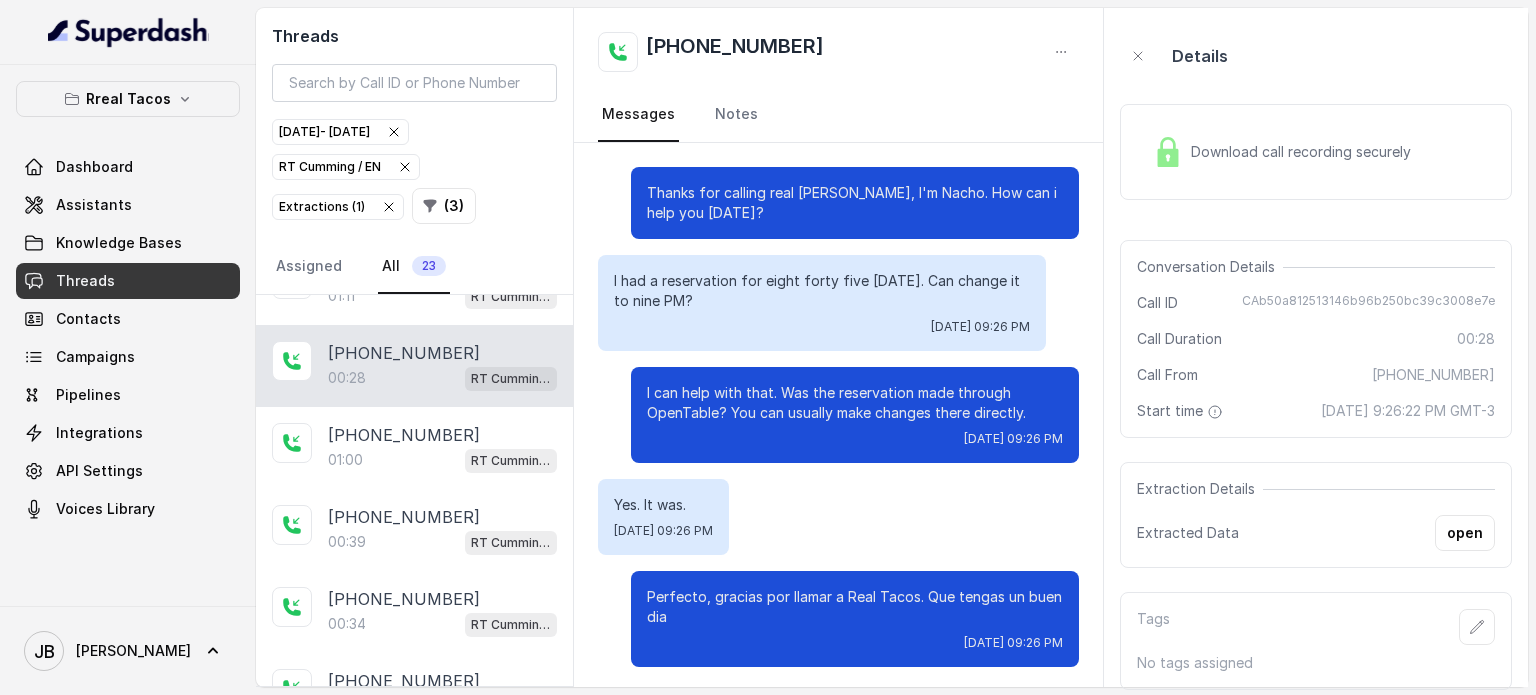 drag, startPoint x: 678, startPoint y: 303, endPoint x: 689, endPoint y: 307, distance: 11.7046995 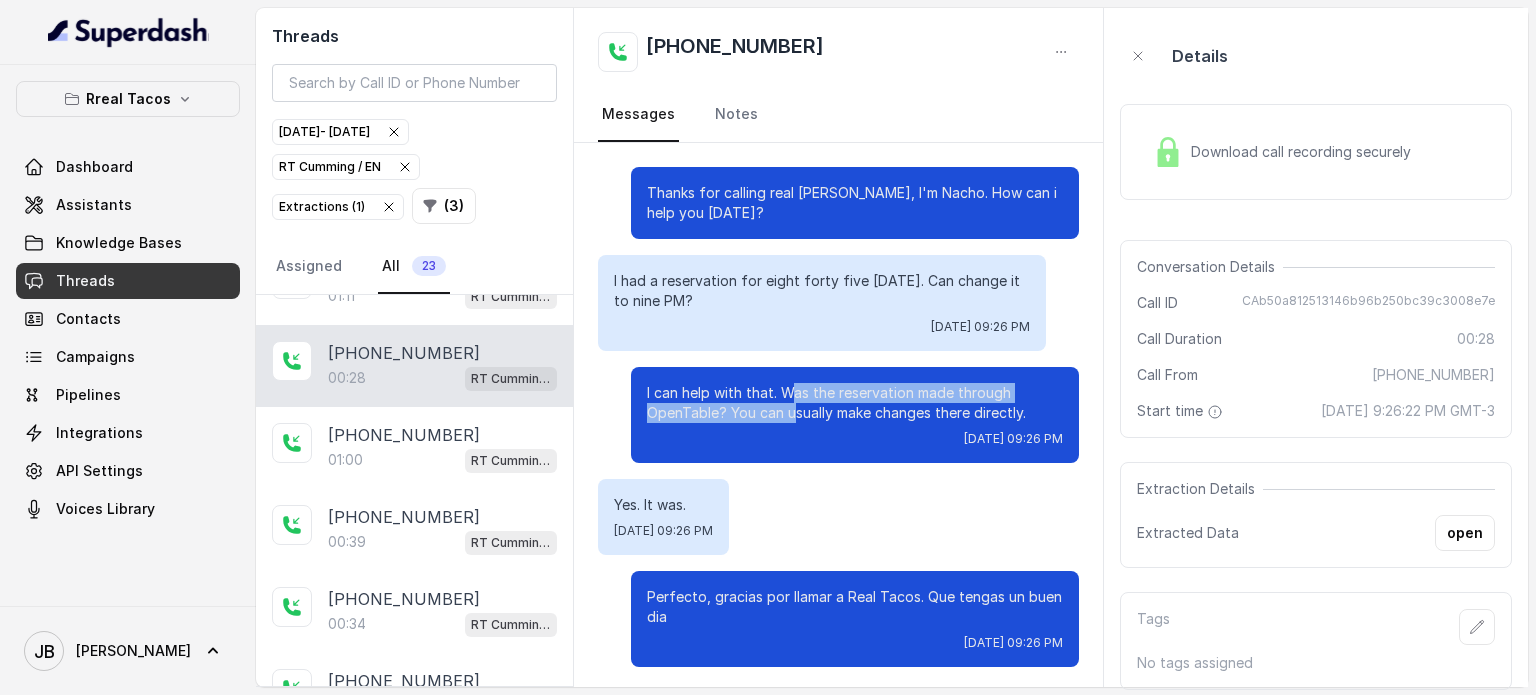 click on "I can help with that. Was the reservation made through OpenTable? You can usually make changes there directly." at bounding box center [855, 403] 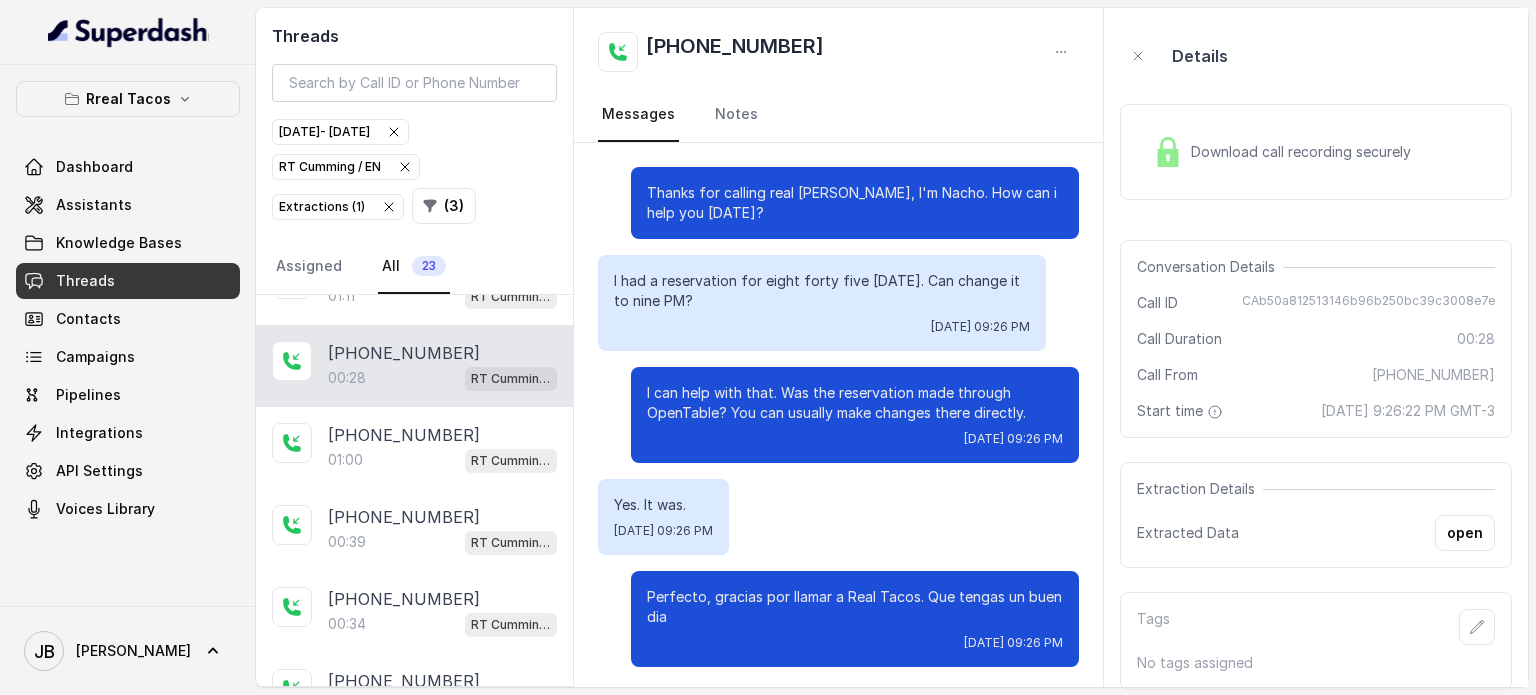 click on "I can help with that. Was the reservation made through OpenTable? You can usually make changes there directly." at bounding box center (855, 403) 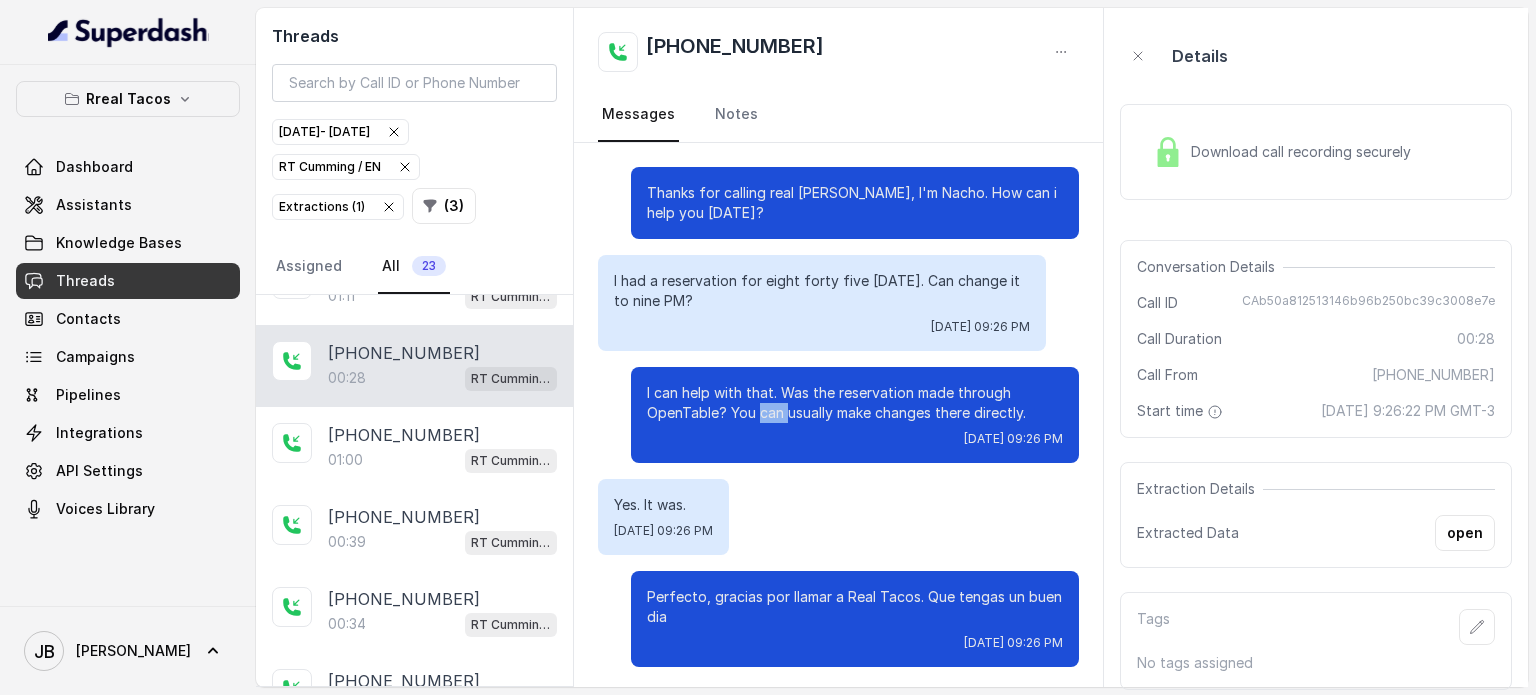 click on "I can help with that. Was the reservation made through OpenTable? You can usually make changes there directly." at bounding box center [855, 403] 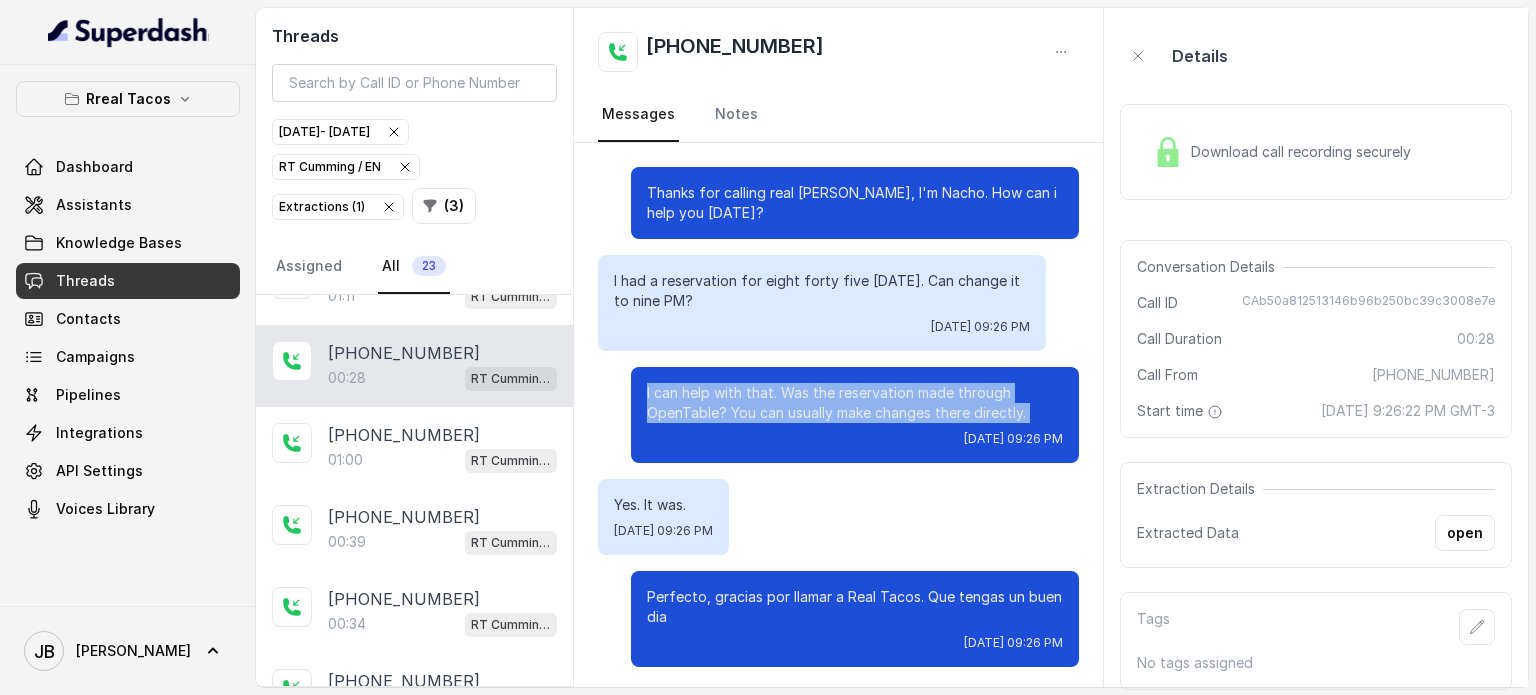 click on "I can help with that. Was the reservation made through OpenTable? You can usually make changes there directly." at bounding box center (855, 403) 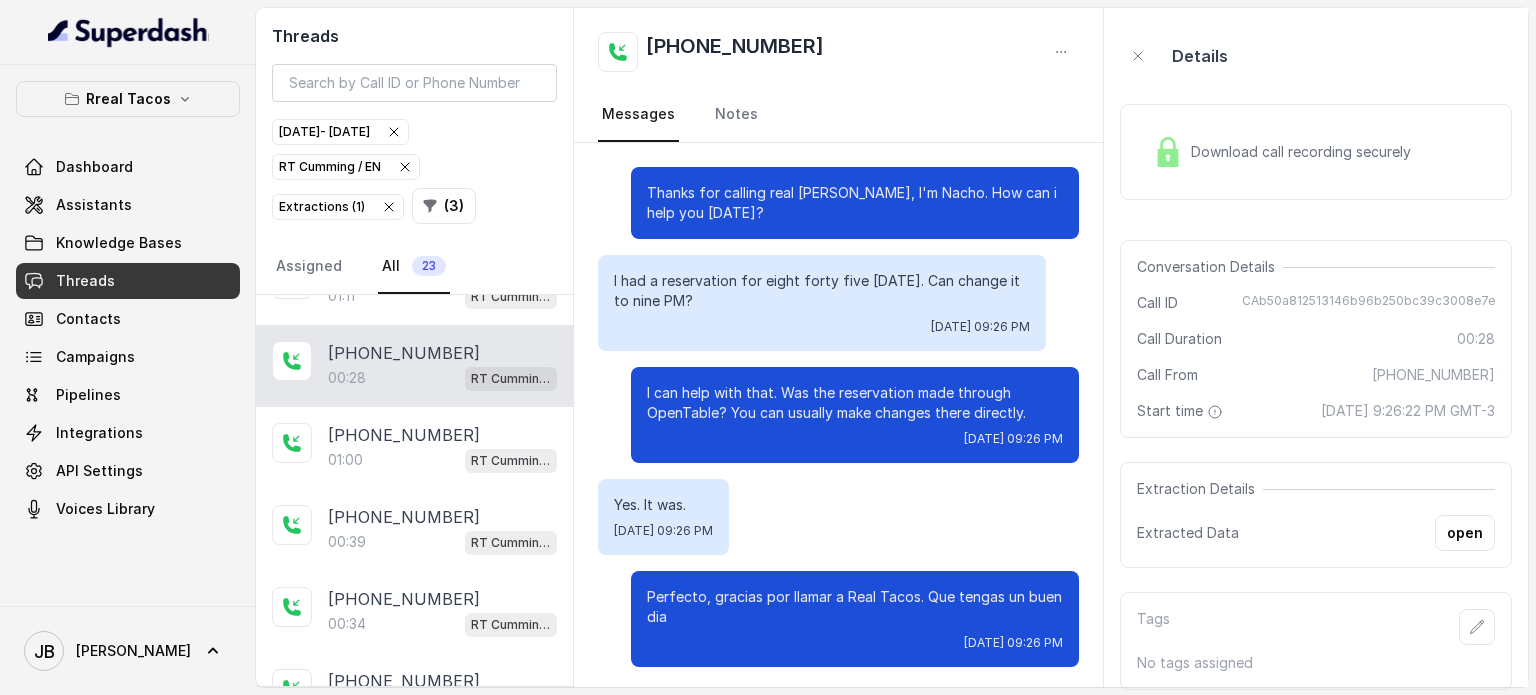 scroll, scrollTop: 3, scrollLeft: 0, axis: vertical 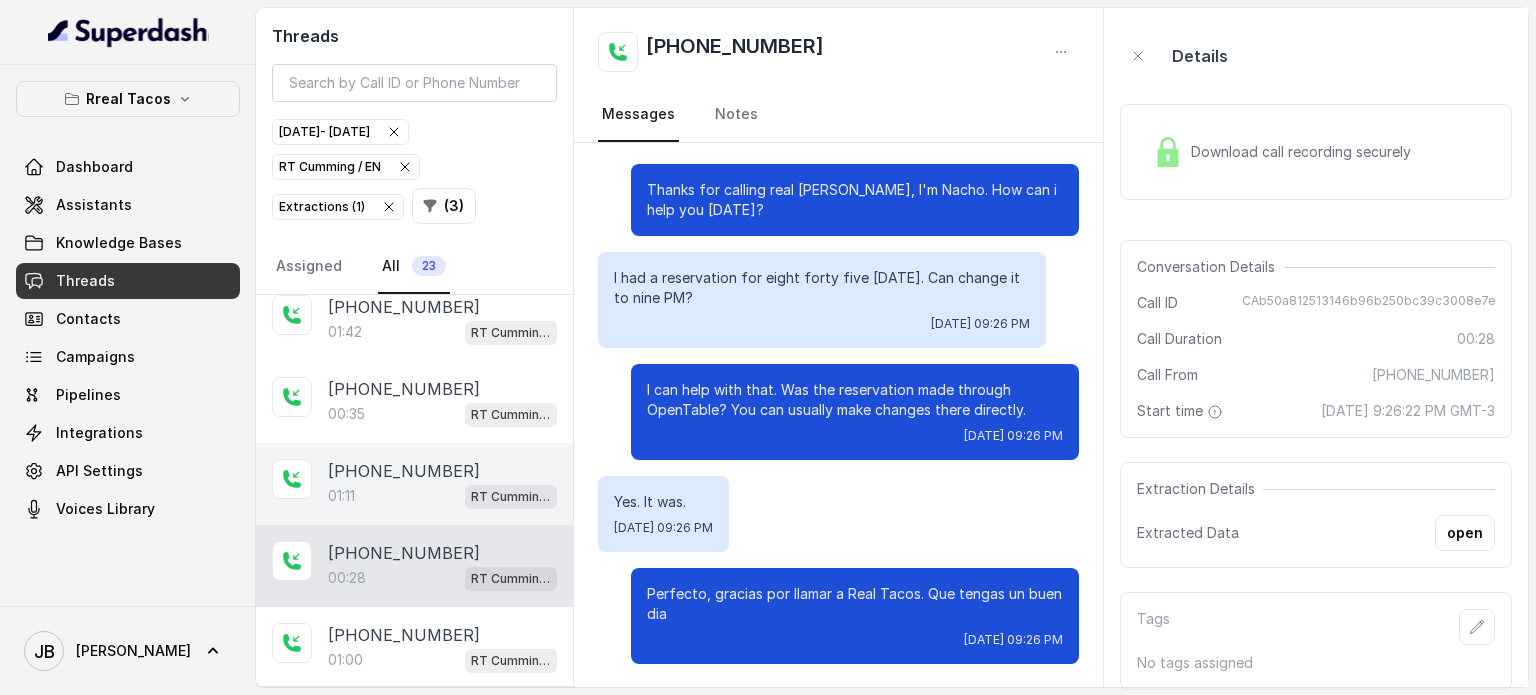 click on "[PHONE_NUMBER]" at bounding box center (404, 471) 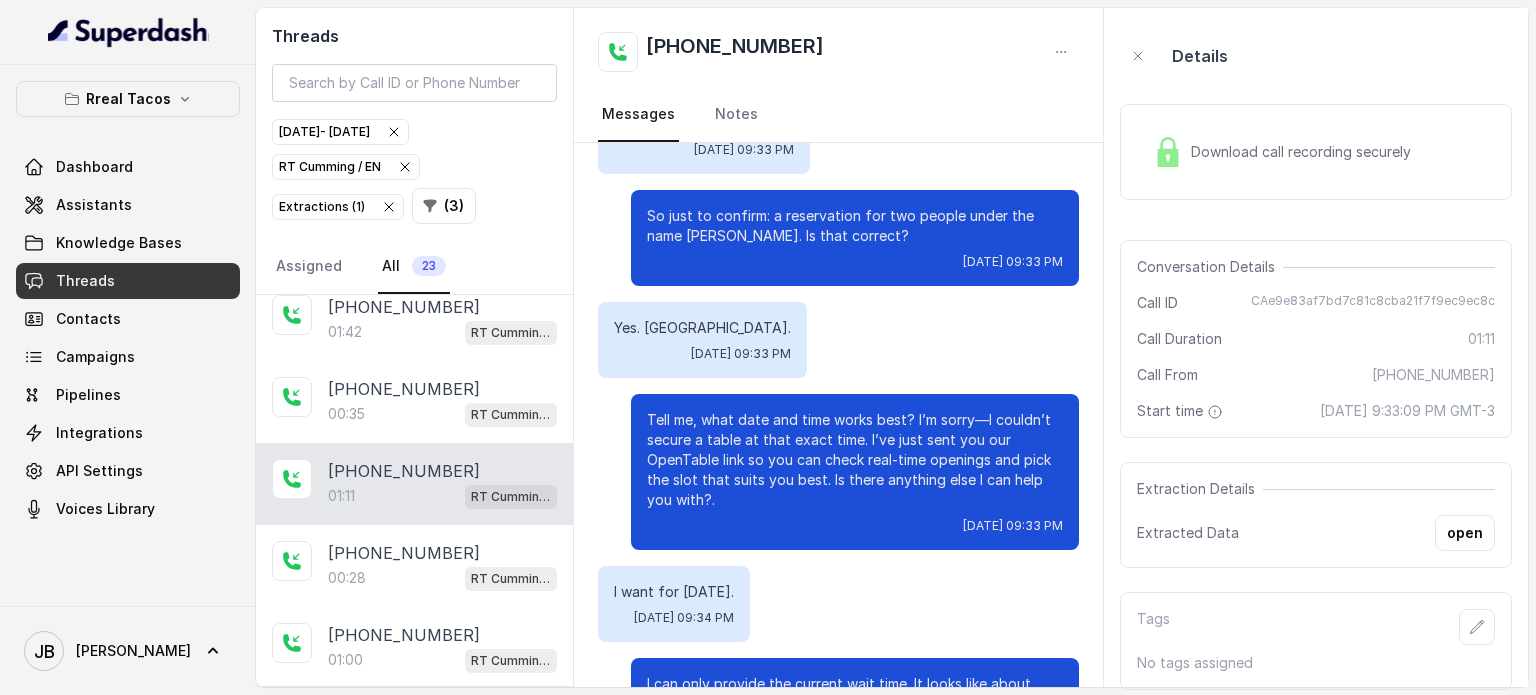 scroll, scrollTop: 600, scrollLeft: 0, axis: vertical 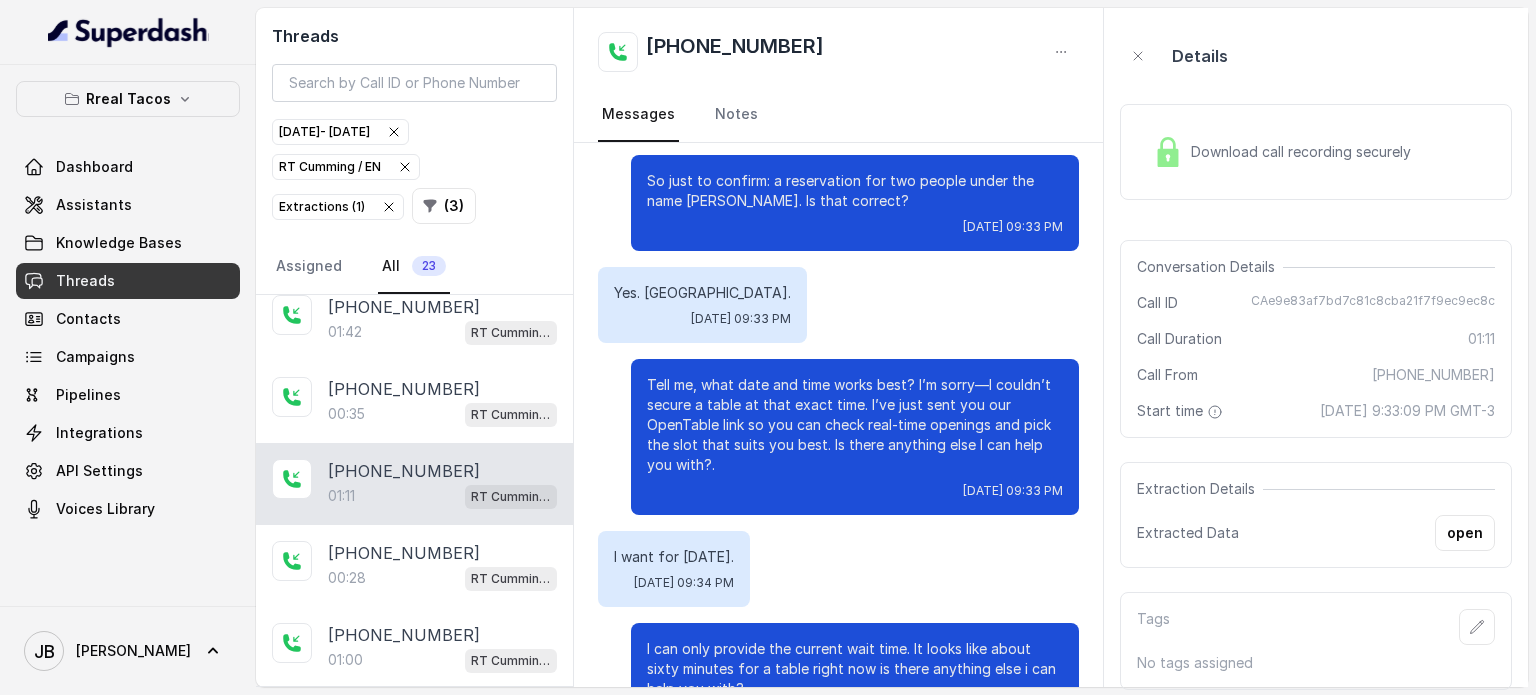 click on "Tell me, what date and time works best? I’m sorry—I couldn’t secure a table at that exact time. I’ve just sent you our OpenTable link so you can check real-time openings and pick the slot that suits you best. Is there anything else I can help you with?." at bounding box center (855, 425) 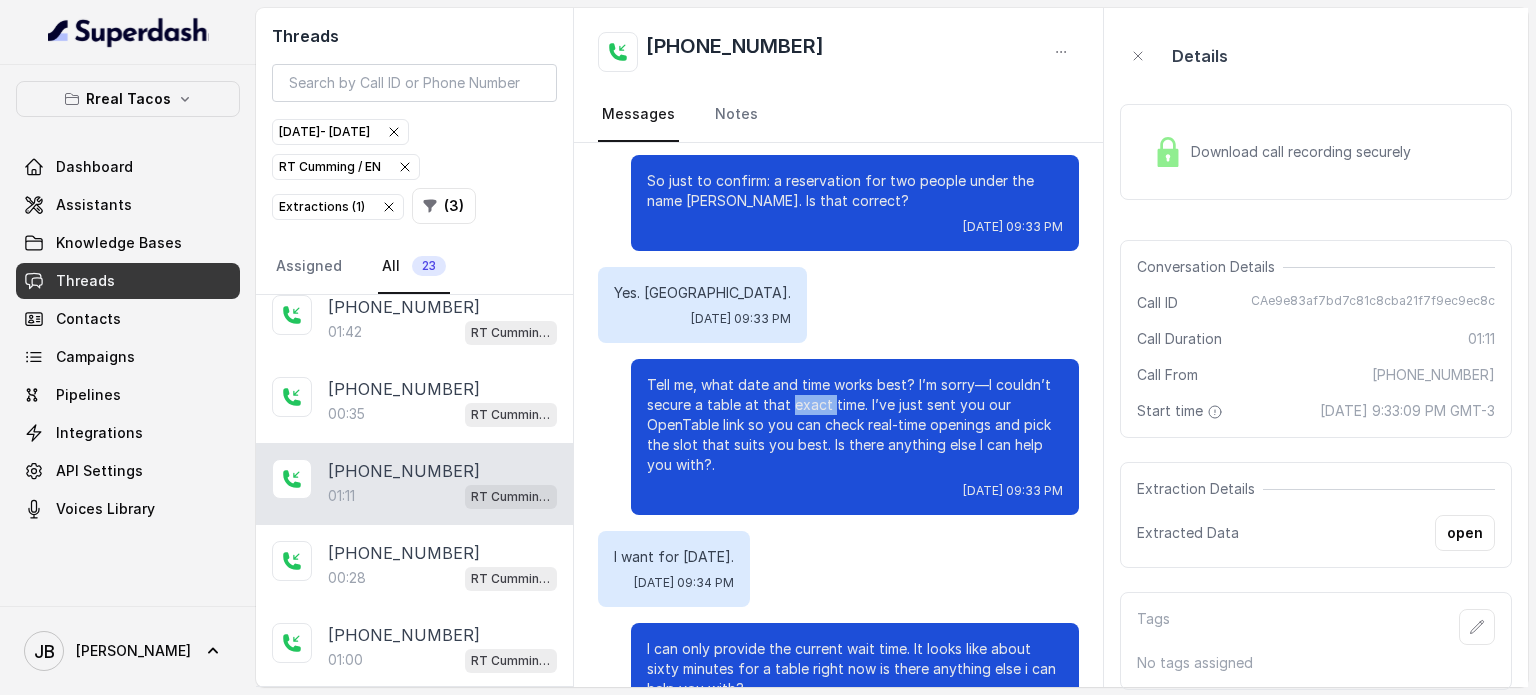 click on "Tell me, what date and time works best? I’m sorry—I couldn’t secure a table at that exact time. I’ve just sent you our OpenTable link so you can check real-time openings and pick the slot that suits you best. Is there anything else I can help you with?." at bounding box center (855, 425) 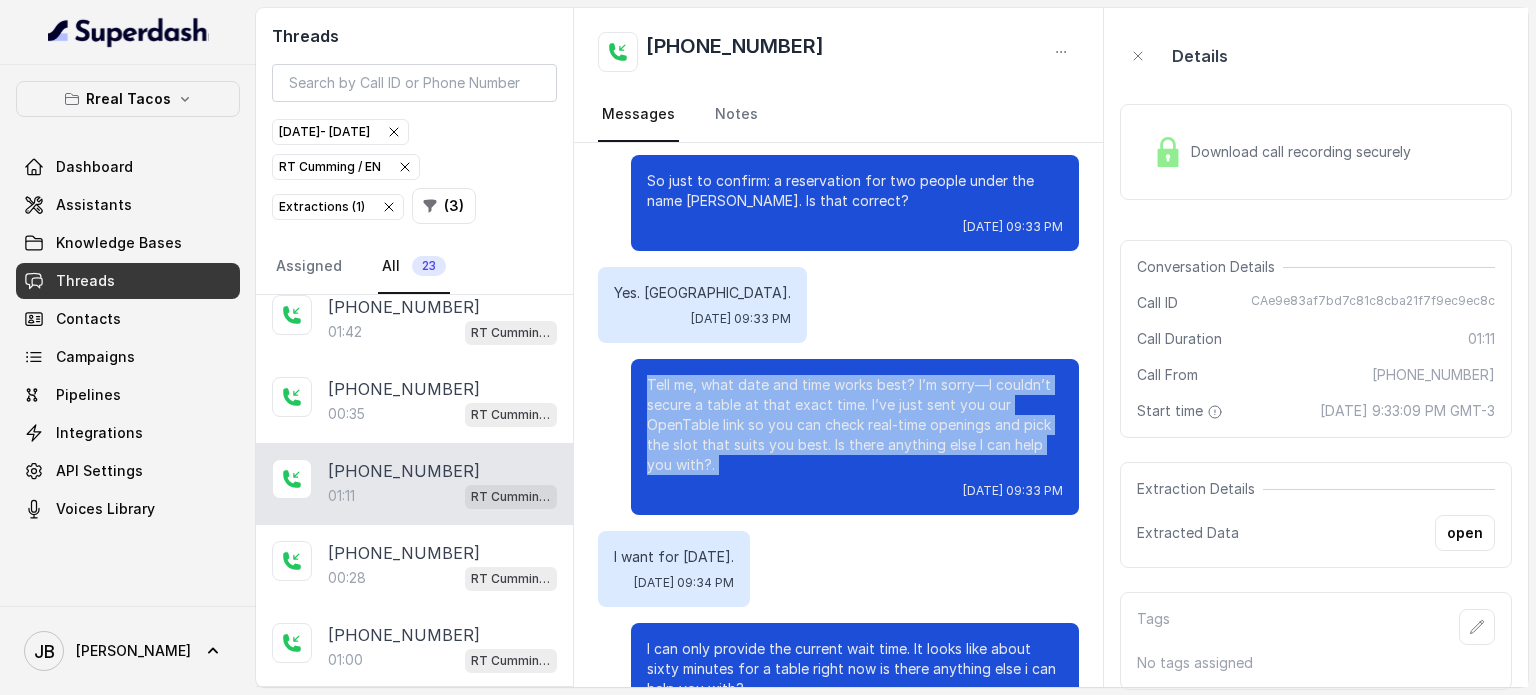 click on "Tell me, what date and time works best? I’m sorry—I couldn’t secure a table at that exact time. I’ve just sent you our OpenTable link so you can check real-time openings and pick the slot that suits you best. Is there anything else I can help you with?." at bounding box center (855, 425) 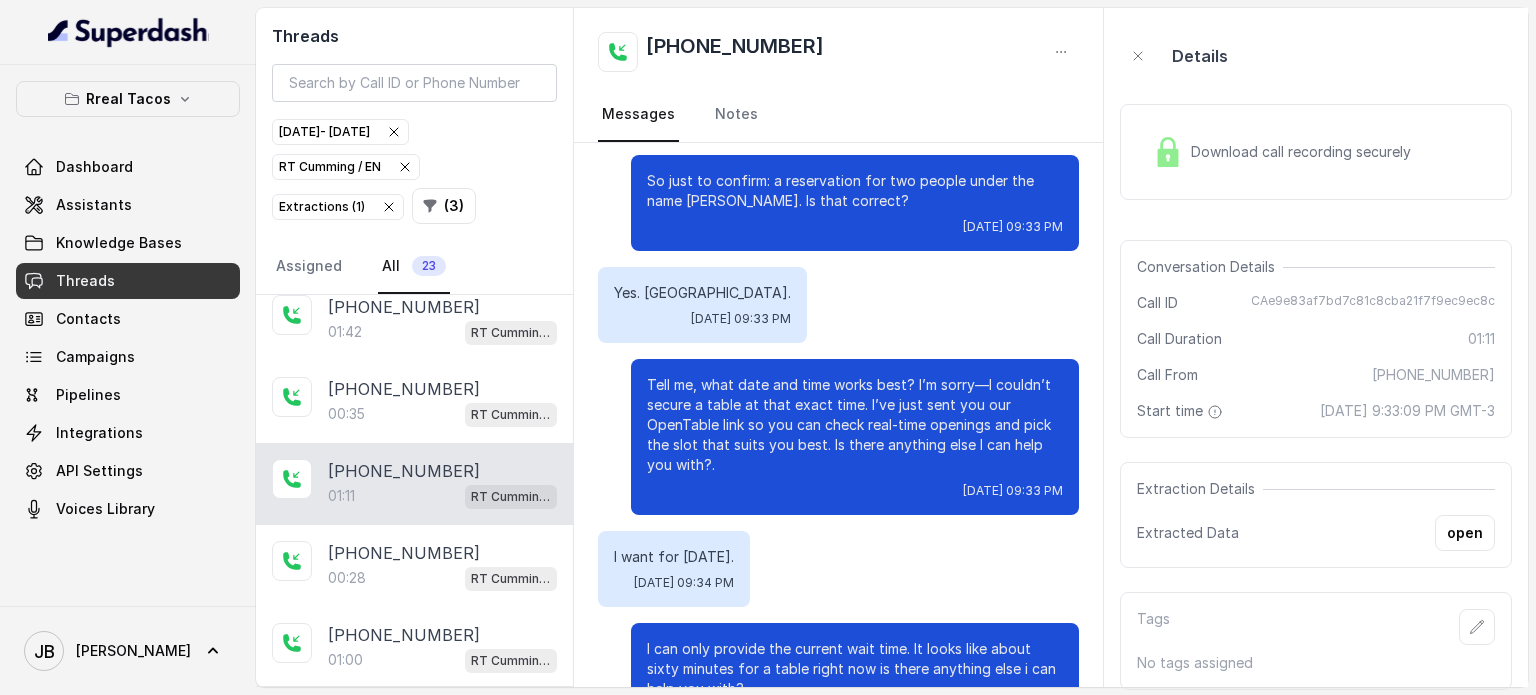 drag, startPoint x: 712, startPoint y: 454, endPoint x: 760, endPoint y: 463, distance: 48.83646 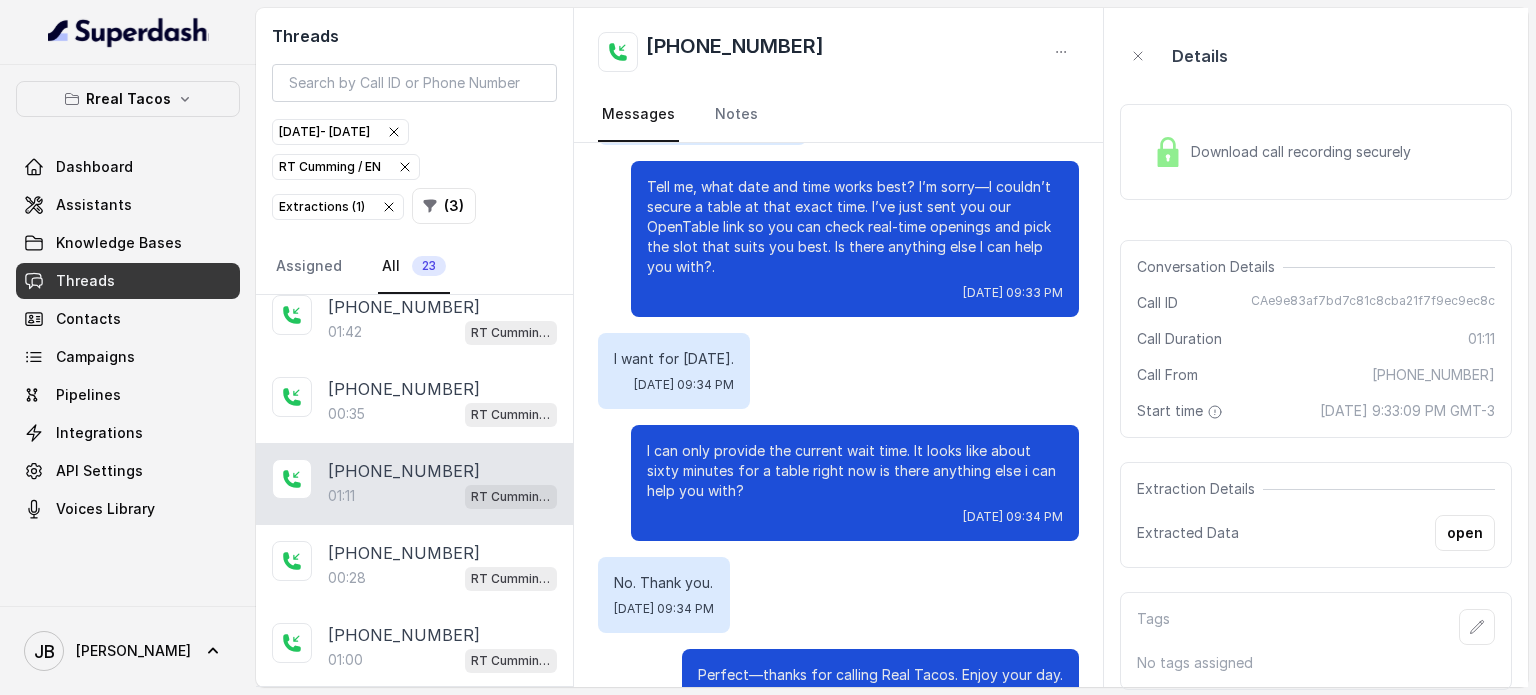 scroll, scrollTop: 800, scrollLeft: 0, axis: vertical 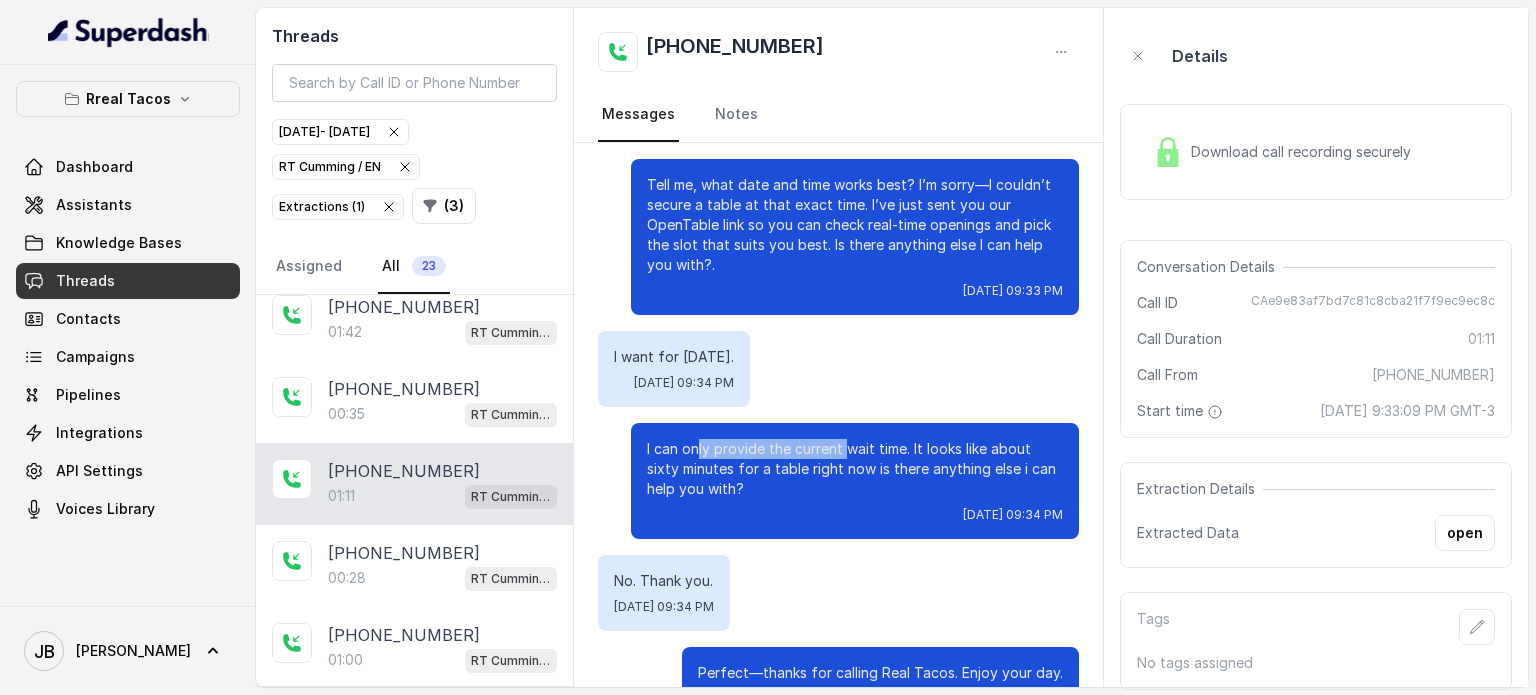 drag, startPoint x: 684, startPoint y: 450, endPoint x: 833, endPoint y: 440, distance: 149.33519 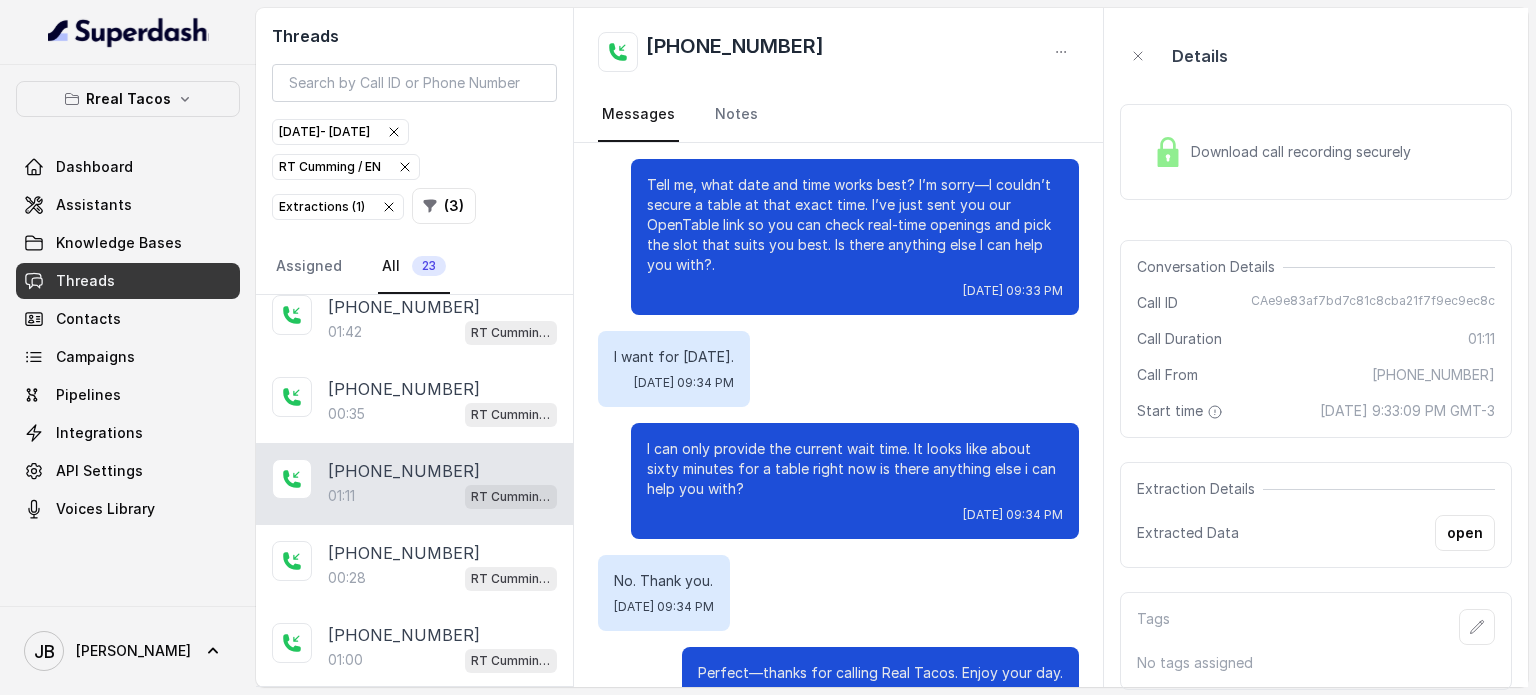 click on "I can only provide the current wait time. It looks like about sixty minutes for a table right now is there anything else i can help you with?" at bounding box center [855, 469] 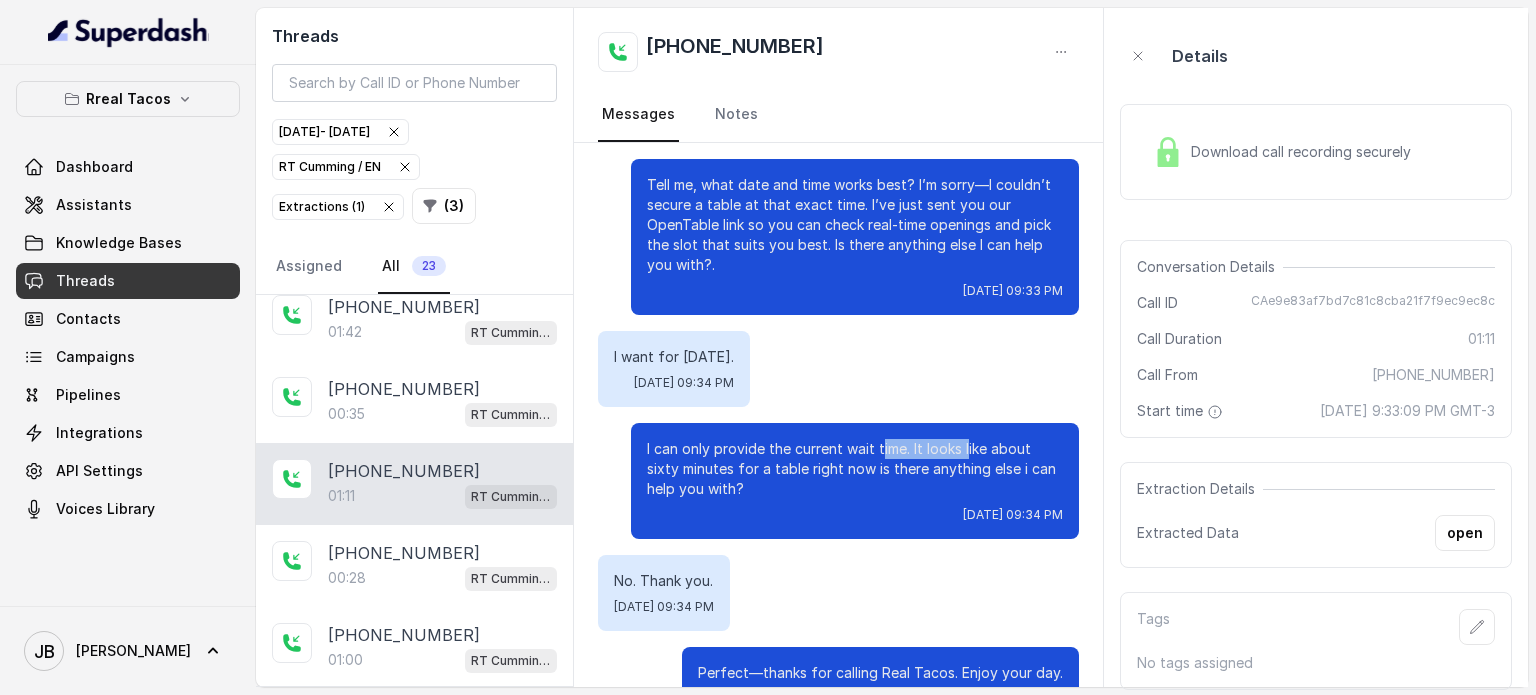 drag, startPoint x: 932, startPoint y: 450, endPoint x: 954, endPoint y: 449, distance: 22.022715 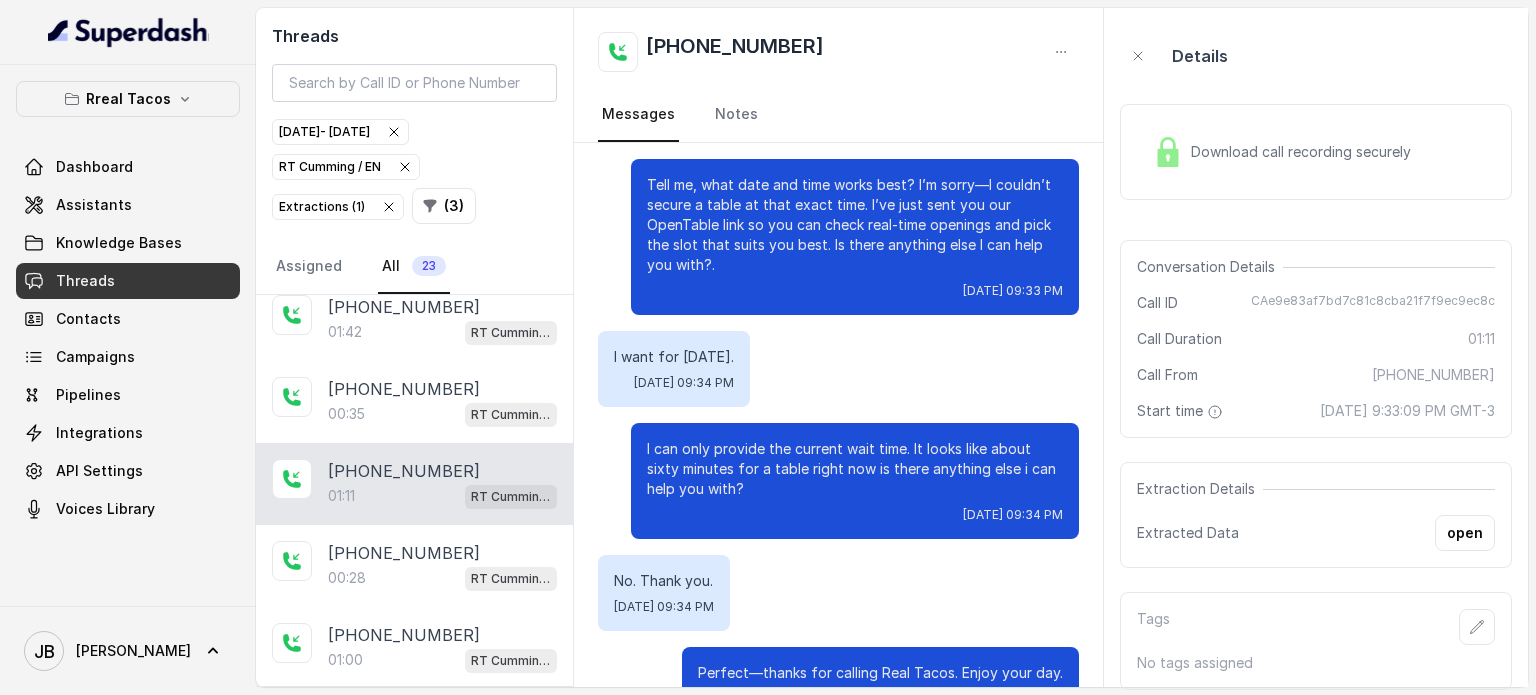 click on "I can only provide the current wait time. It looks like about sixty minutes for a table right now is there anything else i can help you with?" at bounding box center [855, 469] 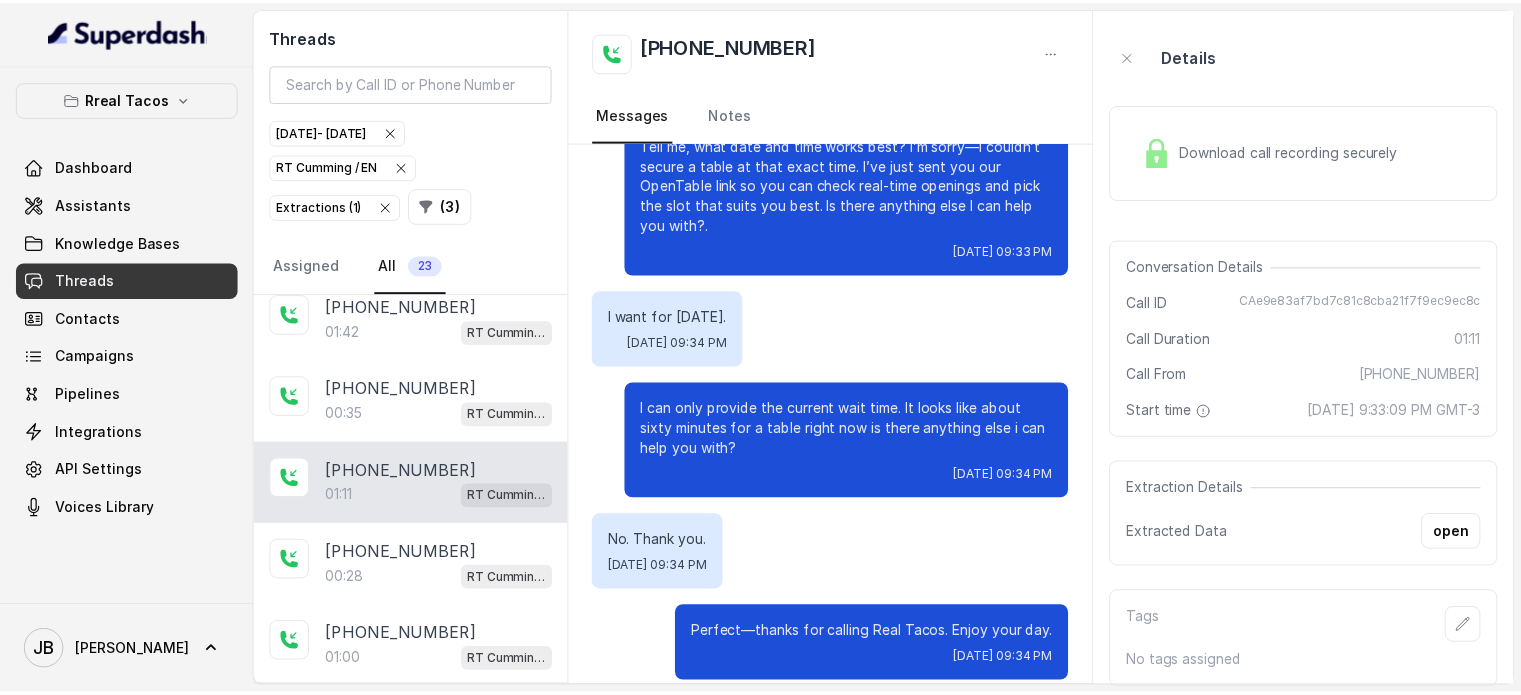 scroll, scrollTop: 859, scrollLeft: 0, axis: vertical 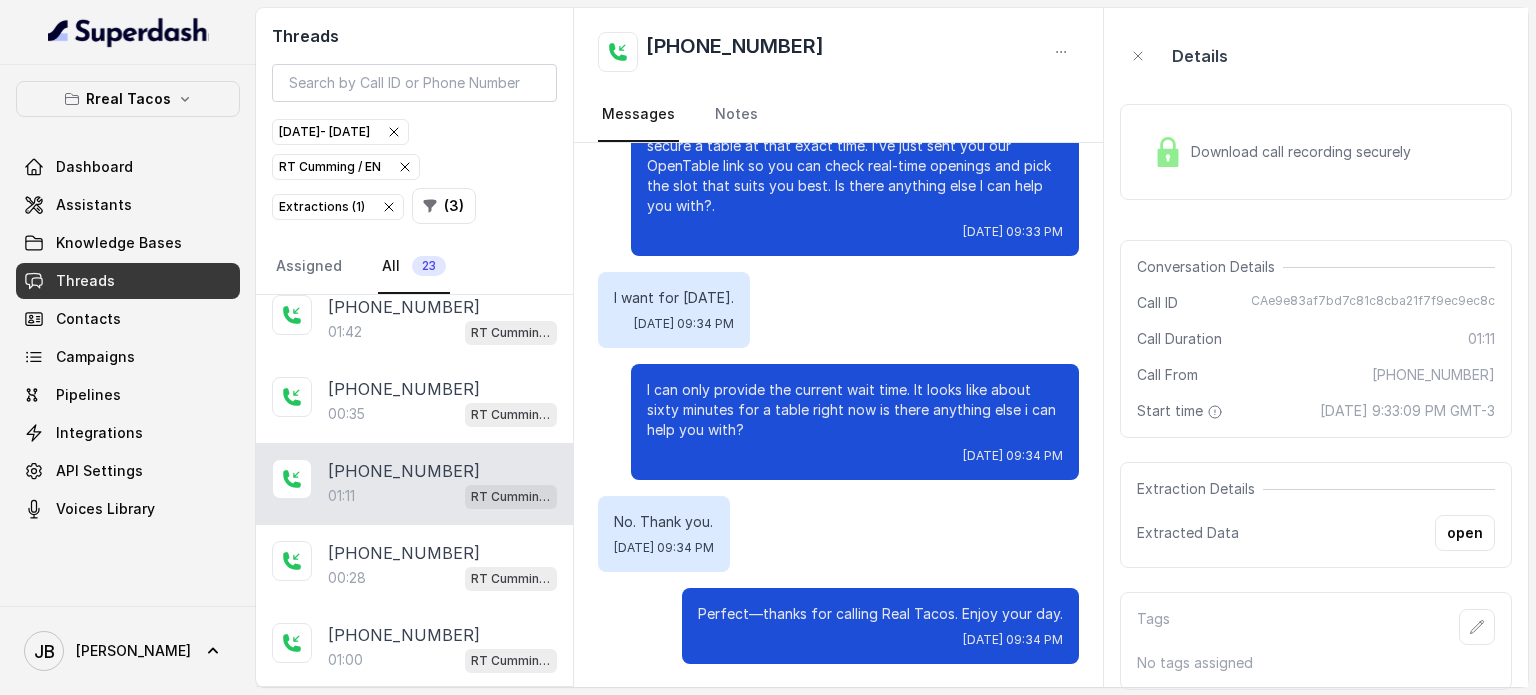 click on "Download call recording securely" at bounding box center [1305, 152] 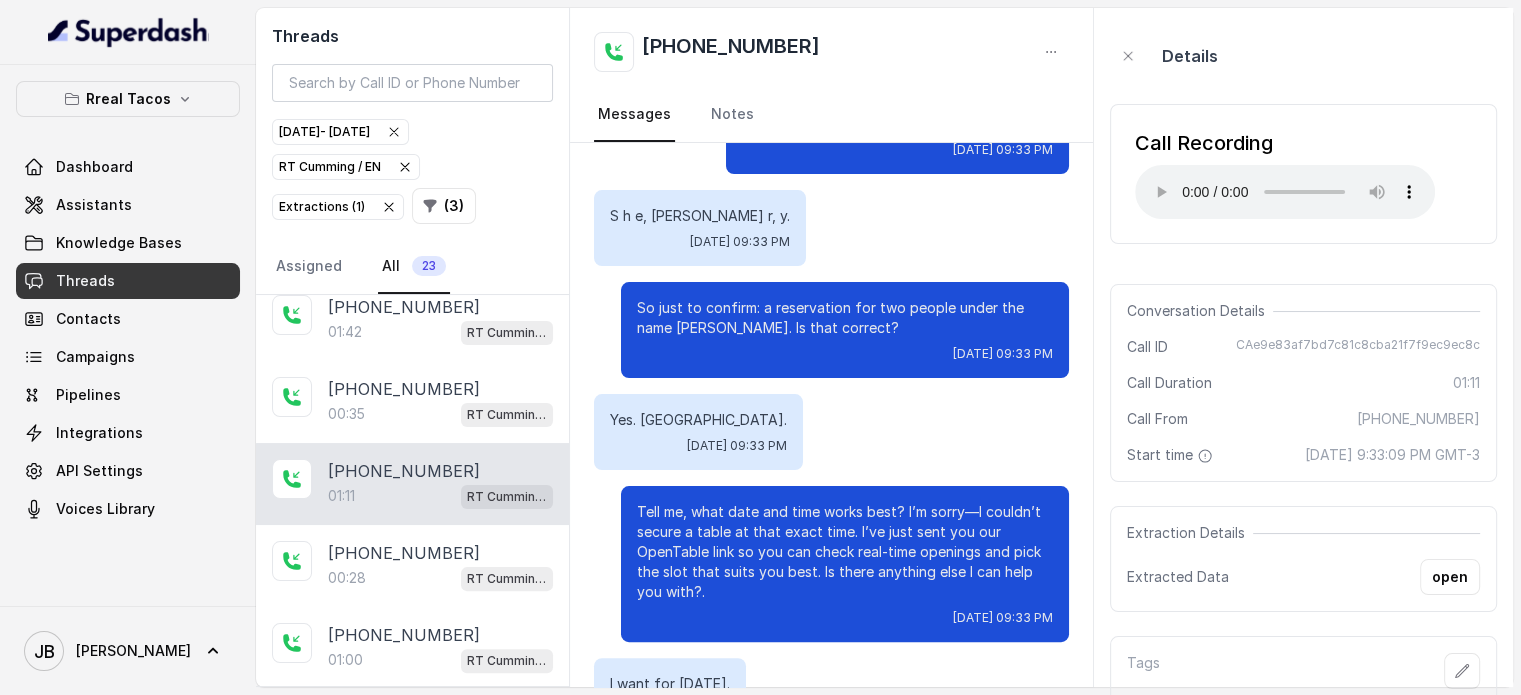 scroll, scrollTop: 500, scrollLeft: 0, axis: vertical 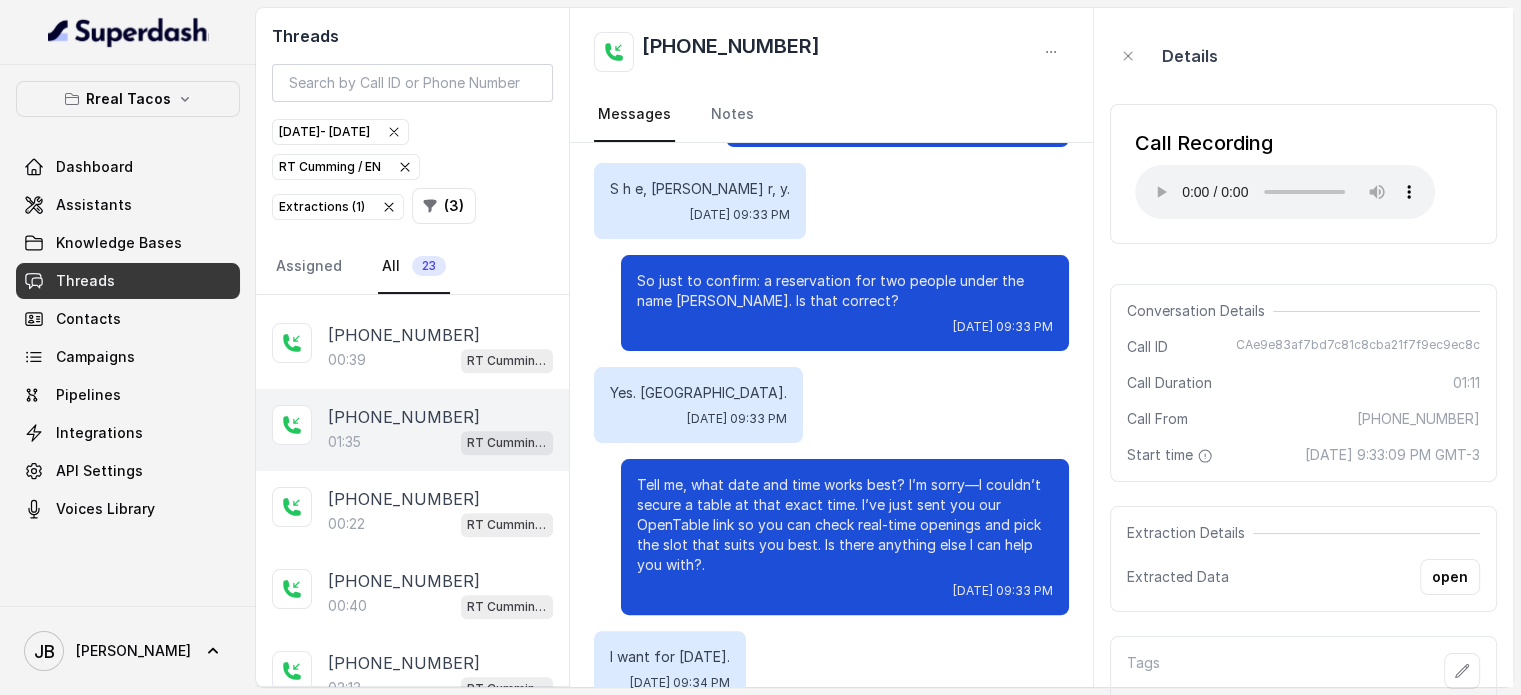 click on "[PHONE_NUMBER]:35 [PERSON_NAME] / EN" at bounding box center [412, 430] 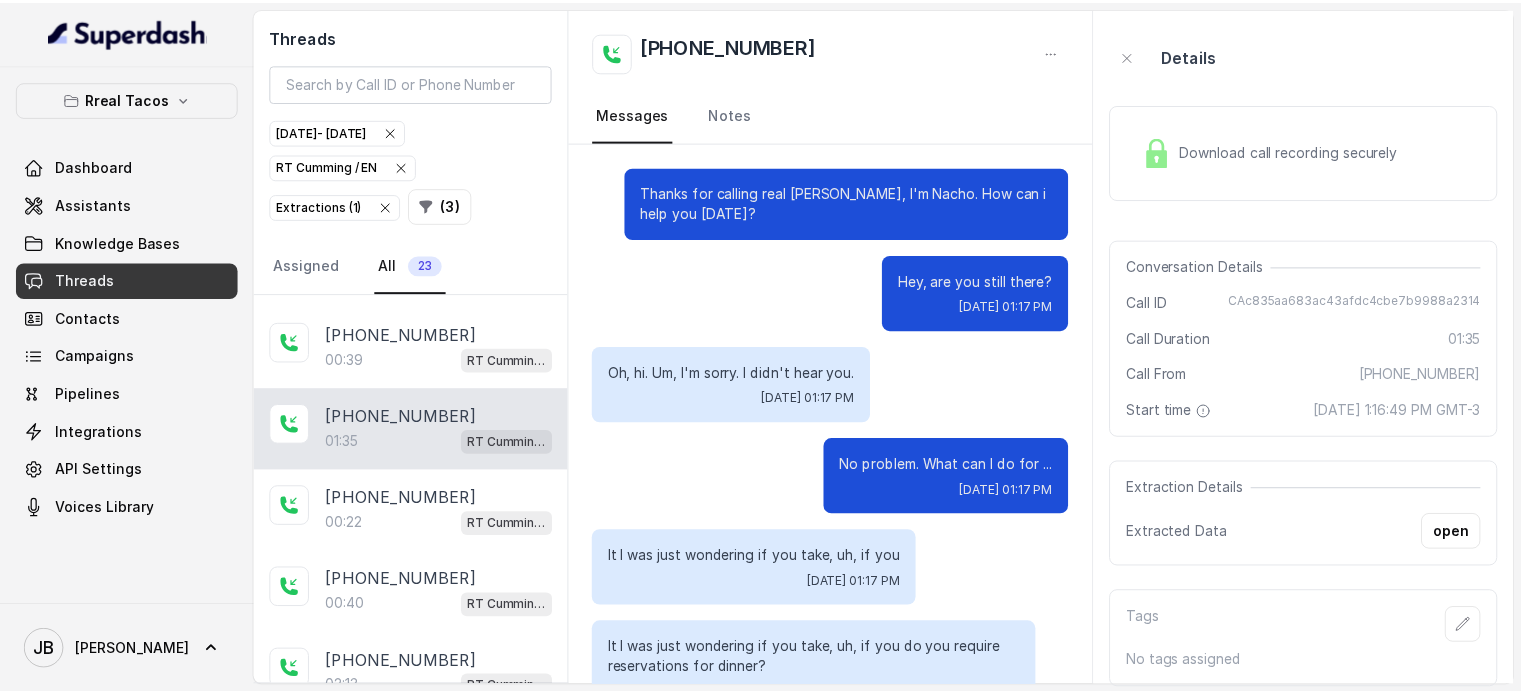 scroll, scrollTop: 1207, scrollLeft: 0, axis: vertical 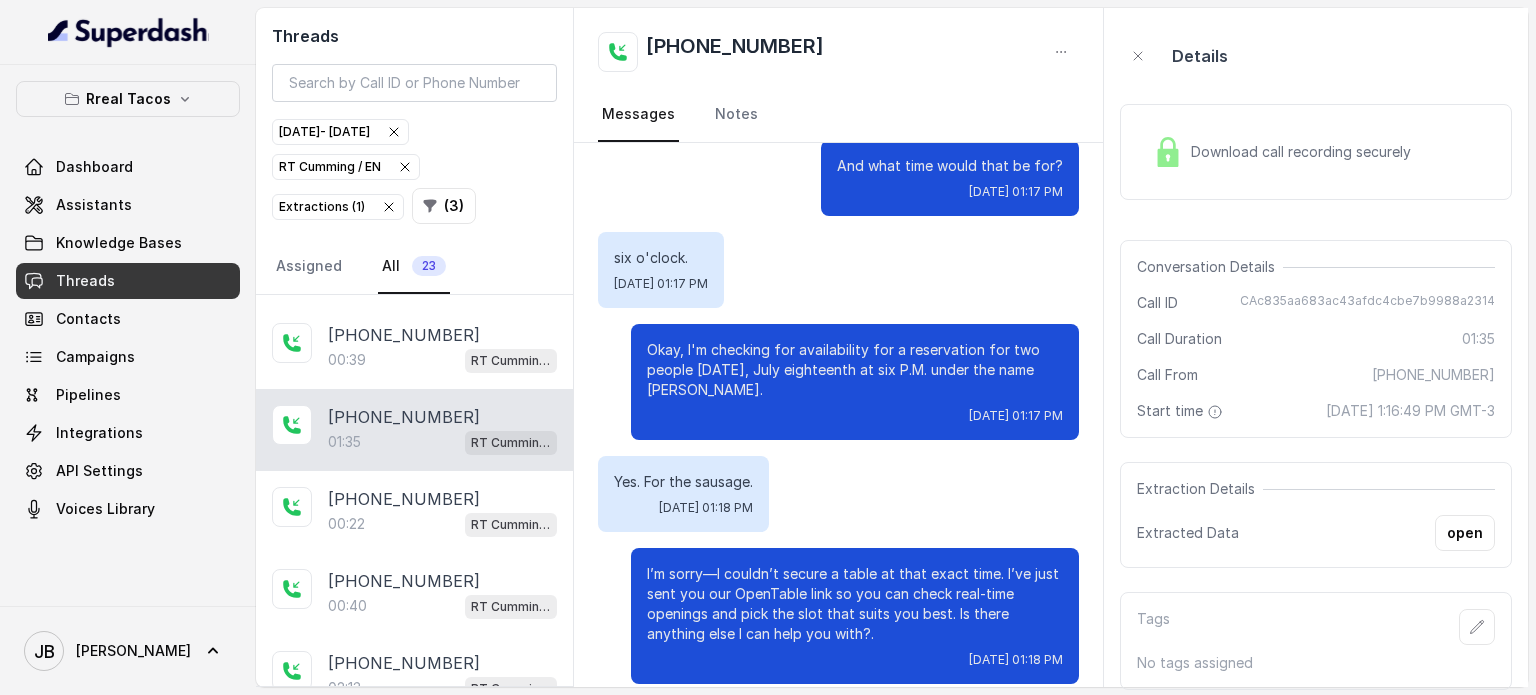 click on "Okay, I'm checking for availability for a reservation for two people [DATE], July eighteenth at six P.M. under the name [PERSON_NAME]." at bounding box center (855, 370) 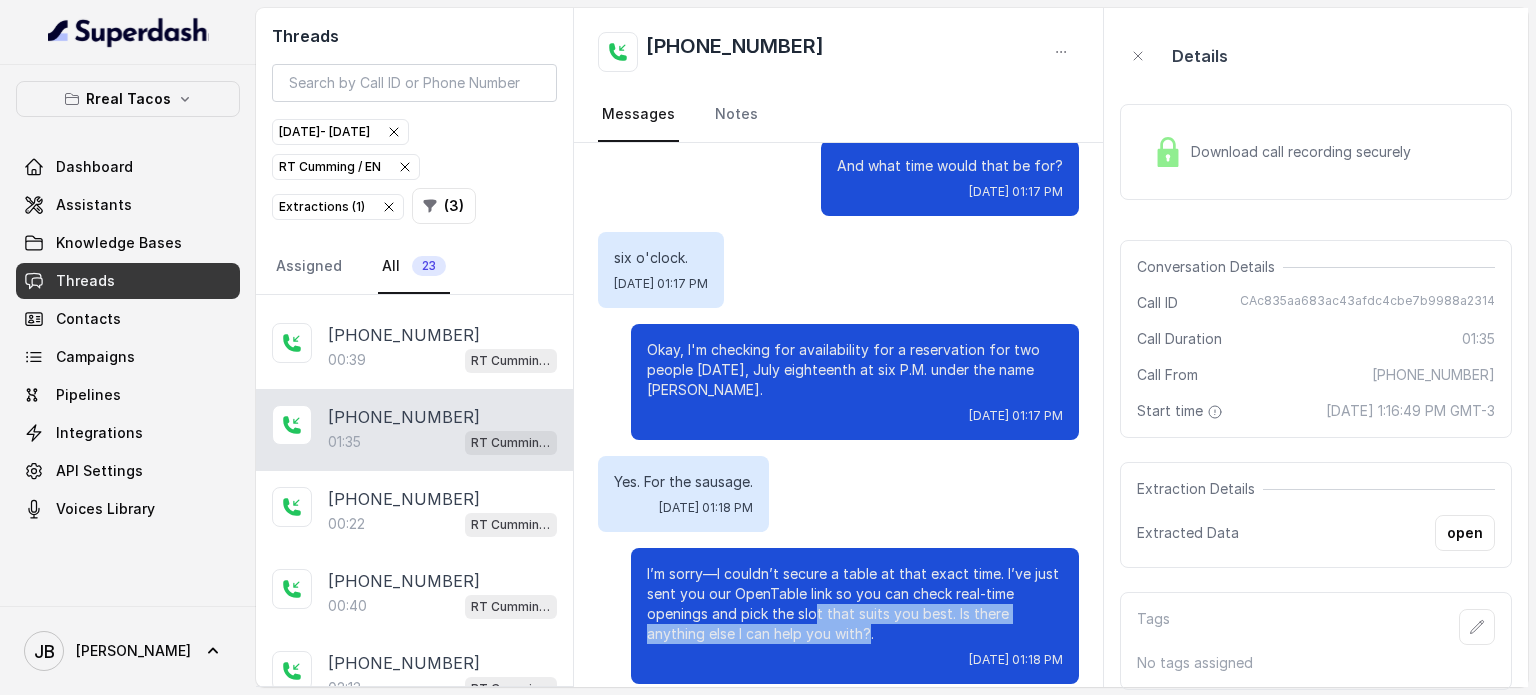 click on "I’m sorry—I couldn’t secure a table at that exact time. I’ve just sent you our OpenTable link so you can check real-time openings and pick the slot that suits you best. Is there anything else I can help you with?." at bounding box center [855, 604] 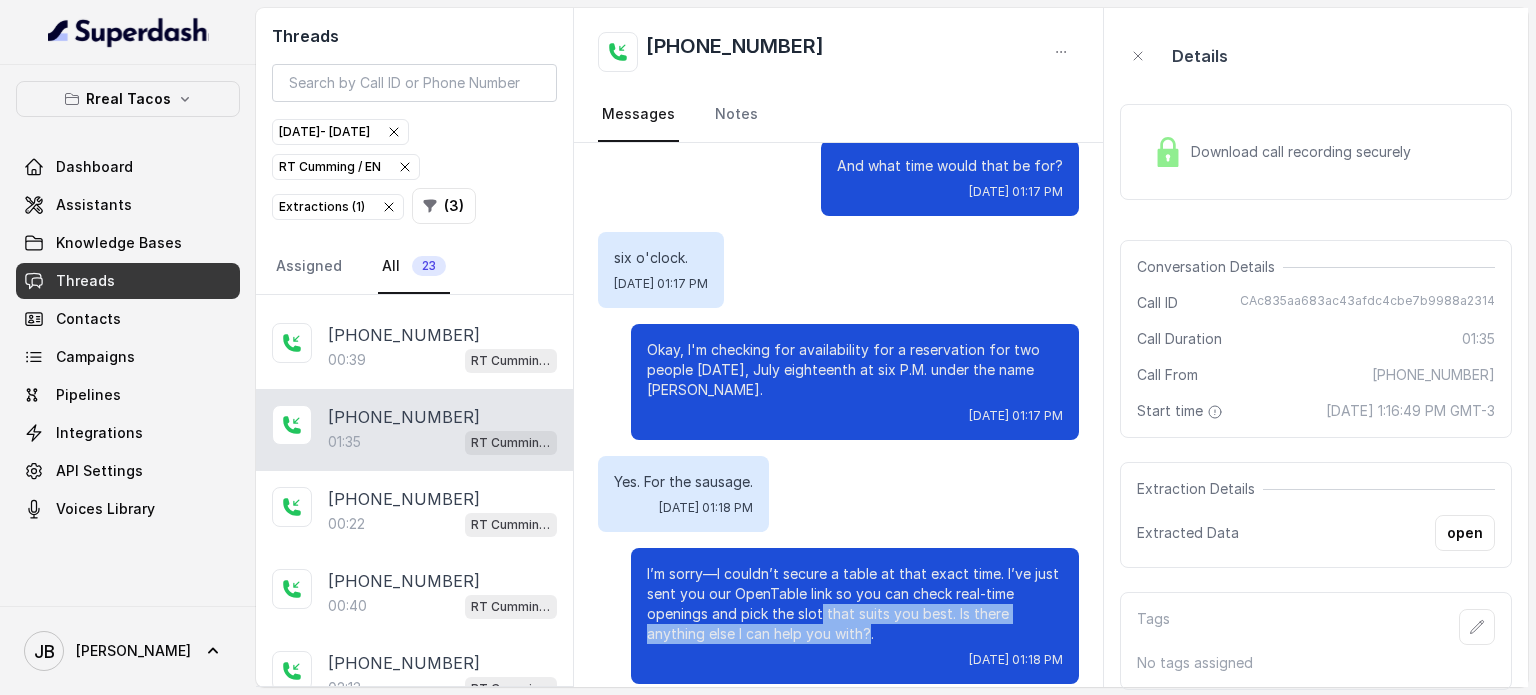 click on "I’m sorry—I couldn’t secure a table at that exact time. I’ve just sent you our OpenTable link so you can check real-time openings and pick the slot that suits you best. Is there anything else I can help you with?." at bounding box center [855, 604] 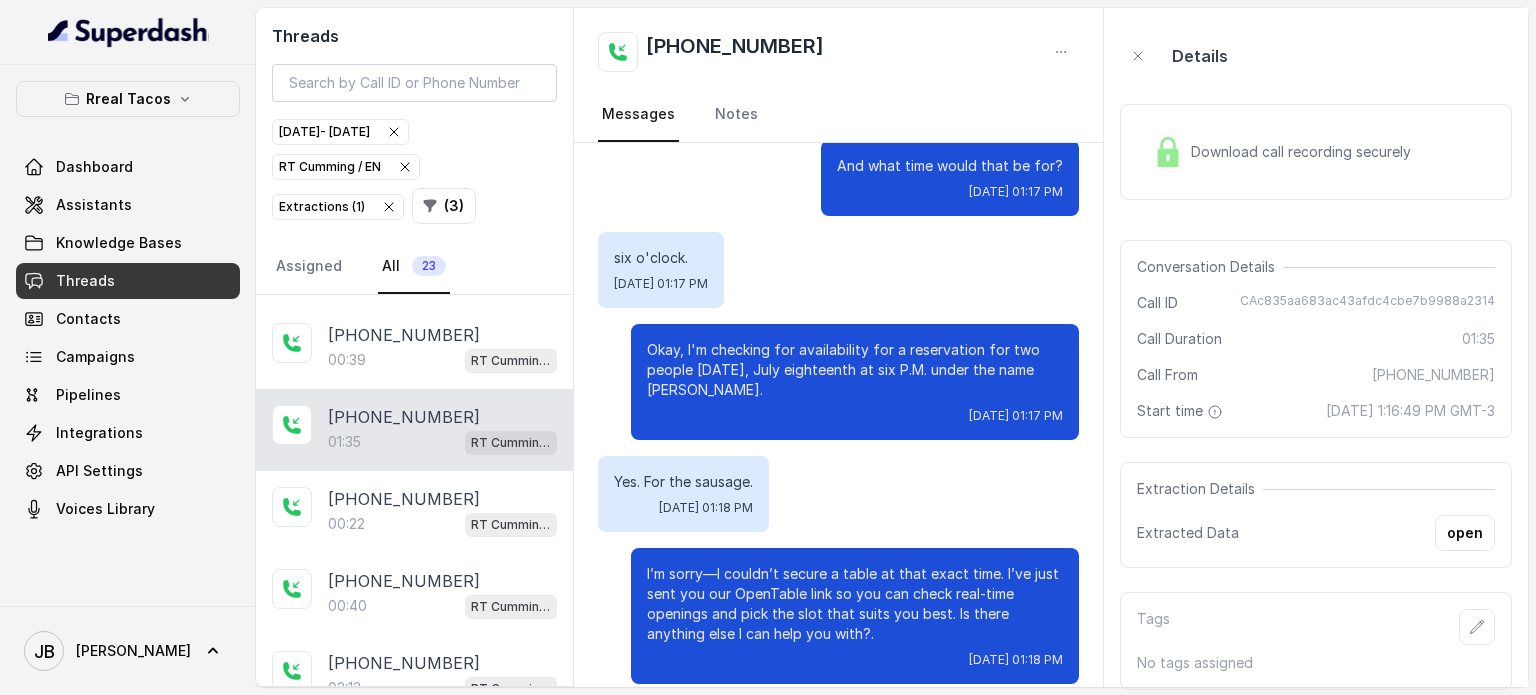 click on "Download call recording securely" at bounding box center [1282, 152] 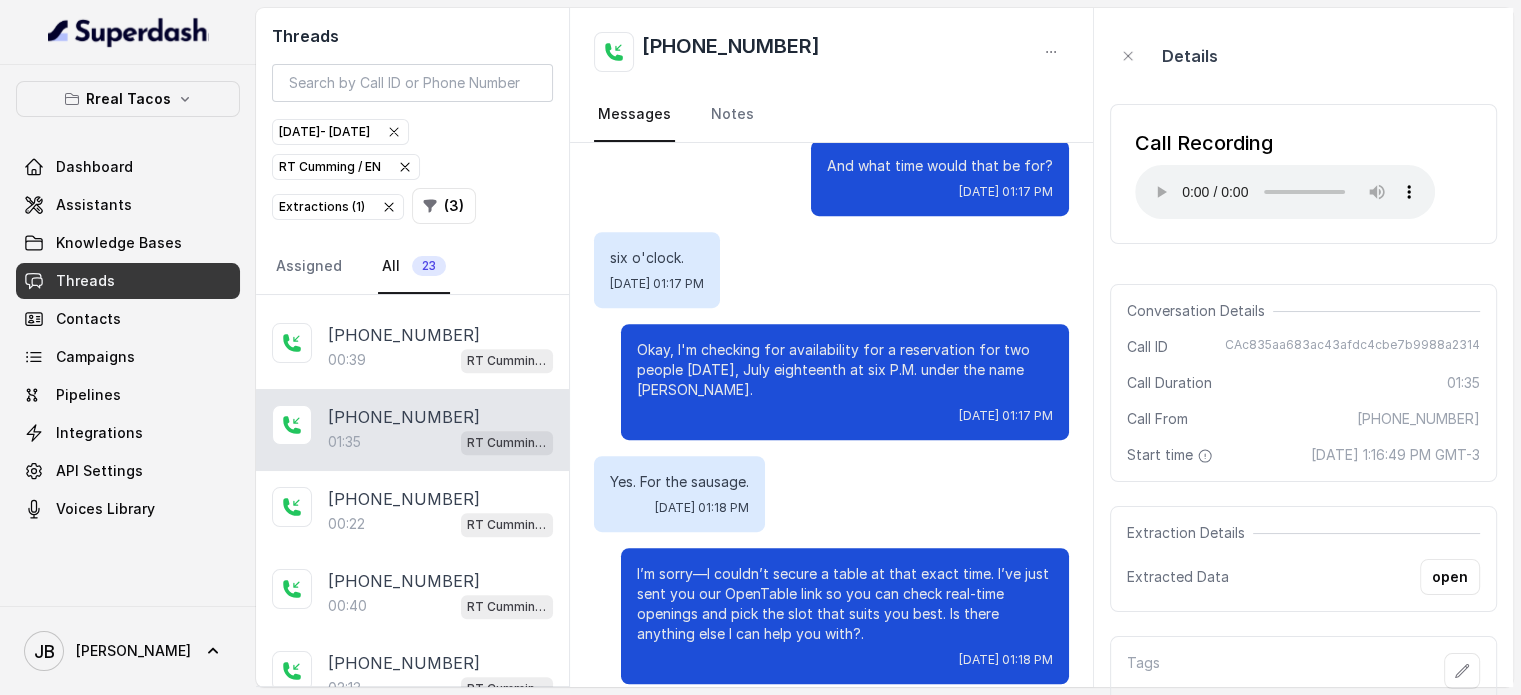 type 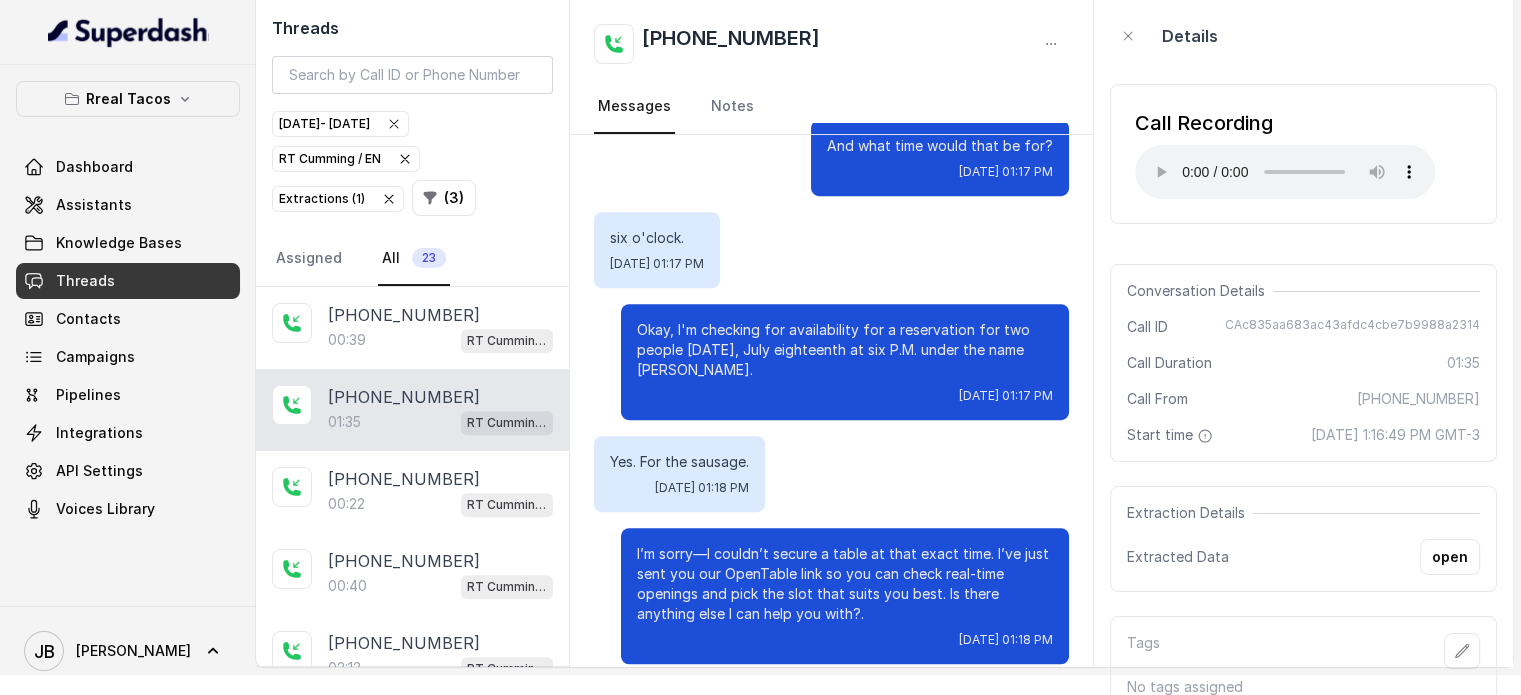 scroll, scrollTop: 36, scrollLeft: 0, axis: vertical 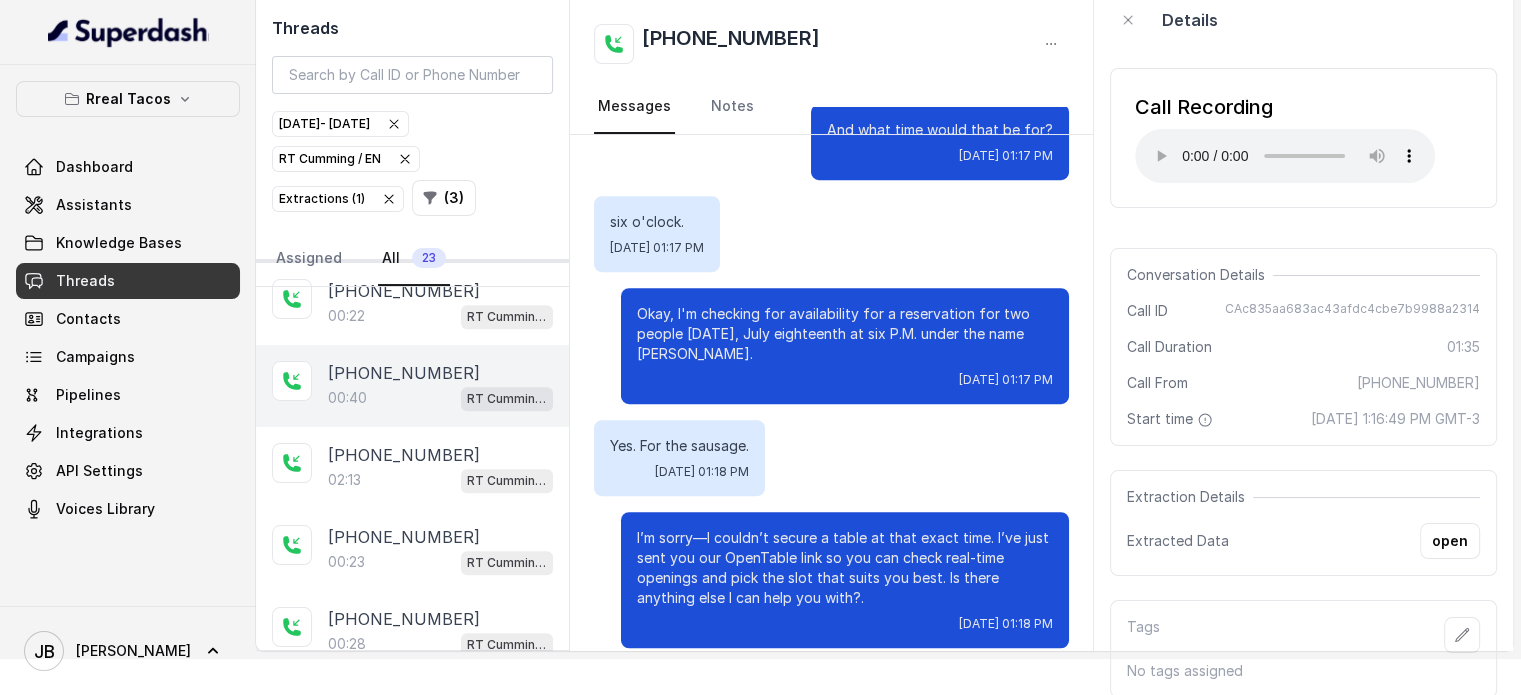 click on "00:40 [PERSON_NAME] / EN" at bounding box center (440, 398) 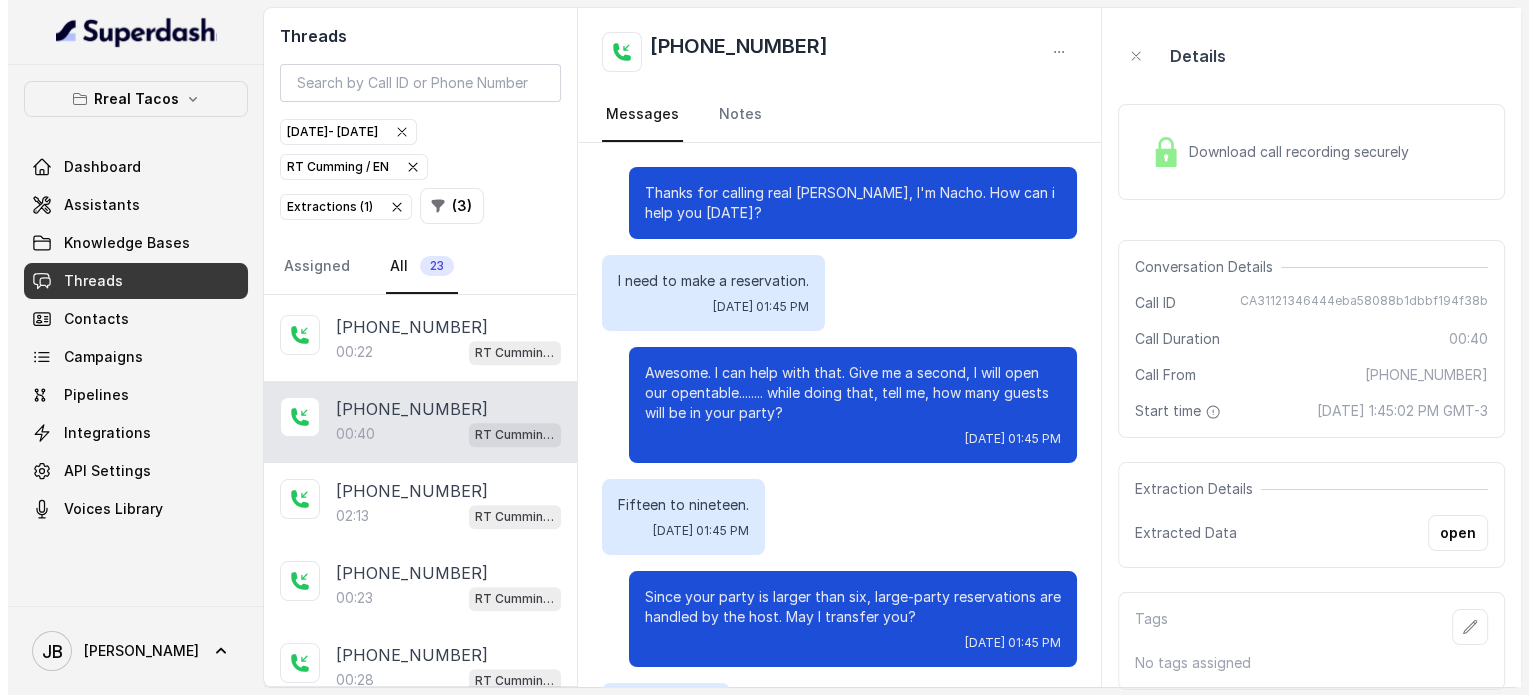 scroll, scrollTop: 0, scrollLeft: 0, axis: both 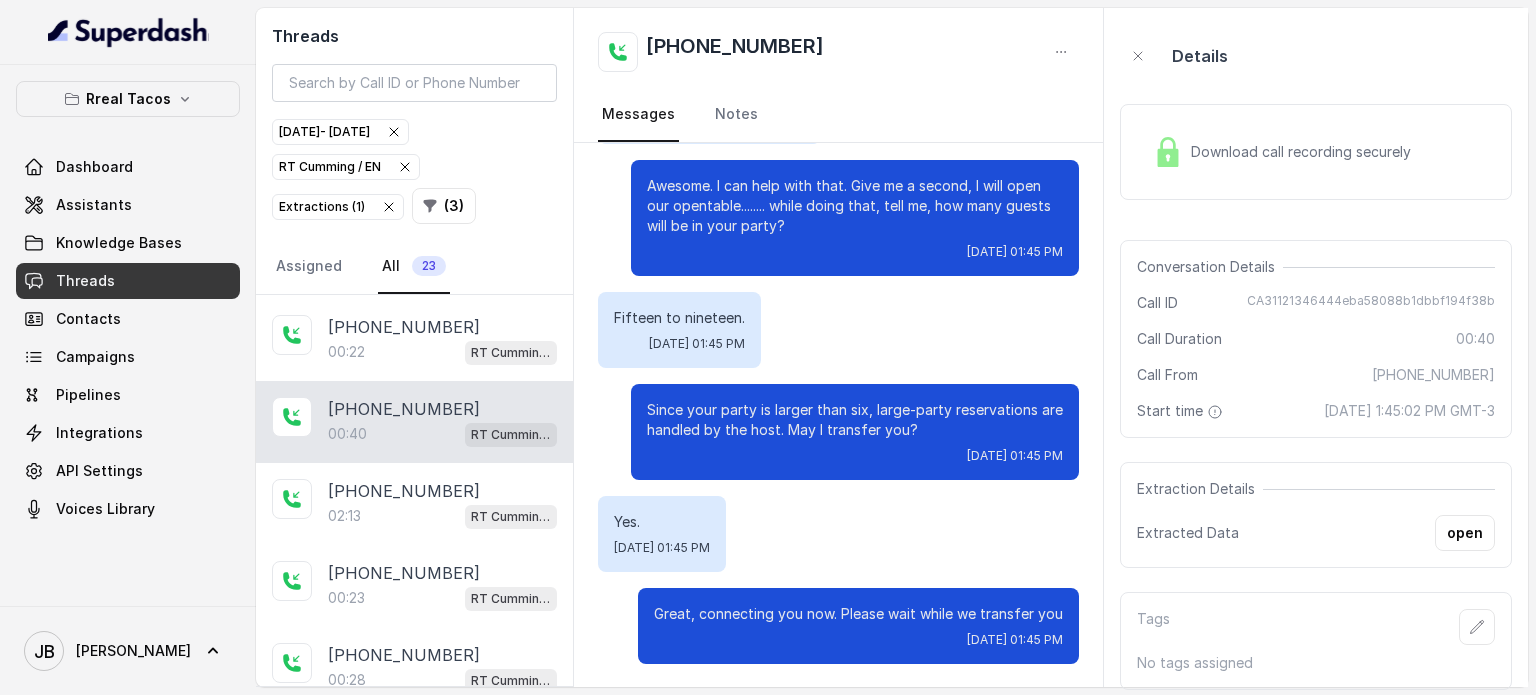 drag, startPoint x: 802, startPoint y: 435, endPoint x: 802, endPoint y: 447, distance: 12 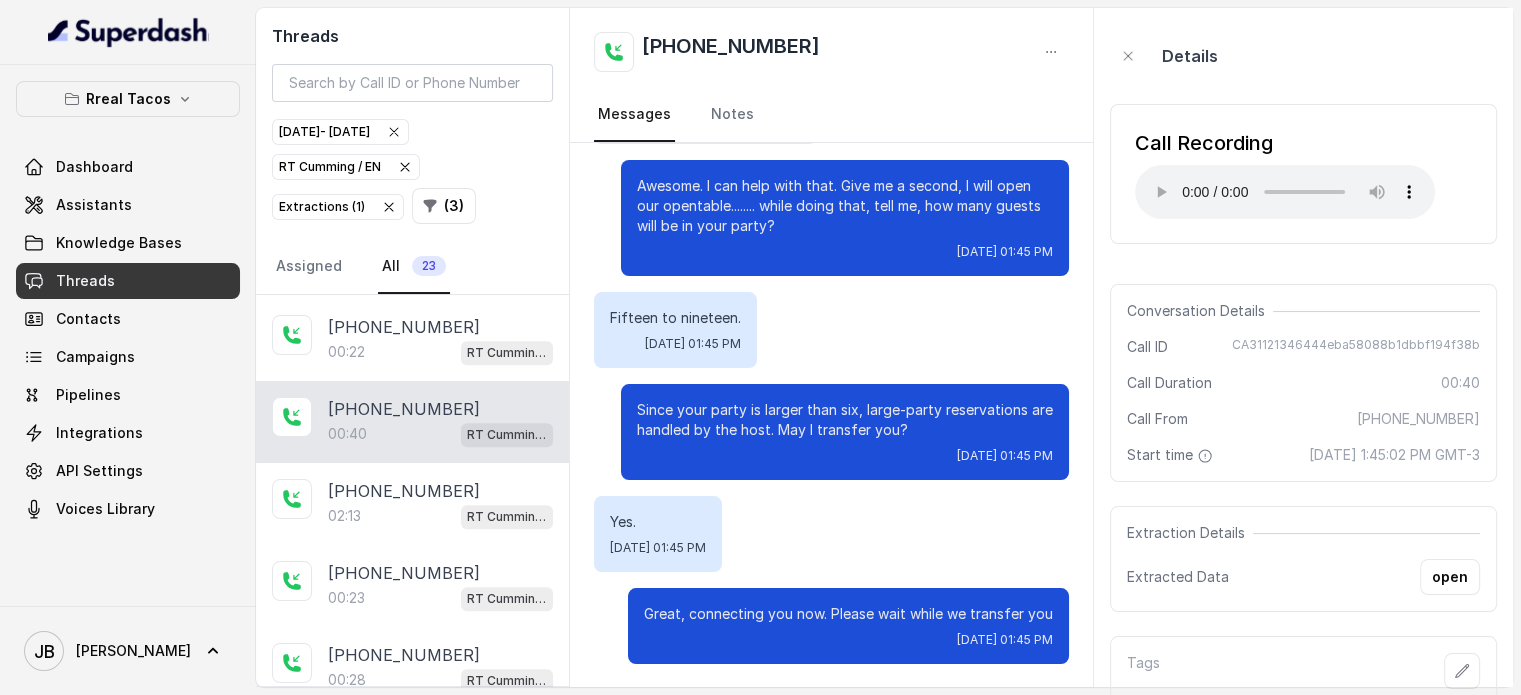 click on "RT Cumming / EN" at bounding box center [346, 167] 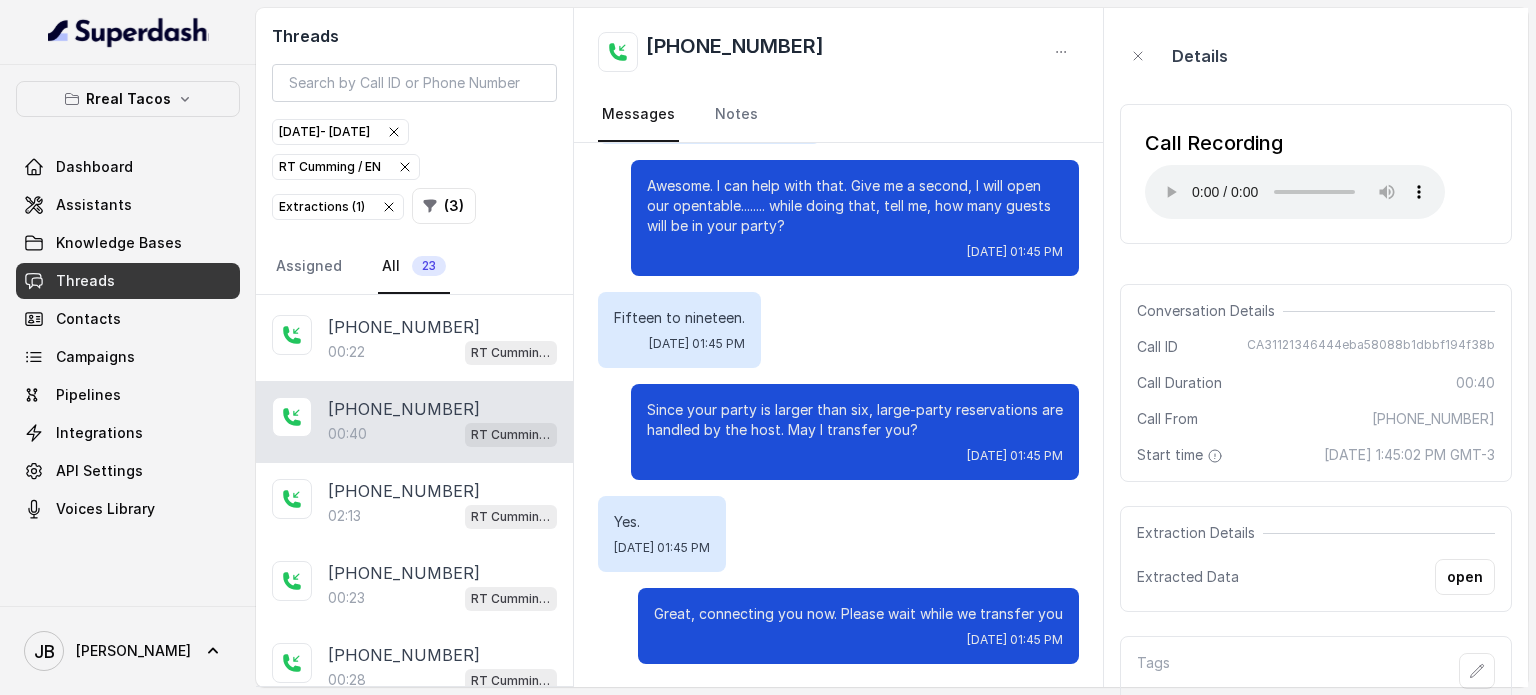 scroll, scrollTop: 1171, scrollLeft: 0, axis: vertical 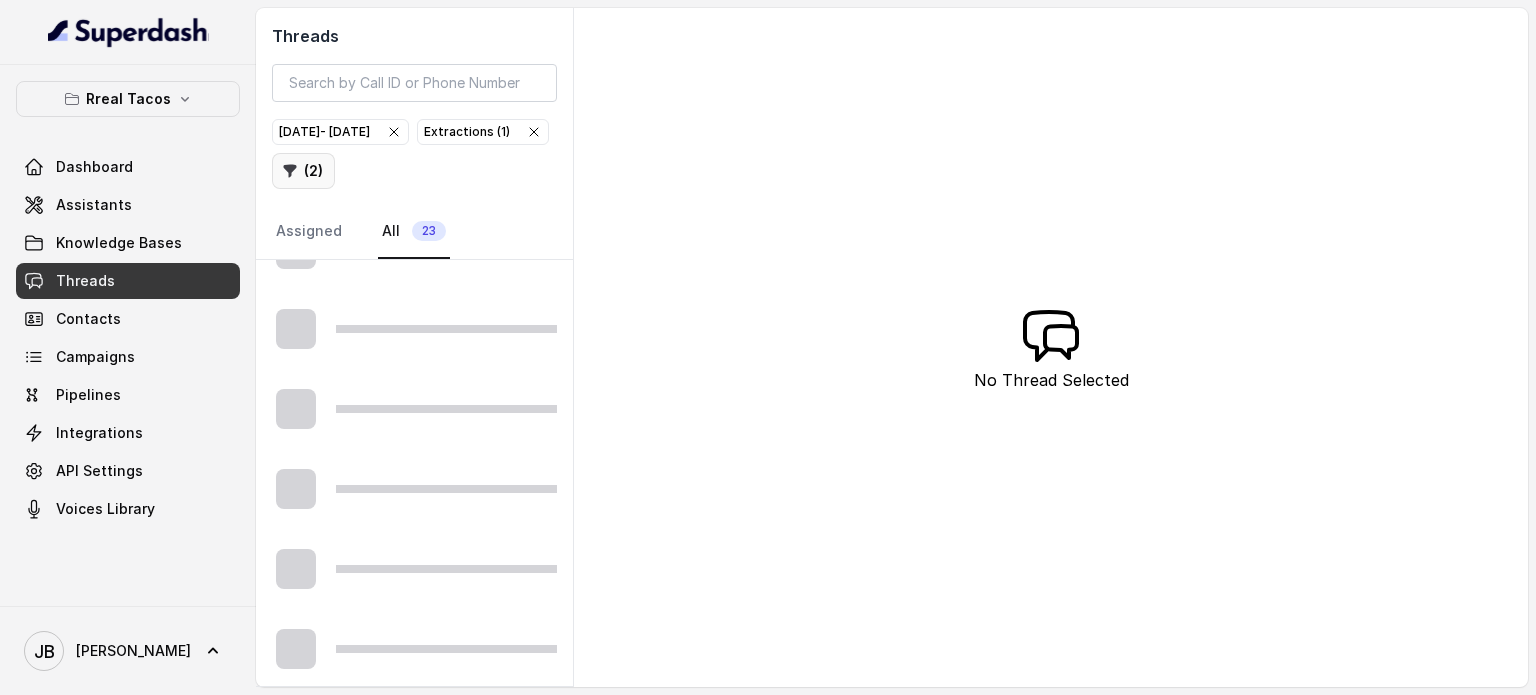 click on "( 2 )" at bounding box center [303, 171] 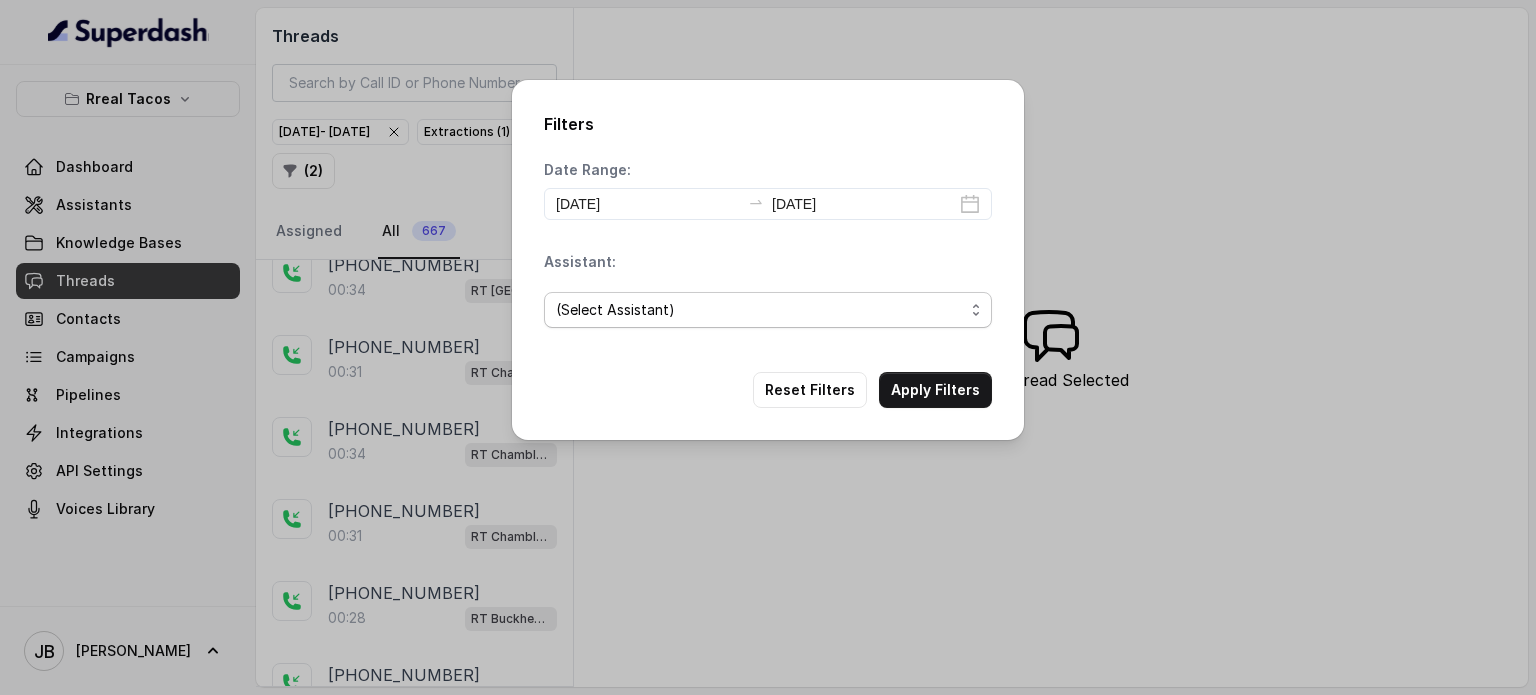 click on "(Select Assistant) RT Midtown / EN RT Midtown / ES [GEOGRAPHIC_DATA] / EN [GEOGRAPHIC_DATA] / EN [GEOGRAPHIC_DATA][PERSON_NAME] / EN RT Decatur / EN [PERSON_NAME] / EN [PERSON_NAME] / EN RT Testing [GEOGRAPHIC_DATA] / EN RT Testing 2 RT Lawrenceville" at bounding box center (768, 310) 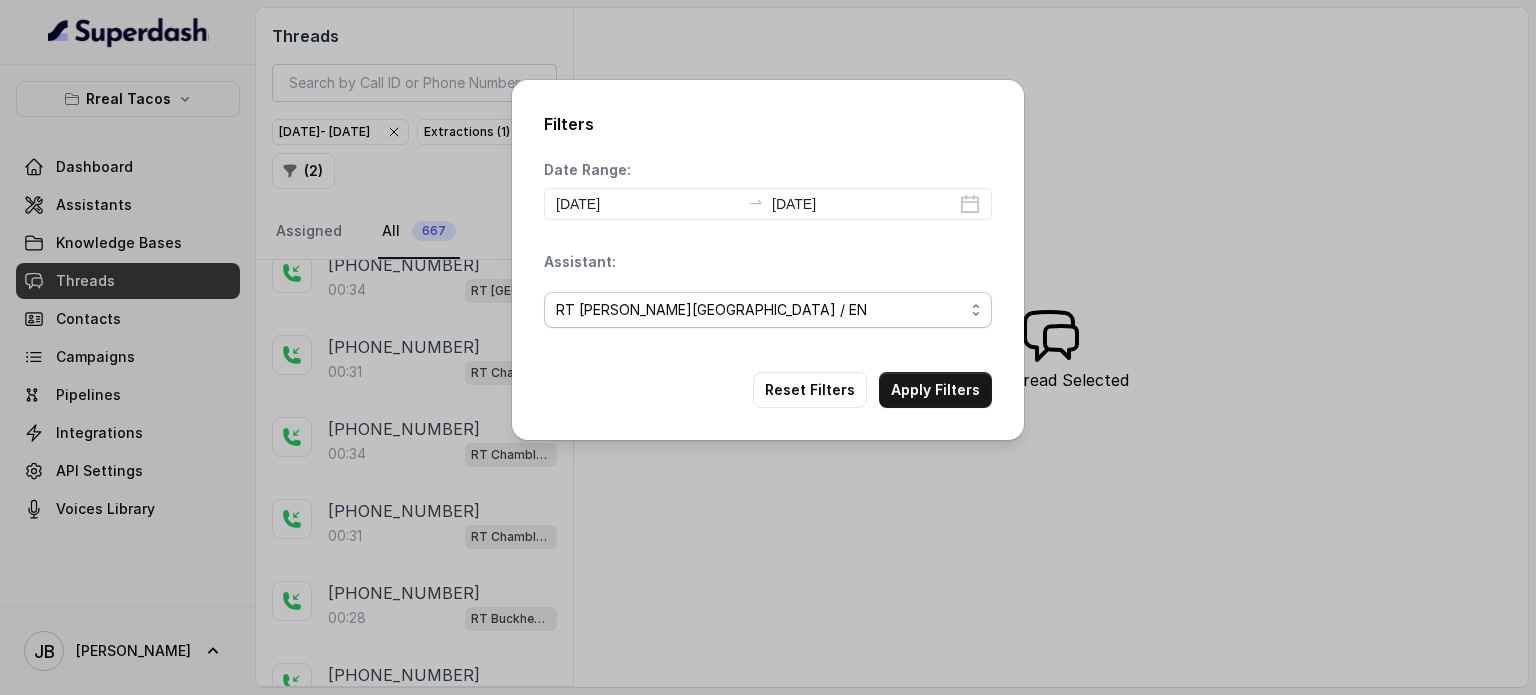 click on "(Select Assistant) RT Midtown / EN RT Midtown / ES [GEOGRAPHIC_DATA] / EN [GEOGRAPHIC_DATA] / EN [GEOGRAPHIC_DATA][PERSON_NAME] / EN RT Decatur / EN [PERSON_NAME] / EN [PERSON_NAME] / EN RT Testing [GEOGRAPHIC_DATA] / EN RT Testing 2 RT Lawrenceville" at bounding box center (768, 310) 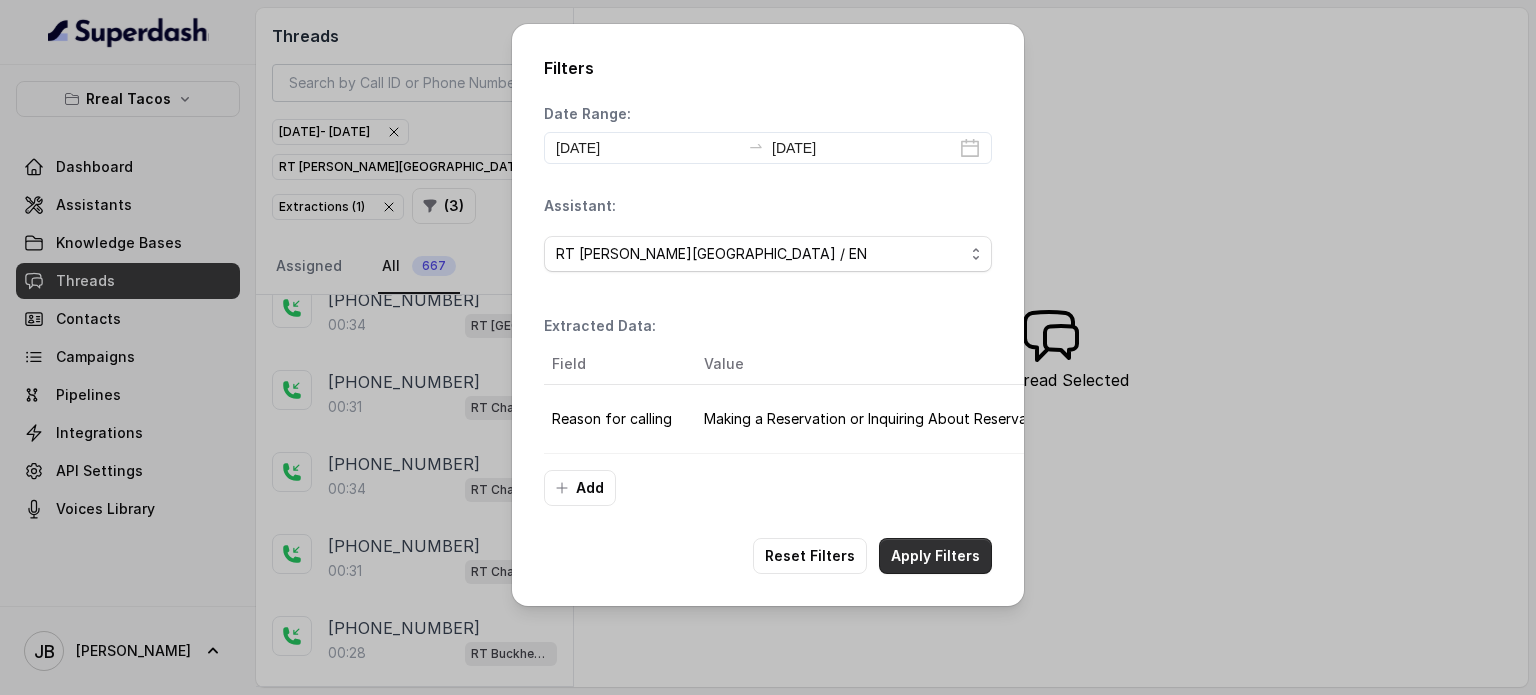 click on "Apply Filters" at bounding box center [935, 556] 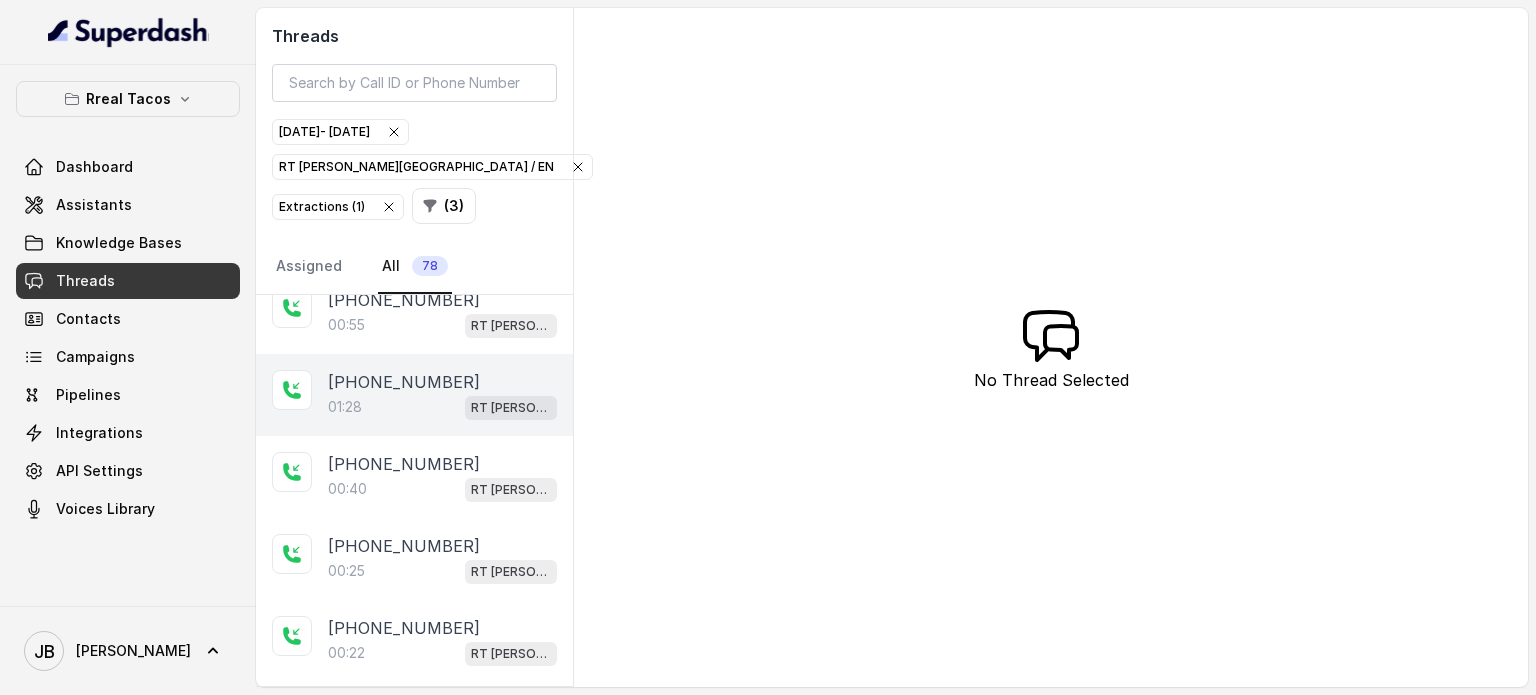 click on "01:28 RT [PERSON_NAME][GEOGRAPHIC_DATA] / EN" at bounding box center (442, 407) 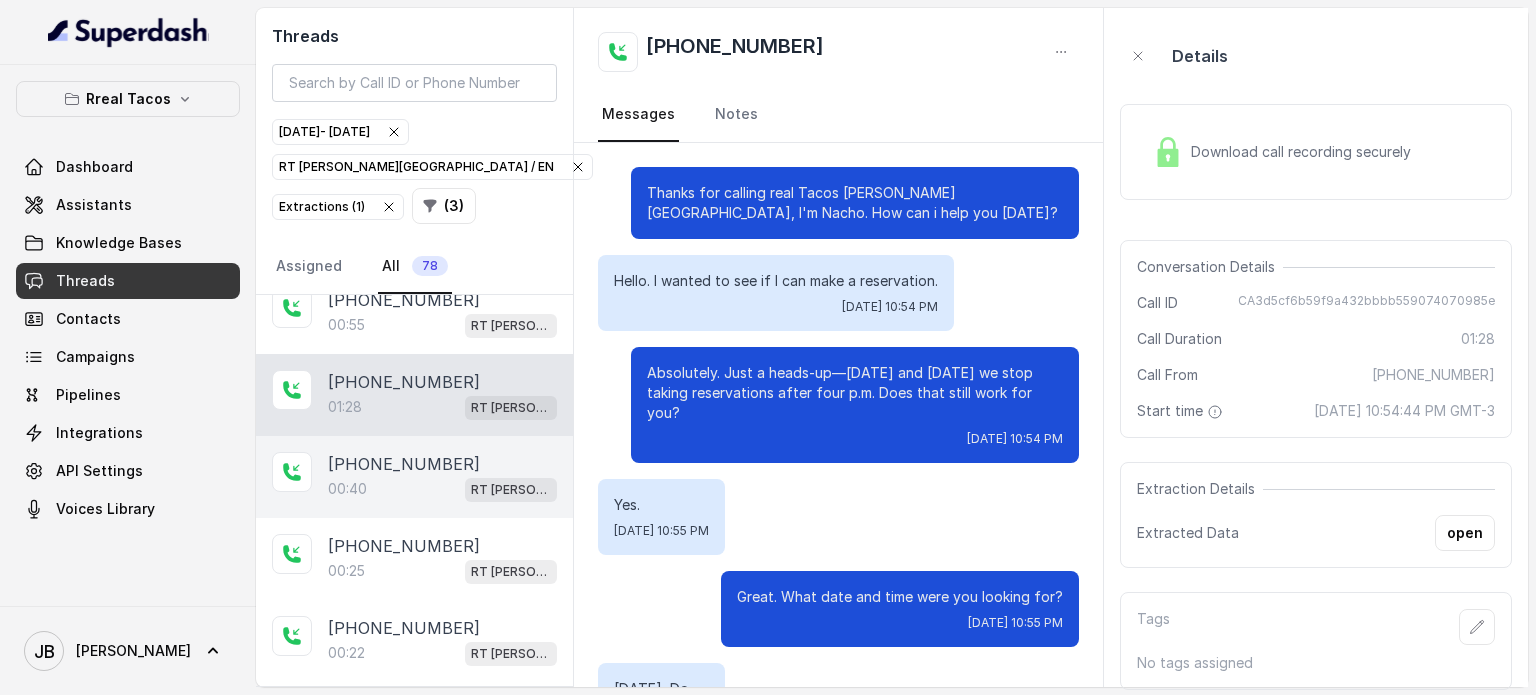 scroll, scrollTop: 1443, scrollLeft: 0, axis: vertical 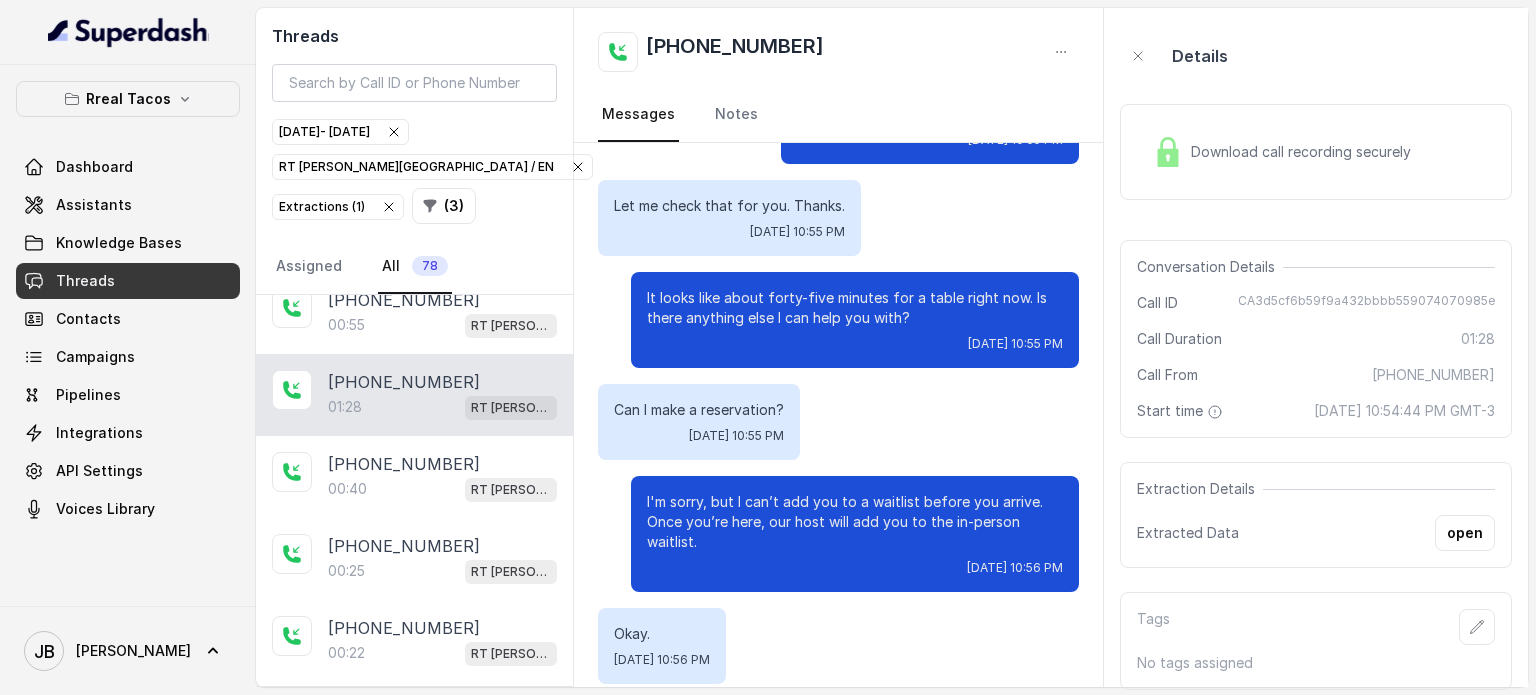 click 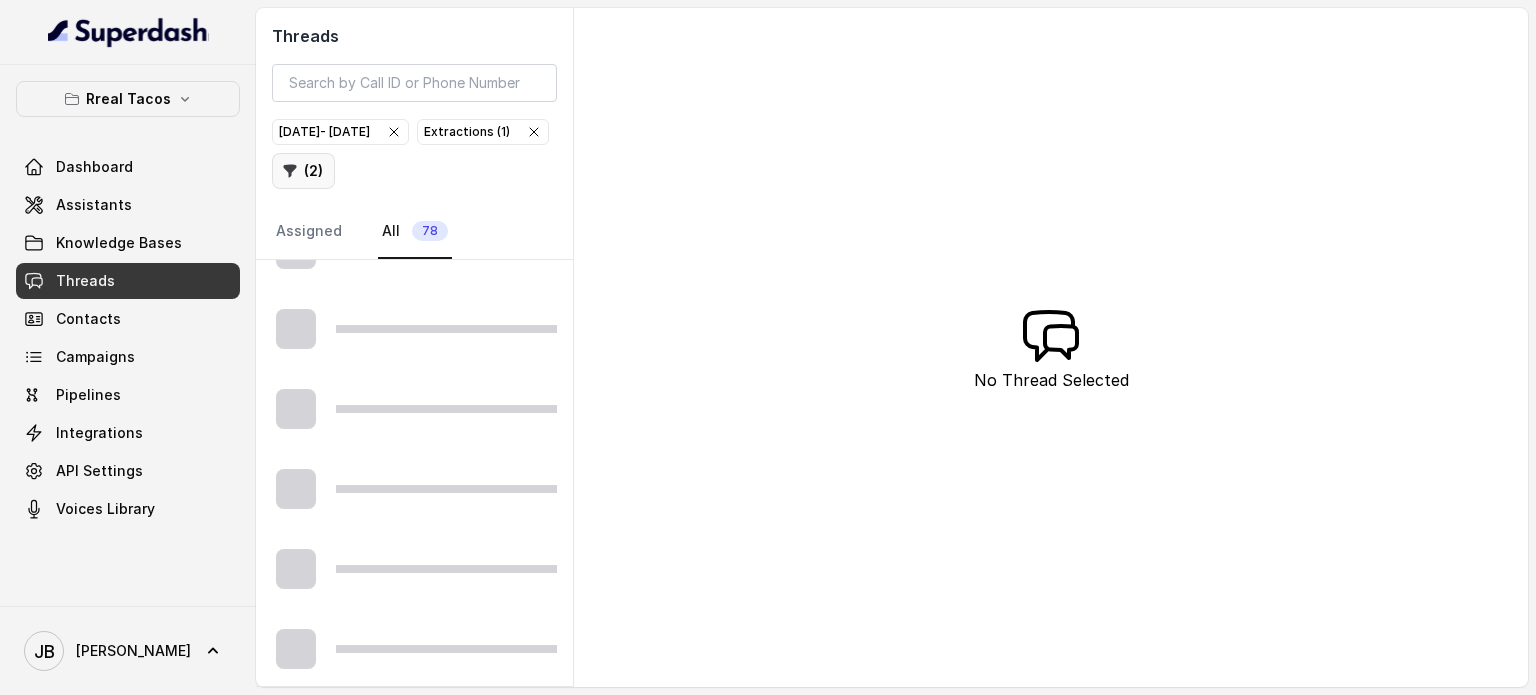 click on "( 2 )" at bounding box center (303, 171) 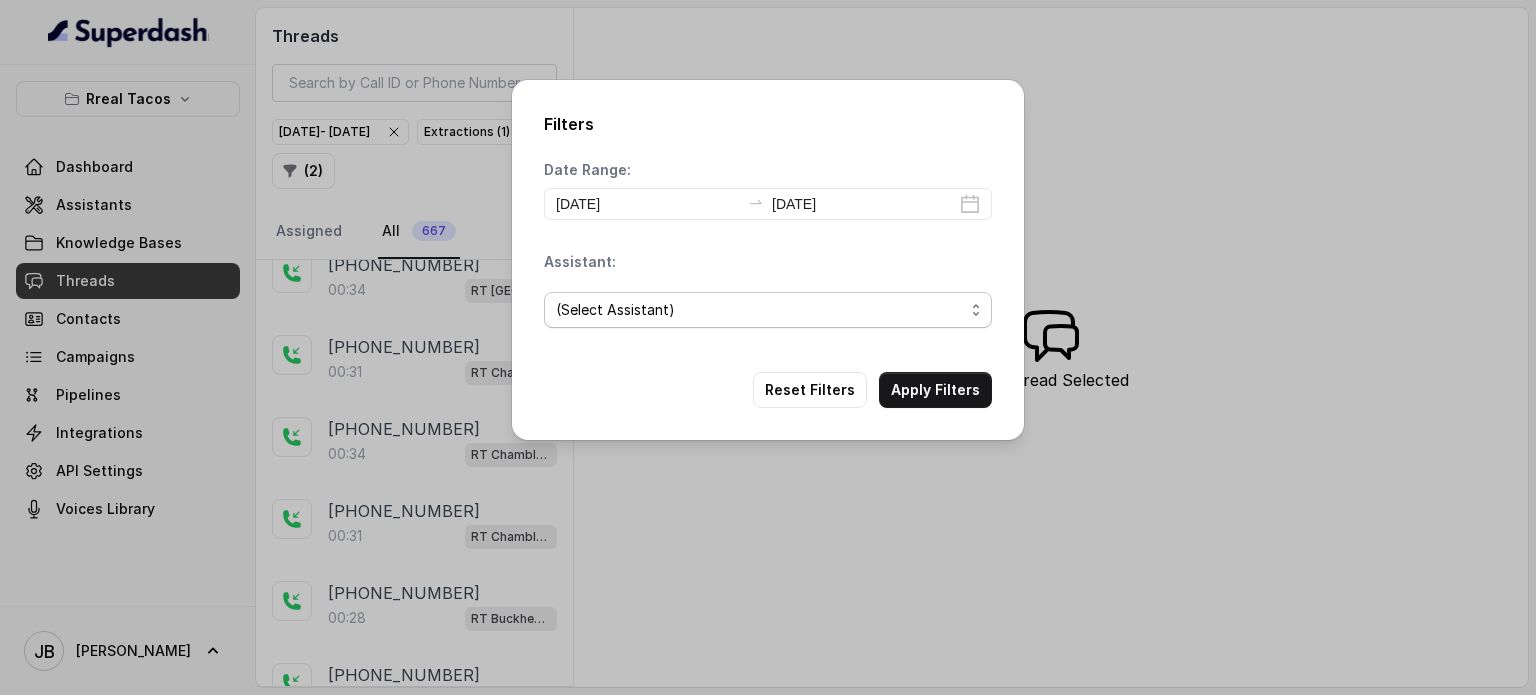 click on "(Select Assistant) RT Midtown / EN RT Midtown / ES [GEOGRAPHIC_DATA] / EN [GEOGRAPHIC_DATA] / EN [GEOGRAPHIC_DATA][PERSON_NAME] / EN RT Decatur / EN [PERSON_NAME] / EN [PERSON_NAME] / EN RT Testing [GEOGRAPHIC_DATA] / EN RT Testing 2 RT Lawrenceville" at bounding box center [768, 310] 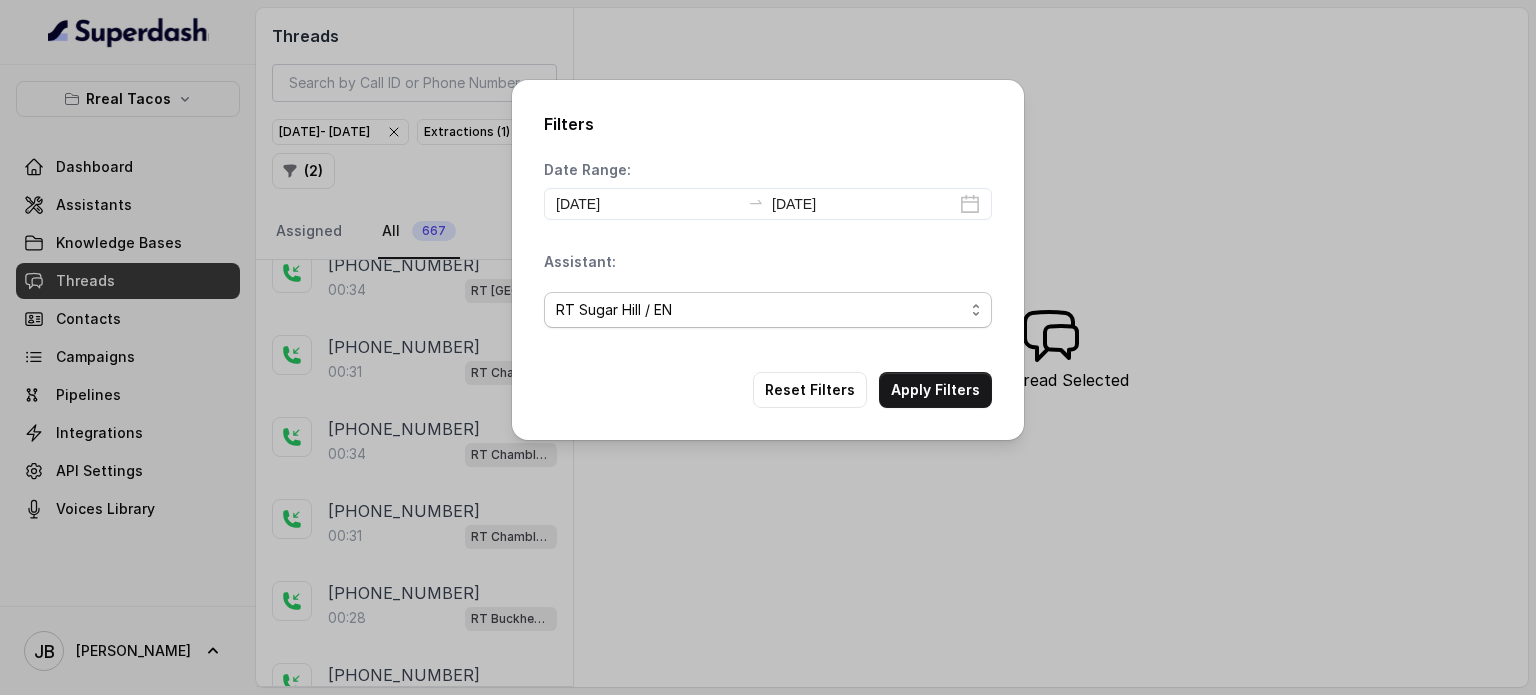 click on "(Select Assistant) RT Midtown / EN RT Midtown / ES [GEOGRAPHIC_DATA] / EN [GEOGRAPHIC_DATA] / EN [GEOGRAPHIC_DATA][PERSON_NAME] / EN RT Decatur / EN [PERSON_NAME] / EN [PERSON_NAME] / EN RT Testing [GEOGRAPHIC_DATA] / EN RT Testing 2 RT Lawrenceville" at bounding box center [768, 310] 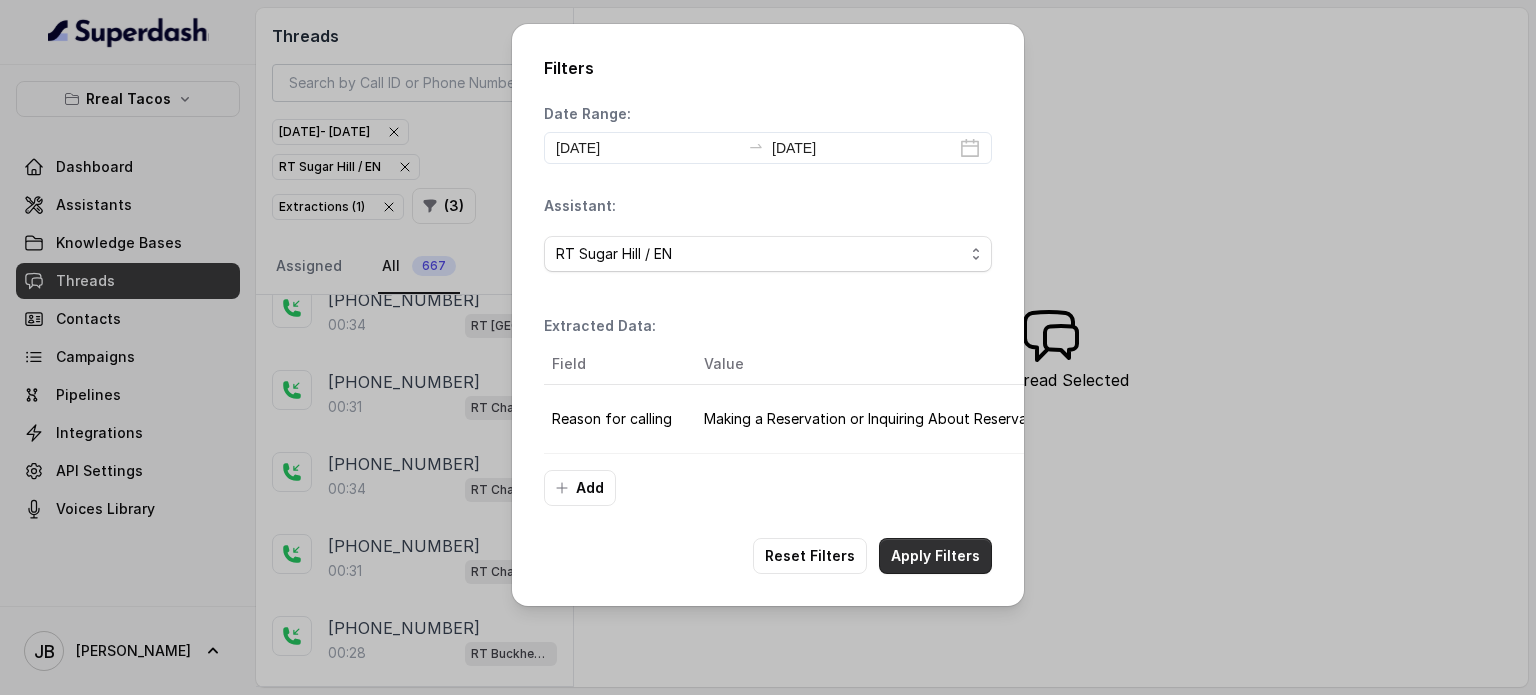 click on "Apply Filters" at bounding box center (935, 556) 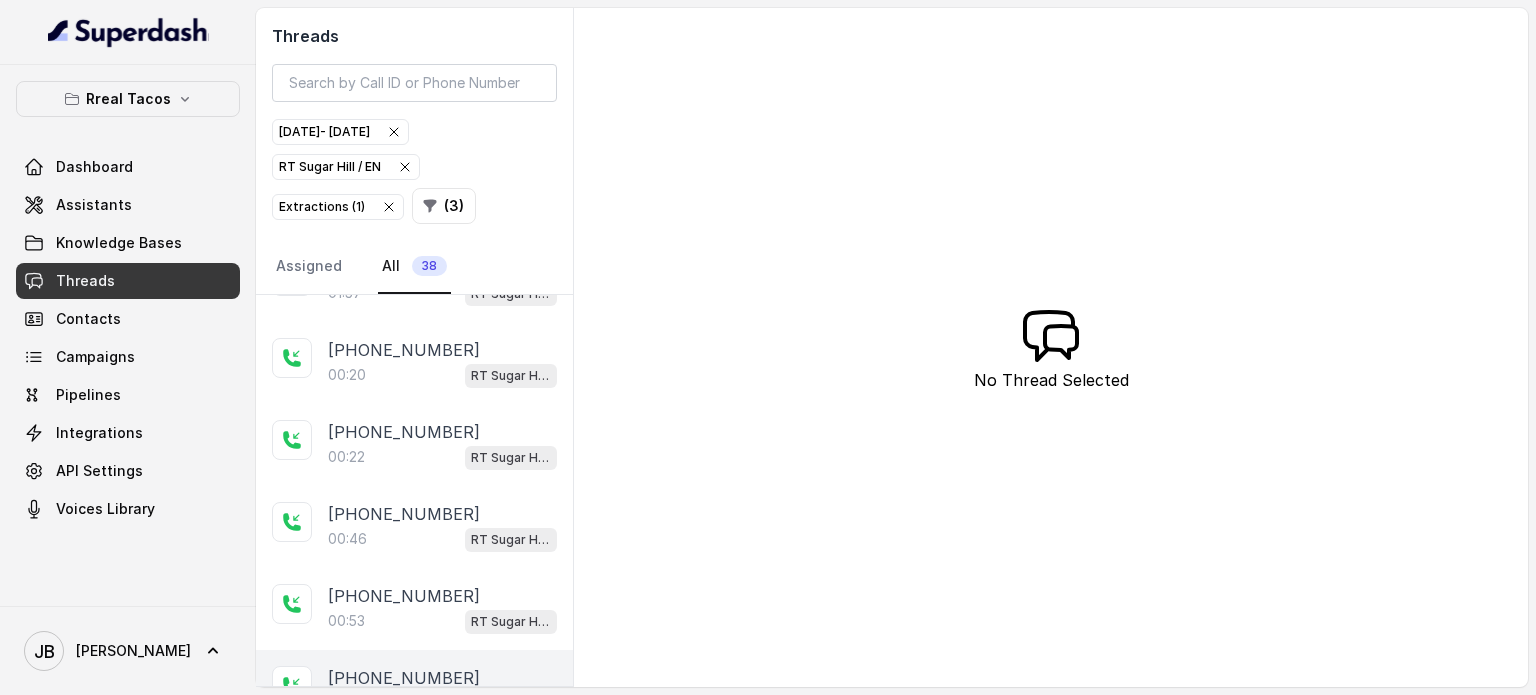 scroll, scrollTop: 2690, scrollLeft: 0, axis: vertical 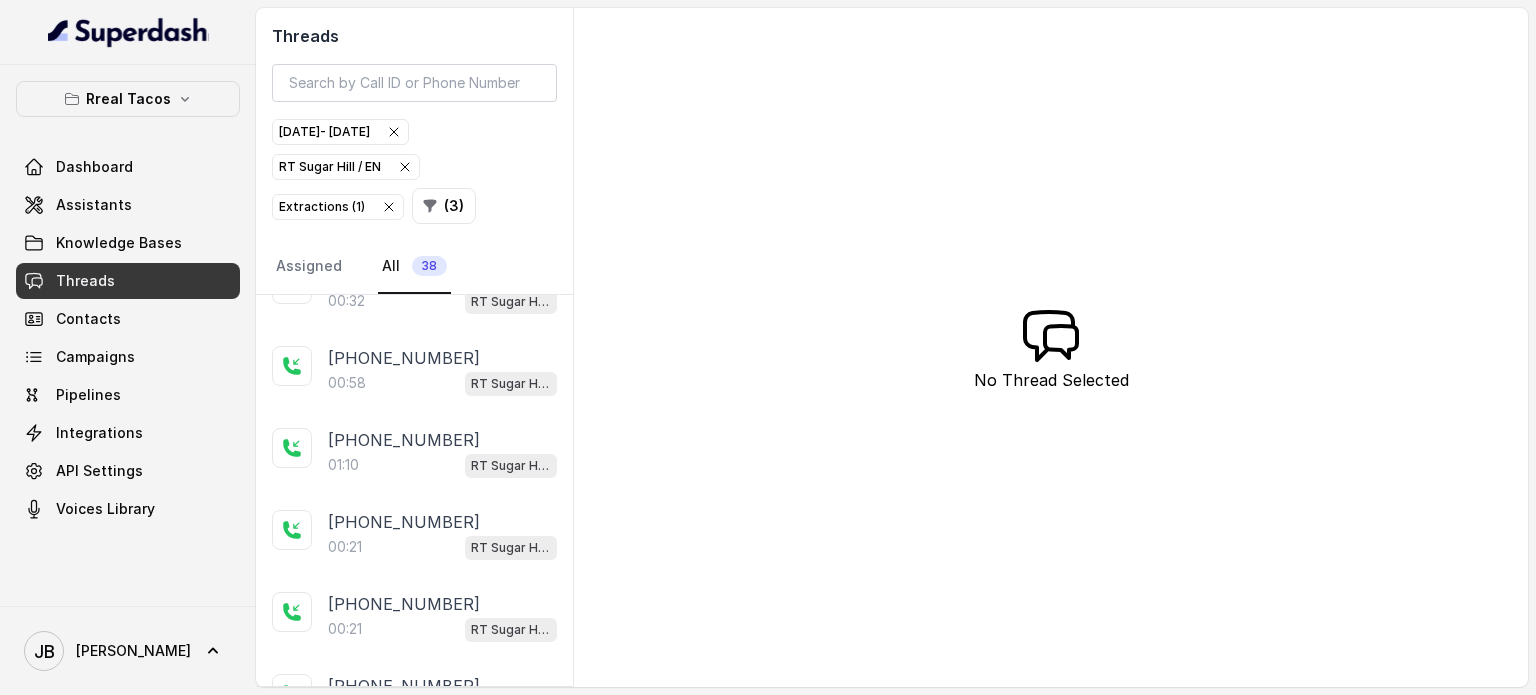 type 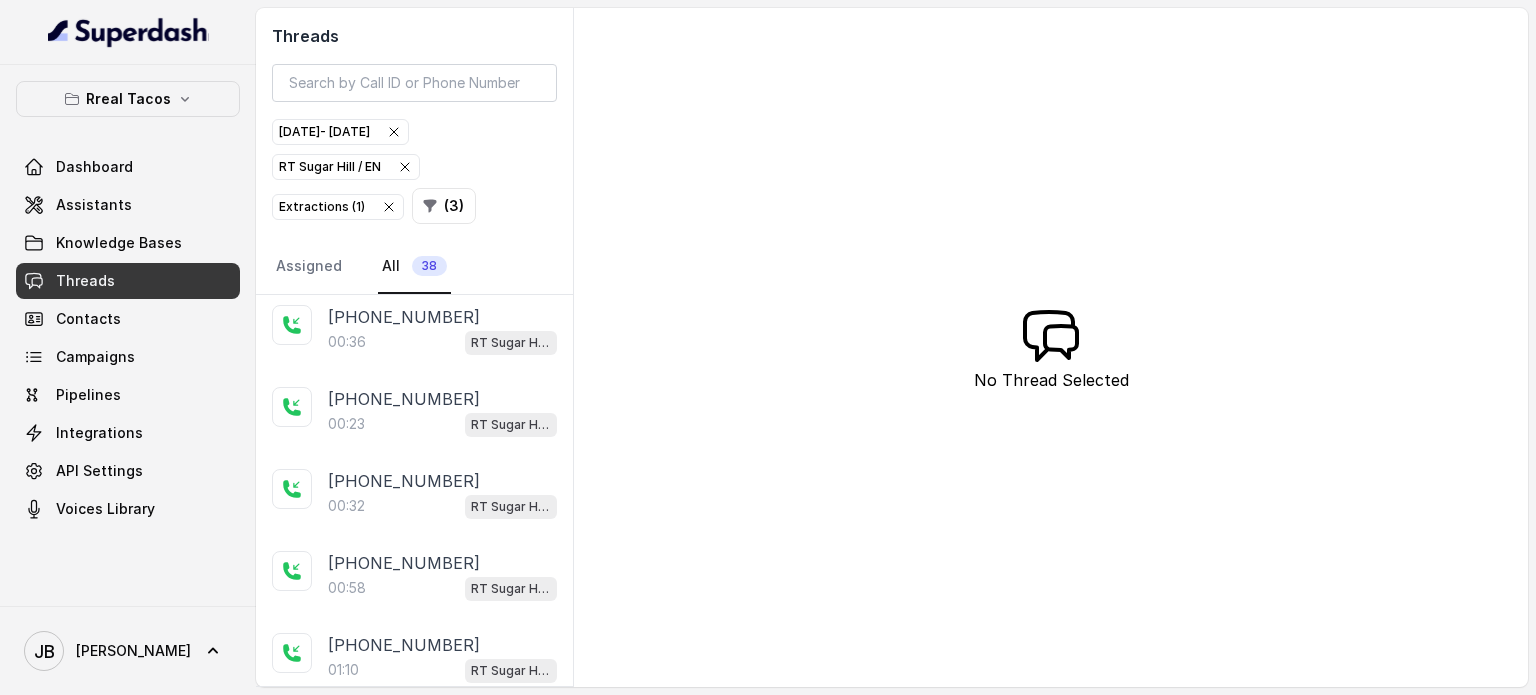 click on "[DATE]  -   [DATE]" at bounding box center [340, 132] 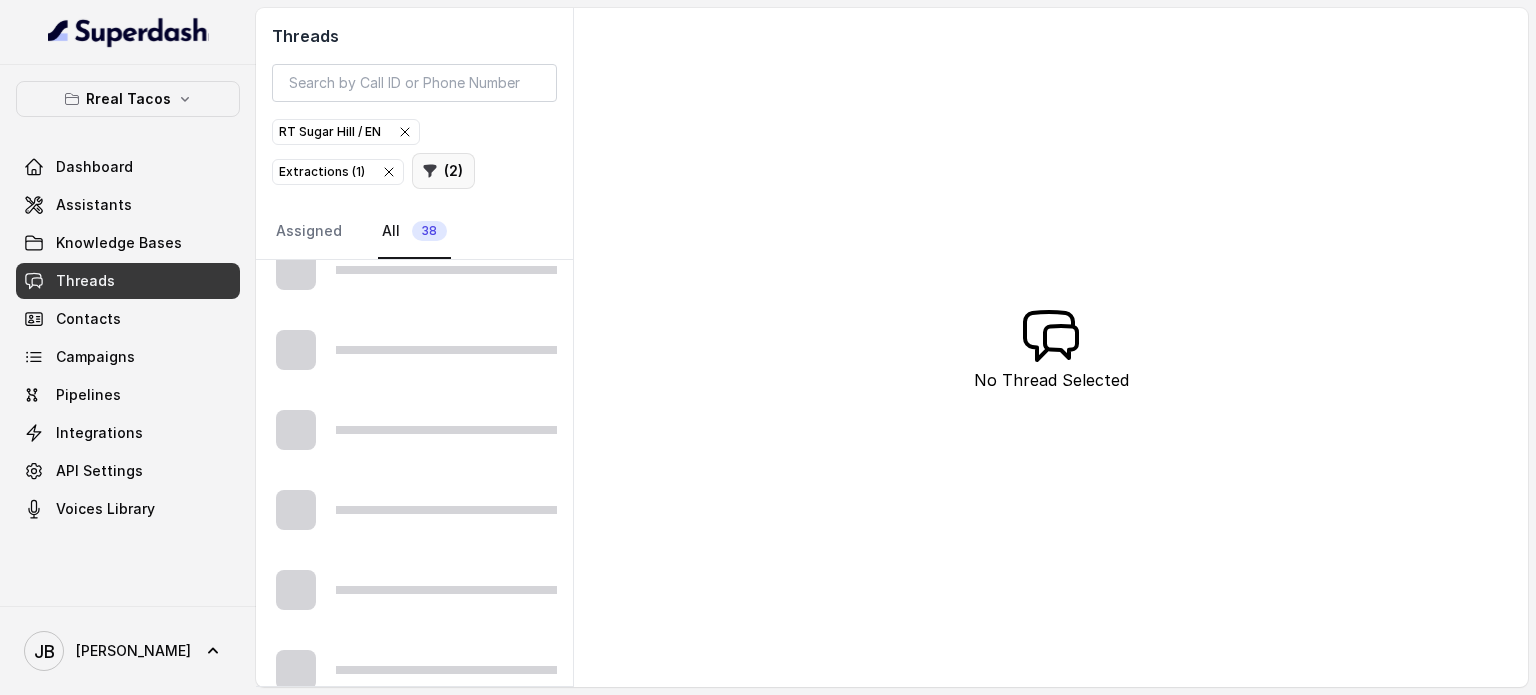 click on "( 2 )" at bounding box center [443, 171] 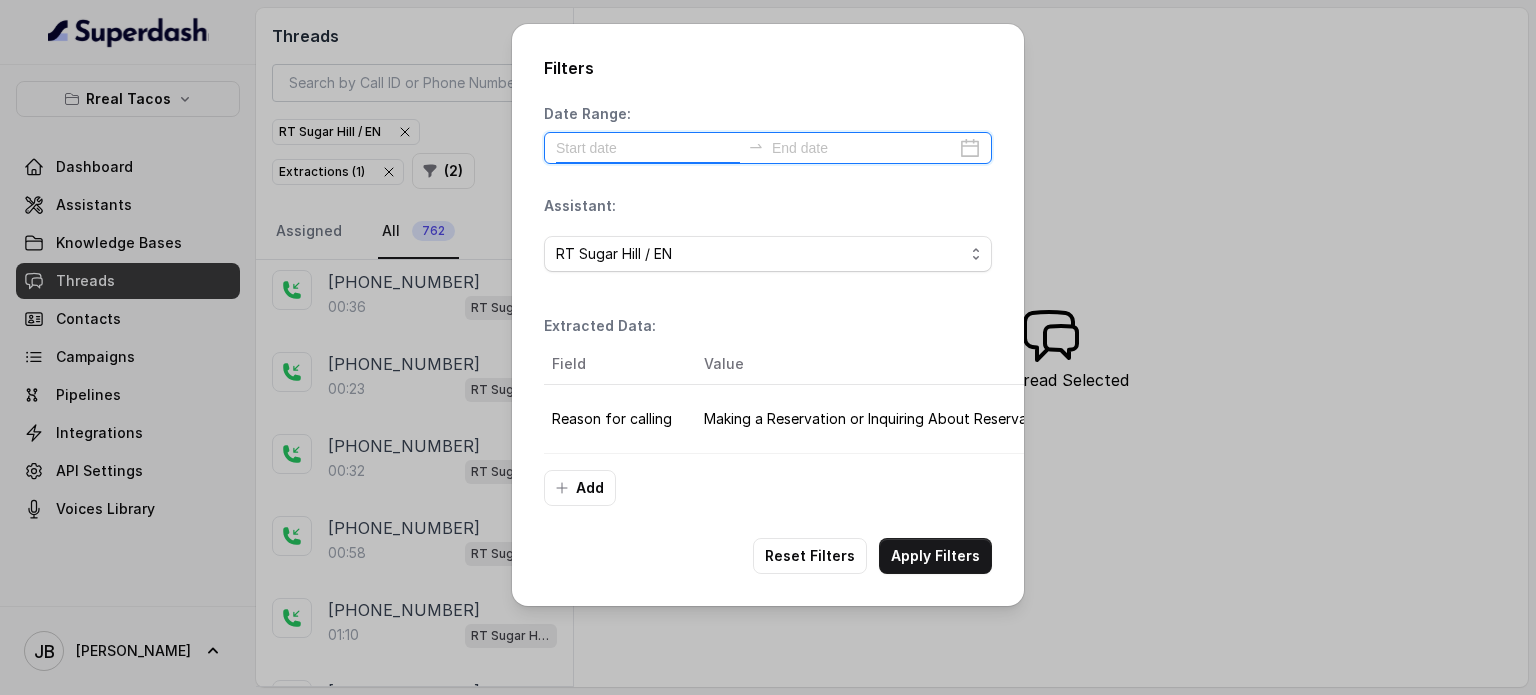 click at bounding box center (648, 148) 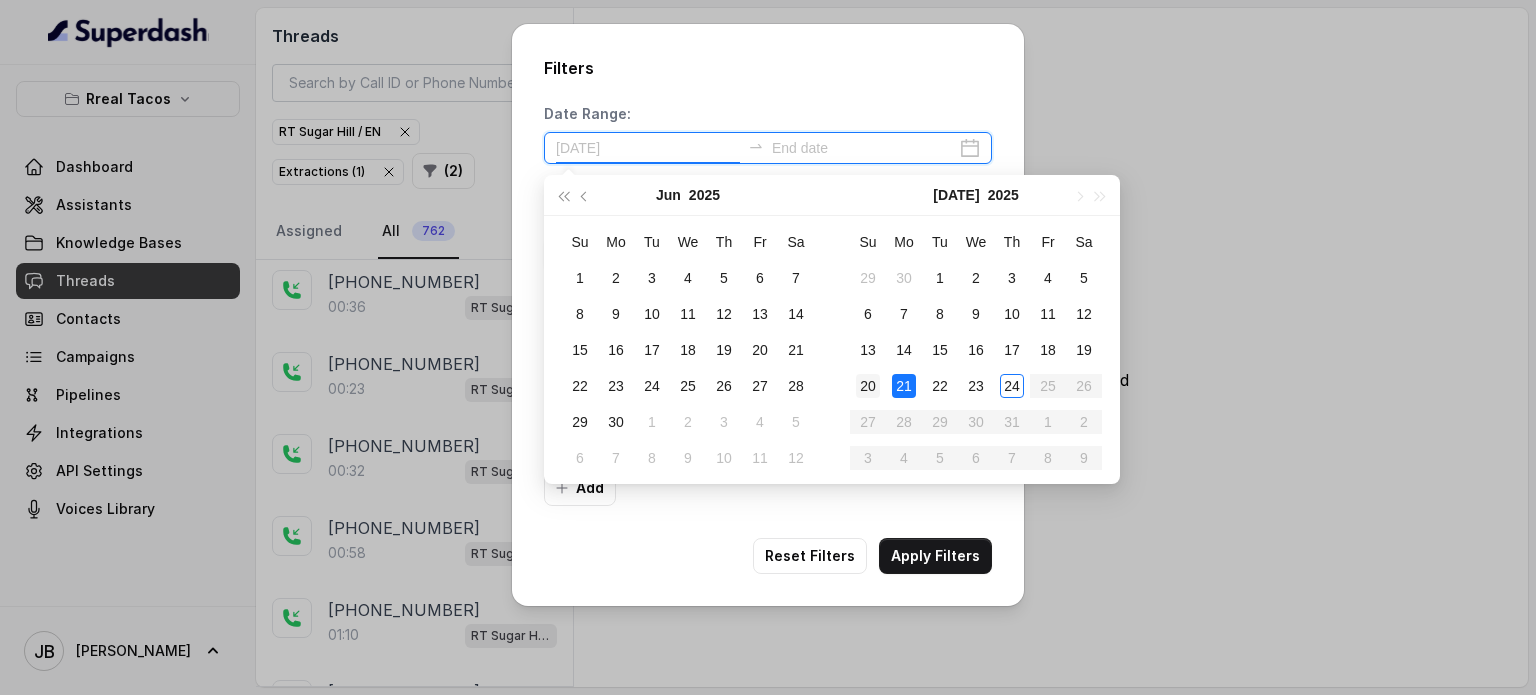 type on "[DATE]" 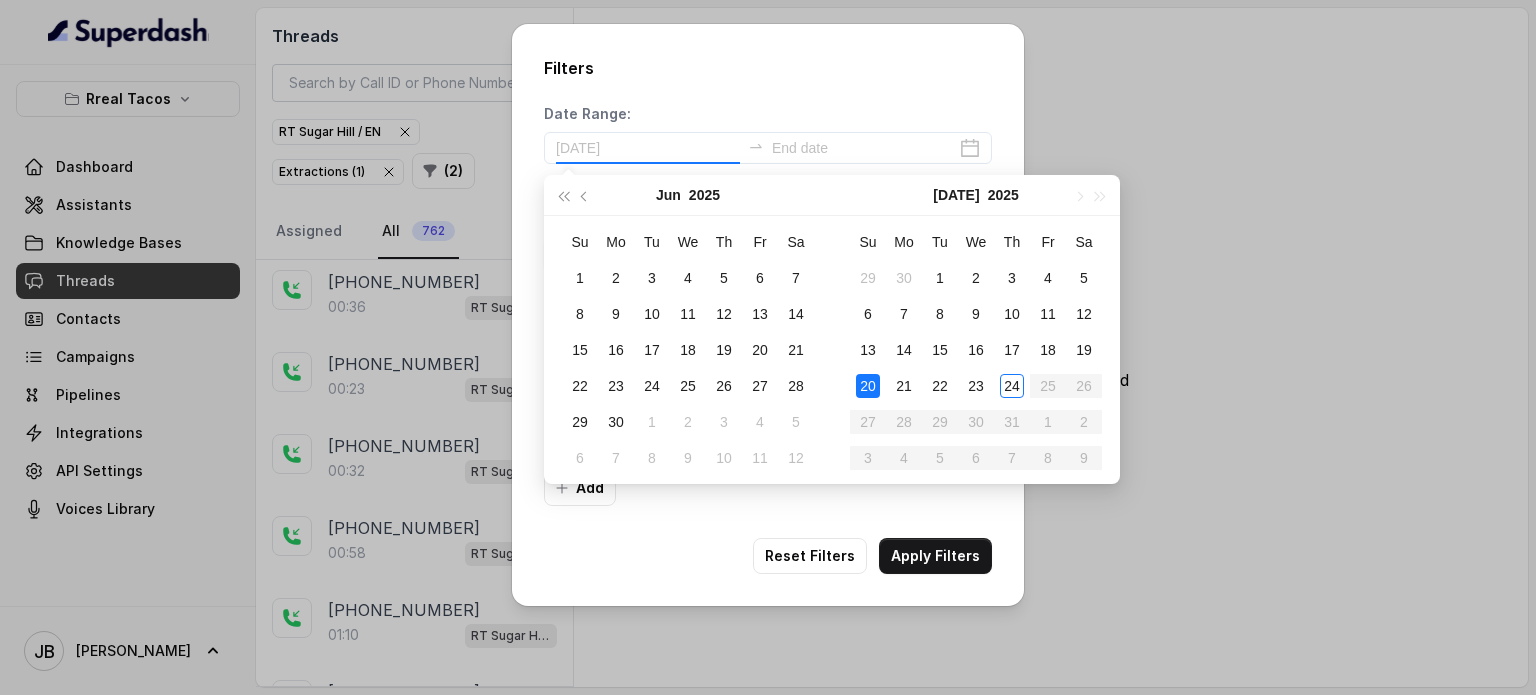 click on "20" at bounding box center (868, 386) 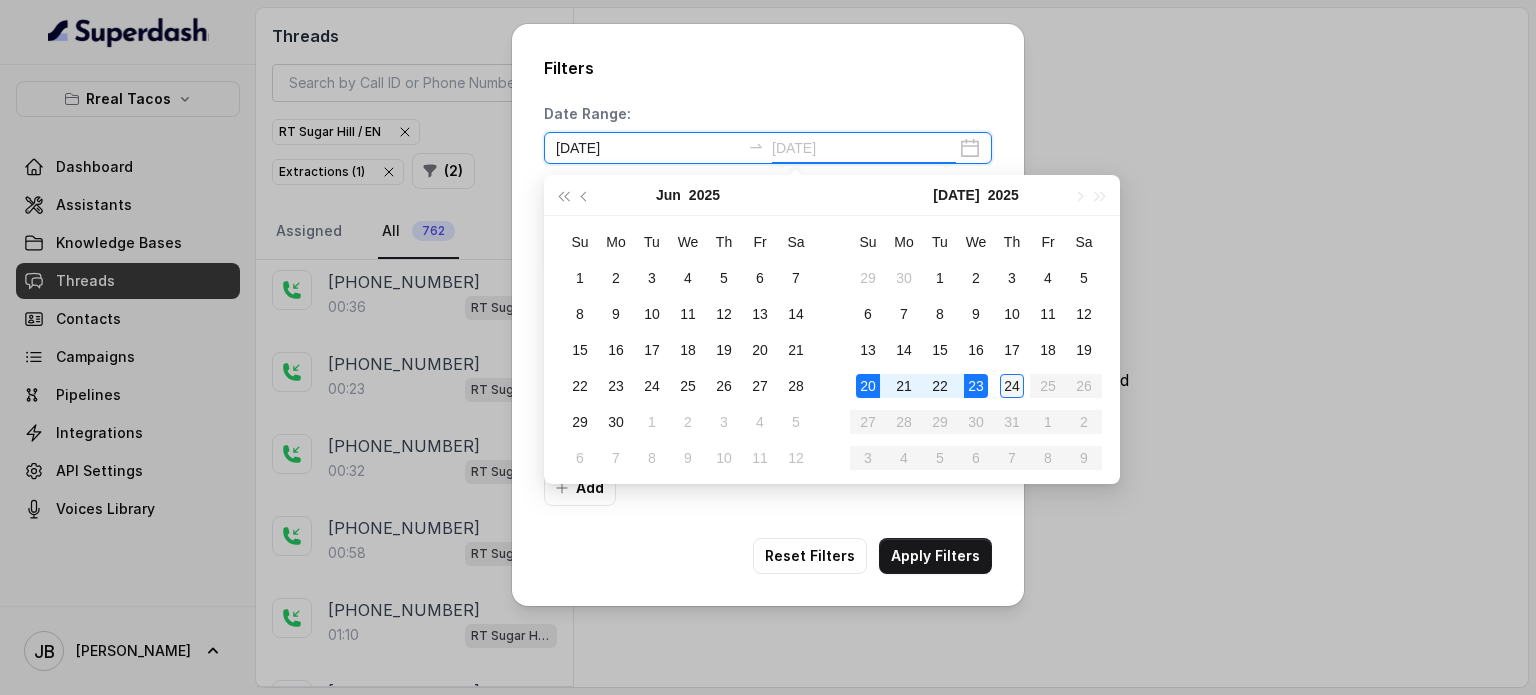 type on "[DATE]" 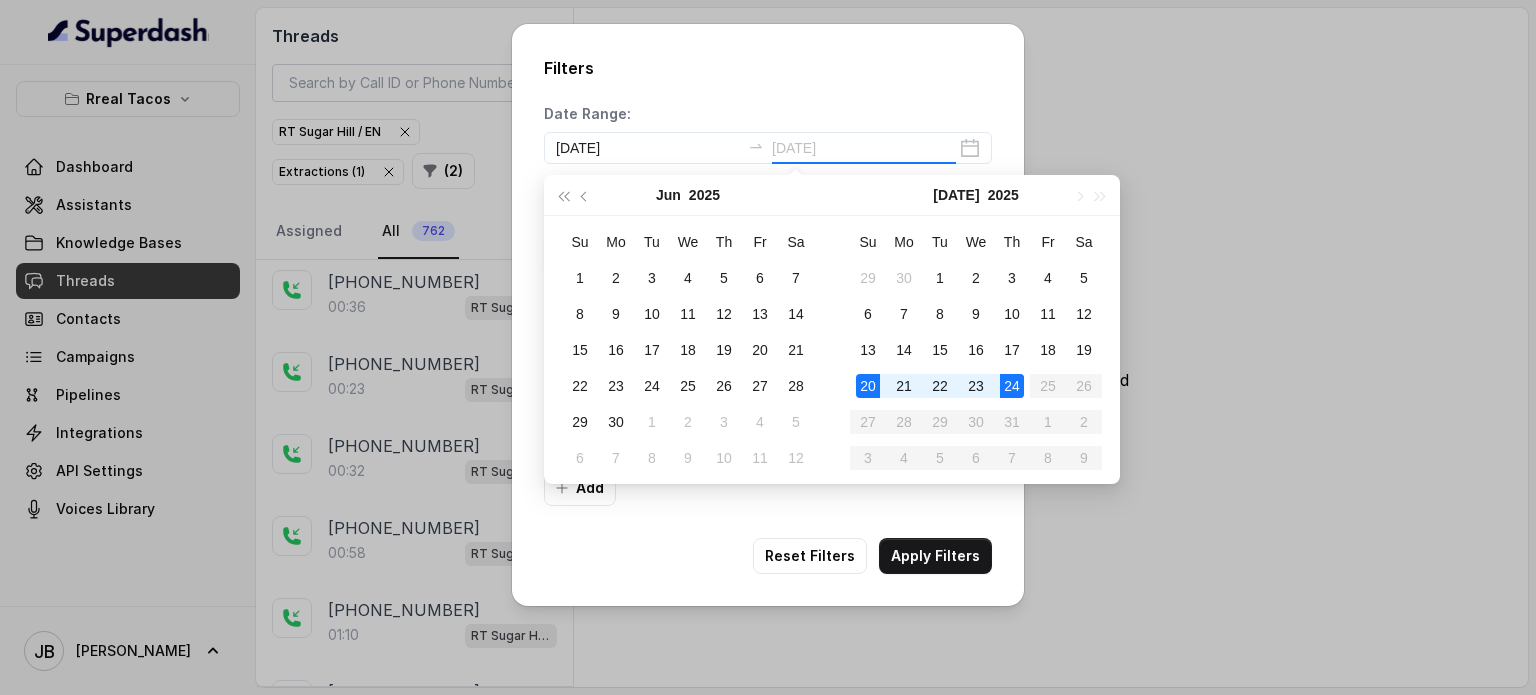 click on "24" at bounding box center [1012, 386] 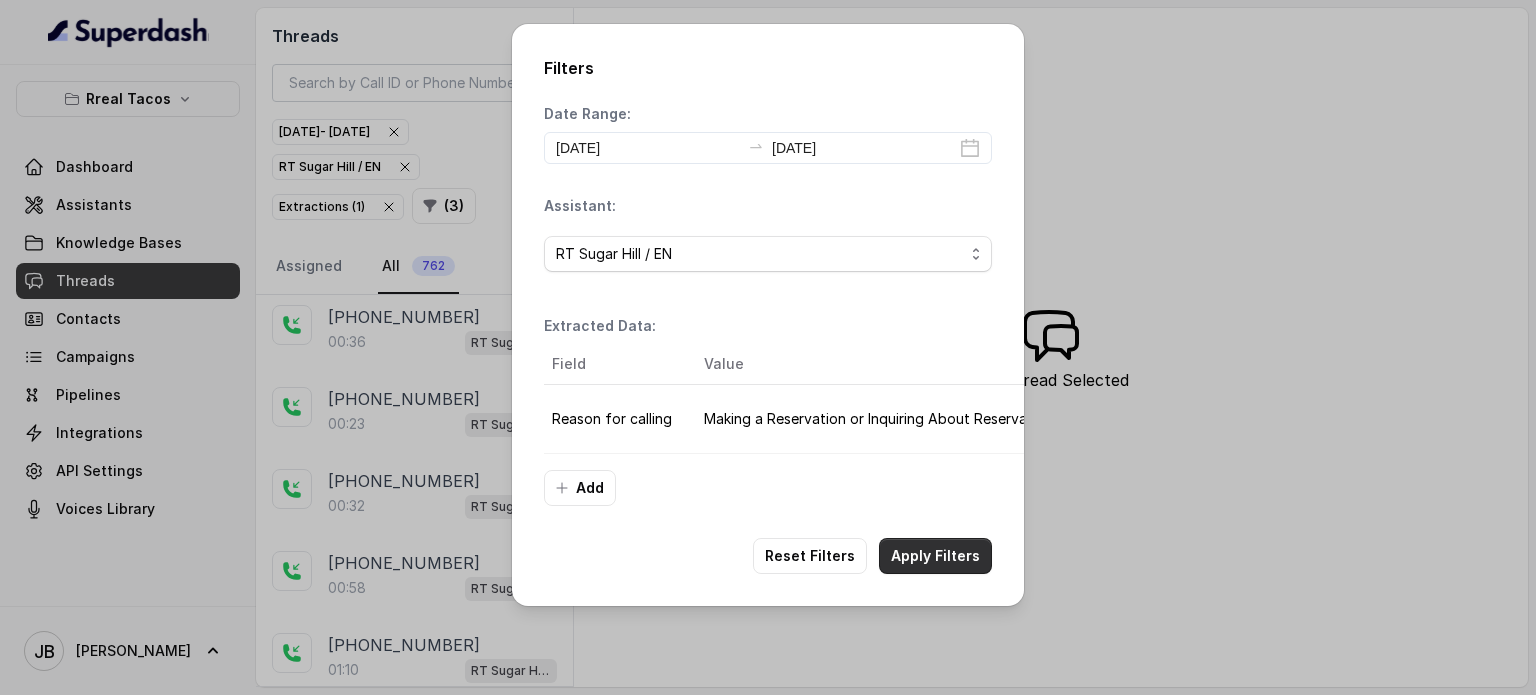 click on "Apply Filters" at bounding box center (935, 556) 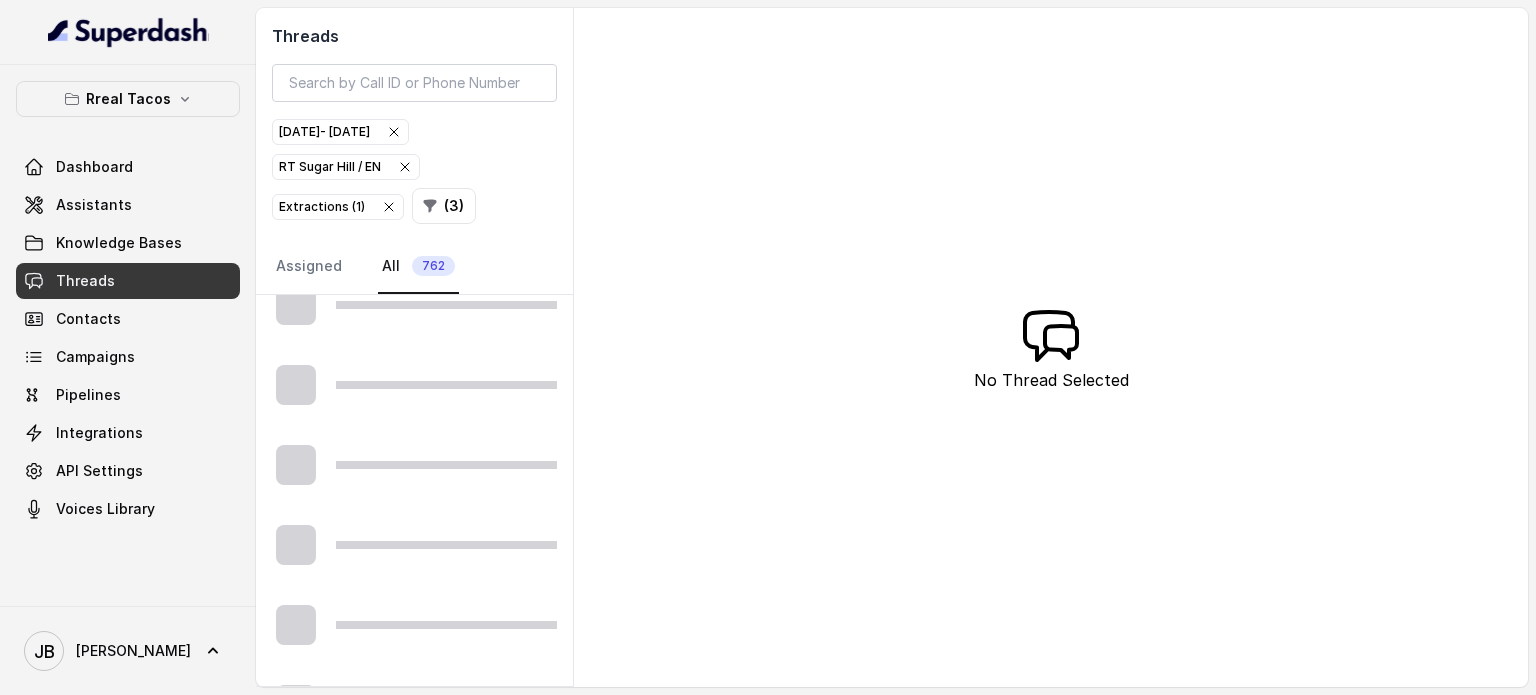 scroll, scrollTop: 579, scrollLeft: 0, axis: vertical 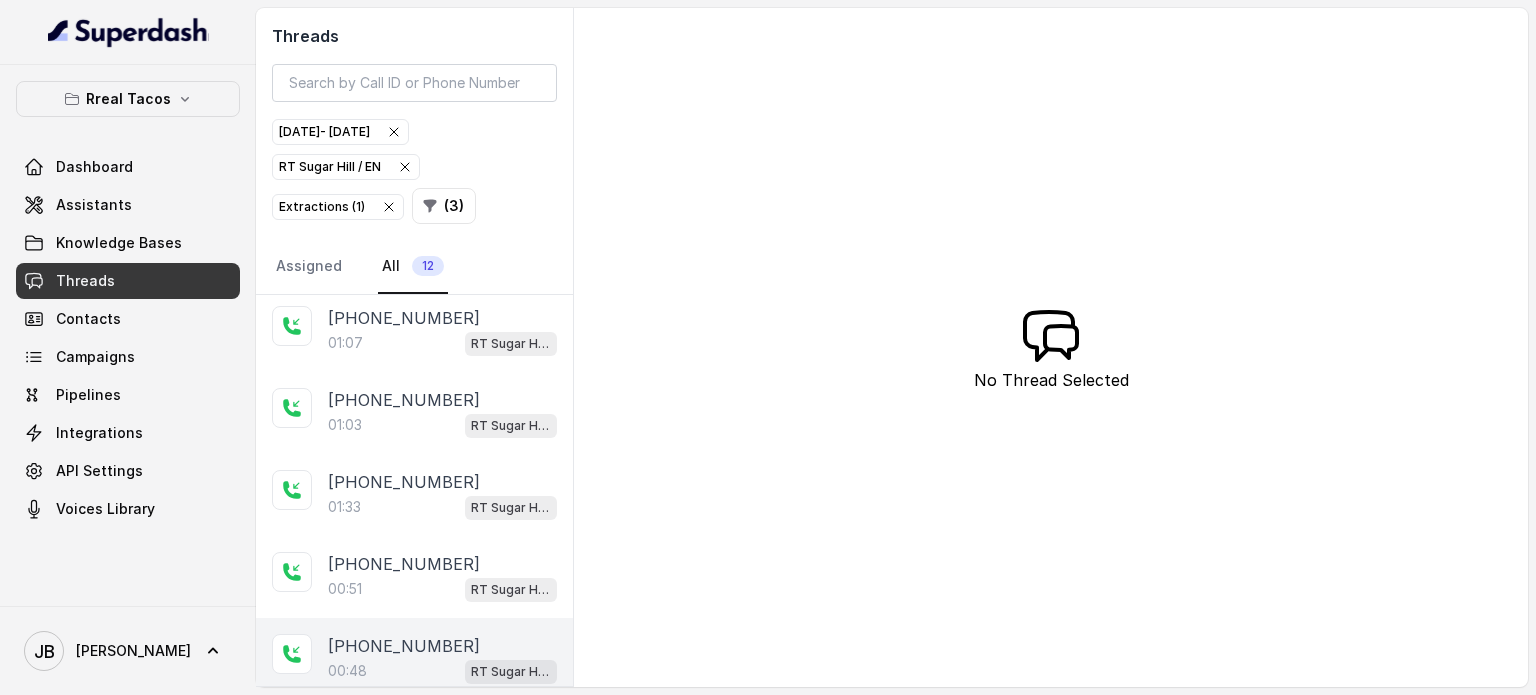 click on "00:[STREET_ADDRESS]" at bounding box center [442, 671] 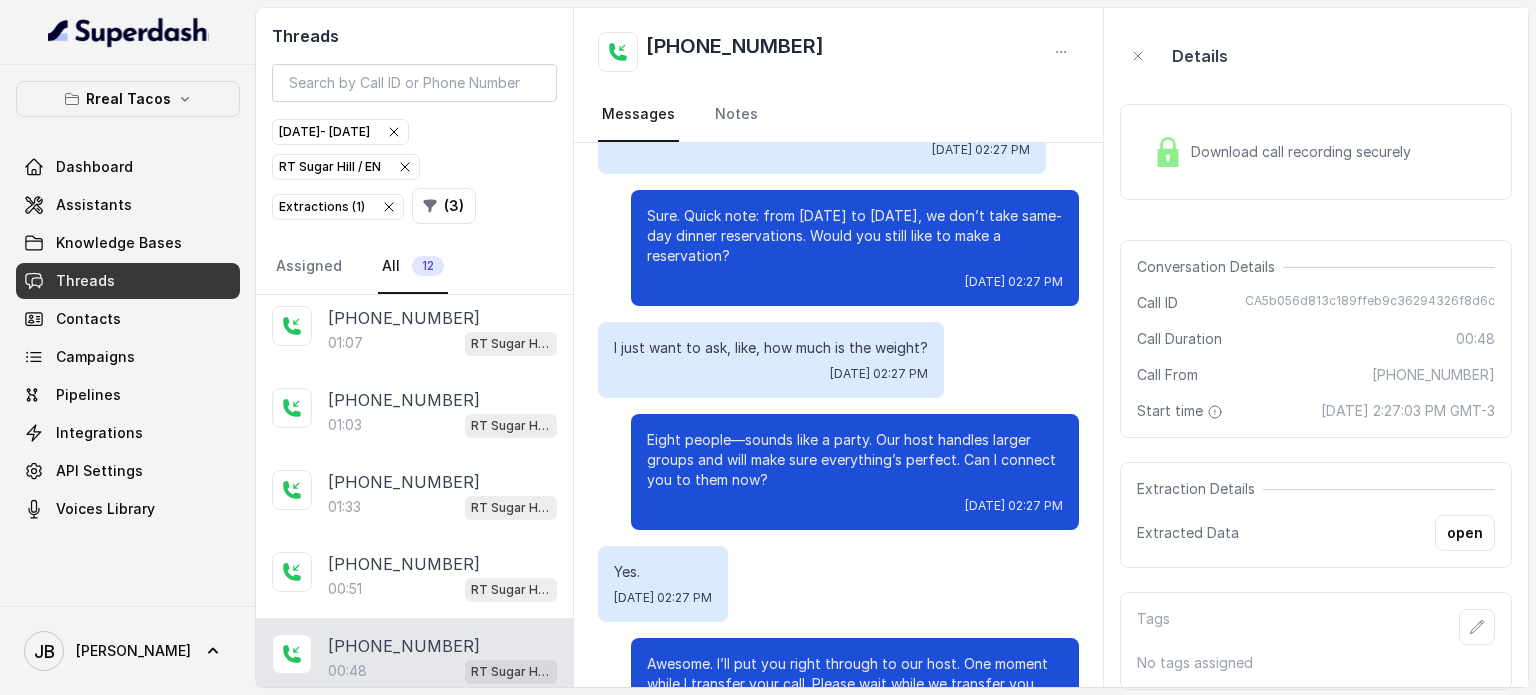 scroll, scrollTop: 247, scrollLeft: 0, axis: vertical 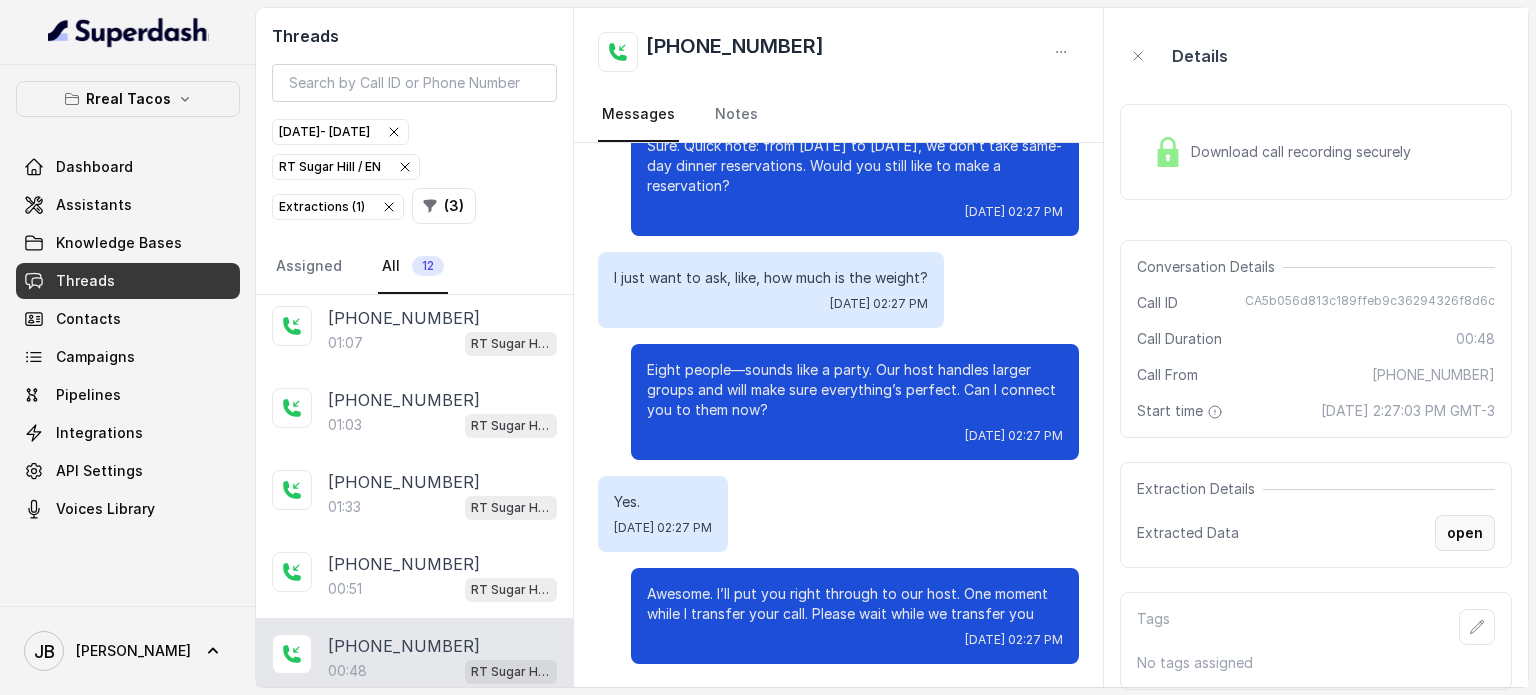 click on "open" at bounding box center [1465, 533] 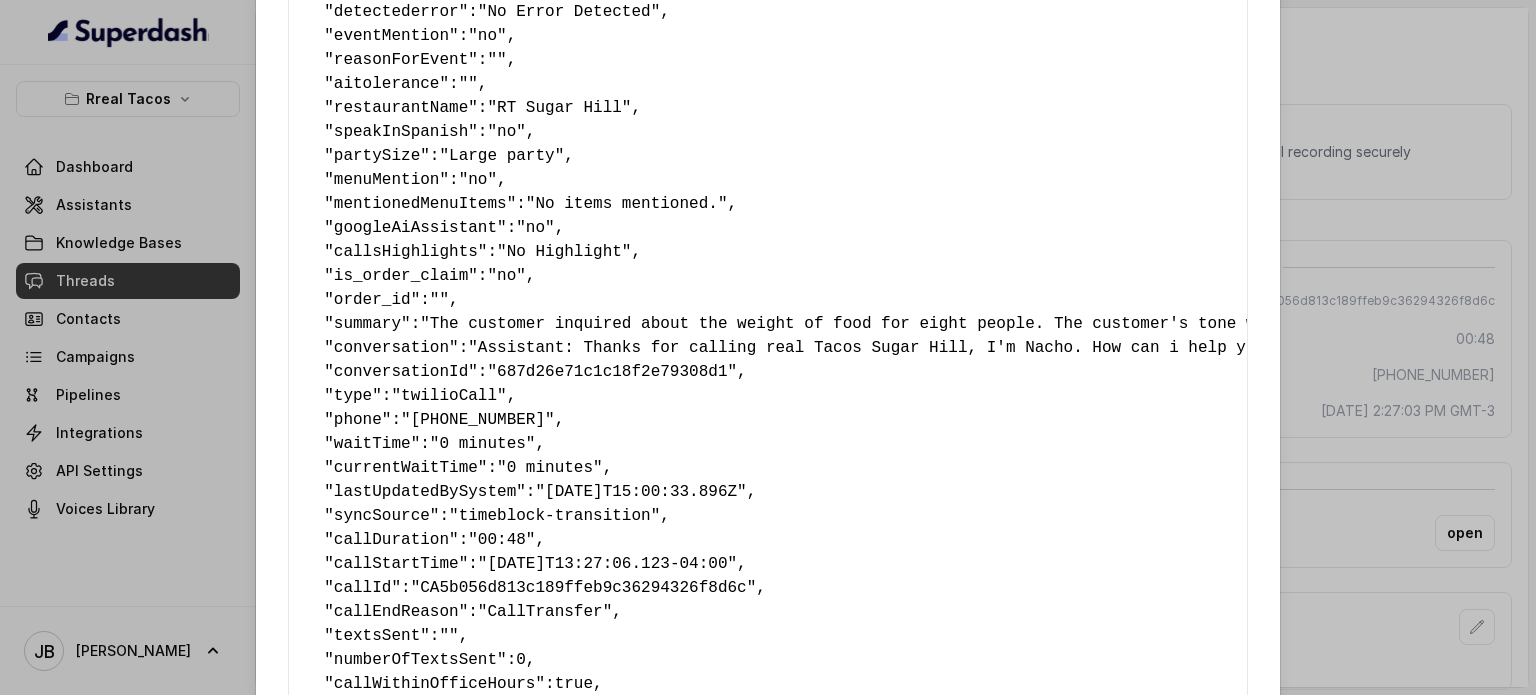 scroll, scrollTop: 437, scrollLeft: 0, axis: vertical 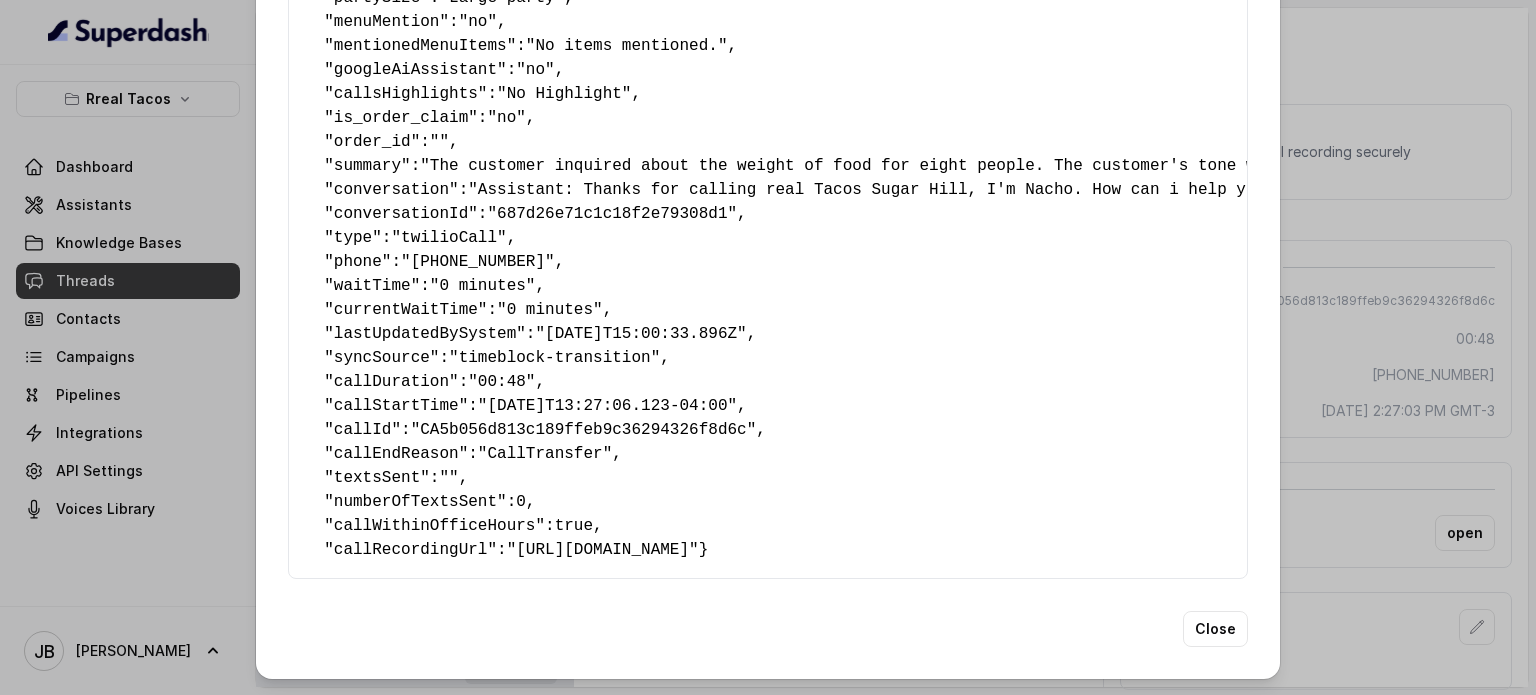 click on "Extracted Data {
" textSent? ":  "no" ,
" reasonForSendingText ":  "" ,
" humanTransfer ":  "yes" ,
" reasonForTransfering ":  "Large Party Reservations" ,
" reasonForCalling ":  "Making a Reservation or Inquiring About Reservations" ,
" detectederror ":  "No Error Detected" ,
" eventMention ":  "no" ,
" reasonForEvent ":  "" ,
" aitolerance ":  "" ,
" restaurantName ":  "RT Sugar Hill" ,
" speakInSpanish ":  "no" ,
" partySize ":  "Large party" ,
" menuMention ":  "no" ,
" mentionedMenuItems ":  "No items mentioned." ,
" googleAiAssistant ":  "no" ,
" callsHighlights ":  "No Highlight" ,
" is_order_claim ":  "no" ,
" order_id ":  "" ,
" summary ":  "The customer inquired about the weight of food for eight people. The customer's tone was hesitant, using \"um\" and \"like\" in their questions. The customer was then transferred to the host to make a reservation." ,
" conversation ":  ,
" conversationId ":  "687d26e71c1c18f2e79308d1" ,
" type ":  "twilioCall" ,
" ":" at bounding box center (768, 347) 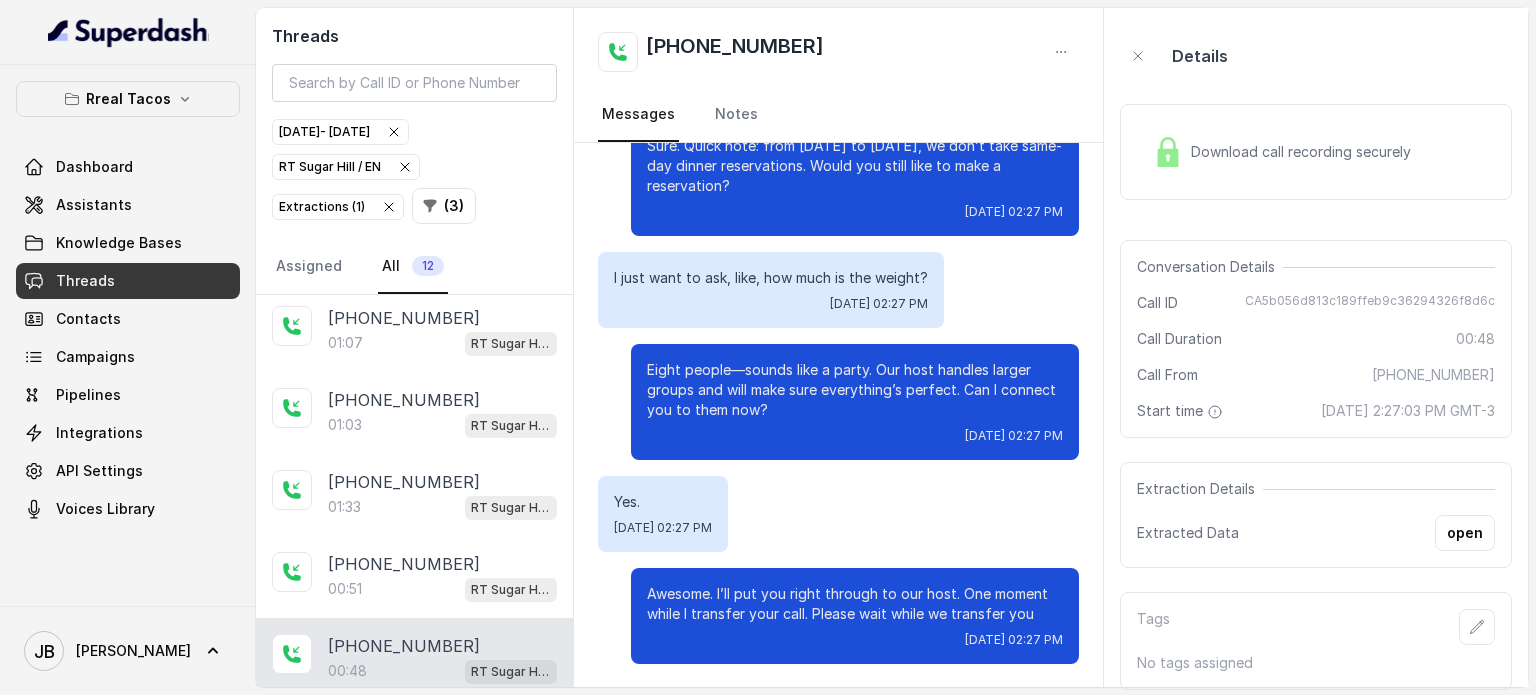 scroll, scrollTop: 0, scrollLeft: 0, axis: both 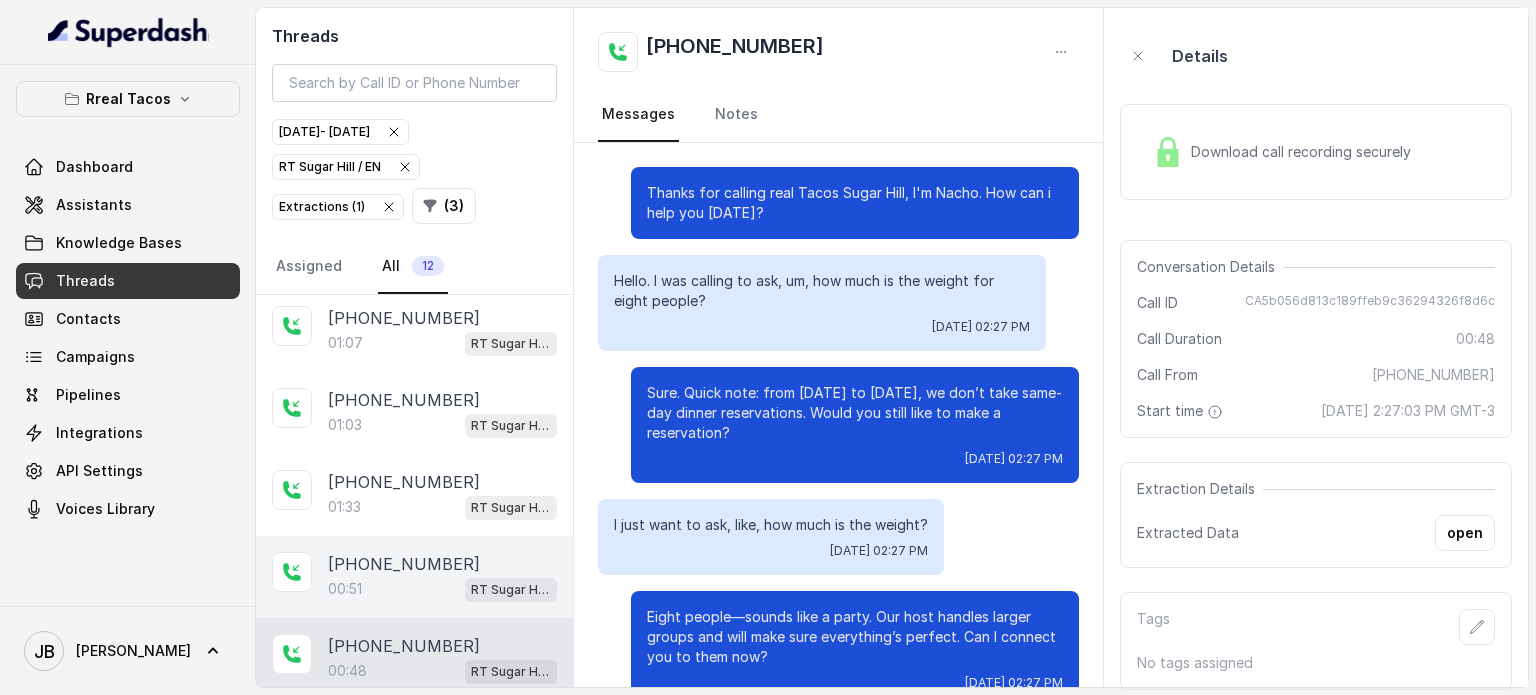 click on "[PHONE_NUMBER]" at bounding box center (404, 564) 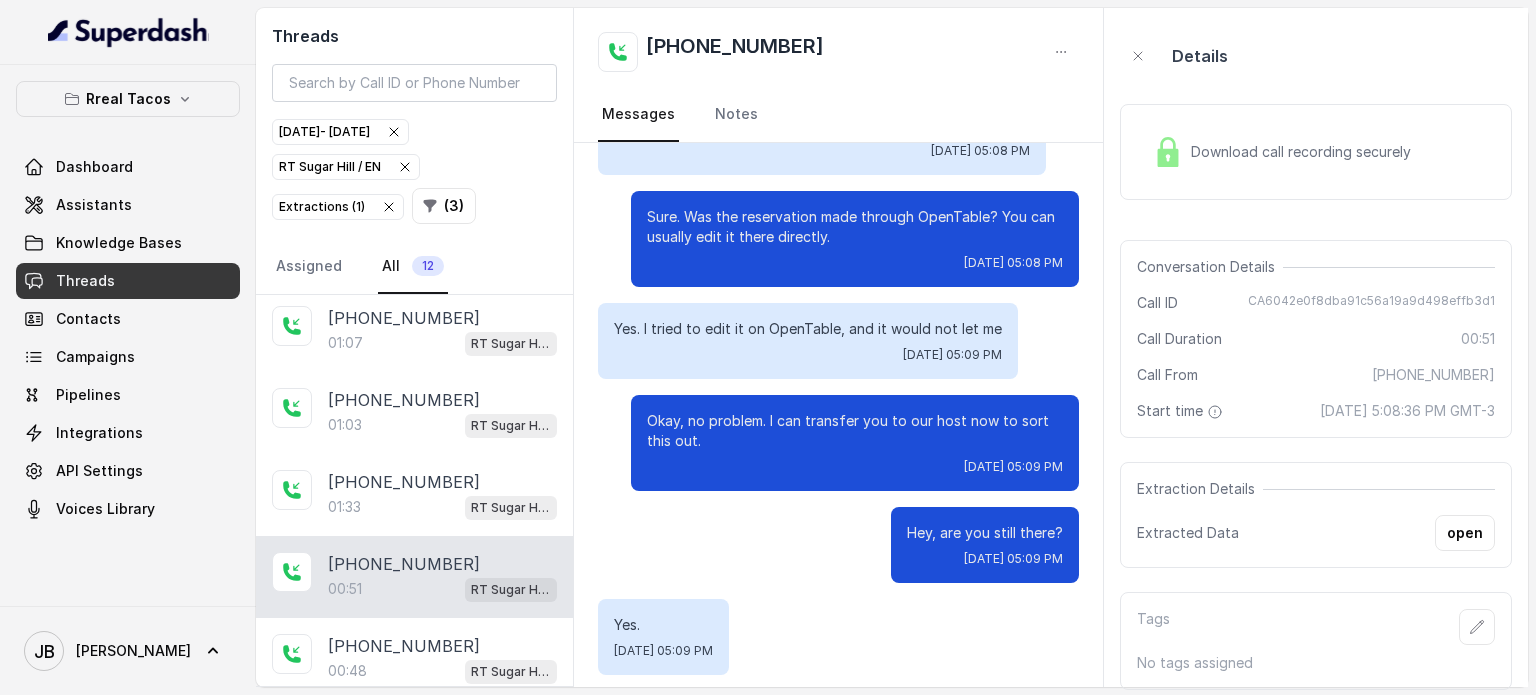 scroll, scrollTop: 279, scrollLeft: 0, axis: vertical 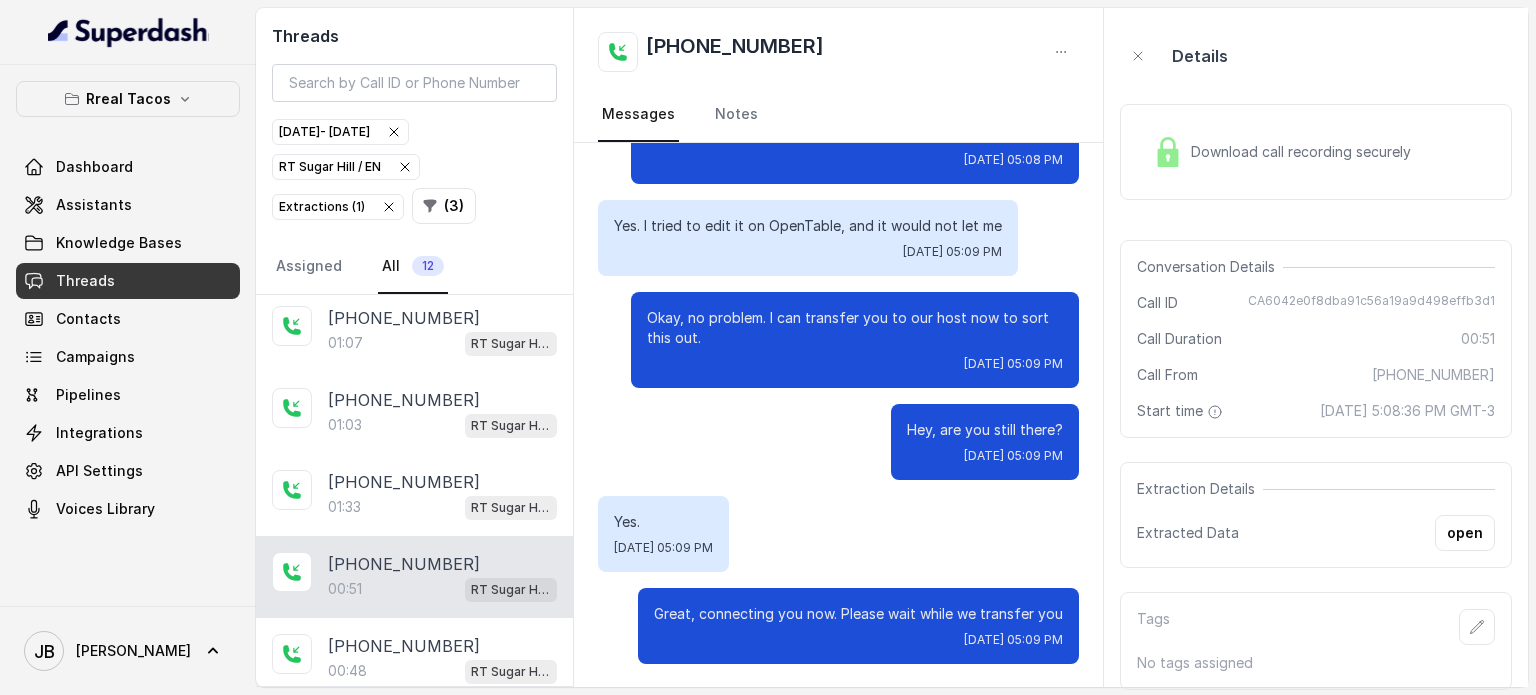 drag, startPoint x: 720, startPoint y: 339, endPoint x: 733, endPoint y: 354, distance: 19.849434 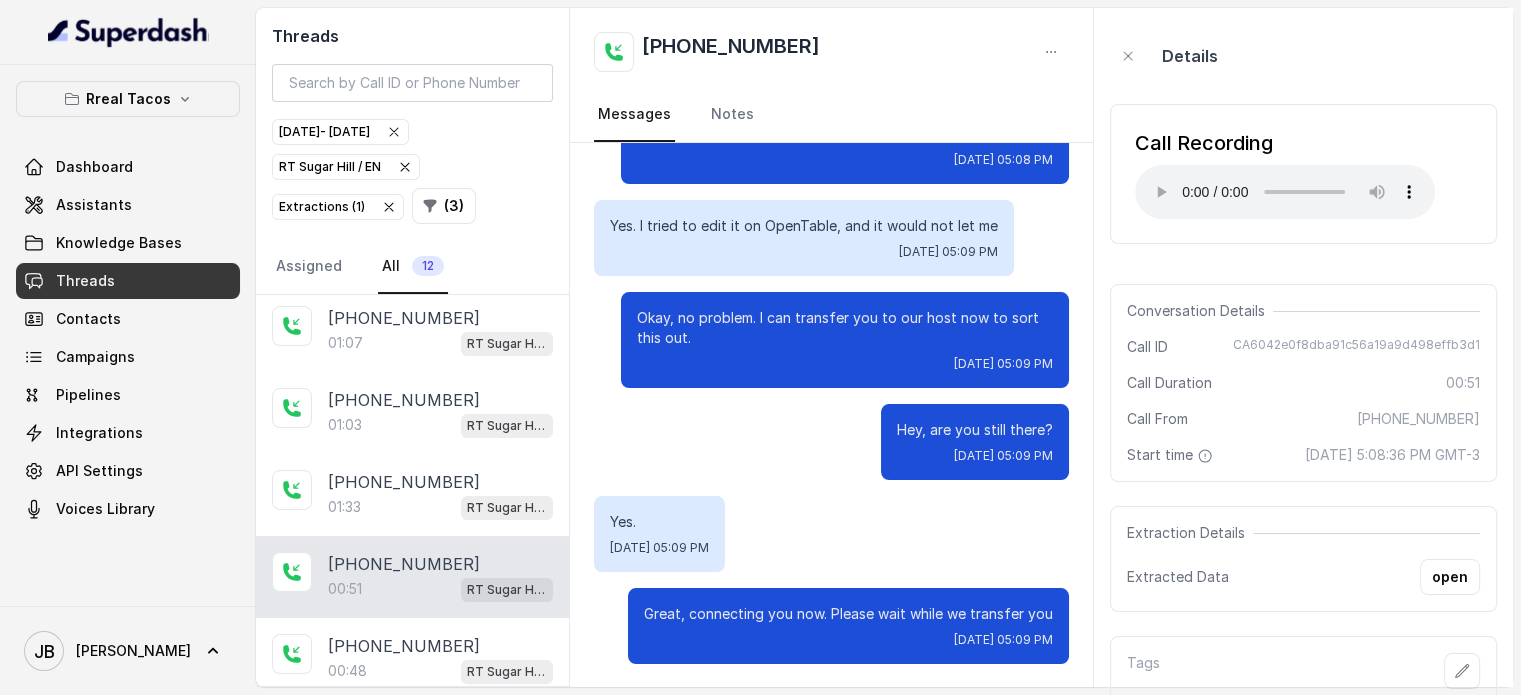 type 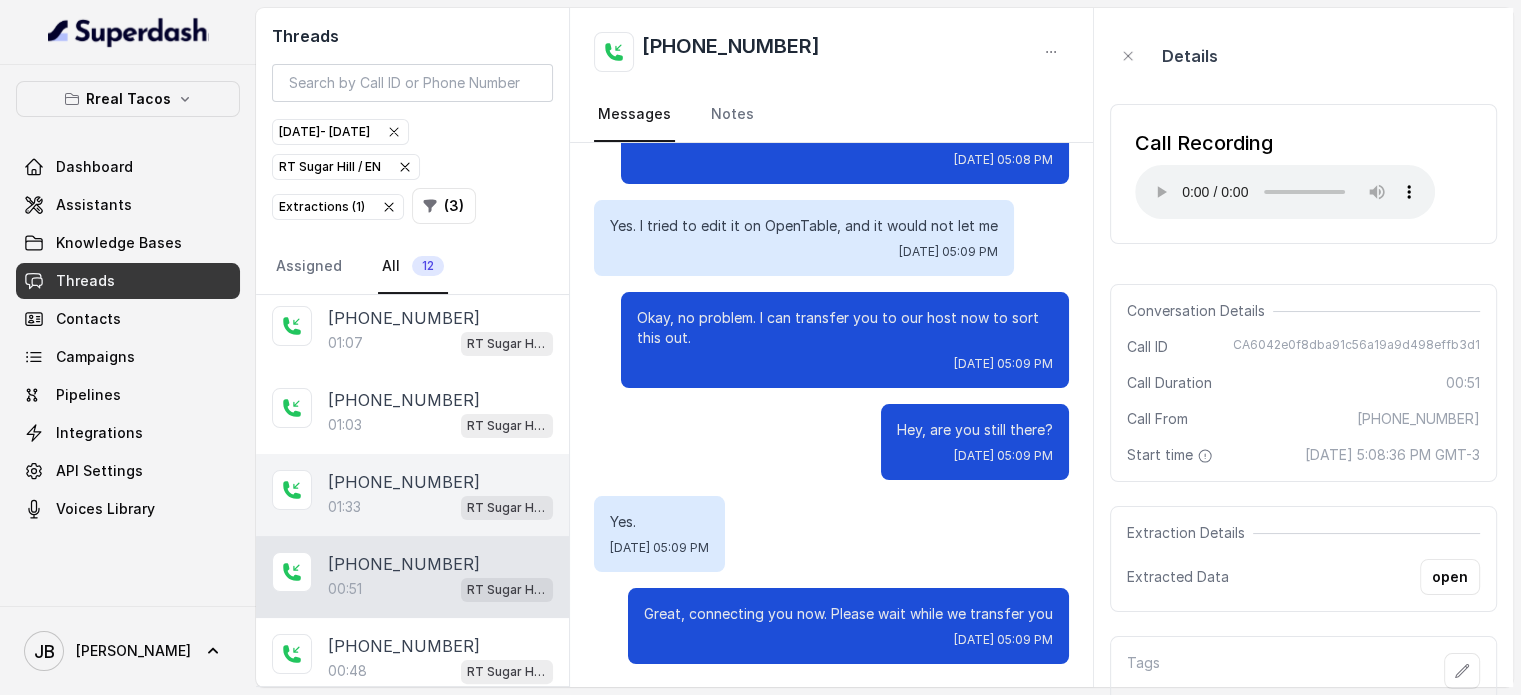click on "[PHONE_NUMBER]:33 RT Sugar Hill / EN" at bounding box center [412, 495] 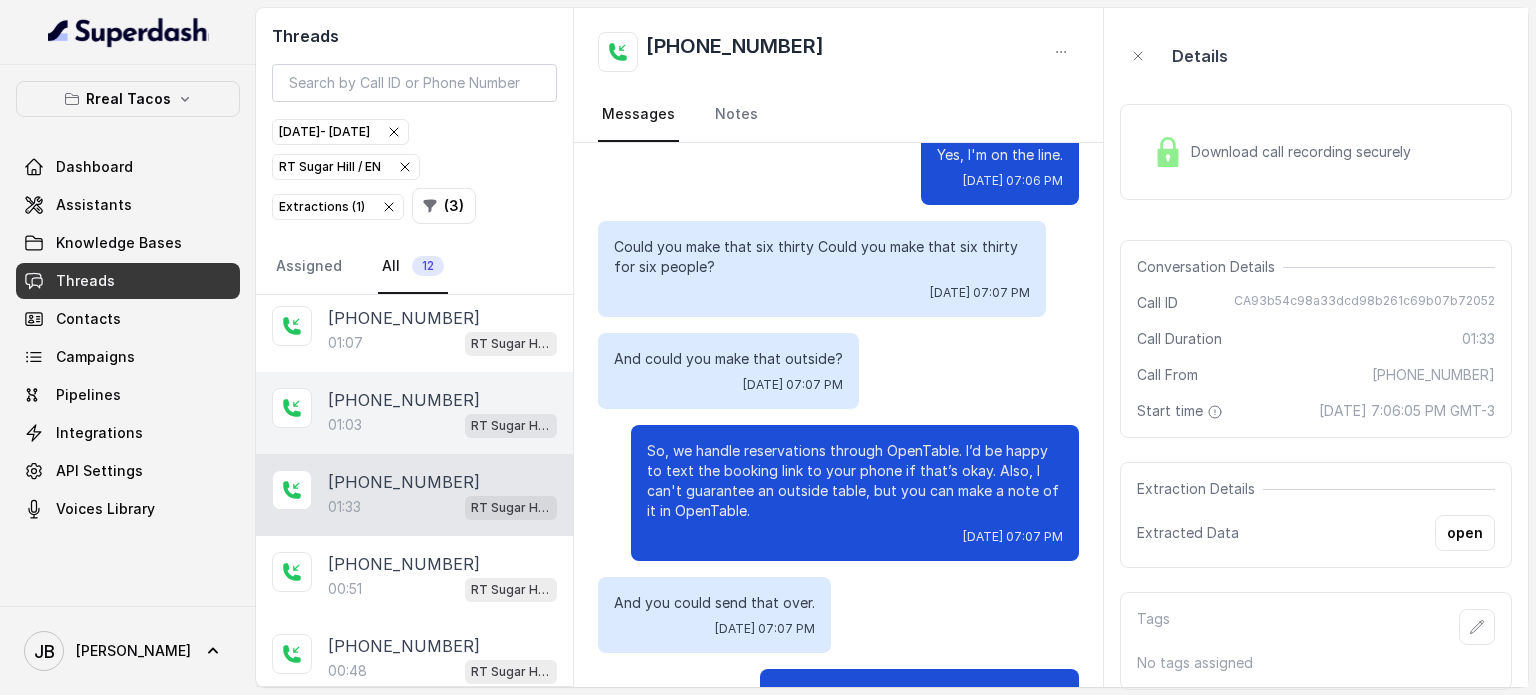 scroll, scrollTop: 1051, scrollLeft: 0, axis: vertical 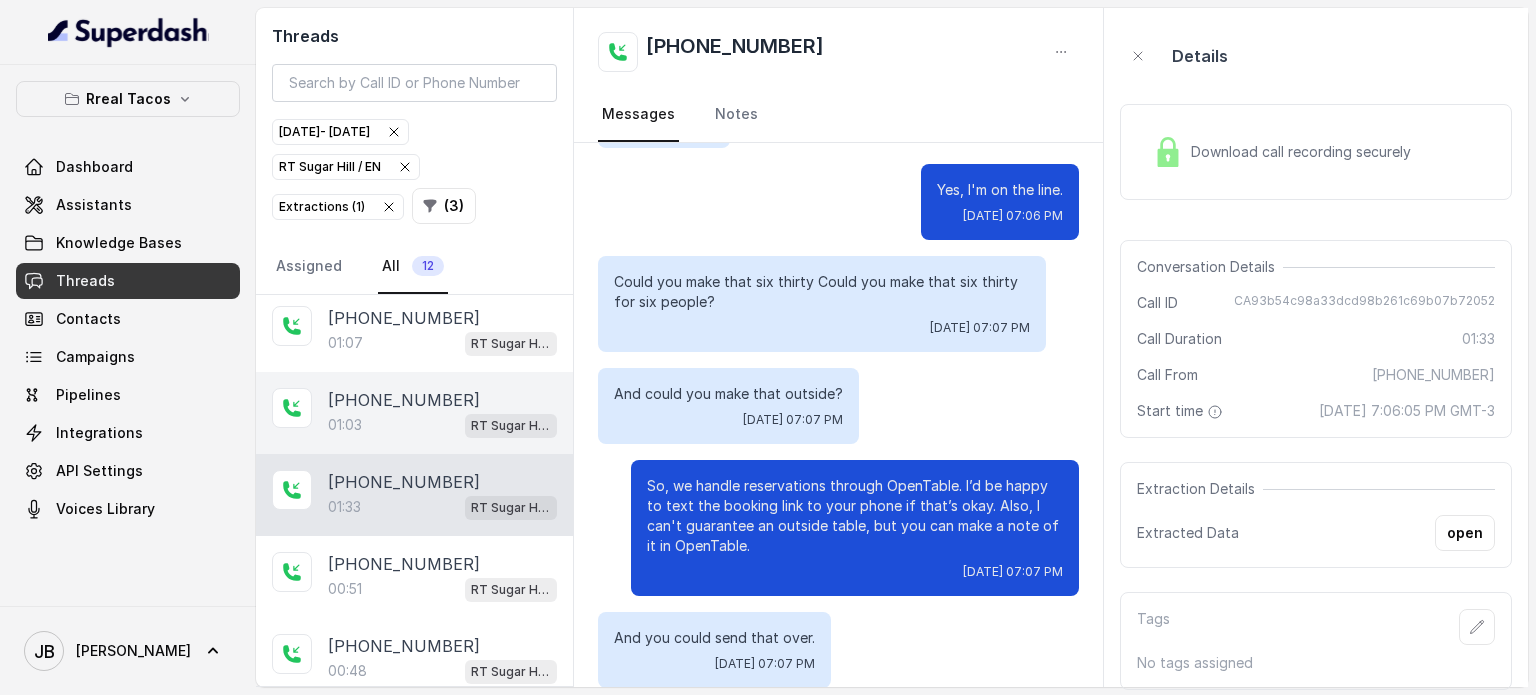 click on "[PHONE_NUMBER]" at bounding box center (442, 400) 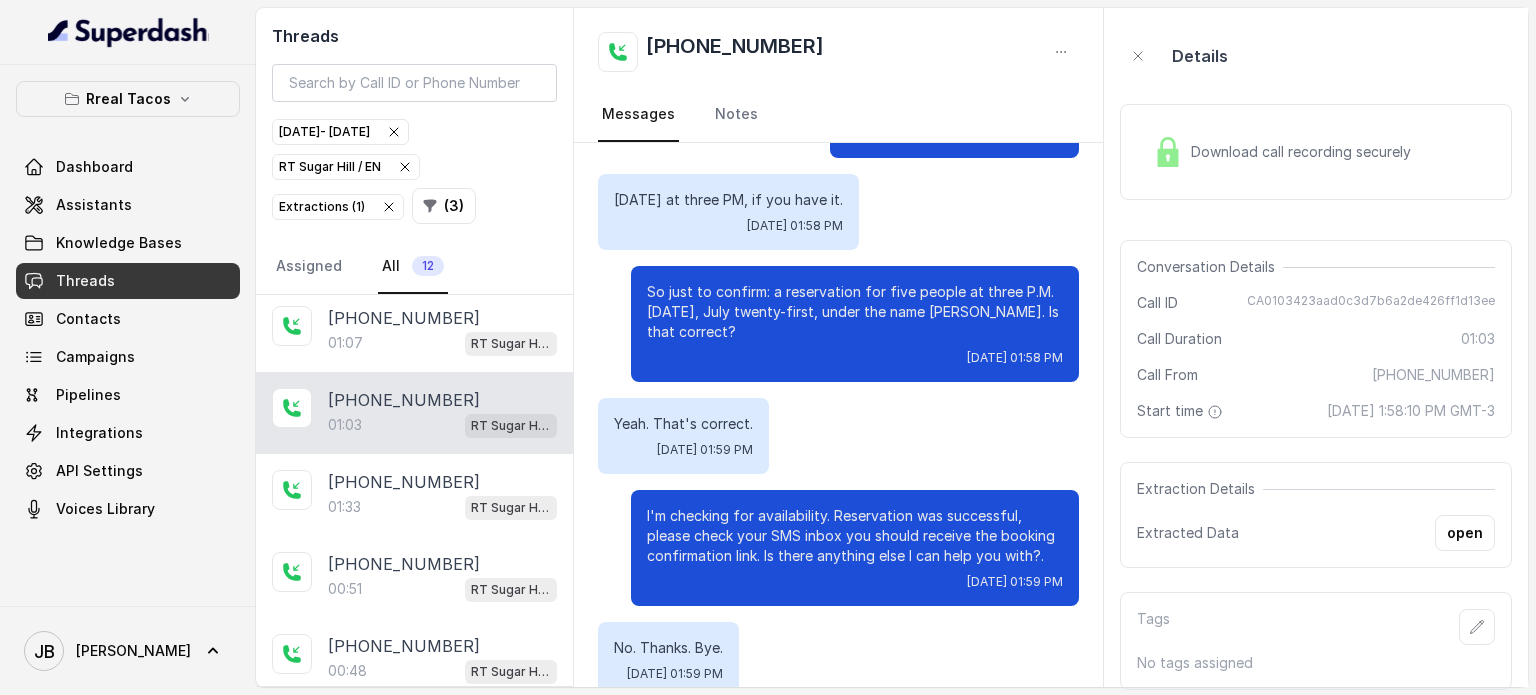 scroll, scrollTop: 891, scrollLeft: 0, axis: vertical 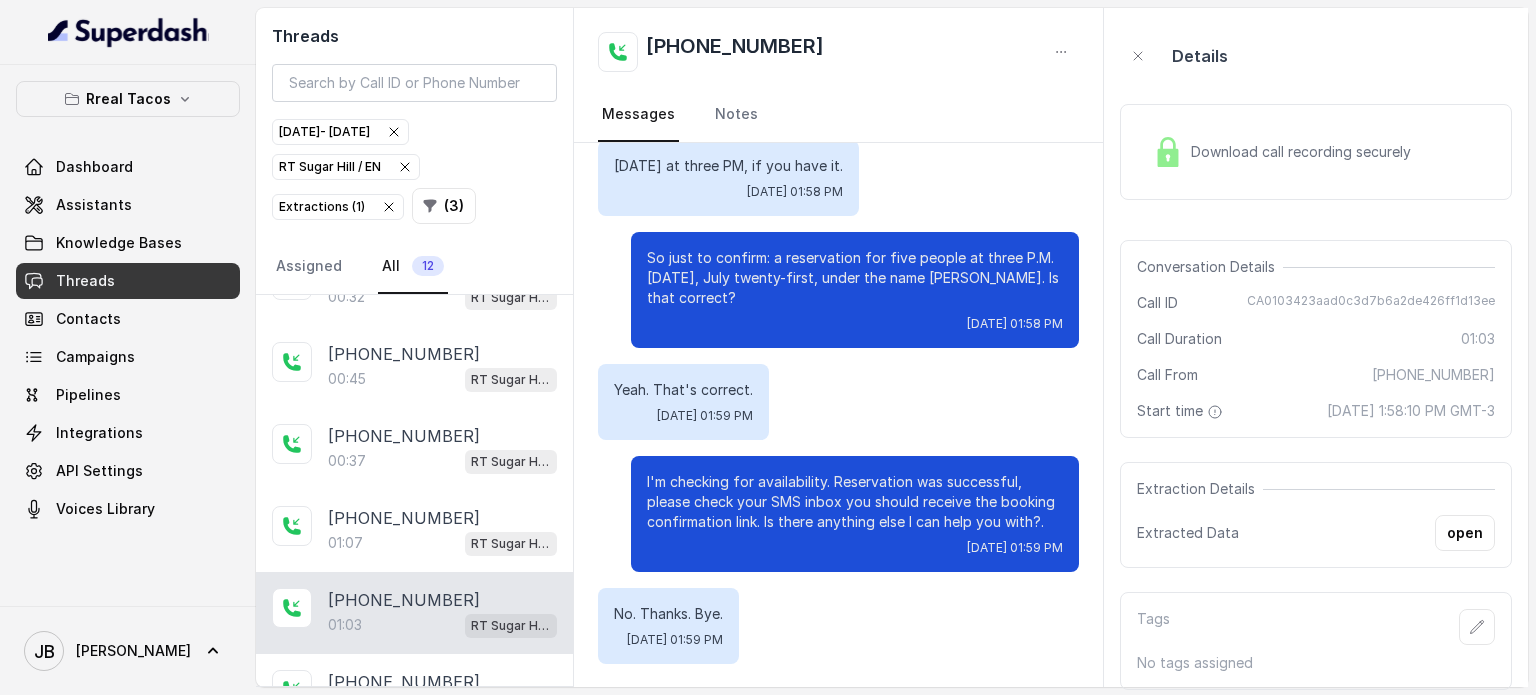 click on "[DATE]  -   [DATE]" at bounding box center [340, 132] 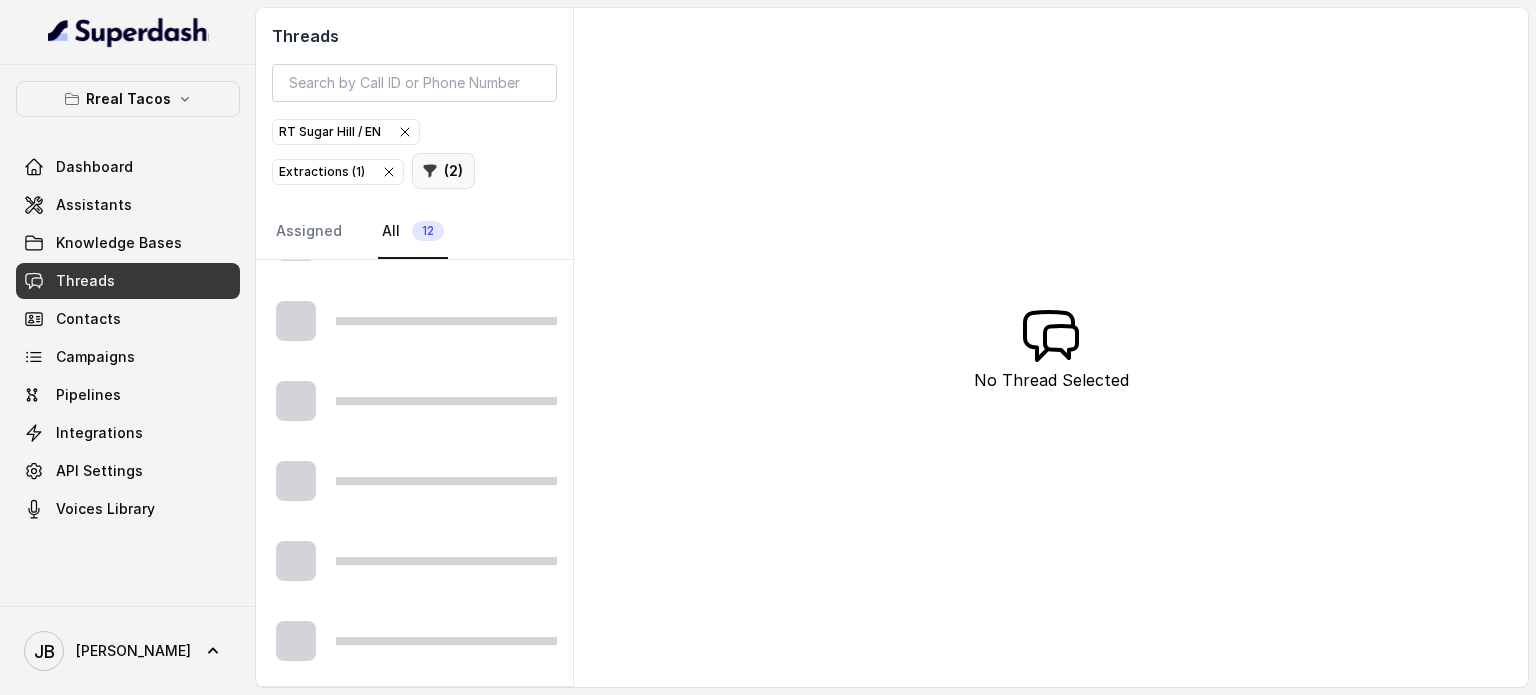 click on "( 2 )" at bounding box center [443, 171] 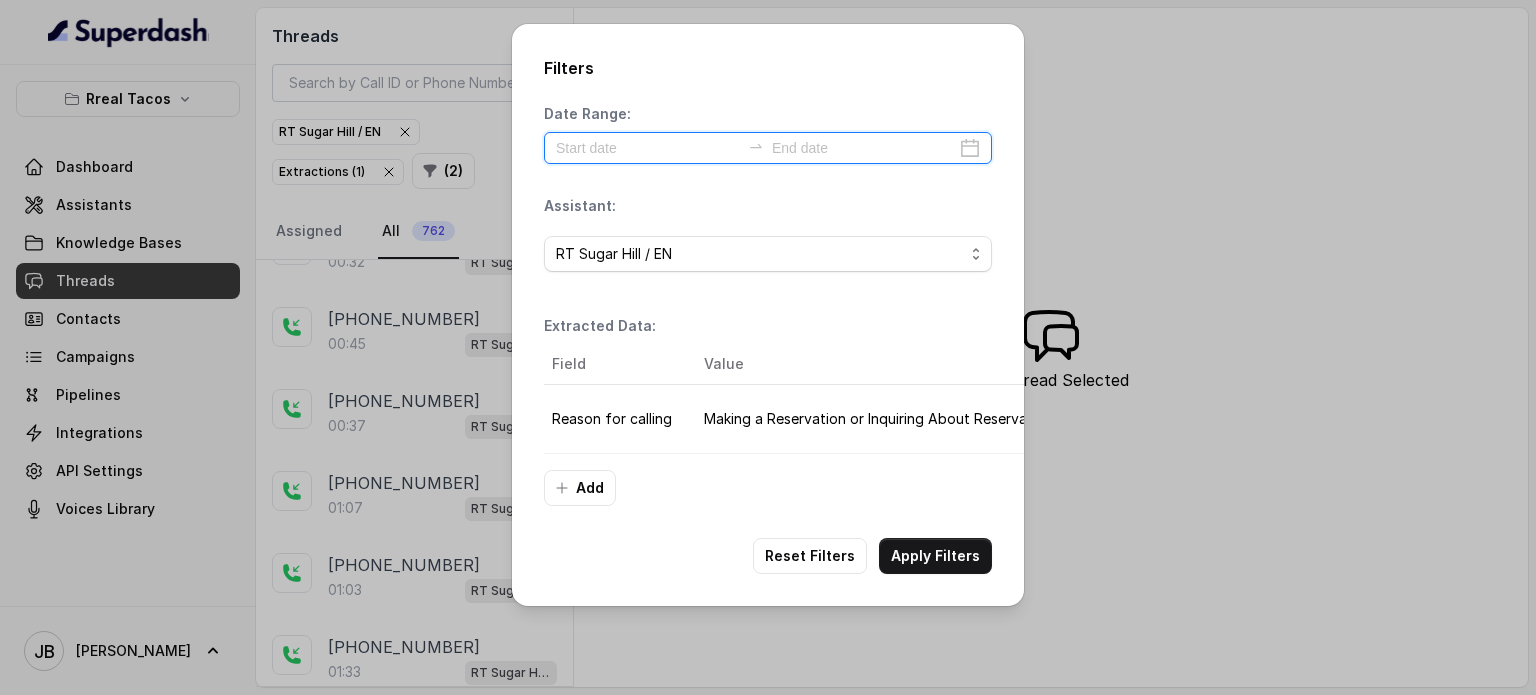 click at bounding box center (648, 148) 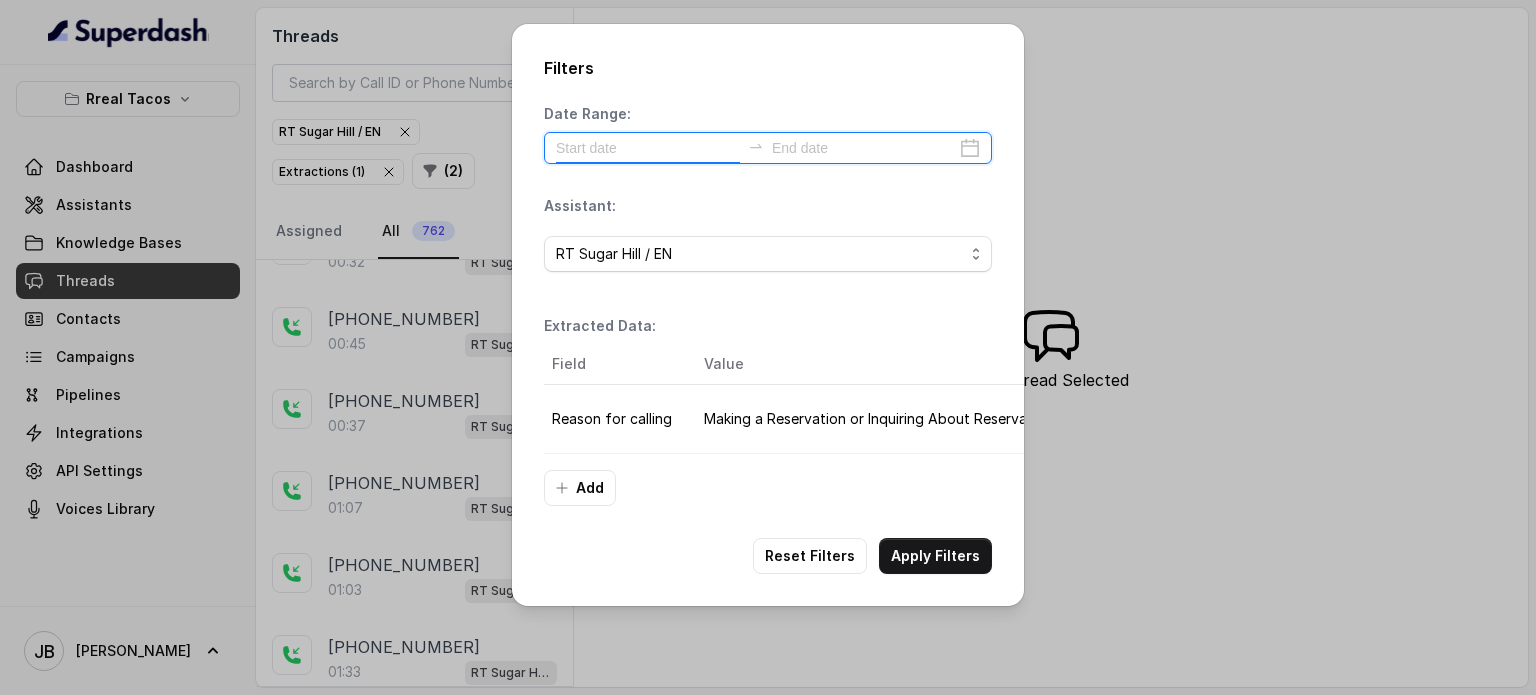 type on "[DATE]" 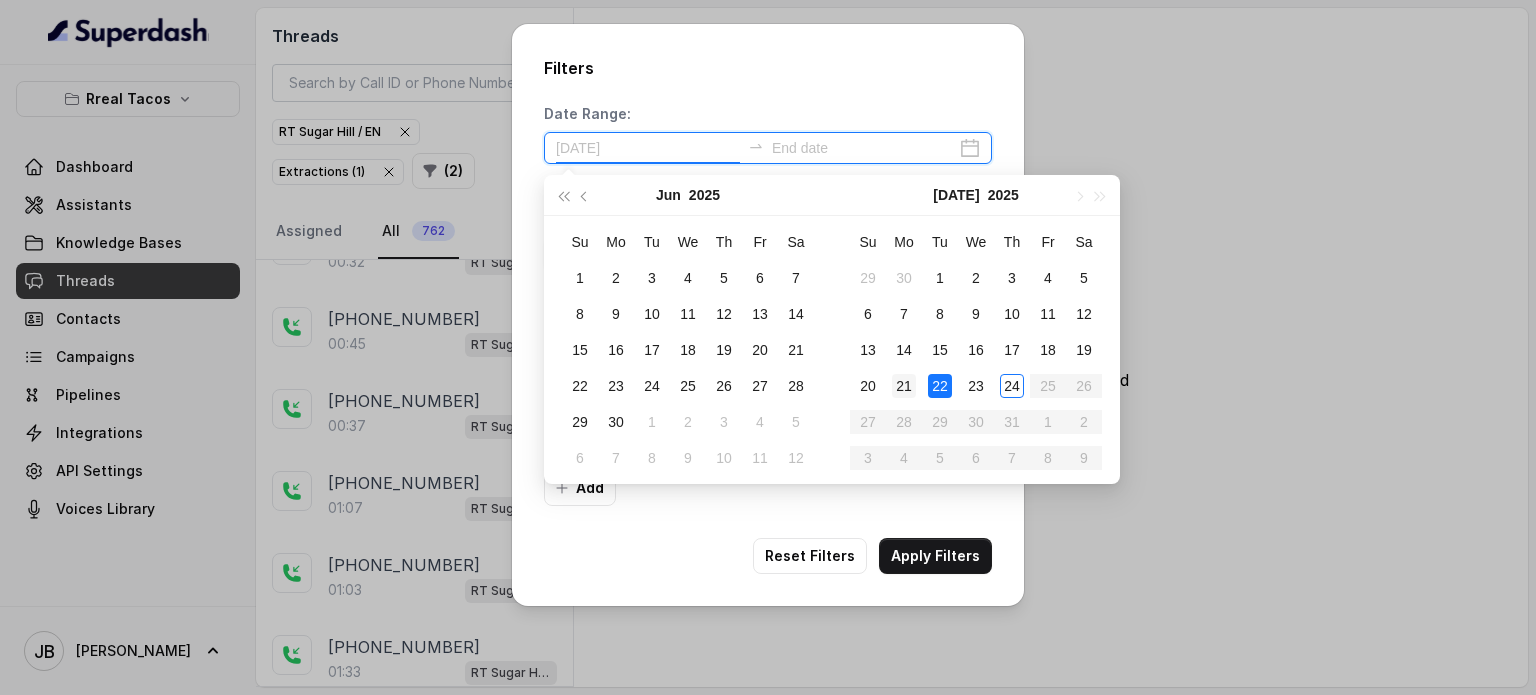 type on "[DATE]" 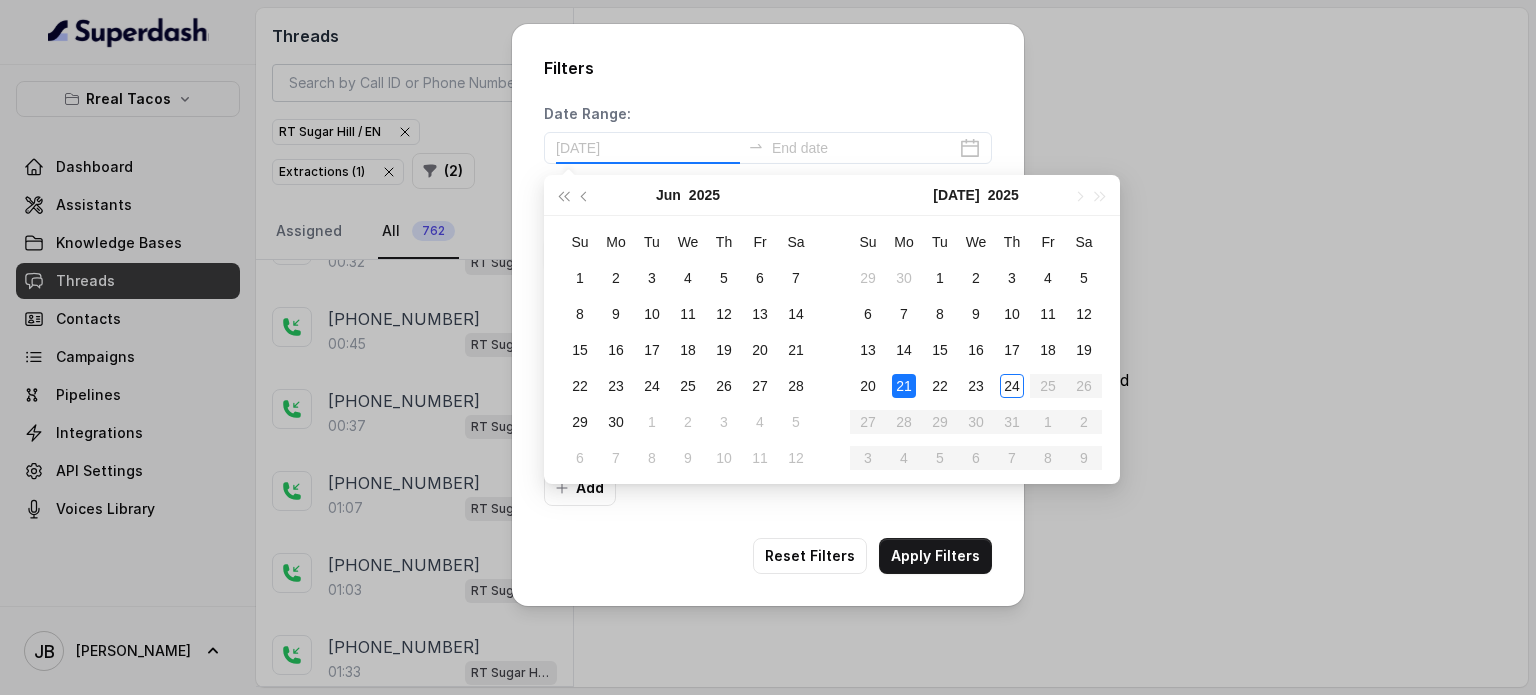 click on "21" at bounding box center (904, 386) 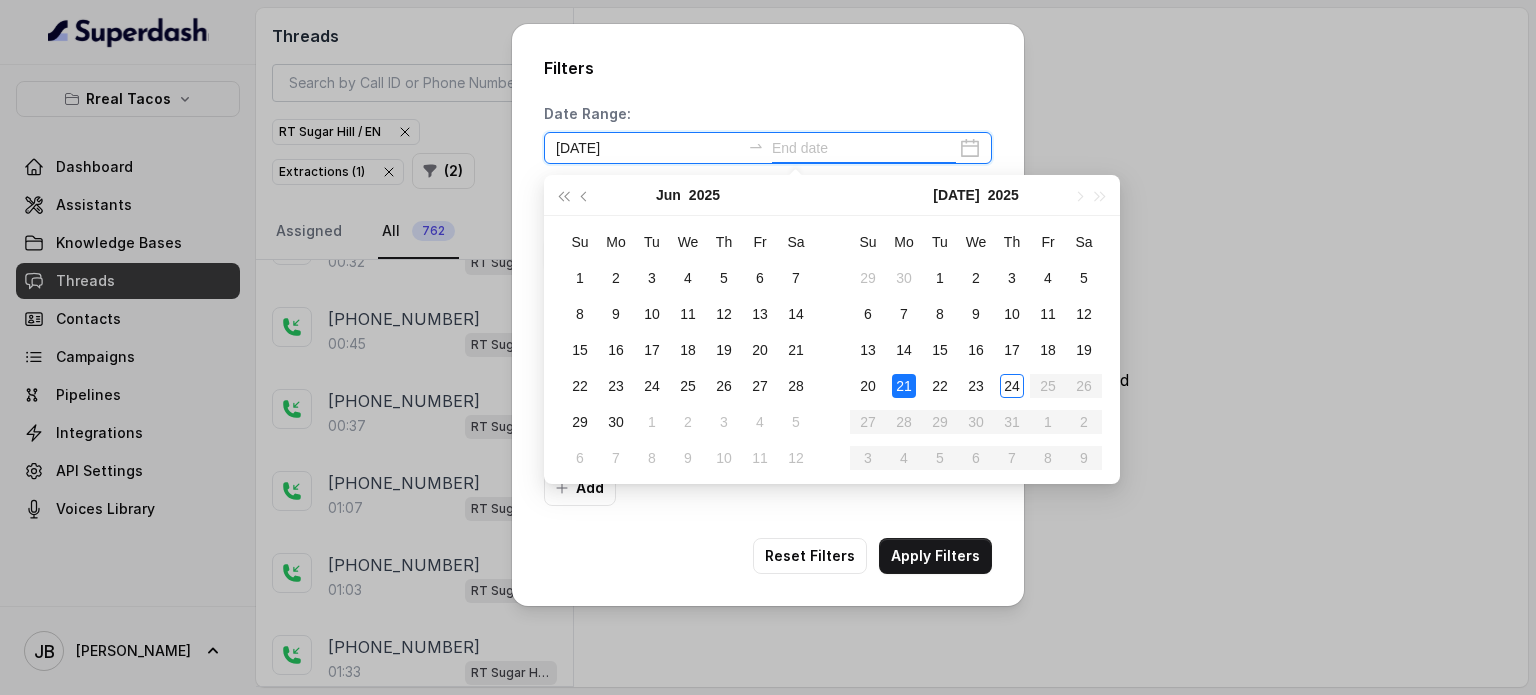 type on "[DATE]" 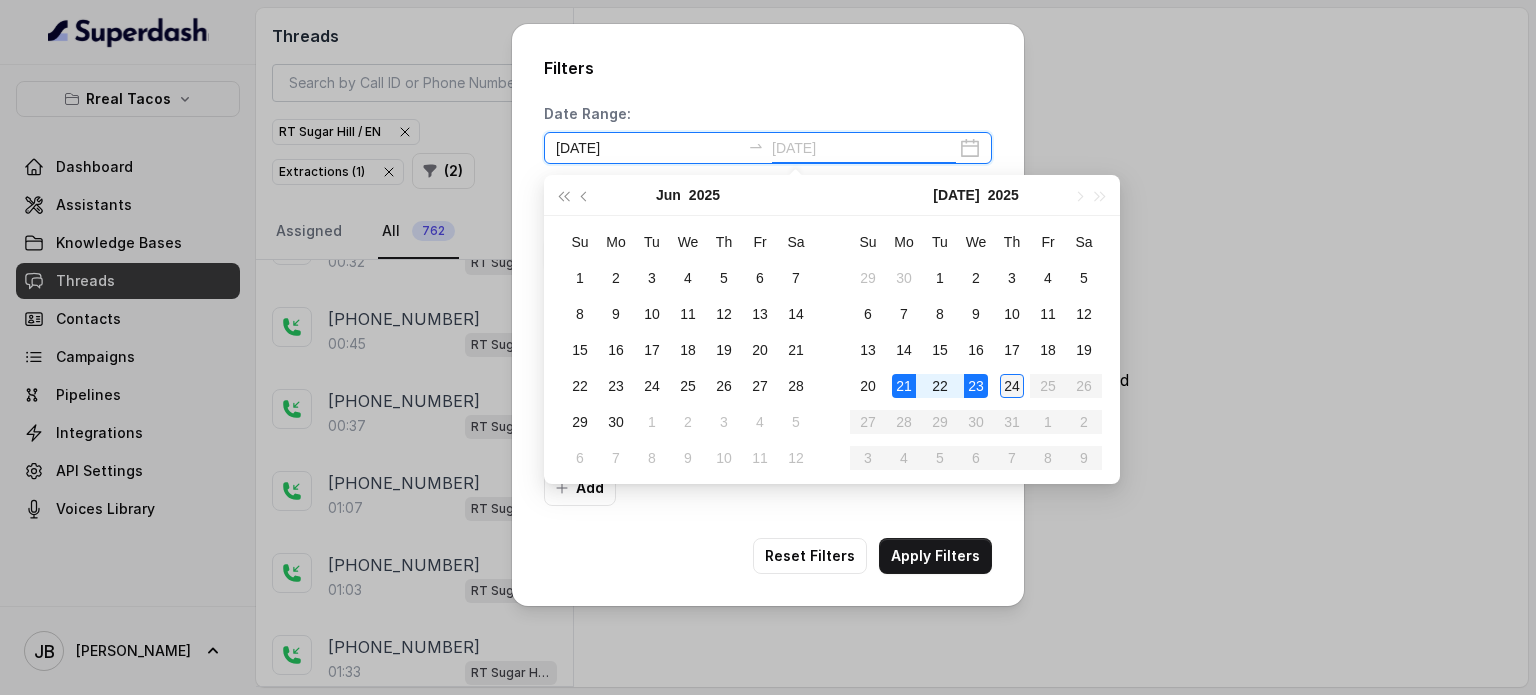 type on "[DATE]" 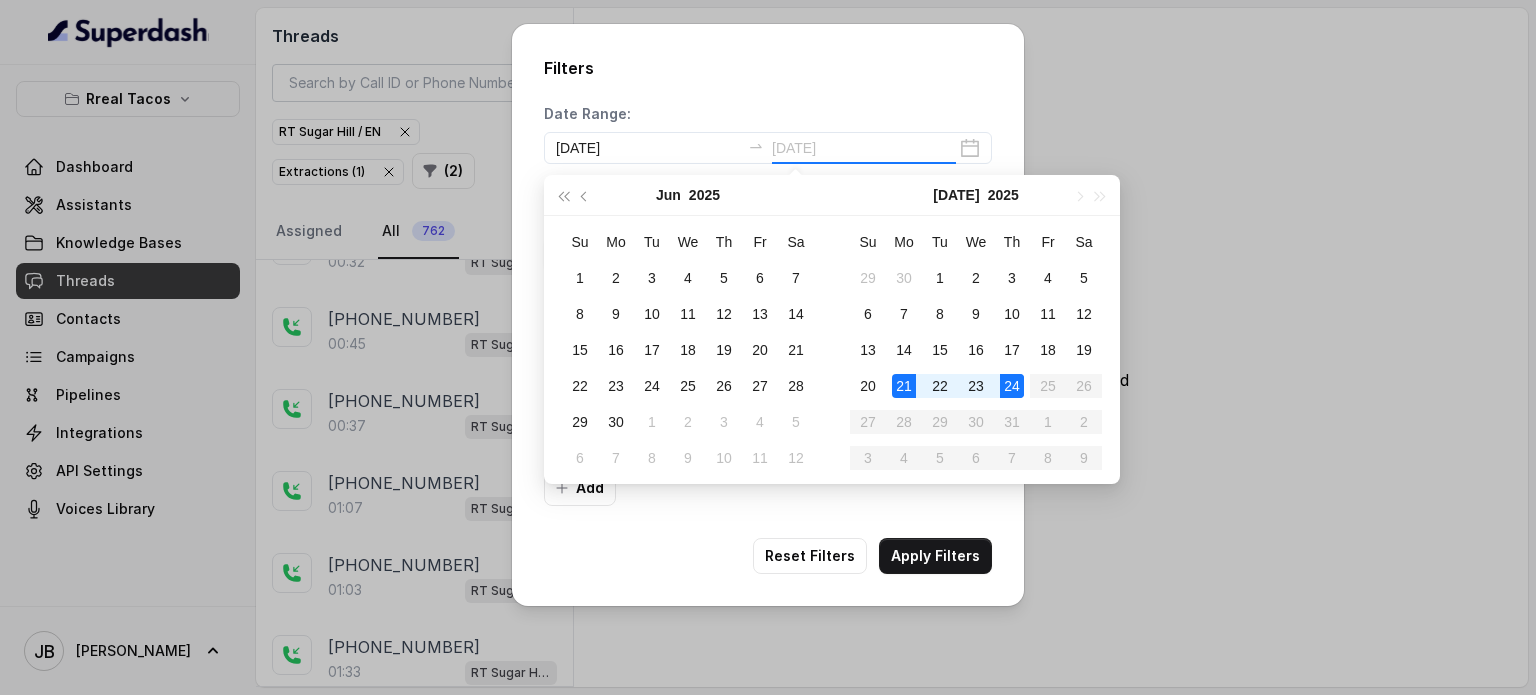 click on "24" at bounding box center (1012, 386) 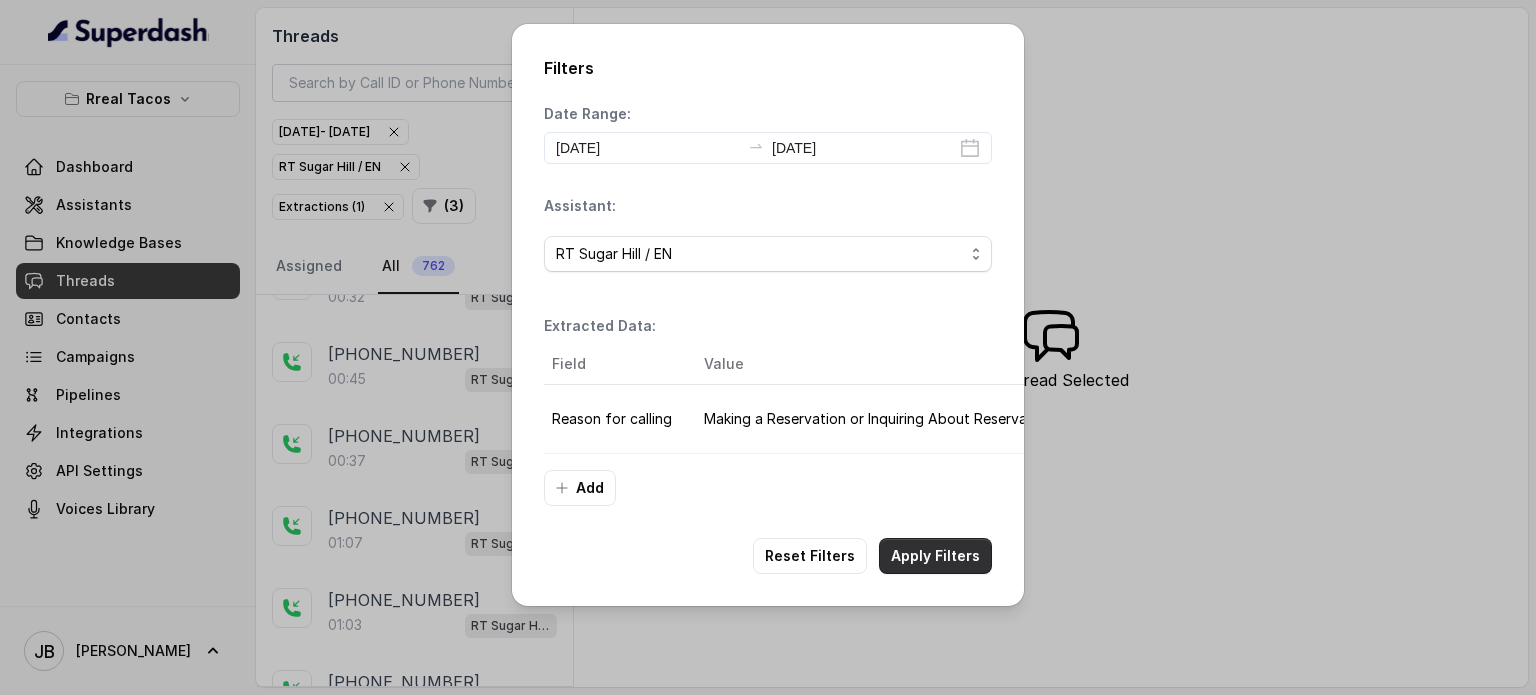 click on "Apply Filters" at bounding box center (935, 556) 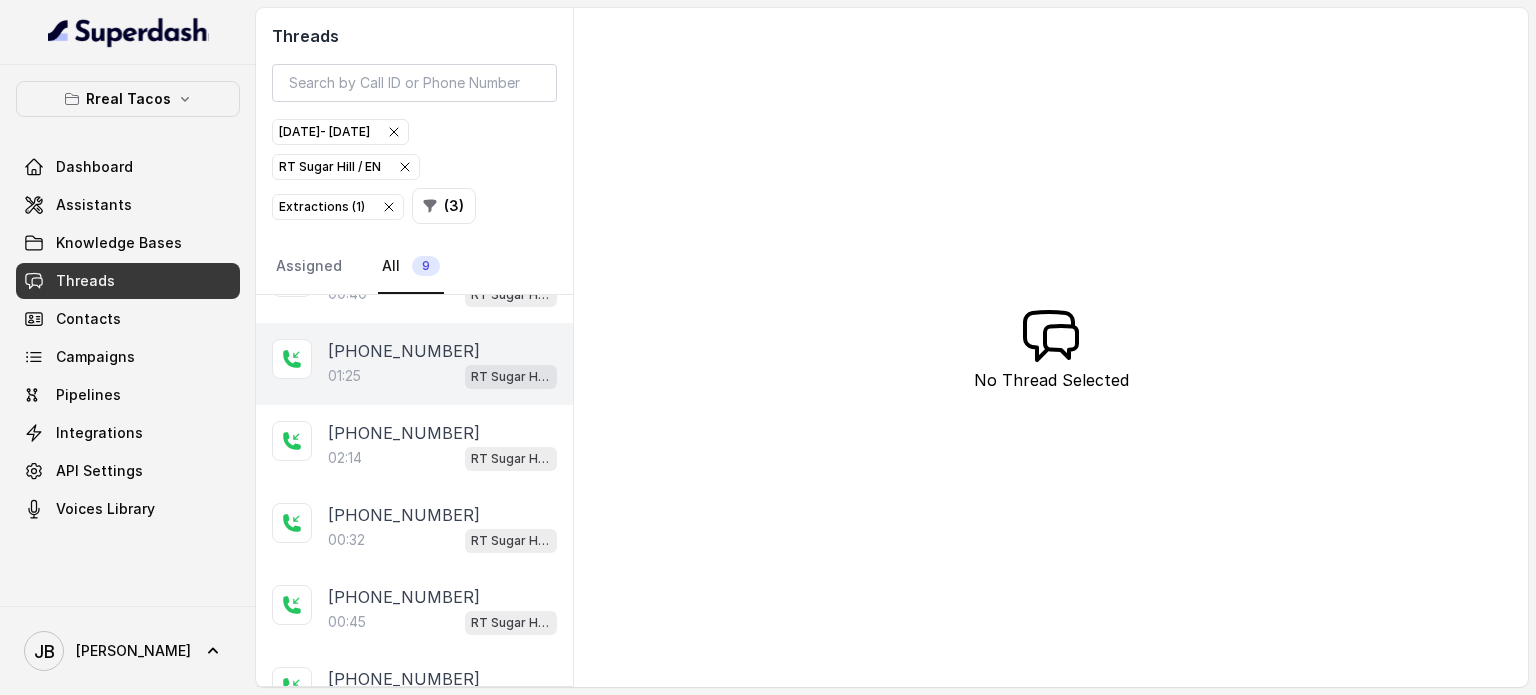 scroll, scrollTop: 0, scrollLeft: 0, axis: both 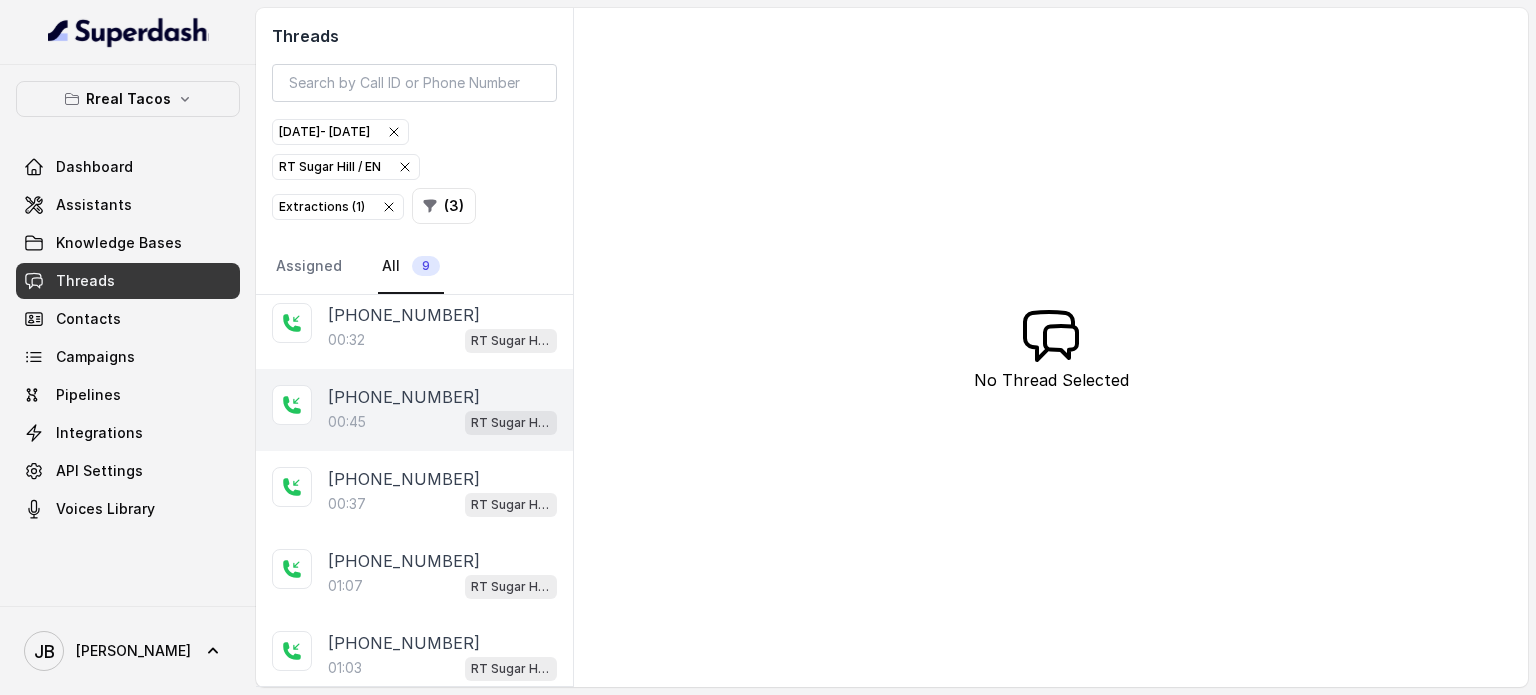 click on "00:[STREET_ADDRESS]" at bounding box center (442, 422) 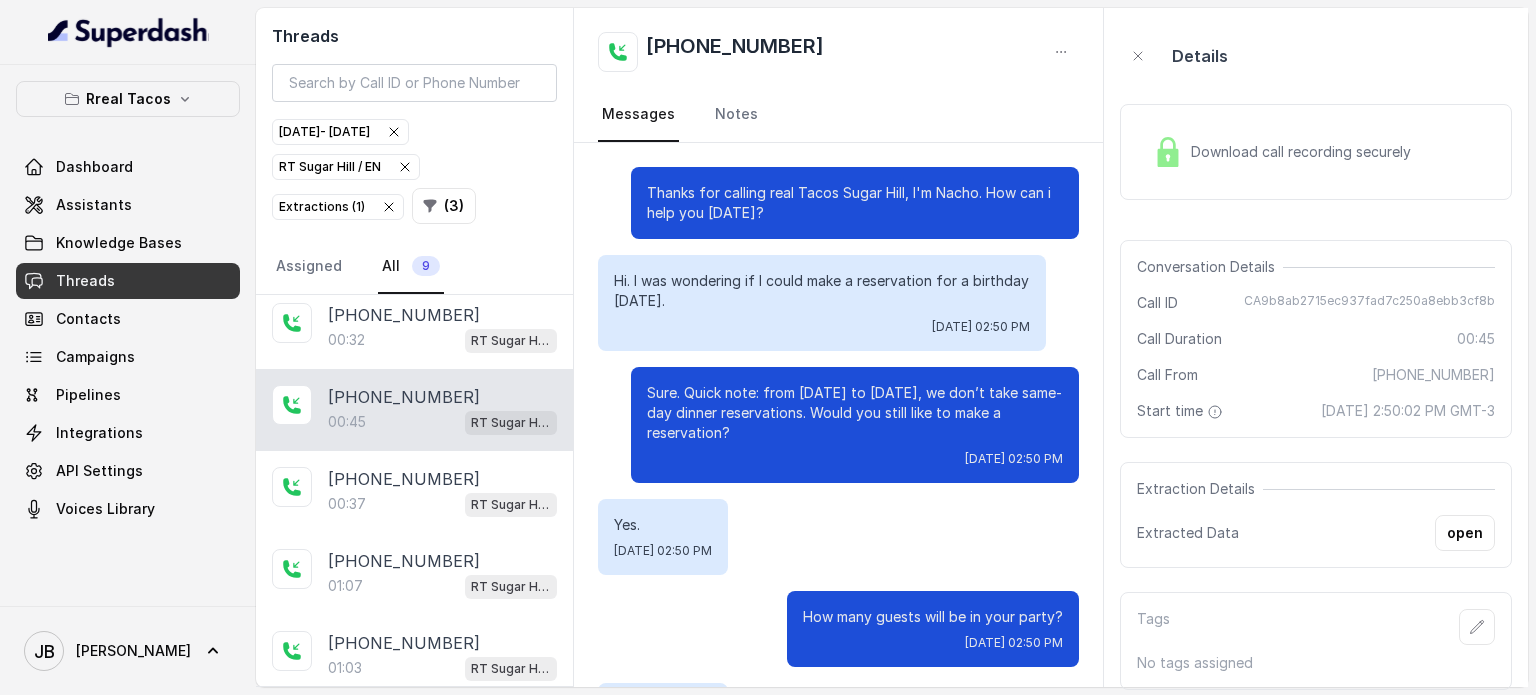scroll, scrollTop: 391, scrollLeft: 0, axis: vertical 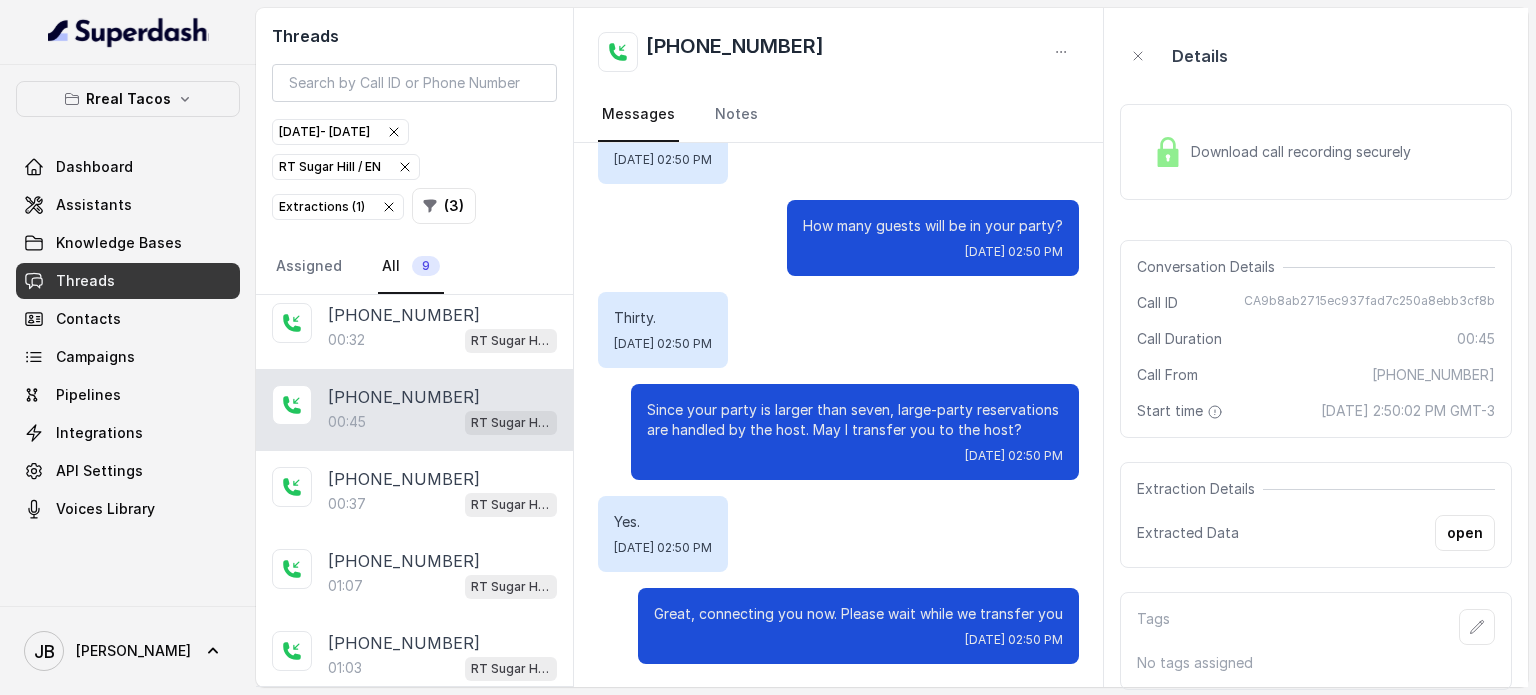 click on "Since your party is larger than seven, large-party reservations are handled by the host. May I transfer you to the host?" at bounding box center [855, 420] 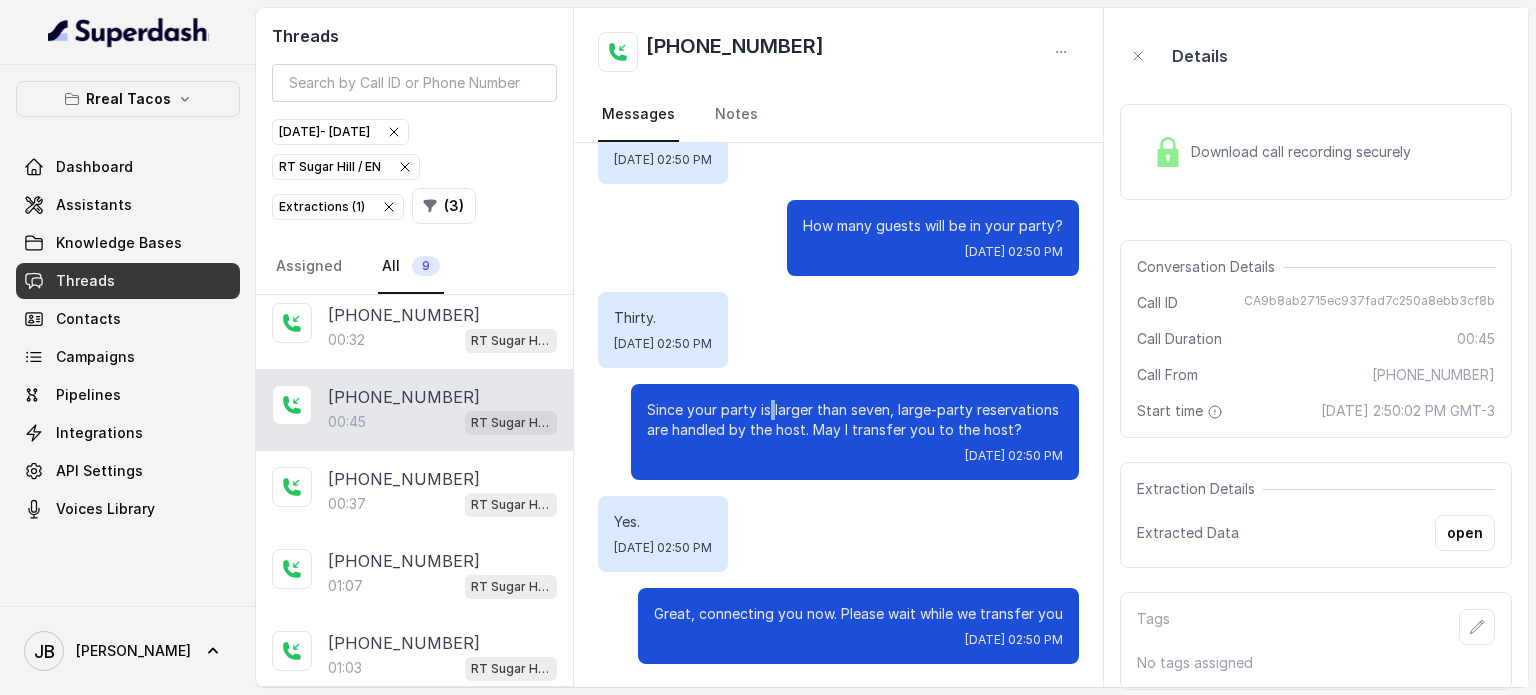 click on "Since your party is larger than seven, large-party reservations are handled by the host. May I transfer you to the host?" at bounding box center (855, 420) 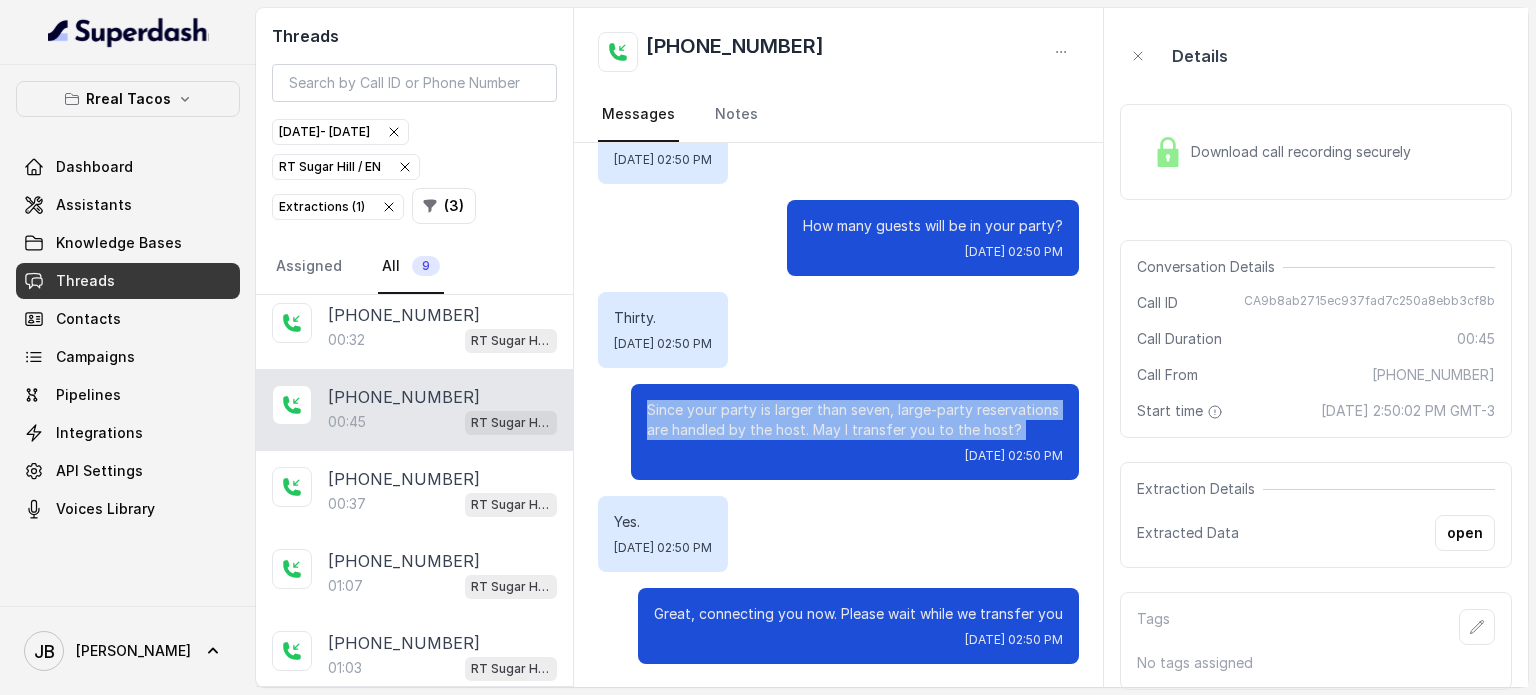 click on "Since your party is larger than seven, large-party reservations are handled by the host. May I transfer you to the host?" at bounding box center (855, 420) 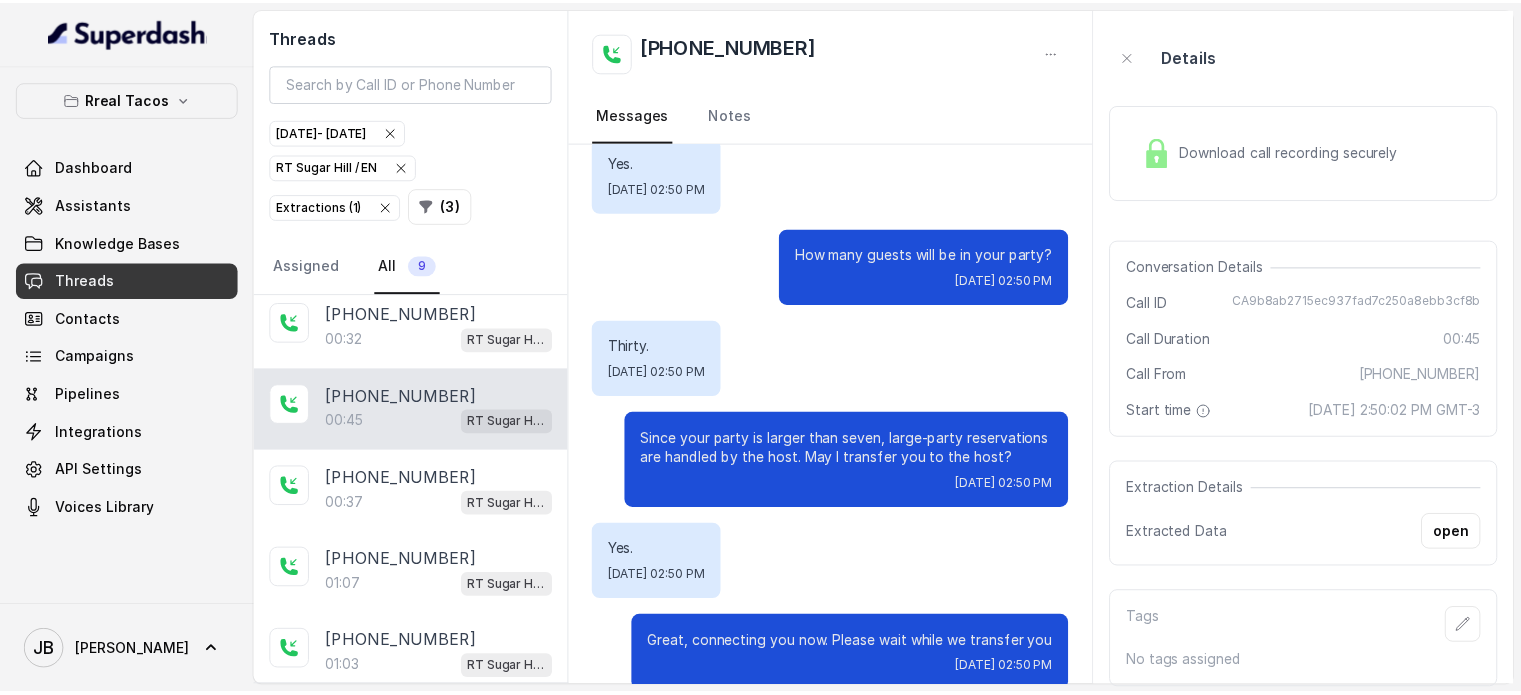 scroll, scrollTop: 391, scrollLeft: 0, axis: vertical 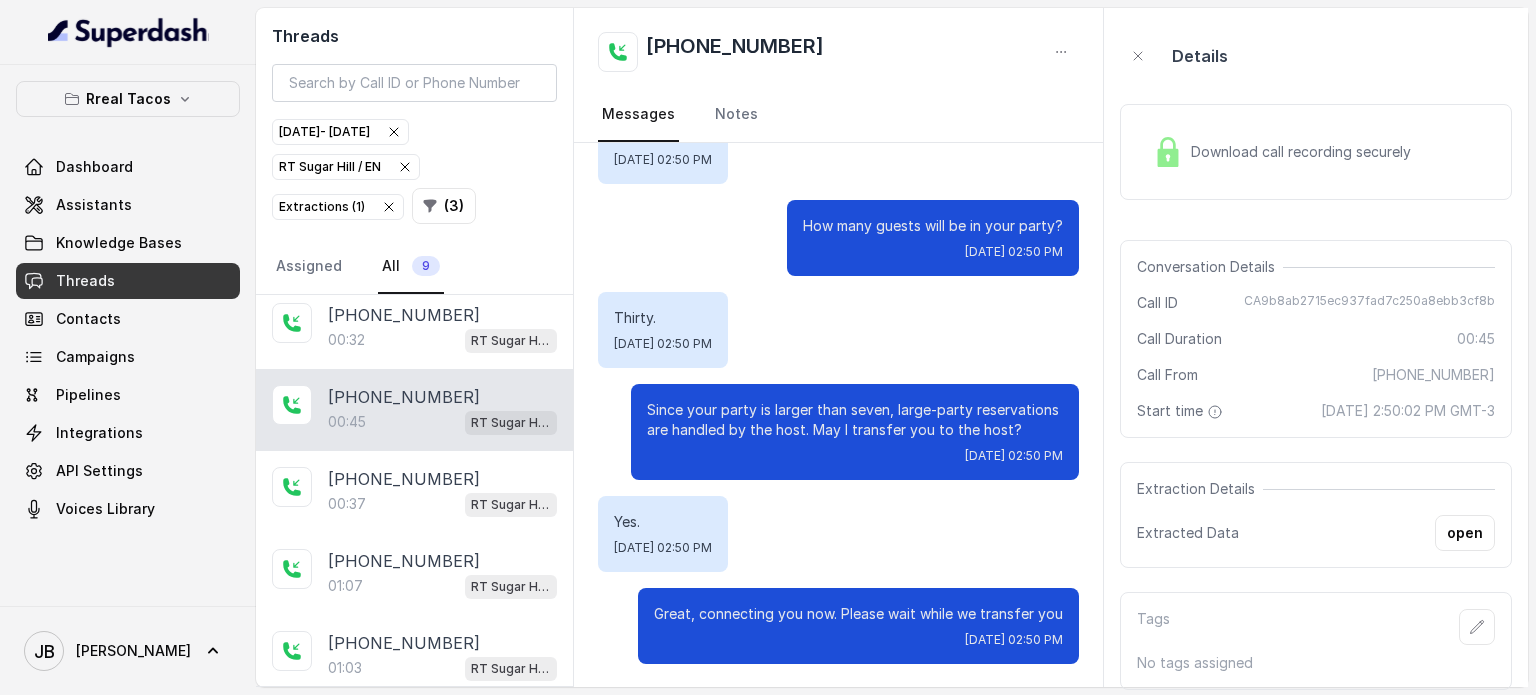 click on "Download call recording securely" at bounding box center [1316, 152] 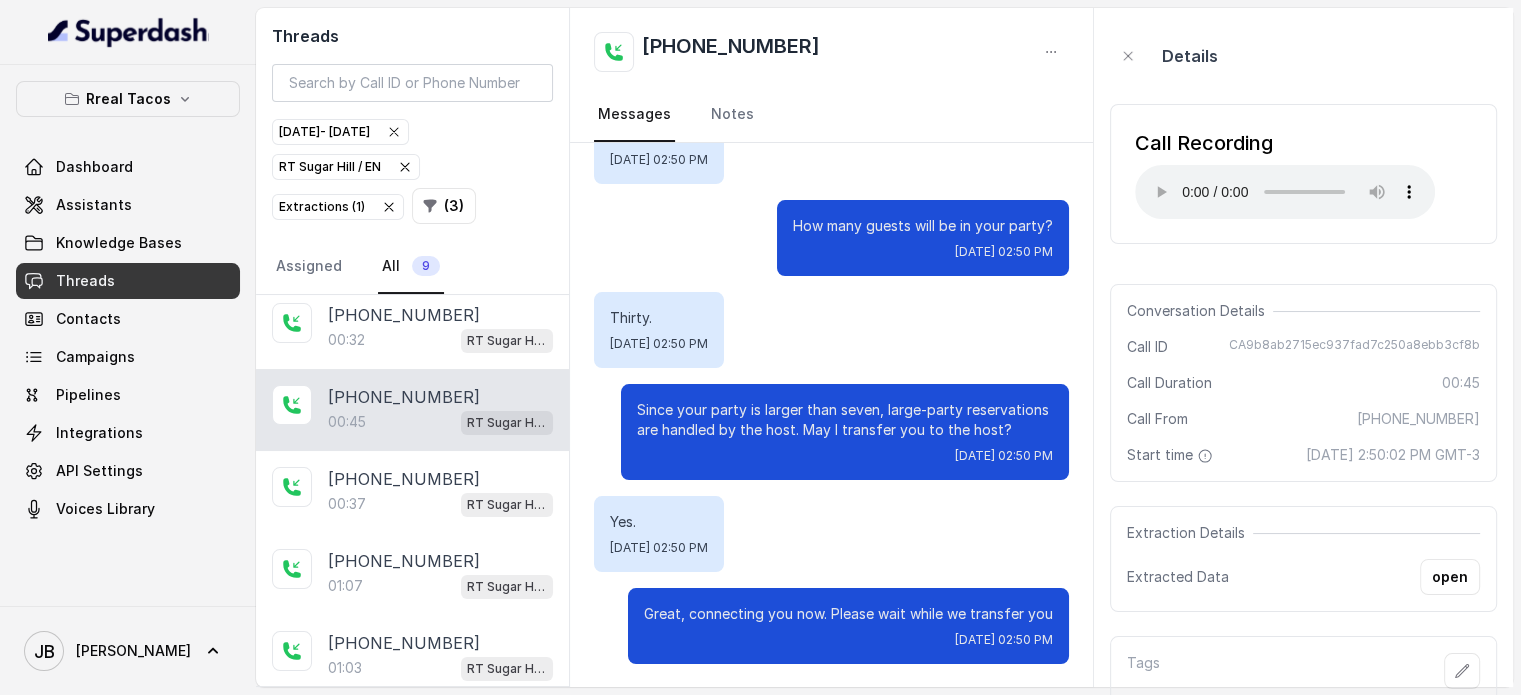 type 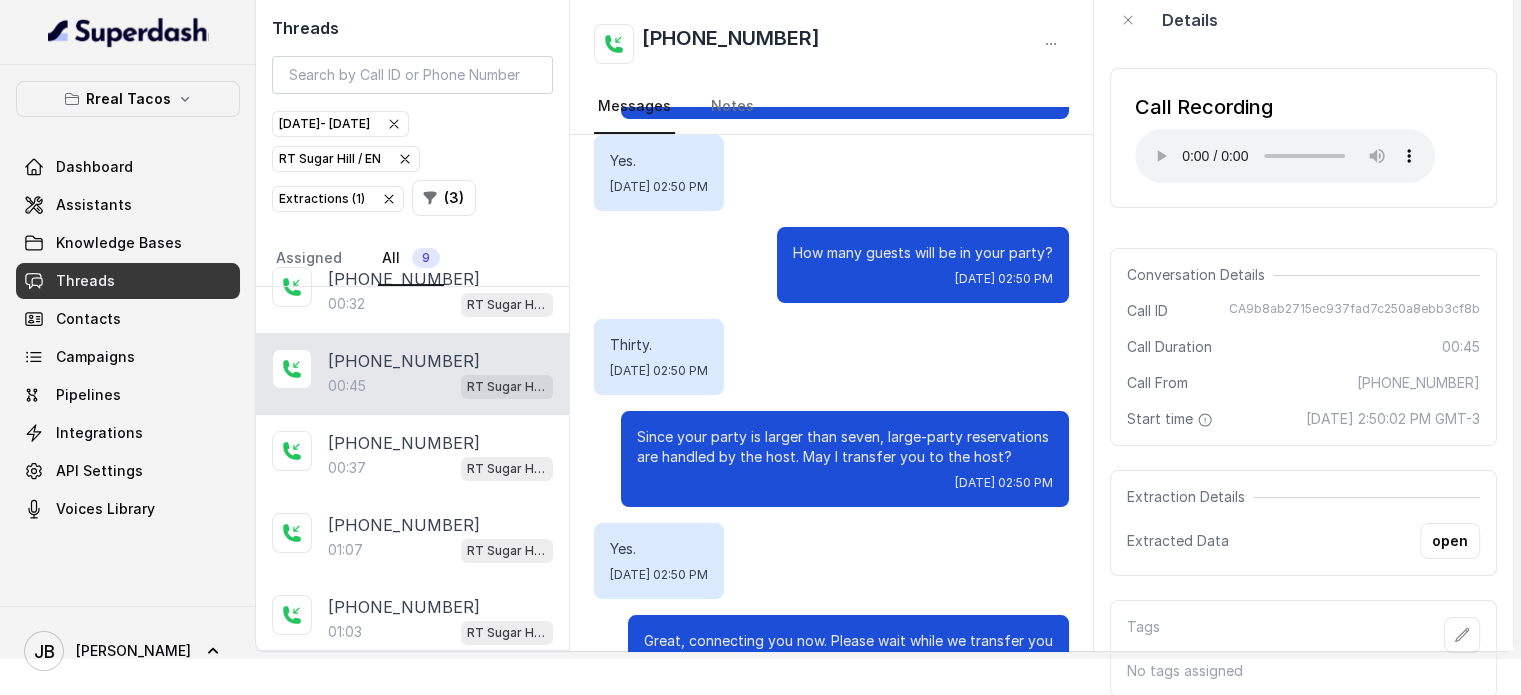 scroll, scrollTop: 391, scrollLeft: 0, axis: vertical 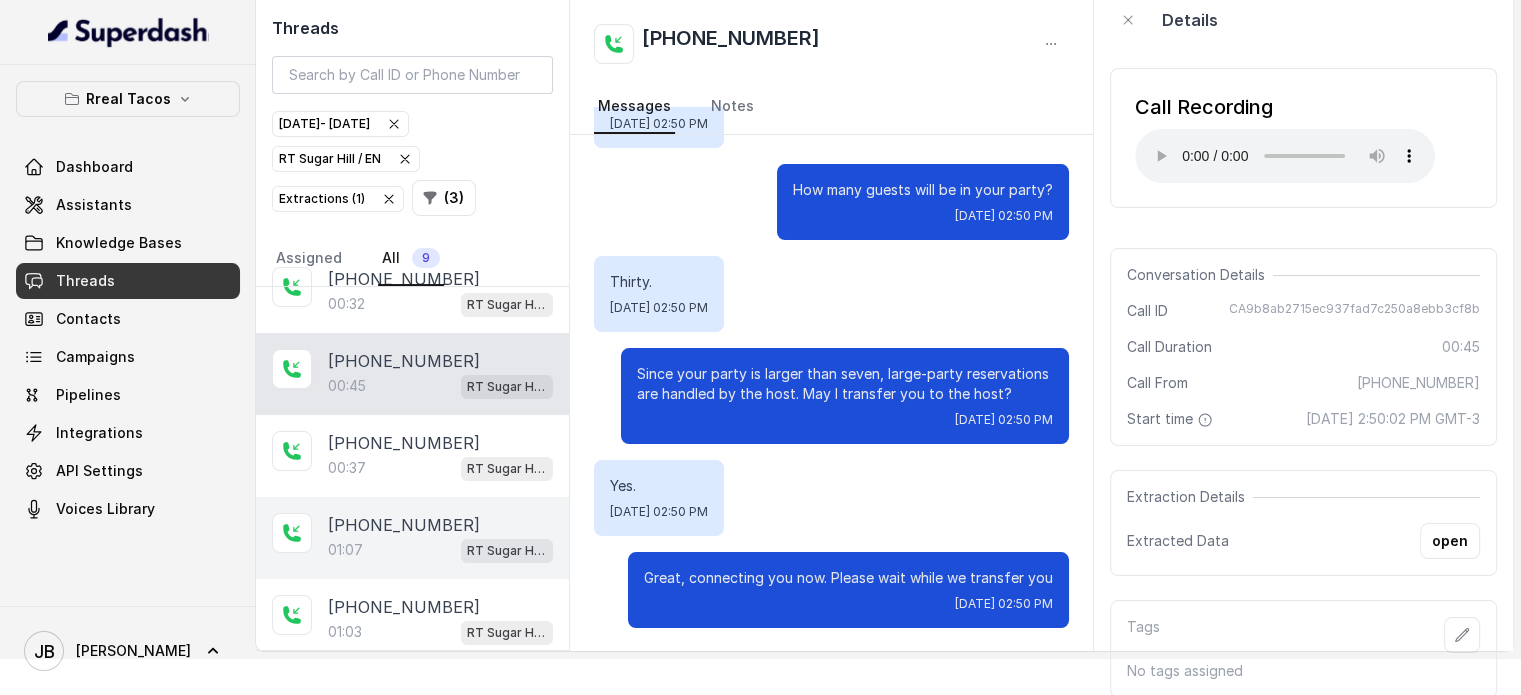 click on "[PHONE_NUMBER]" at bounding box center (404, 525) 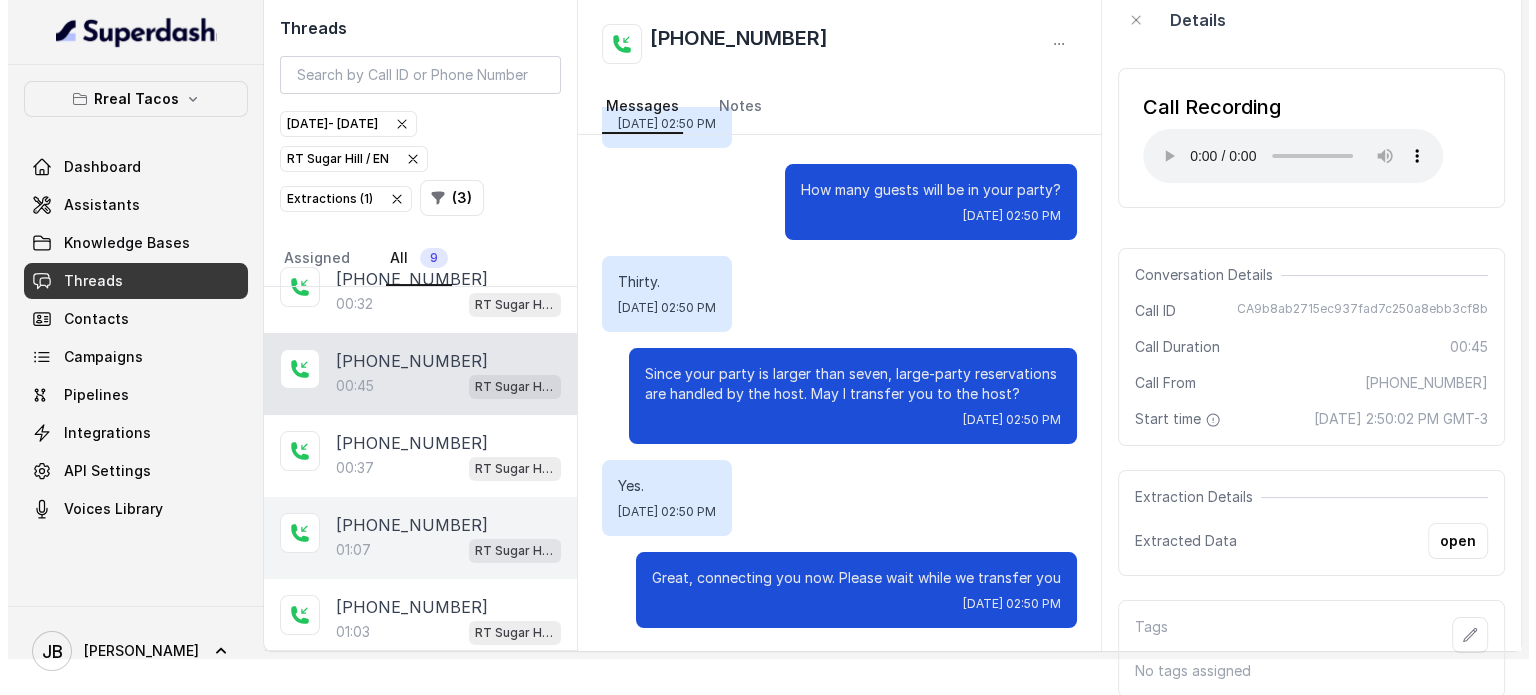 scroll, scrollTop: 0, scrollLeft: 0, axis: both 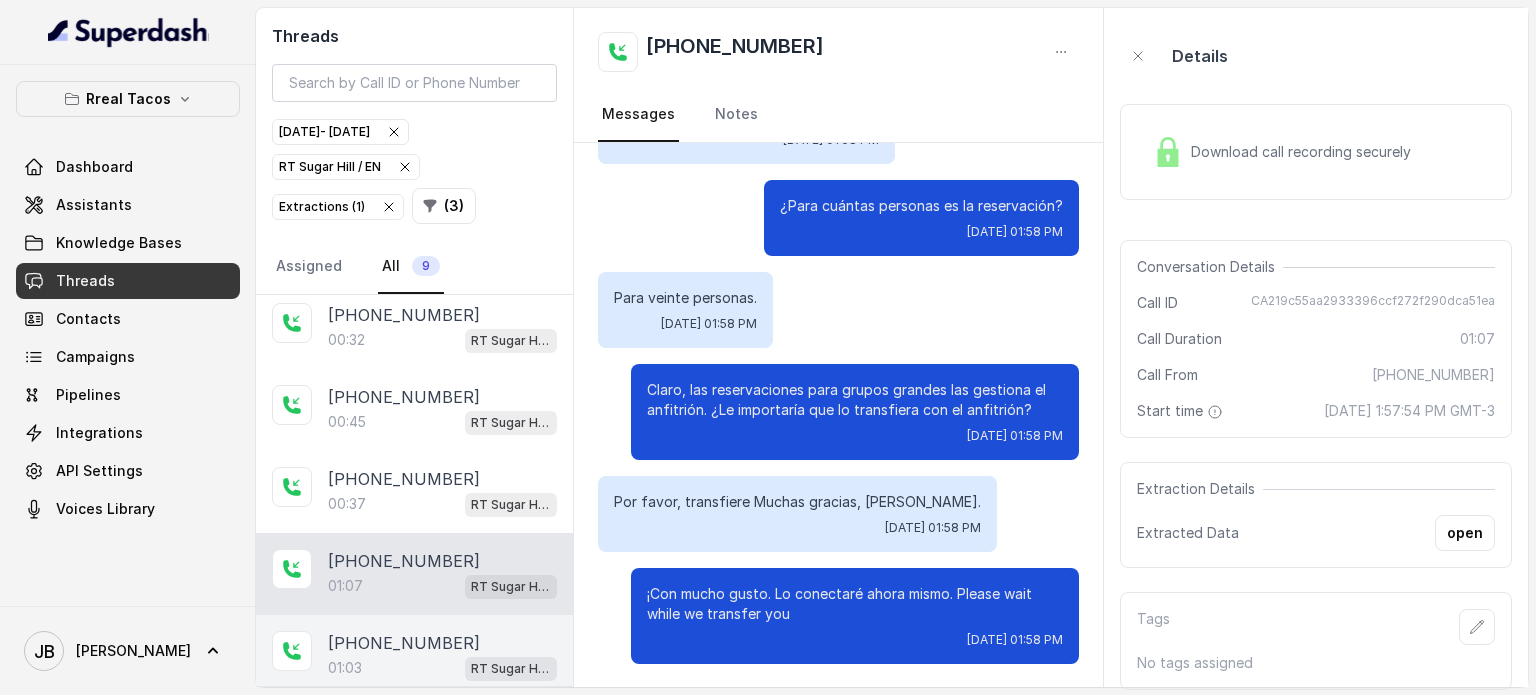 click on "[PHONE_NUMBER]" at bounding box center (404, 643) 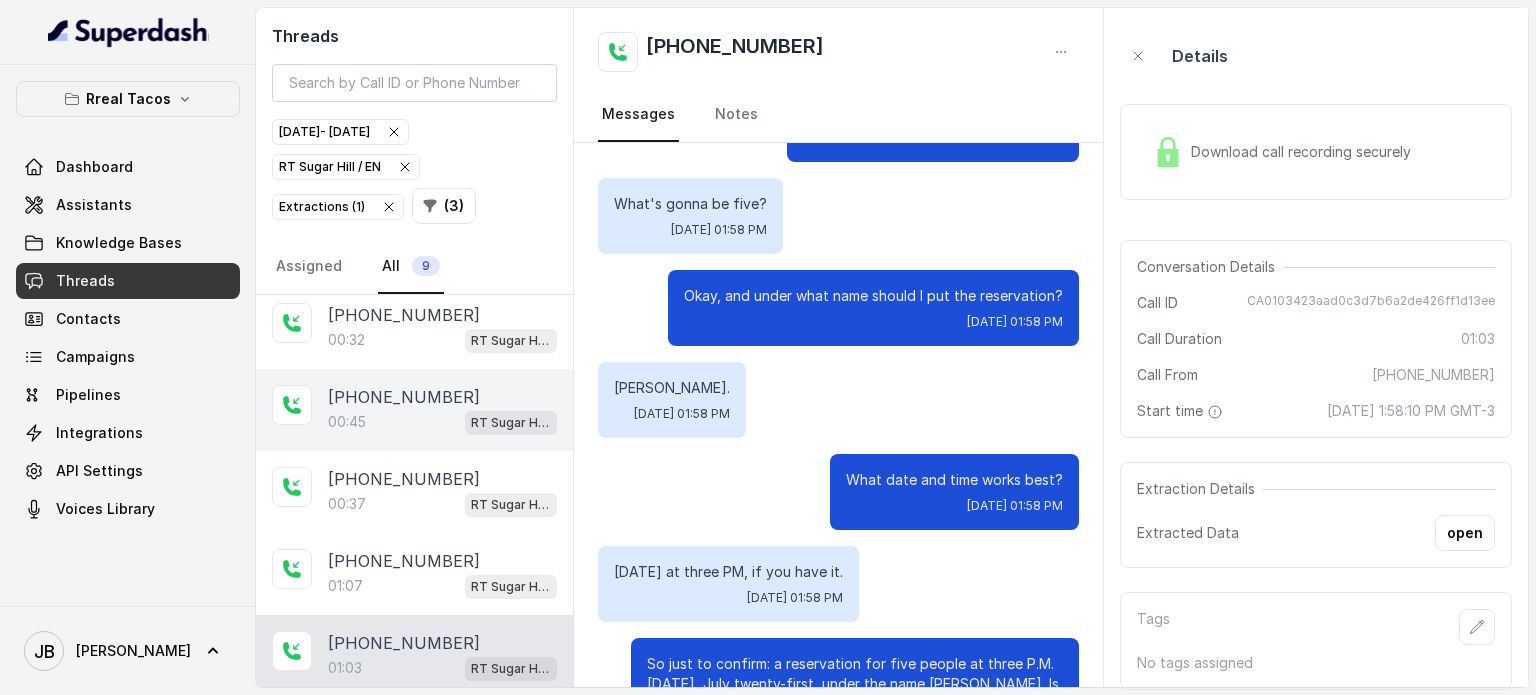 scroll, scrollTop: 491, scrollLeft: 0, axis: vertical 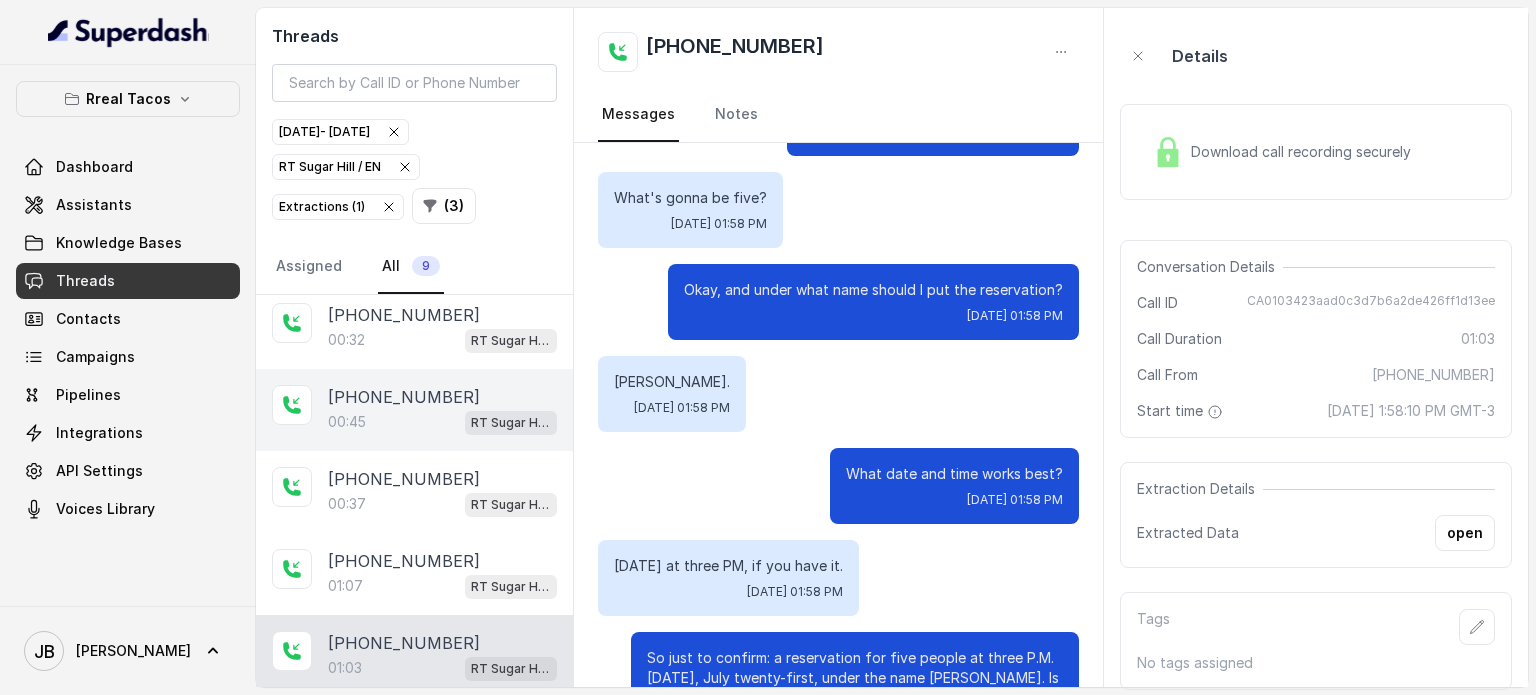 drag, startPoint x: 413, startPoint y: 369, endPoint x: 435, endPoint y: 427, distance: 62.03225 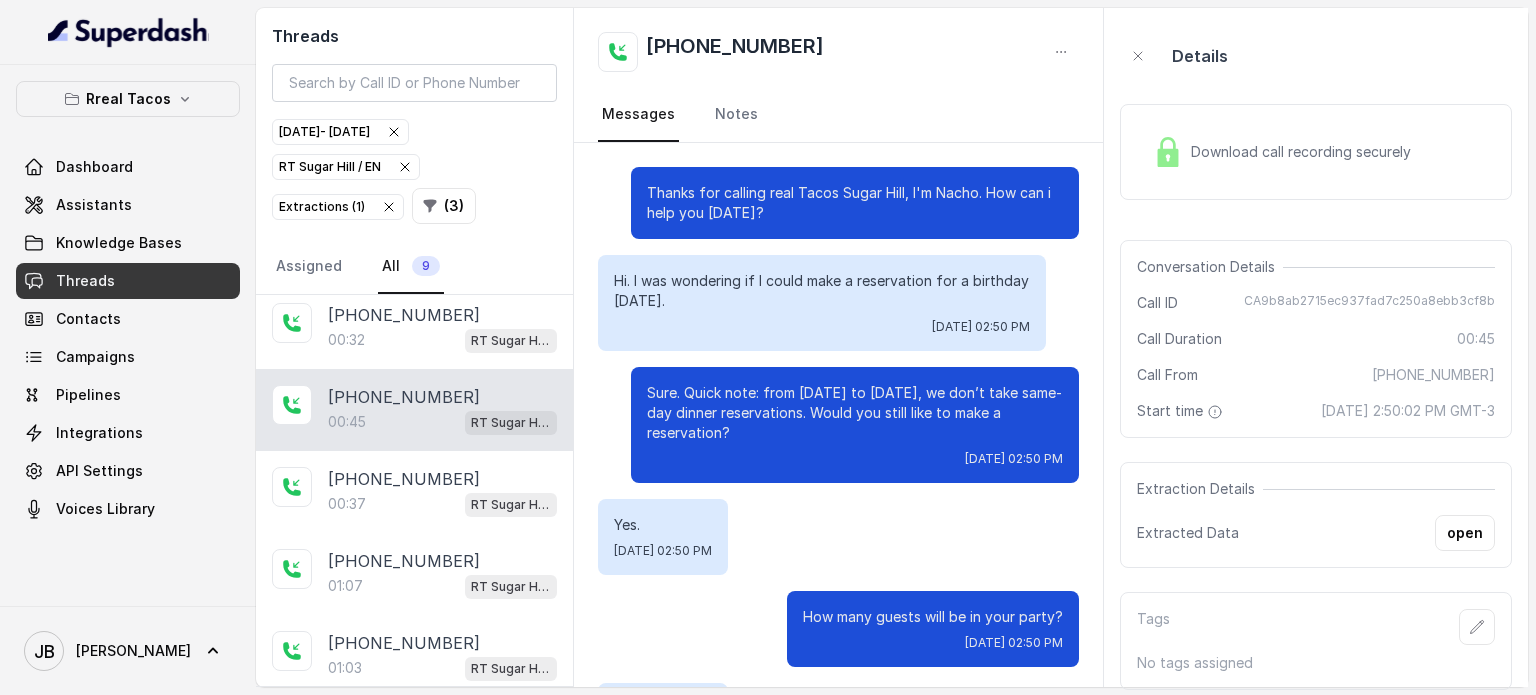 scroll, scrollTop: 391, scrollLeft: 0, axis: vertical 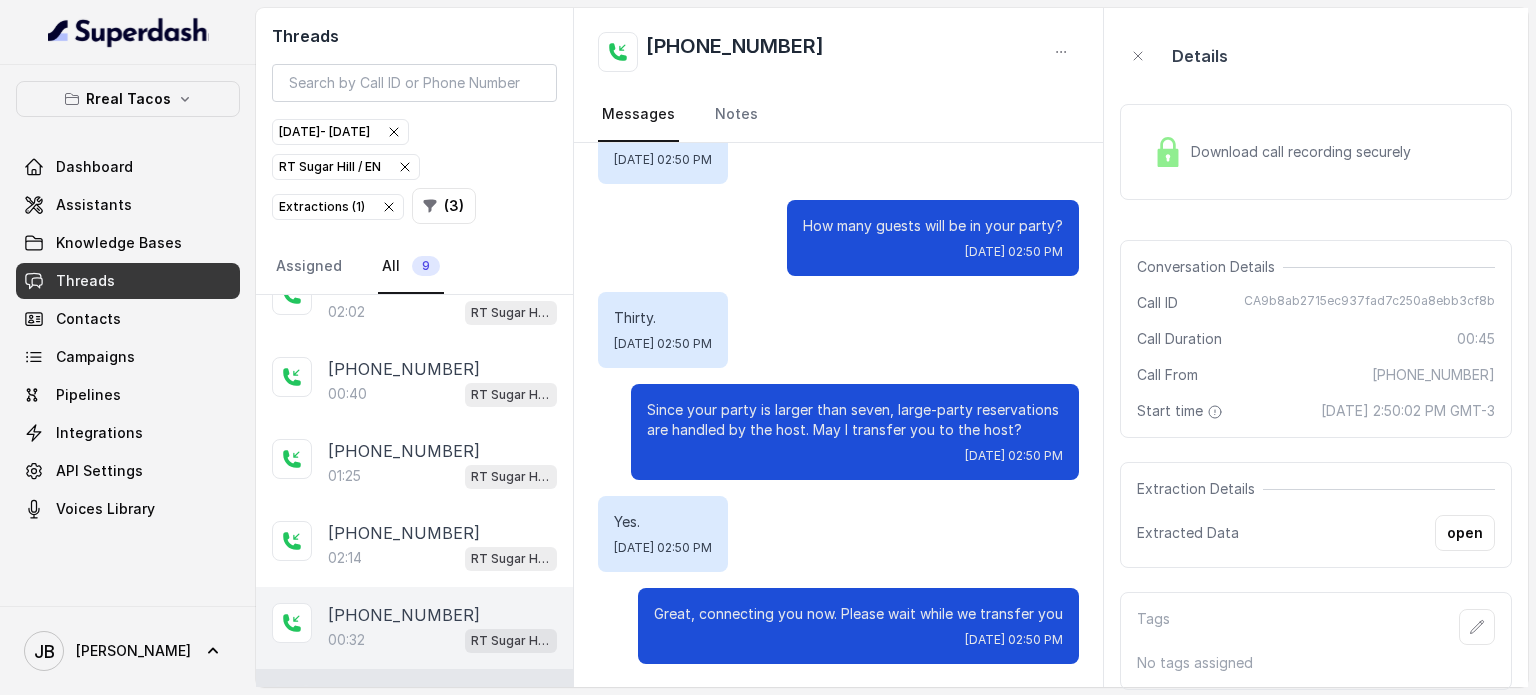 click on "[PHONE_NUMBER]:[STREET_ADDRESS]" at bounding box center (414, 628) 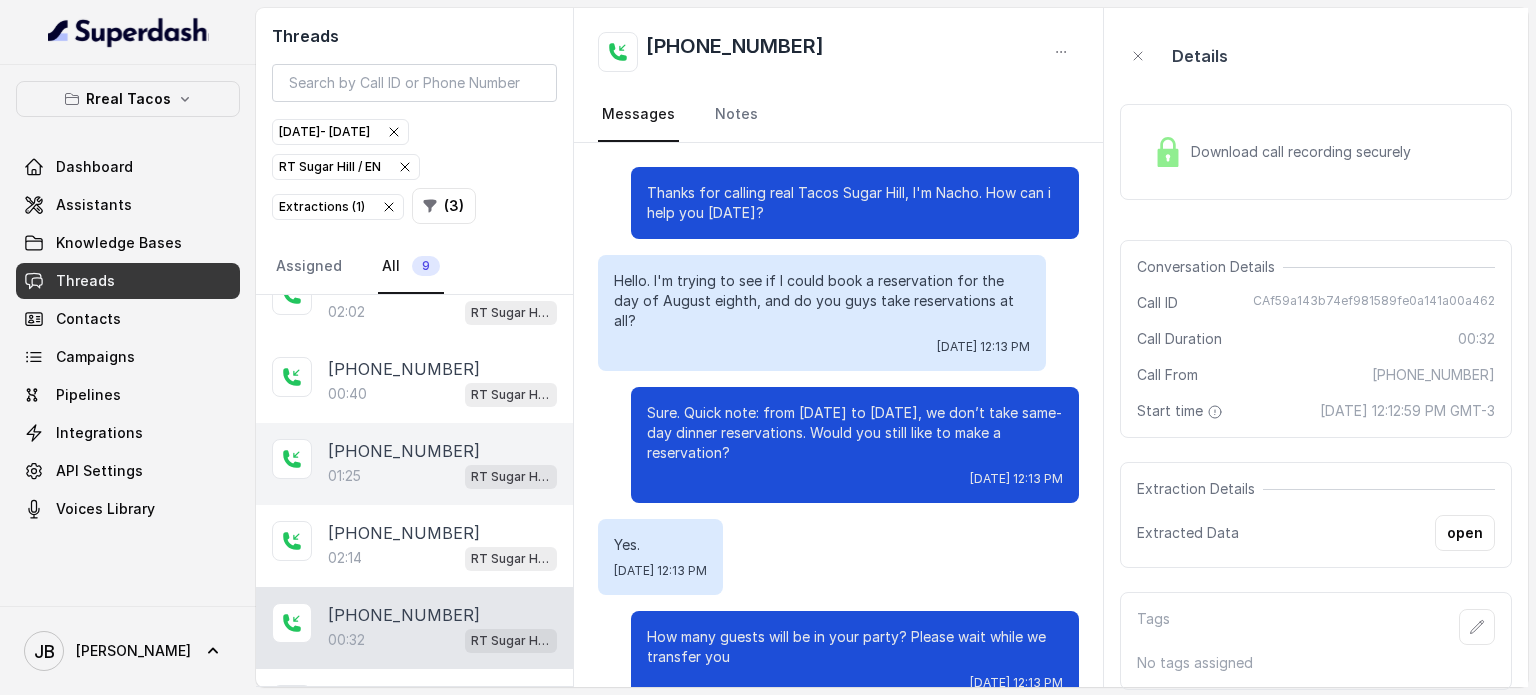 scroll, scrollTop: 23, scrollLeft: 0, axis: vertical 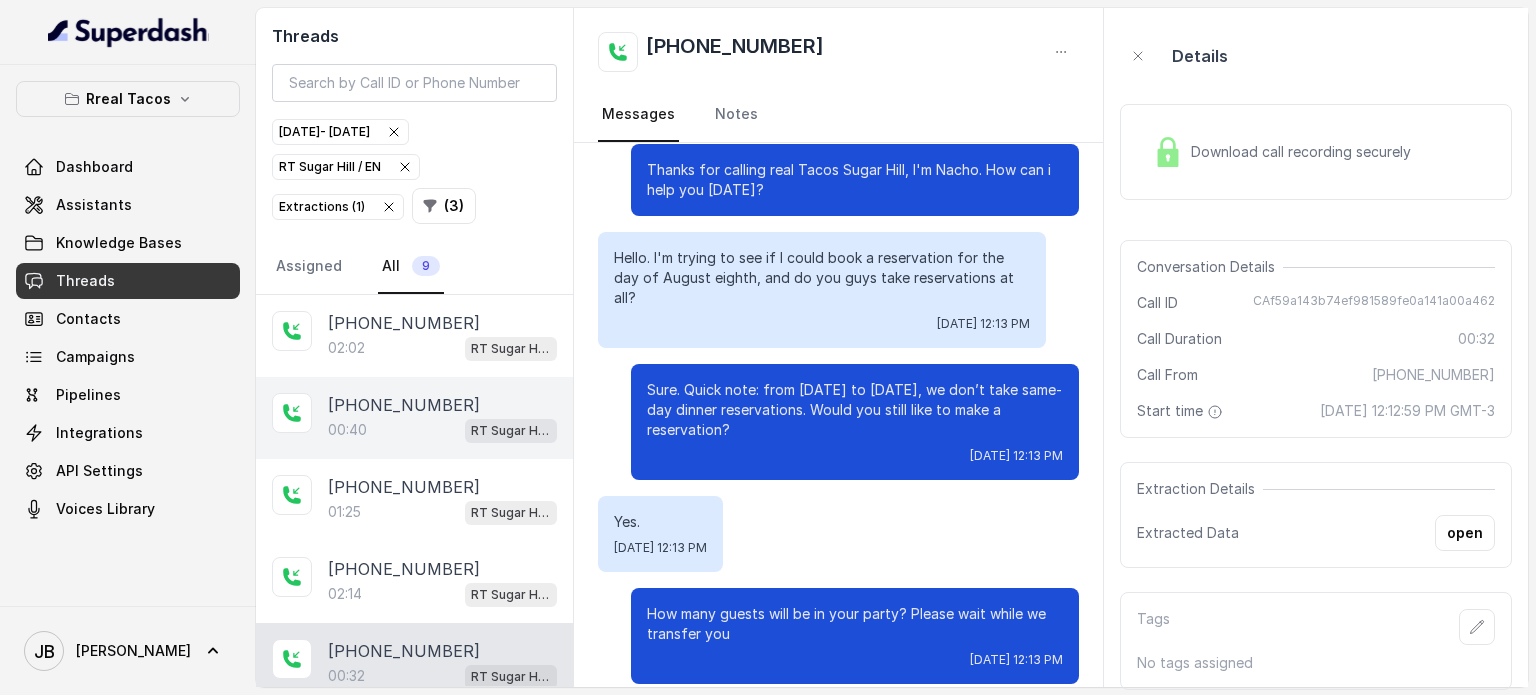 click on "[PHONE_NUMBER]:[STREET_ADDRESS]" at bounding box center [414, 418] 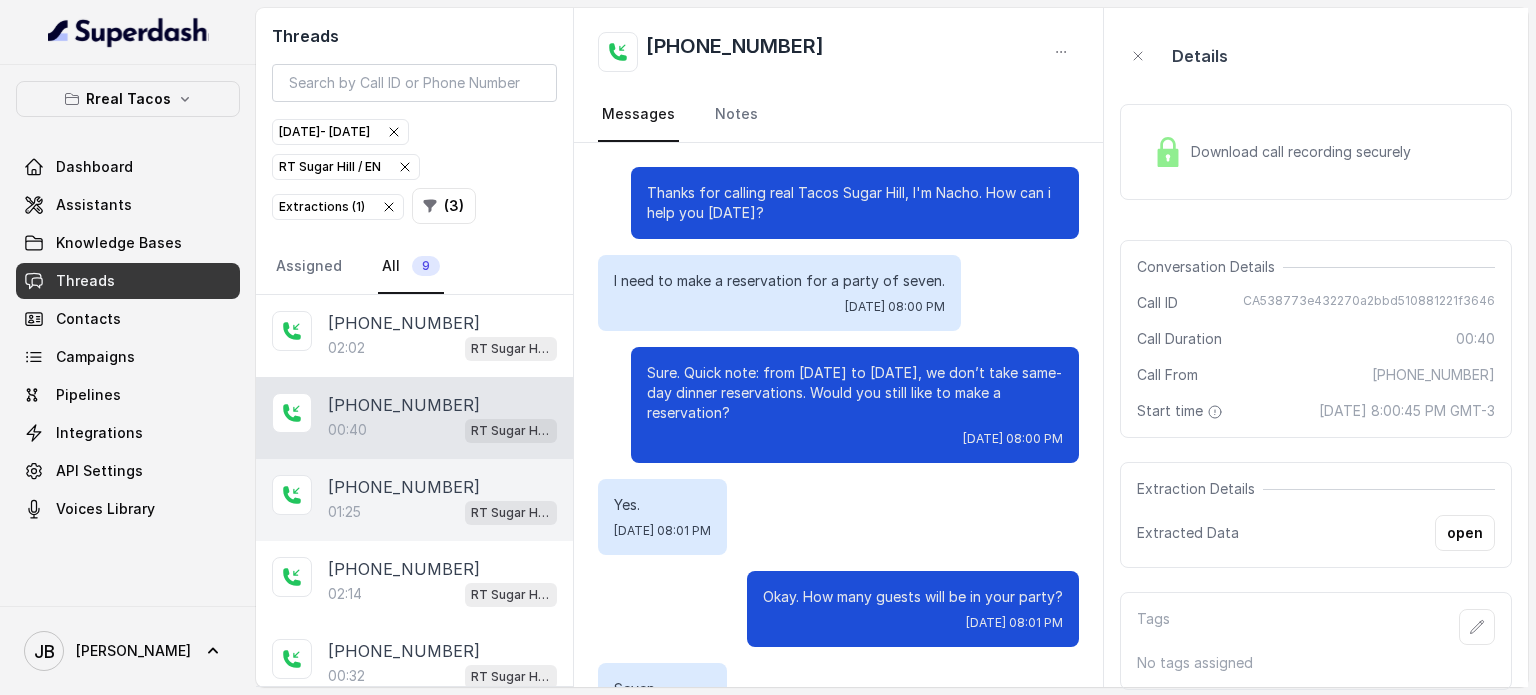 scroll, scrollTop: 371, scrollLeft: 0, axis: vertical 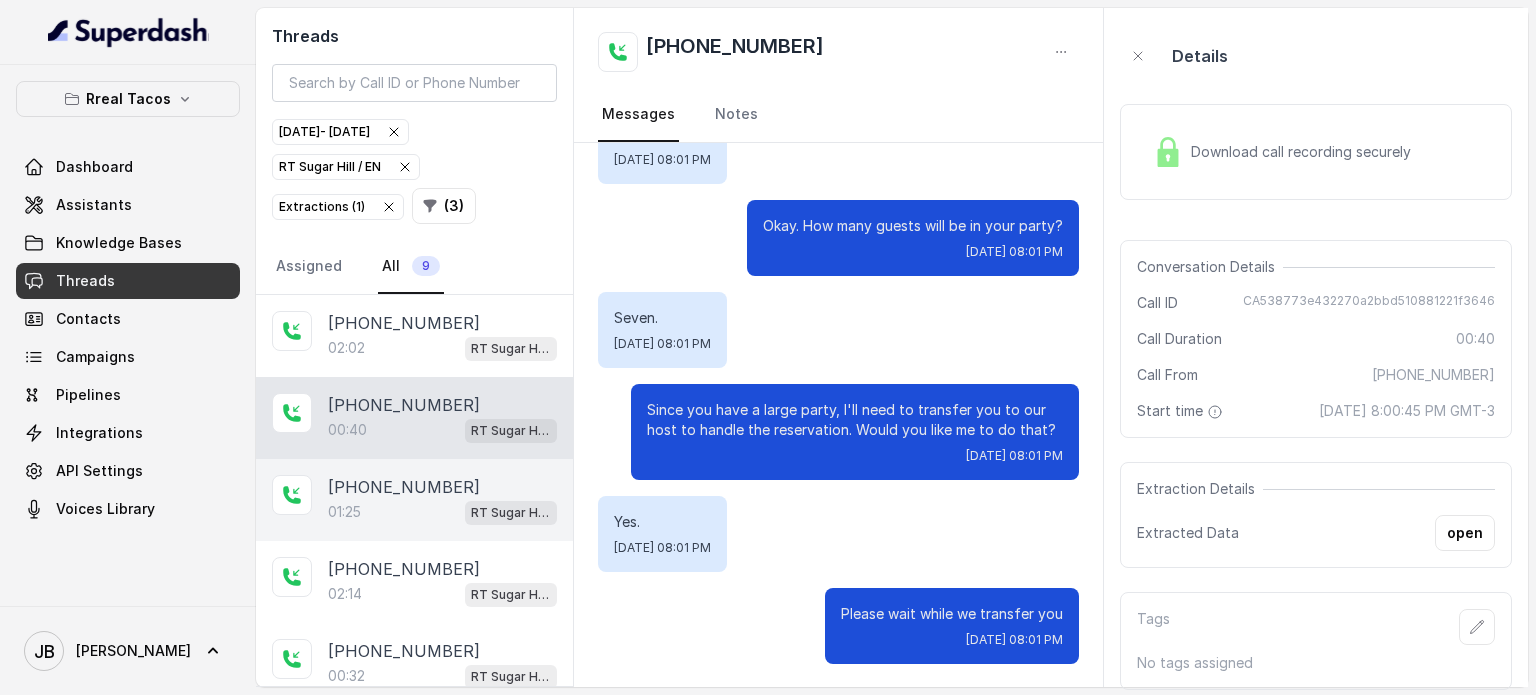 click on "[PHONE_NUMBER]" at bounding box center [404, 487] 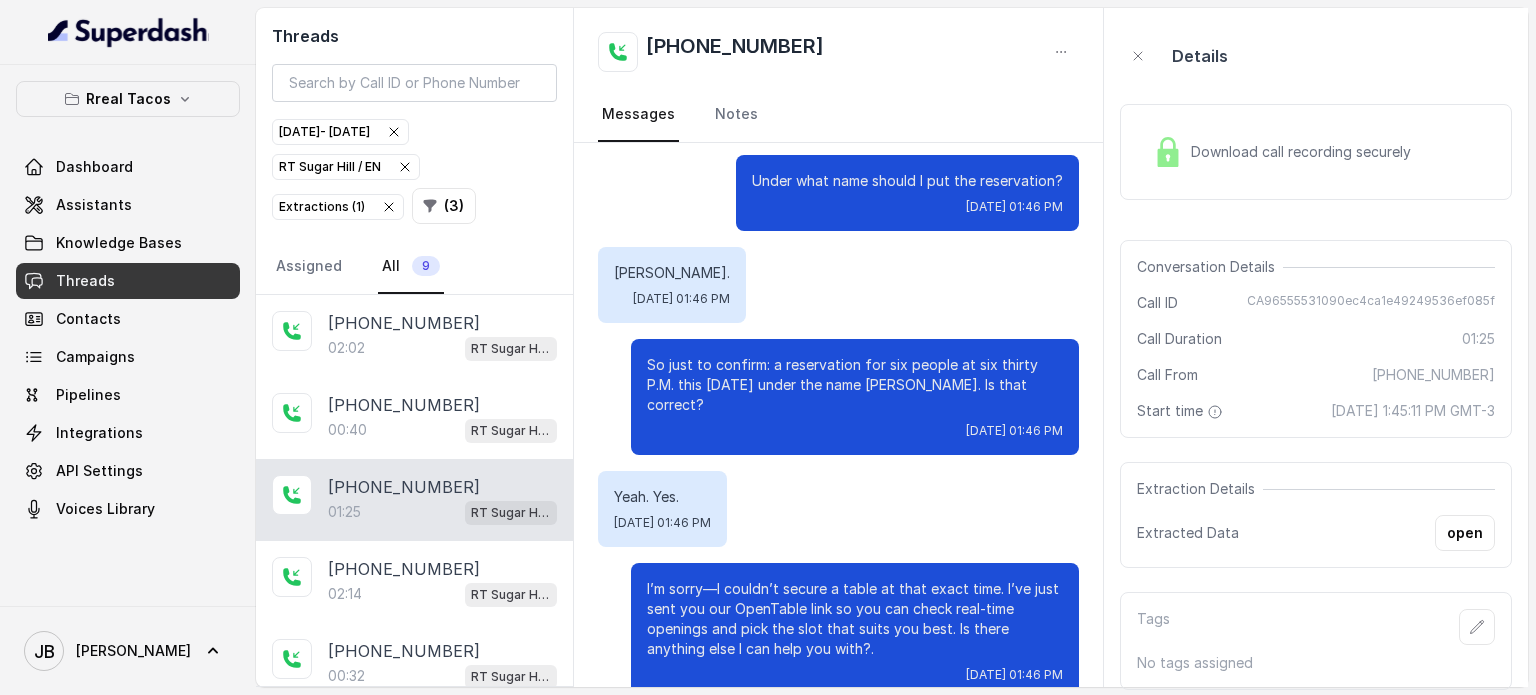 scroll, scrollTop: 1043, scrollLeft: 0, axis: vertical 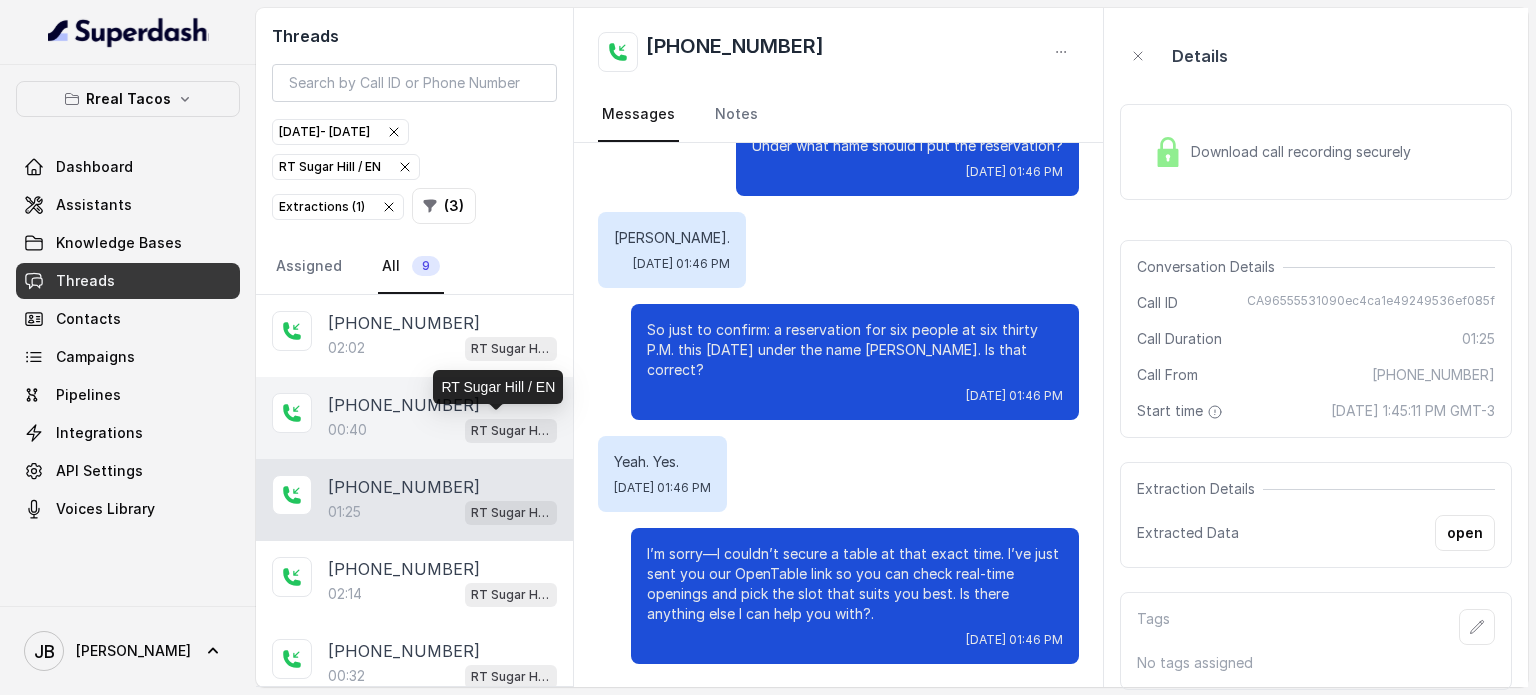 drag, startPoint x: 457, startPoint y: 405, endPoint x: 424, endPoint y: 340, distance: 72.89719 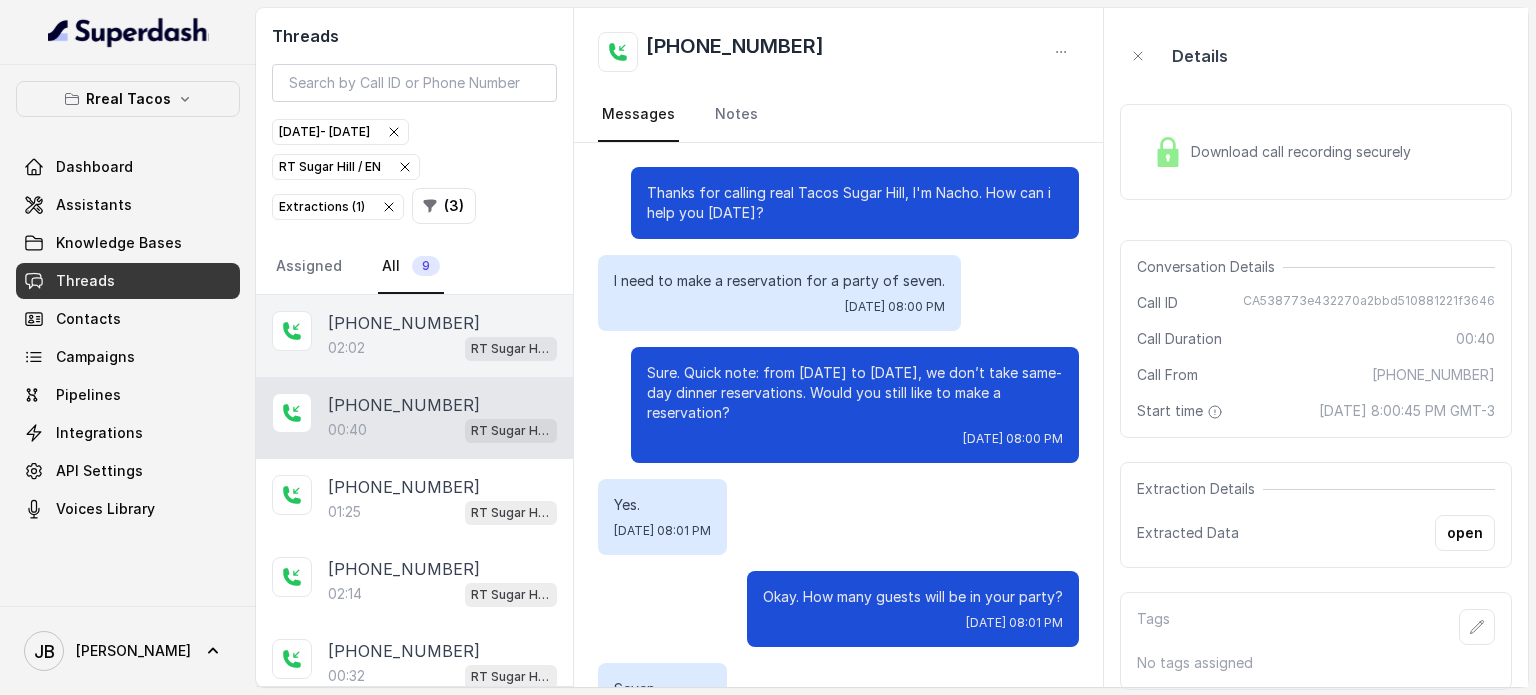 drag, startPoint x: 418, startPoint y: 334, endPoint x: 418, endPoint y: 346, distance: 12 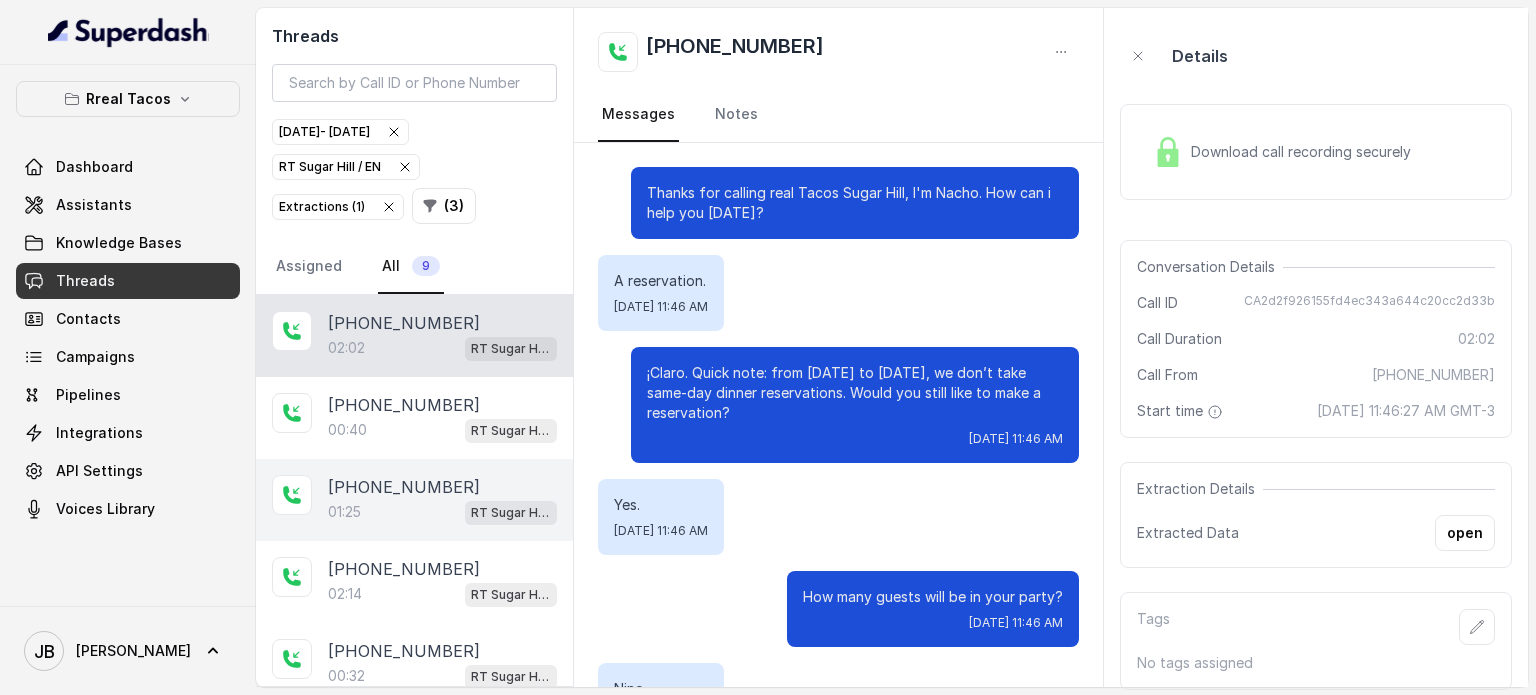 scroll, scrollTop: 1055, scrollLeft: 0, axis: vertical 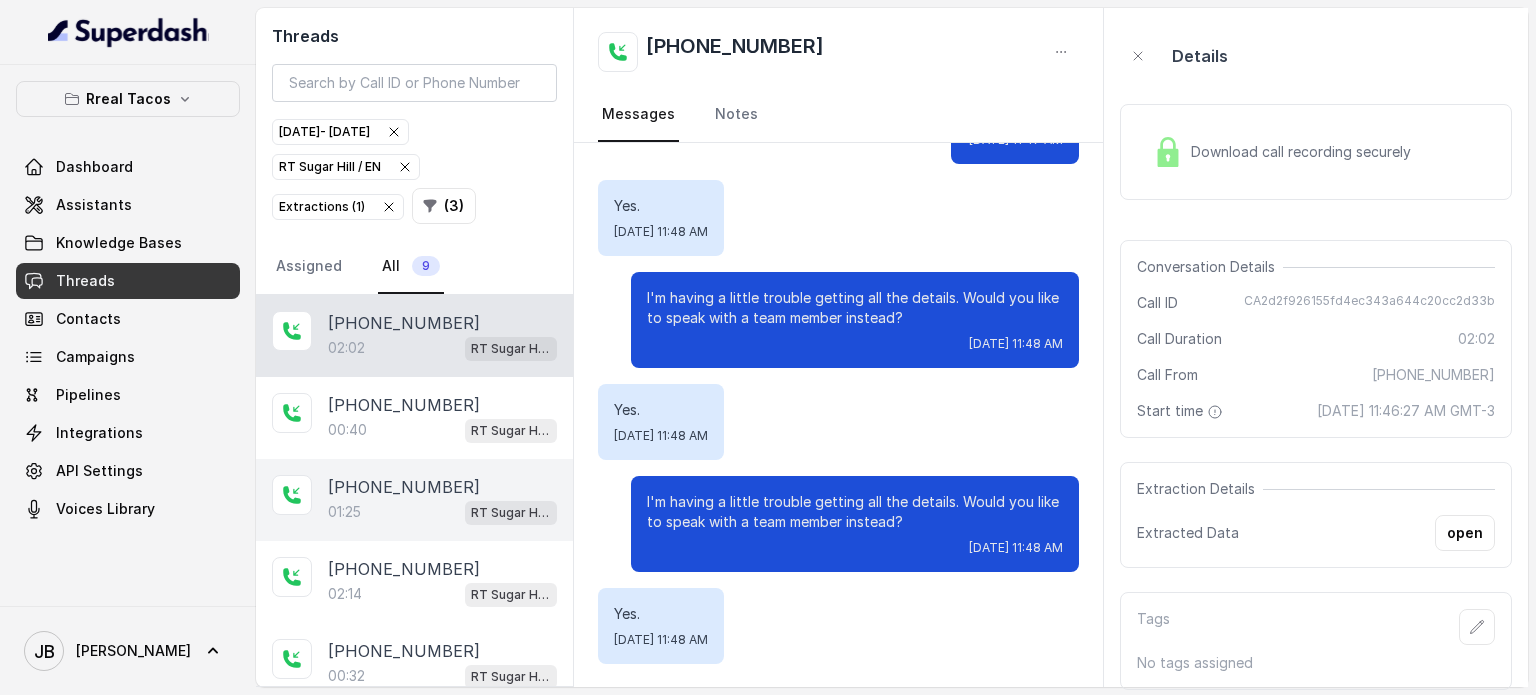 click on "01:25 RT Sugar Hill / EN" at bounding box center [442, 512] 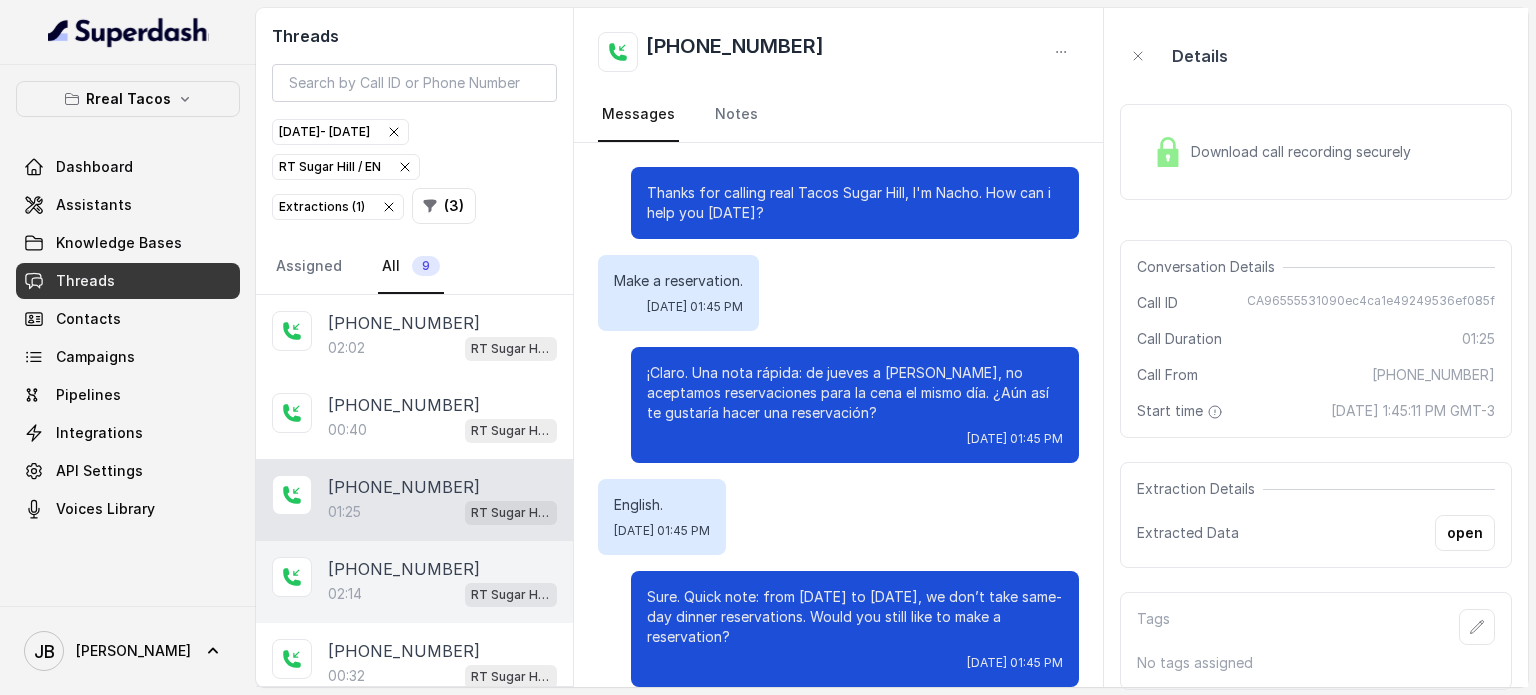 scroll, scrollTop: 1043, scrollLeft: 0, axis: vertical 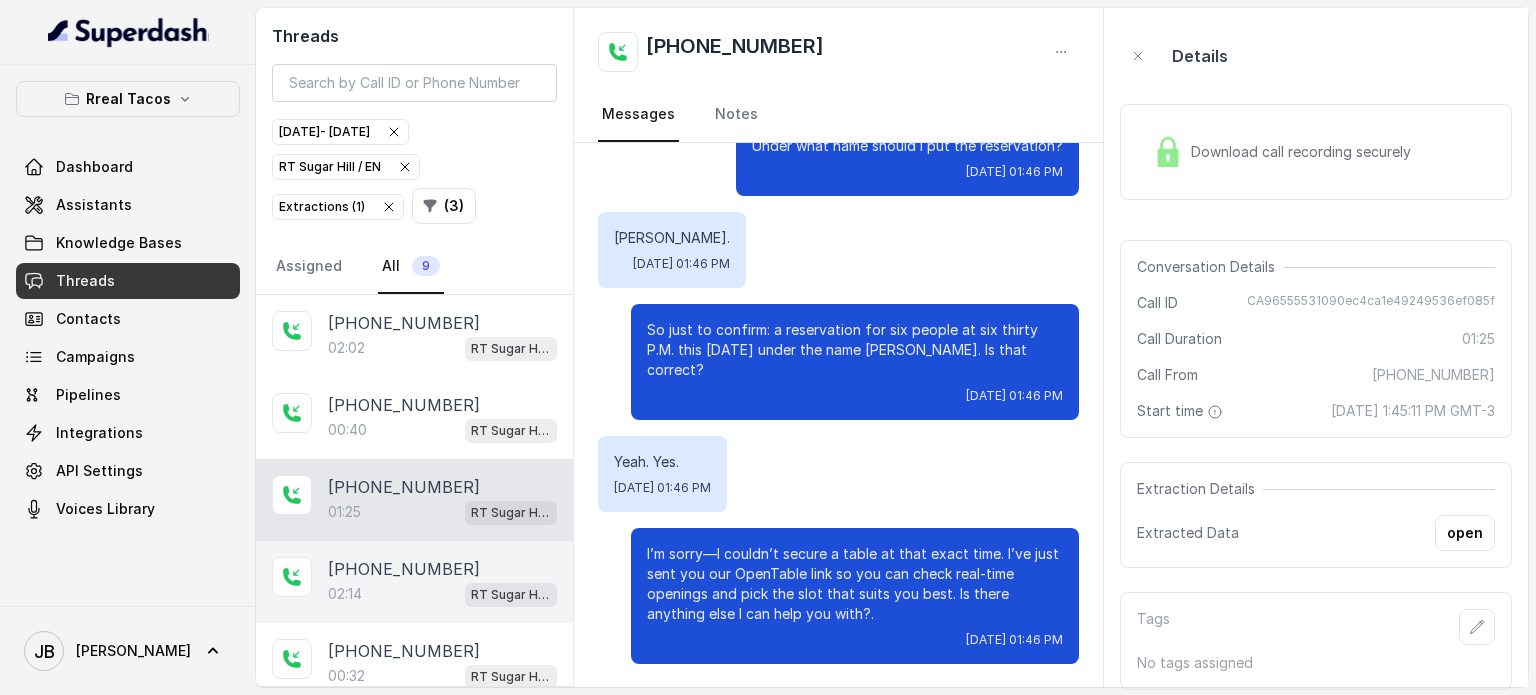 click on "[PHONE_NUMBER]" at bounding box center (404, 569) 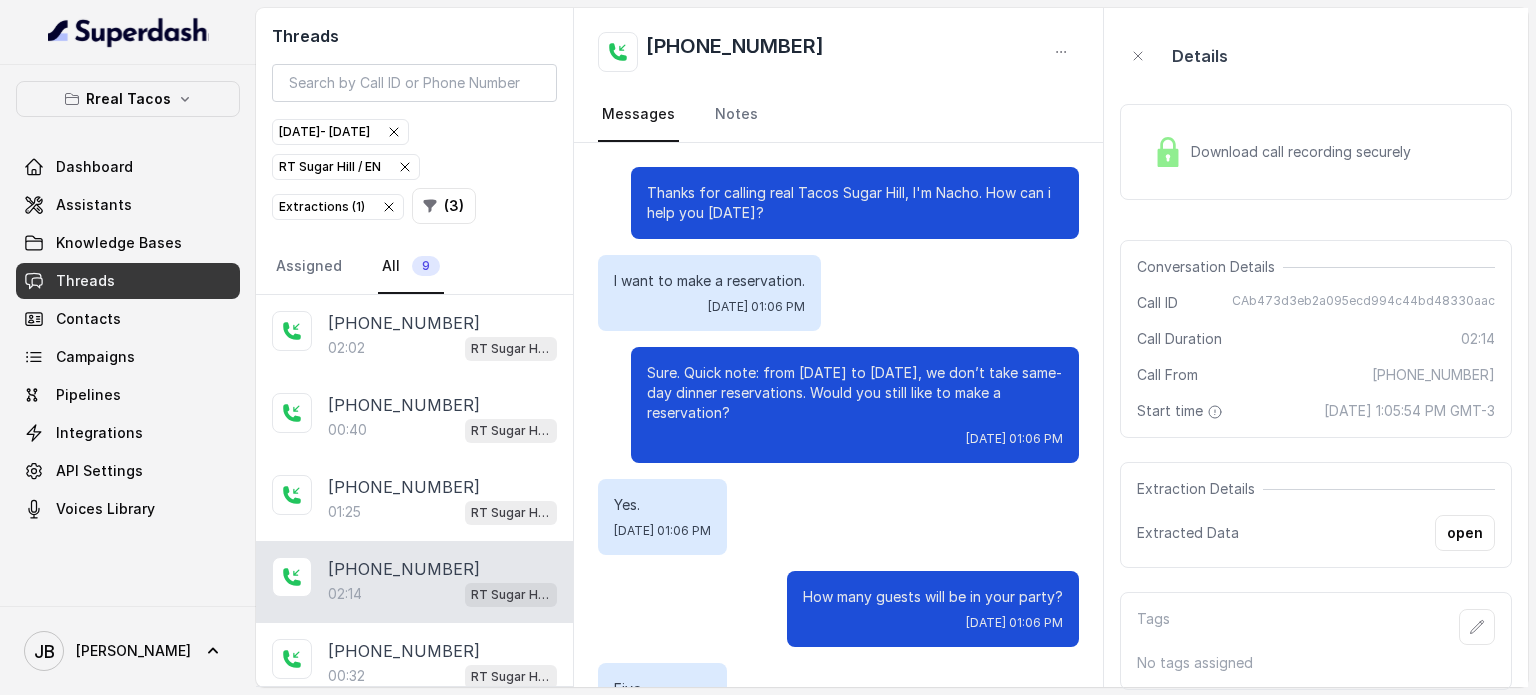 scroll, scrollTop: 1911, scrollLeft: 0, axis: vertical 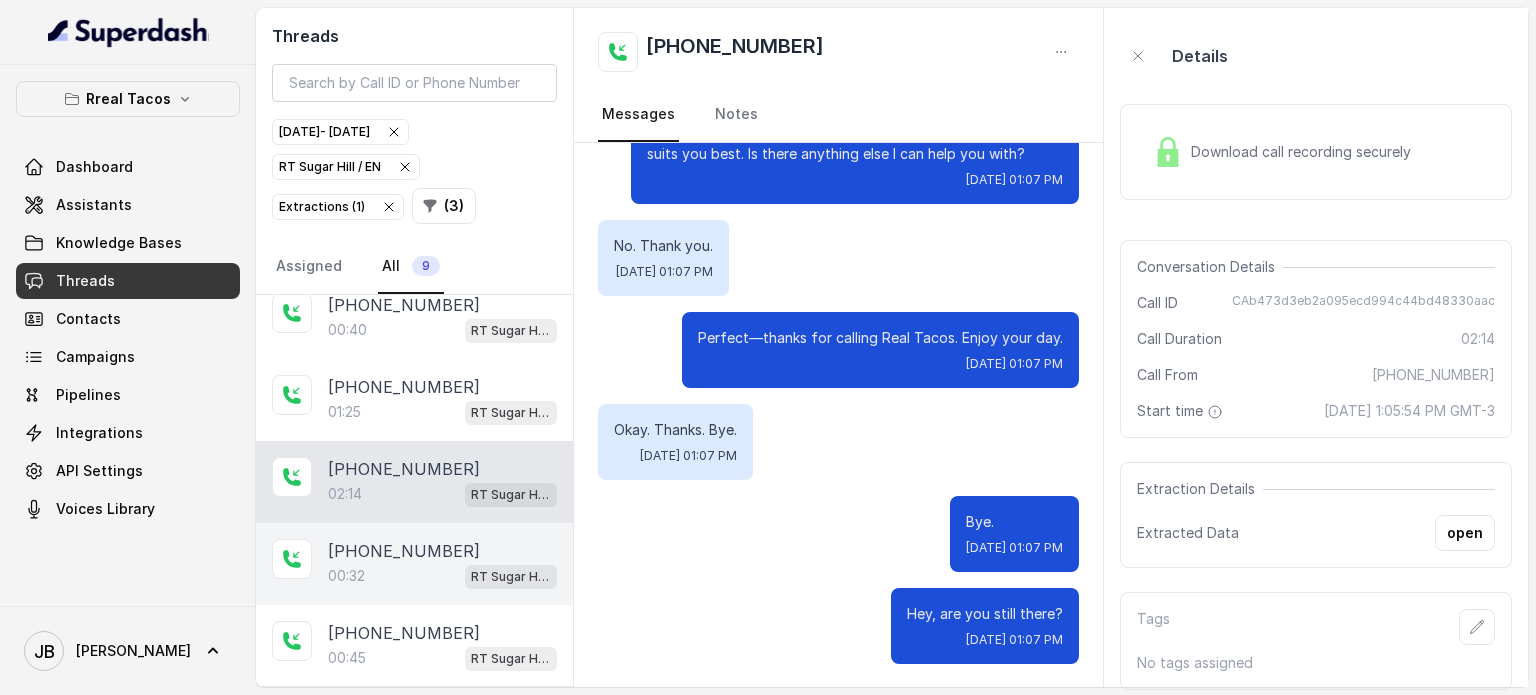click on "[PHONE_NUMBER]" at bounding box center [404, 551] 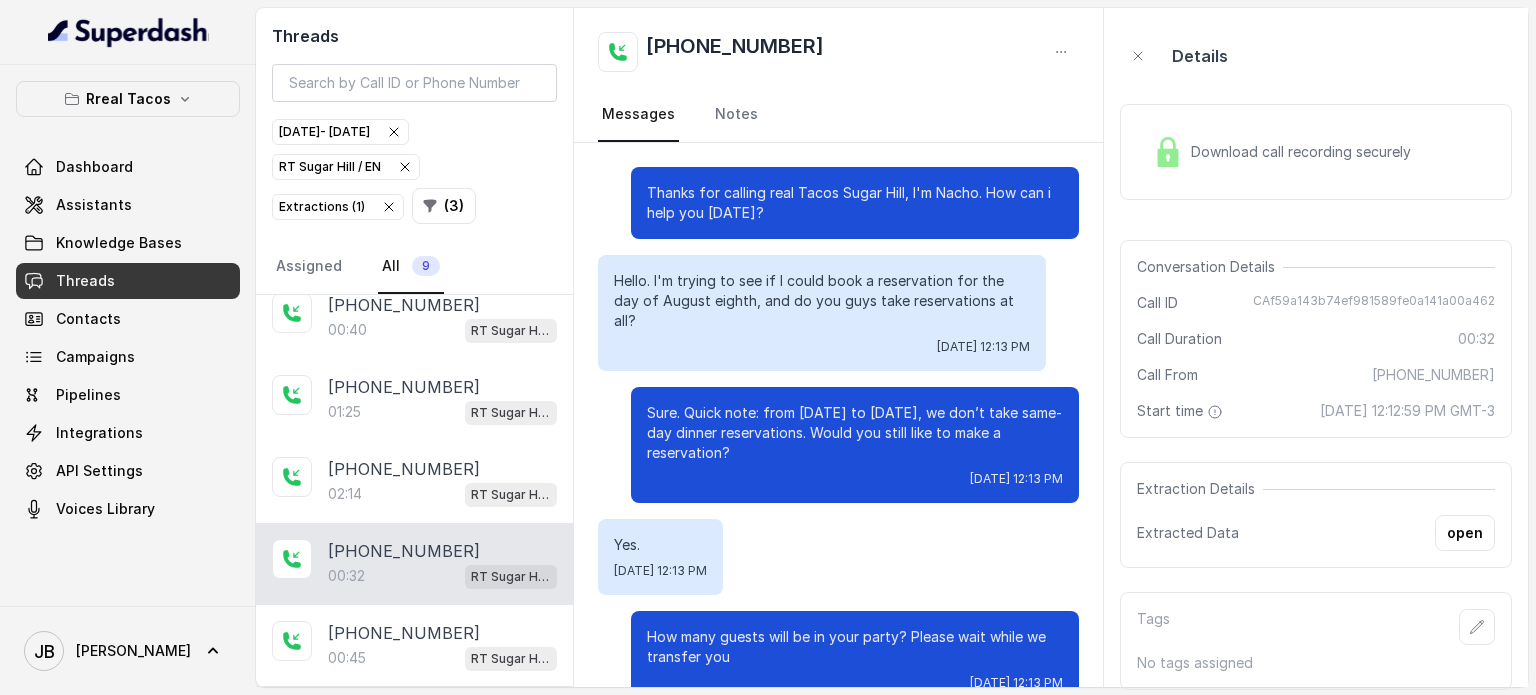 scroll, scrollTop: 23, scrollLeft: 0, axis: vertical 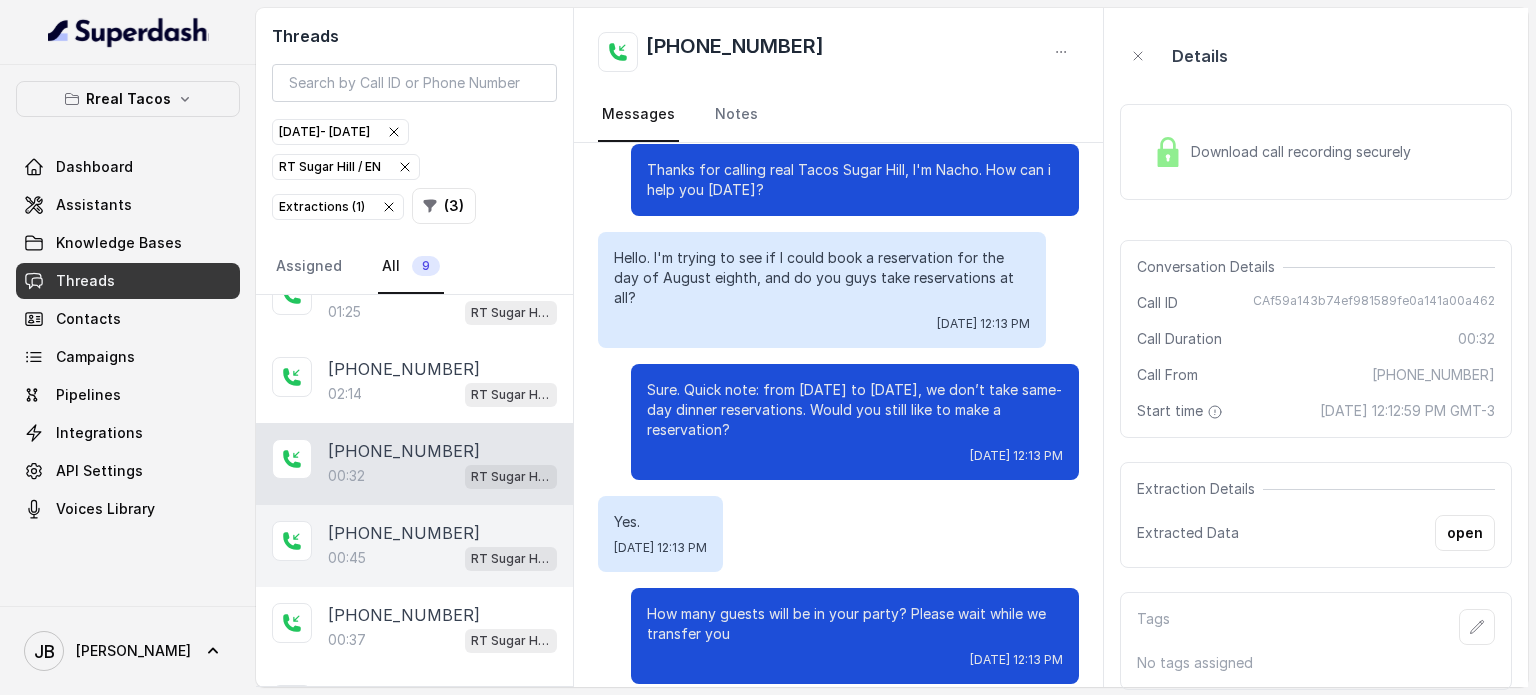 click on "[PHONE_NUMBER]" at bounding box center [442, 533] 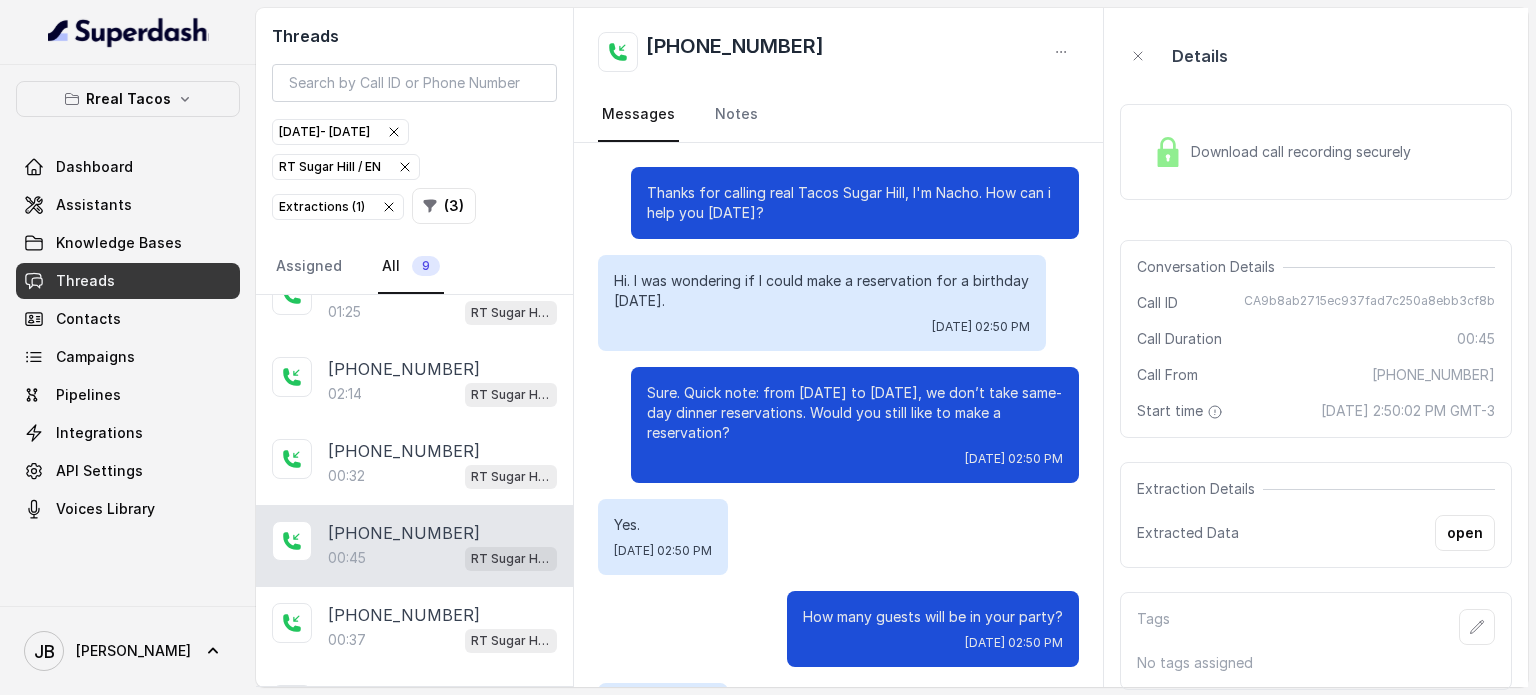 scroll, scrollTop: 391, scrollLeft: 0, axis: vertical 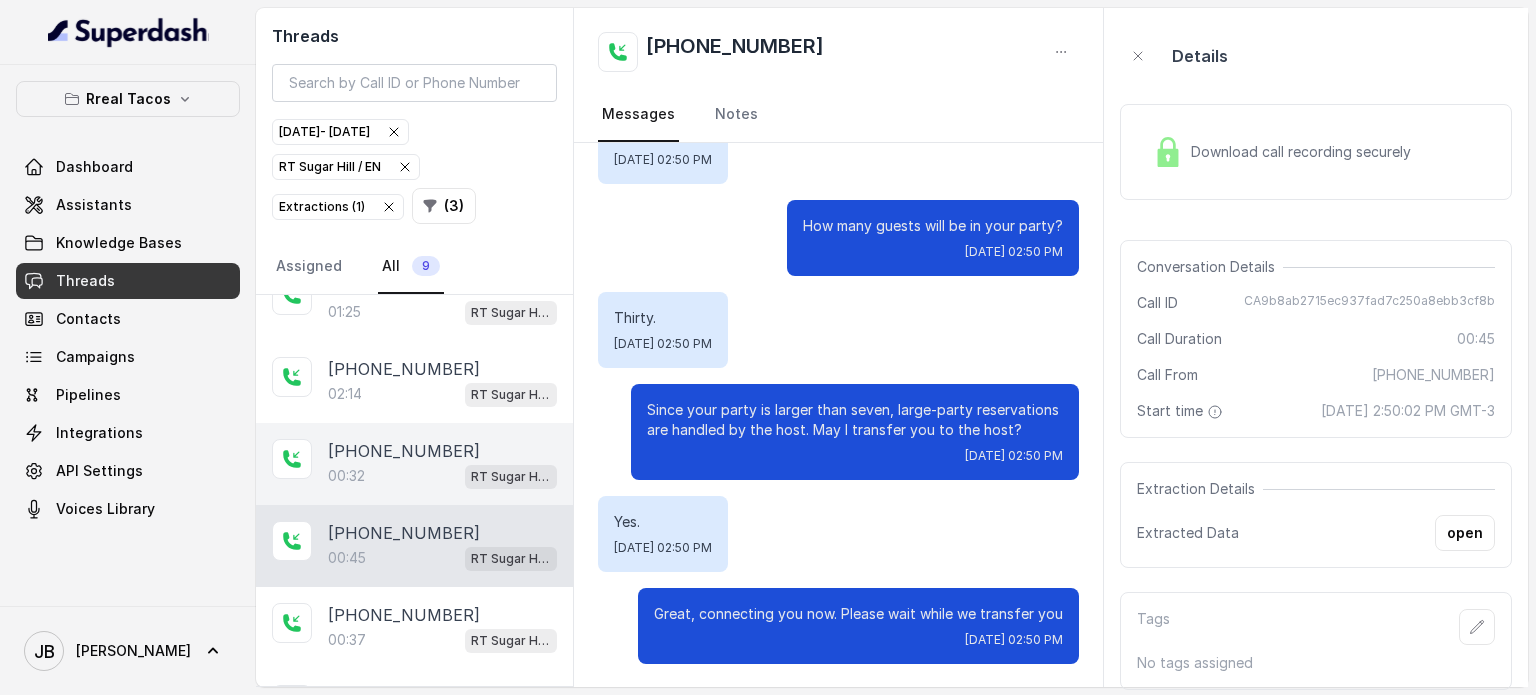 click on "[PHONE_NUMBER]" at bounding box center [442, 451] 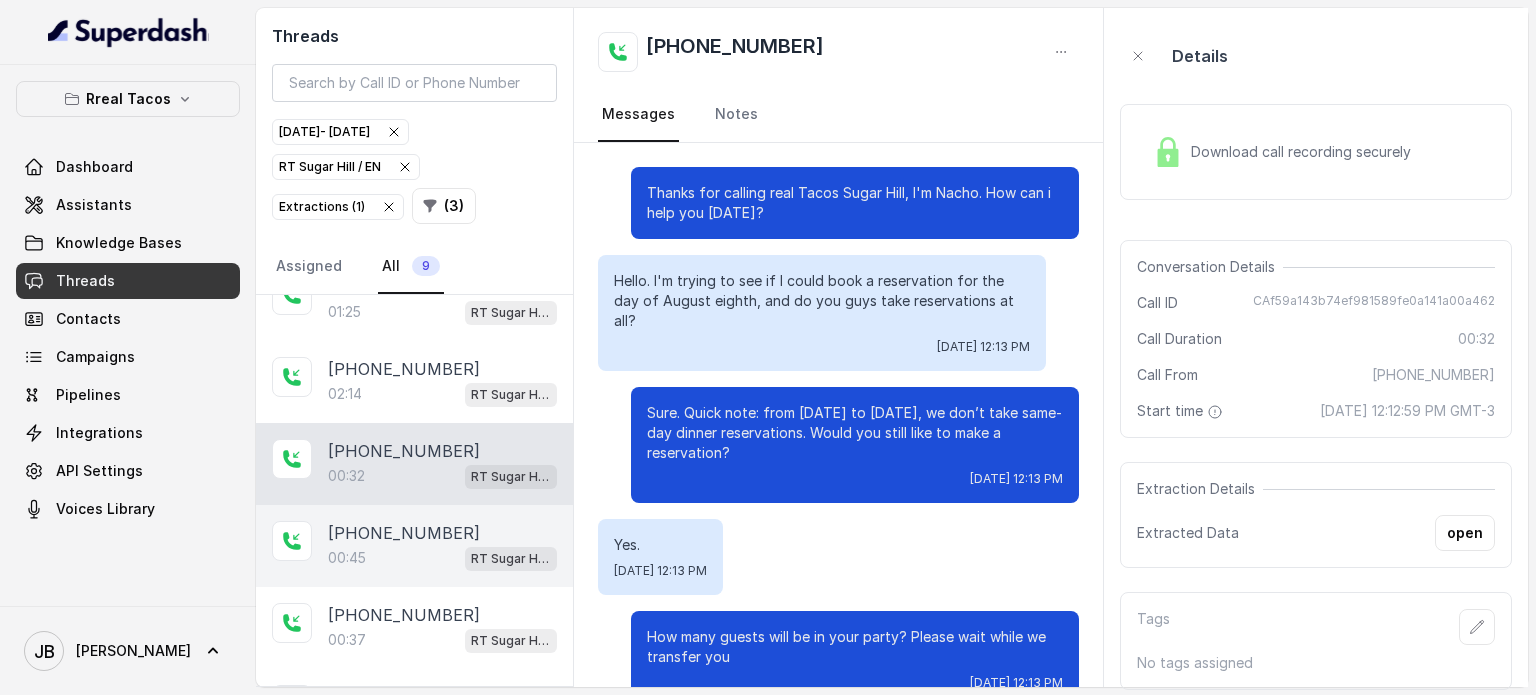 scroll, scrollTop: 23, scrollLeft: 0, axis: vertical 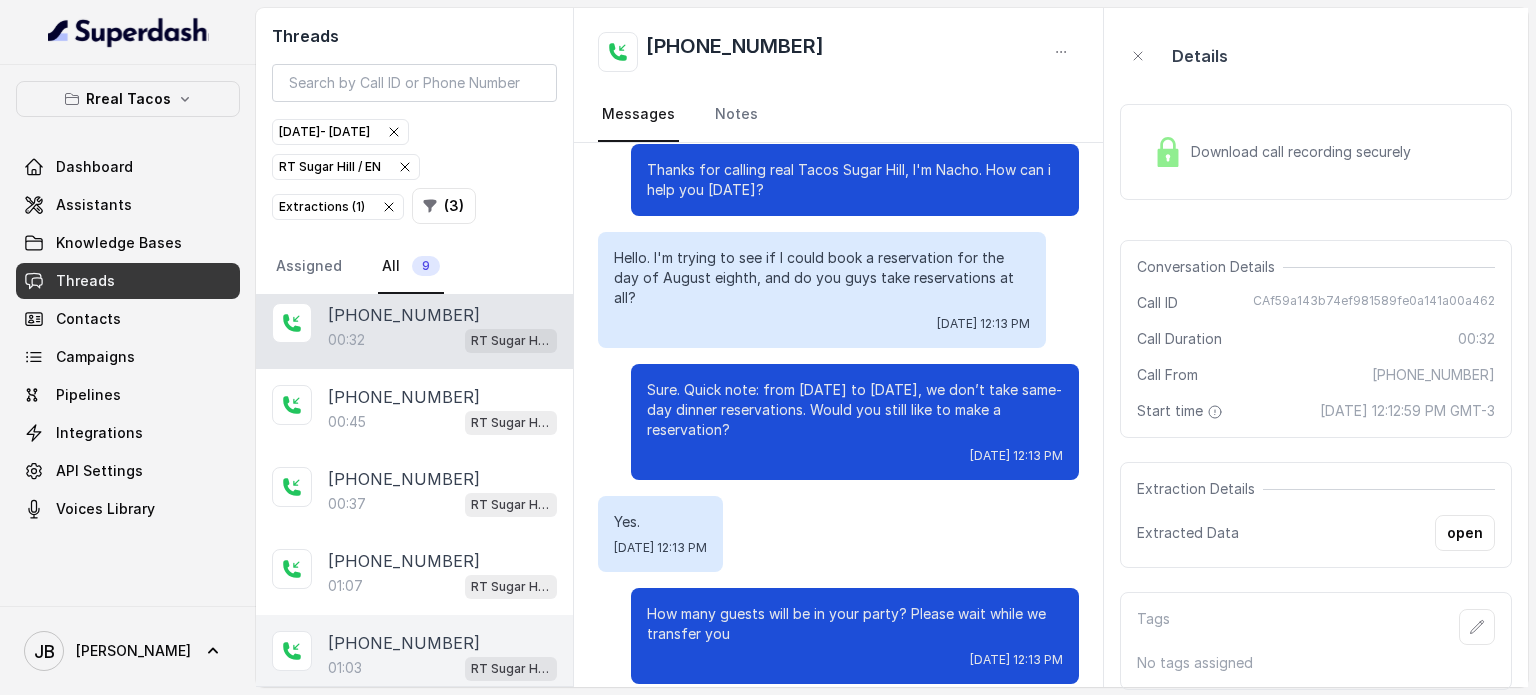 click on "[PHONE_NUMBER]" at bounding box center (404, 643) 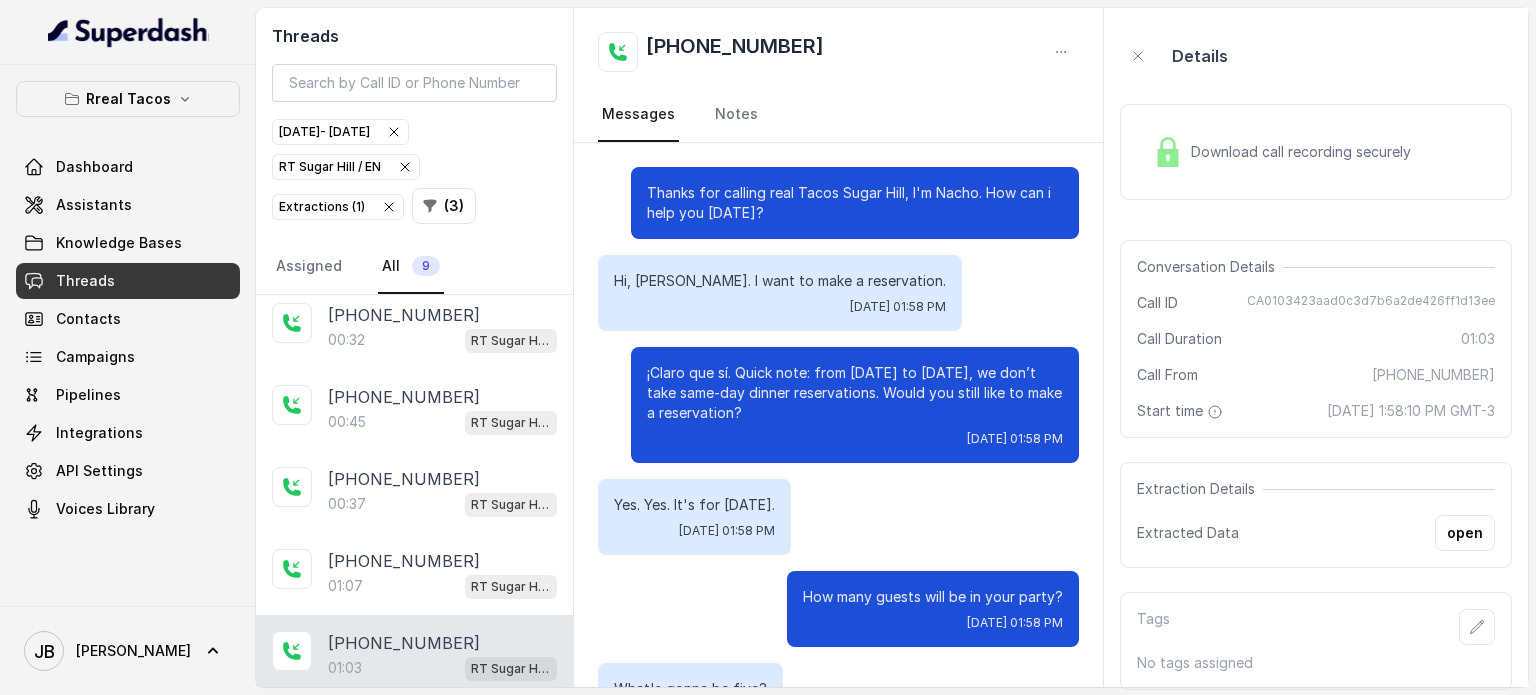 scroll, scrollTop: 891, scrollLeft: 0, axis: vertical 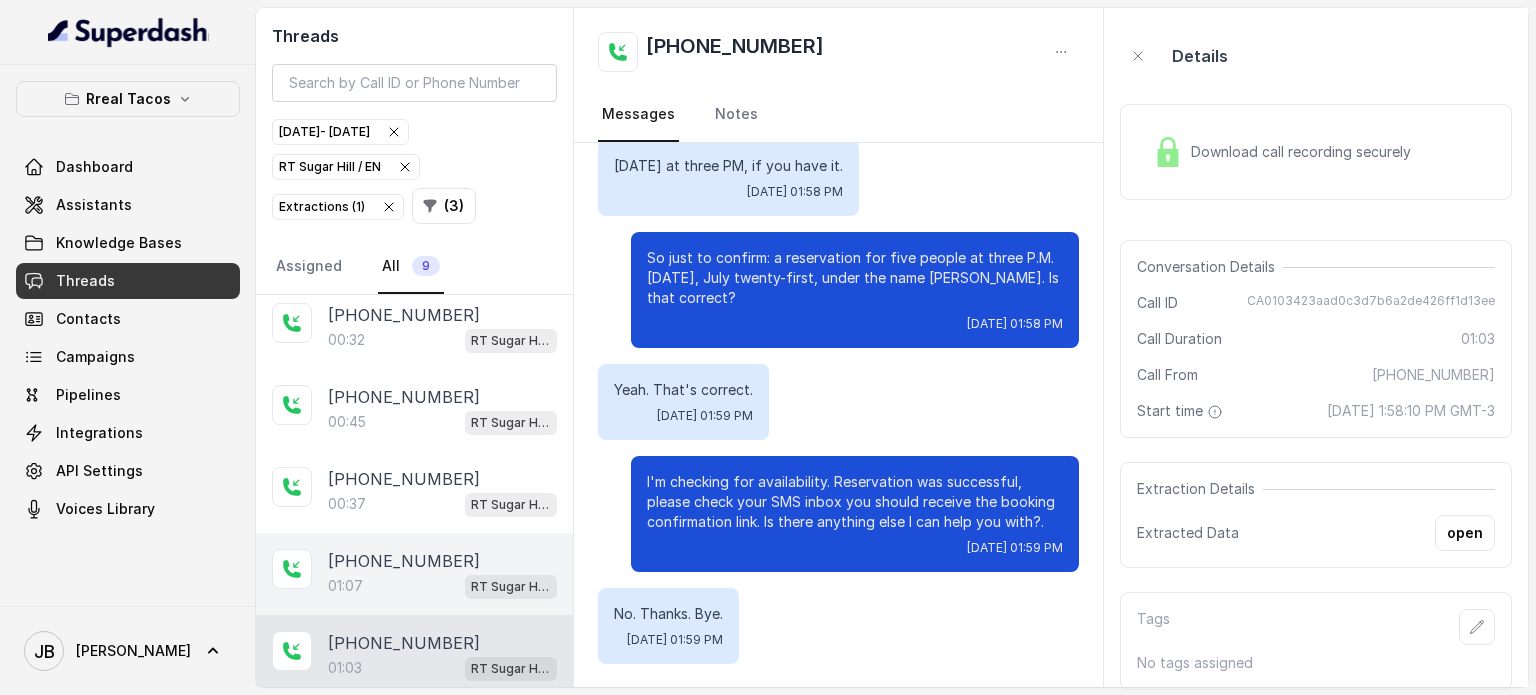 click on "[PHONE_NUMBER]" at bounding box center (442, 561) 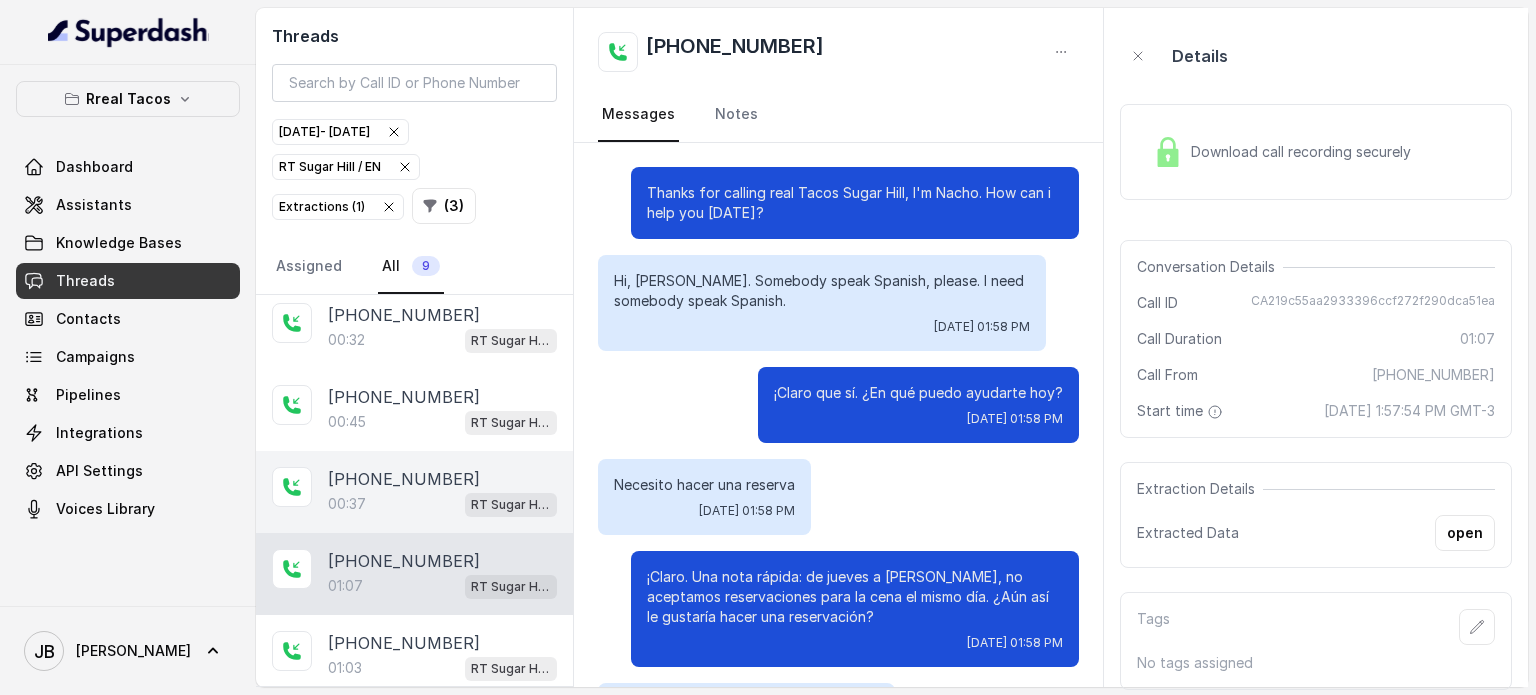 scroll, scrollTop: 595, scrollLeft: 0, axis: vertical 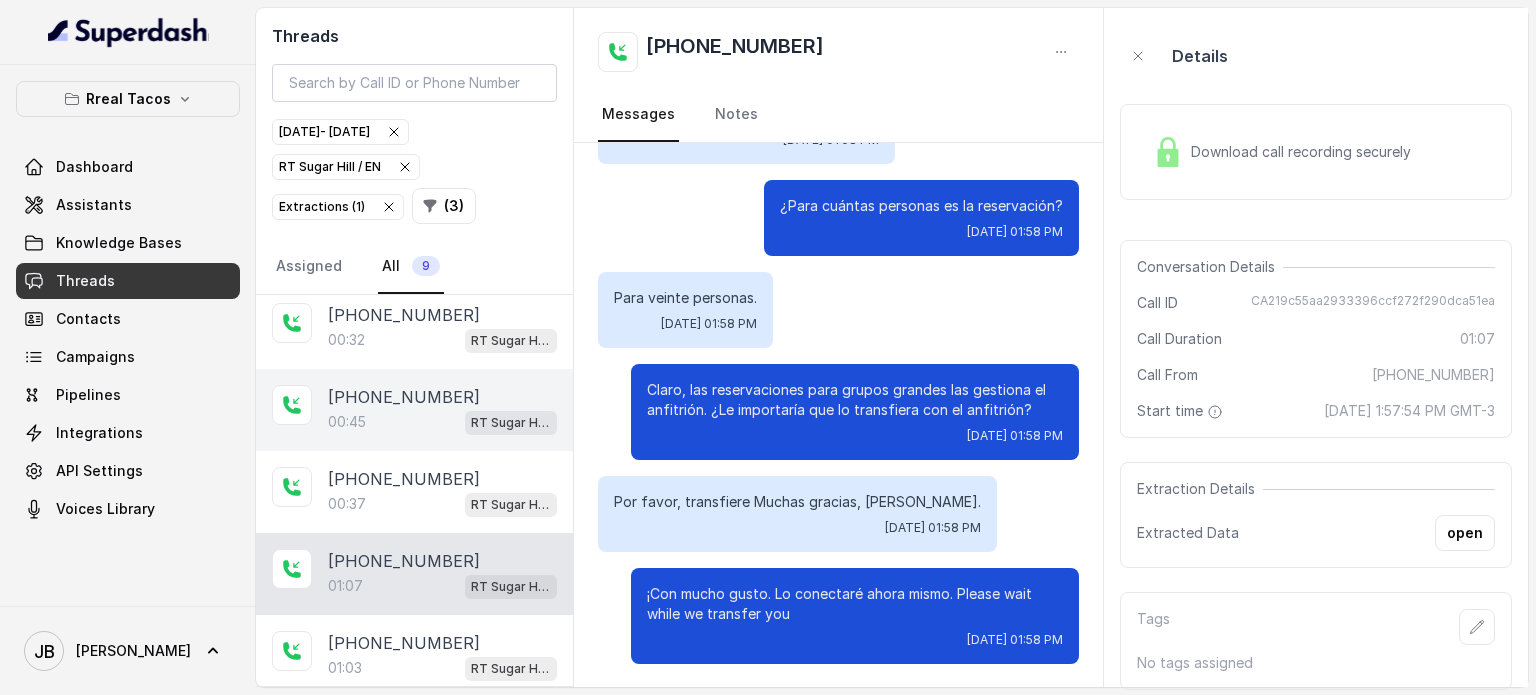 drag, startPoint x: 520, startPoint y: 464, endPoint x: 476, endPoint y: 429, distance: 56.22277 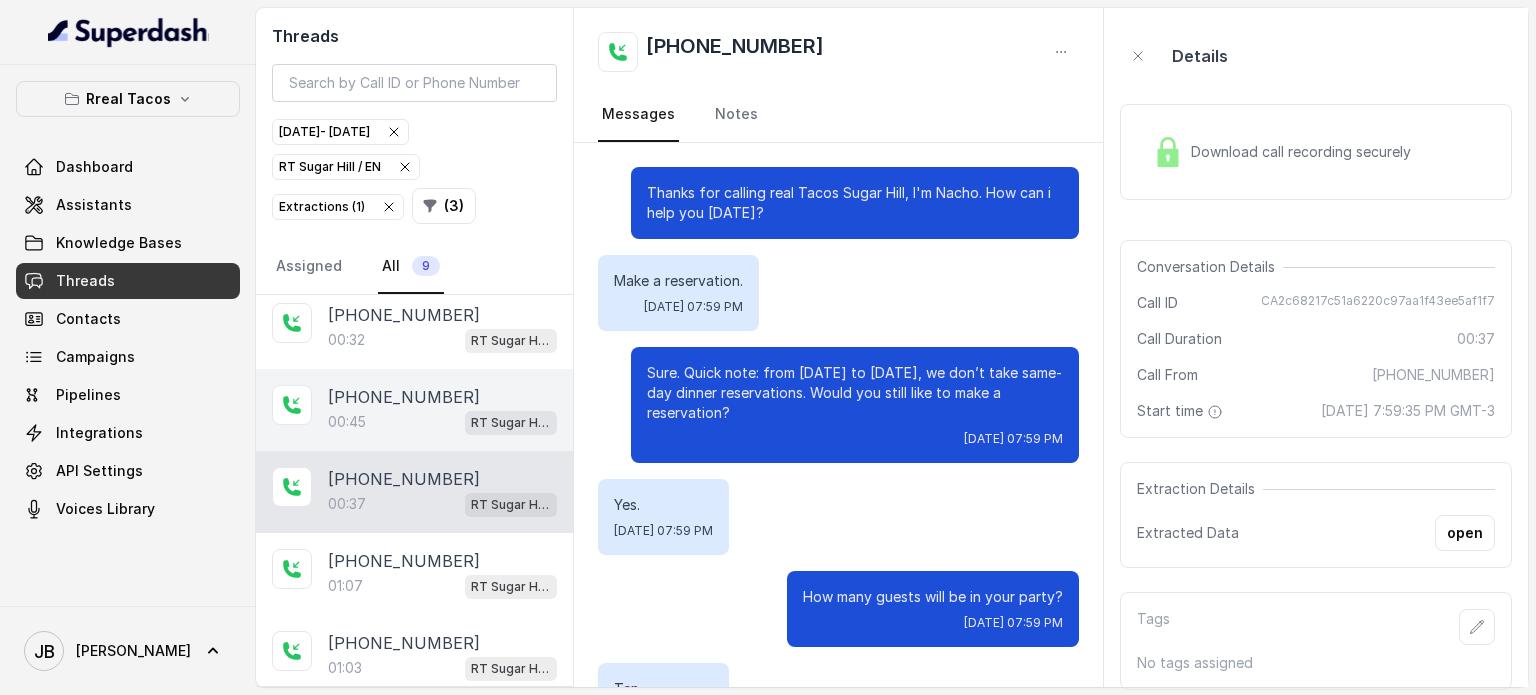 scroll, scrollTop: 391, scrollLeft: 0, axis: vertical 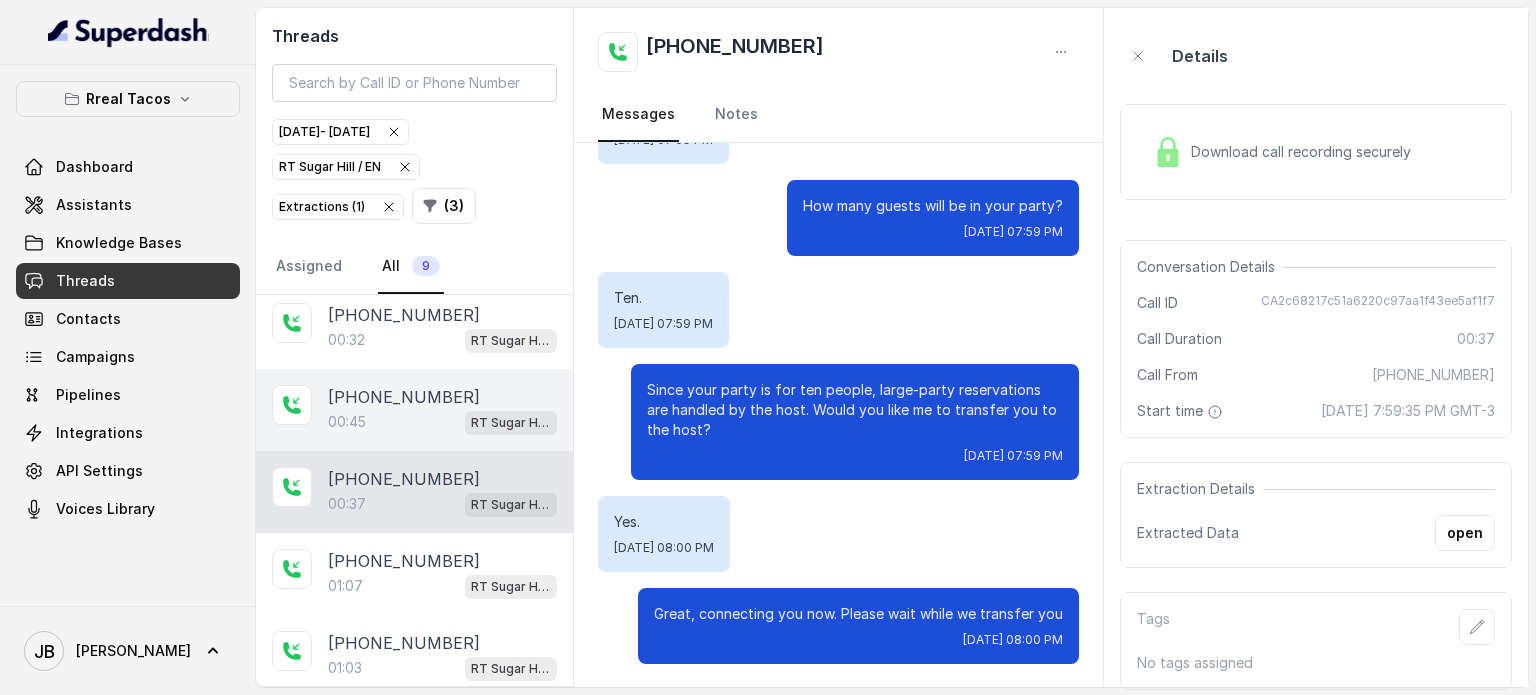 click on "RT Sugar Hill / EN" at bounding box center [511, 423] 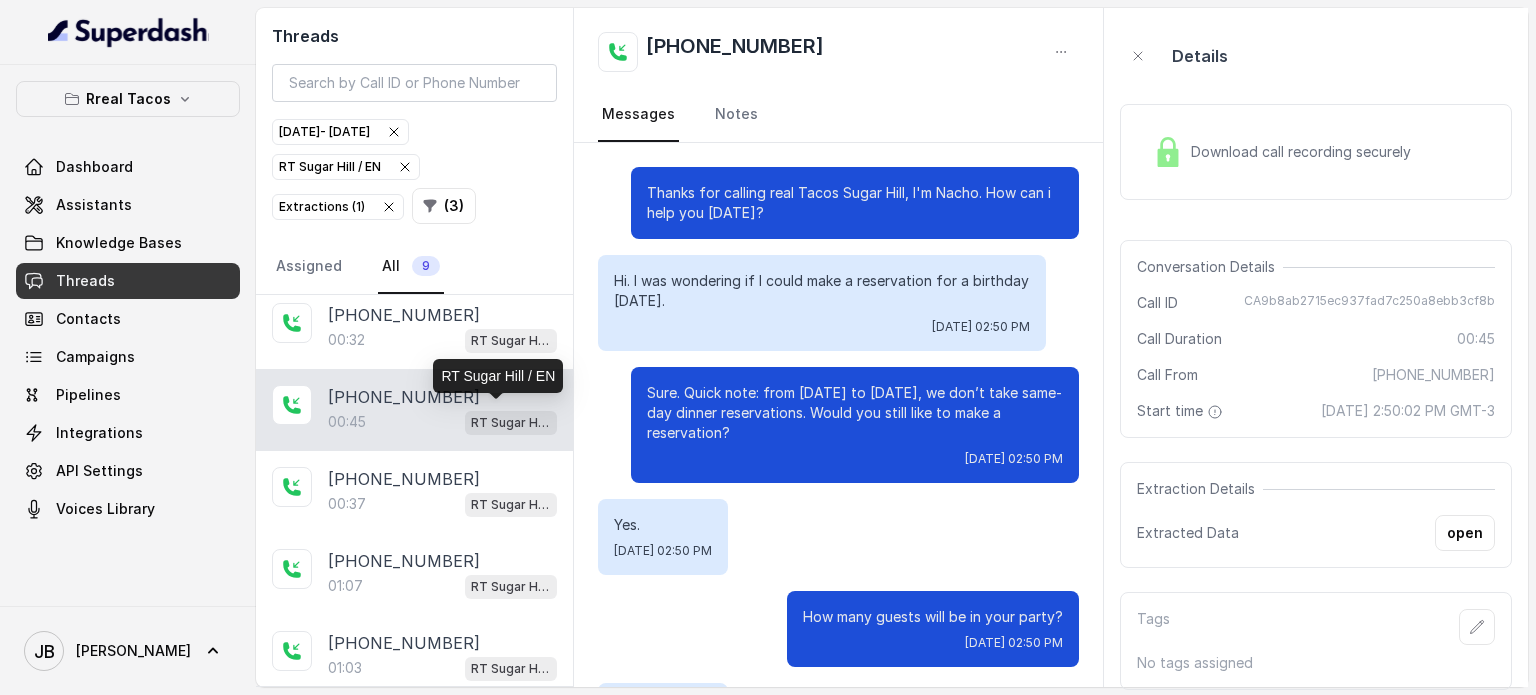 scroll, scrollTop: 391, scrollLeft: 0, axis: vertical 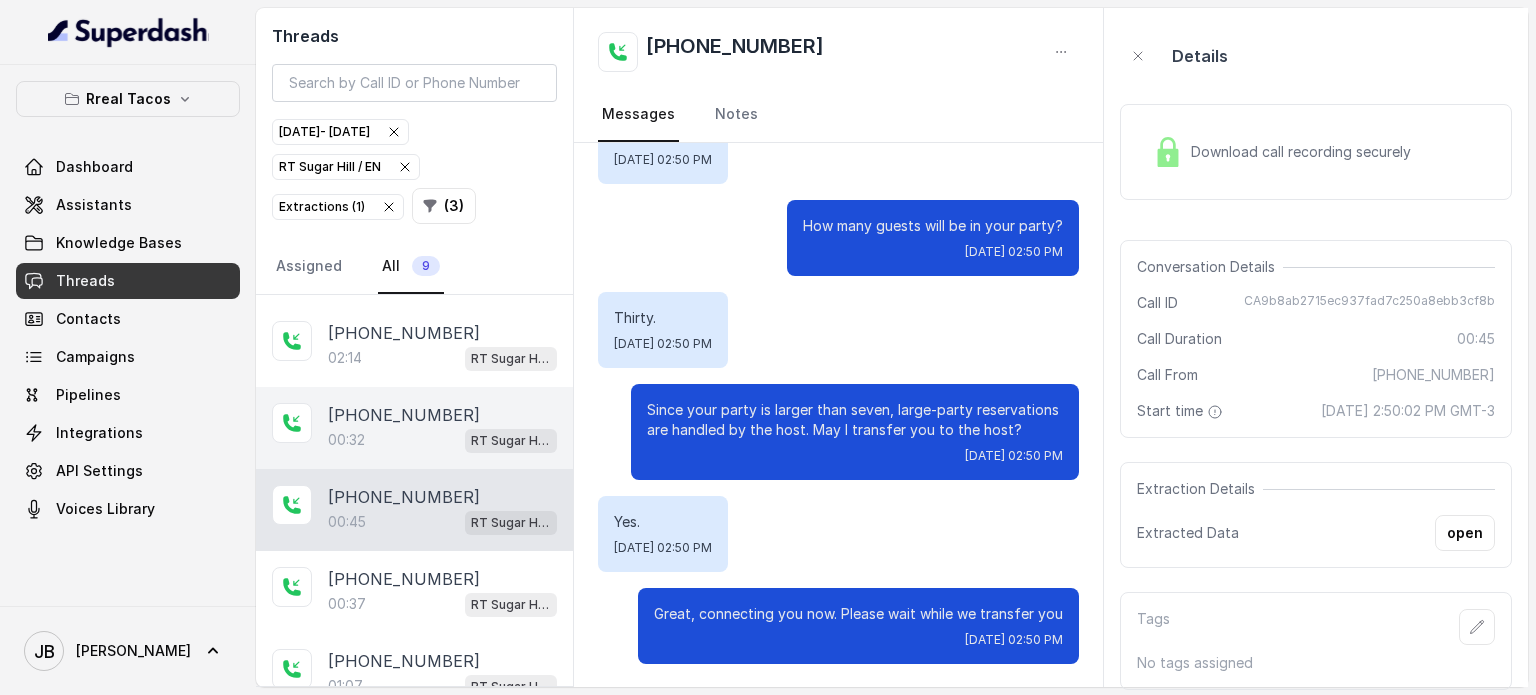 click on "[PHONE_NUMBER]" at bounding box center [442, 415] 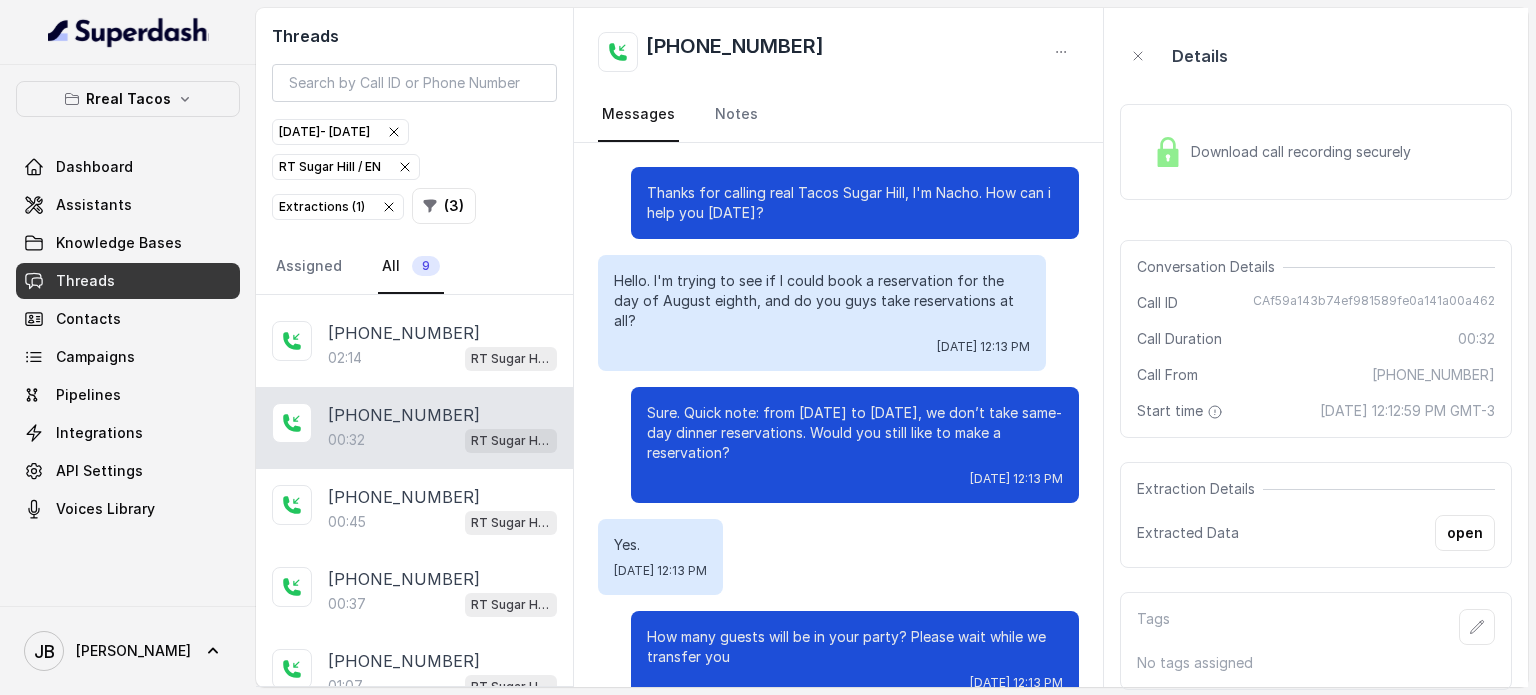 scroll, scrollTop: 23, scrollLeft: 0, axis: vertical 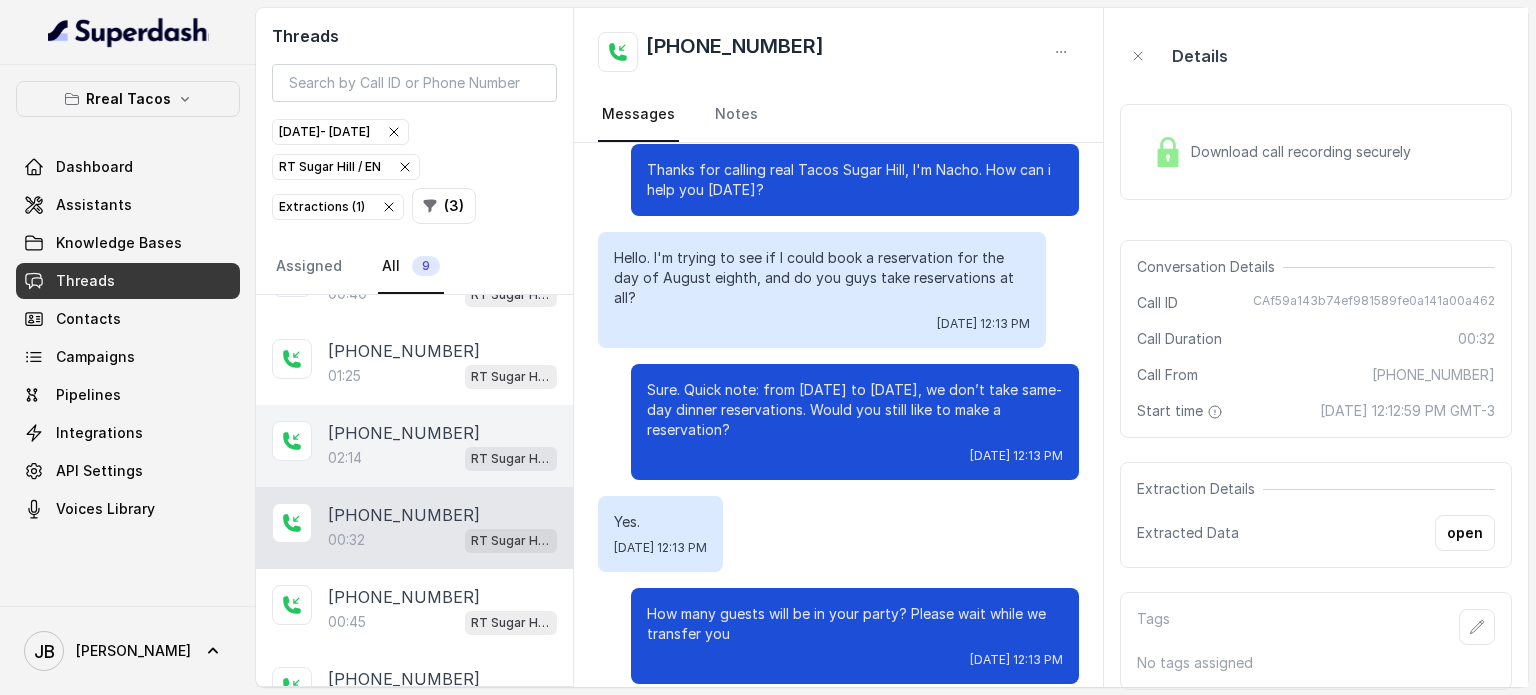 click on "[PHONE_NUMBER]" at bounding box center [442, 433] 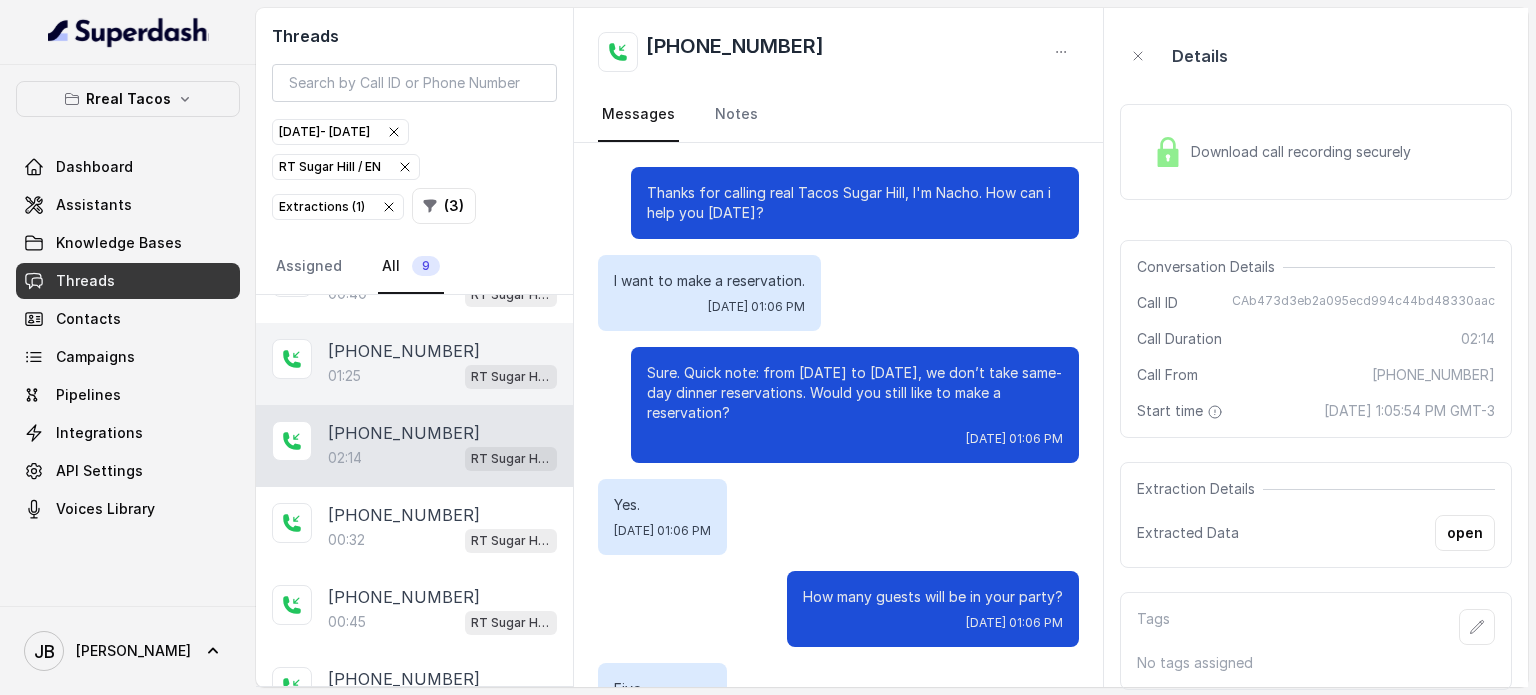 scroll, scrollTop: 1911, scrollLeft: 0, axis: vertical 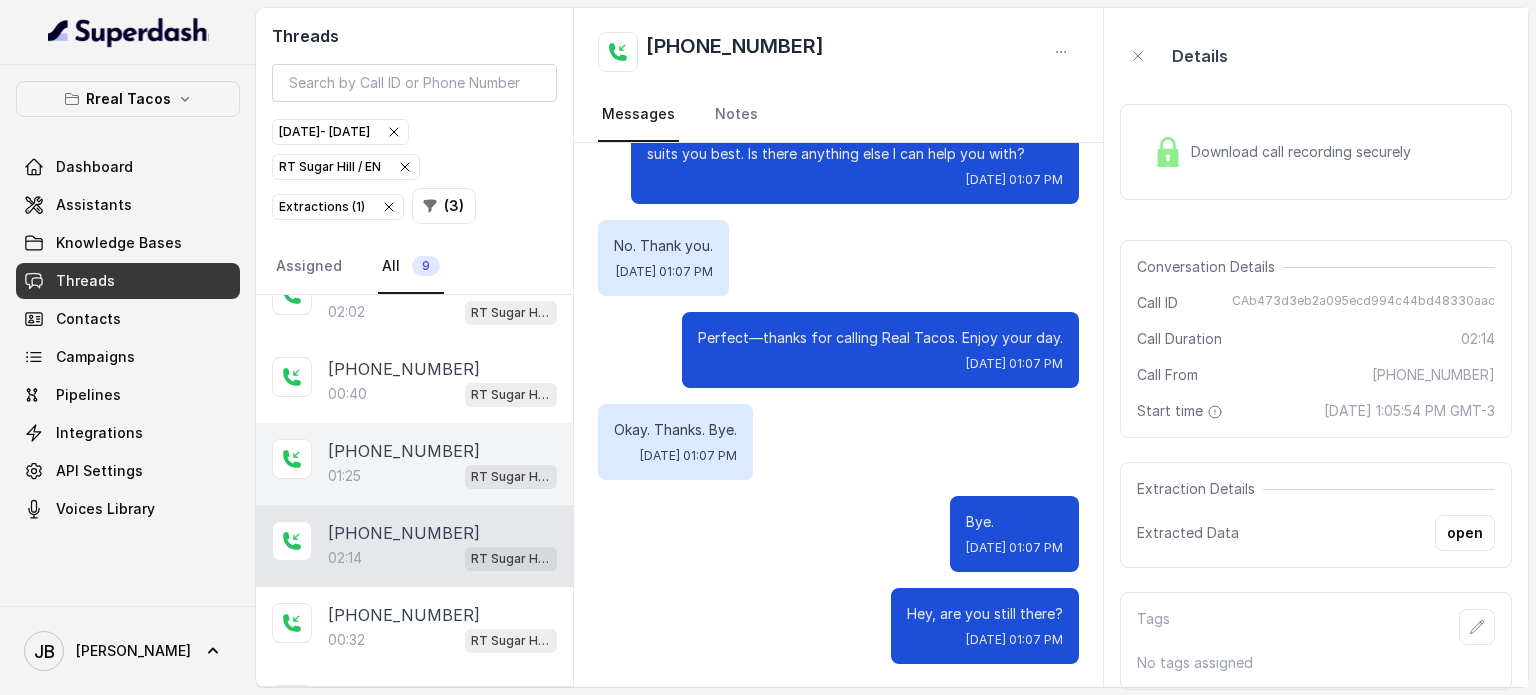 click on "[PHONE_NUMBER]:25 RT Sugar Hill / EN" at bounding box center (414, 464) 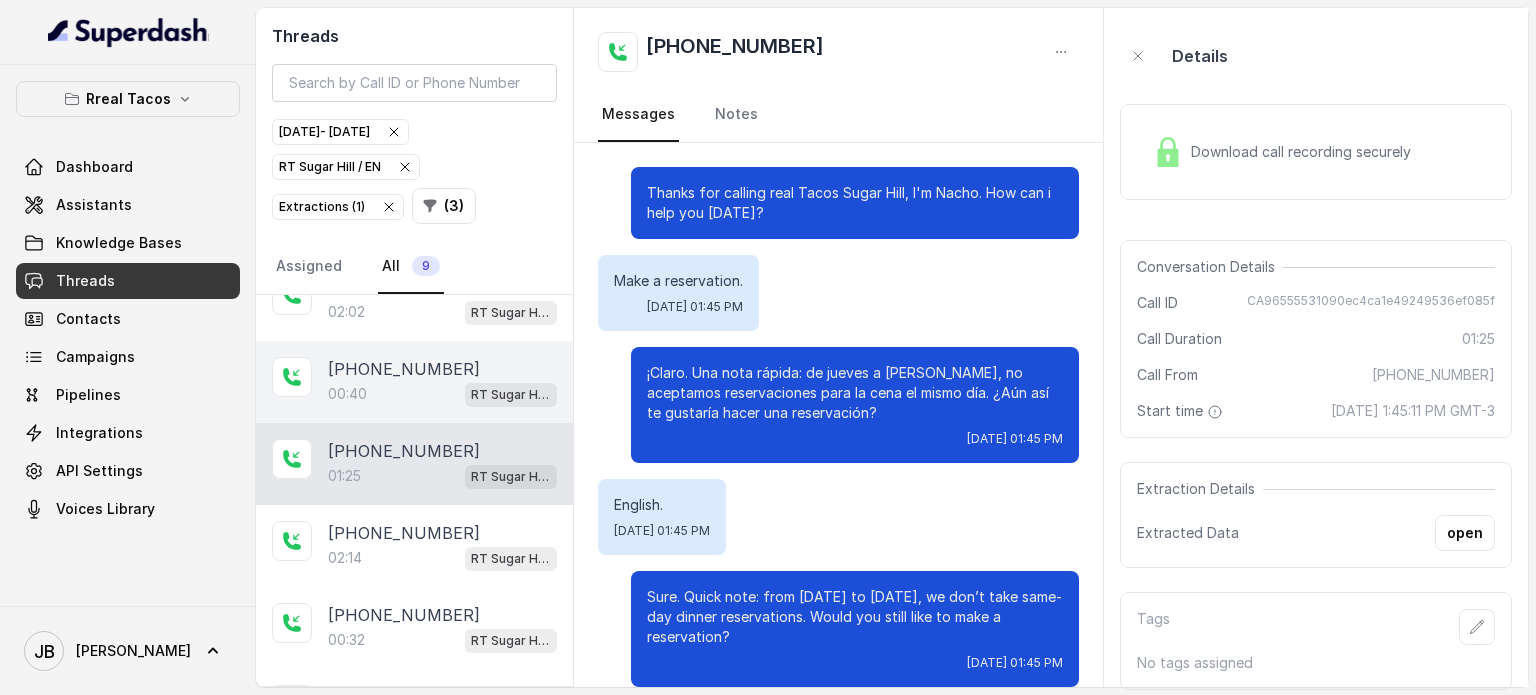 scroll, scrollTop: 1043, scrollLeft: 0, axis: vertical 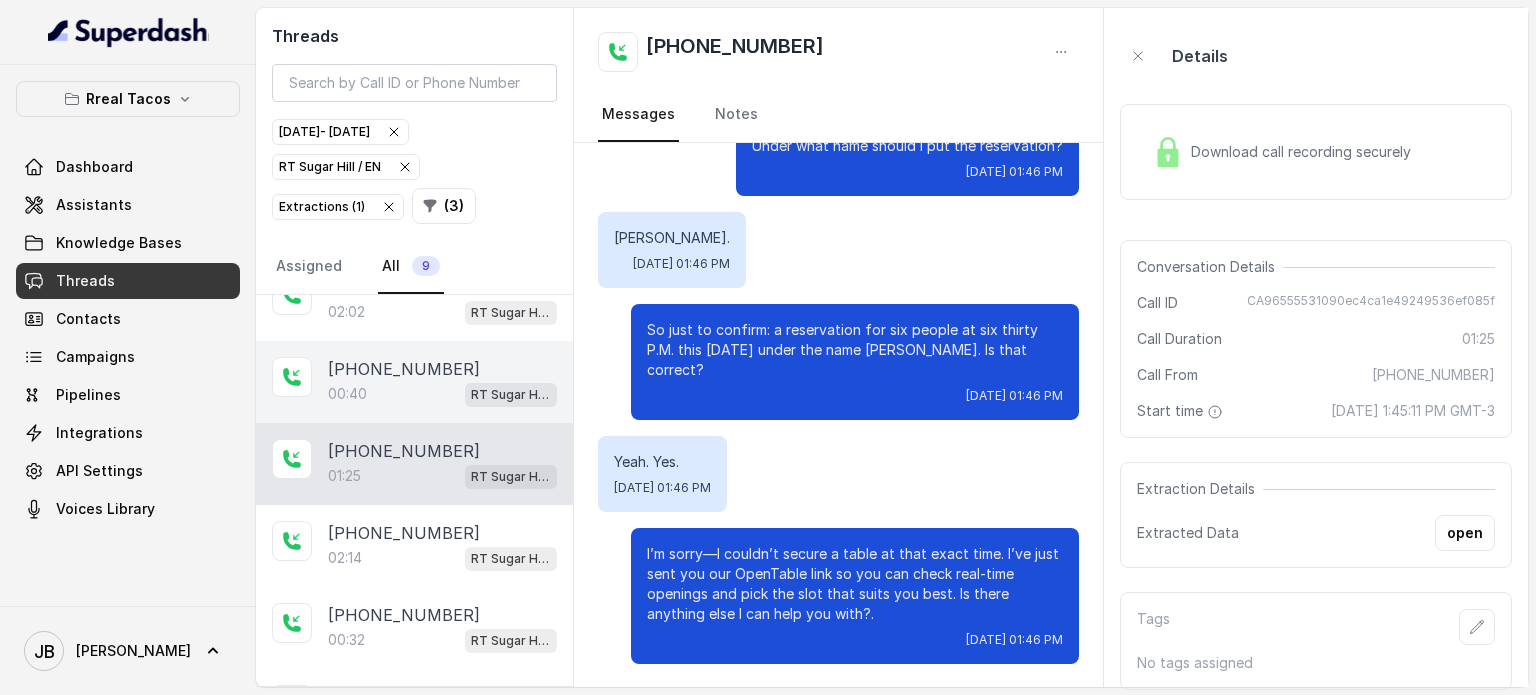 click on "[PHONE_NUMBER]:[STREET_ADDRESS]" at bounding box center [414, 382] 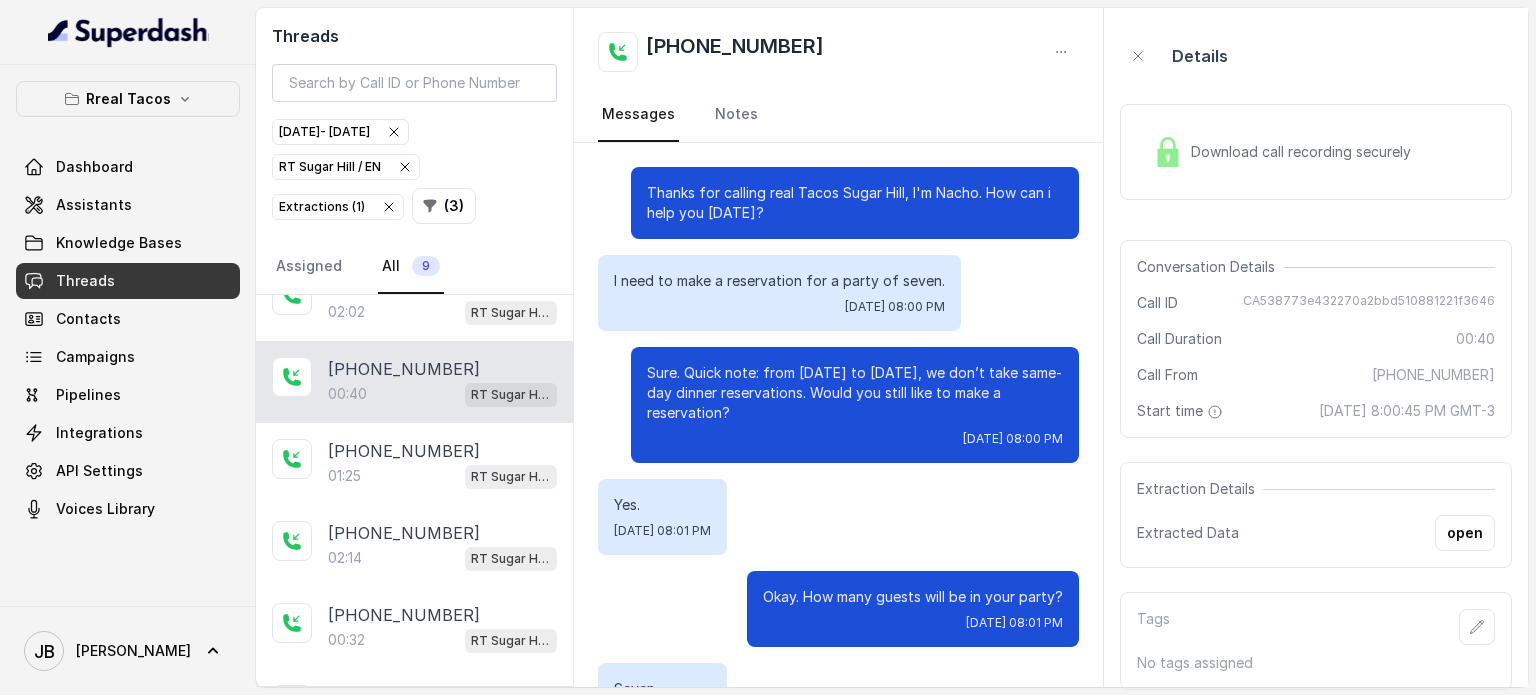 scroll, scrollTop: 371, scrollLeft: 0, axis: vertical 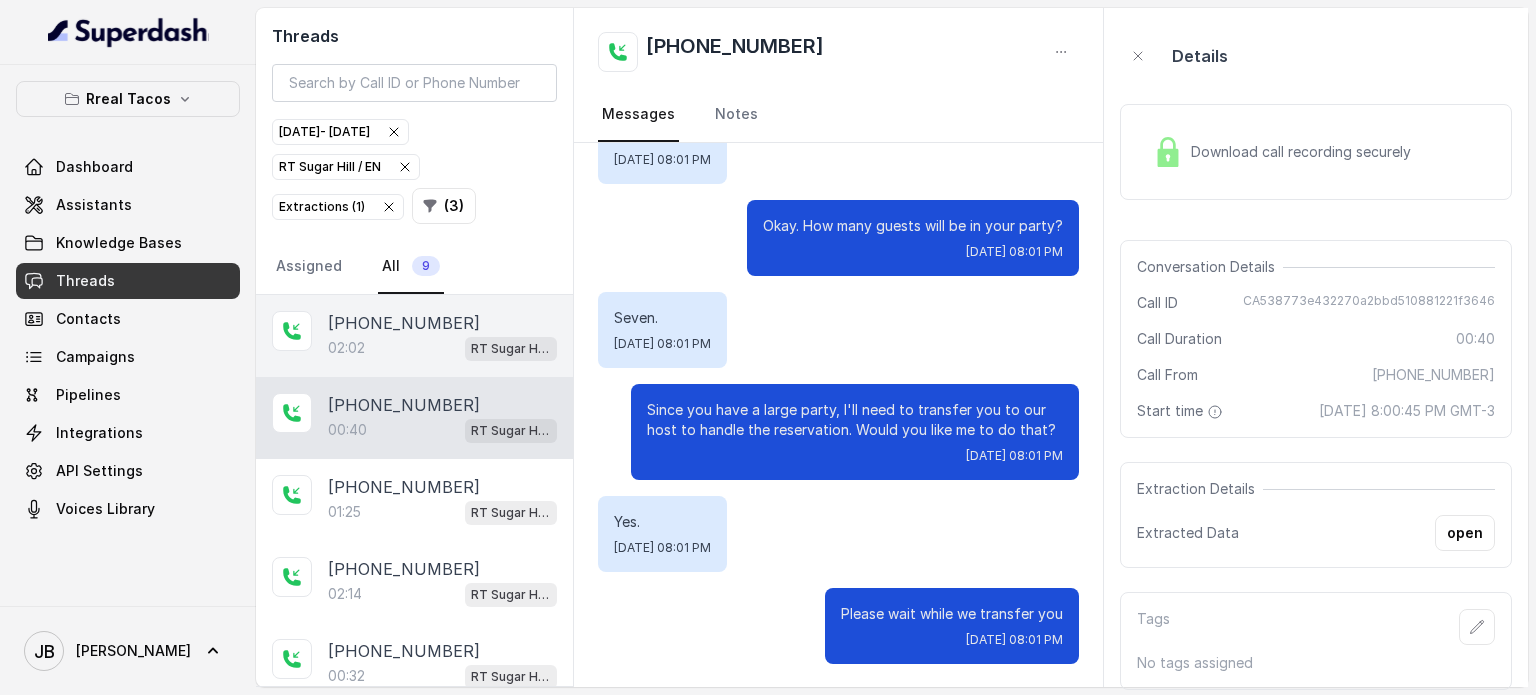 click on "02:02 RT Sugar Hill / EN" at bounding box center (442, 348) 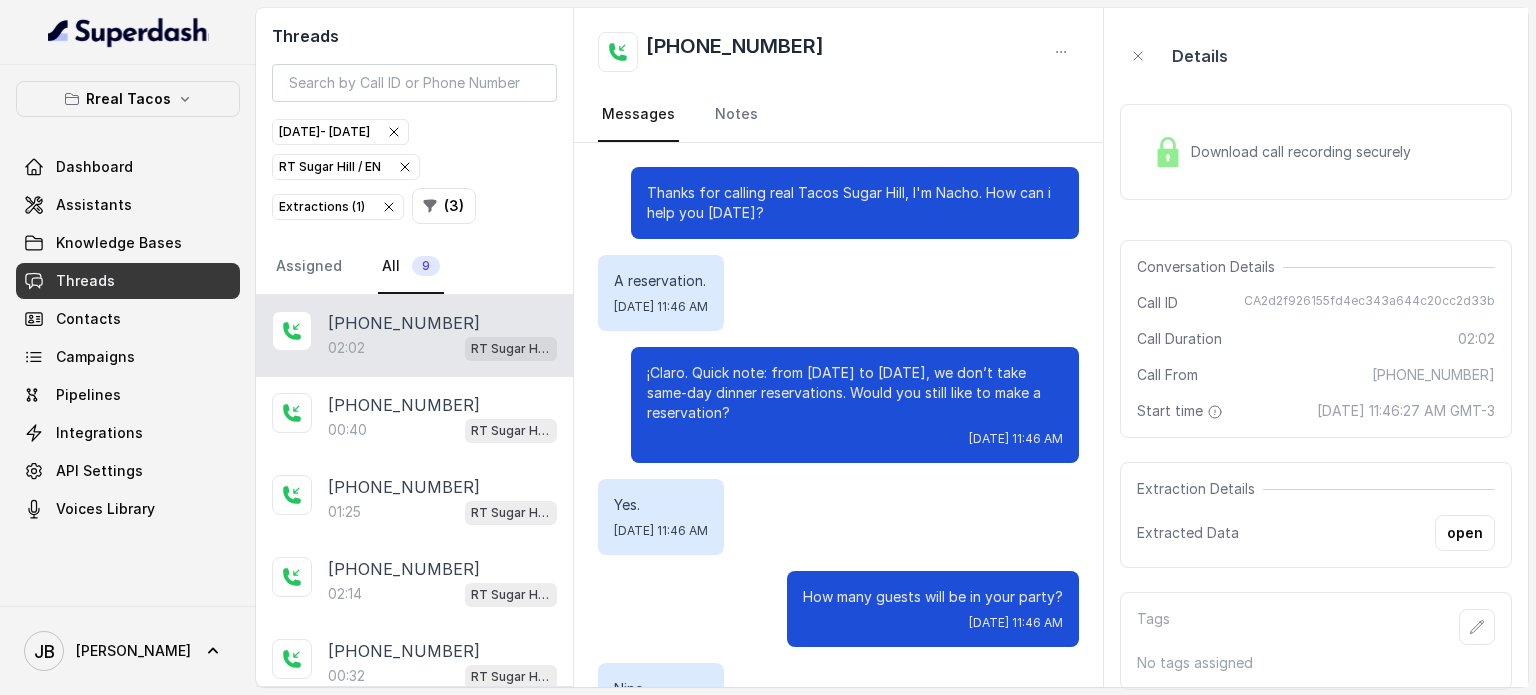 scroll, scrollTop: 1055, scrollLeft: 0, axis: vertical 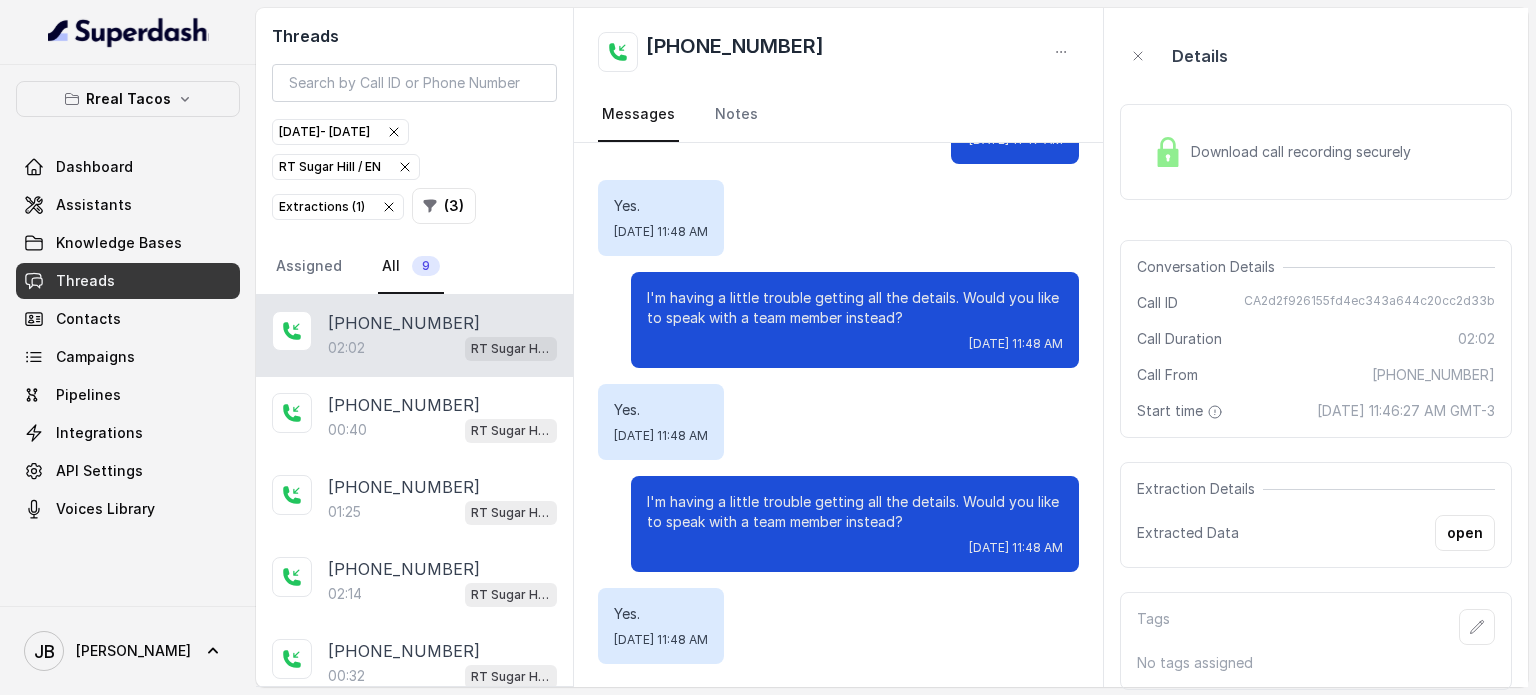 click on "02:02 RT Sugar Hill / EN" at bounding box center (442, 348) 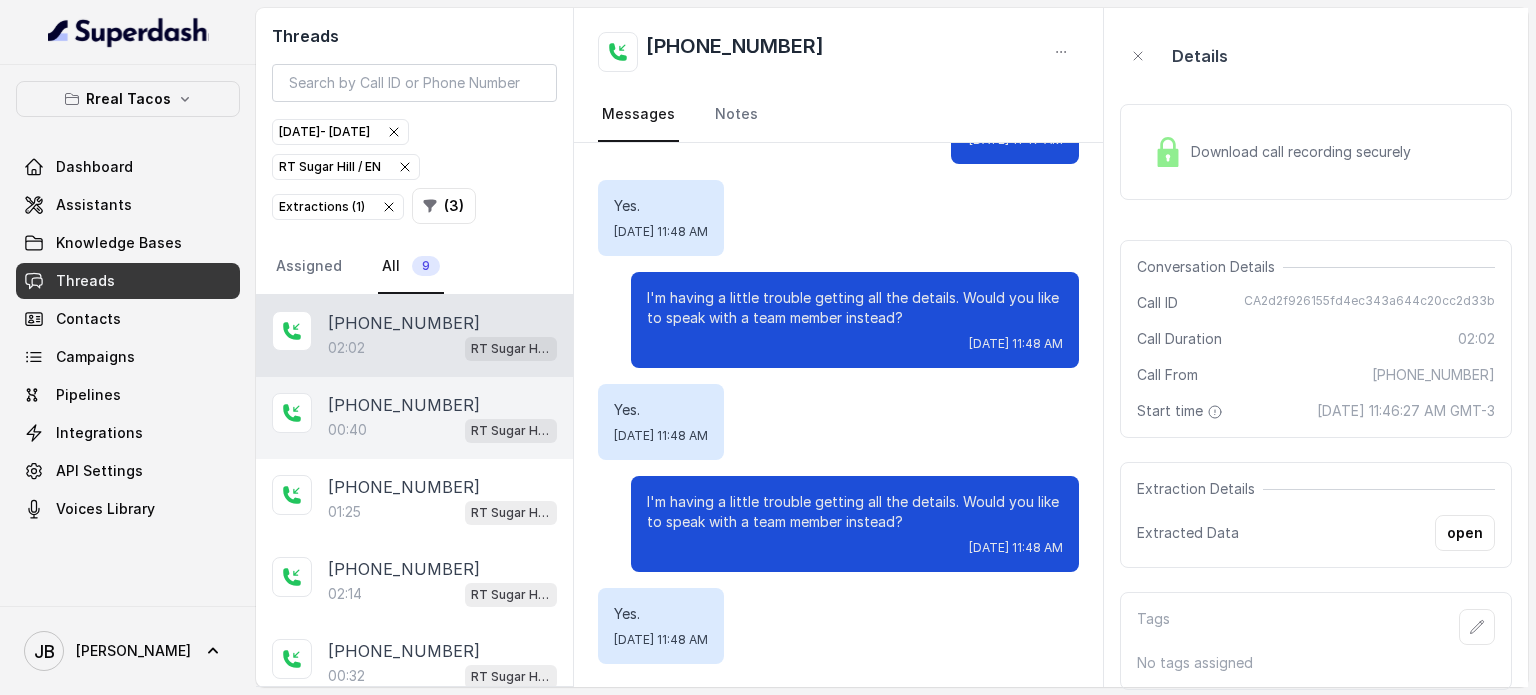 click on "[PHONE_NUMBER]" at bounding box center [404, 405] 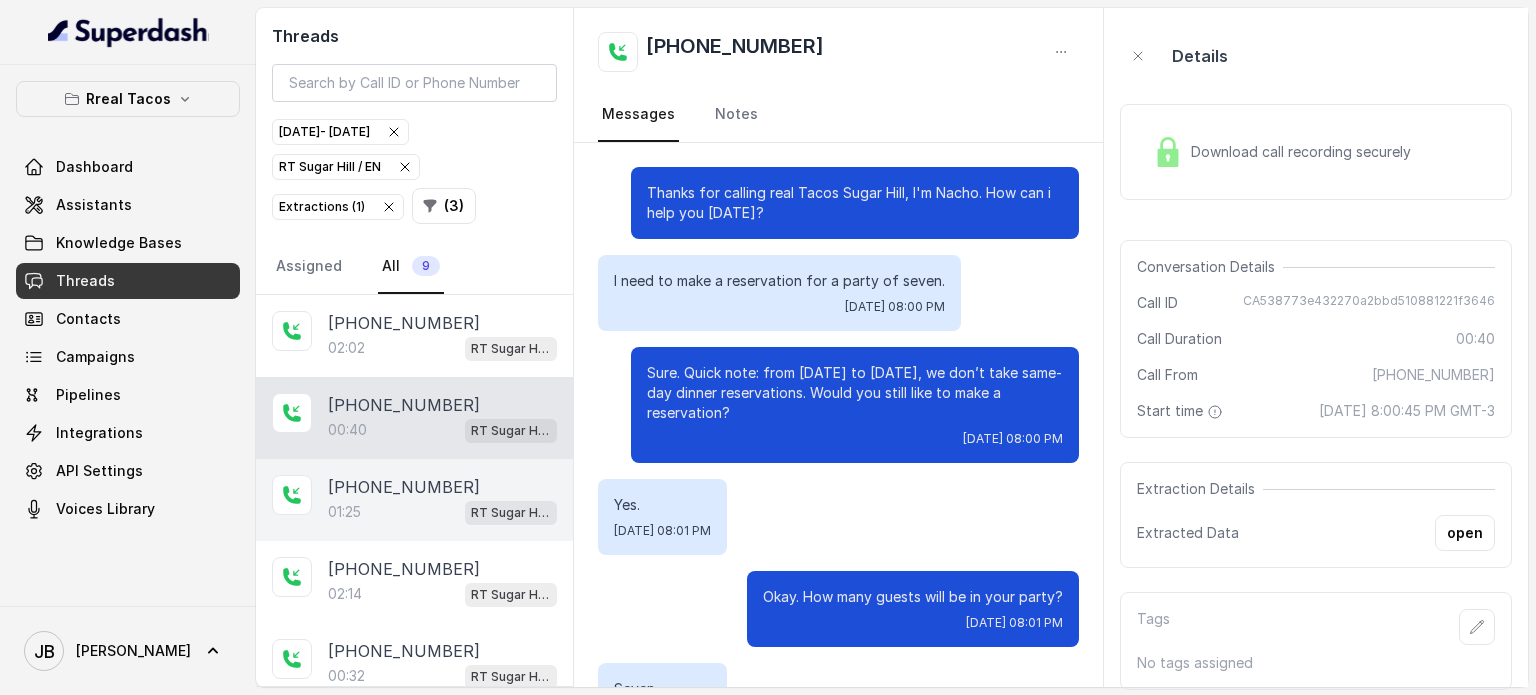 scroll, scrollTop: 371, scrollLeft: 0, axis: vertical 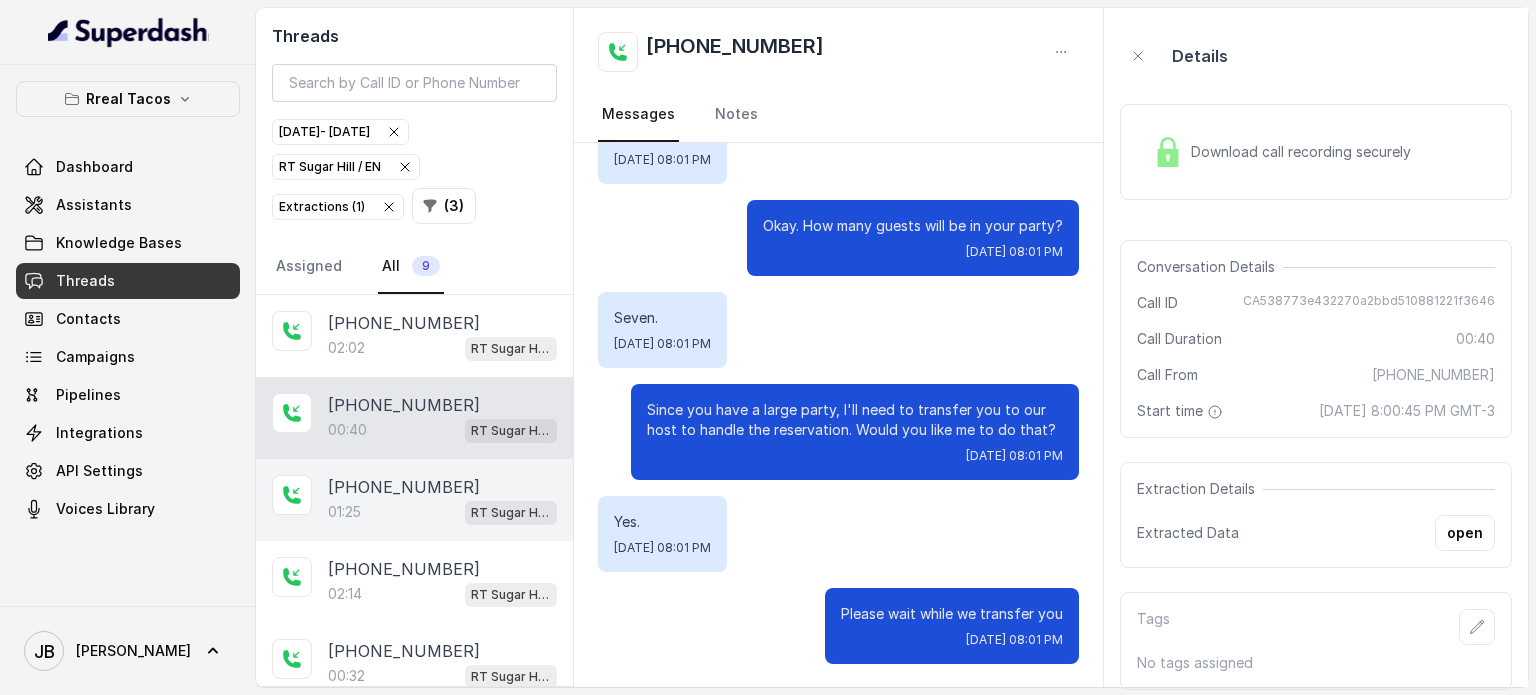 click on "[PHONE_NUMBER]" at bounding box center [404, 487] 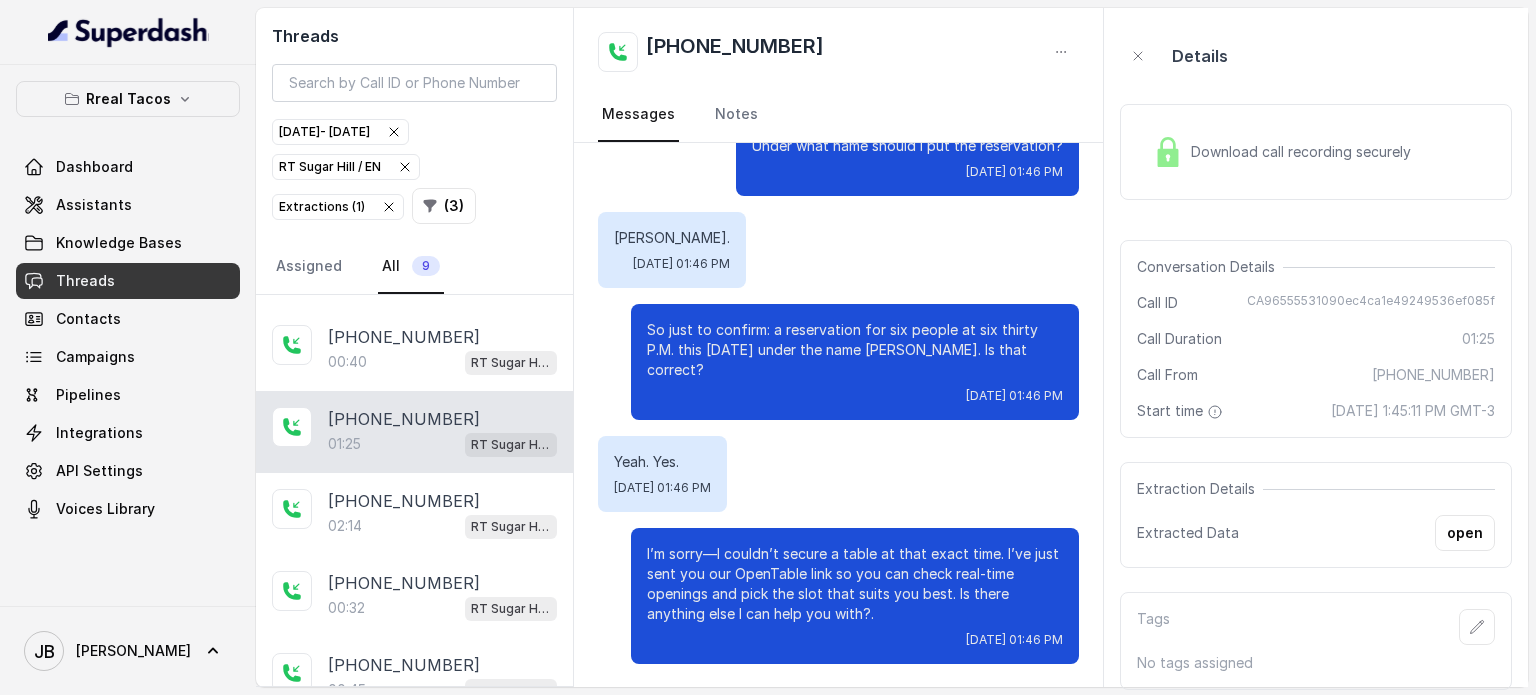 scroll, scrollTop: 100, scrollLeft: 0, axis: vertical 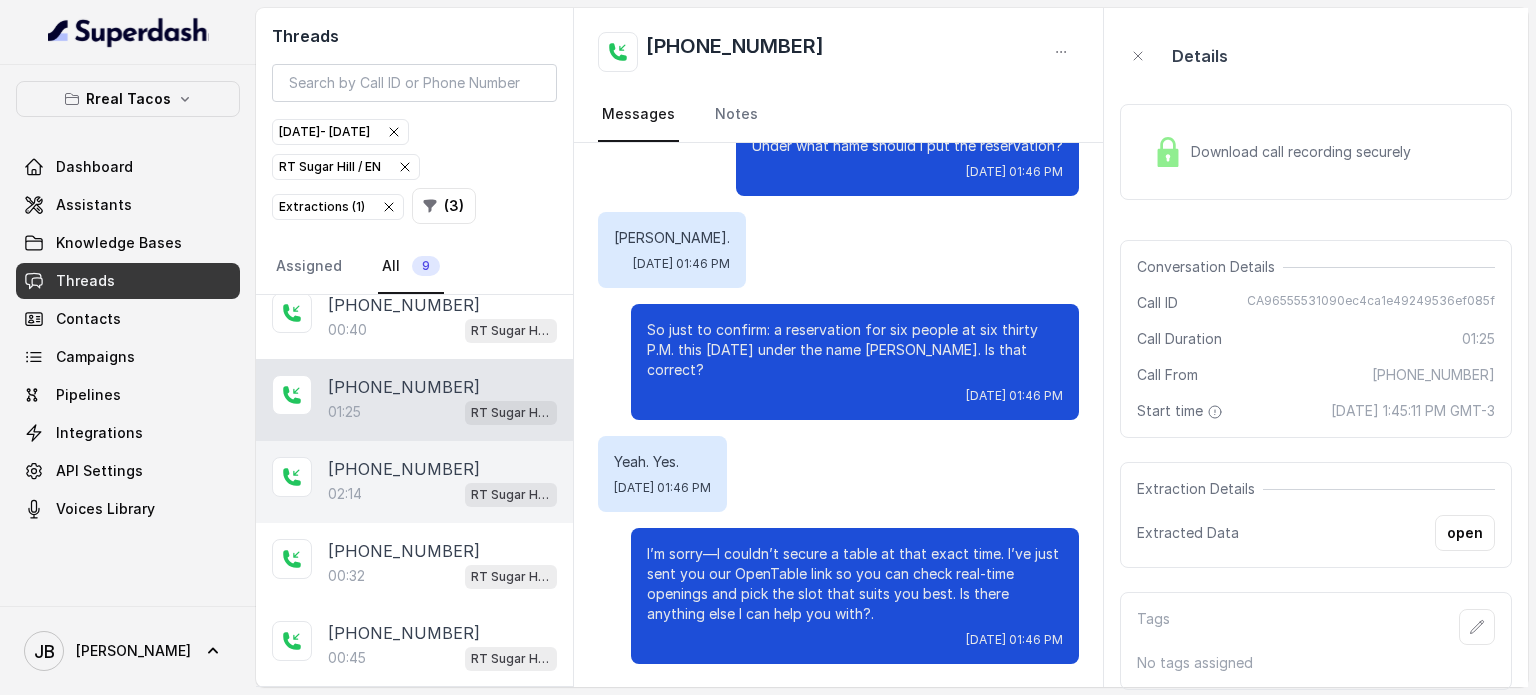click on "[PHONE_NUMBER]" at bounding box center [404, 469] 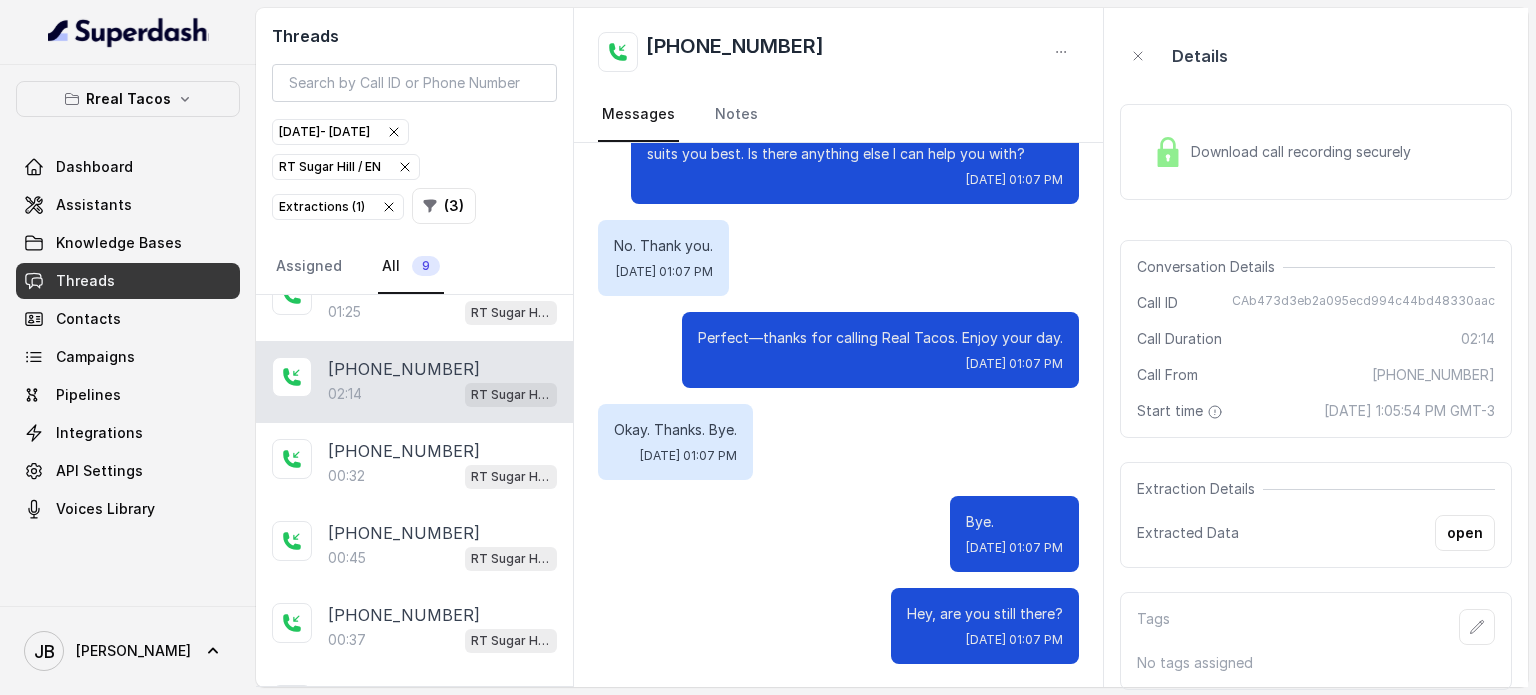 click on "CAb473d3eb2a095ecd994c44bd48330aac" at bounding box center [1363, 303] 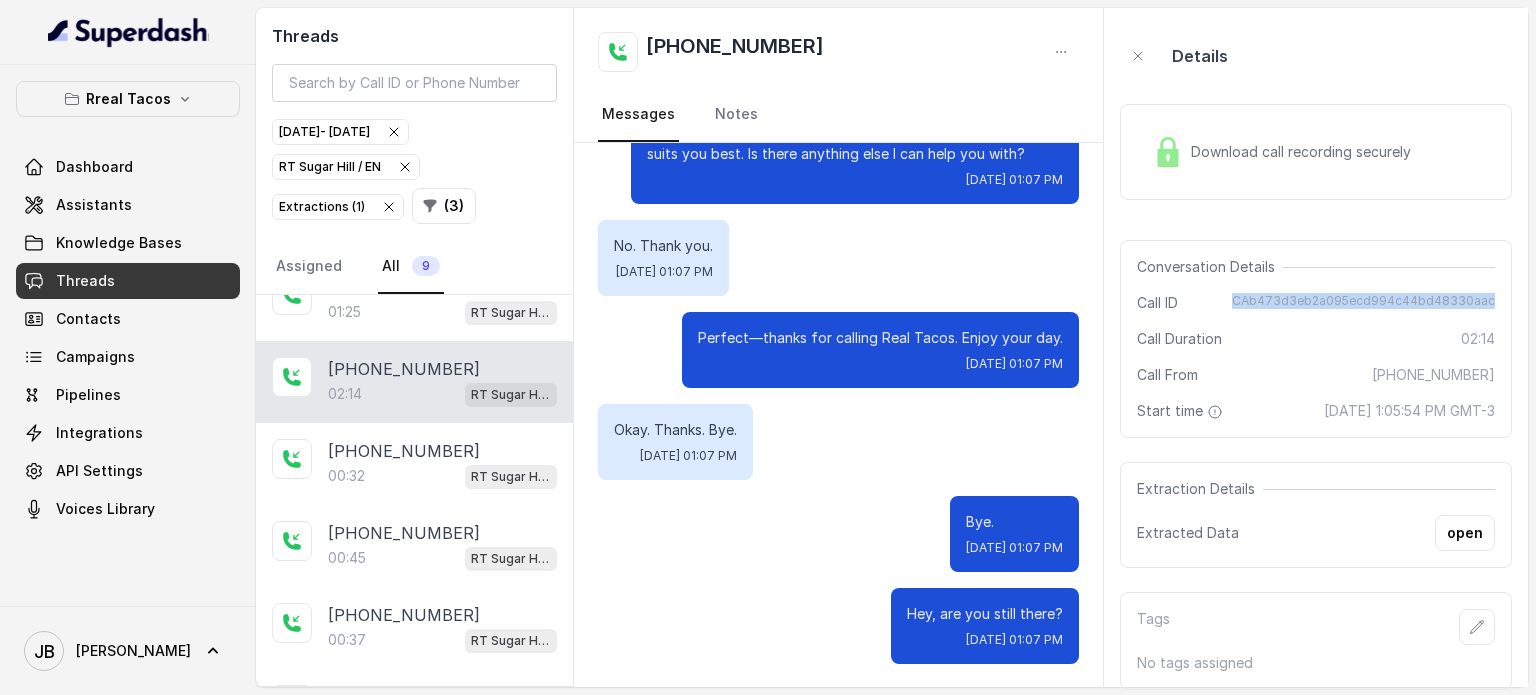 click on "CAb473d3eb2a095ecd994c44bd48330aac" at bounding box center (1363, 303) 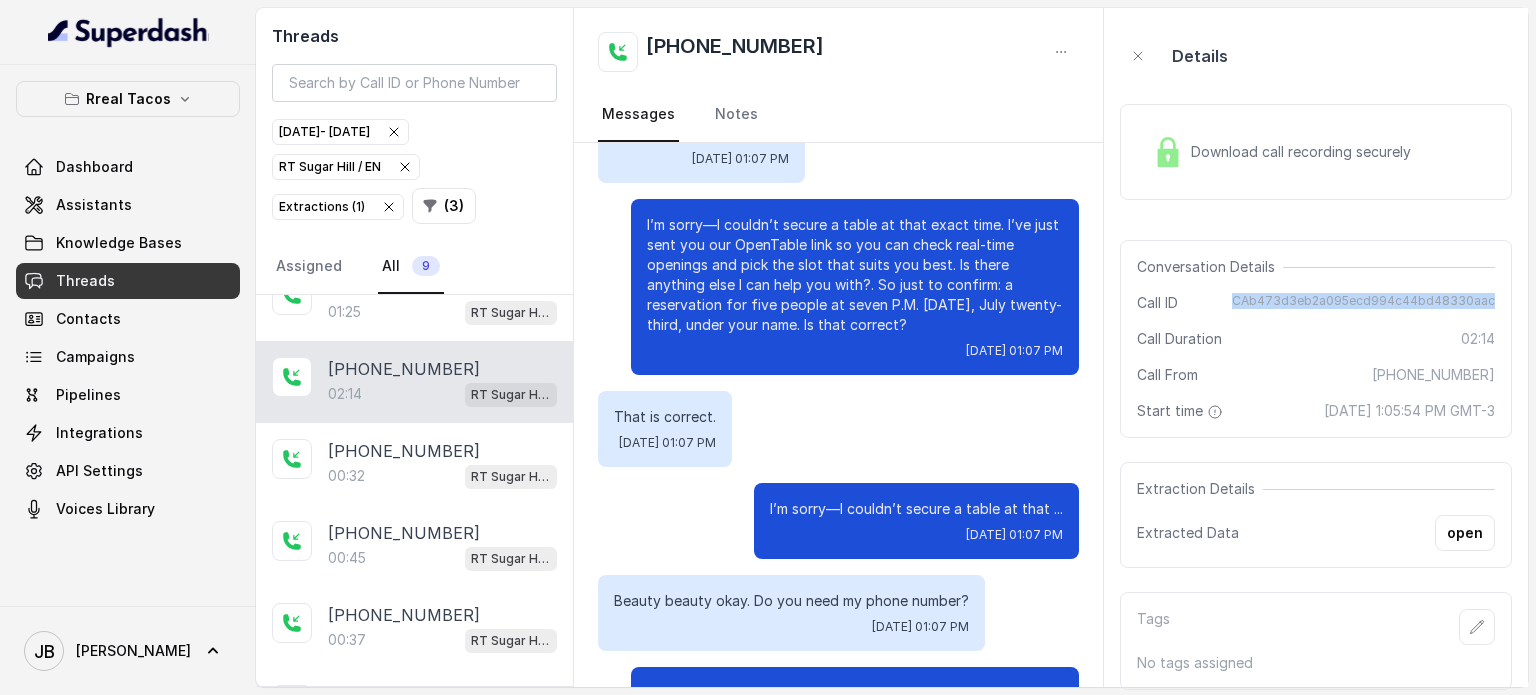 scroll, scrollTop: 1311, scrollLeft: 0, axis: vertical 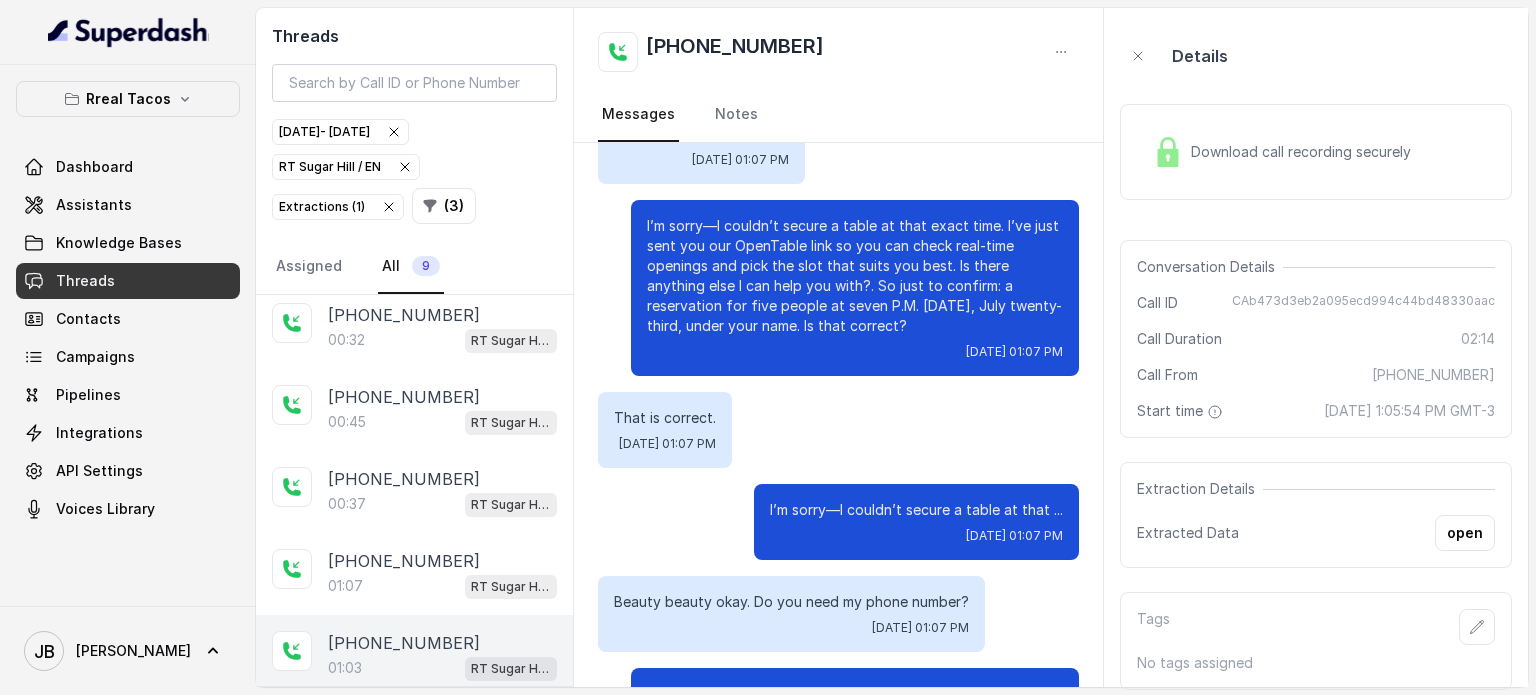 click on "[PHONE_NUMBER]" at bounding box center (404, 643) 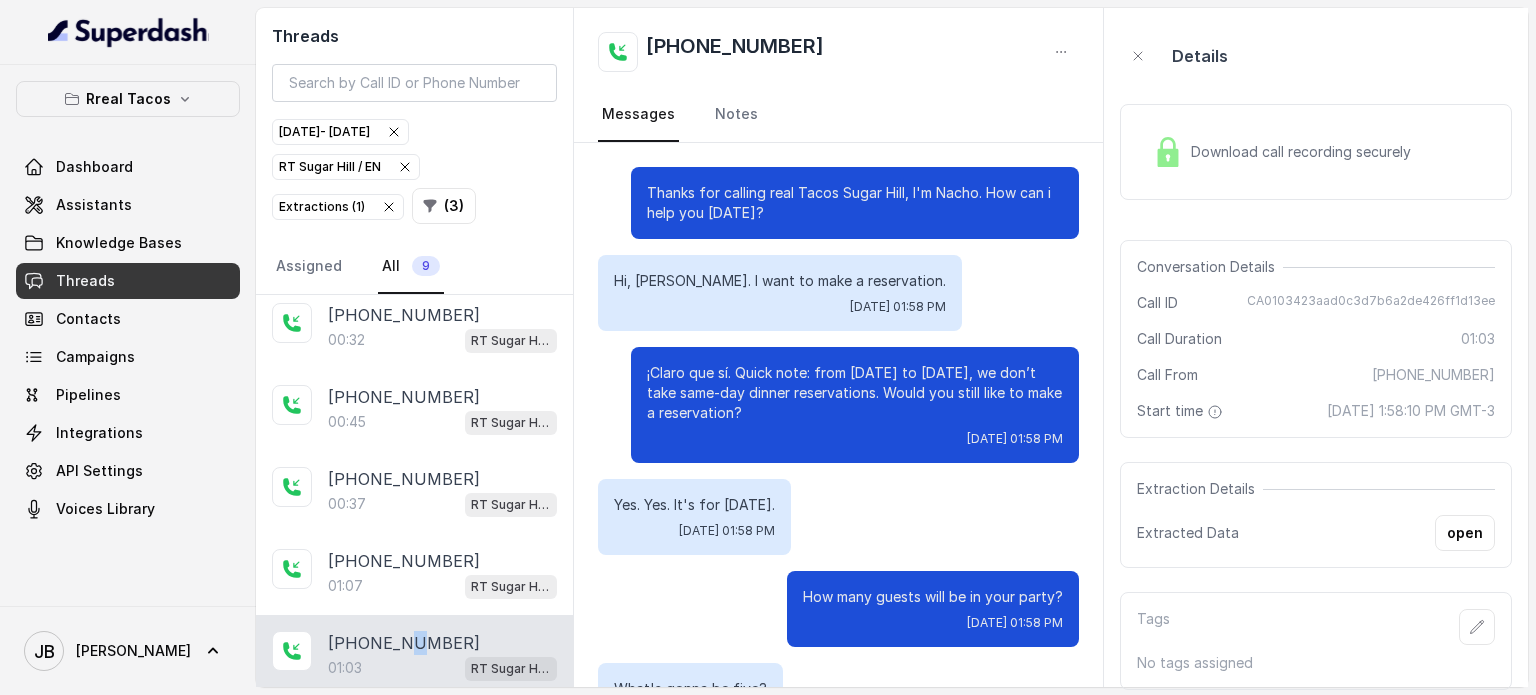 scroll, scrollTop: 891, scrollLeft: 0, axis: vertical 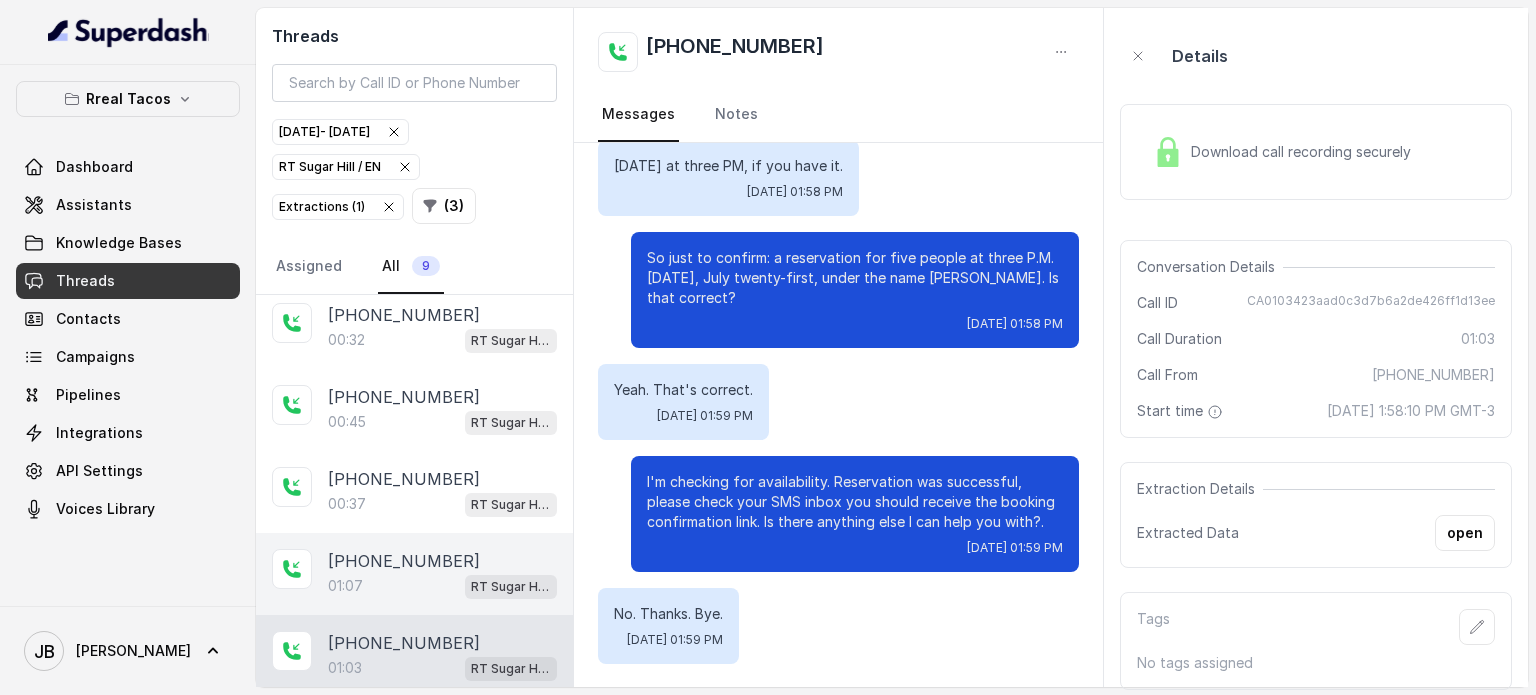 click on "01:07 RT Sugar Hill / EN" at bounding box center (442, 586) 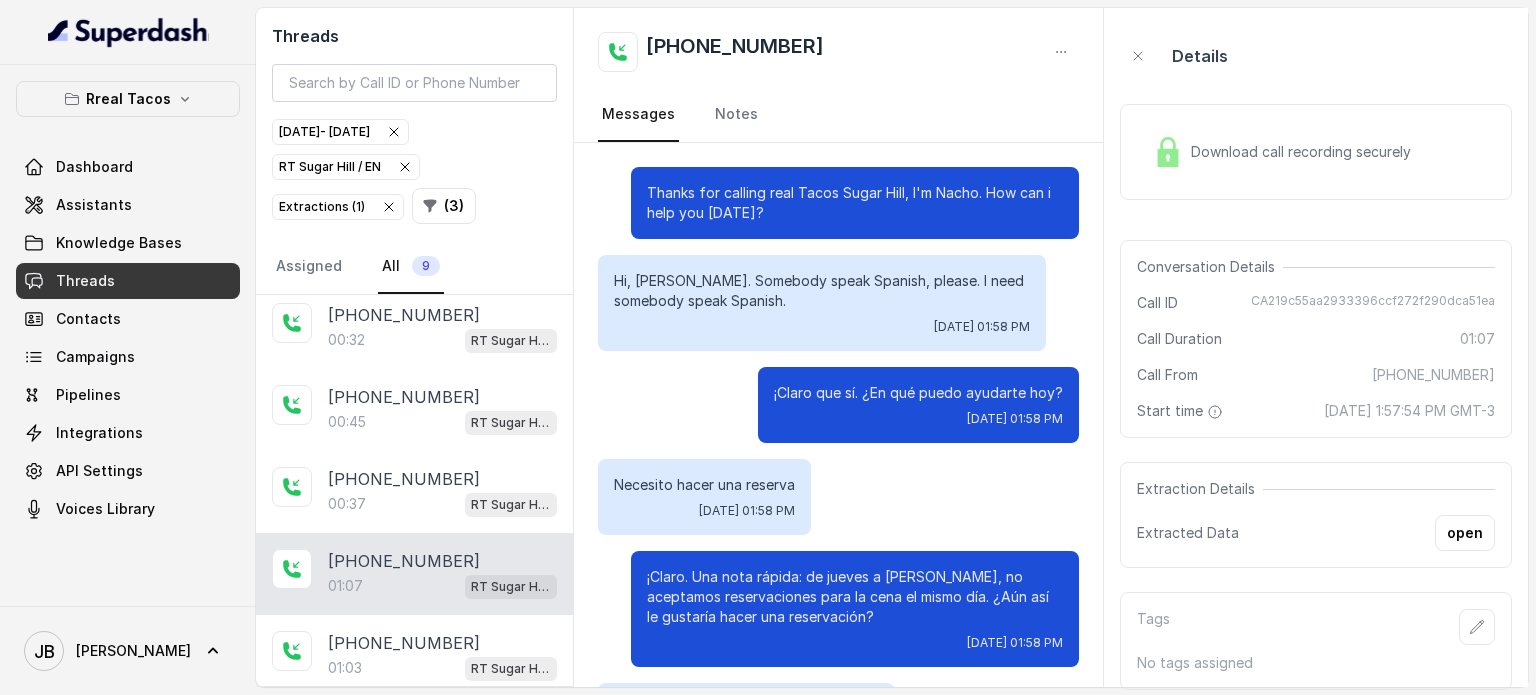 scroll, scrollTop: 595, scrollLeft: 0, axis: vertical 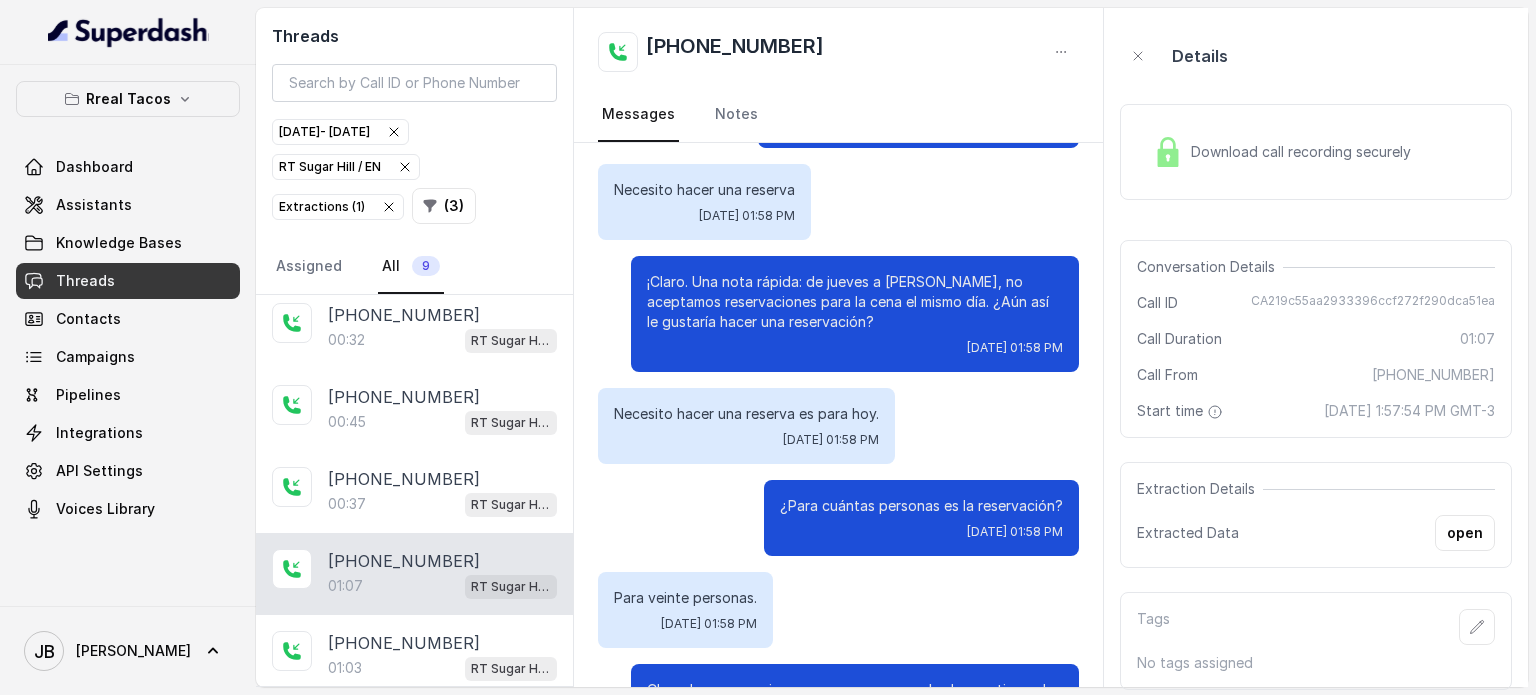click on "Download call recording securely" at bounding box center (1305, 152) 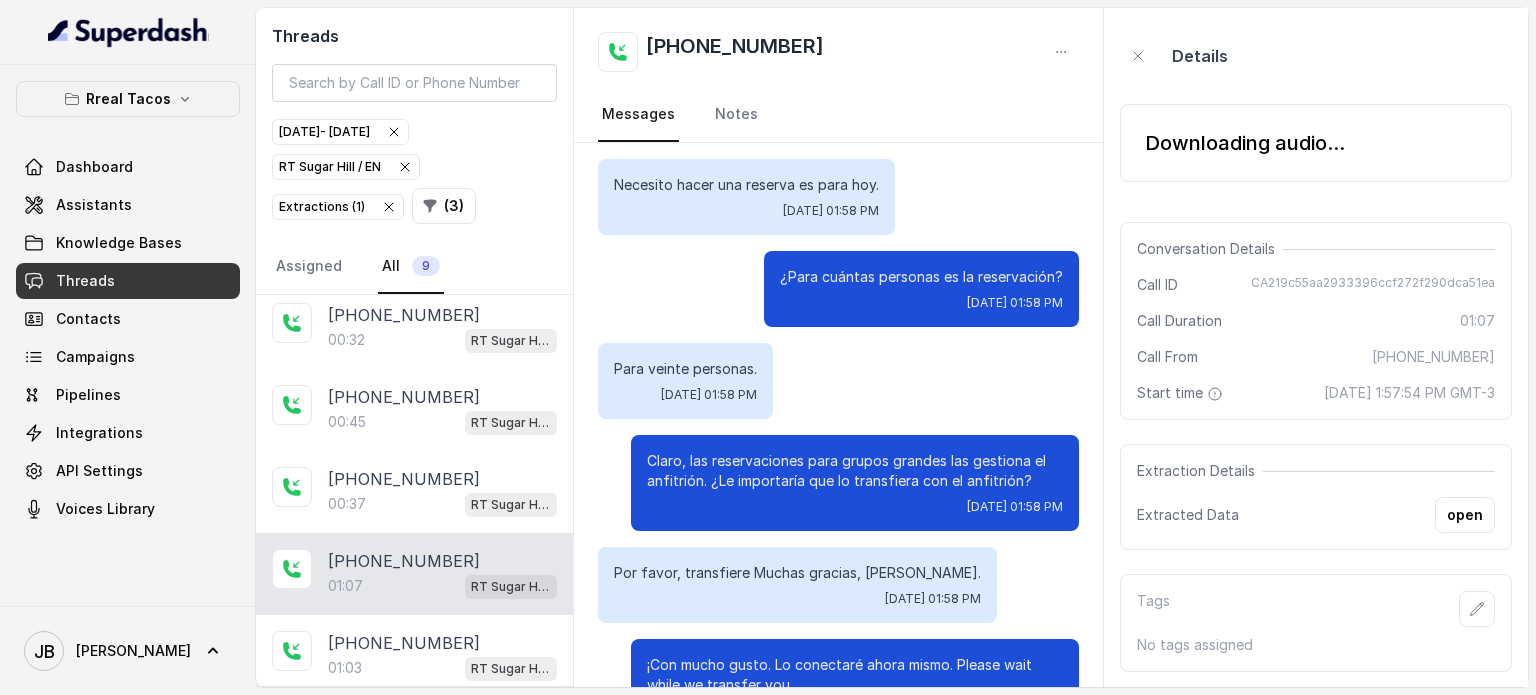 scroll, scrollTop: 595, scrollLeft: 0, axis: vertical 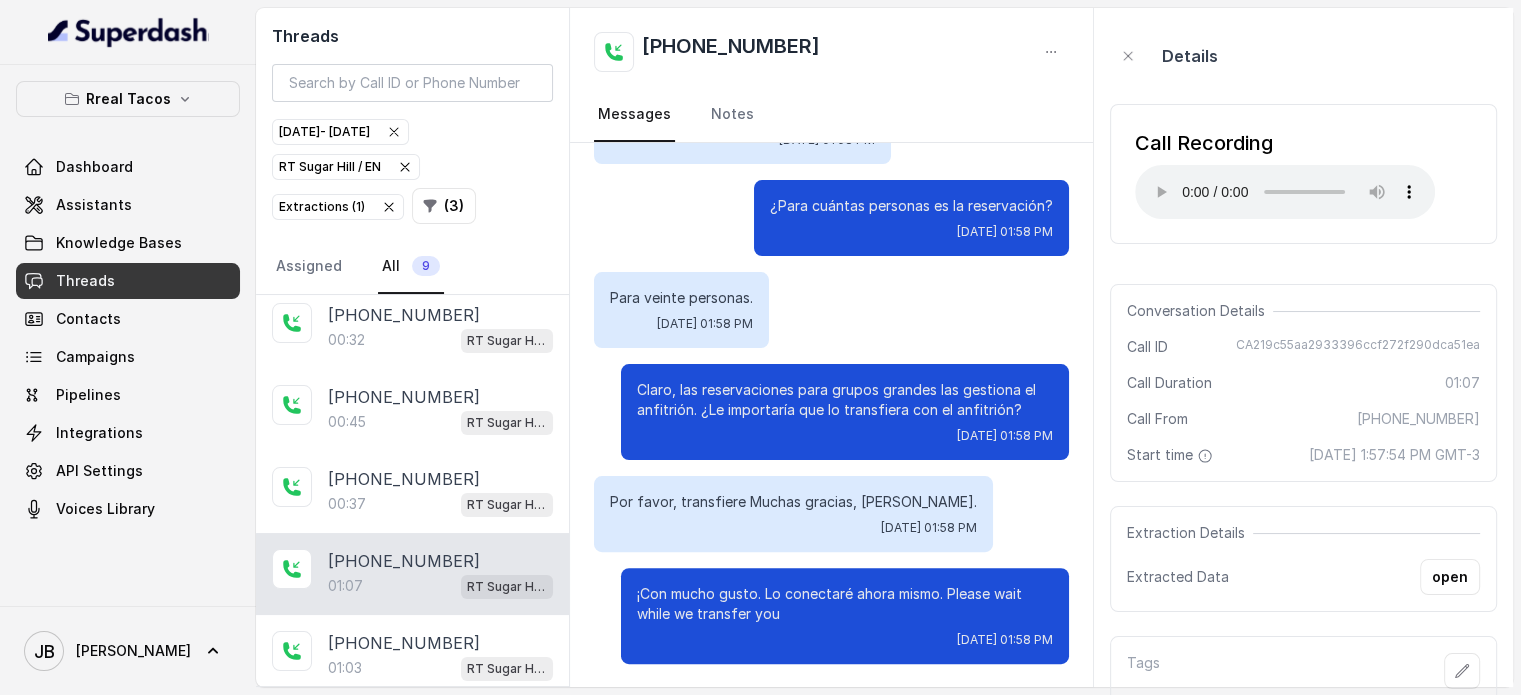 type 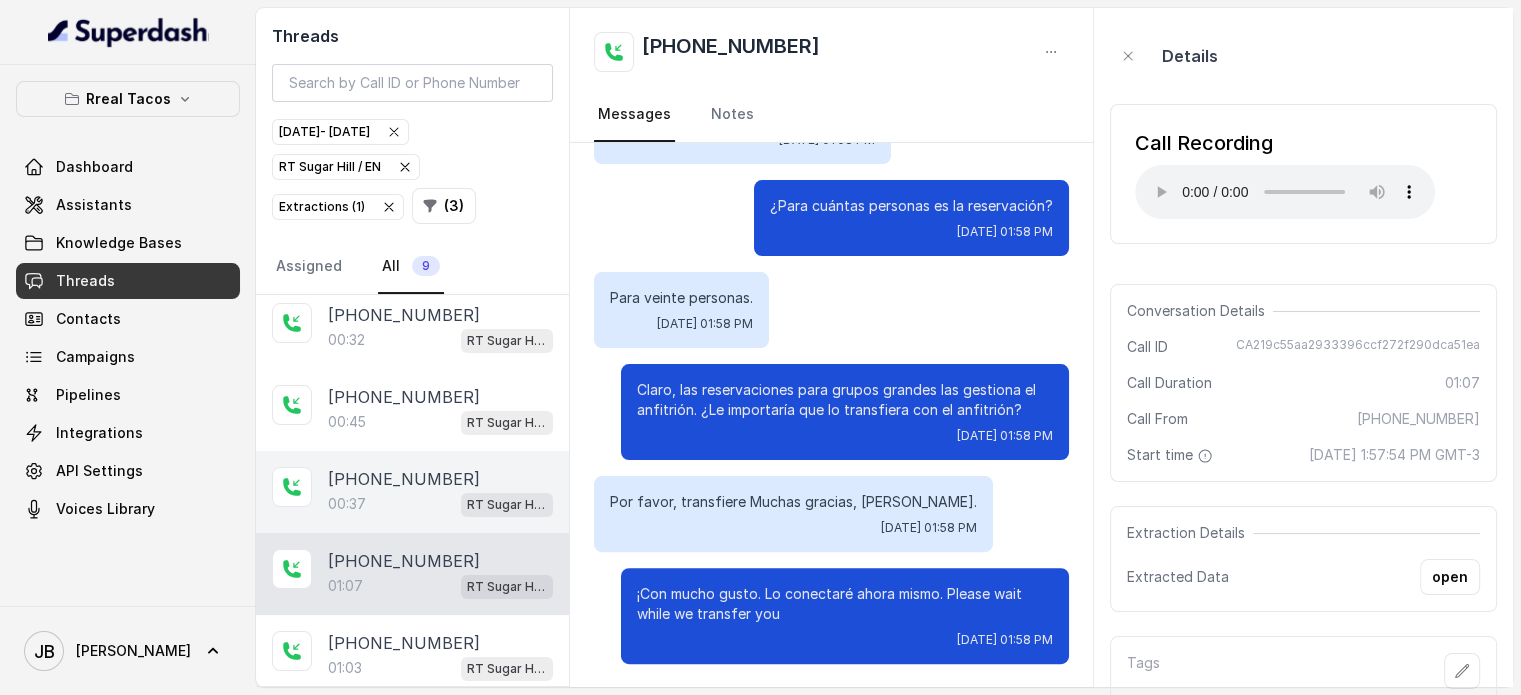 click on "[PHONE_NUMBER]" at bounding box center [404, 479] 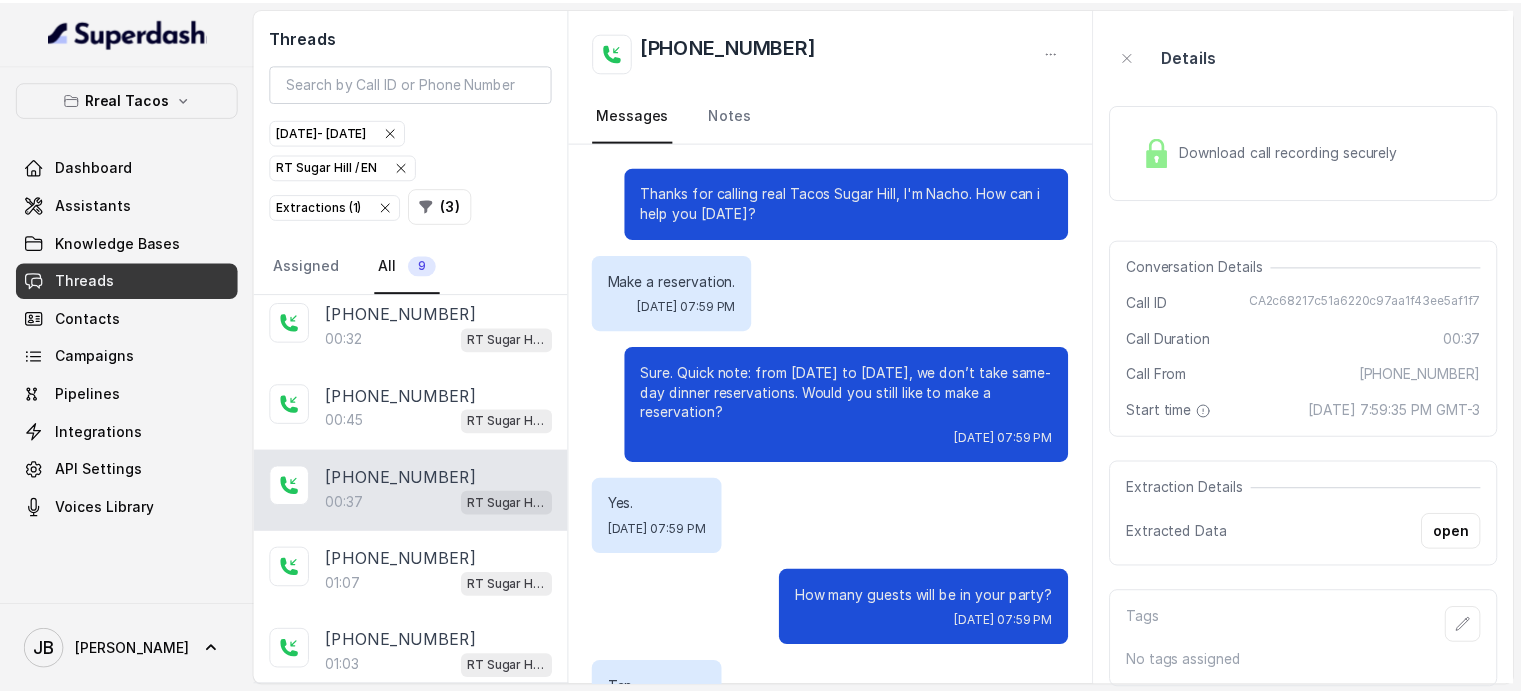 scroll, scrollTop: 391, scrollLeft: 0, axis: vertical 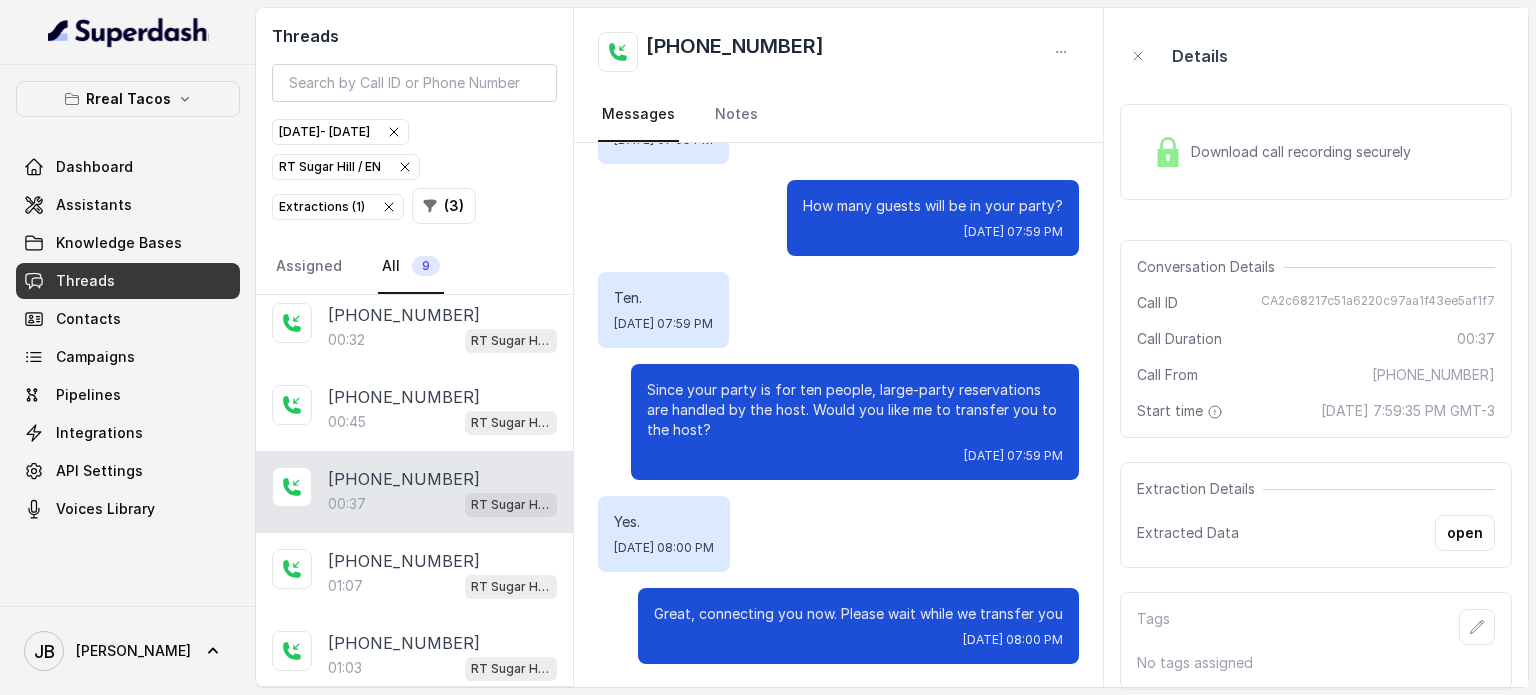 click at bounding box center [1168, 152] 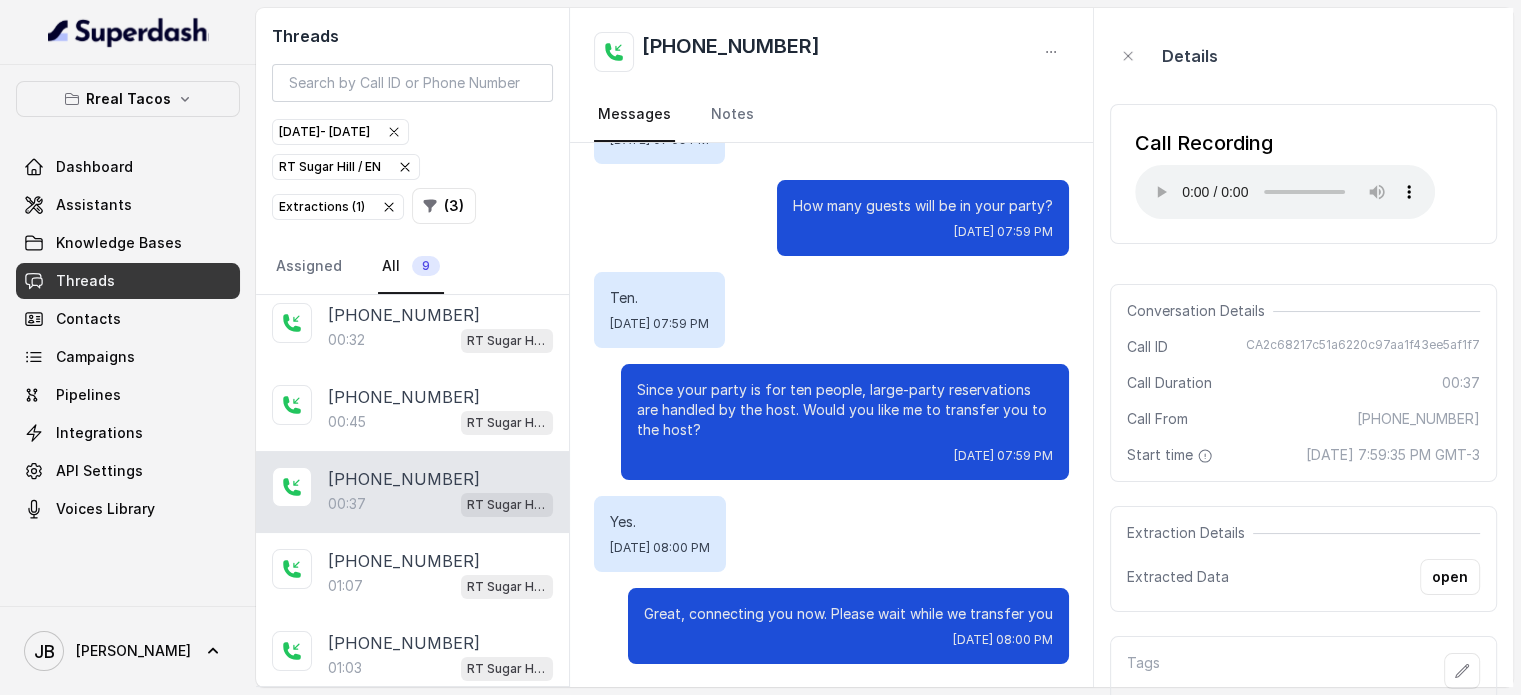 type 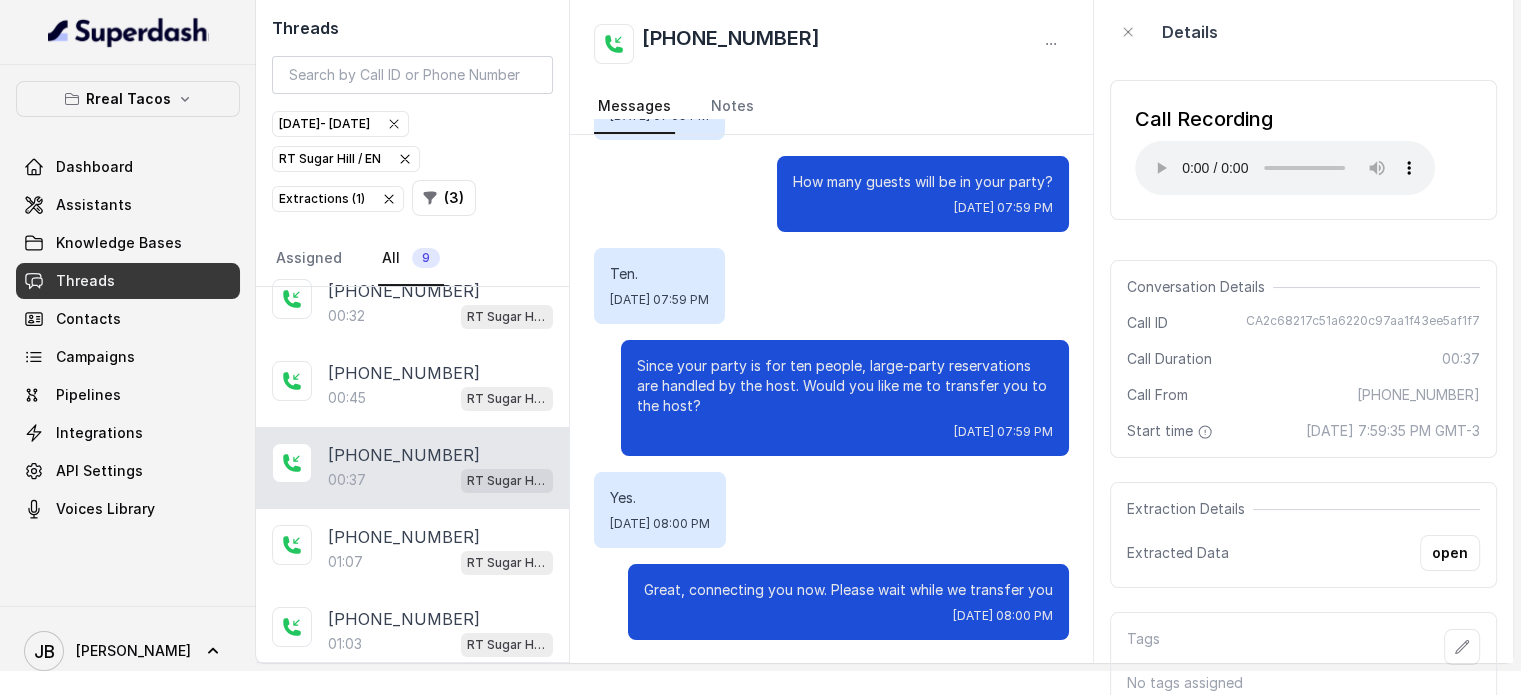 scroll, scrollTop: 36, scrollLeft: 0, axis: vertical 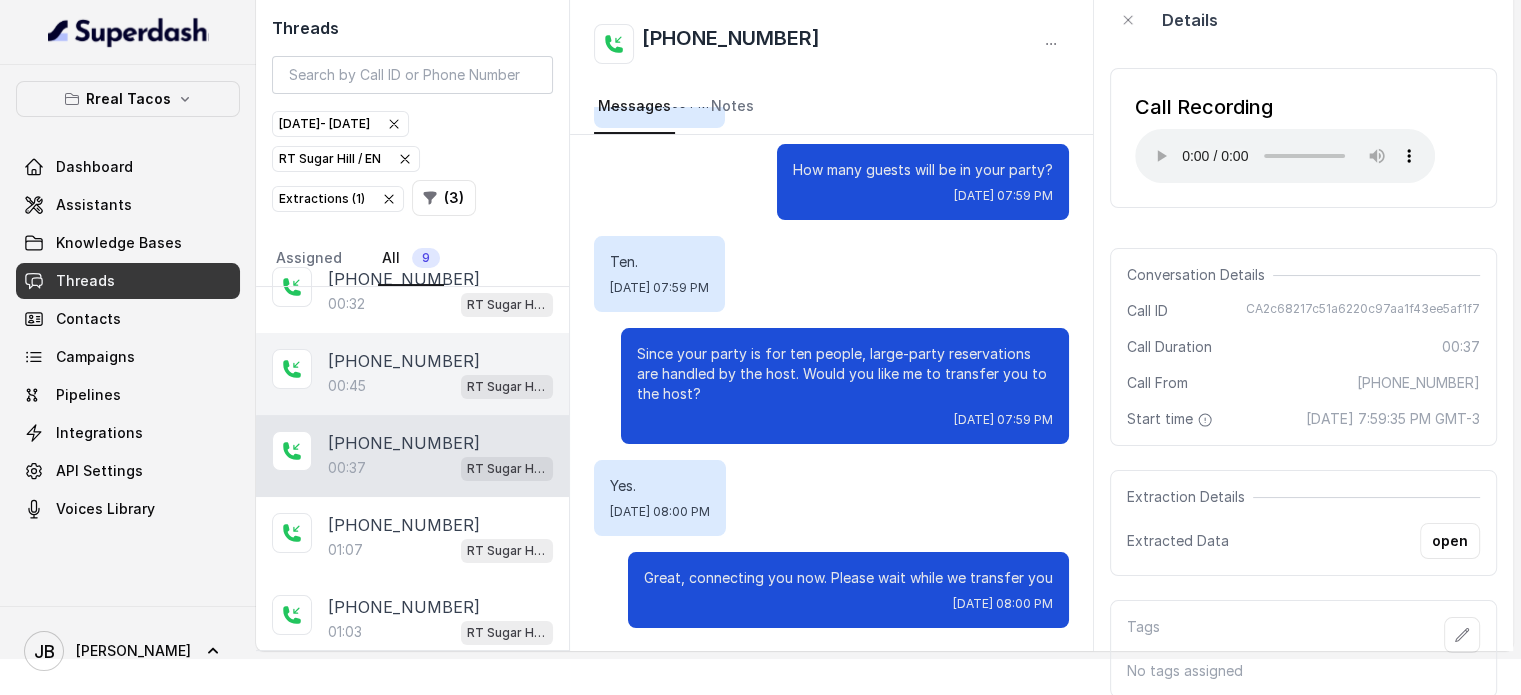 click on "[PHONE_NUMBER]:[STREET_ADDRESS]" at bounding box center (412, 374) 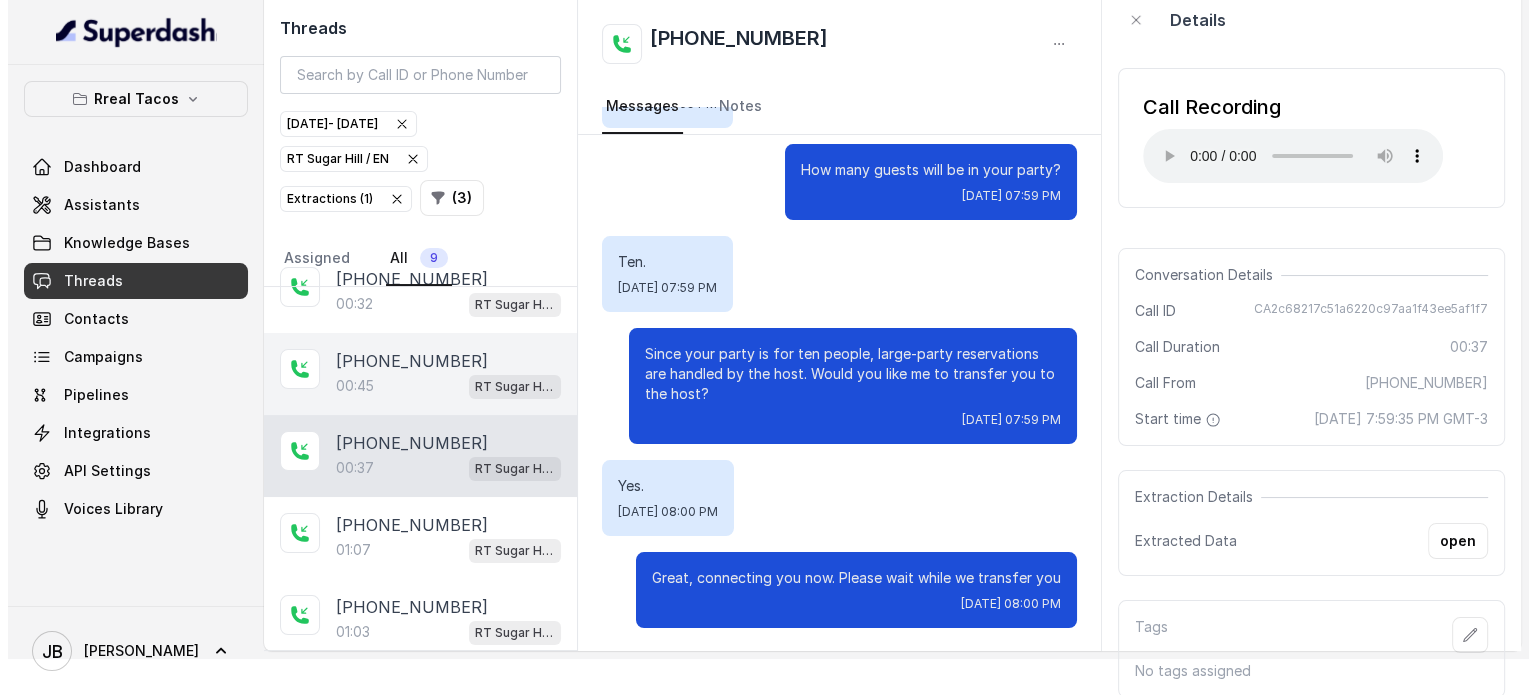 scroll, scrollTop: 0, scrollLeft: 0, axis: both 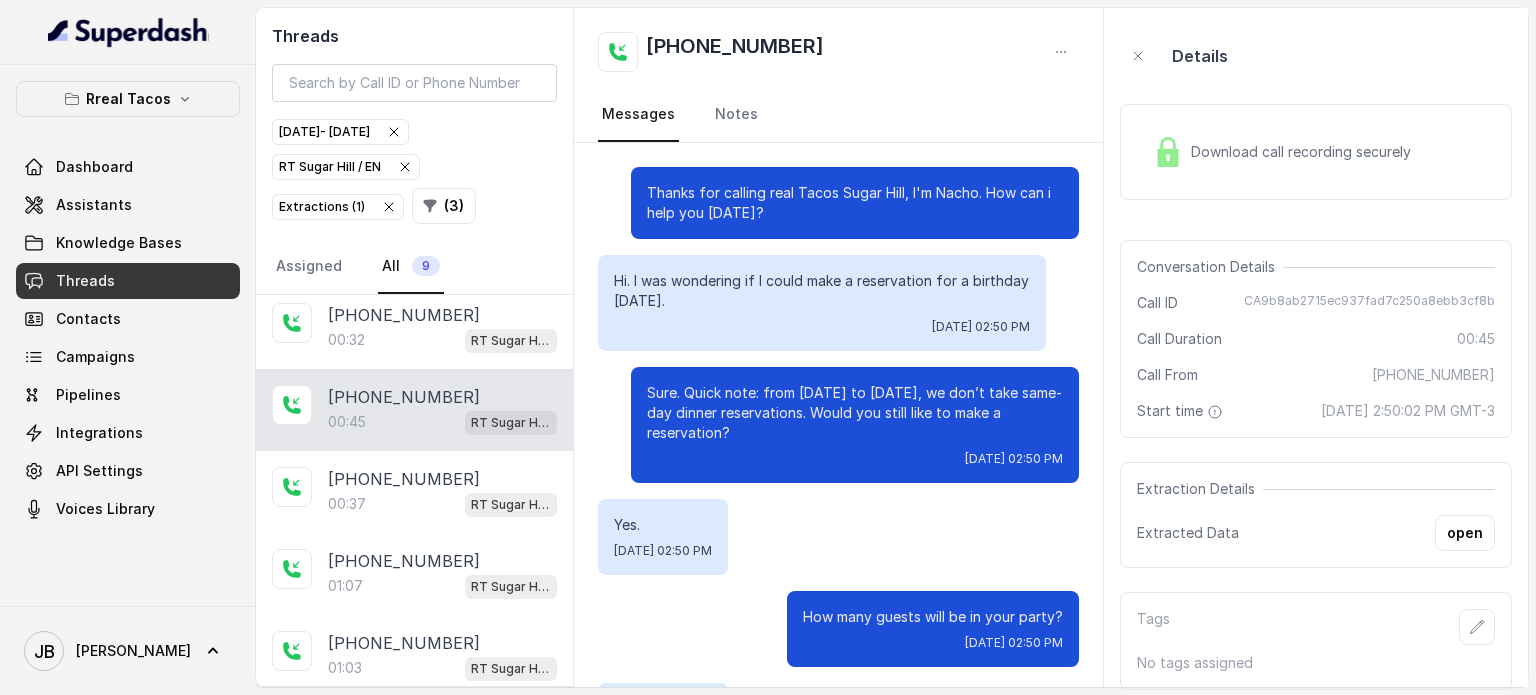 click on "Download call recording securely" at bounding box center (1282, 152) 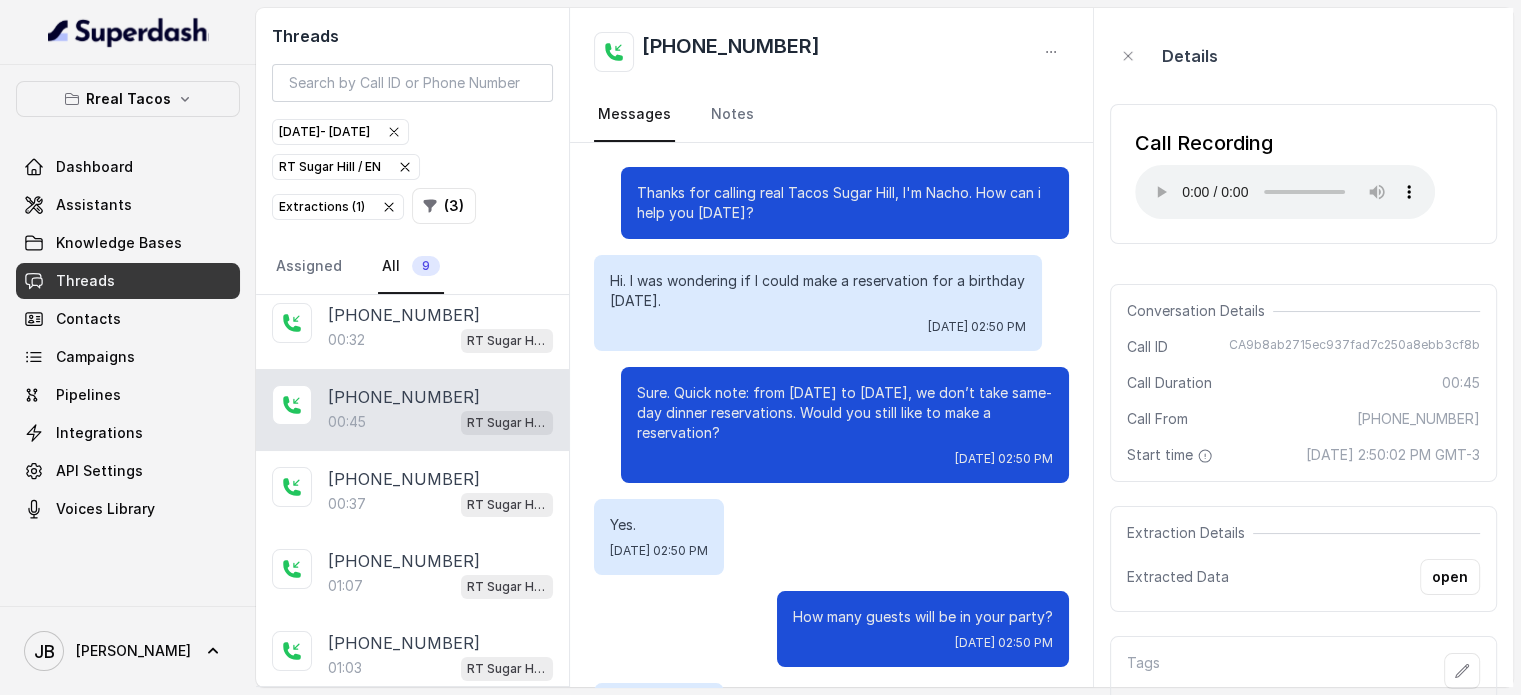 type 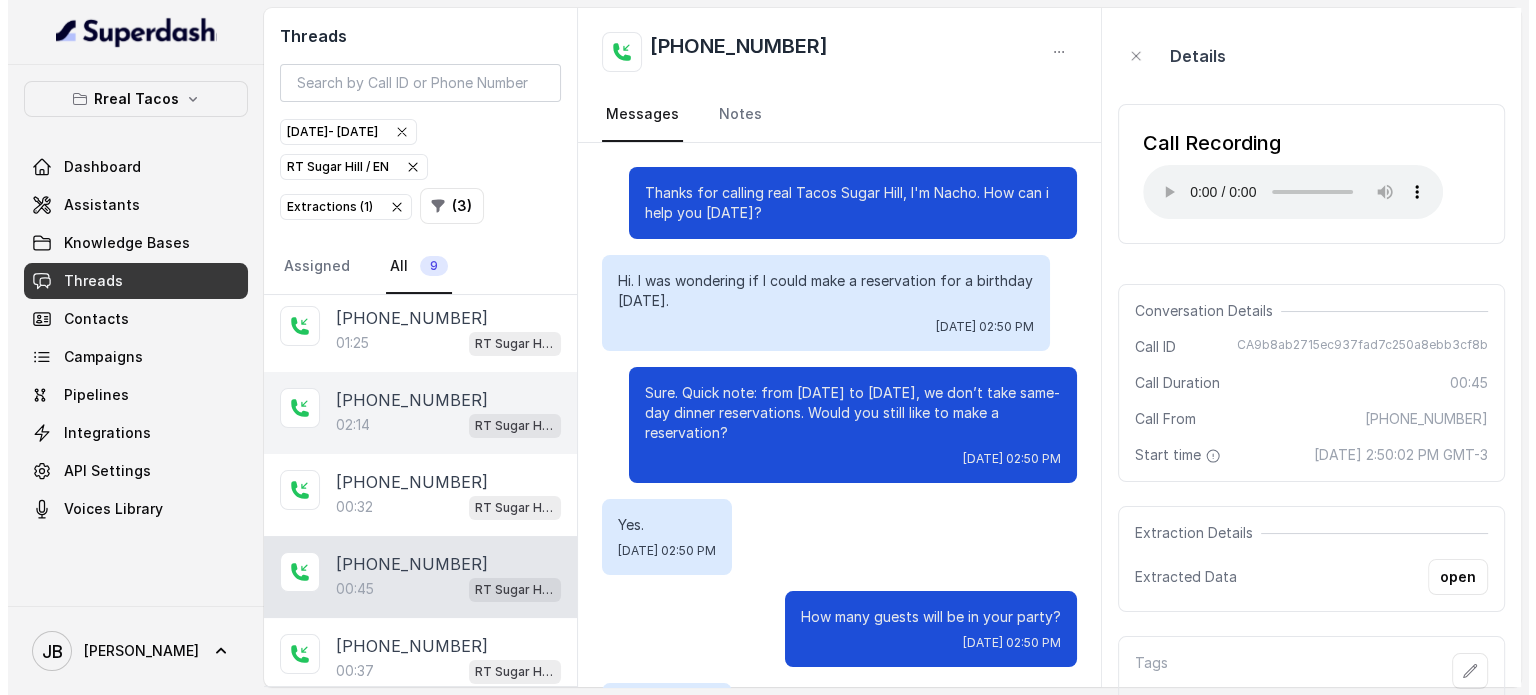 scroll, scrollTop: 136, scrollLeft: 0, axis: vertical 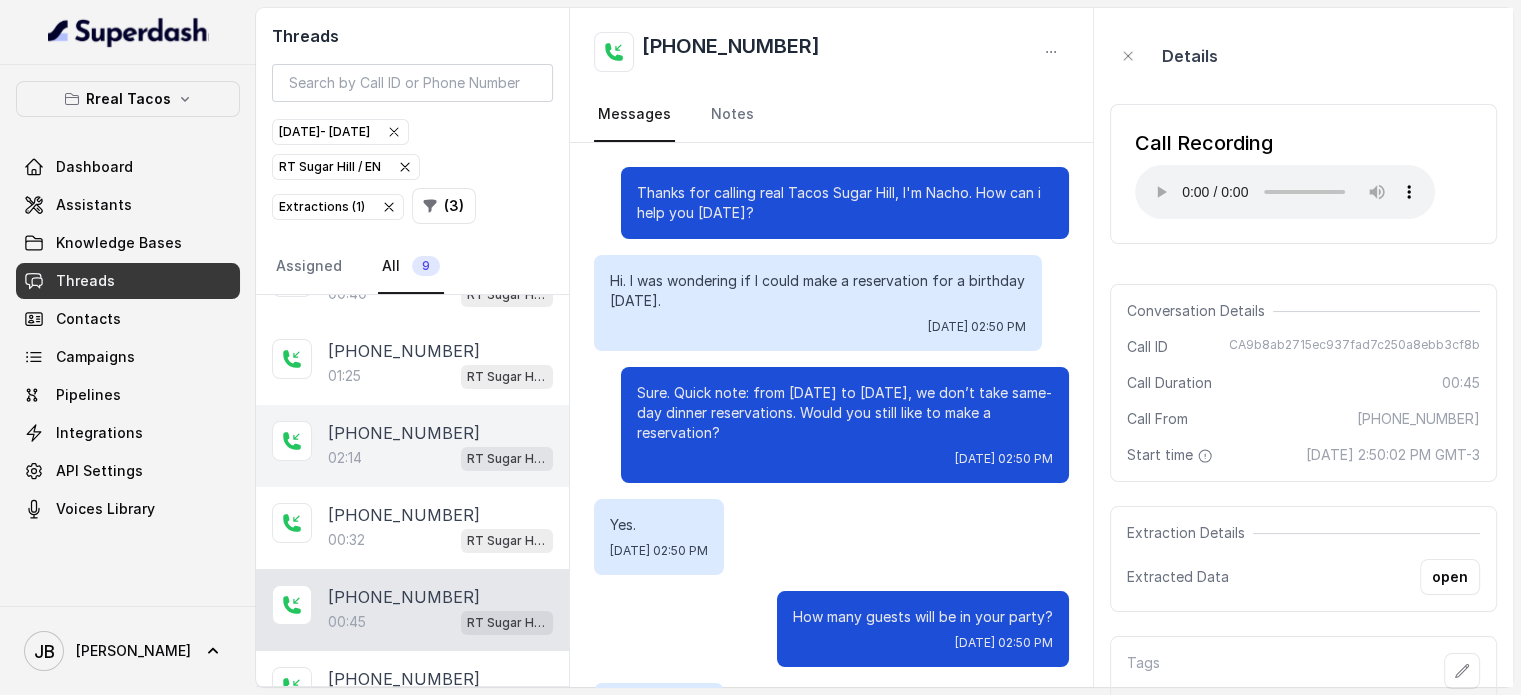 click on "[PHONE_NUMBER]" at bounding box center [404, 433] 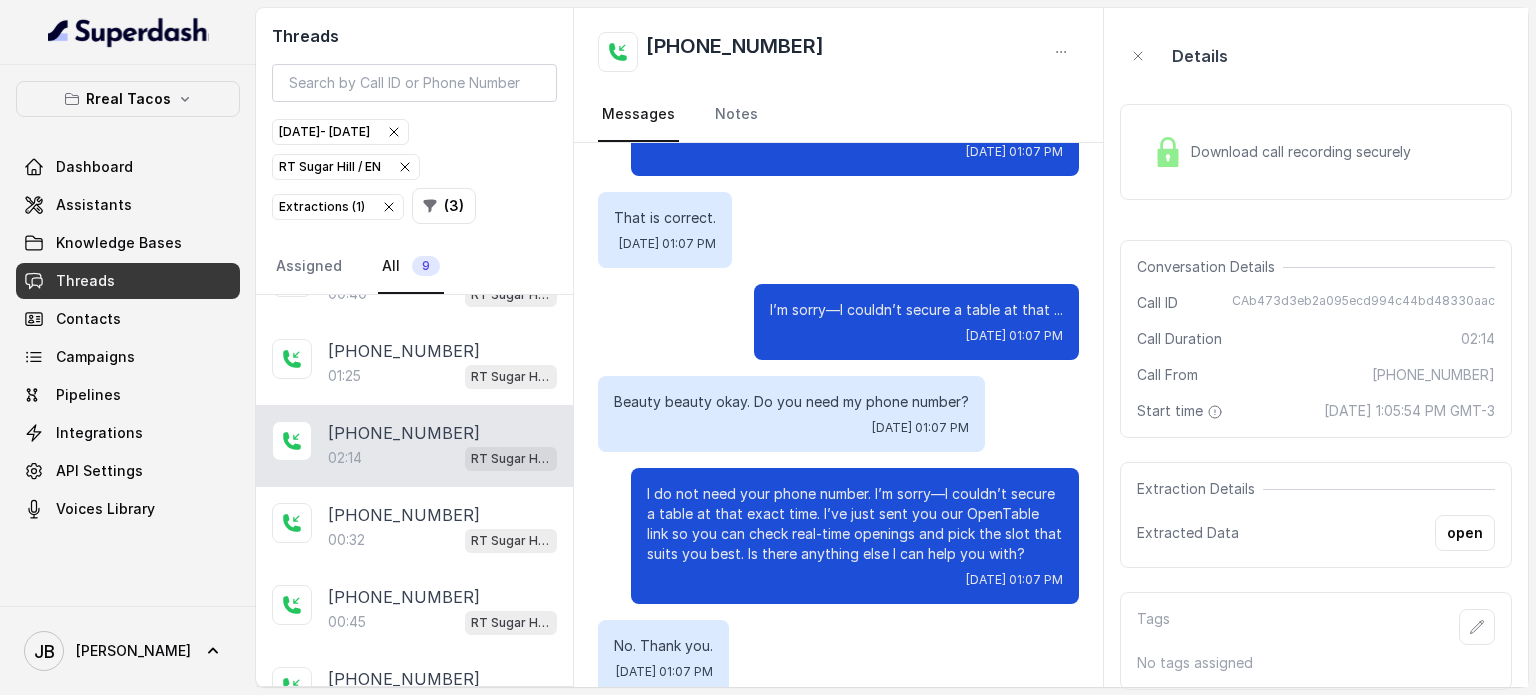 click on "Download call recording securely" at bounding box center (1316, 152) 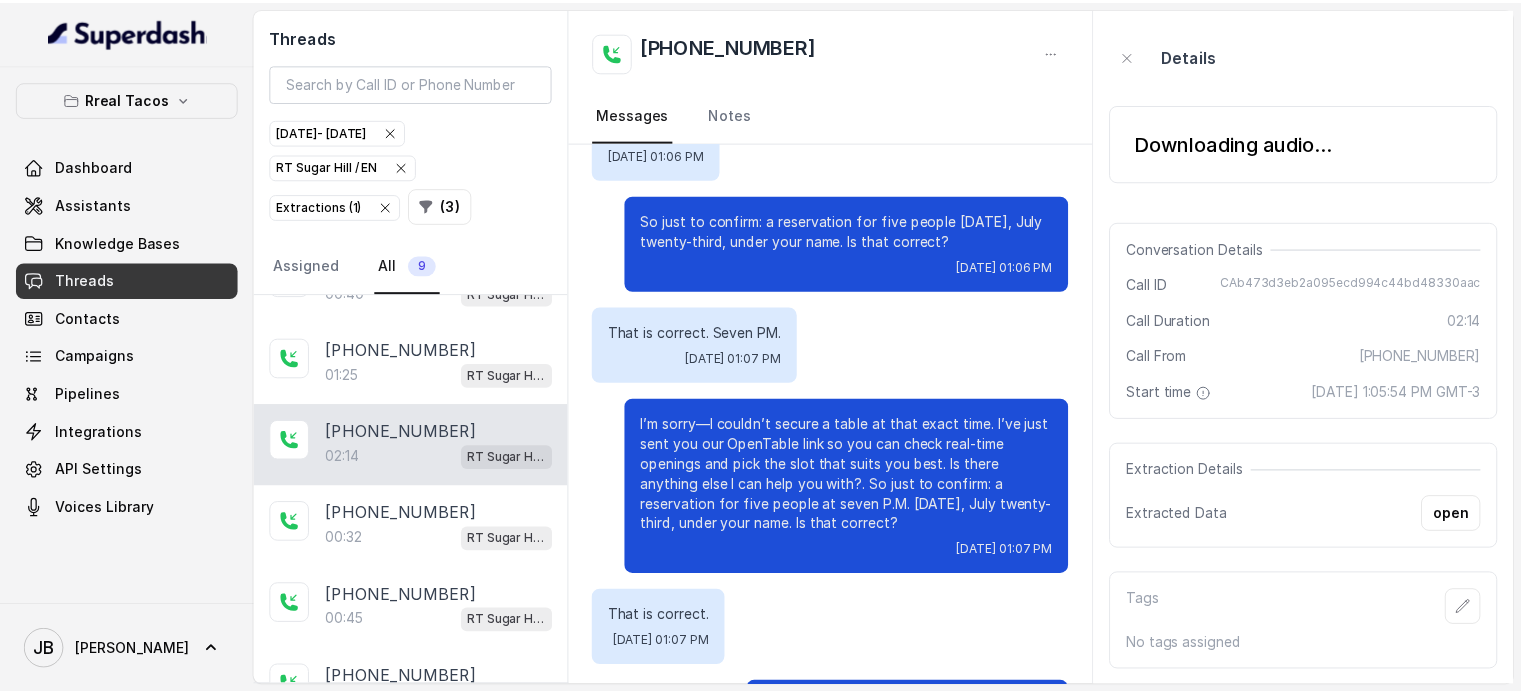 scroll, scrollTop: 1411, scrollLeft: 0, axis: vertical 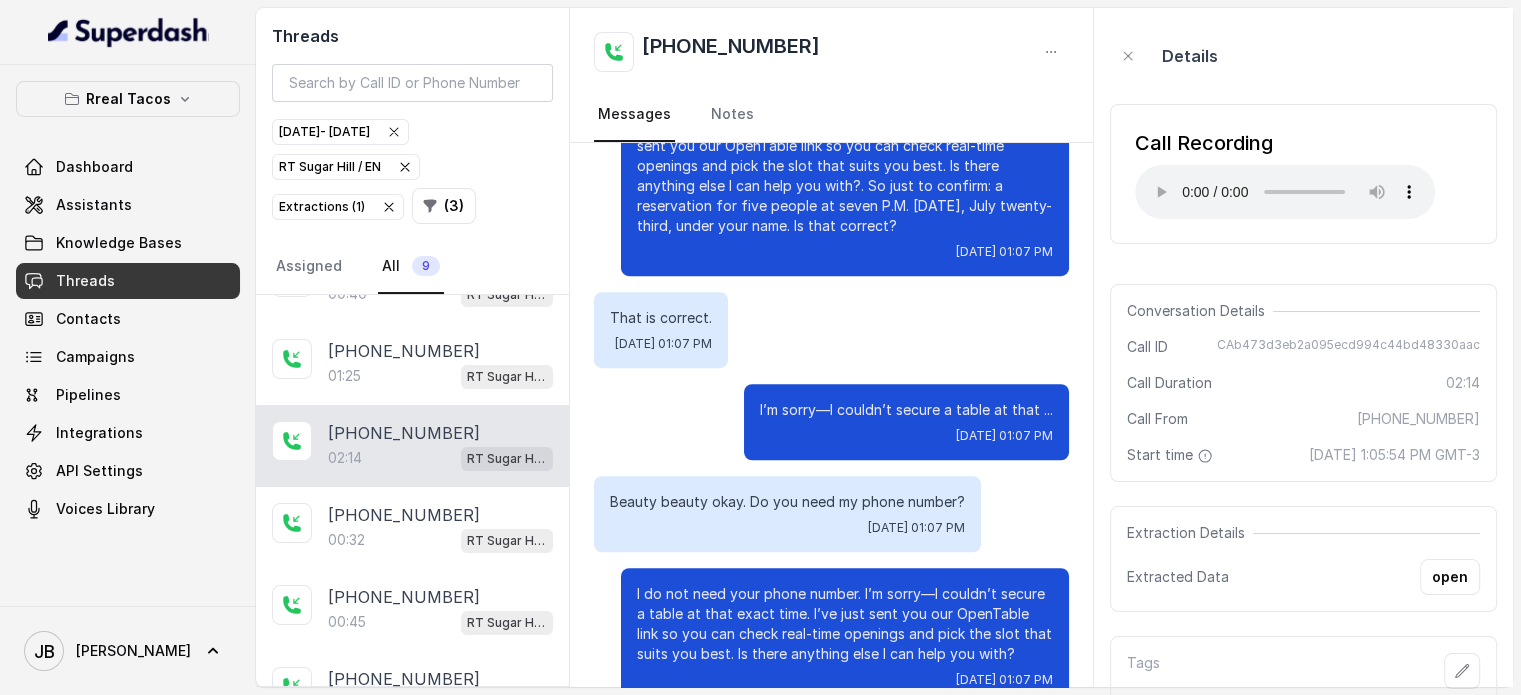type 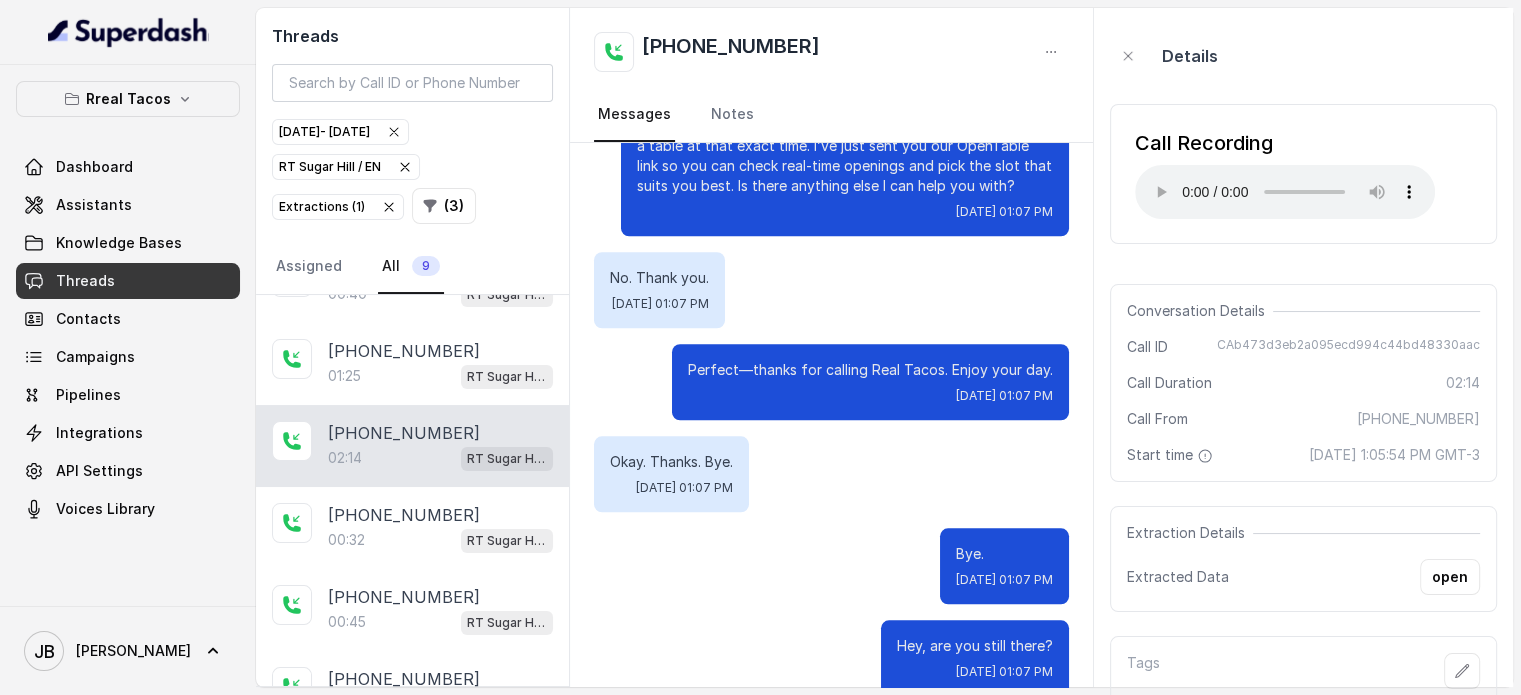 scroll, scrollTop: 1911, scrollLeft: 0, axis: vertical 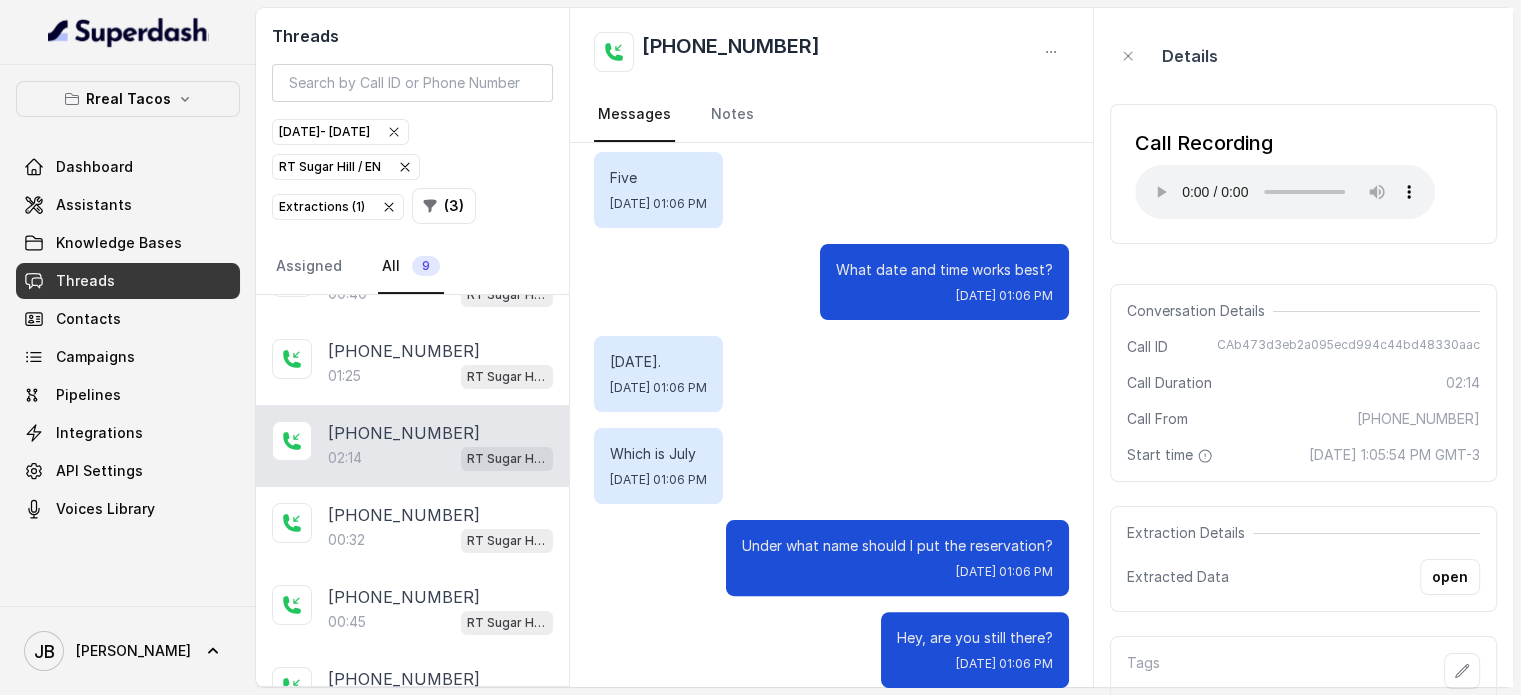 click on "[DATE] 1:05:54 PM GMT-3" at bounding box center (1394, 455) 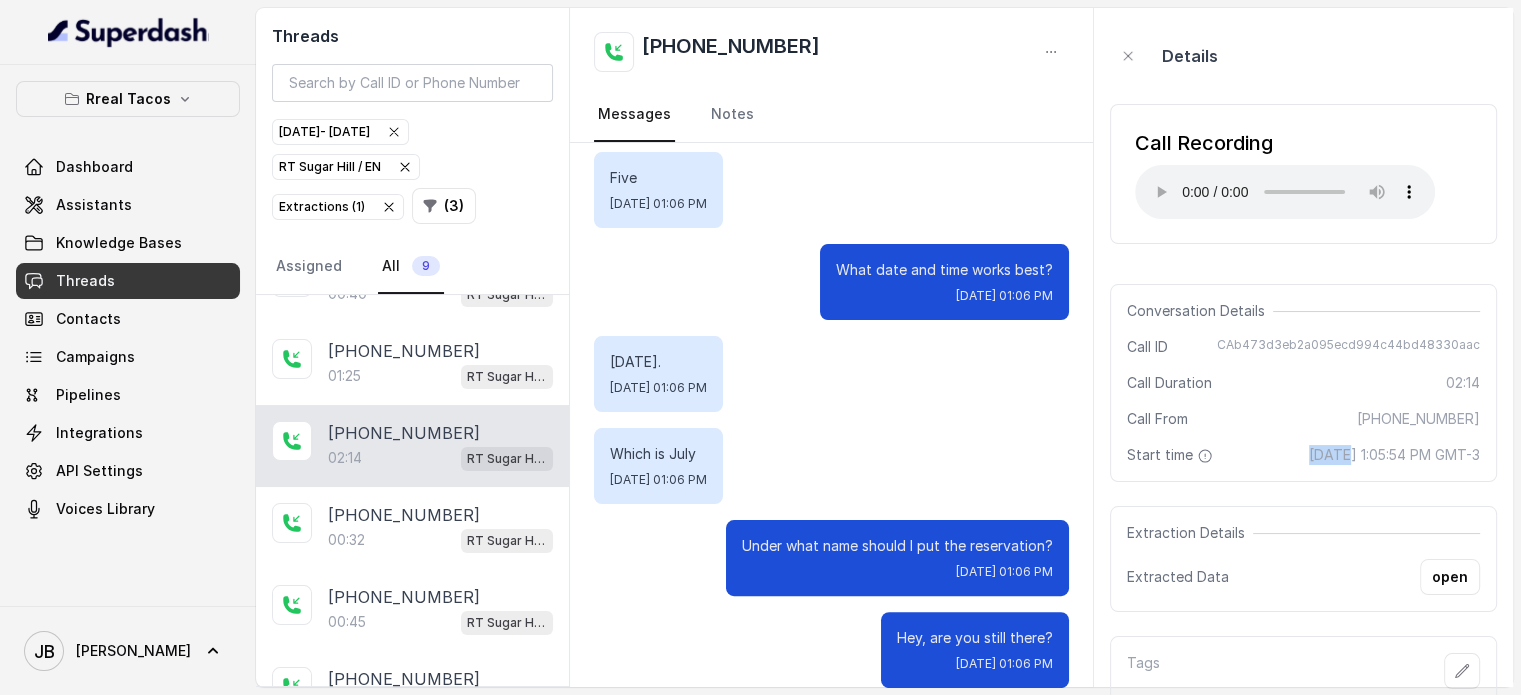 click on "[DATE] 1:05:54 PM GMT-3" at bounding box center (1394, 455) 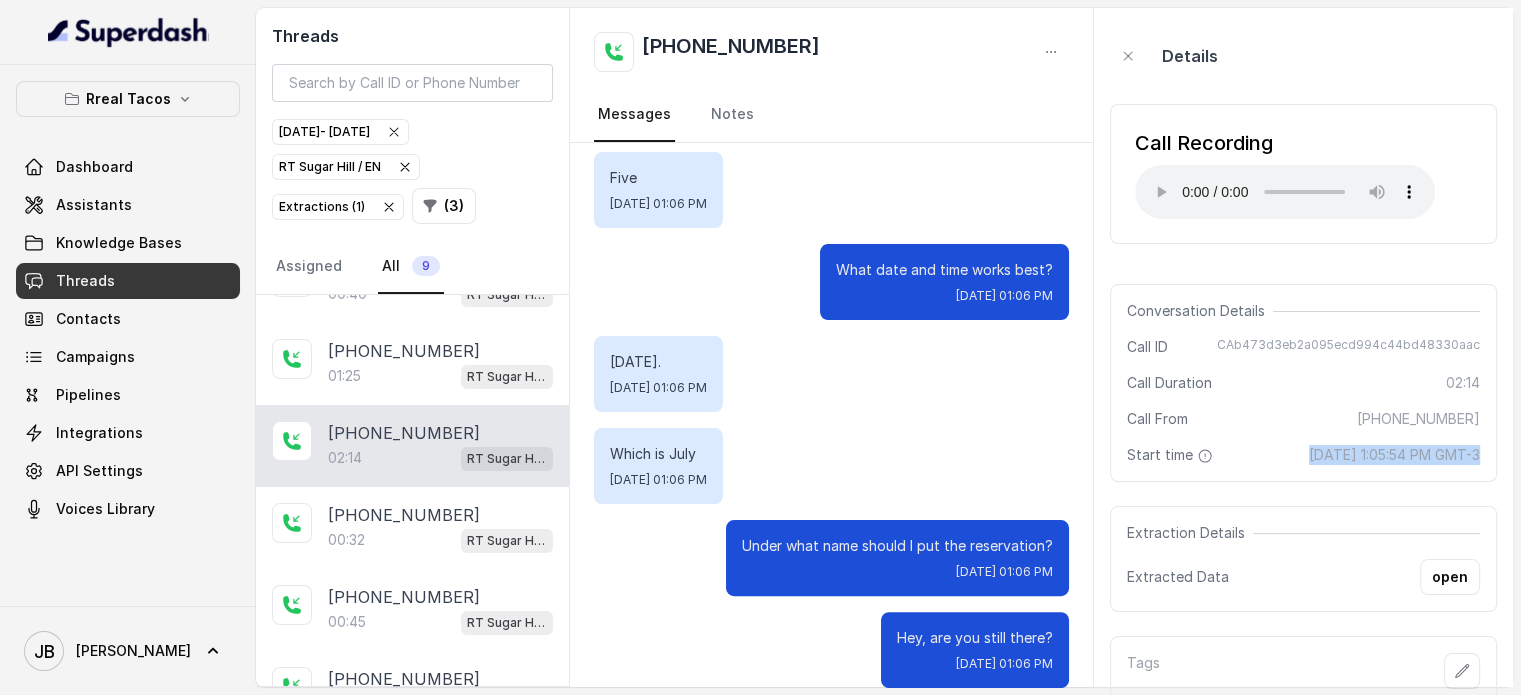 click on "[DATE] 1:05:54 PM GMT-3" at bounding box center [1394, 455] 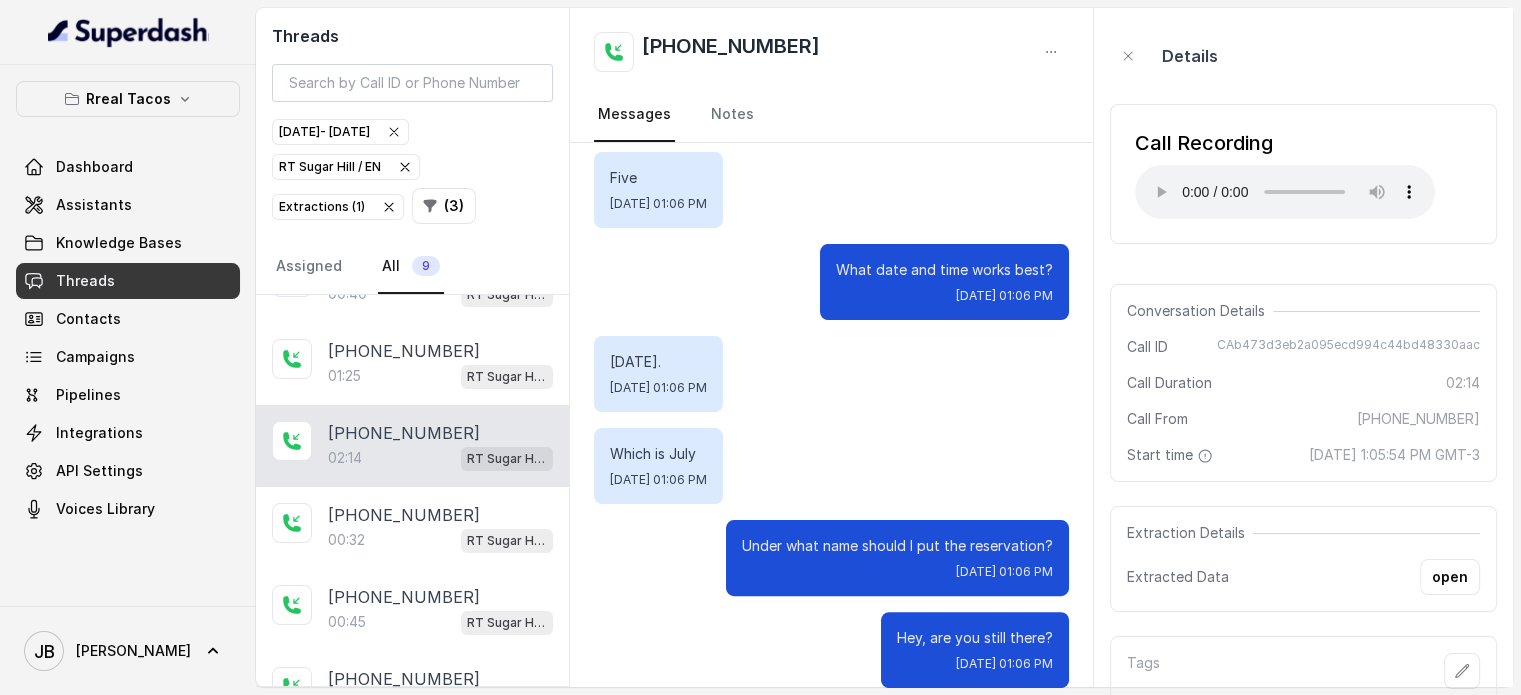 click on "Call From [PHONE_NUMBER]" at bounding box center [1303, 419] 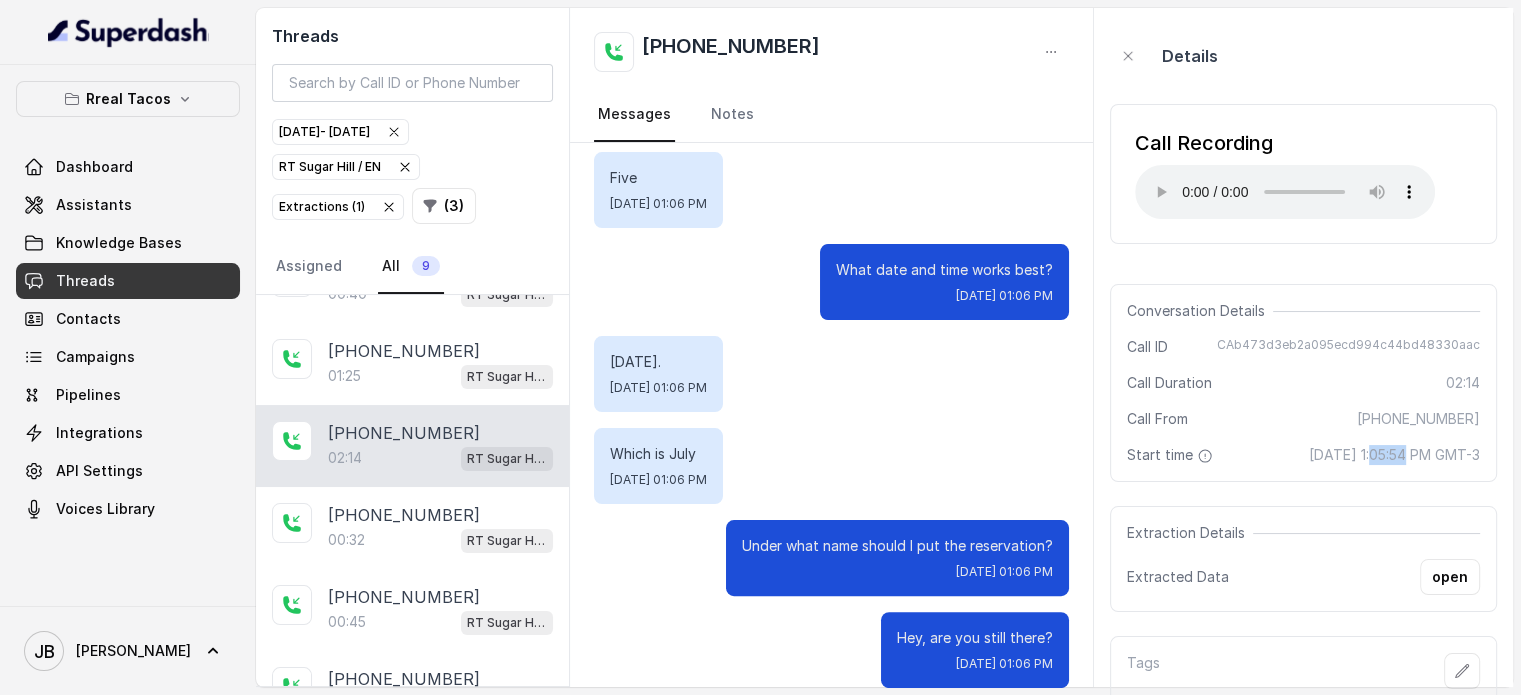 click on "[DATE] 1:05:54 PM GMT-3" at bounding box center [1394, 455] 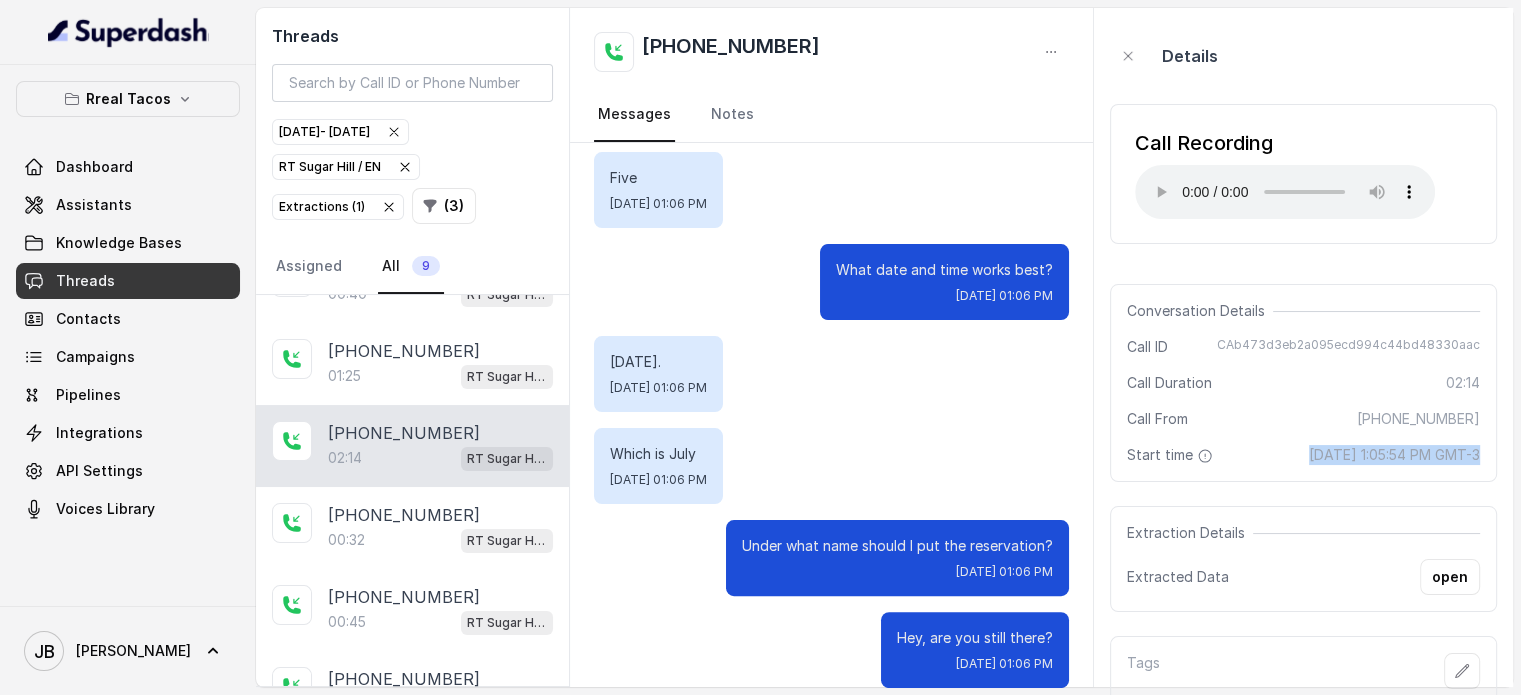 drag, startPoint x: 1322, startPoint y: 453, endPoint x: 992, endPoint y: 416, distance: 332.06775 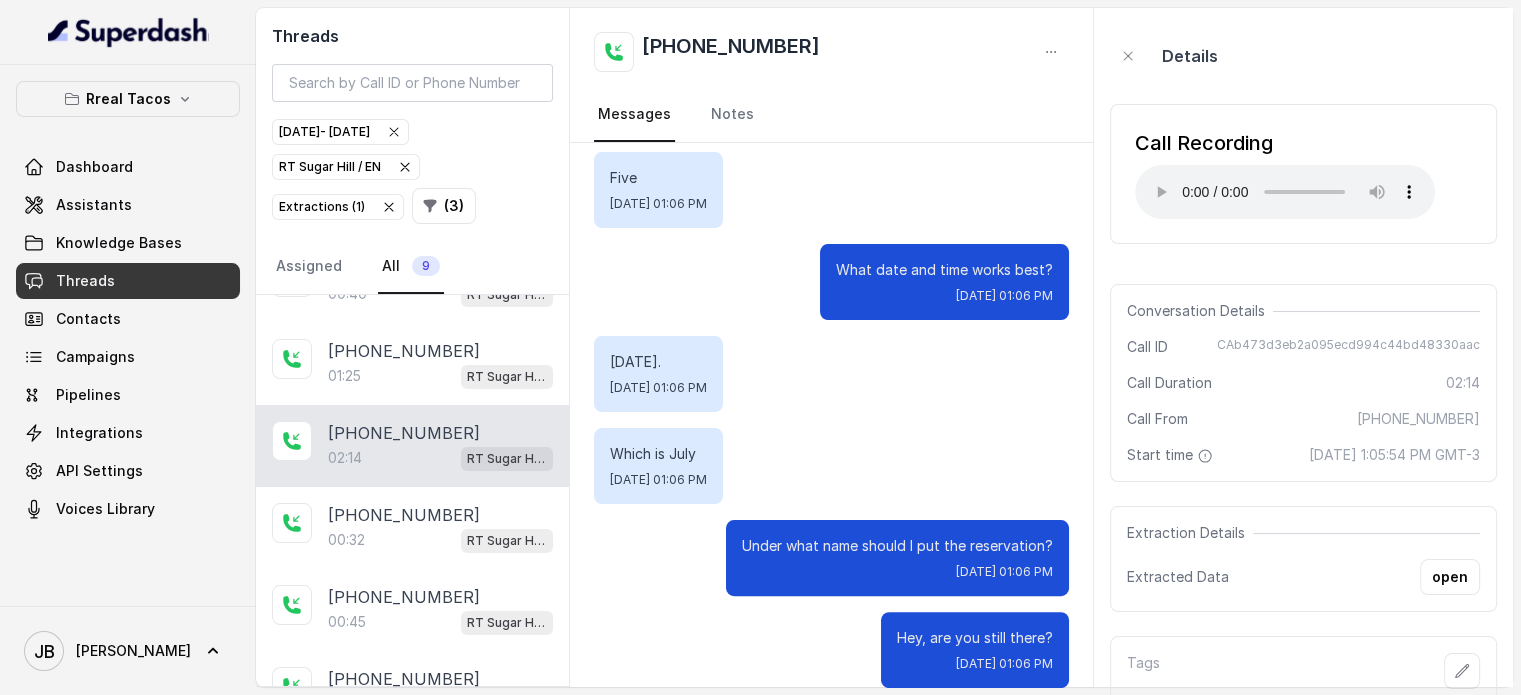 click on "Which is July [DATE] 01:06 PM" at bounding box center (831, 466) 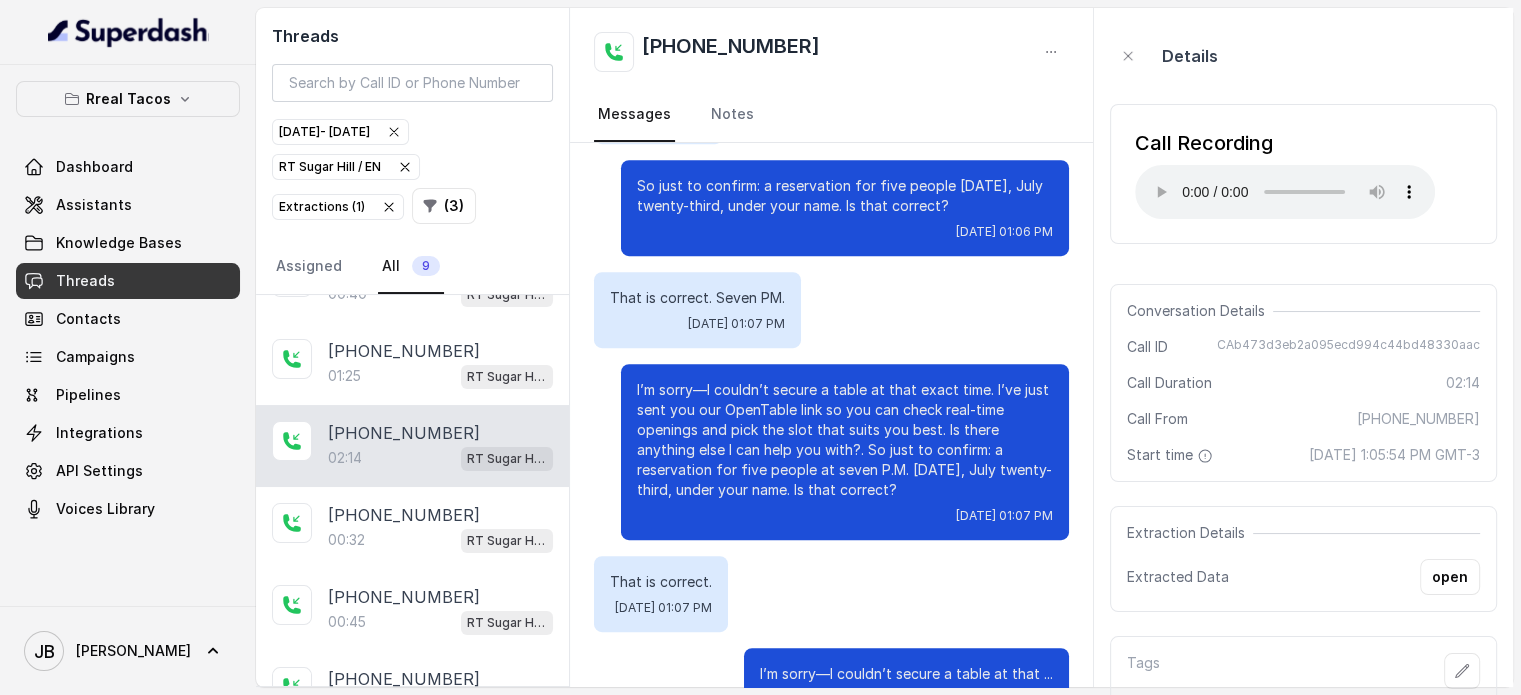 scroll, scrollTop: 1311, scrollLeft: 0, axis: vertical 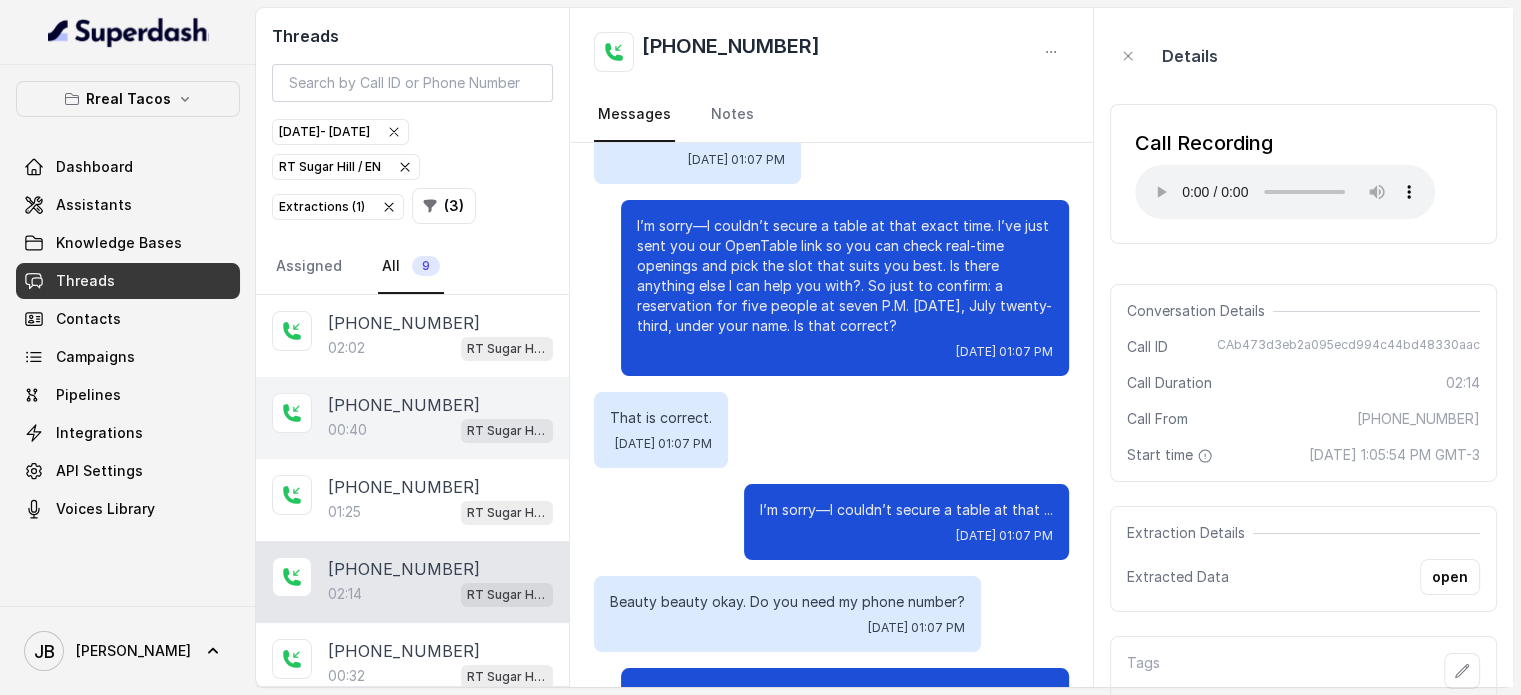 click on "00:[STREET_ADDRESS]" at bounding box center [440, 430] 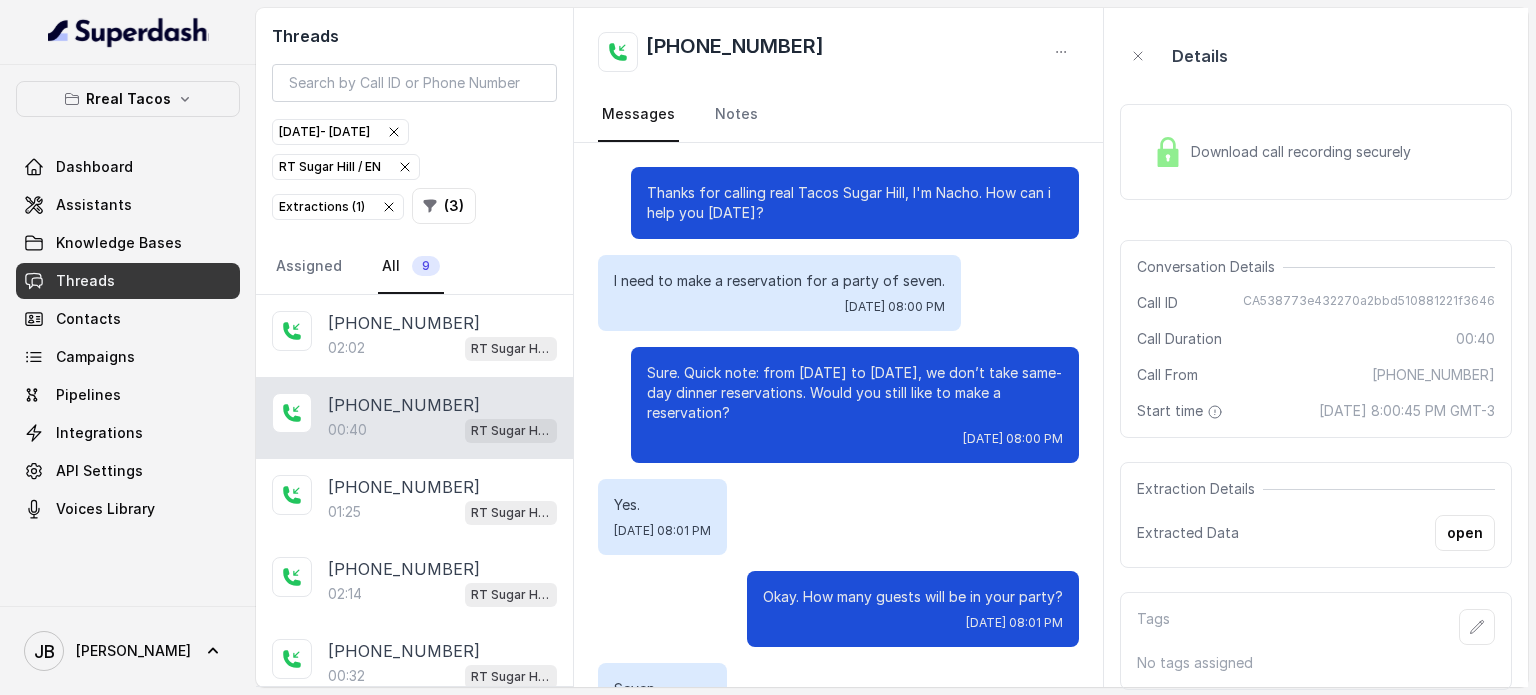 scroll, scrollTop: 371, scrollLeft: 0, axis: vertical 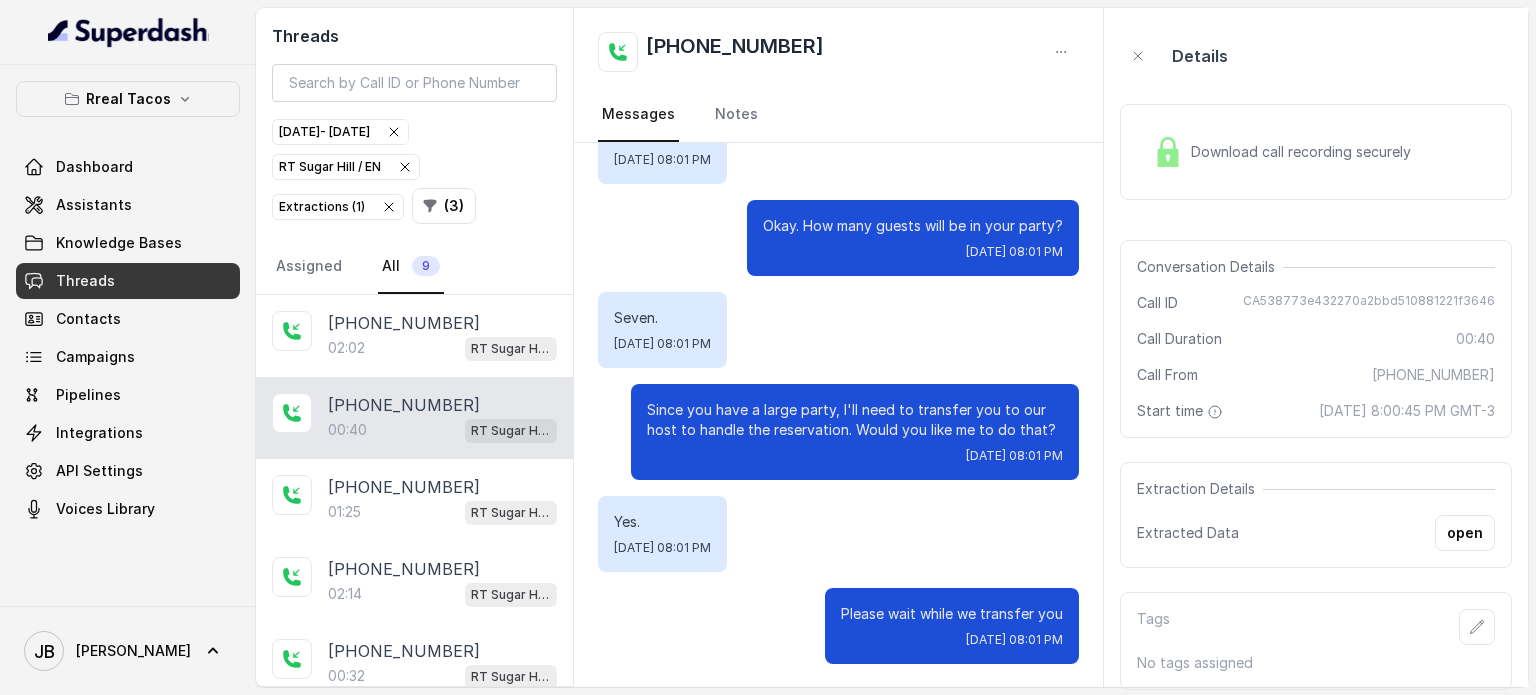 click on "Download call recording securely" at bounding box center [1282, 152] 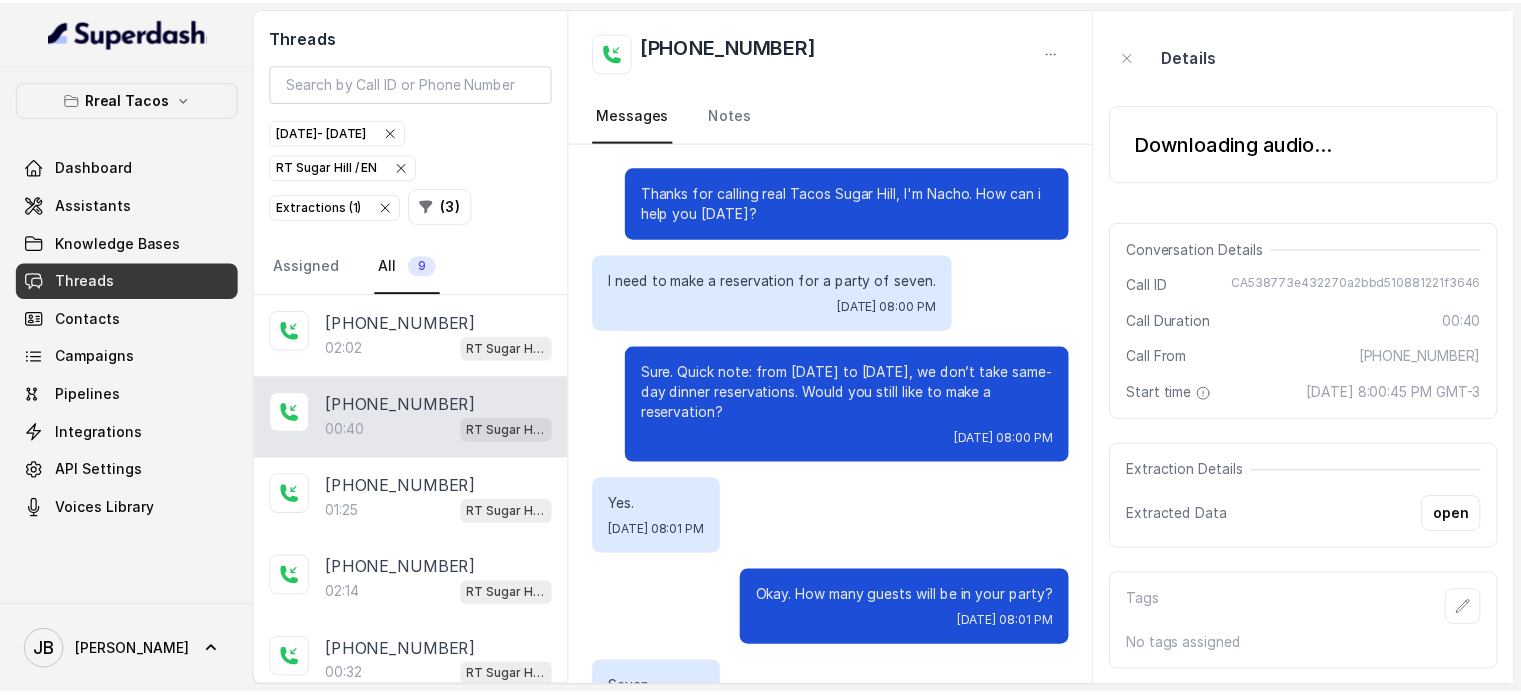 scroll, scrollTop: 371, scrollLeft: 0, axis: vertical 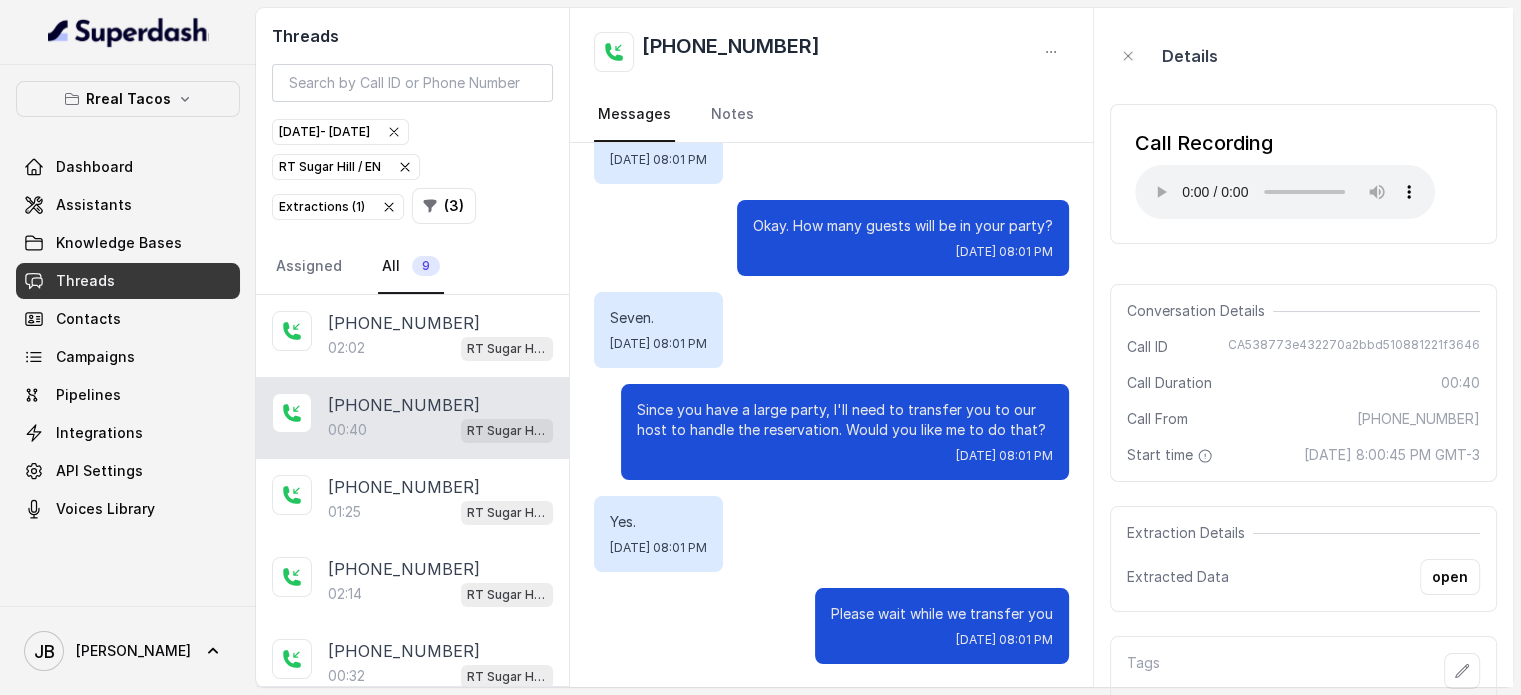 type 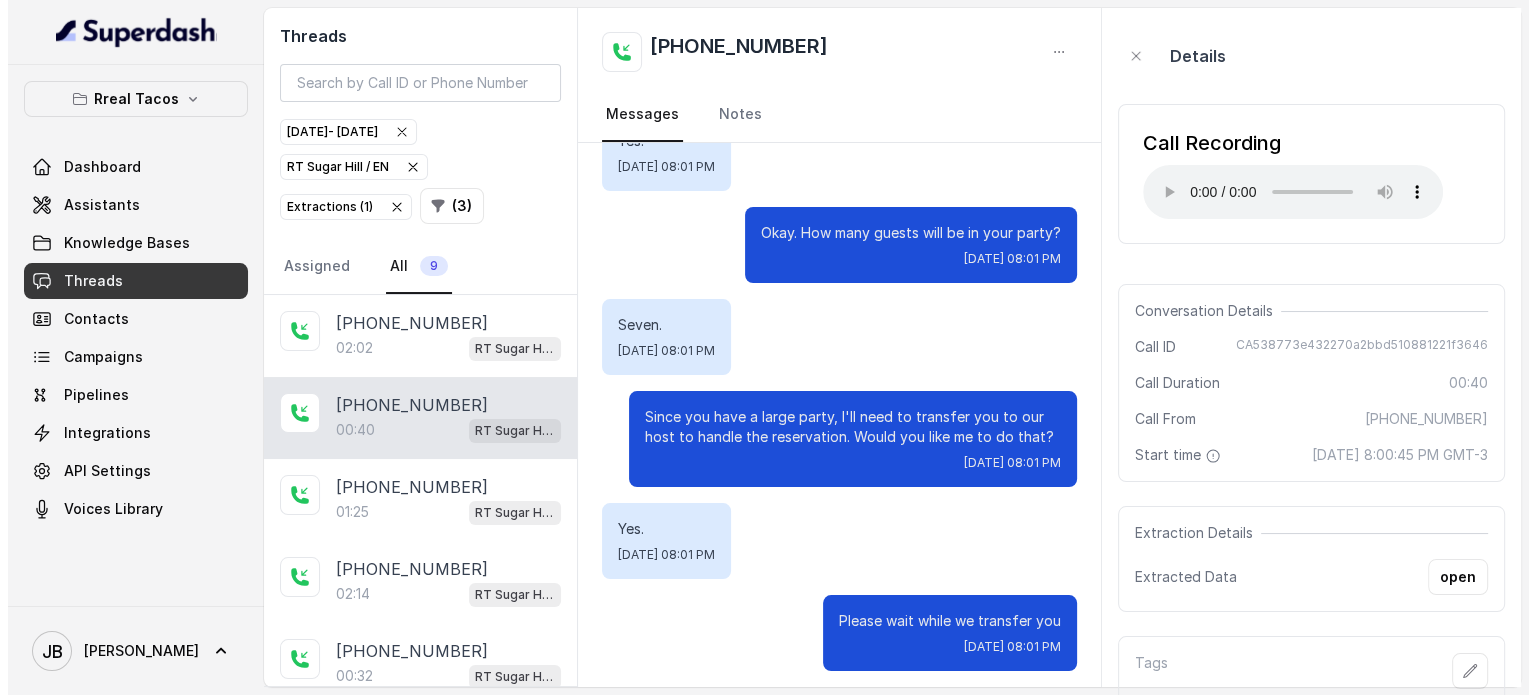 scroll, scrollTop: 371, scrollLeft: 0, axis: vertical 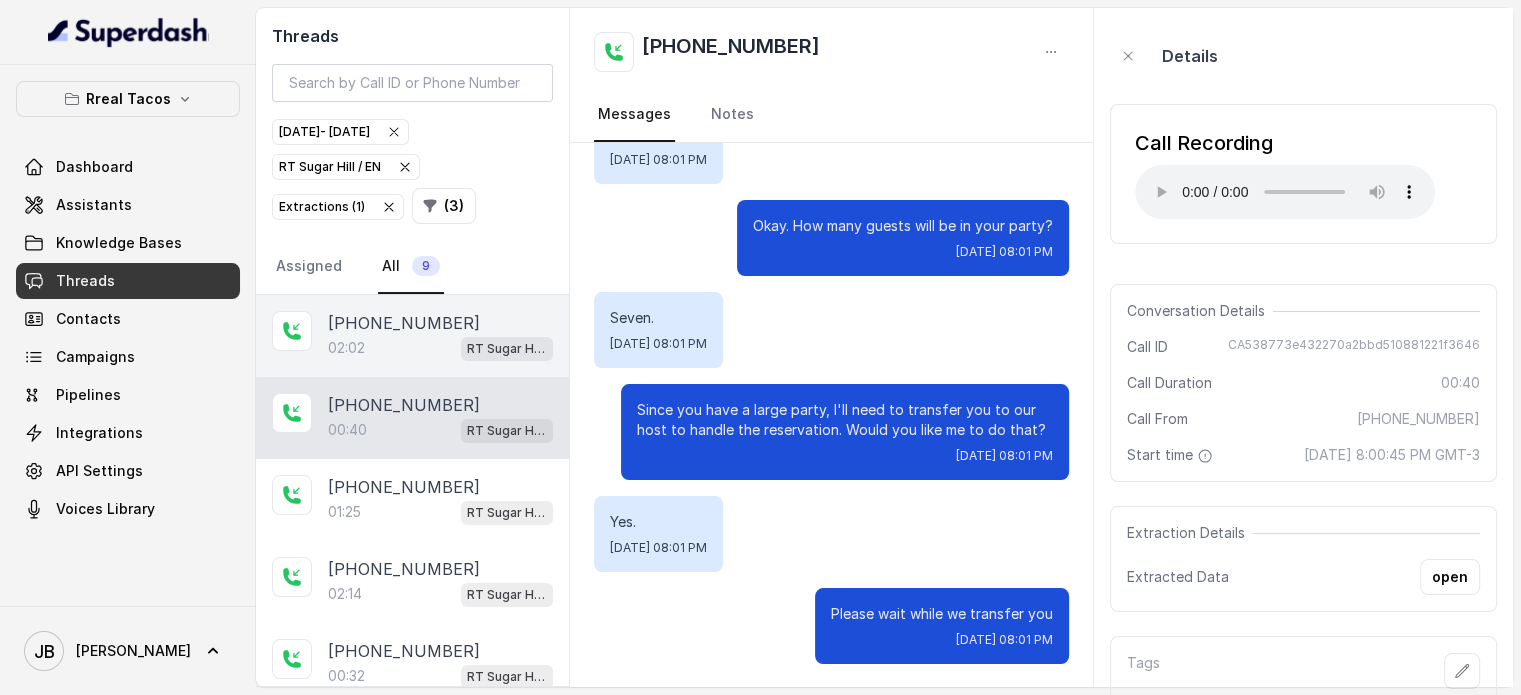 click on "02:02 RT Sugar Hill / EN" at bounding box center [440, 348] 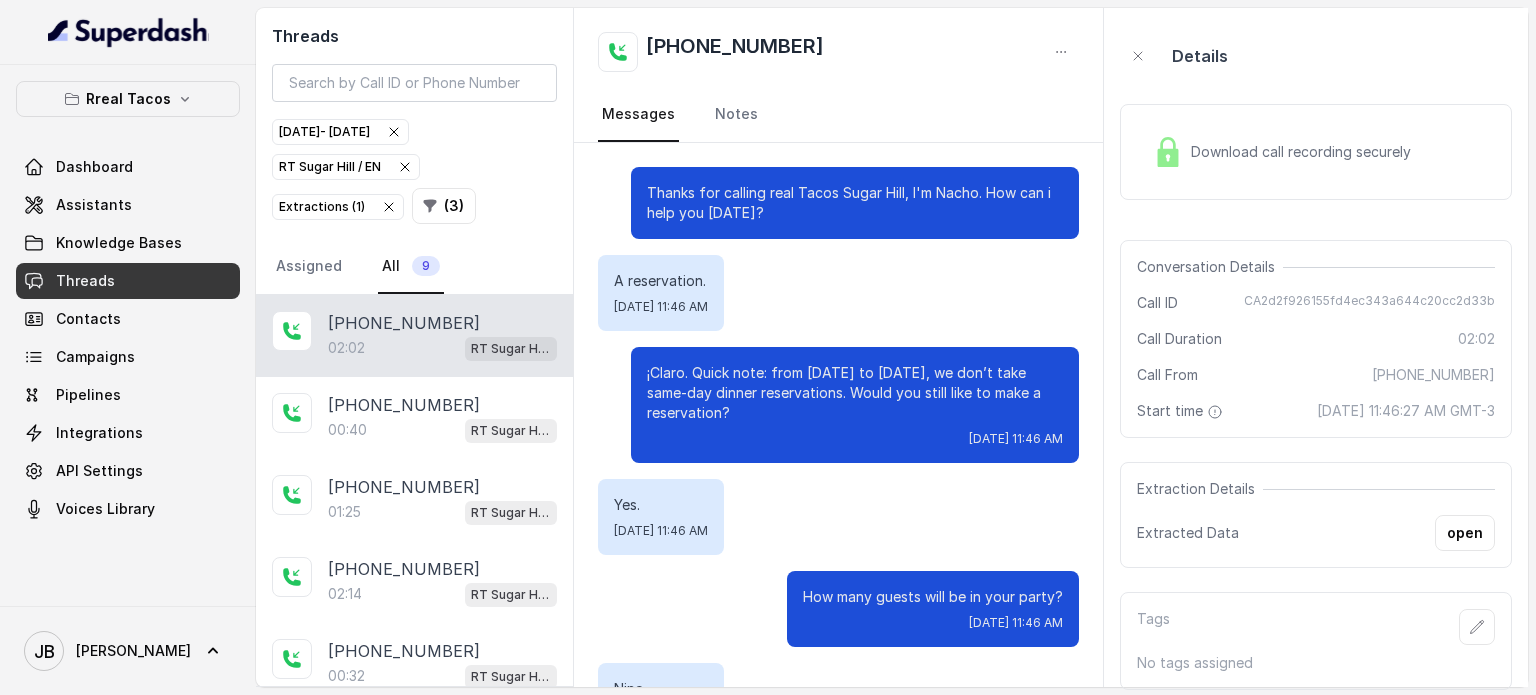 scroll, scrollTop: 1055, scrollLeft: 0, axis: vertical 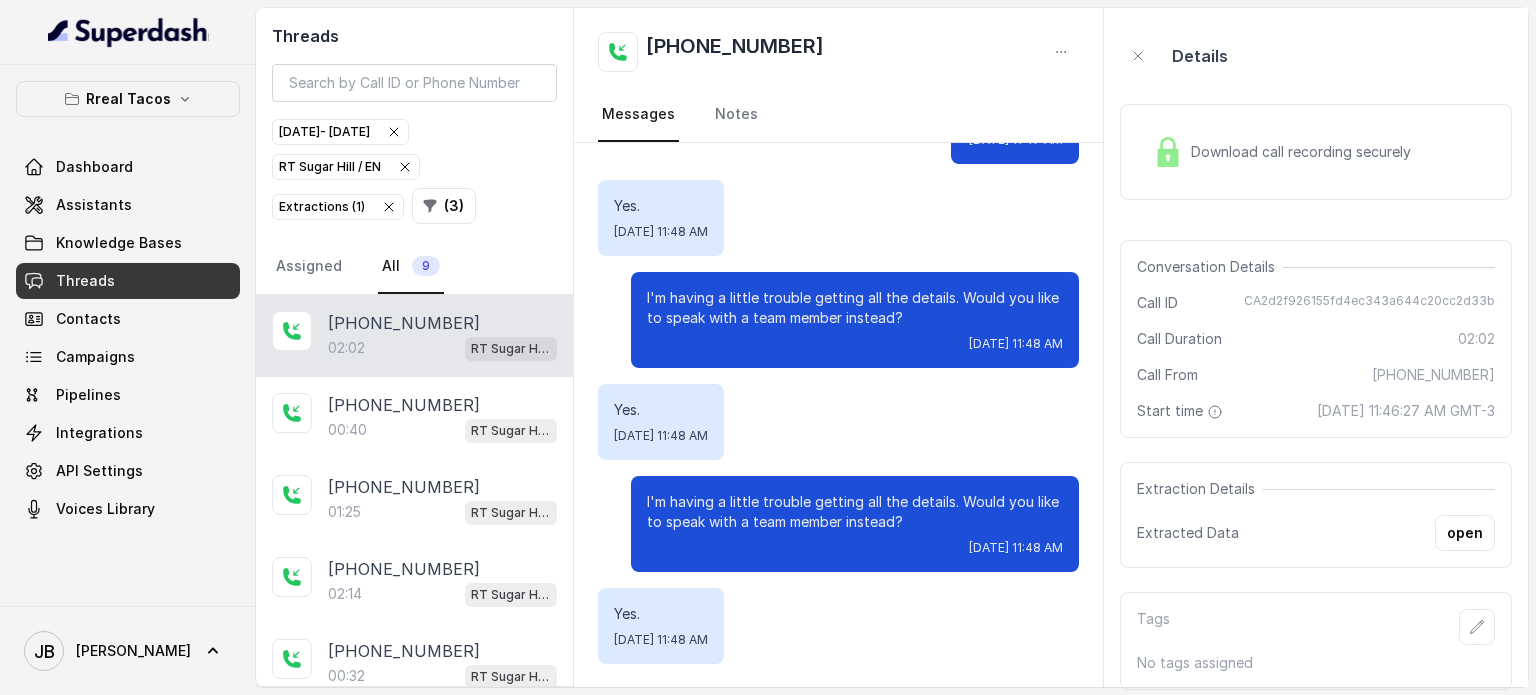 click on "Download call recording securely" at bounding box center [1282, 152] 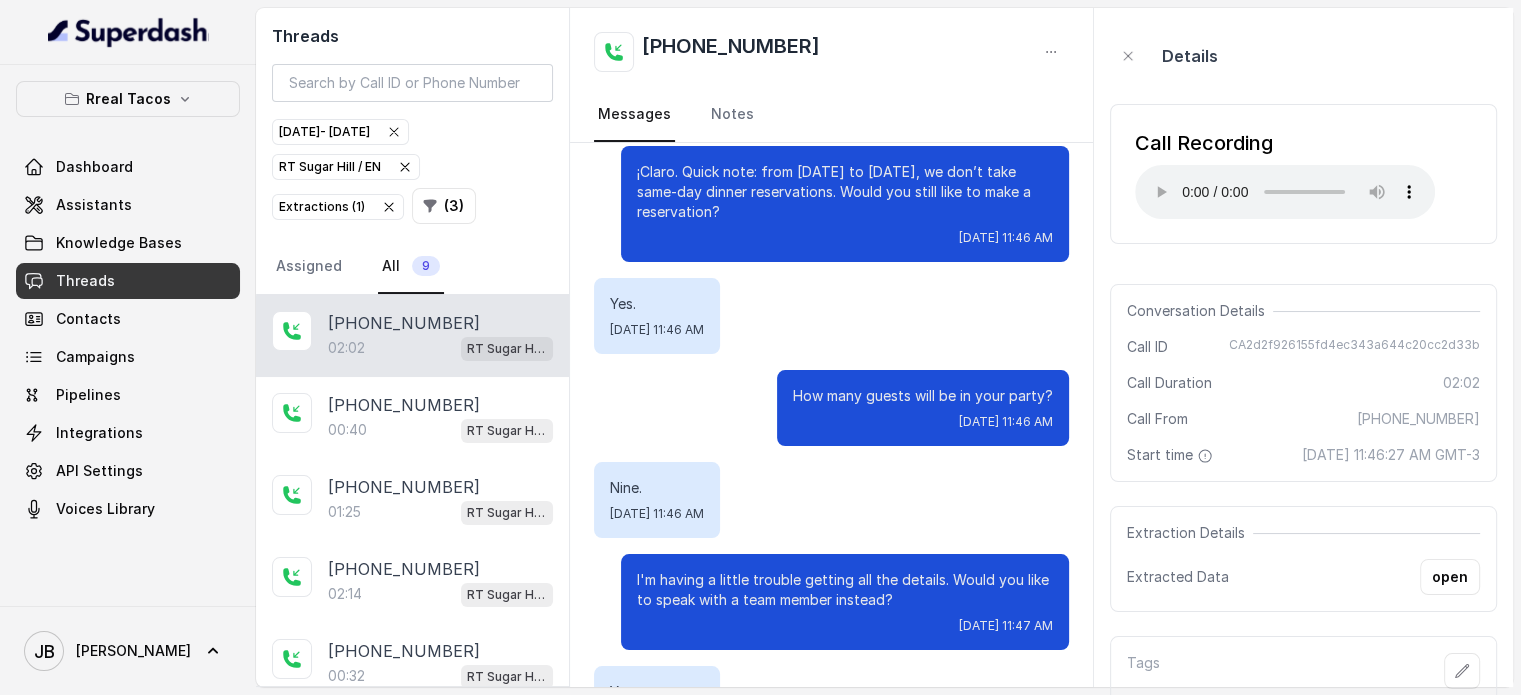 scroll, scrollTop: 400, scrollLeft: 0, axis: vertical 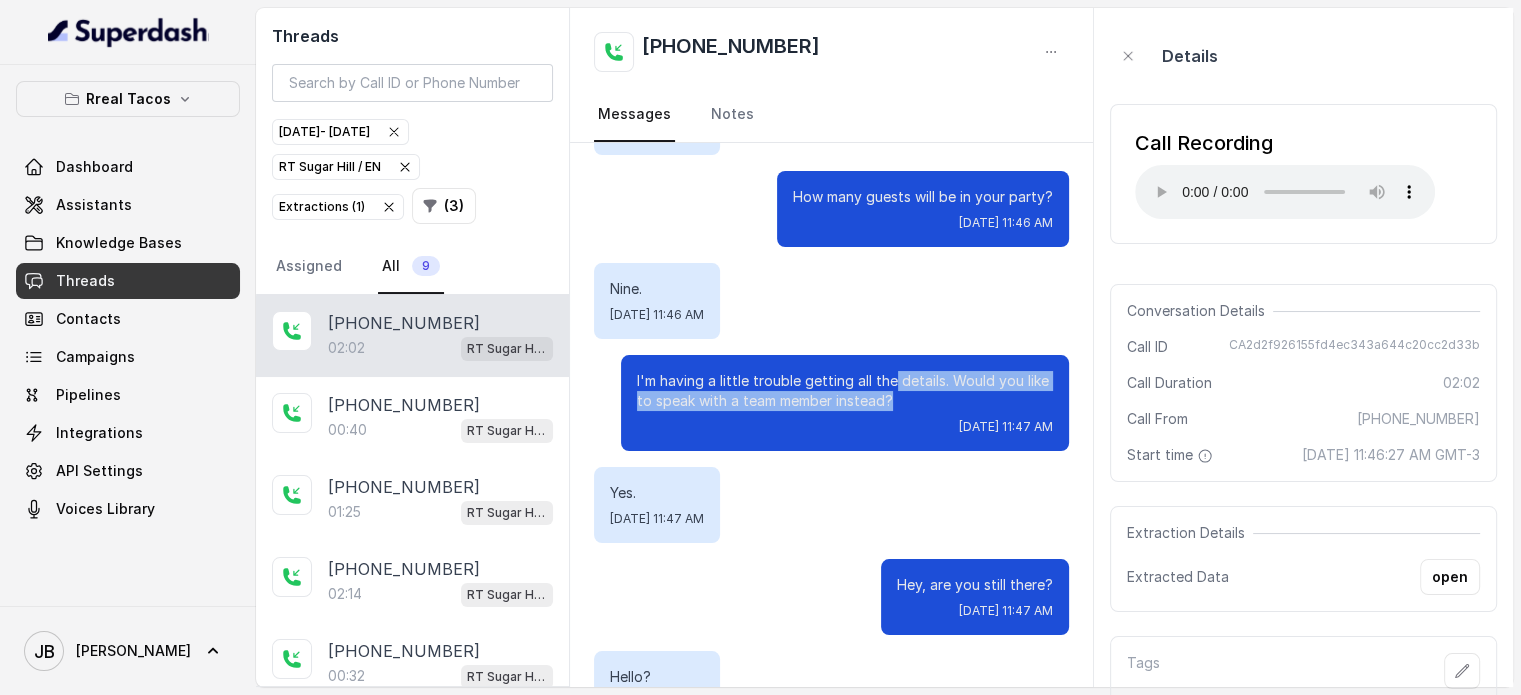 drag, startPoint x: 887, startPoint y: 389, endPoint x: 906, endPoint y: 390, distance: 19.026299 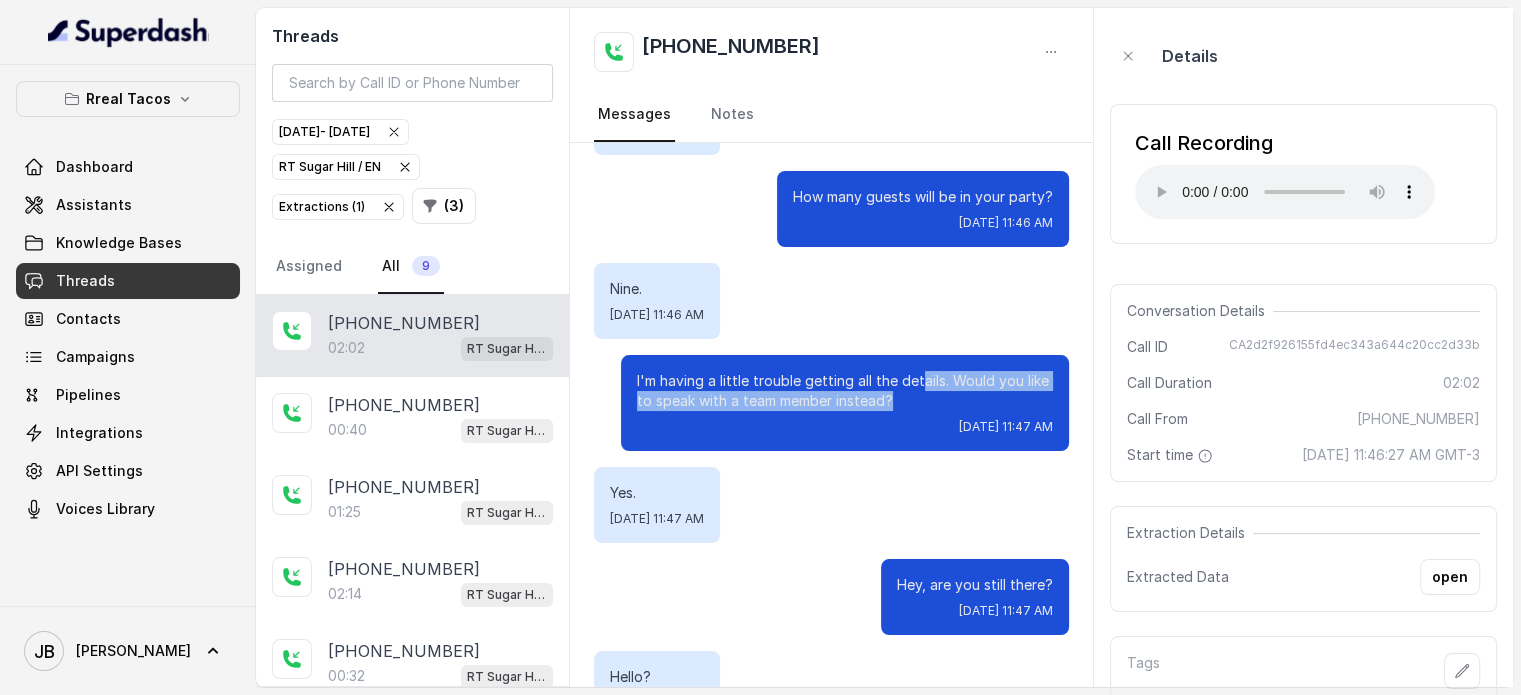 click on "I'm having a little trouble getting all the details. Would you like to speak with a team member instead?" at bounding box center (845, 391) 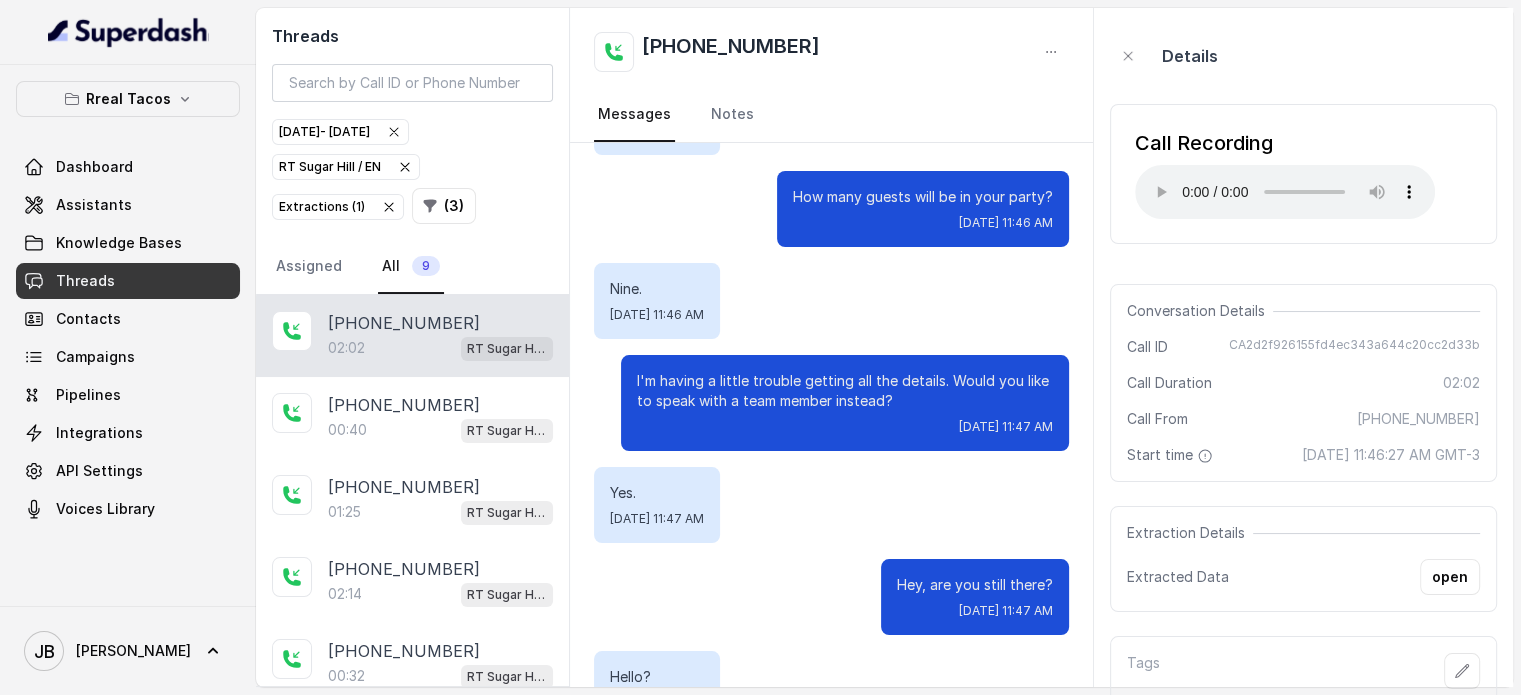 type 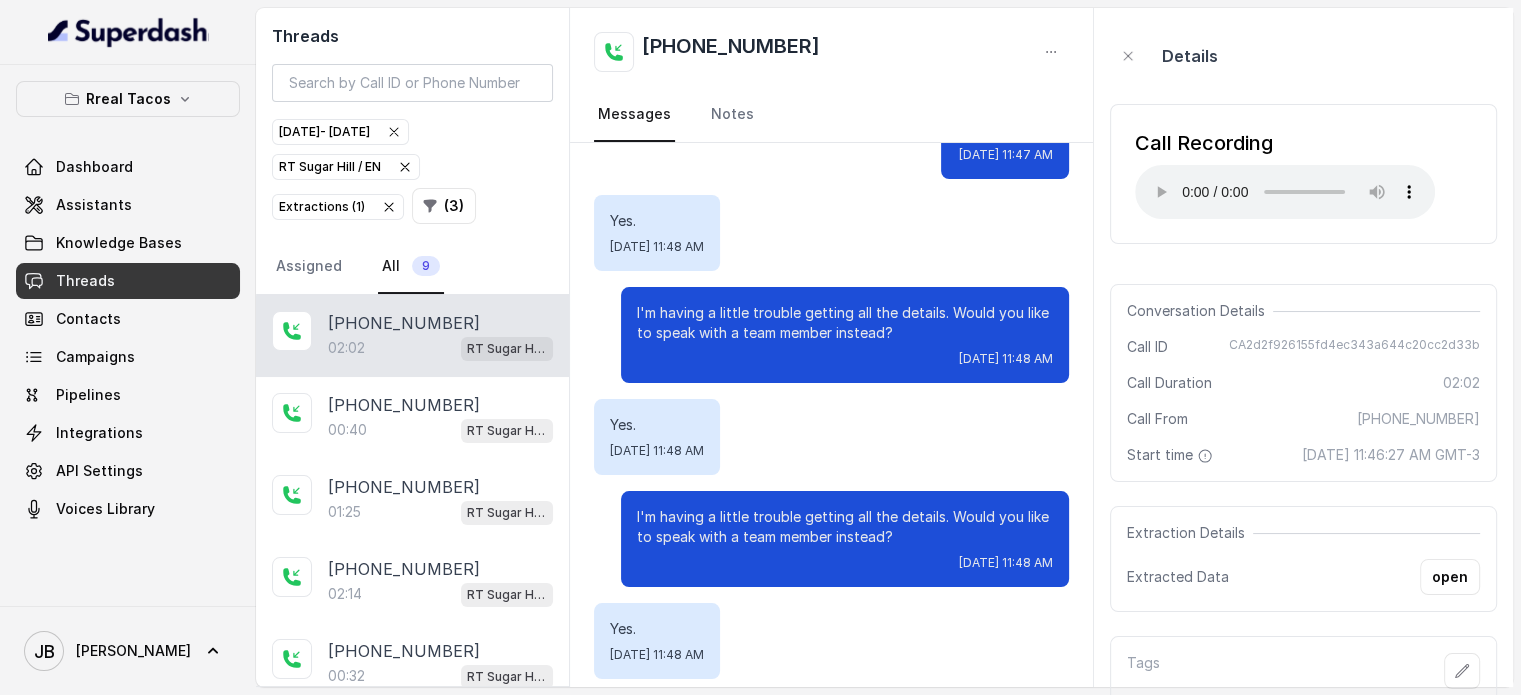 scroll, scrollTop: 1055, scrollLeft: 0, axis: vertical 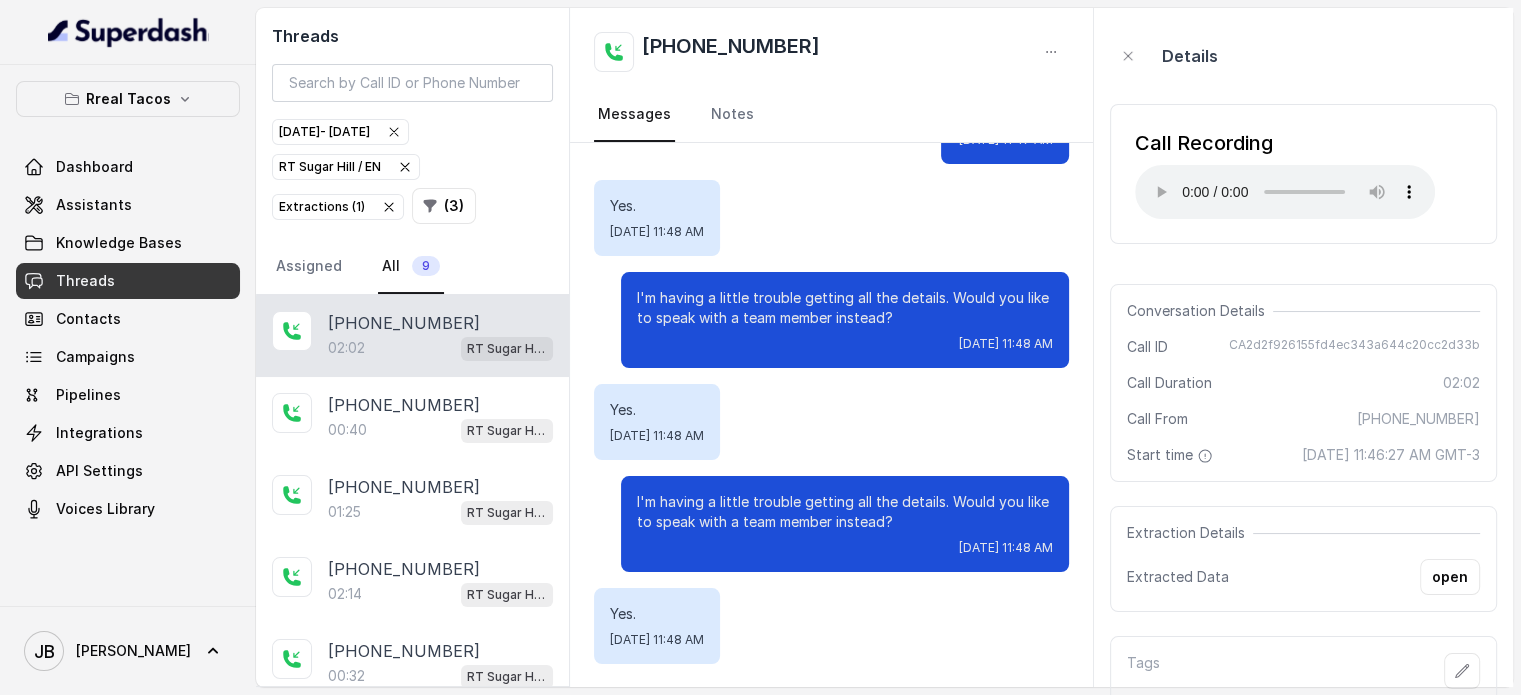 click on "CA2d2f926155fd4ec343a644c20cc2d33b" at bounding box center (1354, 347) 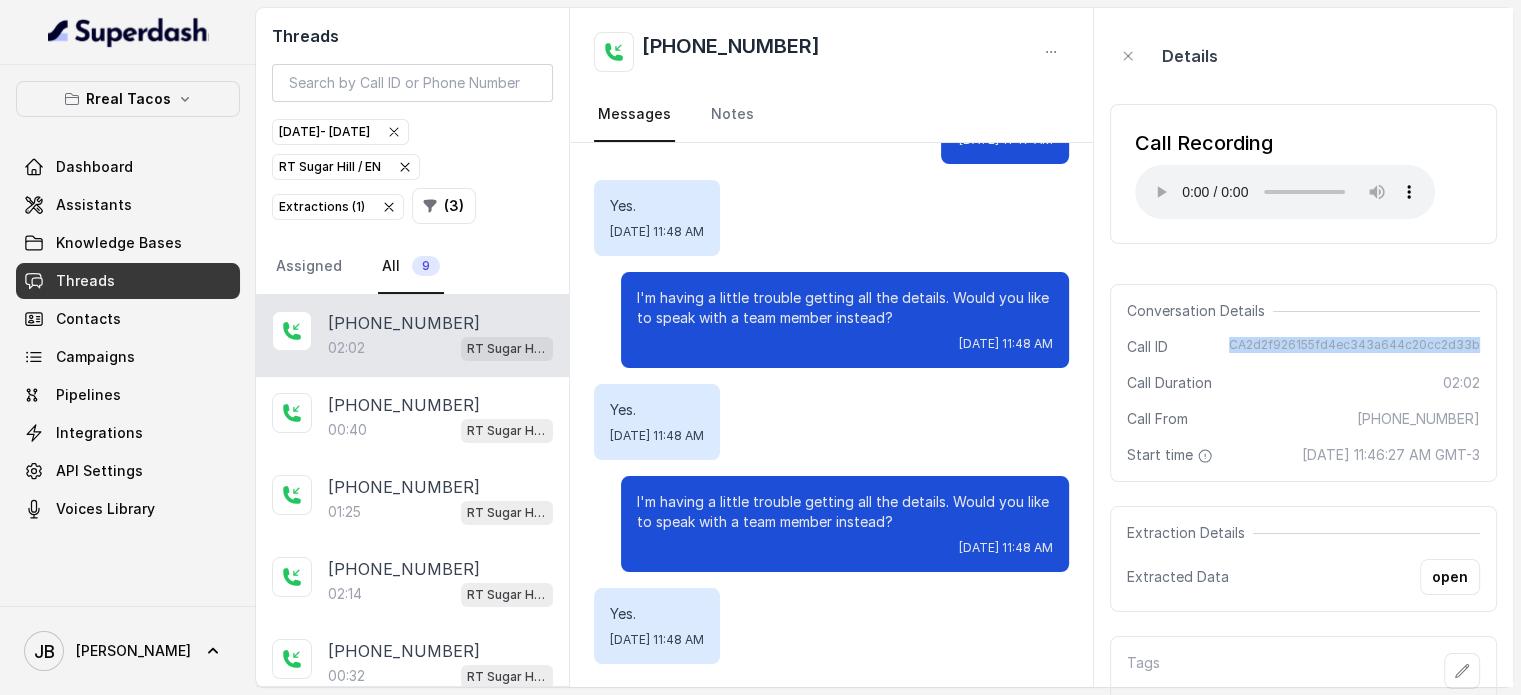 click on "CA2d2f926155fd4ec343a644c20cc2d33b" at bounding box center [1354, 347] 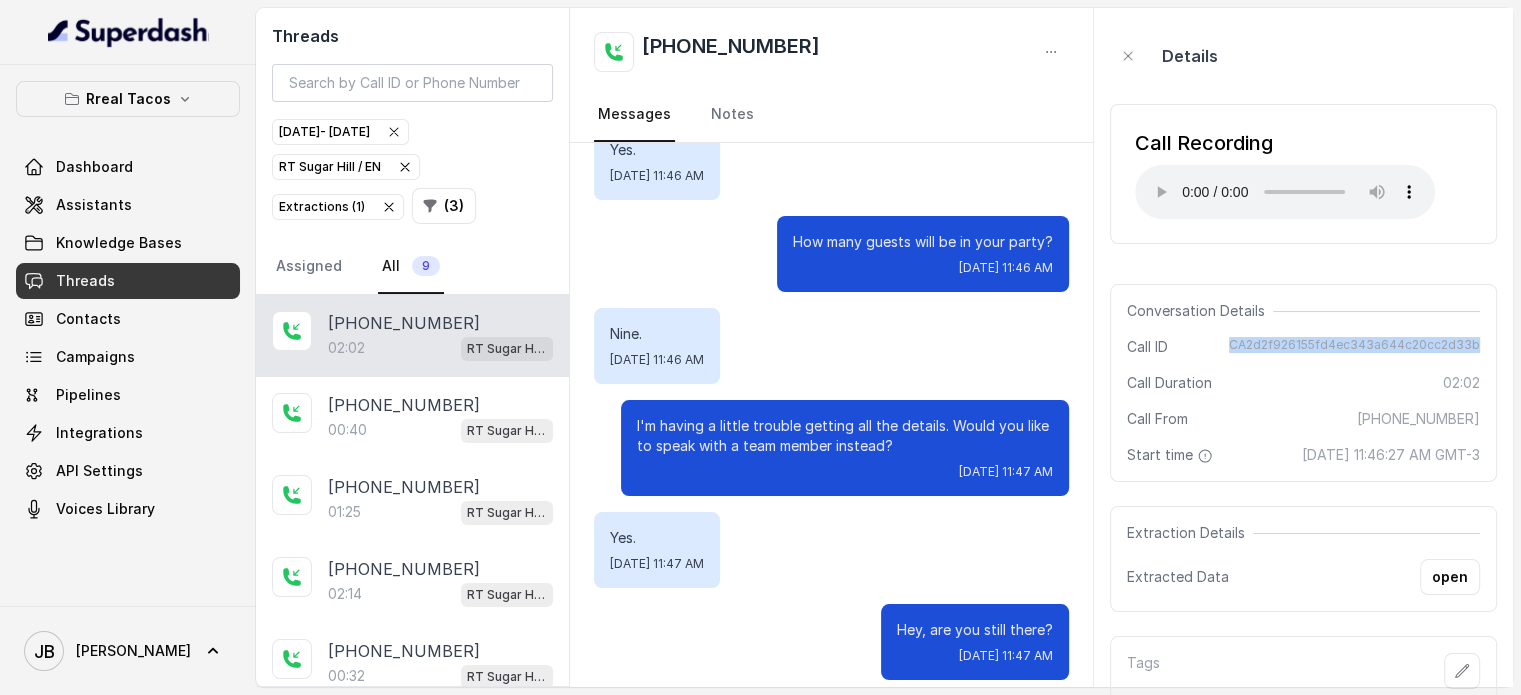 scroll, scrollTop: 55, scrollLeft: 0, axis: vertical 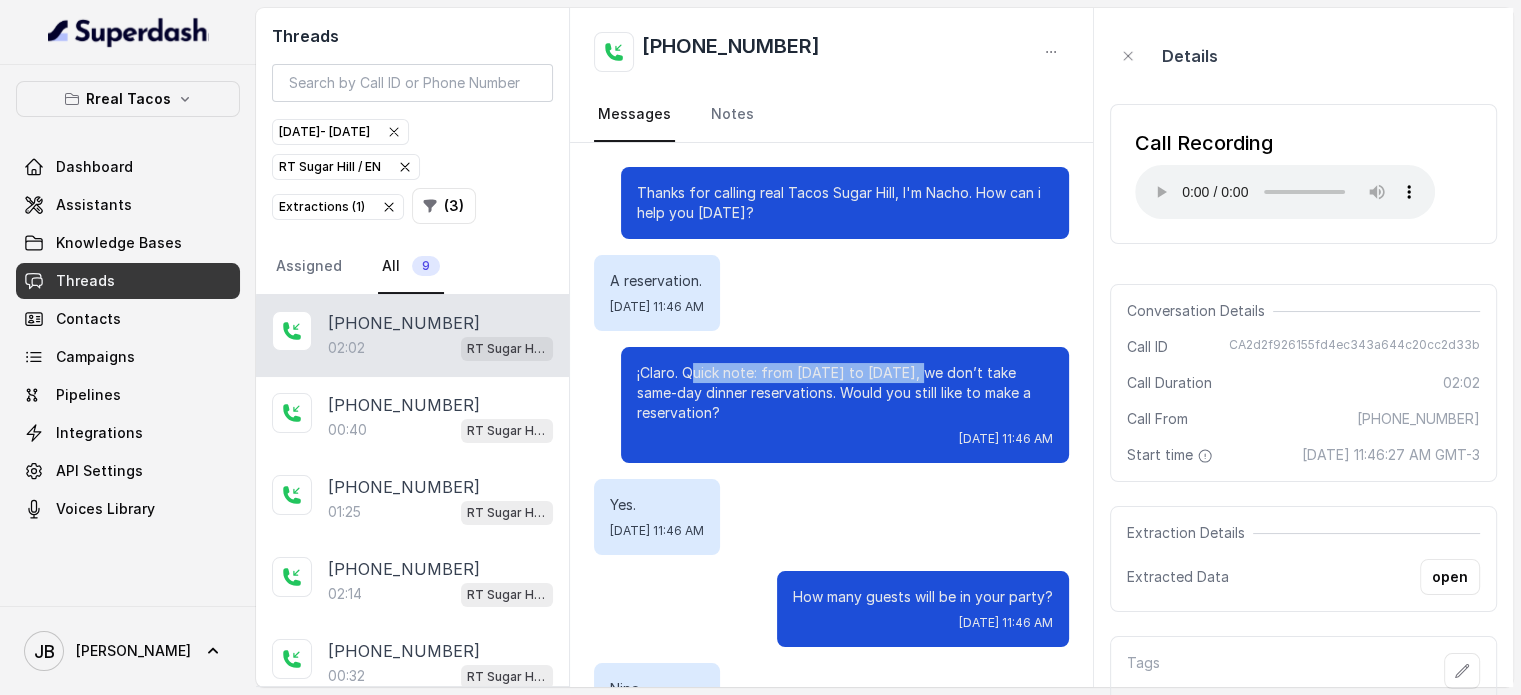 drag, startPoint x: 680, startPoint y: 379, endPoint x: 915, endPoint y: 371, distance: 235.13612 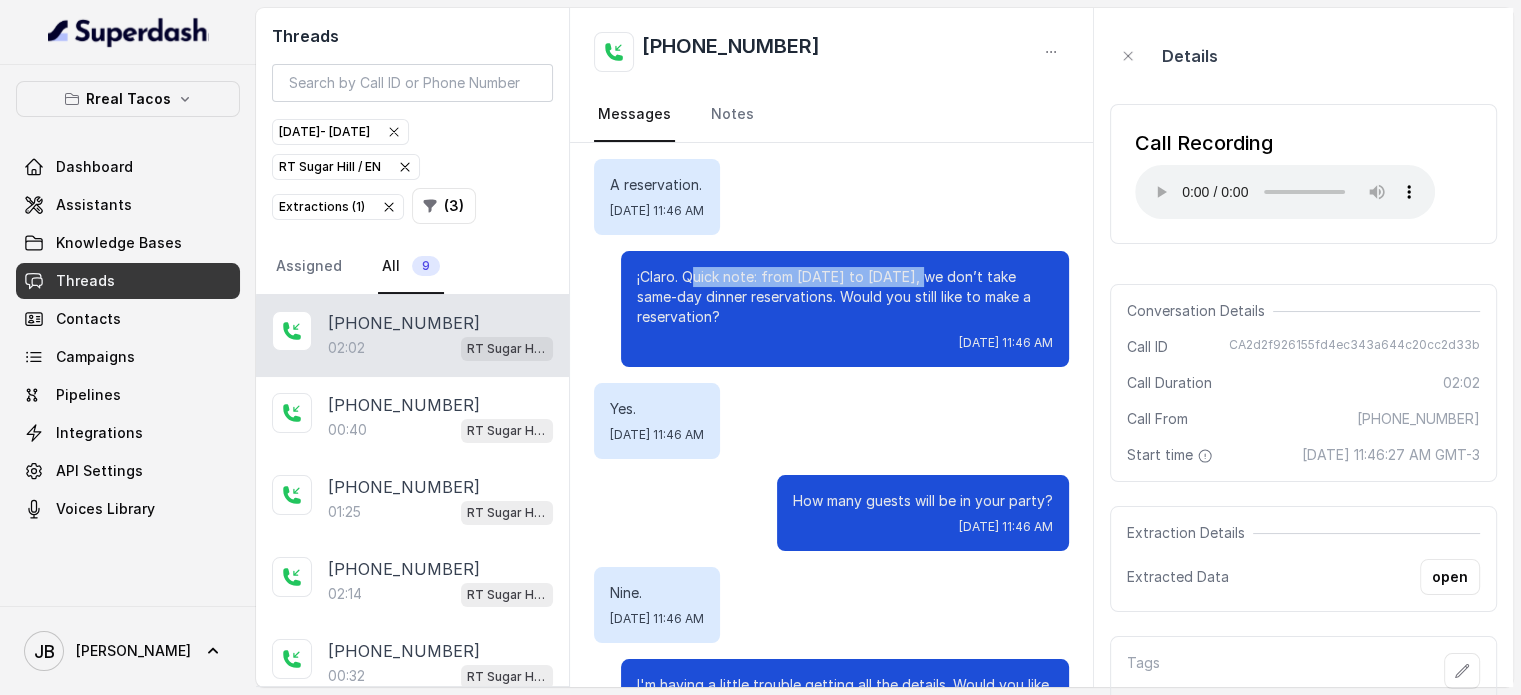 scroll, scrollTop: 200, scrollLeft: 0, axis: vertical 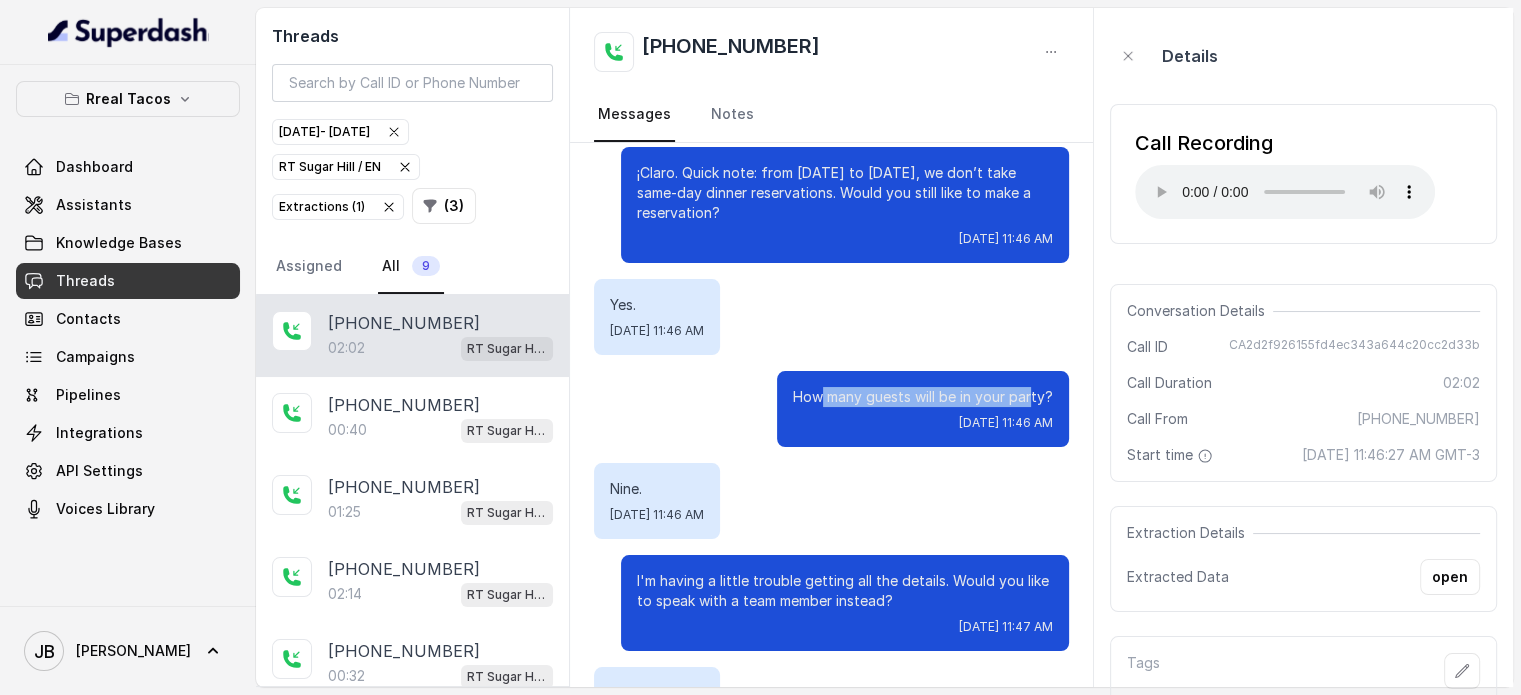 drag, startPoint x: 820, startPoint y: 391, endPoint x: 1016, endPoint y: 379, distance: 196.367 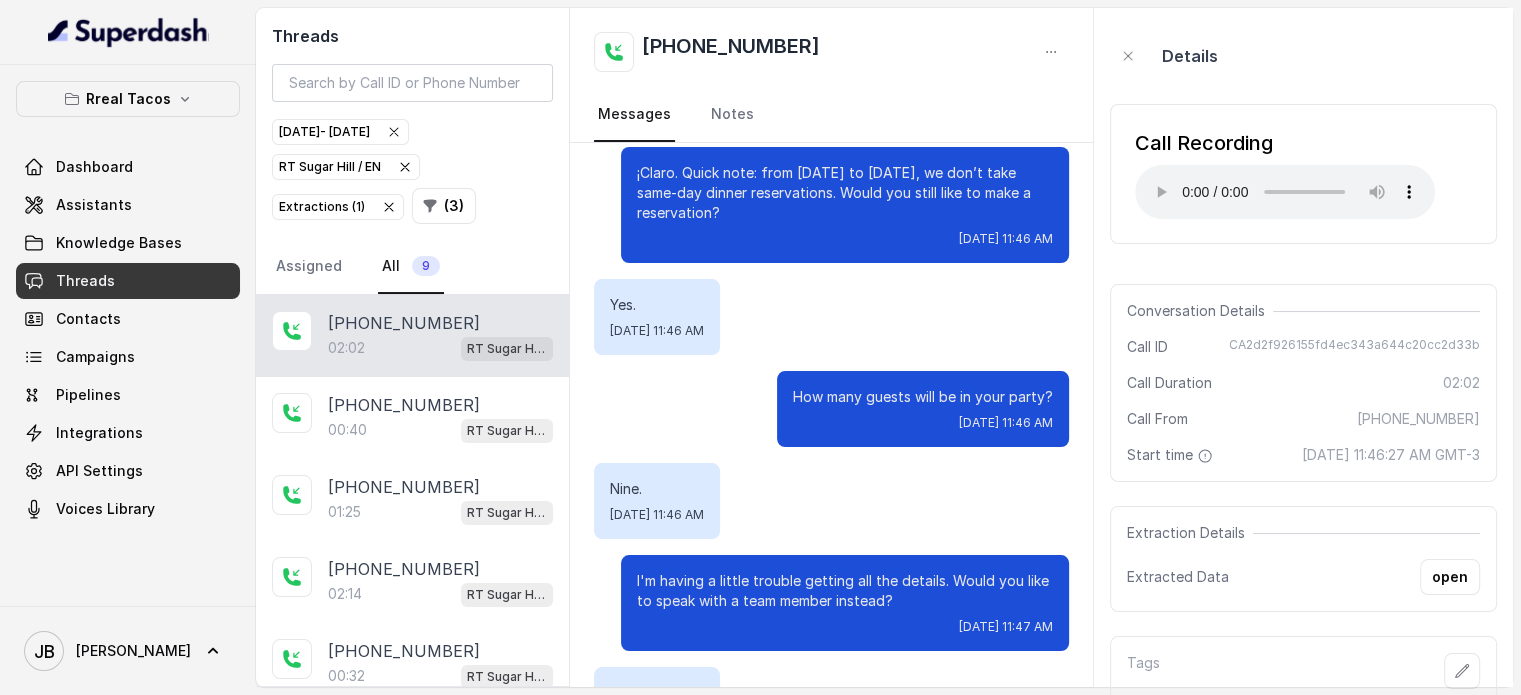 click on "Nine." at bounding box center [657, 489] 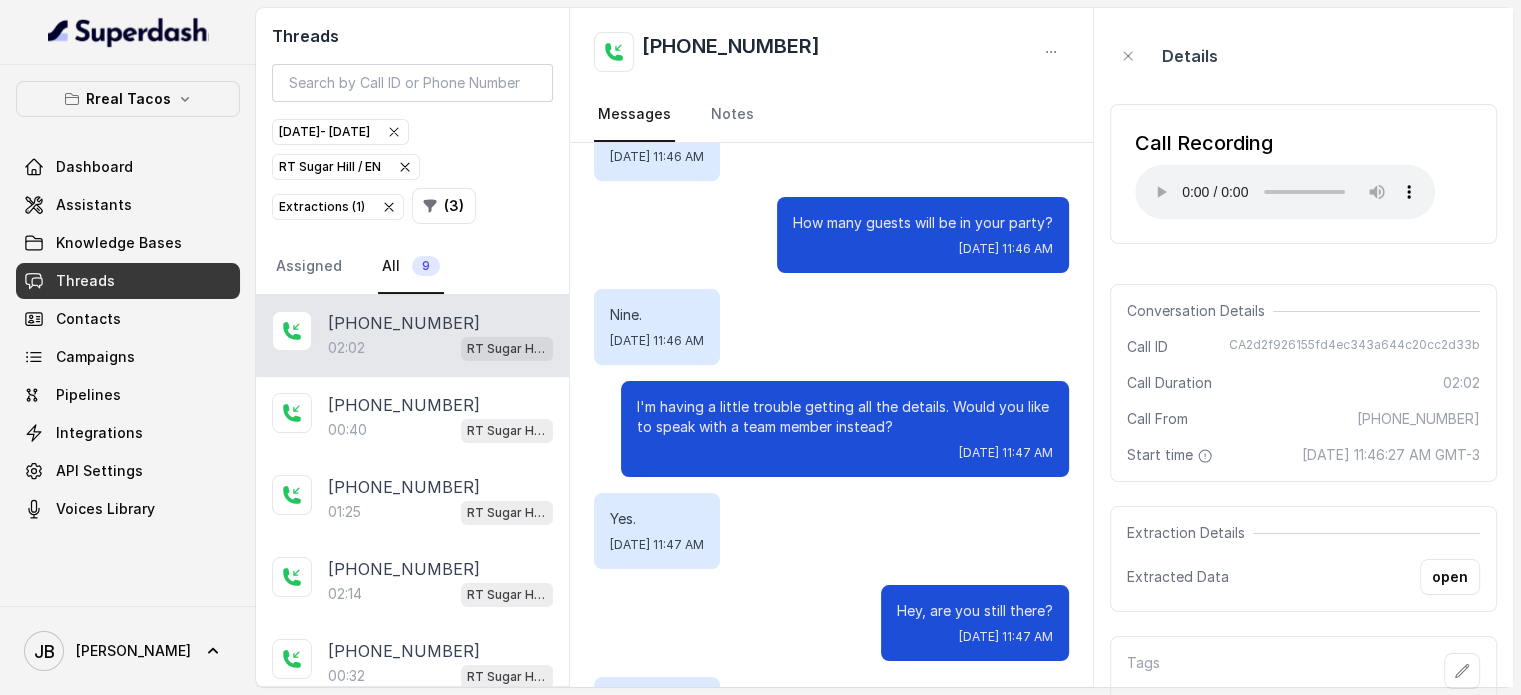 scroll, scrollTop: 400, scrollLeft: 0, axis: vertical 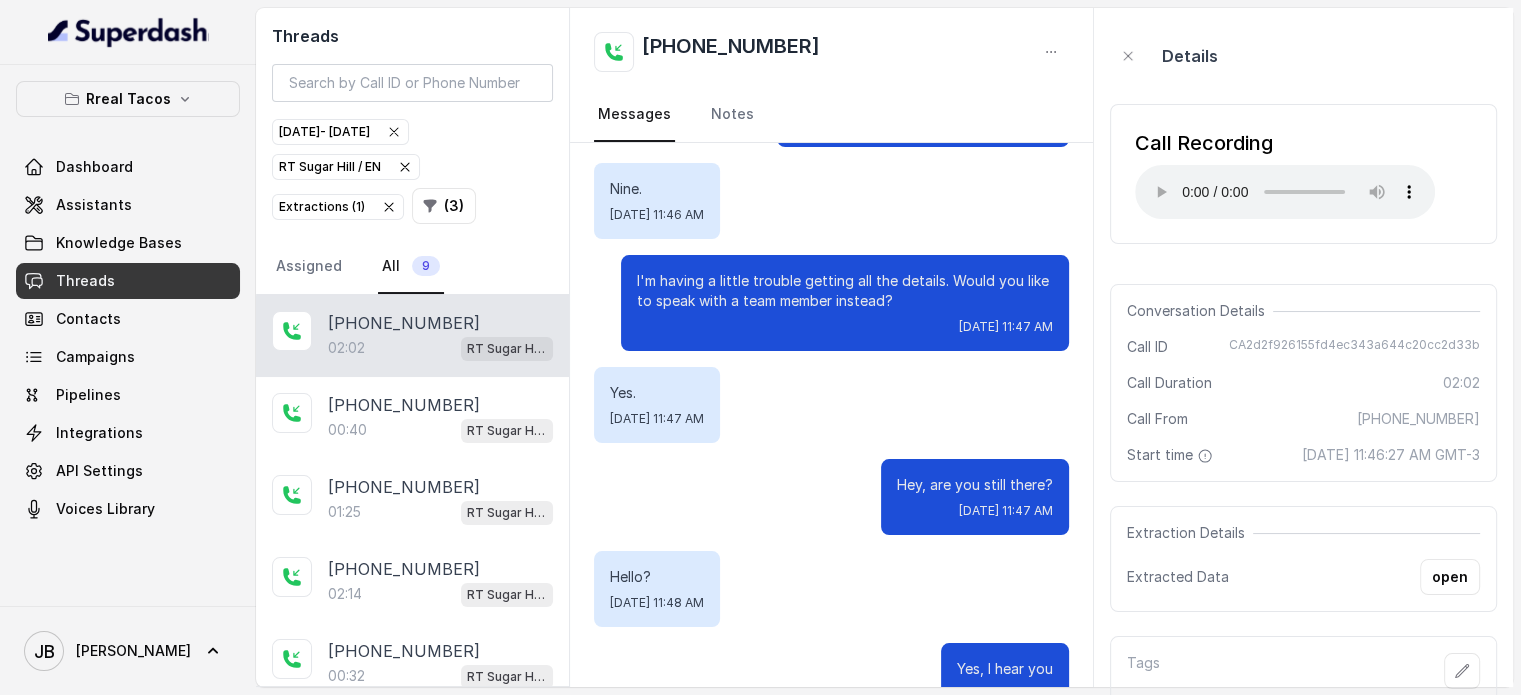drag, startPoint x: 752, startPoint y: 282, endPoint x: 892, endPoint y: 299, distance: 141.02837 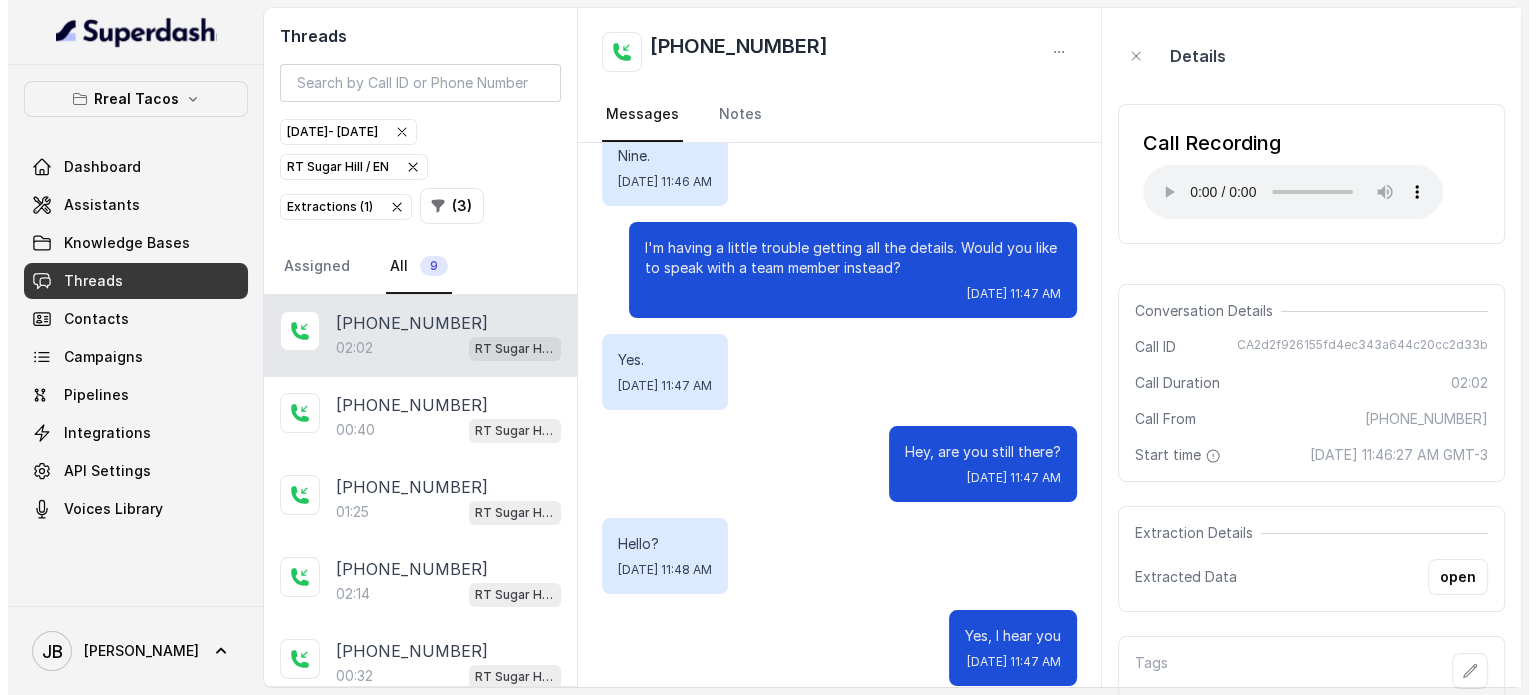 scroll, scrollTop: 500, scrollLeft: 0, axis: vertical 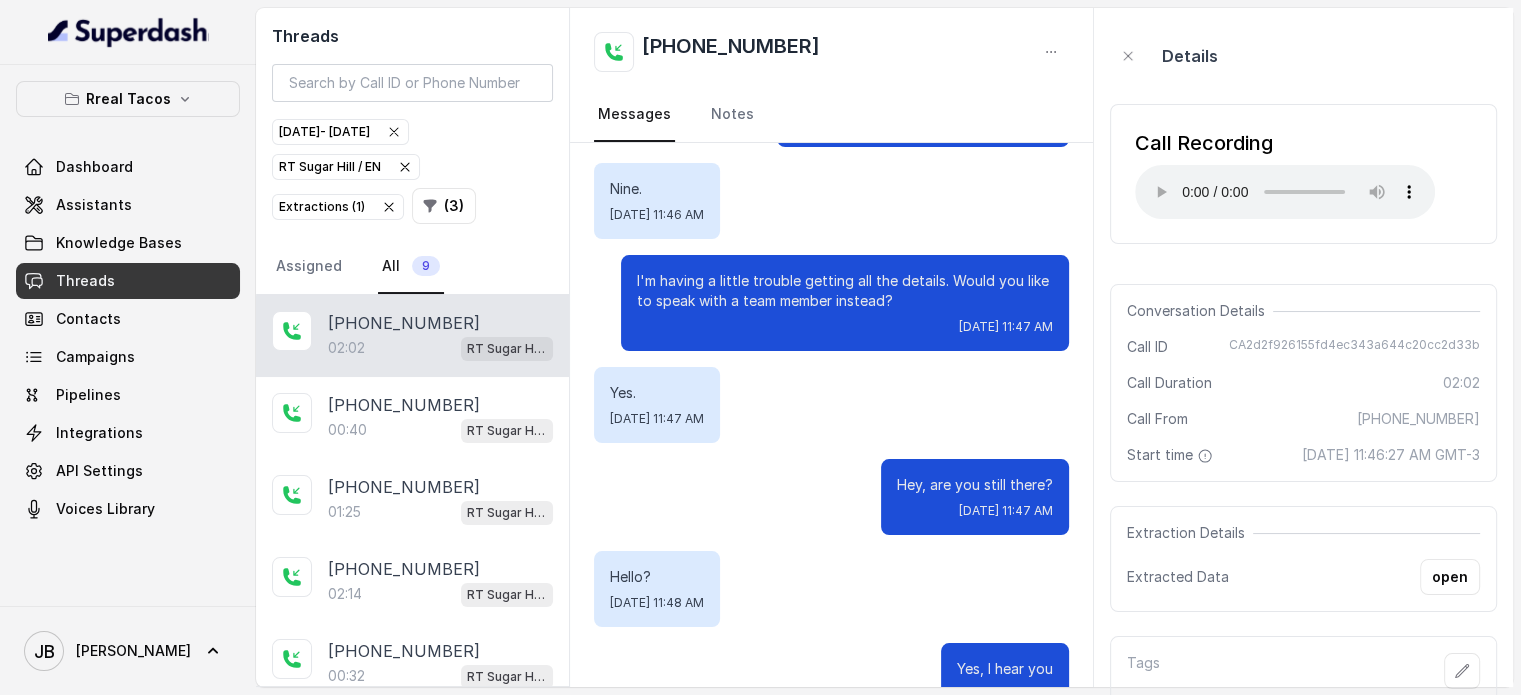 click on "I'm having a little trouble getting all the details. Would you like to speak with a team member instead?" at bounding box center [845, 291] 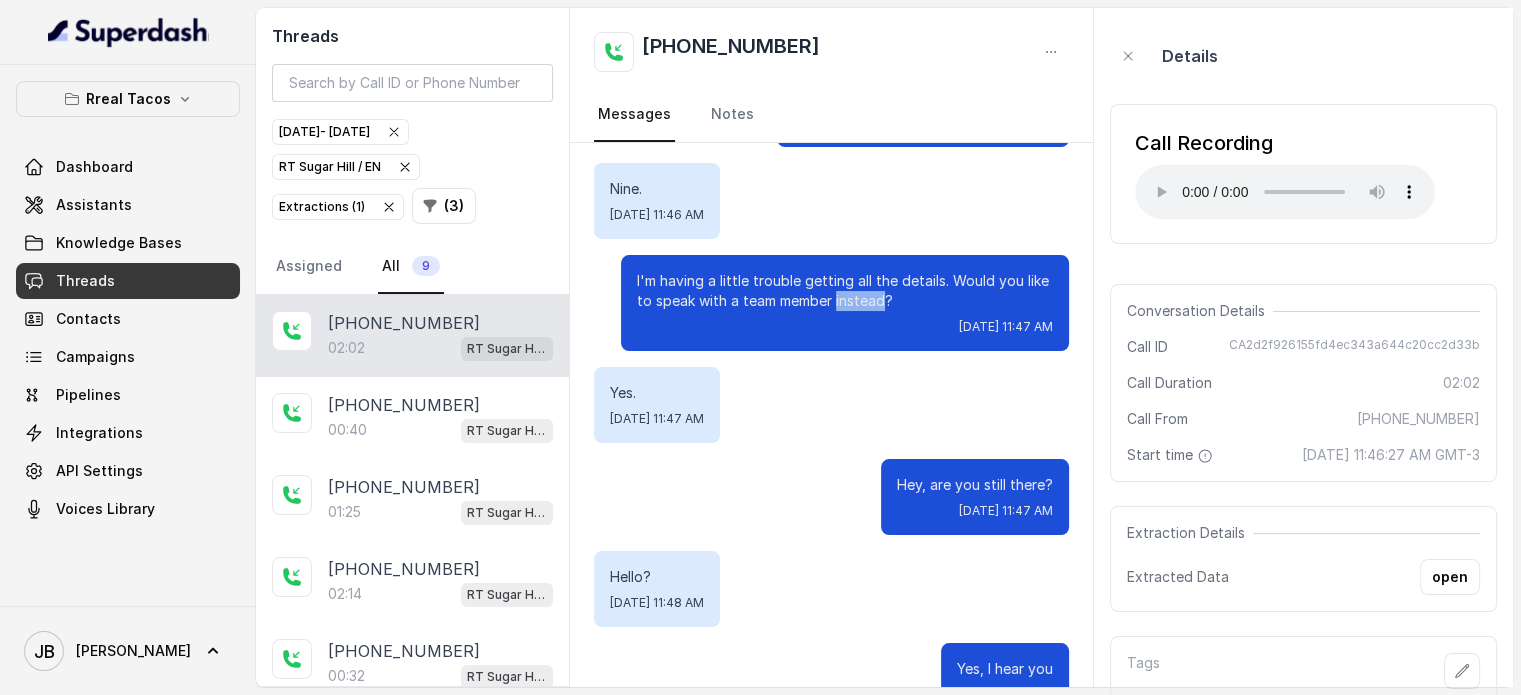 click on "I'm having a little trouble getting all the details. Would you like to speak with a team member instead?" at bounding box center [845, 291] 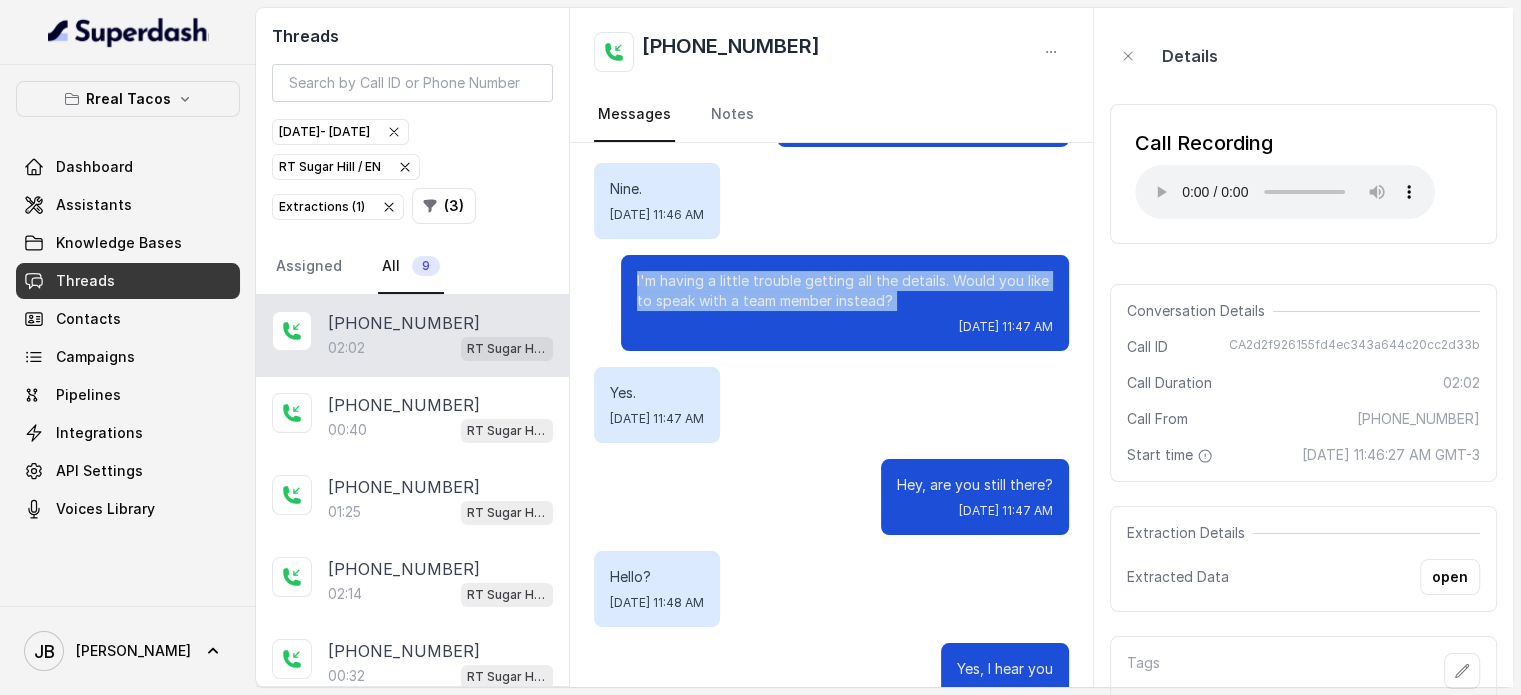 click on "I'm having a little trouble getting all the details. Would you like to speak with a team member instead?" at bounding box center (845, 291) 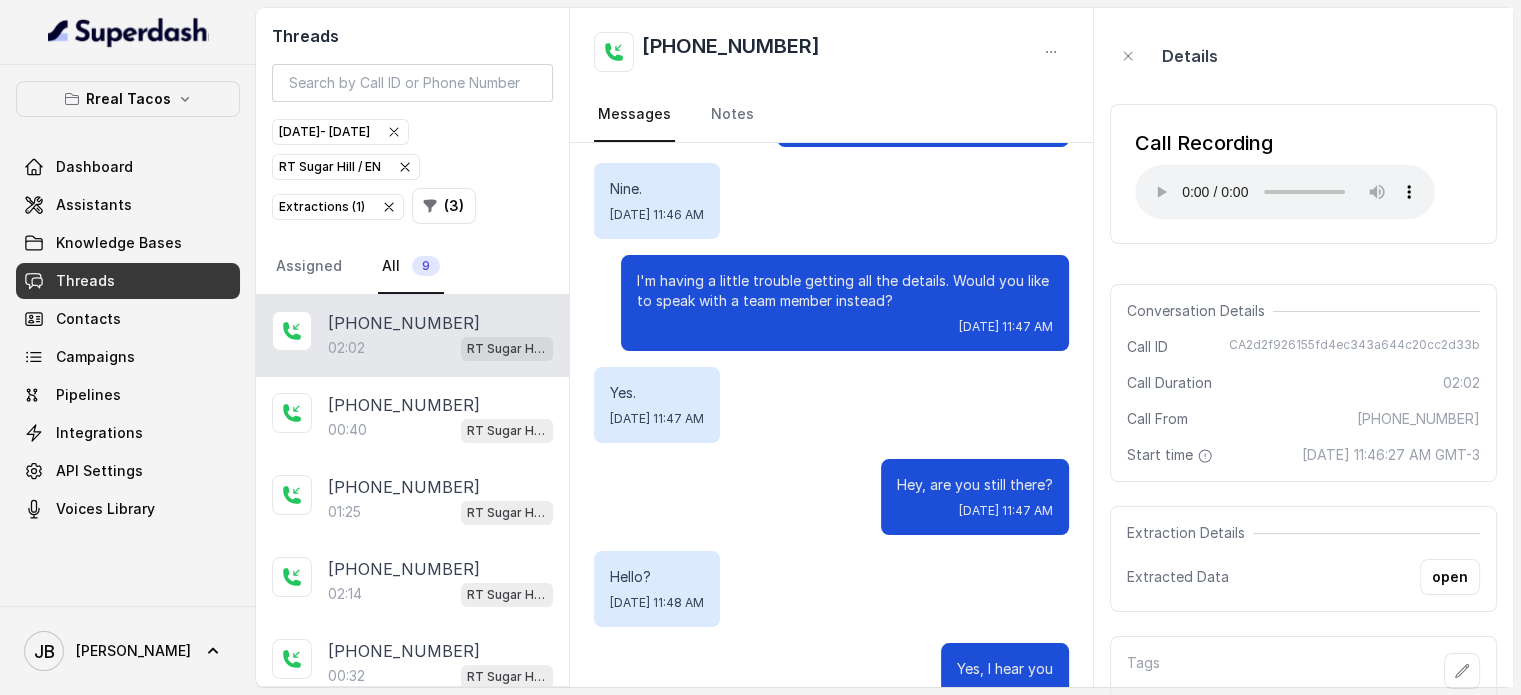 click on "I'm having a little trouble getting all the details. Would you like to speak with a team member instead? [DATE] 11:47 AM" at bounding box center (845, 303) 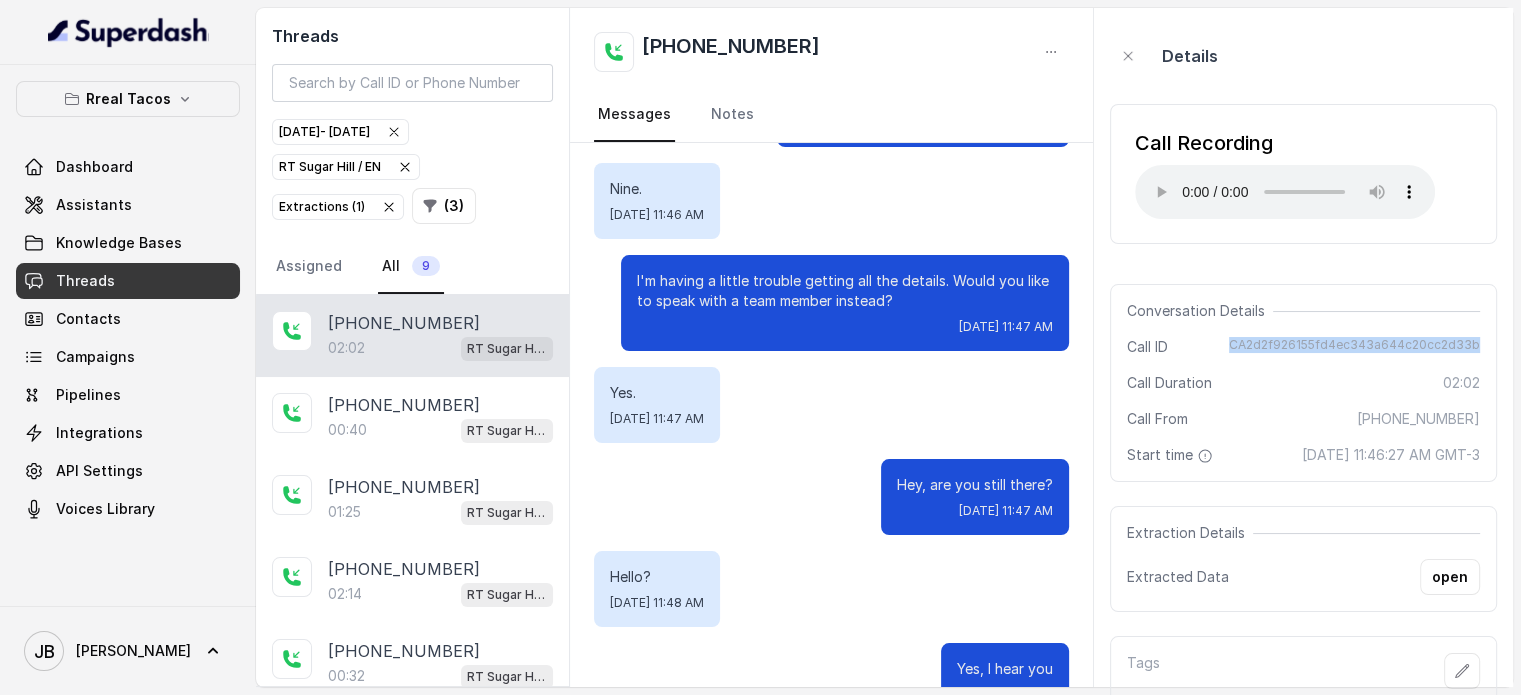 click on "CA2d2f926155fd4ec343a644c20cc2d33b" at bounding box center [1354, 347] 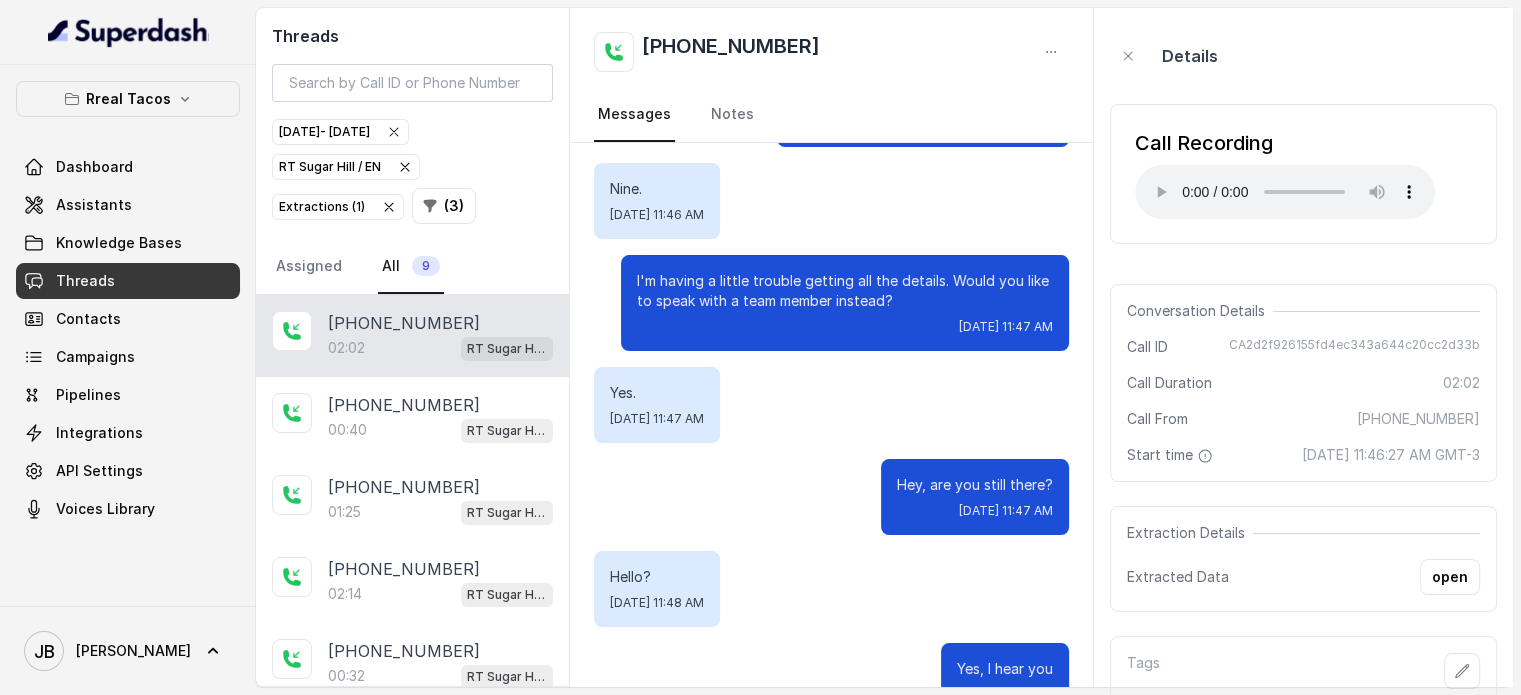 click on "Conversation Details Call ID CA2d2f926155fd4ec343a644c20cc2d33b Call Duration 02:02 Call From [PHONE_NUMBER] Start time [DATE] 11:46:27 AM GMT-3" at bounding box center [1303, 383] 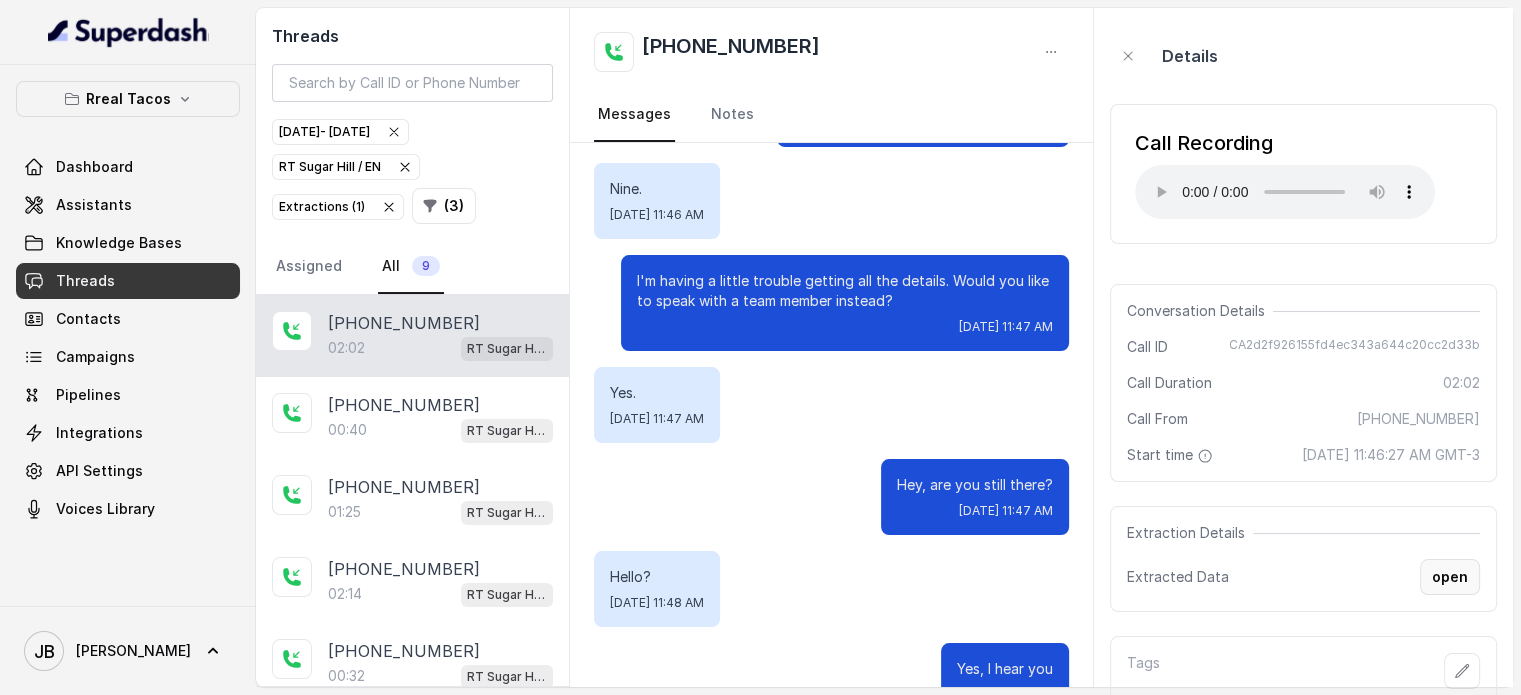 click on "open" at bounding box center [1450, 577] 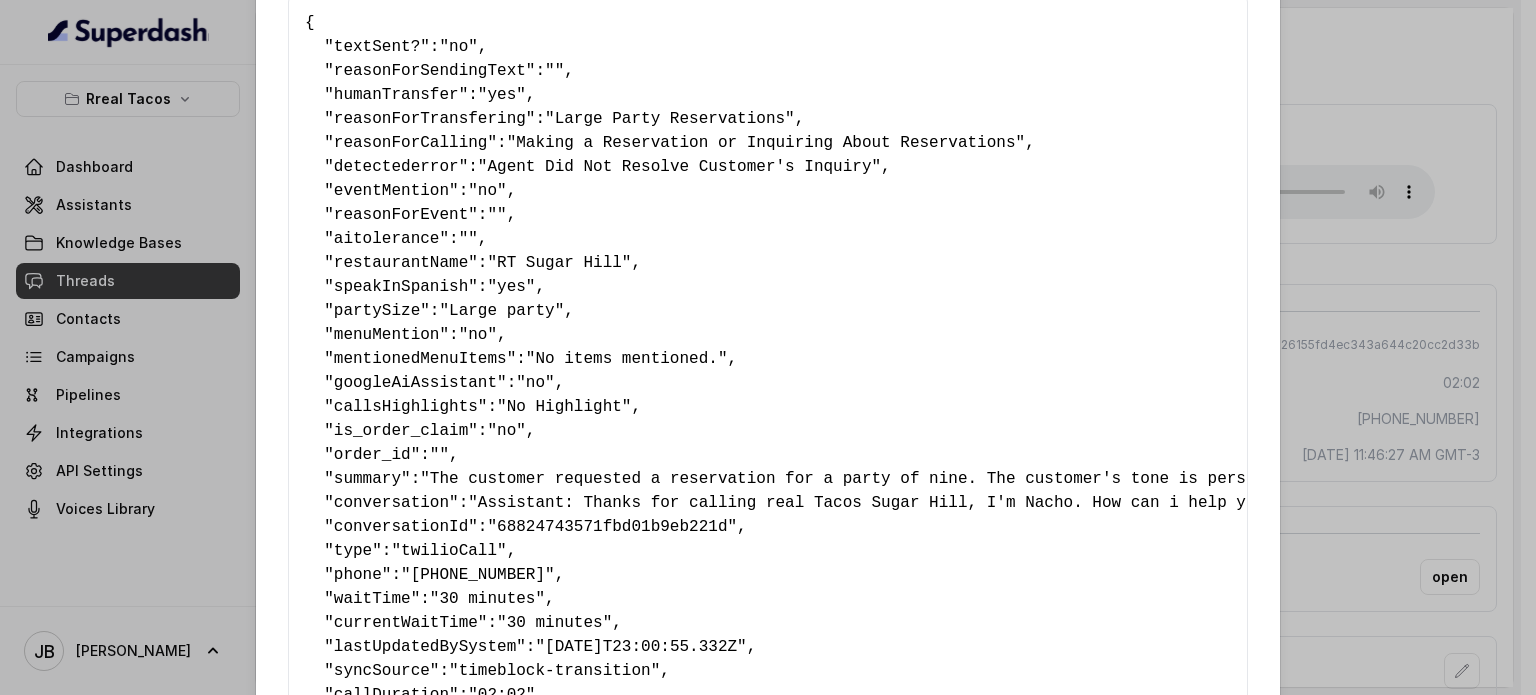 scroll, scrollTop: 200, scrollLeft: 0, axis: vertical 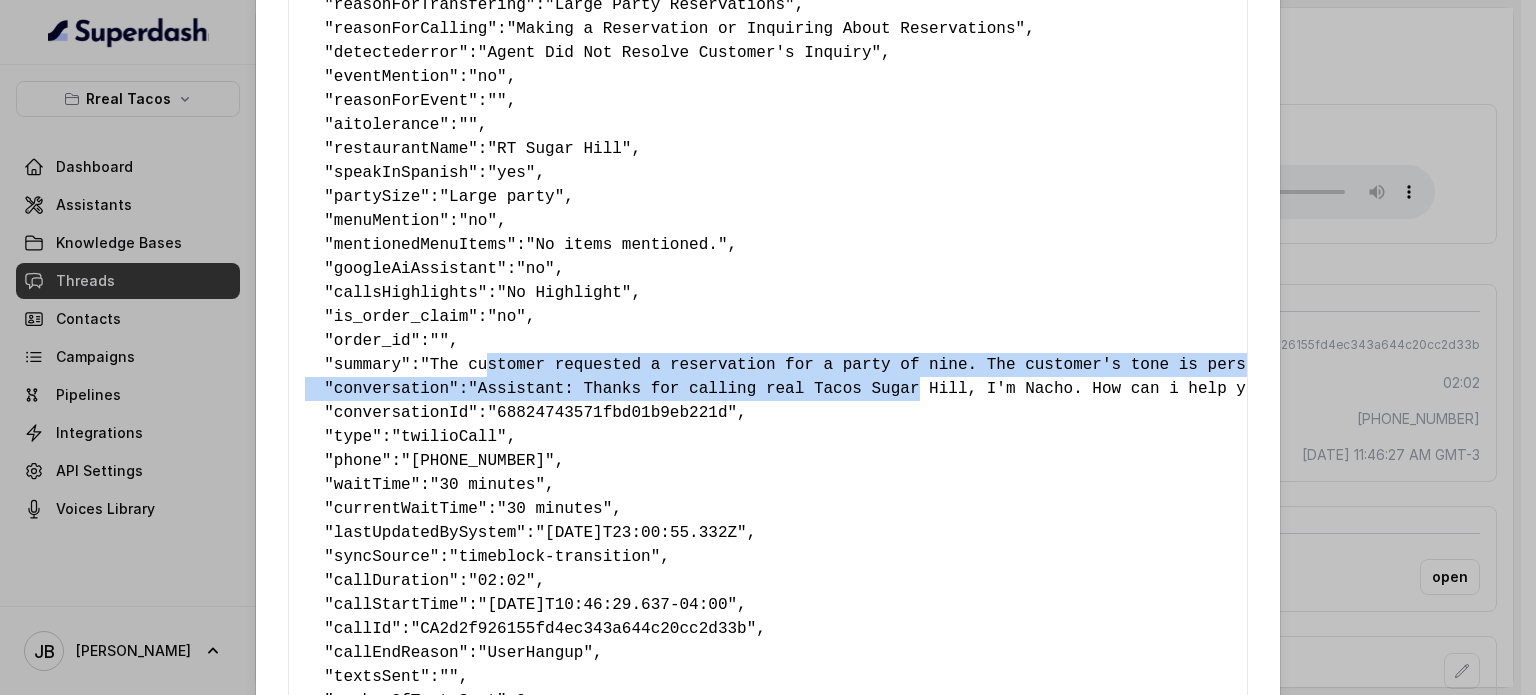 drag, startPoint x: 547, startPoint y: 362, endPoint x: 888, endPoint y: 381, distance: 341.5289 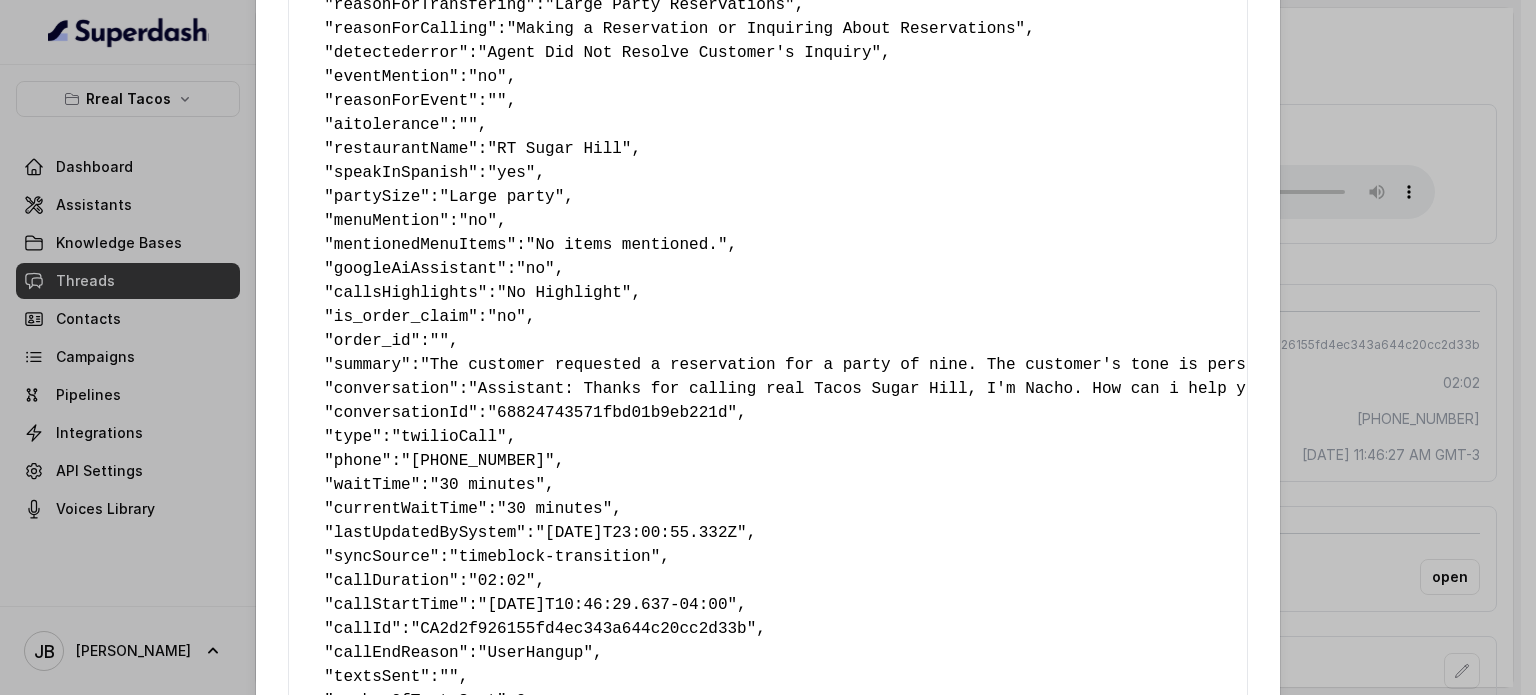 click on ""Assistant: Thanks for calling real Tacos Sugar Hill, I'm Nacho. How can i help you [DATE]?\nCustomer: A reservation.\nAssistant: ¡Claro. Quick note: from [DATE] to [DATE], we don’t take same-day dinner reservations. Would you still like to make a reservation?\nCustomer: Yes.\nAssistant: How many guests will be in your party?\nCustomer: Nine.\nAssistant: I'm having a little trouble getting all the details. Would you like to speak with a team member instead?\nCustomer: Yes.\nAssistant: Hey, are you still there?\nCustomer: Hello?\nAssistant: Yes, I hear you\nCustomer: Yes.\nAssistant: I'm having a little trouble getting all the details. Would you like to speak with a team member instead?\nCustomer: Yes.\nAssistant: I'm having a little trouble getting all the details. Would you like to speak with a team member instead?\nCustomer: Yes."" at bounding box center (4520, 389) 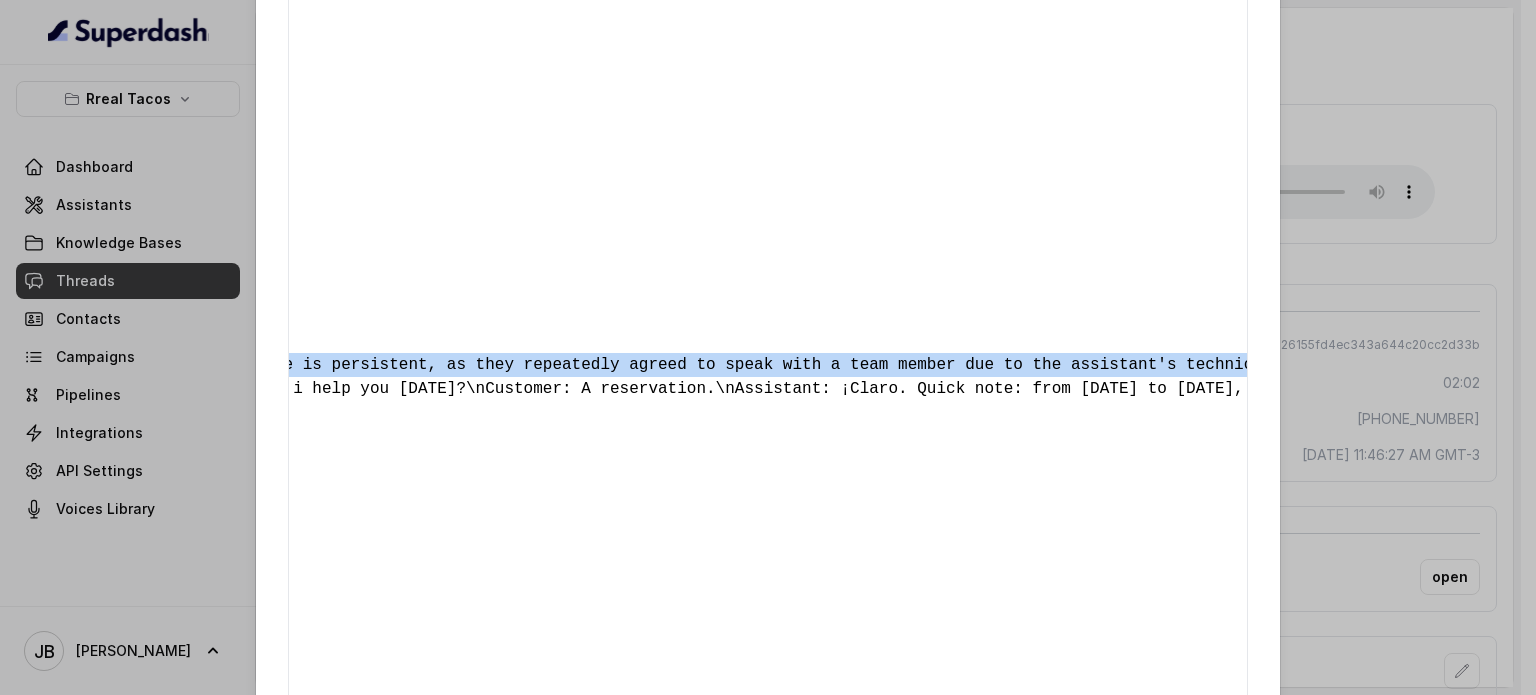 scroll, scrollTop: 0, scrollLeft: 939, axis: horizontal 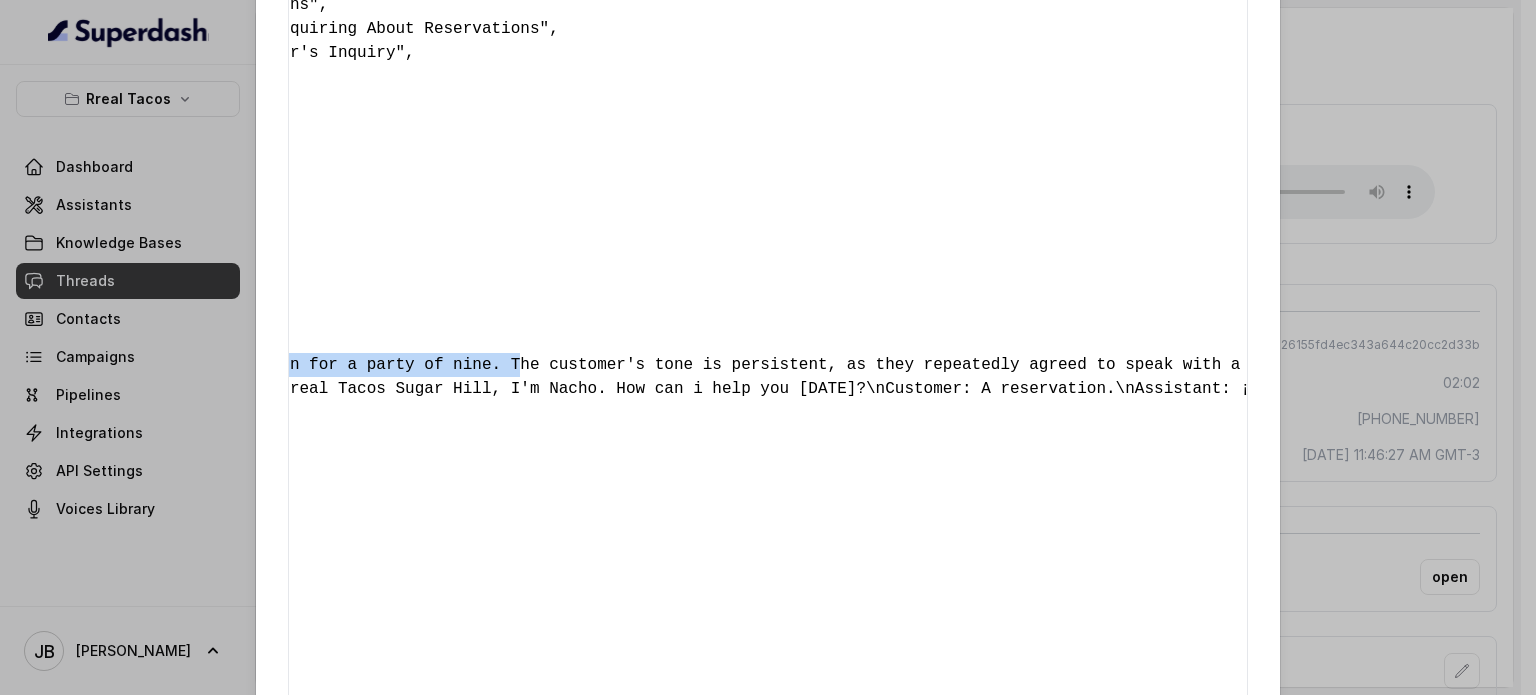 drag, startPoint x: 939, startPoint y: 365, endPoint x: 460, endPoint y: 337, distance: 479.8177 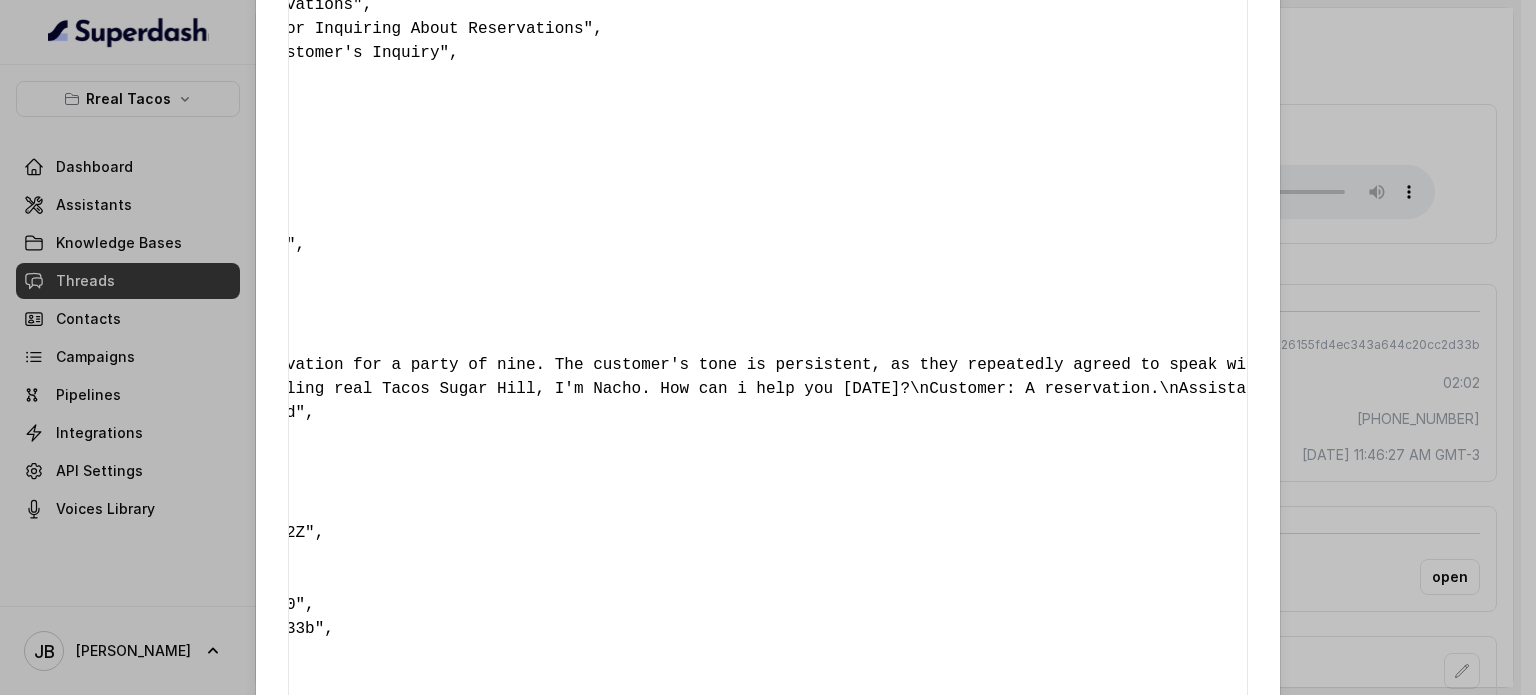 click on ""The customer requested a reservation for a party of nine. The customer's tone is persistent, as they repeatedly agreed to speak with a team member due to the assistant's technical difficulties. The customer's satisfaction level is likely low due to the communication issues."" at bounding box center [1313, 365] 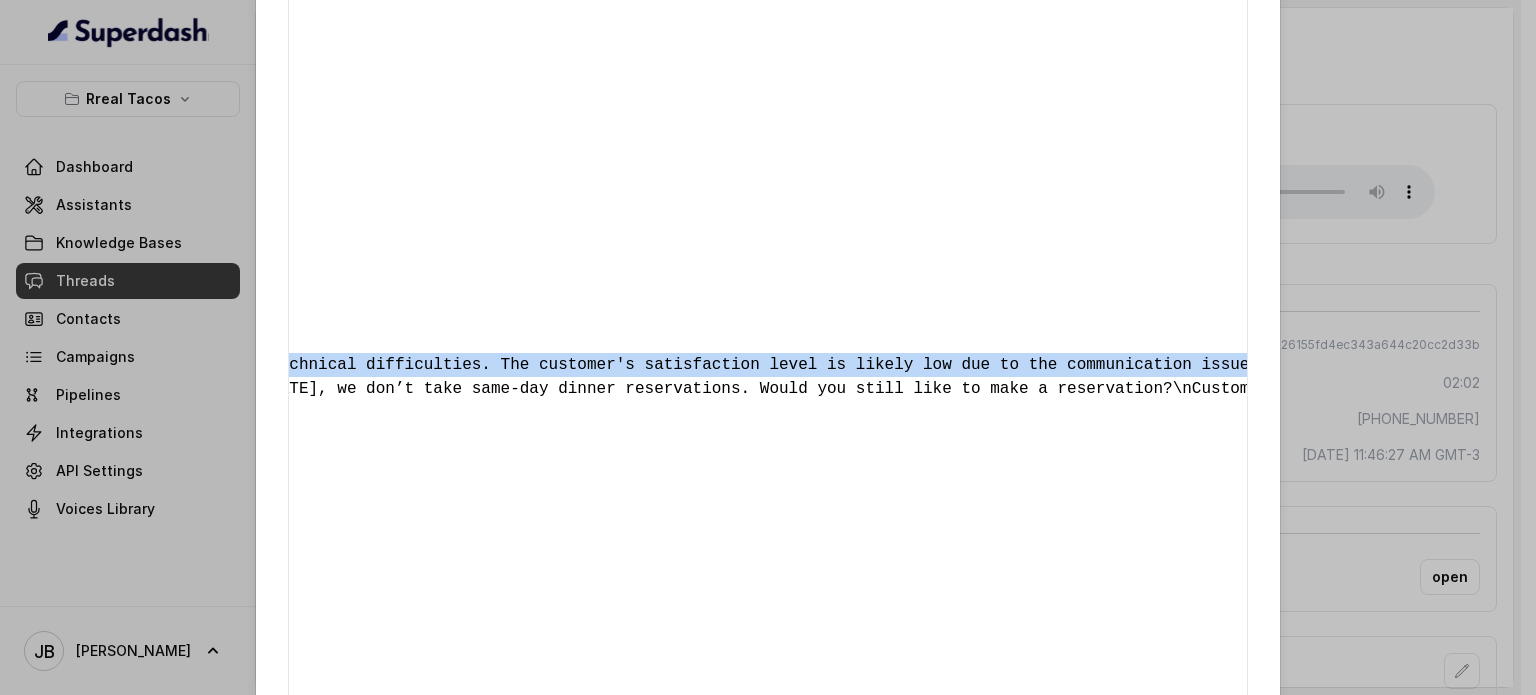 scroll, scrollTop: 0, scrollLeft: 1896, axis: horizontal 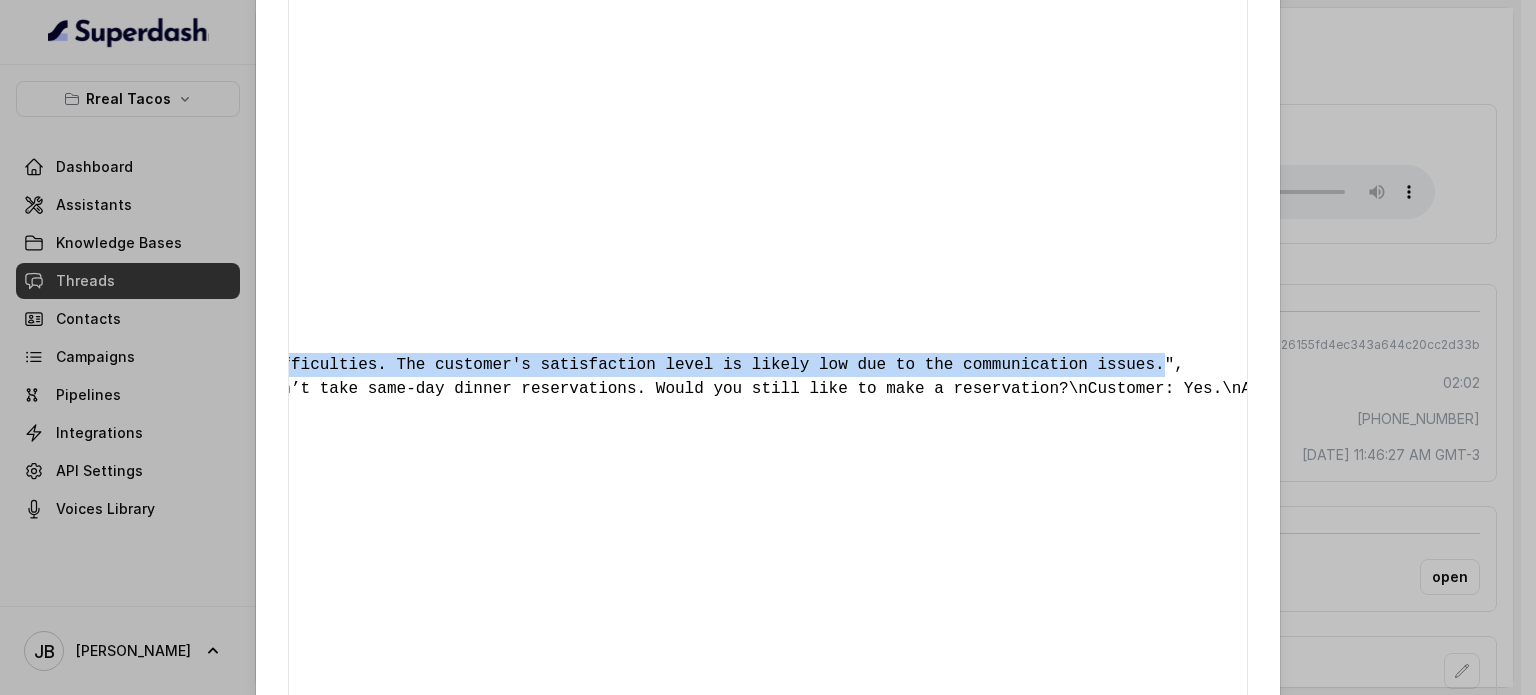 drag, startPoint x: 900, startPoint y: 366, endPoint x: 940, endPoint y: 363, distance: 40.112343 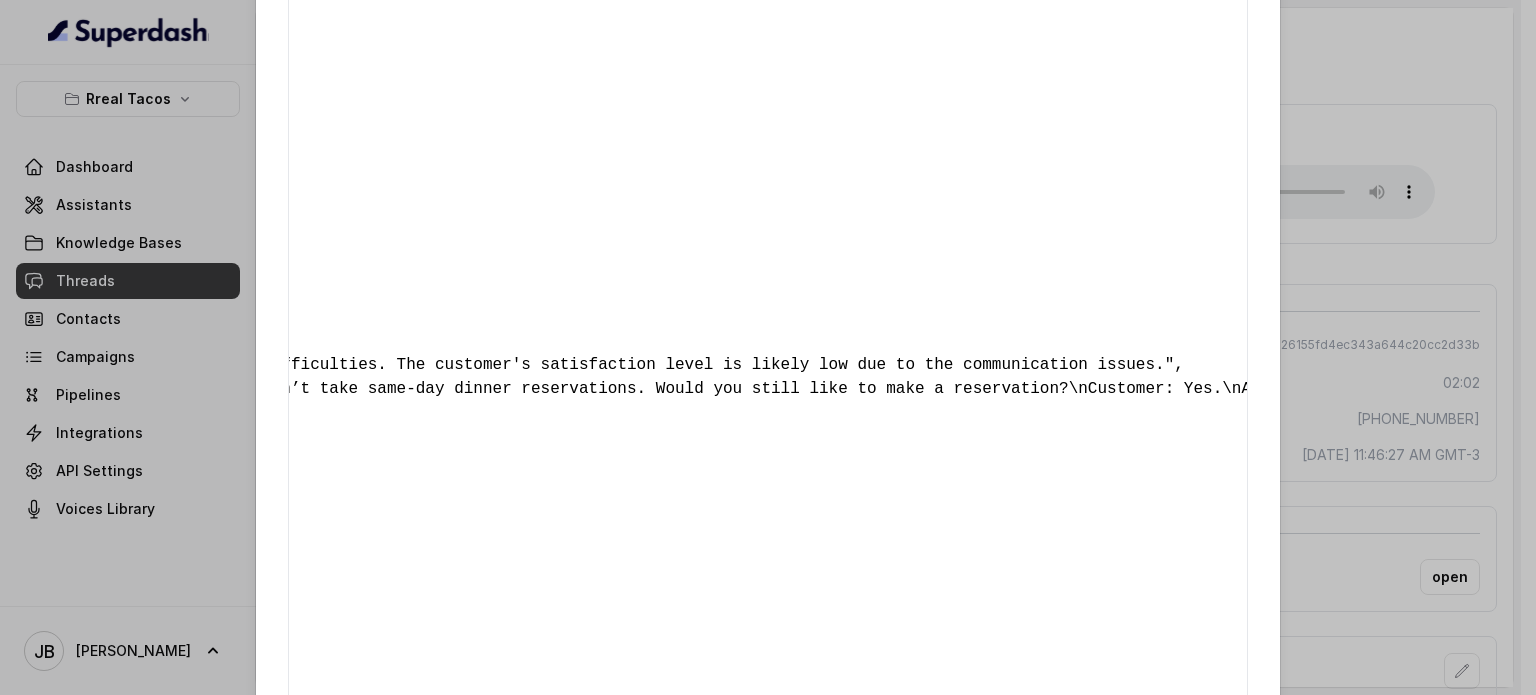 click on ""Assistant: Thanks for calling real Tacos Sugar Hill, I'm Nacho. How can i help you [DATE]?\nCustomer: A reservation.\nAssistant: ¡Claro. Quick note: from [DATE] to [DATE], we don’t take same-day dinner reservations. Would you still like to make a reservation?\nCustomer: Yes.\nAssistant: How many guests will be in your party?\nCustomer: Nine.\nAssistant: I'm having a little trouble getting all the details. Would you like to speak with a team member instead?\nCustomer: Yes.\nAssistant: Hey, are you still there?\nCustomer: Hello?\nAssistant: Yes, I hear you\nCustomer: Yes.\nAssistant: I'm having a little trouble getting all the details. Would you like to speak with a team member instead?\nCustomer: Yes.\nAssistant: I'm having a little trouble getting all the details. Would you like to speak with a team member instead?\nCustomer: Yes."" at bounding box center [2624, 389] 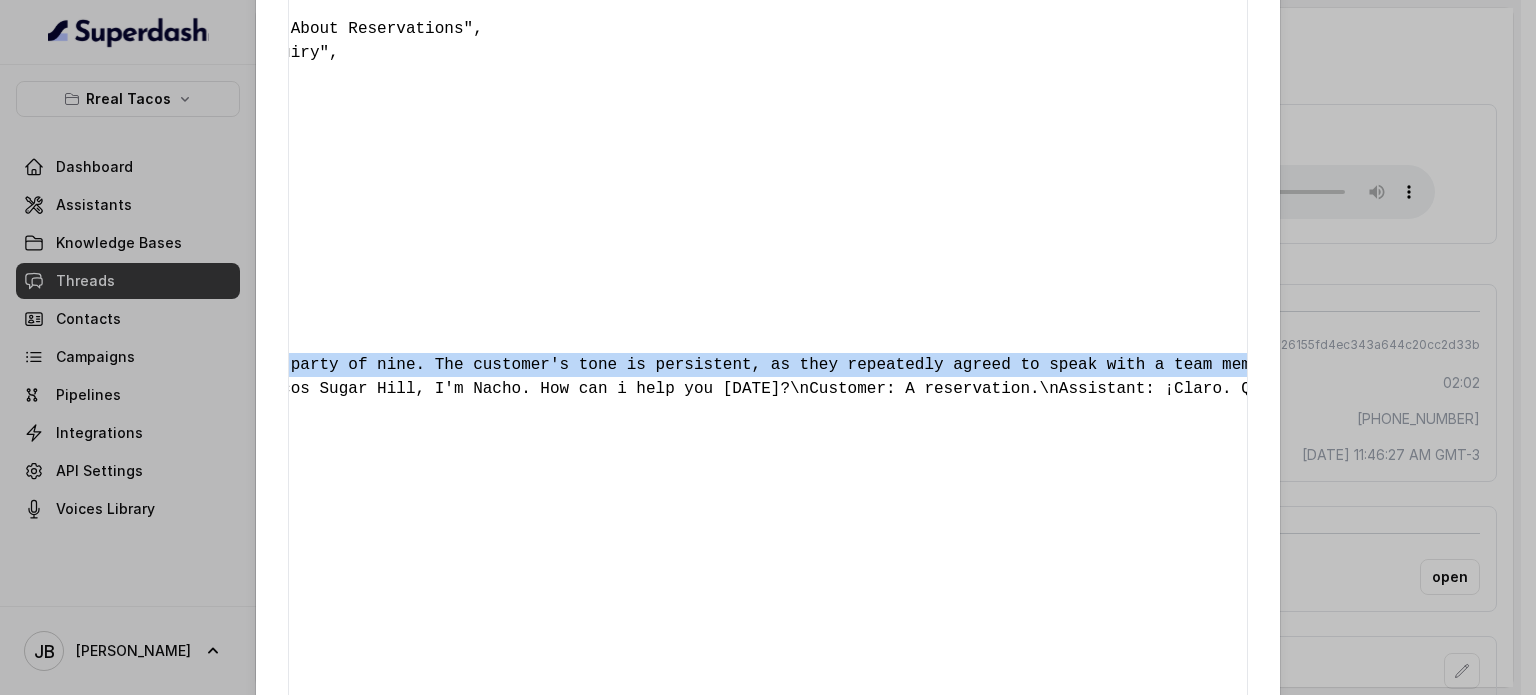 scroll, scrollTop: 0, scrollLeft: 0, axis: both 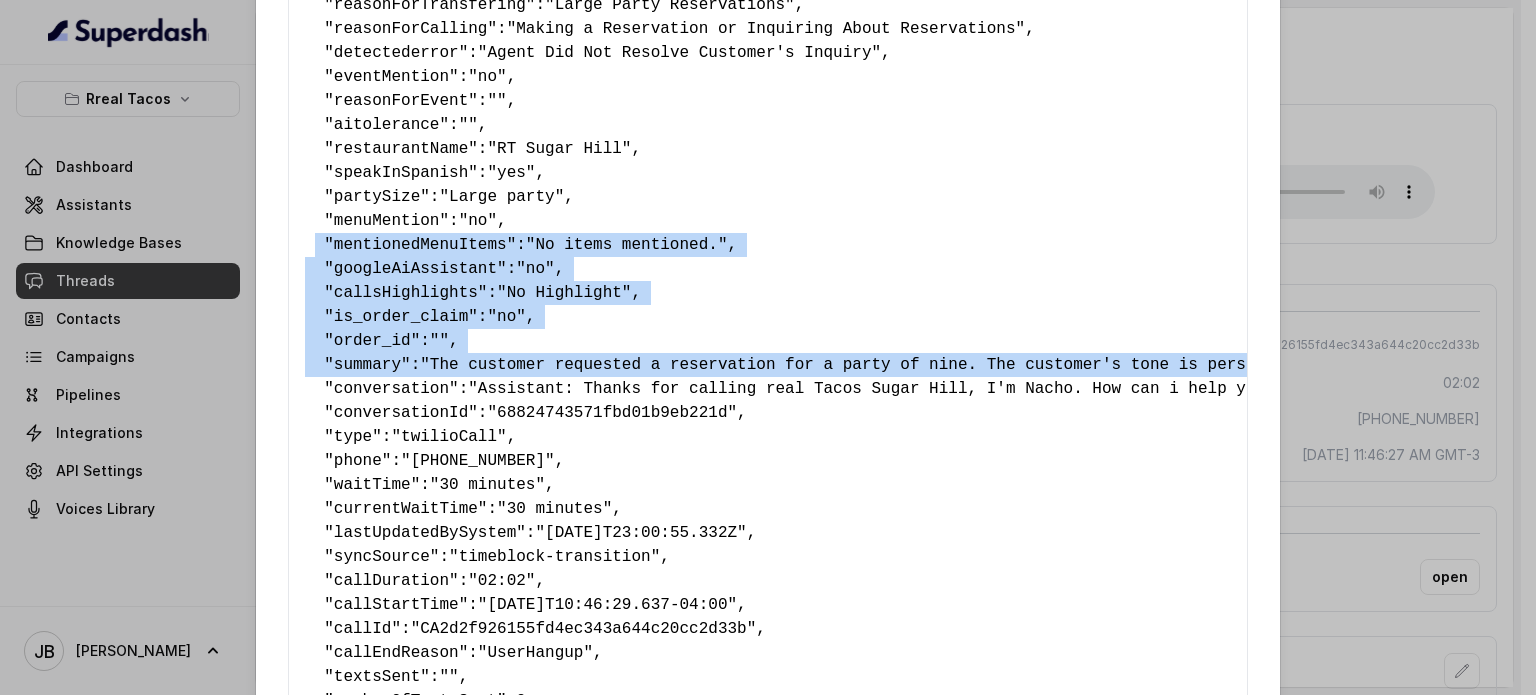 drag, startPoint x: 593, startPoint y: 358, endPoint x: 441, endPoint y: 267, distance: 177.15813 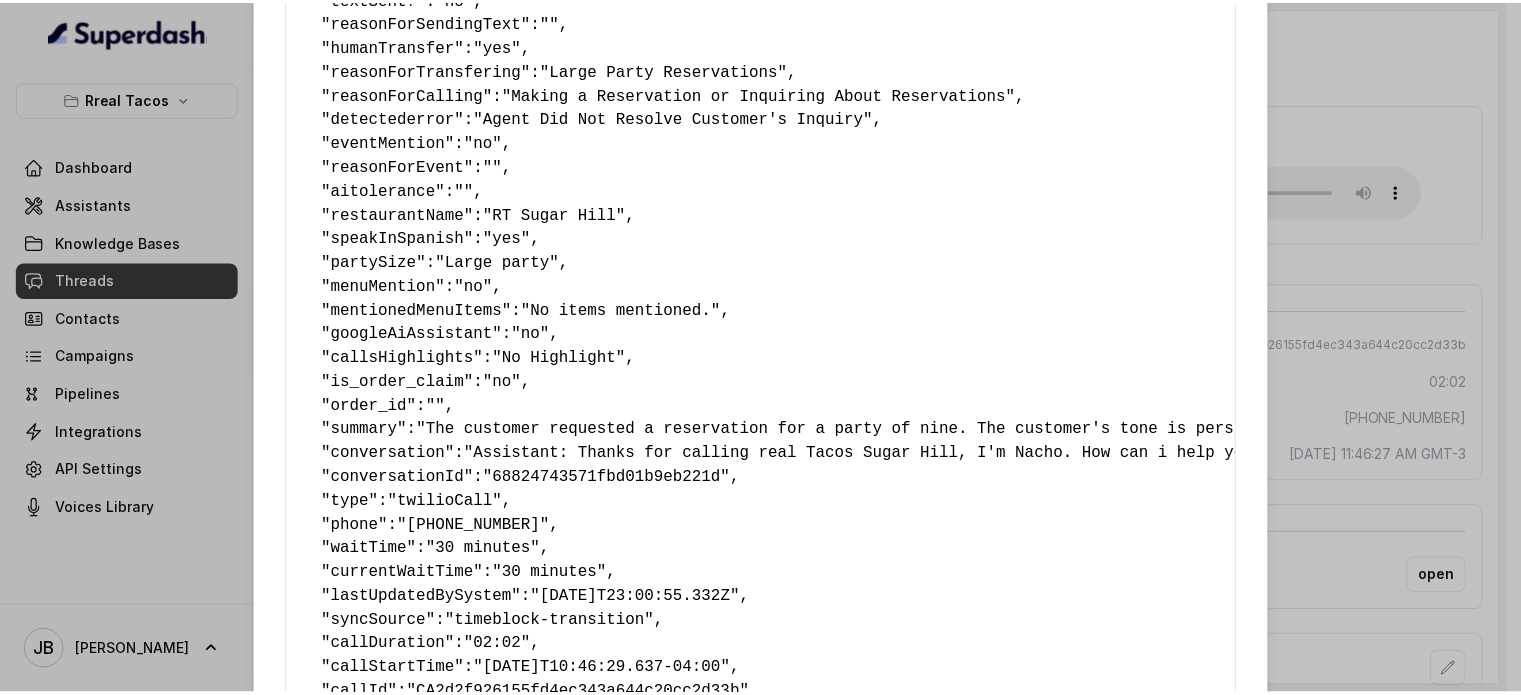 scroll, scrollTop: 100, scrollLeft: 0, axis: vertical 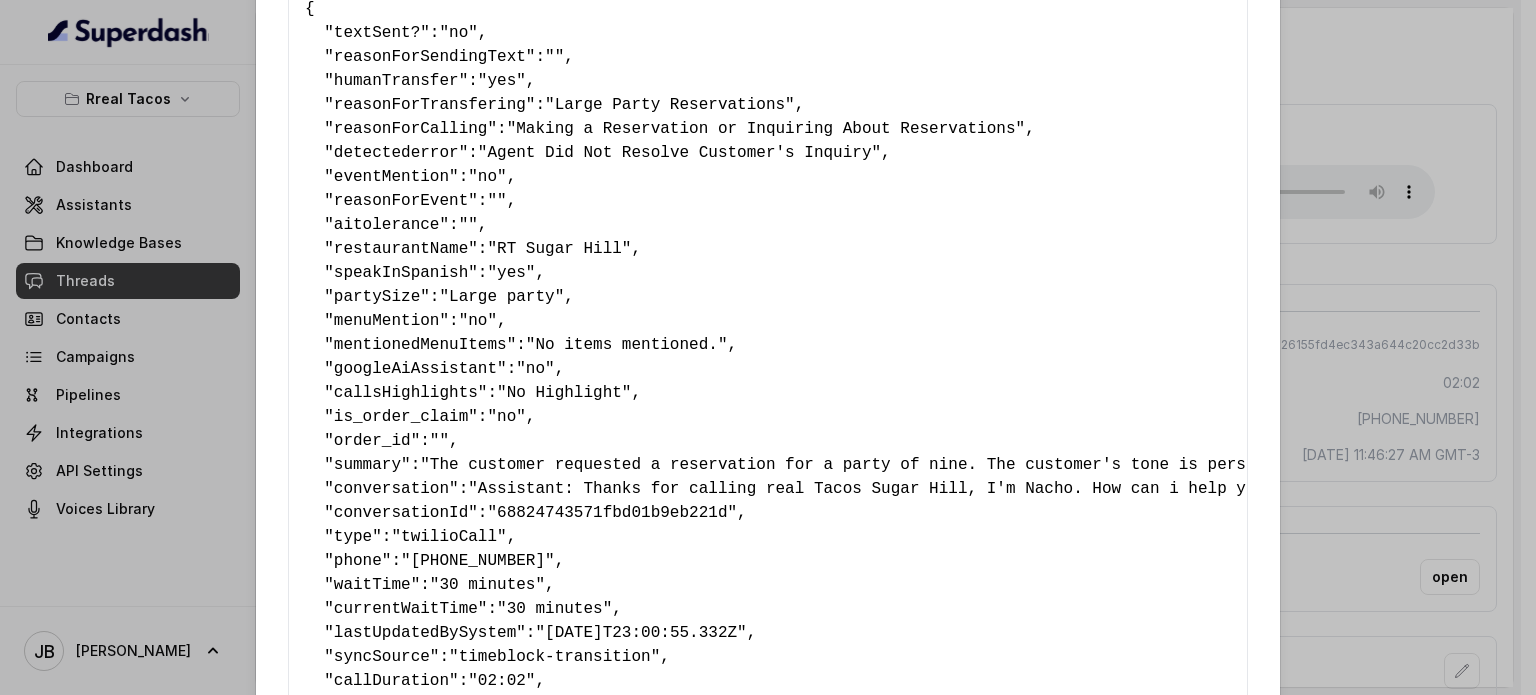 click on "Extracted Data {
" textSent? ":  "no" ,
" reasonForSendingText ":  "" ,
" humanTransfer ":  "yes" ,
" reasonForTransfering ":  "Large Party Reservations" ,
" reasonForCalling ":  "Making a Reservation or Inquiring About Reservations" ,
" detectederror ":  "Agent Did Not Resolve Customer's Inquiry" ,
" eventMention ":  "no" ,
" reasonForEvent ":  "" ,
" aitolerance ":  "" ,
" restaurantName ":  "RT Sugar Hill" ,
" speakInSpanish ":  "yes" ,
" partySize ":  "Large party" ,
" menuMention ":  "no" ,
" mentionedMenuItems ":  "No items mentioned." ,
" googleAiAssistant ":  "no" ,
" callsHighlights ":  "No Highlight" ,
" is_order_claim ":  "no" ,
" order_id ":  "" ,
" summary ":  "The customer requested a reservation for a party of nine. The customer's tone is persistent, as they repeatedly agreed to speak with a team member due to the assistant's technical difficulties. The customer's satisfaction level is likely low due to the communication issues." ,
" conversation ":  ":" at bounding box center (768, 347) 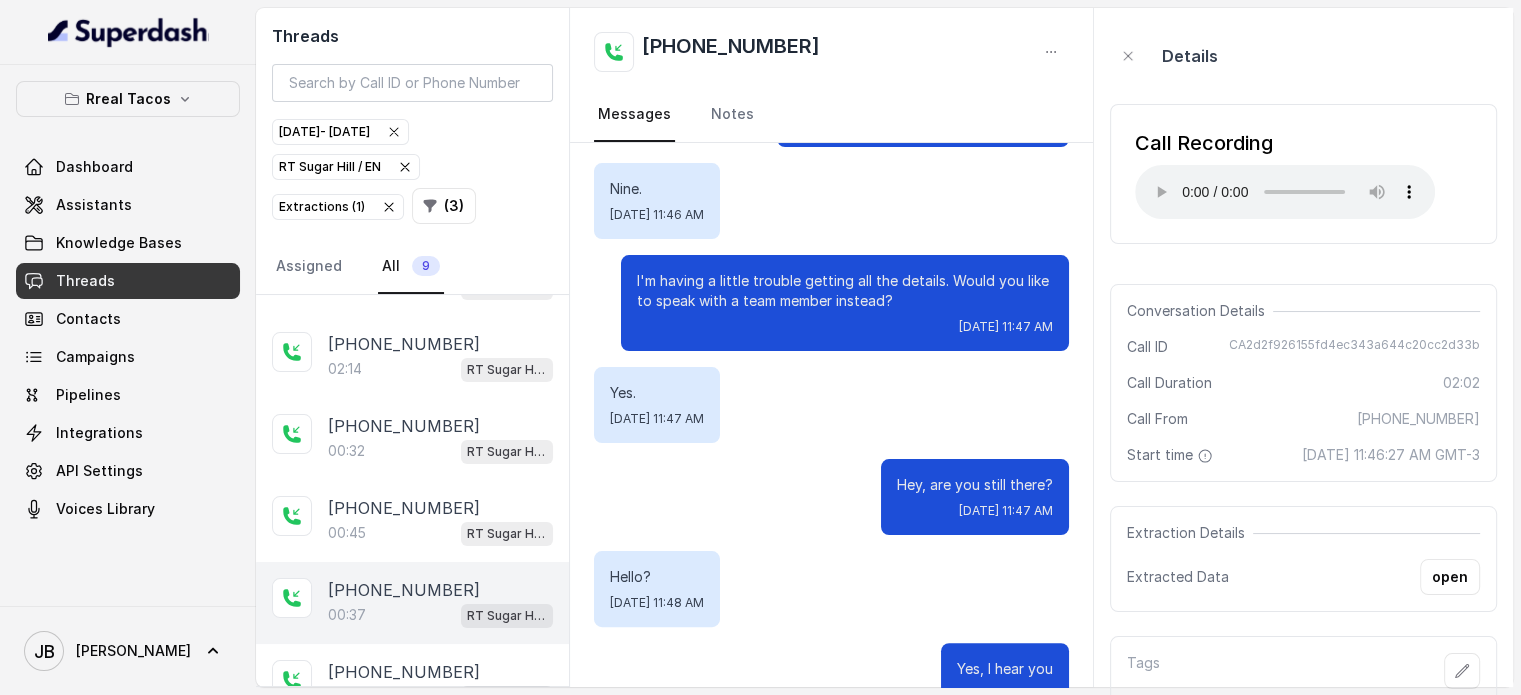 scroll, scrollTop: 336, scrollLeft: 0, axis: vertical 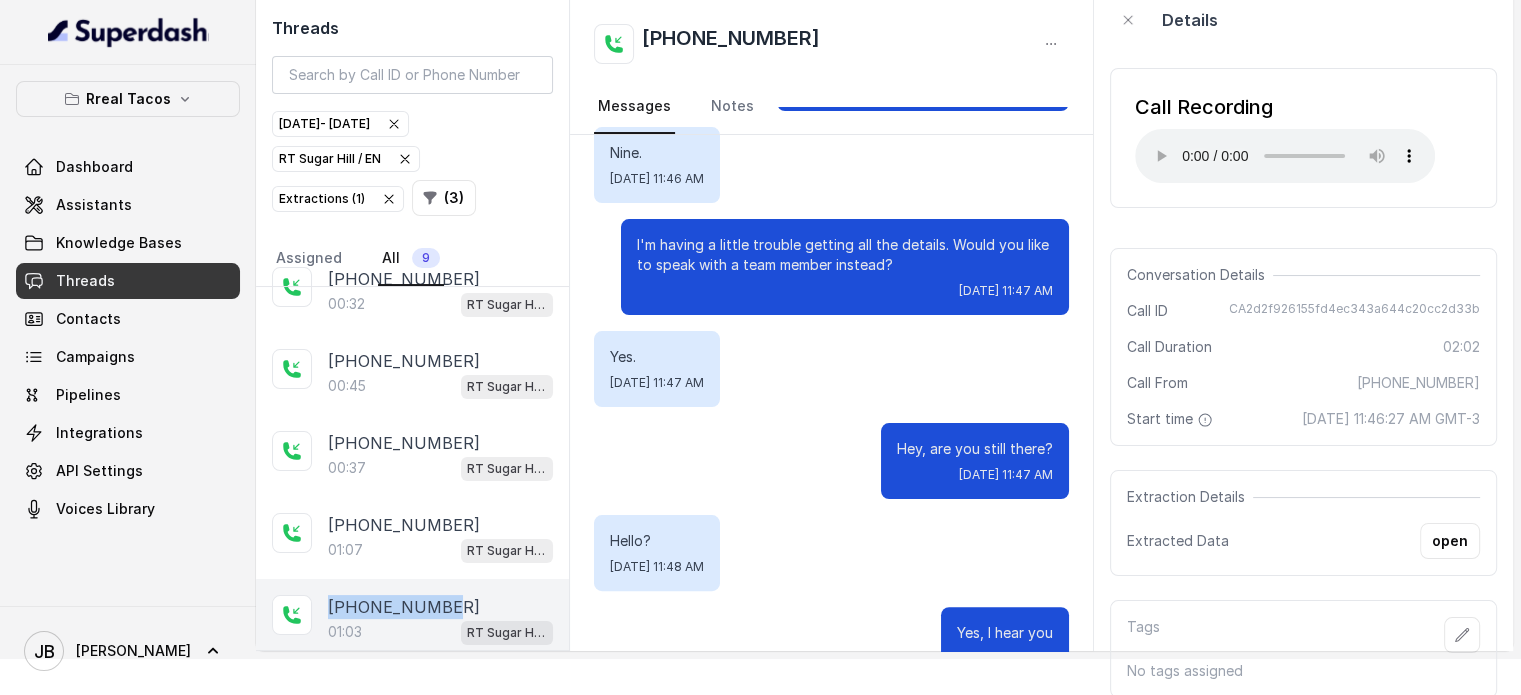 drag, startPoint x: 439, startPoint y: 592, endPoint x: 331, endPoint y: 586, distance: 108.16654 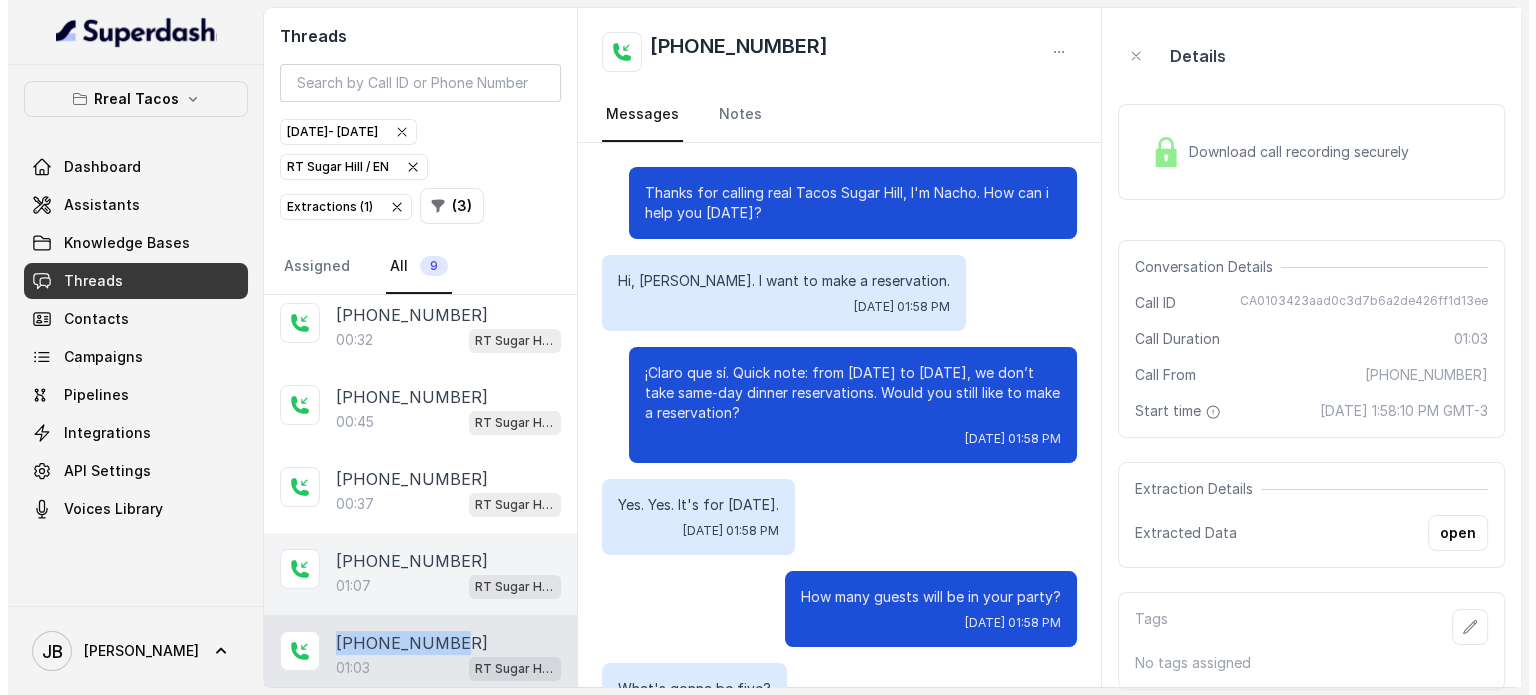 scroll, scrollTop: 0, scrollLeft: 0, axis: both 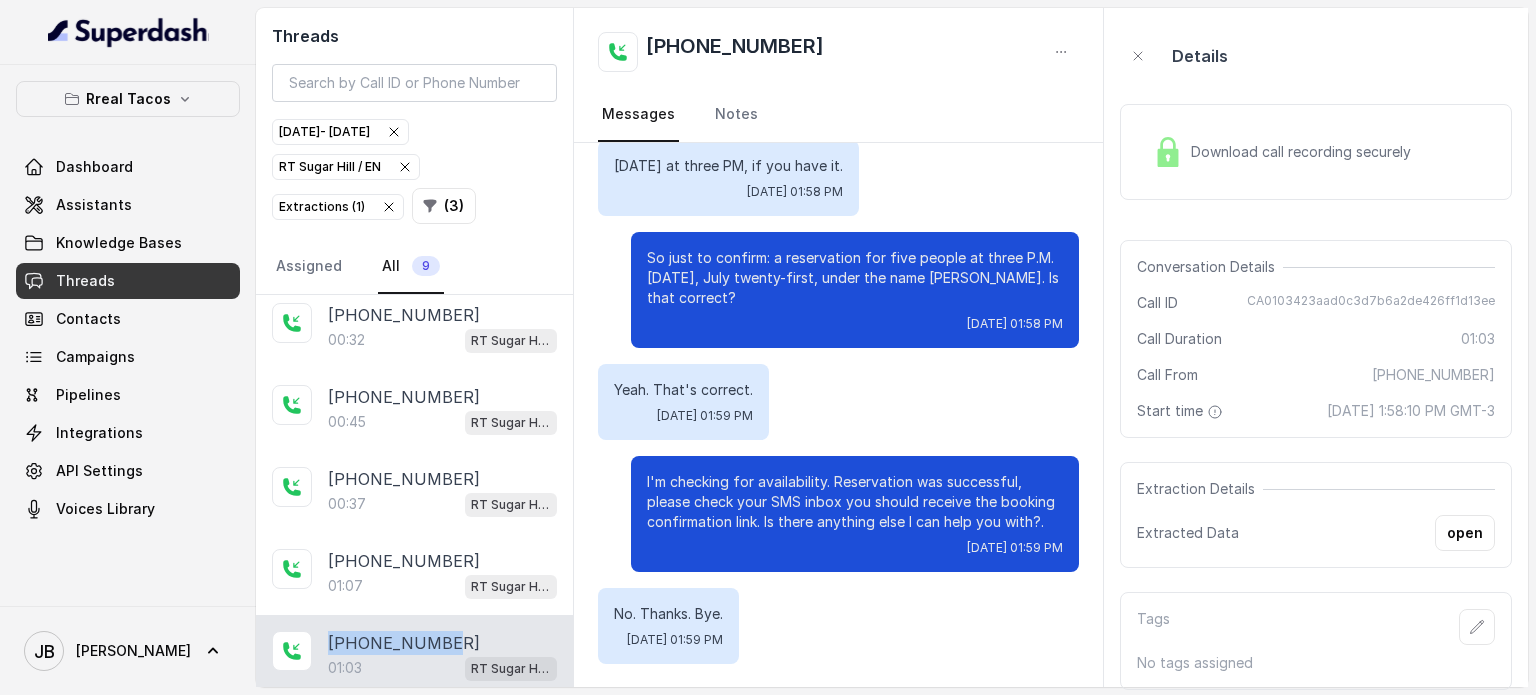 click 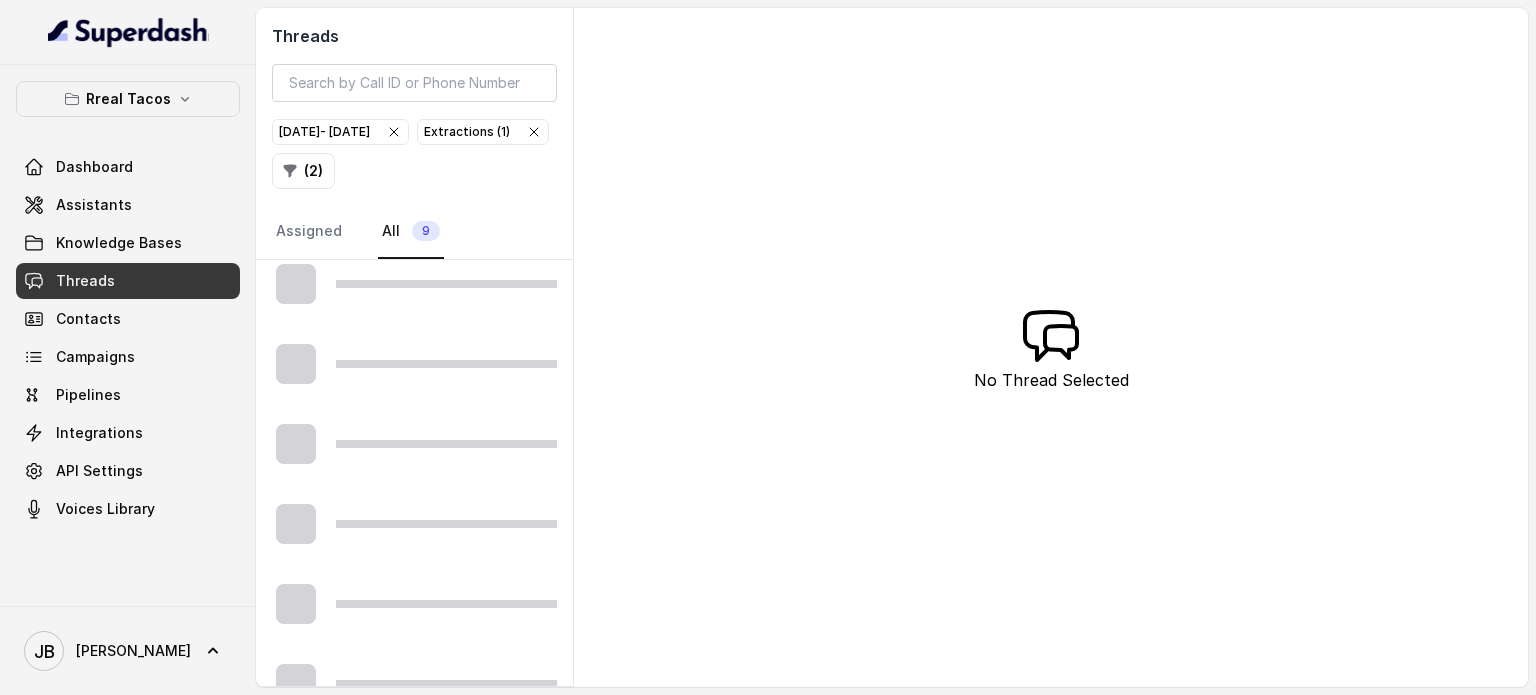 scroll, scrollTop: 302, scrollLeft: 0, axis: vertical 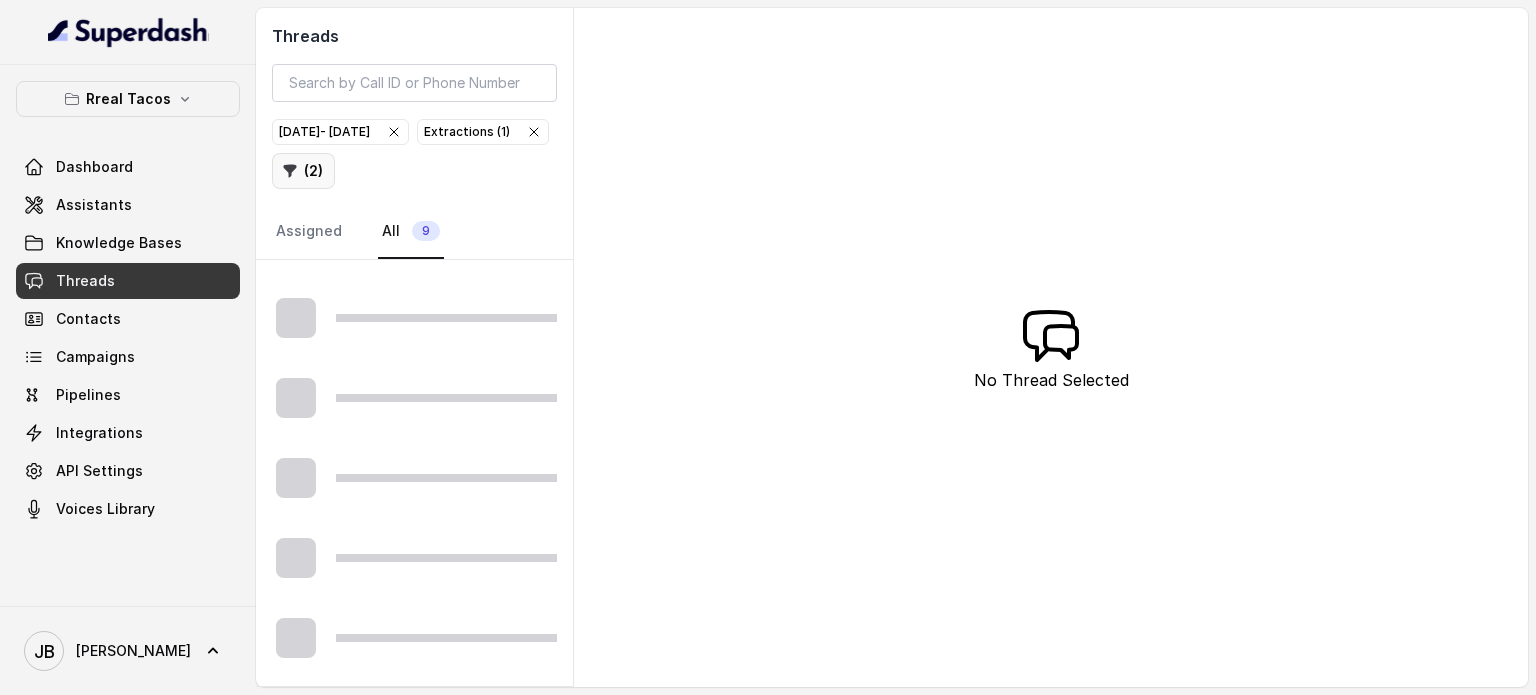 click 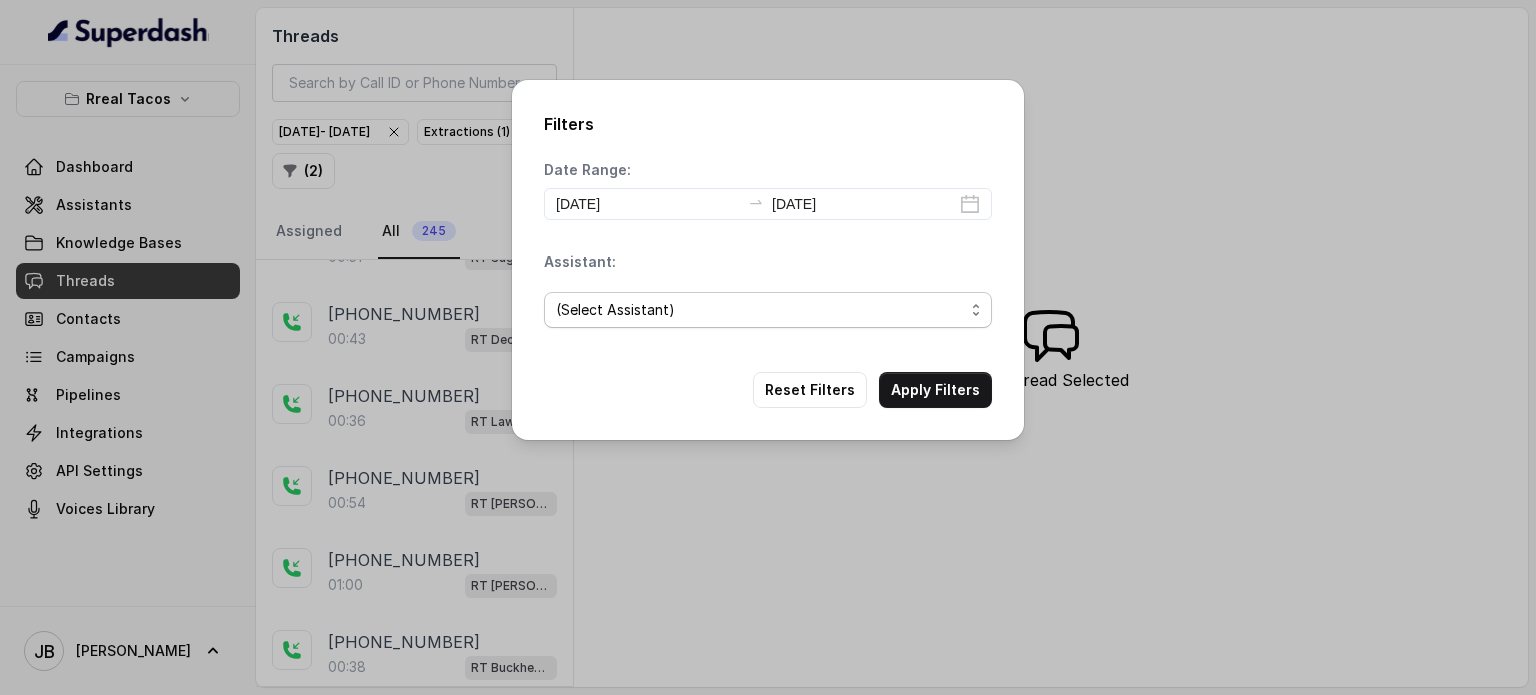 drag, startPoint x: 668, startPoint y: 301, endPoint x: 680, endPoint y: 324, distance: 25.942244 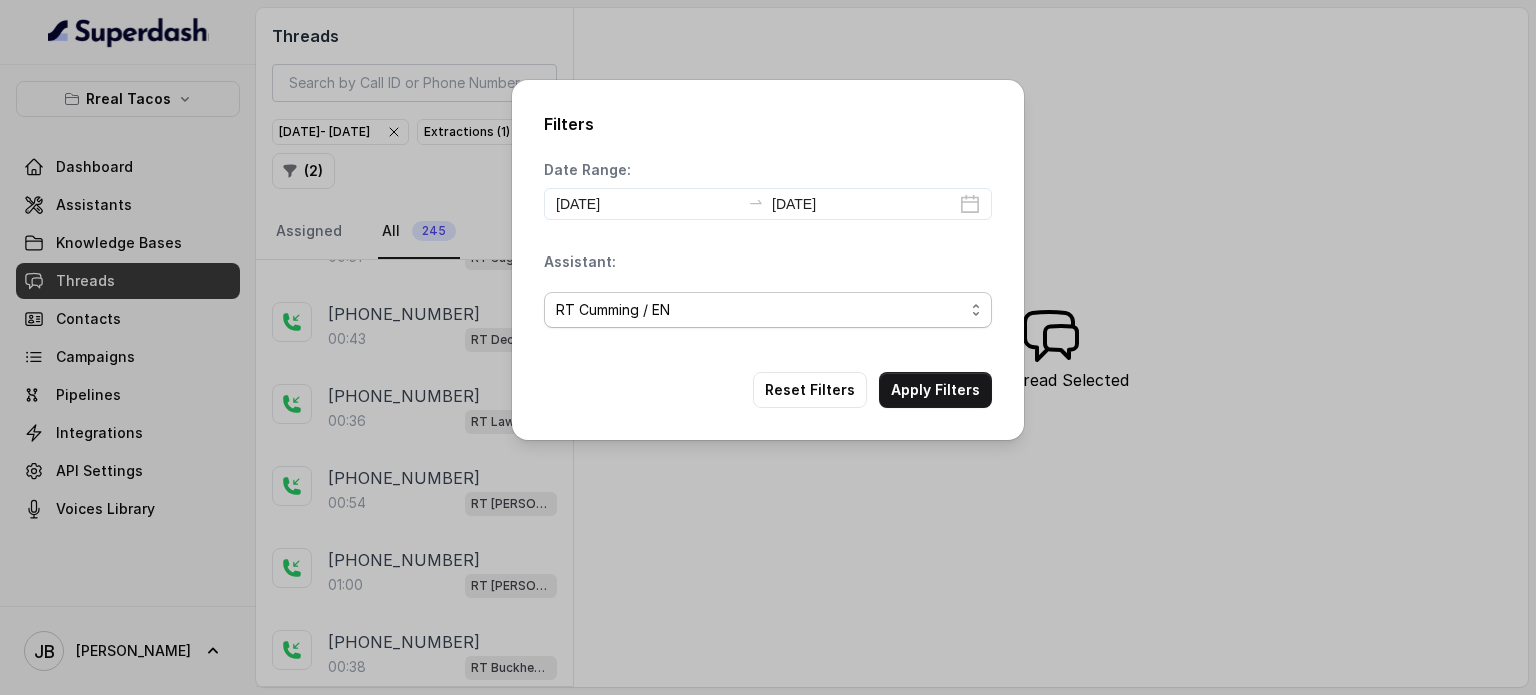 click on "(Select Assistant) RT Midtown / EN RT Midtown / ES [GEOGRAPHIC_DATA] / EN [GEOGRAPHIC_DATA] / EN [GEOGRAPHIC_DATA][PERSON_NAME] / EN RT Decatur / EN [PERSON_NAME] / EN [PERSON_NAME] / EN RT Testing [GEOGRAPHIC_DATA] / EN RT Testing 2 RT Lawrenceville" at bounding box center [768, 310] 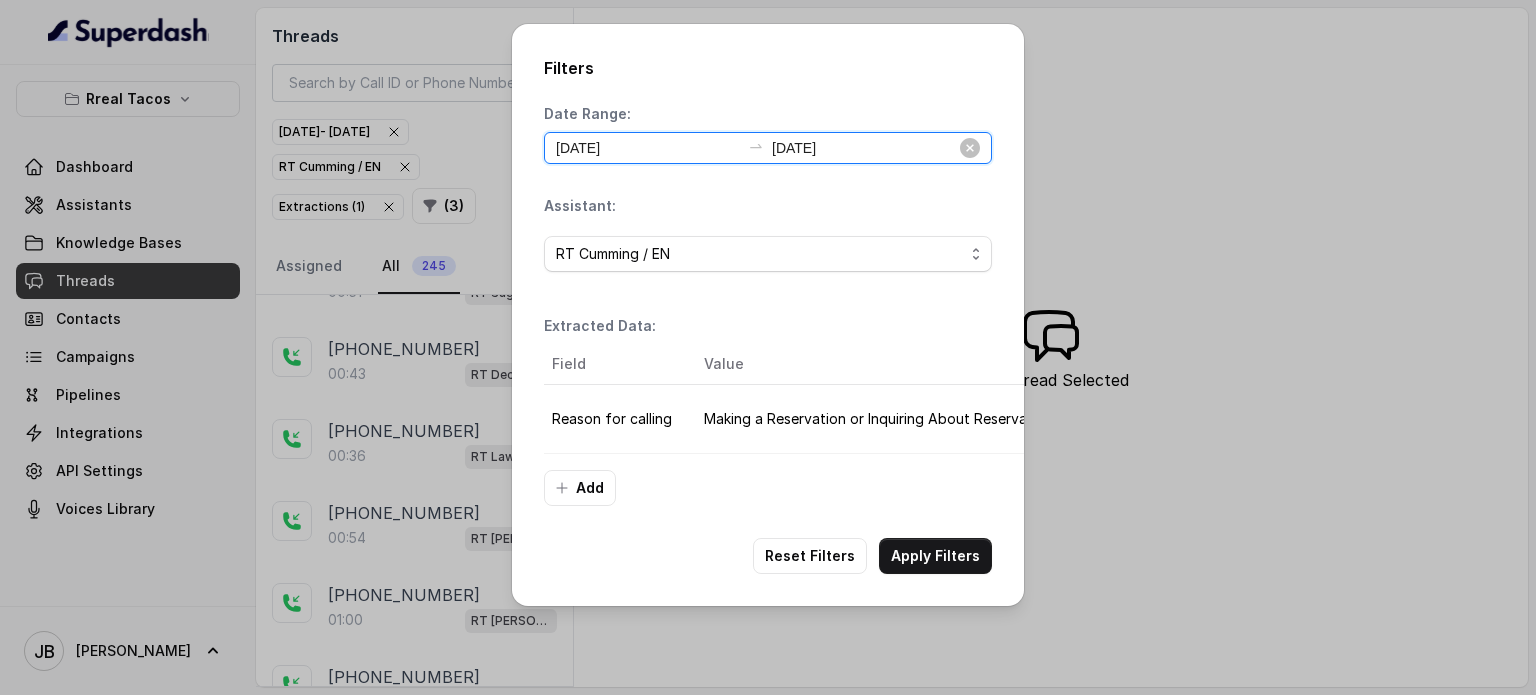 click on "[DATE]" at bounding box center (648, 148) 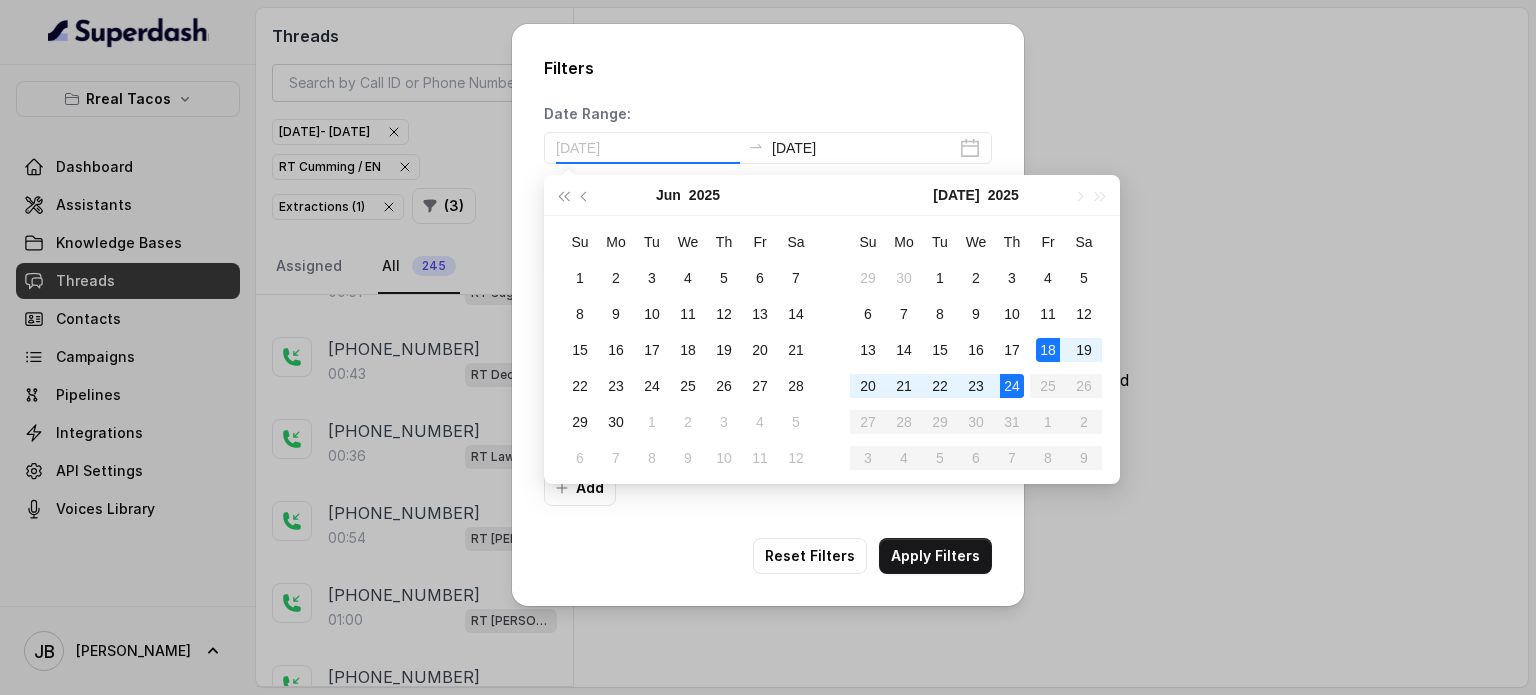 click on "18" at bounding box center [1048, 350] 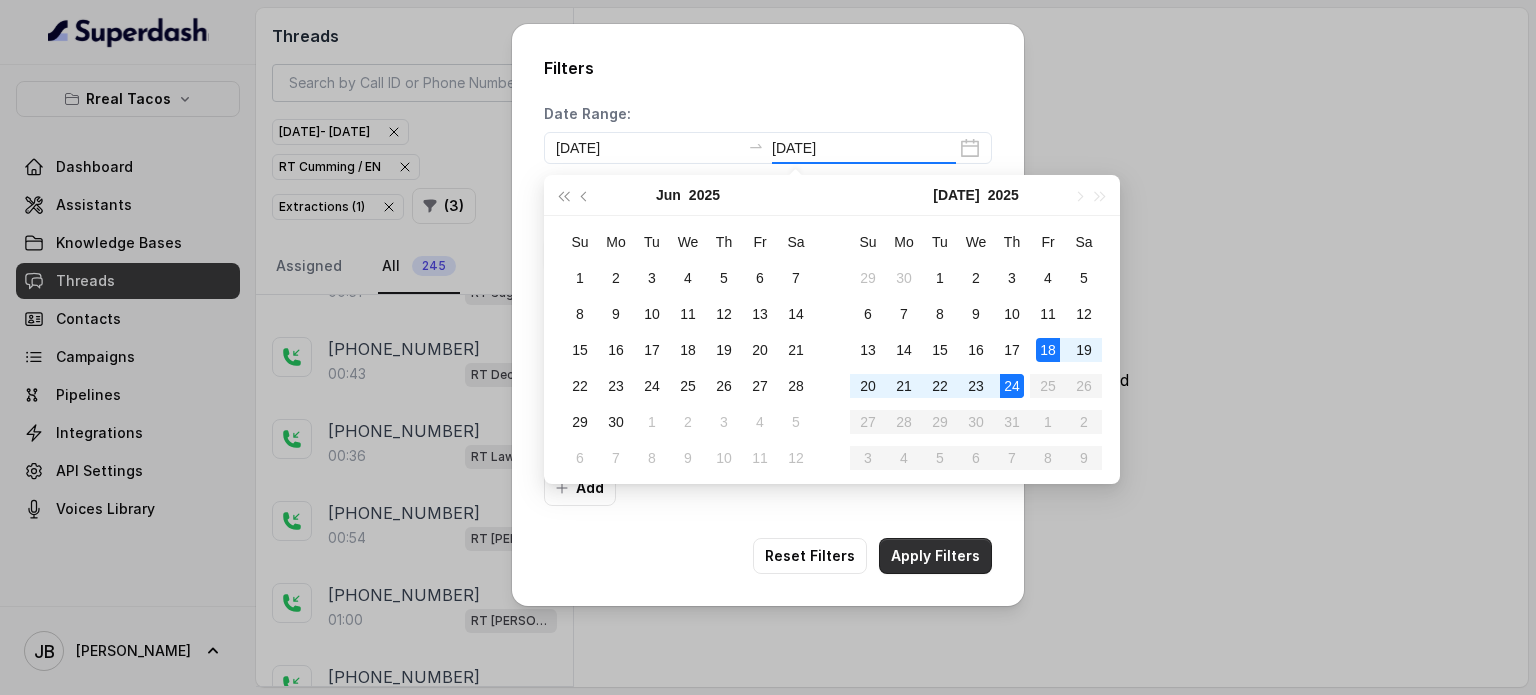 type on "[DATE]" 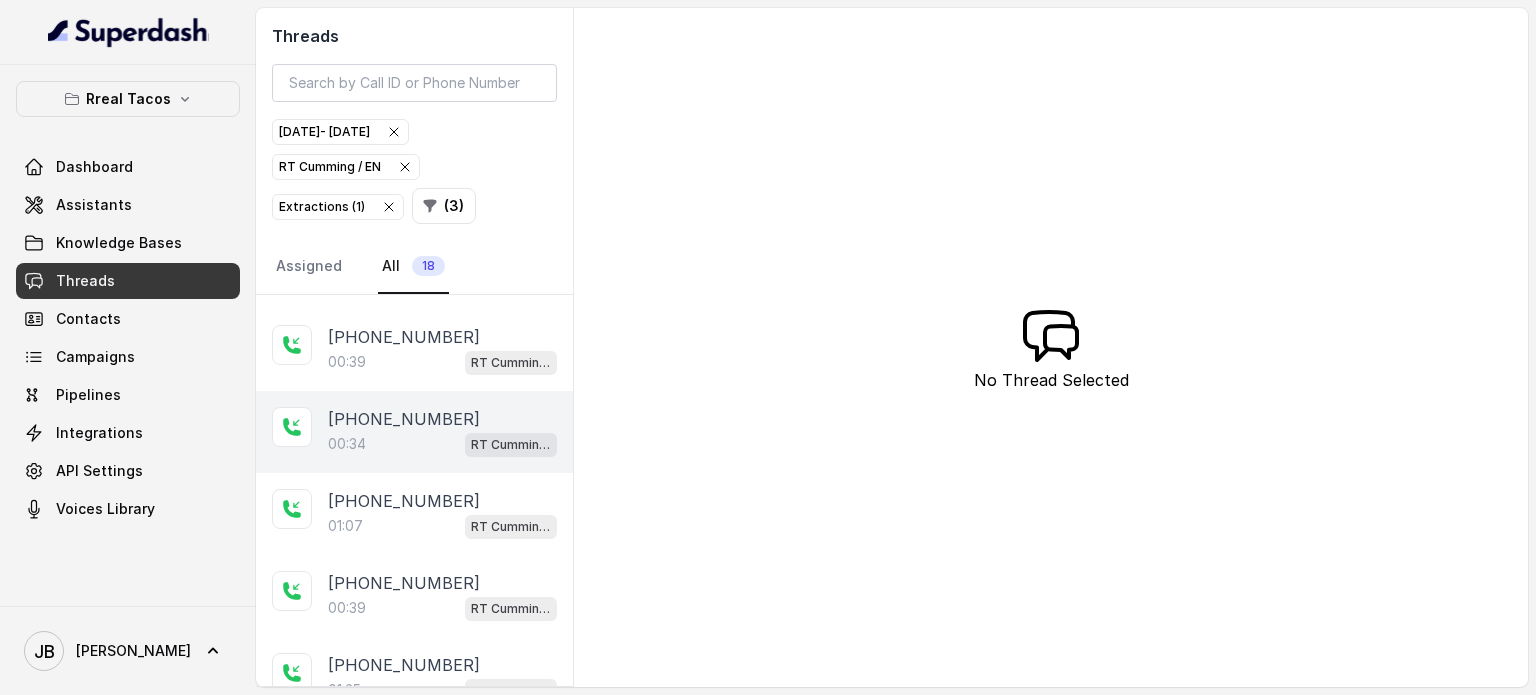scroll, scrollTop: 1066, scrollLeft: 0, axis: vertical 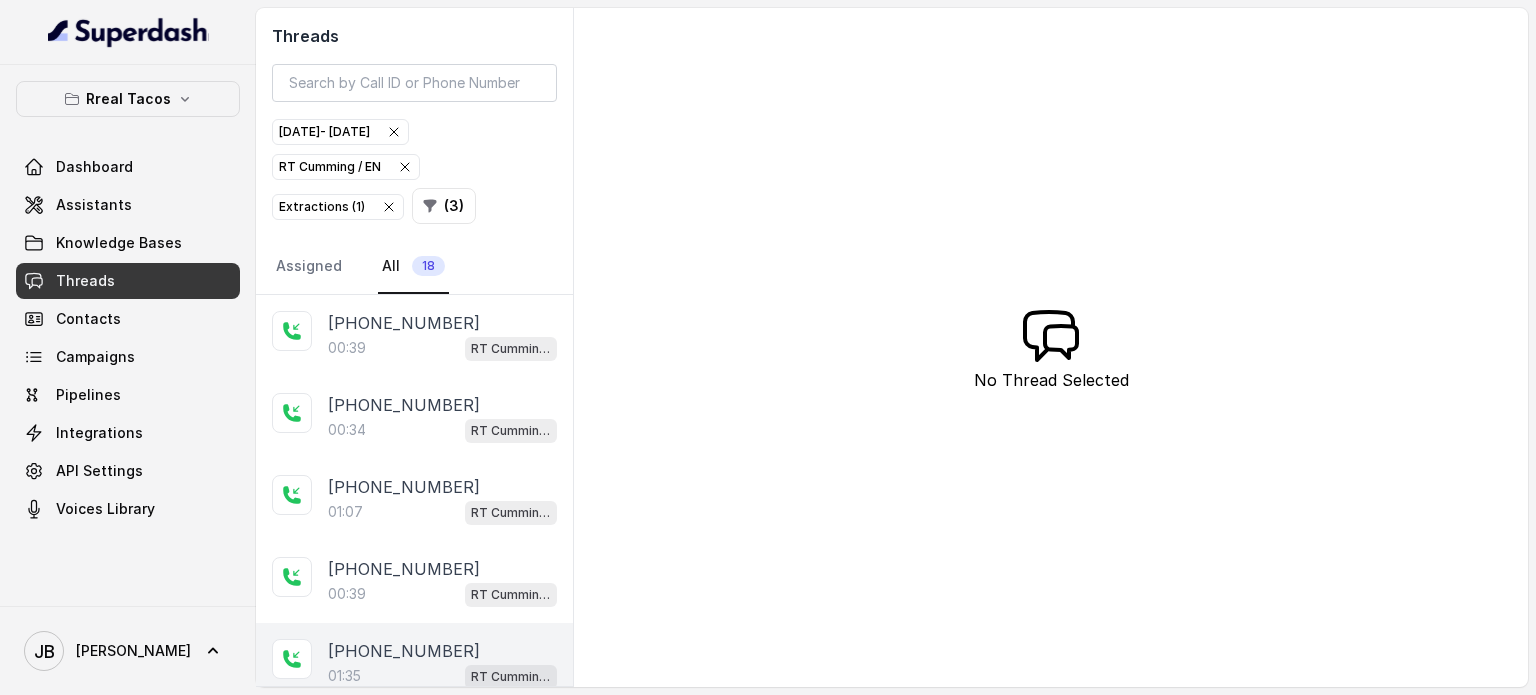 click on "[PHONE_NUMBER]" at bounding box center (442, 651) 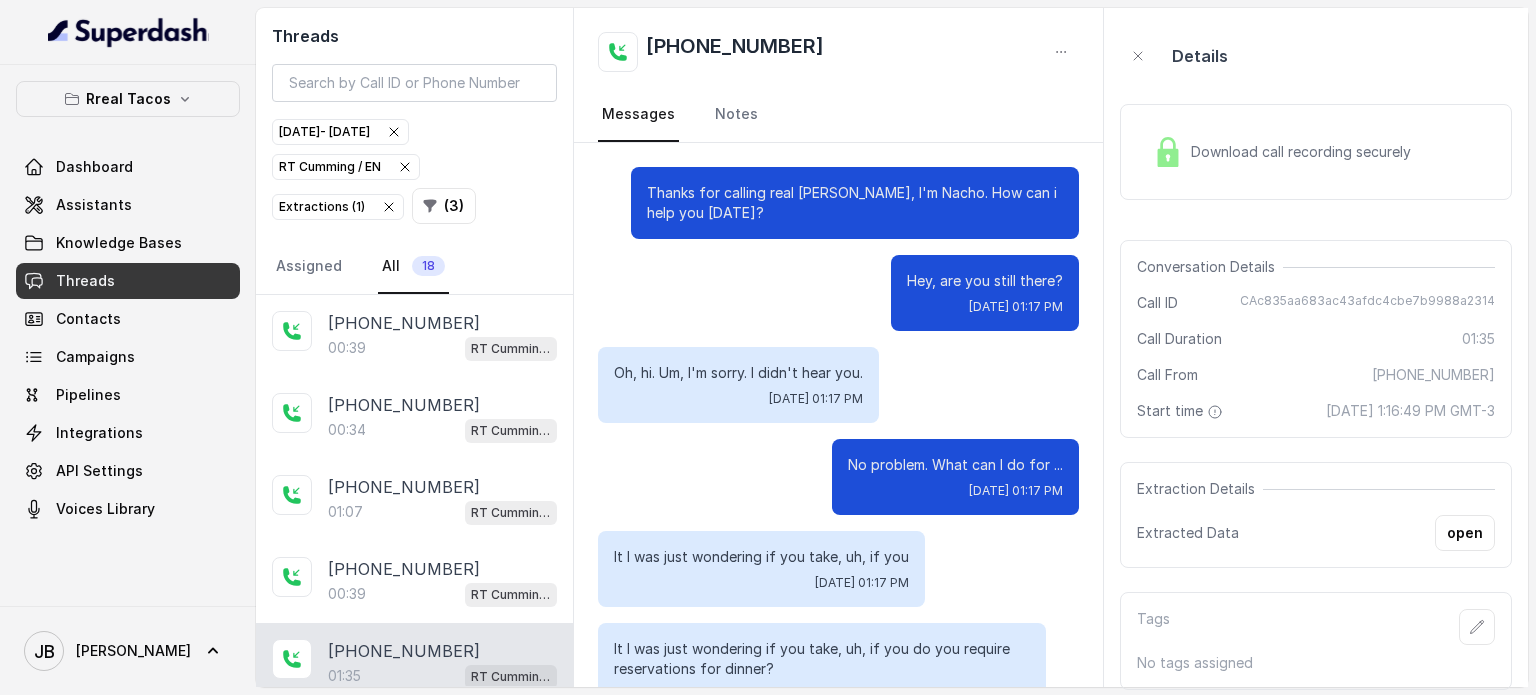 scroll, scrollTop: 1207, scrollLeft: 0, axis: vertical 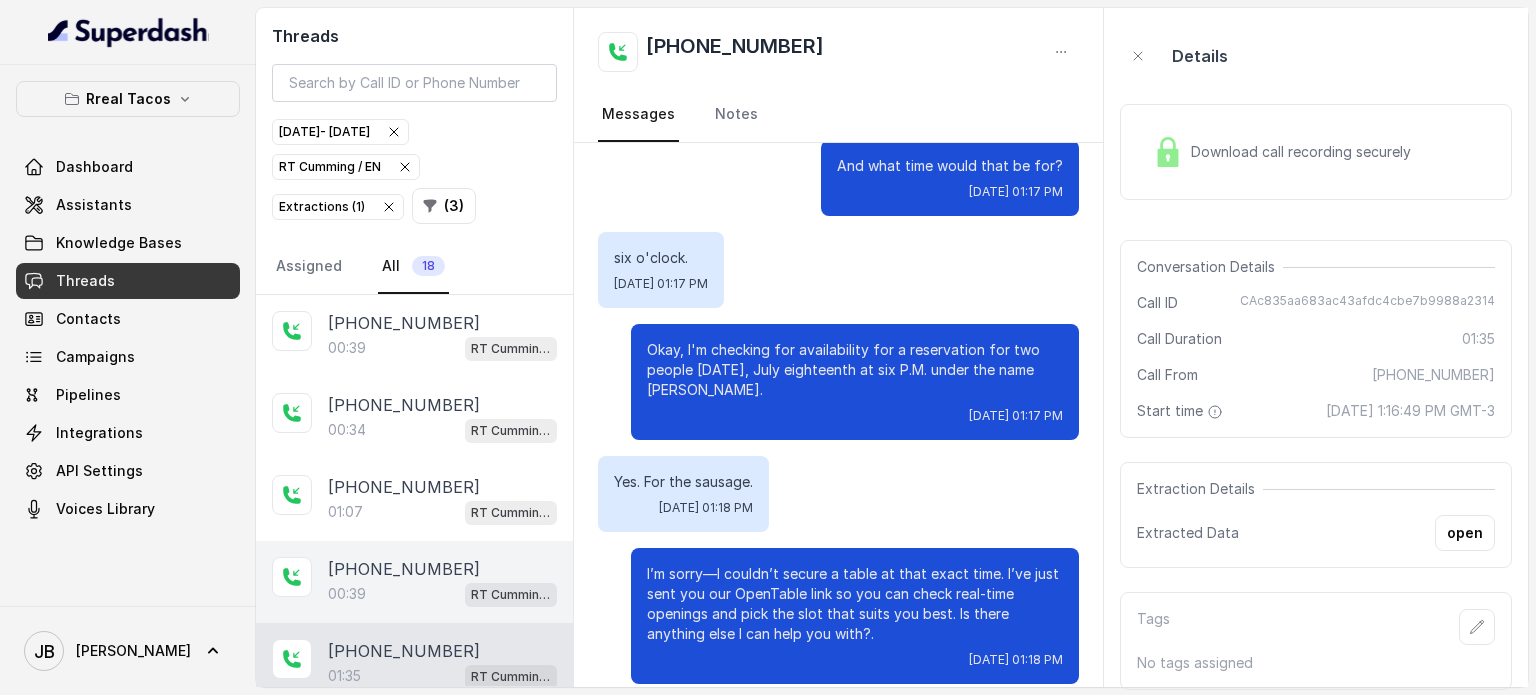 click on "00:39 [PERSON_NAME] / EN" at bounding box center (442, 594) 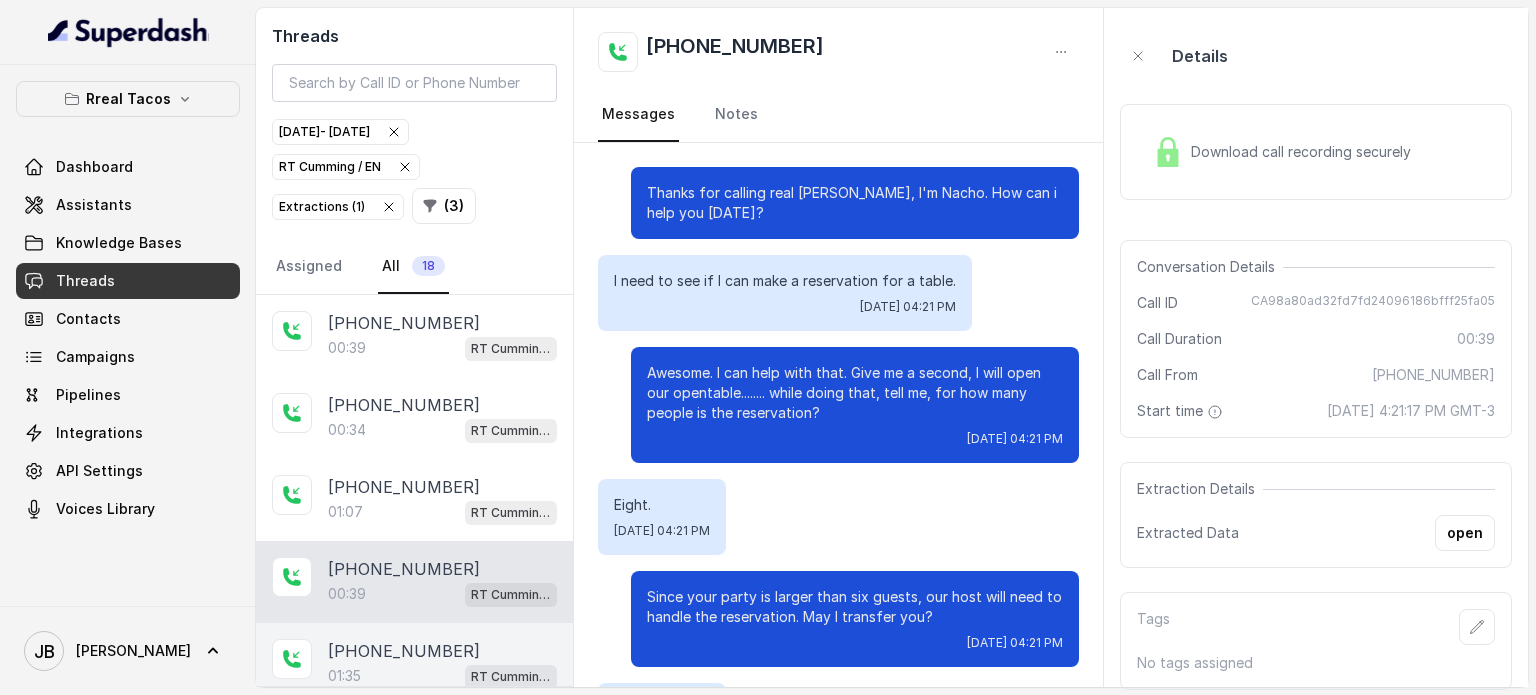 scroll, scrollTop: 187, scrollLeft: 0, axis: vertical 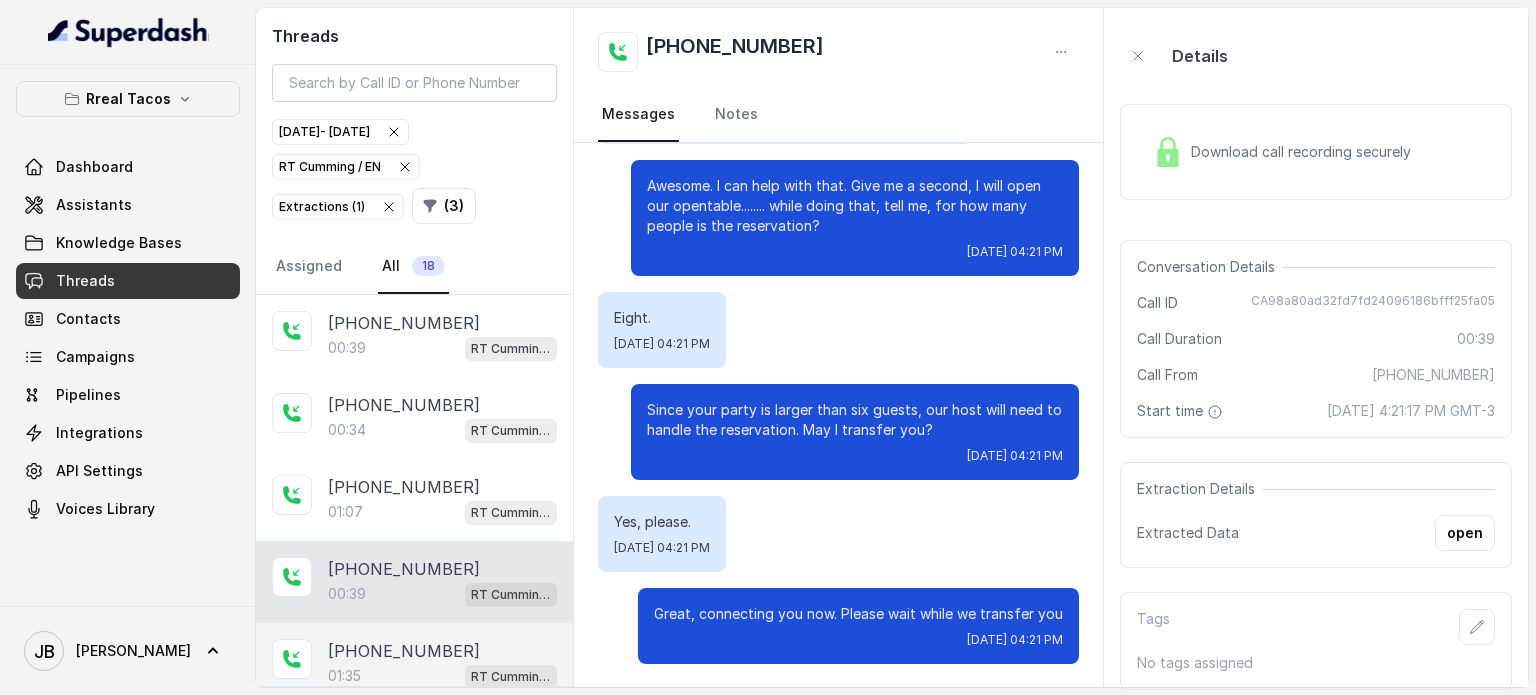 drag, startPoint x: 402, startPoint y: 633, endPoint x: 452, endPoint y: 607, distance: 56.35601 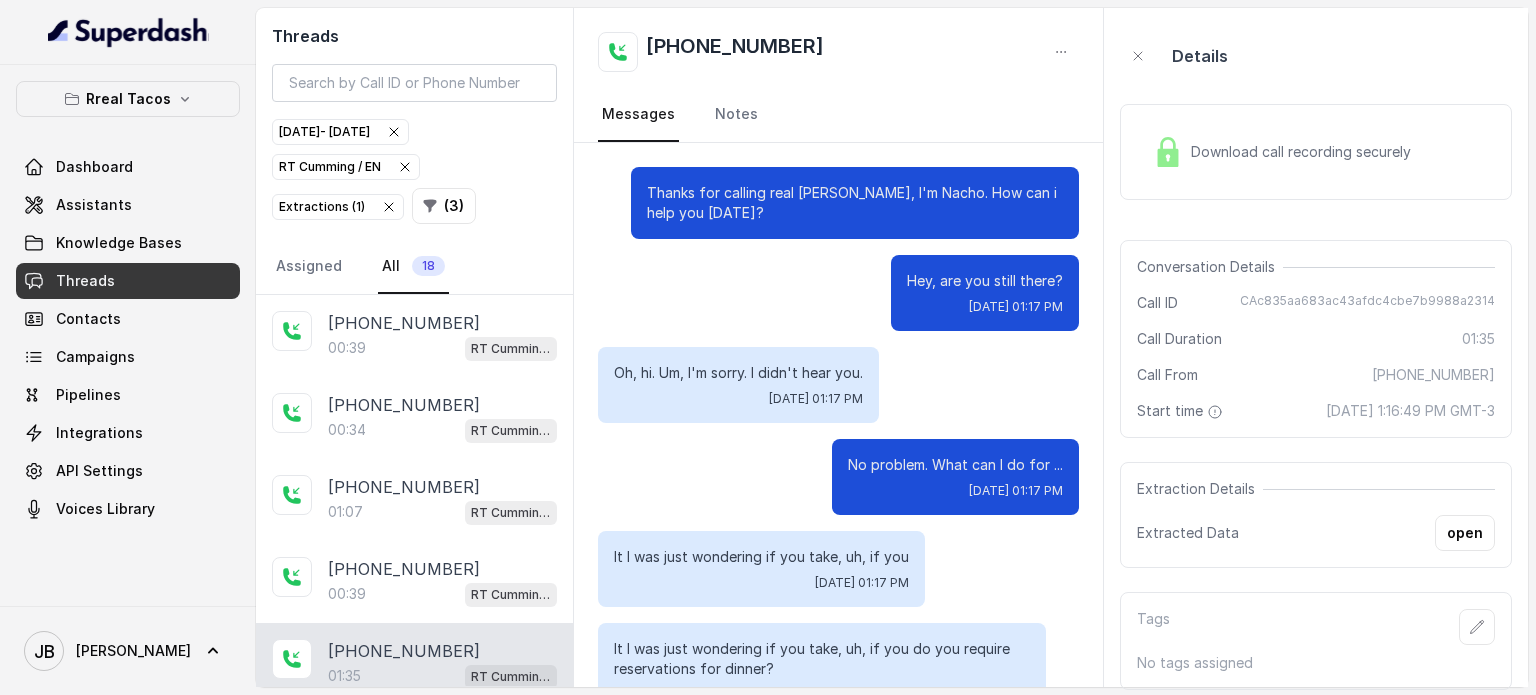 scroll, scrollTop: 1207, scrollLeft: 0, axis: vertical 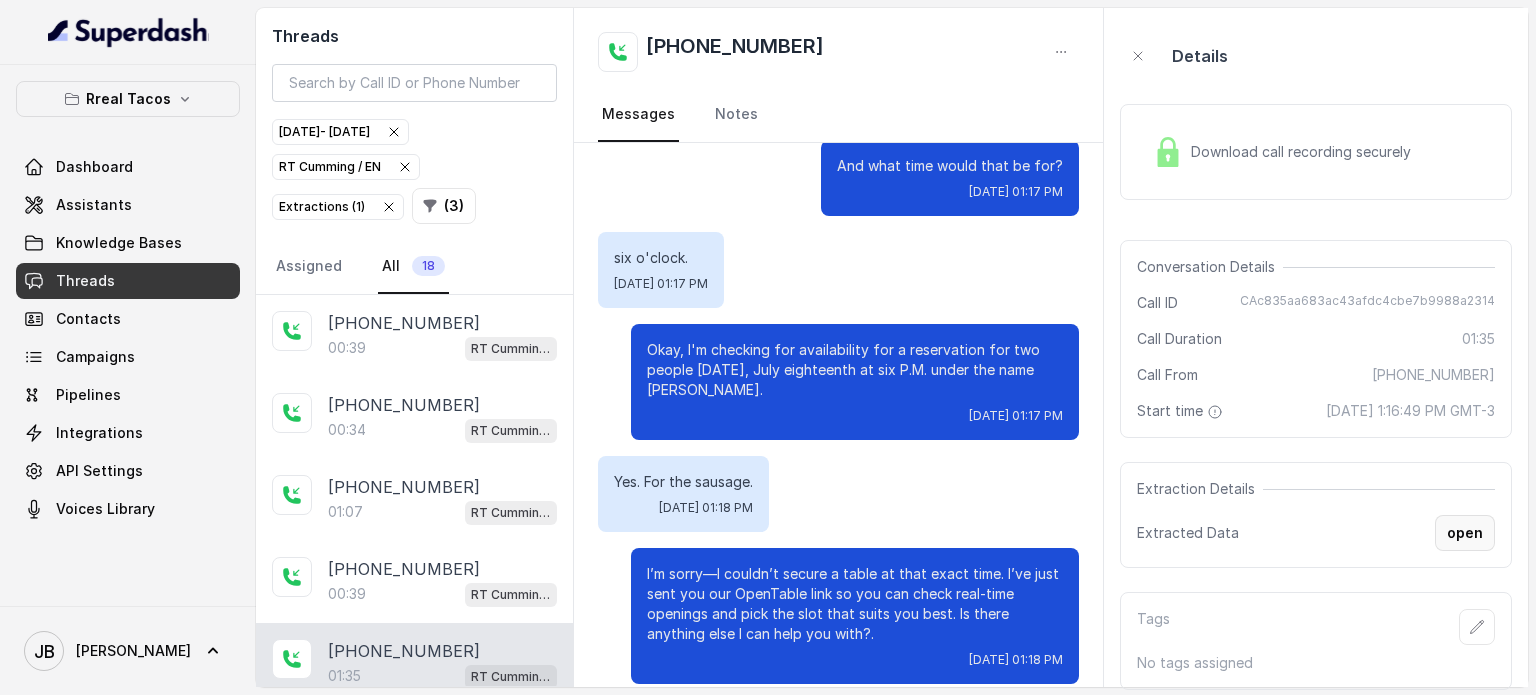 click on "open" at bounding box center (1465, 533) 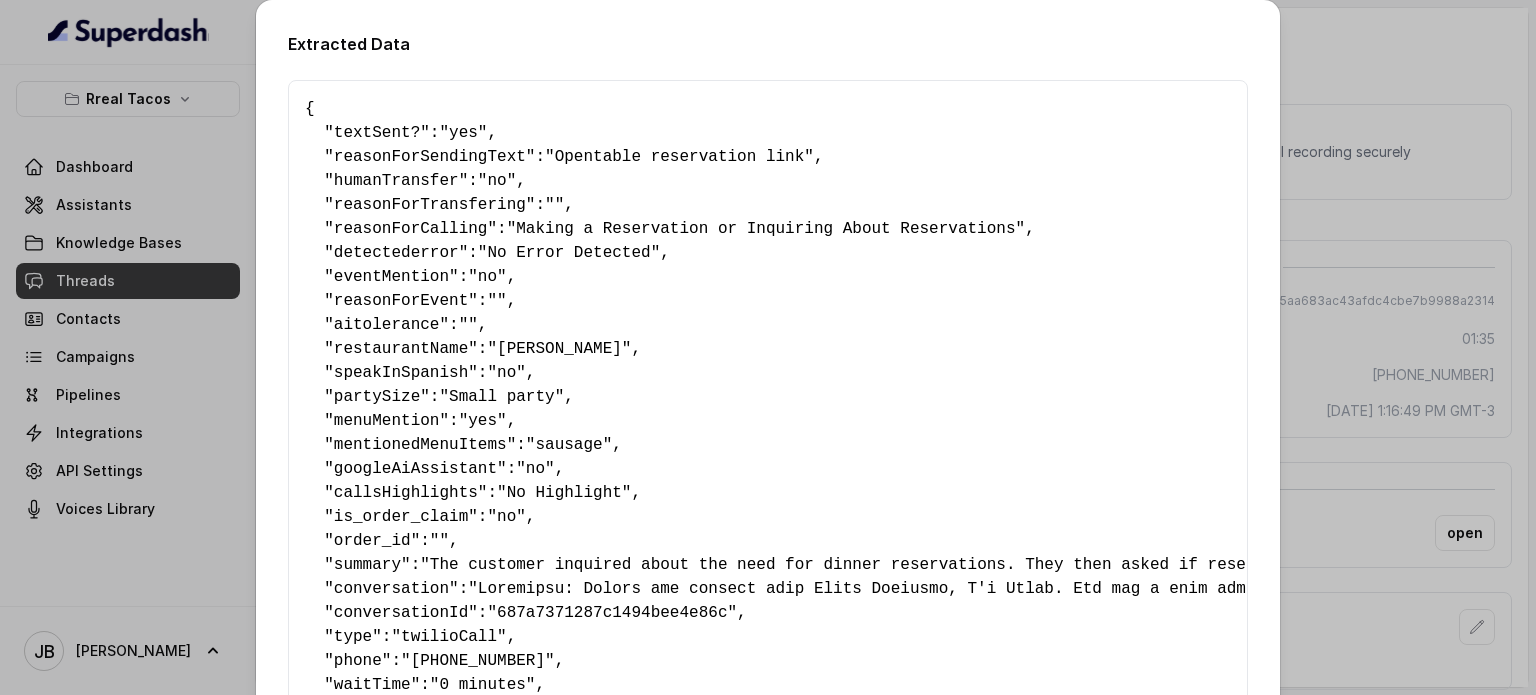 scroll, scrollTop: 605, scrollLeft: 0, axis: vertical 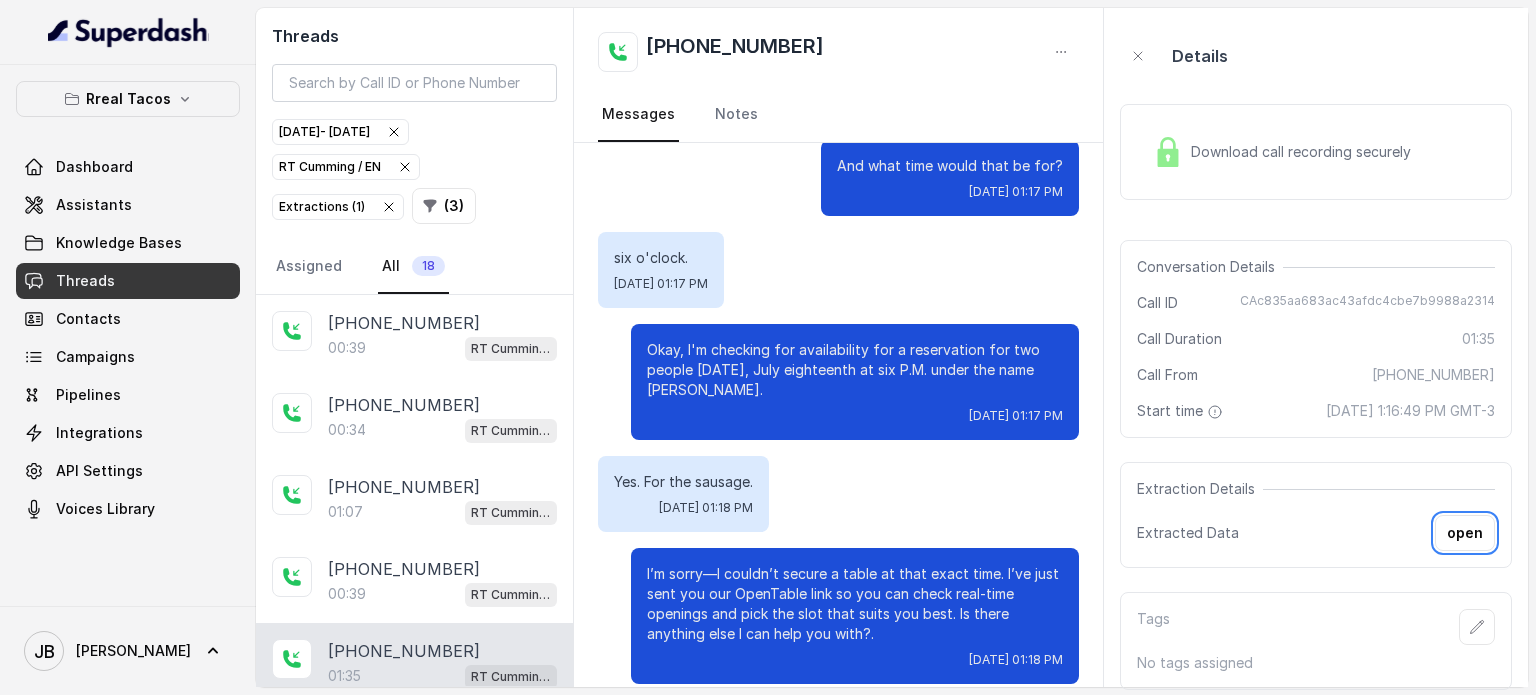 click on "[DATE]  -   [DATE]" at bounding box center [340, 132] 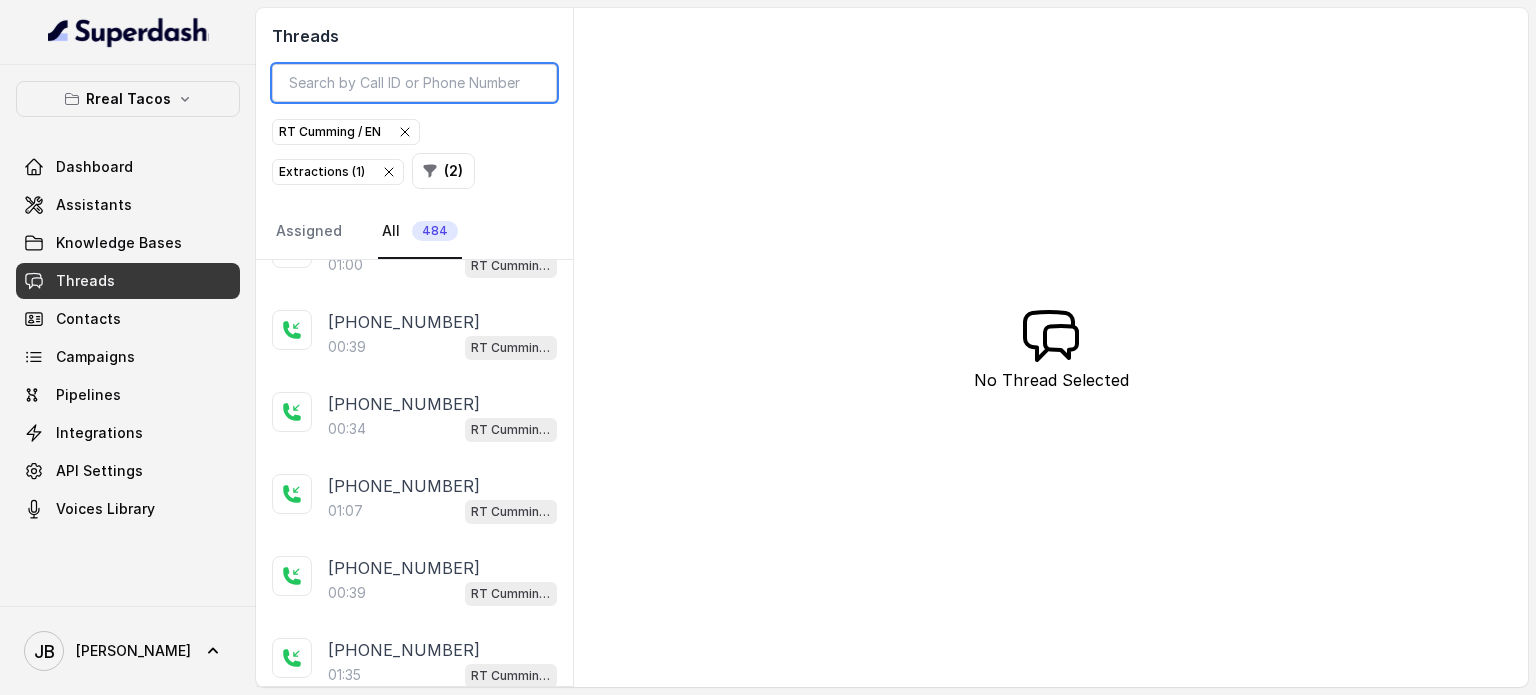 click at bounding box center [414, 83] 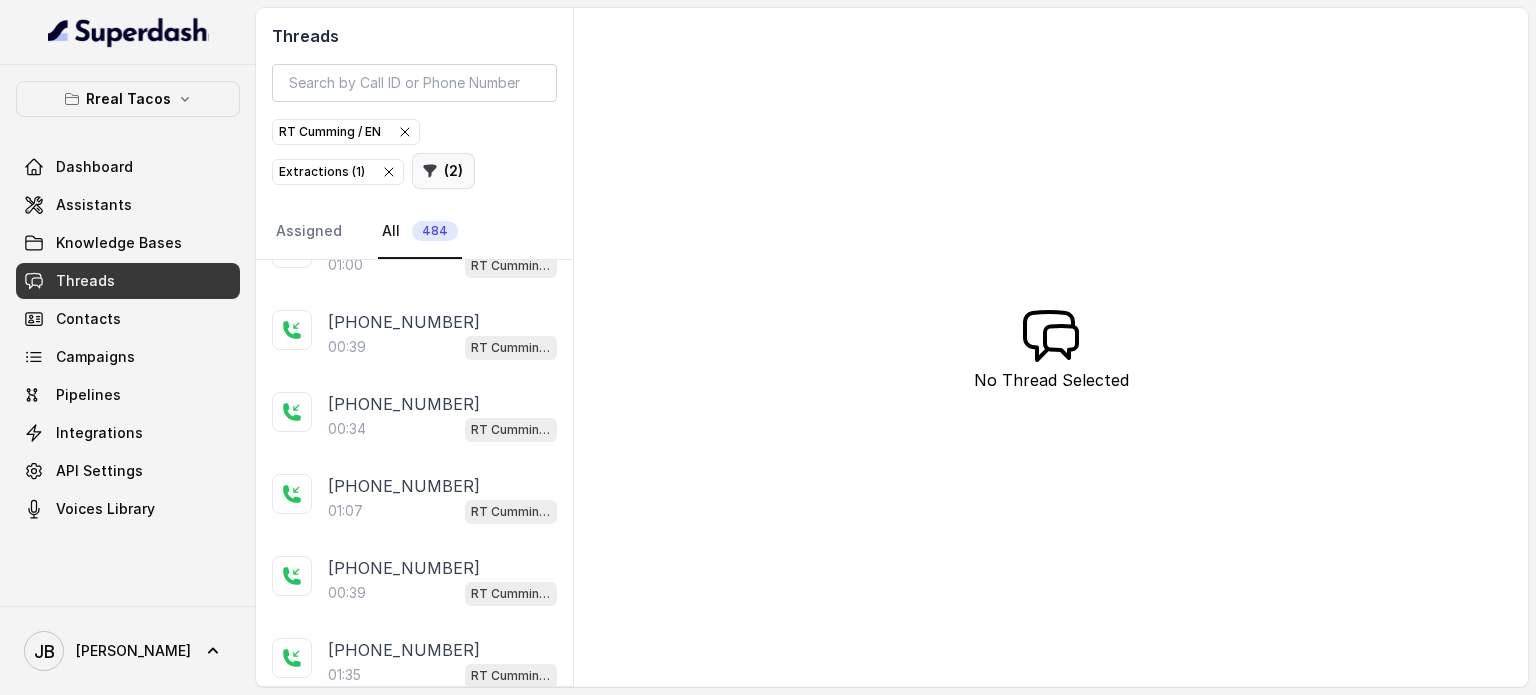 click on "( 2 )" at bounding box center [443, 171] 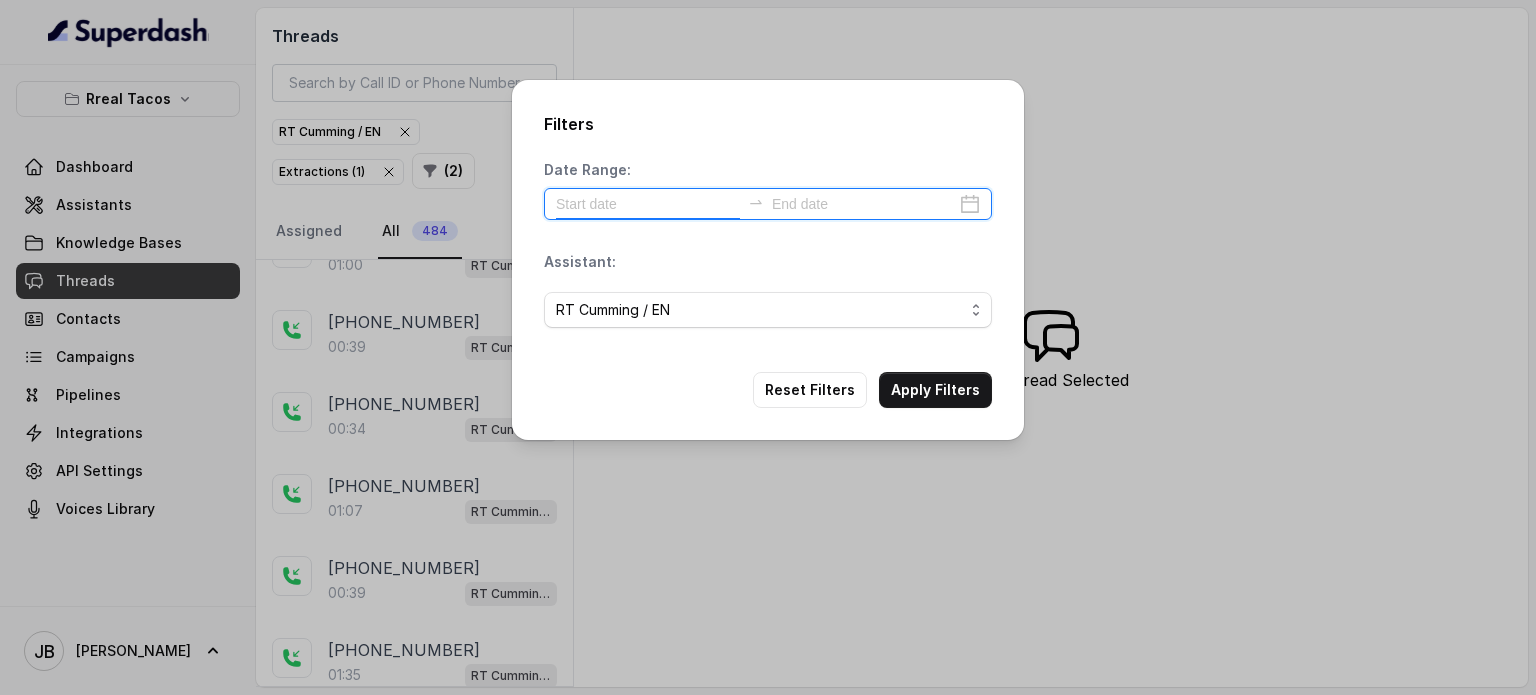 click at bounding box center [648, 204] 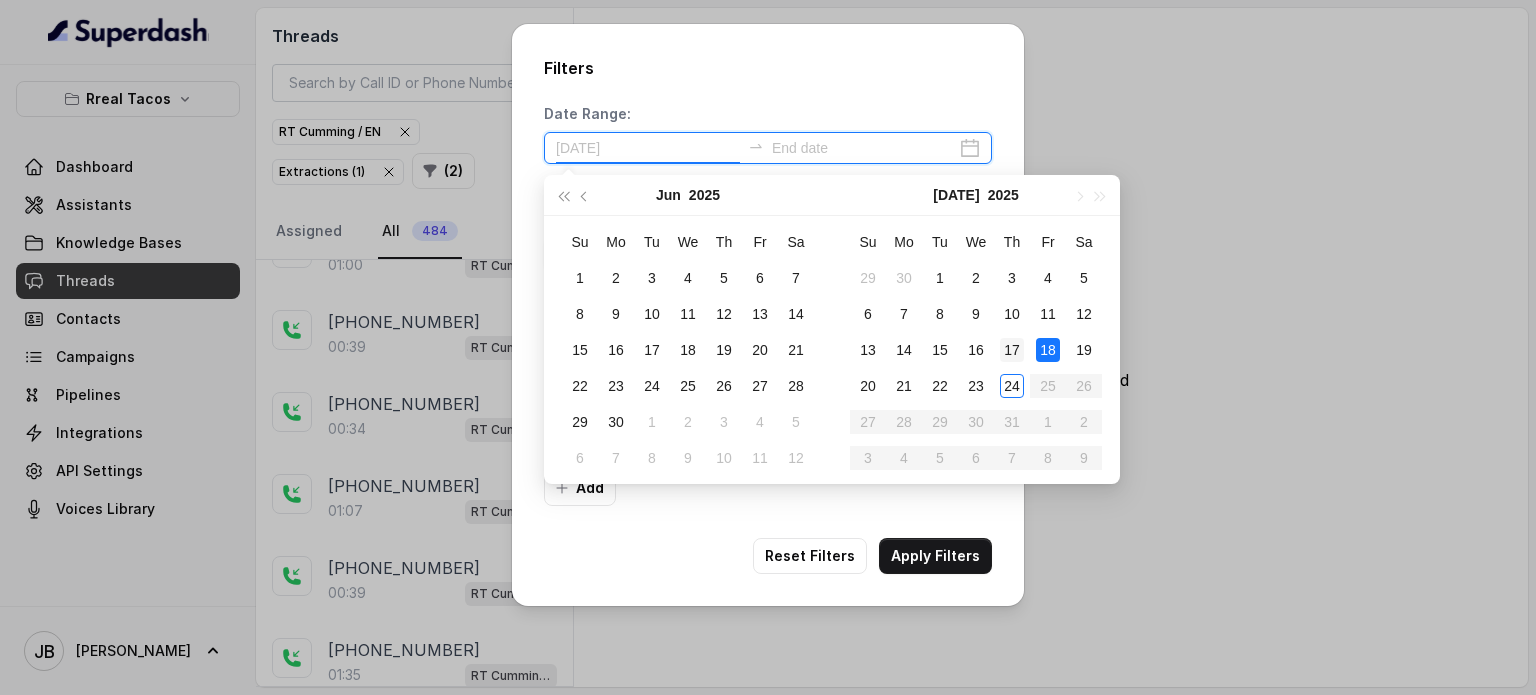 type on "[DATE]" 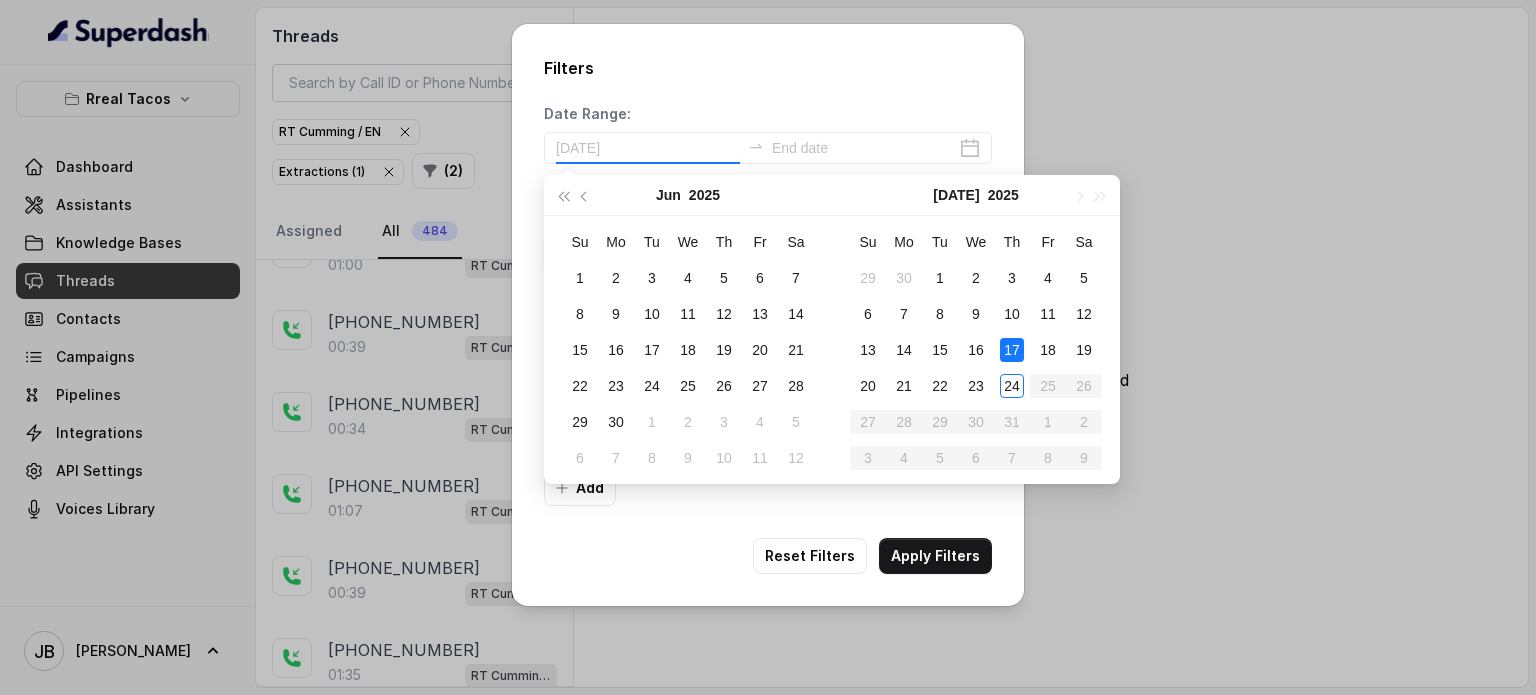 drag, startPoint x: 1012, startPoint y: 353, endPoint x: 1000, endPoint y: 368, distance: 19.209373 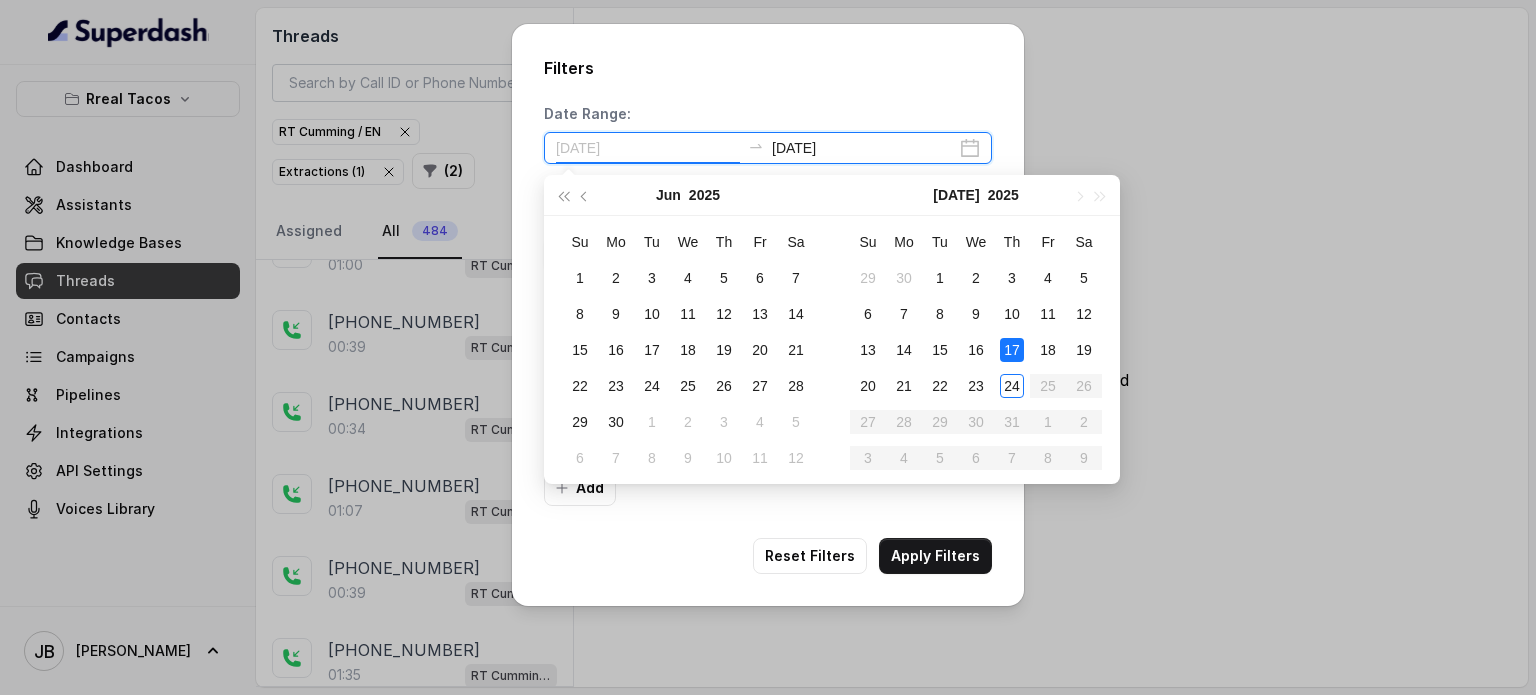 type on "[DATE]" 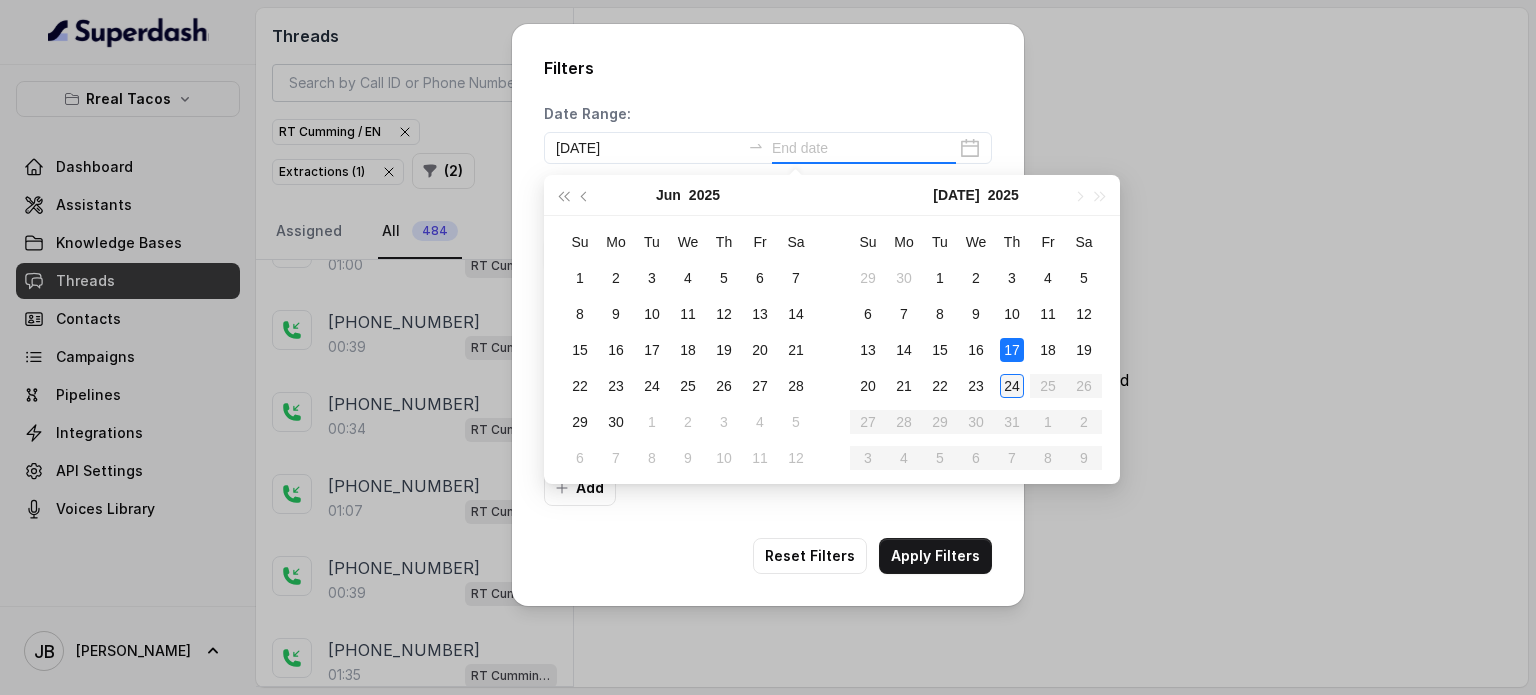 type on "[DATE]" 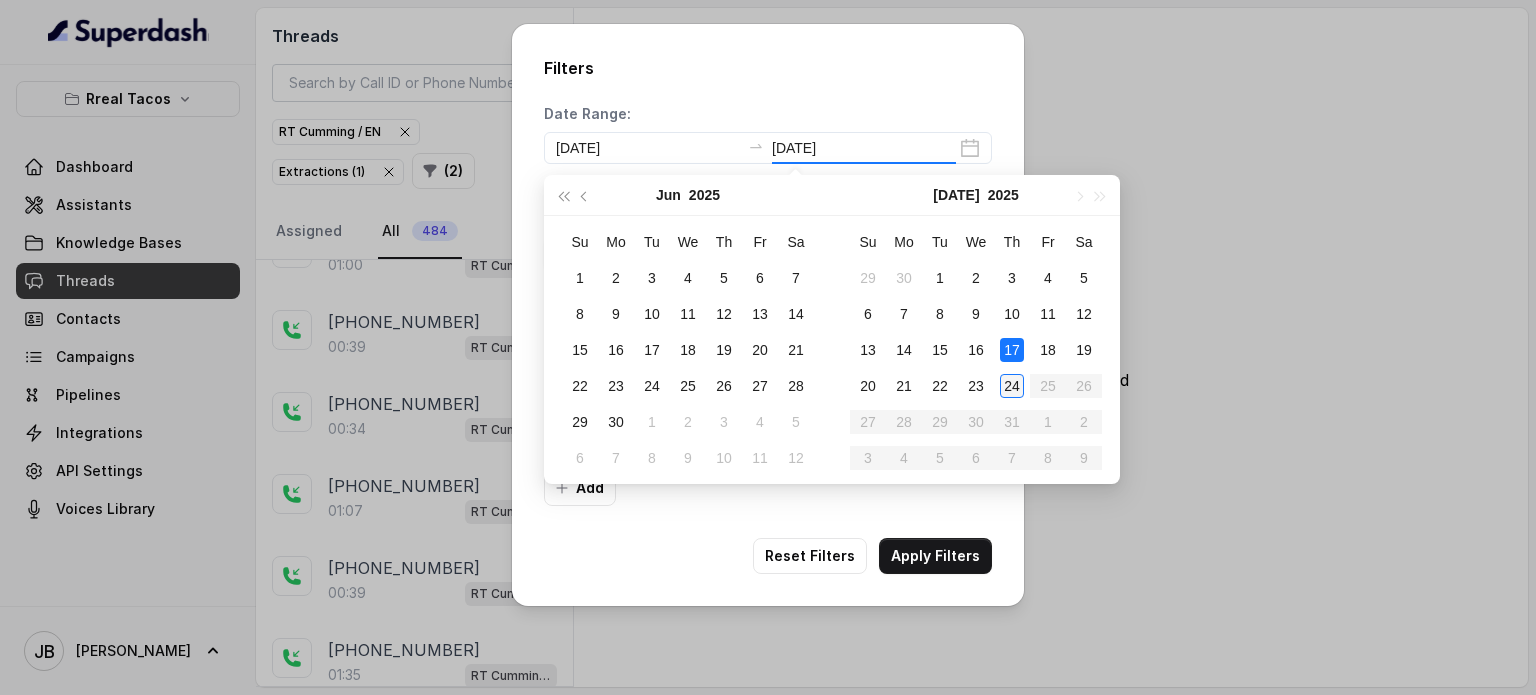 click on "24" at bounding box center (1012, 386) 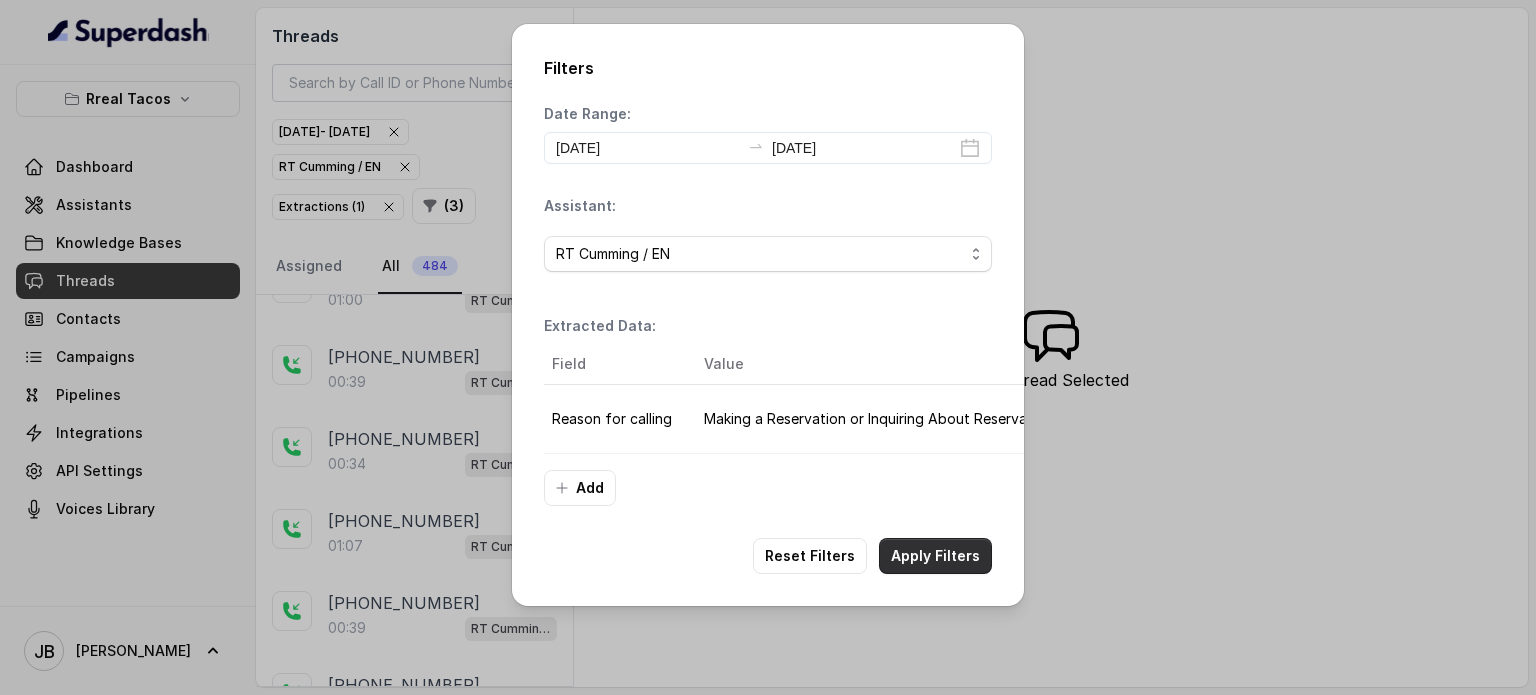 click on "Apply Filters" at bounding box center [935, 556] 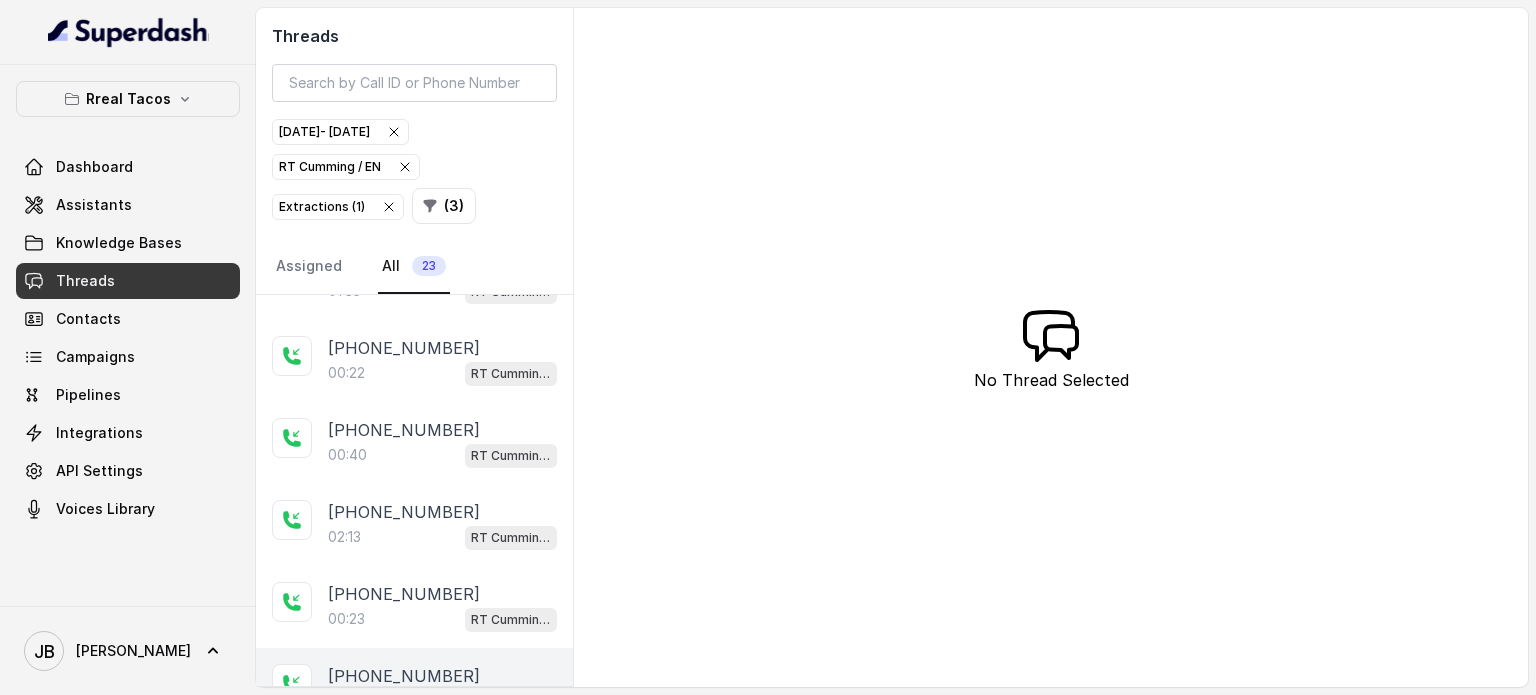scroll, scrollTop: 1472, scrollLeft: 0, axis: vertical 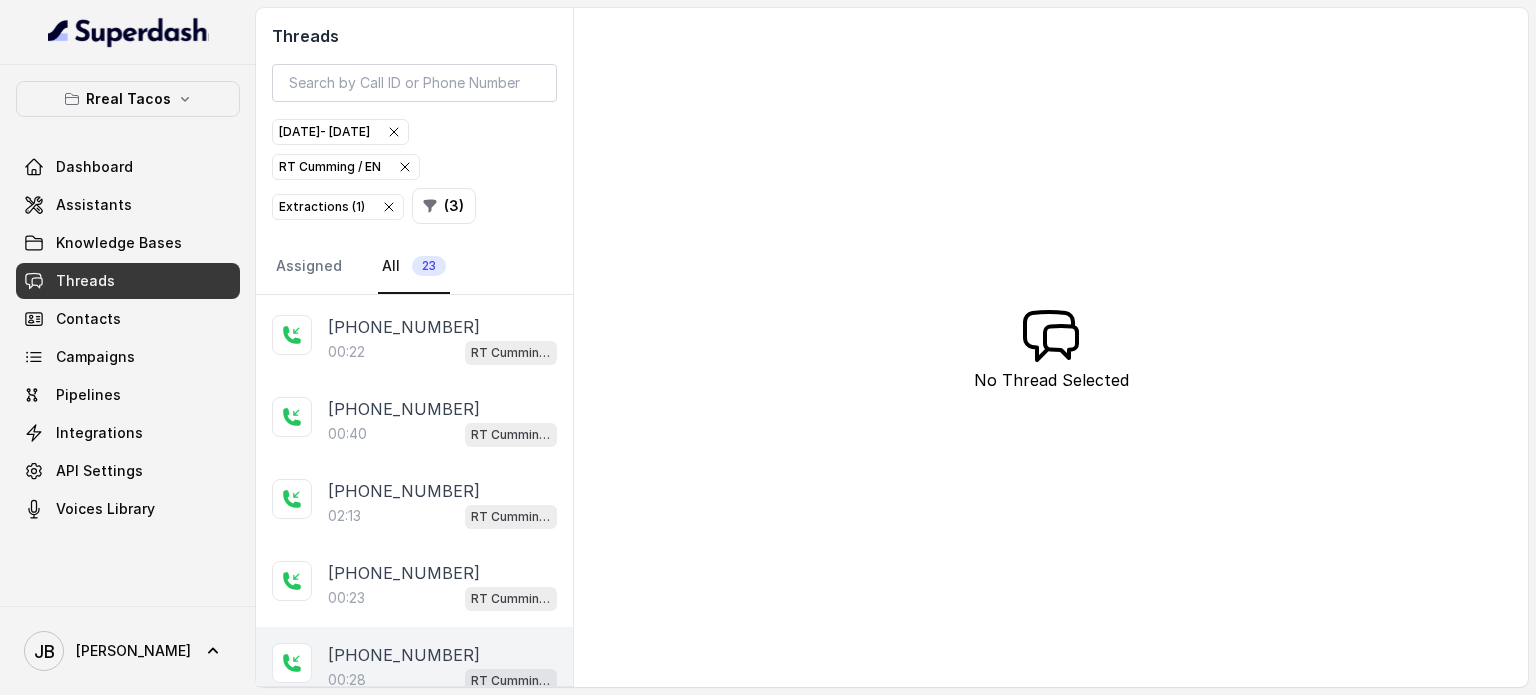 click on "00:28 [PERSON_NAME] / EN" at bounding box center [442, 680] 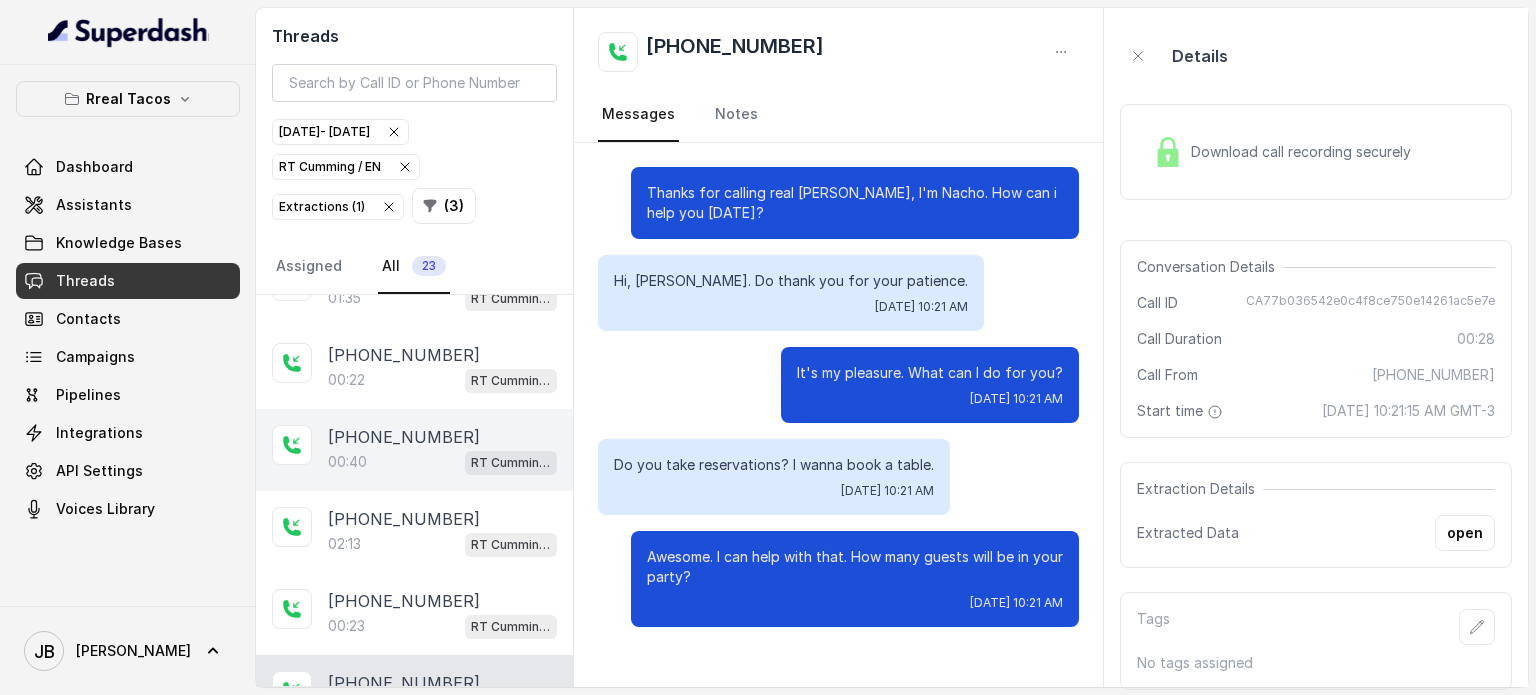 scroll, scrollTop: 1372, scrollLeft: 0, axis: vertical 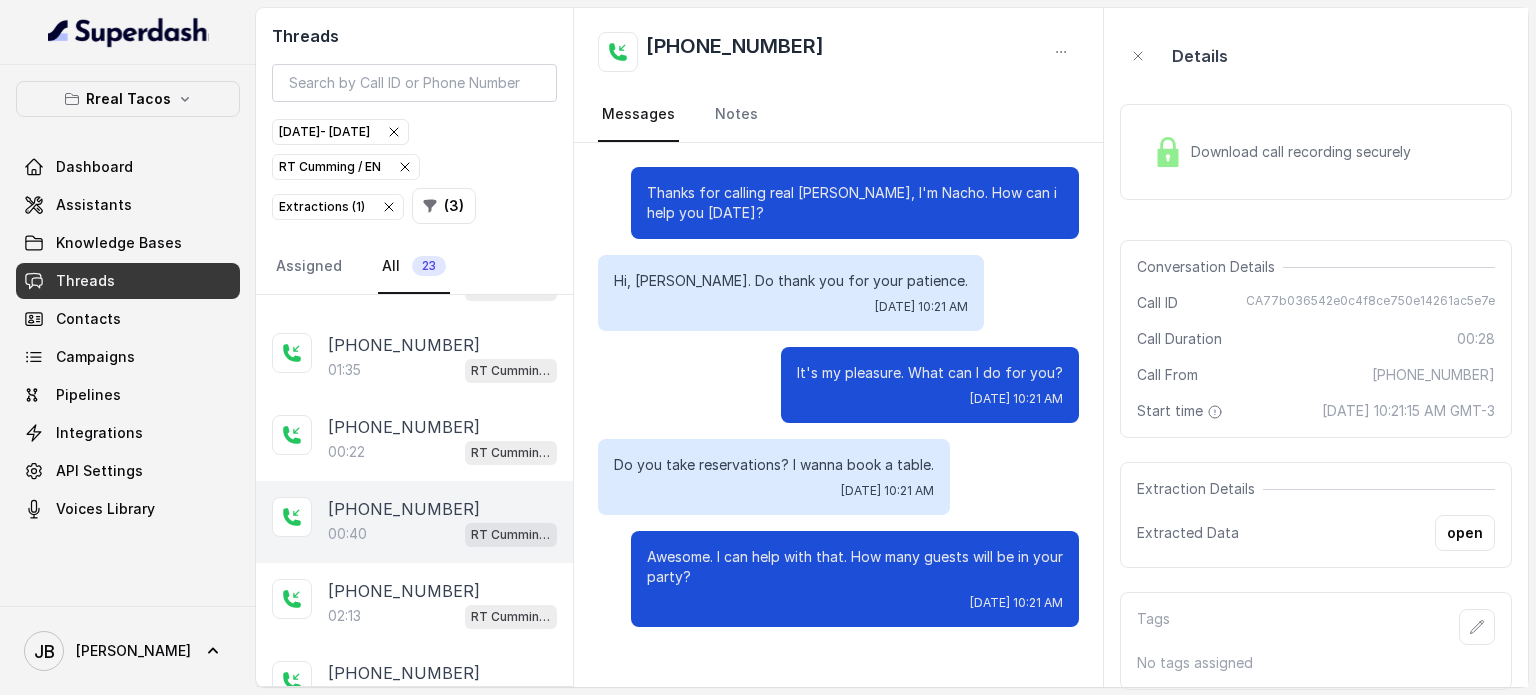 click on "[PHONE_NUMBER]" at bounding box center [404, 509] 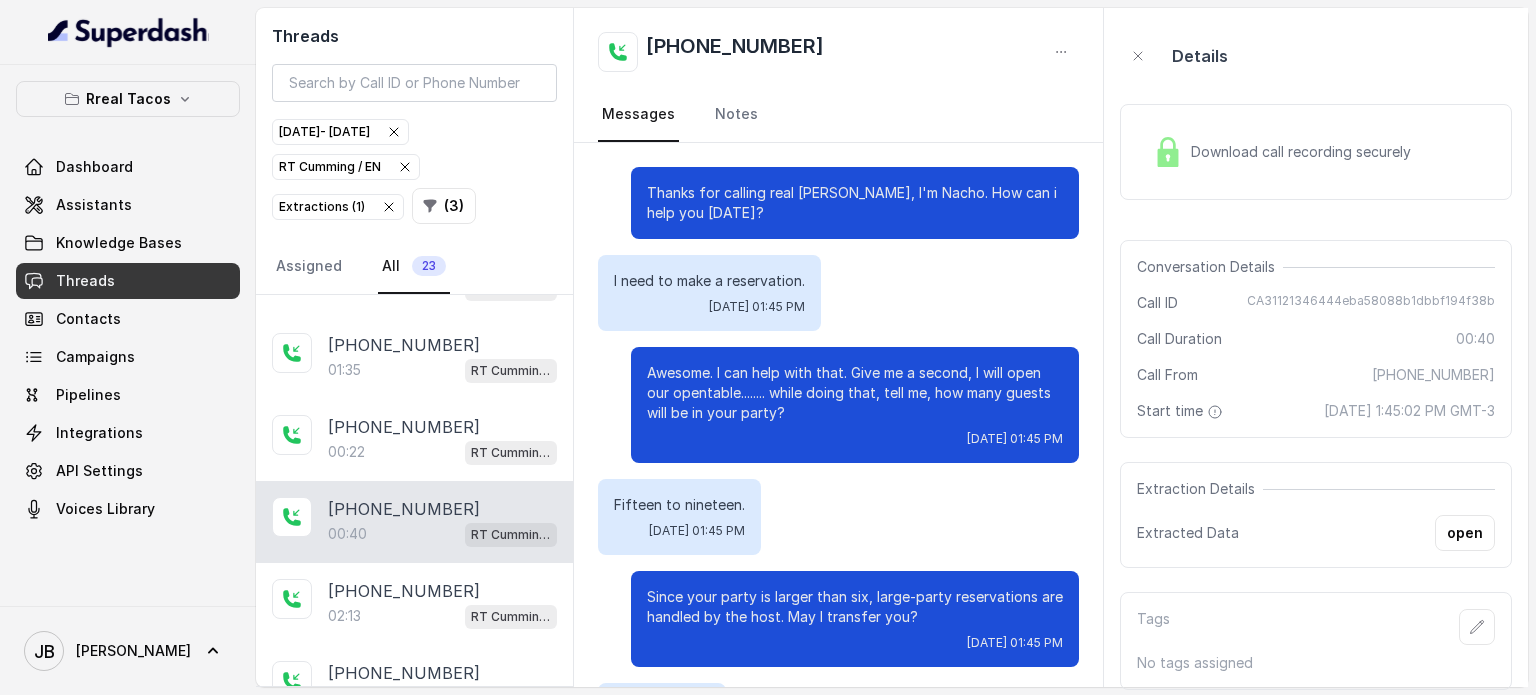 scroll, scrollTop: 187, scrollLeft: 0, axis: vertical 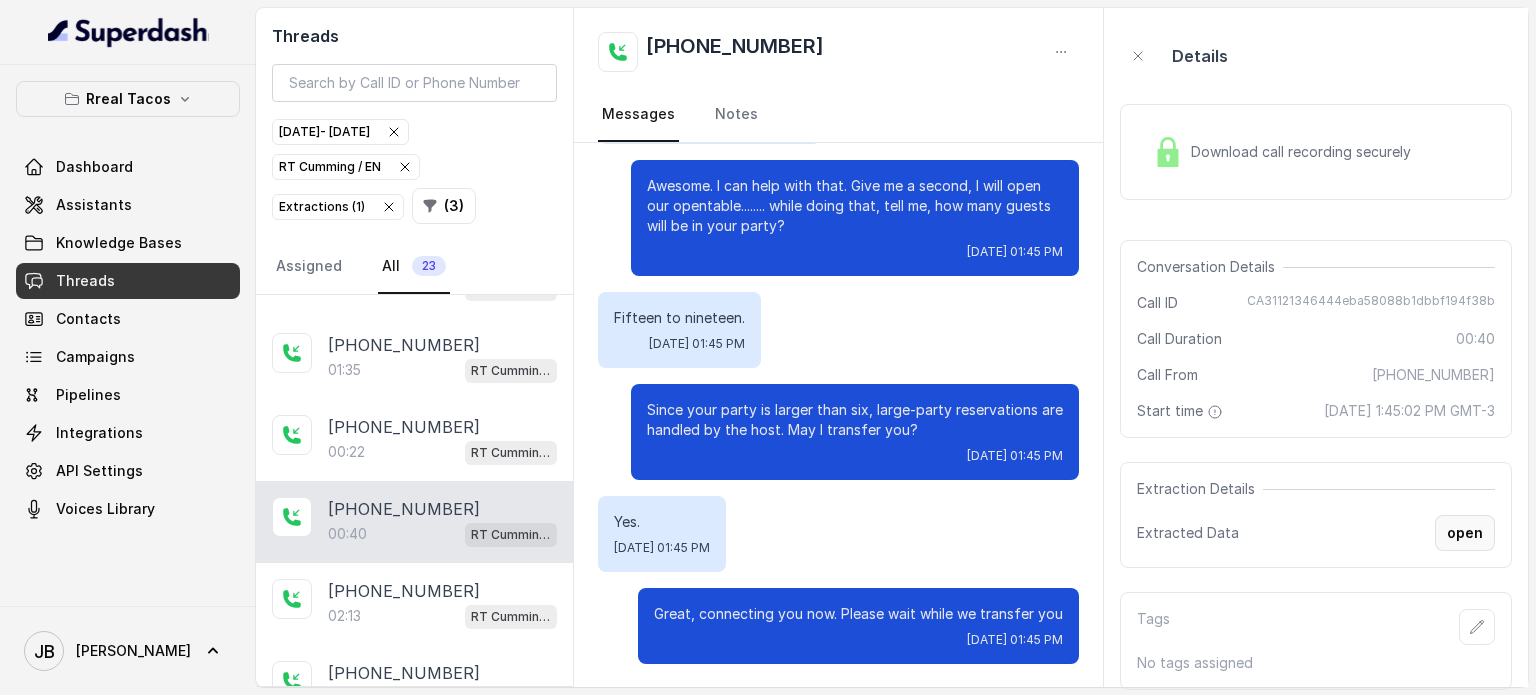 click on "open" at bounding box center [1465, 533] 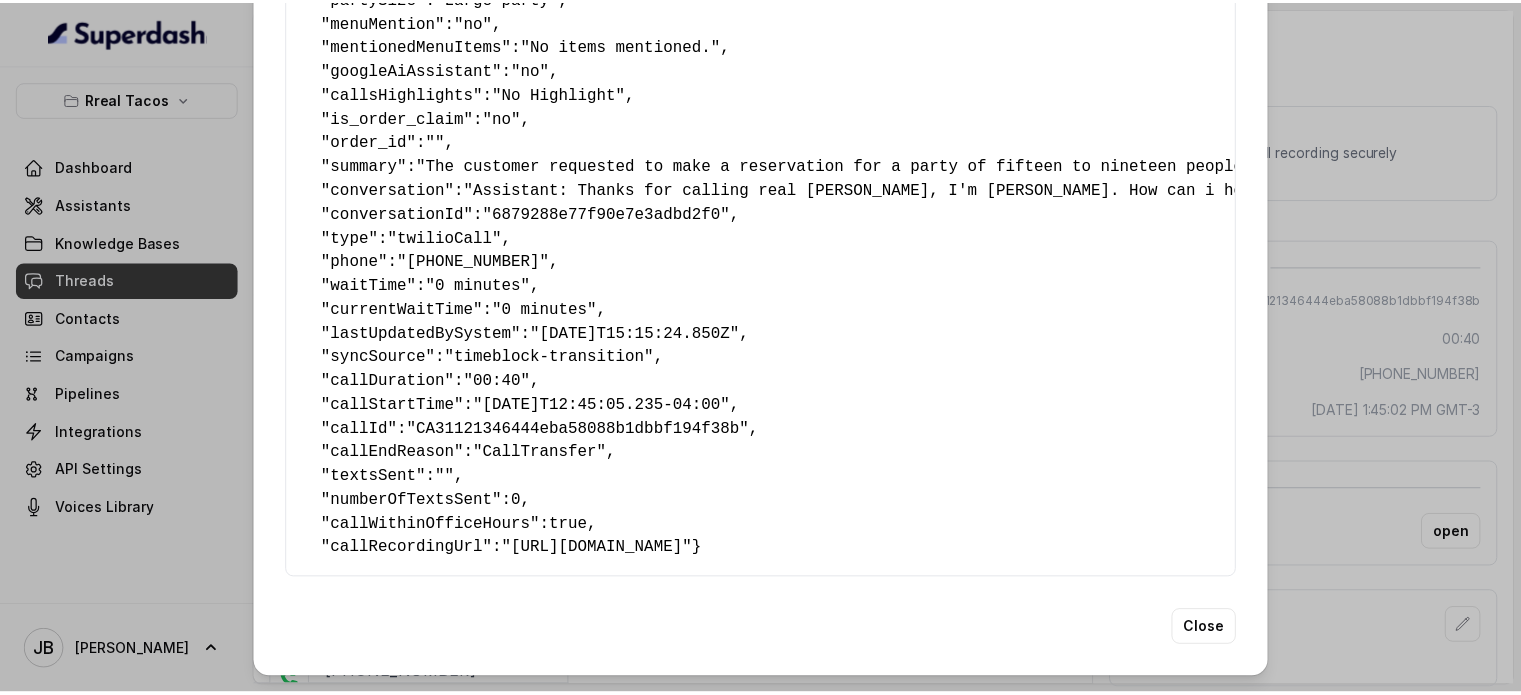 scroll, scrollTop: 0, scrollLeft: 0, axis: both 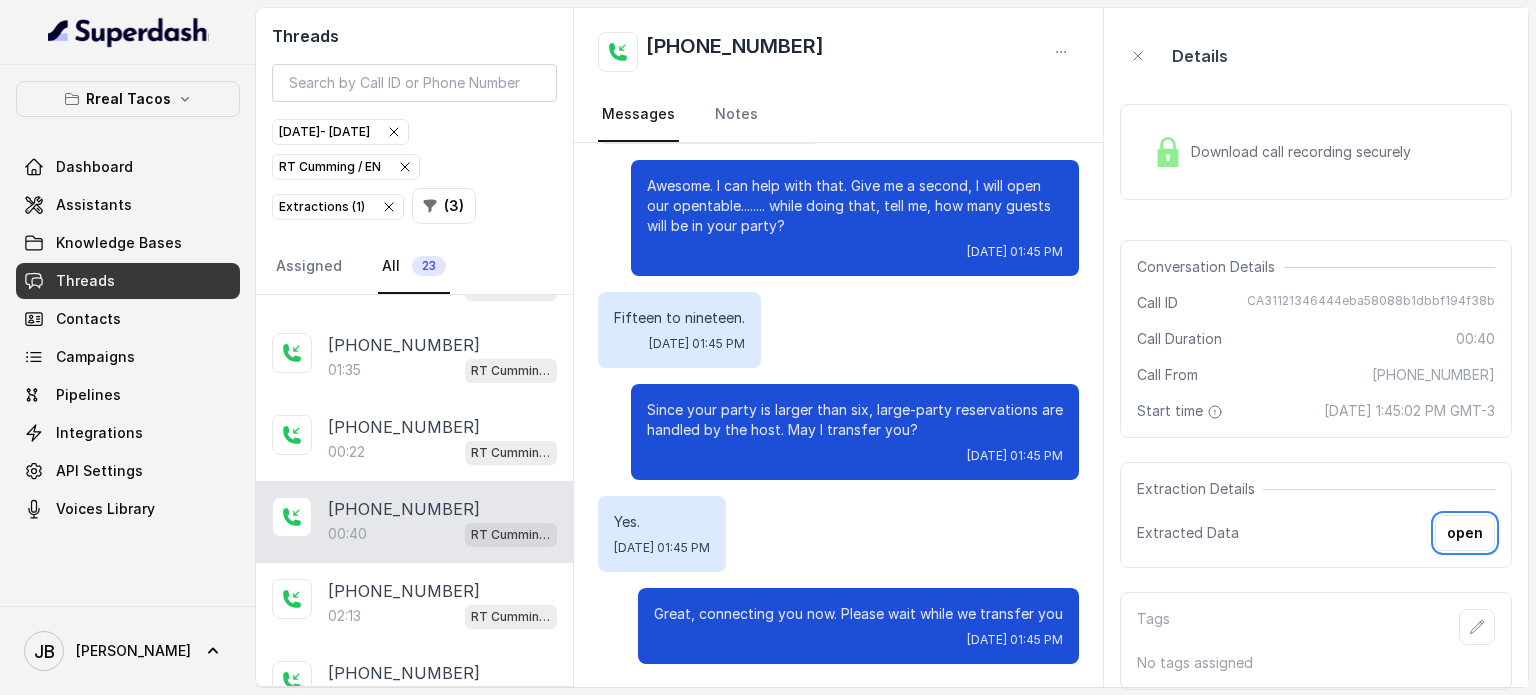 click on "Download call recording securely" at bounding box center [1305, 152] 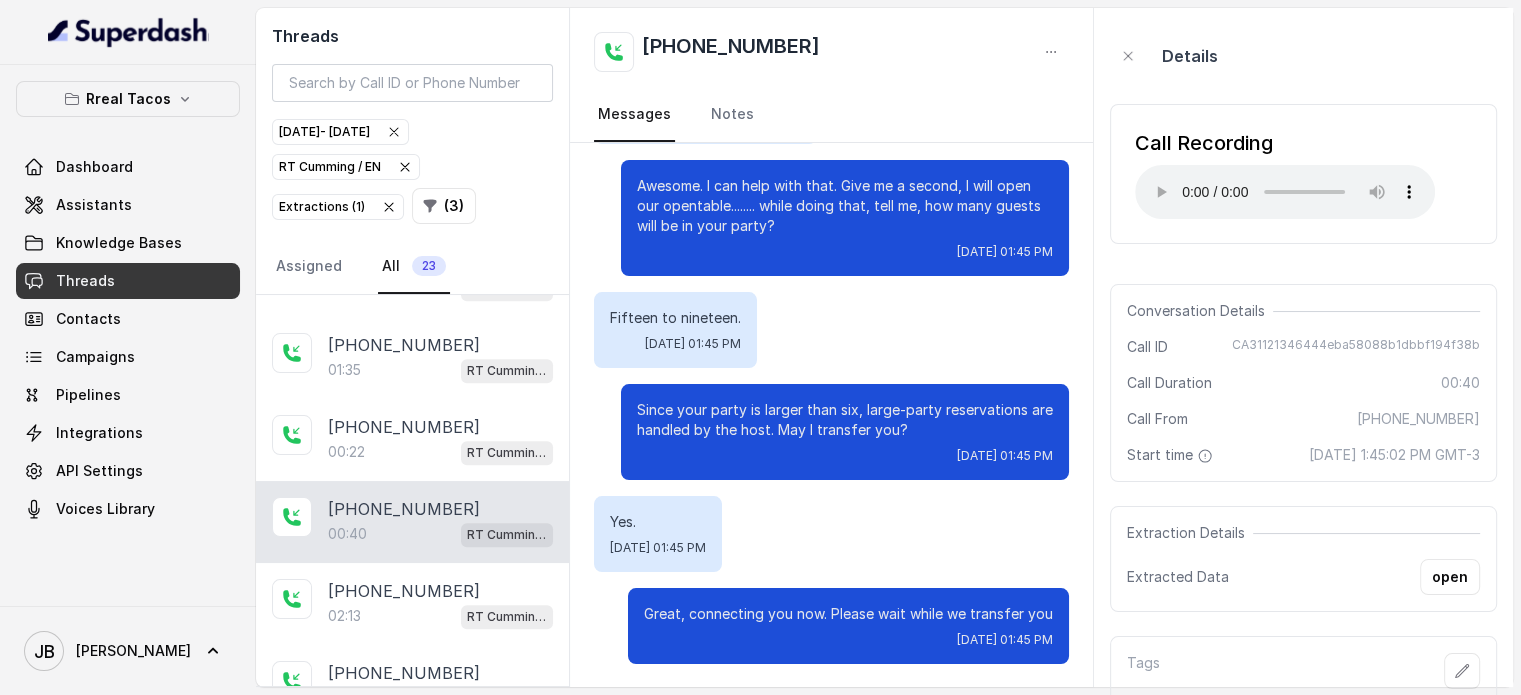 type 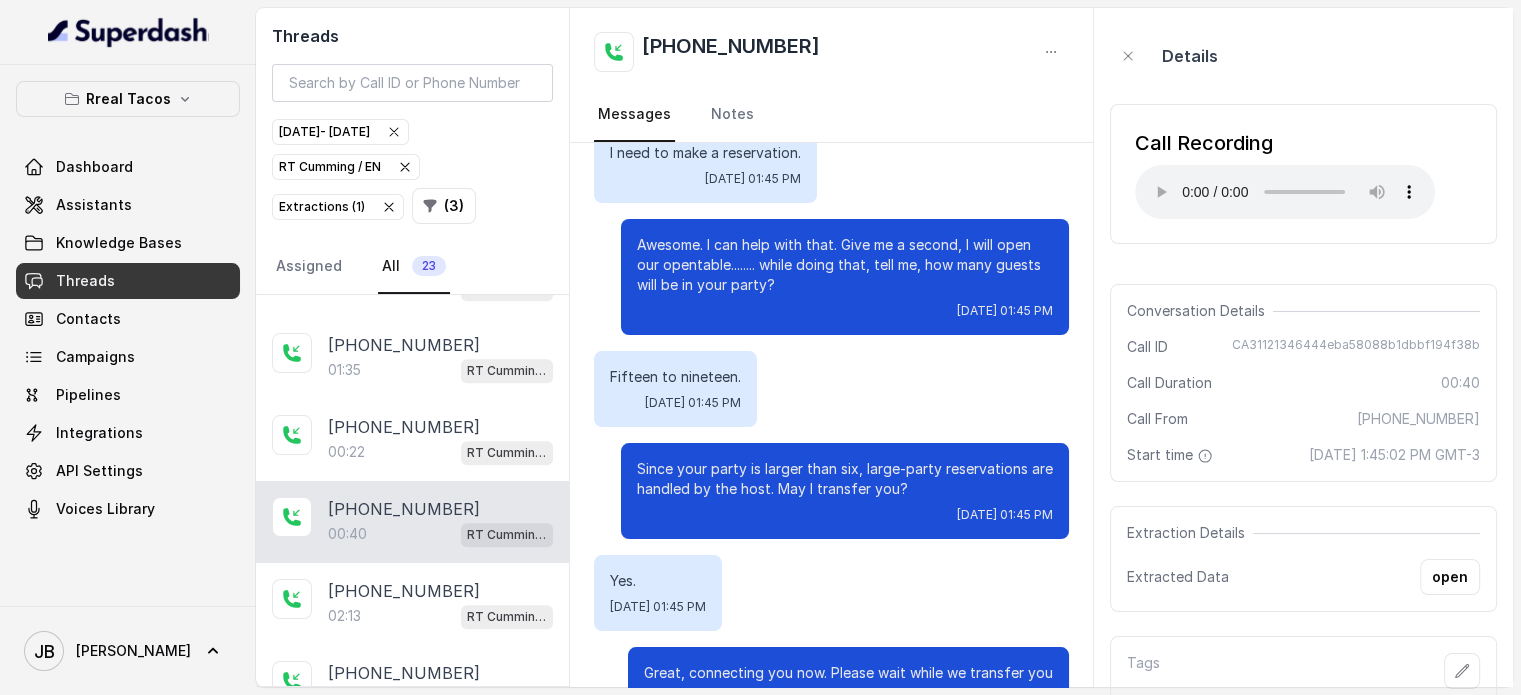 scroll, scrollTop: 187, scrollLeft: 0, axis: vertical 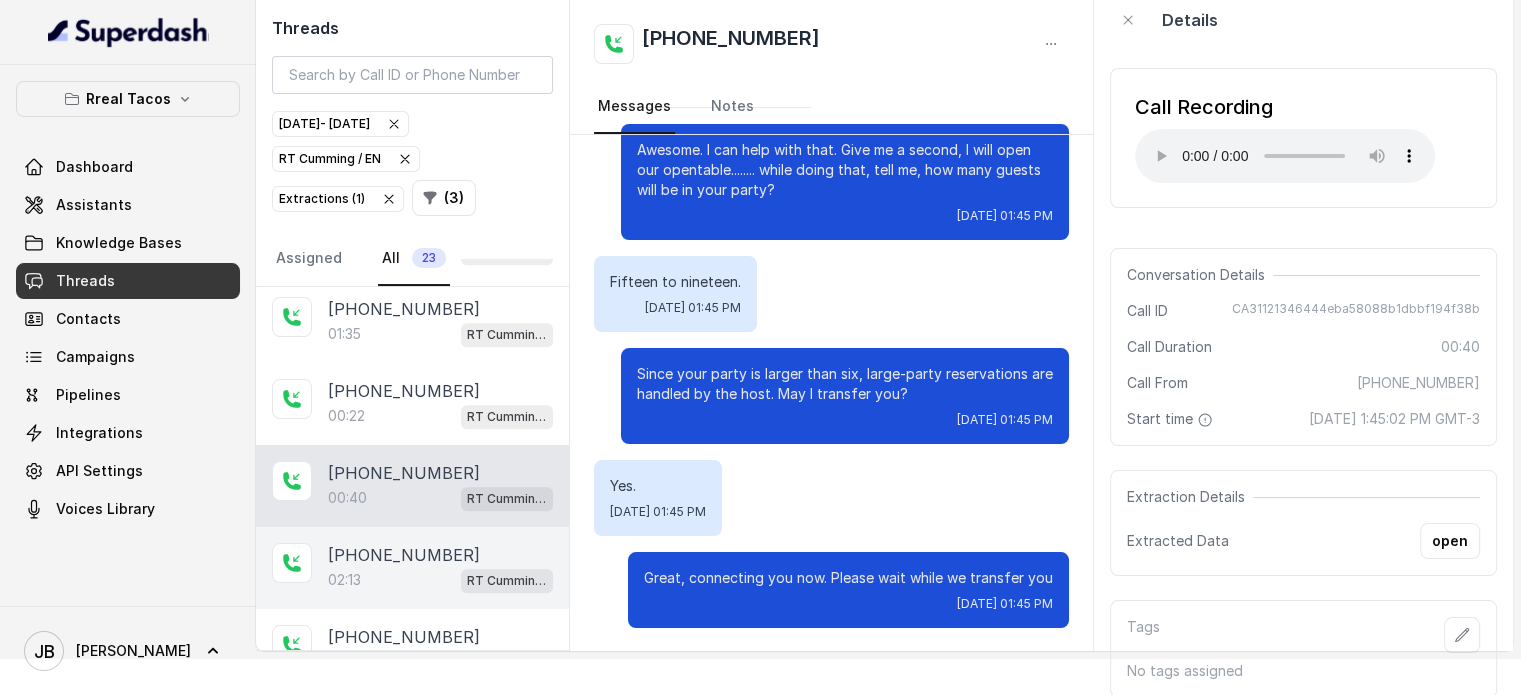 click on "02:13 [PERSON_NAME] / EN" at bounding box center (440, 580) 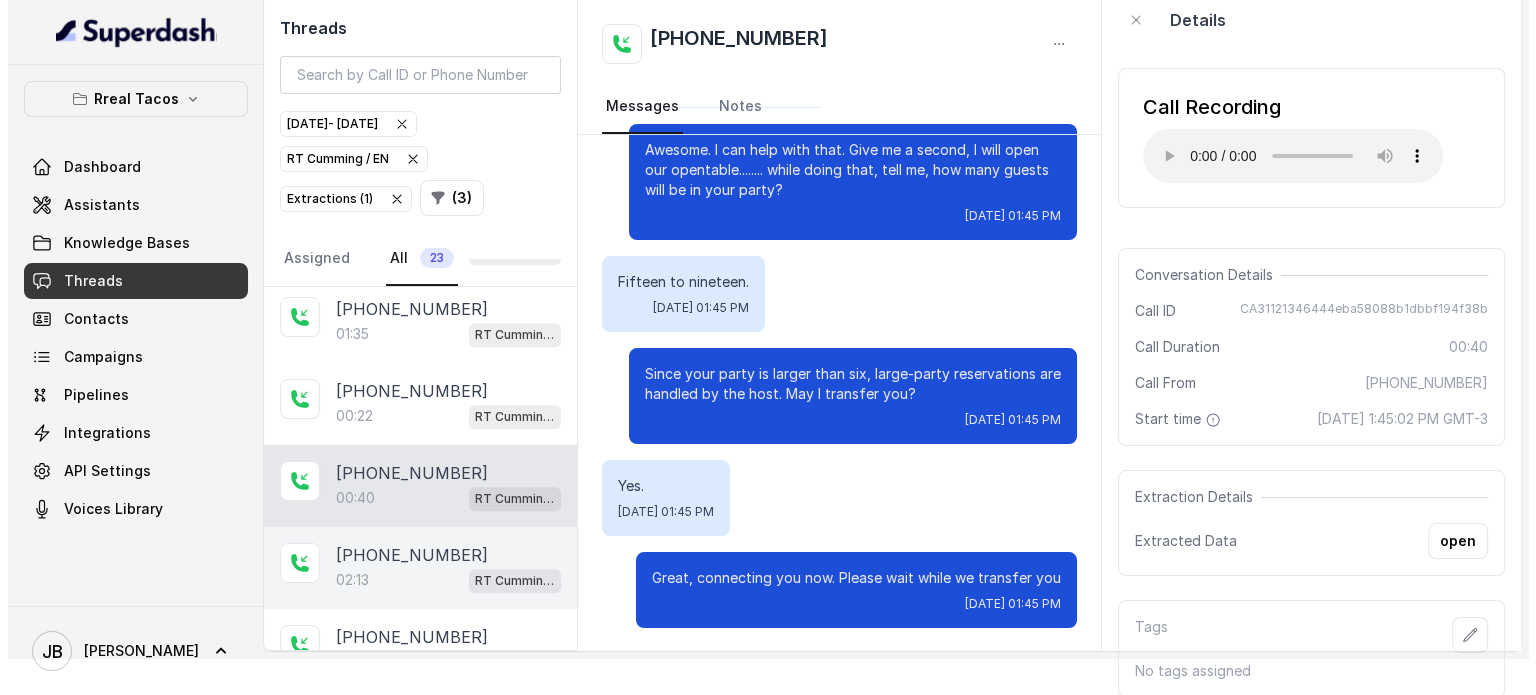 scroll, scrollTop: 0, scrollLeft: 0, axis: both 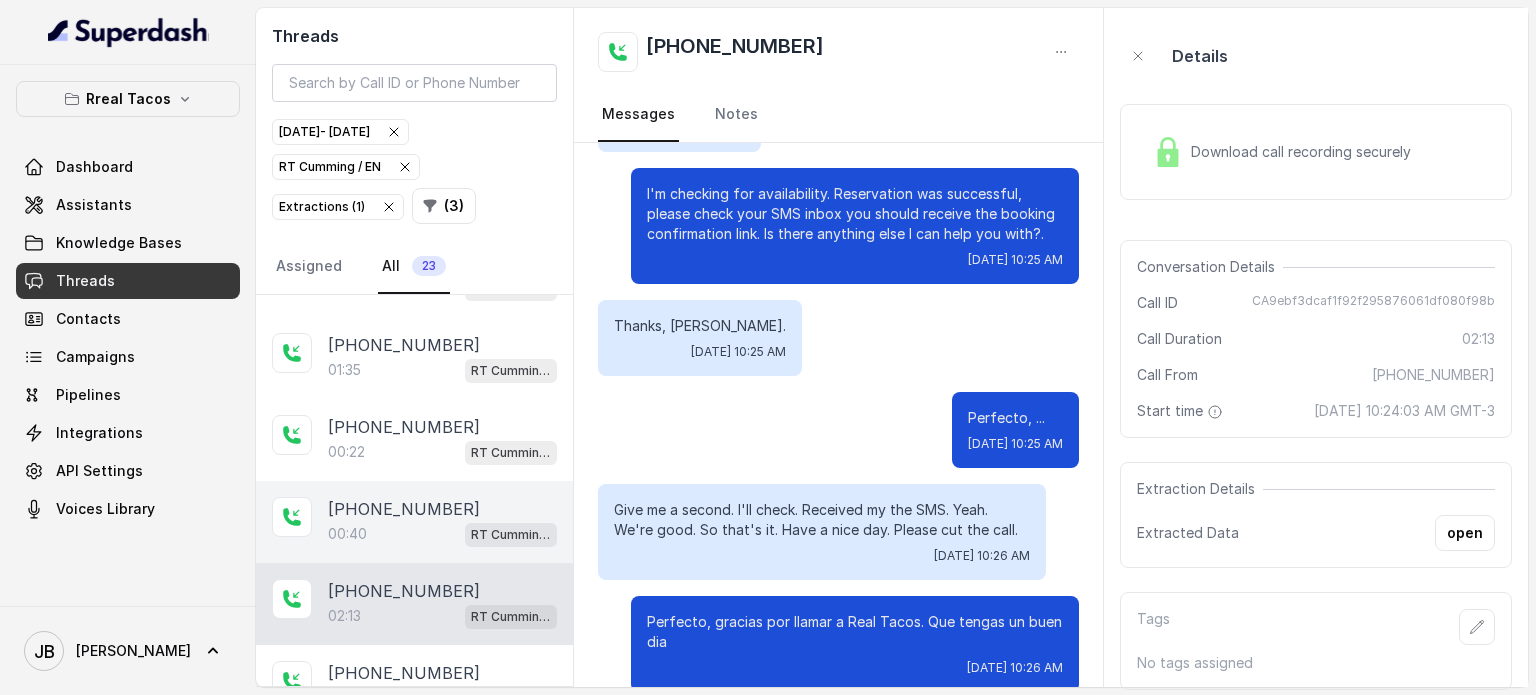 click on "00:40 [PERSON_NAME] / EN" at bounding box center (442, 534) 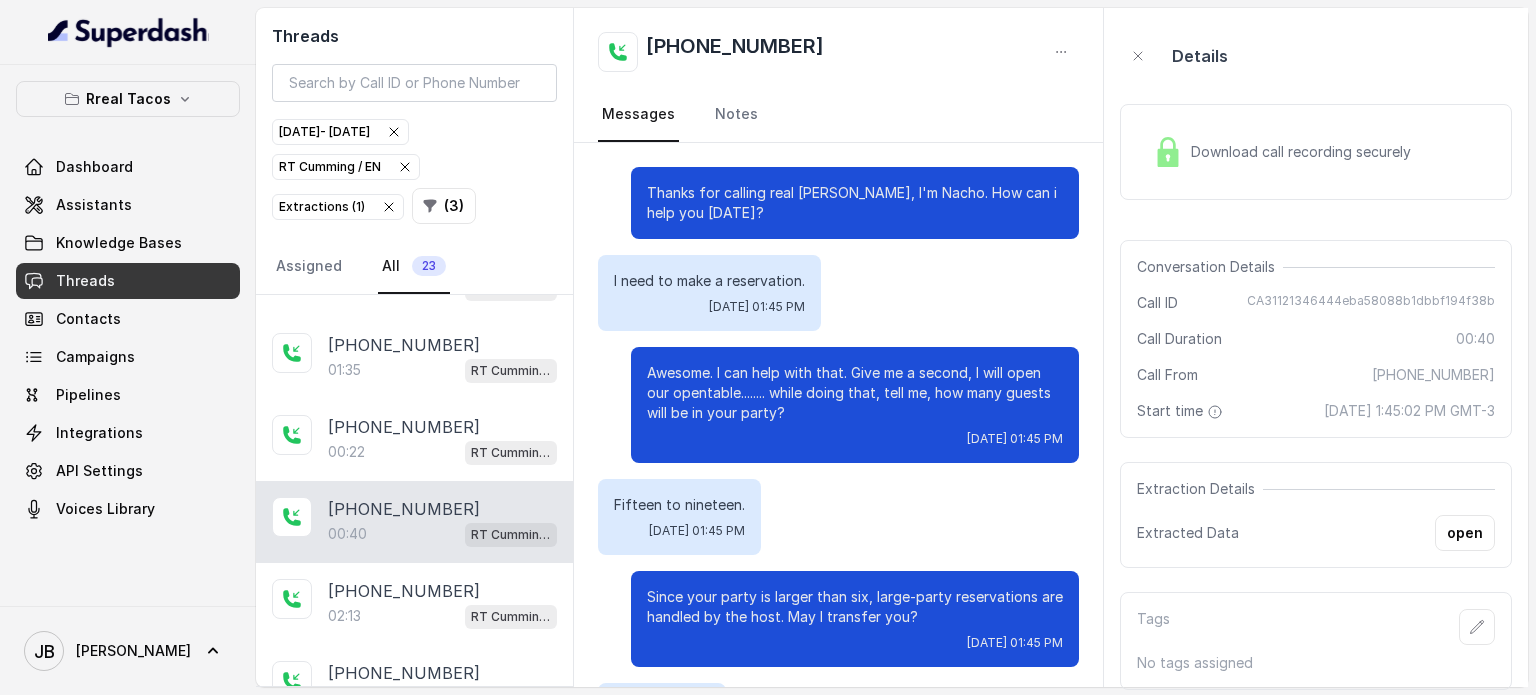 scroll, scrollTop: 187, scrollLeft: 0, axis: vertical 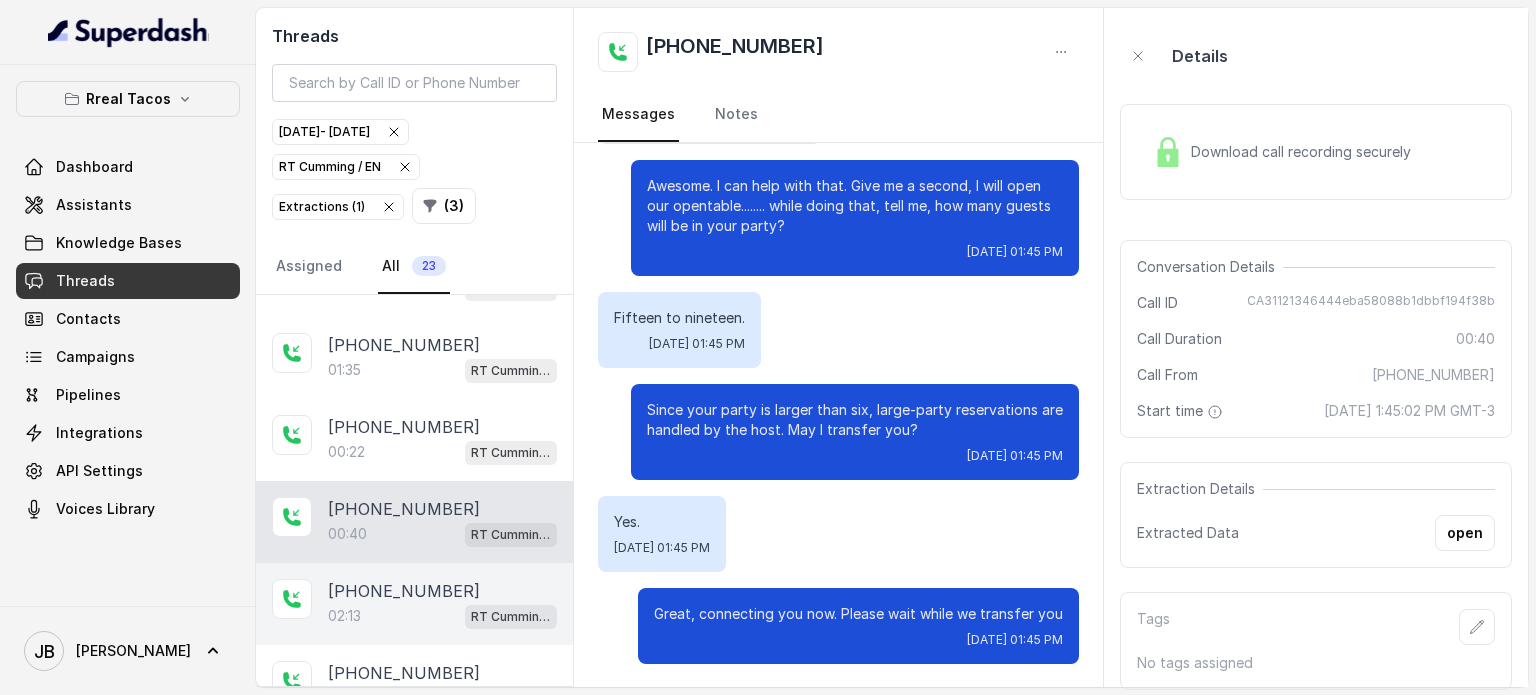 click on "[PHONE_NUMBER]" at bounding box center [404, 591] 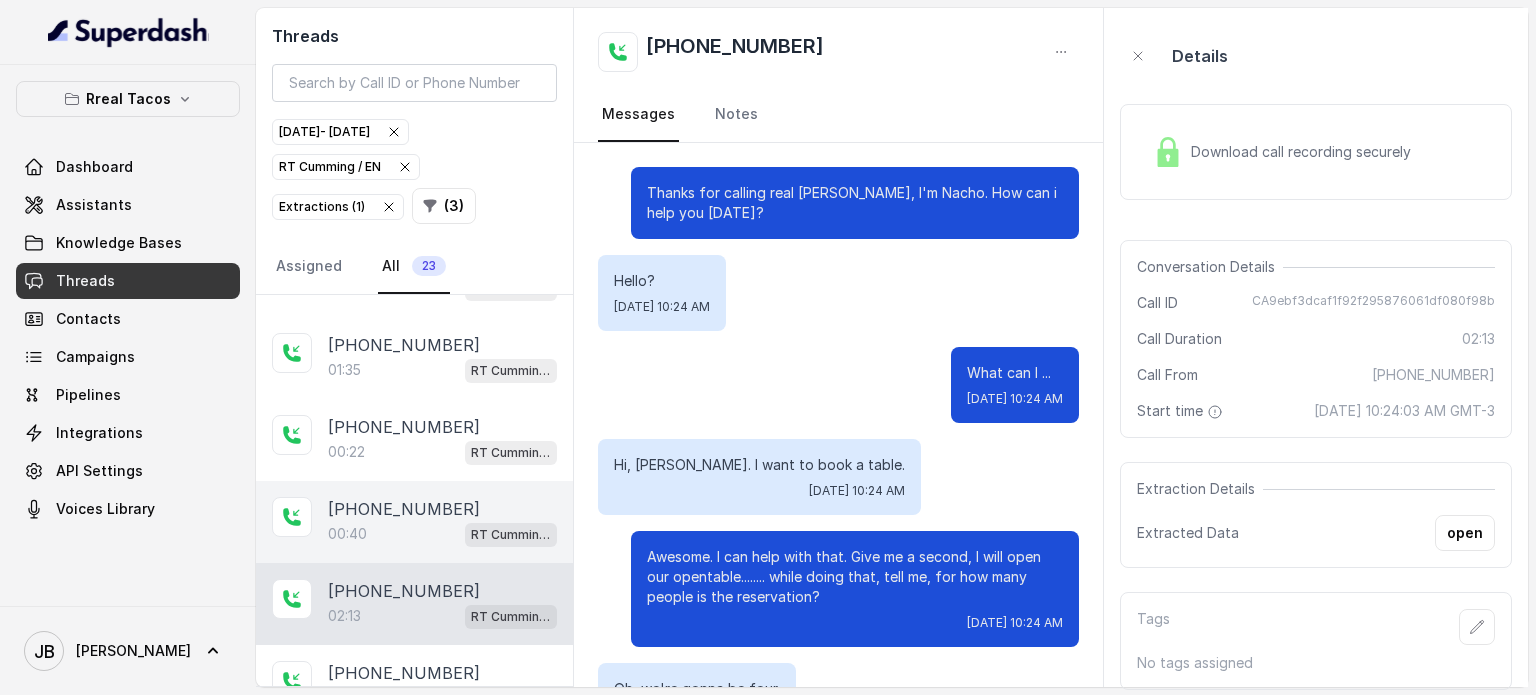 scroll, scrollTop: 2319, scrollLeft: 0, axis: vertical 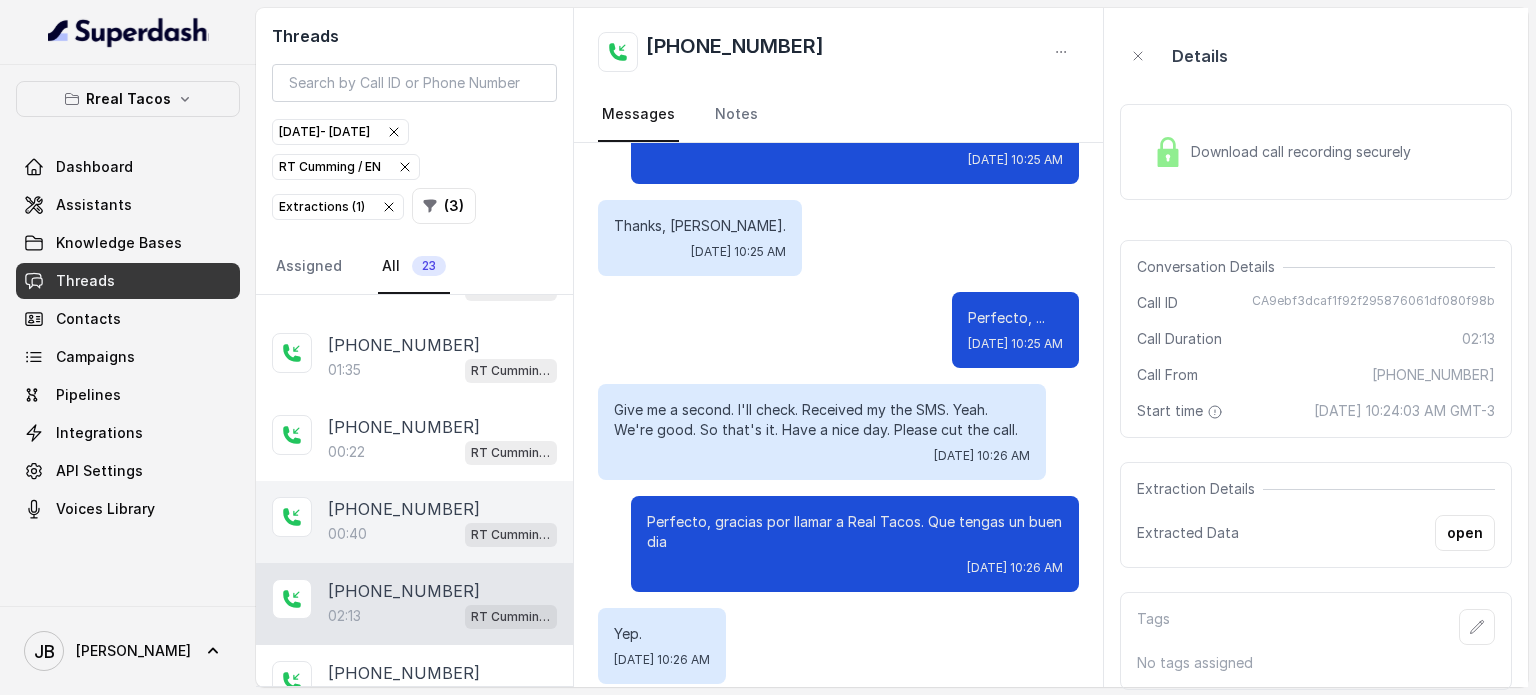 click on "[PHONE_NUMBER]:40 [PERSON_NAME] / EN" at bounding box center (414, 522) 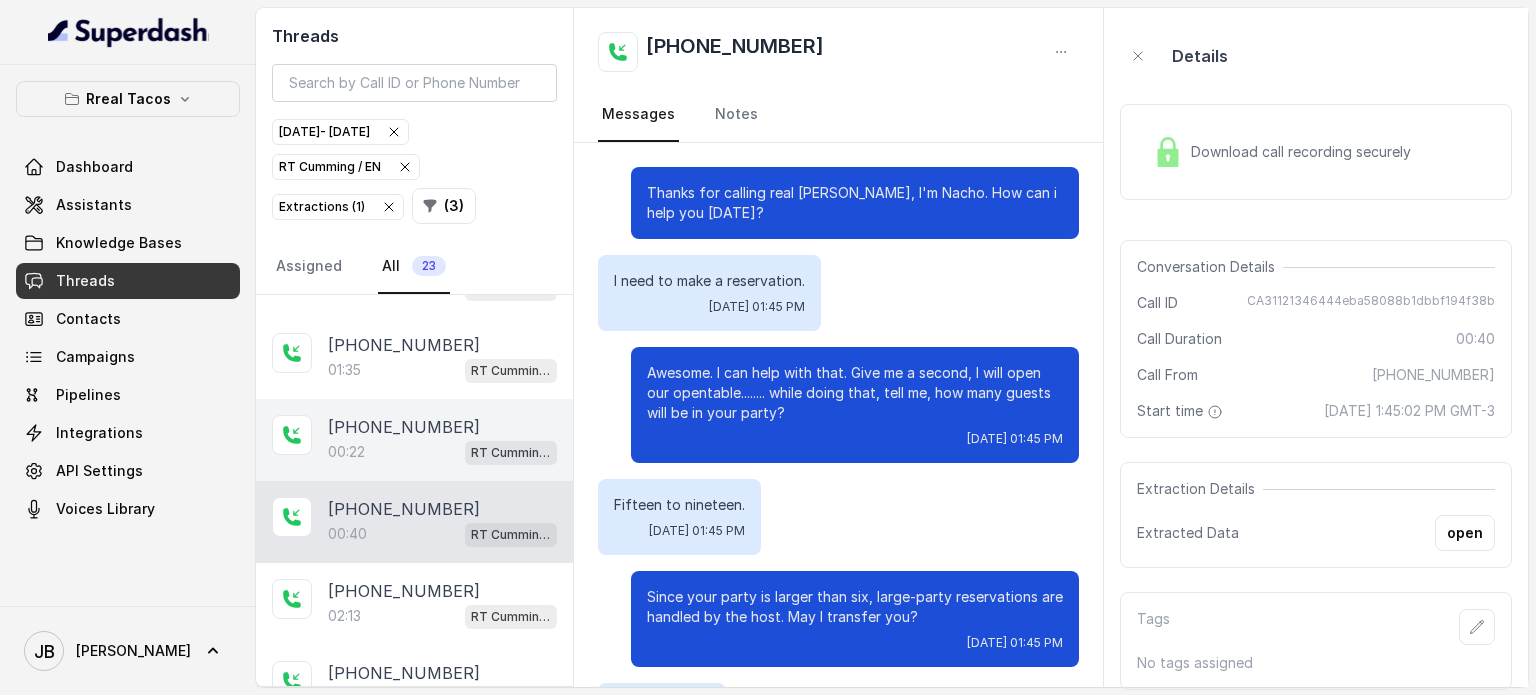 scroll, scrollTop: 187, scrollLeft: 0, axis: vertical 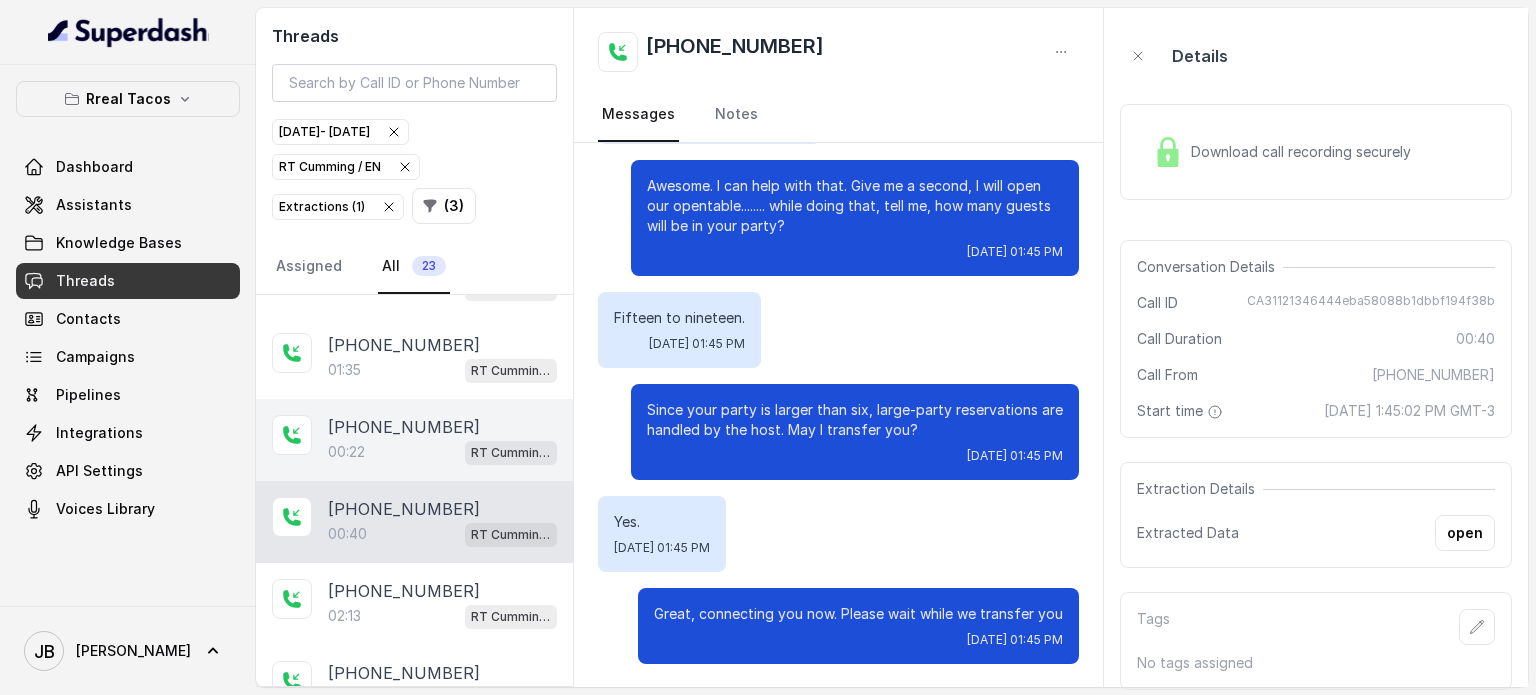 click on "[PHONE_NUMBER]" at bounding box center (404, 427) 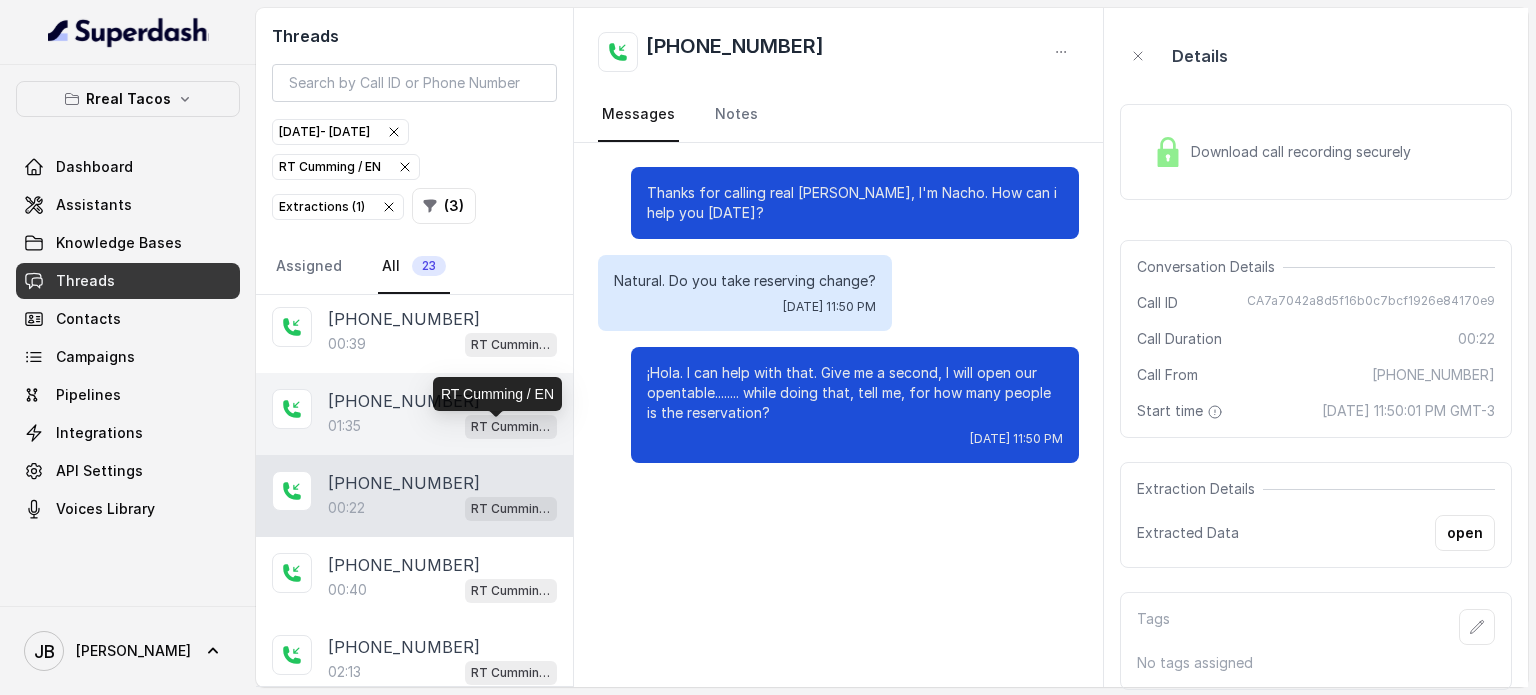 scroll, scrollTop: 1272, scrollLeft: 0, axis: vertical 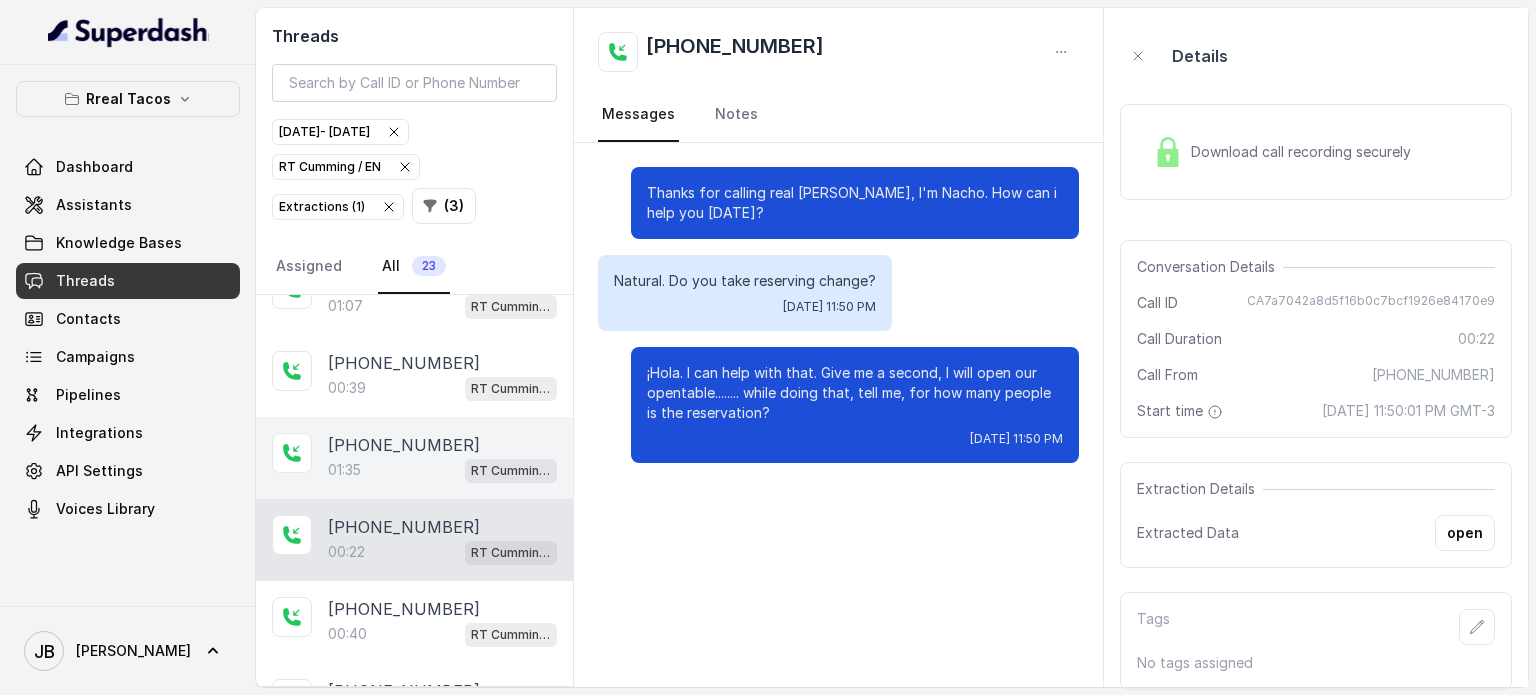 click on "[PHONE_NUMBER]" at bounding box center (404, 445) 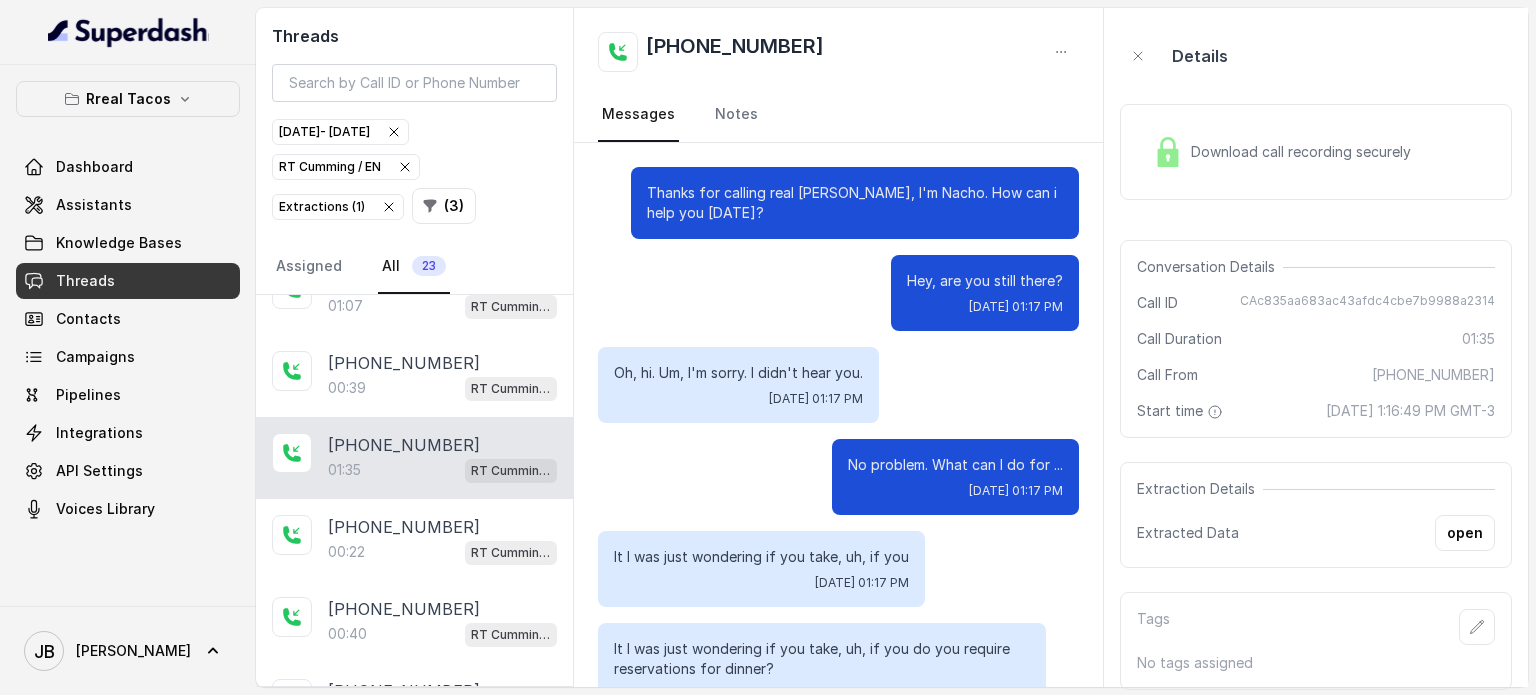 scroll, scrollTop: 1207, scrollLeft: 0, axis: vertical 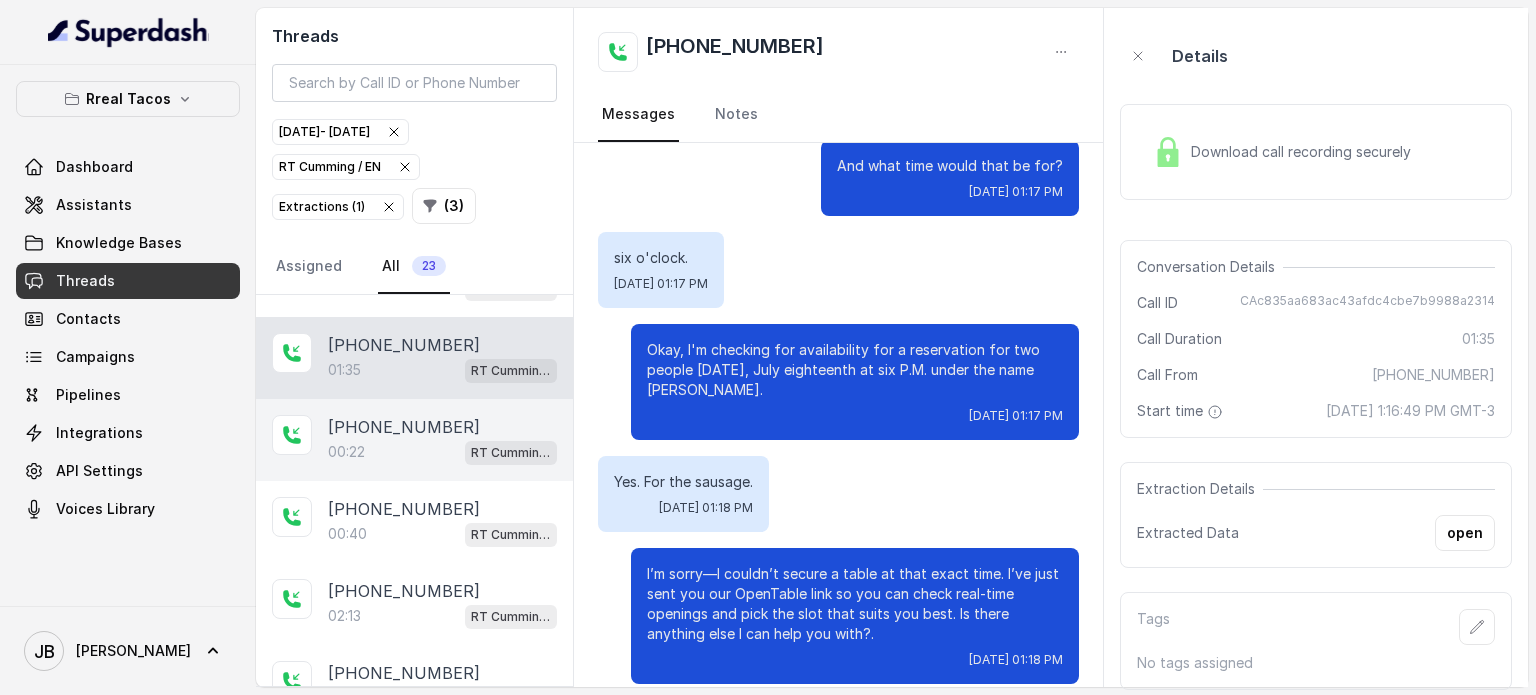 click on "00:22 [PERSON_NAME] / EN" at bounding box center (442, 452) 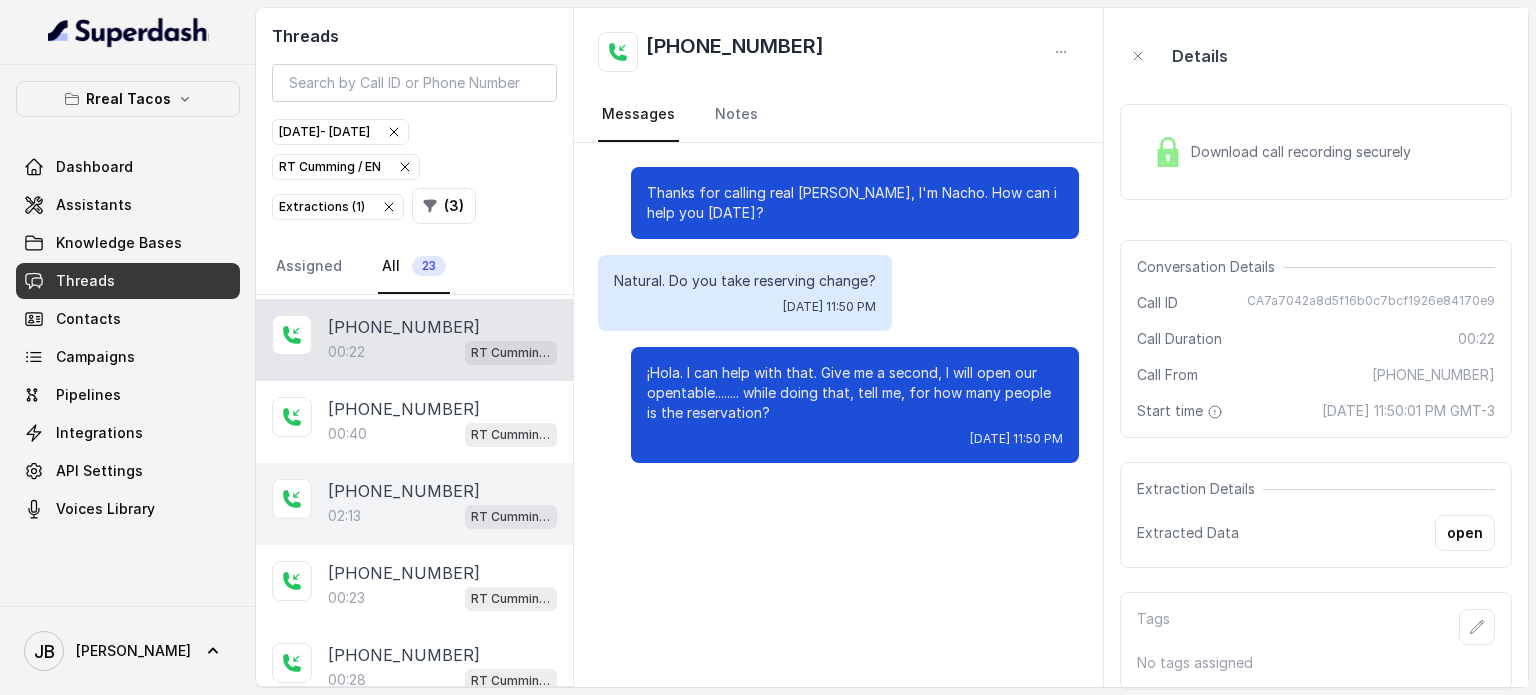 scroll, scrollTop: 1472, scrollLeft: 0, axis: vertical 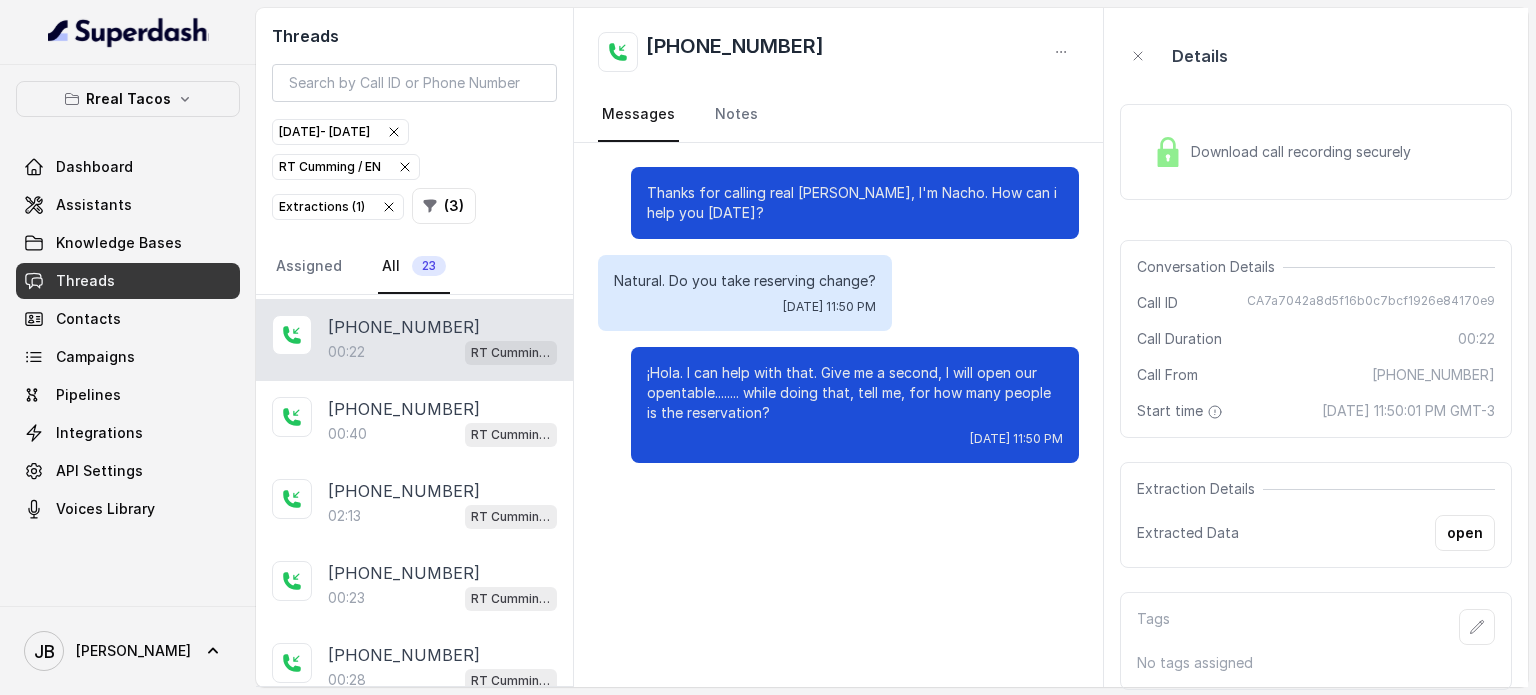 click on "[DATE]  -   [DATE]" at bounding box center (340, 132) 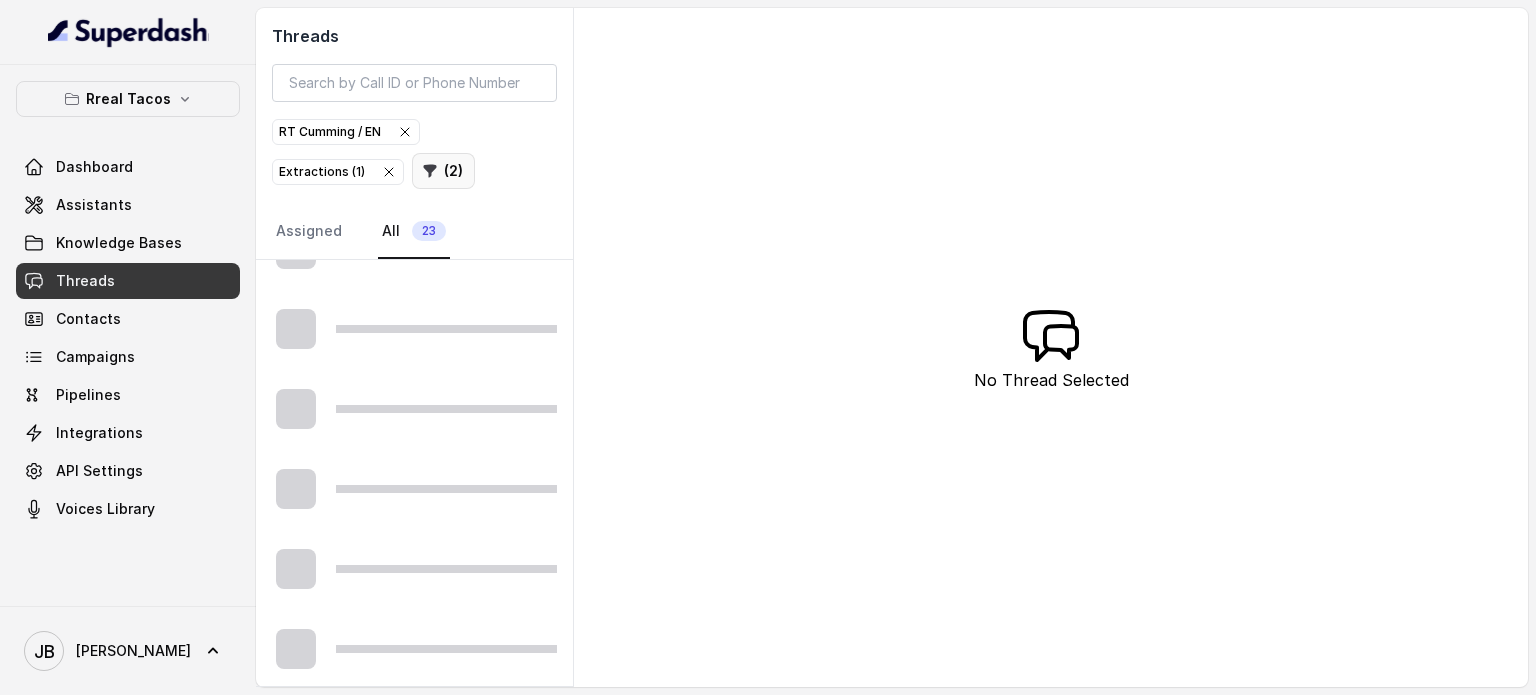 click on "( 2 )" at bounding box center [443, 171] 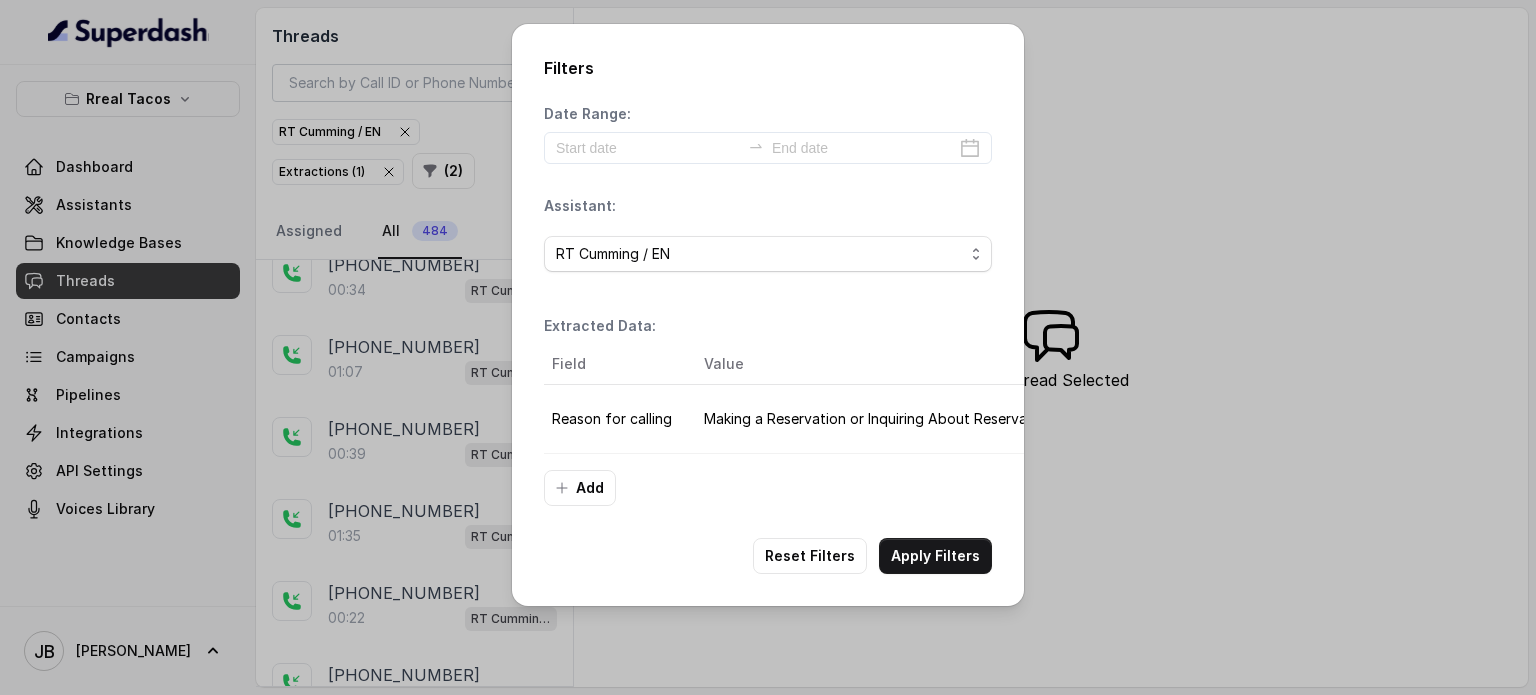 click on "Assistant:" at bounding box center (580, 206) 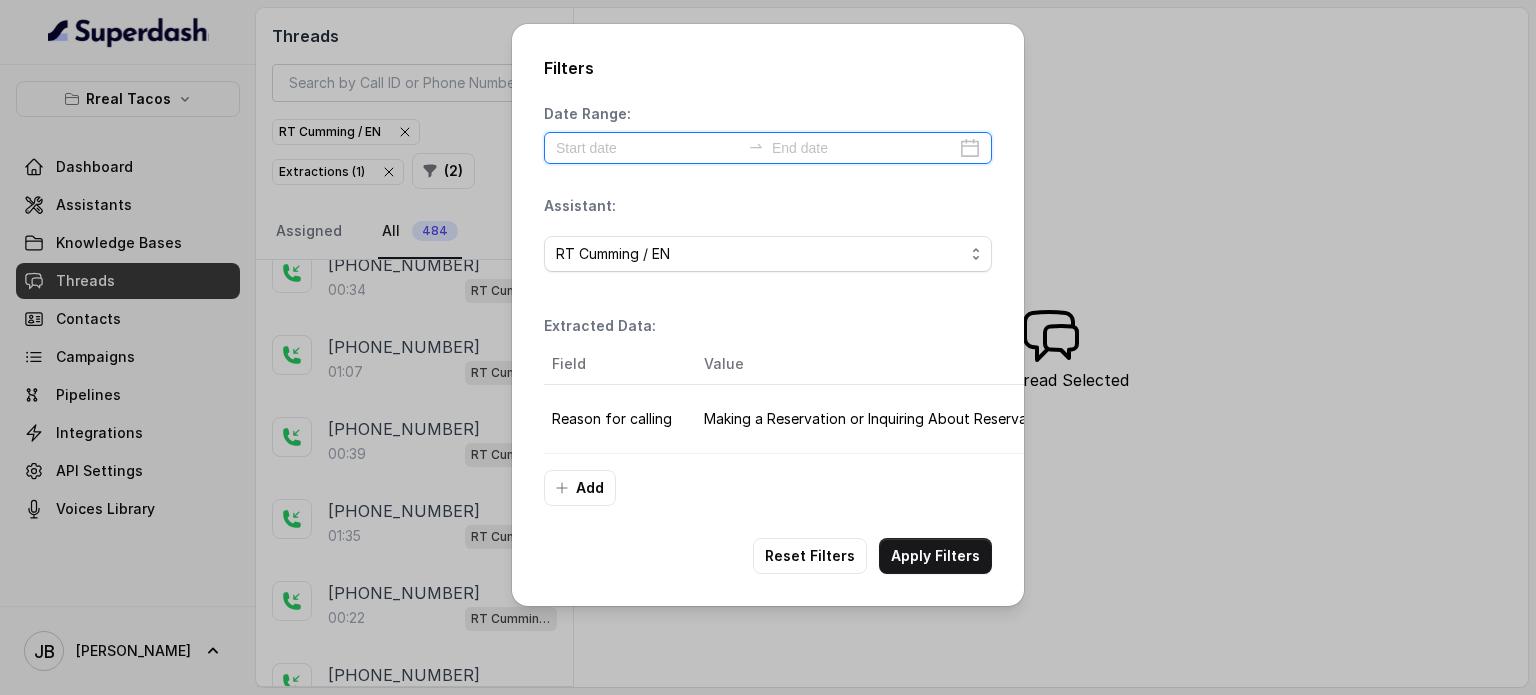 drag, startPoint x: 645, startPoint y: 143, endPoint x: 647, endPoint y: 153, distance: 10.198039 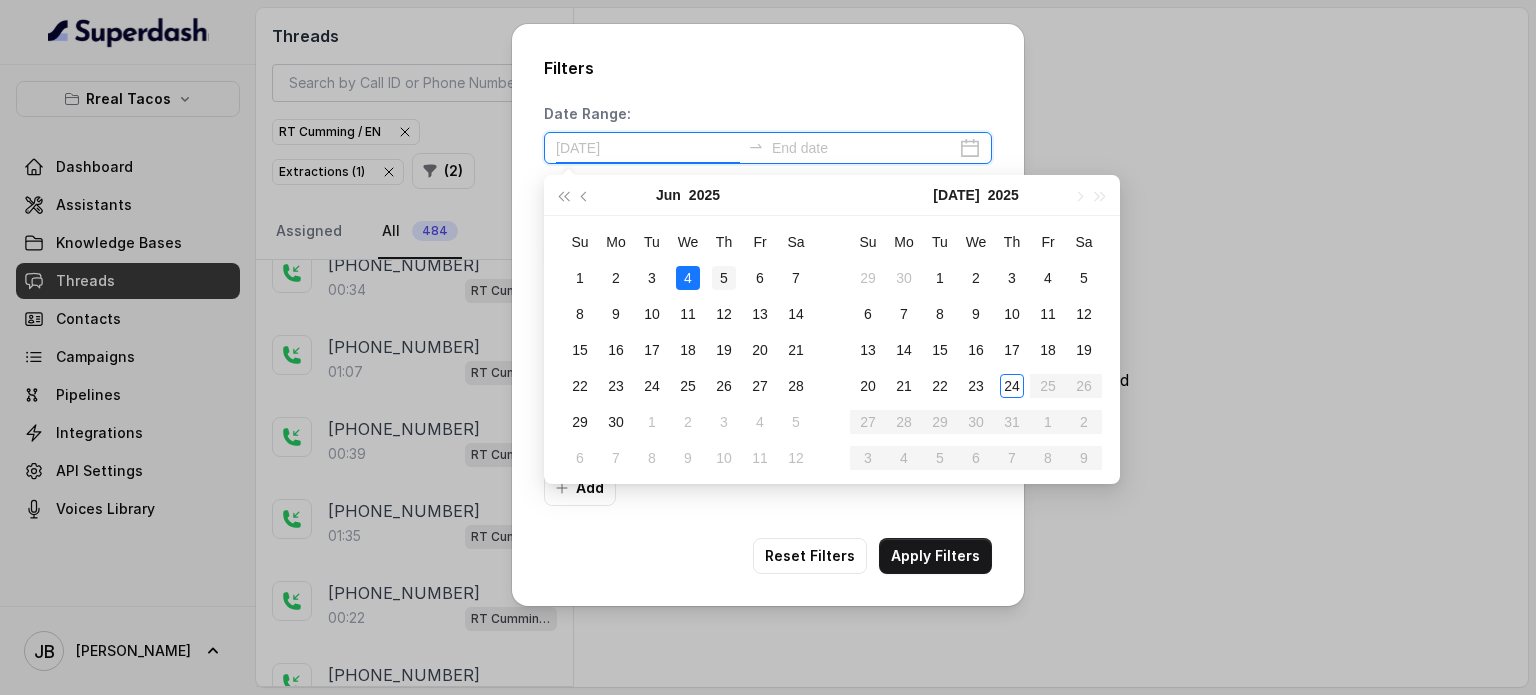 type on "[DATE]" 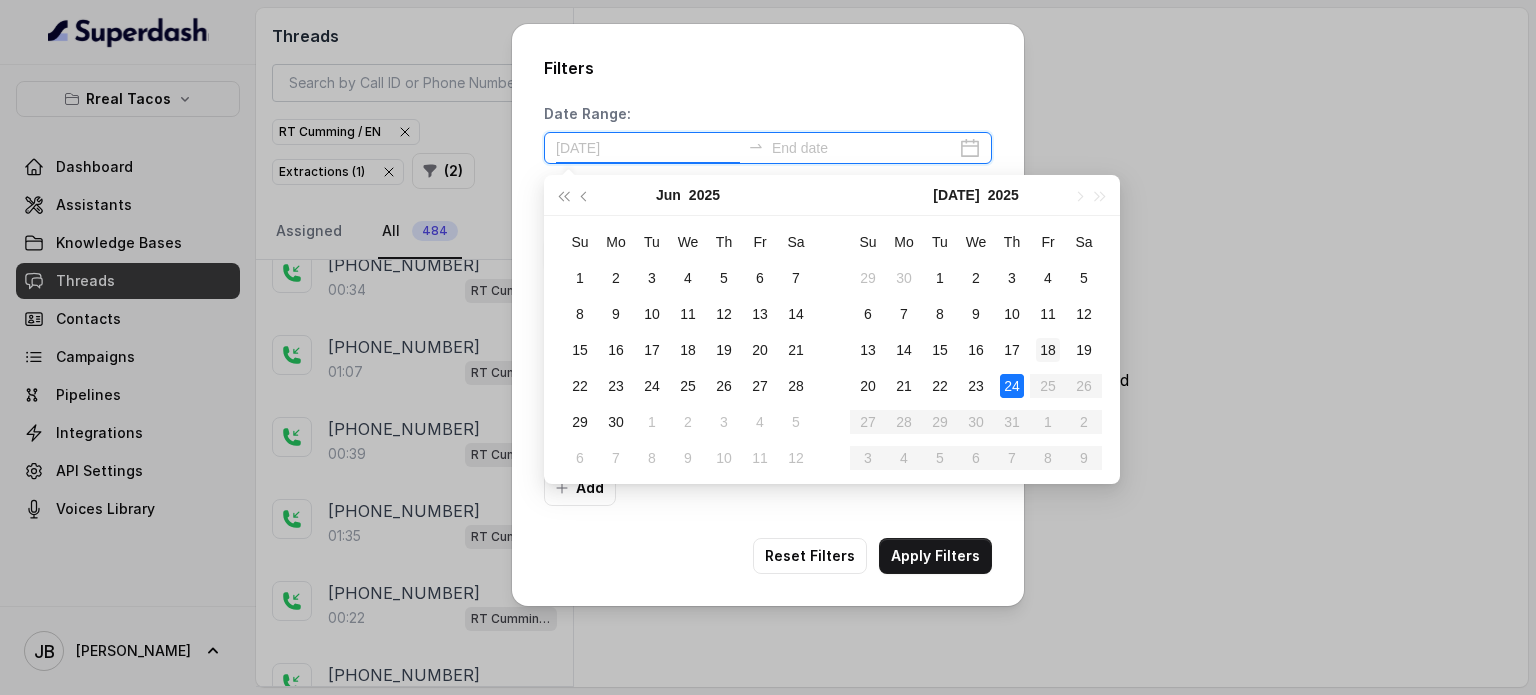 type on "[DATE]" 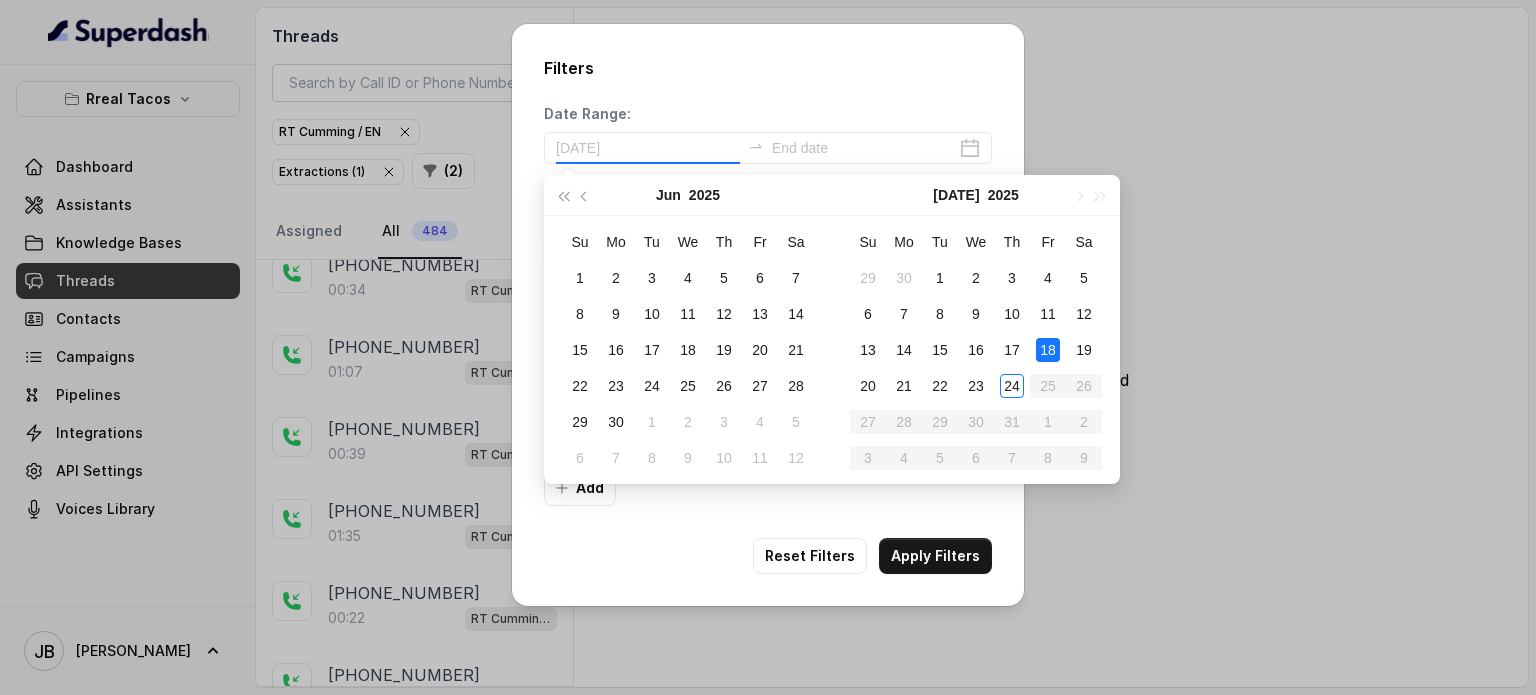 click on "18" at bounding box center (1048, 350) 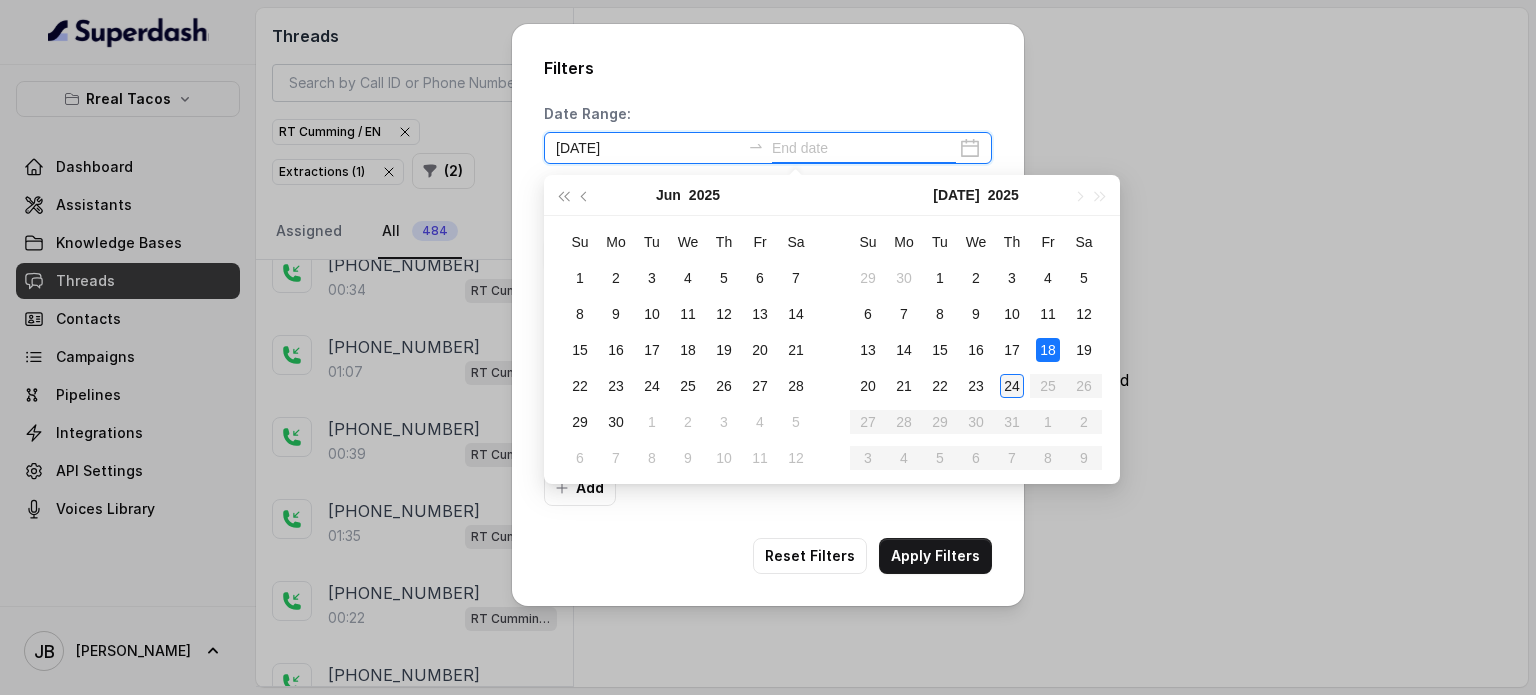 type on "[DATE]" 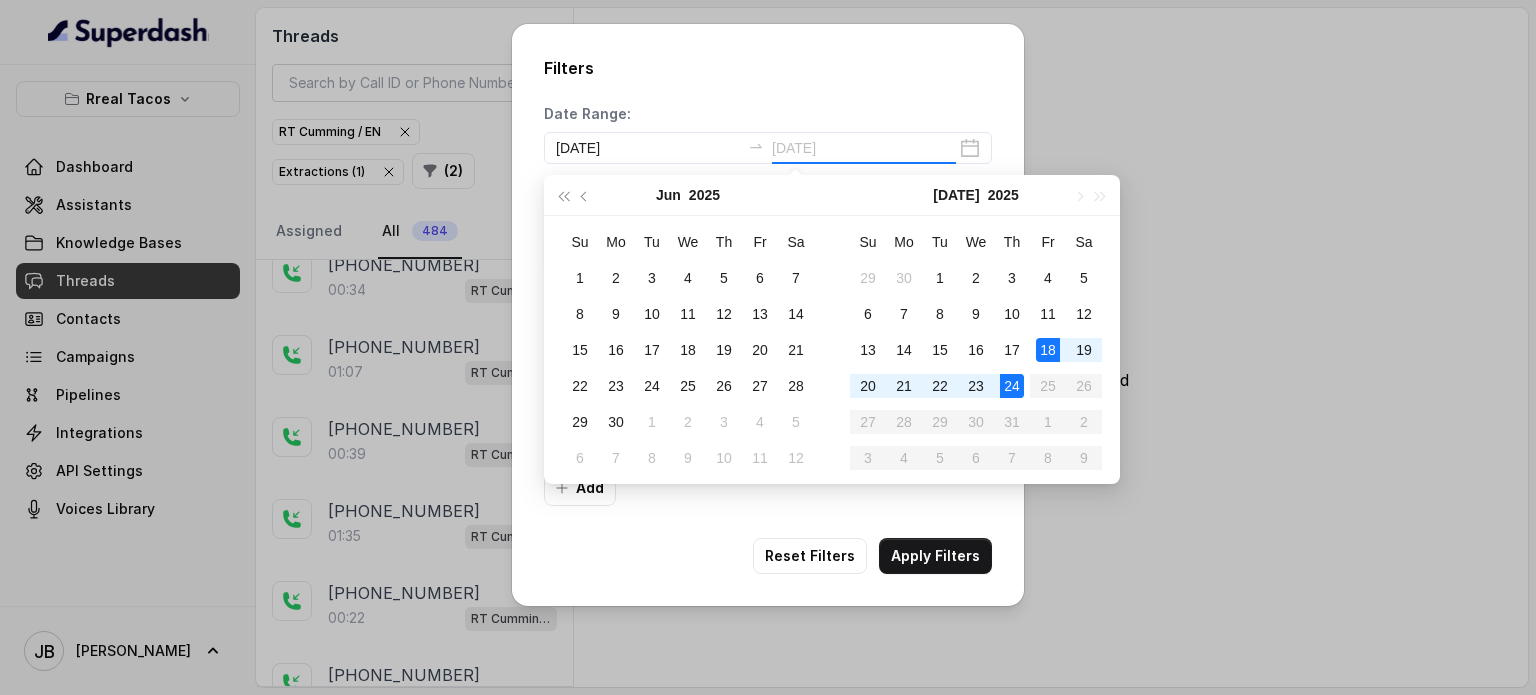 click on "24" at bounding box center [1012, 386] 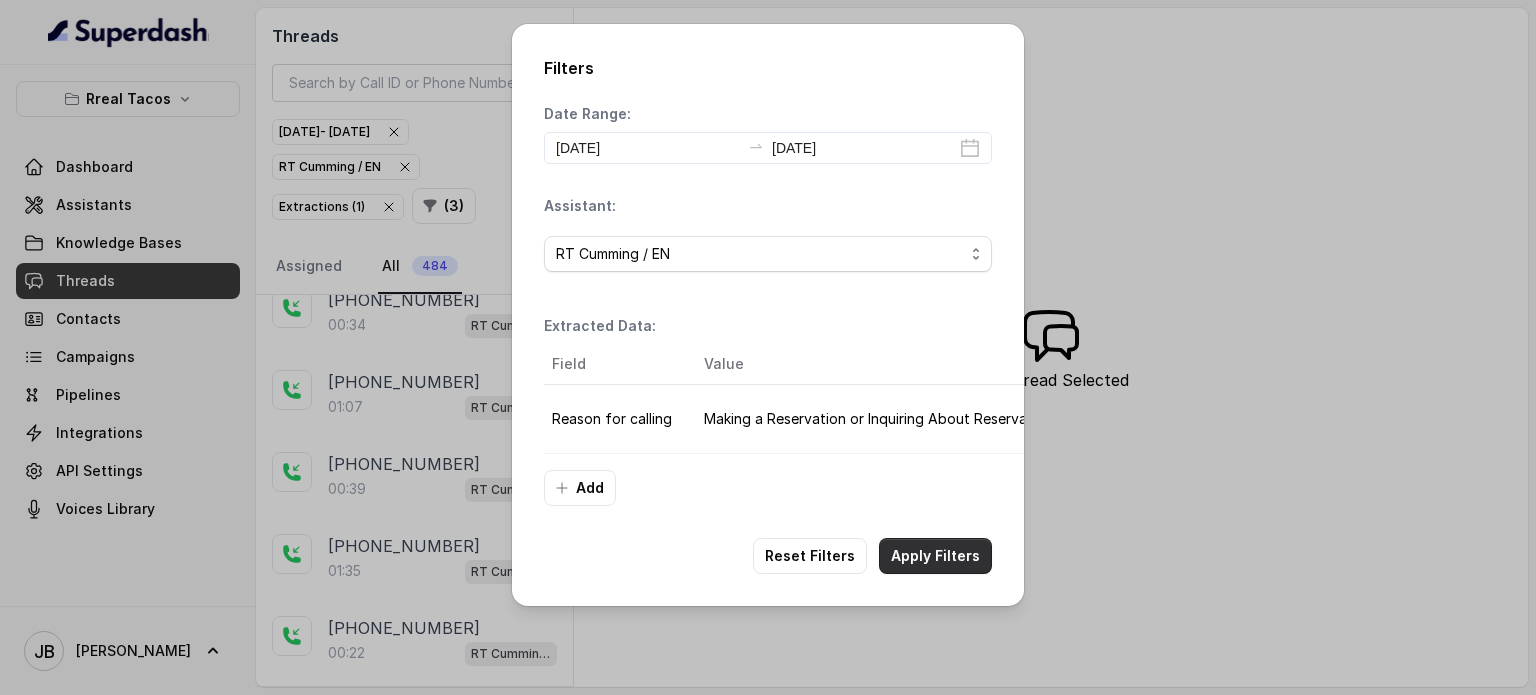 click on "Apply Filters" at bounding box center [935, 556] 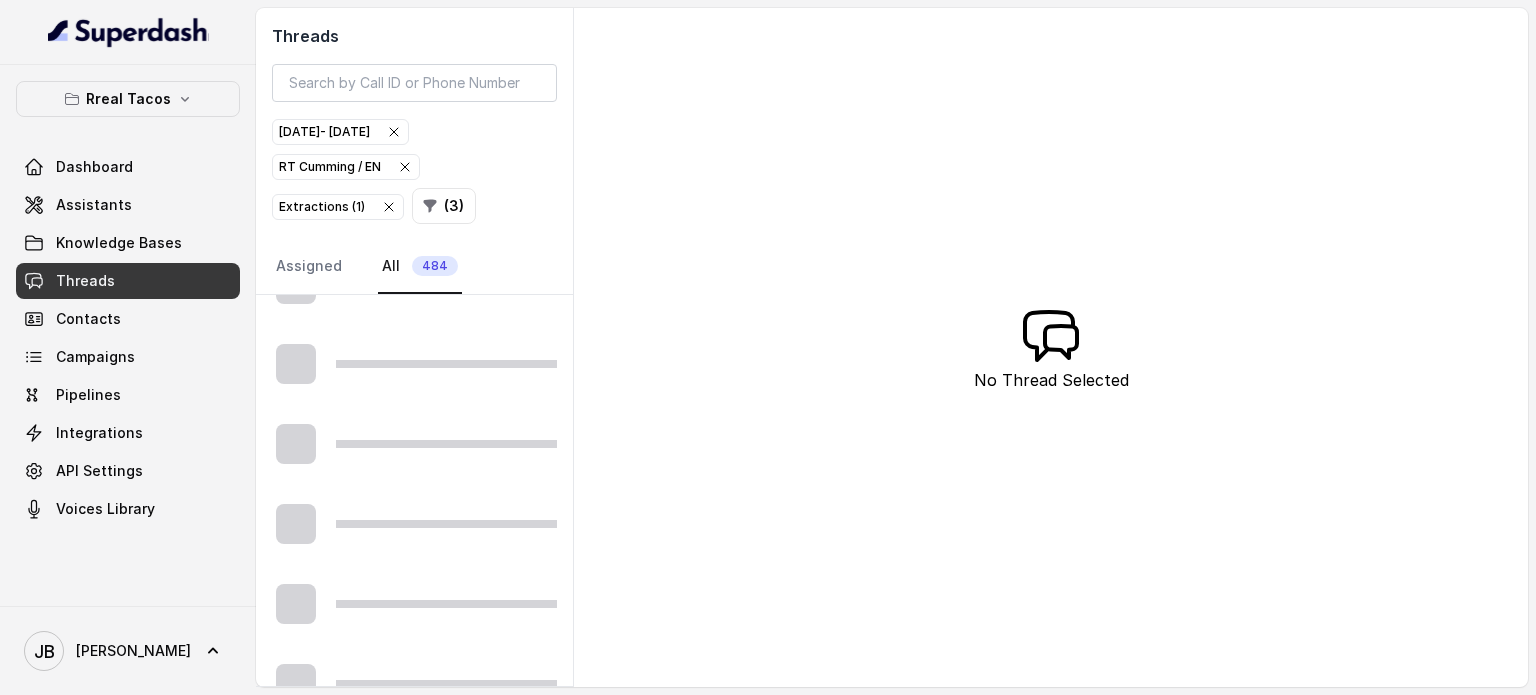 scroll, scrollTop: 1066, scrollLeft: 0, axis: vertical 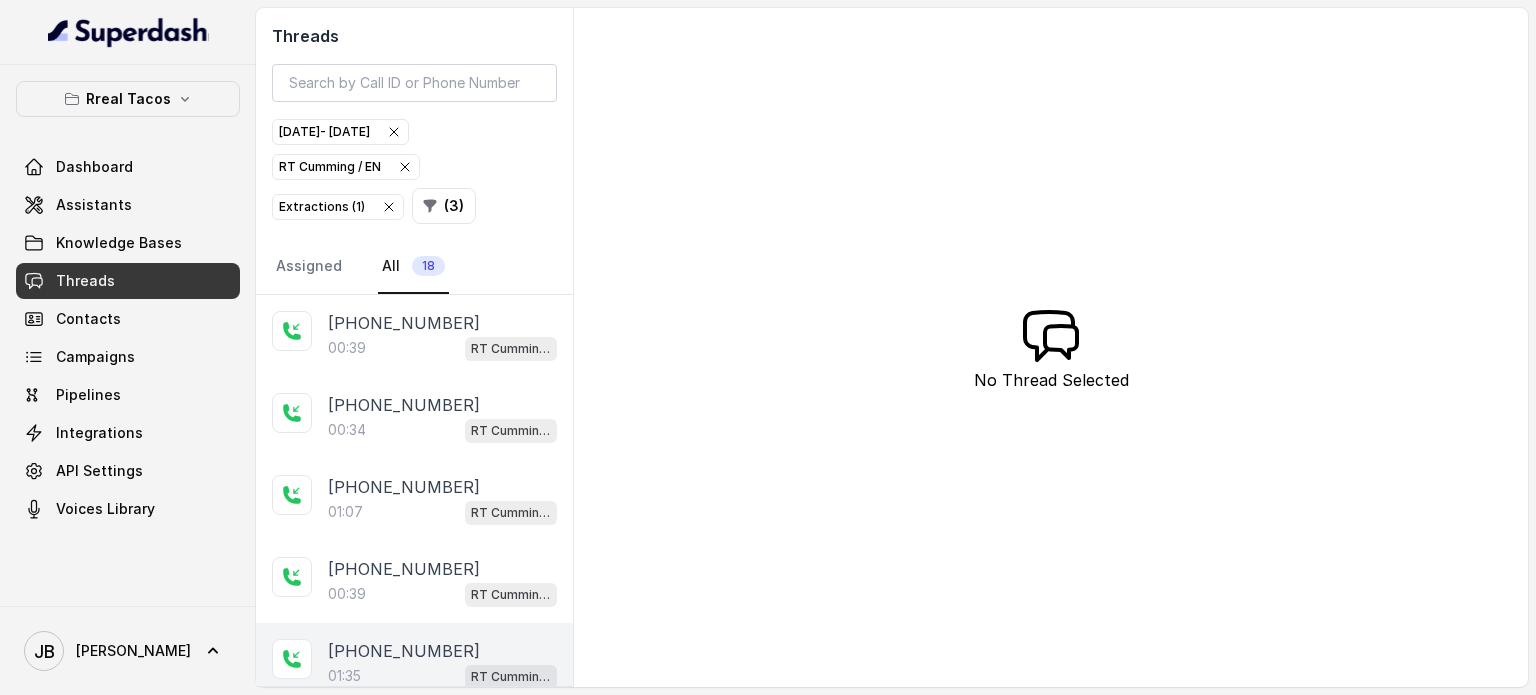 click on "01:35 [PERSON_NAME] / EN" at bounding box center [442, 676] 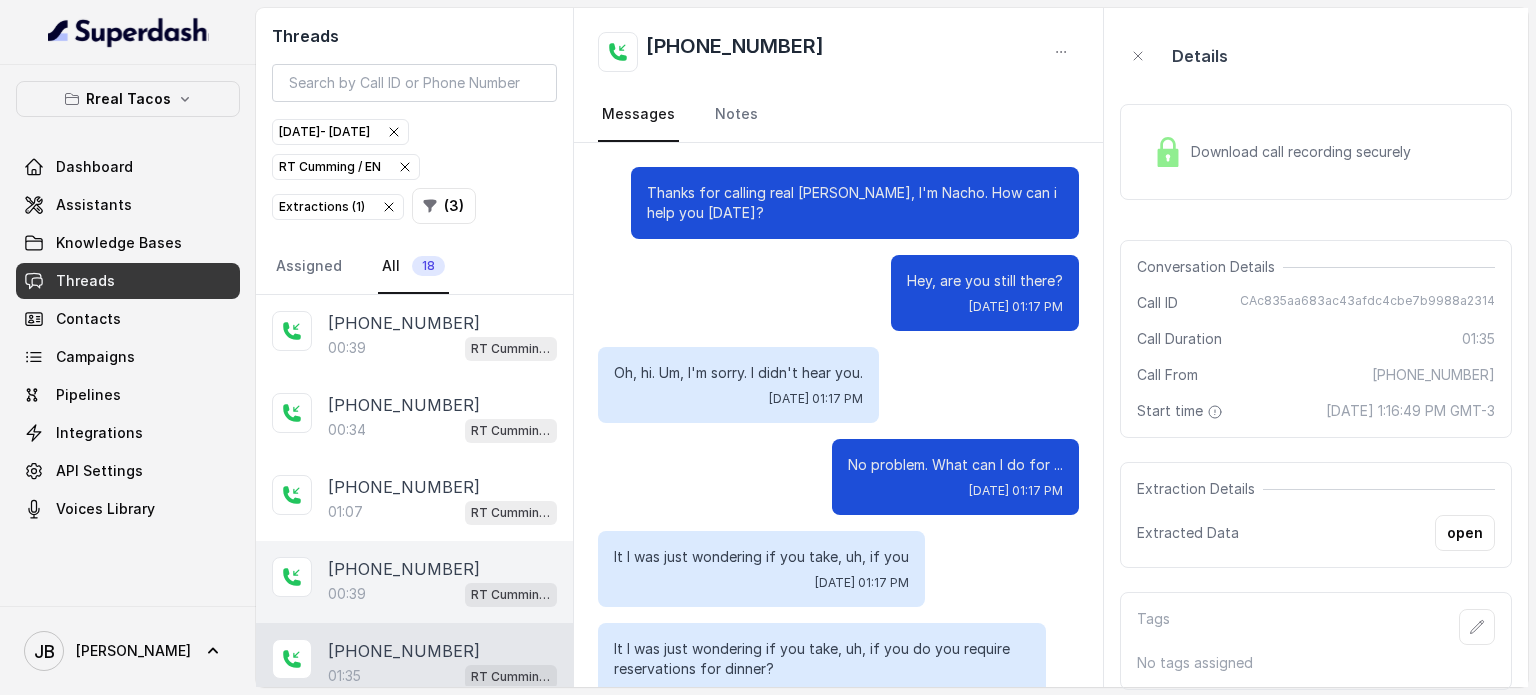 scroll, scrollTop: 1207, scrollLeft: 0, axis: vertical 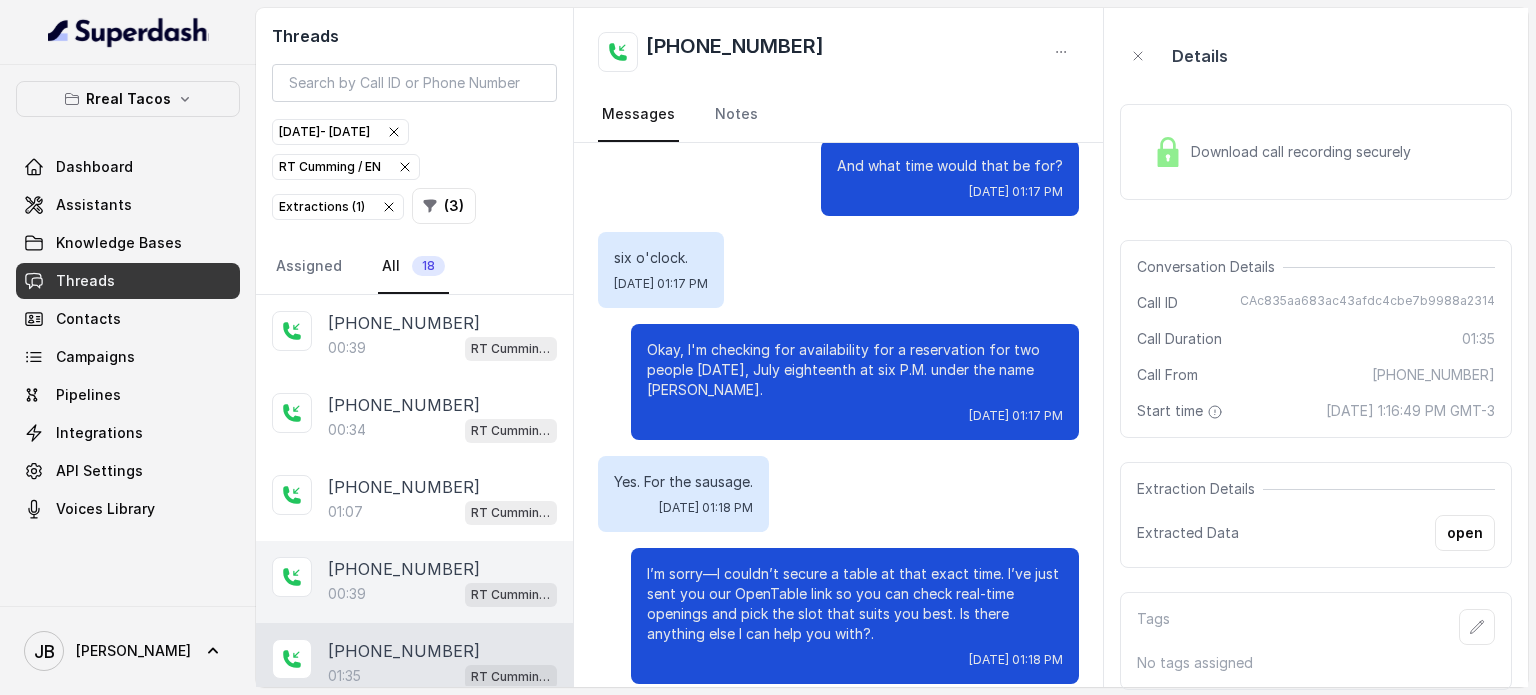click on "00:39 [PERSON_NAME] / EN" at bounding box center (442, 594) 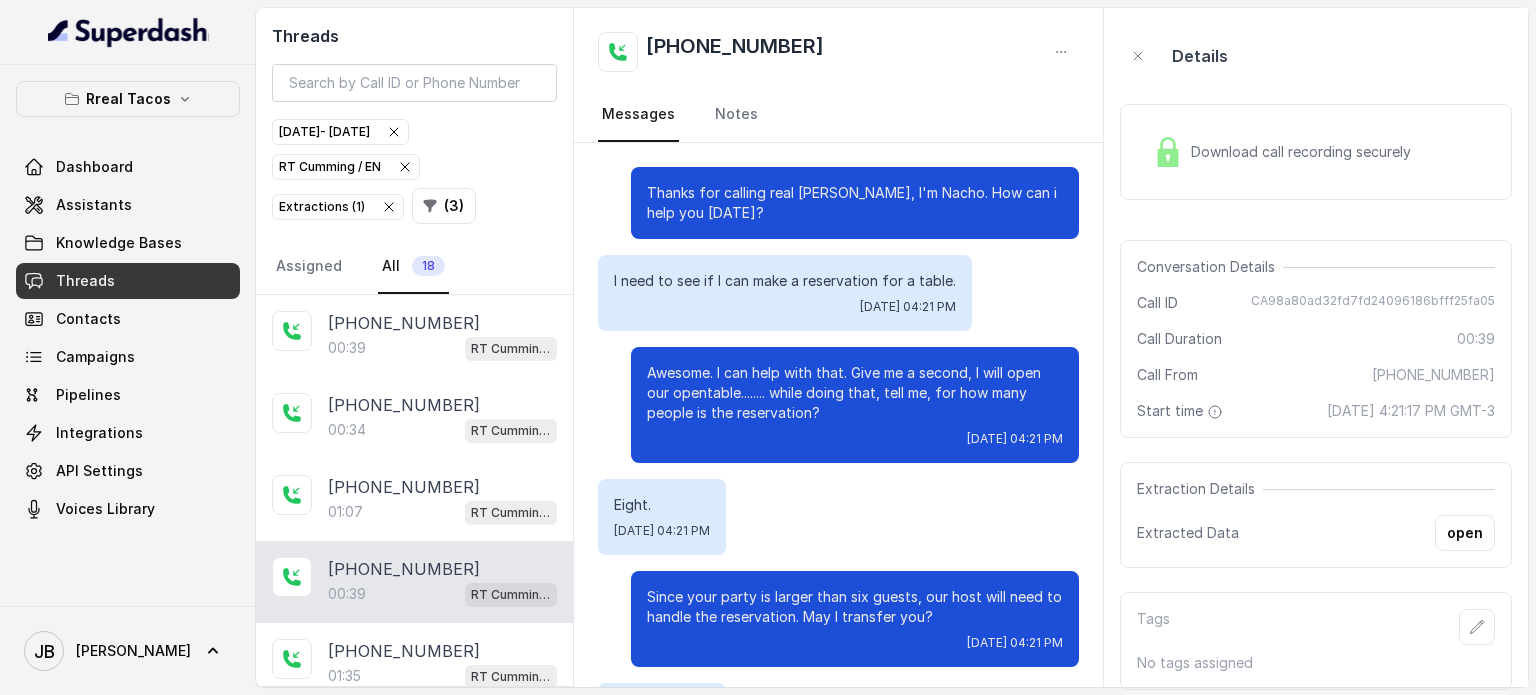 scroll, scrollTop: 187, scrollLeft: 0, axis: vertical 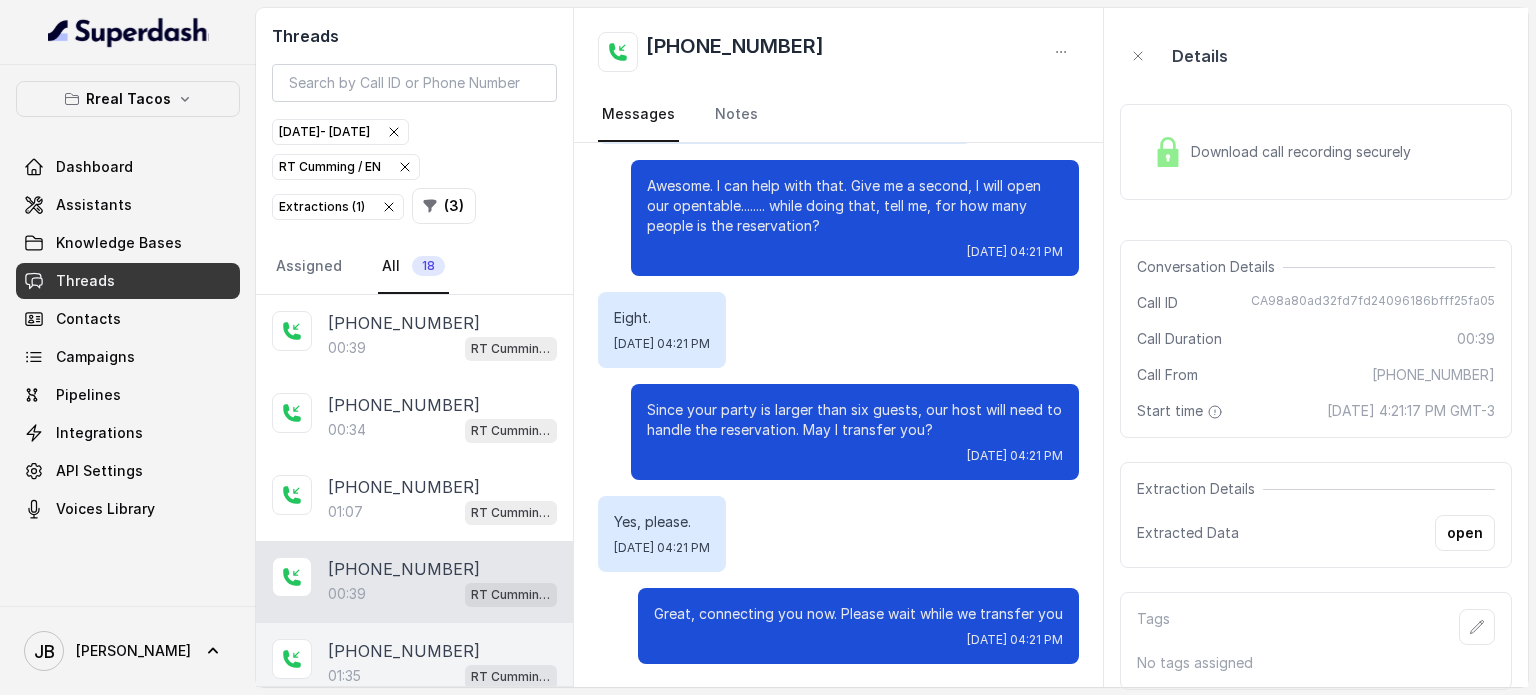 click on "01:35 [PERSON_NAME] / EN" at bounding box center (442, 676) 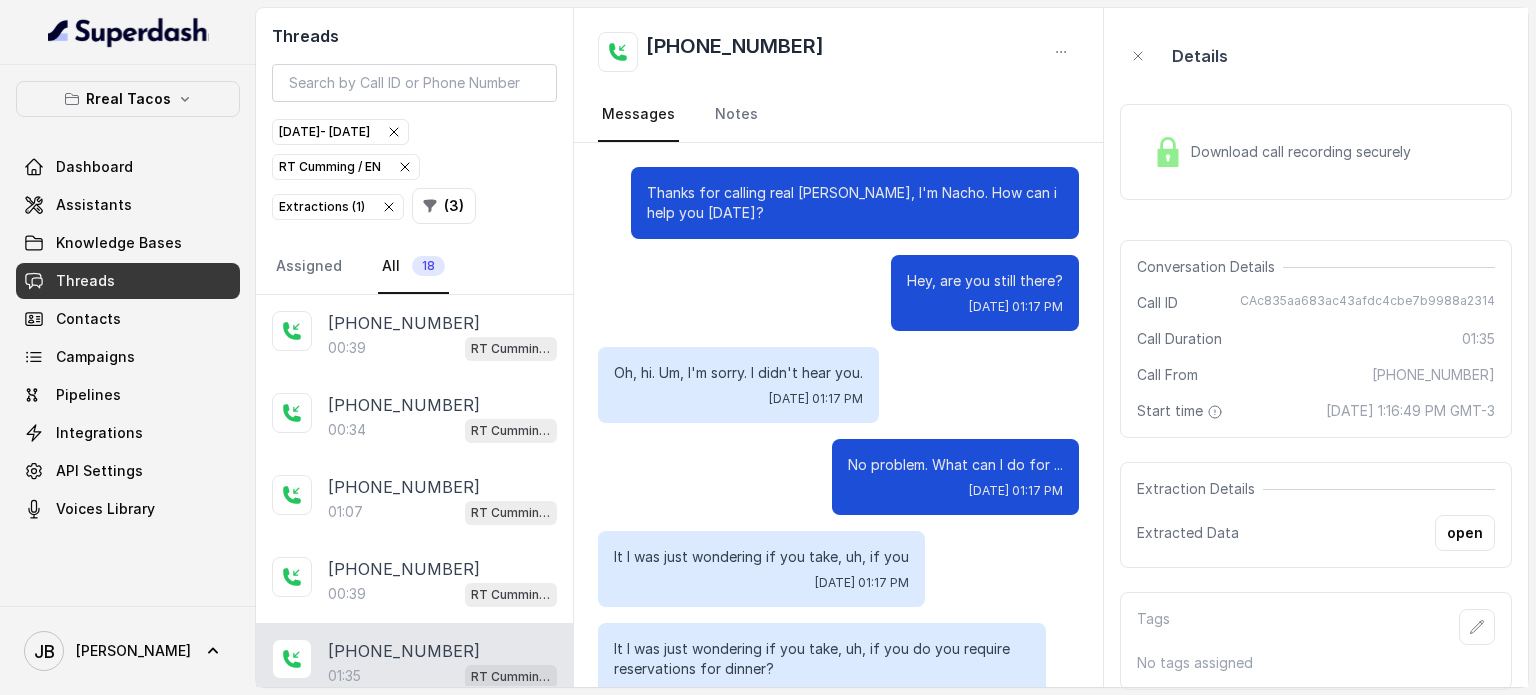 scroll, scrollTop: 1207, scrollLeft: 0, axis: vertical 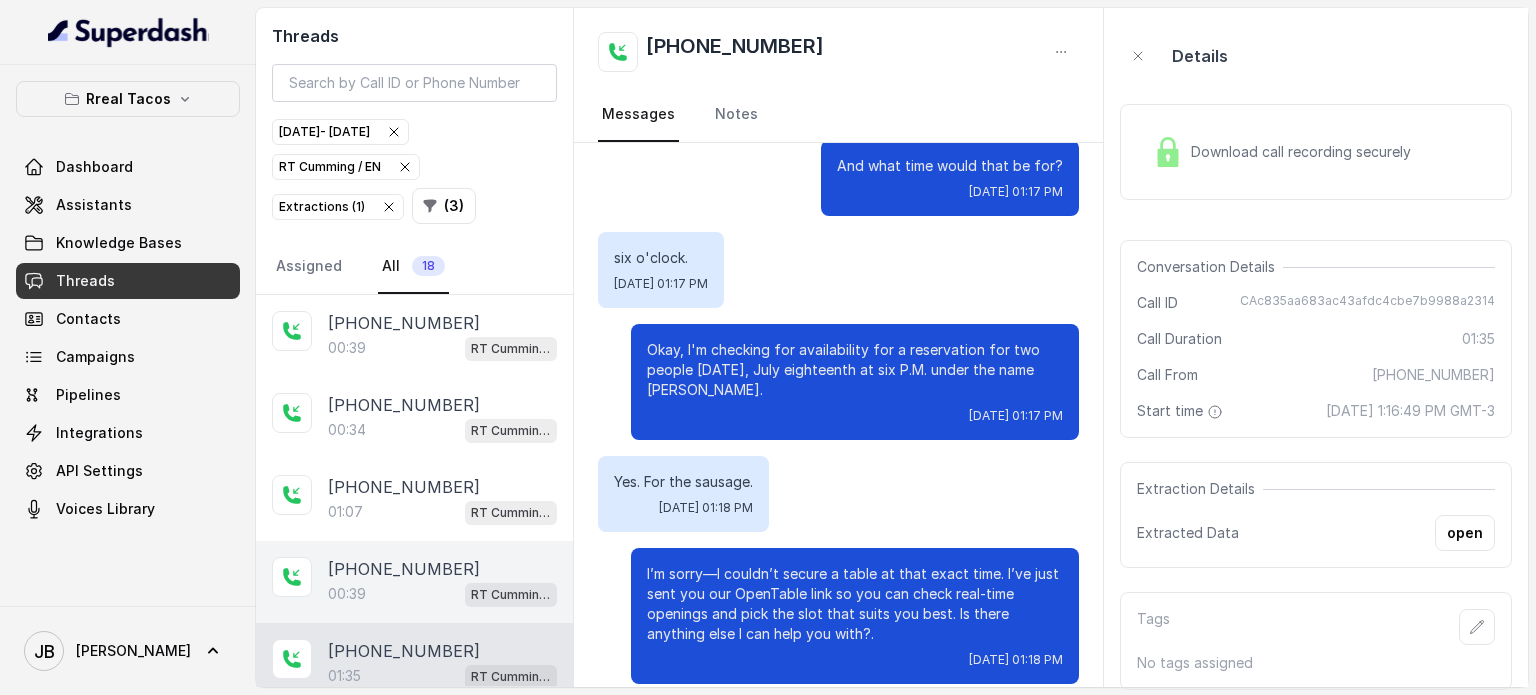 click on "[PHONE_NUMBER]" at bounding box center (404, 569) 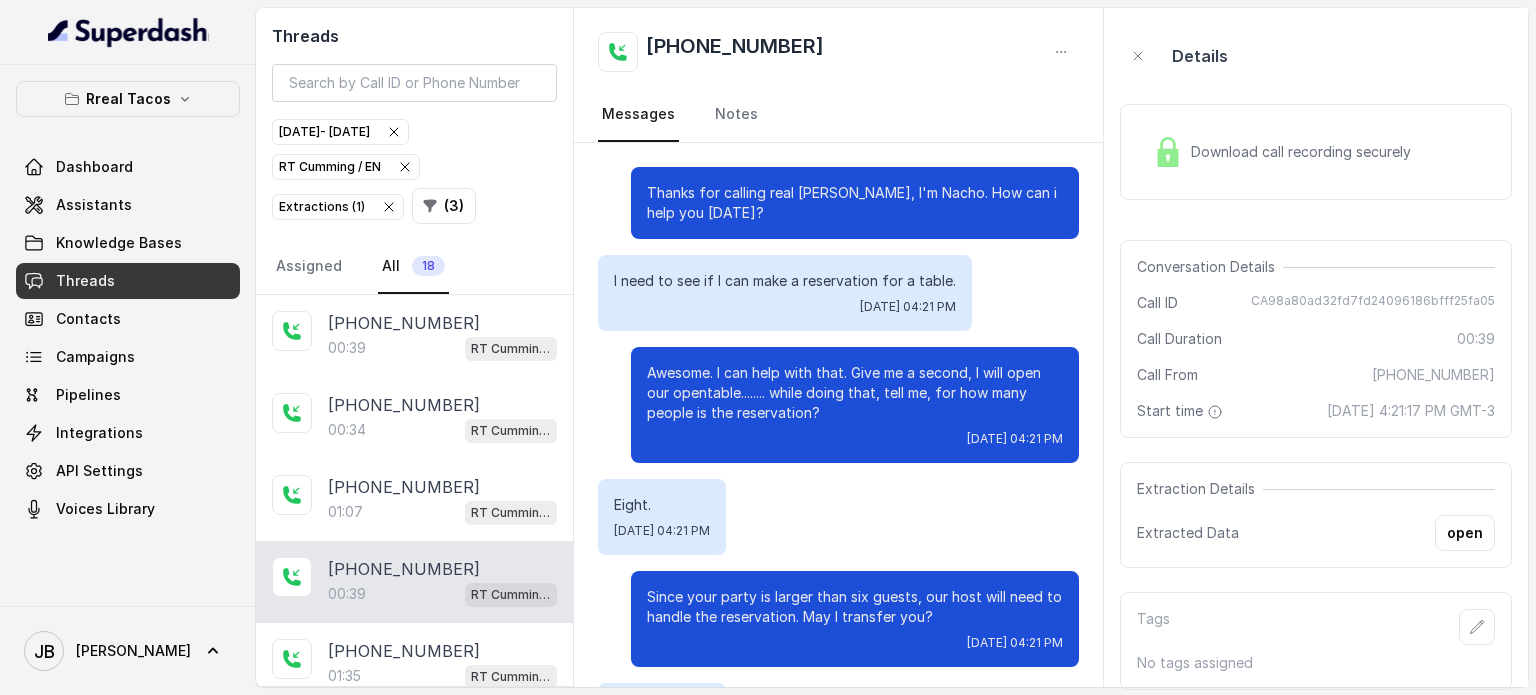 scroll, scrollTop: 187, scrollLeft: 0, axis: vertical 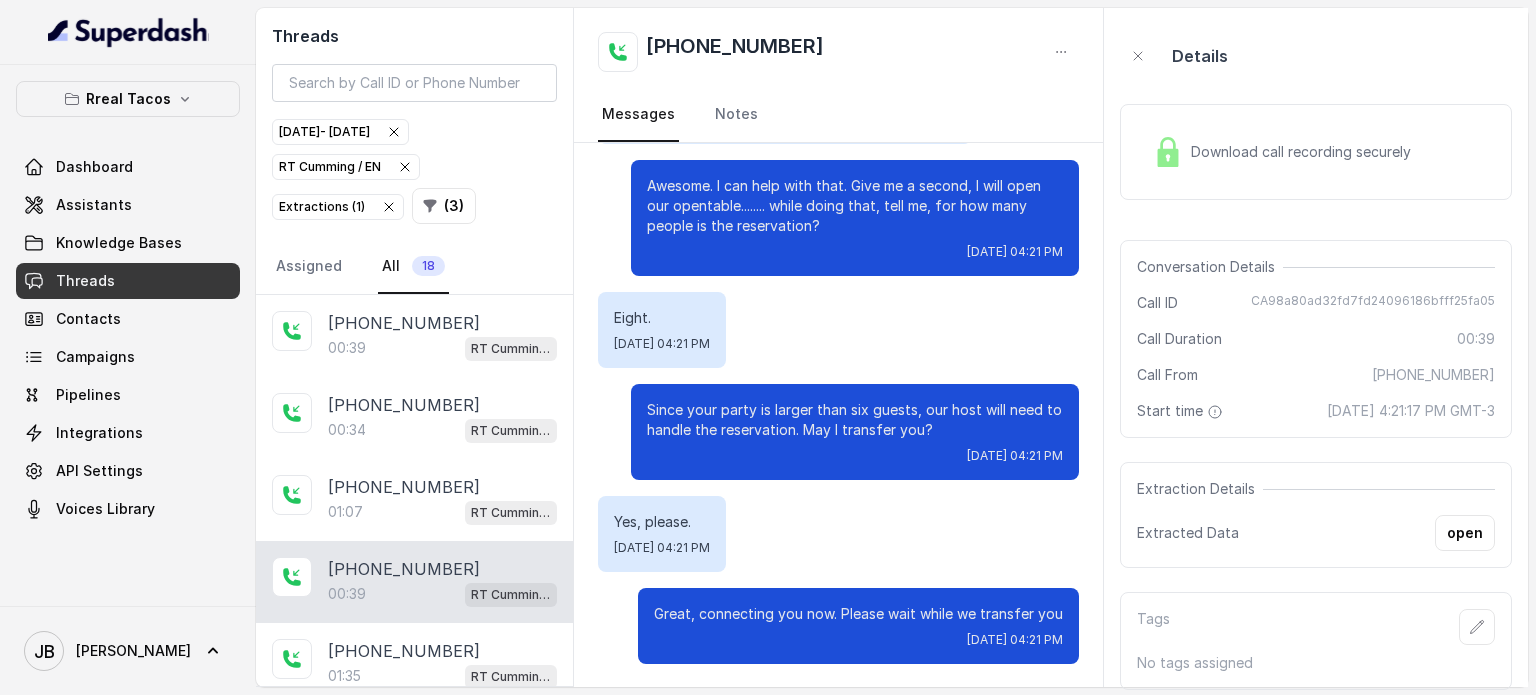 click on "Download call recording securely" at bounding box center (1305, 152) 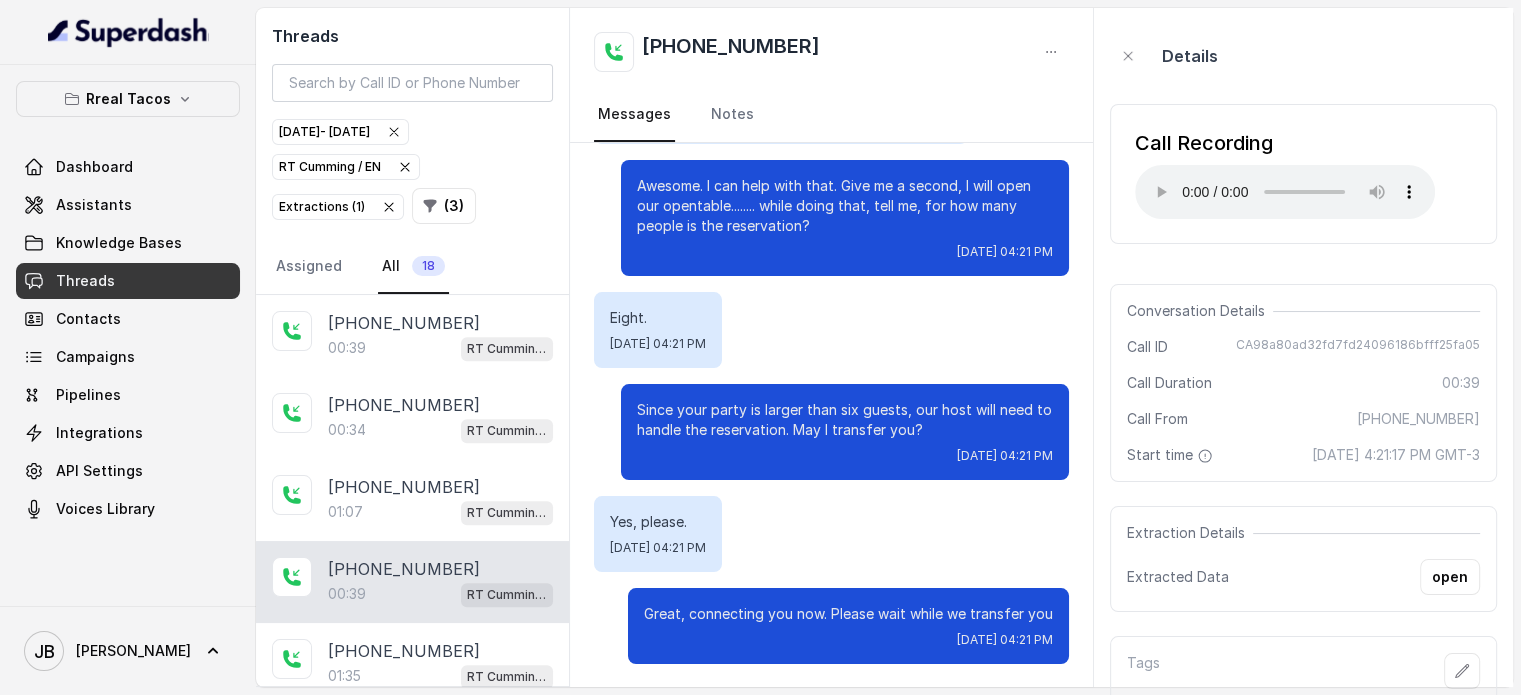 type 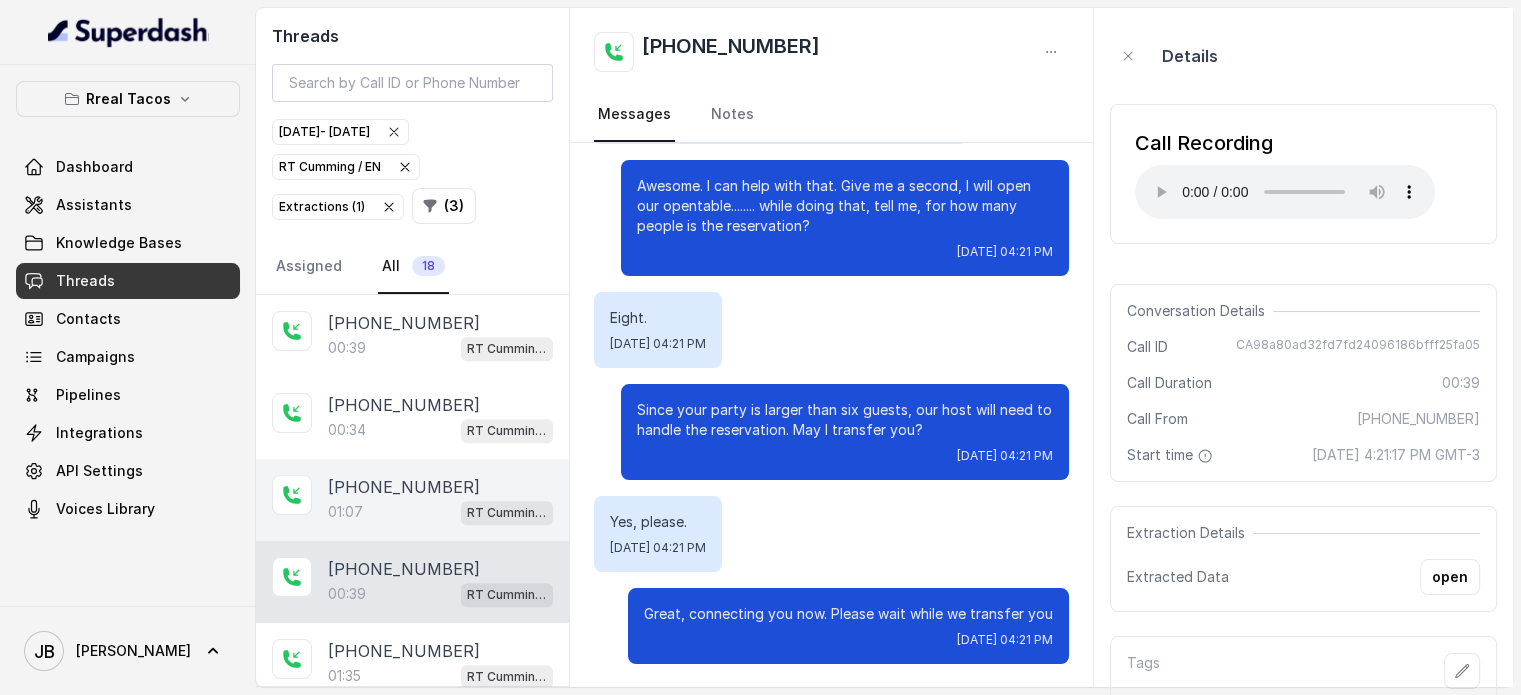 click on "01:07" at bounding box center (345, 512) 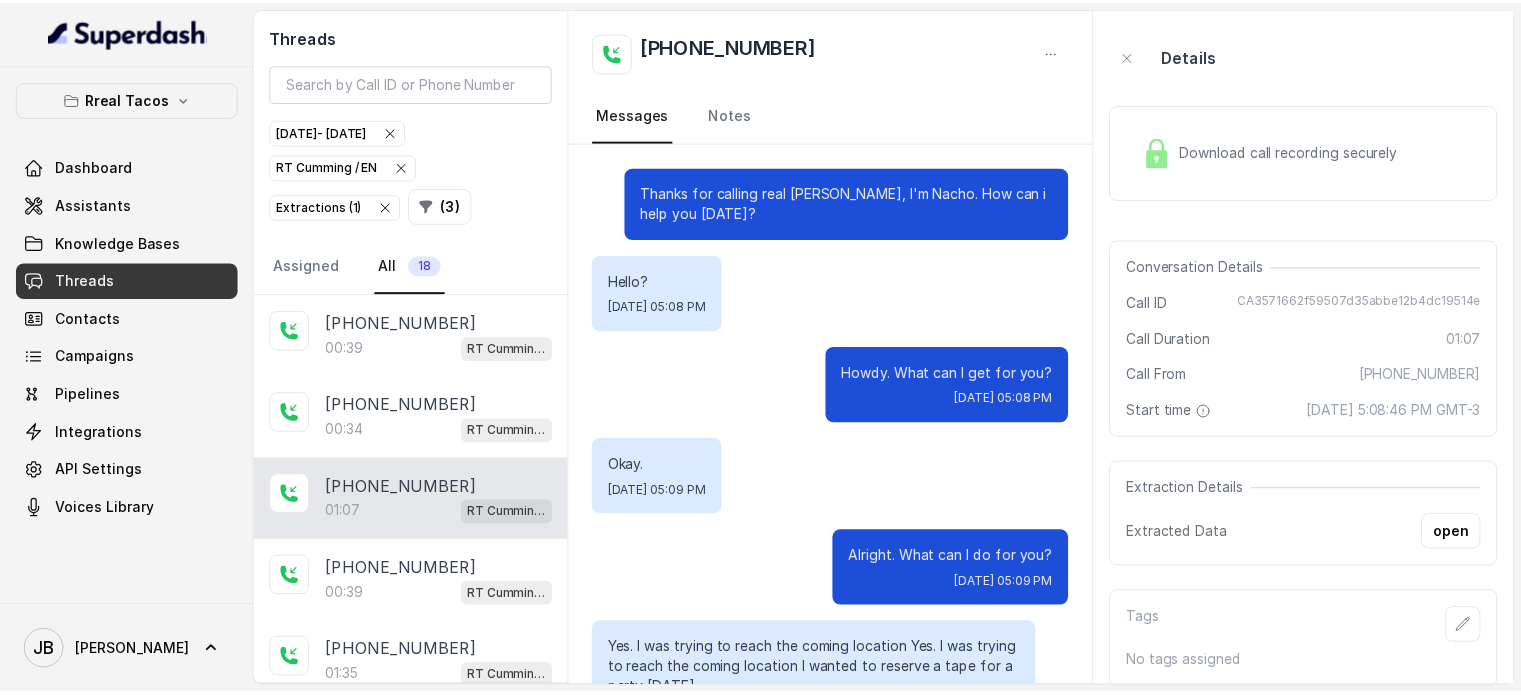 scroll, scrollTop: 707, scrollLeft: 0, axis: vertical 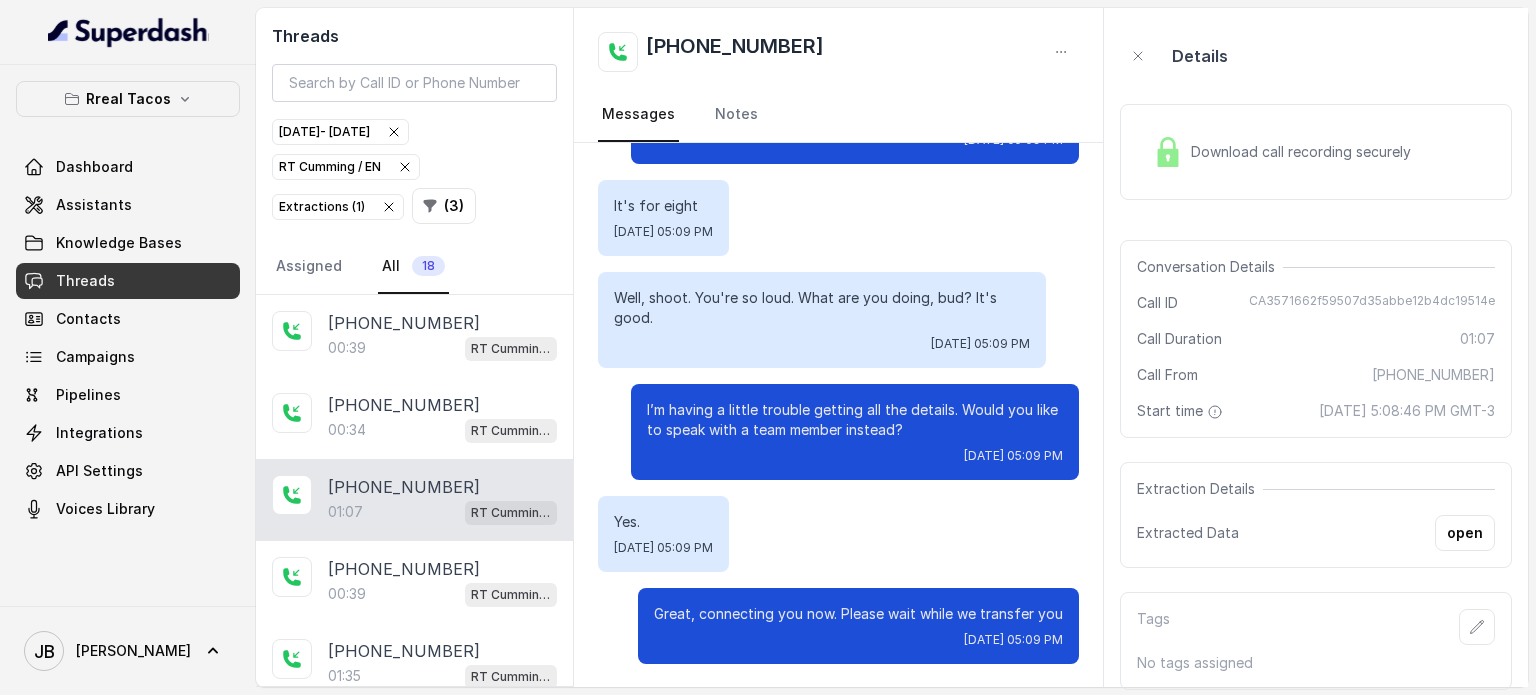 click on "Download call recording securely" at bounding box center (1305, 152) 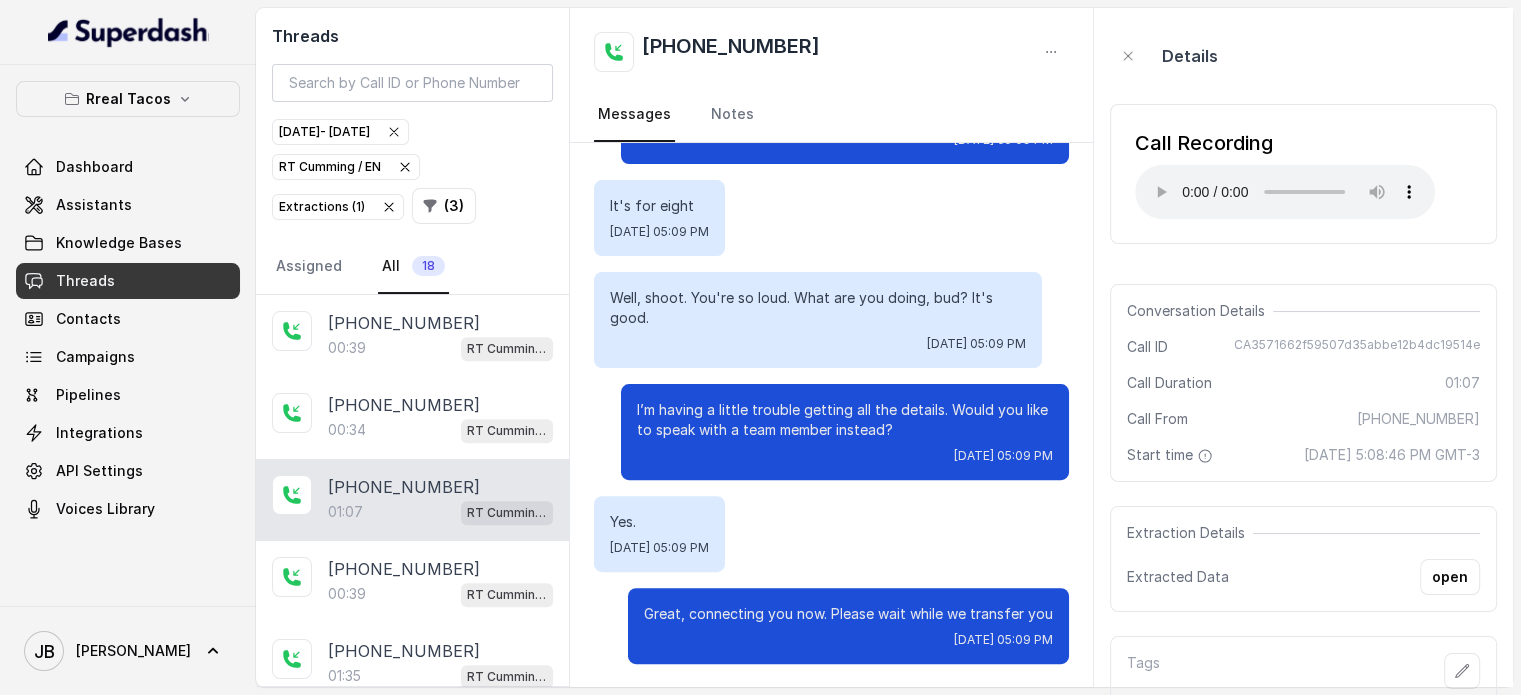 type 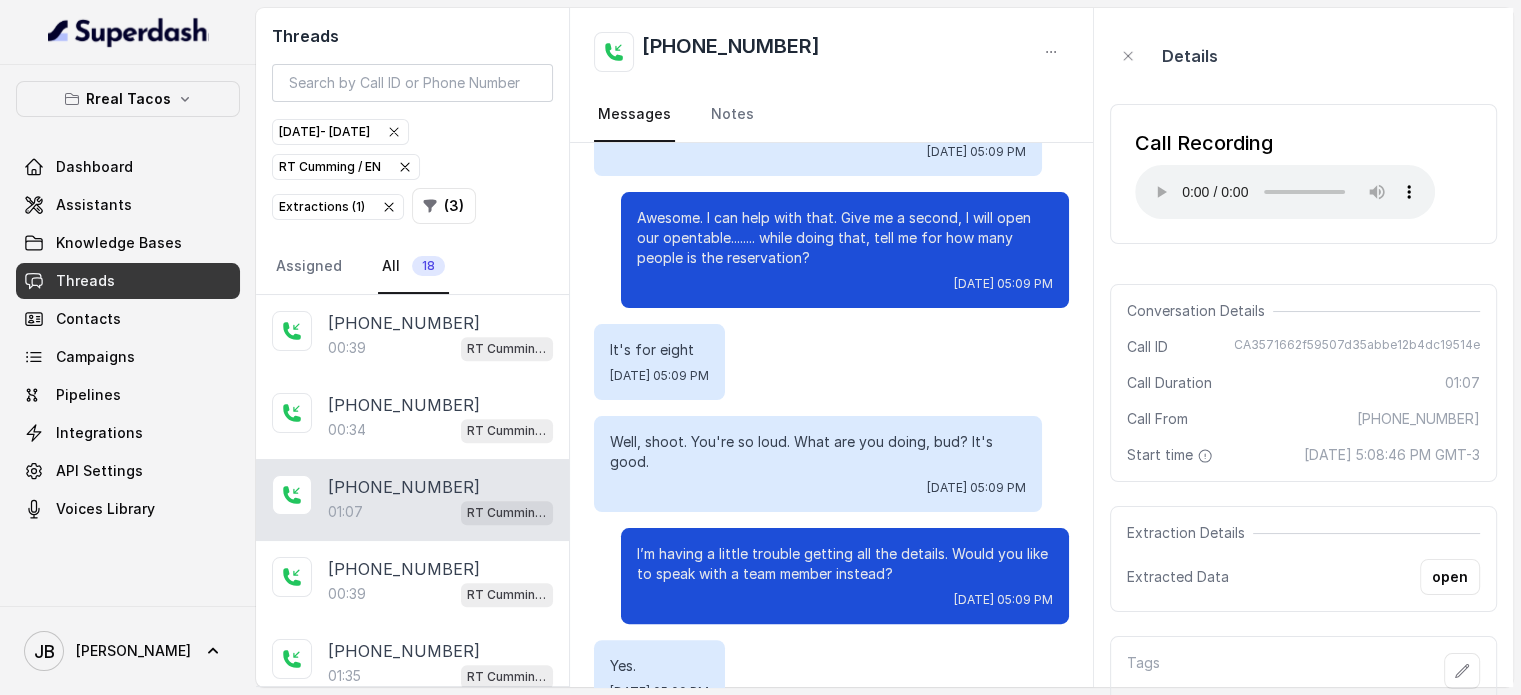 scroll, scrollTop: 707, scrollLeft: 0, axis: vertical 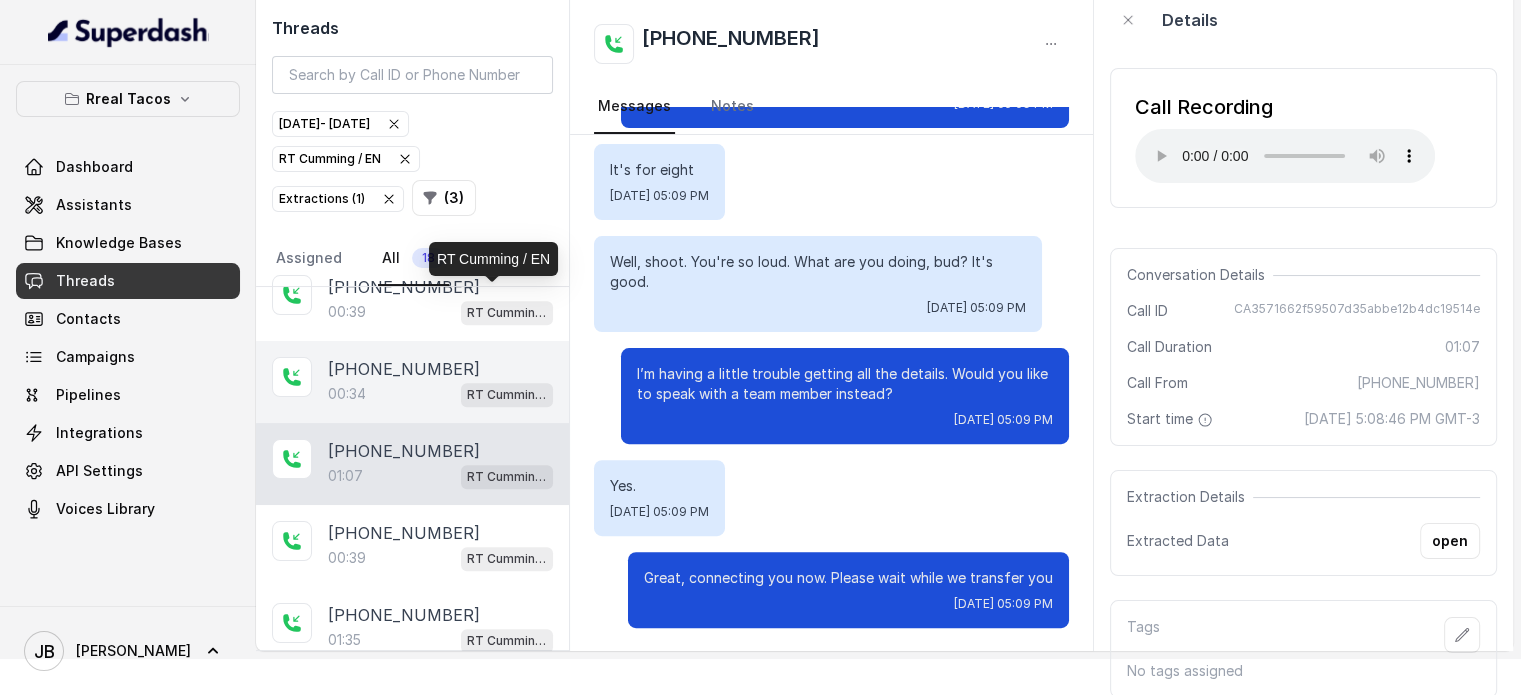 click on "00:34 [PERSON_NAME] / EN" at bounding box center [440, 394] 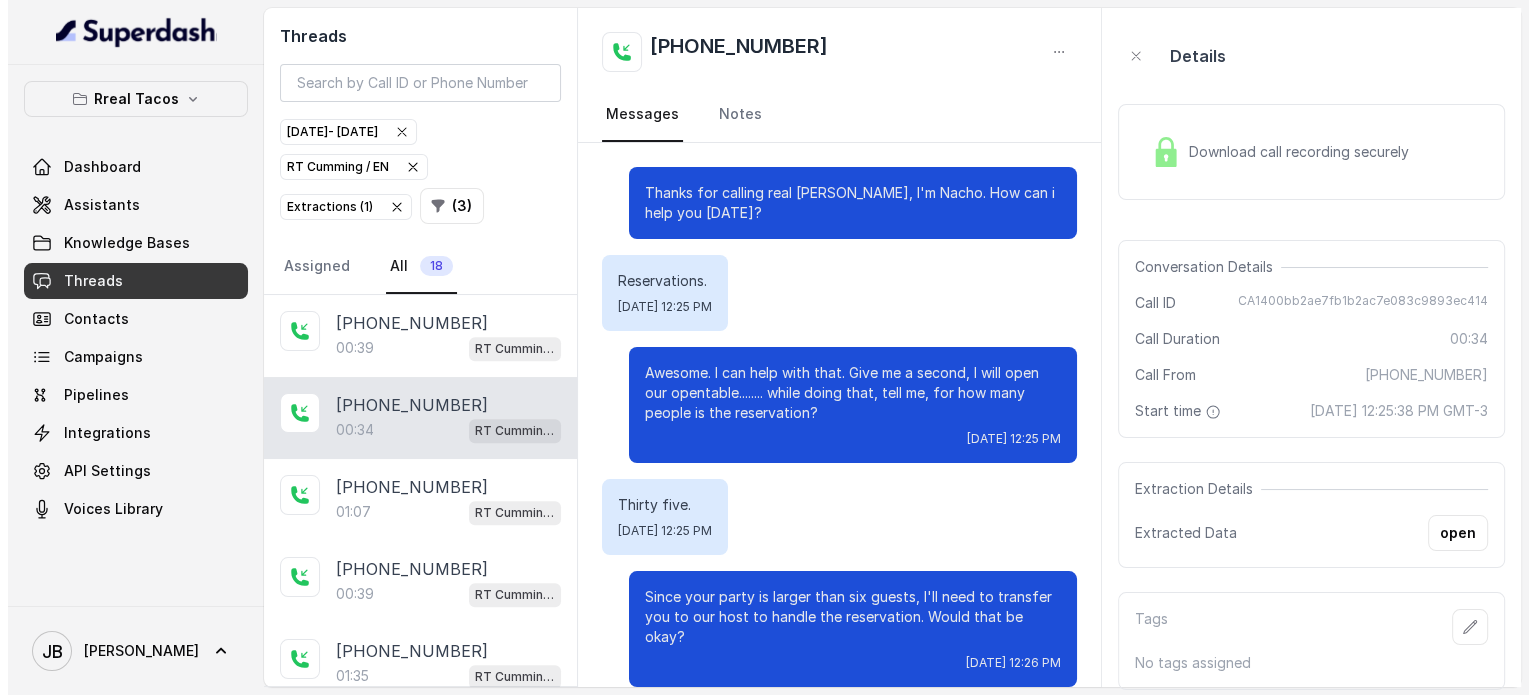 scroll, scrollTop: 0, scrollLeft: 0, axis: both 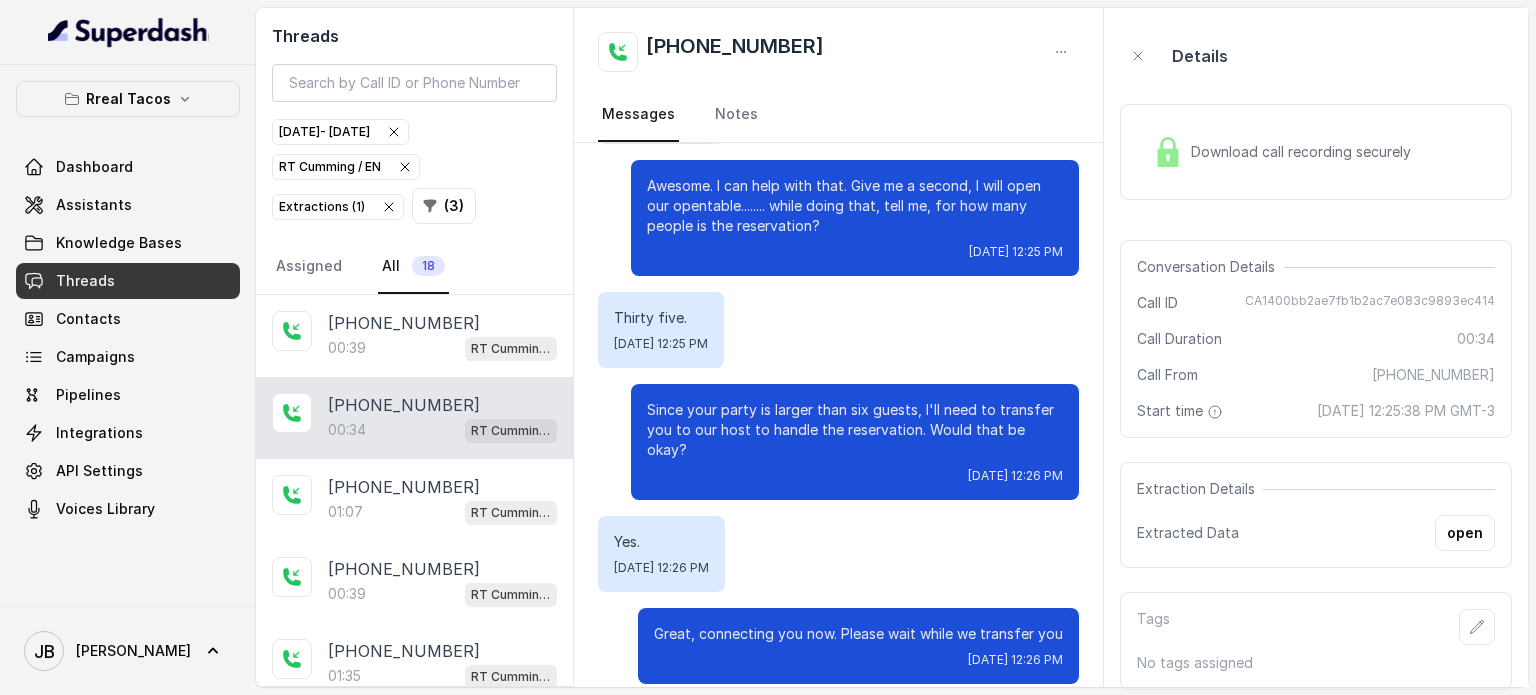 click on "Download call recording securely" at bounding box center [1305, 152] 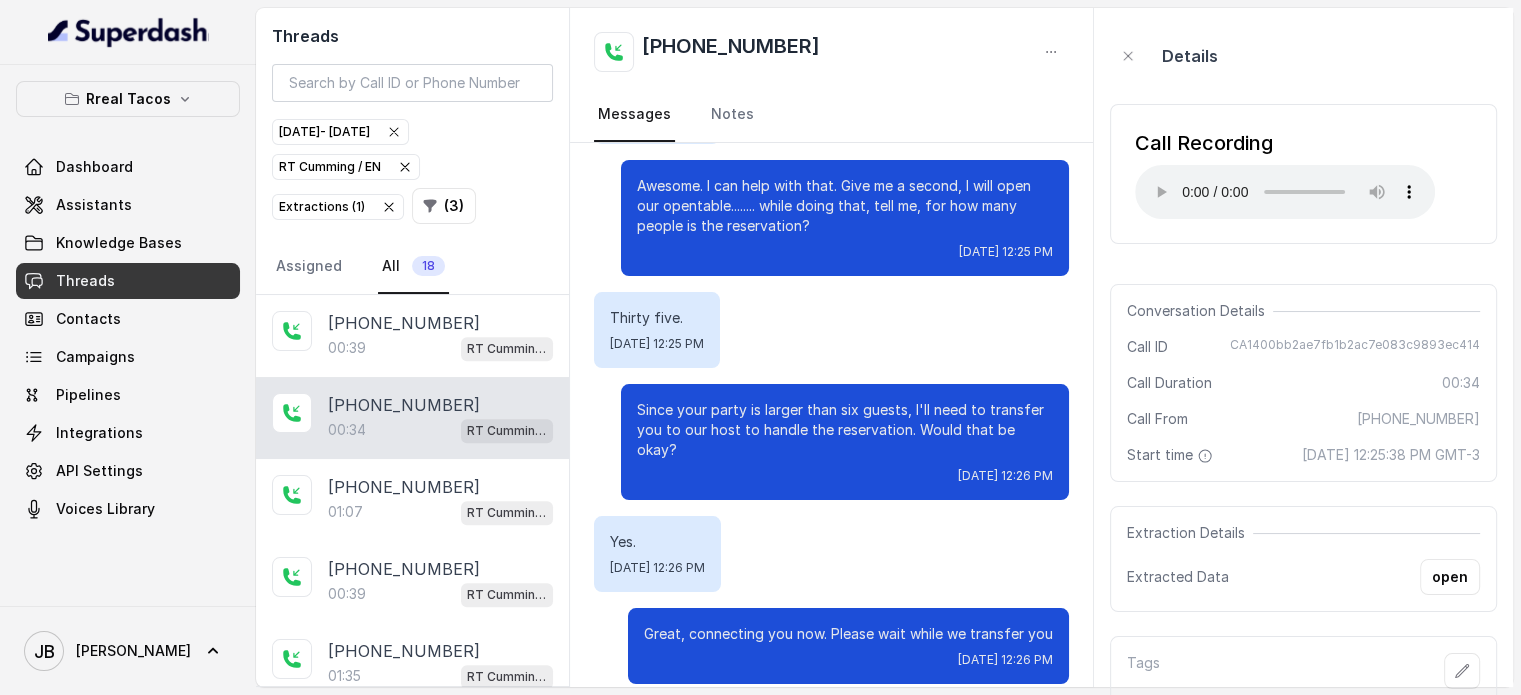 type 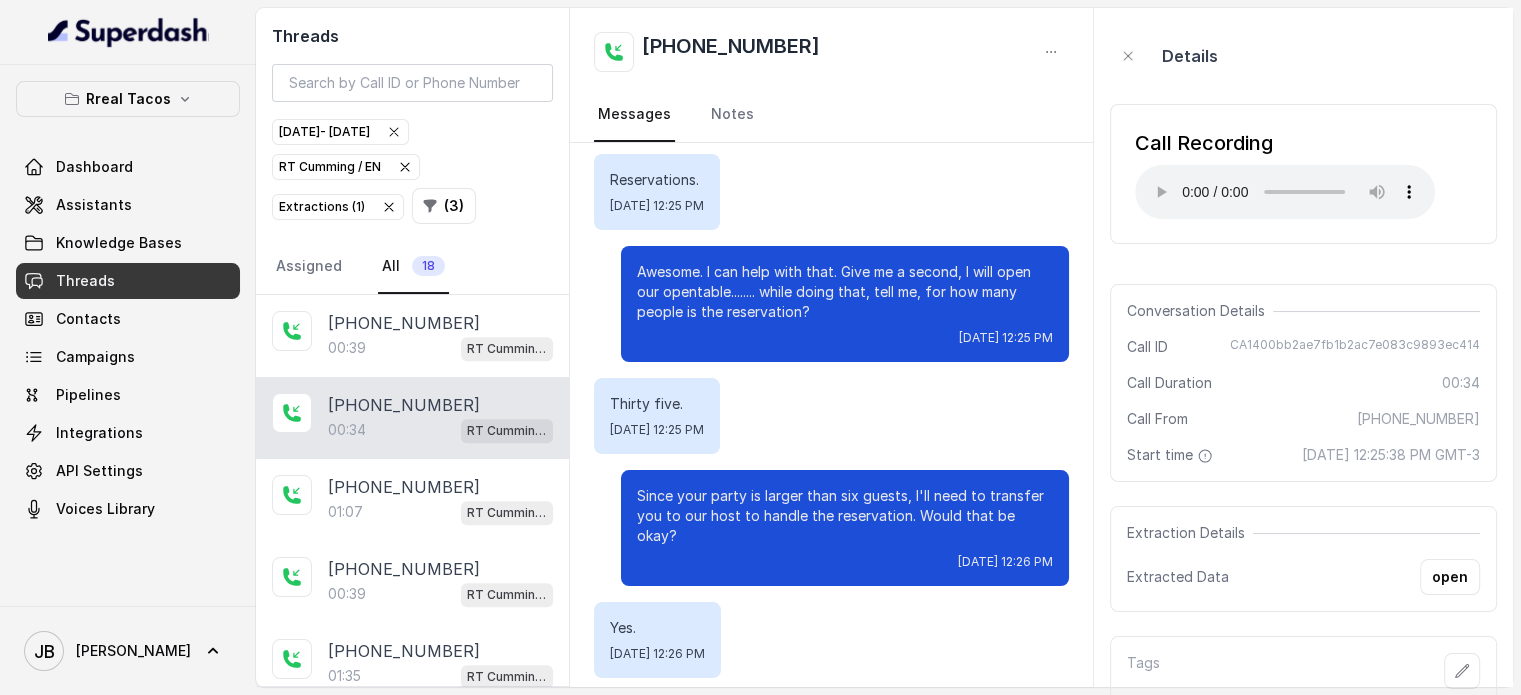scroll, scrollTop: 187, scrollLeft: 0, axis: vertical 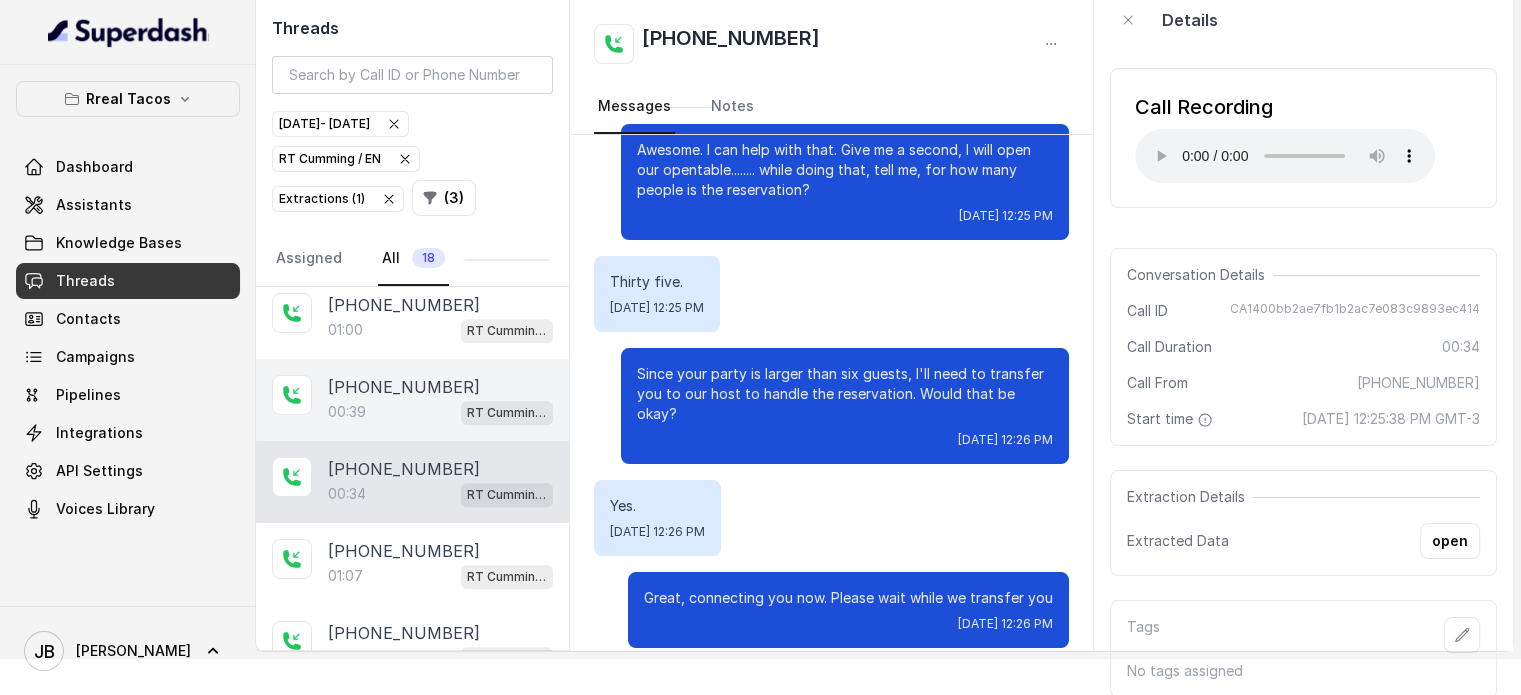 drag, startPoint x: 409, startPoint y: 391, endPoint x: 434, endPoint y: 392, distance: 25.019993 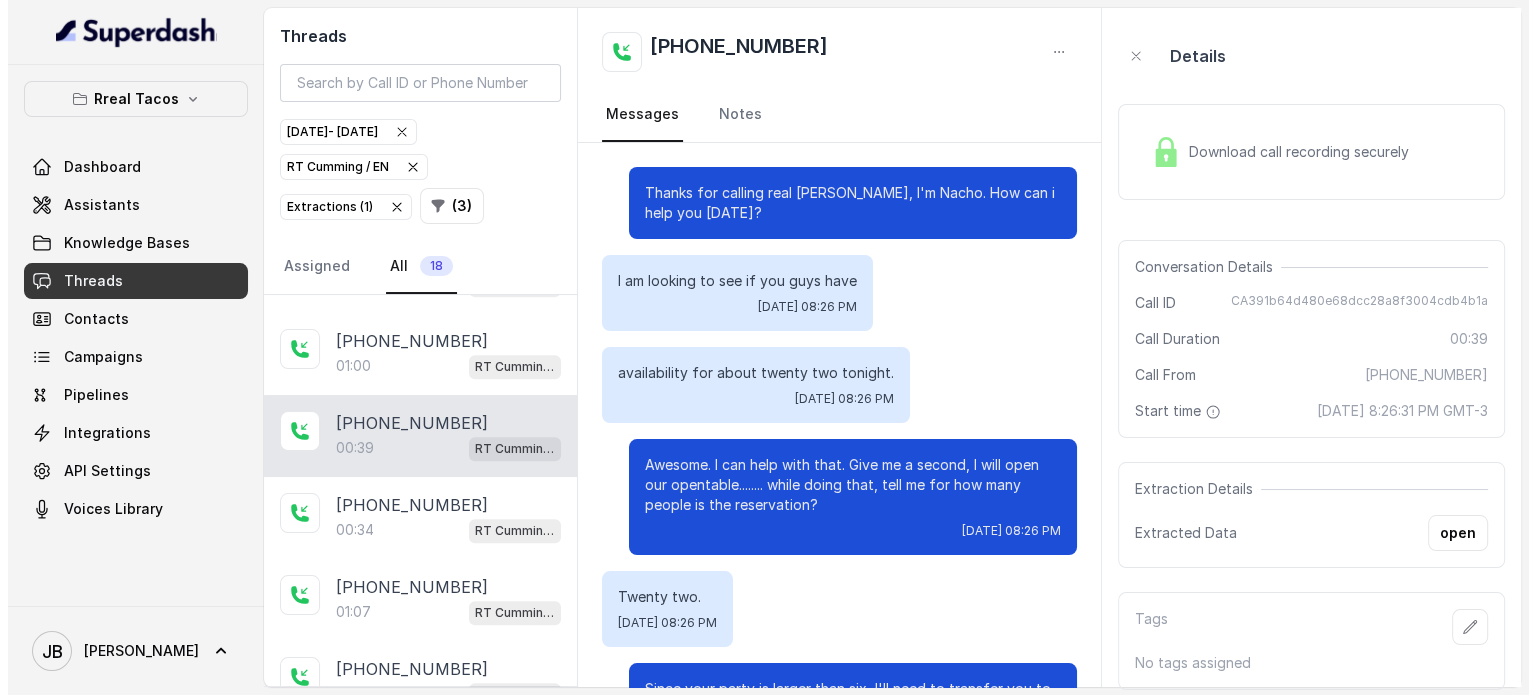 scroll, scrollTop: 0, scrollLeft: 0, axis: both 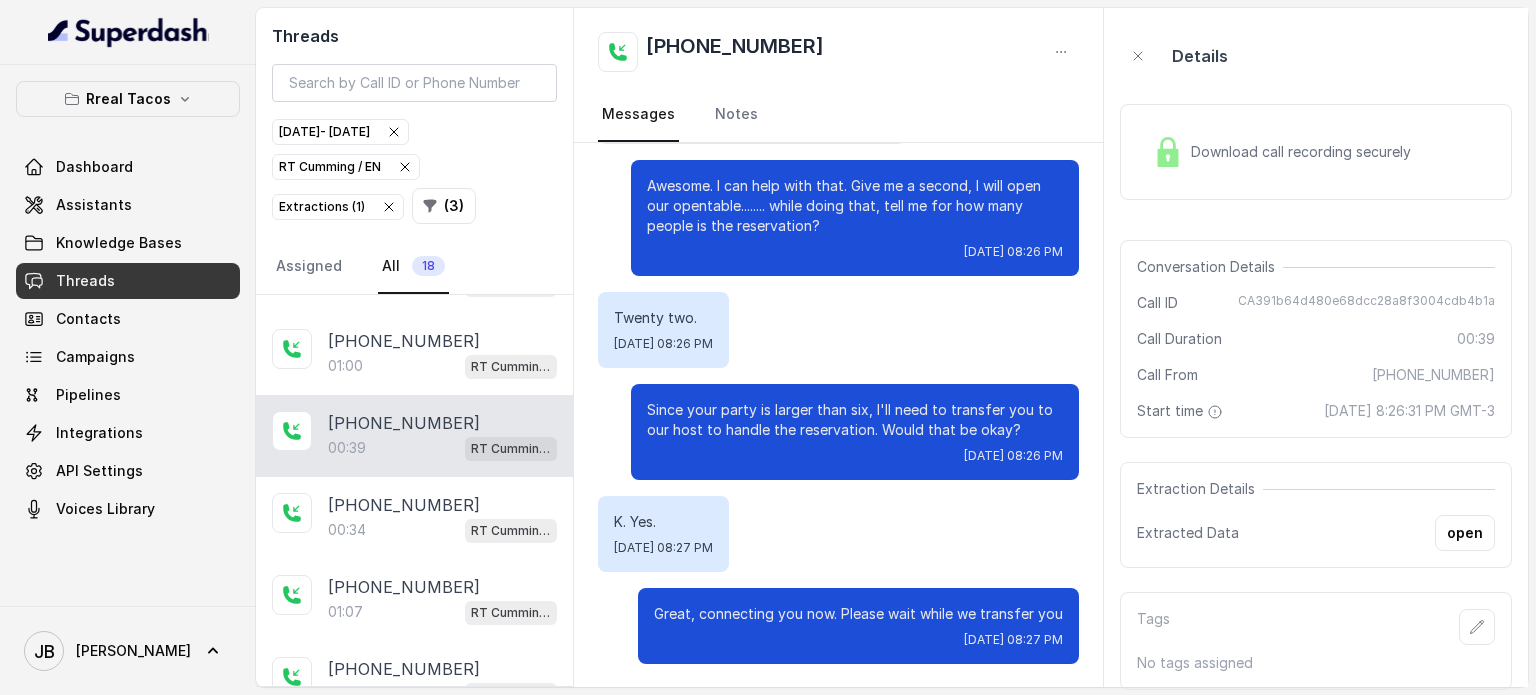 click on "Download call recording securely" at bounding box center (1305, 152) 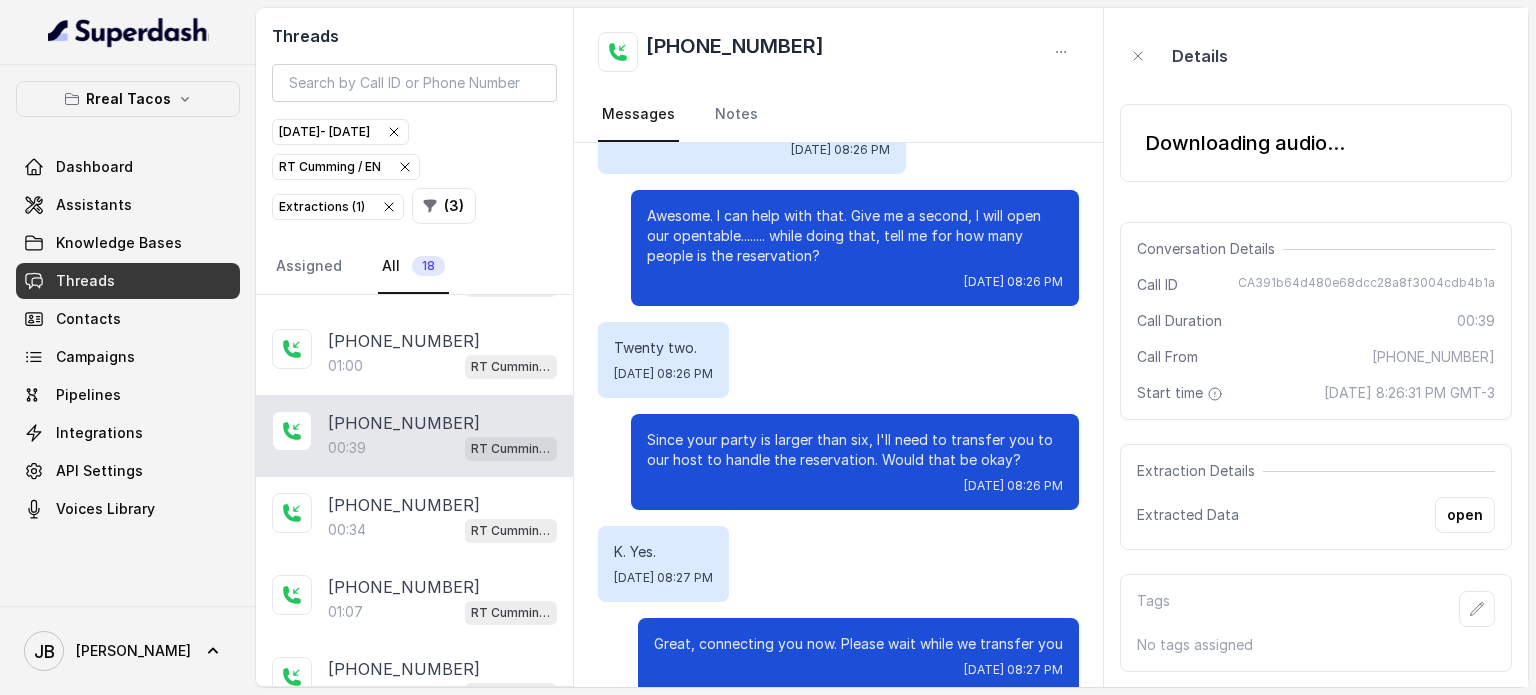 scroll, scrollTop: 279, scrollLeft: 0, axis: vertical 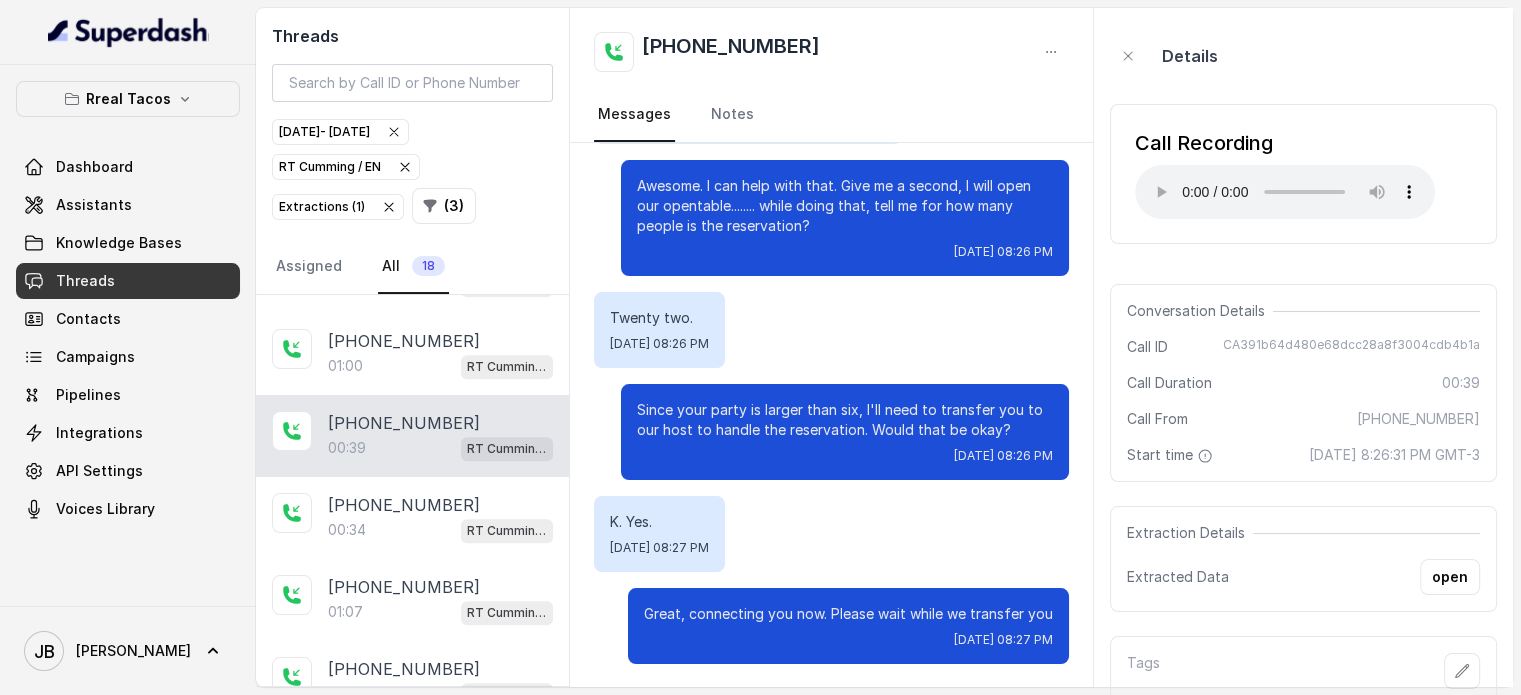 type 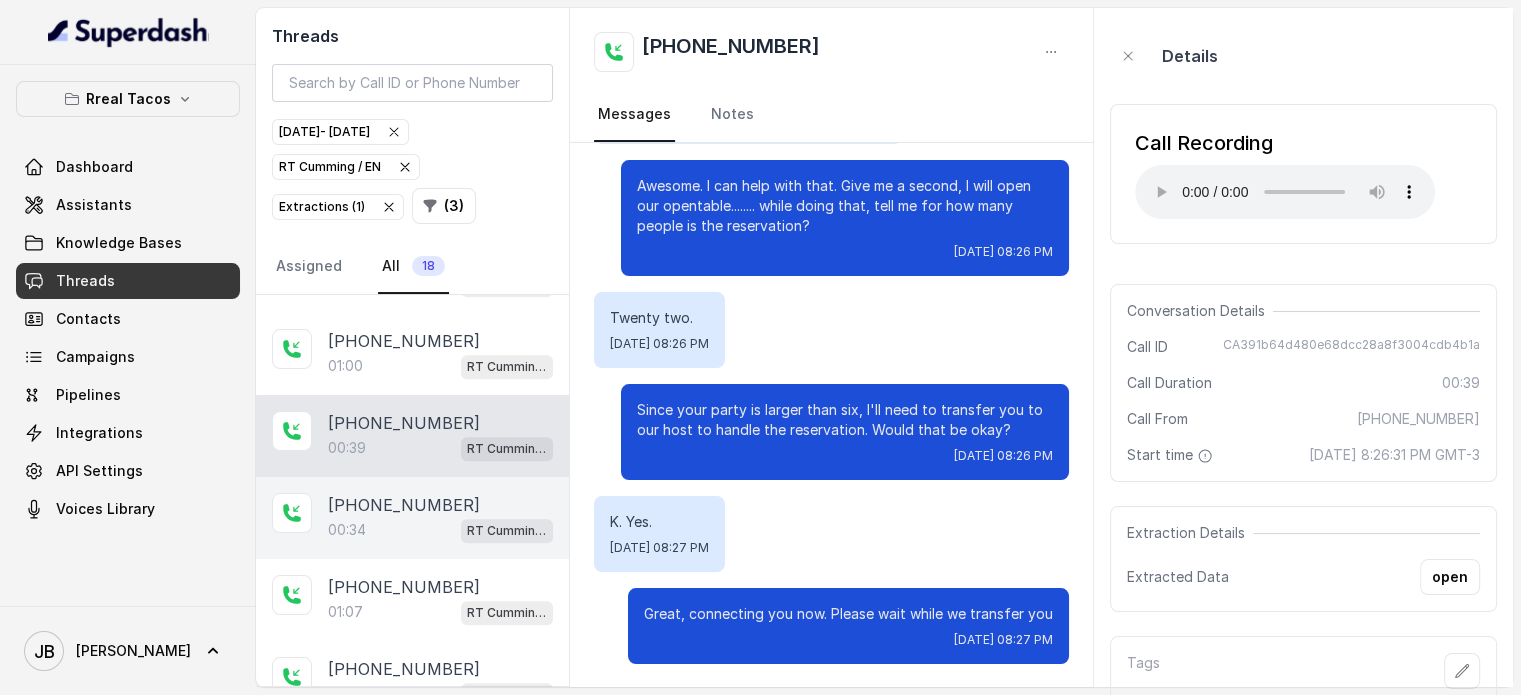 drag, startPoint x: 430, startPoint y: 504, endPoint x: 490, endPoint y: 500, distance: 60.133186 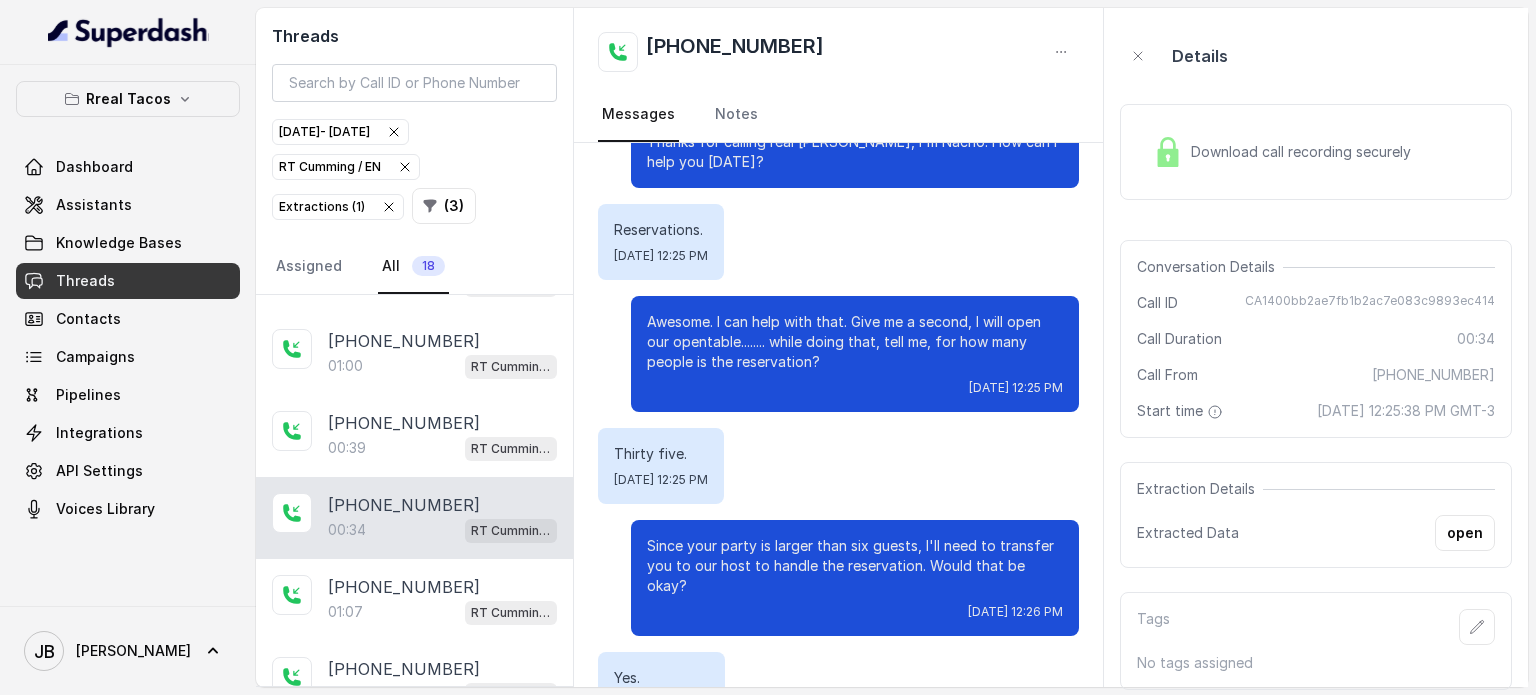 scroll, scrollTop: 100, scrollLeft: 0, axis: vertical 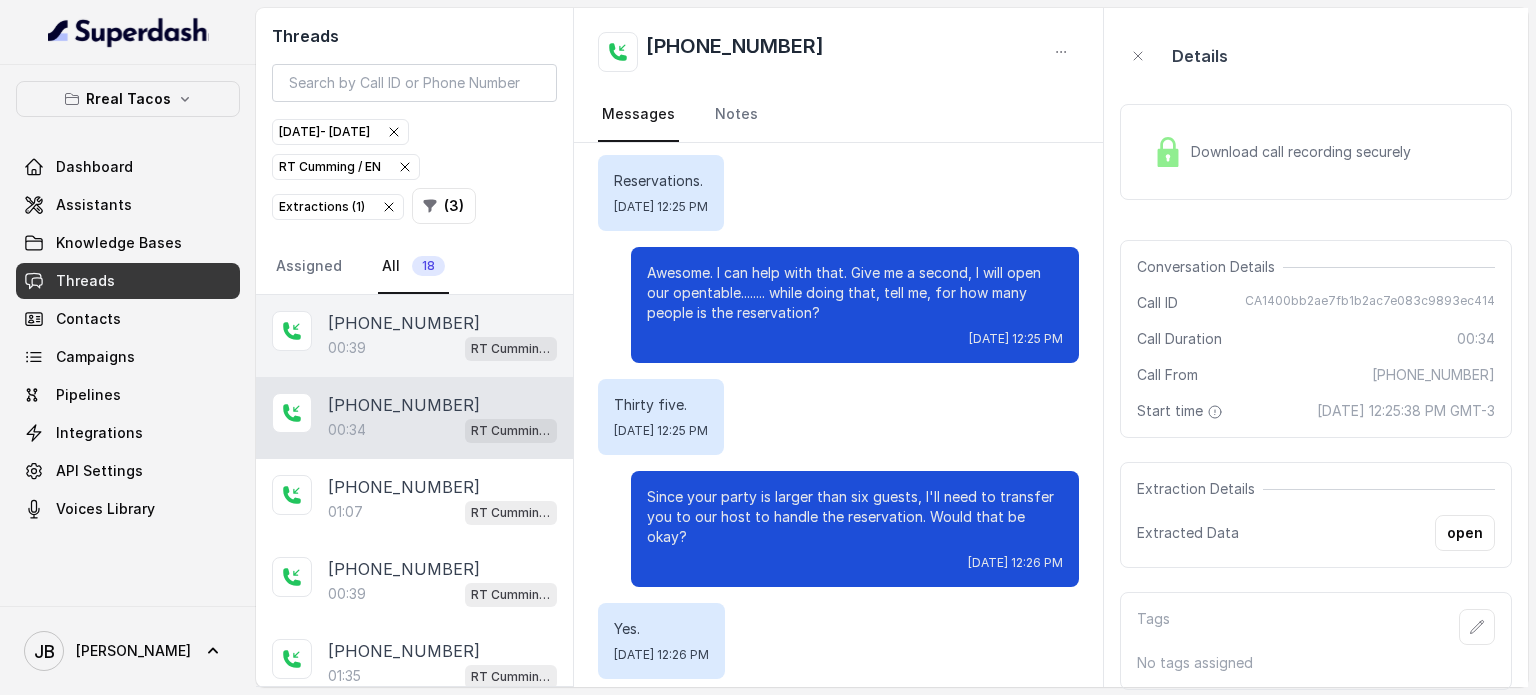 click on "[PHONE_NUMBER]" at bounding box center [404, 323] 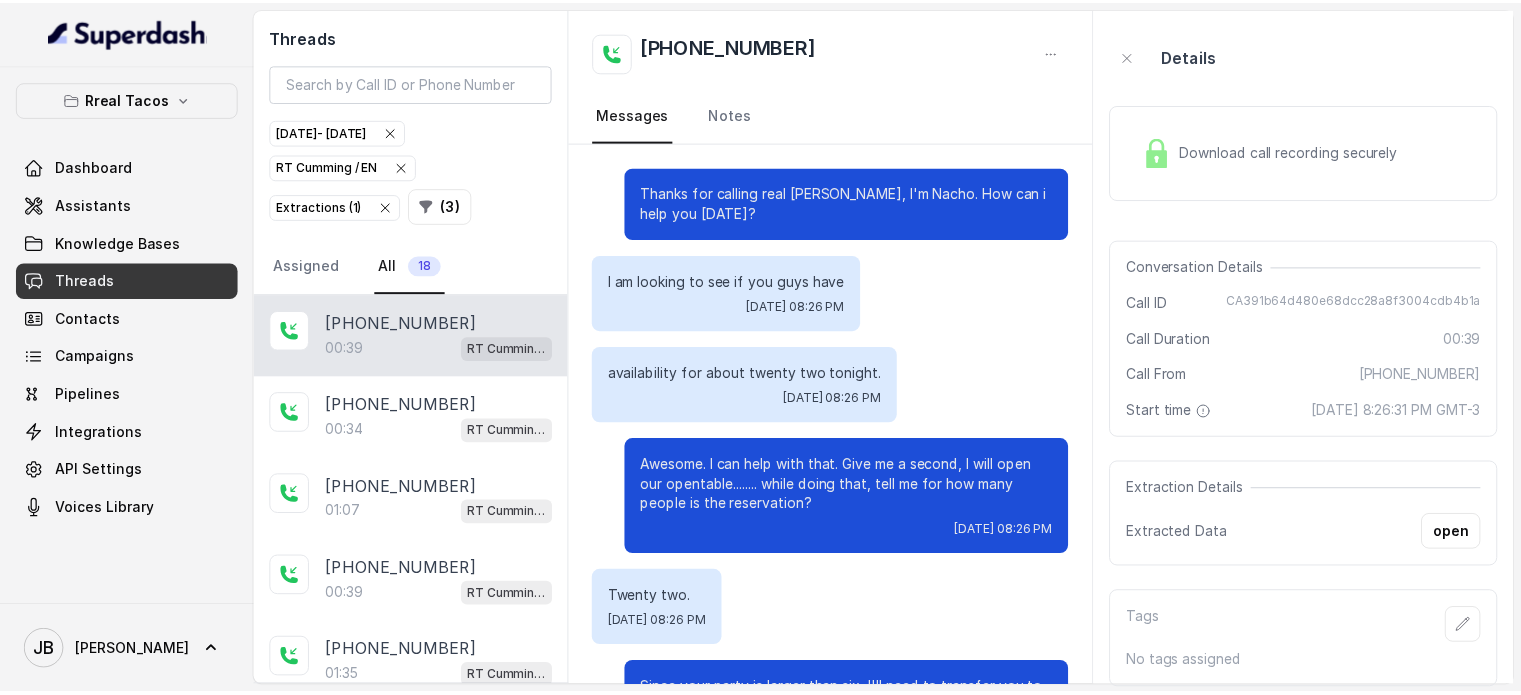 scroll, scrollTop: 279, scrollLeft: 0, axis: vertical 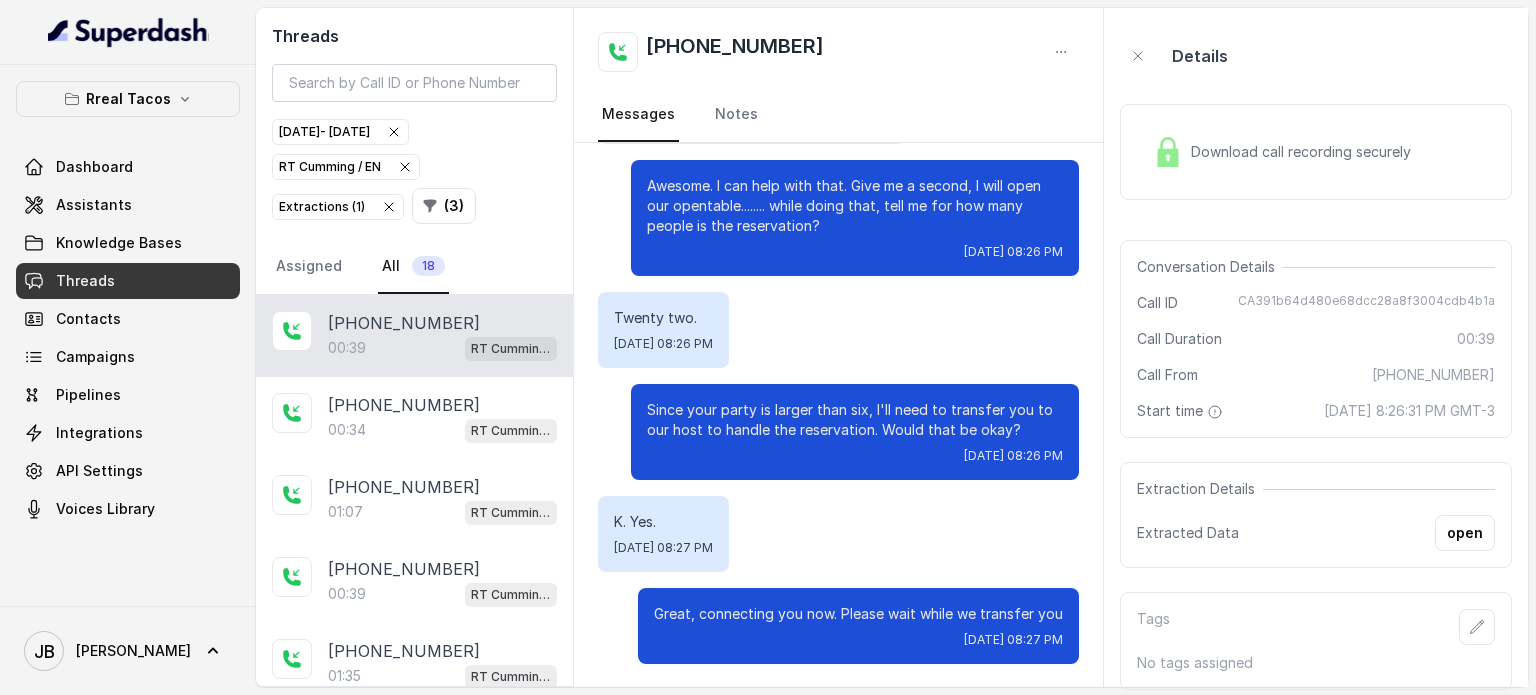 click on "Download call recording securely" at bounding box center [1282, 152] 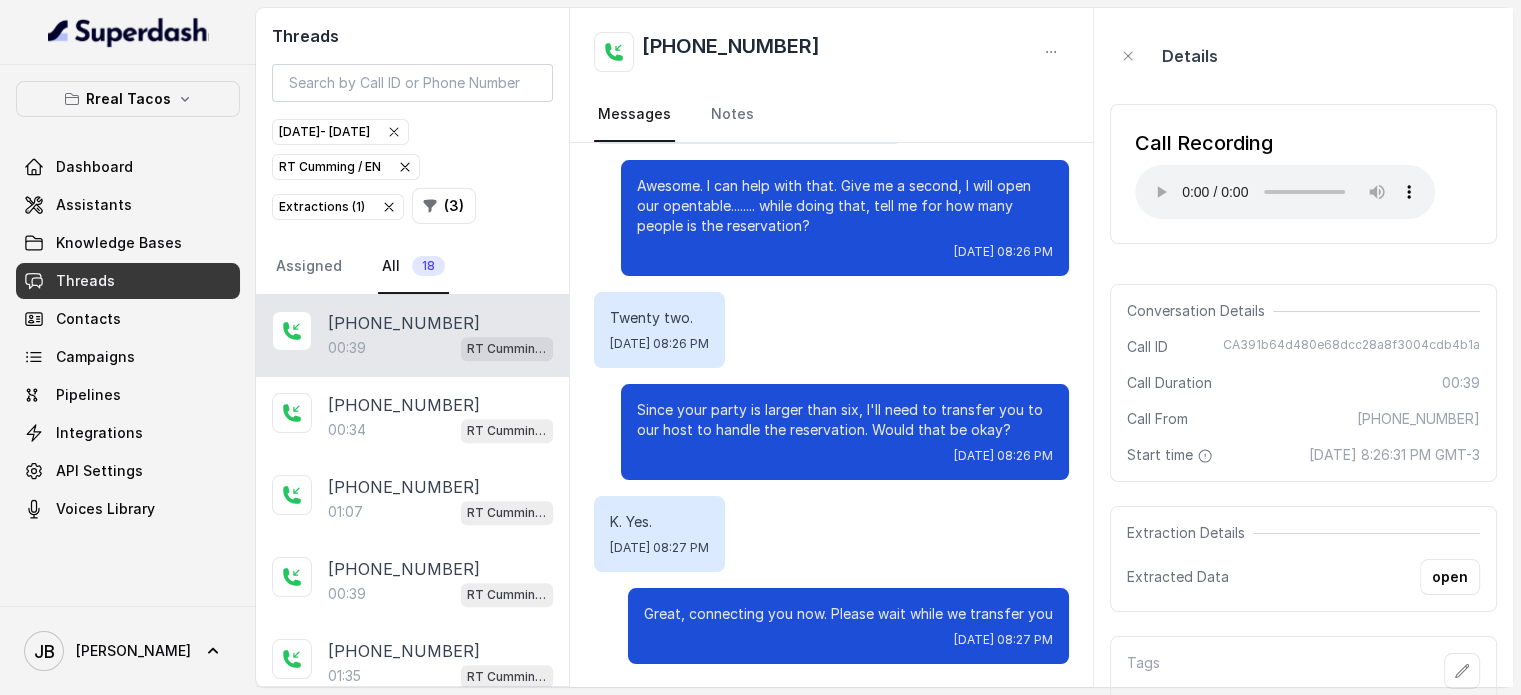 type 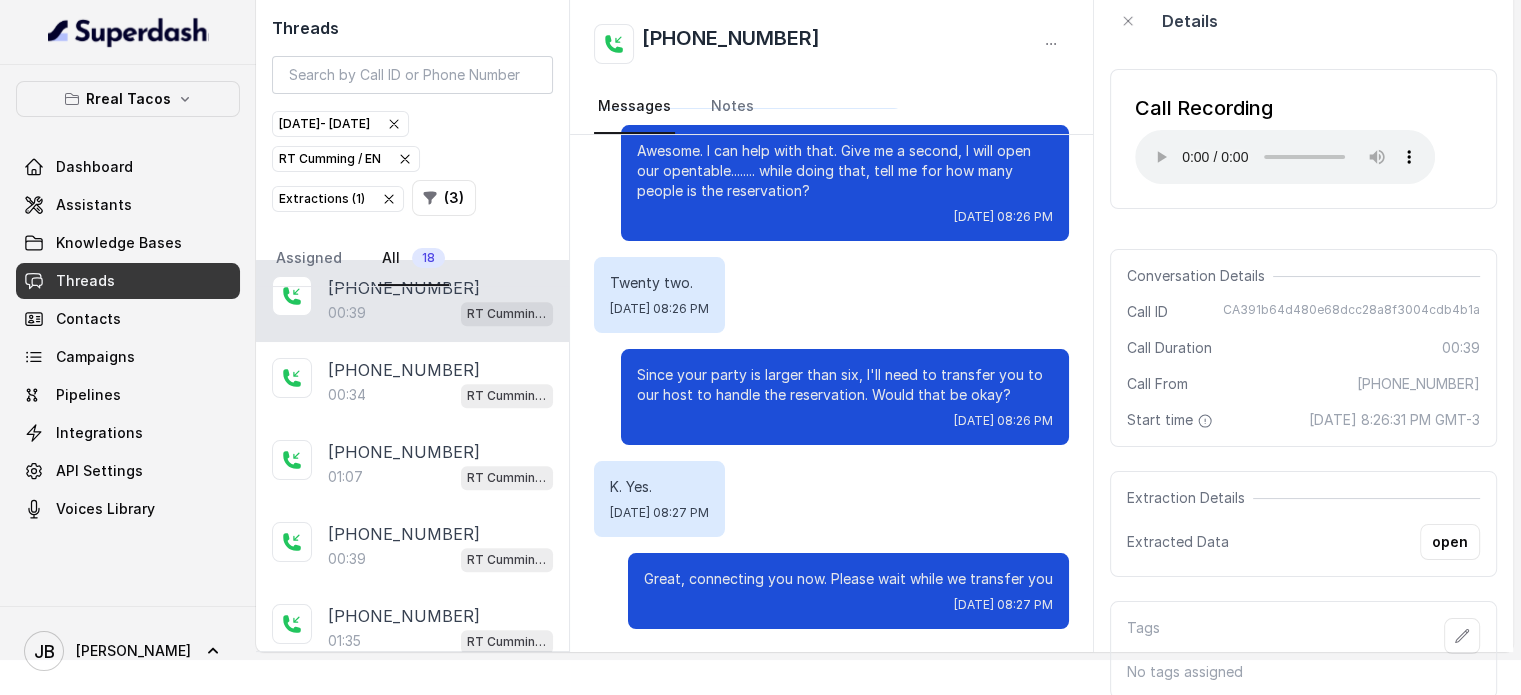 scroll, scrollTop: 36, scrollLeft: 0, axis: vertical 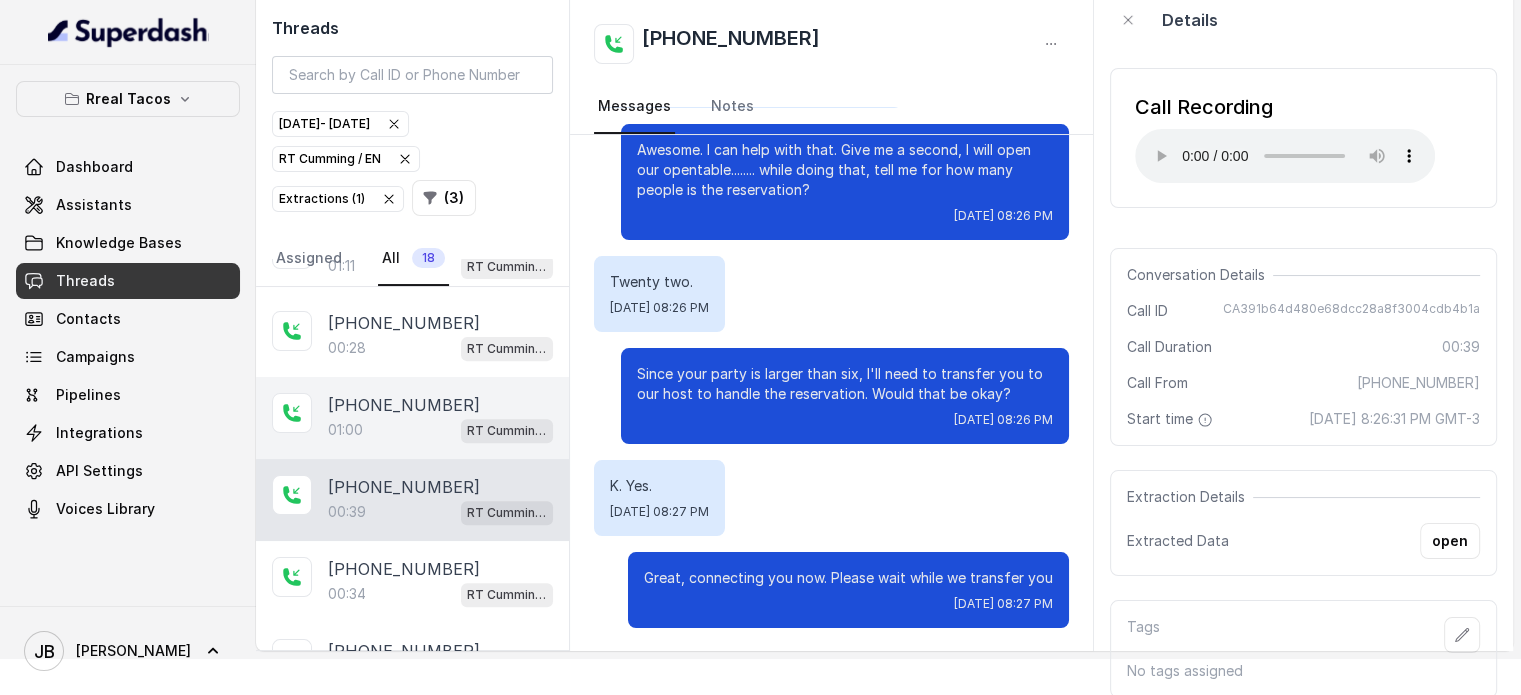 drag, startPoint x: 417, startPoint y: 402, endPoint x: 448, endPoint y: 409, distance: 31.780497 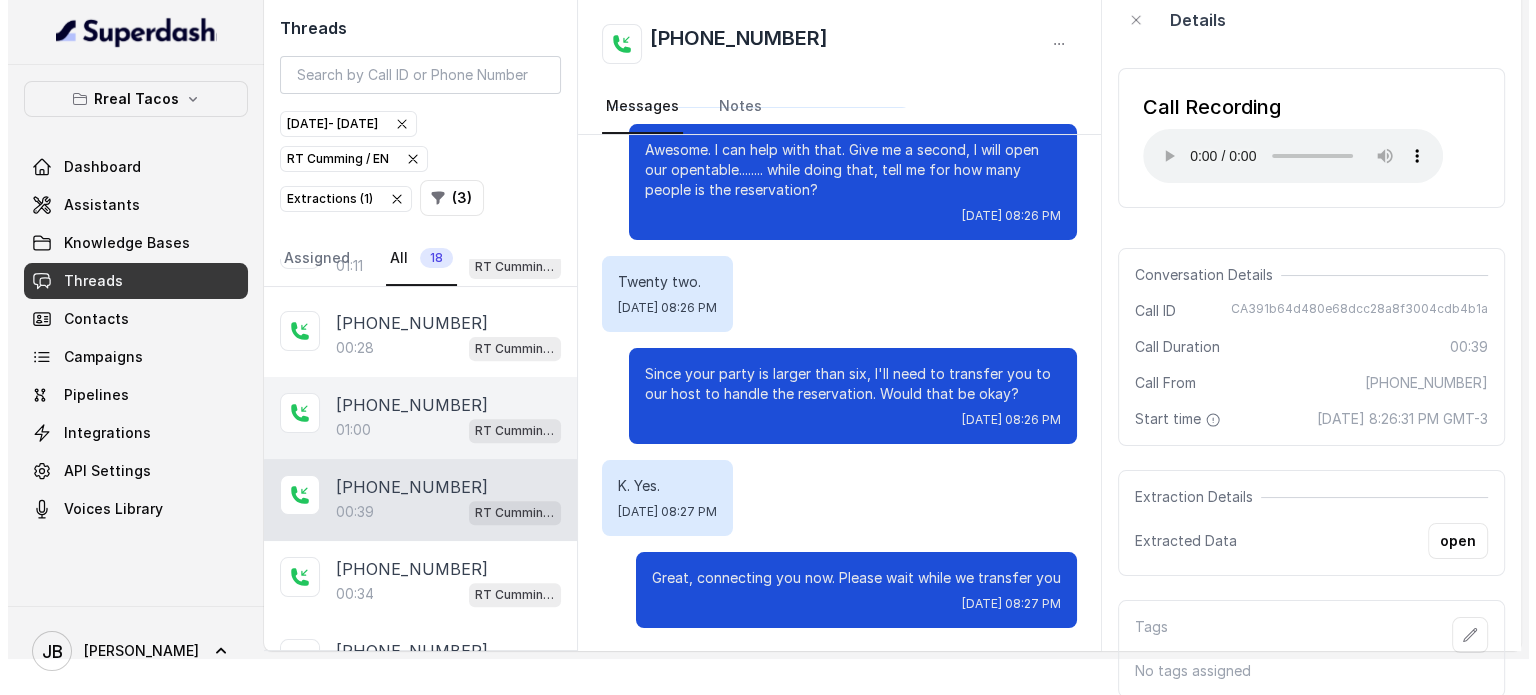 scroll, scrollTop: 0, scrollLeft: 0, axis: both 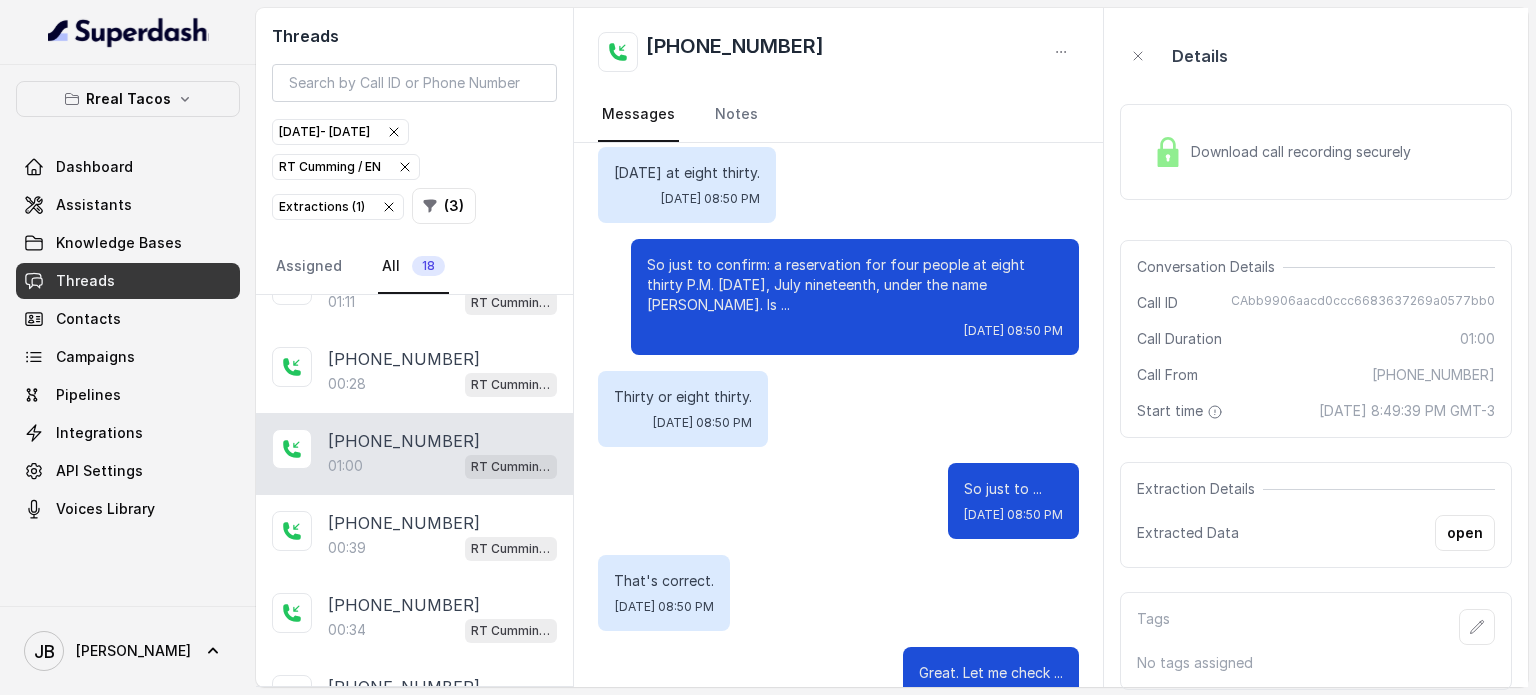 drag, startPoint x: 1289, startPoint y: 107, endPoint x: 1289, endPoint y: 118, distance: 11 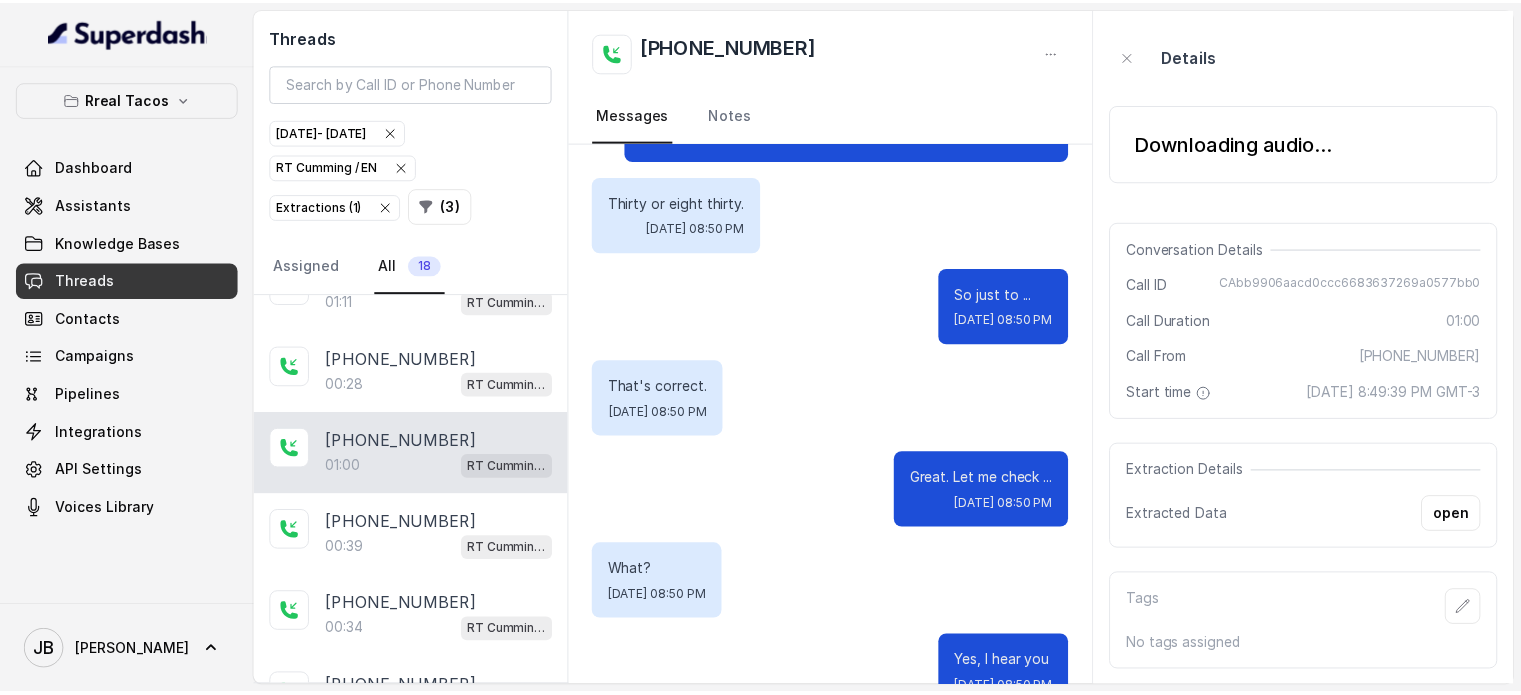 scroll, scrollTop: 1015, scrollLeft: 0, axis: vertical 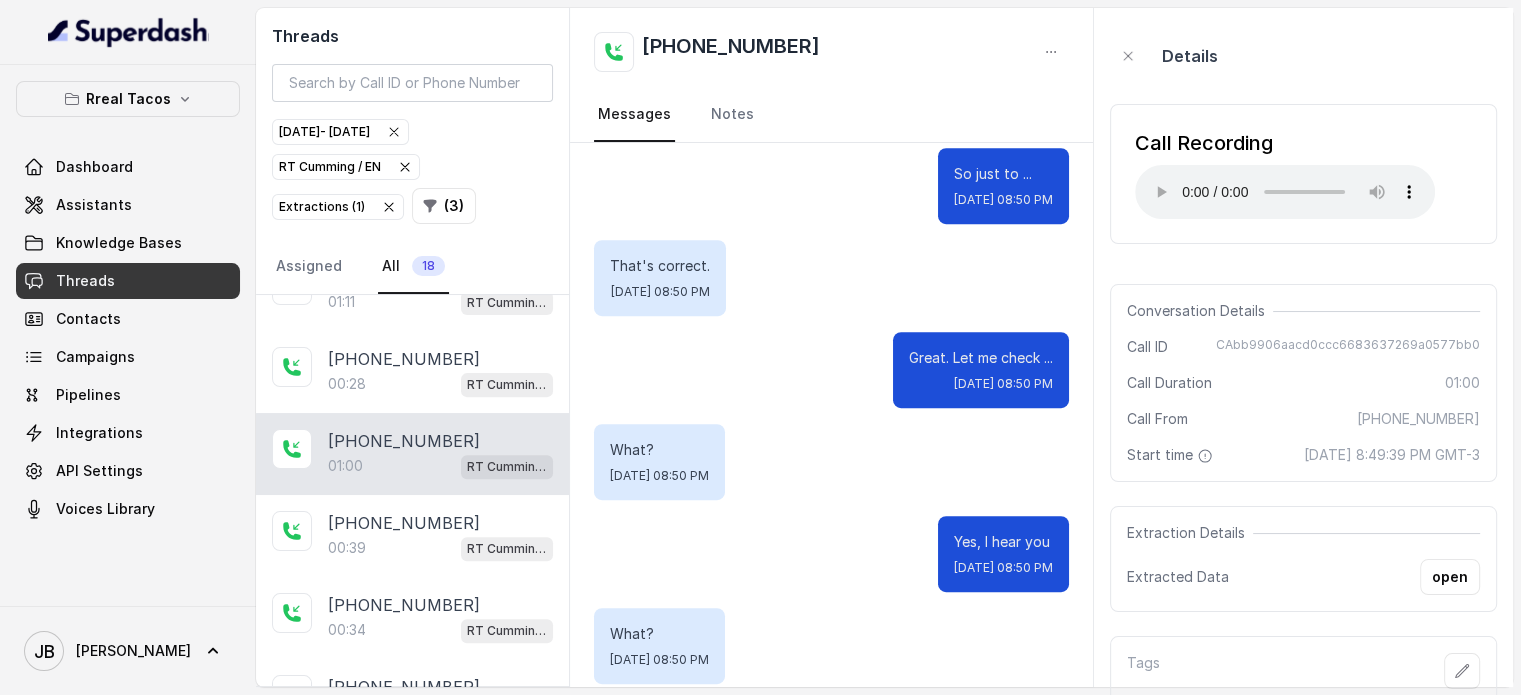 type 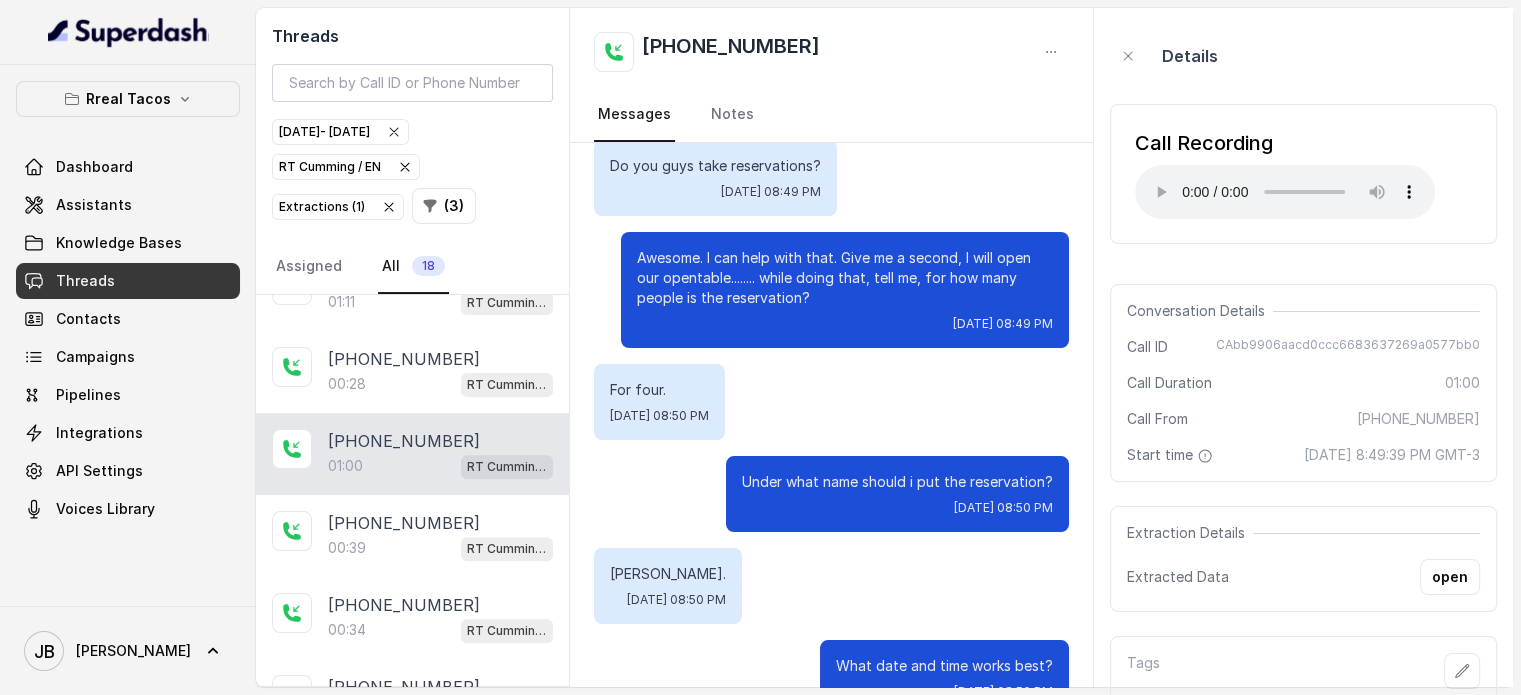 scroll, scrollTop: 0, scrollLeft: 0, axis: both 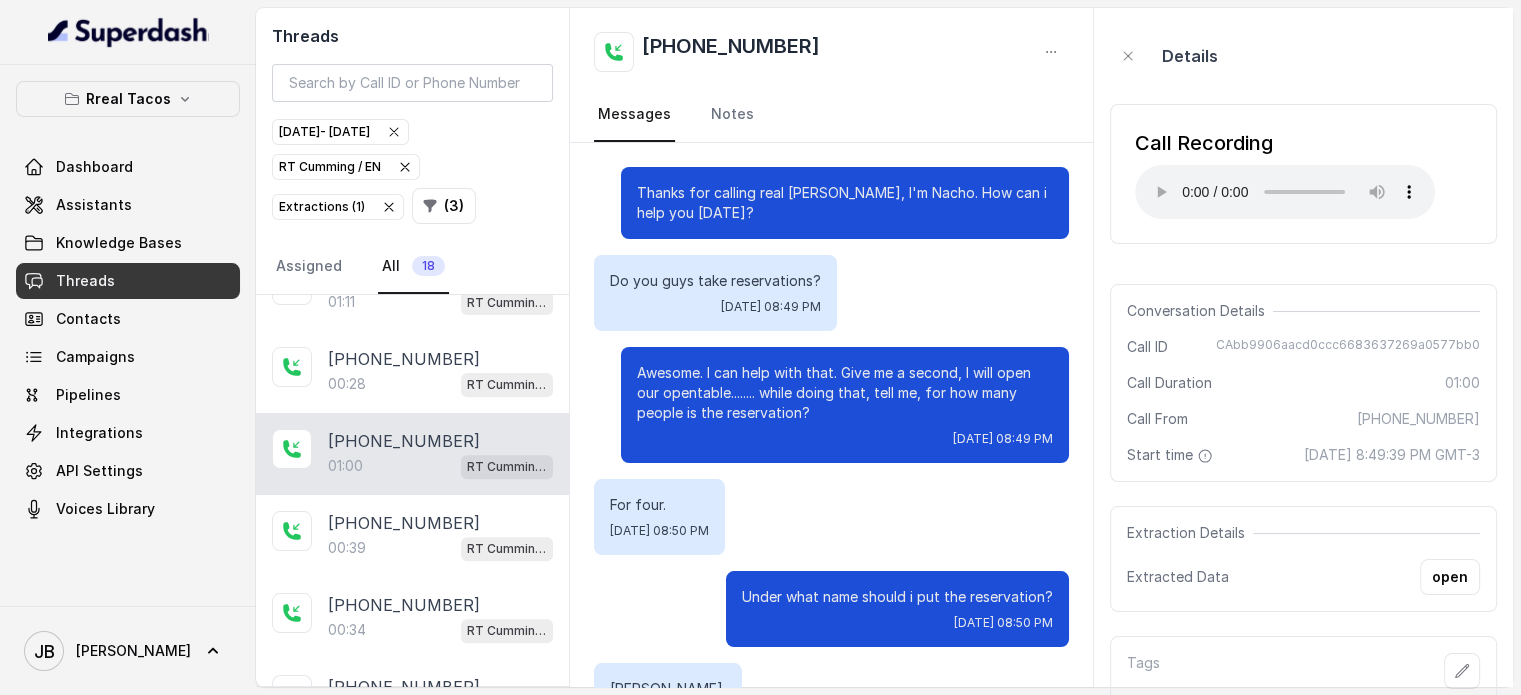 drag, startPoint x: 795, startPoint y: 413, endPoint x: 824, endPoint y: 421, distance: 30.083218 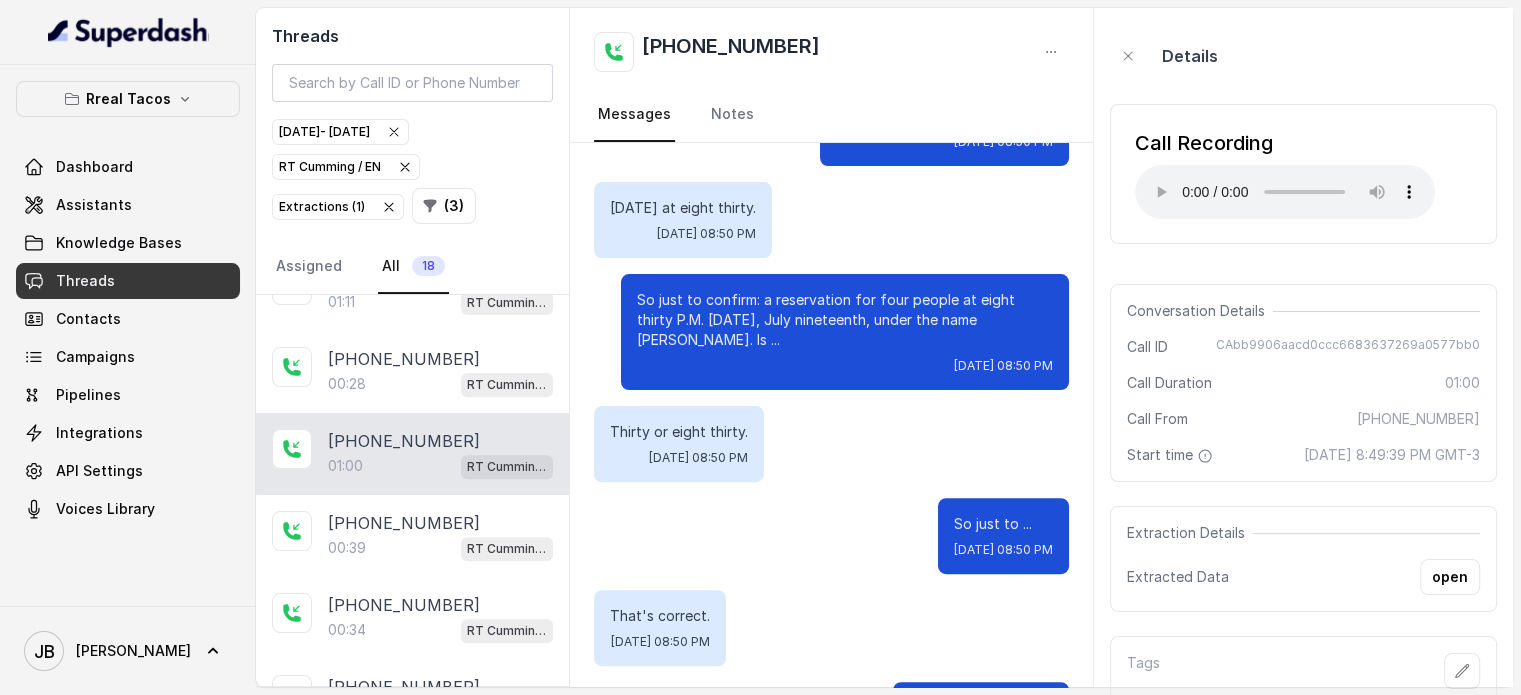 scroll, scrollTop: 700, scrollLeft: 0, axis: vertical 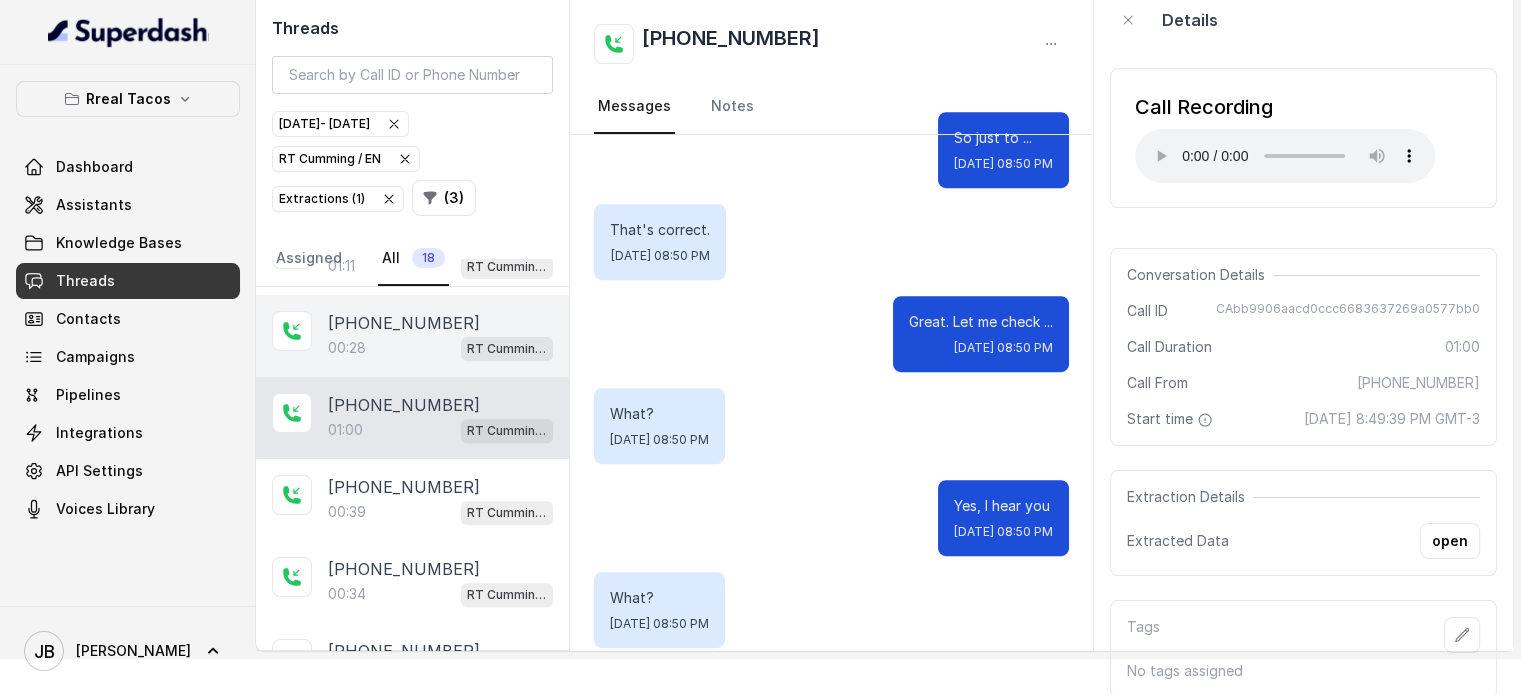 click on "00:28 [PERSON_NAME] / EN" at bounding box center (440, 348) 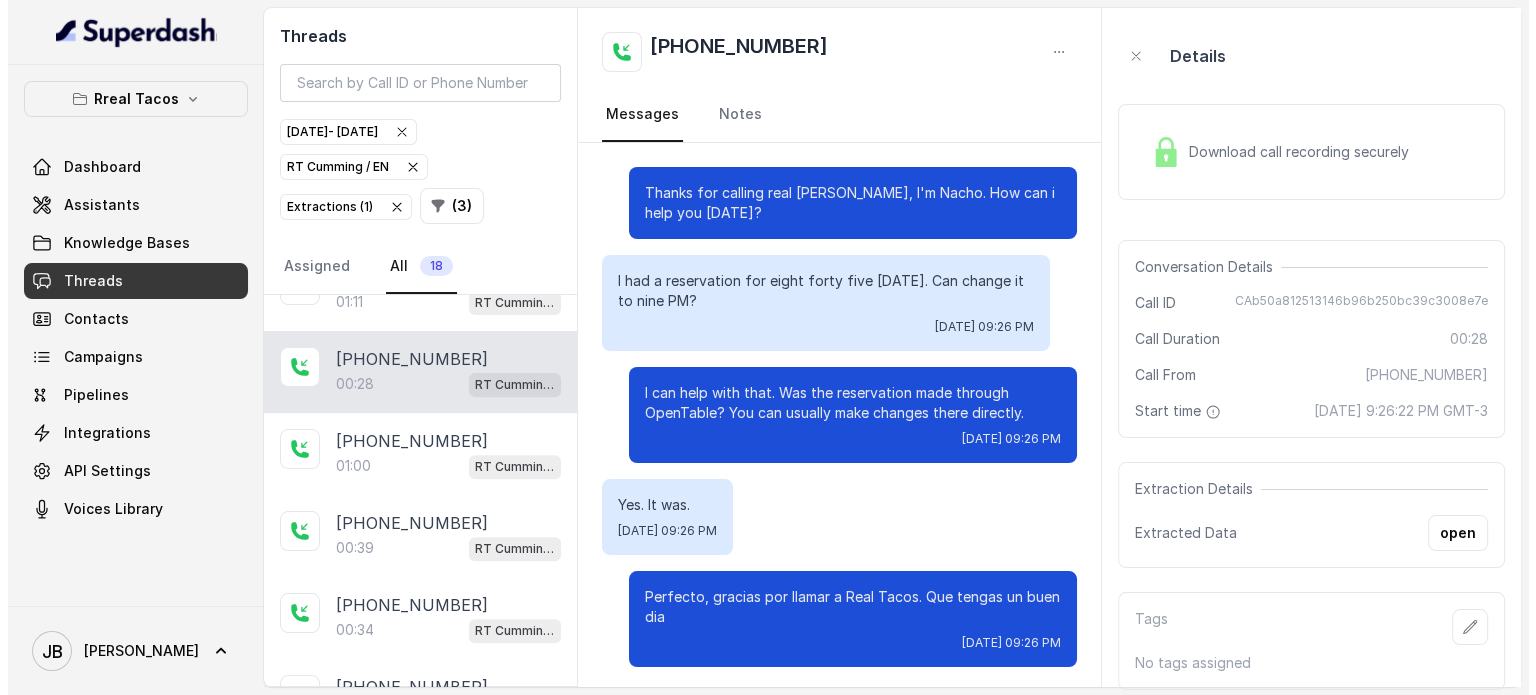 scroll, scrollTop: 0, scrollLeft: 0, axis: both 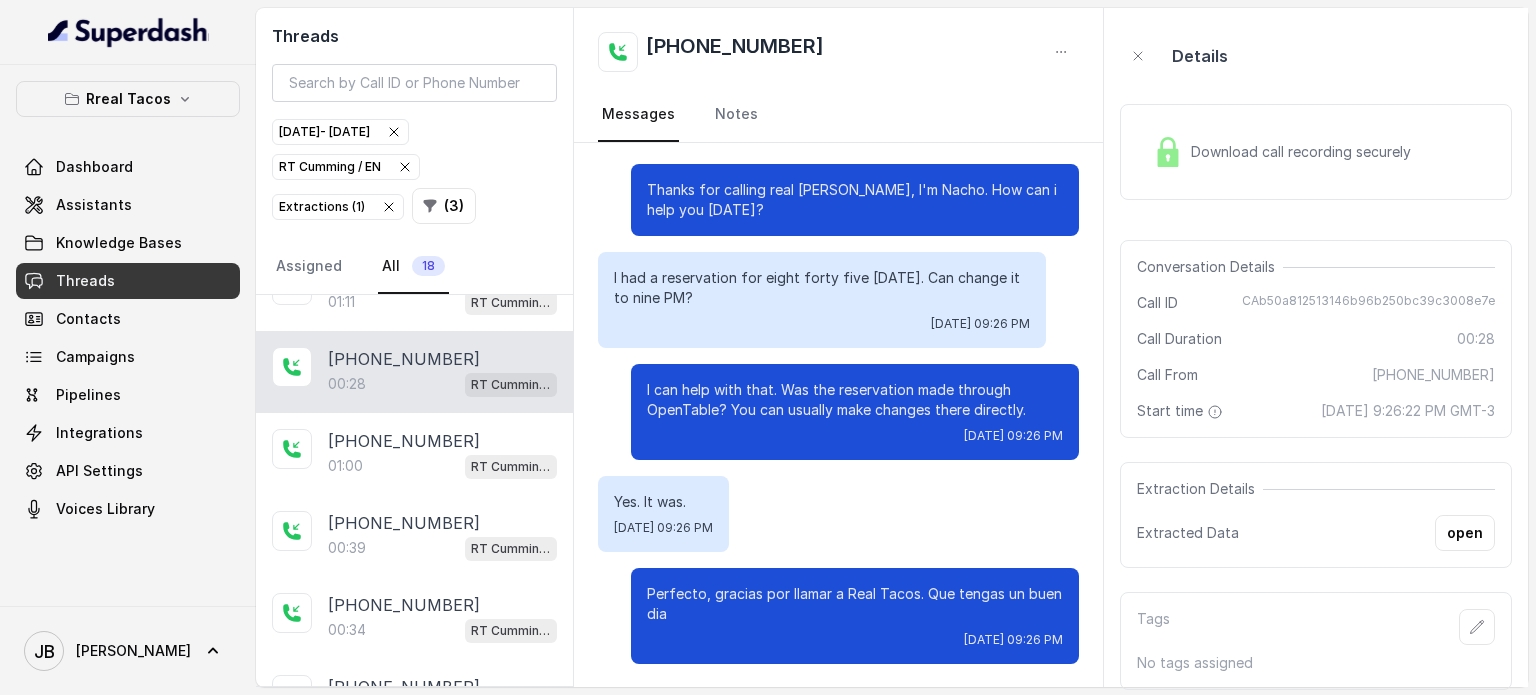 click on "Download call recording securely" at bounding box center [1305, 152] 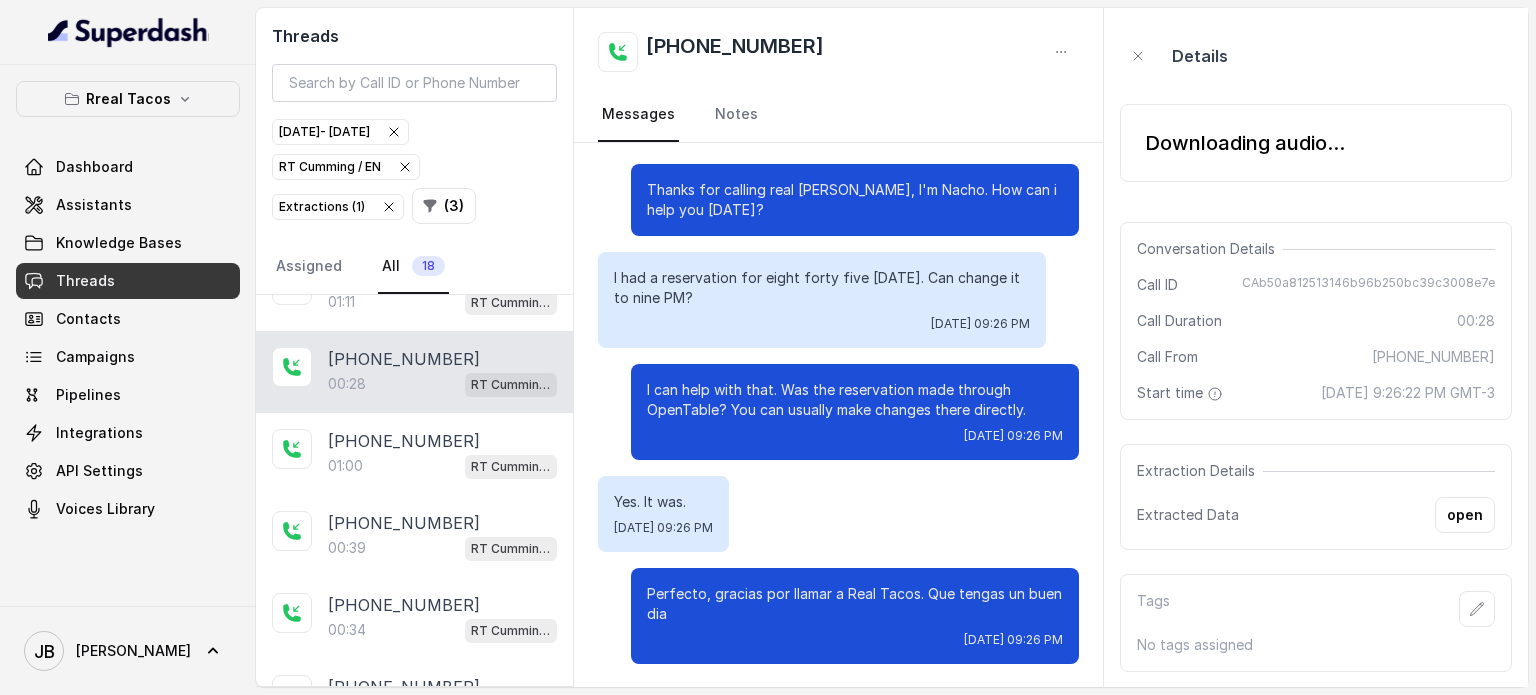 click on "I can help with that. Was the reservation made through OpenTable? You can usually make changes there directly." at bounding box center [855, 400] 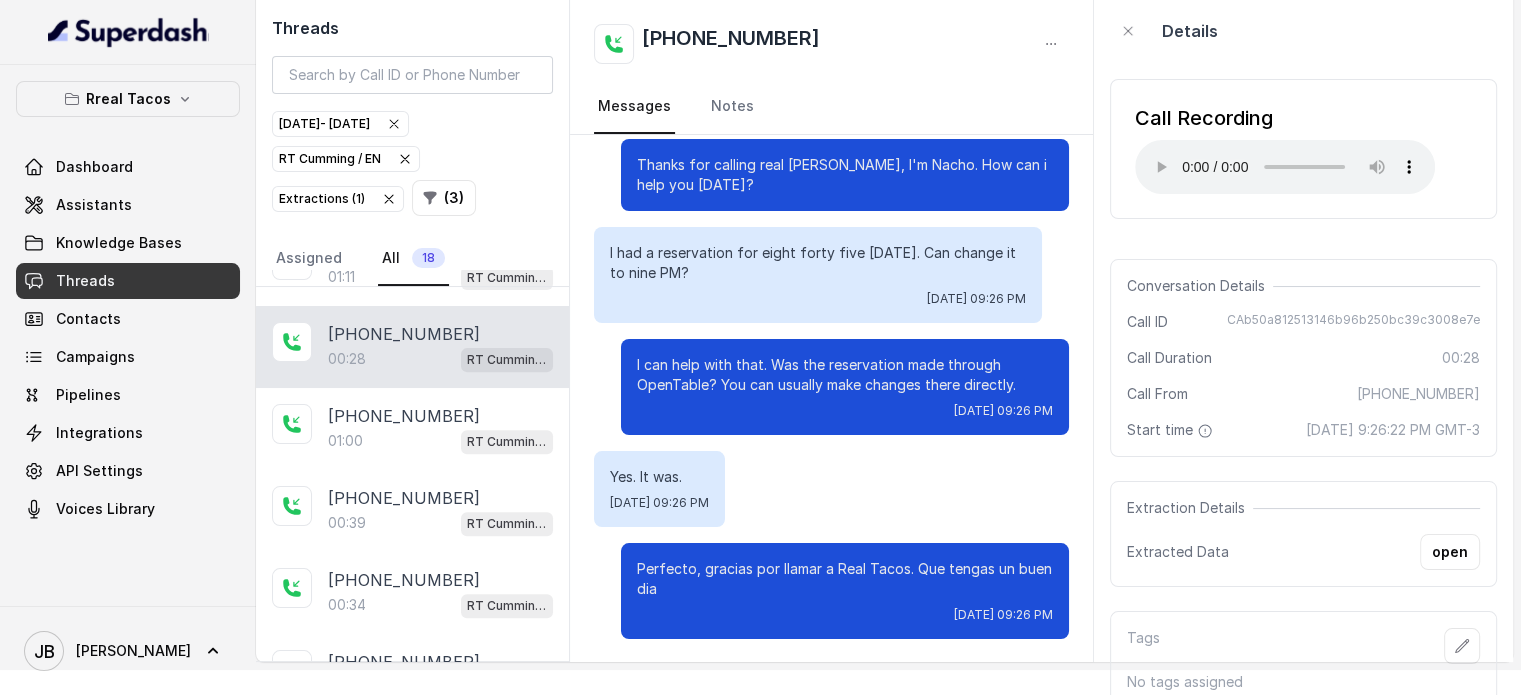 scroll, scrollTop: 36, scrollLeft: 0, axis: vertical 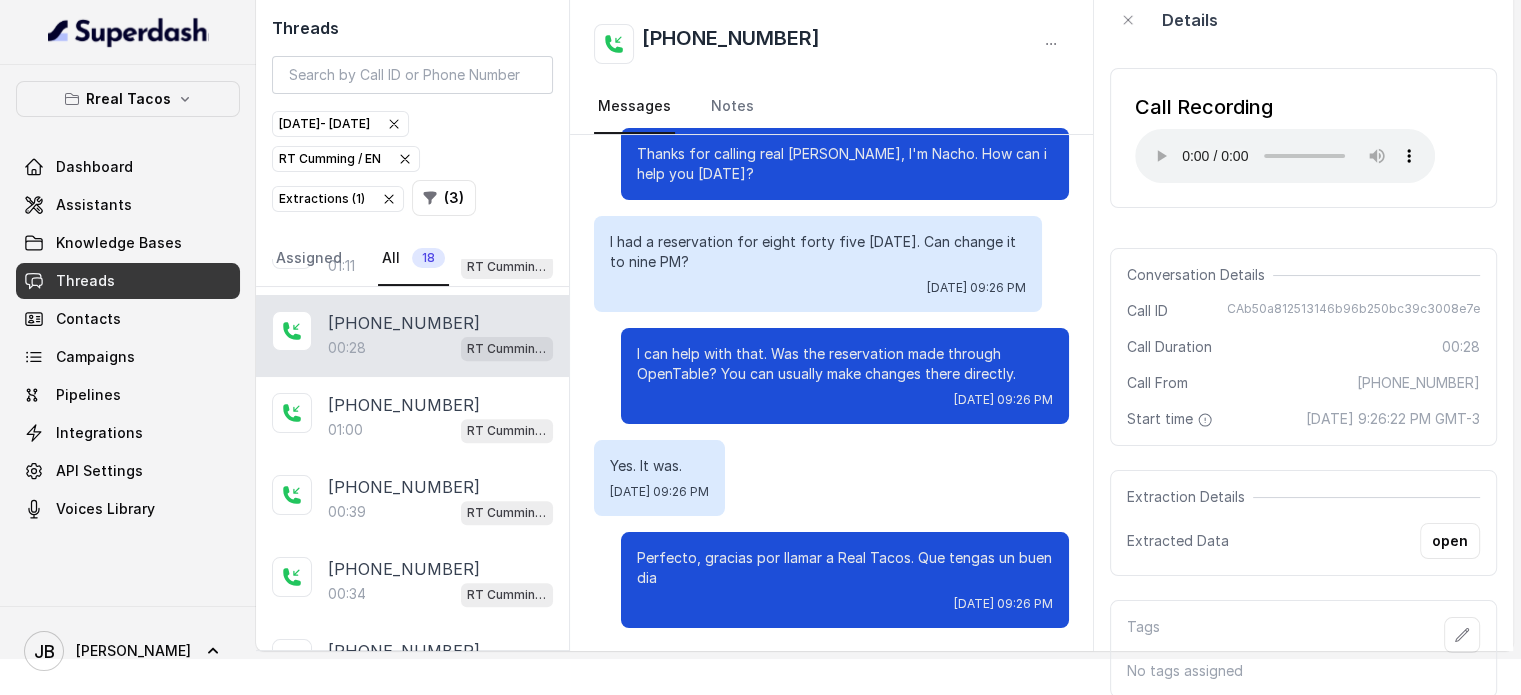 type 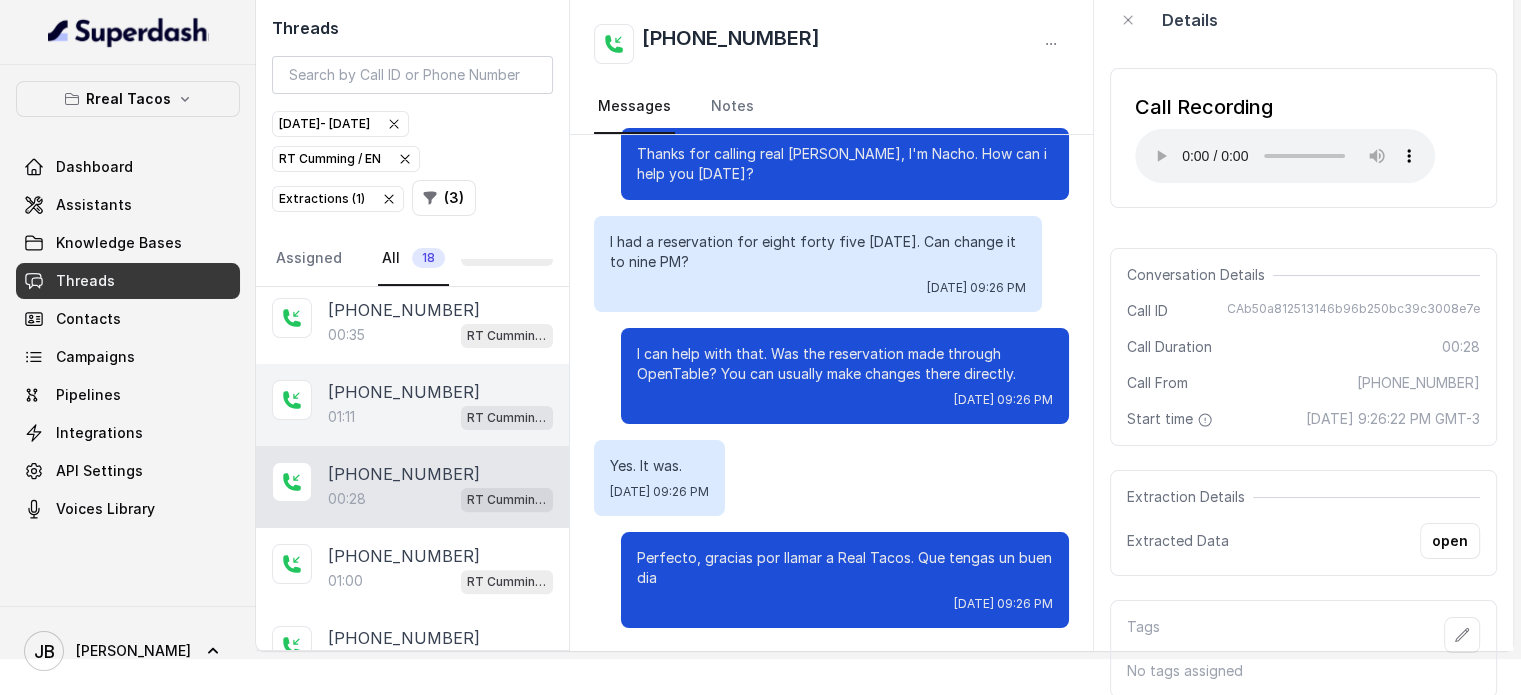 scroll, scrollTop: 666, scrollLeft: 0, axis: vertical 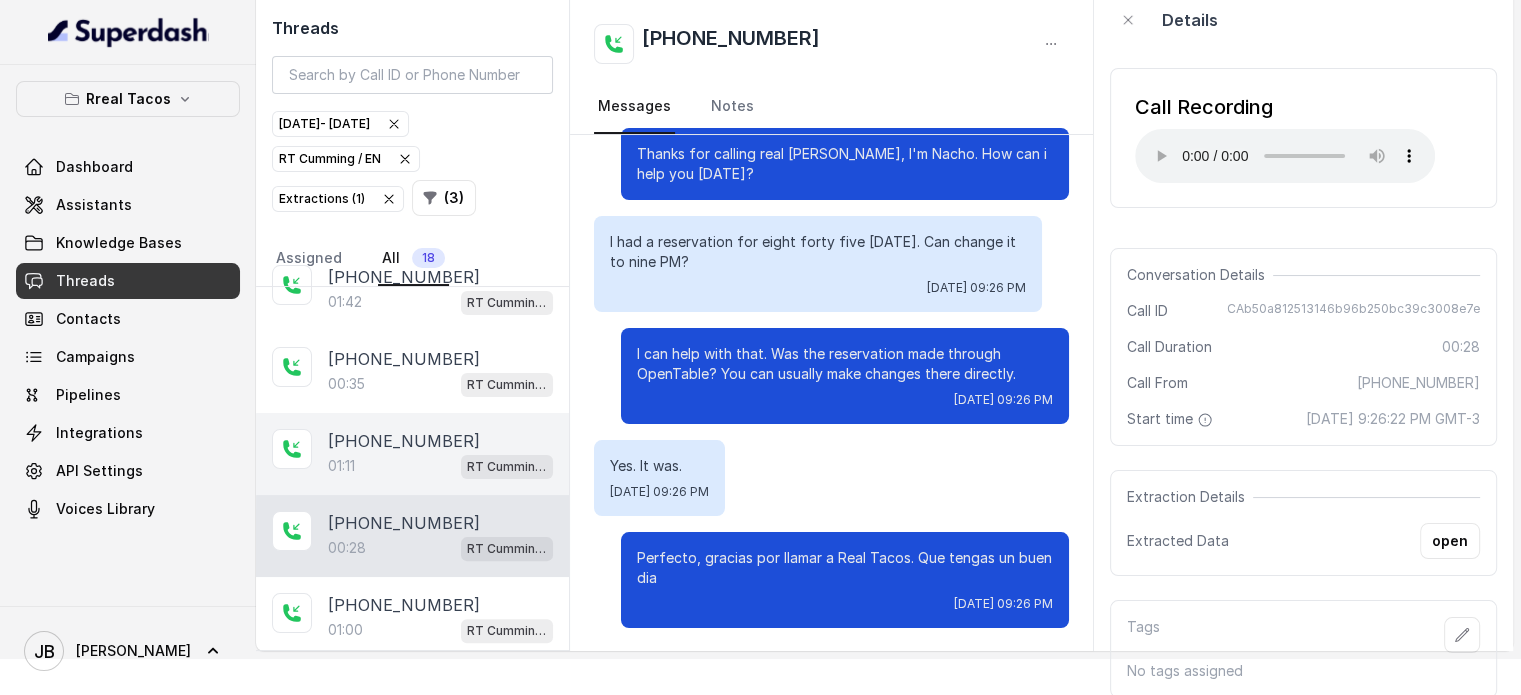 click on "[PHONE_NUMBER]" at bounding box center [404, 441] 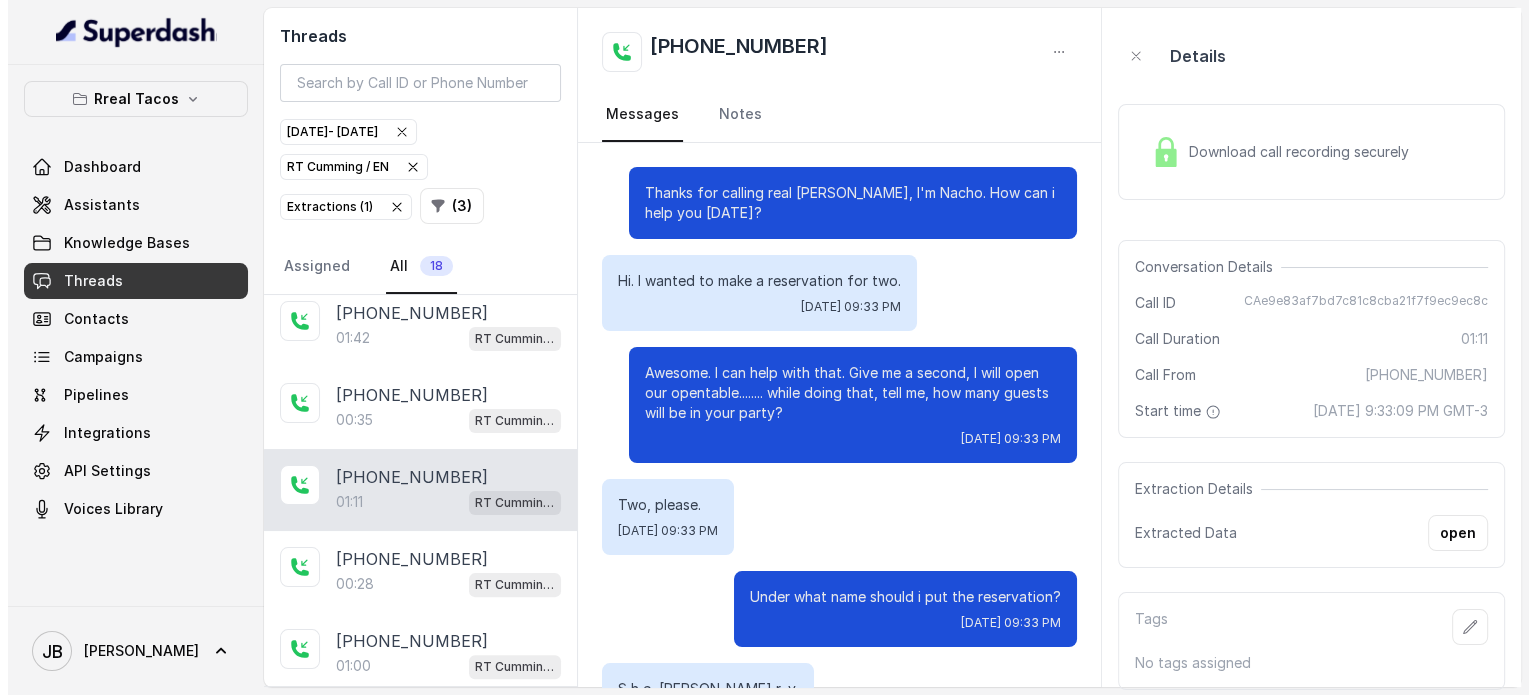 scroll, scrollTop: 0, scrollLeft: 0, axis: both 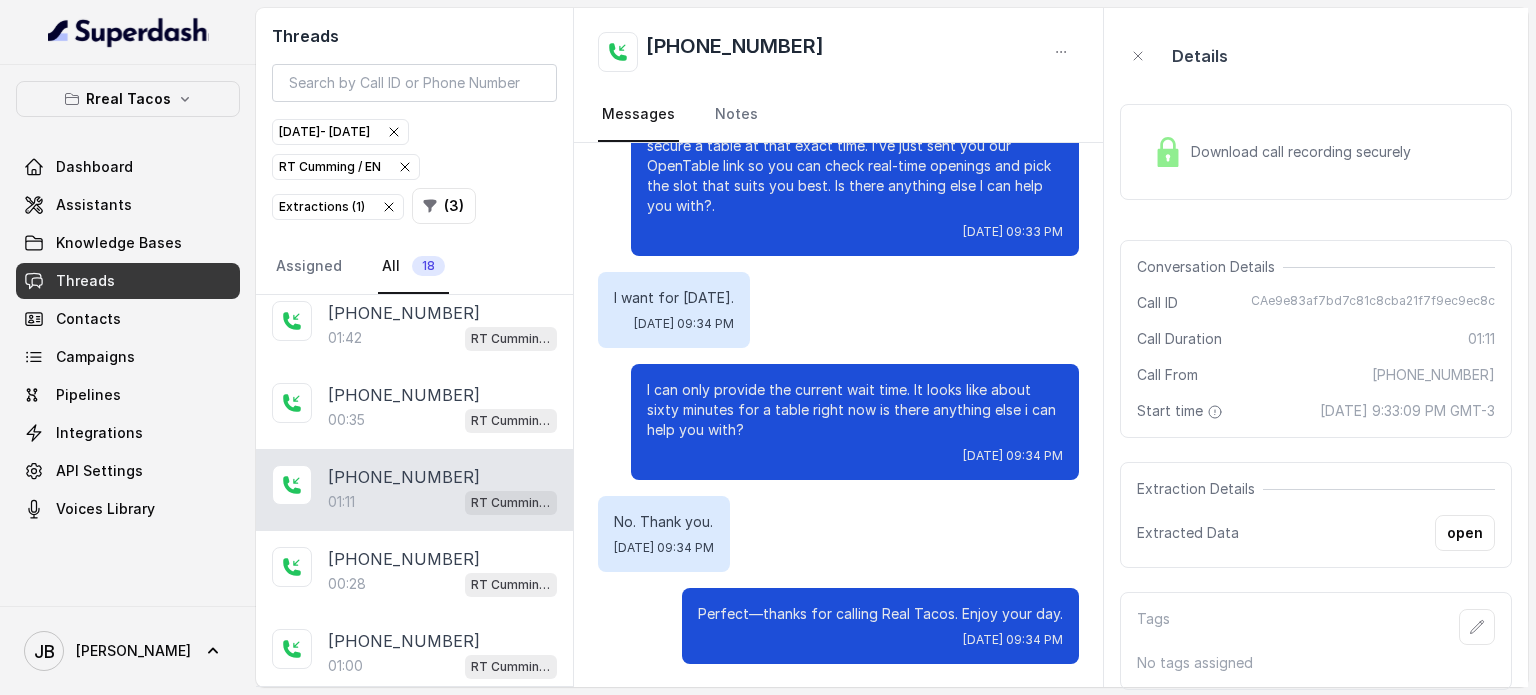 drag, startPoint x: 1242, startPoint y: 93, endPoint x: 1232, endPoint y: 149, distance: 56.88585 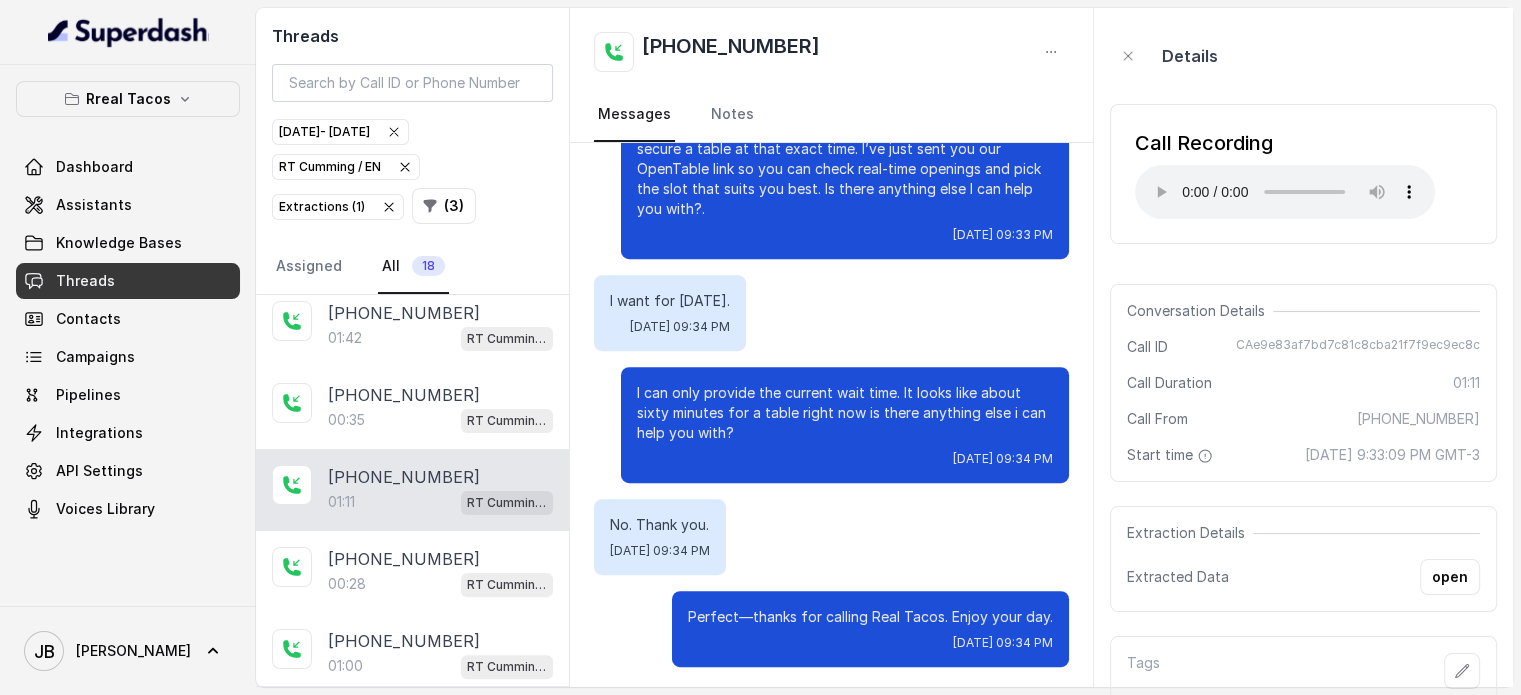 scroll, scrollTop: 859, scrollLeft: 0, axis: vertical 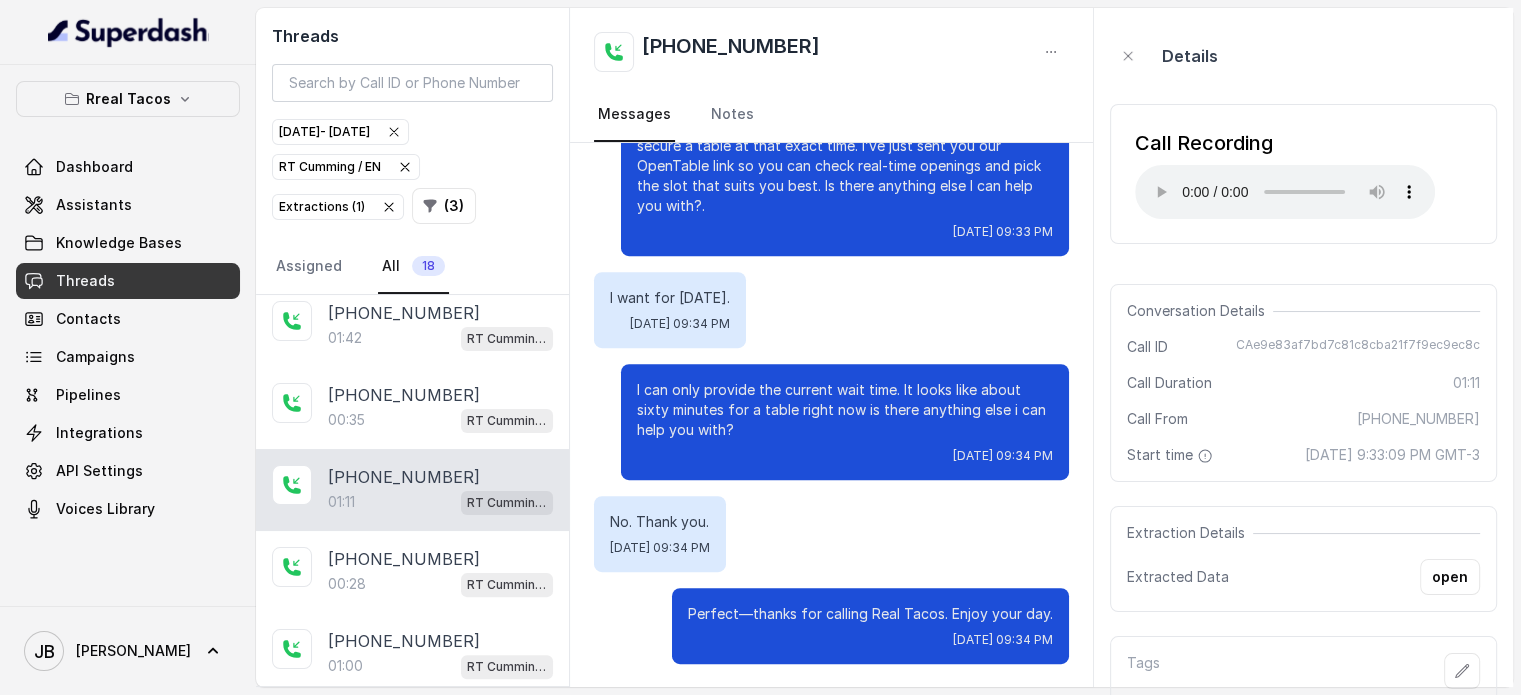 type 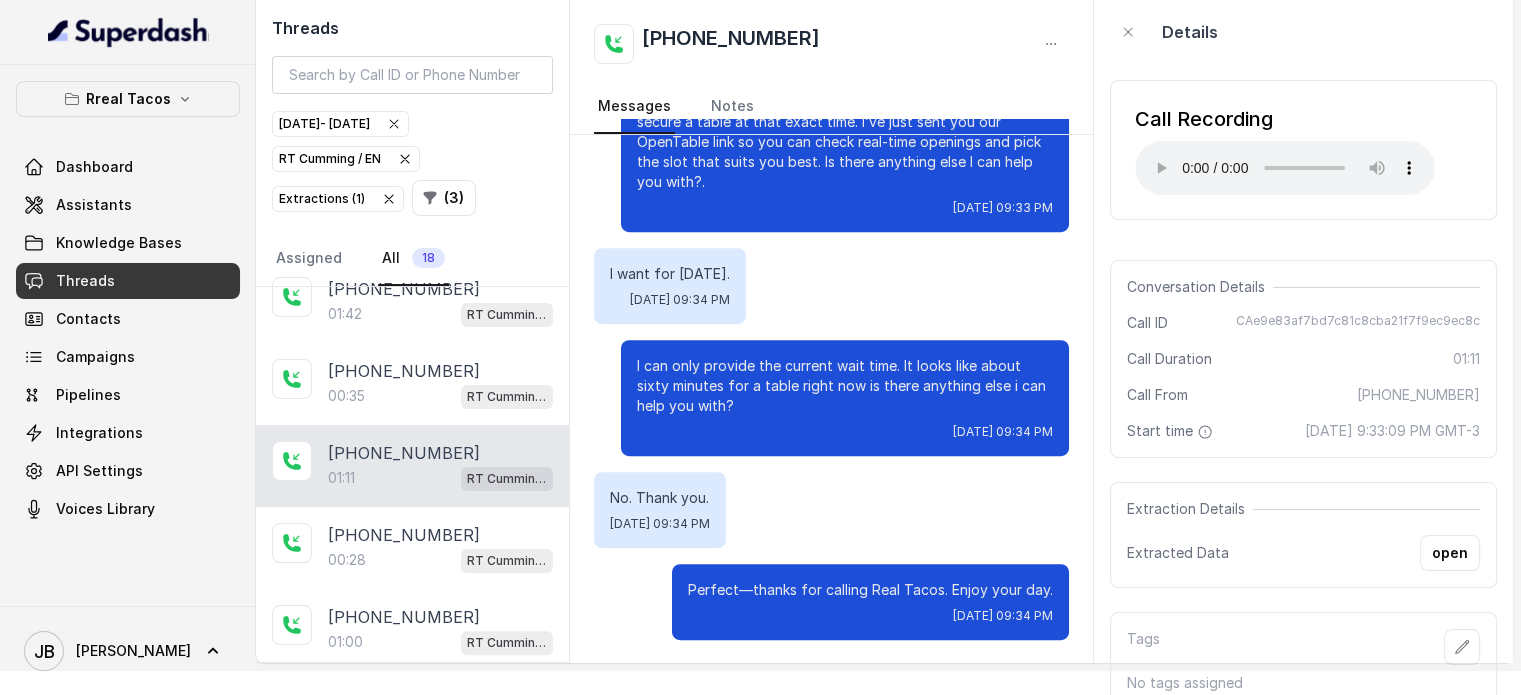 scroll, scrollTop: 36, scrollLeft: 0, axis: vertical 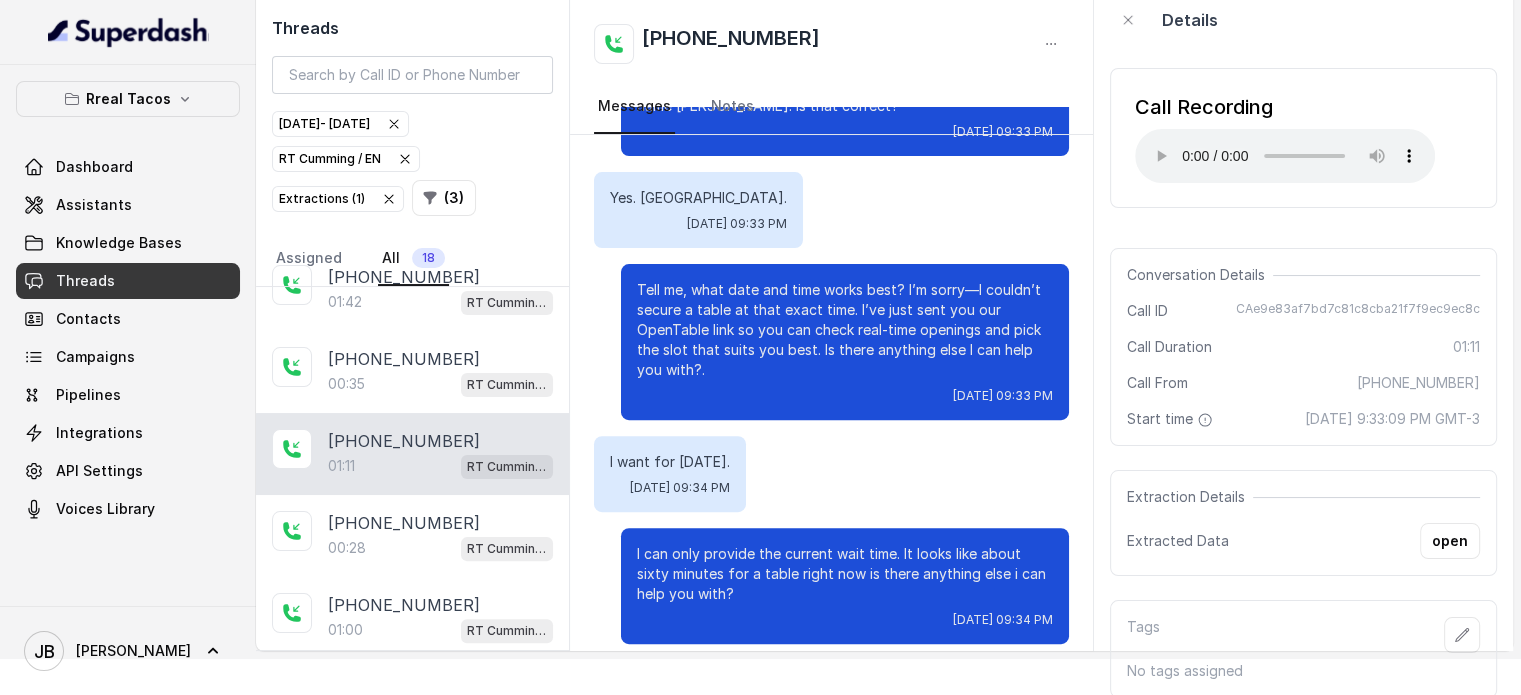 drag, startPoint x: 701, startPoint y: 359, endPoint x: 722, endPoint y: 362, distance: 21.213203 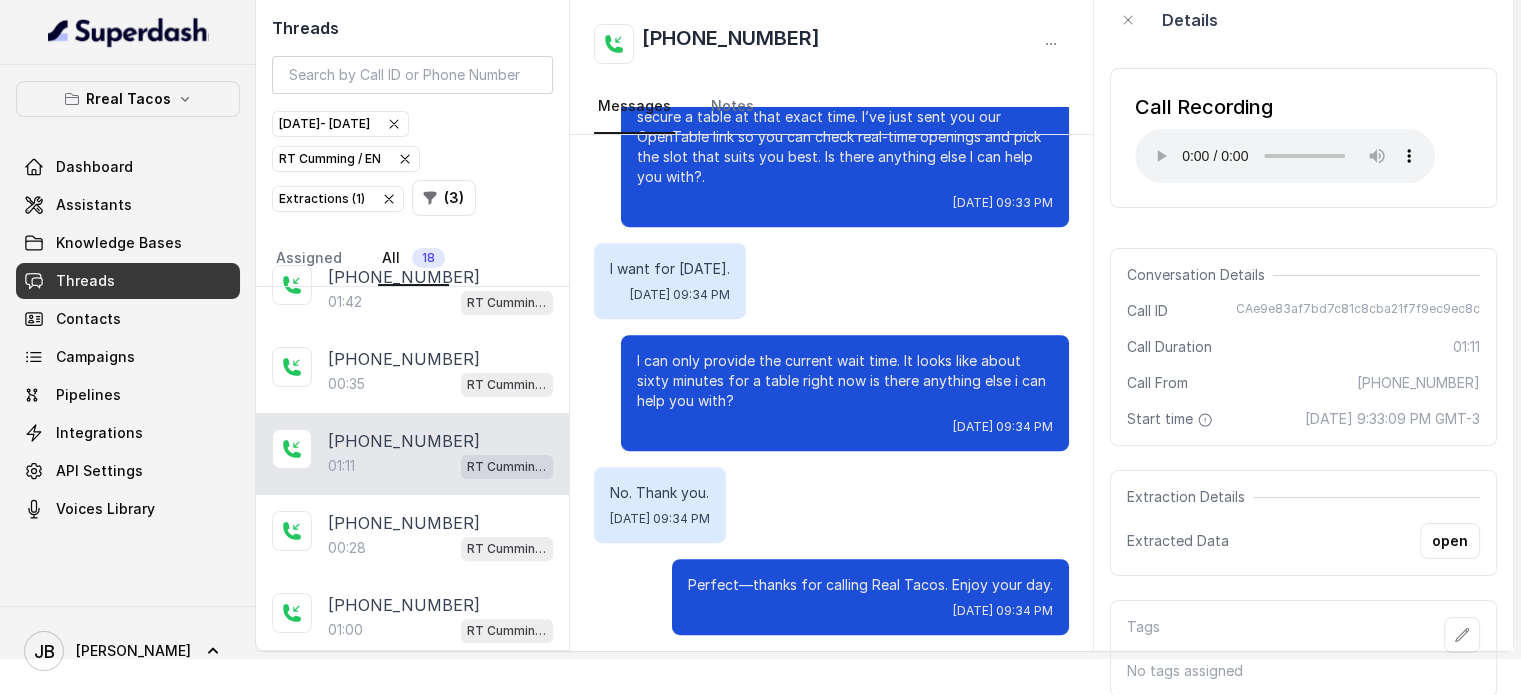 scroll, scrollTop: 859, scrollLeft: 0, axis: vertical 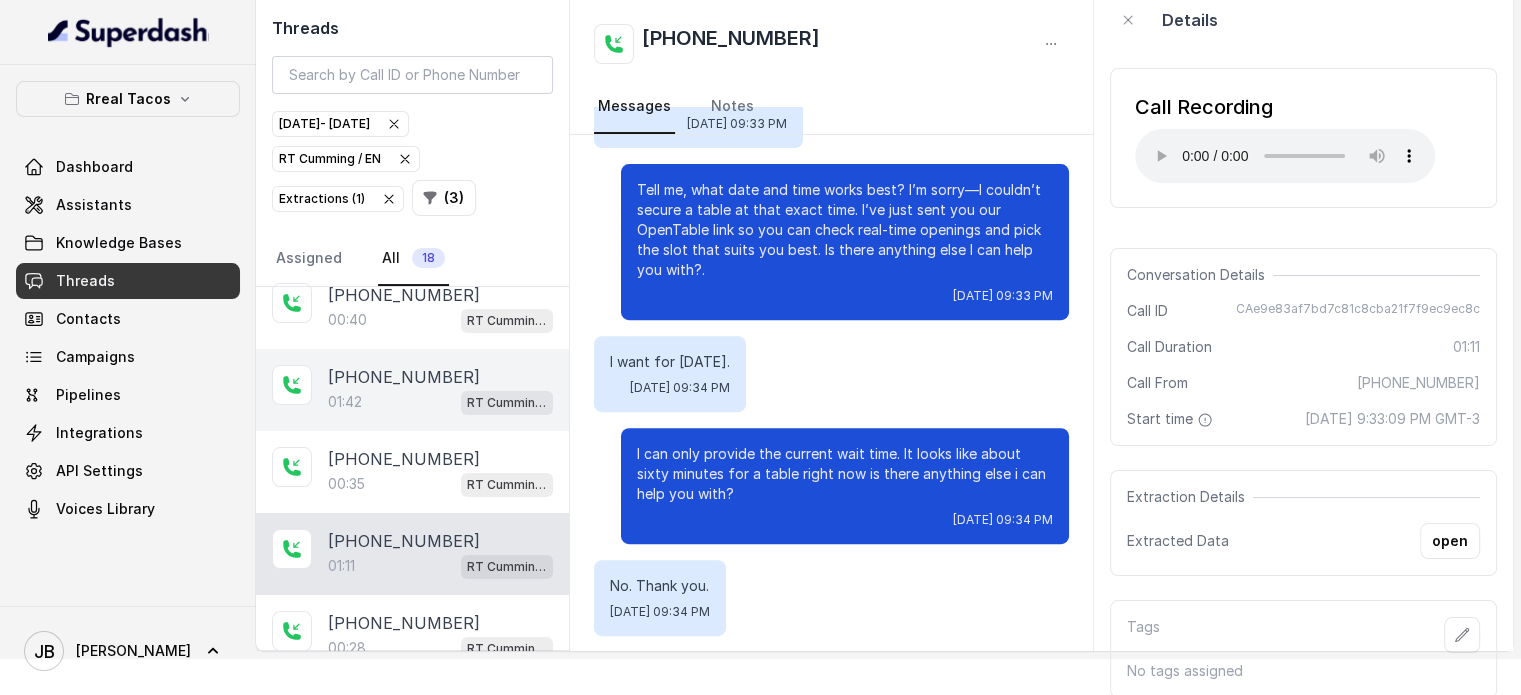 click on "[PHONE_NUMBER]:35 [PERSON_NAME] / EN" at bounding box center [412, 472] 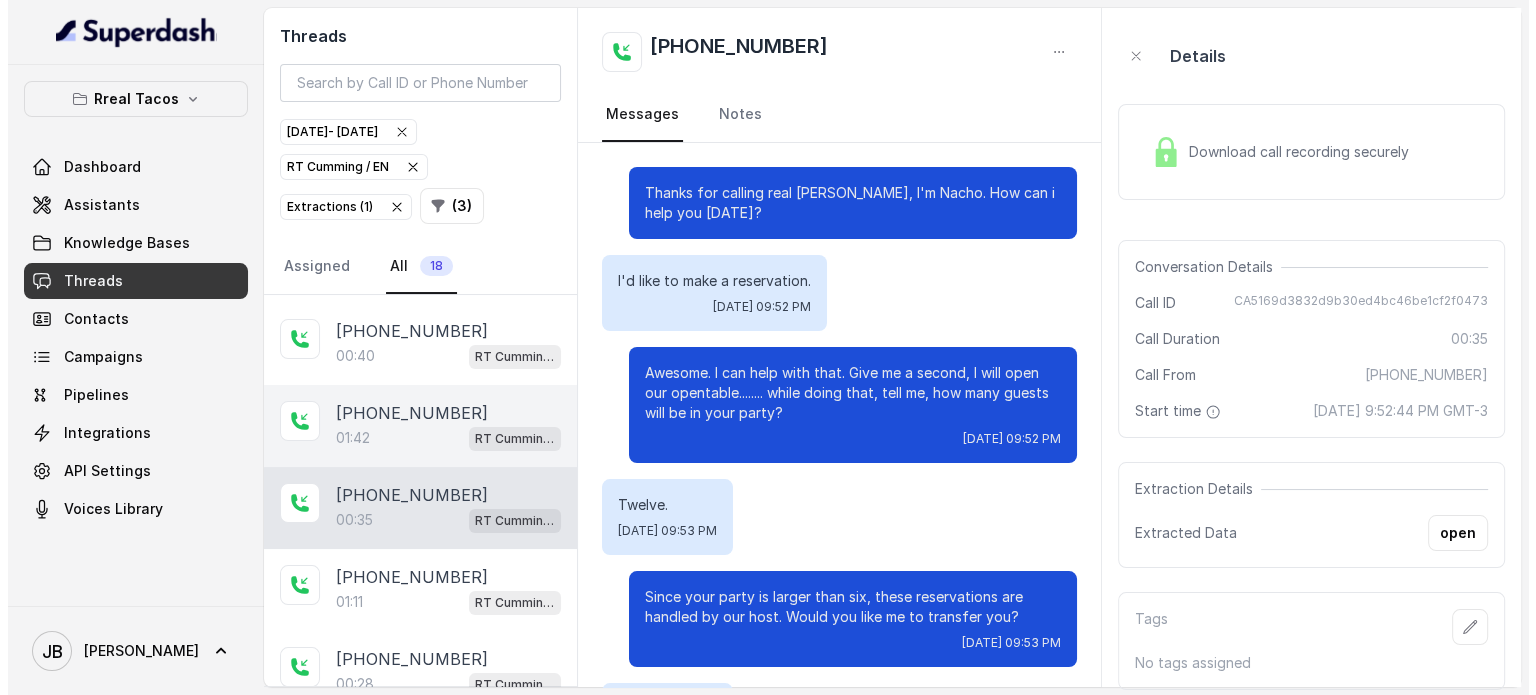 scroll, scrollTop: 0, scrollLeft: 0, axis: both 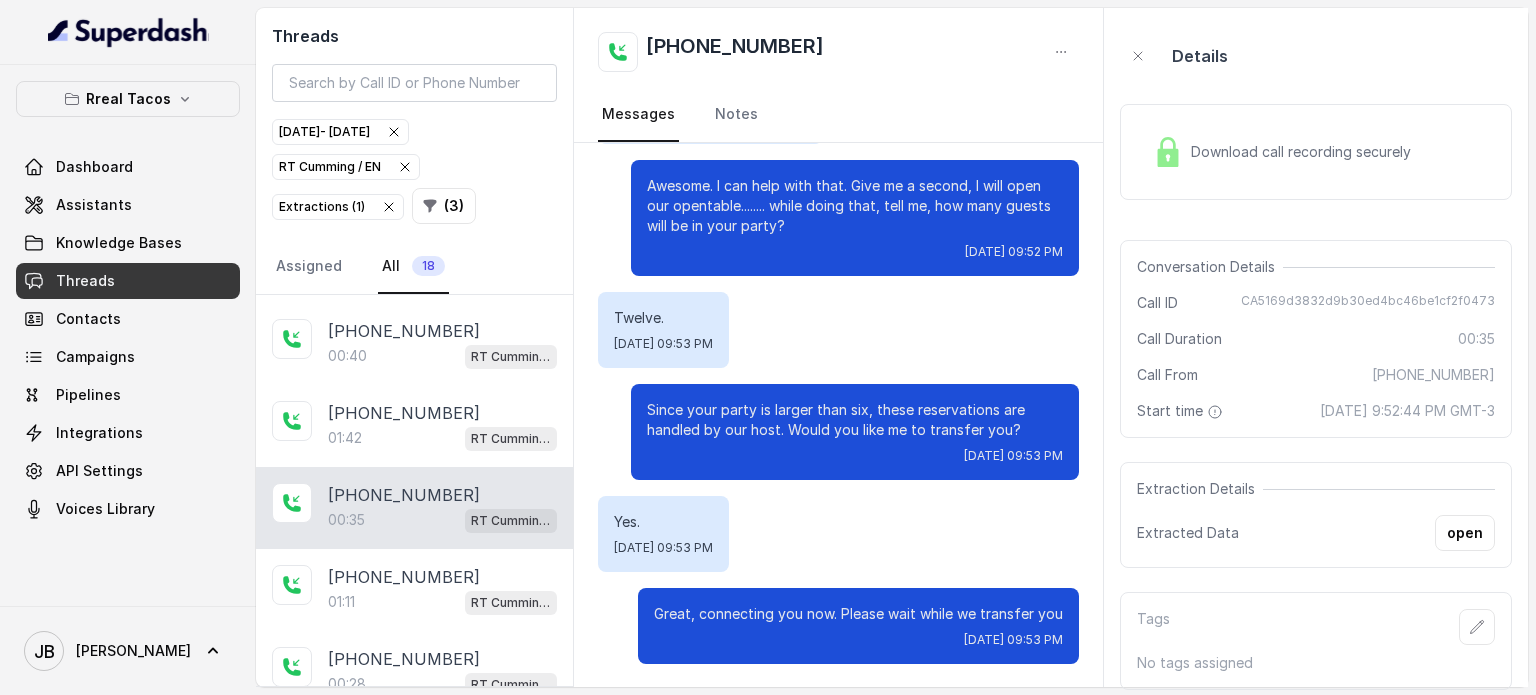 click at bounding box center (1168, 152) 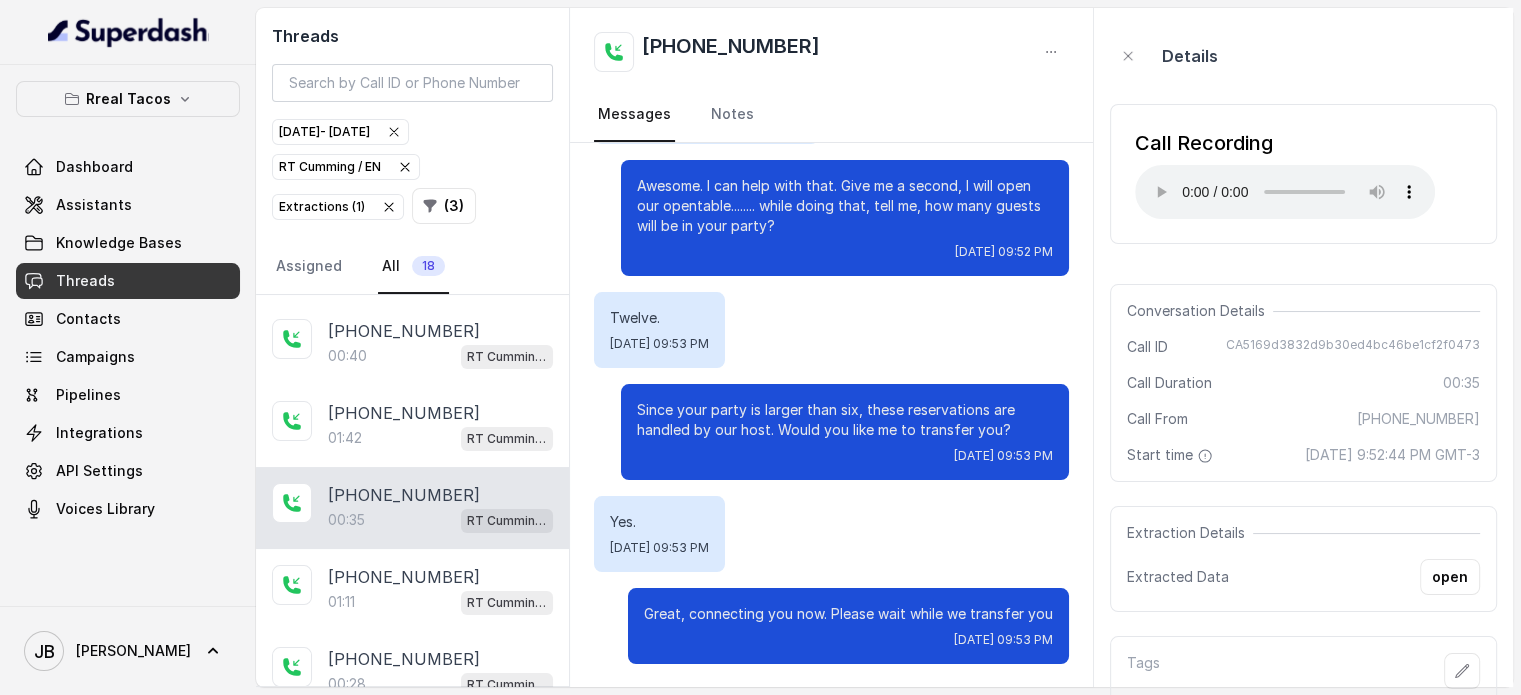 type 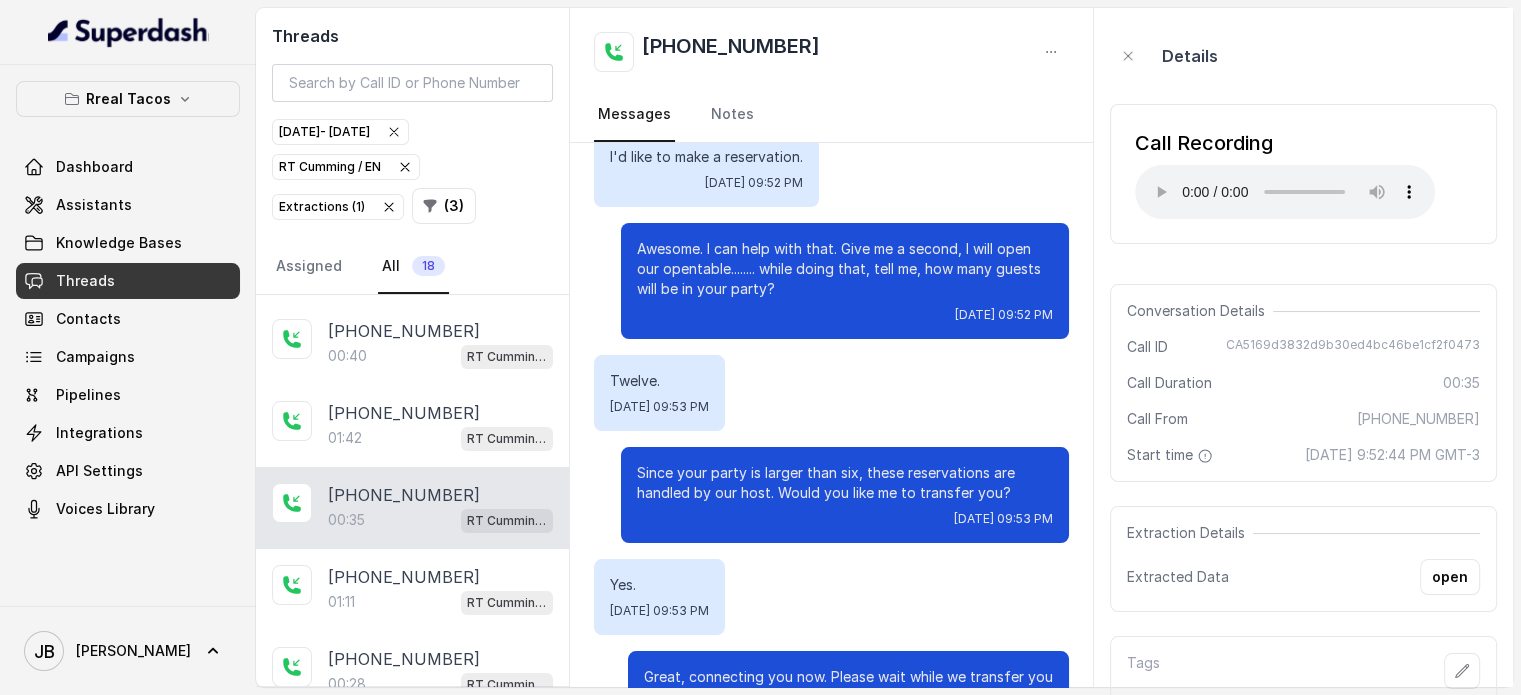 scroll, scrollTop: 187, scrollLeft: 0, axis: vertical 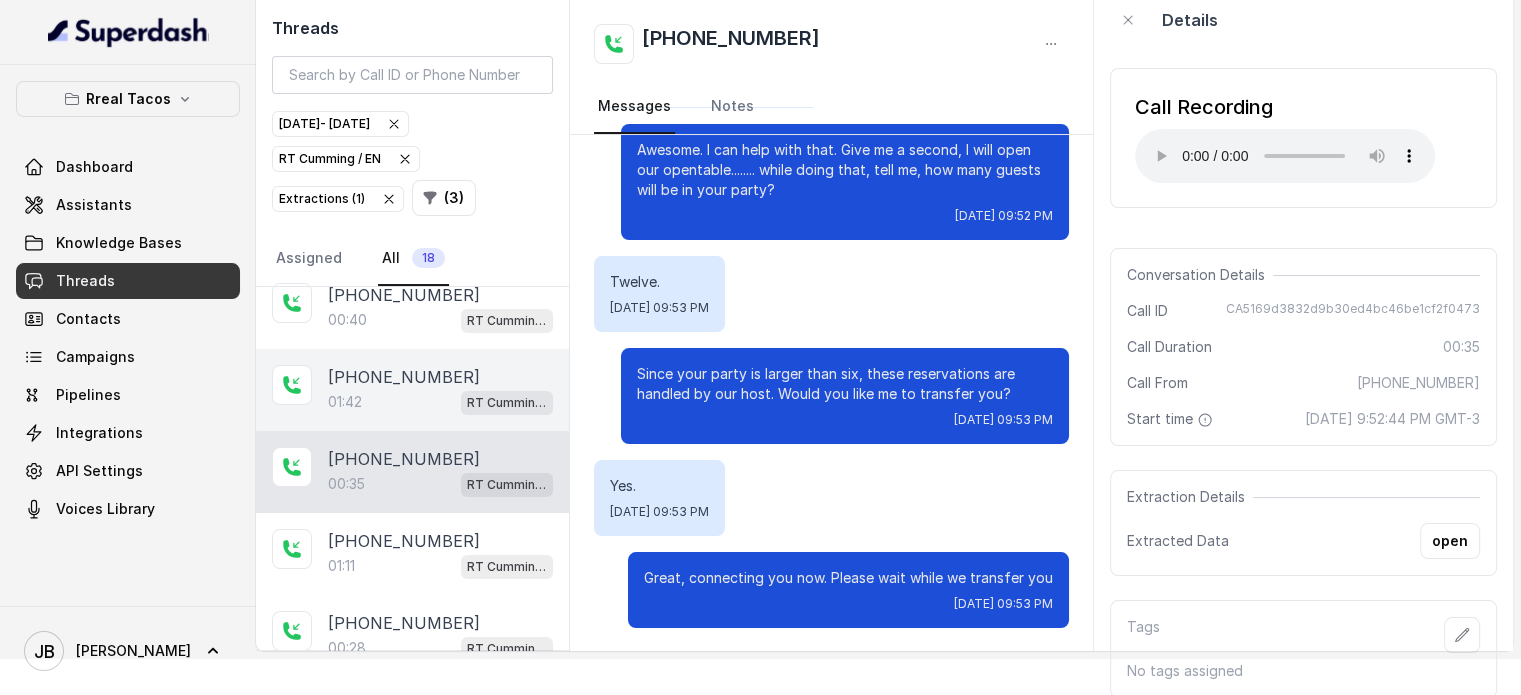 drag, startPoint x: 402, startPoint y: 362, endPoint x: 416, endPoint y: 361, distance: 14.035668 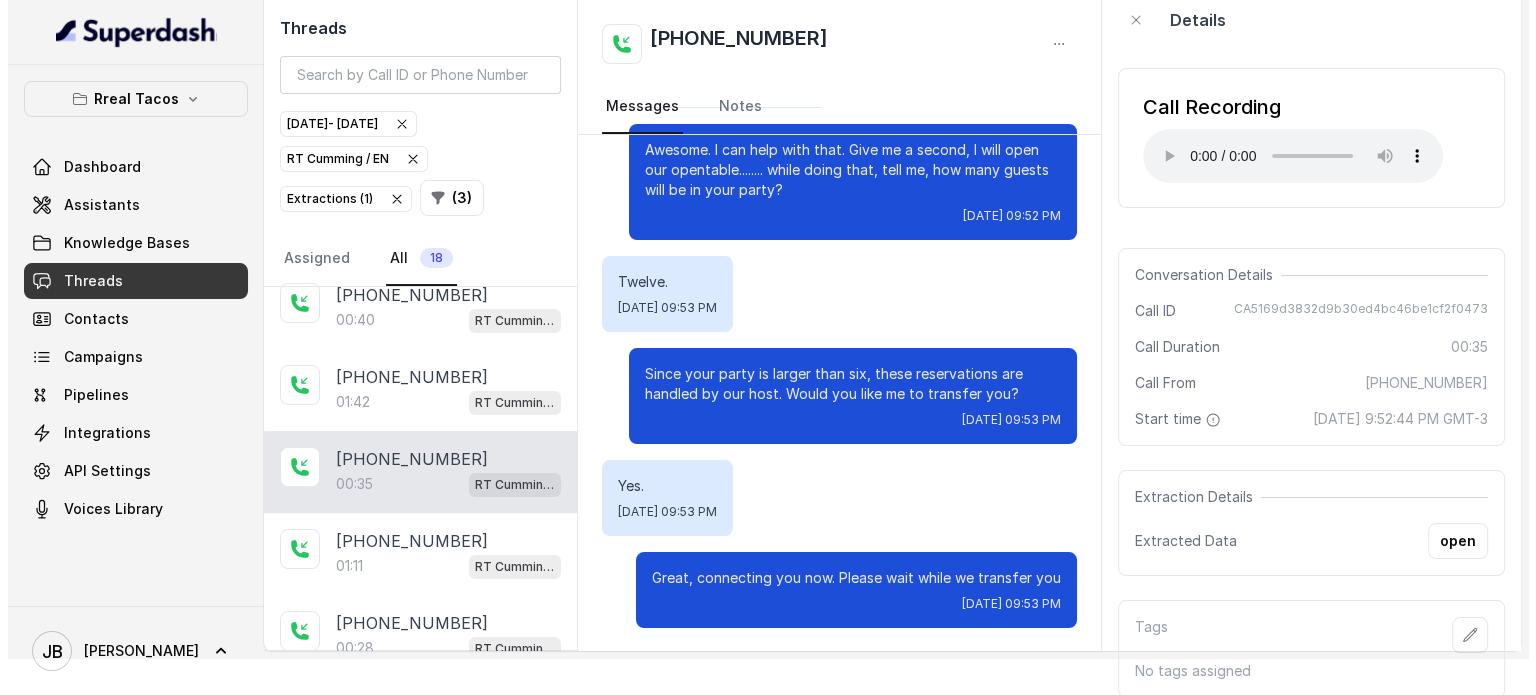 scroll, scrollTop: 0, scrollLeft: 0, axis: both 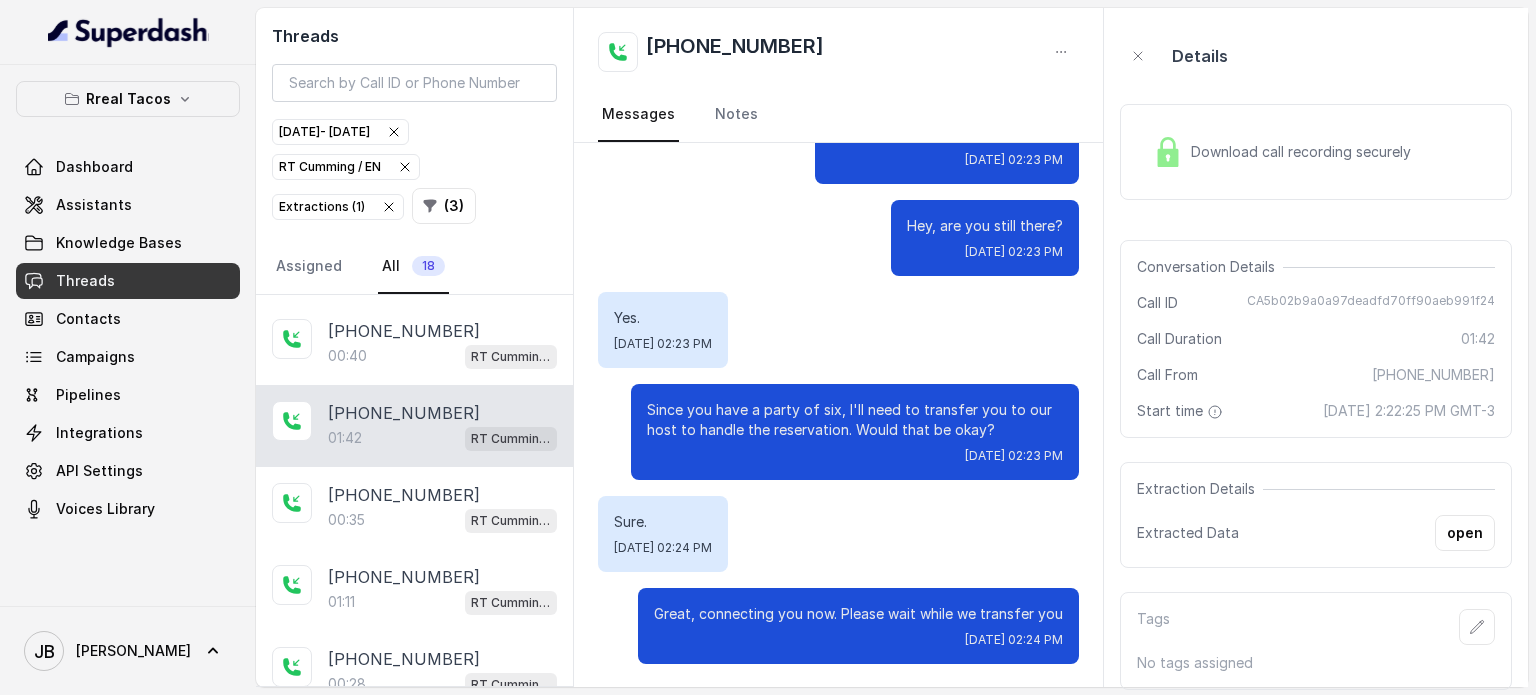 drag, startPoint x: 1192, startPoint y: 191, endPoint x: 1198, endPoint y: 182, distance: 10.816654 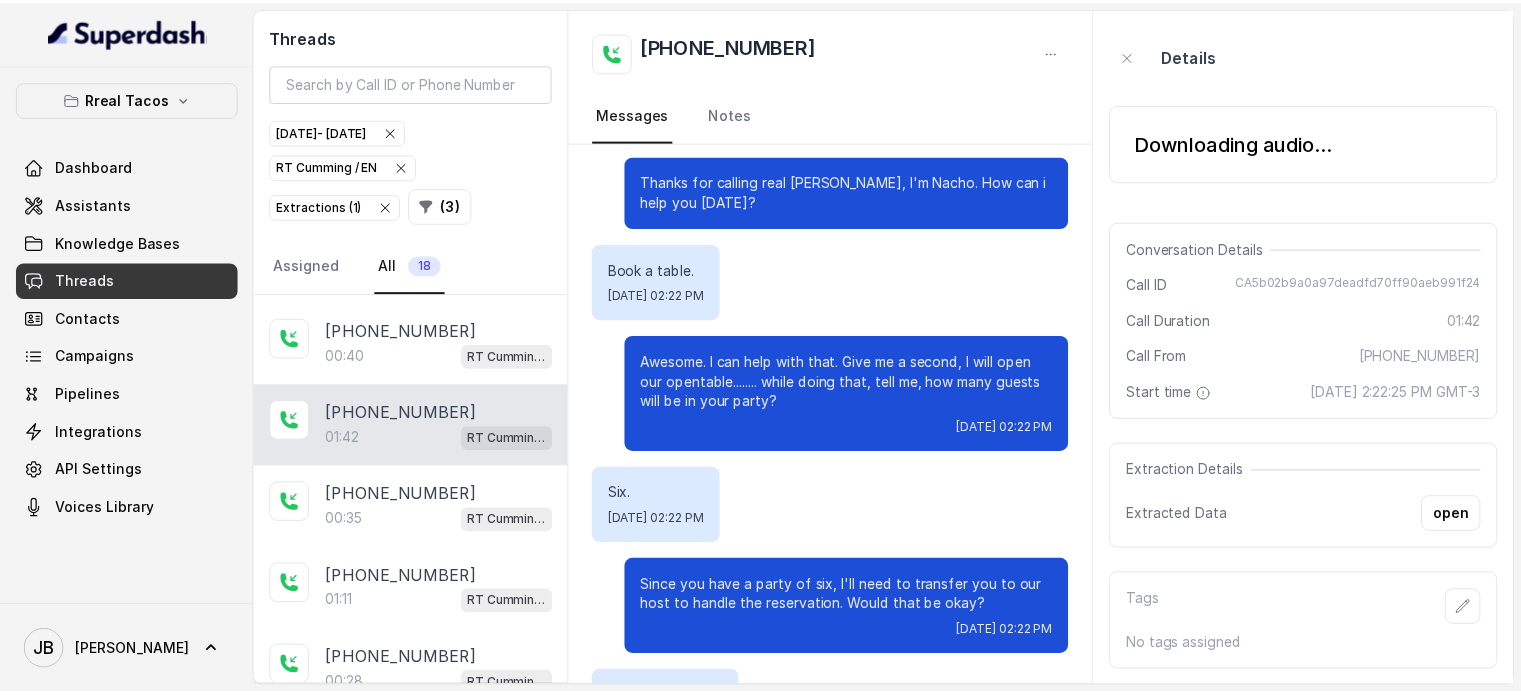 scroll, scrollTop: 0, scrollLeft: 0, axis: both 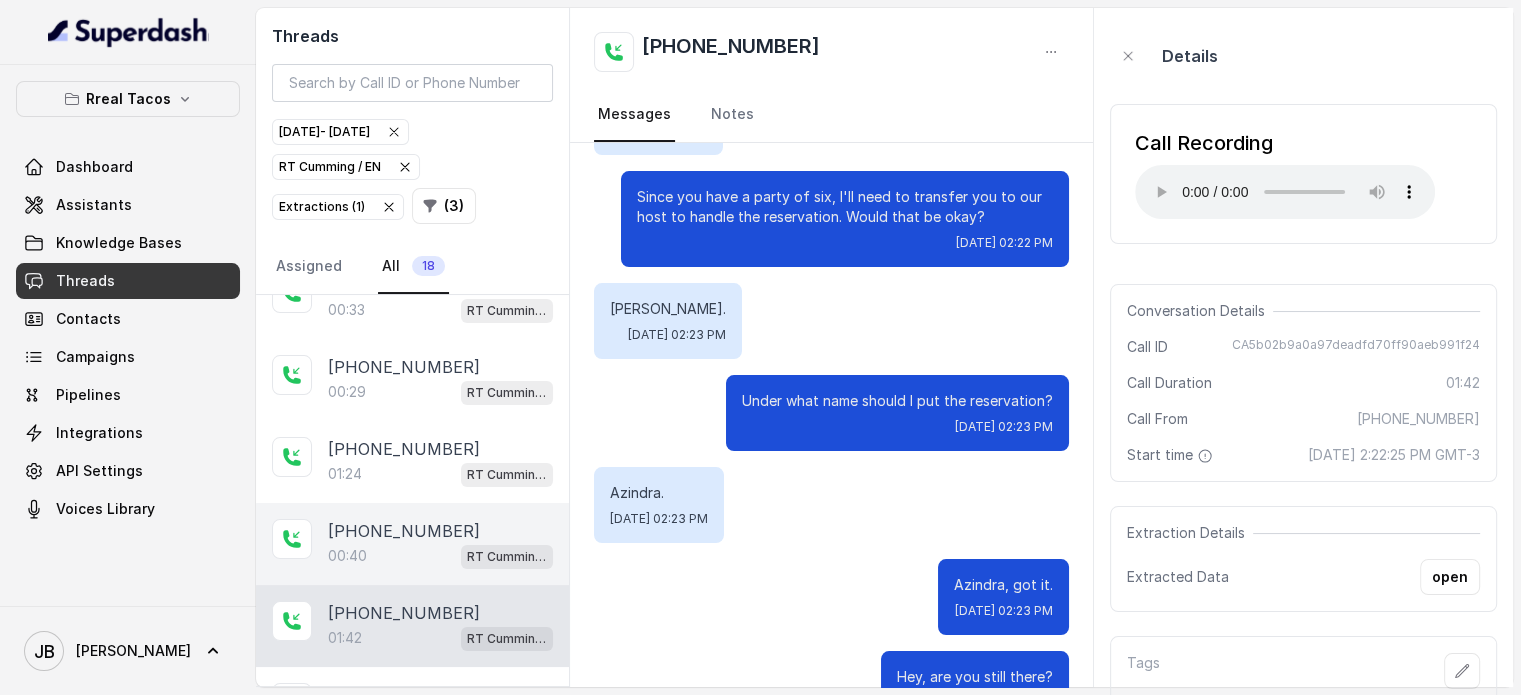 click on "[PHONE_NUMBER]" at bounding box center (404, 531) 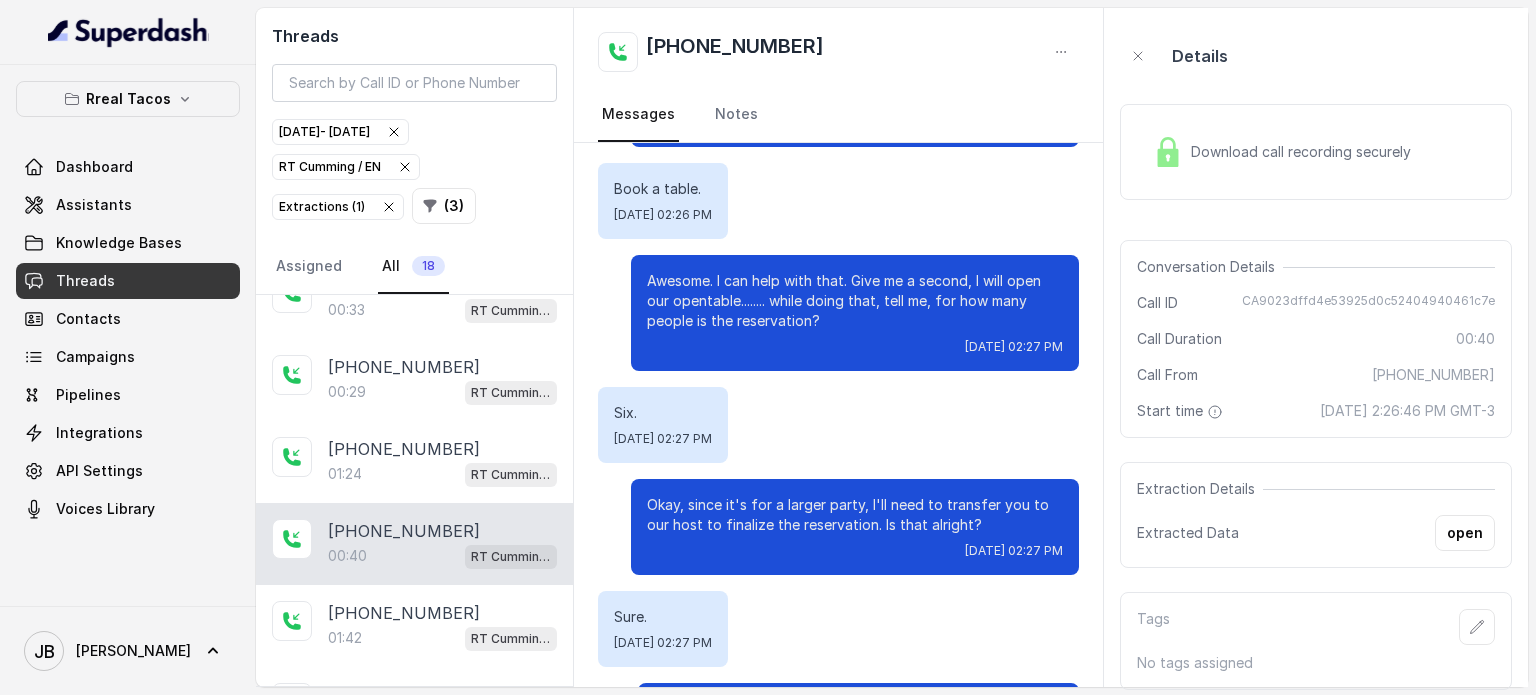 scroll, scrollTop: 187, scrollLeft: 0, axis: vertical 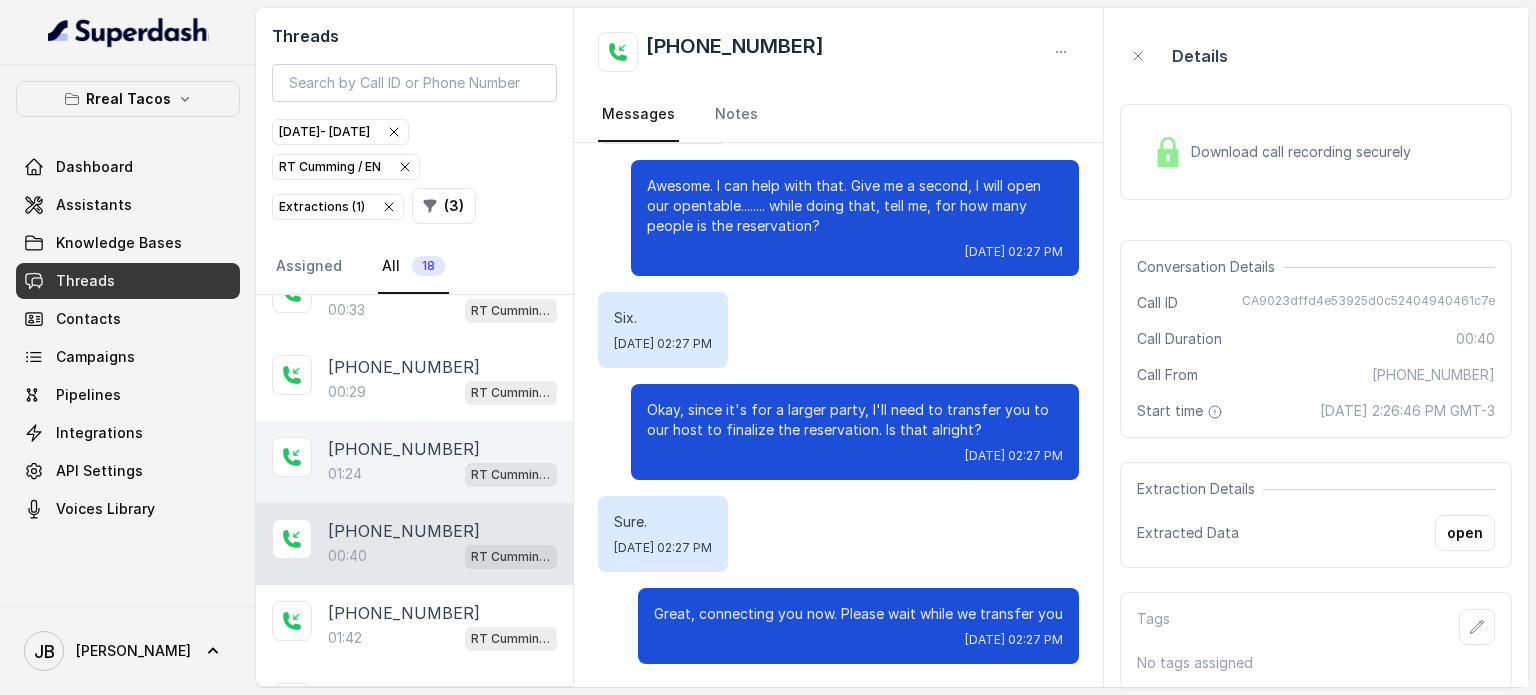 click on "01:24" at bounding box center (345, 474) 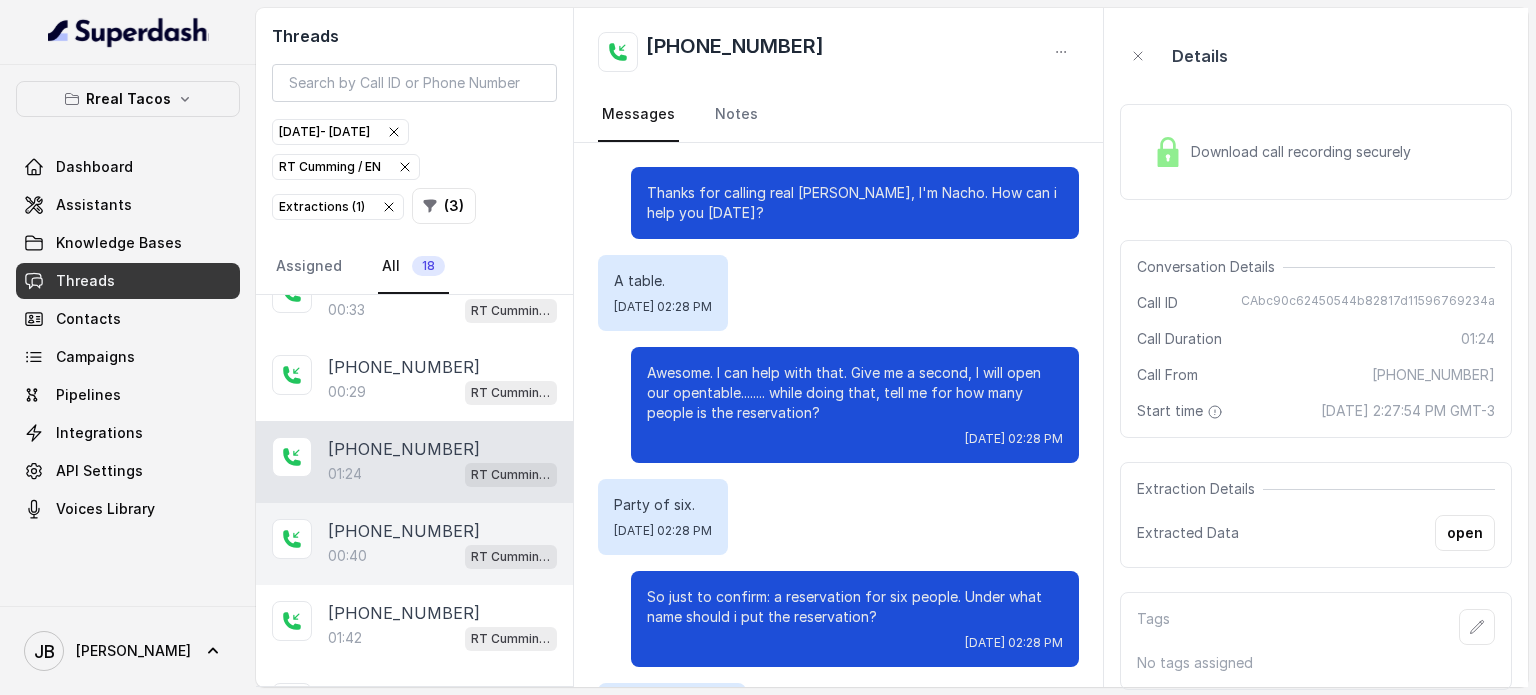 scroll, scrollTop: 1167, scrollLeft: 0, axis: vertical 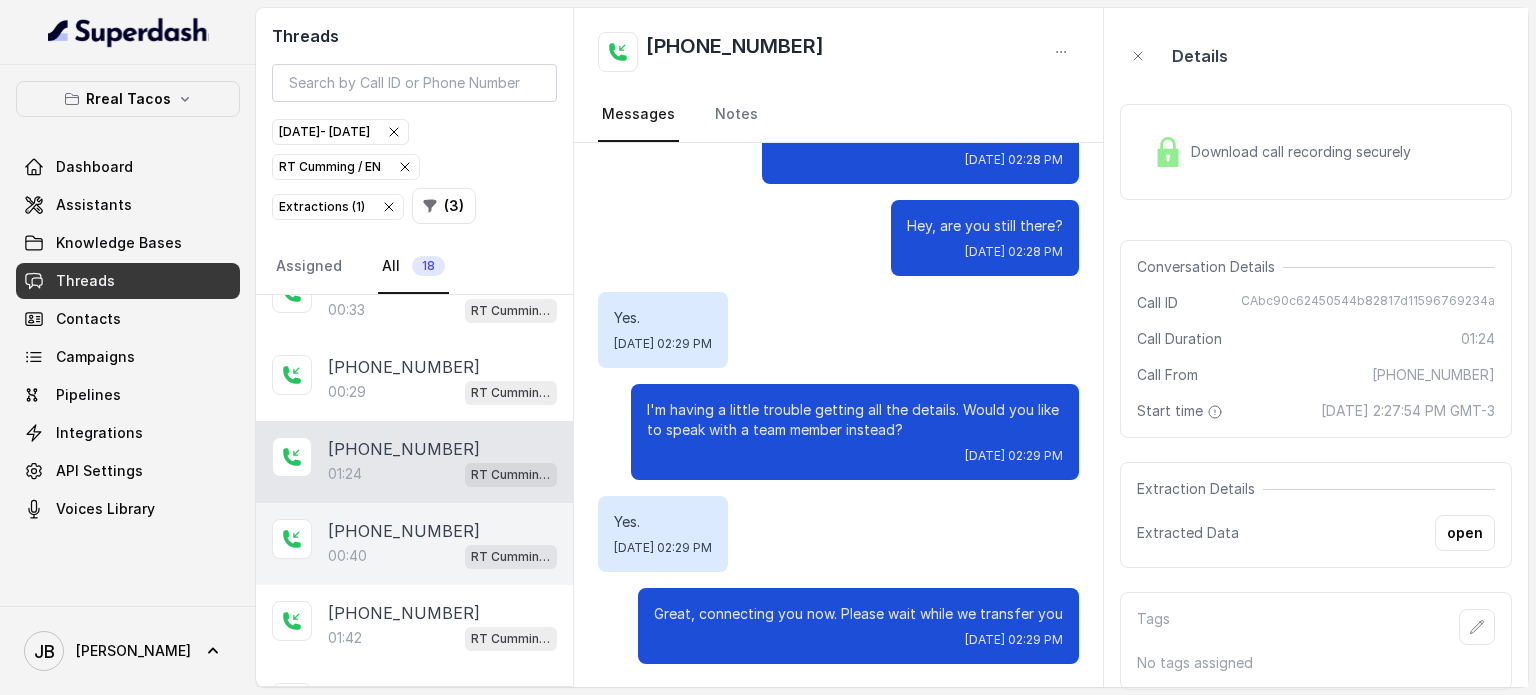 click on "[PHONE_NUMBER]" at bounding box center (404, 531) 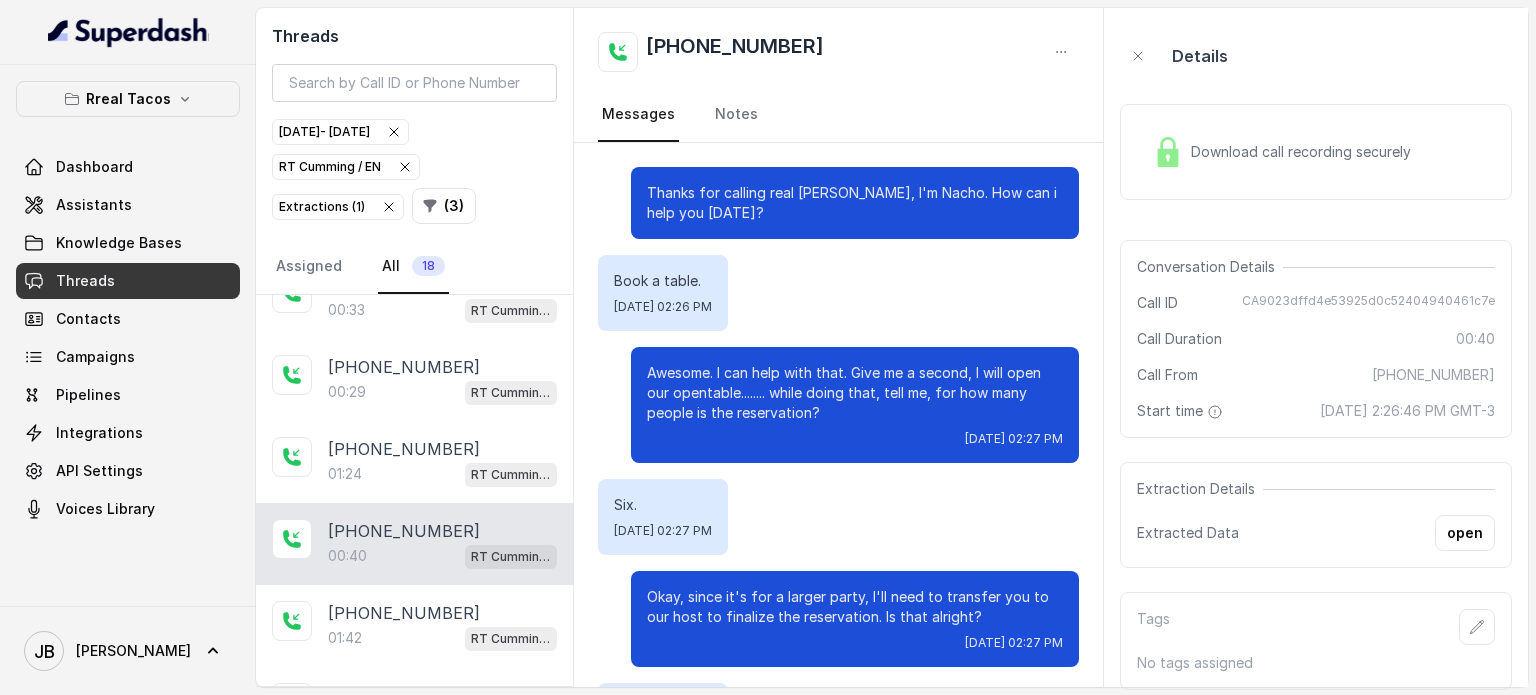 scroll, scrollTop: 187, scrollLeft: 0, axis: vertical 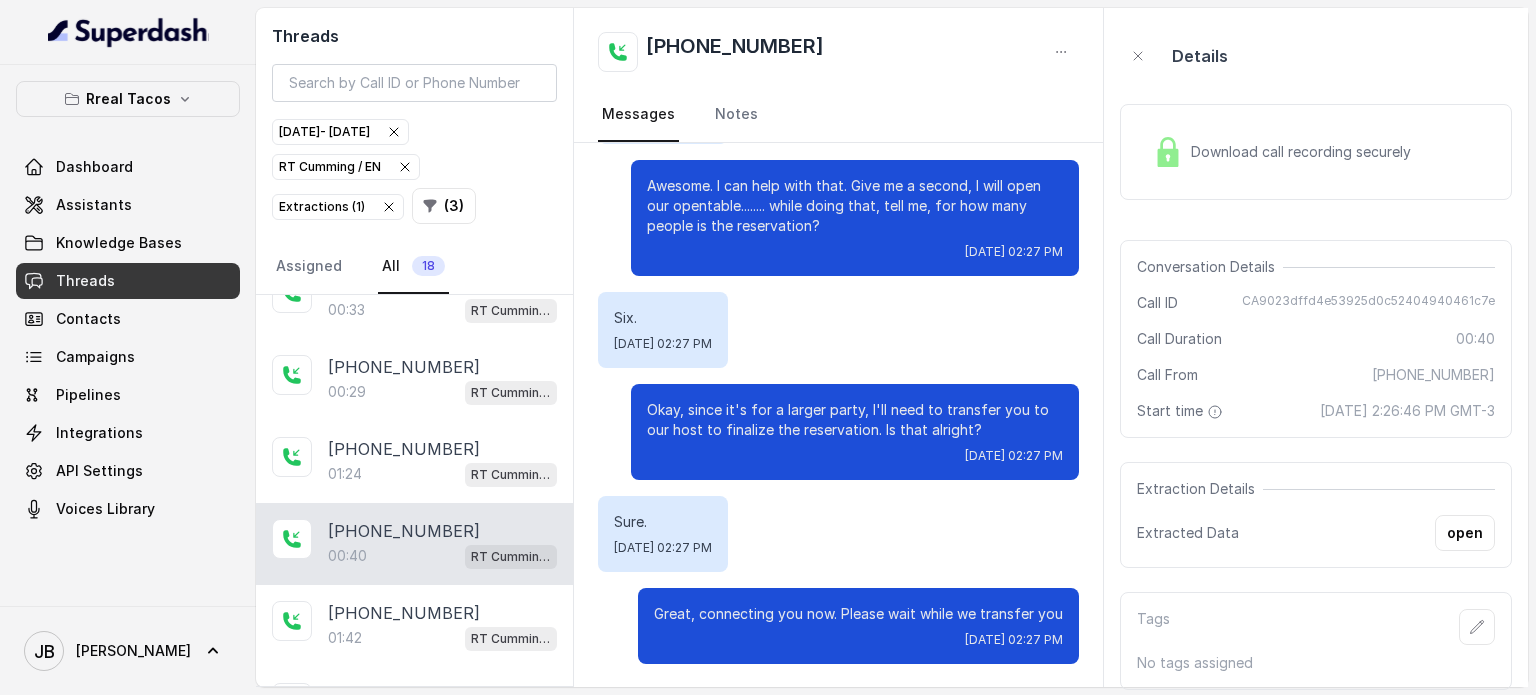 click on "Download call recording securely" at bounding box center [1305, 152] 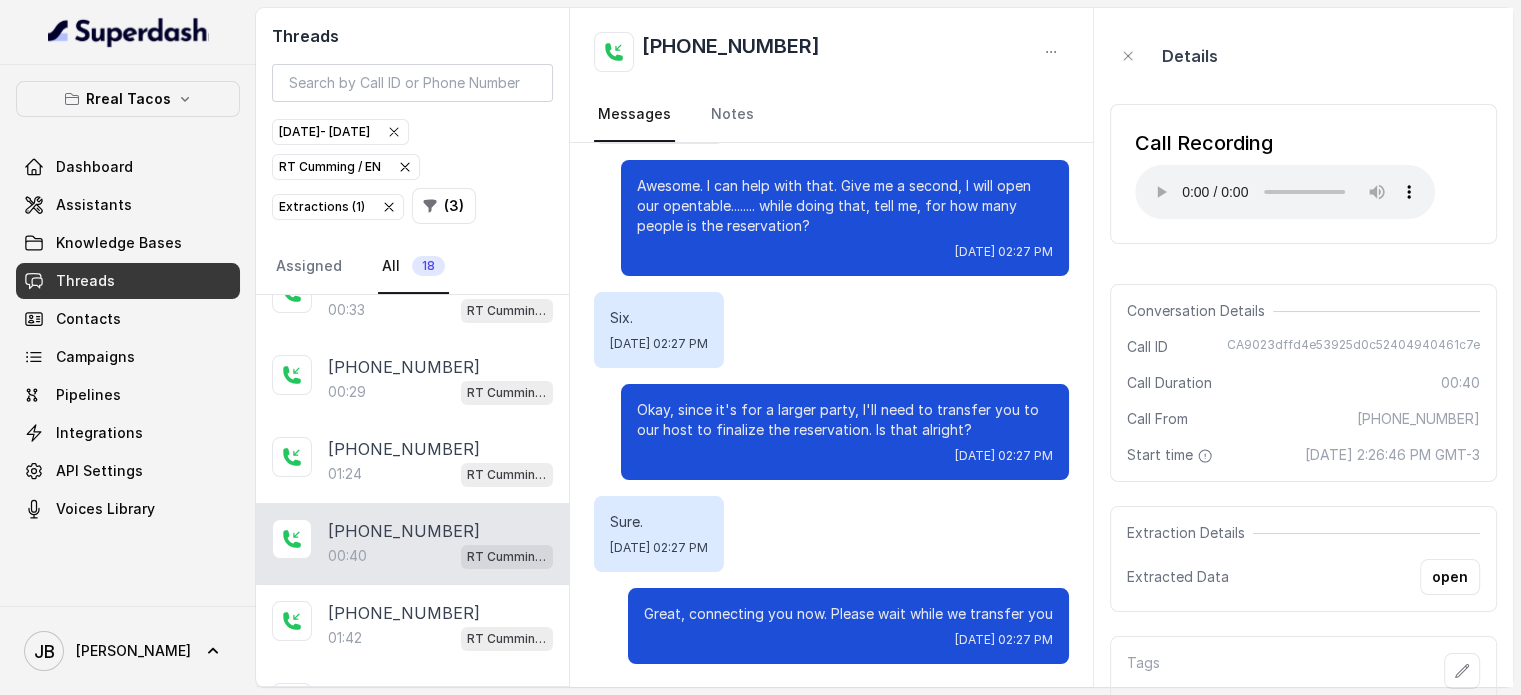 type 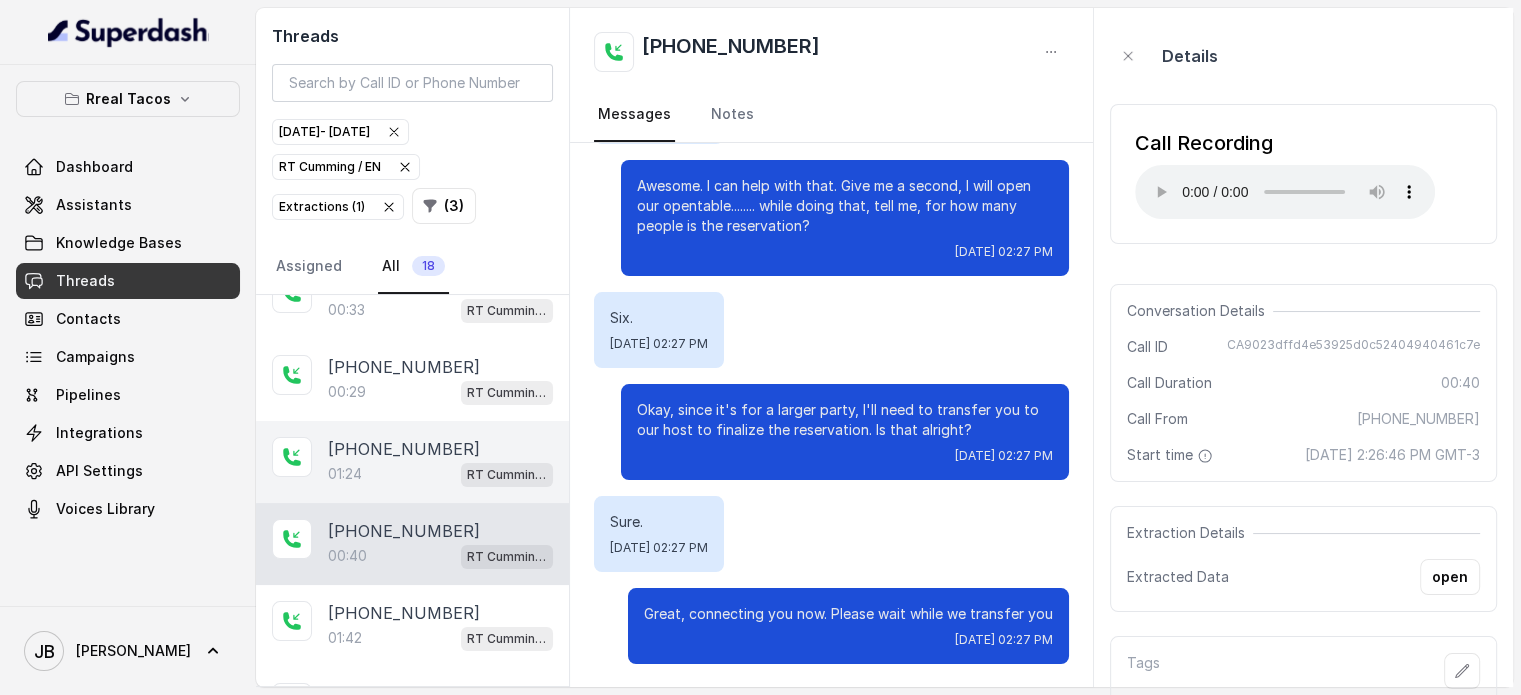 click on "01:24 [PERSON_NAME] / EN" at bounding box center [440, 474] 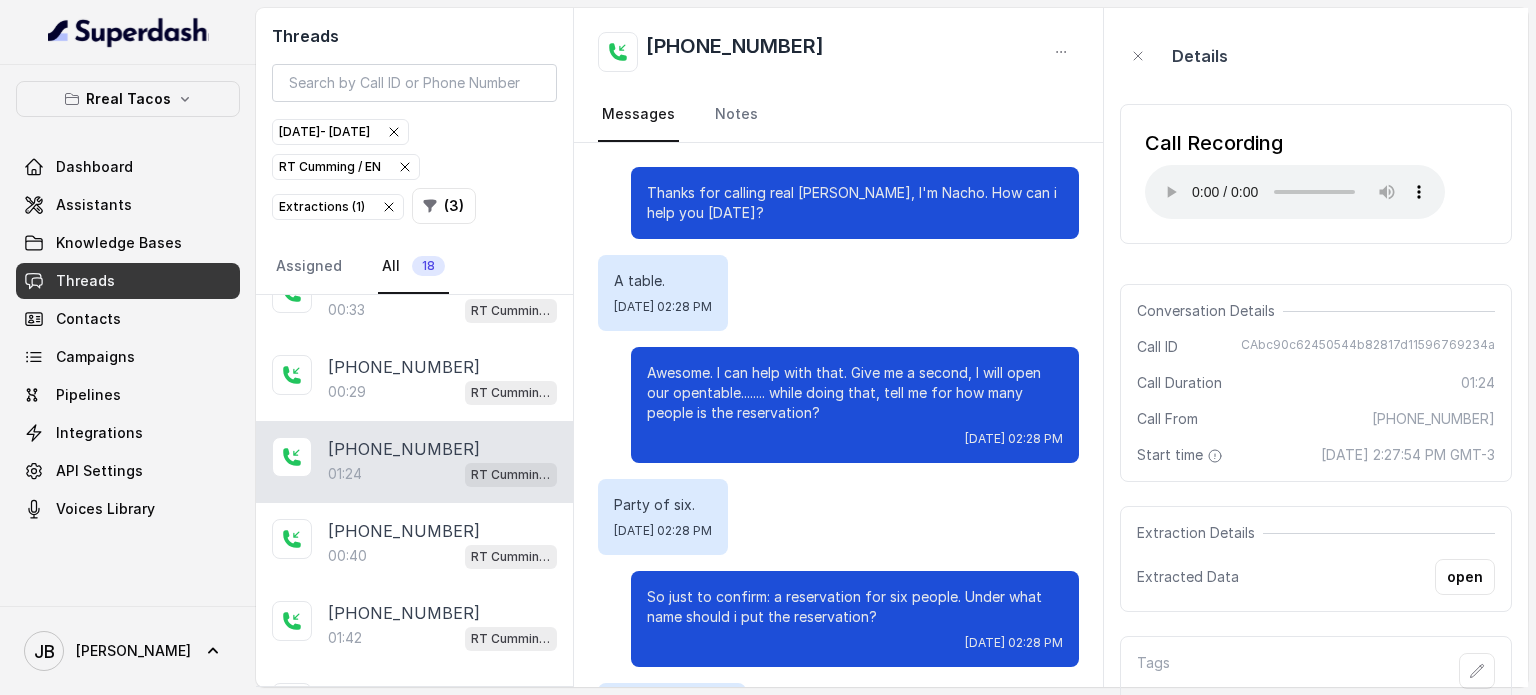 scroll, scrollTop: 1167, scrollLeft: 0, axis: vertical 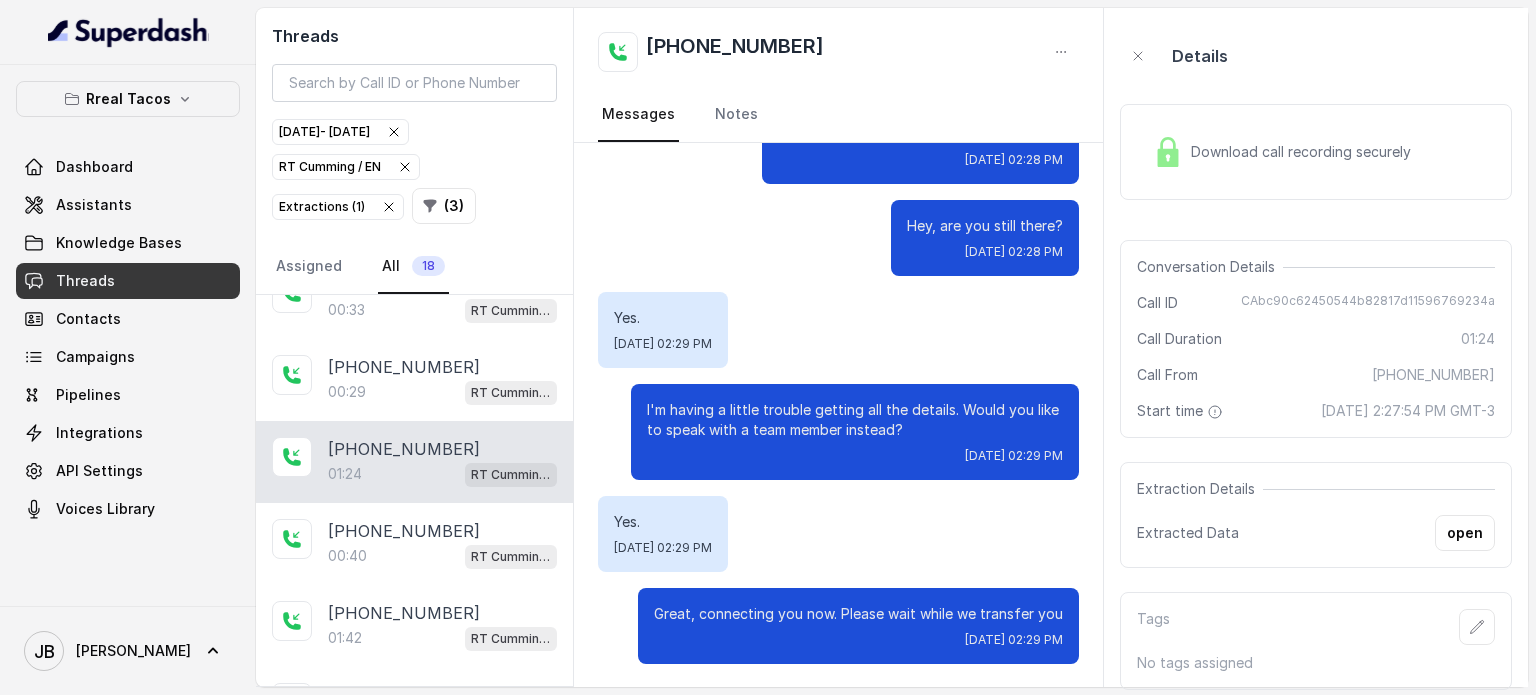 click on "Download call recording securely" at bounding box center [1316, 152] 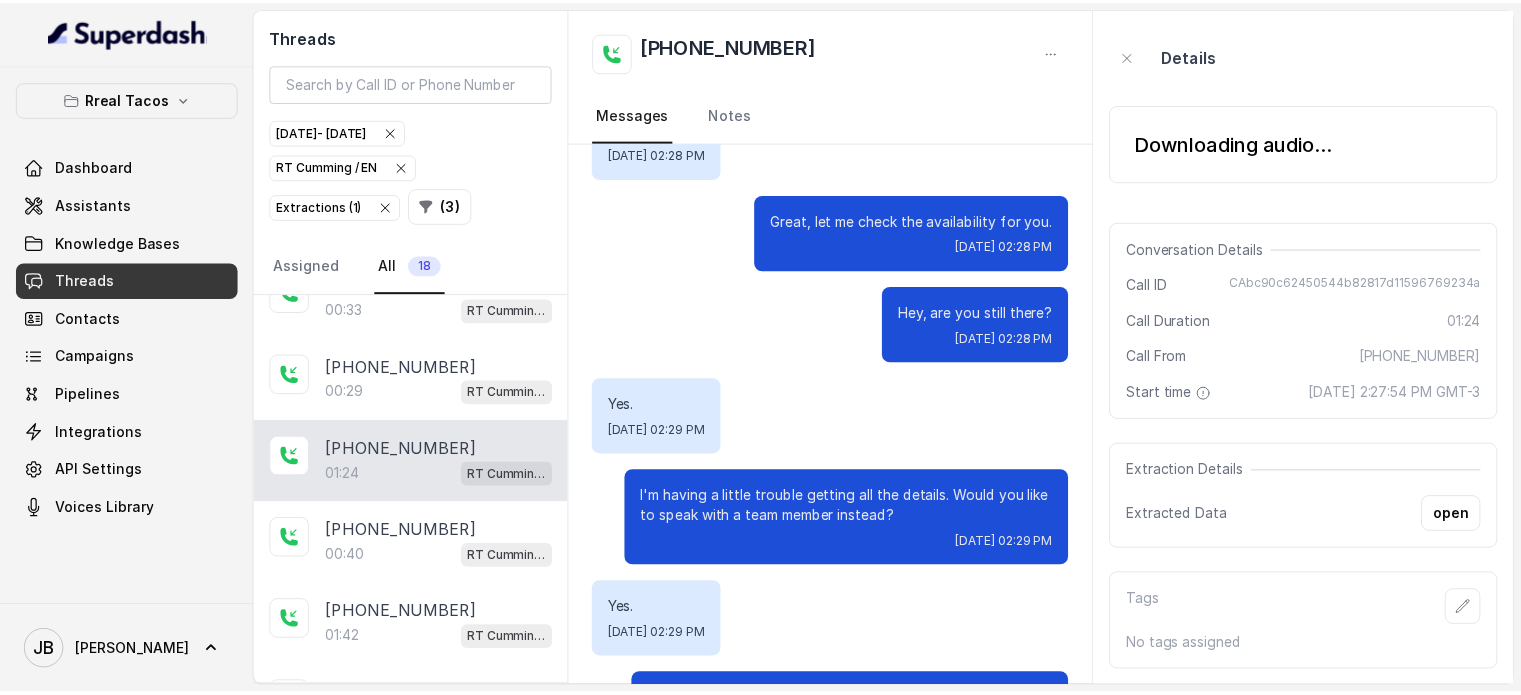 scroll, scrollTop: 1167, scrollLeft: 0, axis: vertical 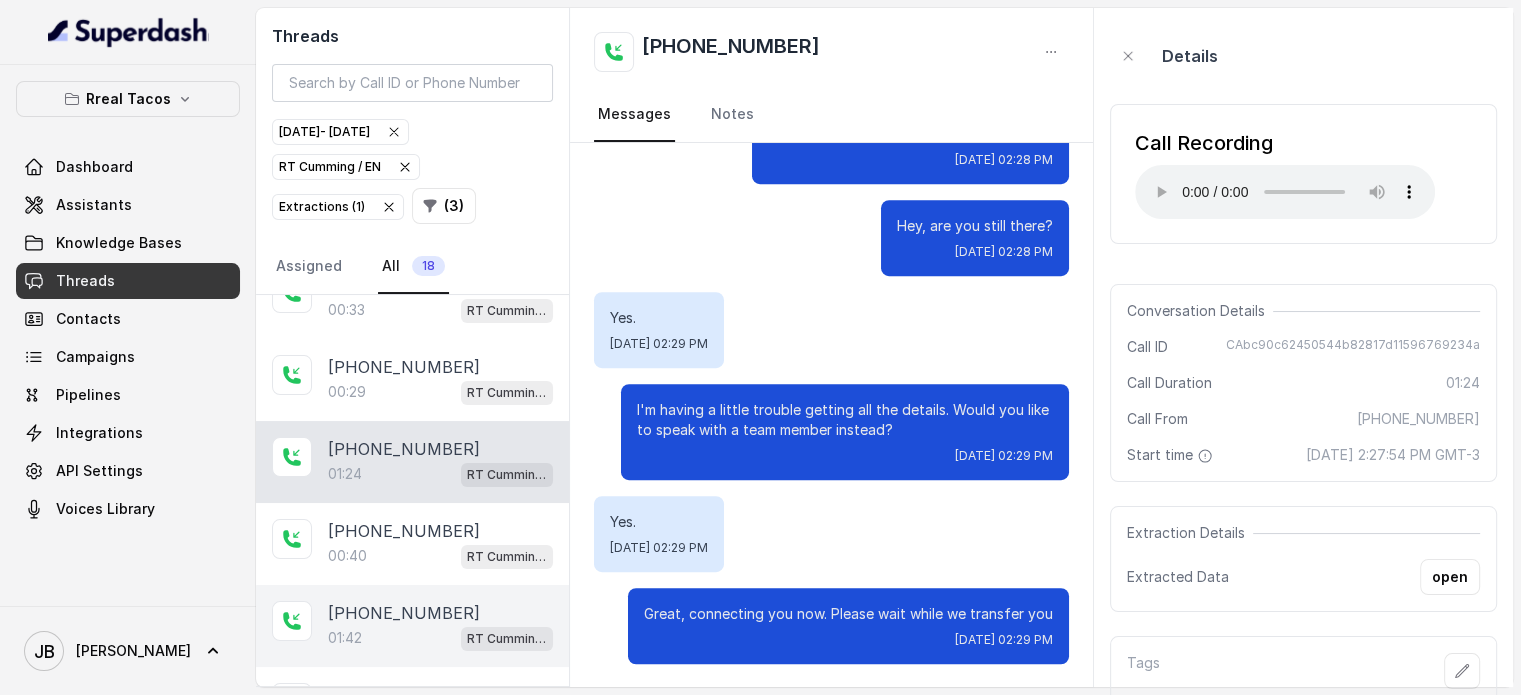 drag, startPoint x: 396, startPoint y: 655, endPoint x: 391, endPoint y: 645, distance: 11.18034 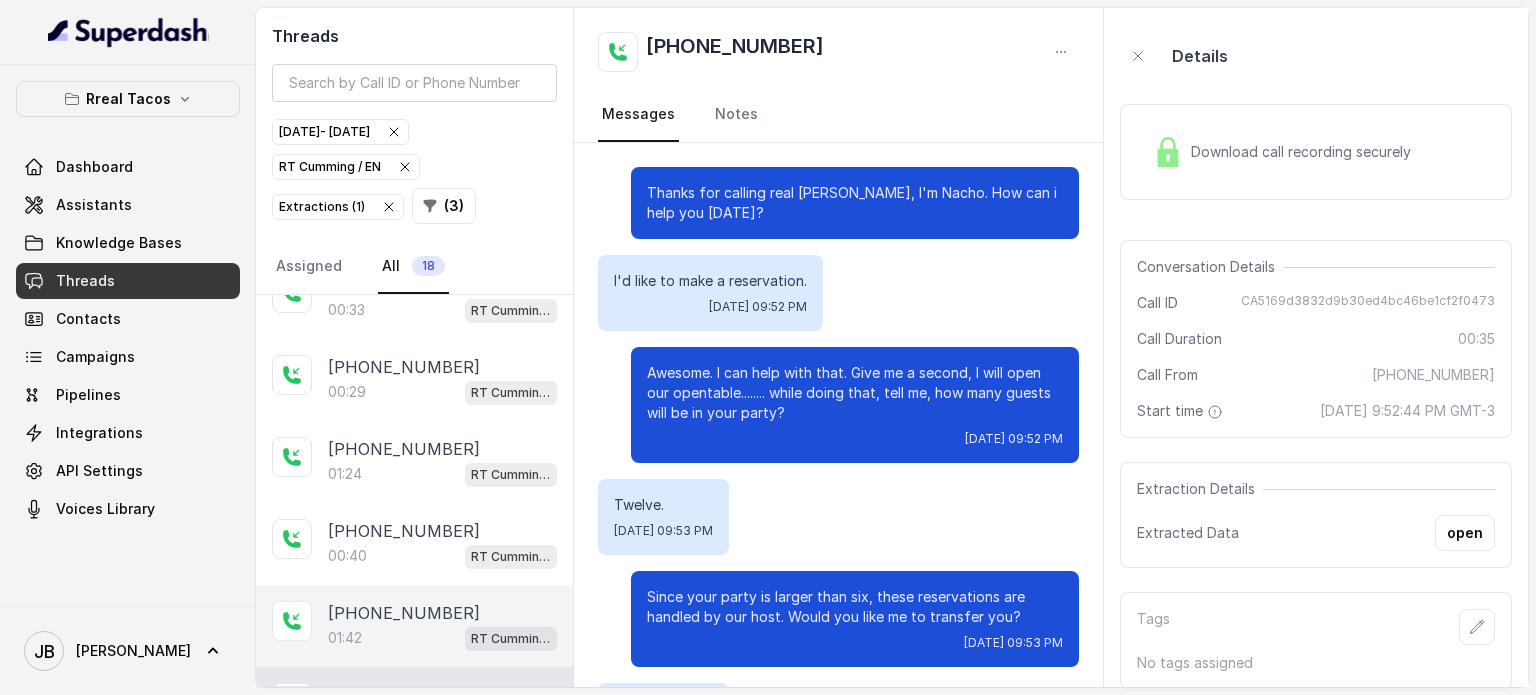 scroll, scrollTop: 187, scrollLeft: 0, axis: vertical 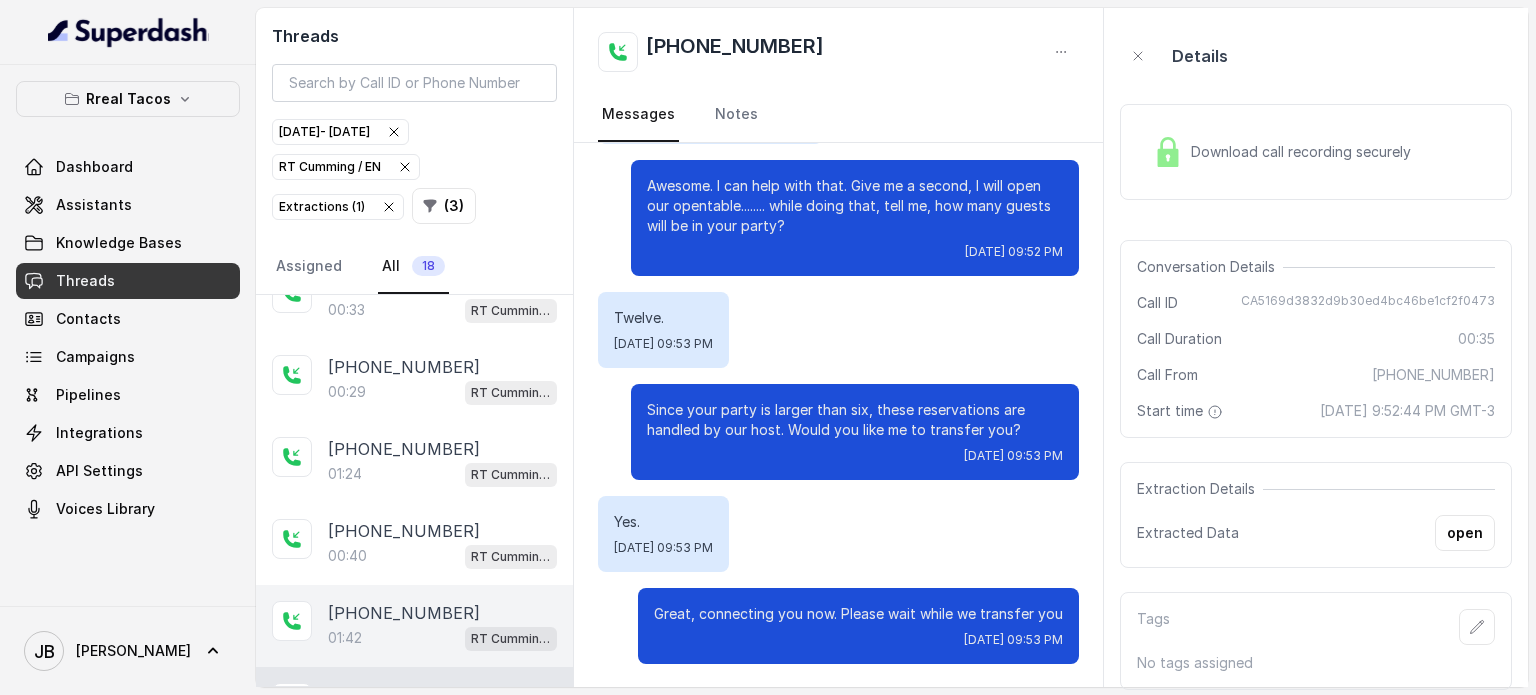 click on "[PHONE_NUMBER]" at bounding box center [404, 613] 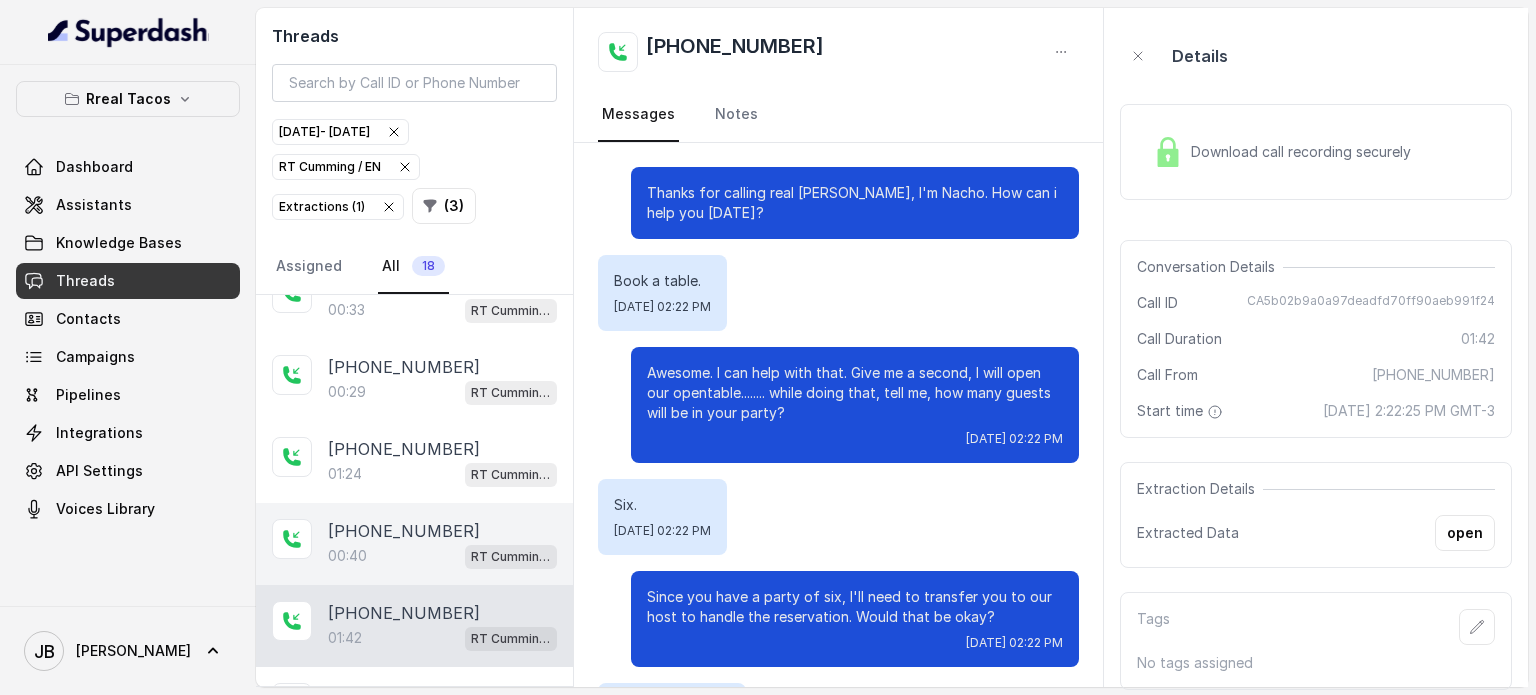 scroll, scrollTop: 1331, scrollLeft: 0, axis: vertical 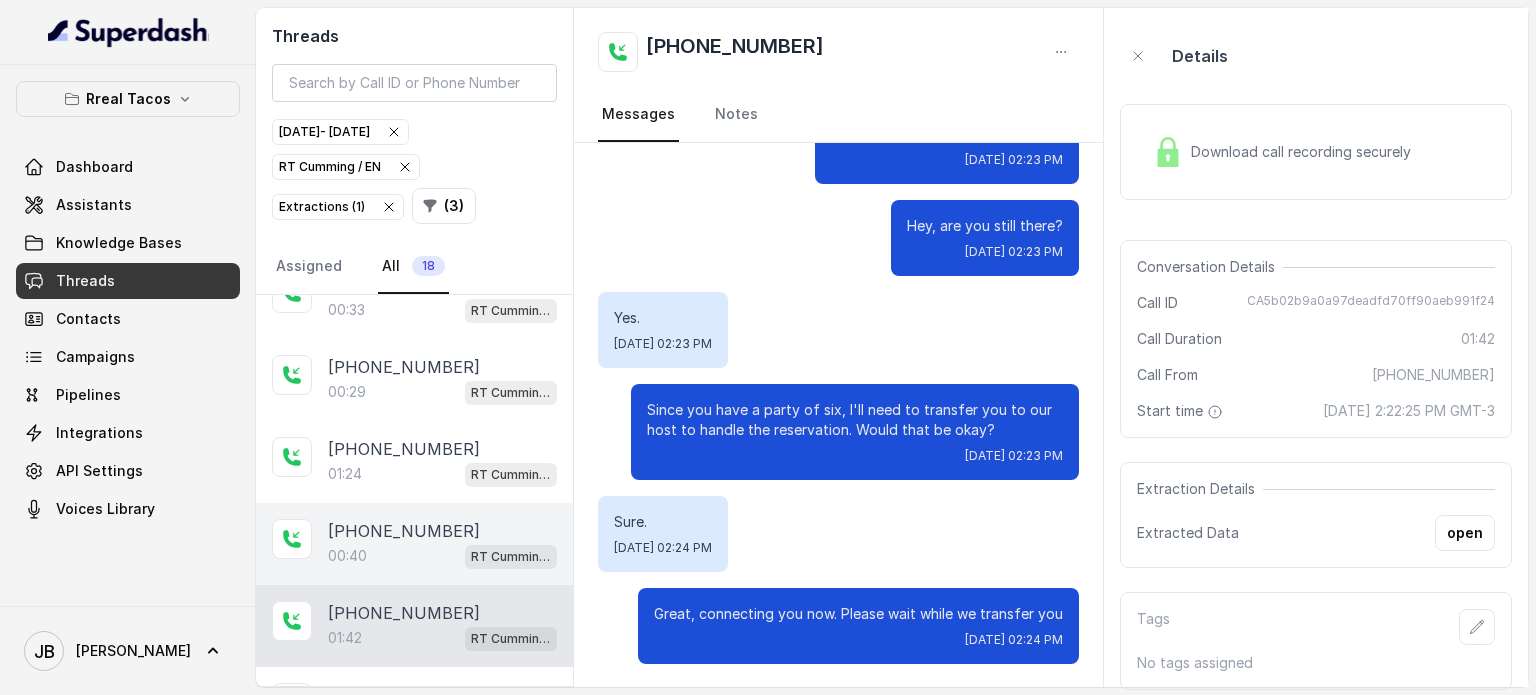 click on "00:40 [PERSON_NAME] / EN" at bounding box center (442, 556) 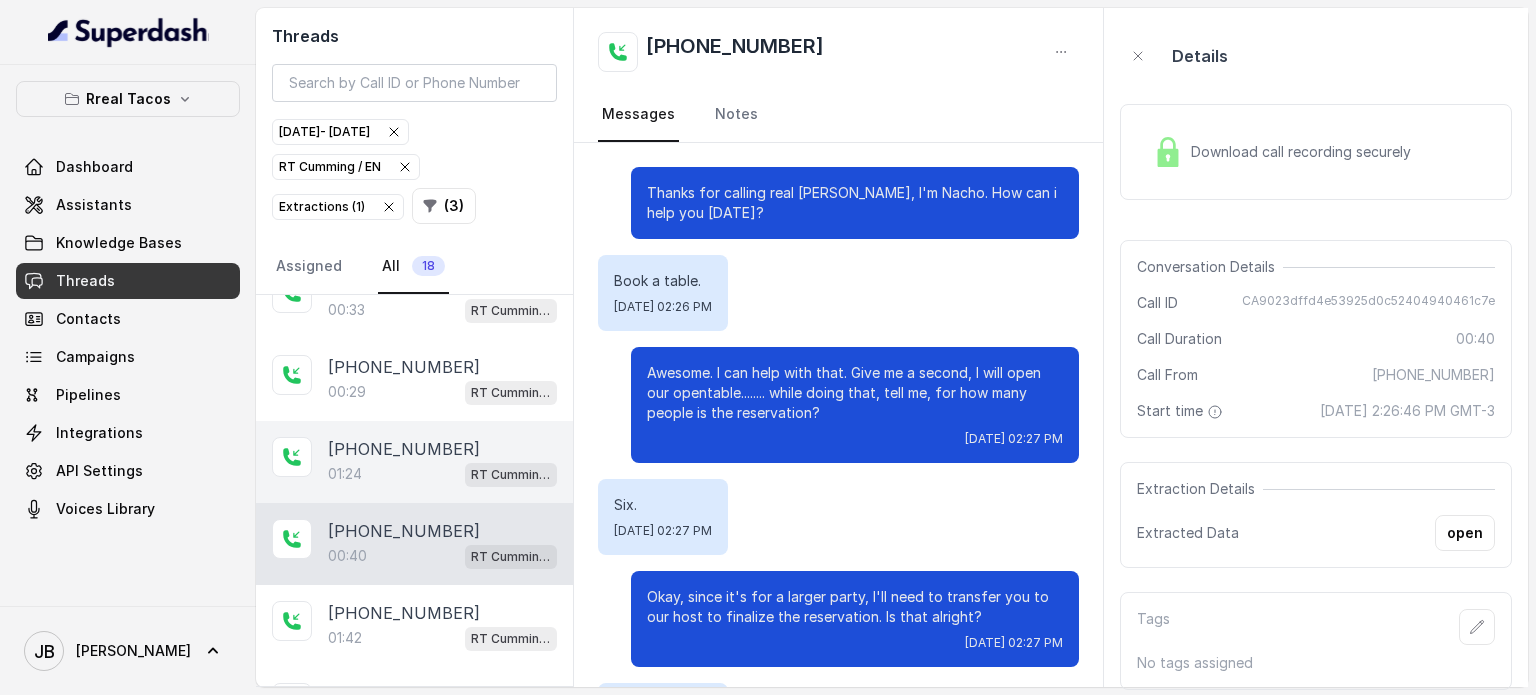 scroll, scrollTop: 187, scrollLeft: 0, axis: vertical 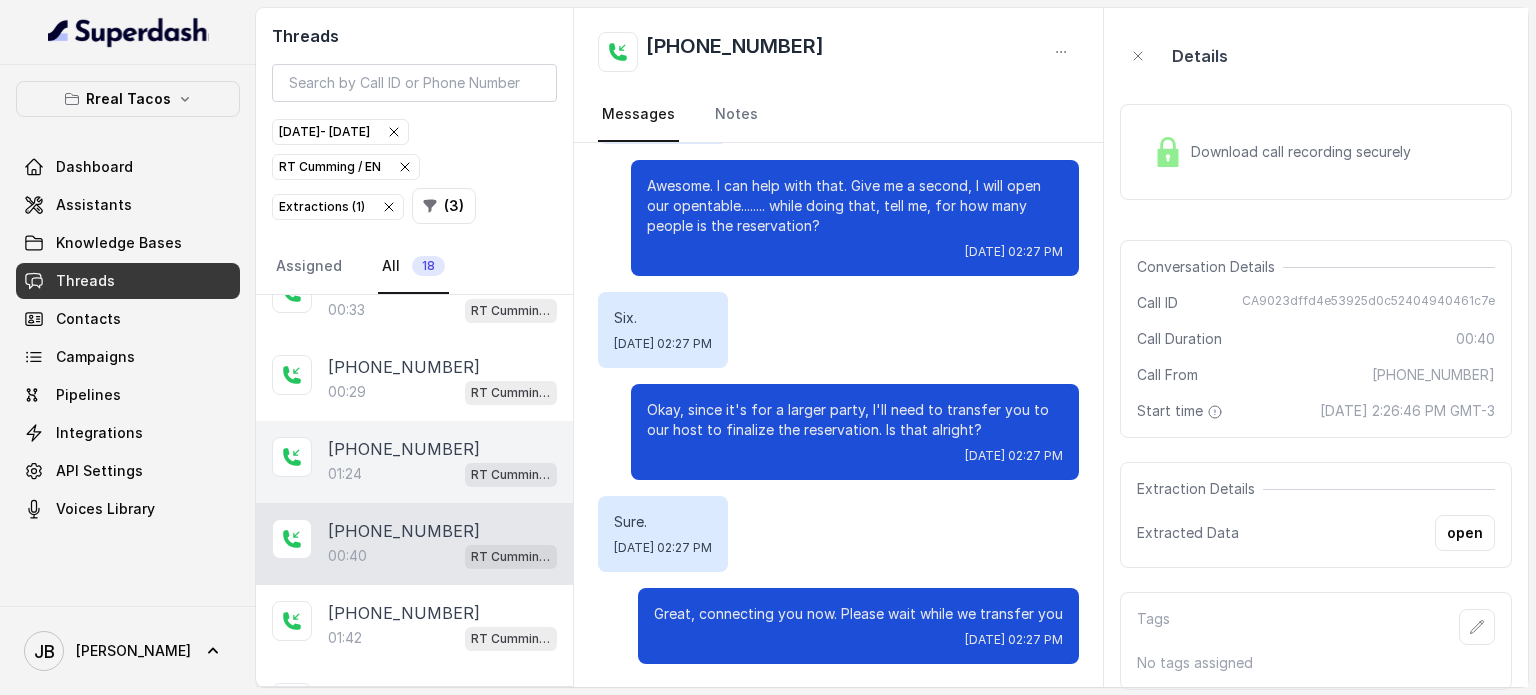 click on "01:24 [PERSON_NAME] / EN" at bounding box center (442, 474) 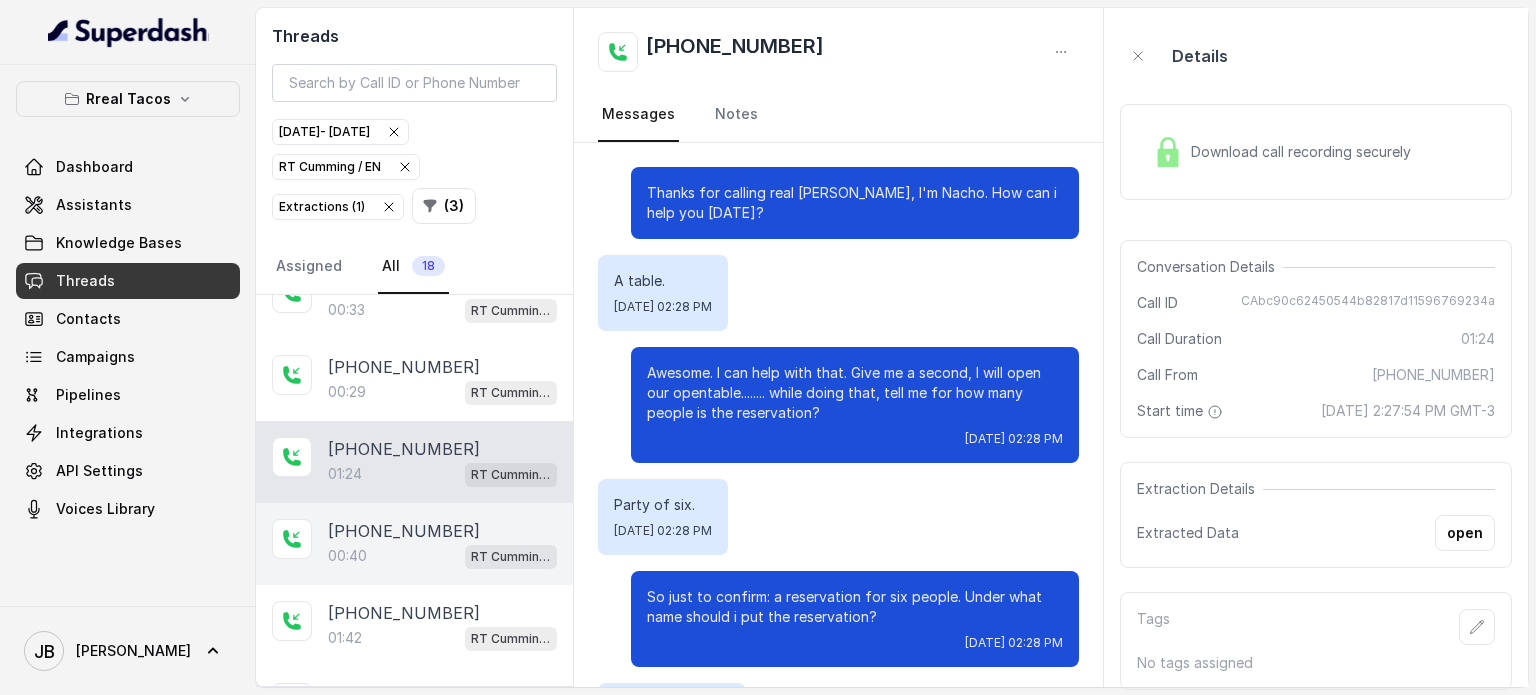 scroll, scrollTop: 1167, scrollLeft: 0, axis: vertical 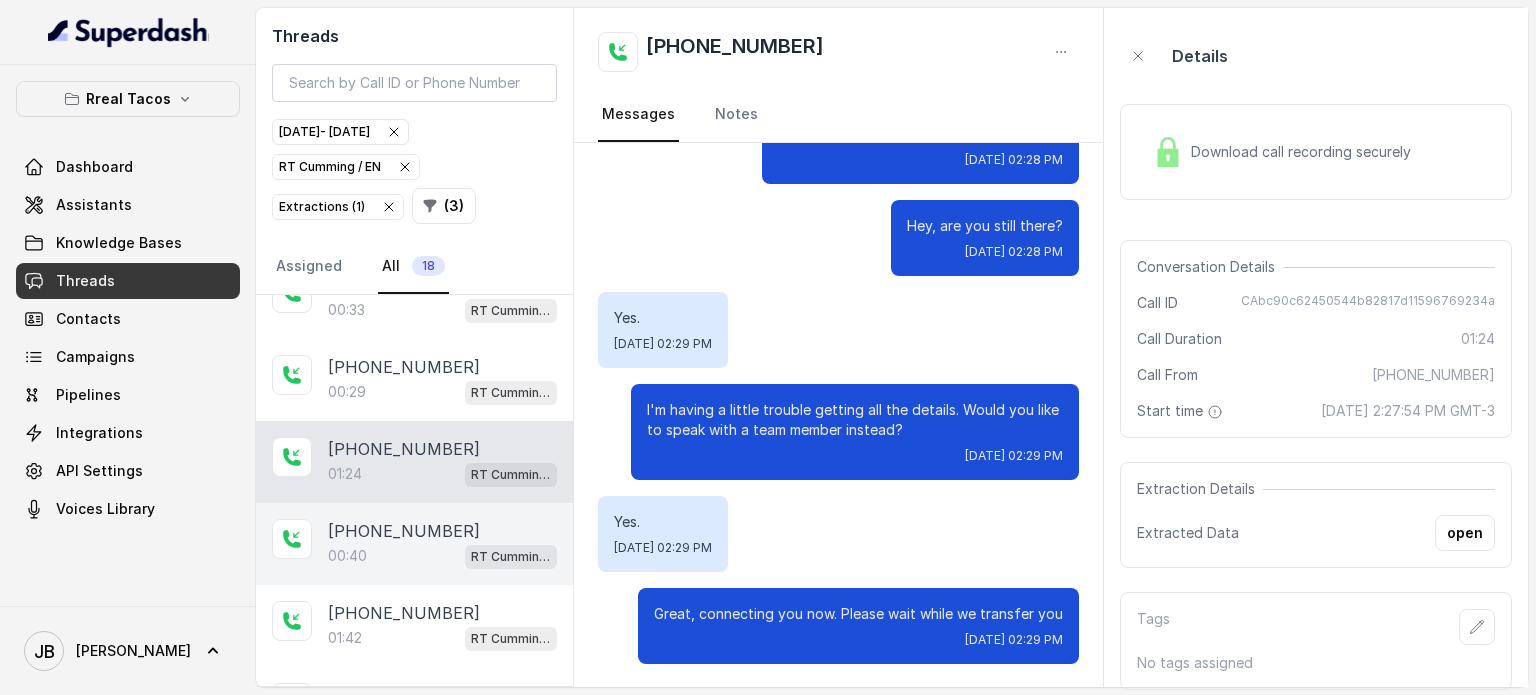 click on "00:40 [PERSON_NAME] / EN" at bounding box center [442, 556] 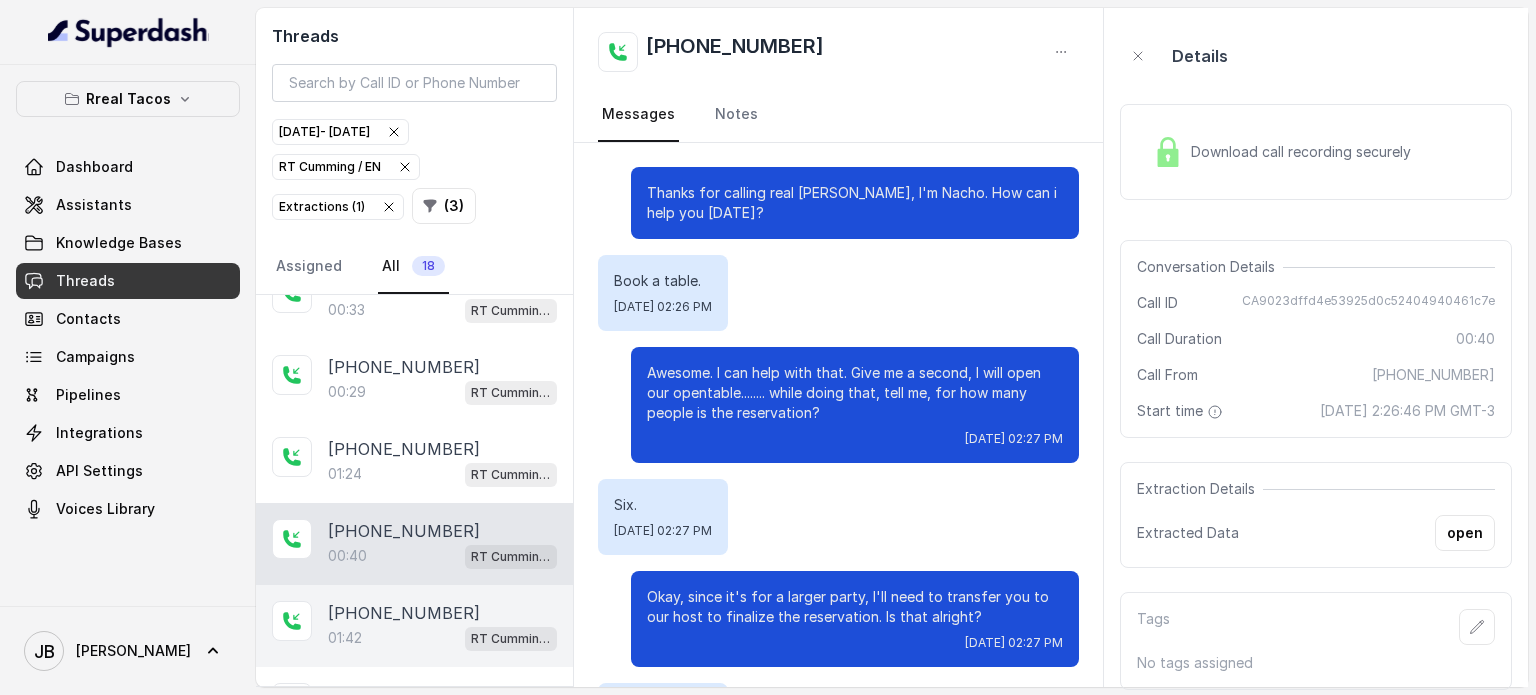 scroll, scrollTop: 187, scrollLeft: 0, axis: vertical 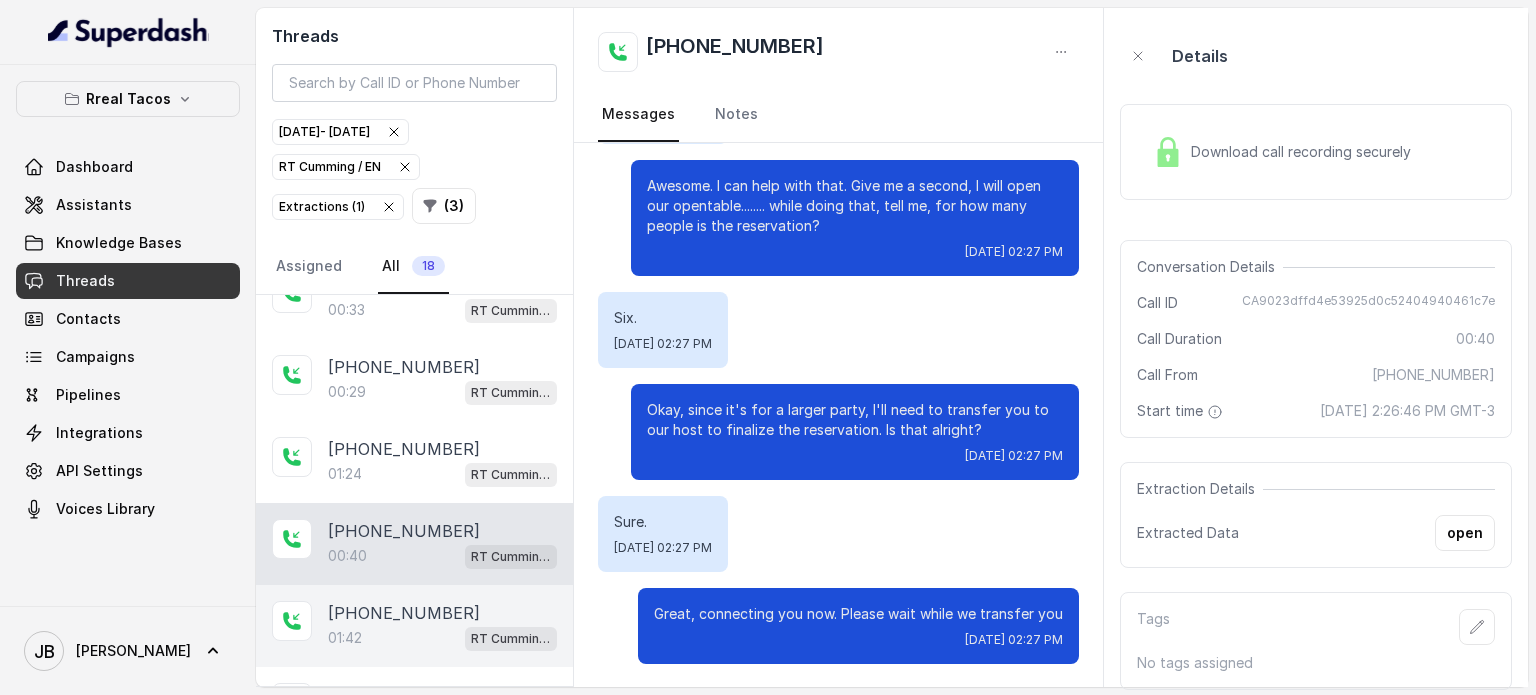 click on "[PHONE_NUMBER]" at bounding box center [404, 613] 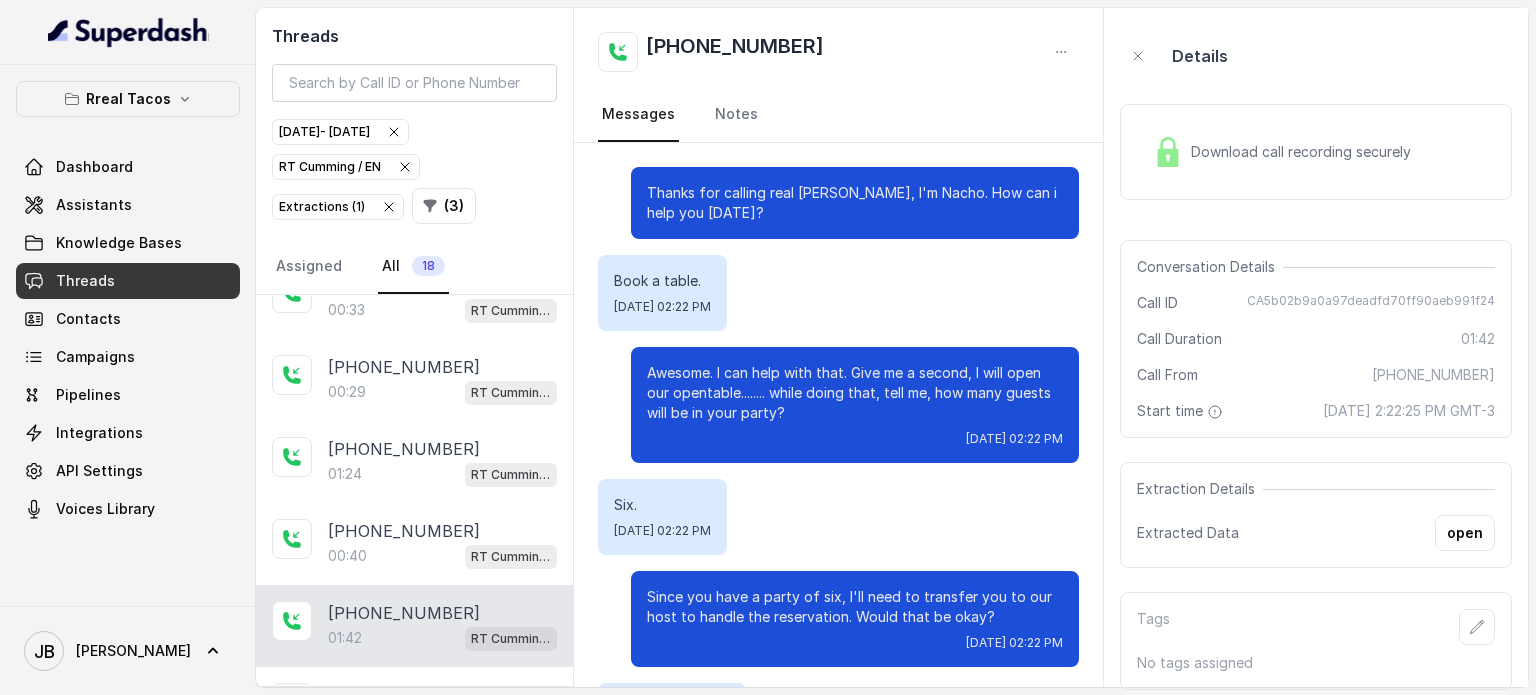 scroll, scrollTop: 1331, scrollLeft: 0, axis: vertical 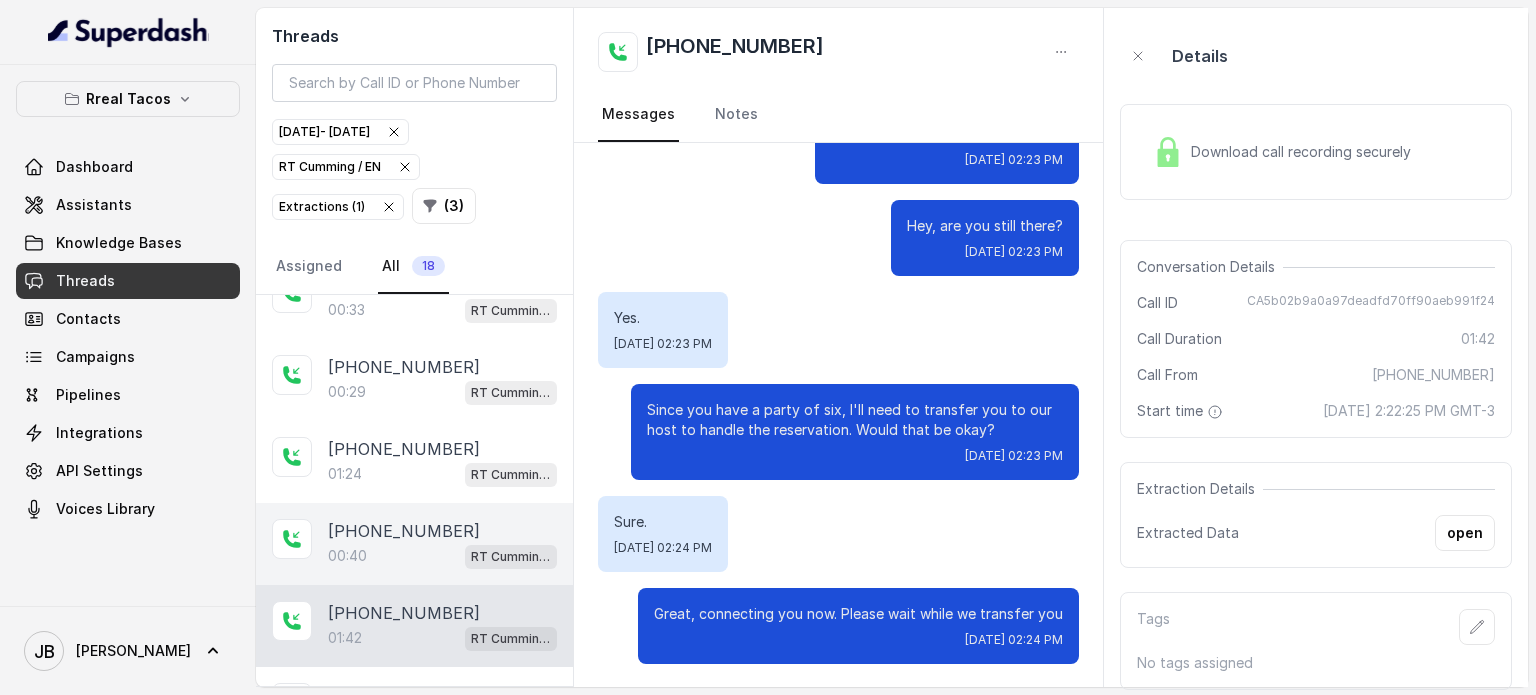 drag, startPoint x: 404, startPoint y: 540, endPoint x: 409, endPoint y: 499, distance: 41.303753 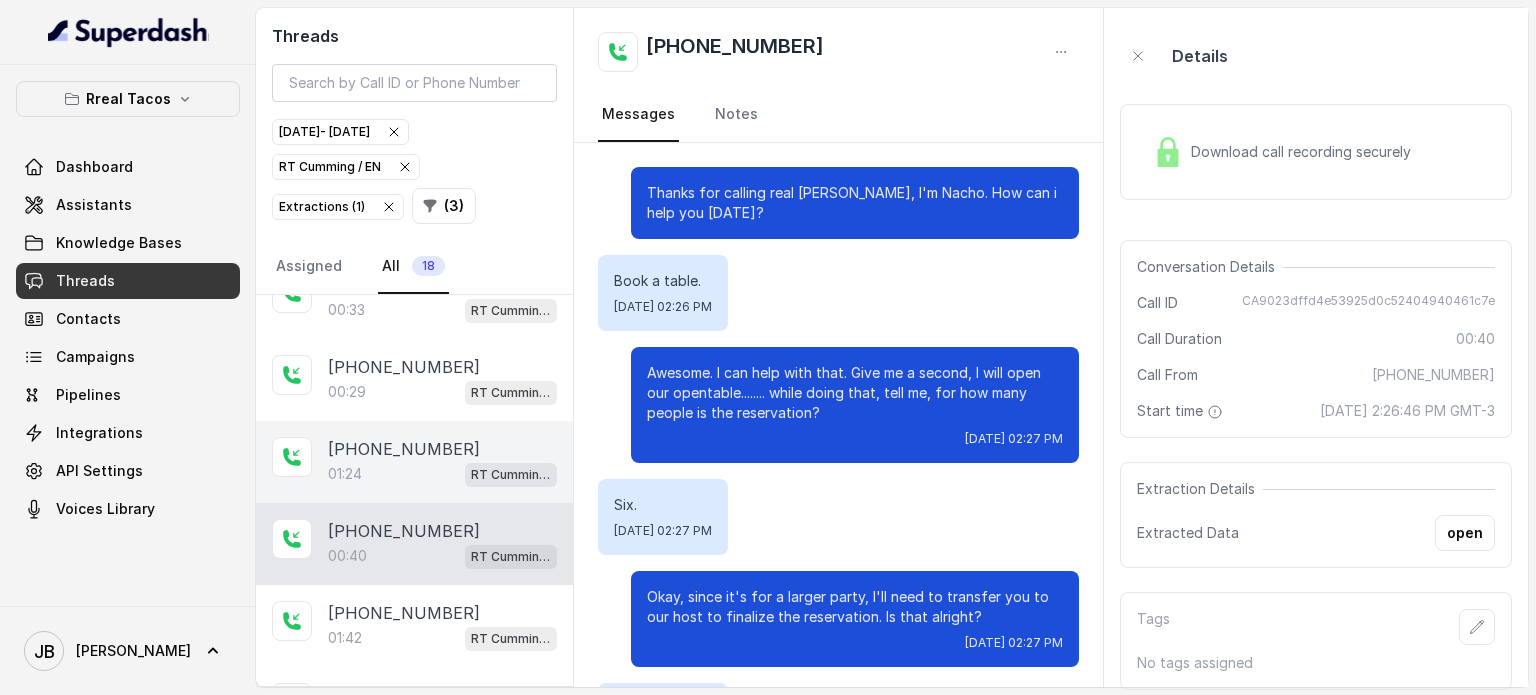 scroll, scrollTop: 187, scrollLeft: 0, axis: vertical 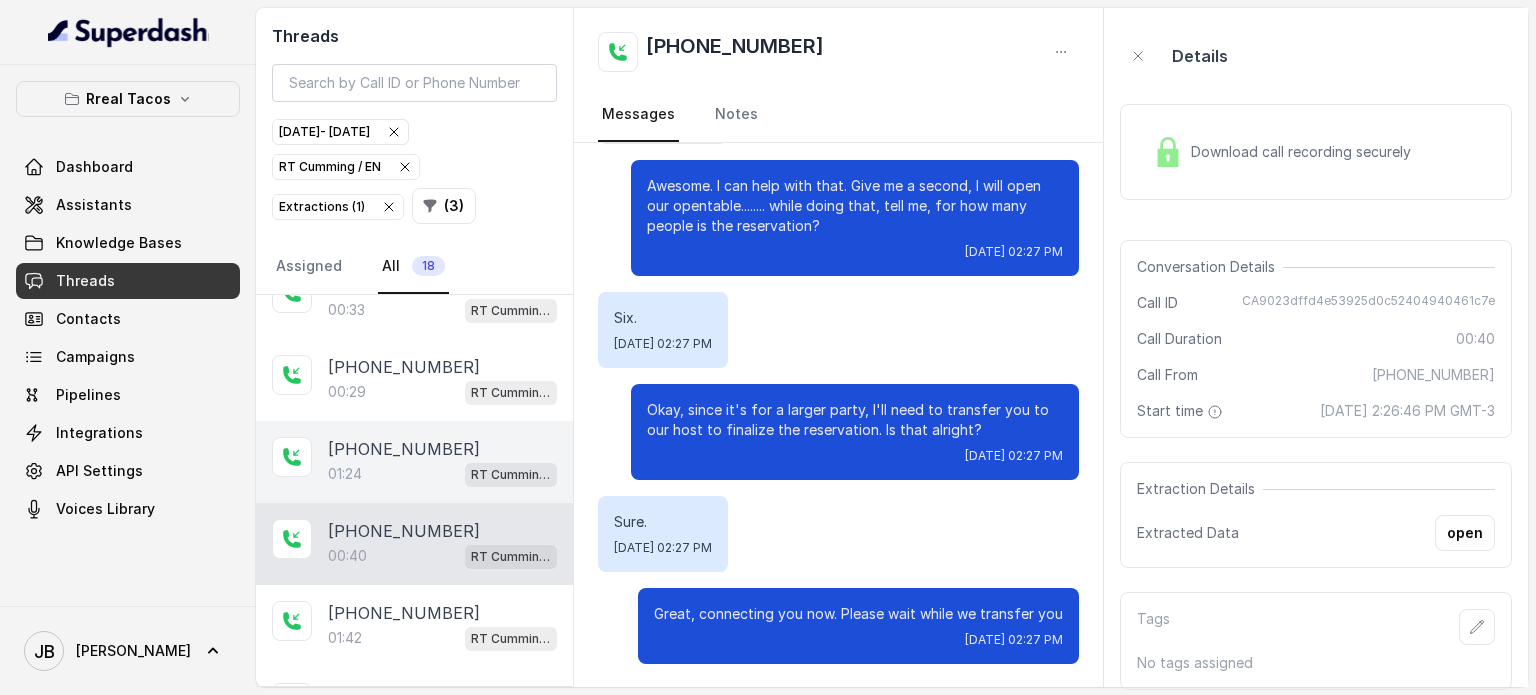 click on "01:24 [PERSON_NAME] / EN" at bounding box center [442, 474] 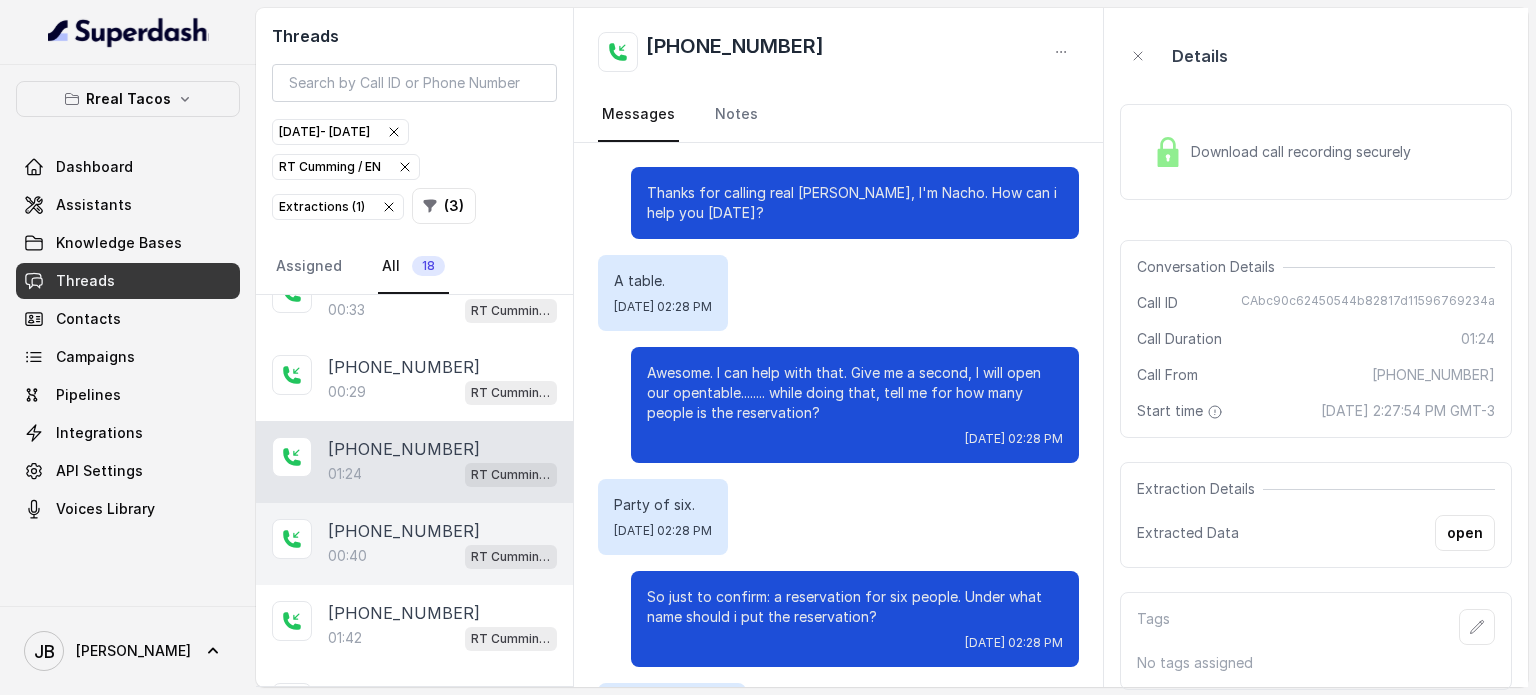 drag, startPoint x: 397, startPoint y: 530, endPoint x: 397, endPoint y: 580, distance: 50 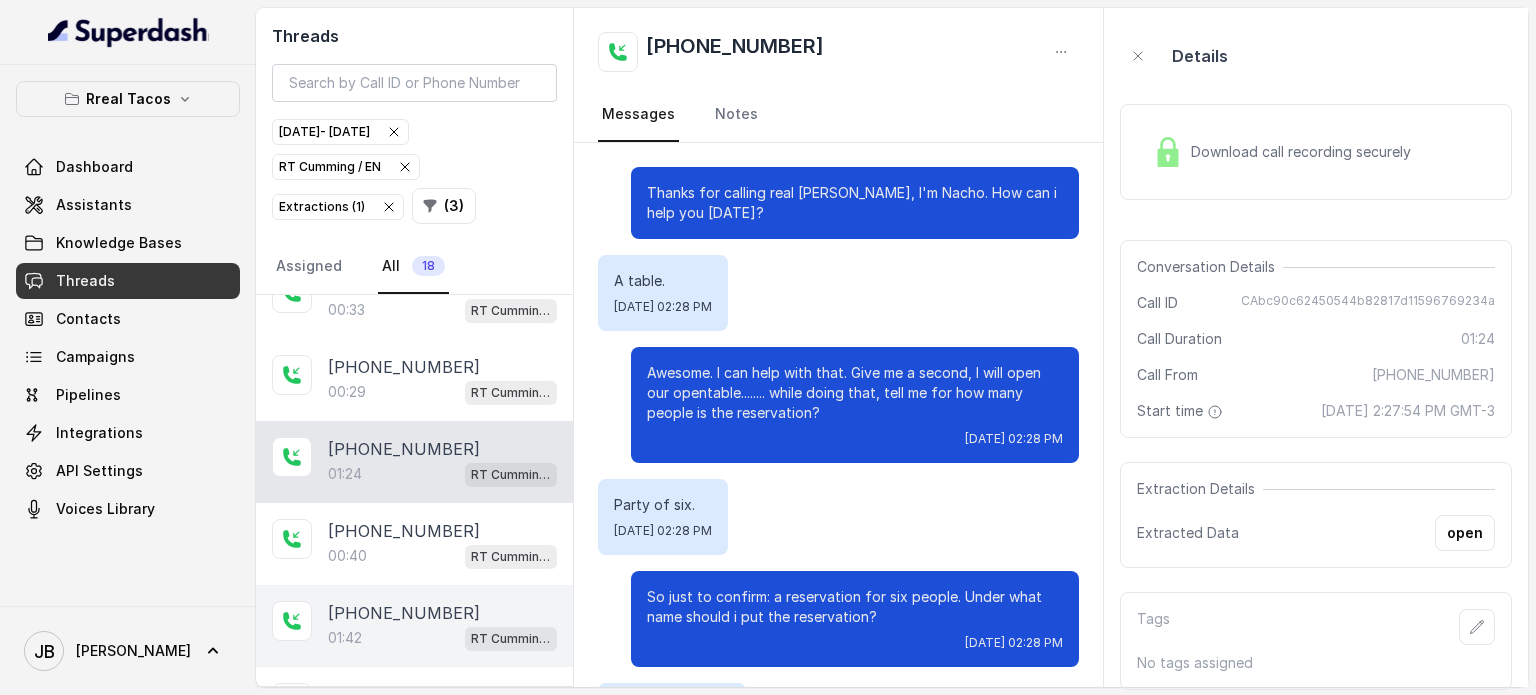 scroll, scrollTop: 0, scrollLeft: 0, axis: both 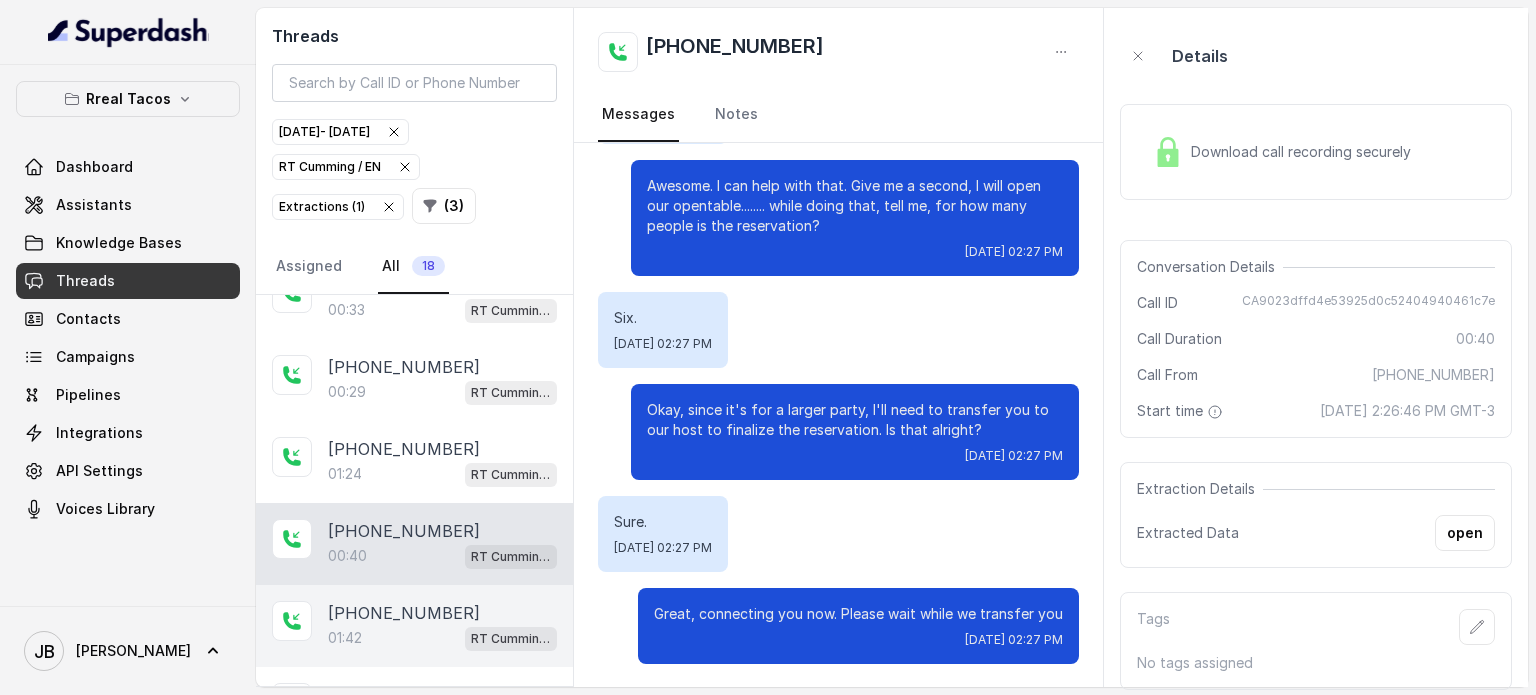click on "[PHONE_NUMBER]" at bounding box center (404, 613) 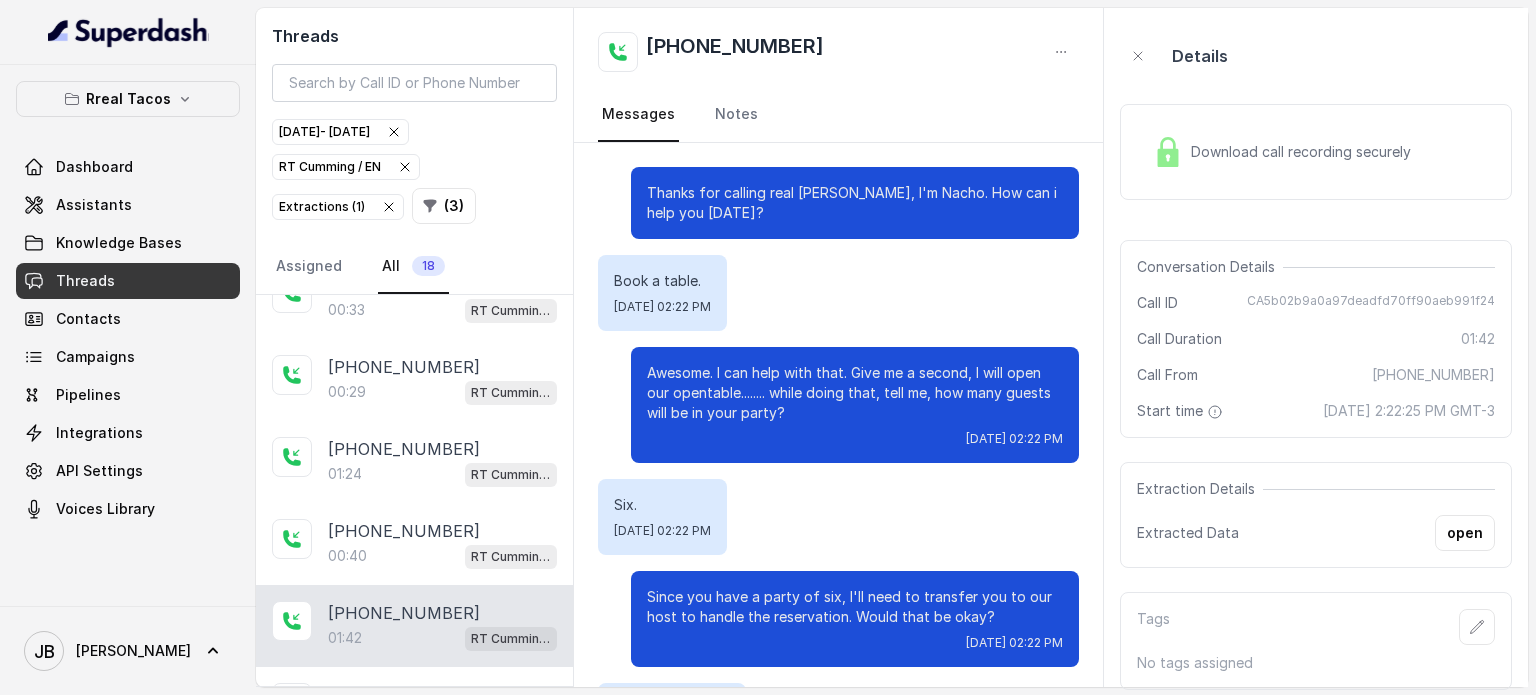 scroll, scrollTop: 1331, scrollLeft: 0, axis: vertical 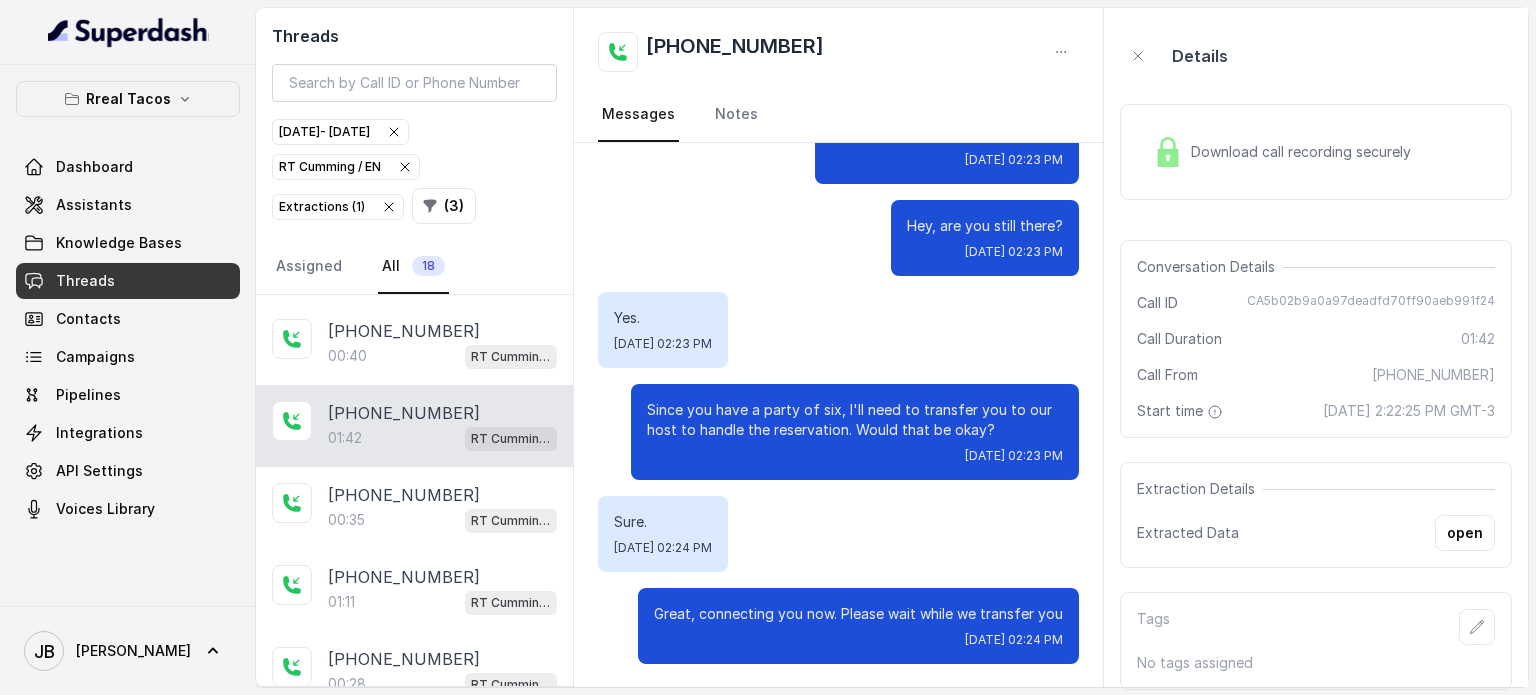 click on "[PHONE_NUMBER]" at bounding box center (404, 413) 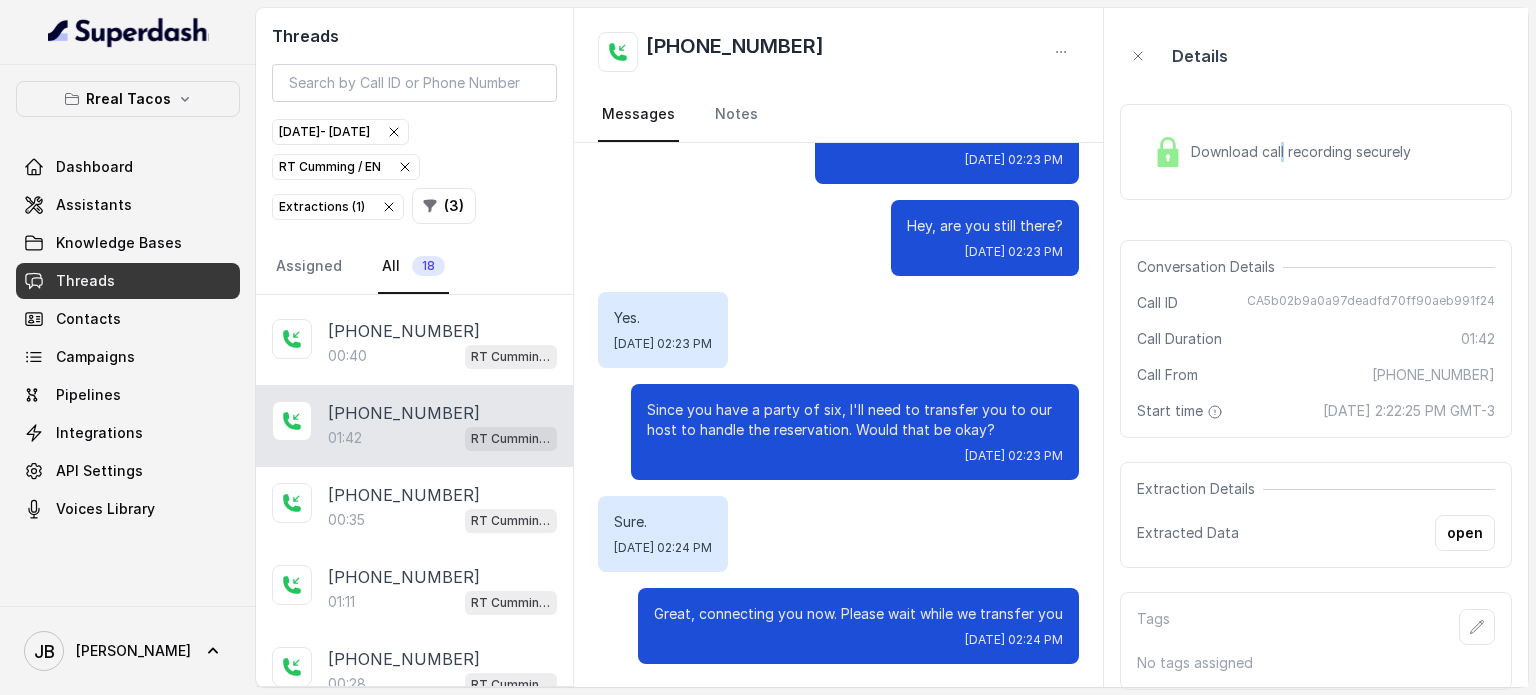click on "Download call recording securely" at bounding box center (1282, 152) 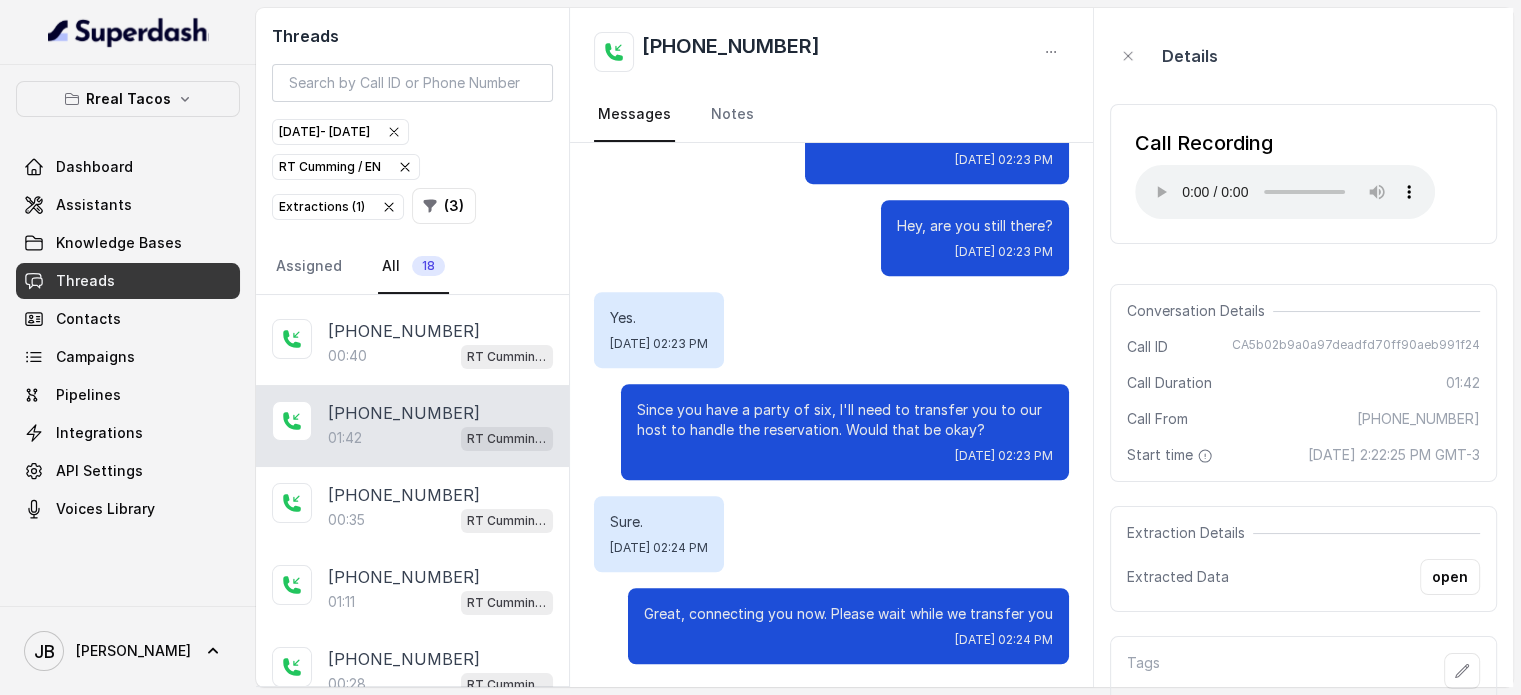 type 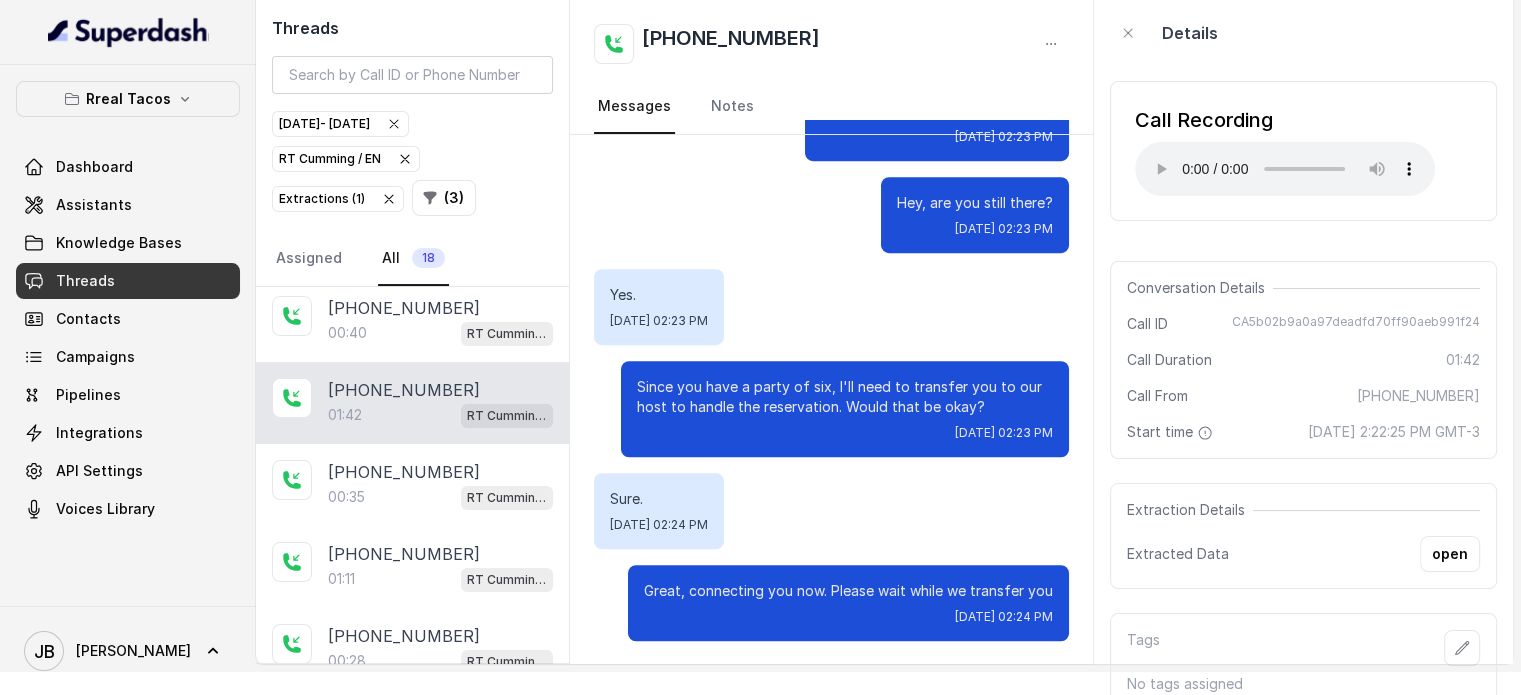 scroll, scrollTop: 36, scrollLeft: 0, axis: vertical 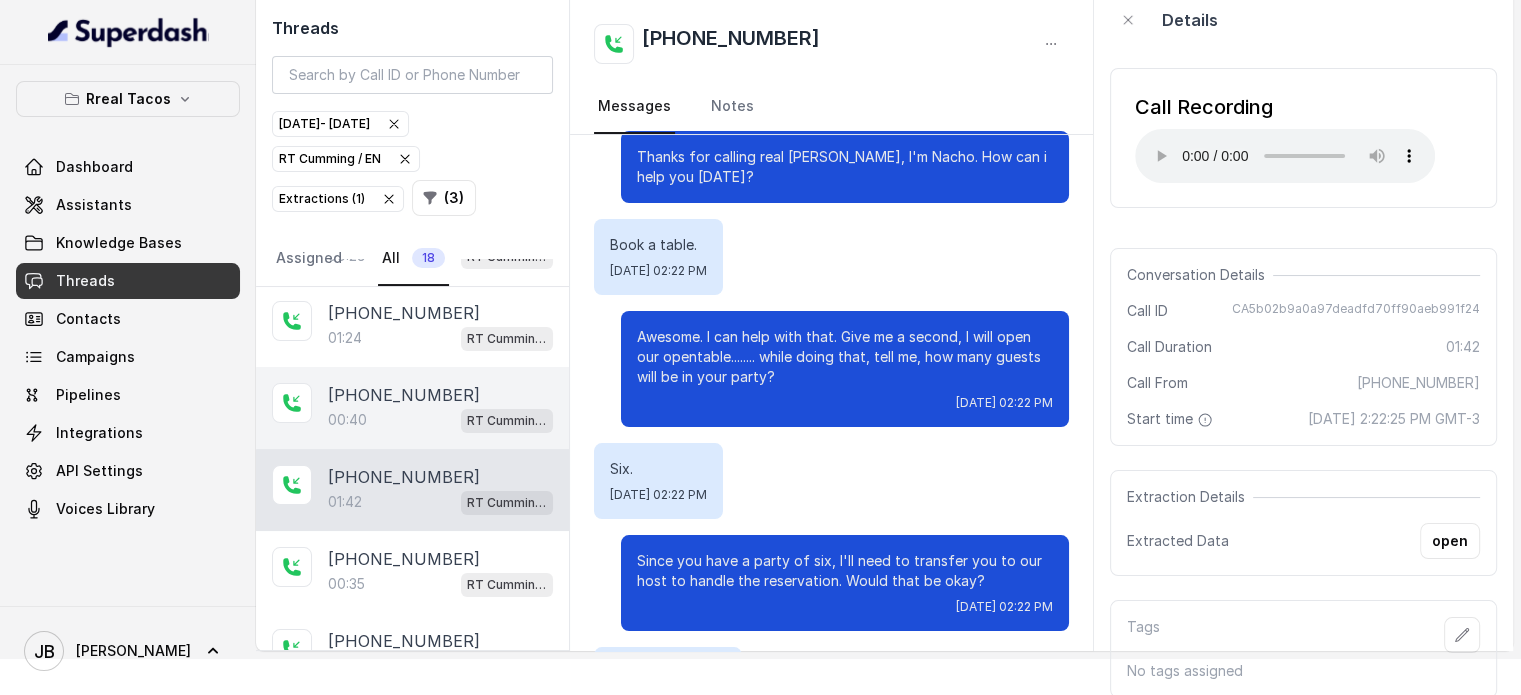 click on "[PHONE_NUMBER]" at bounding box center (404, 395) 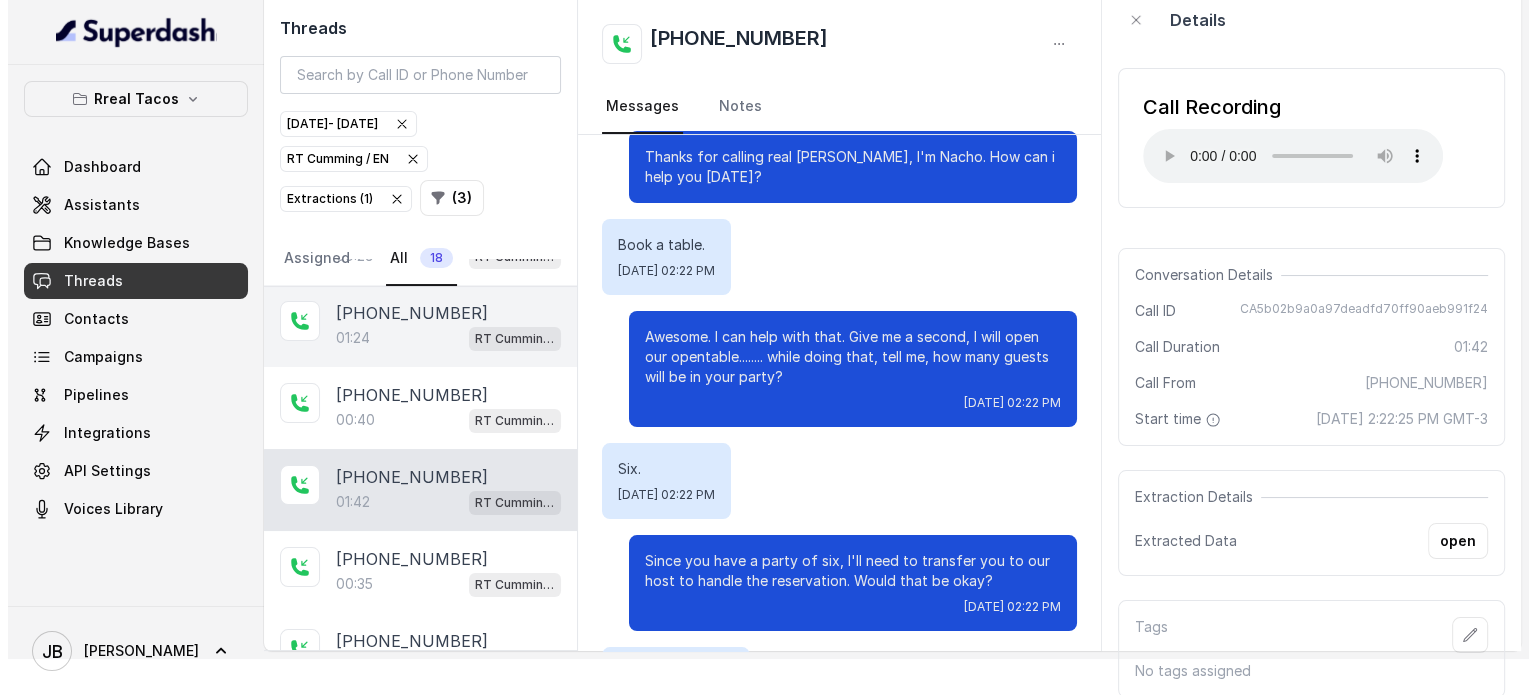 scroll, scrollTop: 0, scrollLeft: 0, axis: both 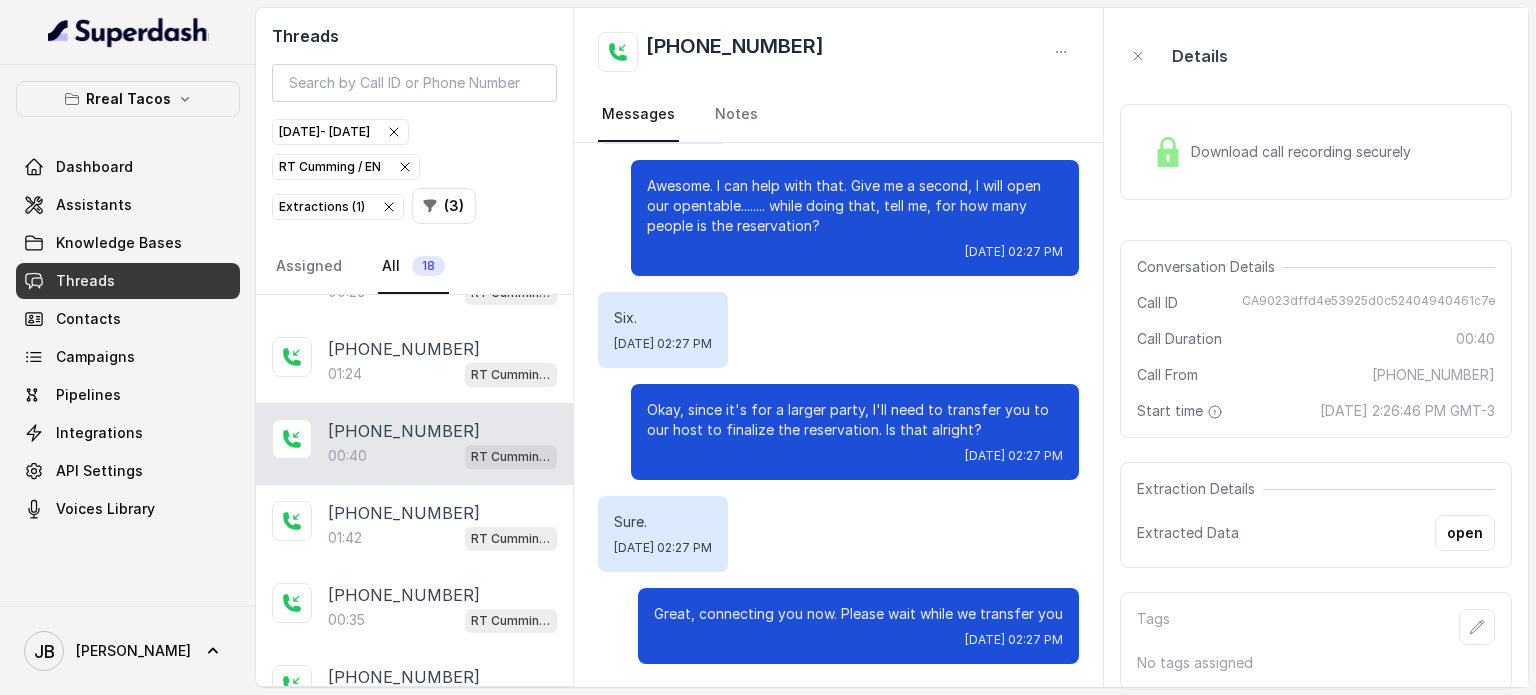 click on "Download call recording securely" at bounding box center [1282, 152] 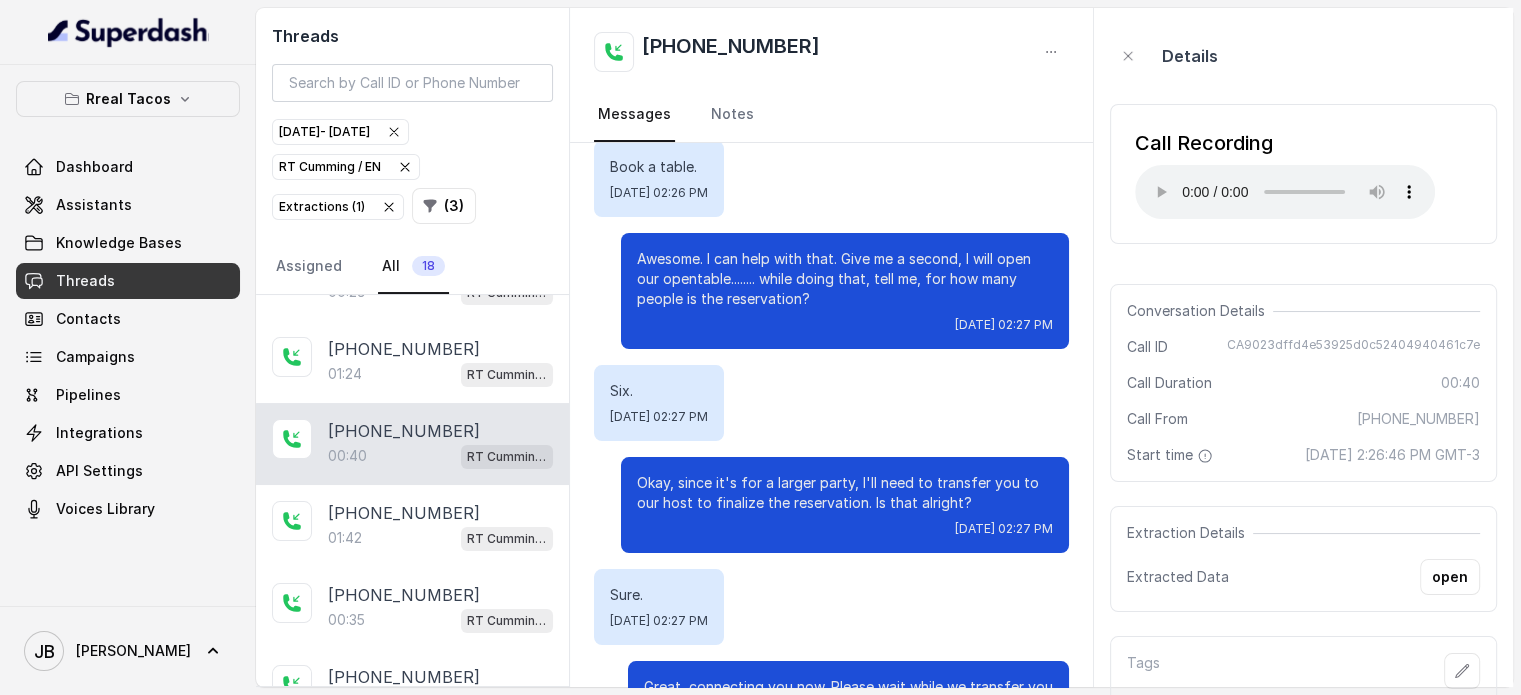 scroll, scrollTop: 187, scrollLeft: 0, axis: vertical 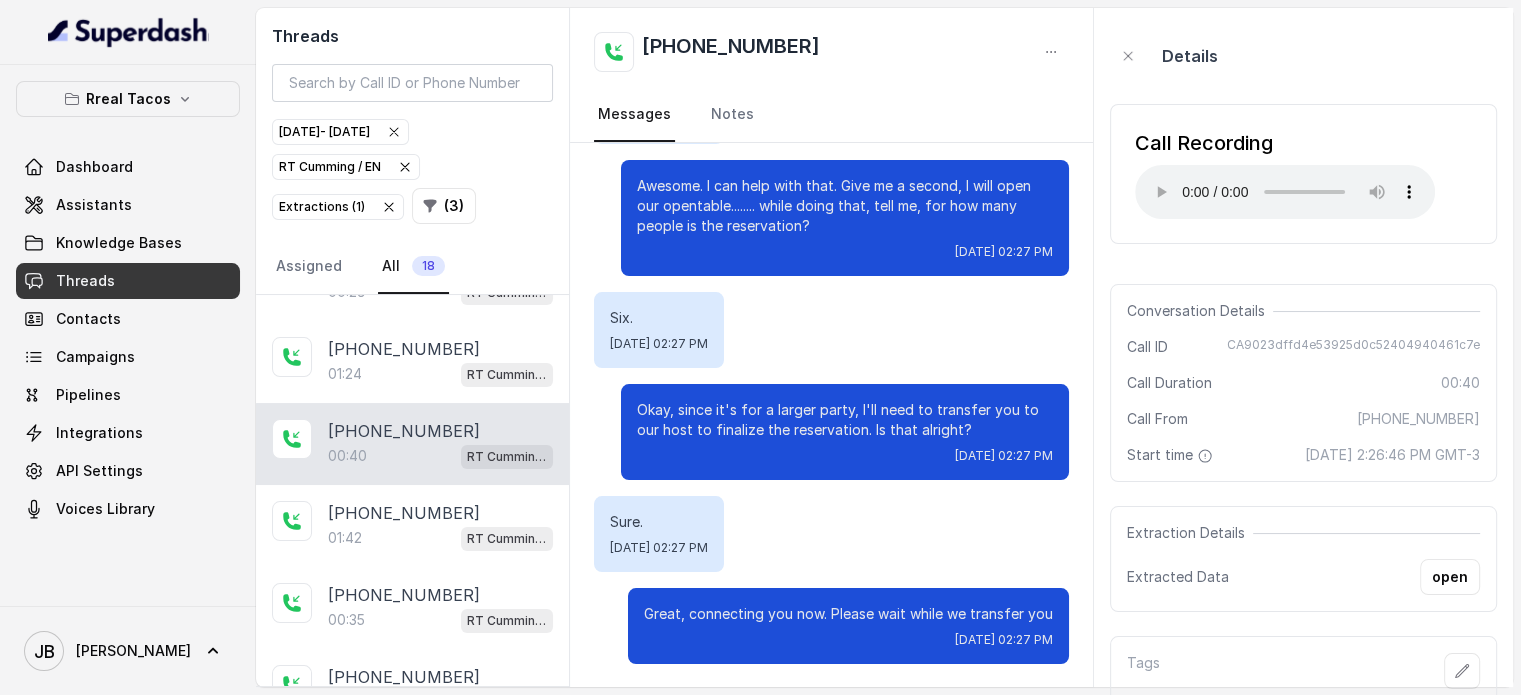 type 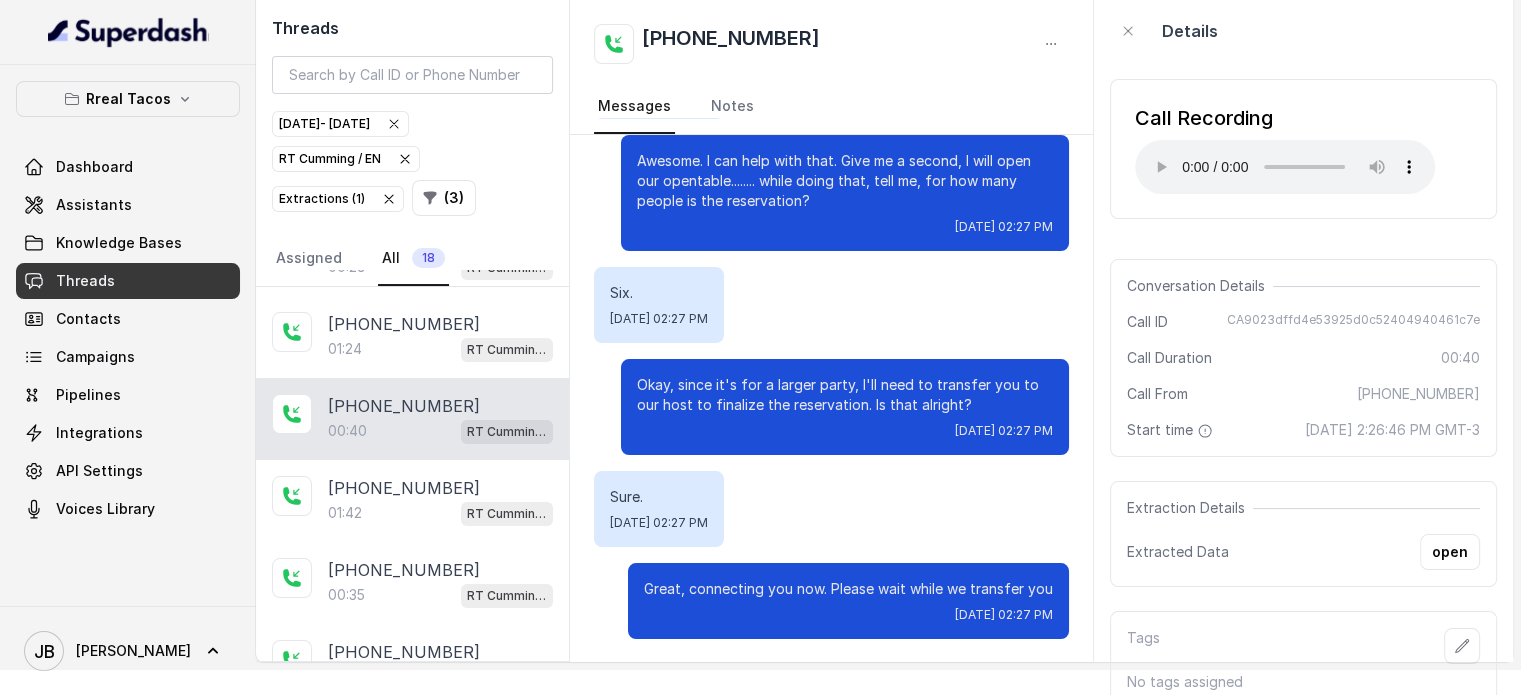 scroll, scrollTop: 36, scrollLeft: 0, axis: vertical 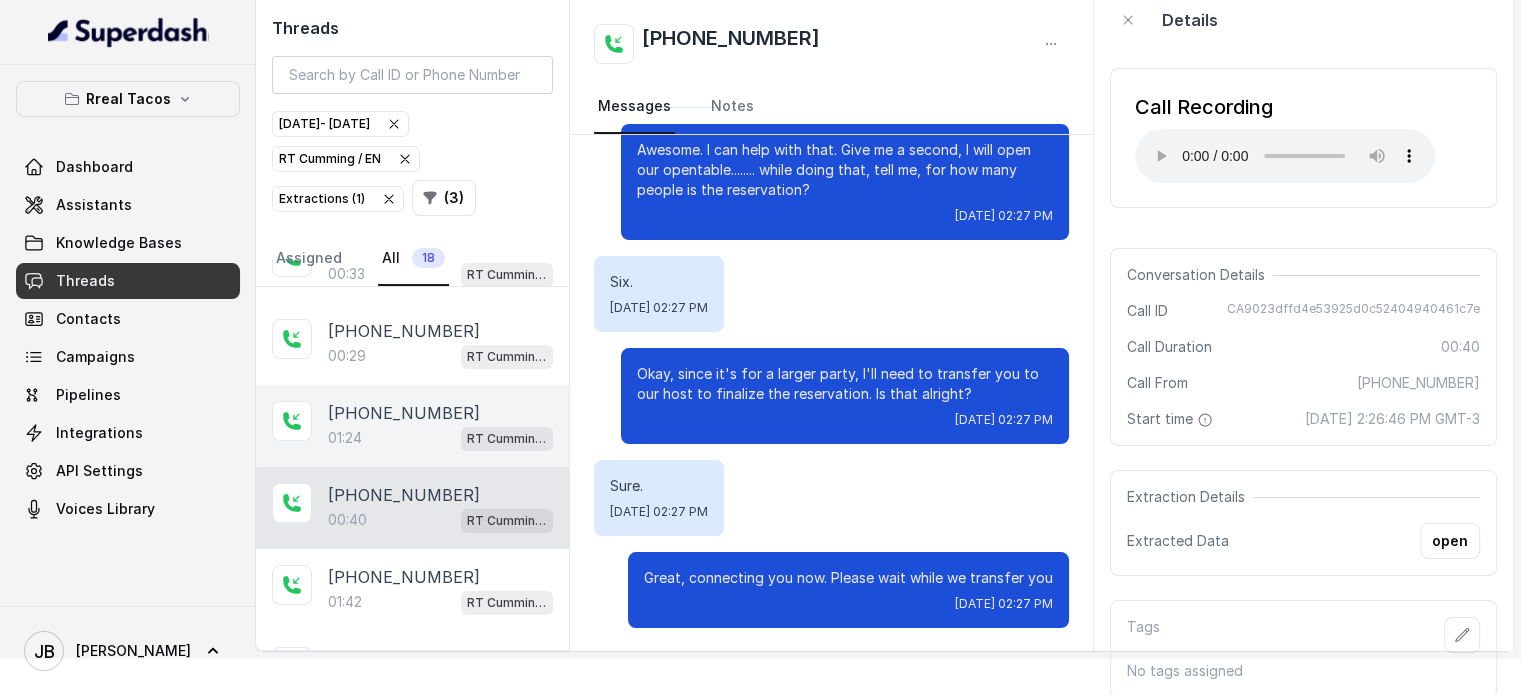 click on "[PHONE_NUMBER]" at bounding box center [404, 413] 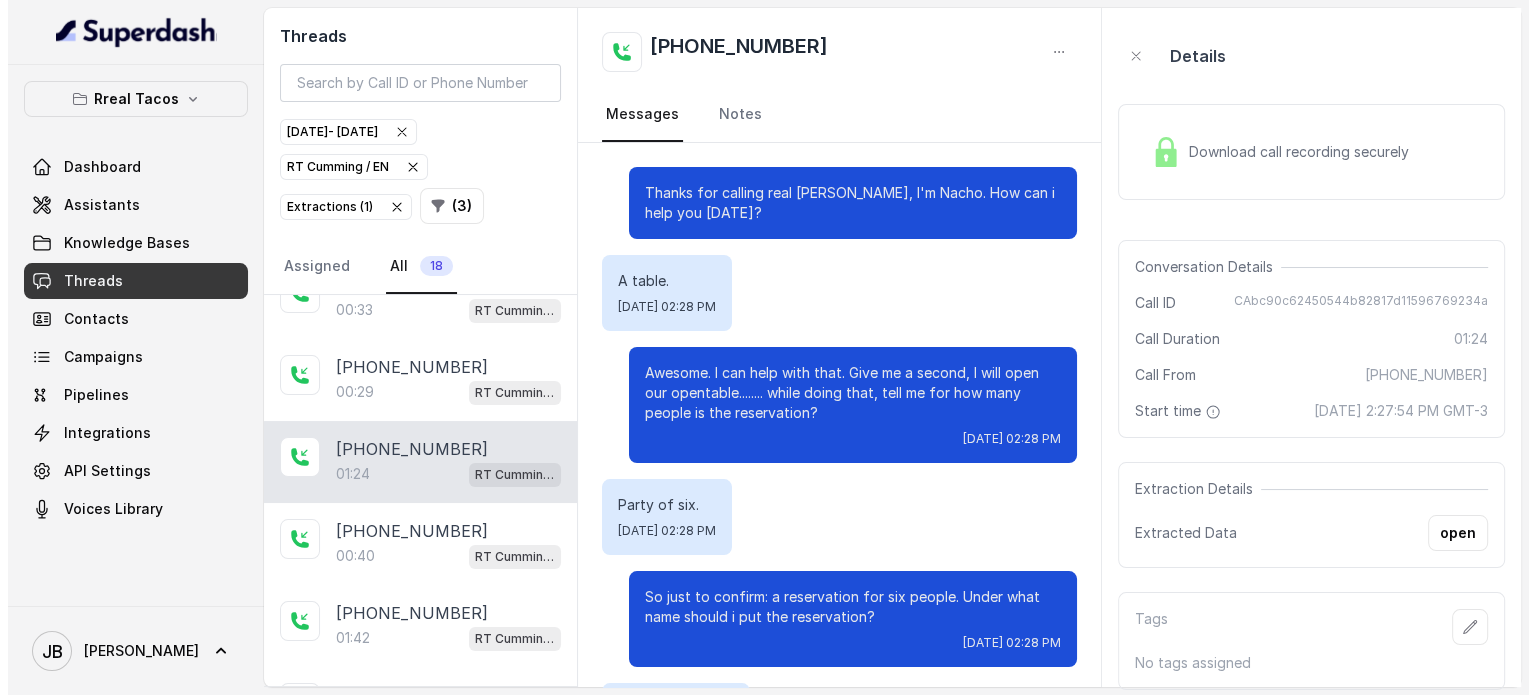 scroll, scrollTop: 0, scrollLeft: 0, axis: both 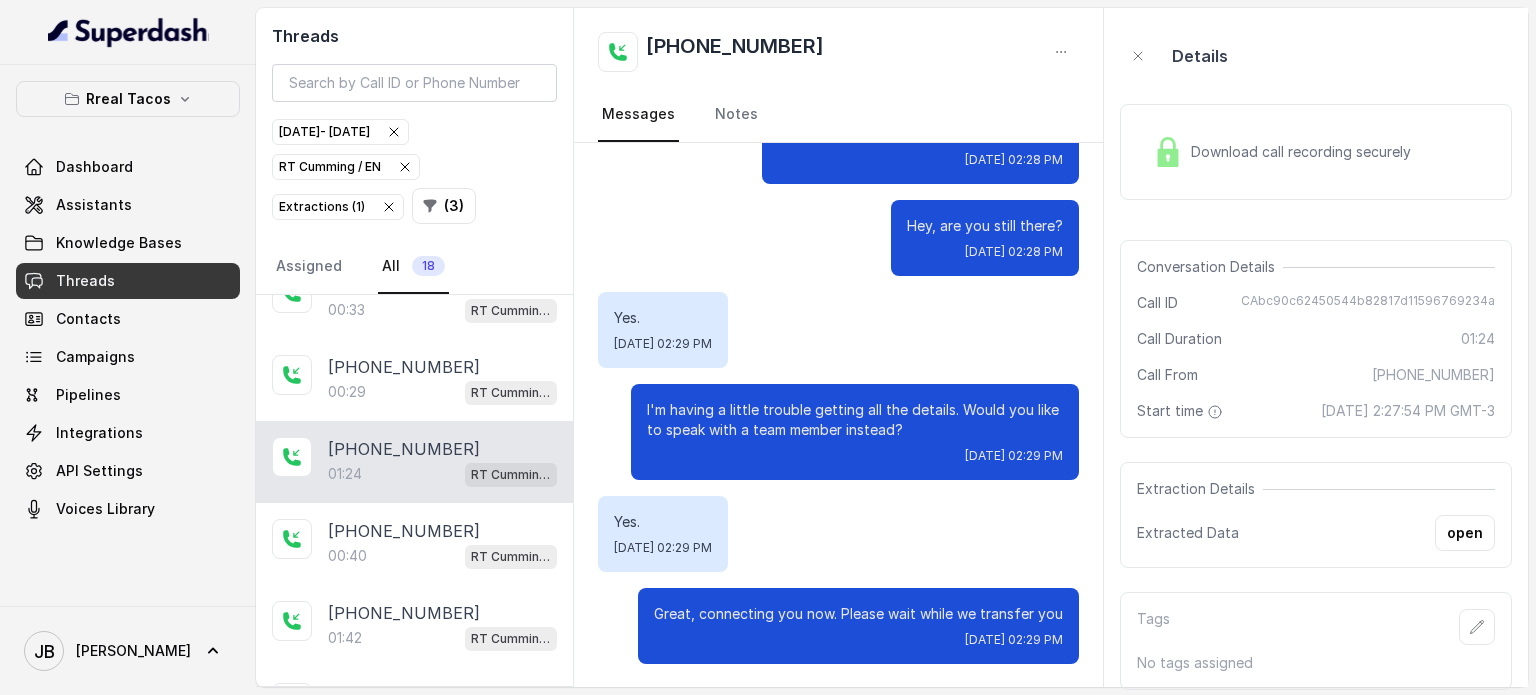 click at bounding box center [1168, 152] 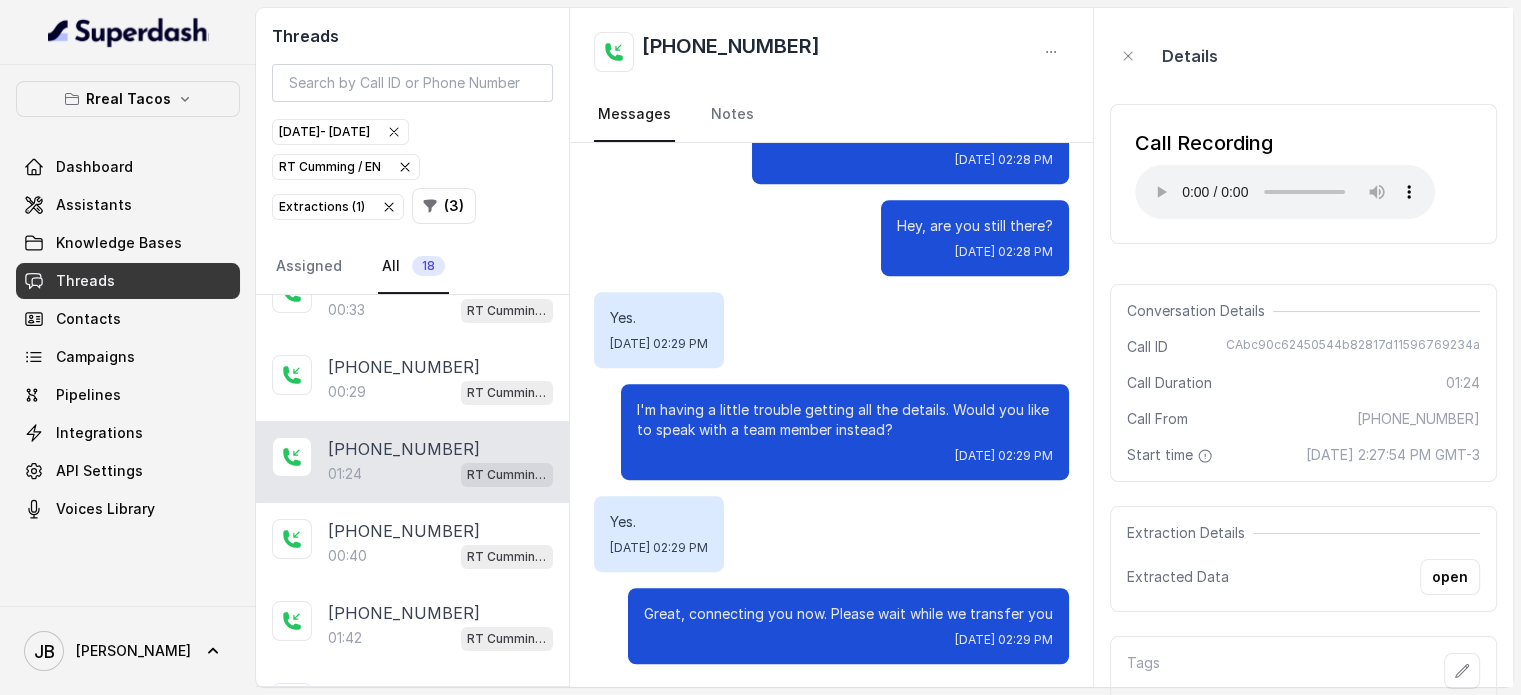 type 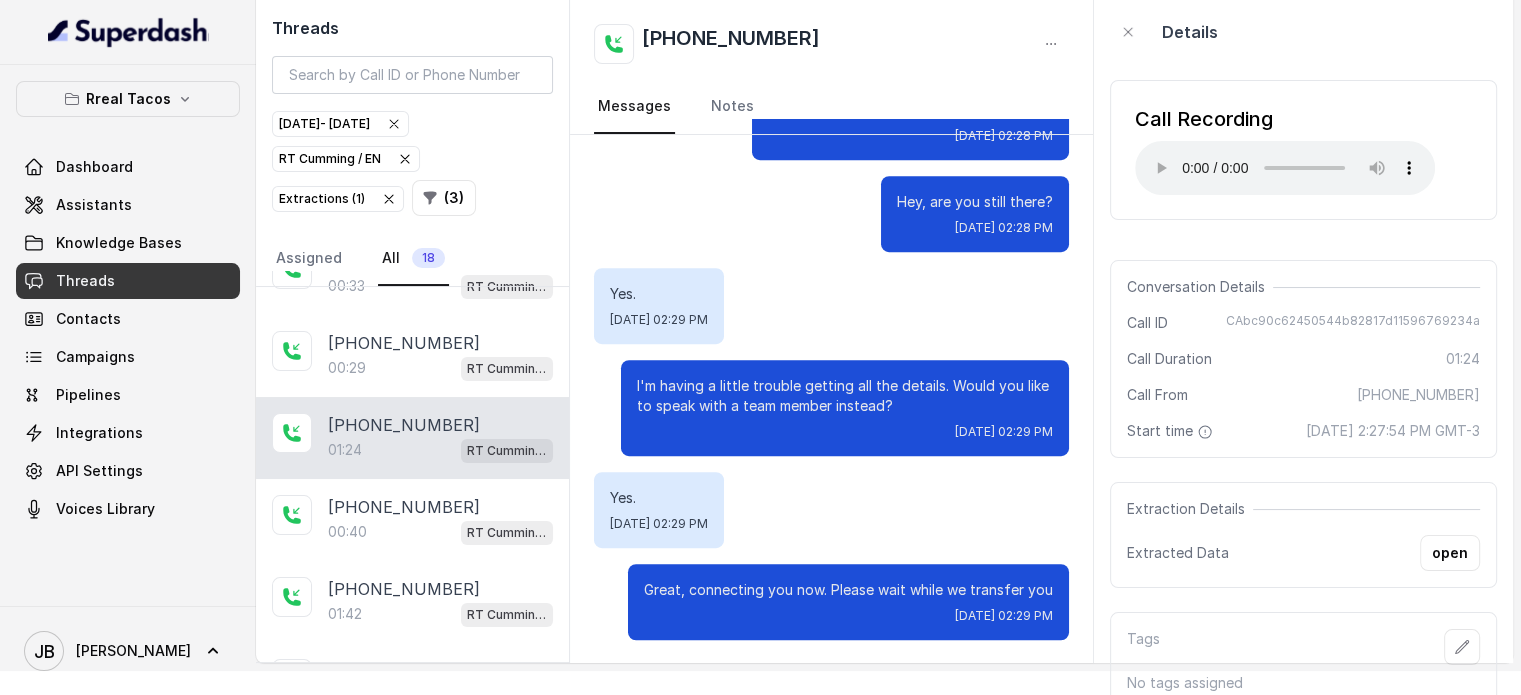 scroll, scrollTop: 36, scrollLeft: 0, axis: vertical 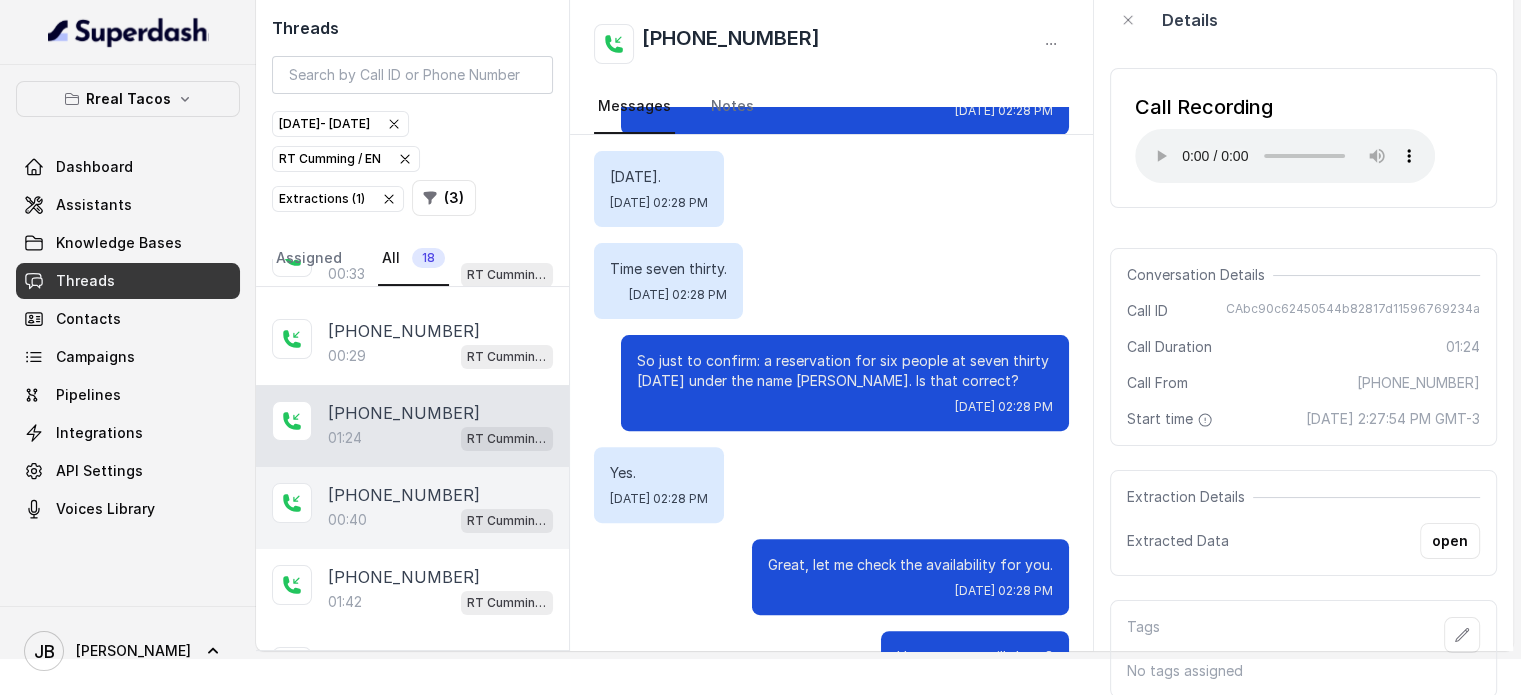 click on "00:40 [PERSON_NAME] / EN" at bounding box center (440, 520) 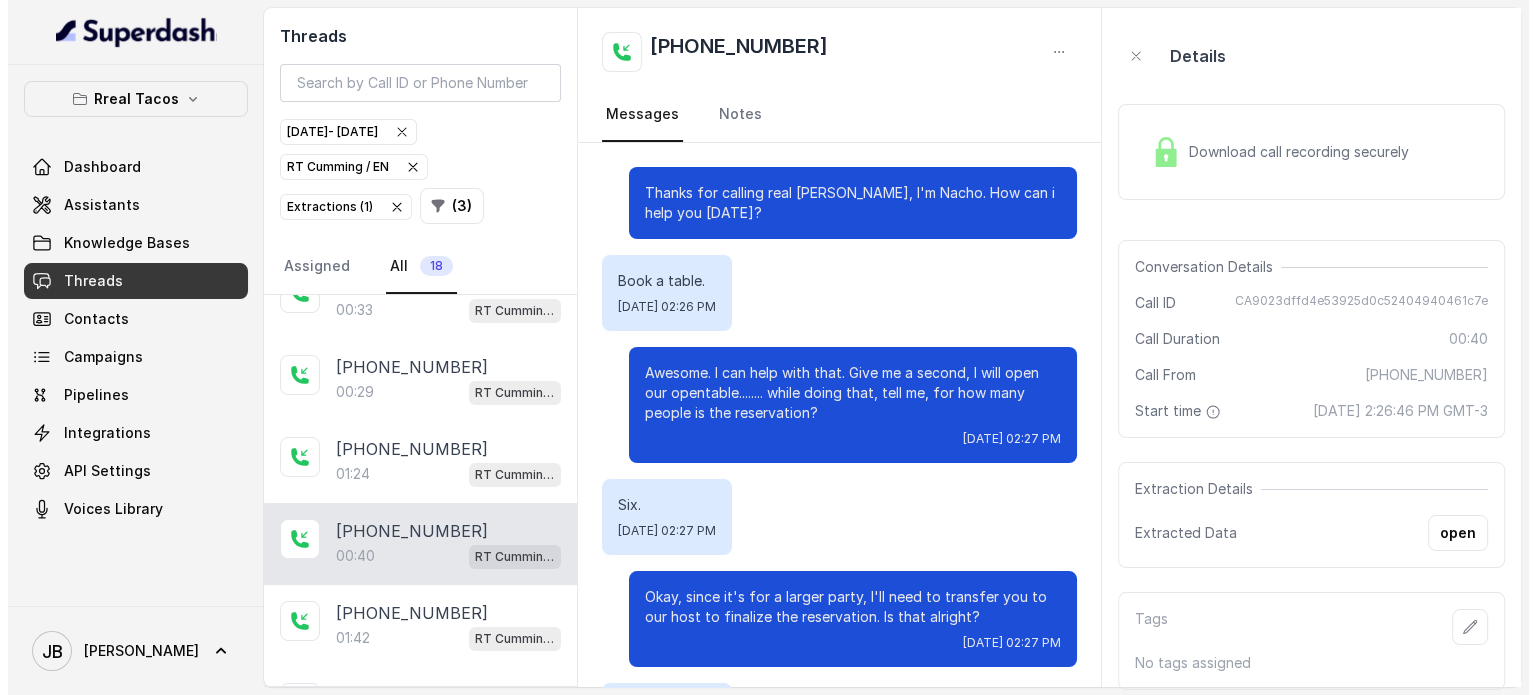 scroll, scrollTop: 0, scrollLeft: 0, axis: both 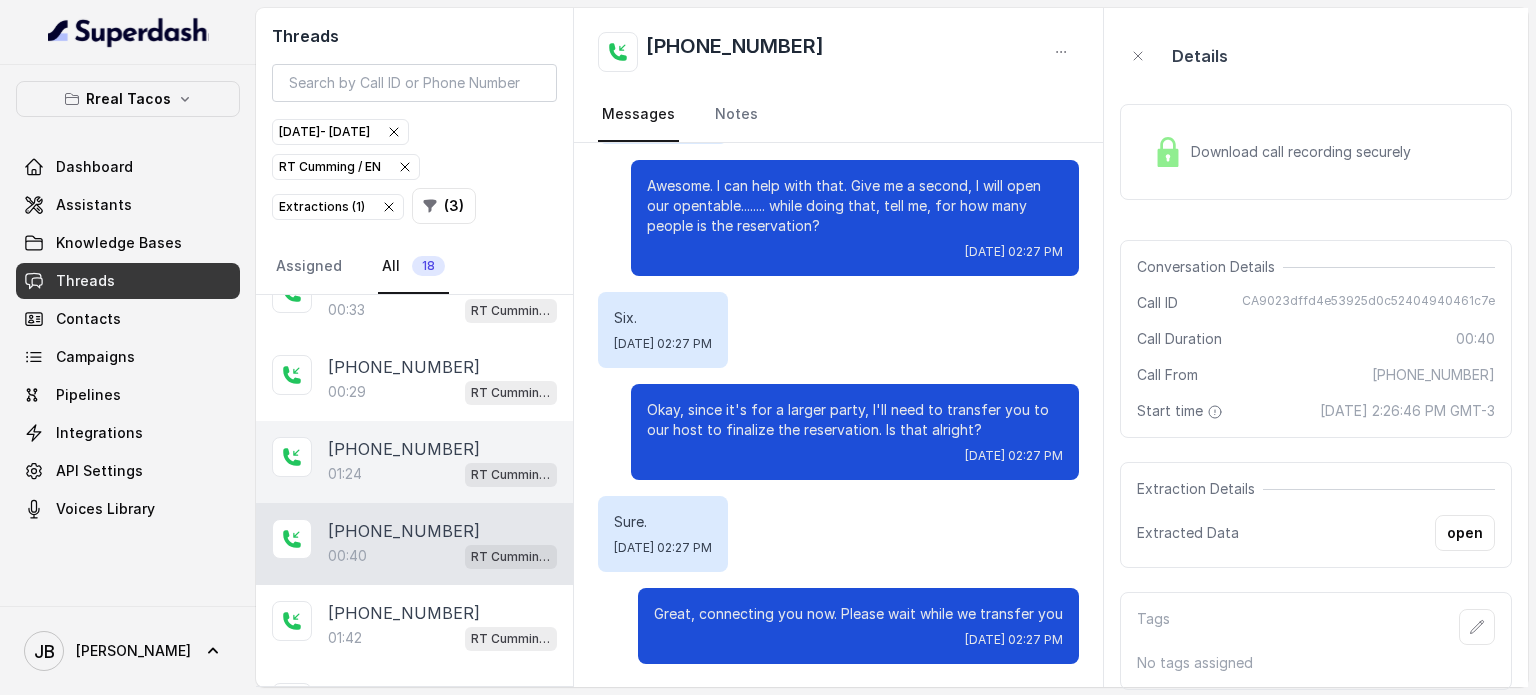 click on "[PHONE_NUMBER]" at bounding box center [404, 449] 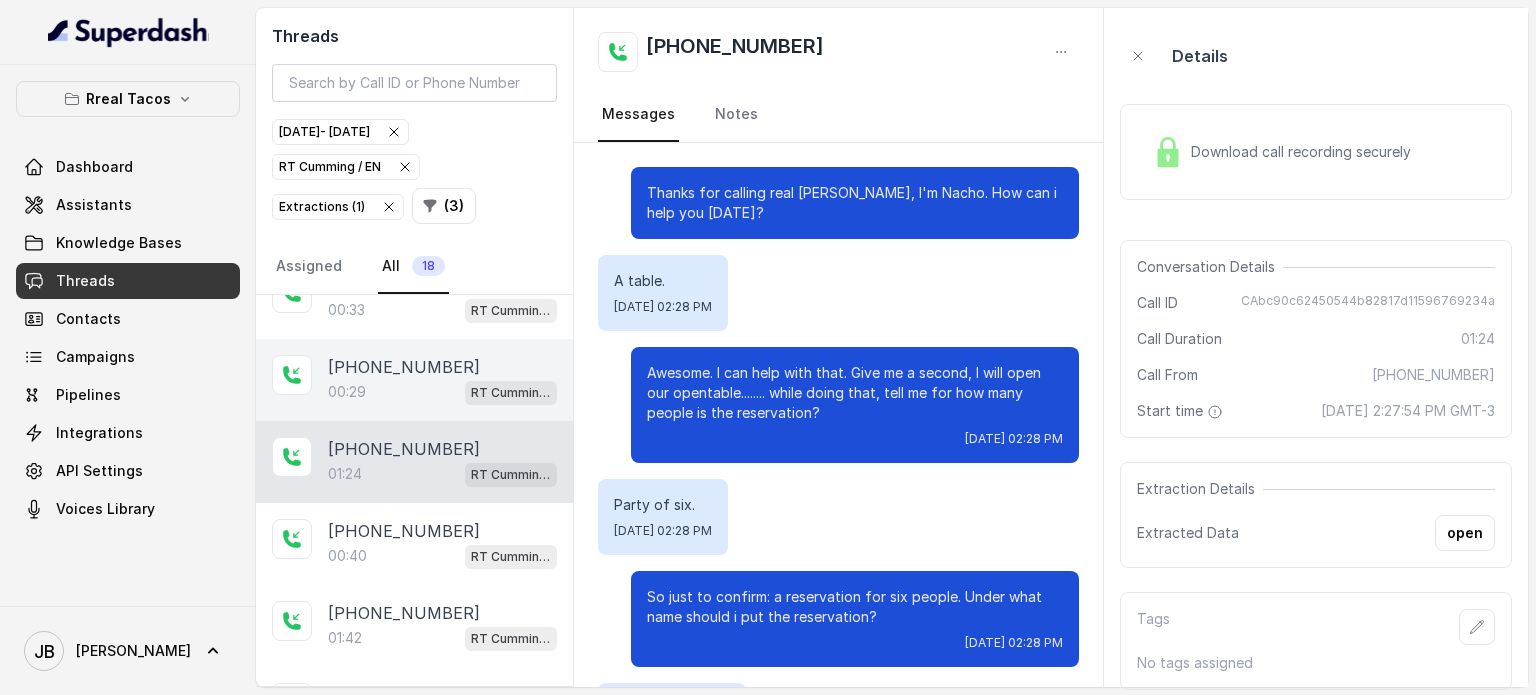 scroll, scrollTop: 1167, scrollLeft: 0, axis: vertical 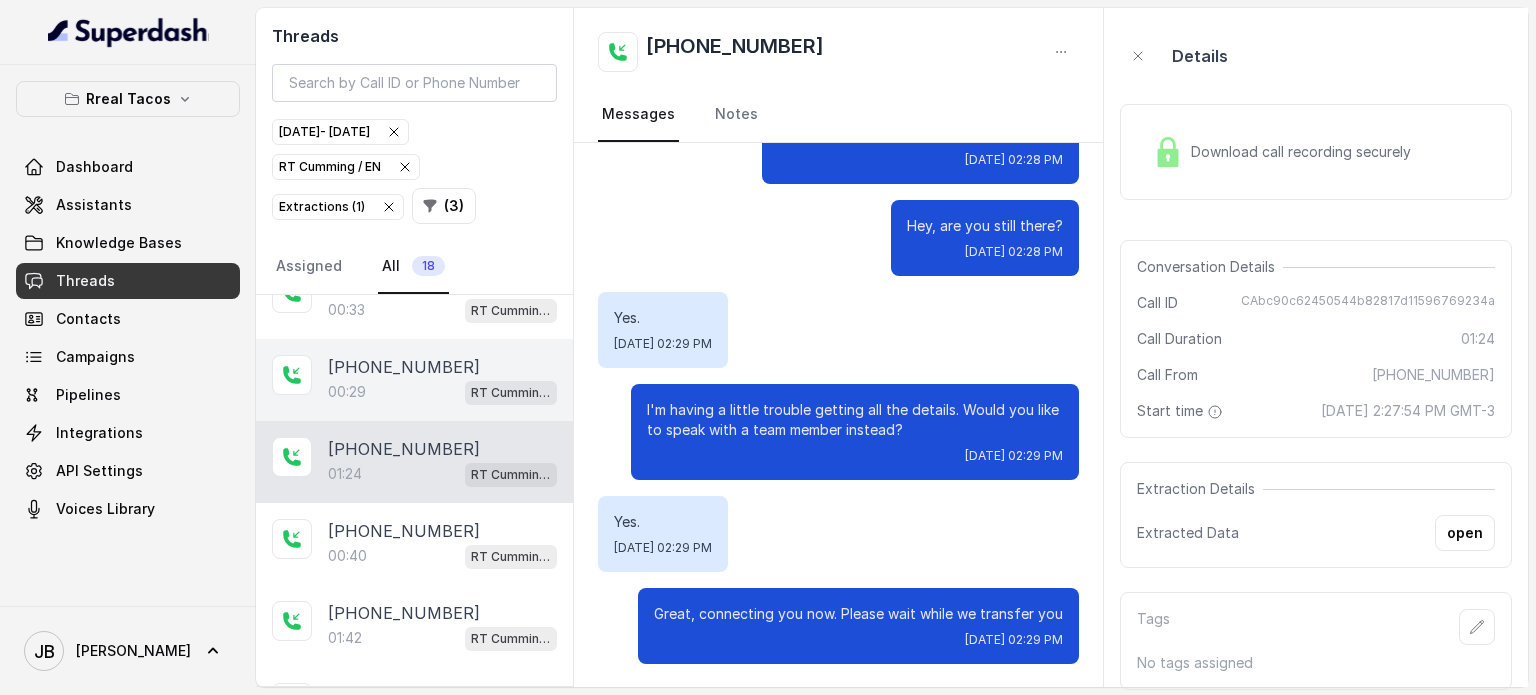 click on "00:29 [PERSON_NAME] / EN" at bounding box center (442, 392) 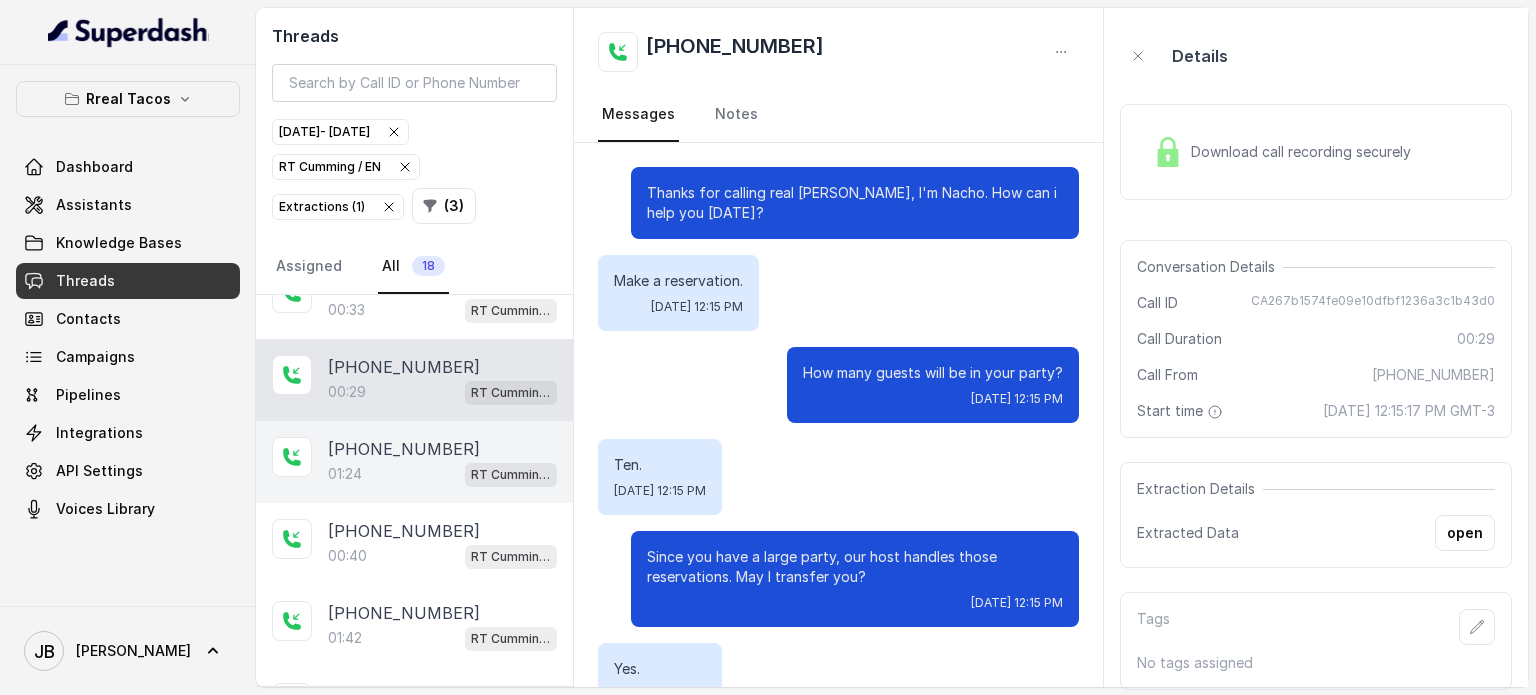 scroll, scrollTop: 147, scrollLeft: 0, axis: vertical 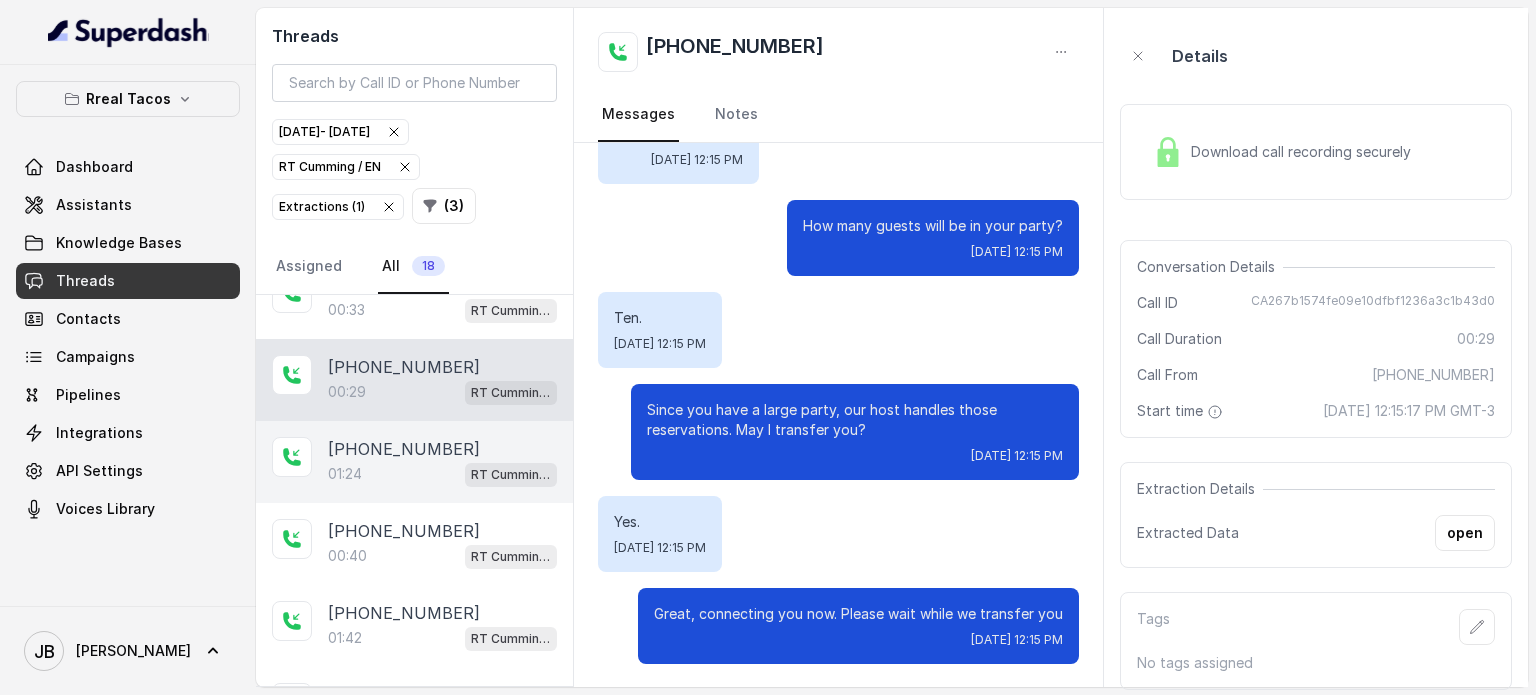 click on "[PHONE_NUMBER]" at bounding box center [404, 449] 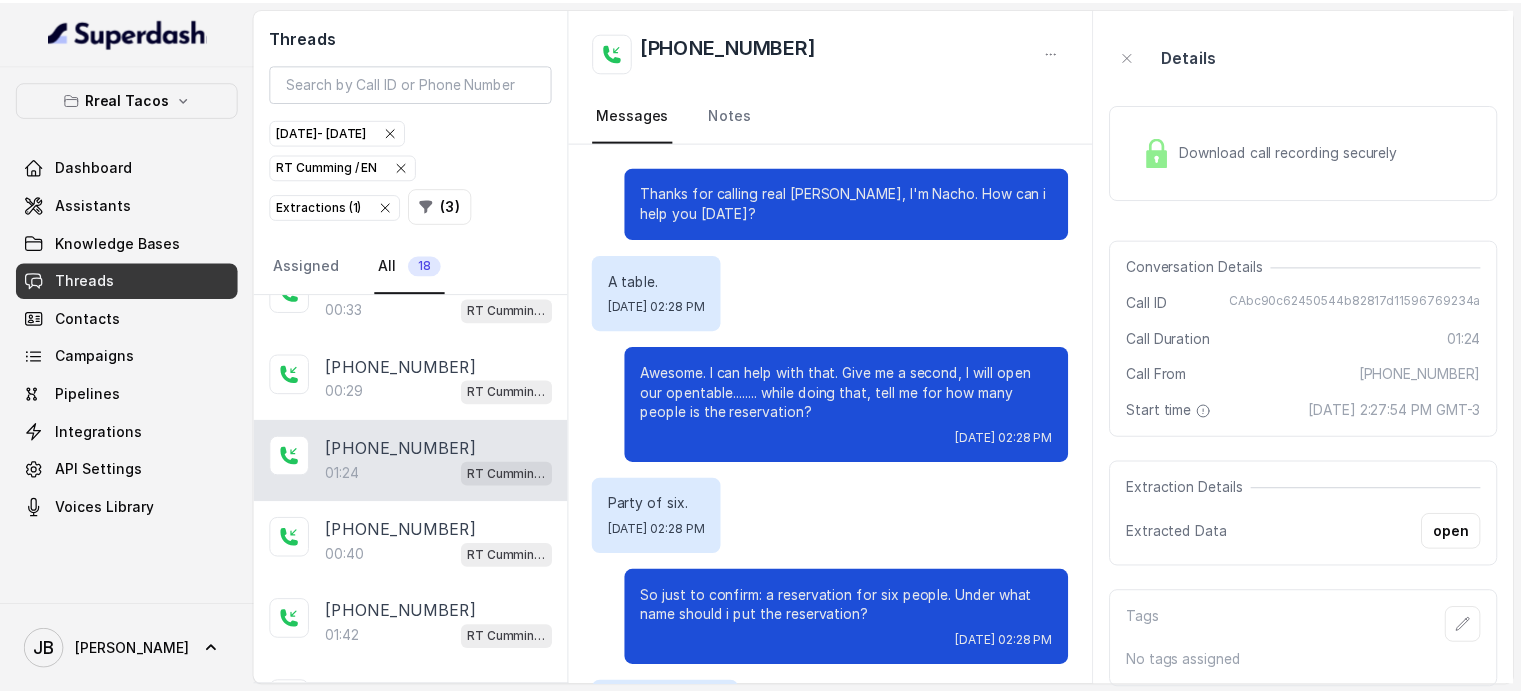 scroll, scrollTop: 1167, scrollLeft: 0, axis: vertical 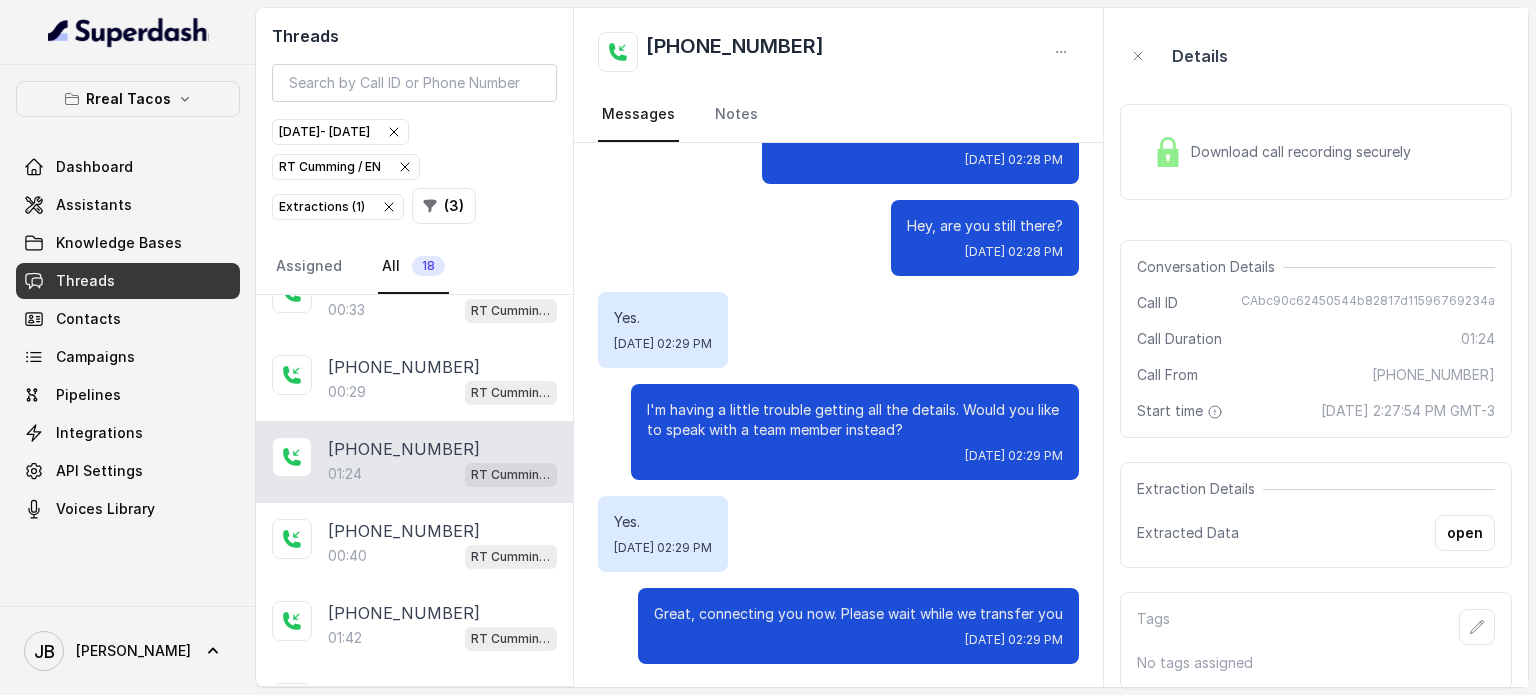 click on "Download call recording securely" at bounding box center [1305, 152] 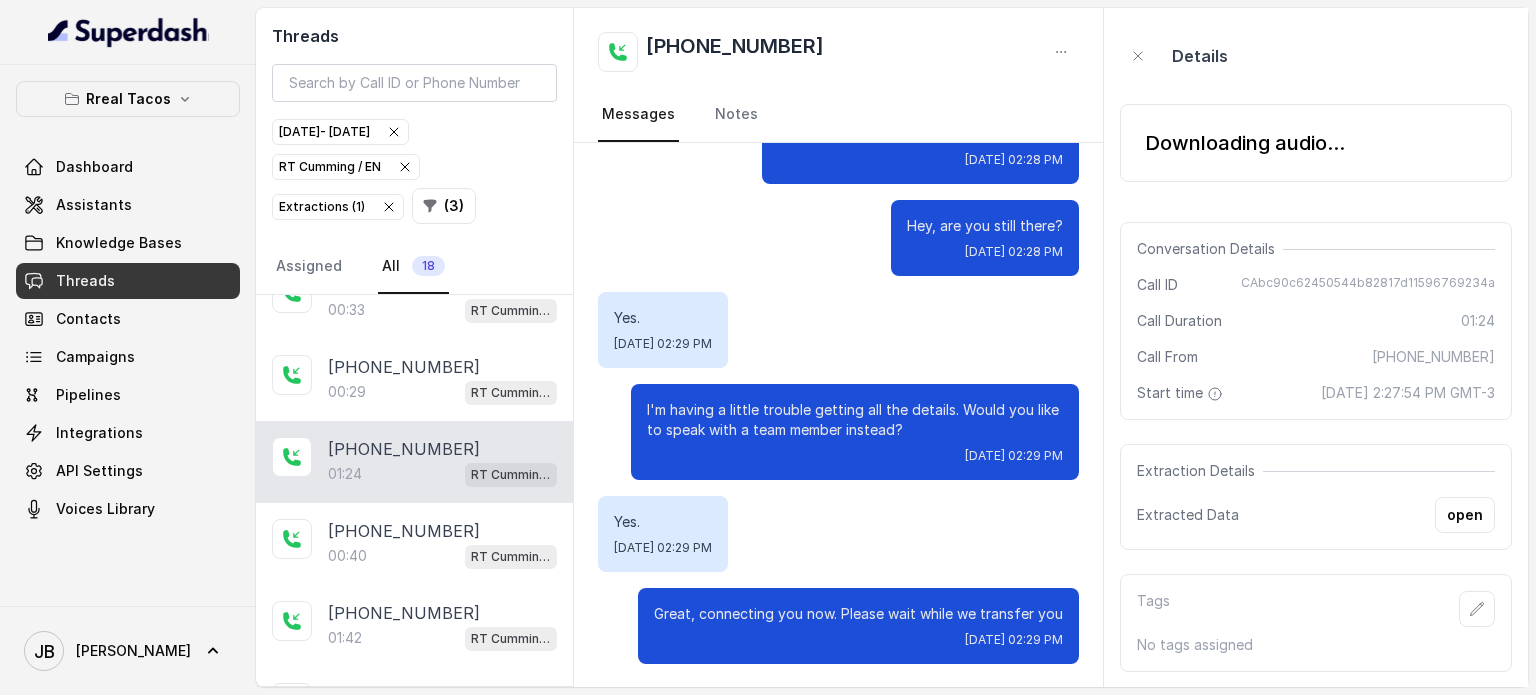 click on "Downloading audio..." at bounding box center (1245, 143) 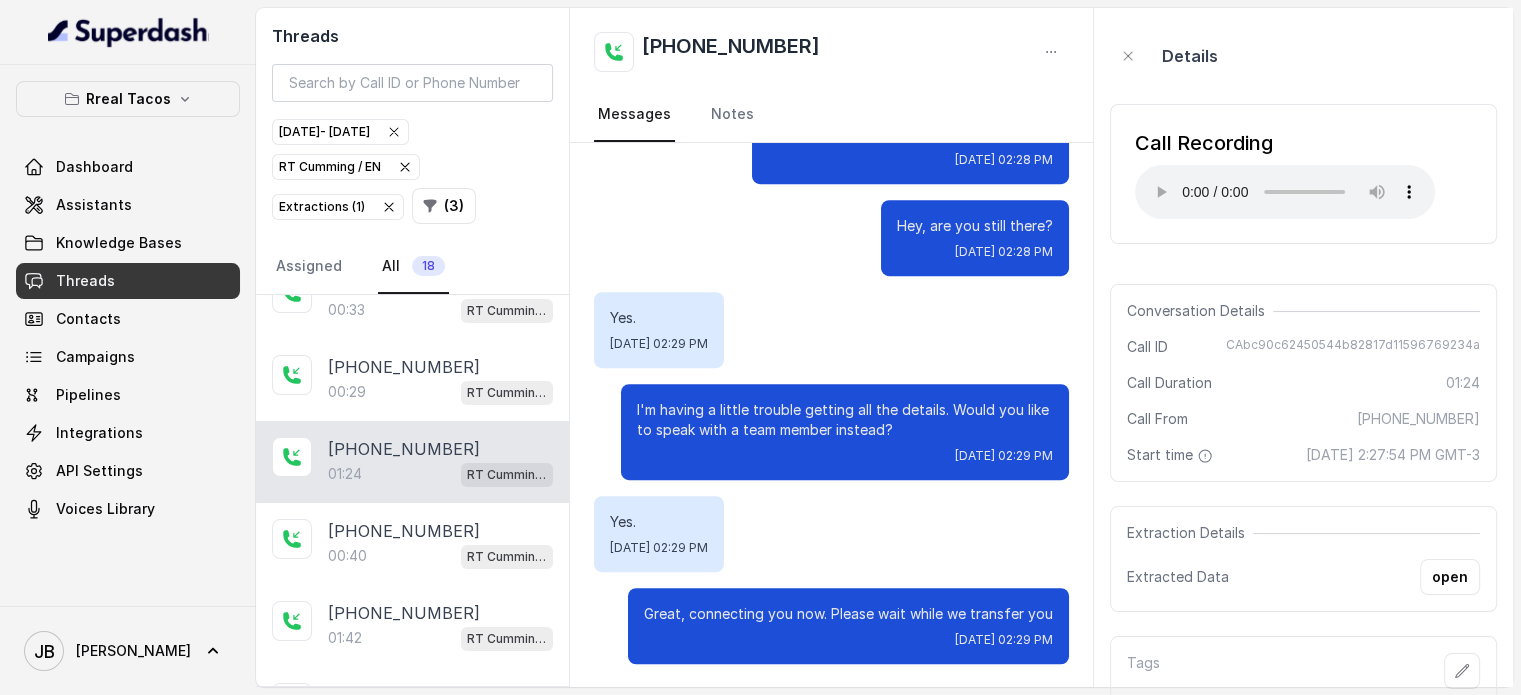type 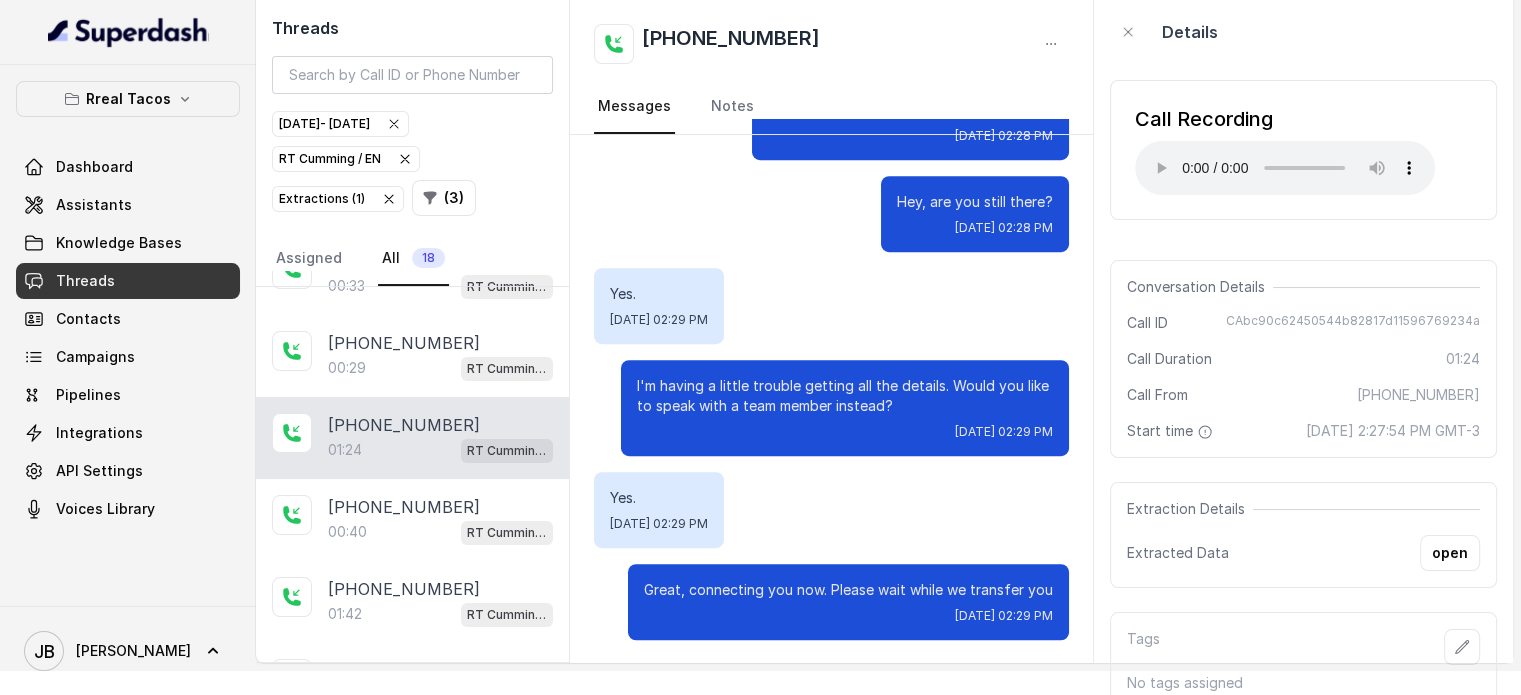 scroll, scrollTop: 36, scrollLeft: 0, axis: vertical 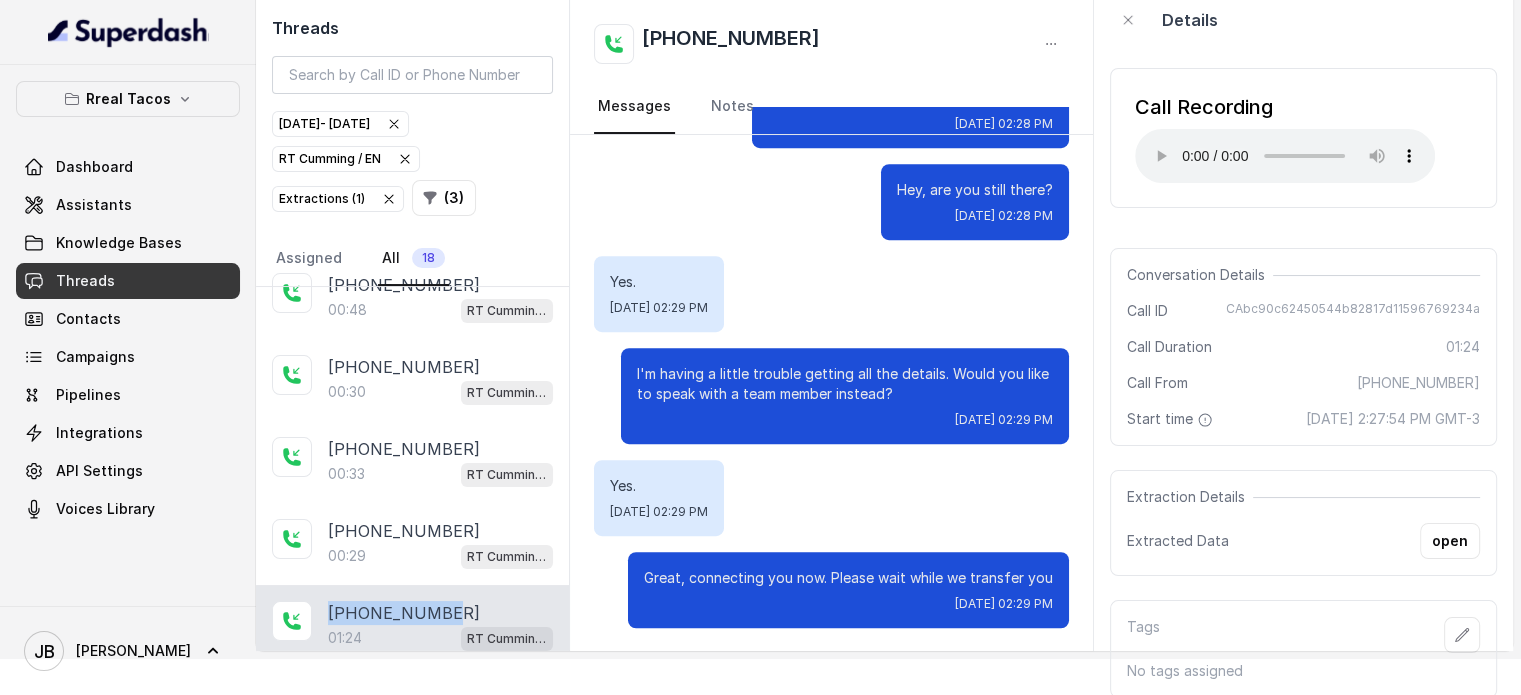 drag, startPoint x: 437, startPoint y: 607, endPoint x: 335, endPoint y: 599, distance: 102.31325 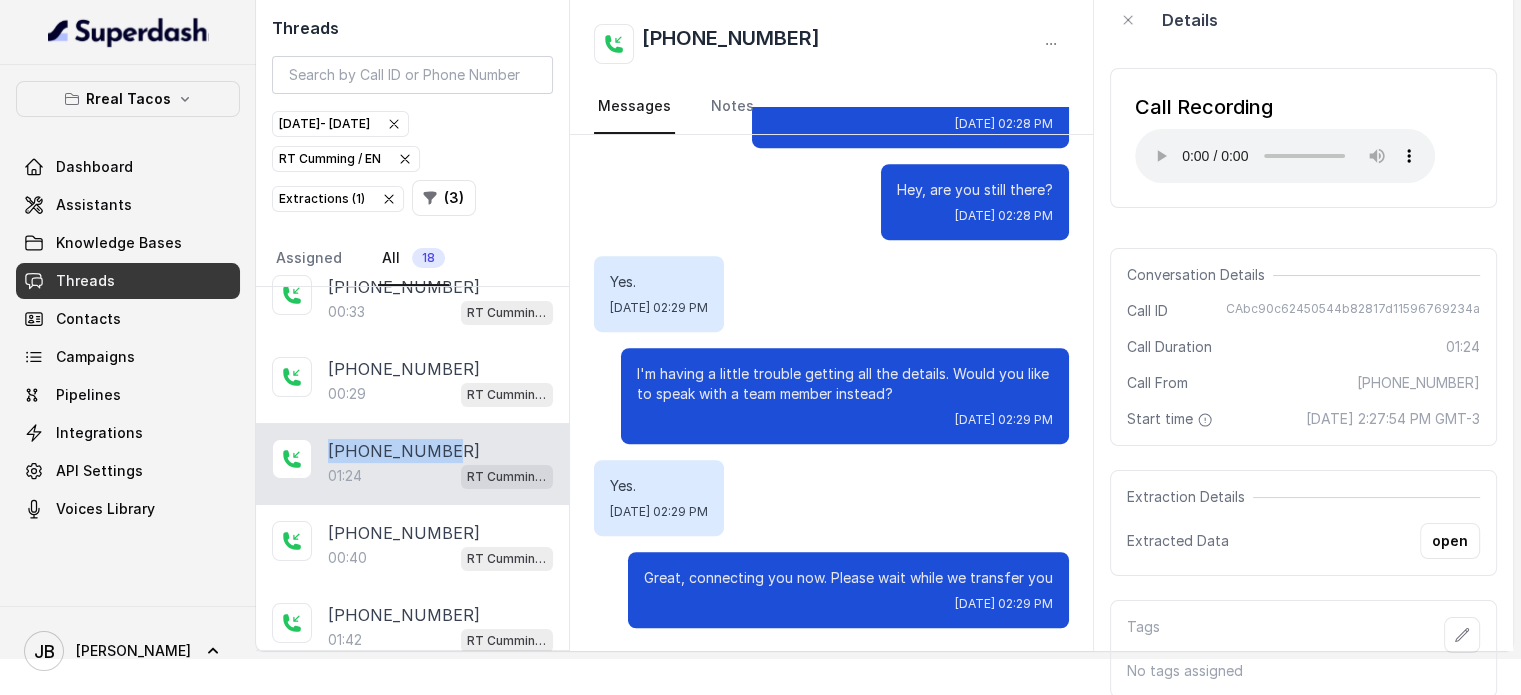scroll, scrollTop: 266, scrollLeft: 0, axis: vertical 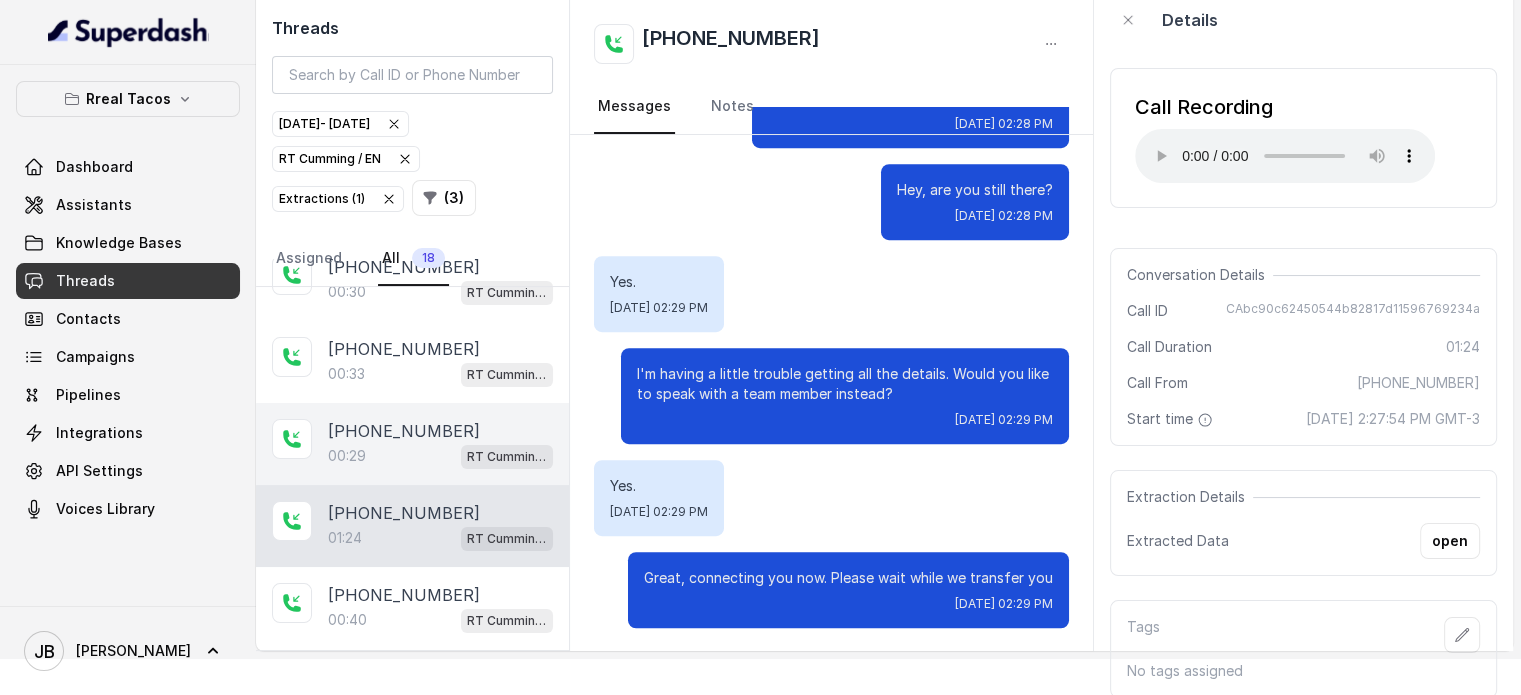 click on "[PHONE_NUMBER]" at bounding box center (404, 431) 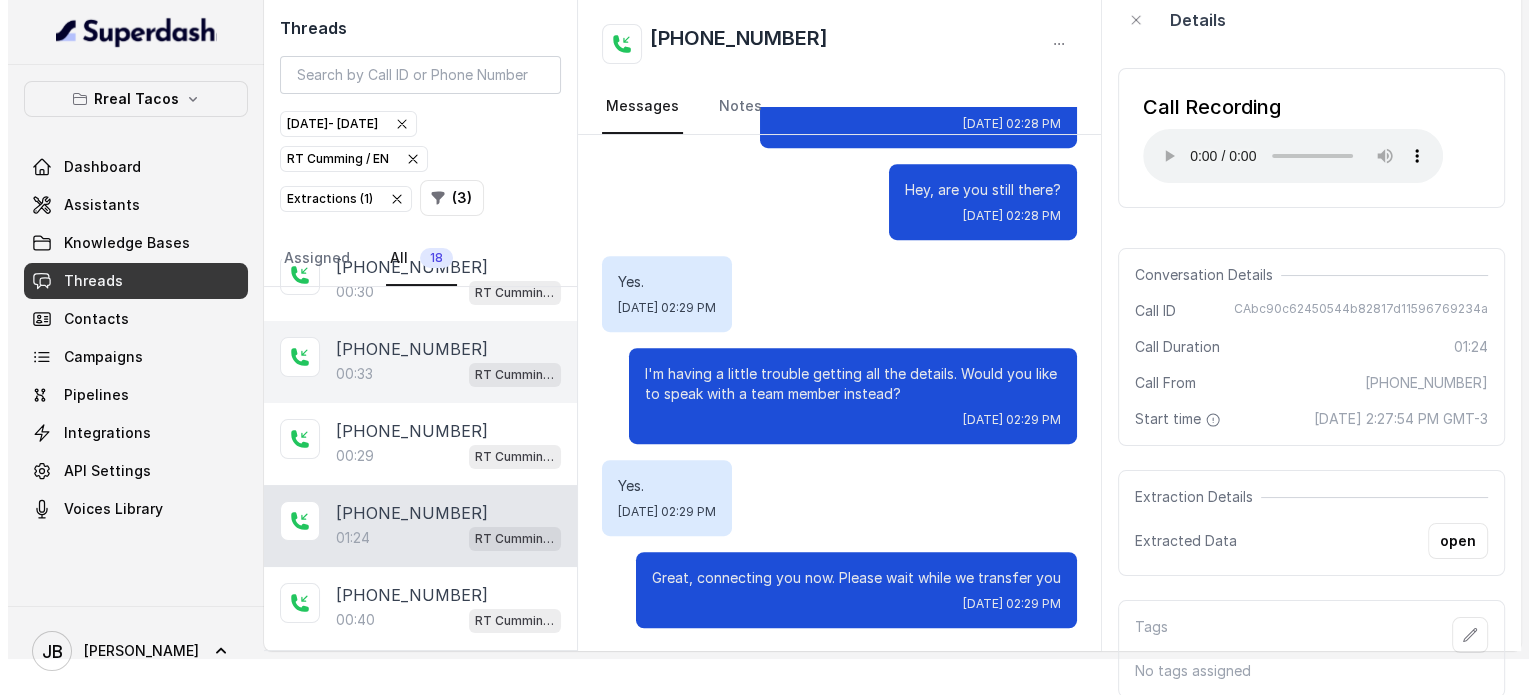 scroll, scrollTop: 0, scrollLeft: 0, axis: both 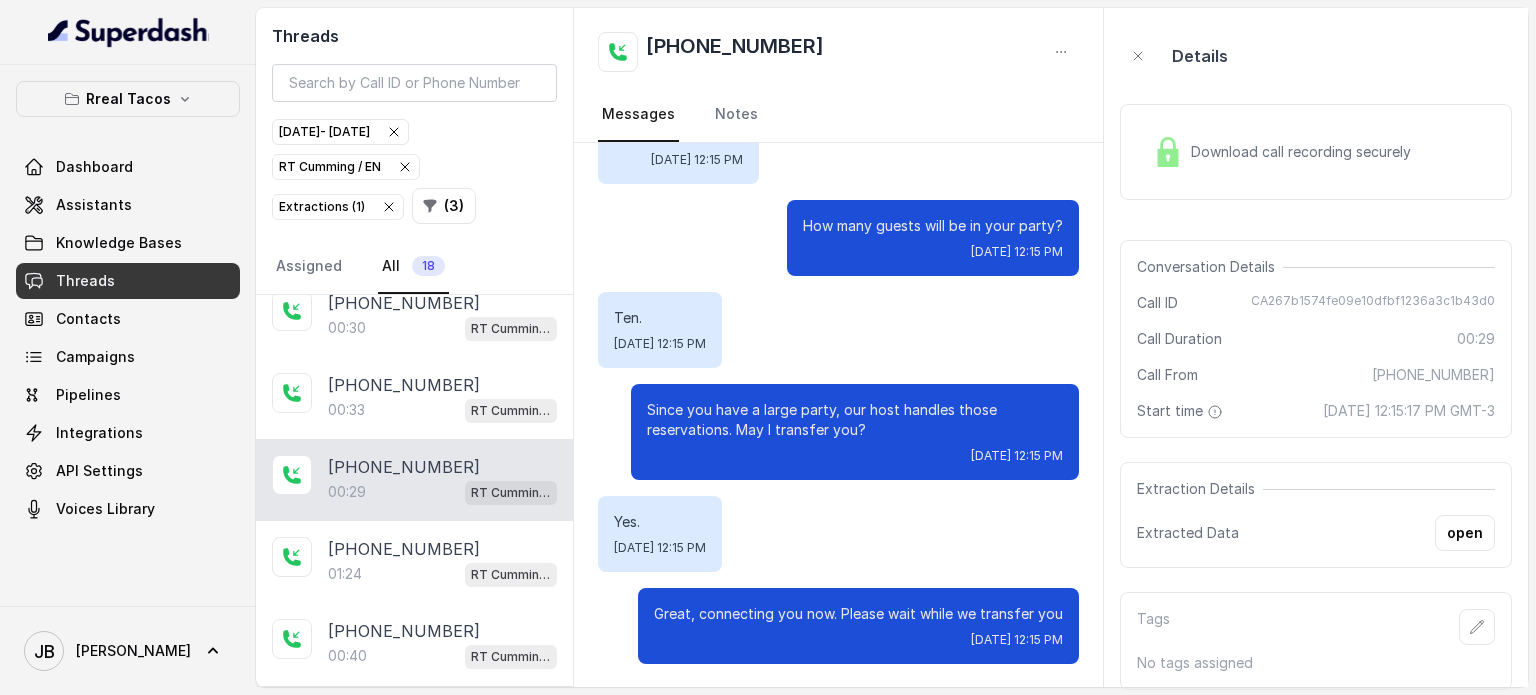 click on "Download call recording securely" at bounding box center [1305, 152] 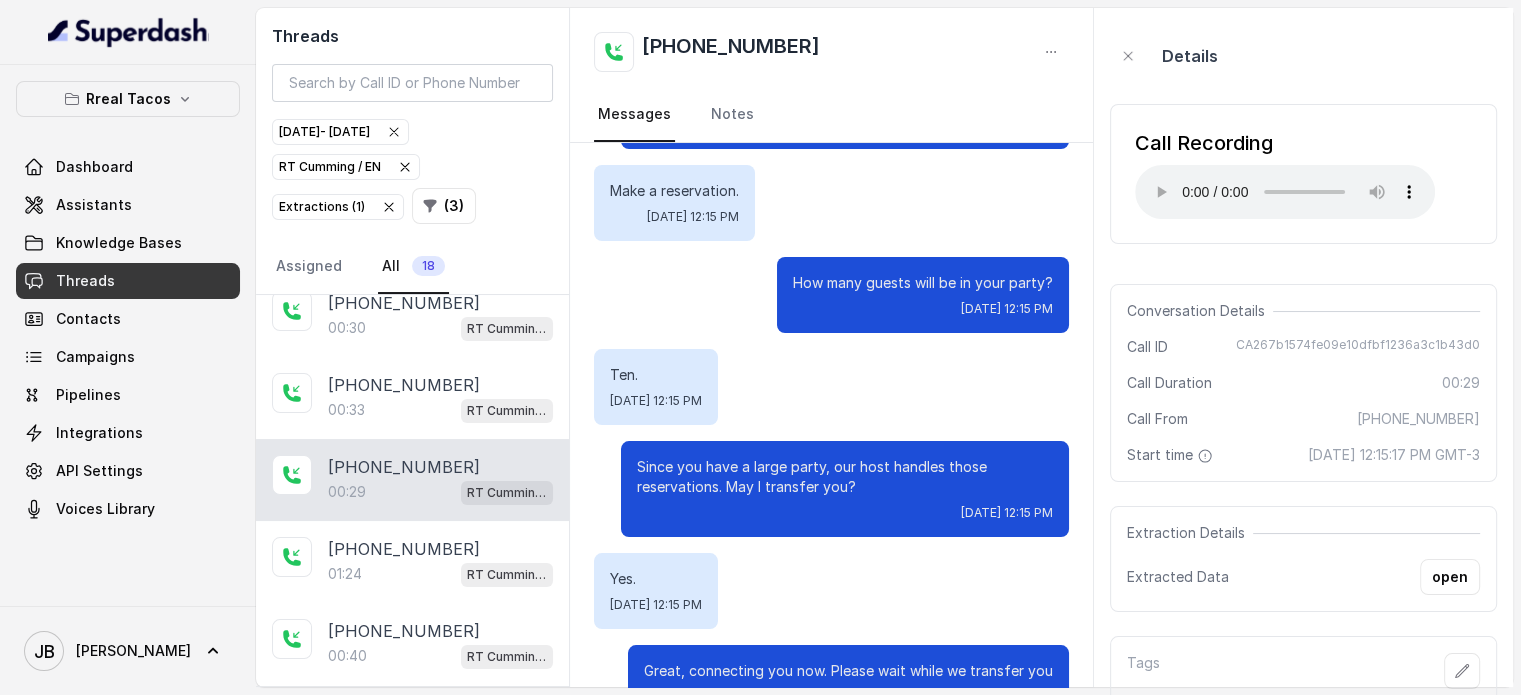 scroll, scrollTop: 147, scrollLeft: 0, axis: vertical 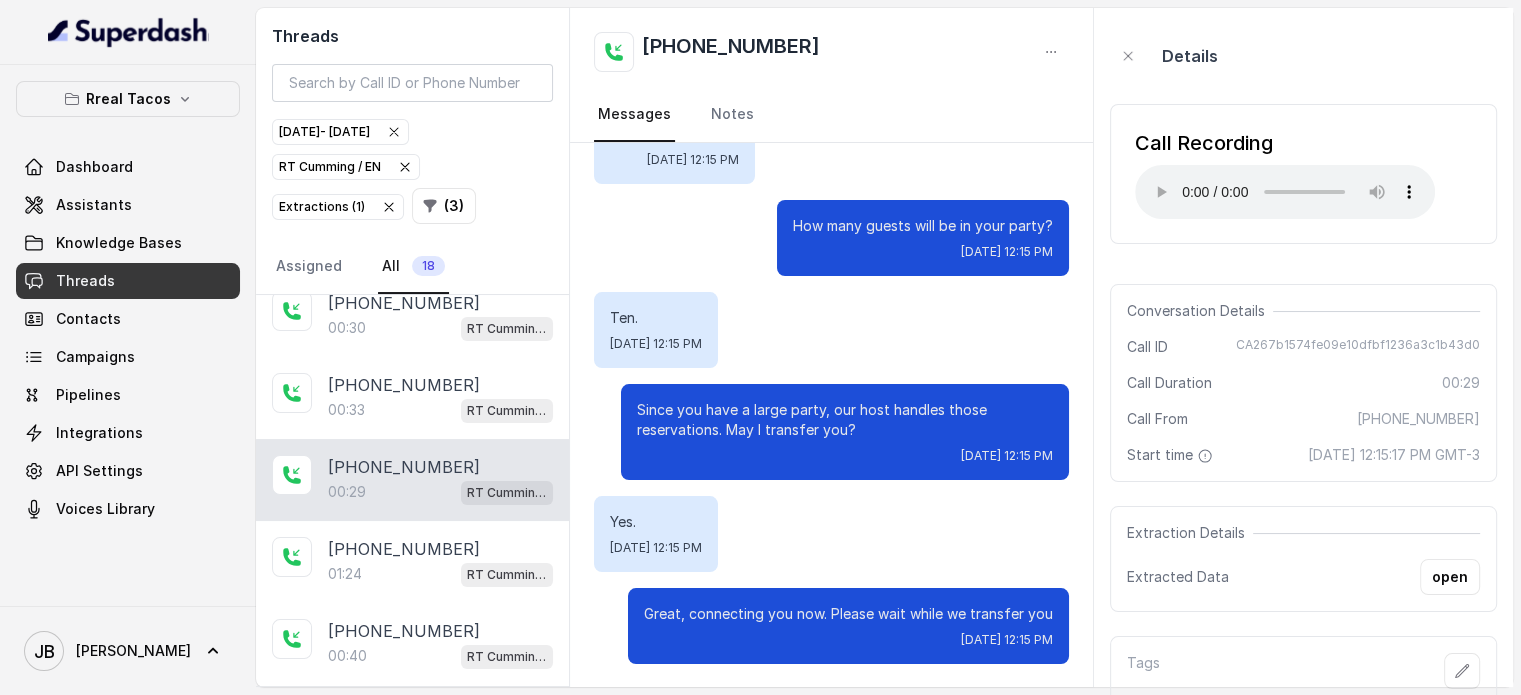 type 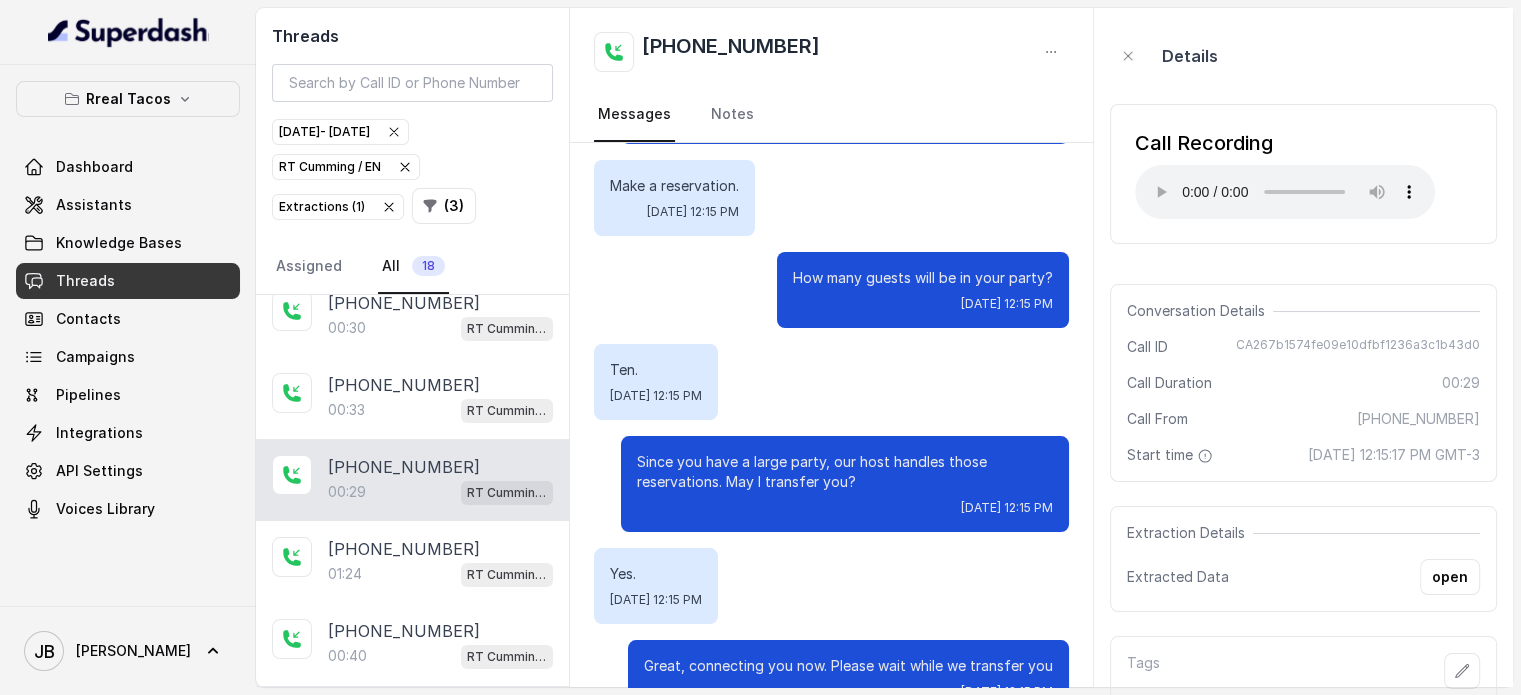 scroll, scrollTop: 147, scrollLeft: 0, axis: vertical 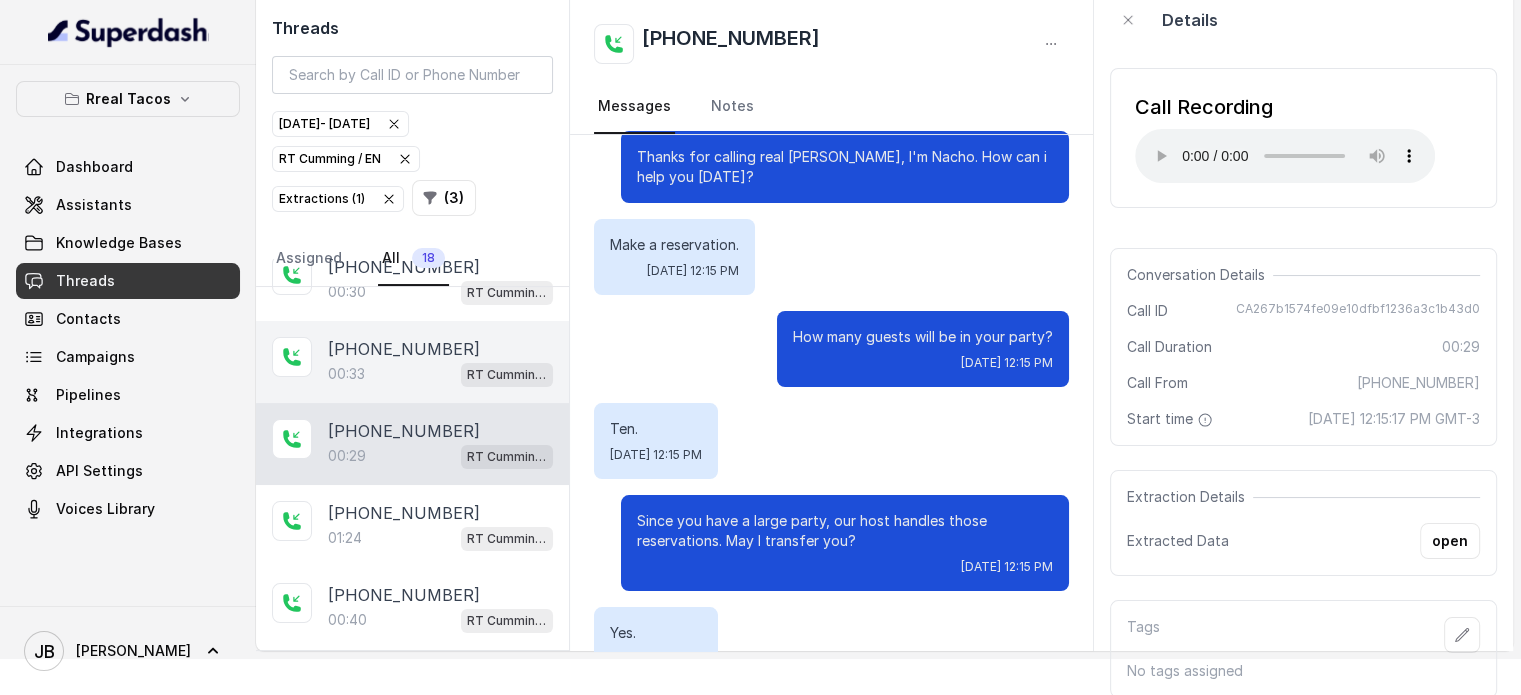 click on "00:33 [PERSON_NAME] / EN" at bounding box center (440, 374) 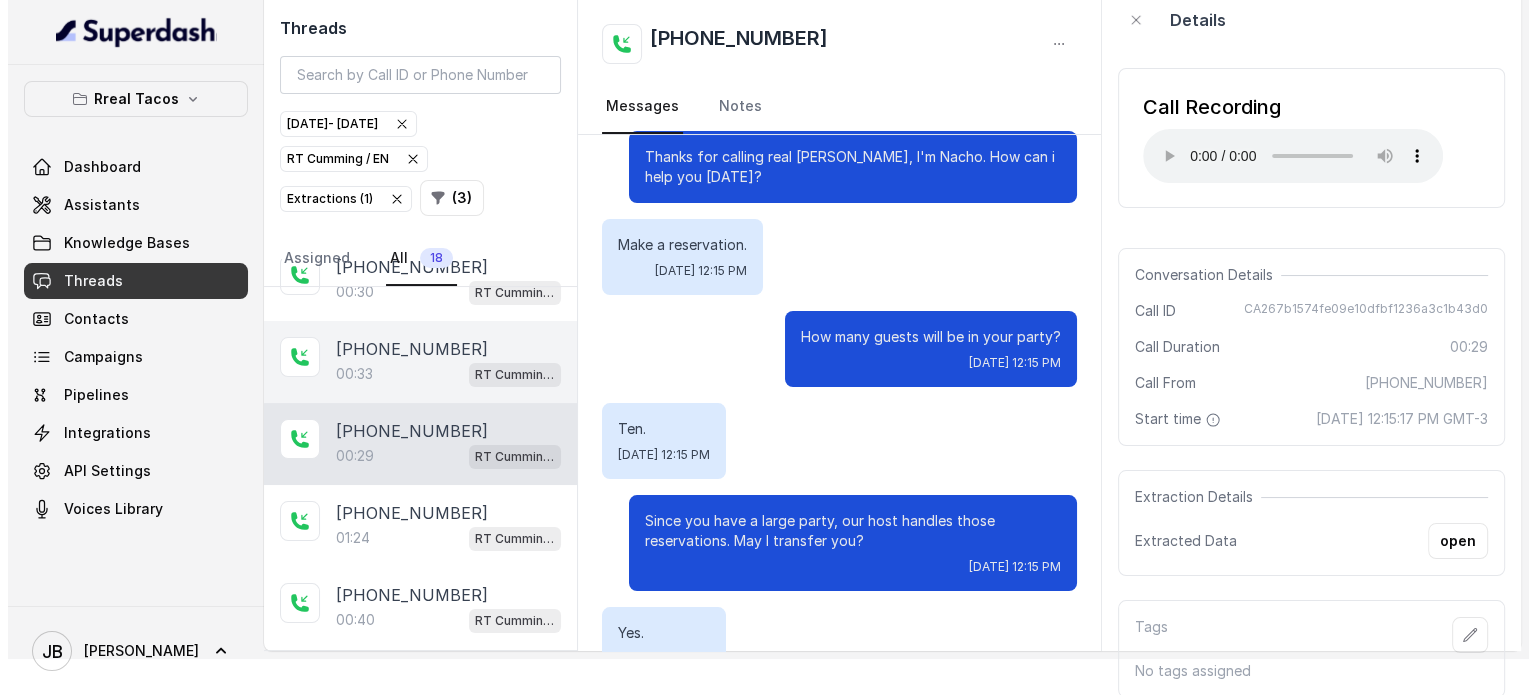 scroll, scrollTop: 0, scrollLeft: 0, axis: both 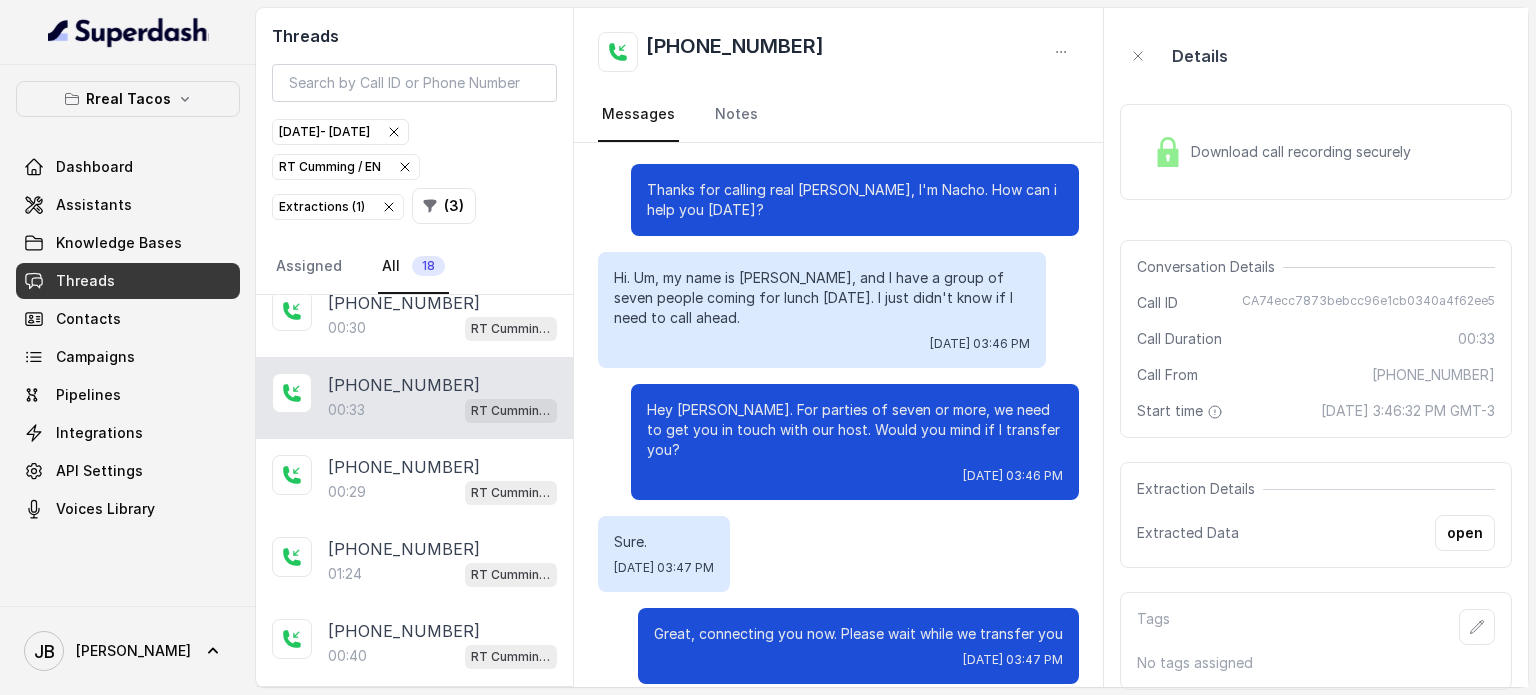 click on "Download call recording securely" at bounding box center [1305, 152] 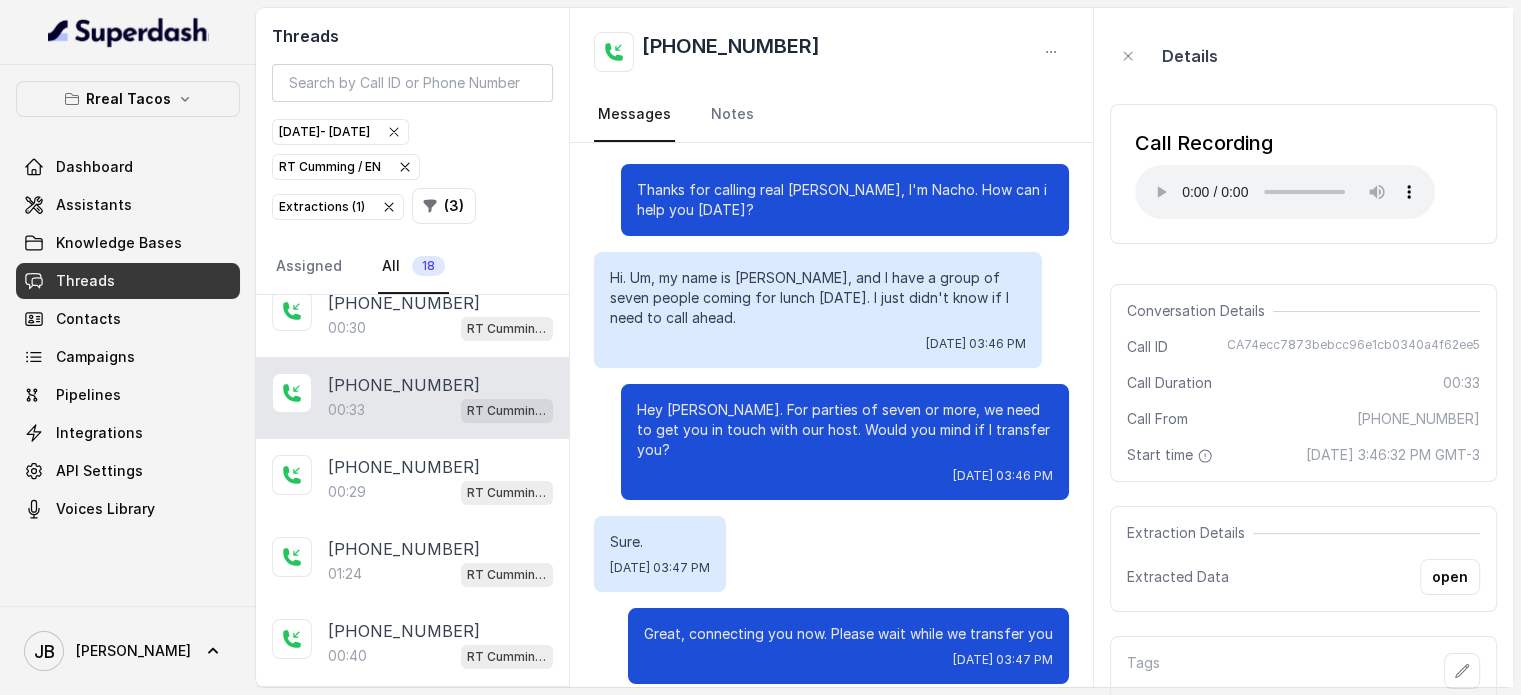 drag, startPoint x: 720, startPoint y: 271, endPoint x: 840, endPoint y: 317, distance: 128.51459 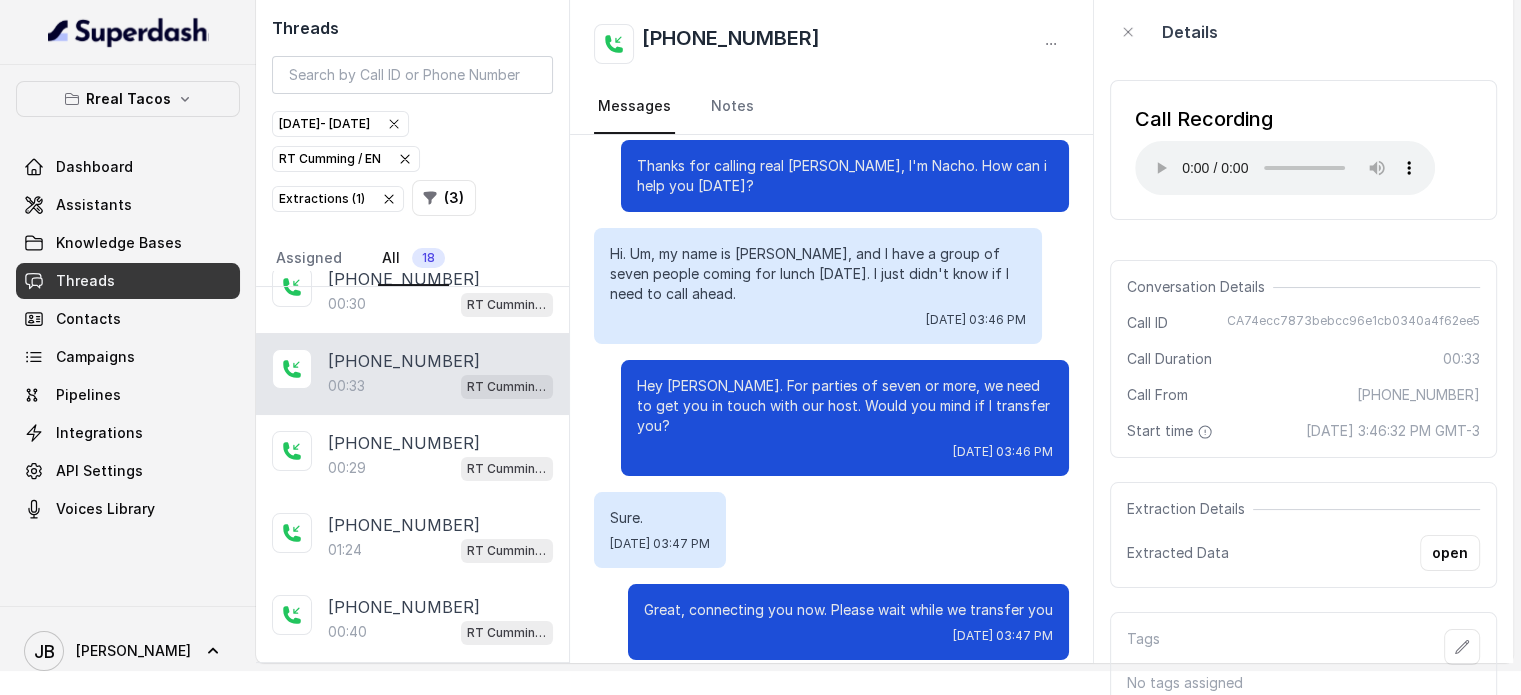 scroll, scrollTop: 36, scrollLeft: 0, axis: vertical 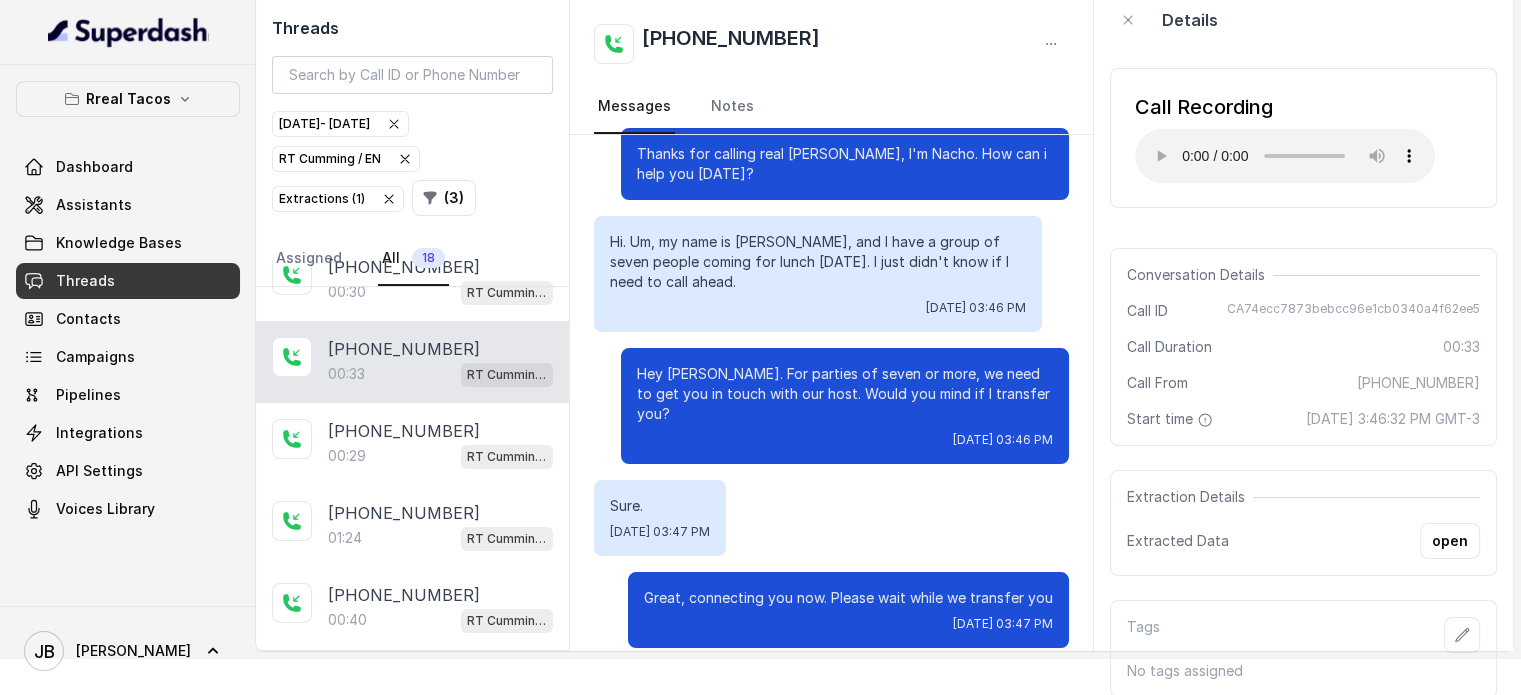 type 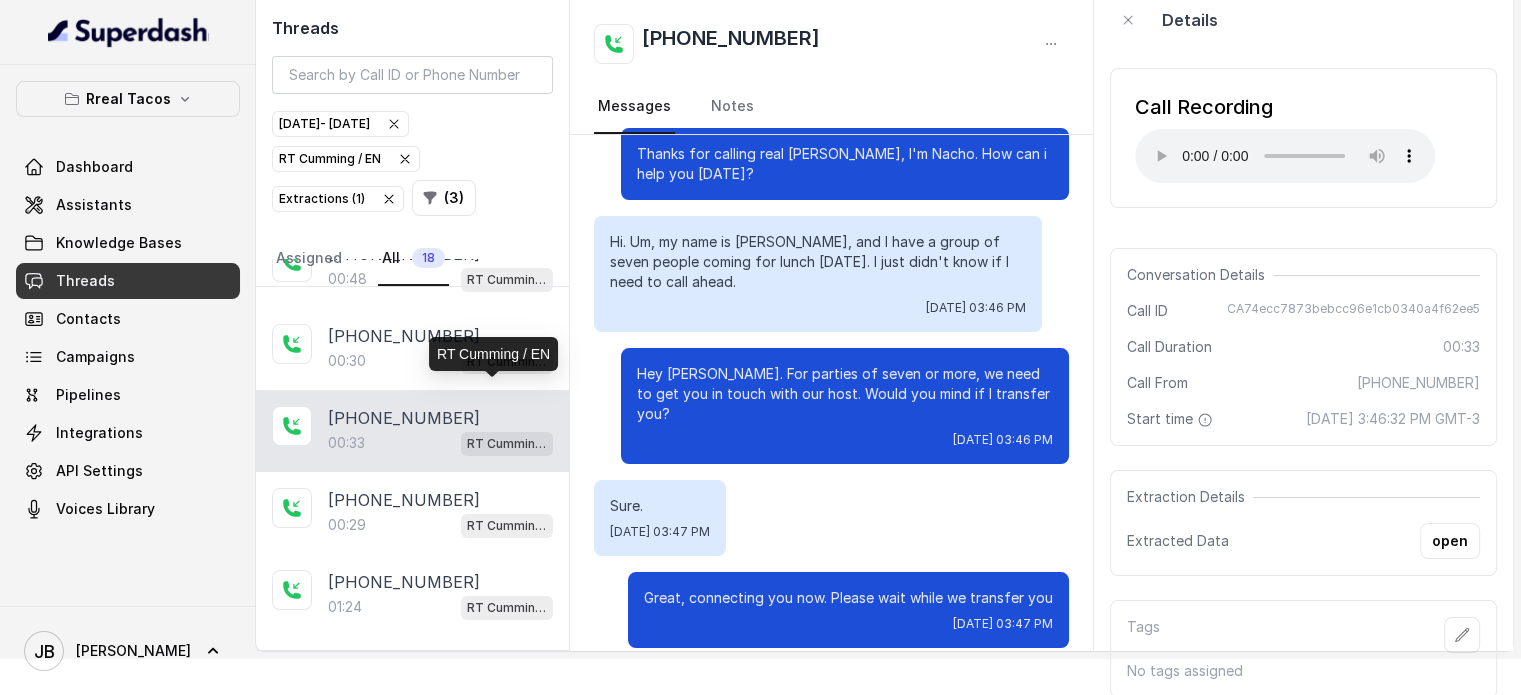 scroll, scrollTop: 166, scrollLeft: 0, axis: vertical 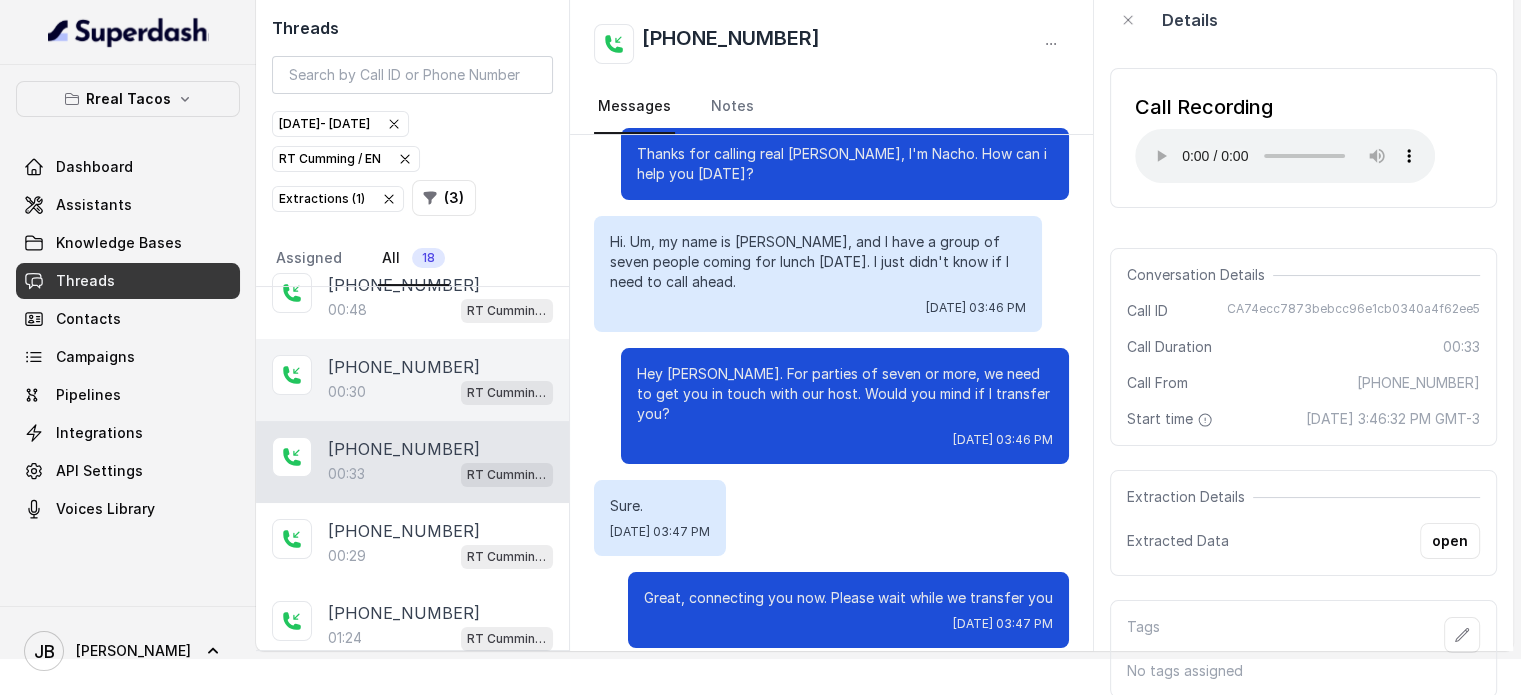 click on "[PHONE_NUMBER]" at bounding box center [440, 367] 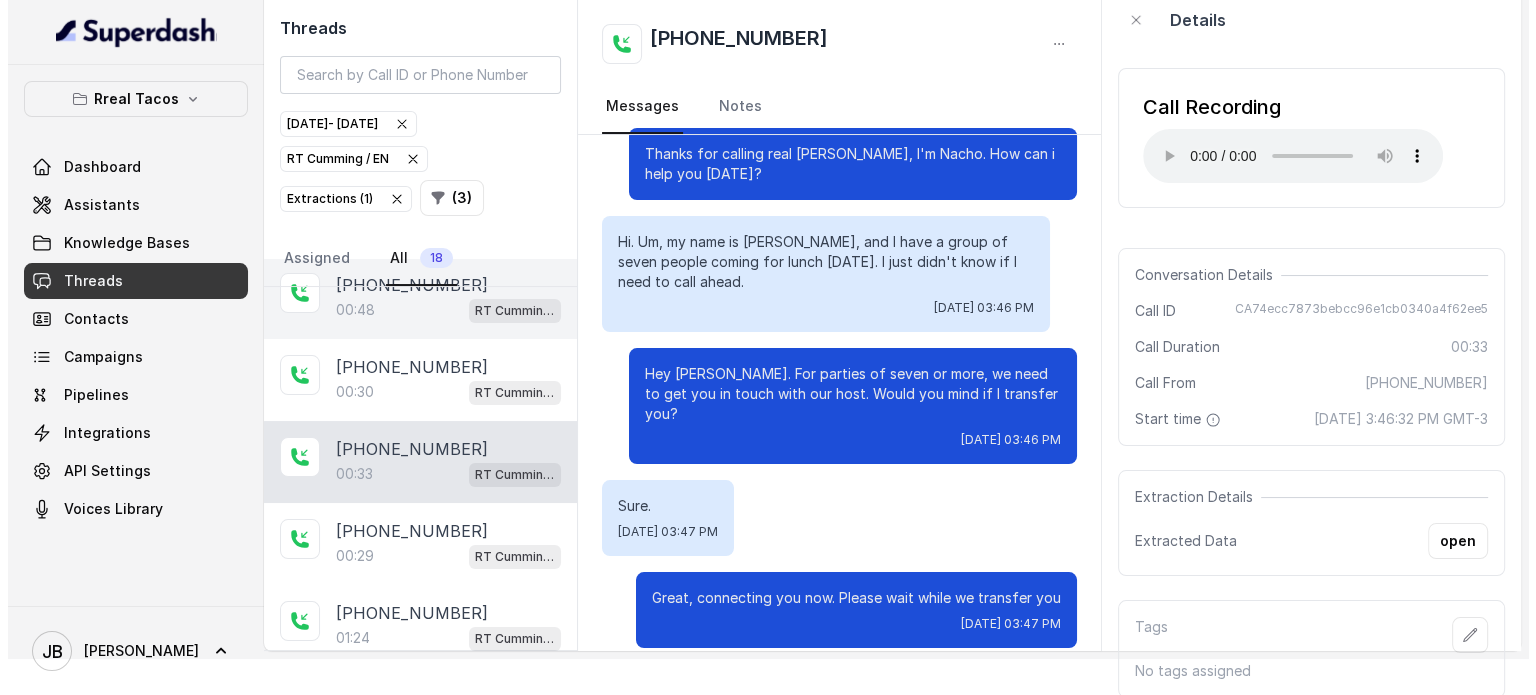 scroll, scrollTop: 0, scrollLeft: 0, axis: both 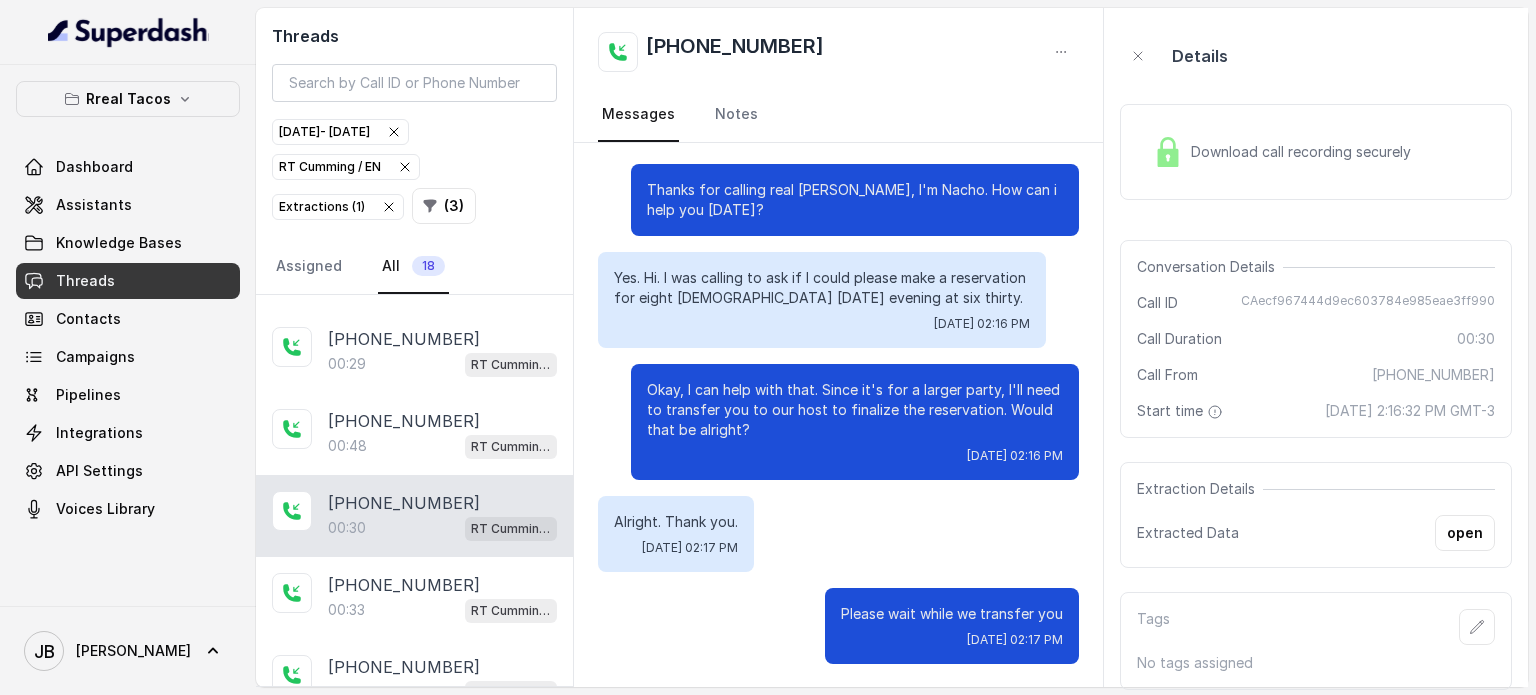 click on "Download call recording securely" at bounding box center (1305, 152) 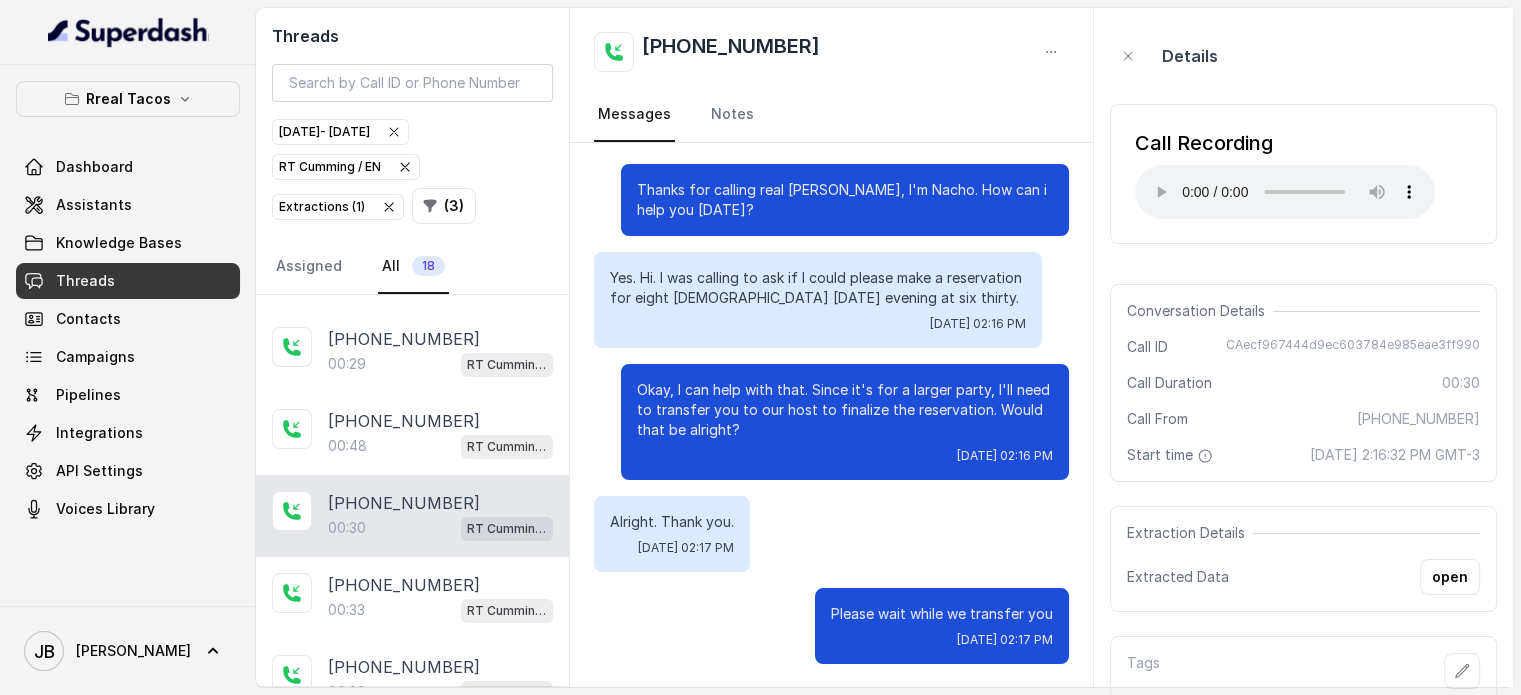type 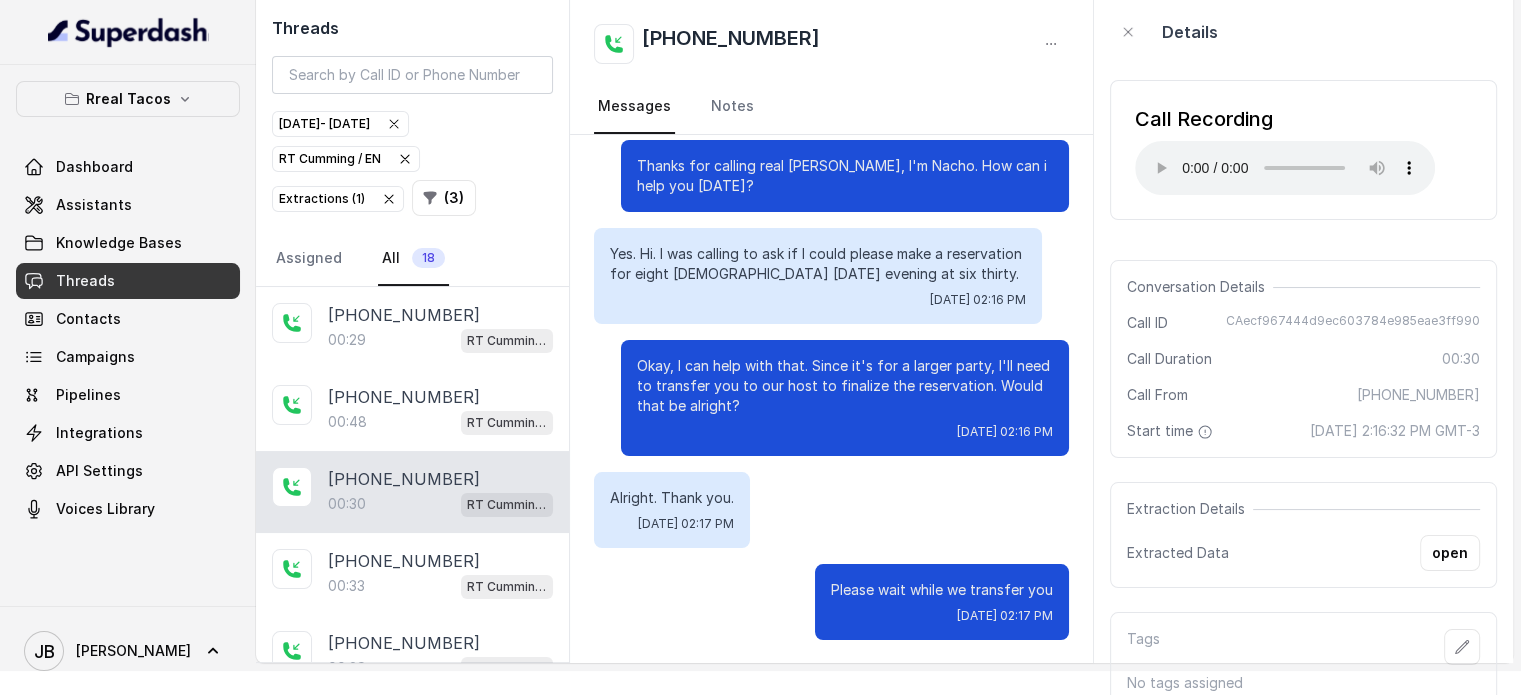 scroll, scrollTop: 36, scrollLeft: 0, axis: vertical 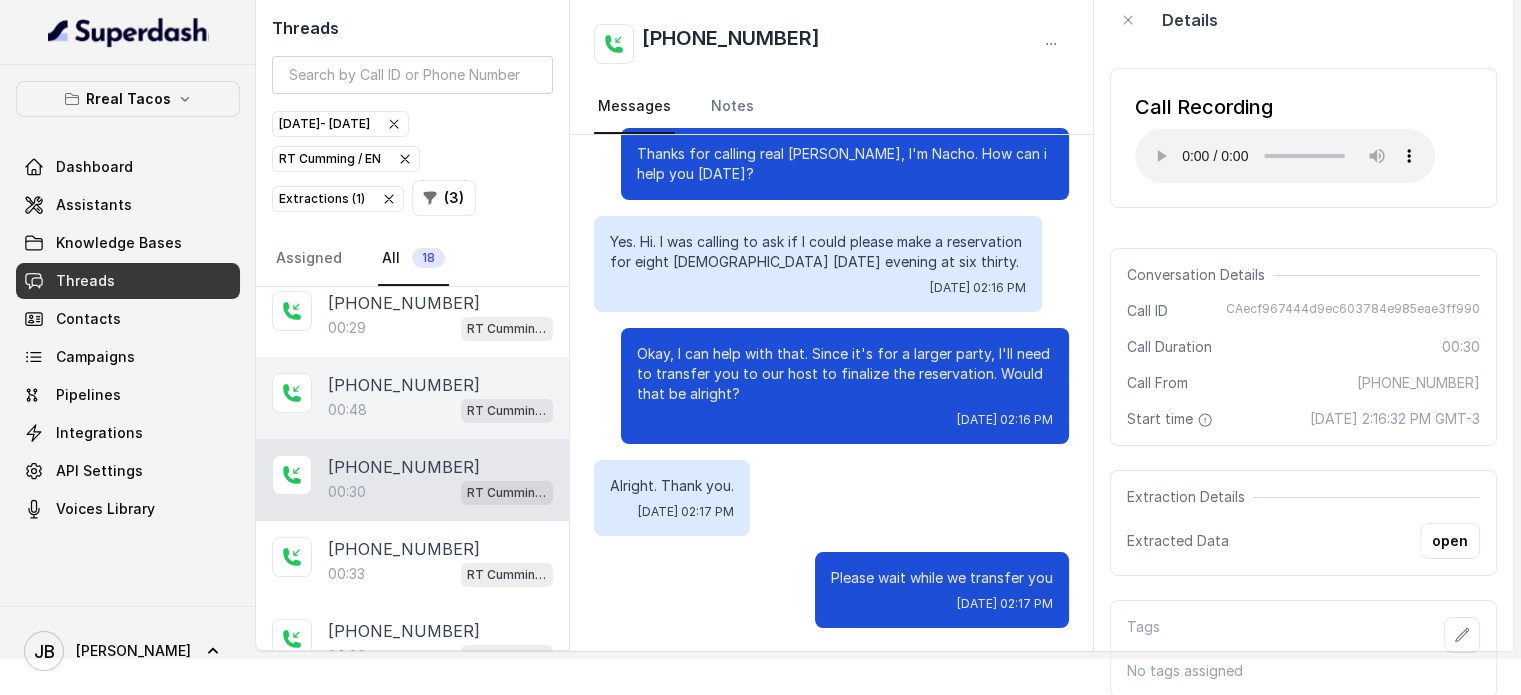 click on "[PHONE_NUMBER]" at bounding box center (404, 385) 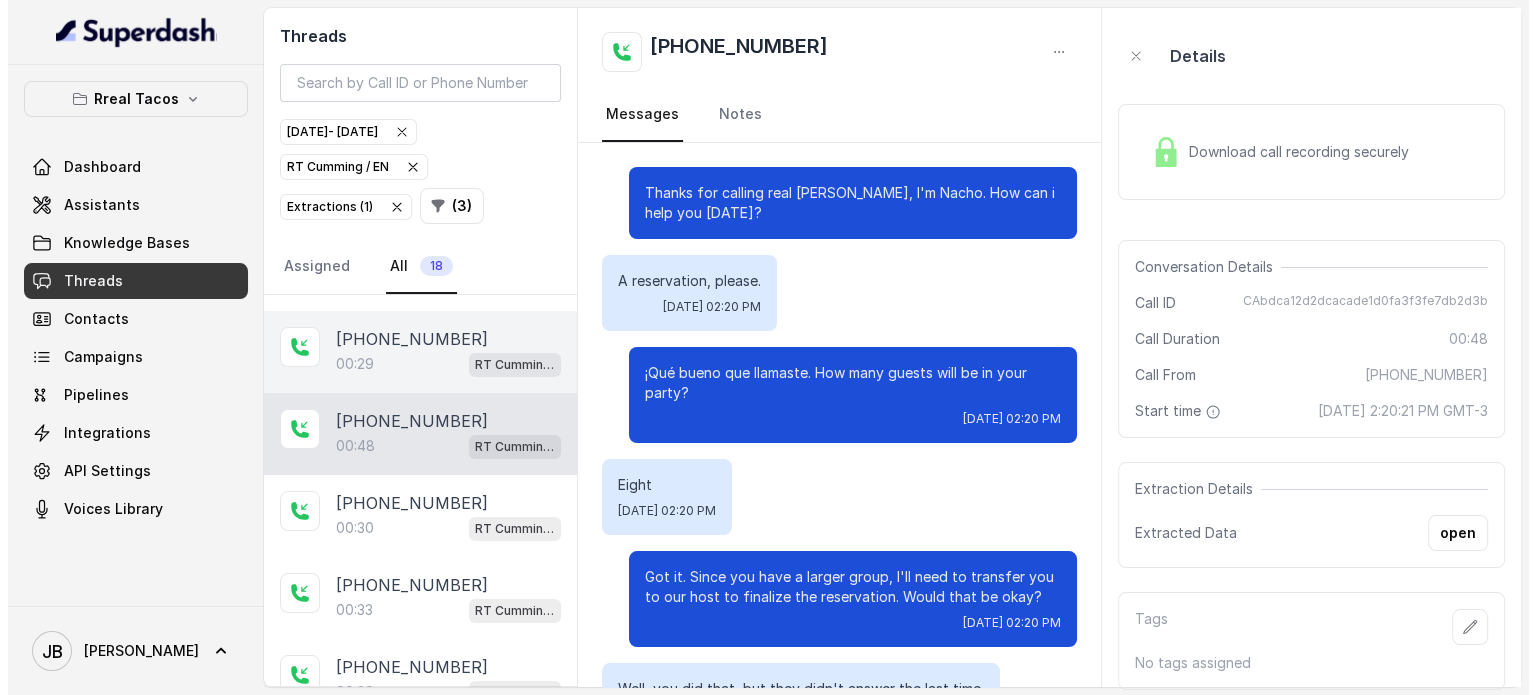scroll, scrollTop: 0, scrollLeft: 0, axis: both 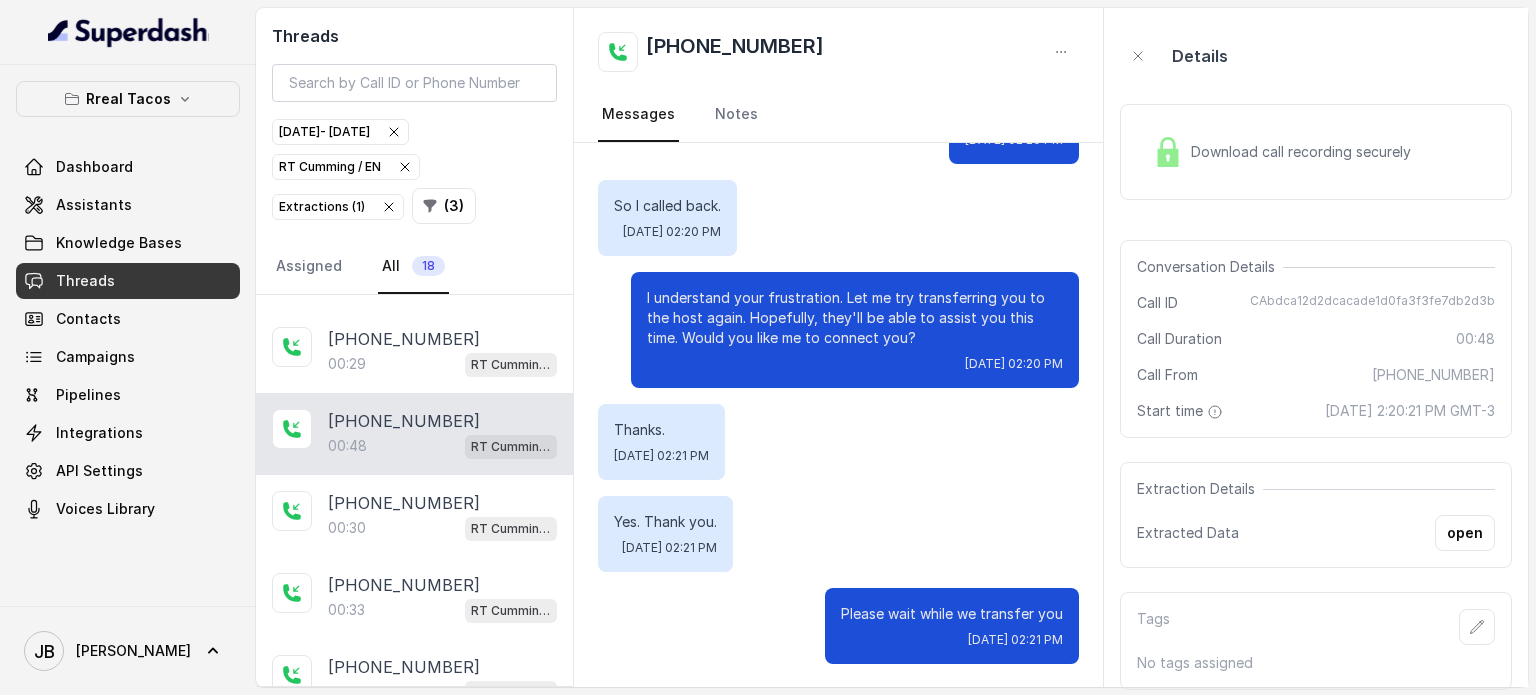 click on "Download call recording securely" at bounding box center [1316, 152] 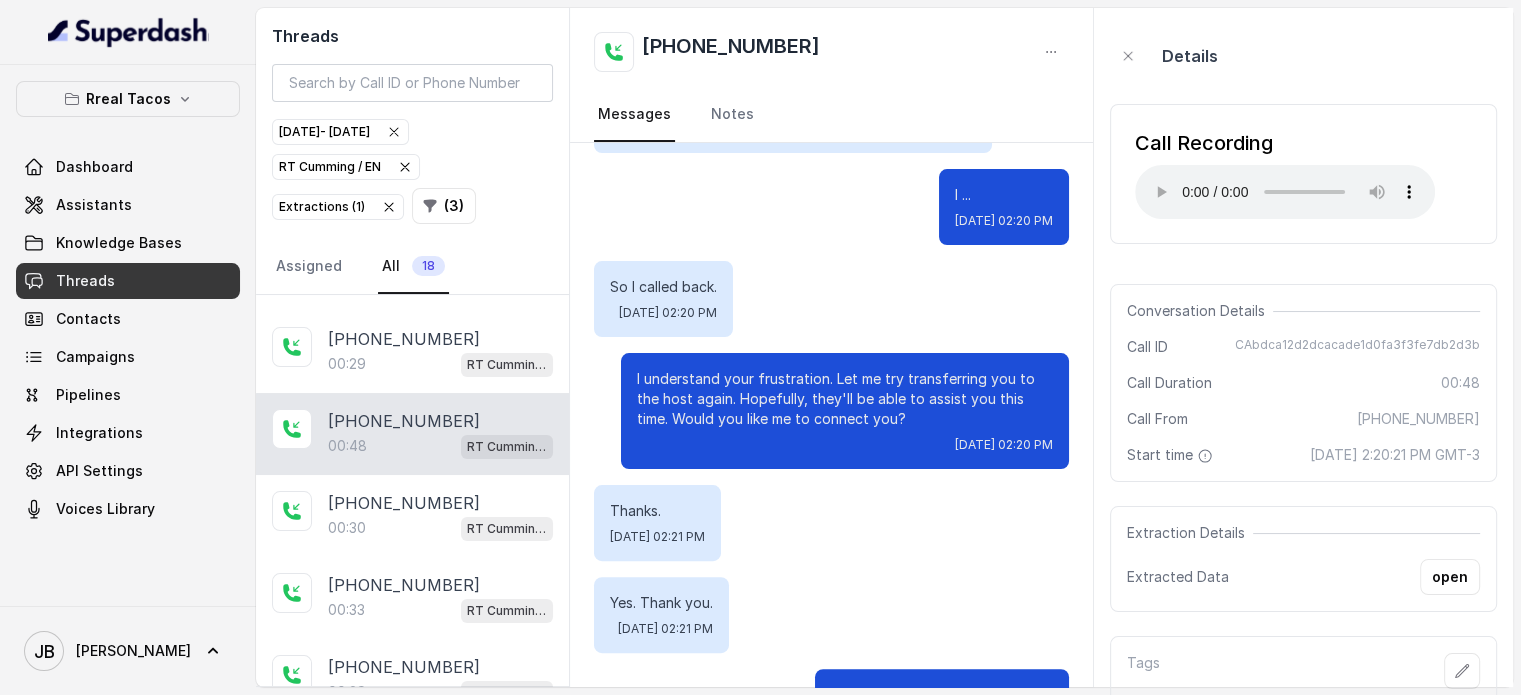 scroll, scrollTop: 600, scrollLeft: 0, axis: vertical 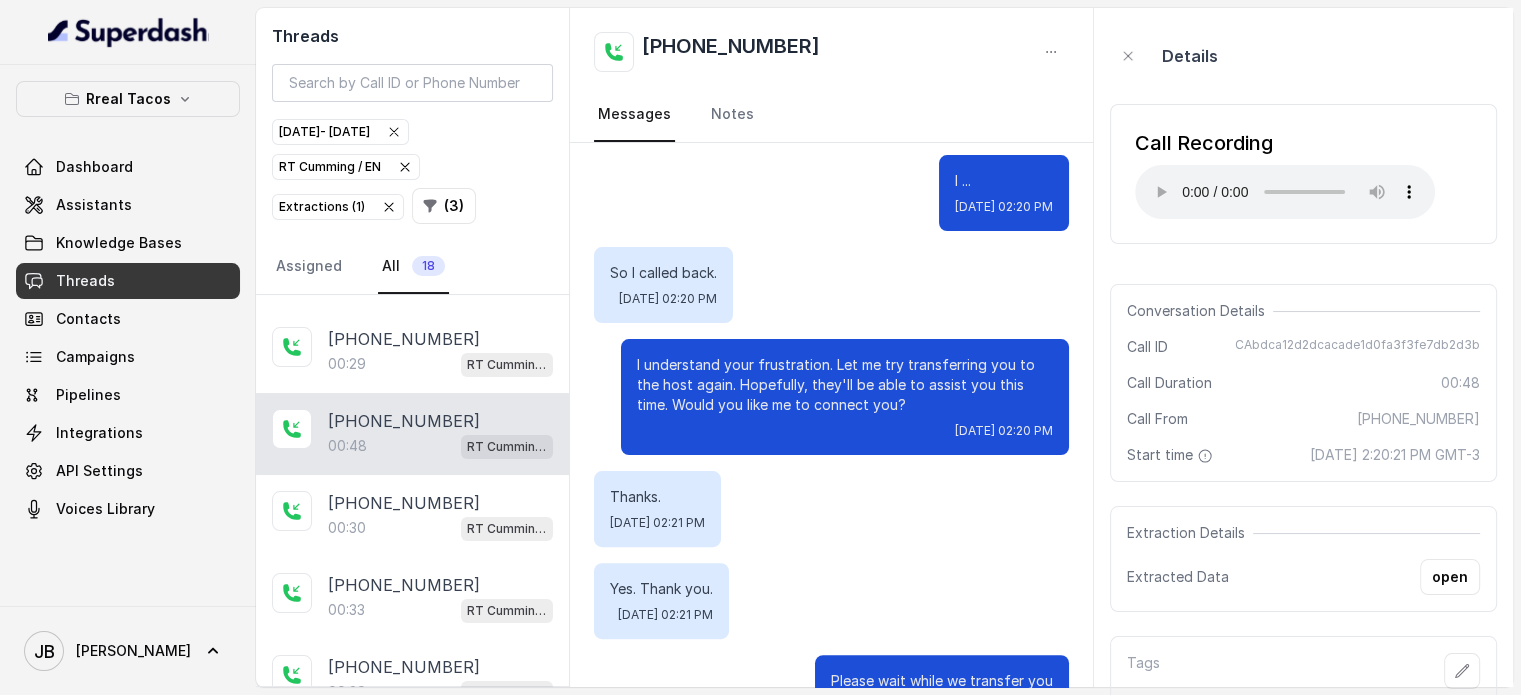 type 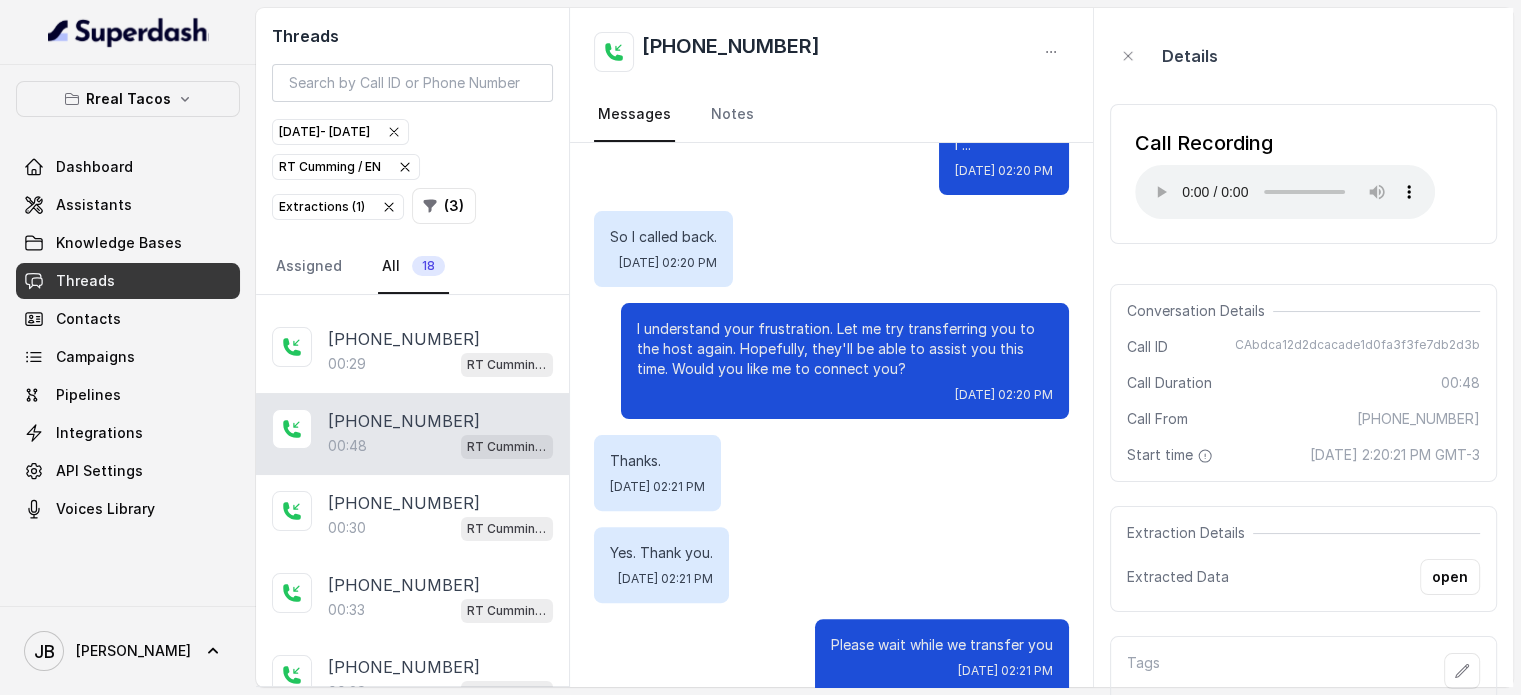 scroll, scrollTop: 667, scrollLeft: 0, axis: vertical 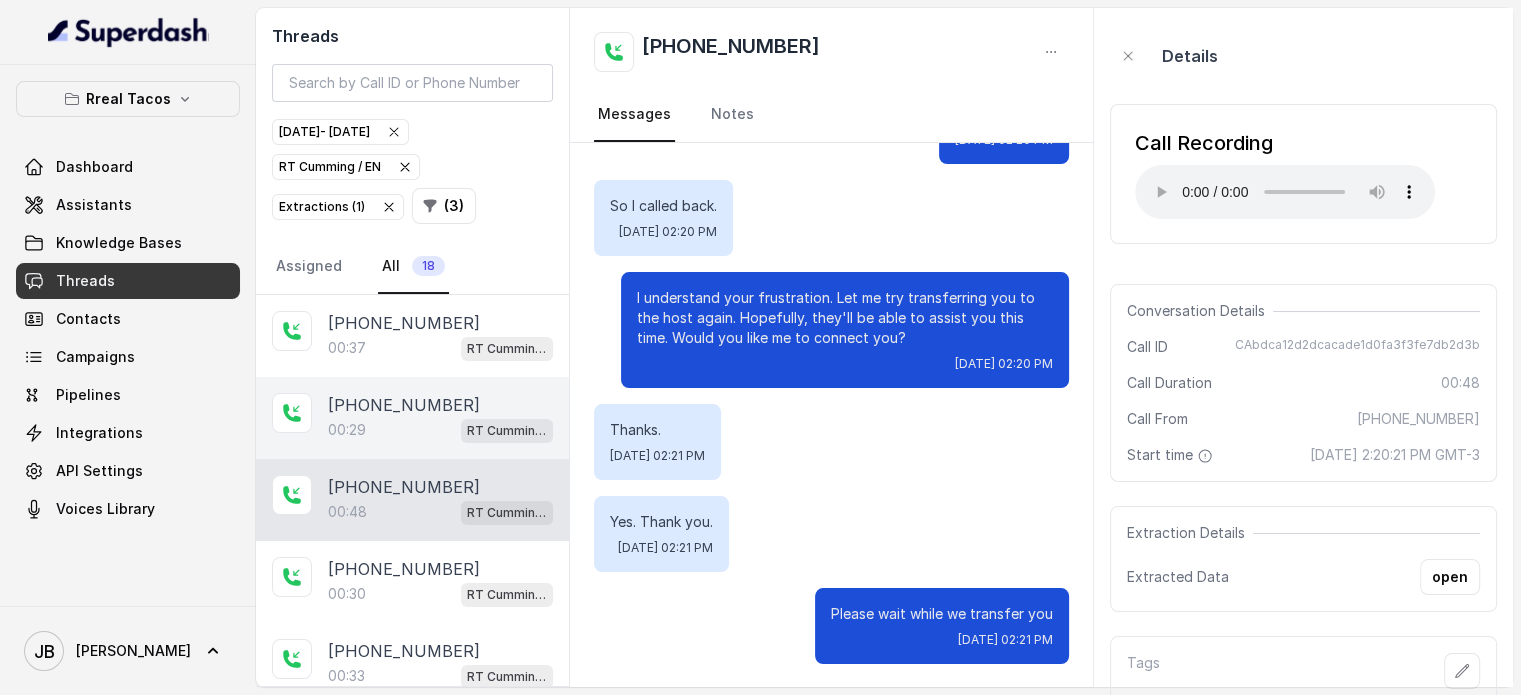 click on "00:29 [PERSON_NAME] / EN" at bounding box center (440, 430) 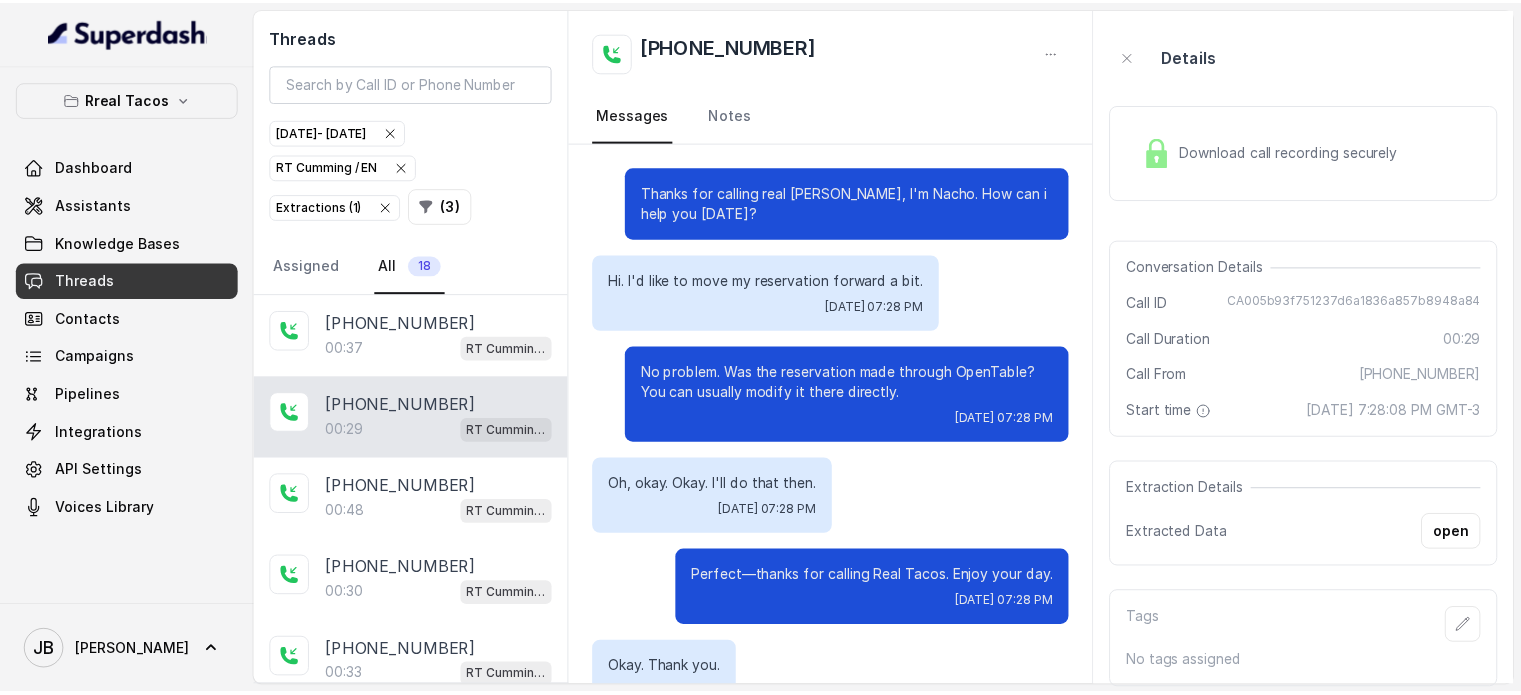 scroll, scrollTop: 55, scrollLeft: 0, axis: vertical 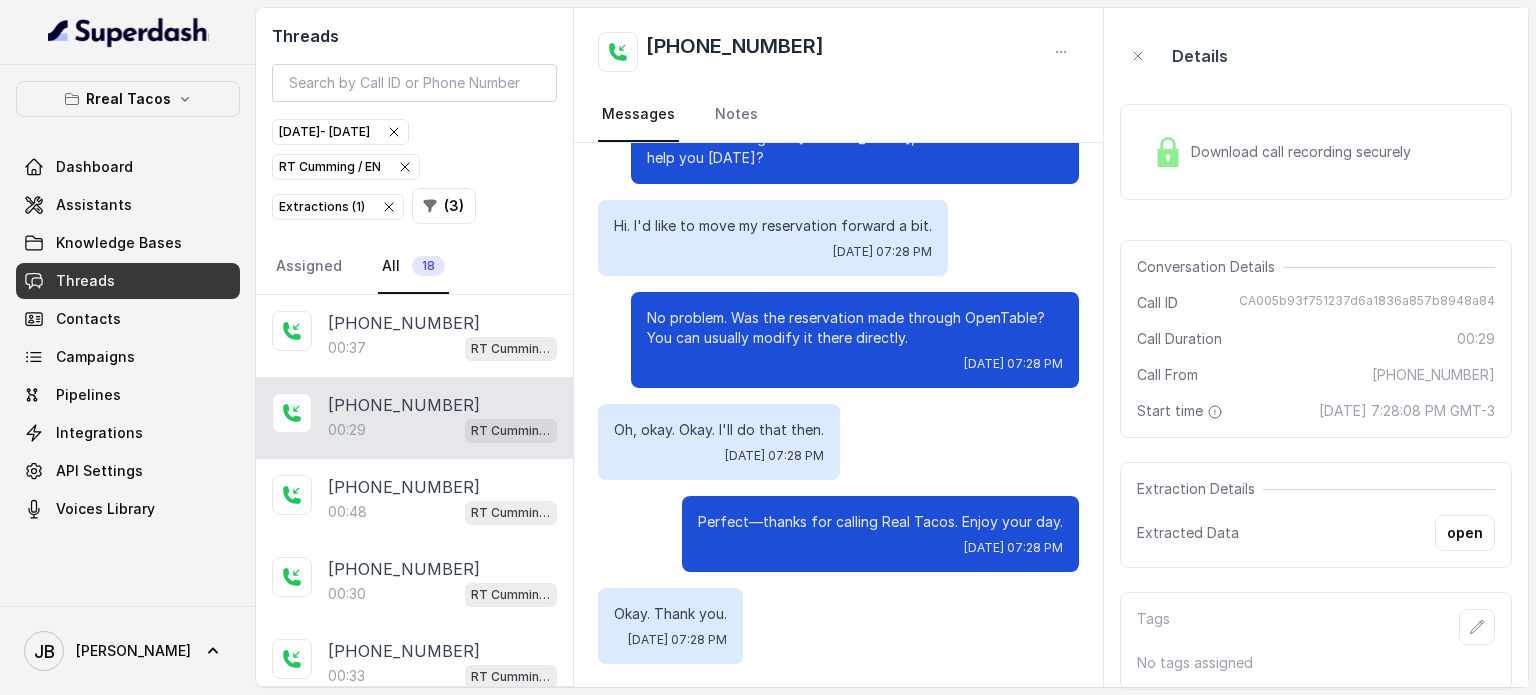 click on "Download call recording securely" at bounding box center [1282, 152] 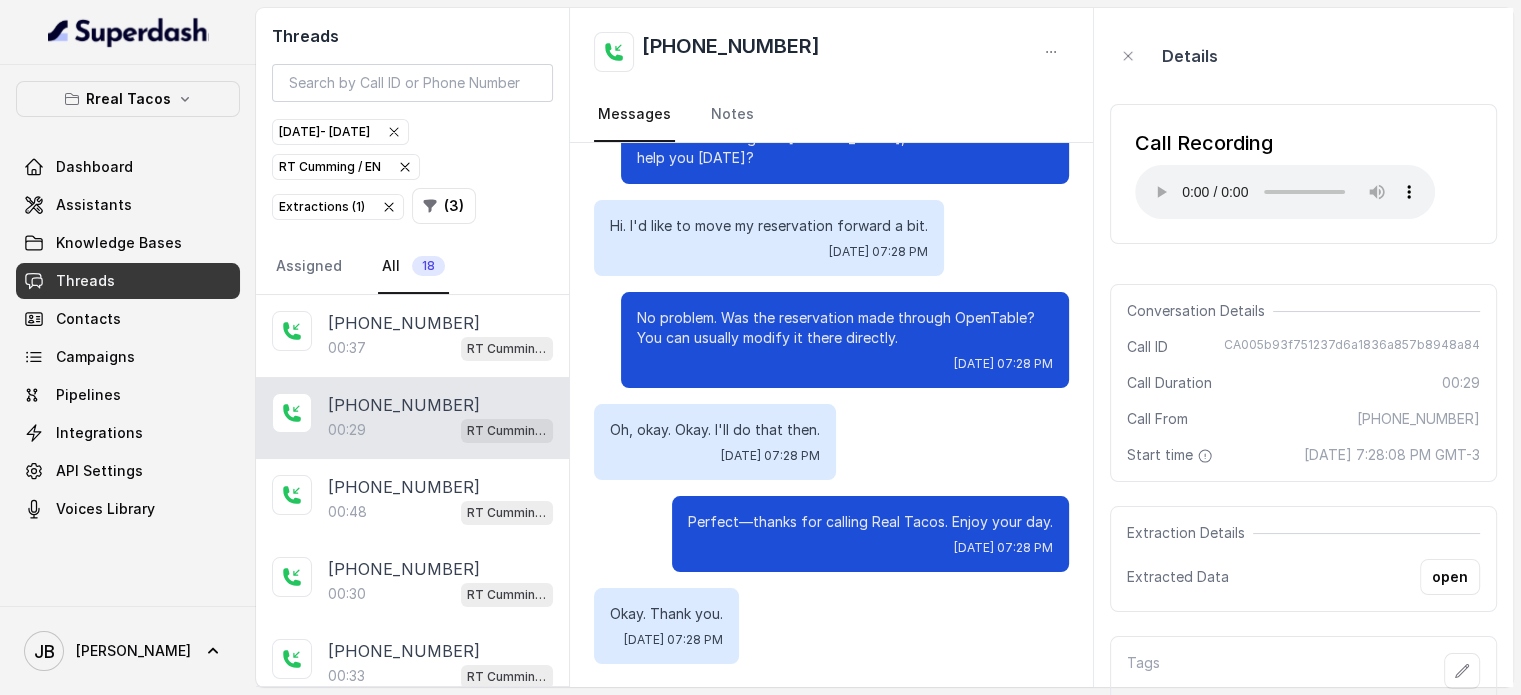 type 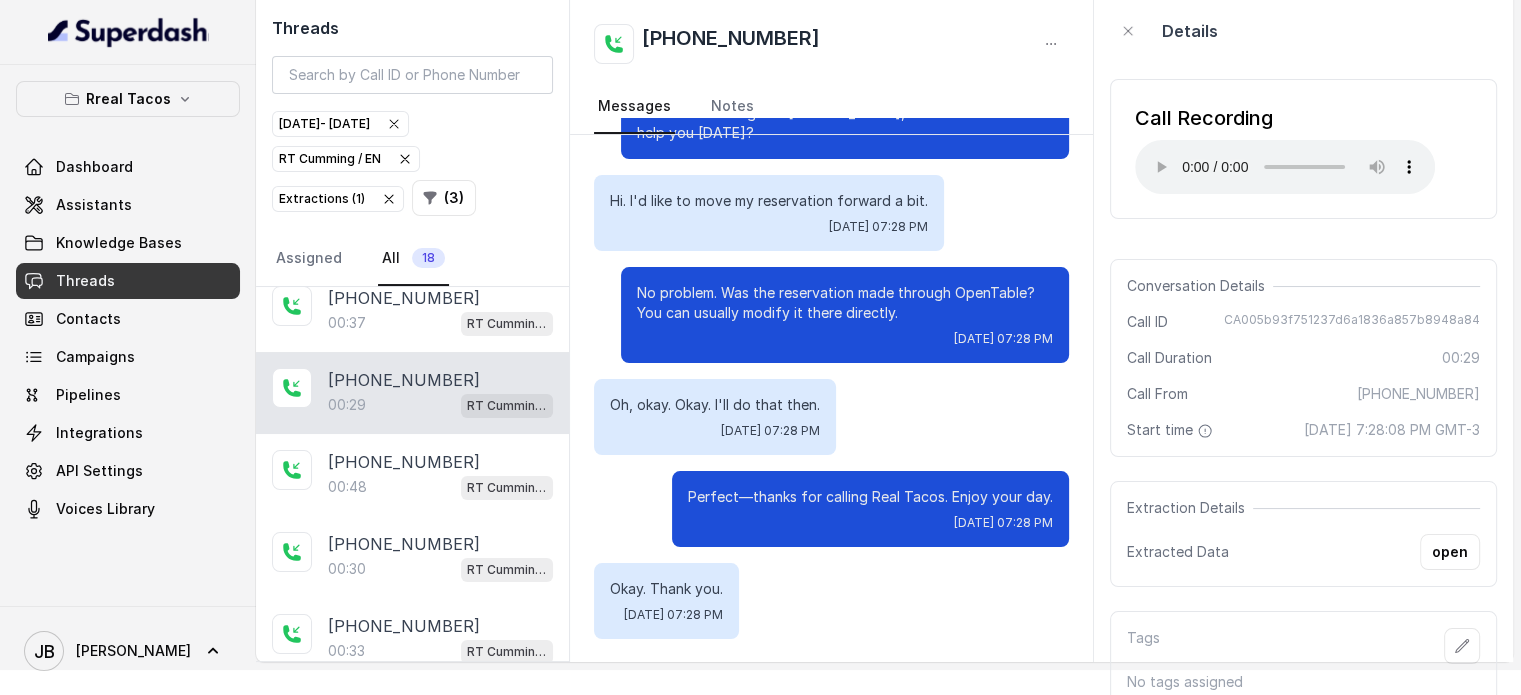 scroll, scrollTop: 36, scrollLeft: 0, axis: vertical 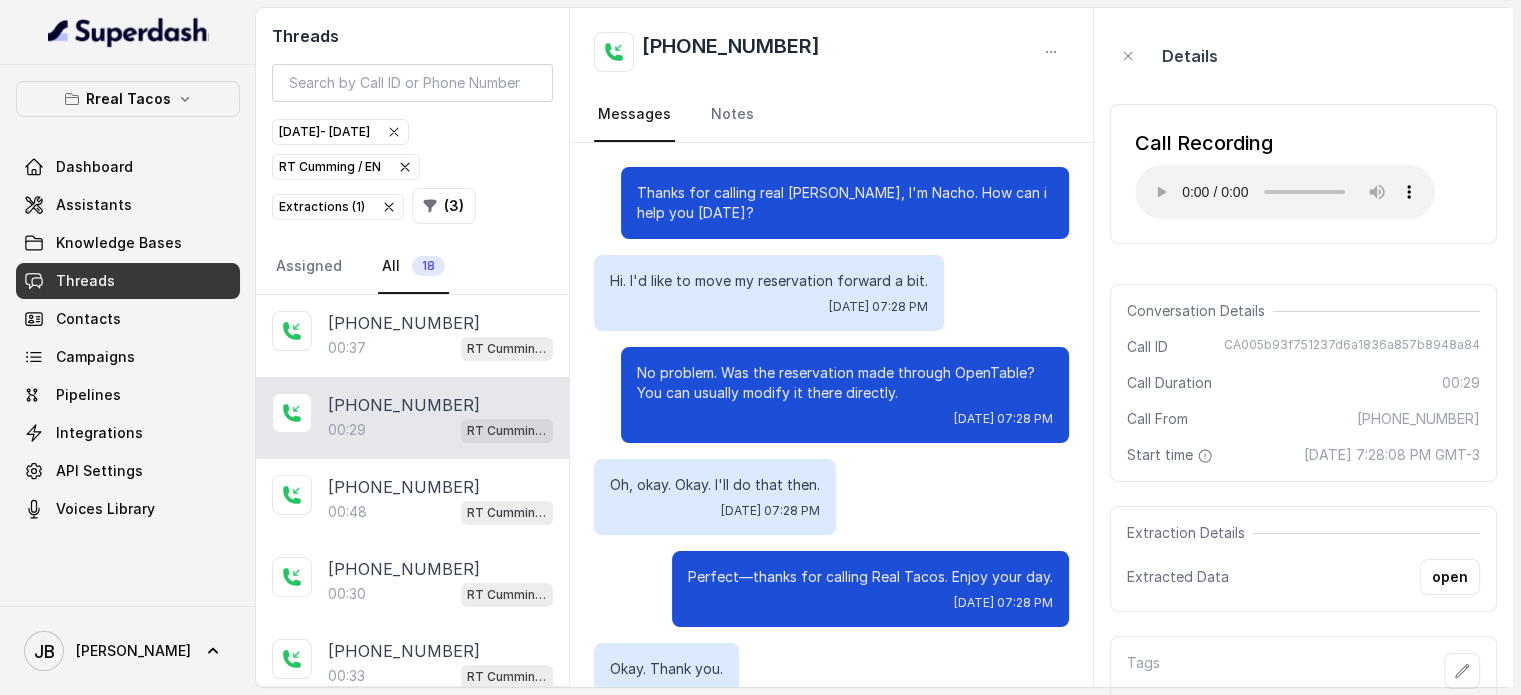 click on "No problem. Was the reservation made through OpenTable? You can usually modify it there directly." at bounding box center (845, 383) 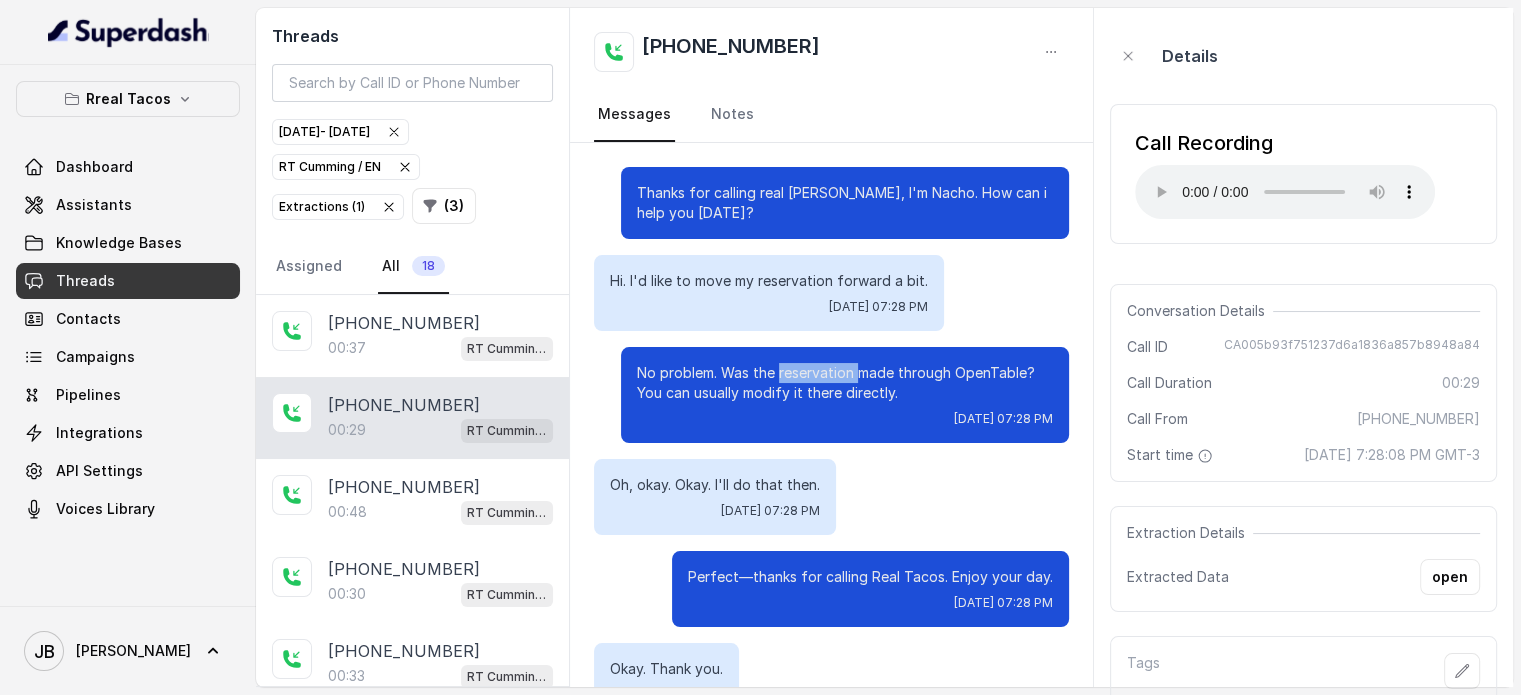 click on "No problem. Was the reservation made through OpenTable? You can usually modify it there directly." at bounding box center (845, 383) 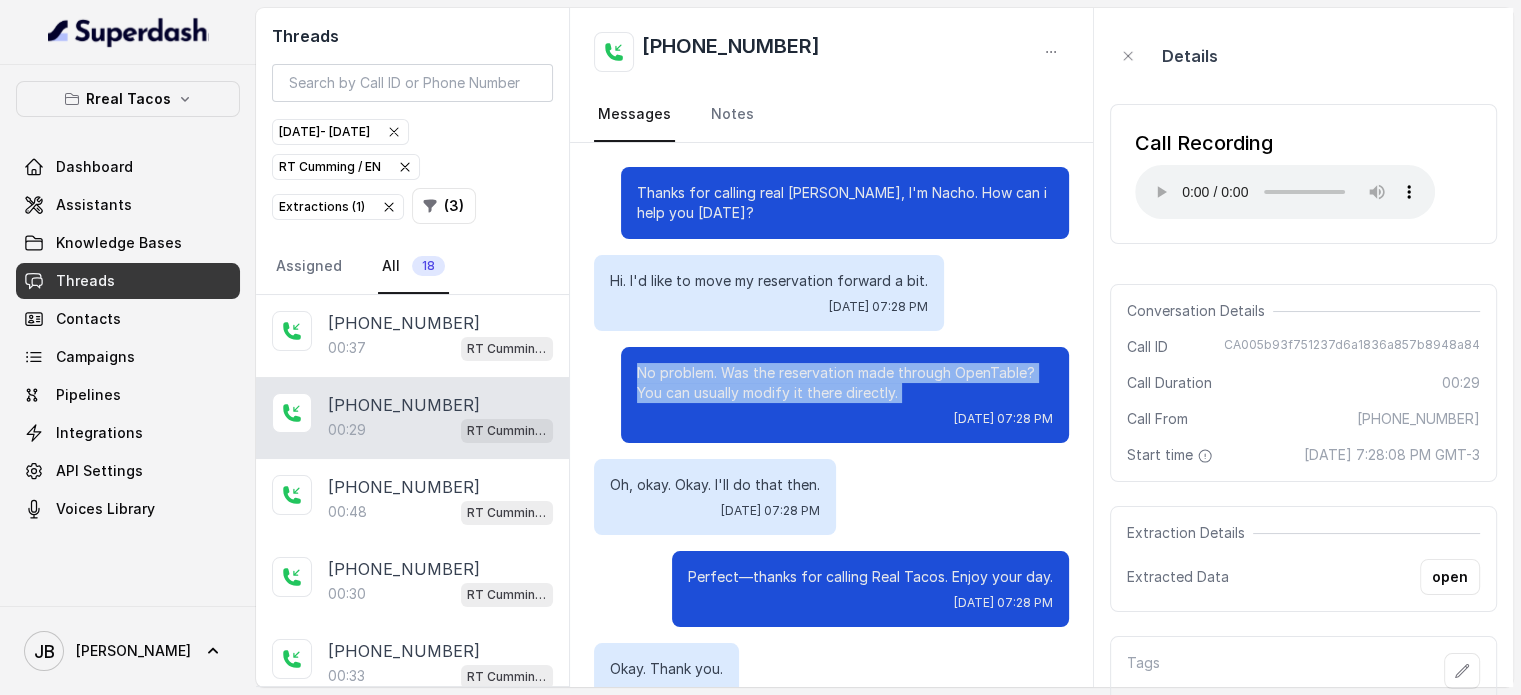 click on "No problem. Was the reservation made through OpenTable? You can usually modify it there directly." at bounding box center [845, 383] 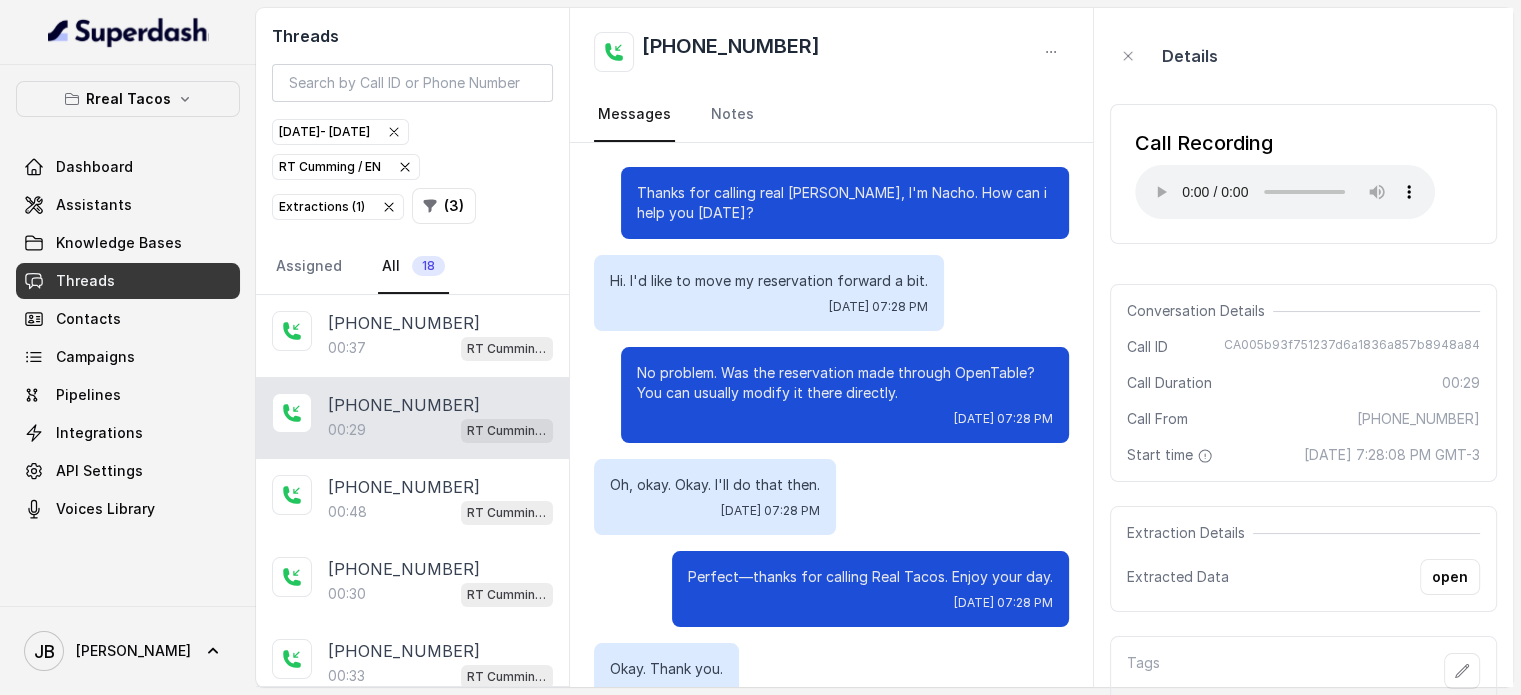 click on "Hi. I'd like to move my reservation forward a bit. [DATE] 07:28 PM" at bounding box center [769, 293] 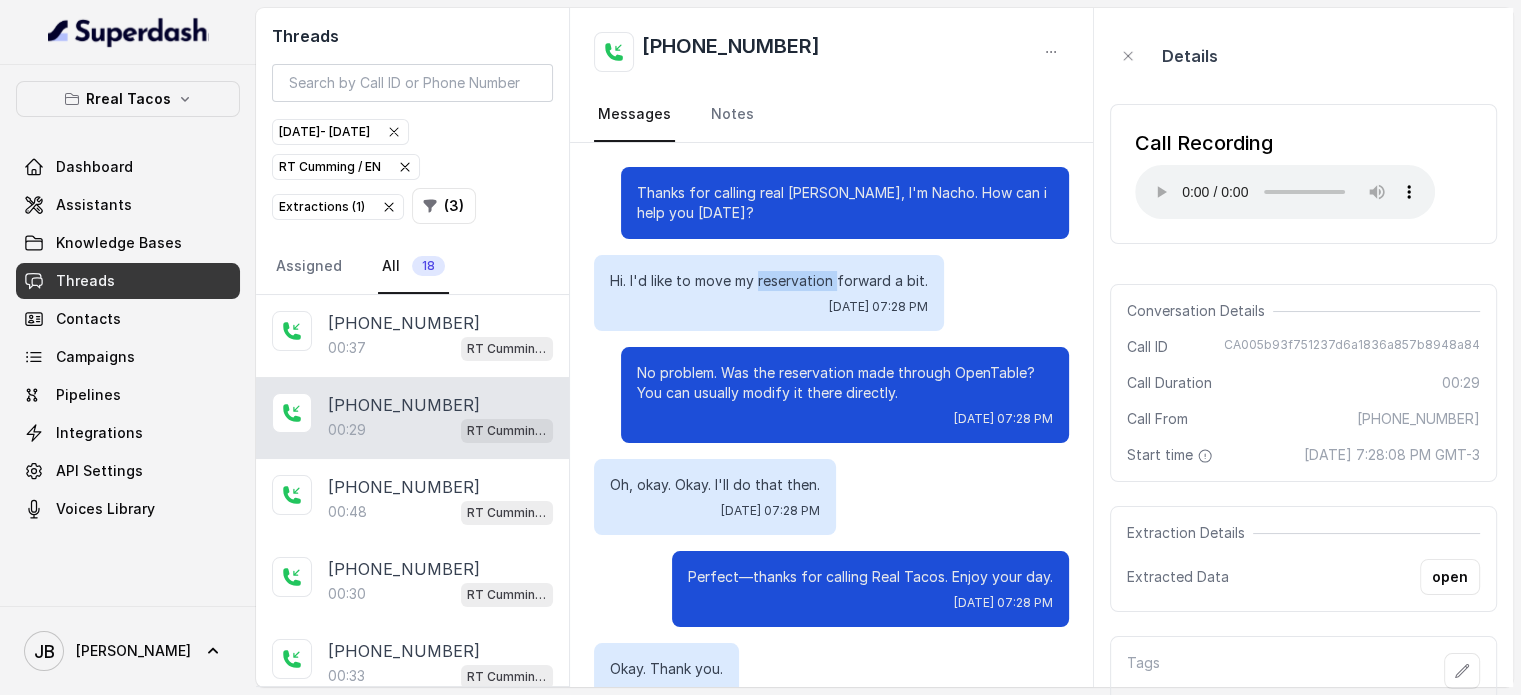 click on "Hi. I'd like to move my reservation forward a bit." at bounding box center (769, 281) 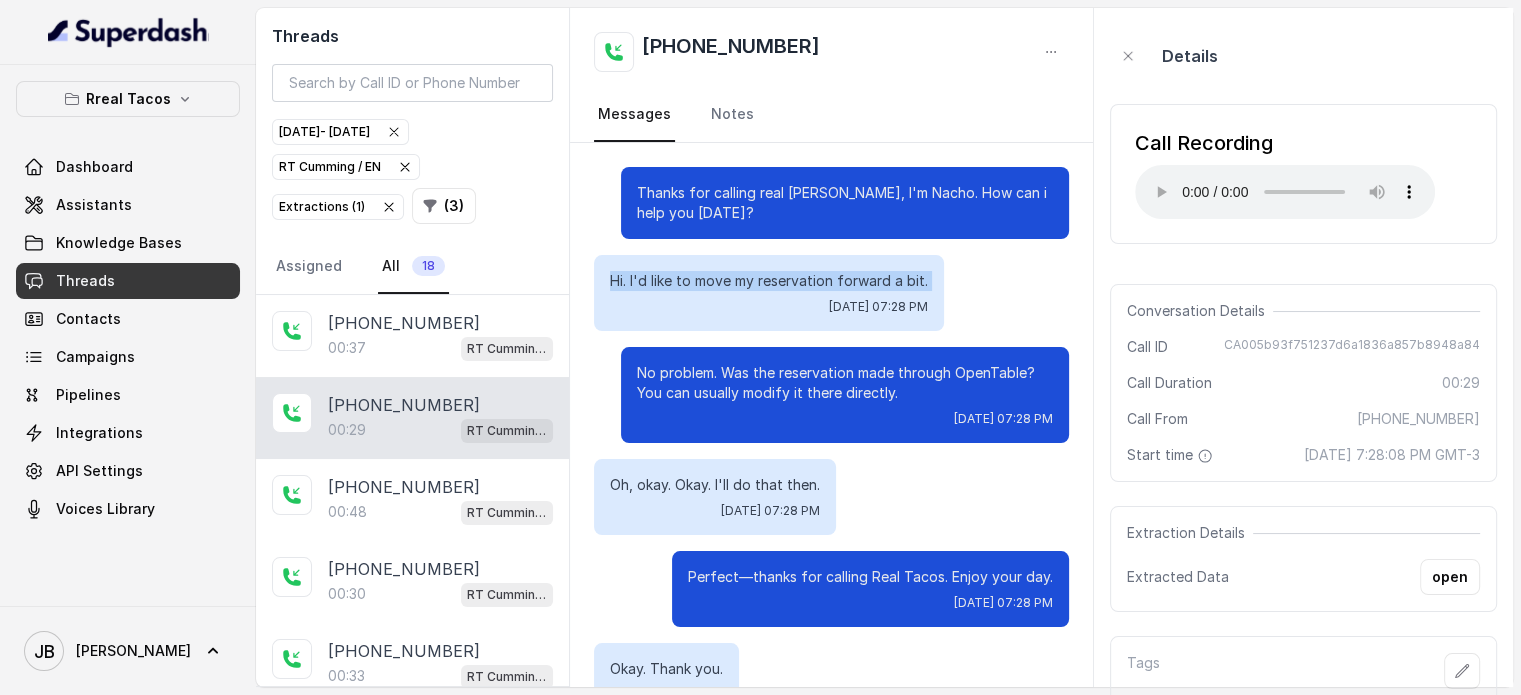 click on "Hi. I'd like to move my reservation forward a bit." at bounding box center (769, 281) 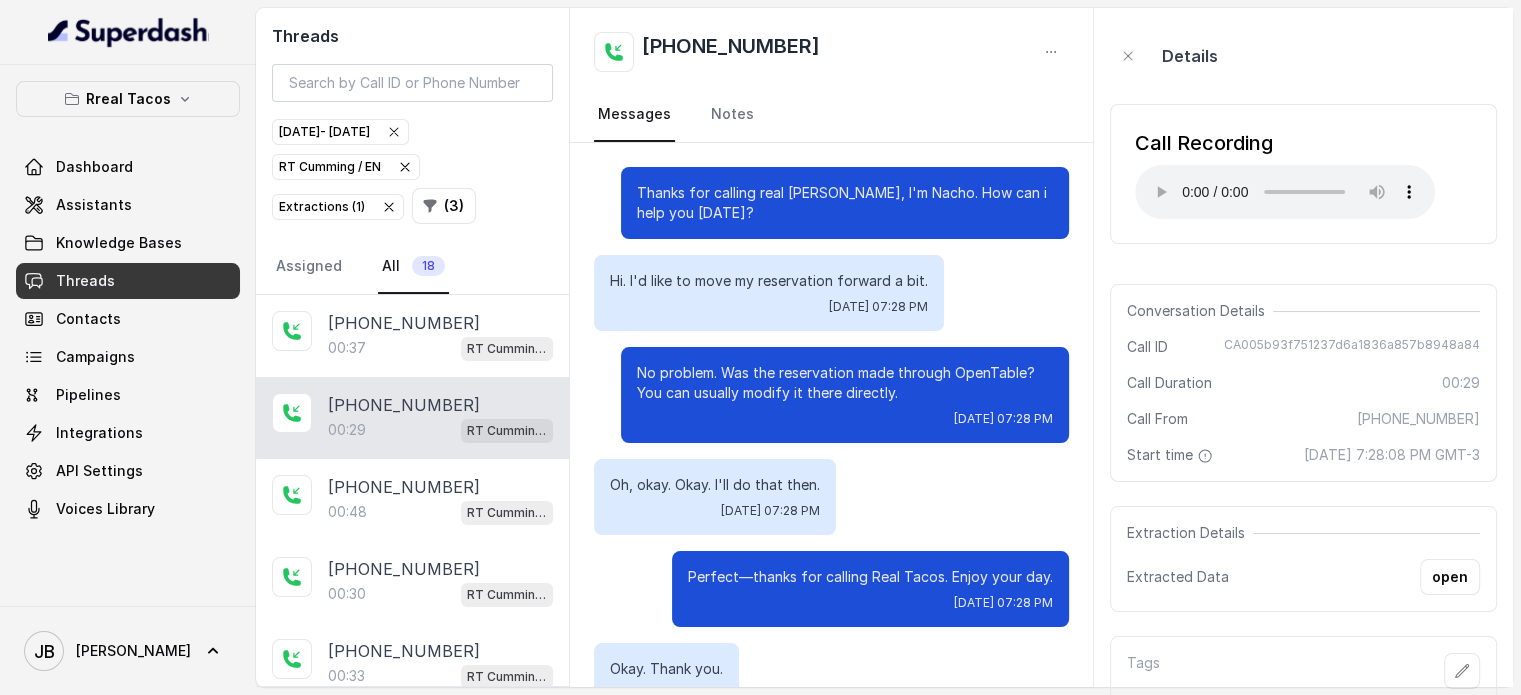 click on "No problem. Was the reservation made through OpenTable? You can usually modify it there directly." at bounding box center (845, 383) 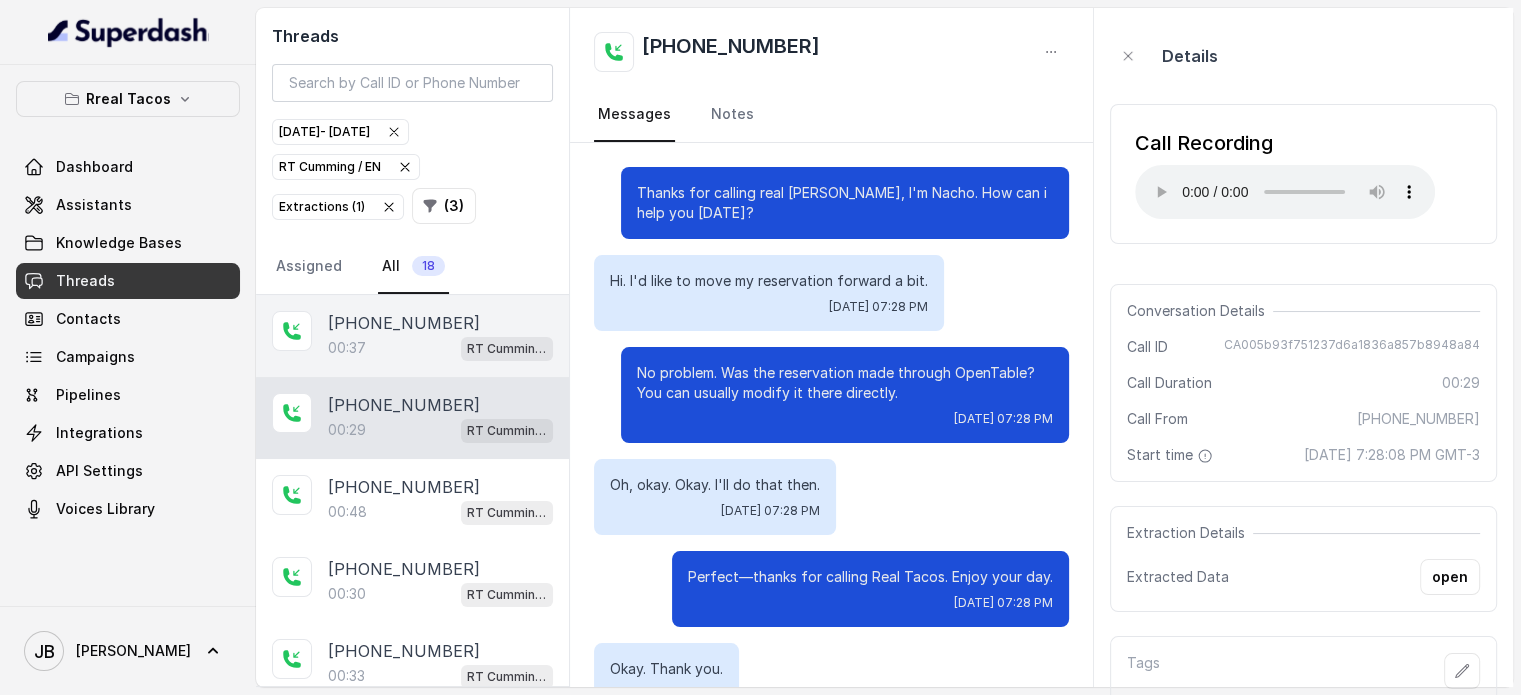 click on "[PHONE_NUMBER]:37 [PERSON_NAME] / EN" at bounding box center [412, 336] 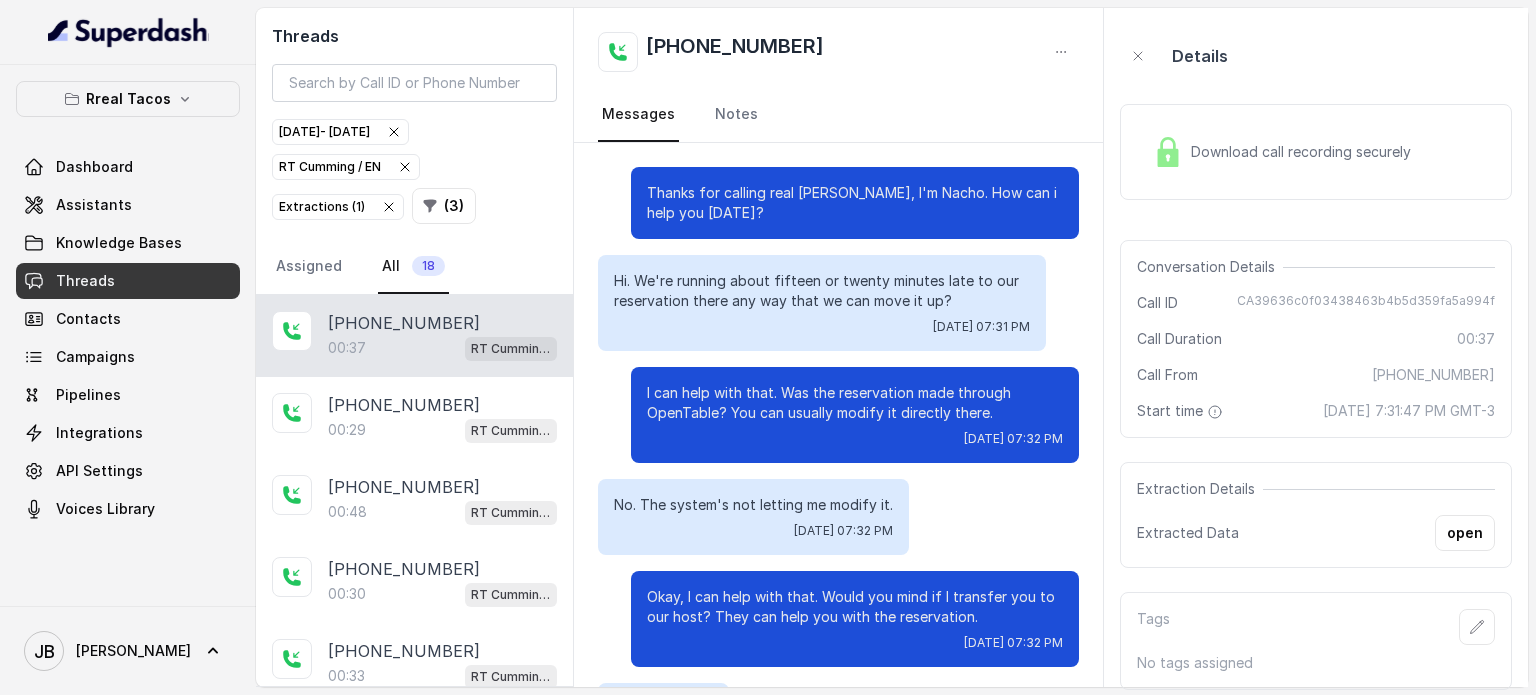 scroll, scrollTop: 187, scrollLeft: 0, axis: vertical 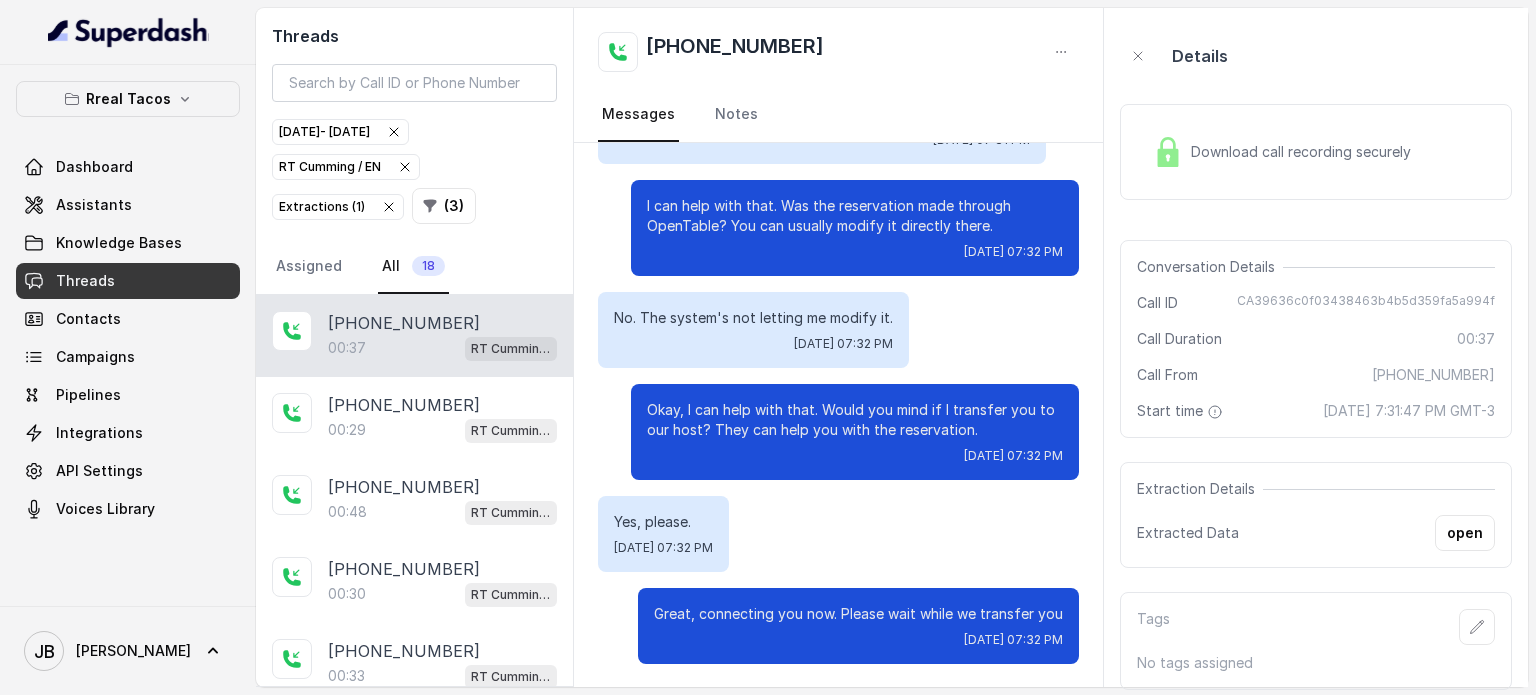 drag, startPoint x: 1195, startPoint y: 152, endPoint x: 942, endPoint y: 315, distance: 300.9618 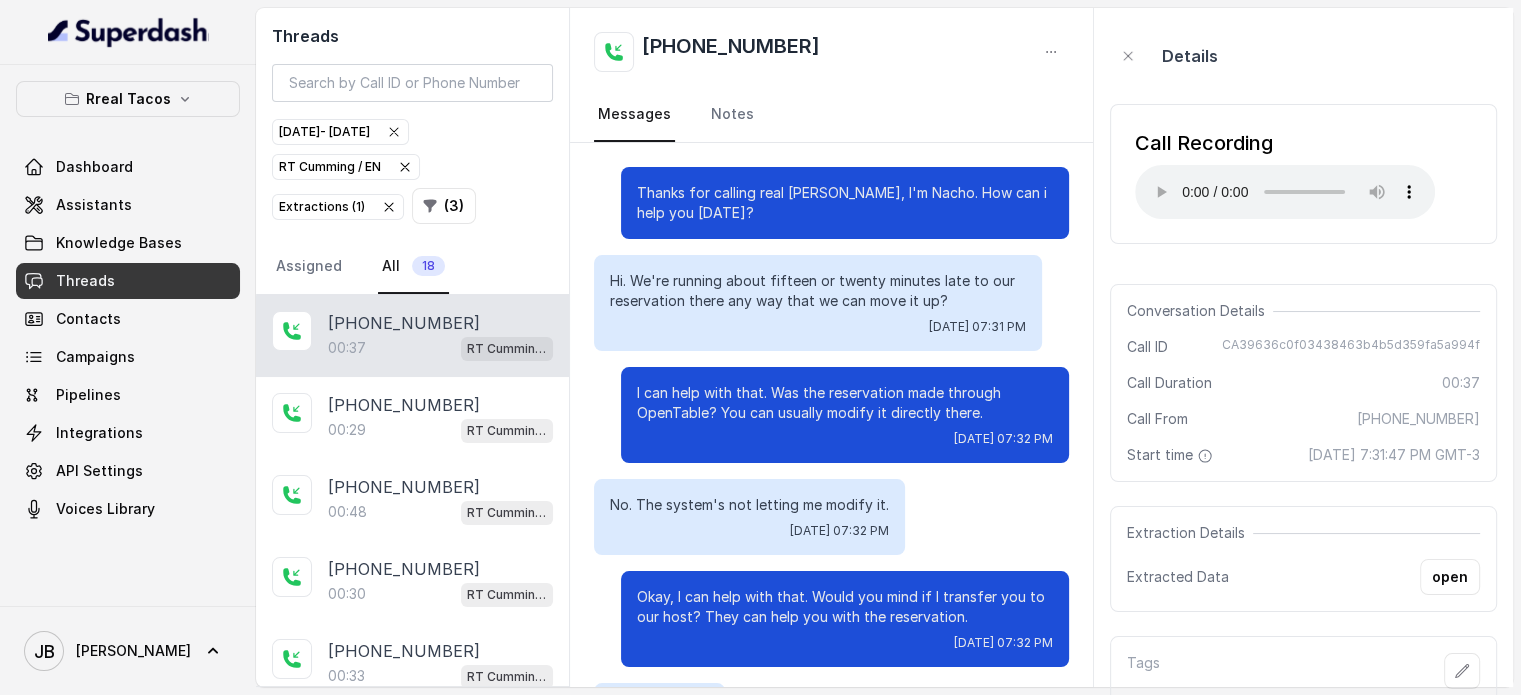 scroll, scrollTop: 100, scrollLeft: 0, axis: vertical 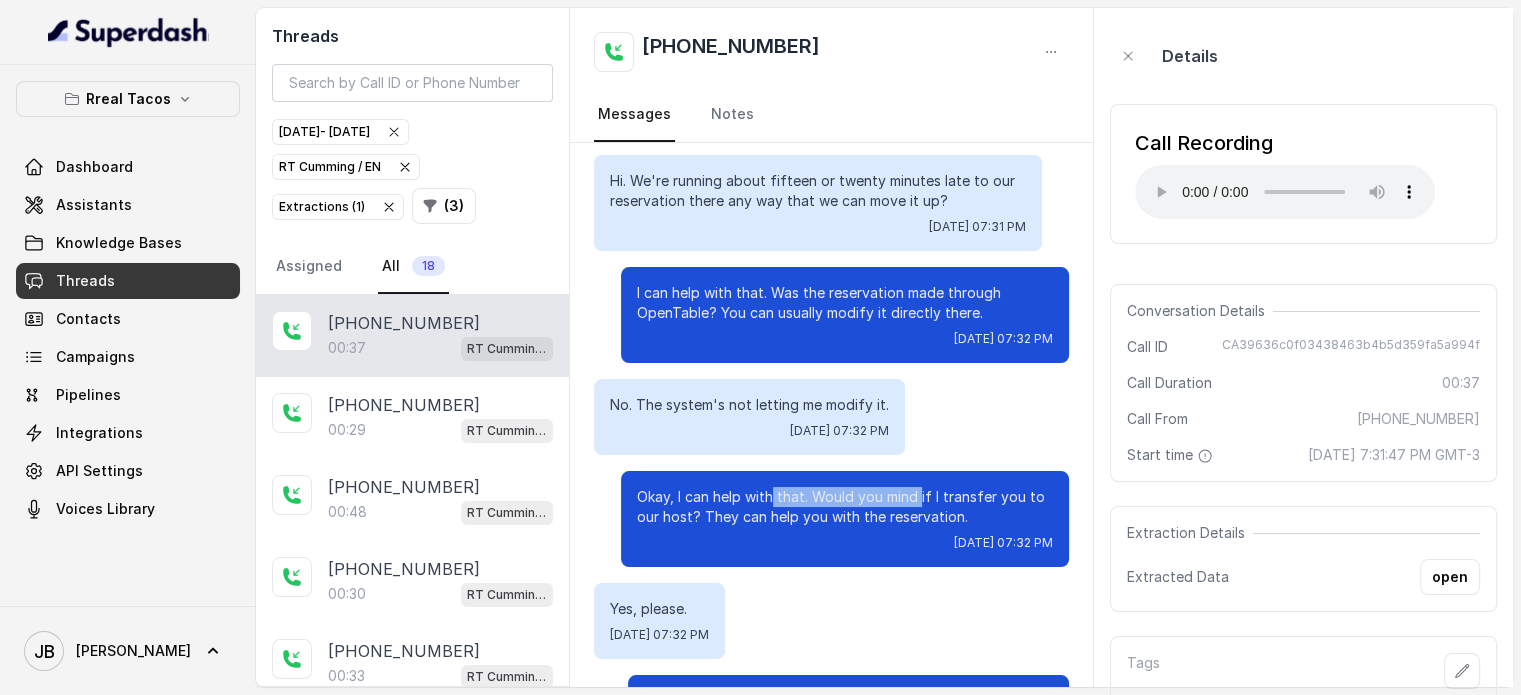 drag, startPoint x: 839, startPoint y: 503, endPoint x: 918, endPoint y: 495, distance: 79.40403 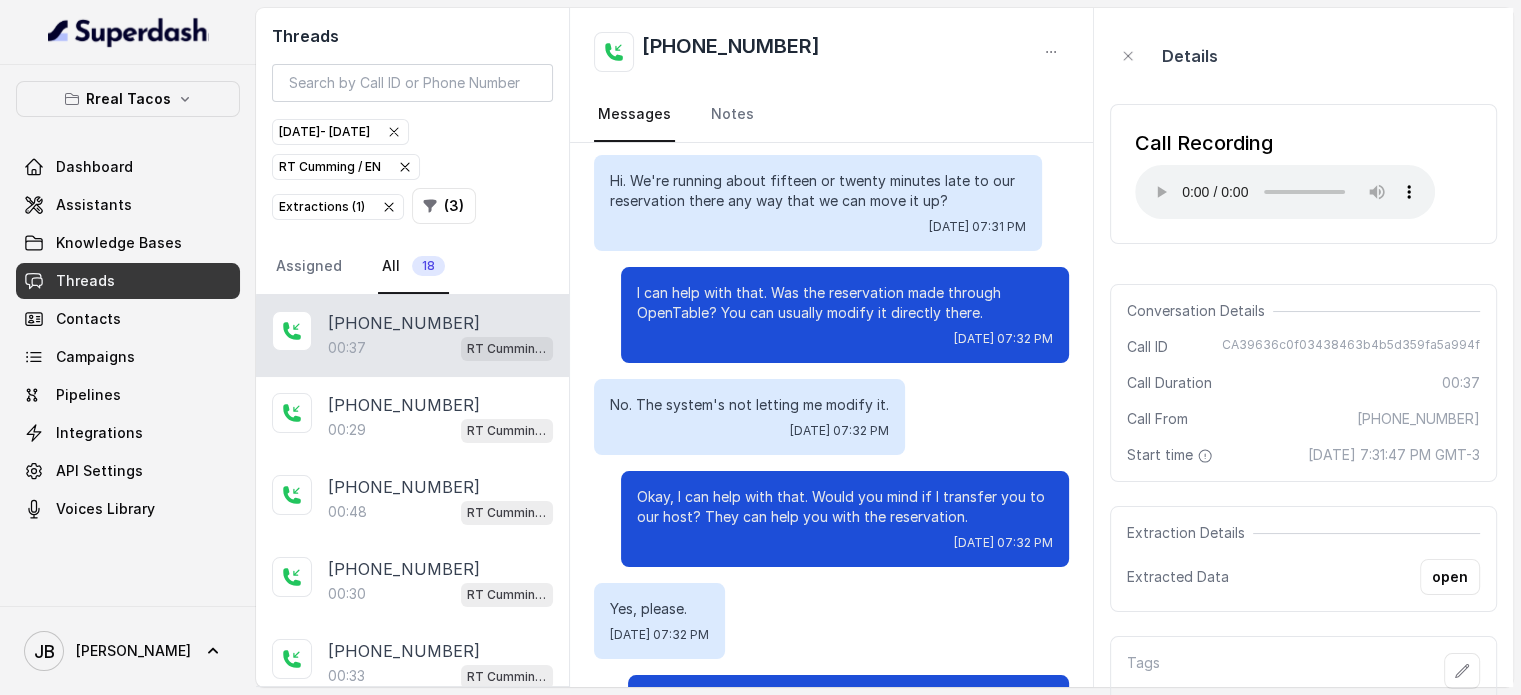 click on "Okay, I can help with that. Would you mind if I transfer you to our host? They can help you with the reservation. [DATE] 07:32 PM" at bounding box center [845, 519] 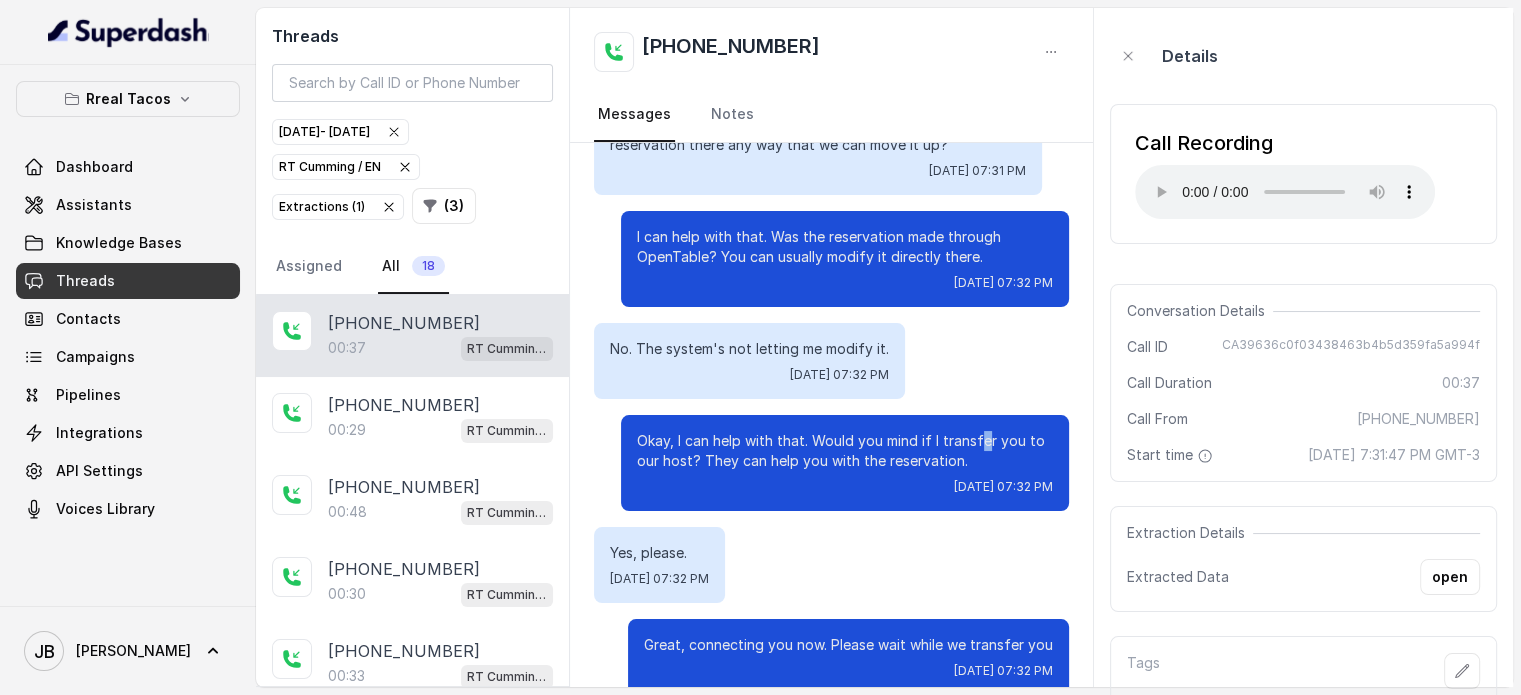 scroll, scrollTop: 187, scrollLeft: 0, axis: vertical 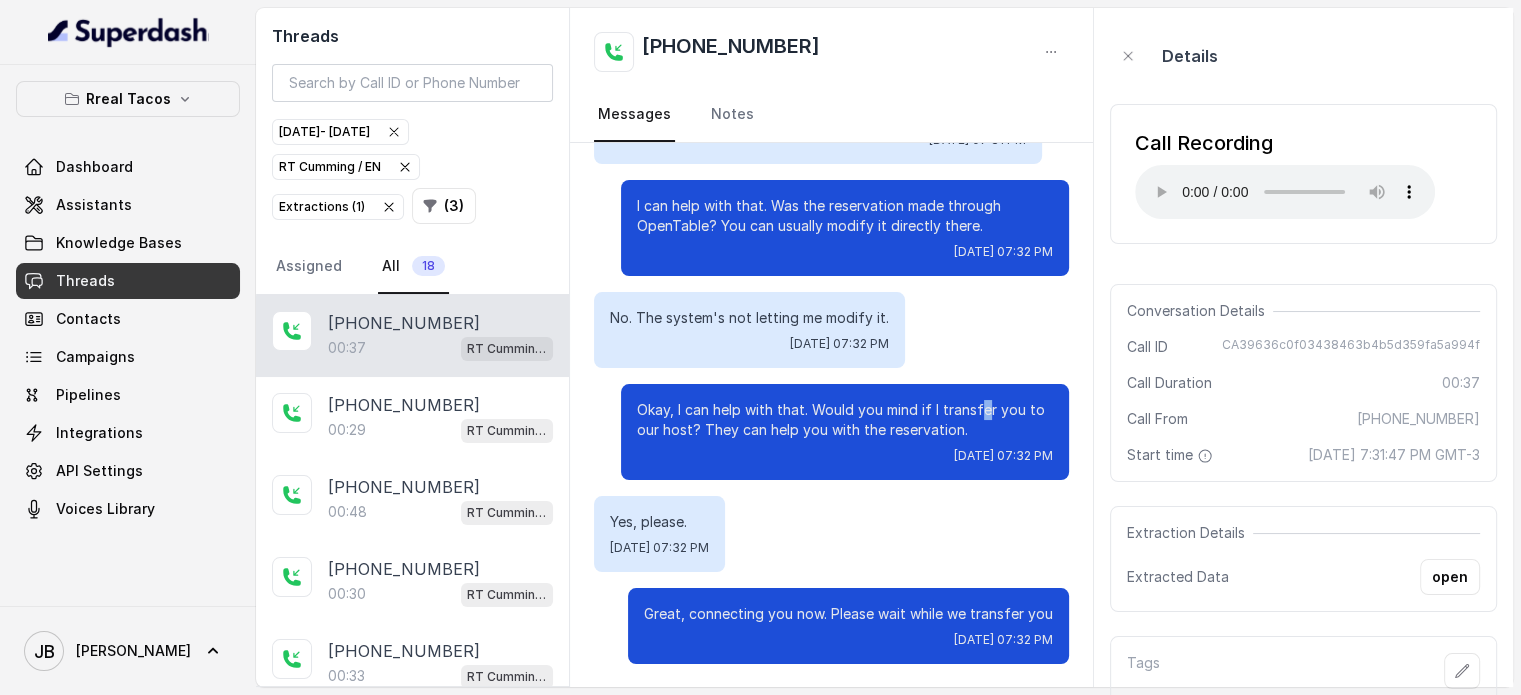 type 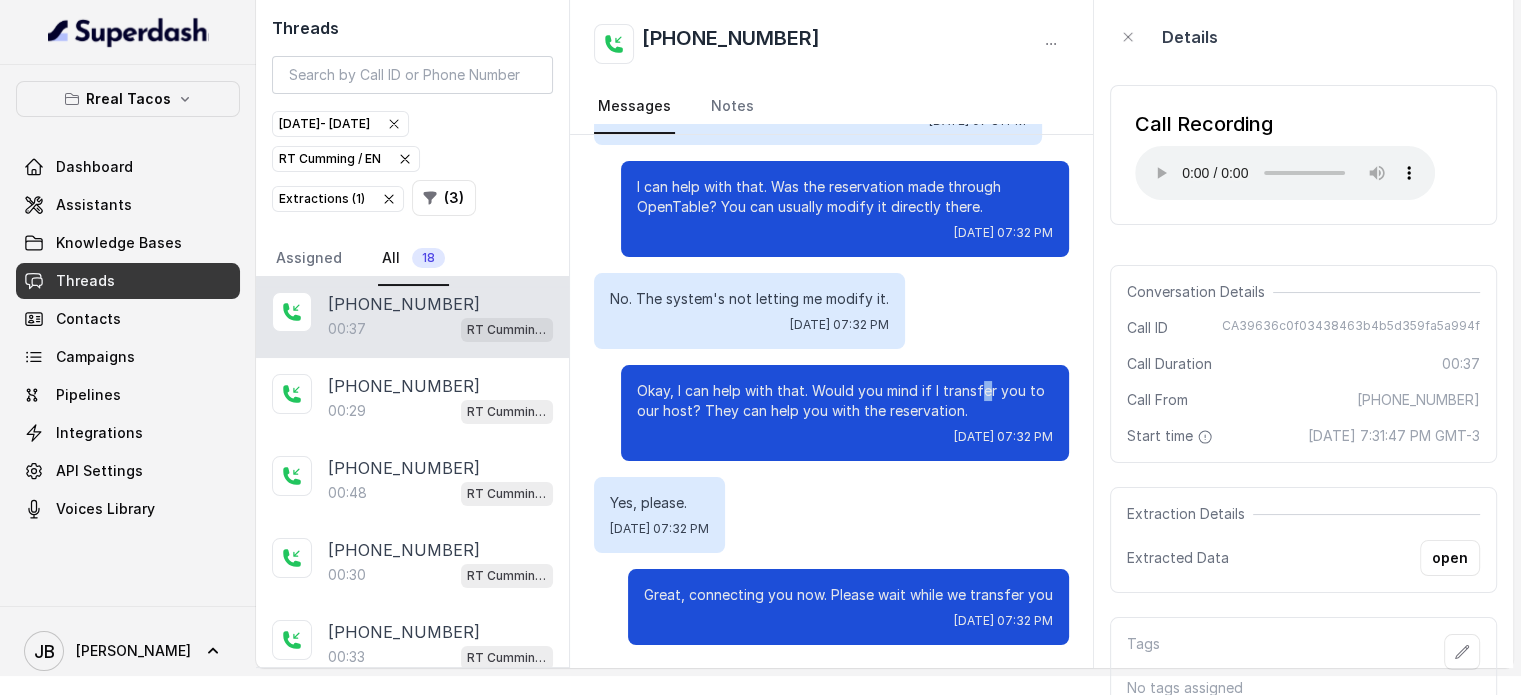 scroll, scrollTop: 36, scrollLeft: 0, axis: vertical 